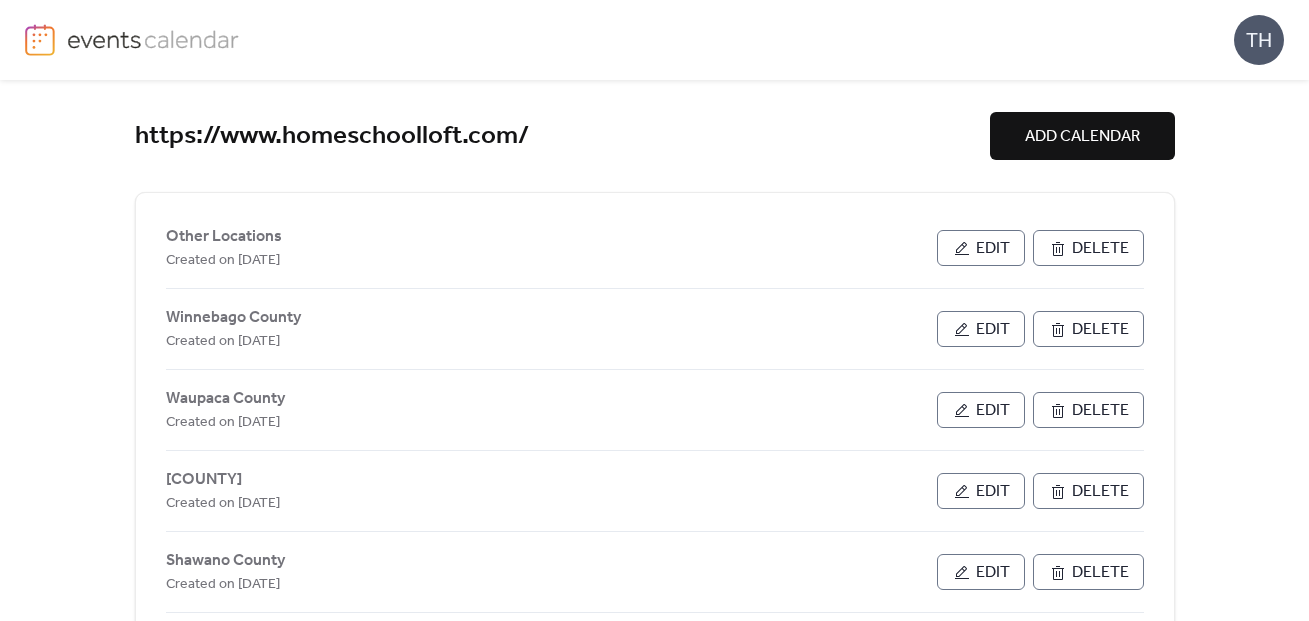 scroll, scrollTop: 0, scrollLeft: 0, axis: both 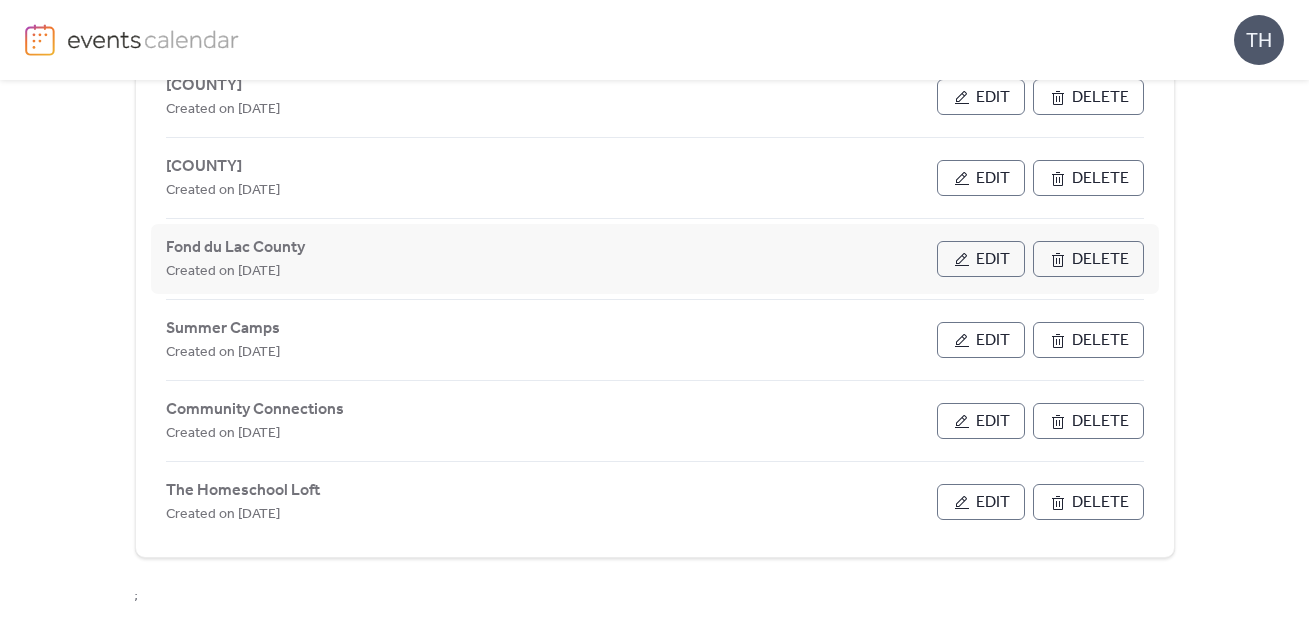 click on "Edit" at bounding box center [981, 259] 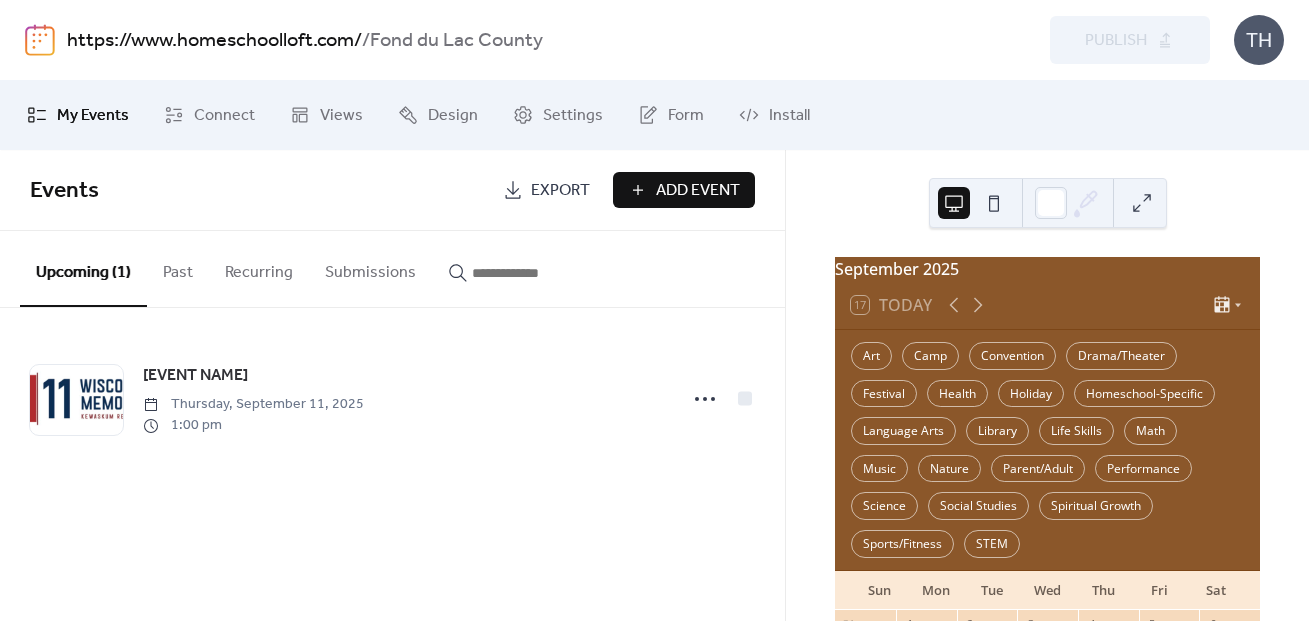click on "Add Event" at bounding box center (684, 190) 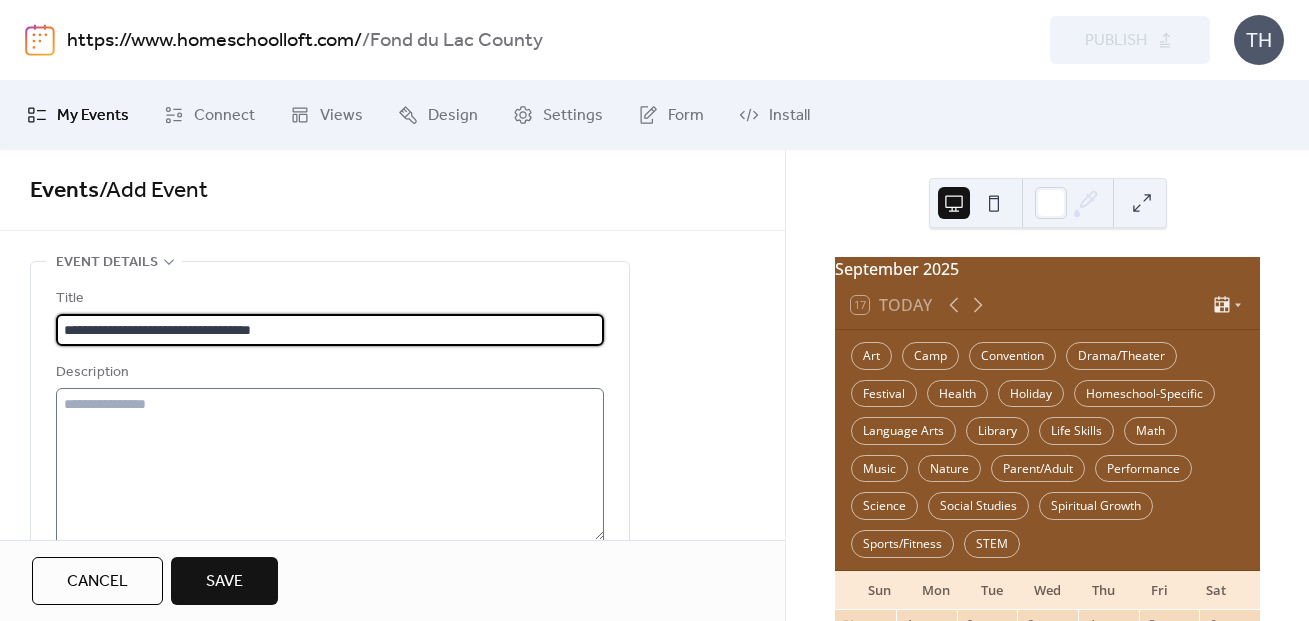 type on "**********" 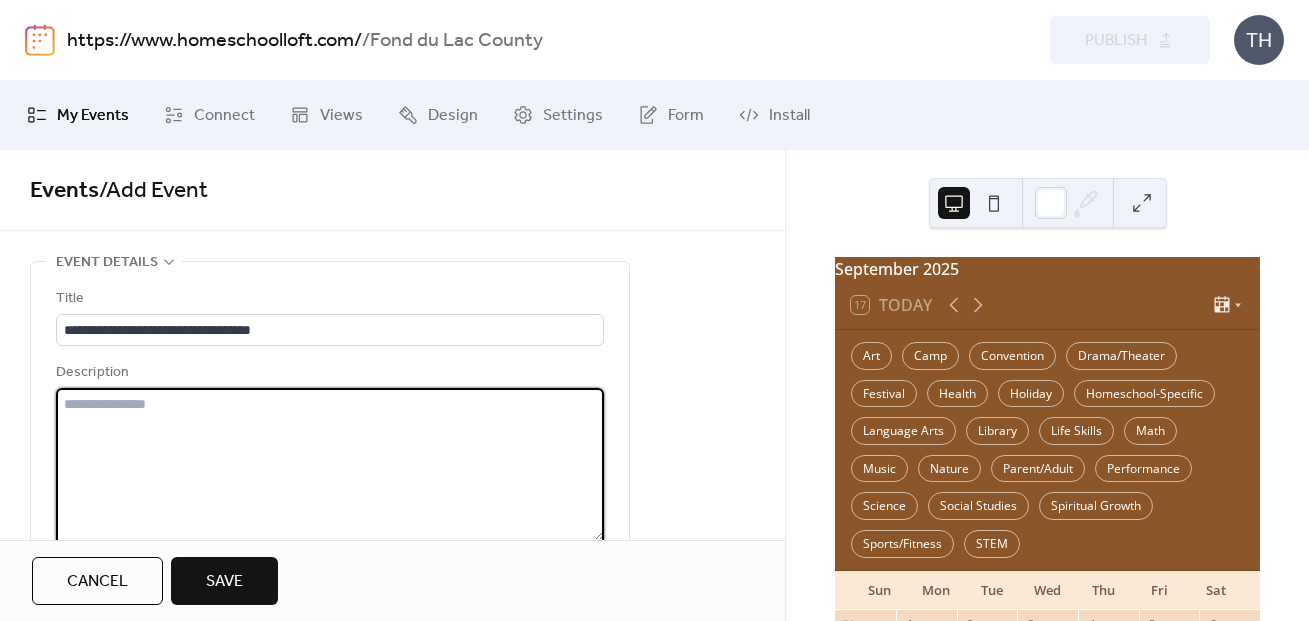 click at bounding box center [330, 464] 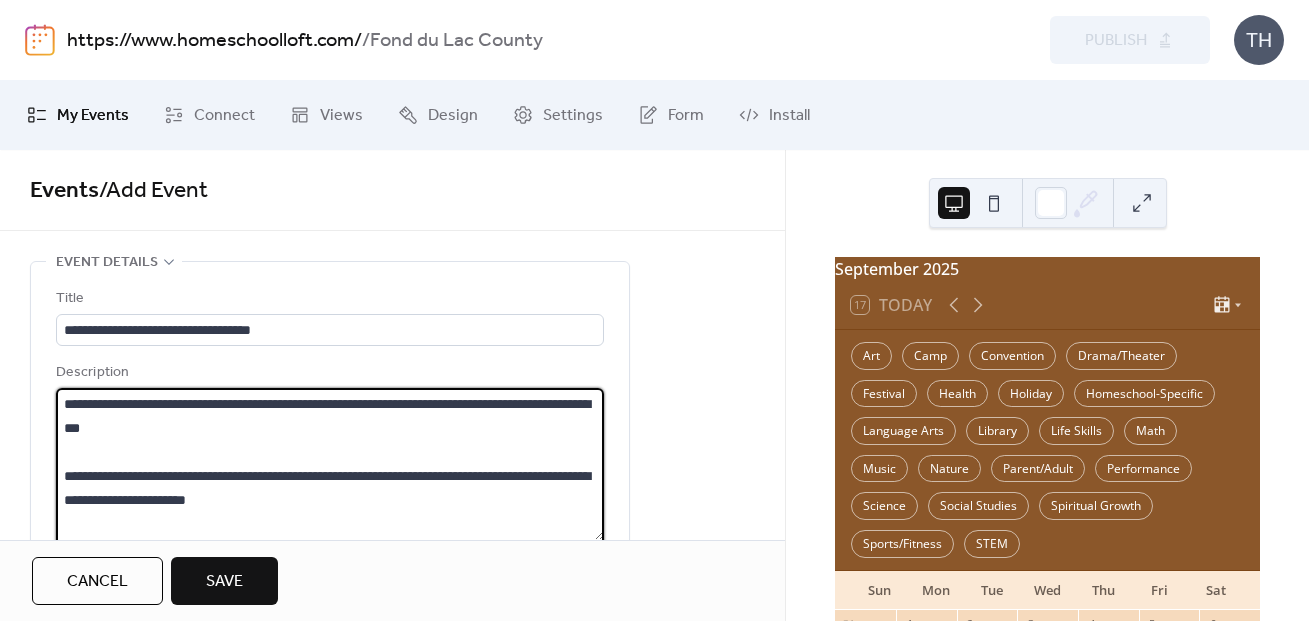 scroll, scrollTop: 45, scrollLeft: 0, axis: vertical 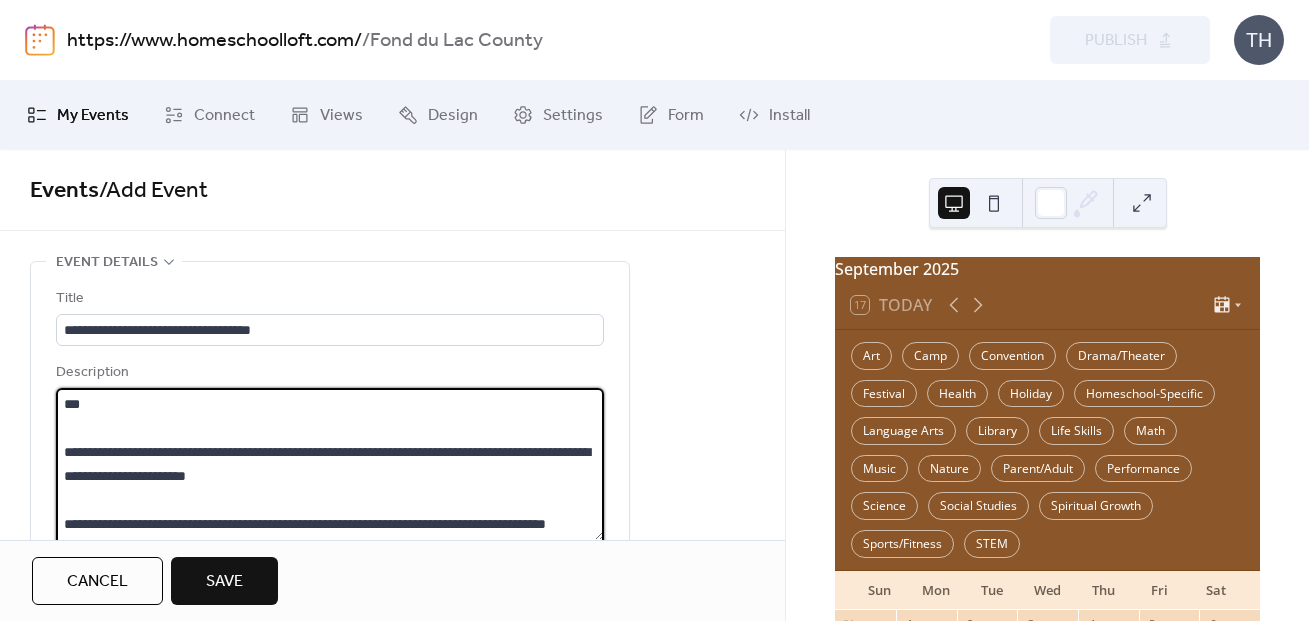 type on "**********" 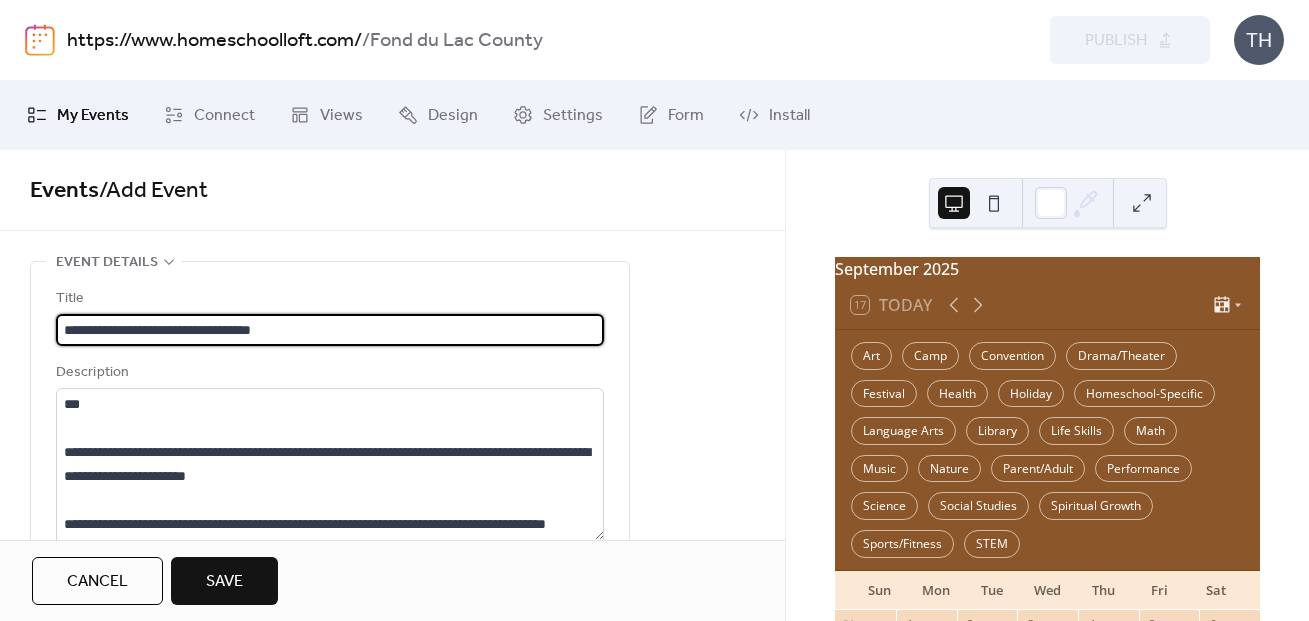 click on "**********" at bounding box center [330, 330] 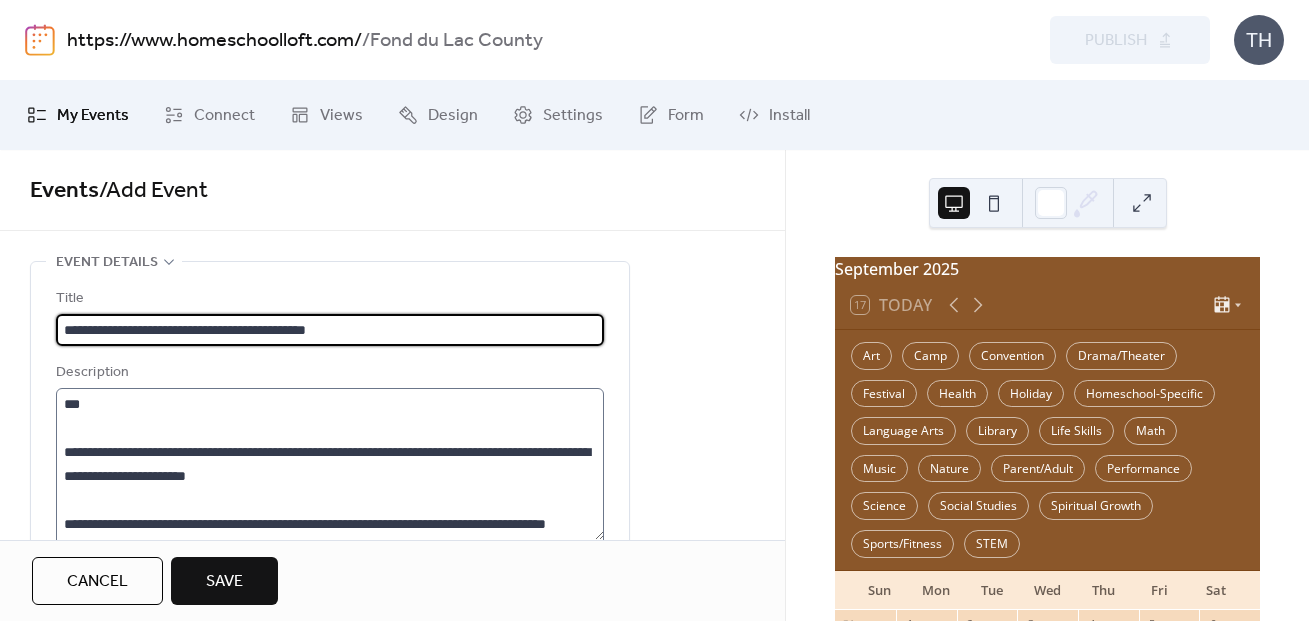 type on "**********" 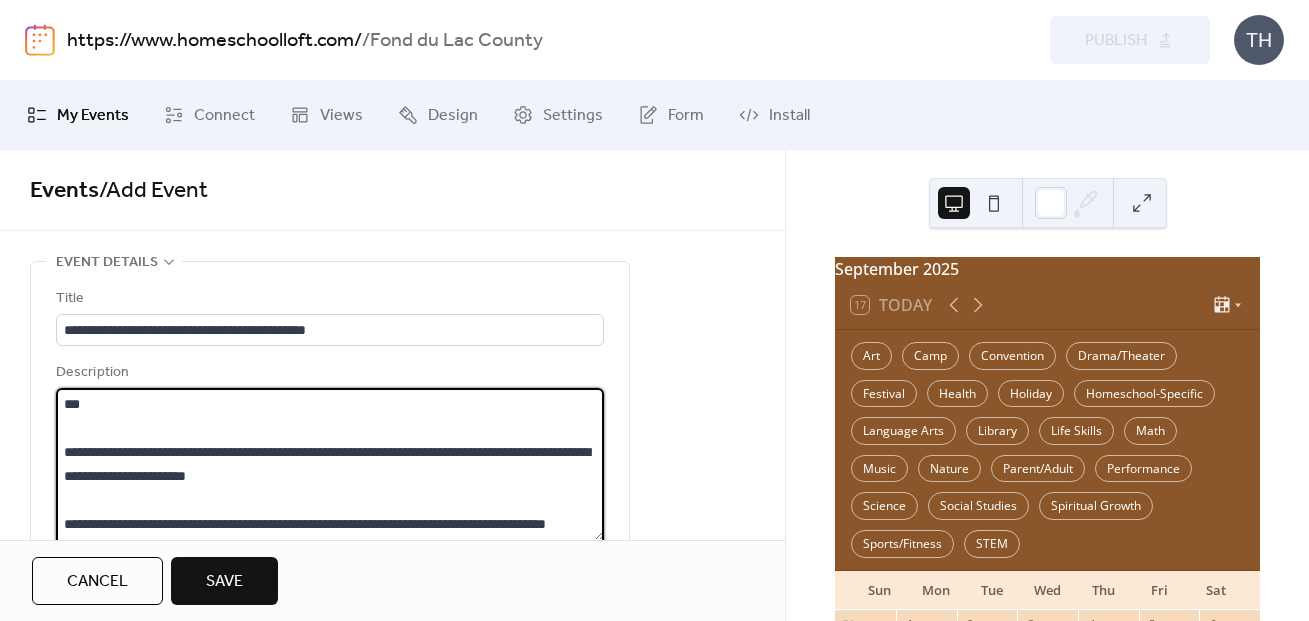 scroll, scrollTop: 0, scrollLeft: 0, axis: both 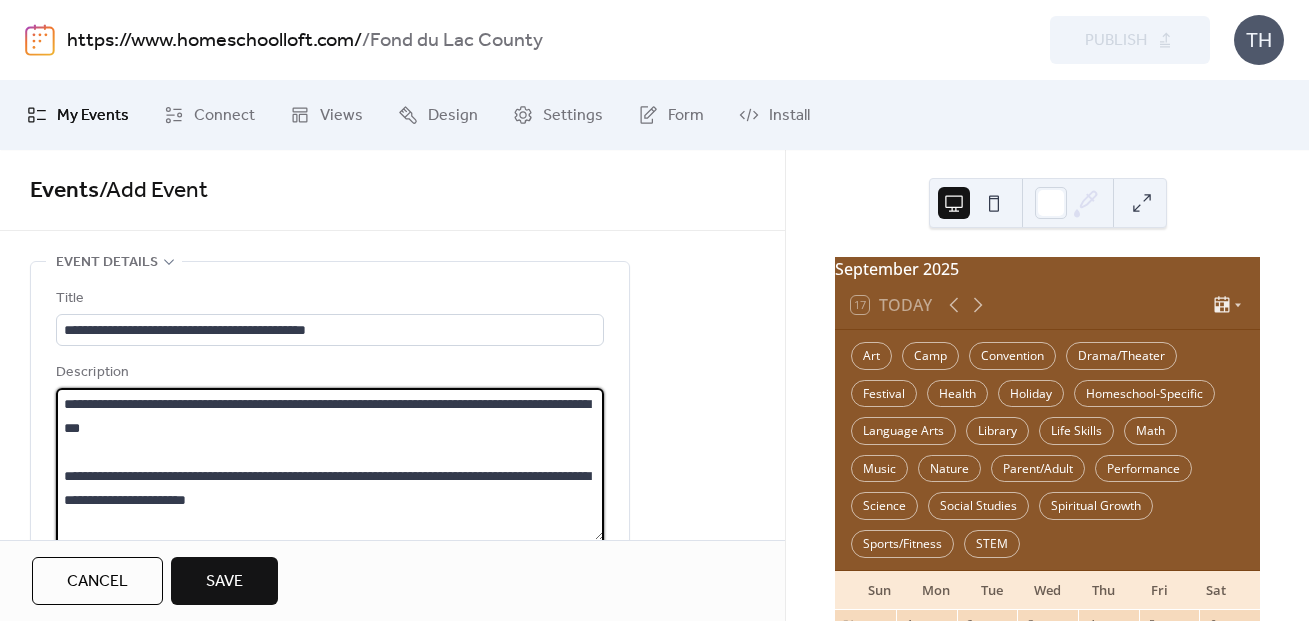 drag, startPoint x: 301, startPoint y: 403, endPoint x: 333, endPoint y: 405, distance: 32.06244 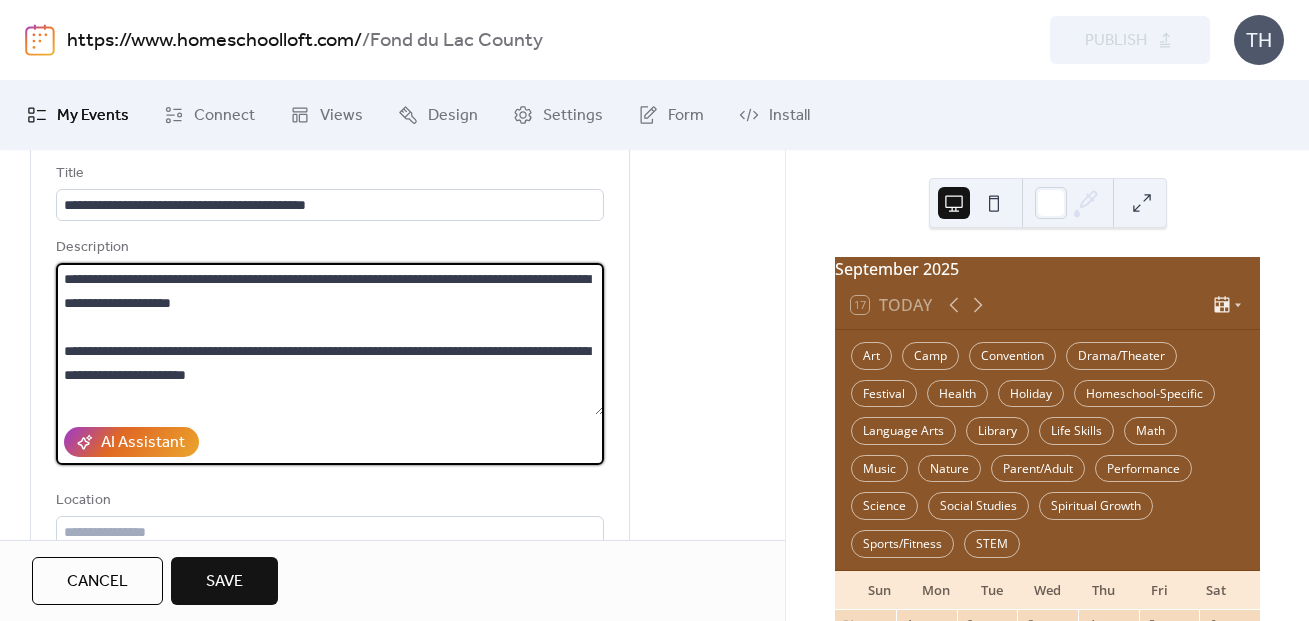 scroll, scrollTop: 127, scrollLeft: 0, axis: vertical 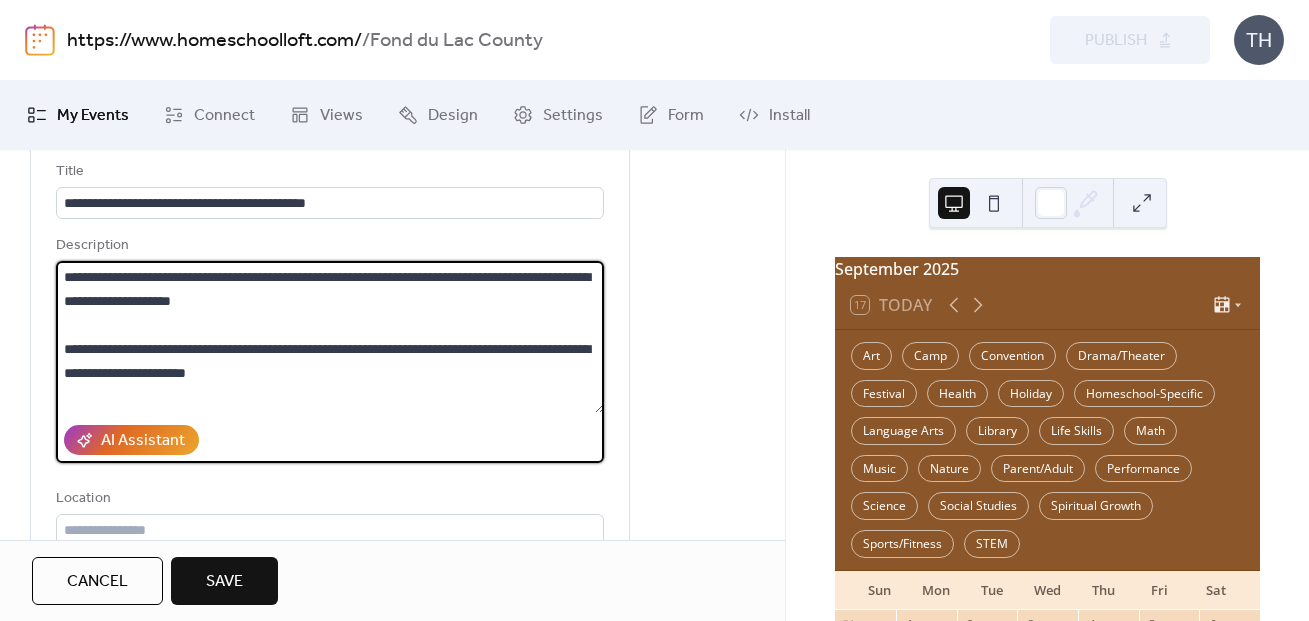 type on "**********" 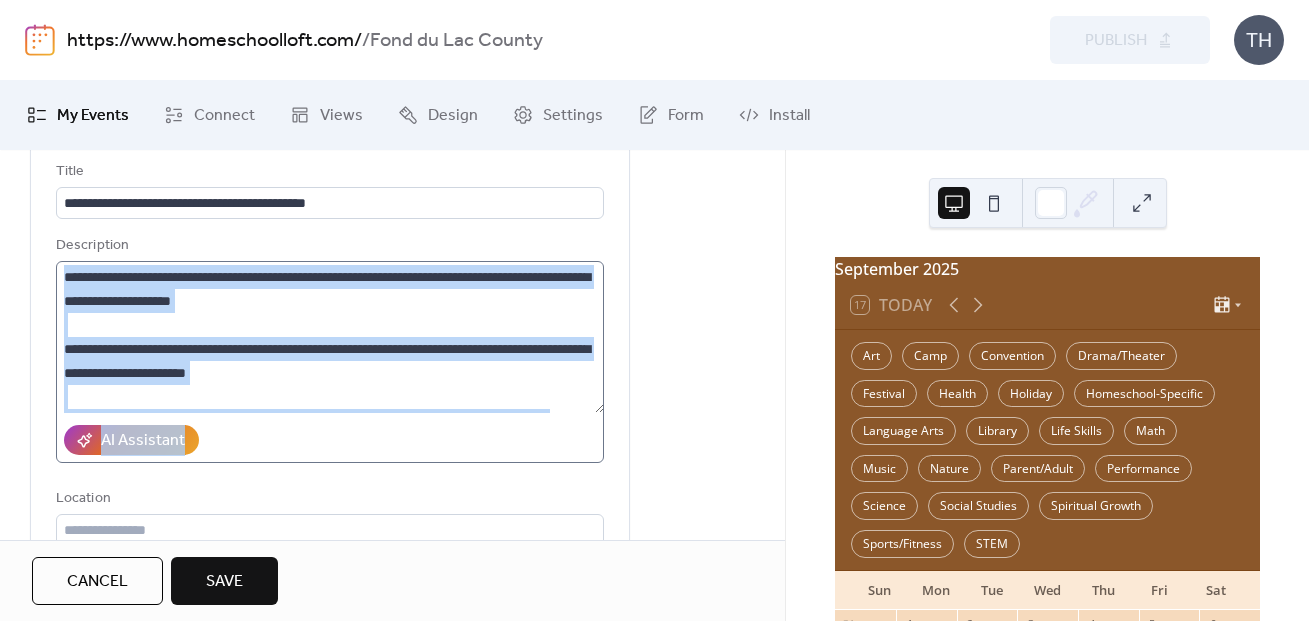 drag, startPoint x: 604, startPoint y: 307, endPoint x: 603, endPoint y: 333, distance: 26.019224 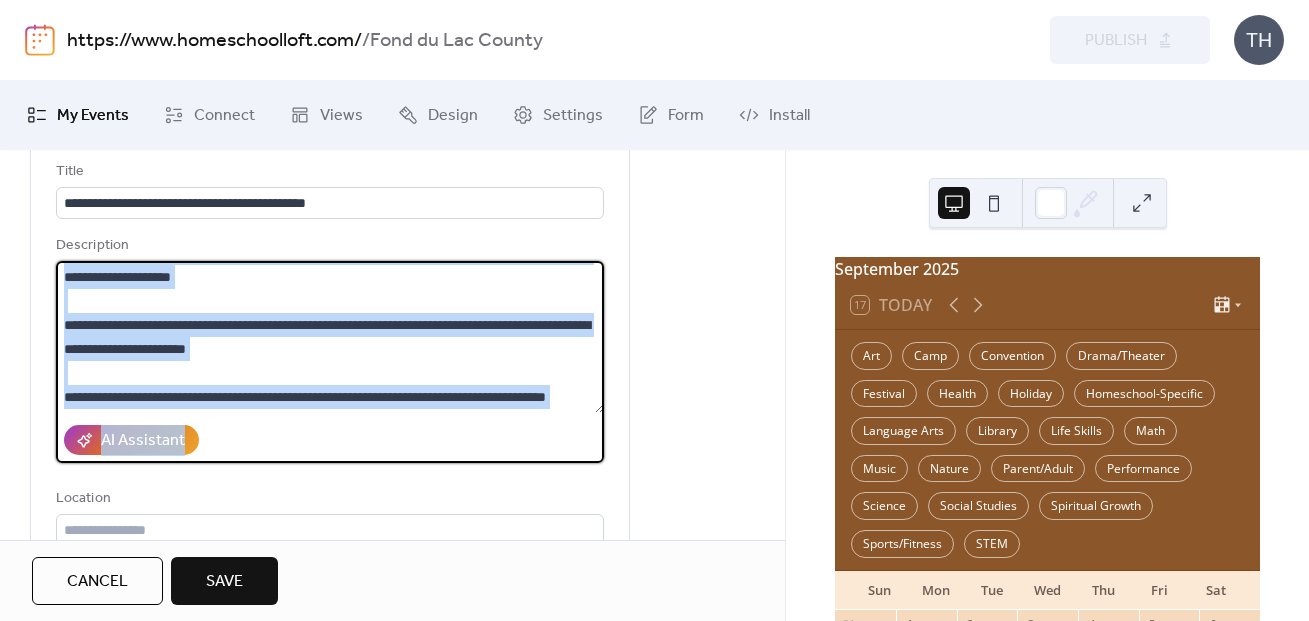scroll, scrollTop: 48, scrollLeft: 0, axis: vertical 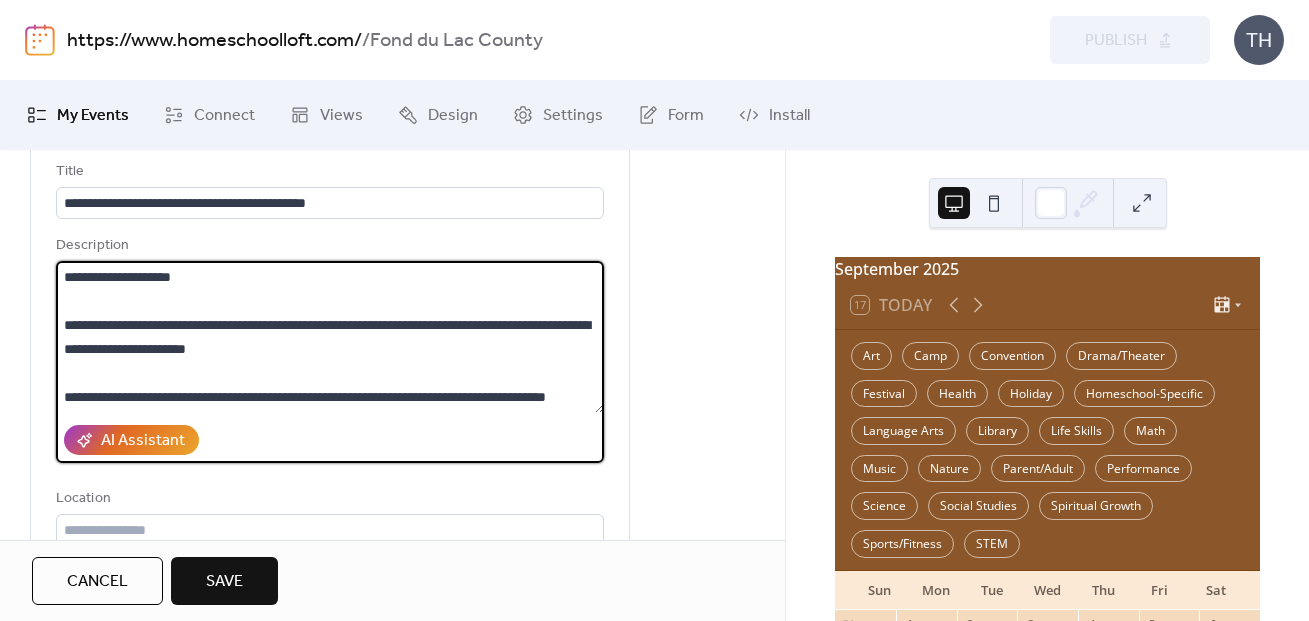drag, startPoint x: 292, startPoint y: 374, endPoint x: 302, endPoint y: 395, distance: 23.259407 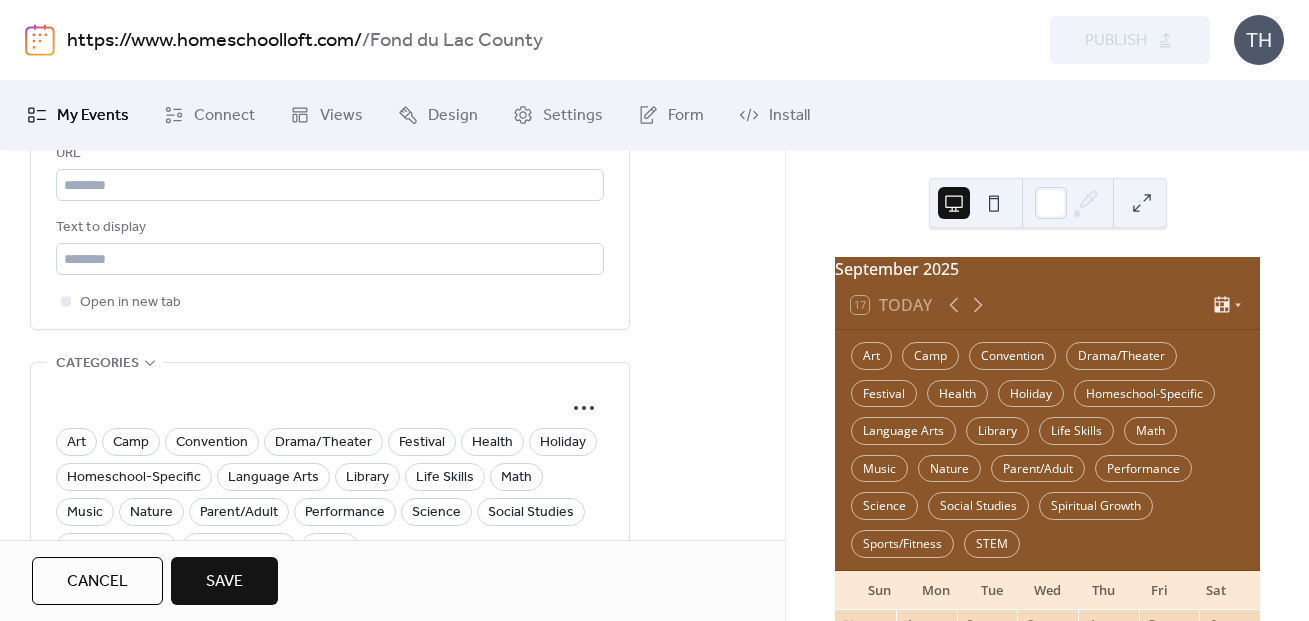 scroll, scrollTop: 1217, scrollLeft: 0, axis: vertical 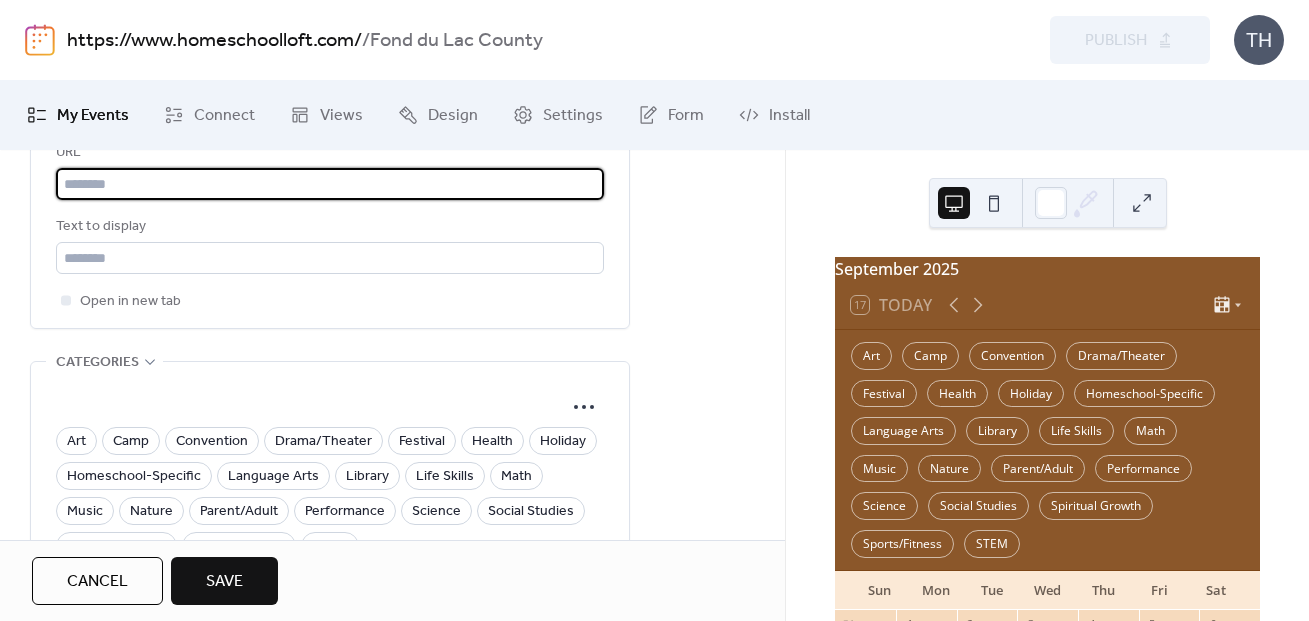 click at bounding box center [330, 184] 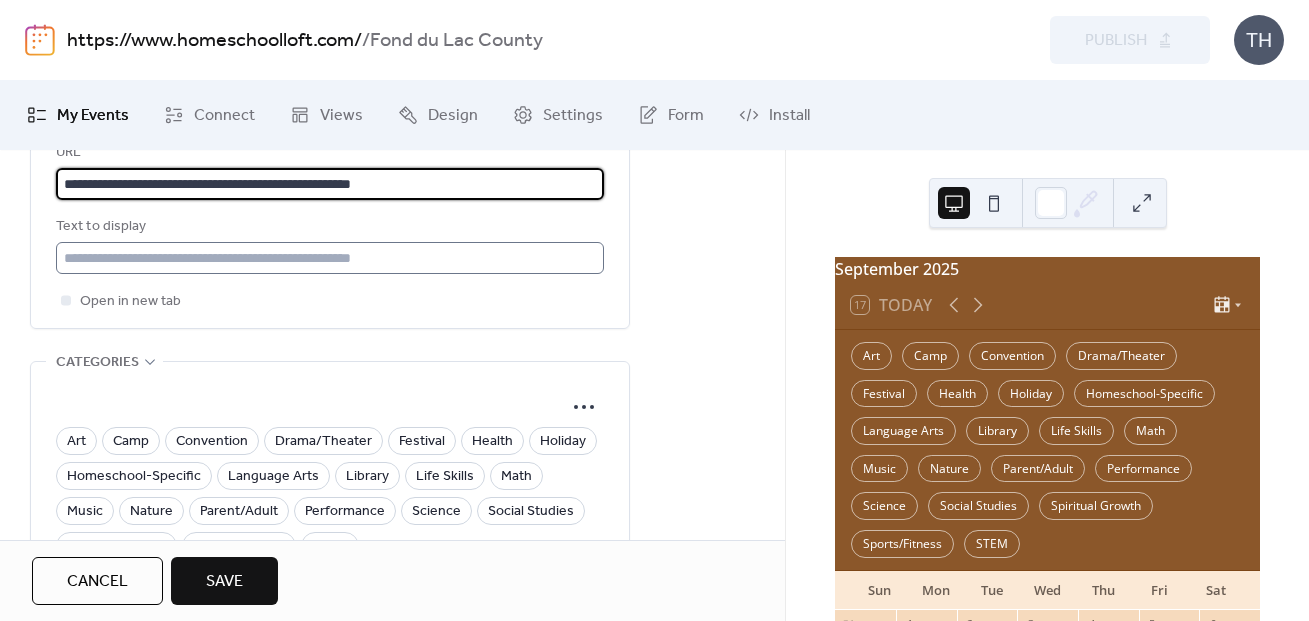 type on "**********" 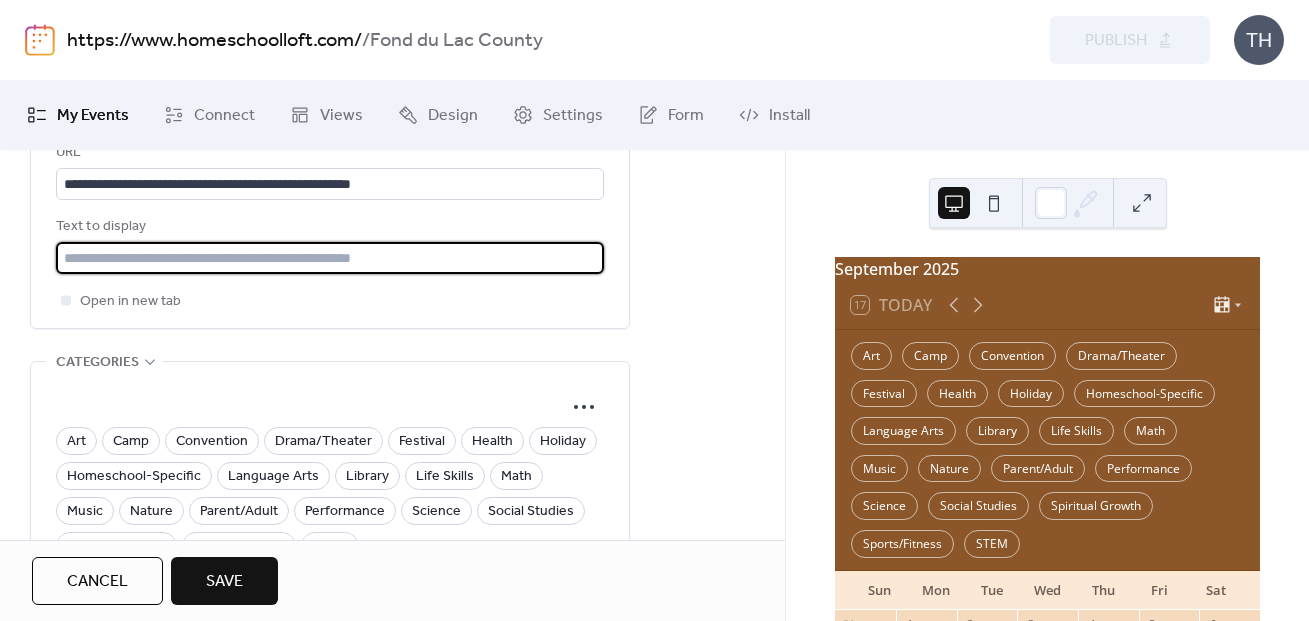 click at bounding box center (330, 258) 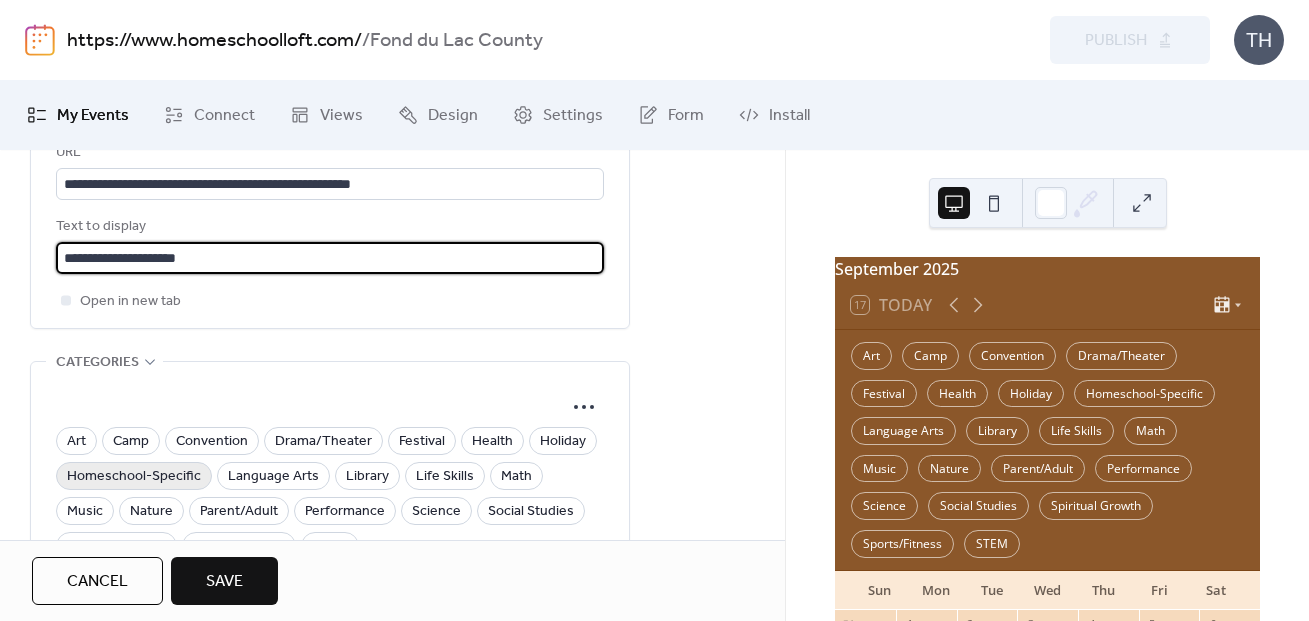 type on "**********" 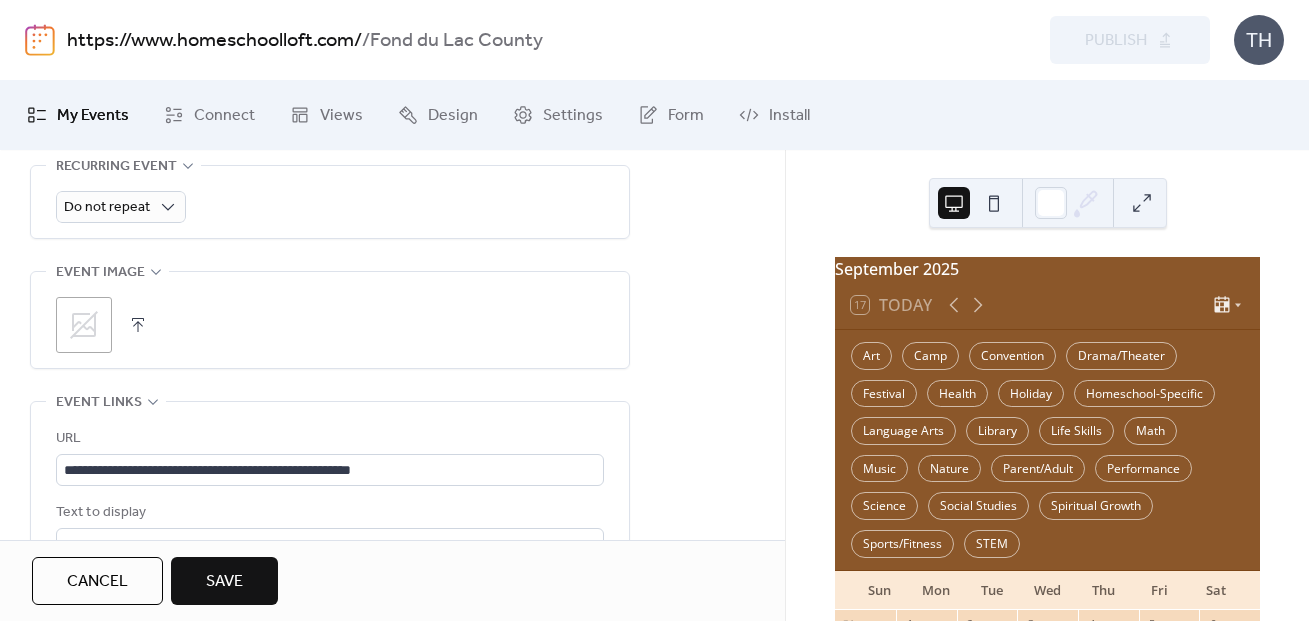 scroll, scrollTop: 926, scrollLeft: 0, axis: vertical 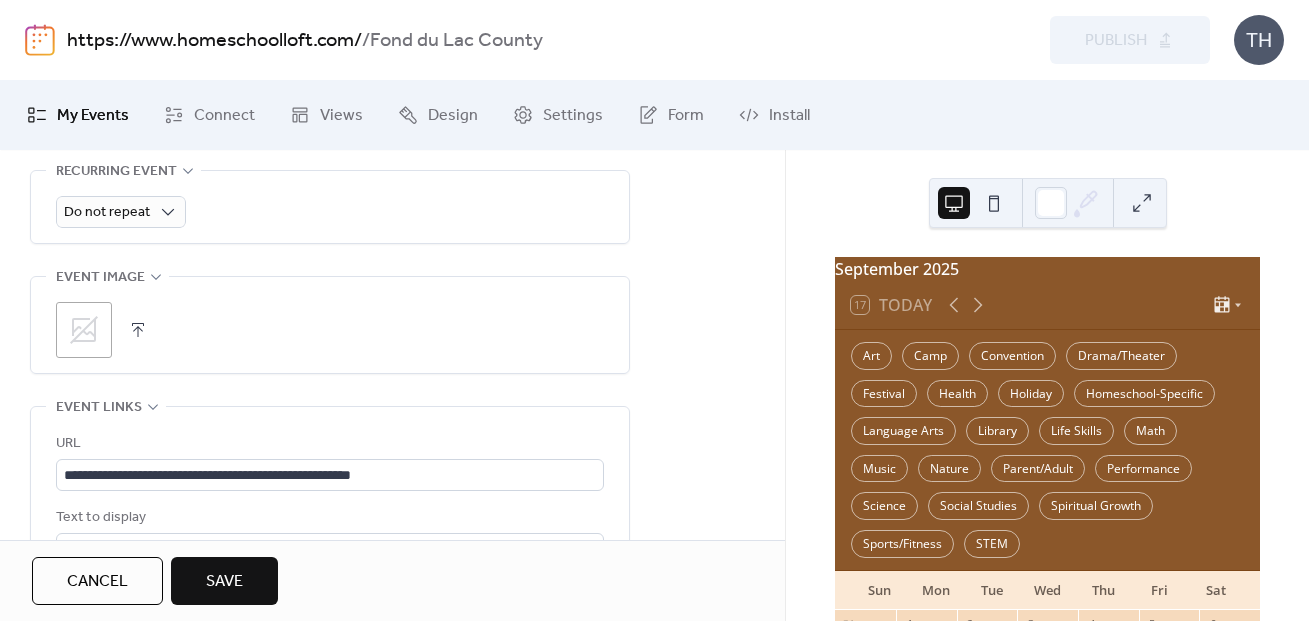 click at bounding box center [138, 330] 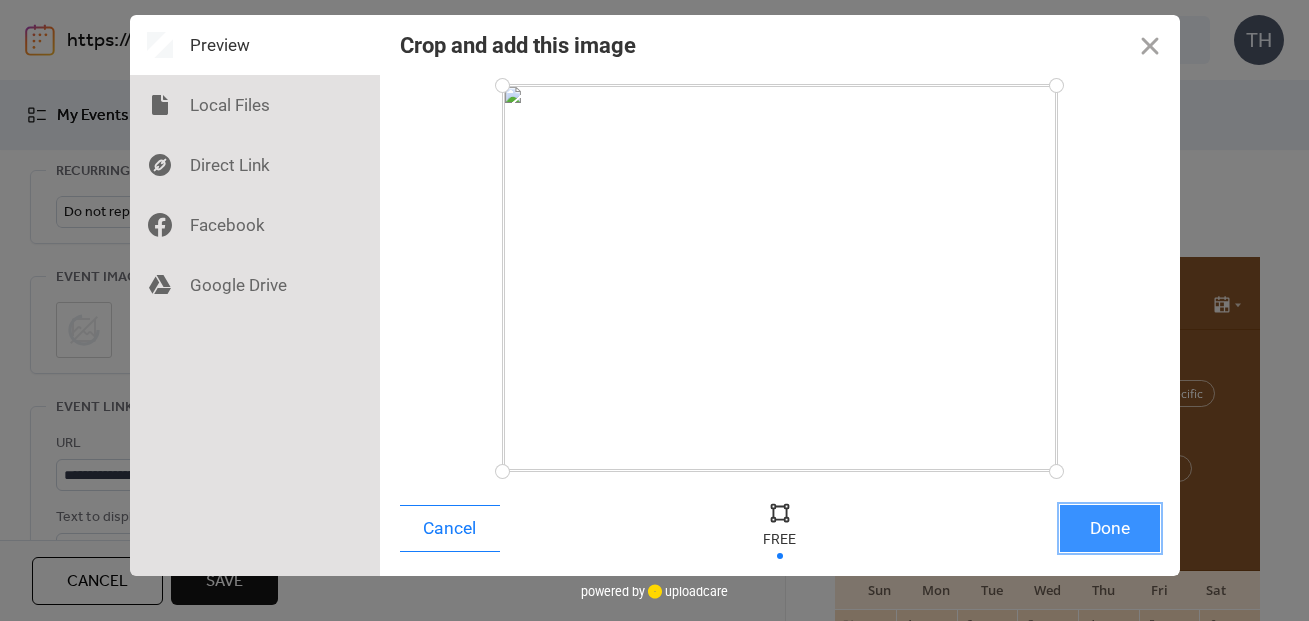 click on "Done" at bounding box center [1110, 528] 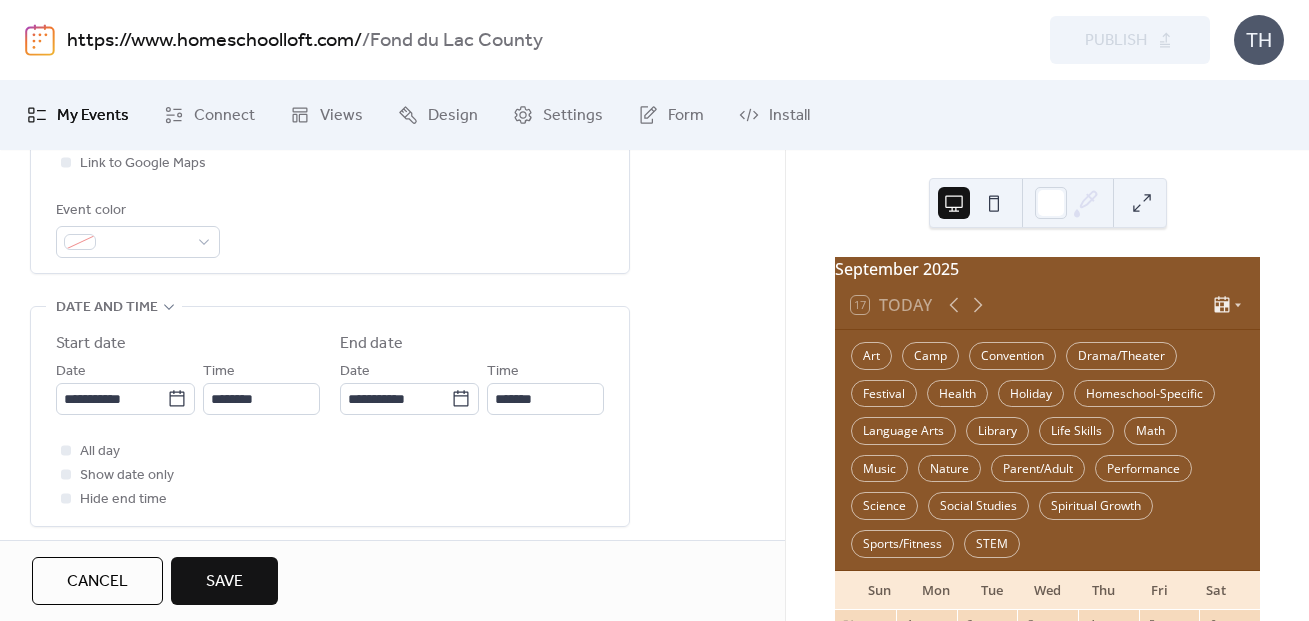 scroll, scrollTop: 500, scrollLeft: 0, axis: vertical 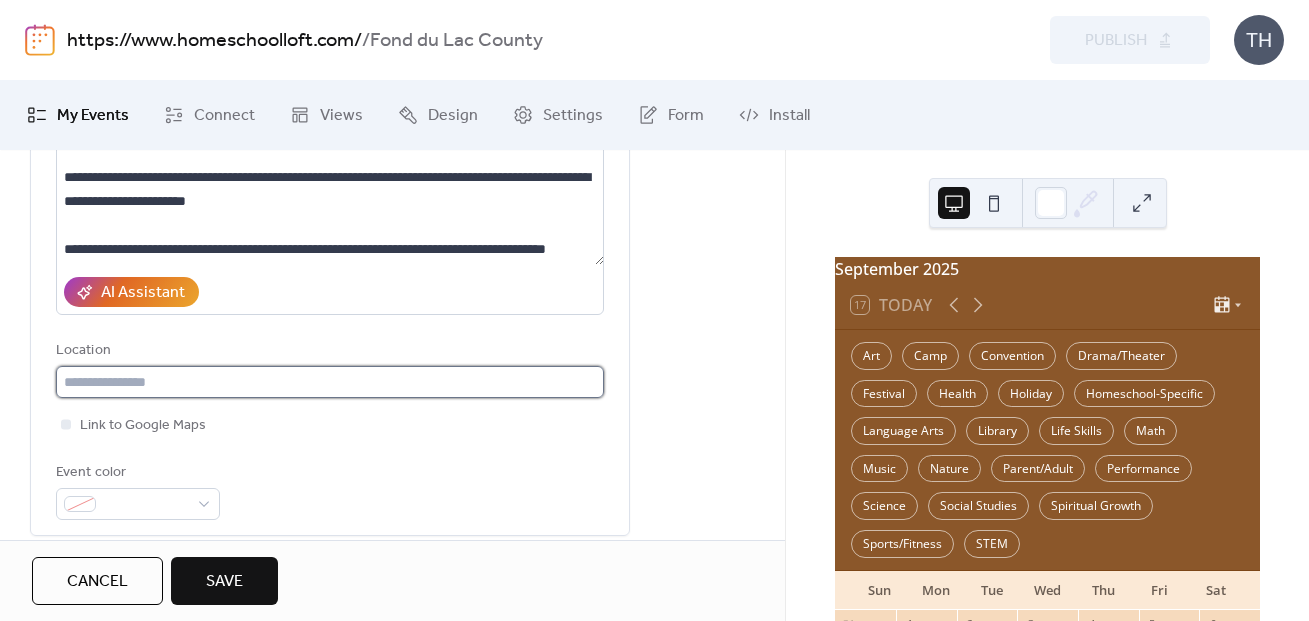 click at bounding box center [330, 382] 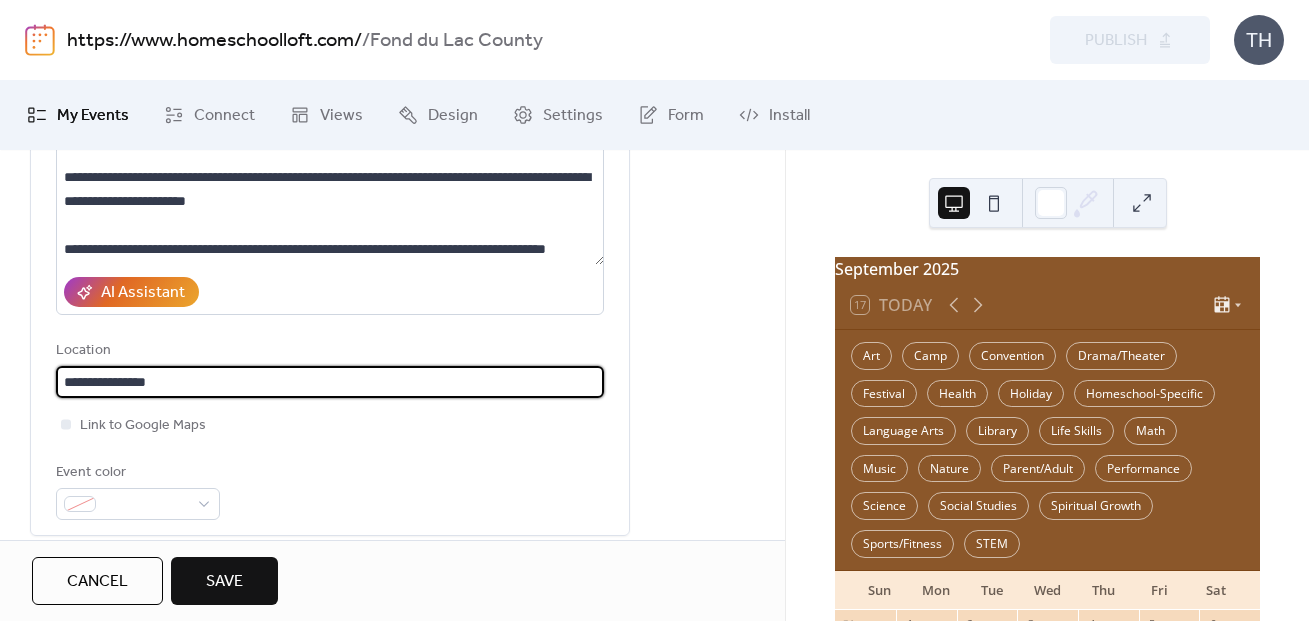 paste on "**********" 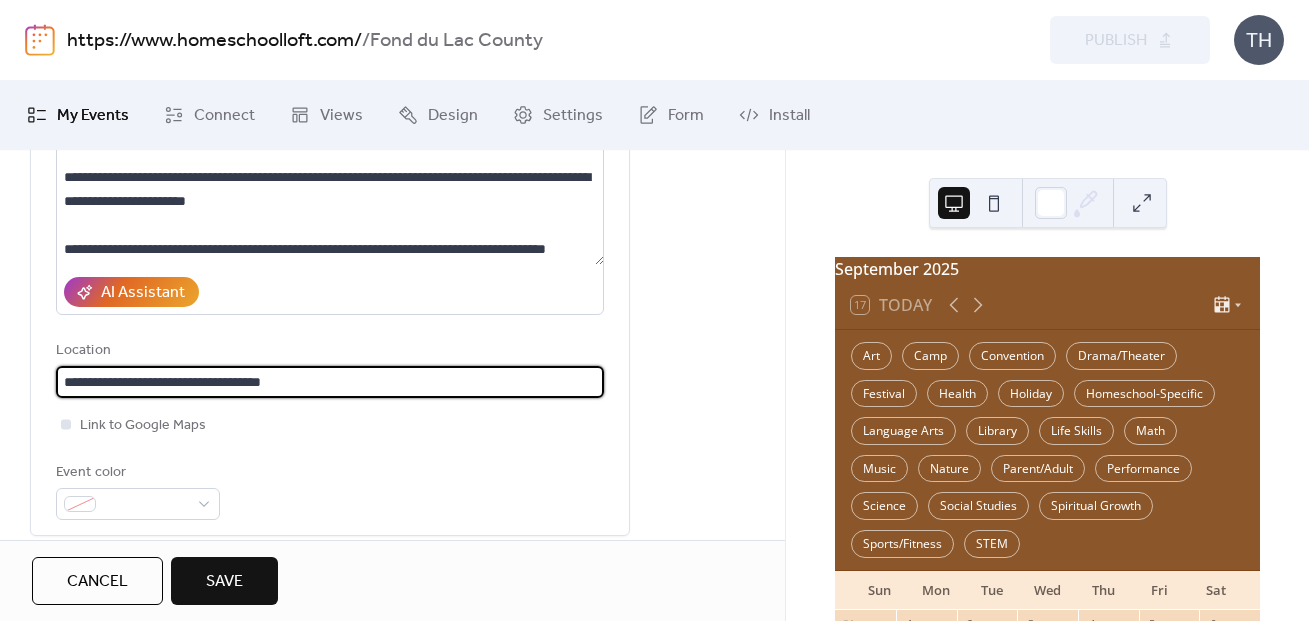 type on "**********" 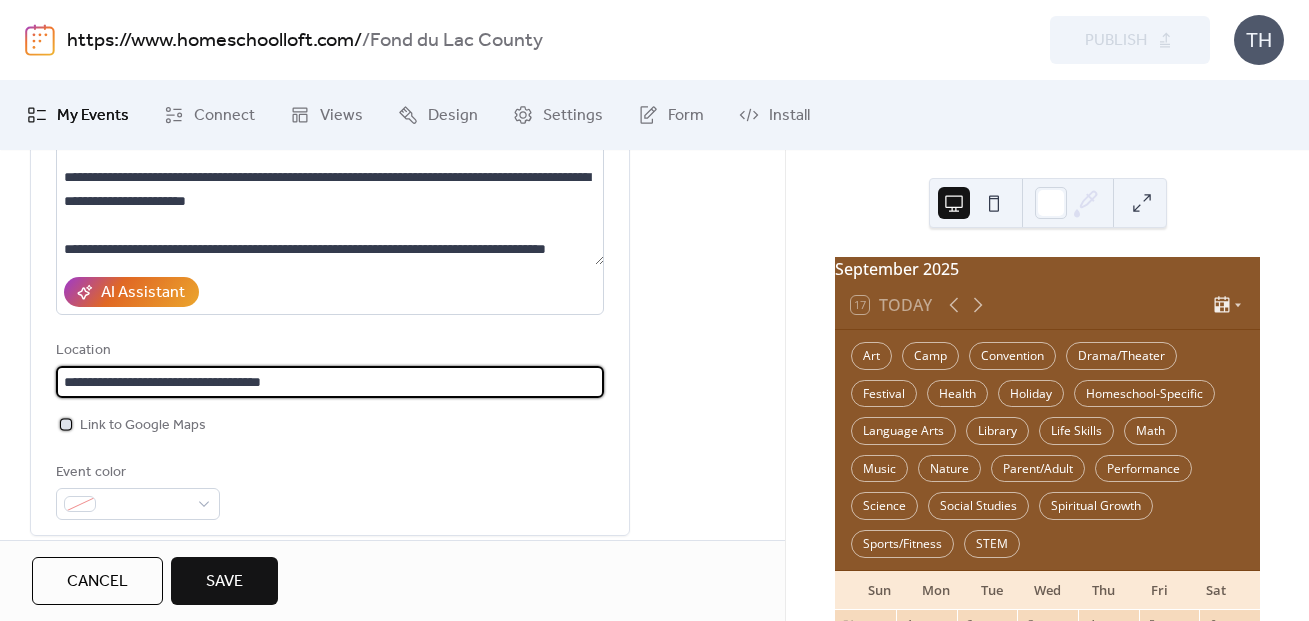 click on "Link to Google Maps" at bounding box center [143, 426] 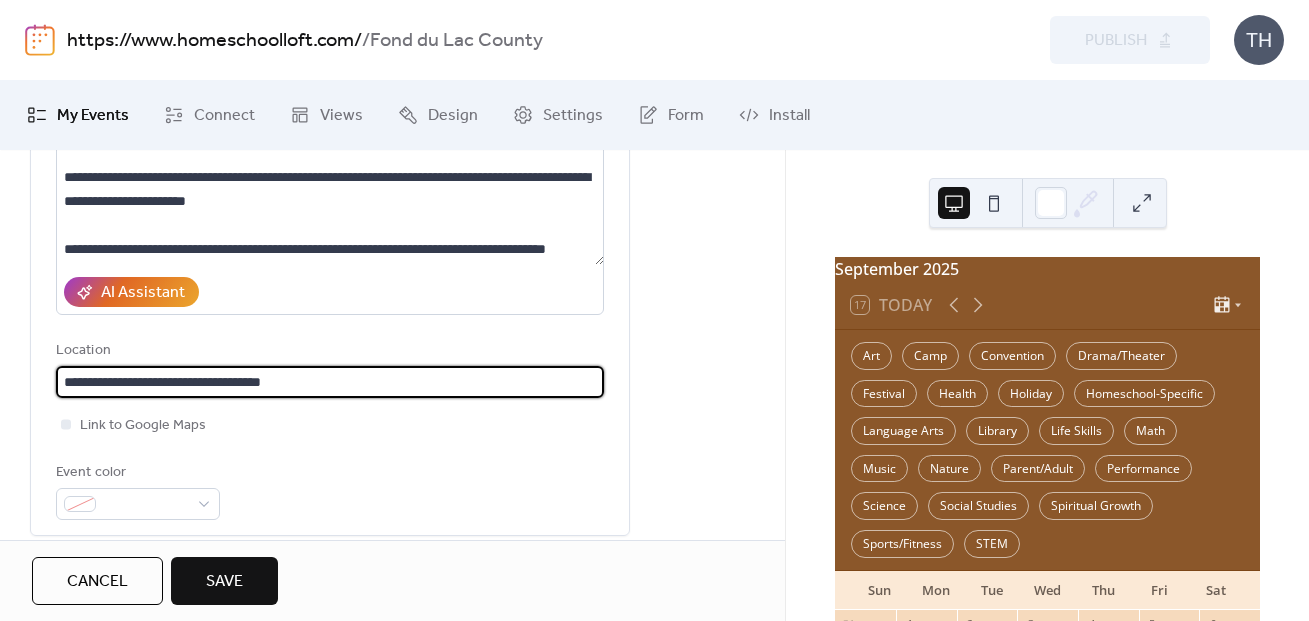 drag, startPoint x: 318, startPoint y: 379, endPoint x: 49, endPoint y: 371, distance: 269.11893 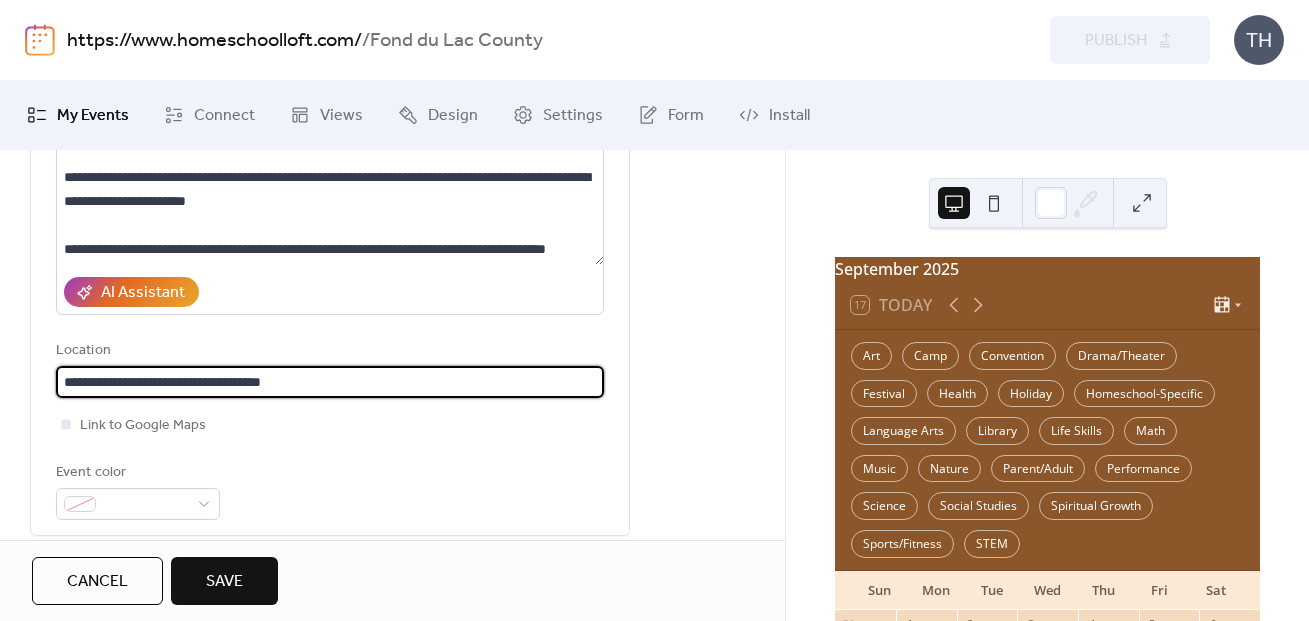 type 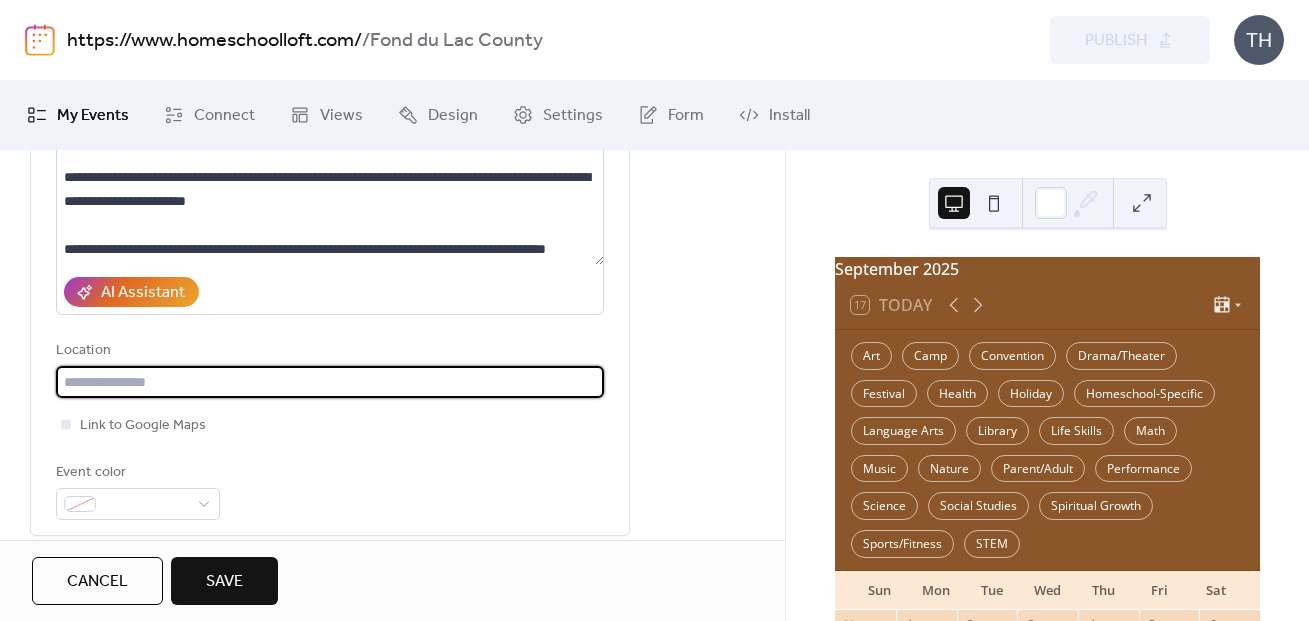 click on "Location" at bounding box center (328, 351) 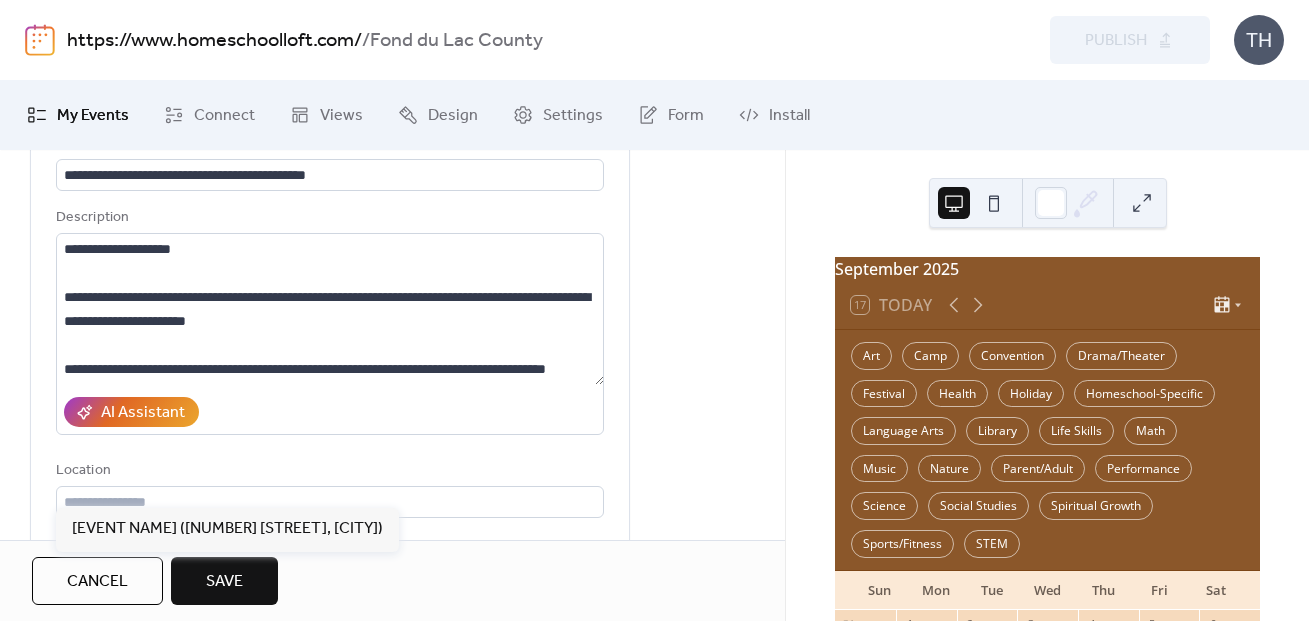 scroll, scrollTop: 136, scrollLeft: 0, axis: vertical 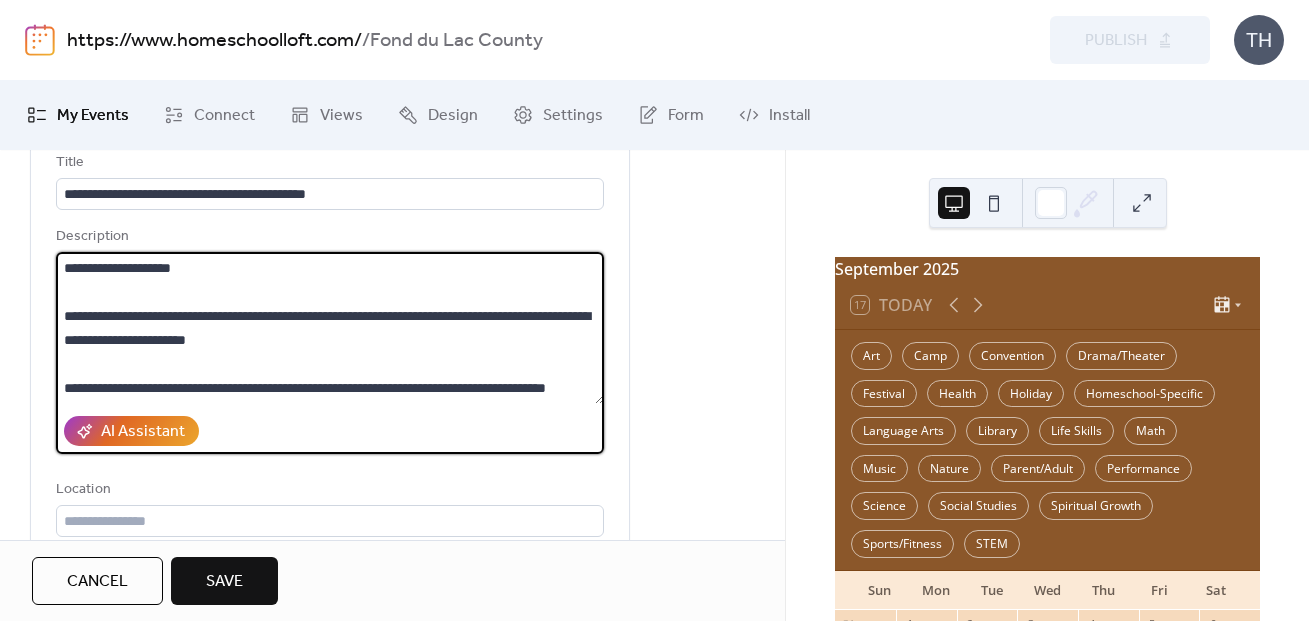 drag, startPoint x: 538, startPoint y: 350, endPoint x: 460, endPoint y: 387, distance: 86.33076 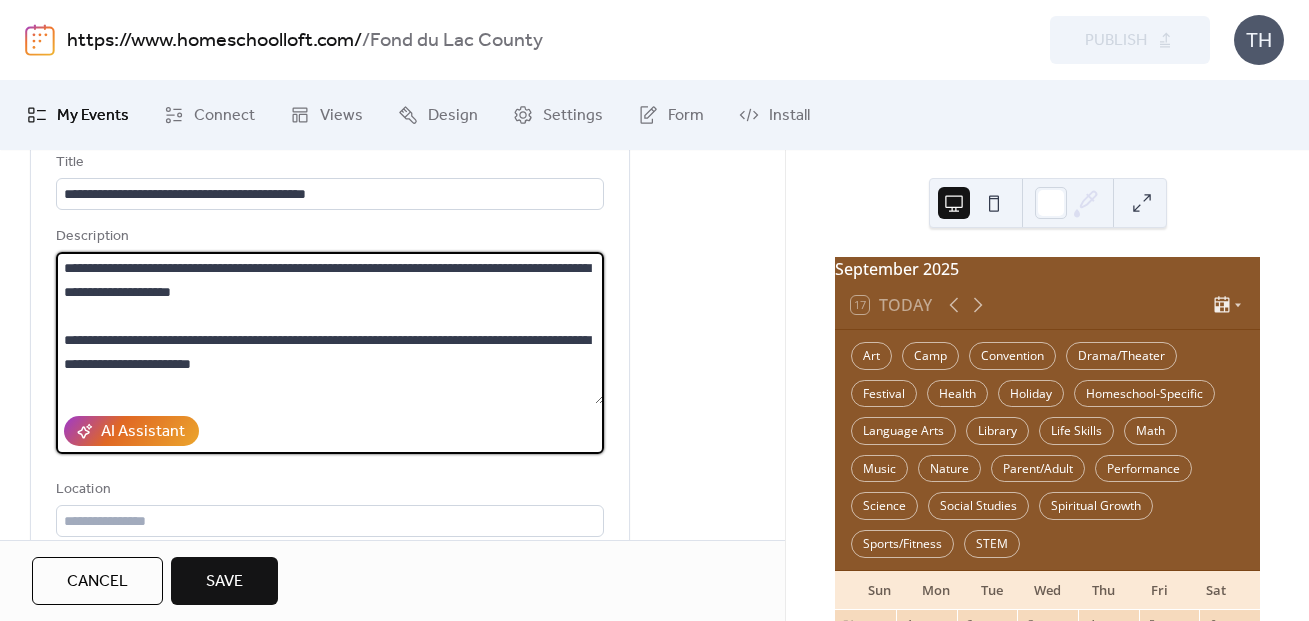 scroll, scrollTop: 0, scrollLeft: 0, axis: both 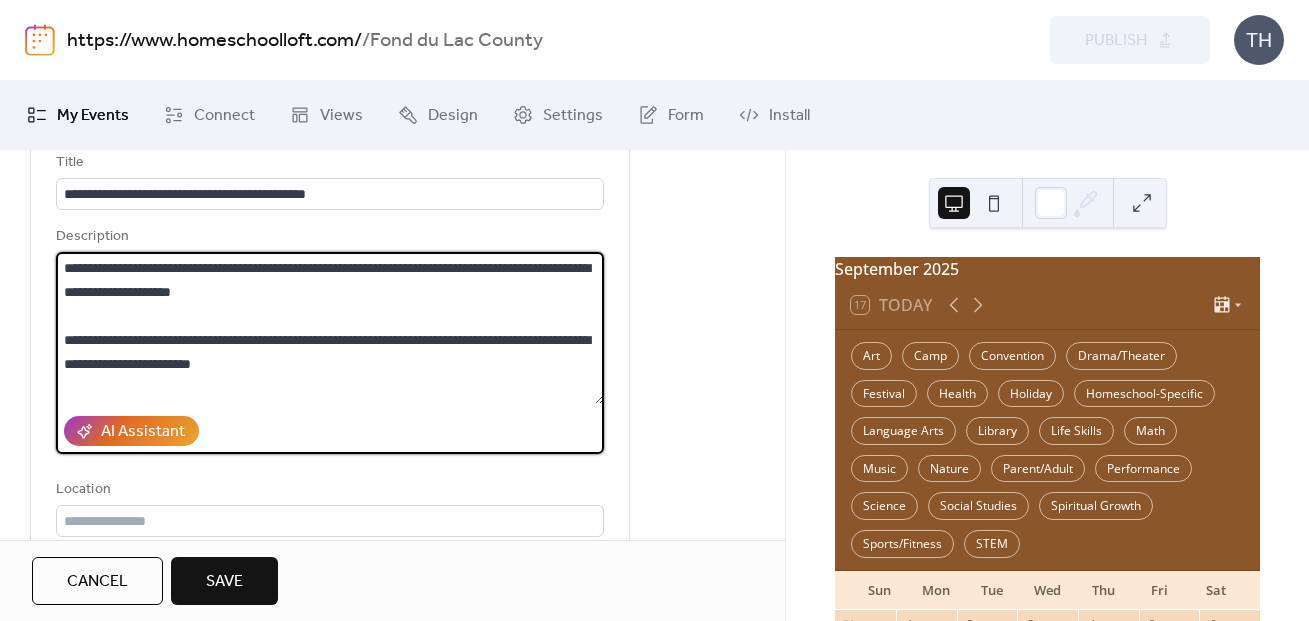 type on "**********" 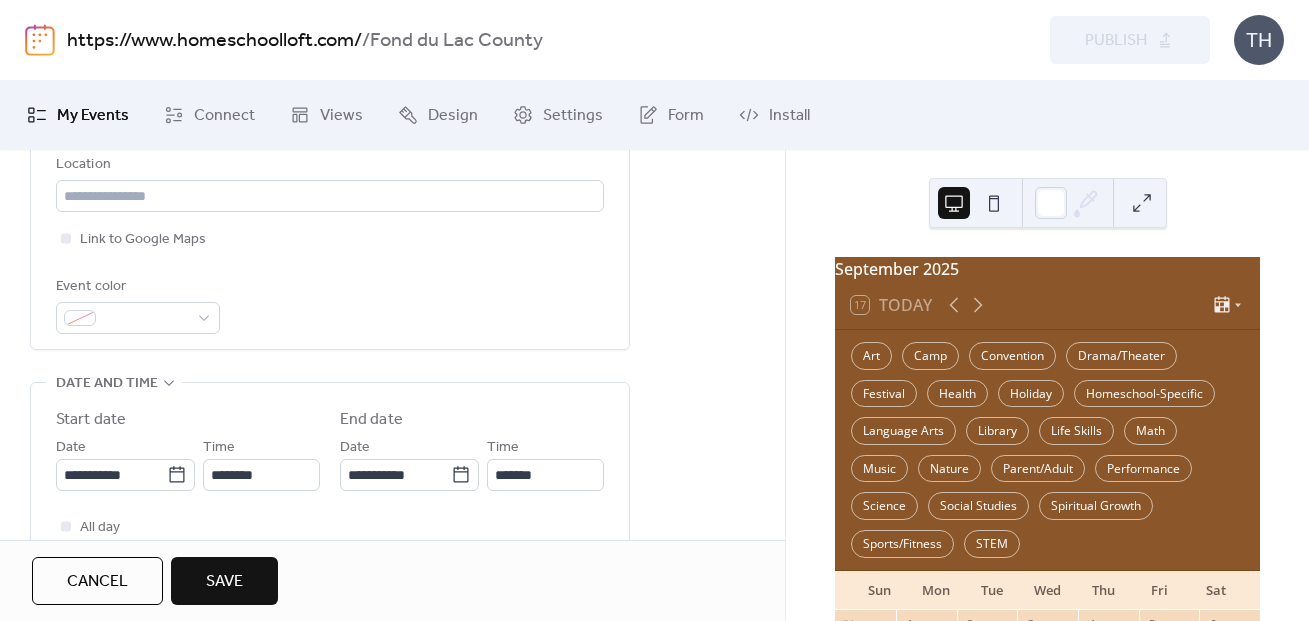 scroll, scrollTop: 456, scrollLeft: 0, axis: vertical 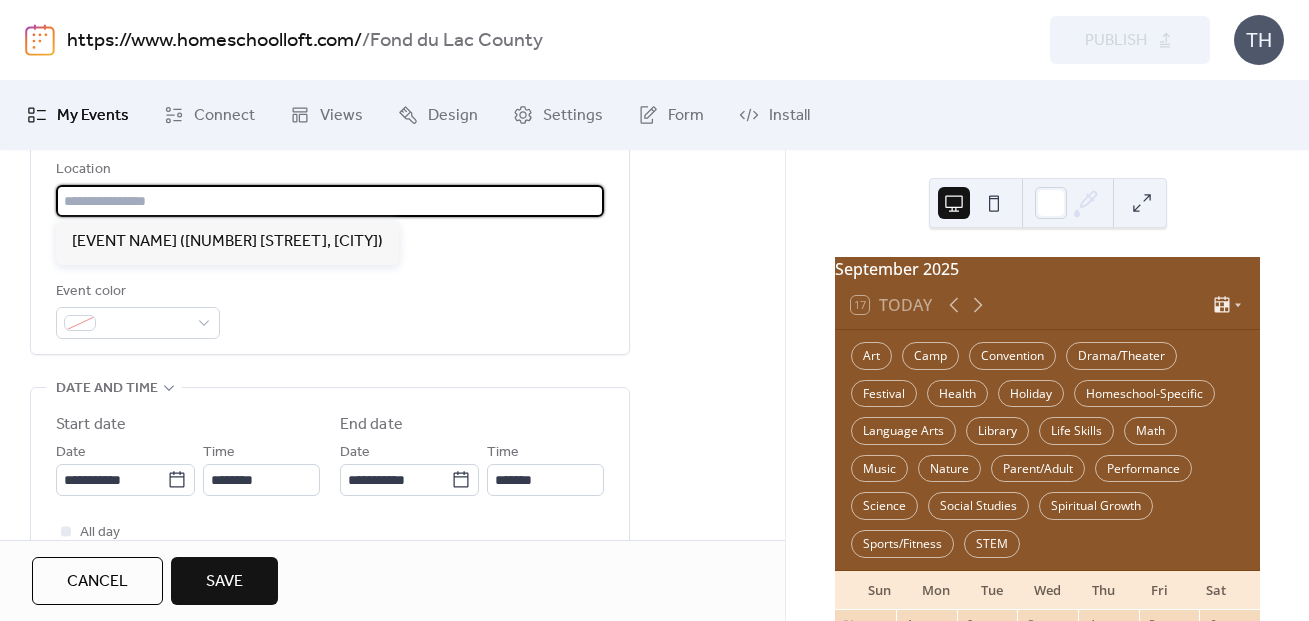 click at bounding box center (330, 201) 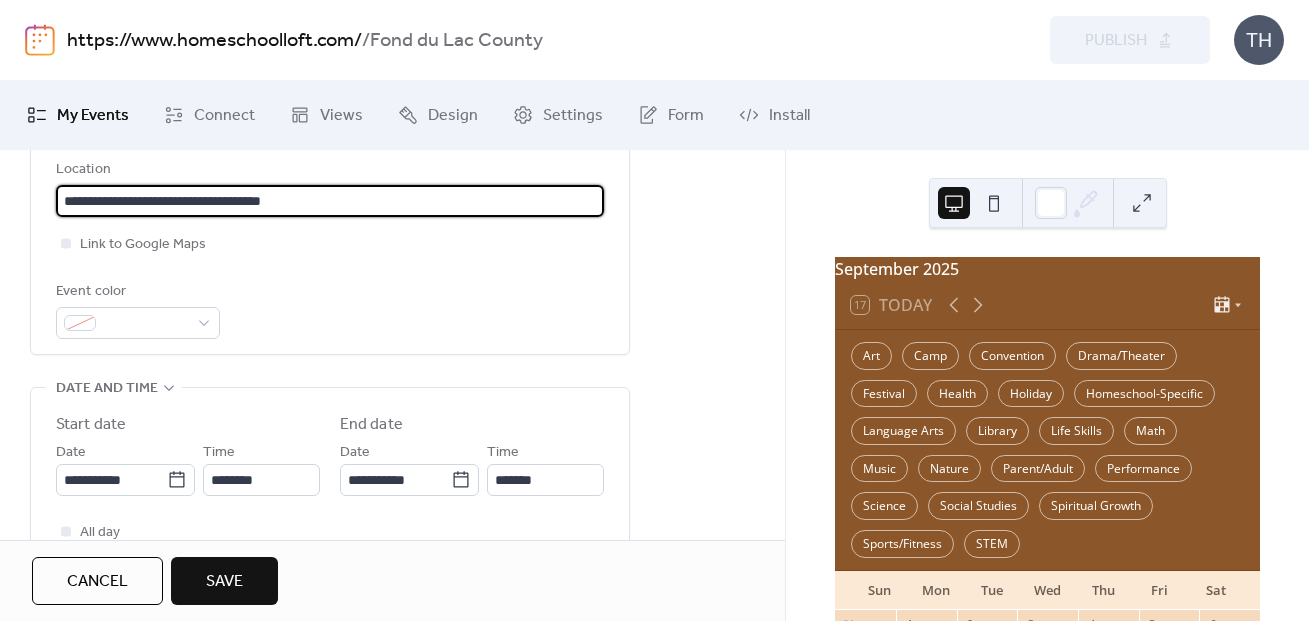 type on "**********" 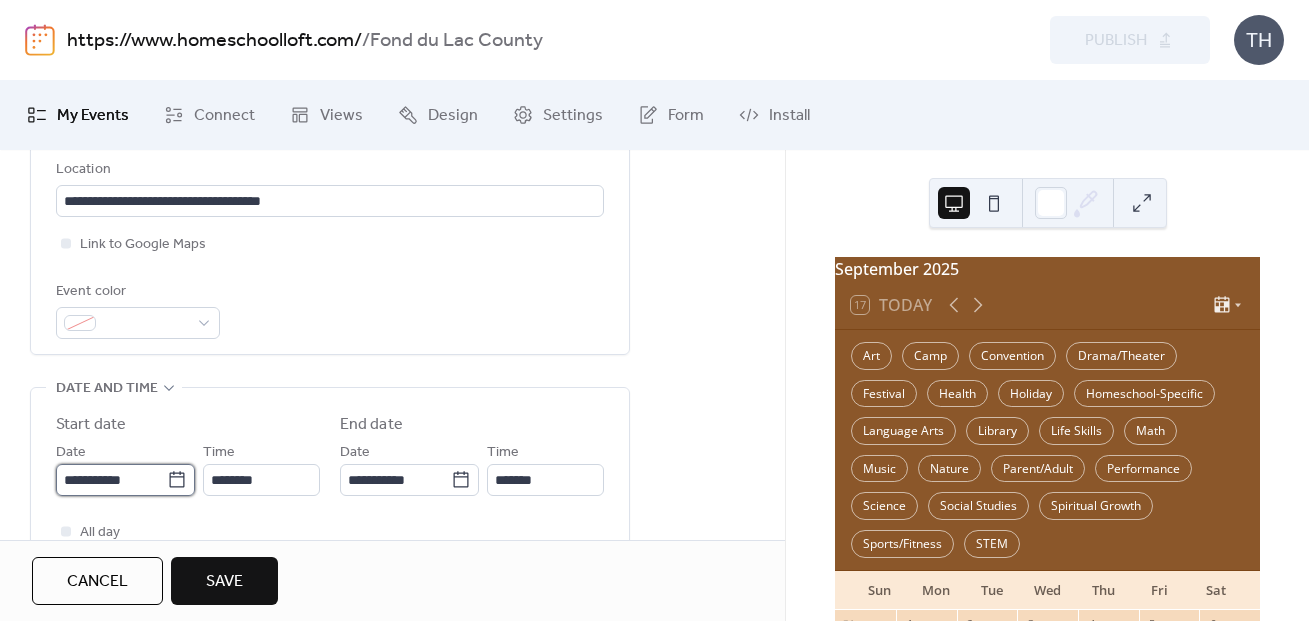 click on "**********" at bounding box center (111, 480) 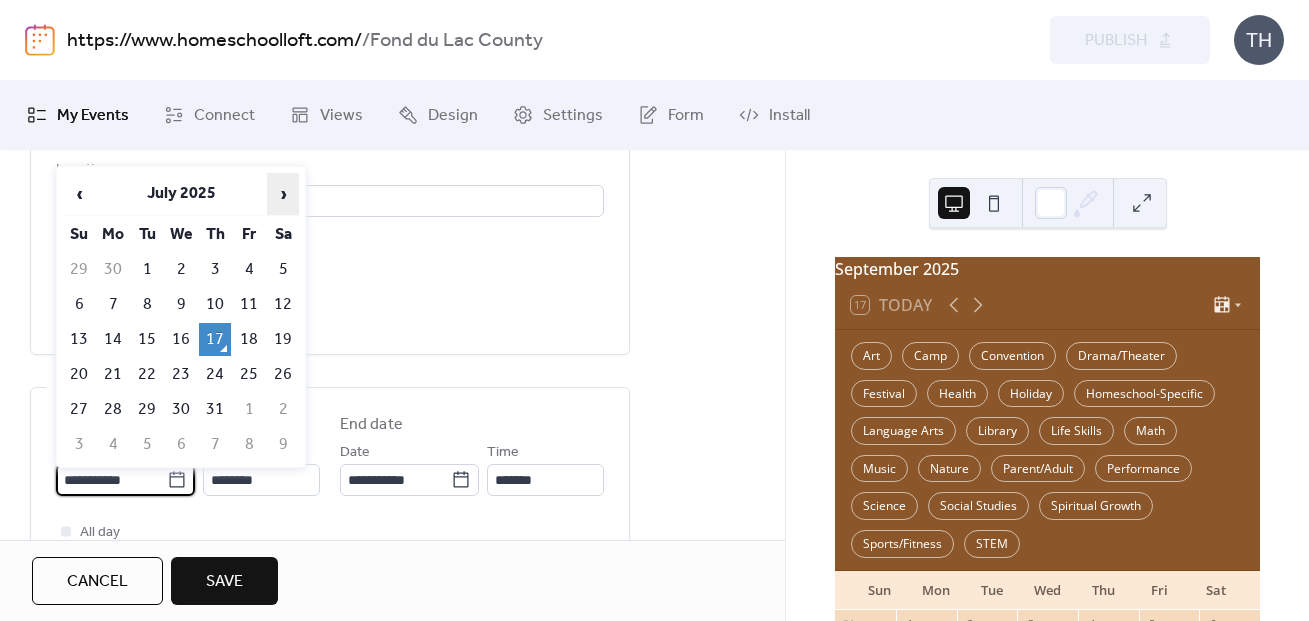 click on "›" at bounding box center (283, 194) 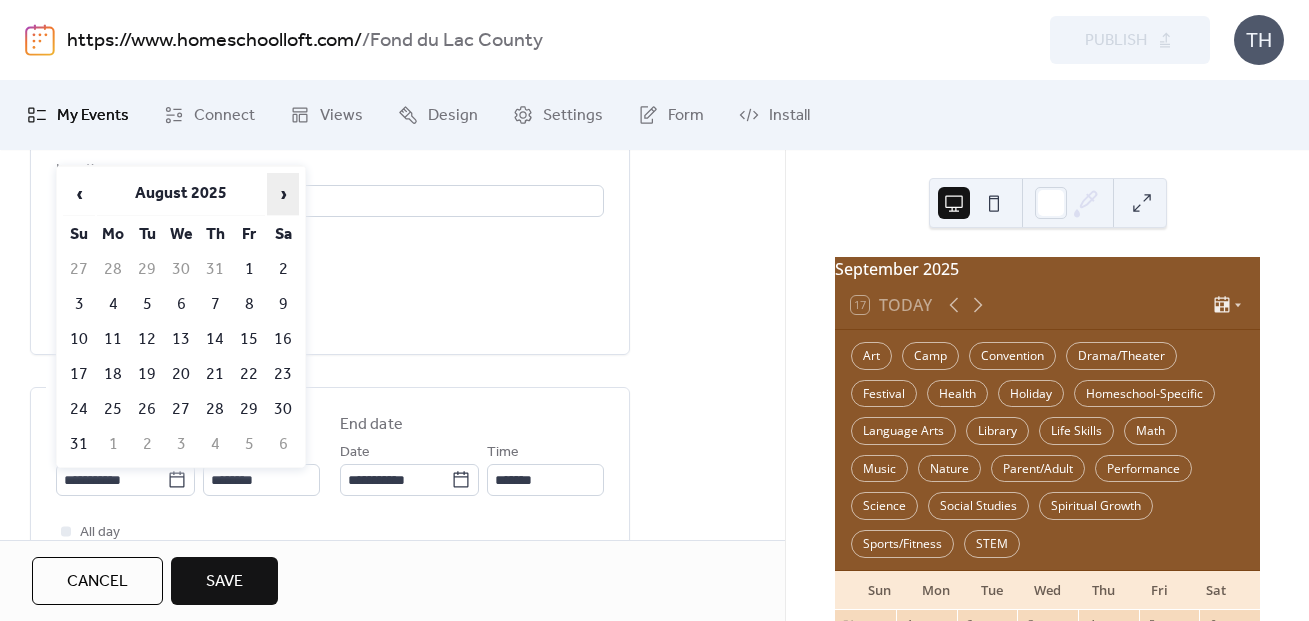 click on "›" at bounding box center [283, 194] 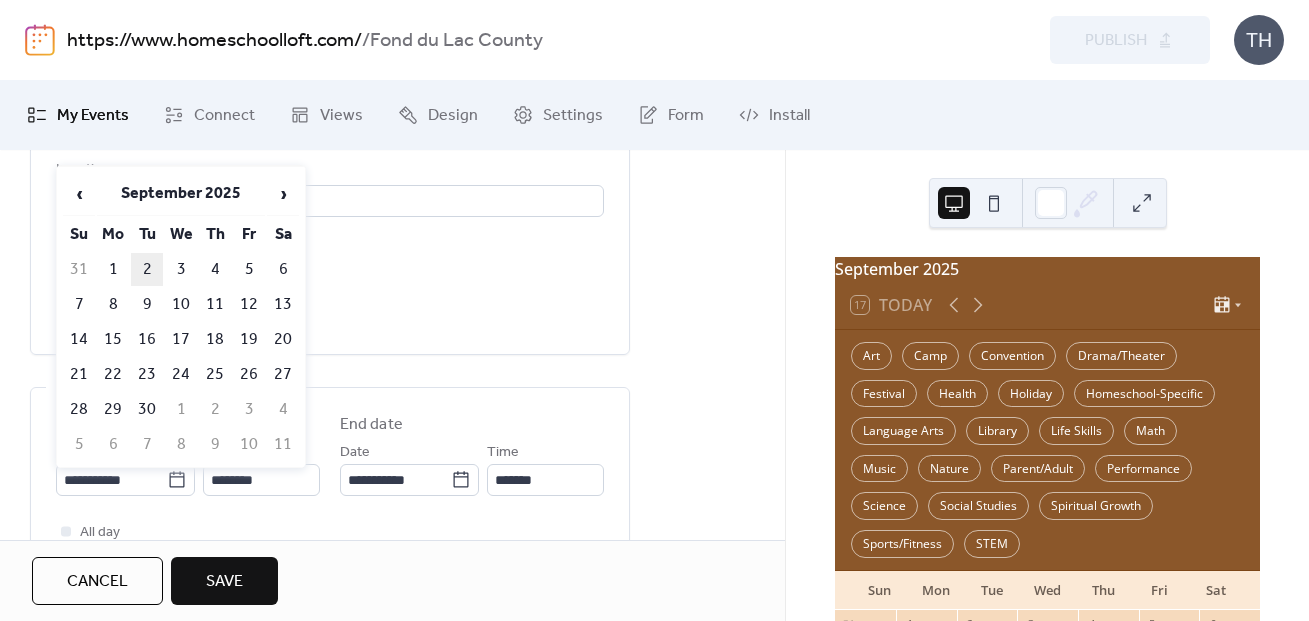 click on "2" at bounding box center [147, 269] 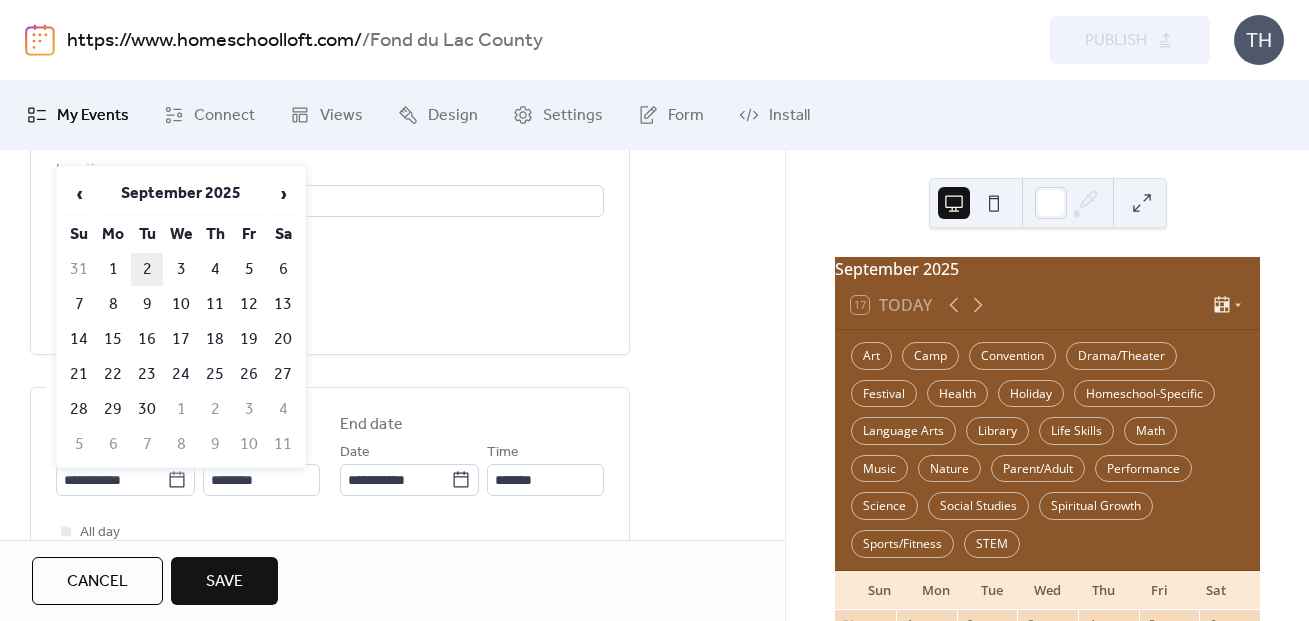 type on "**********" 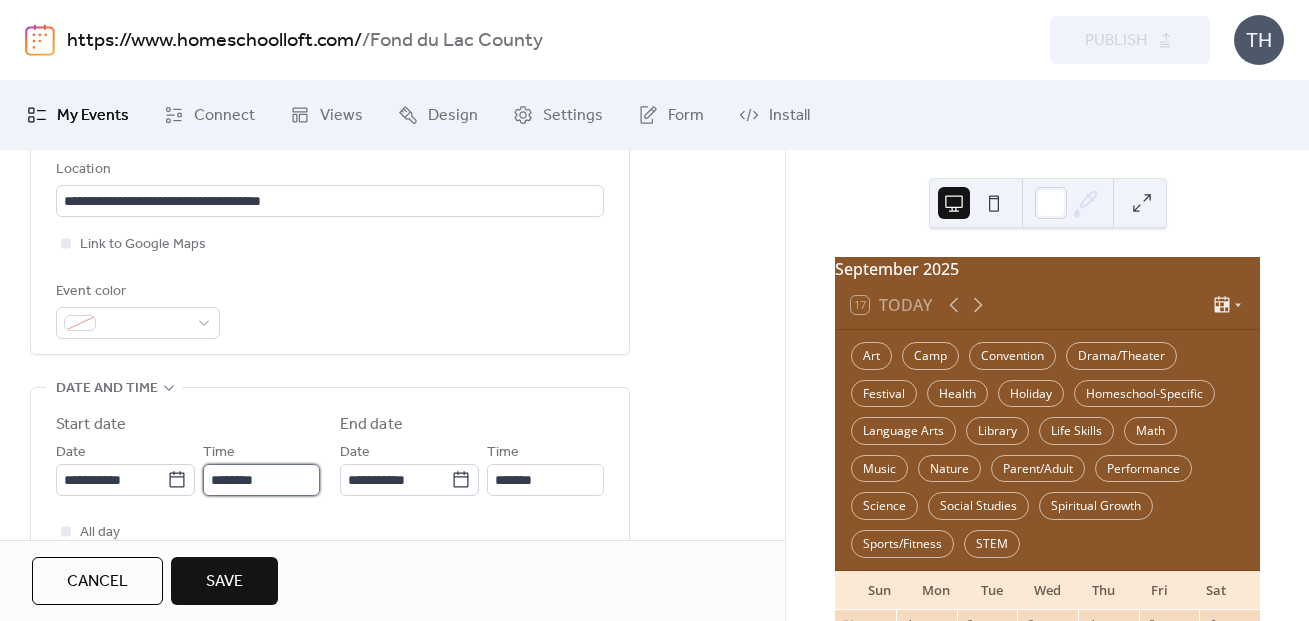 click on "********" at bounding box center (261, 480) 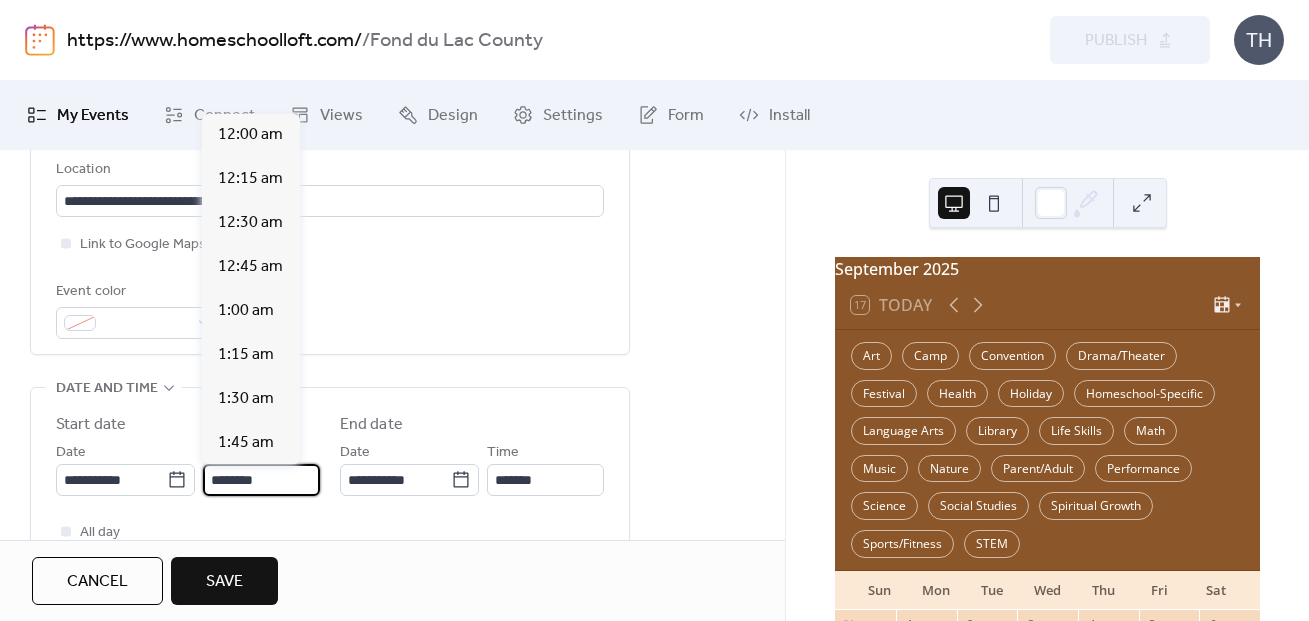 scroll, scrollTop: 2184, scrollLeft: 0, axis: vertical 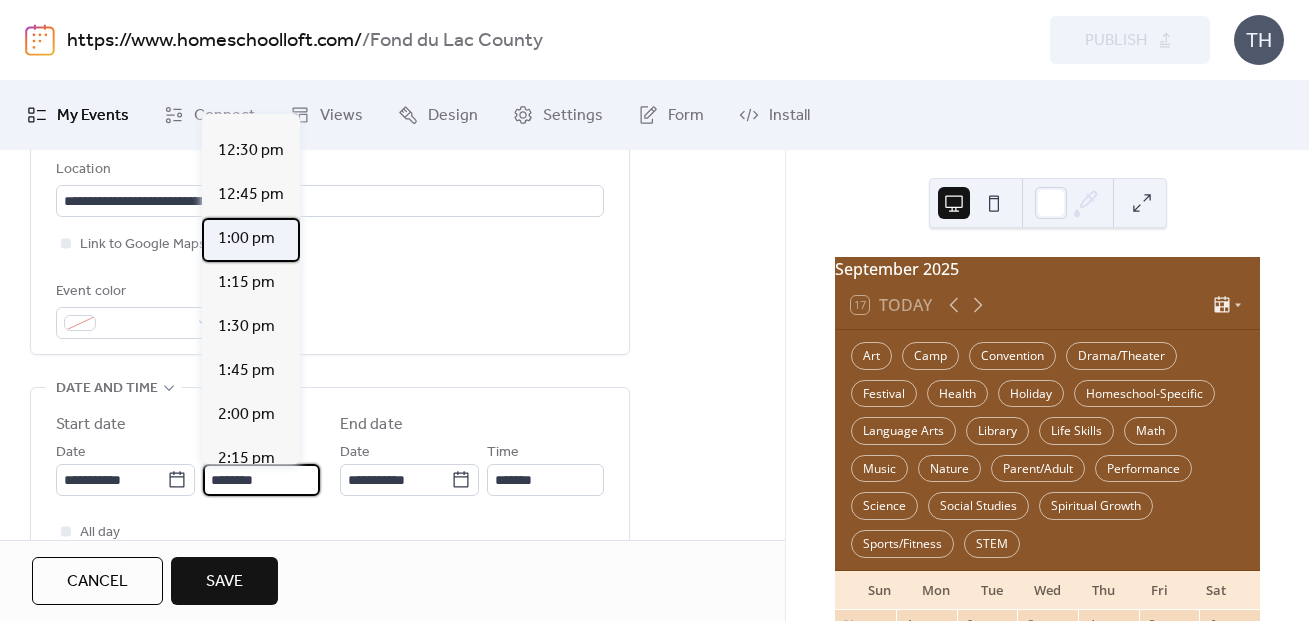 click on "1:00 pm" at bounding box center [251, 240] 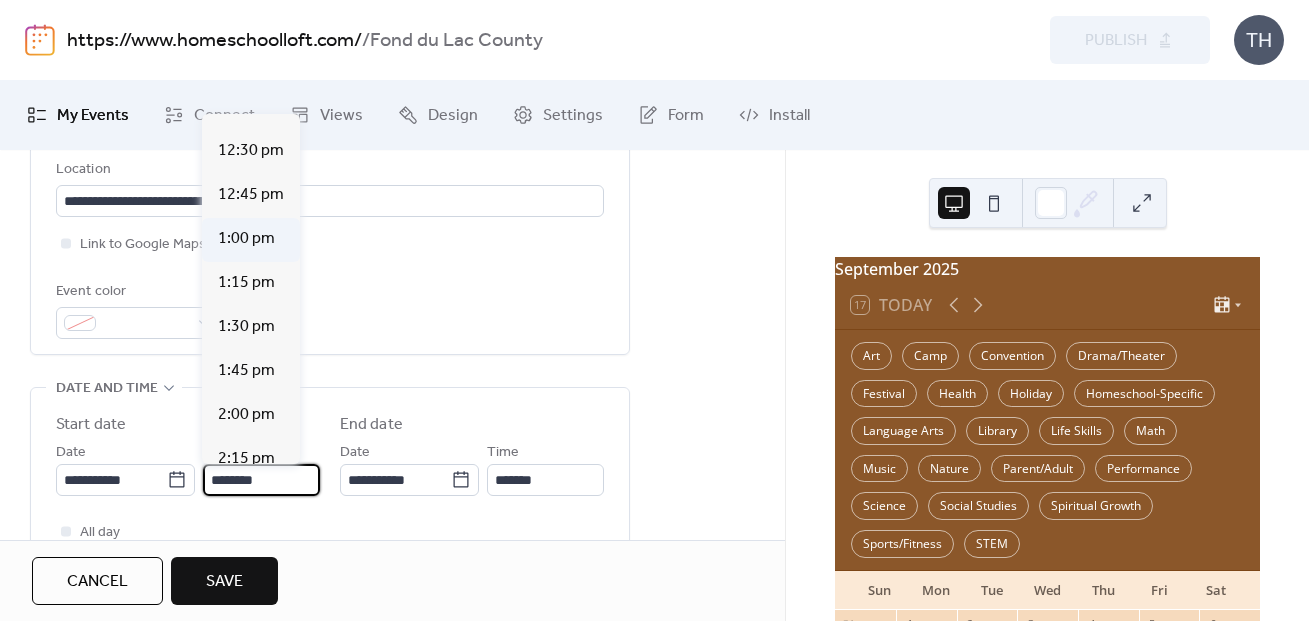 type on "*******" 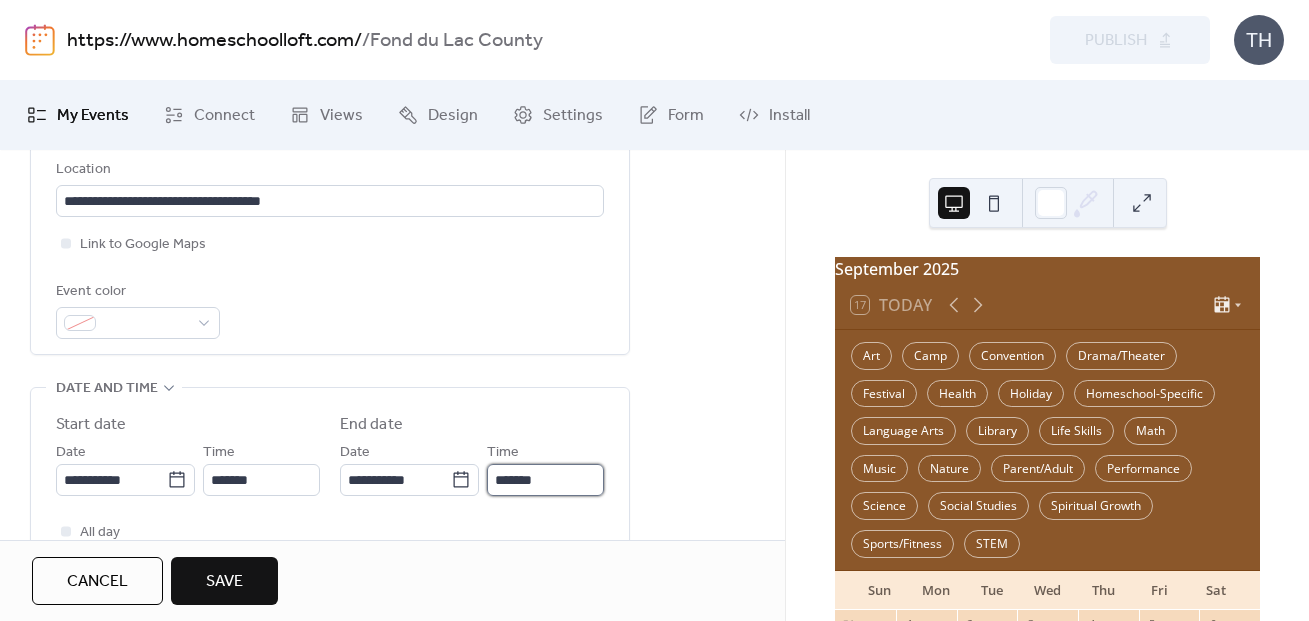 click on "*******" at bounding box center (545, 480) 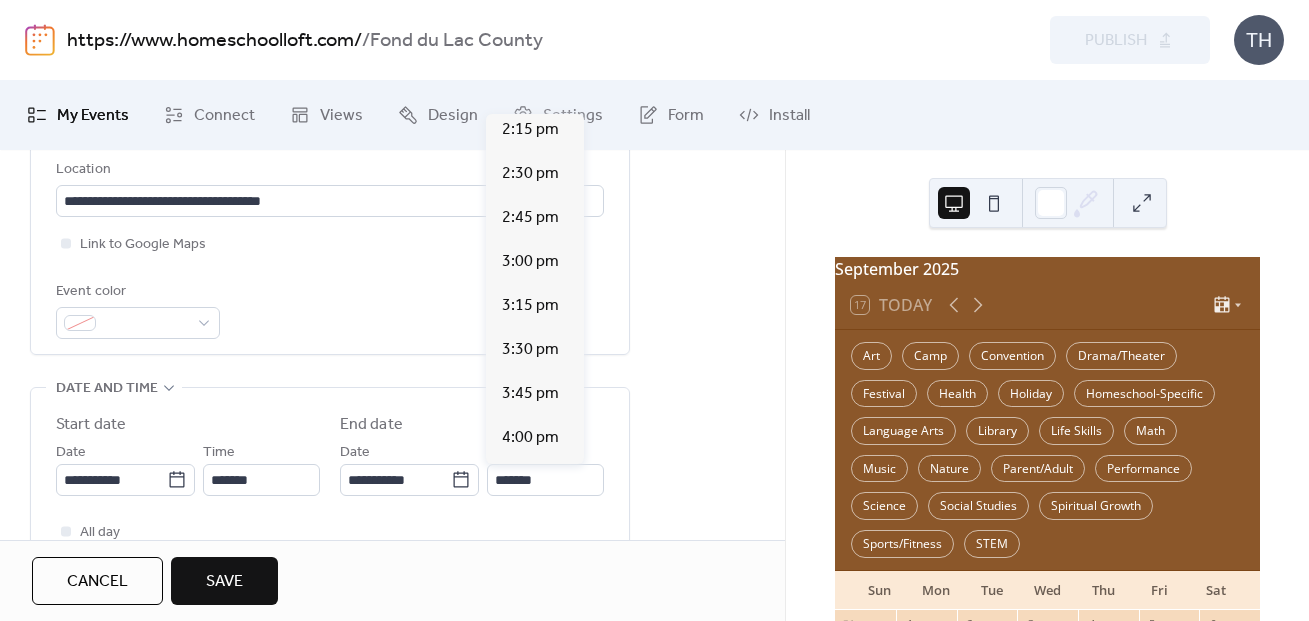 scroll, scrollTop: 195, scrollLeft: 0, axis: vertical 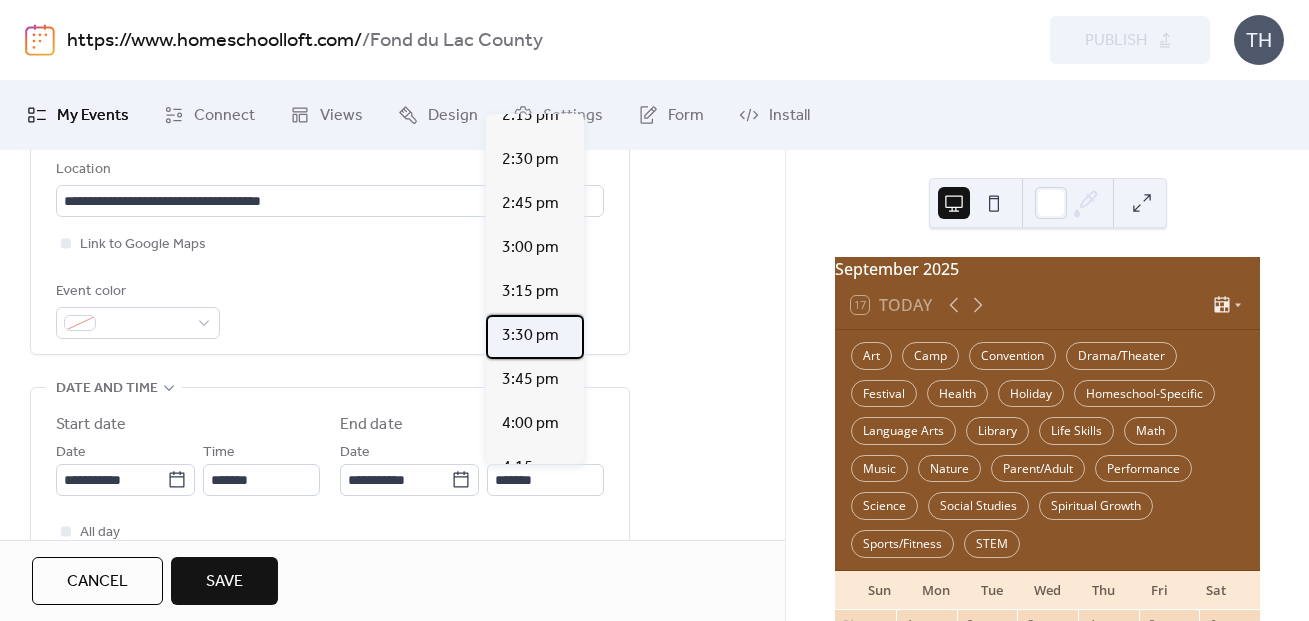 click on "3:30 pm" at bounding box center (530, 336) 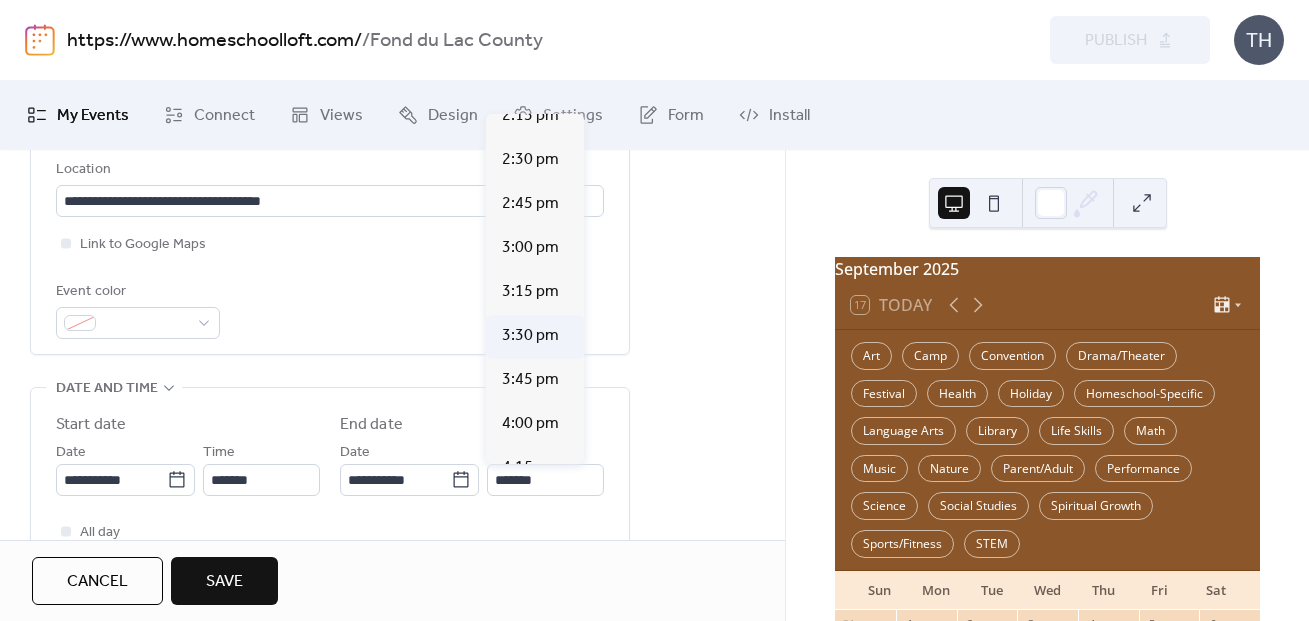 type on "*******" 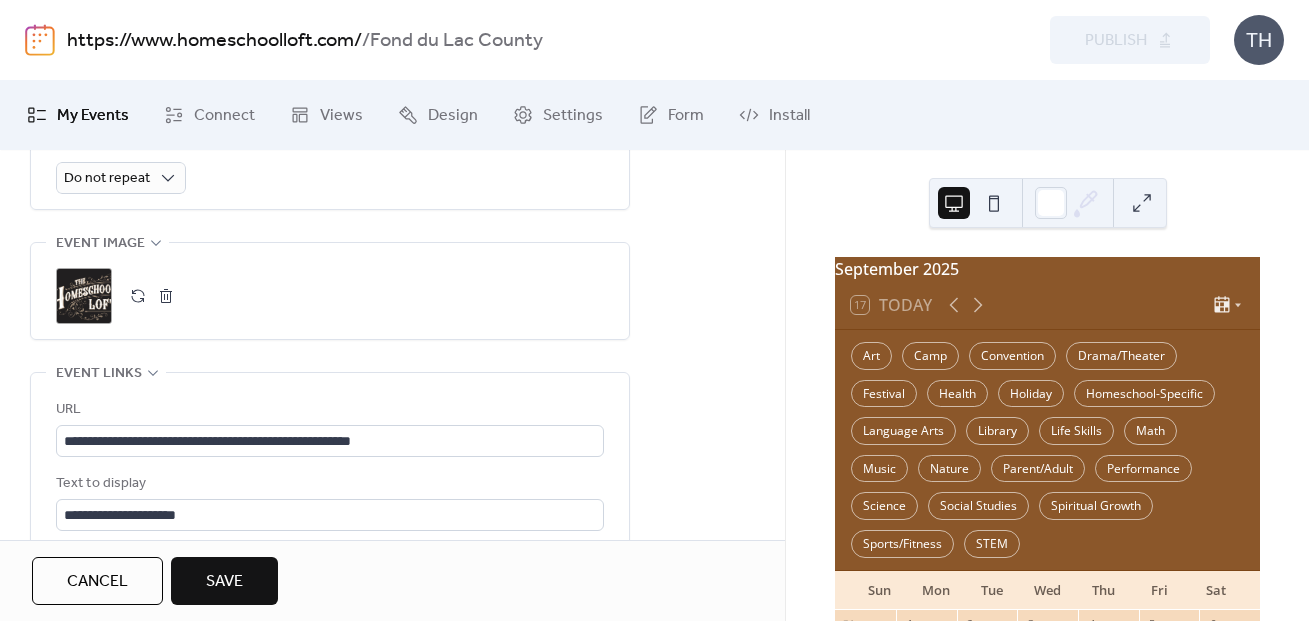 scroll, scrollTop: 977, scrollLeft: 0, axis: vertical 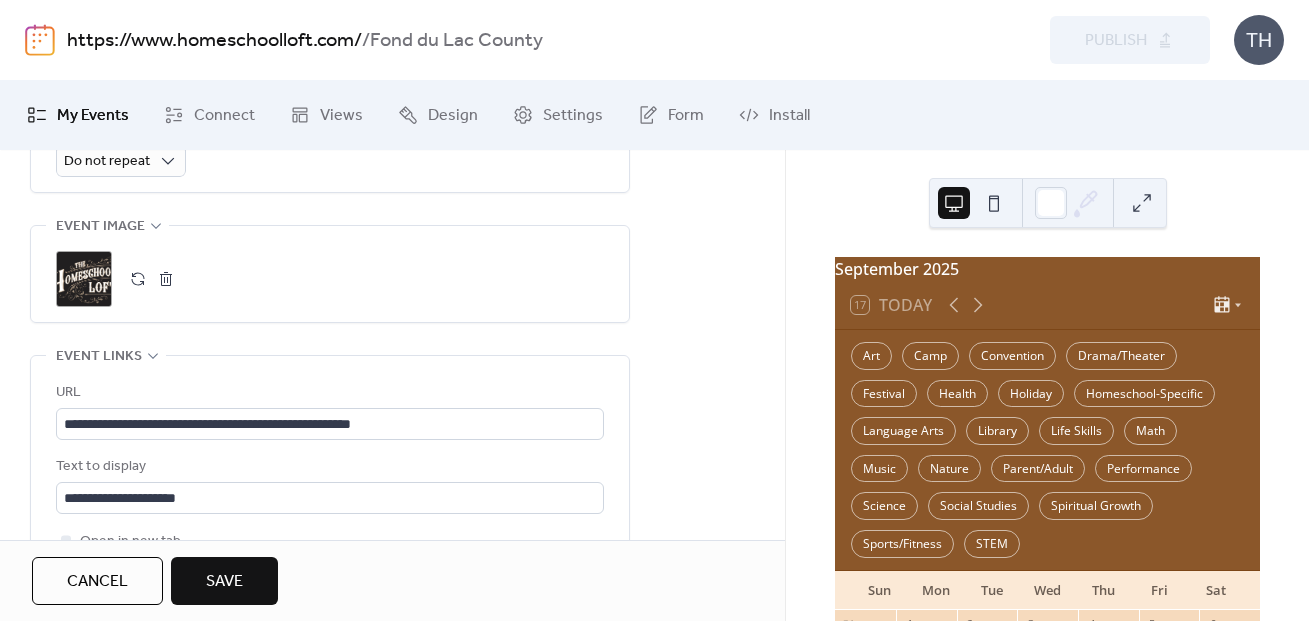 click at bounding box center (166, 279) 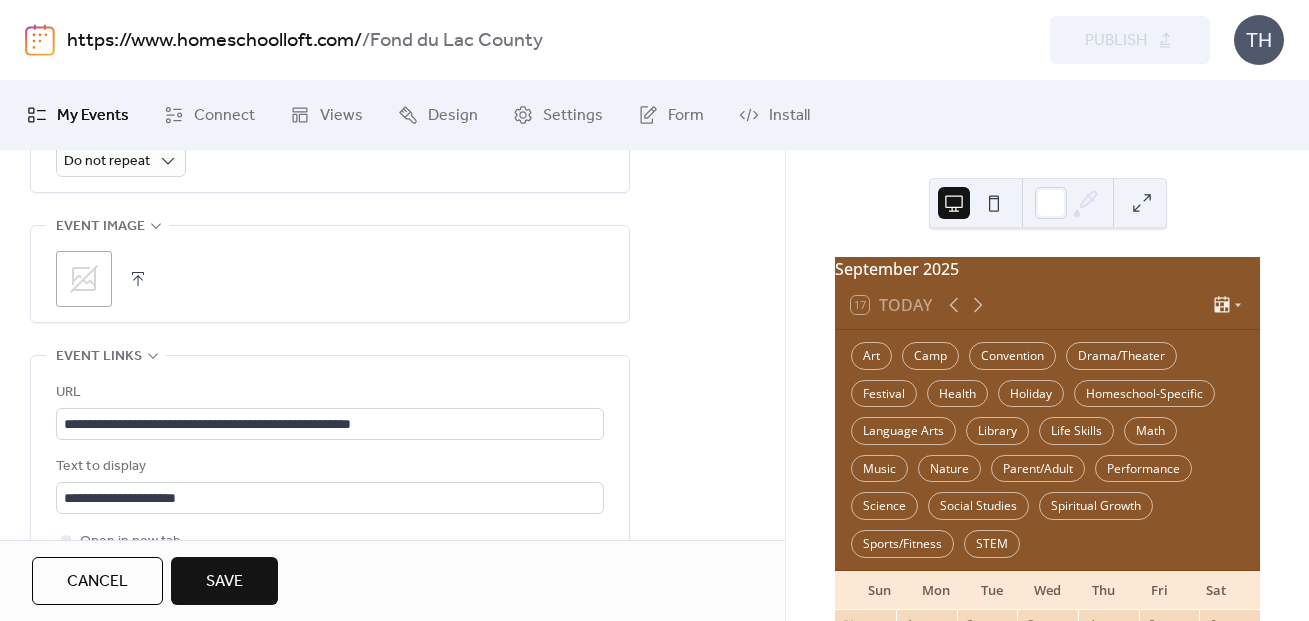 click 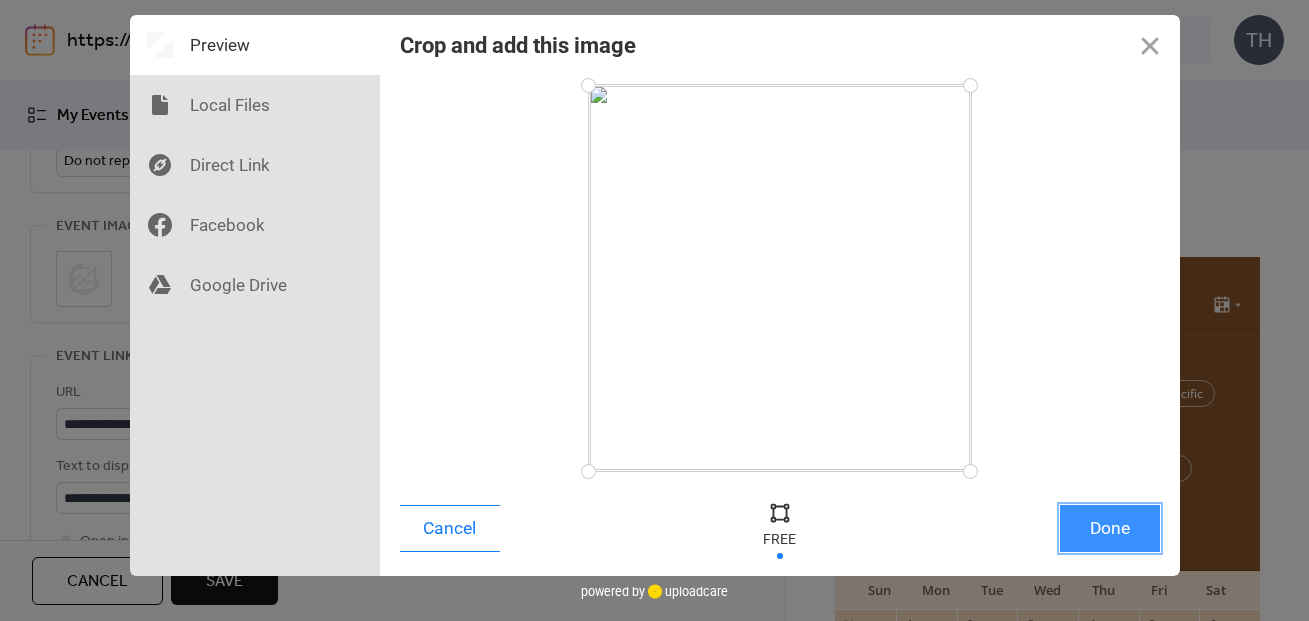 click on "Done" at bounding box center [1110, 528] 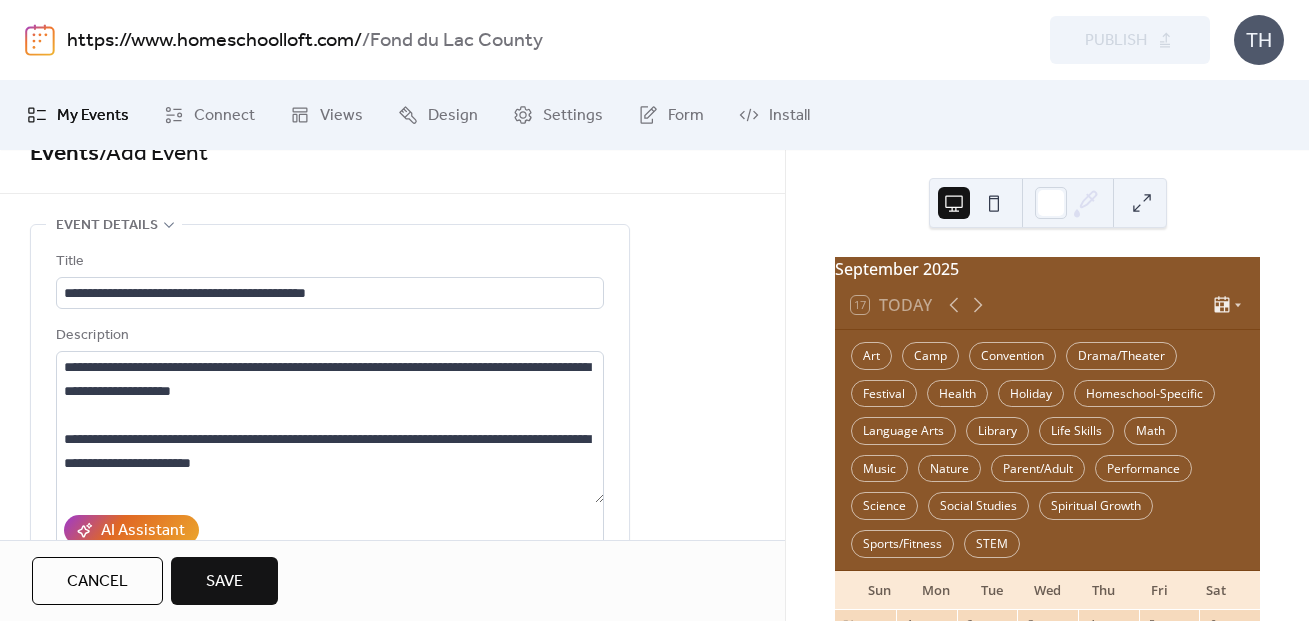 scroll, scrollTop: 95, scrollLeft: 0, axis: vertical 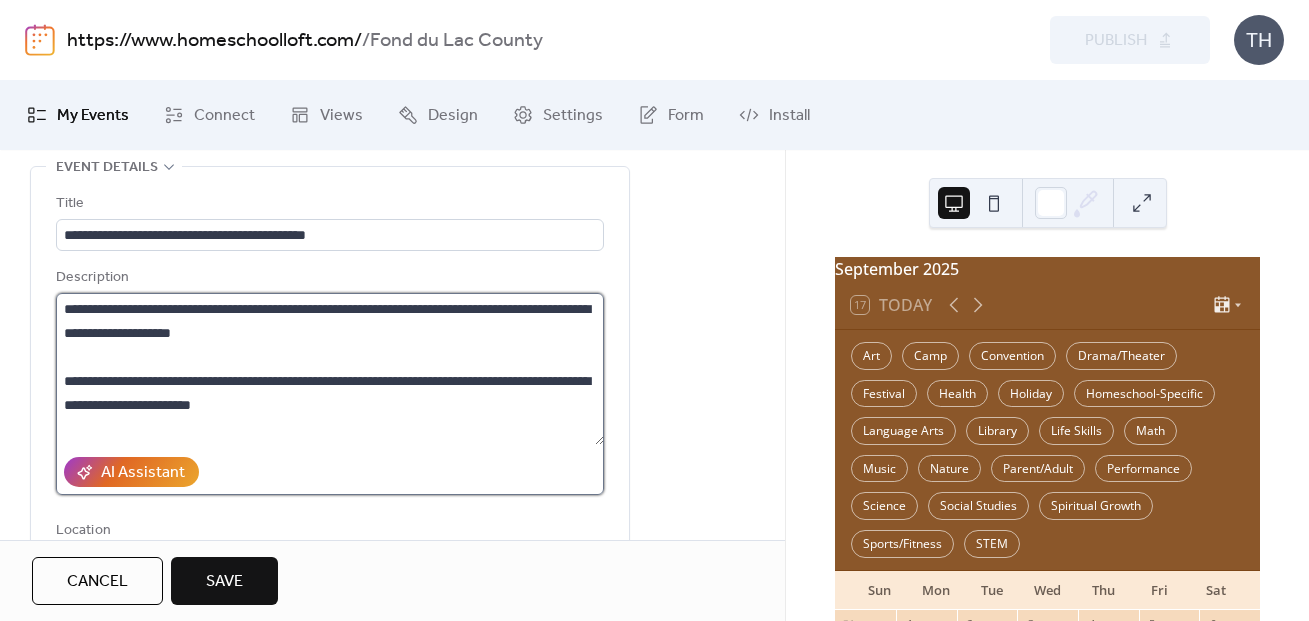 click on "**********" at bounding box center (330, 369) 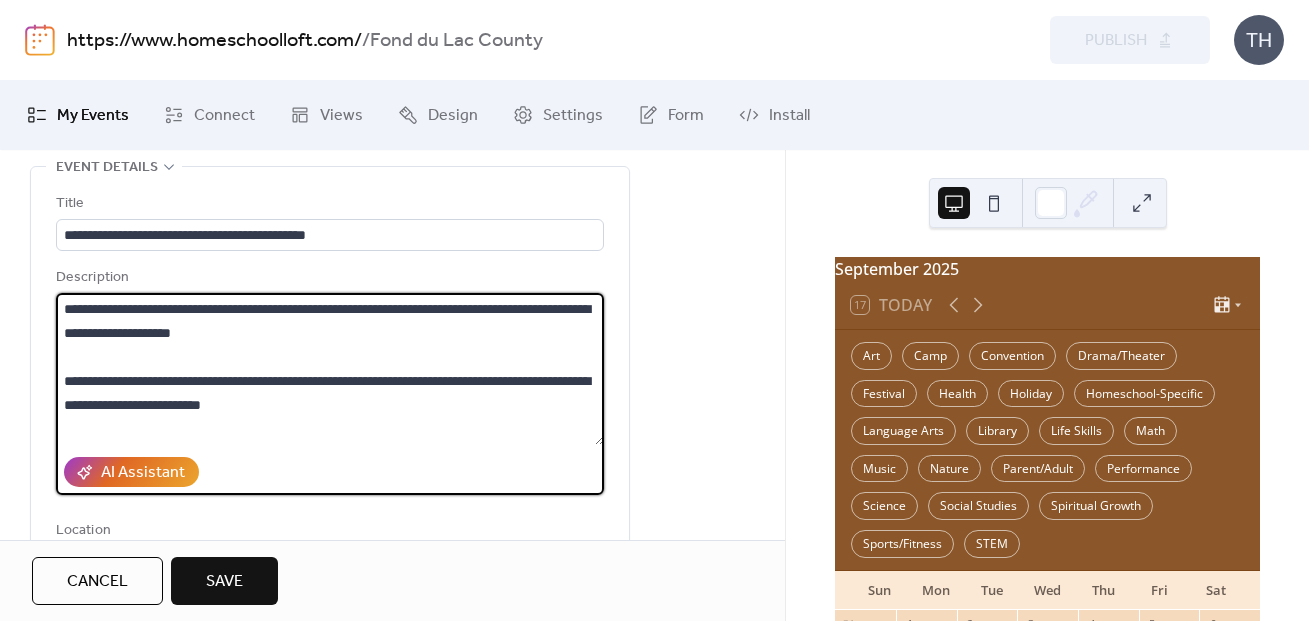 paste on "**********" 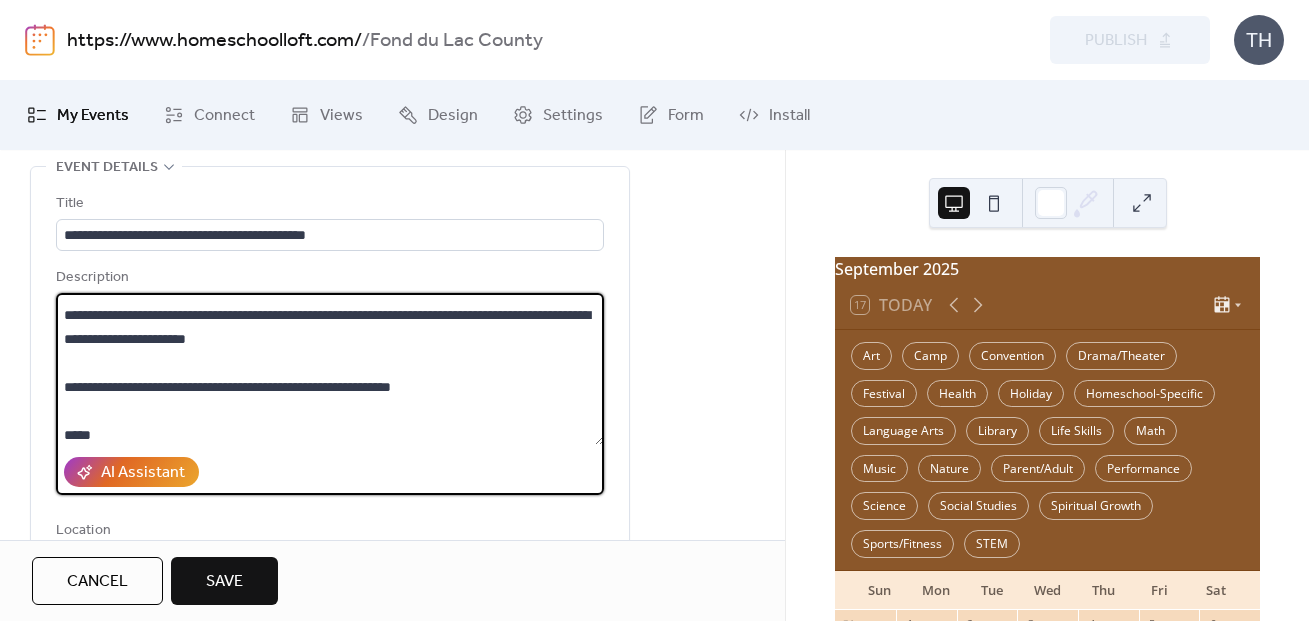 scroll, scrollTop: 0, scrollLeft: 0, axis: both 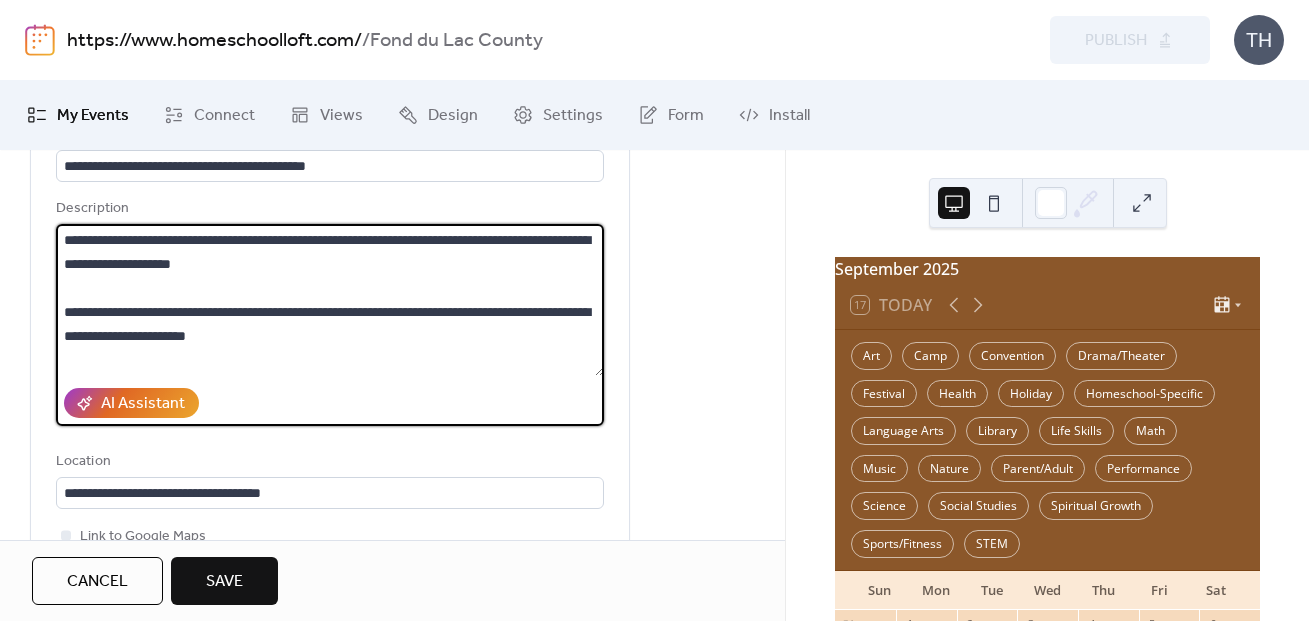 click on "**********" at bounding box center [330, 300] 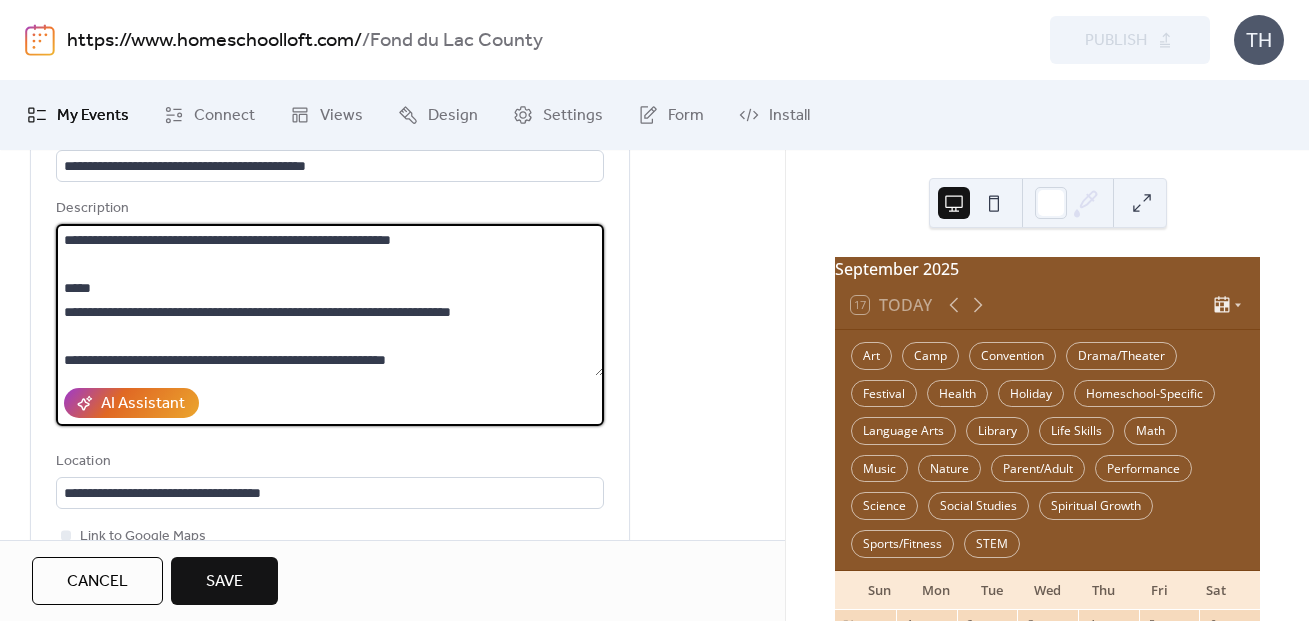 scroll, scrollTop: 168, scrollLeft: 0, axis: vertical 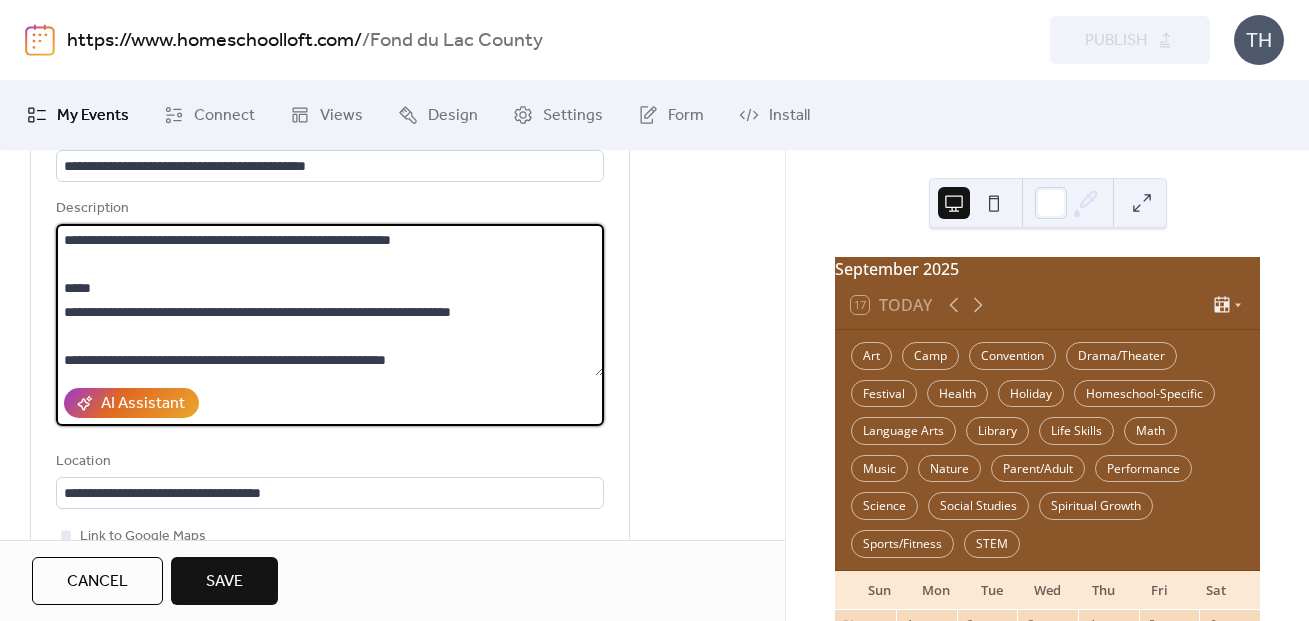 click on "**********" at bounding box center (330, 300) 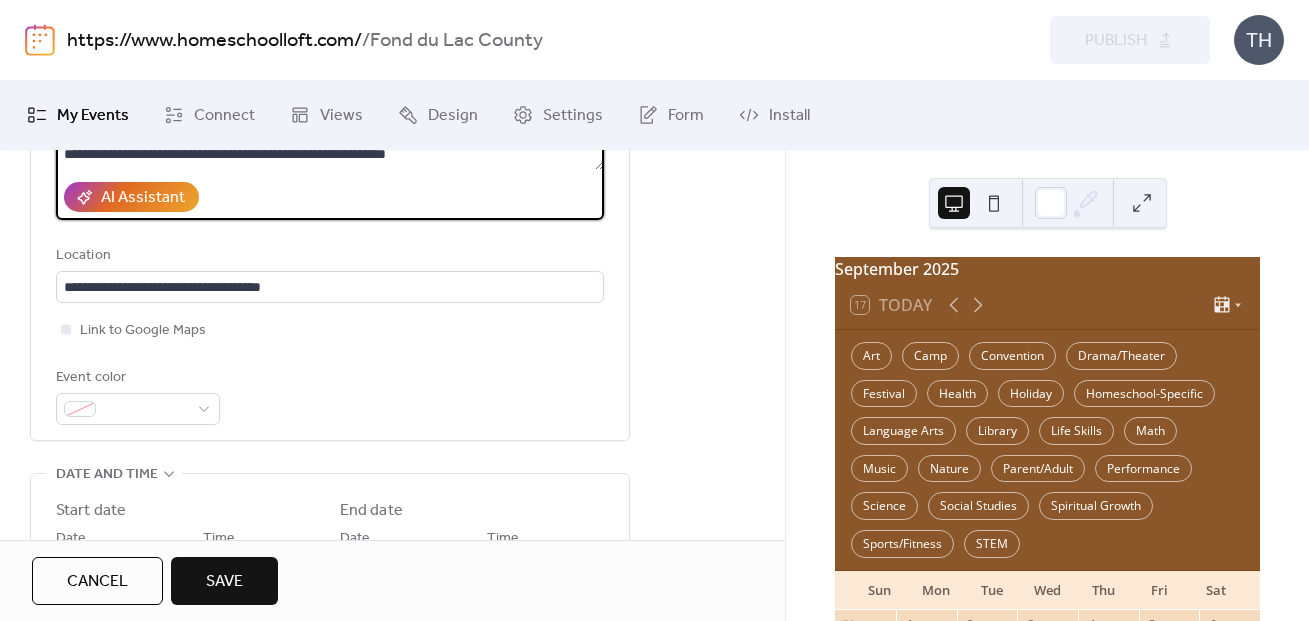 scroll, scrollTop: 356, scrollLeft: 0, axis: vertical 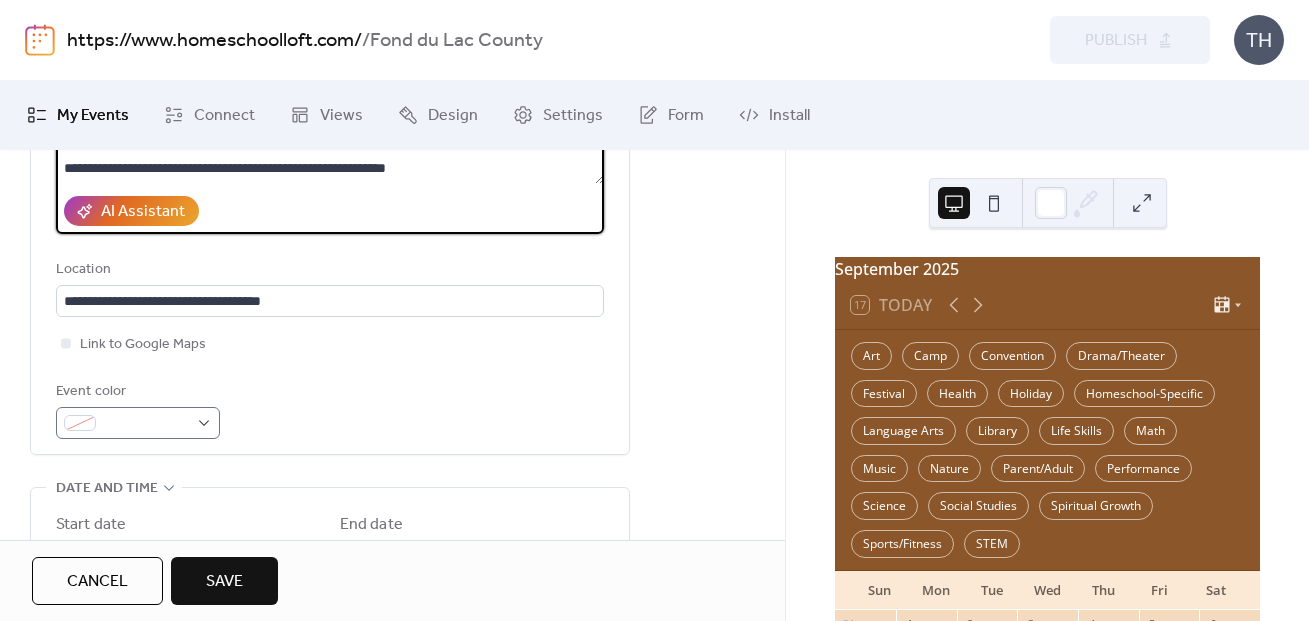 type on "**********" 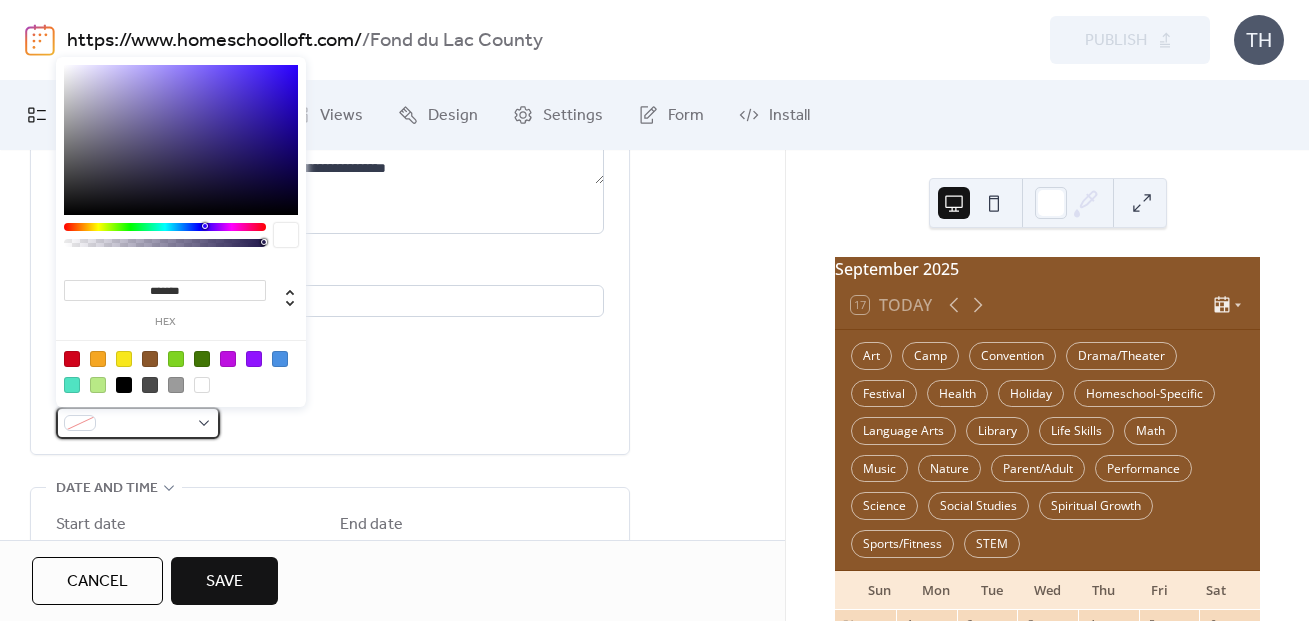 click at bounding box center (138, 423) 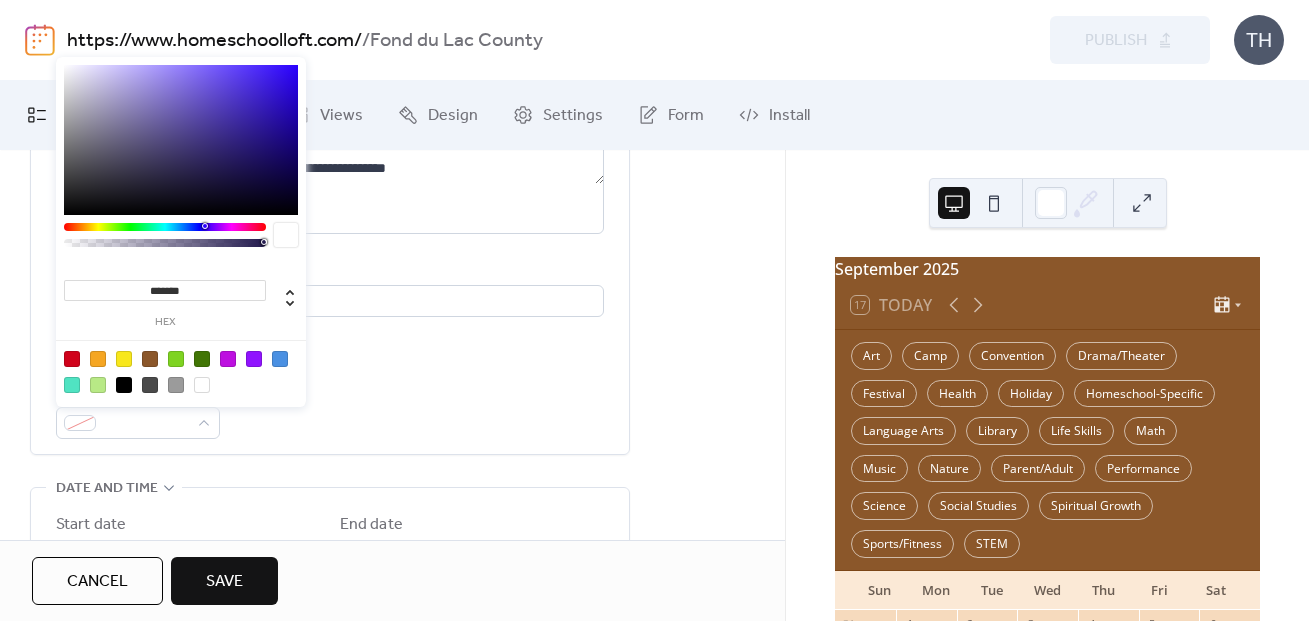 click at bounding box center (124, 359) 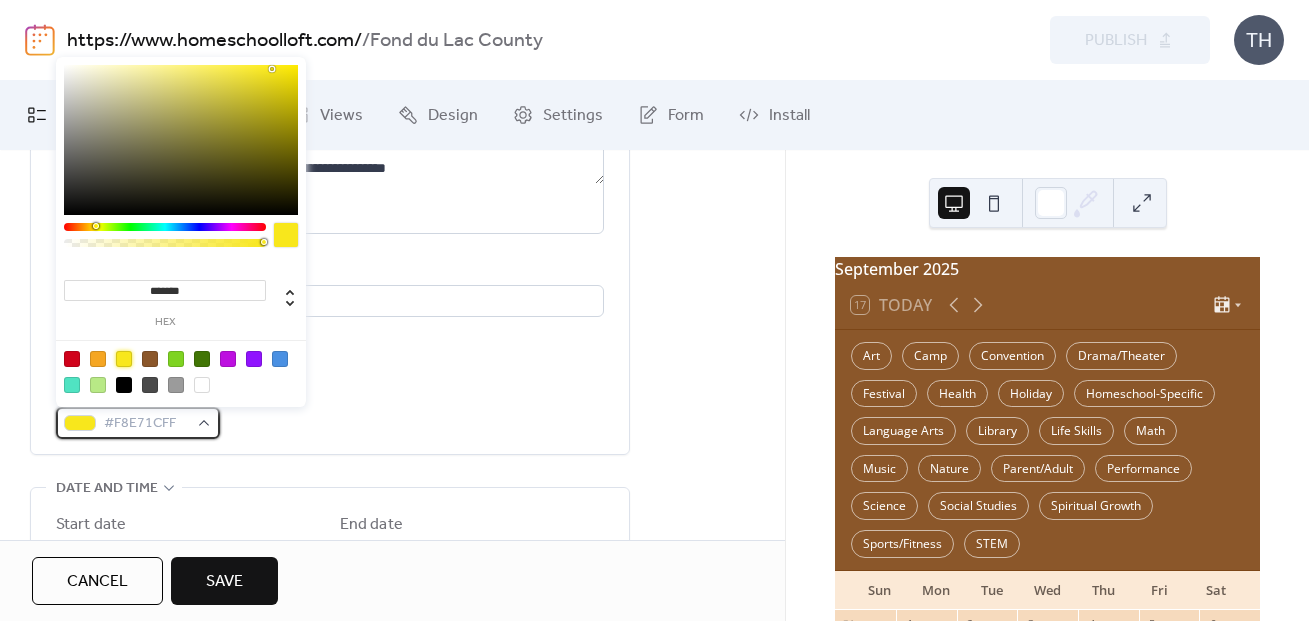 click on "#F8E71CFF" at bounding box center (146, 424) 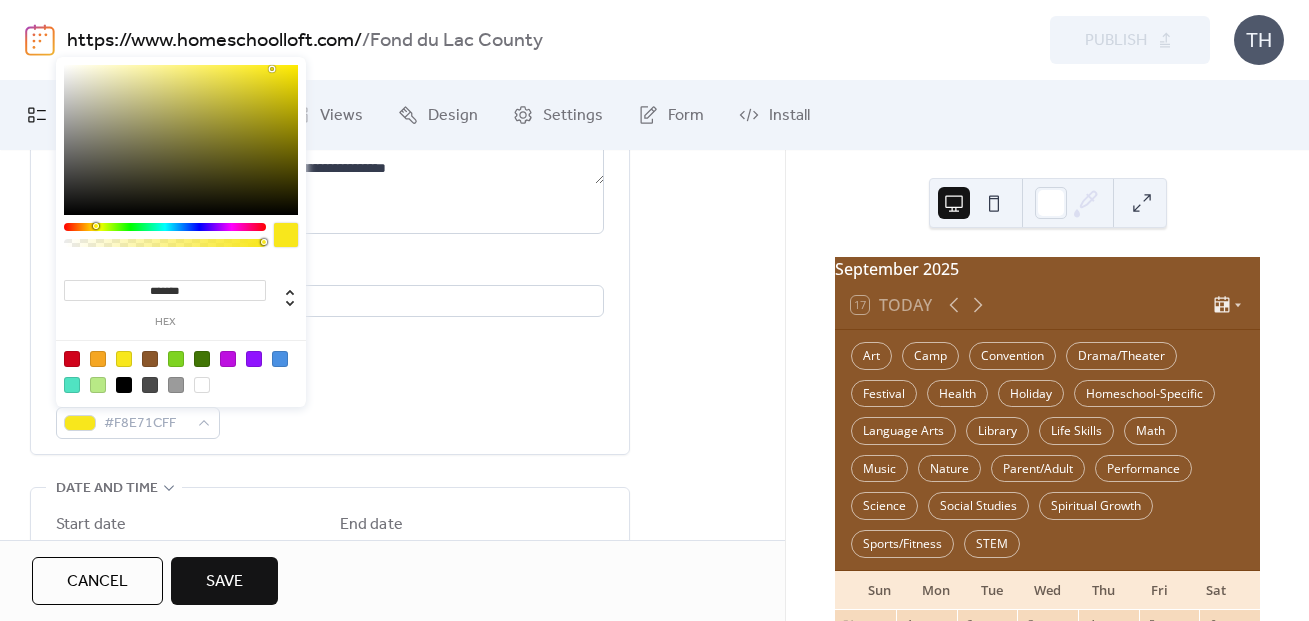 click at bounding box center [286, 235] 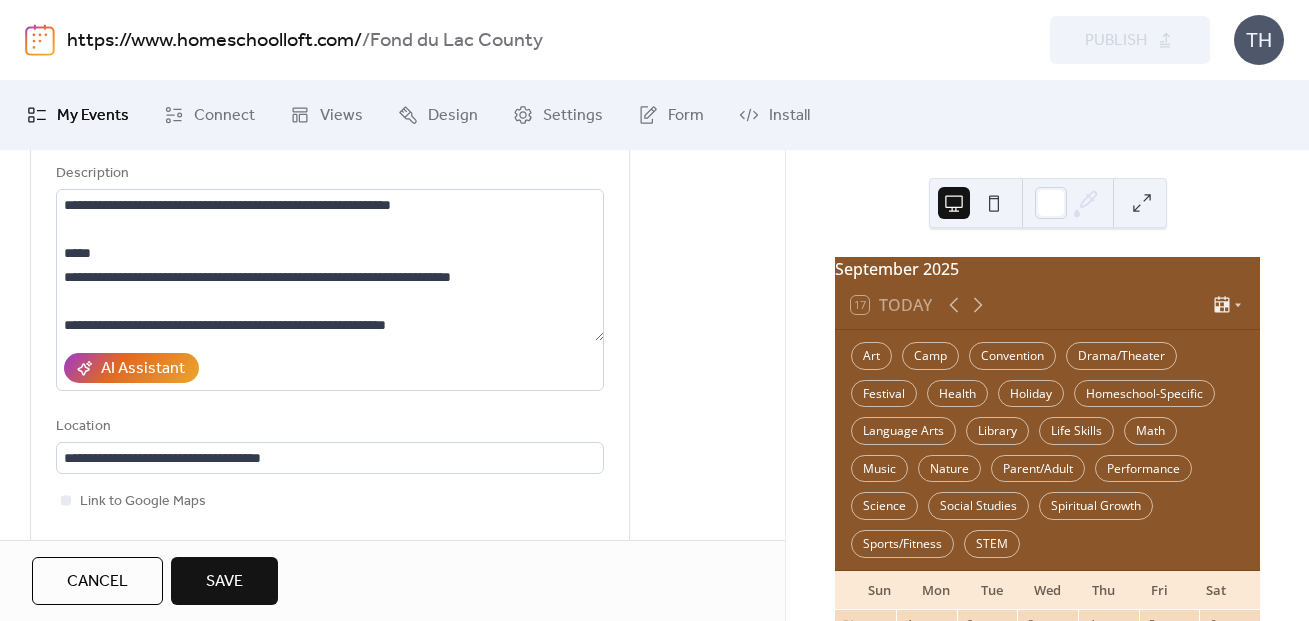 scroll, scrollTop: 185, scrollLeft: 0, axis: vertical 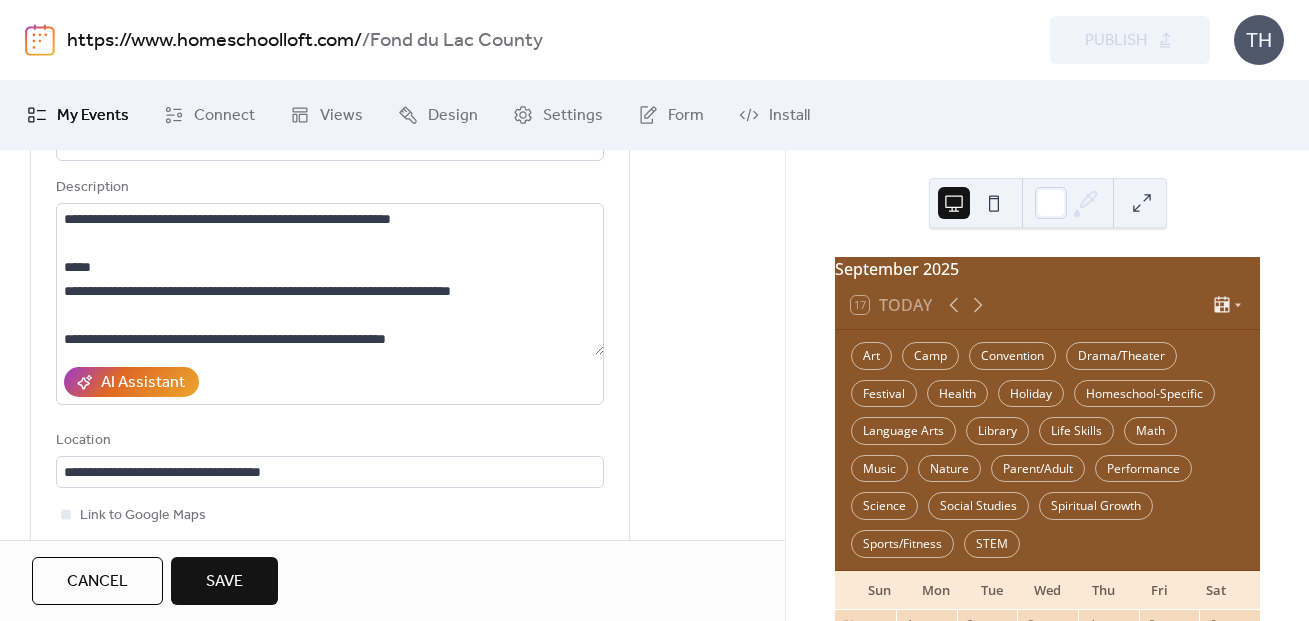 click on "Save" at bounding box center [224, 581] 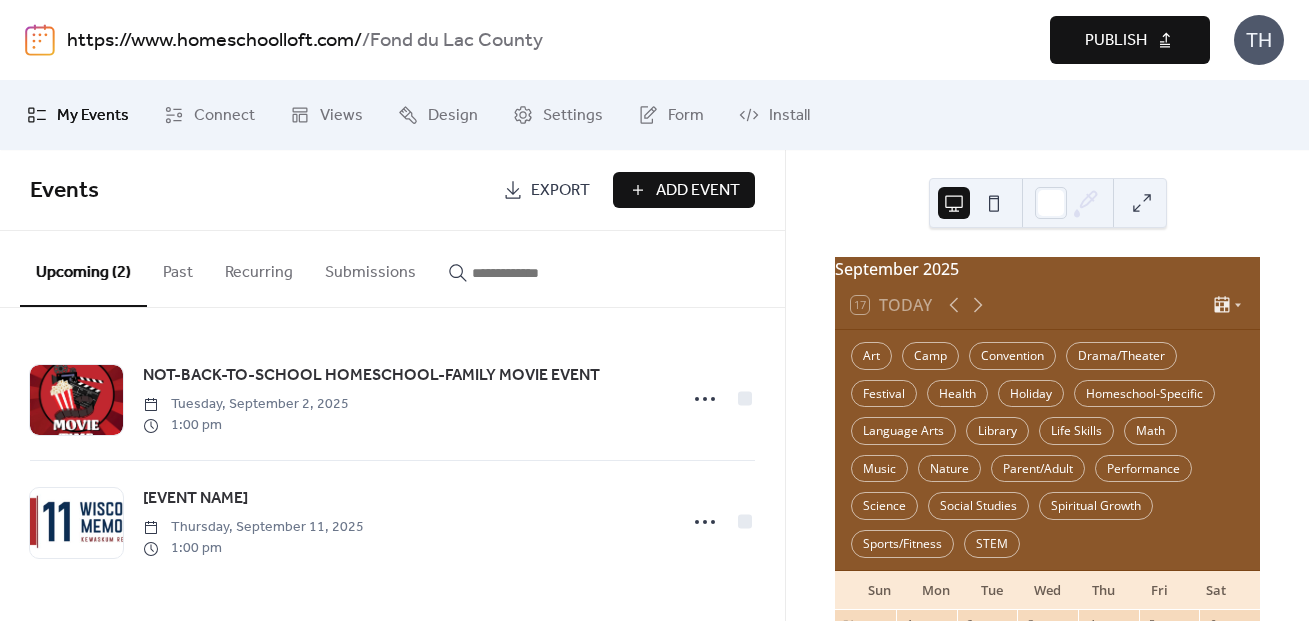 click on "Publish" at bounding box center (1130, 40) 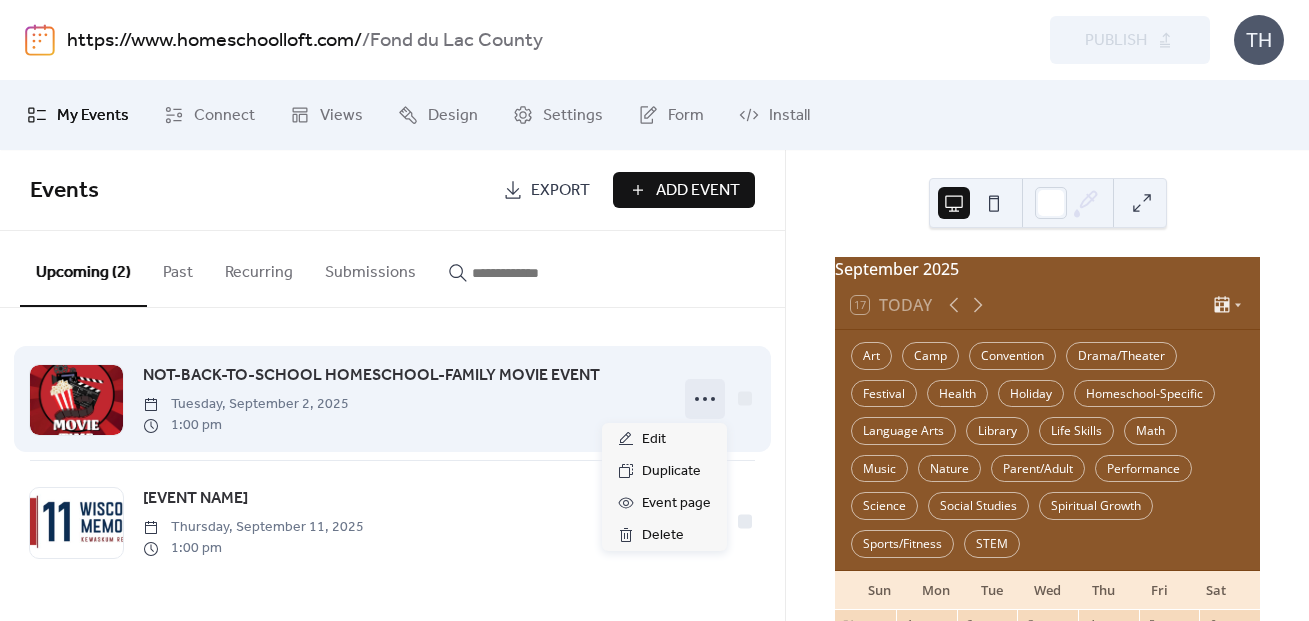 click 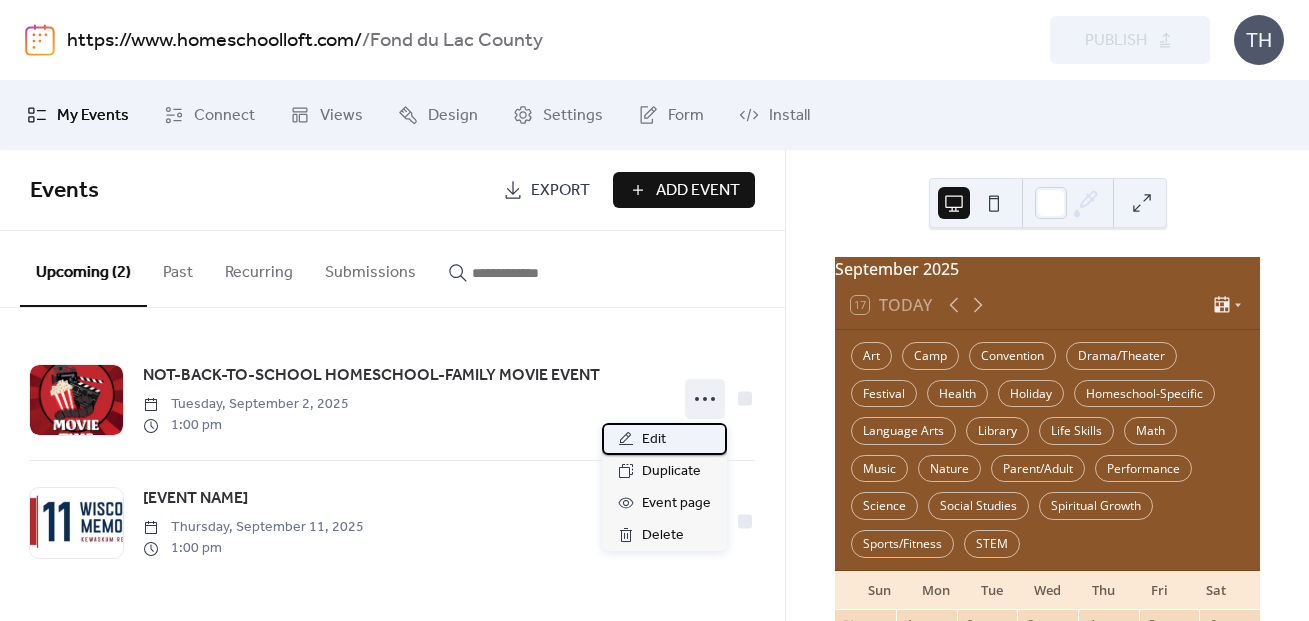 click on "Edit" at bounding box center (664, 439) 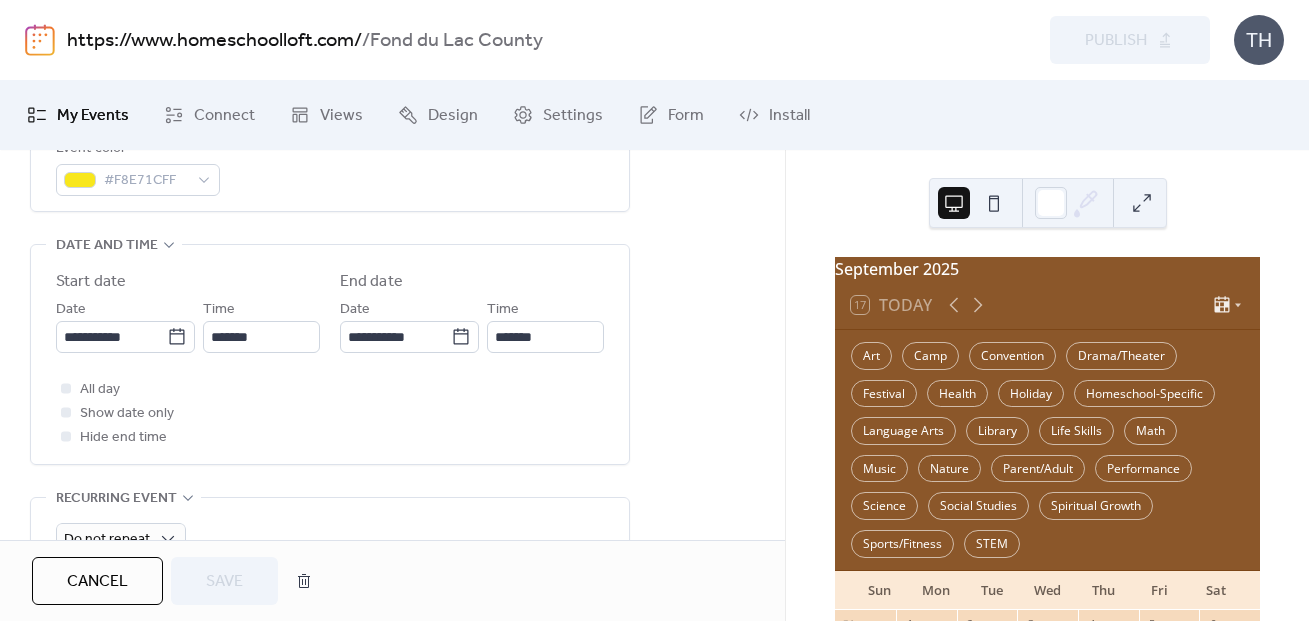 scroll, scrollTop: 604, scrollLeft: 0, axis: vertical 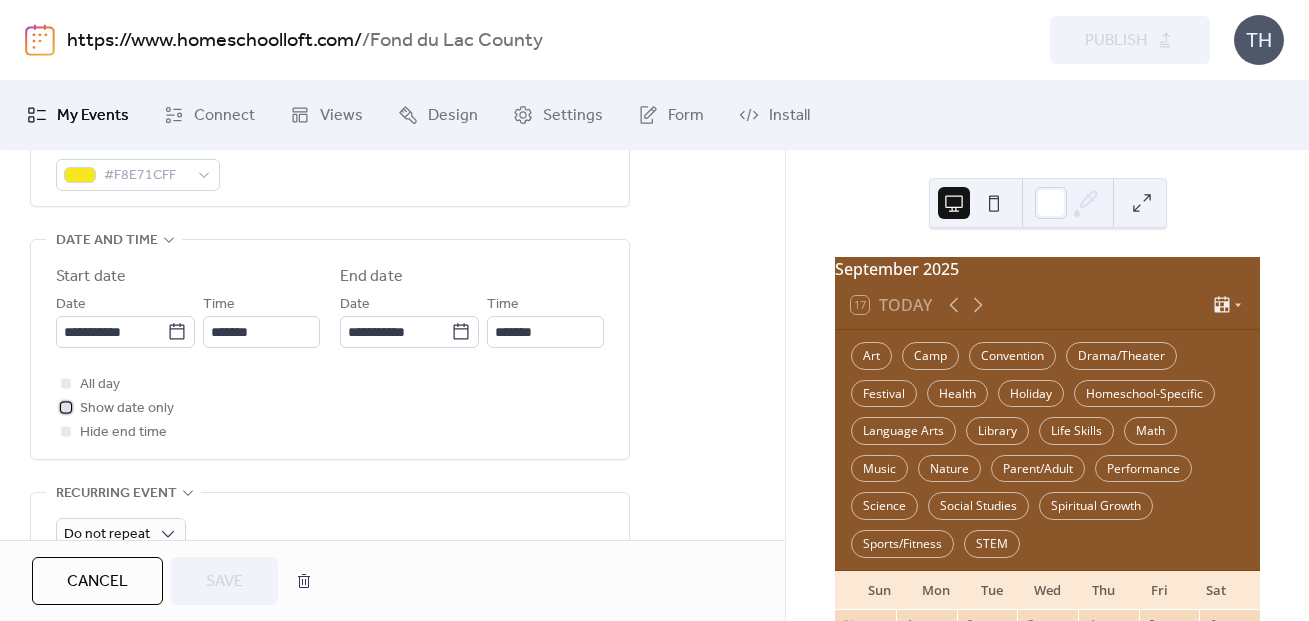 click at bounding box center (66, 407) 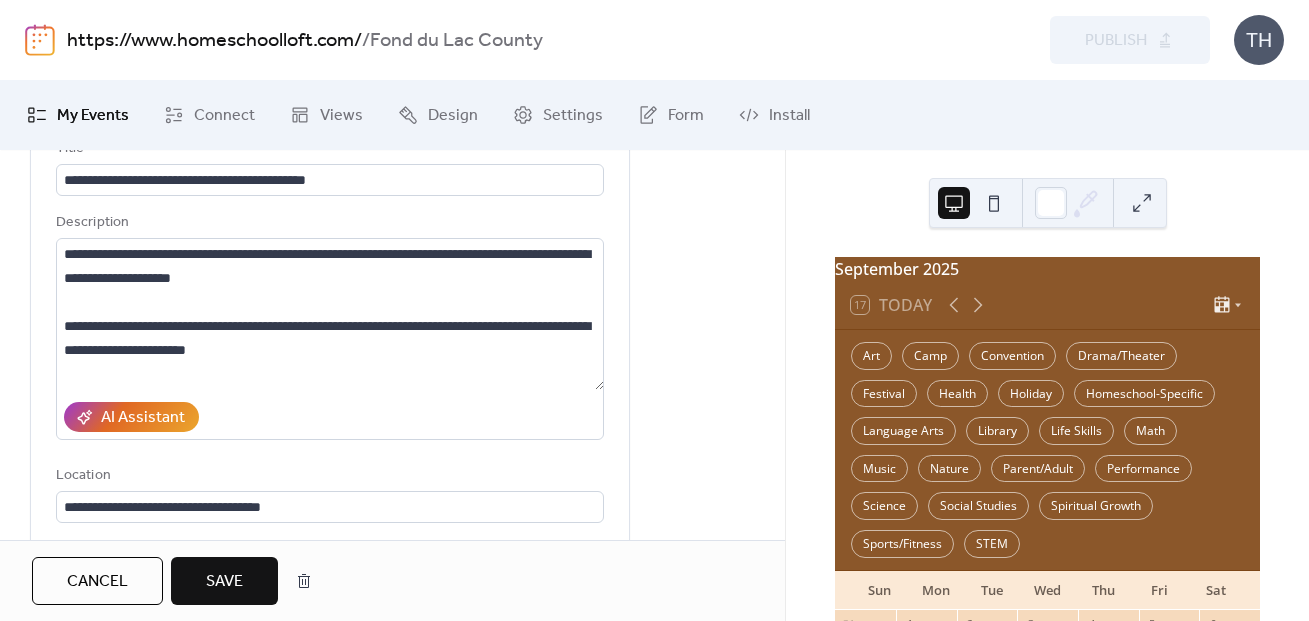 scroll, scrollTop: 180, scrollLeft: 0, axis: vertical 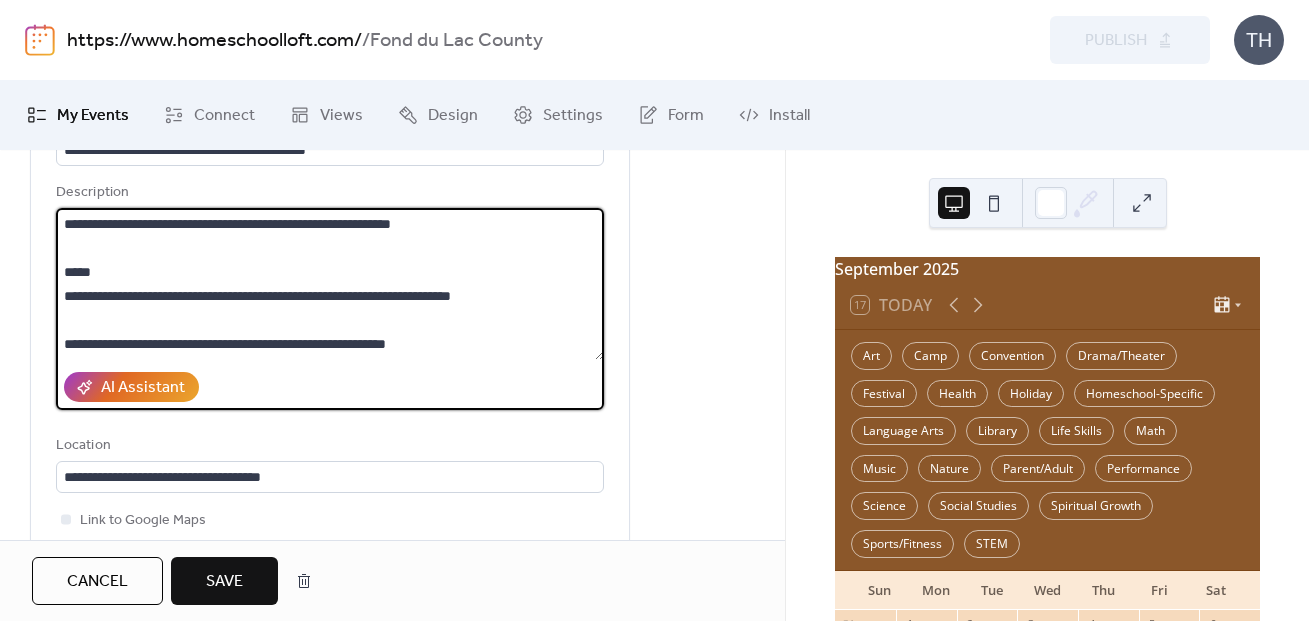 click on "**********" at bounding box center [330, 284] 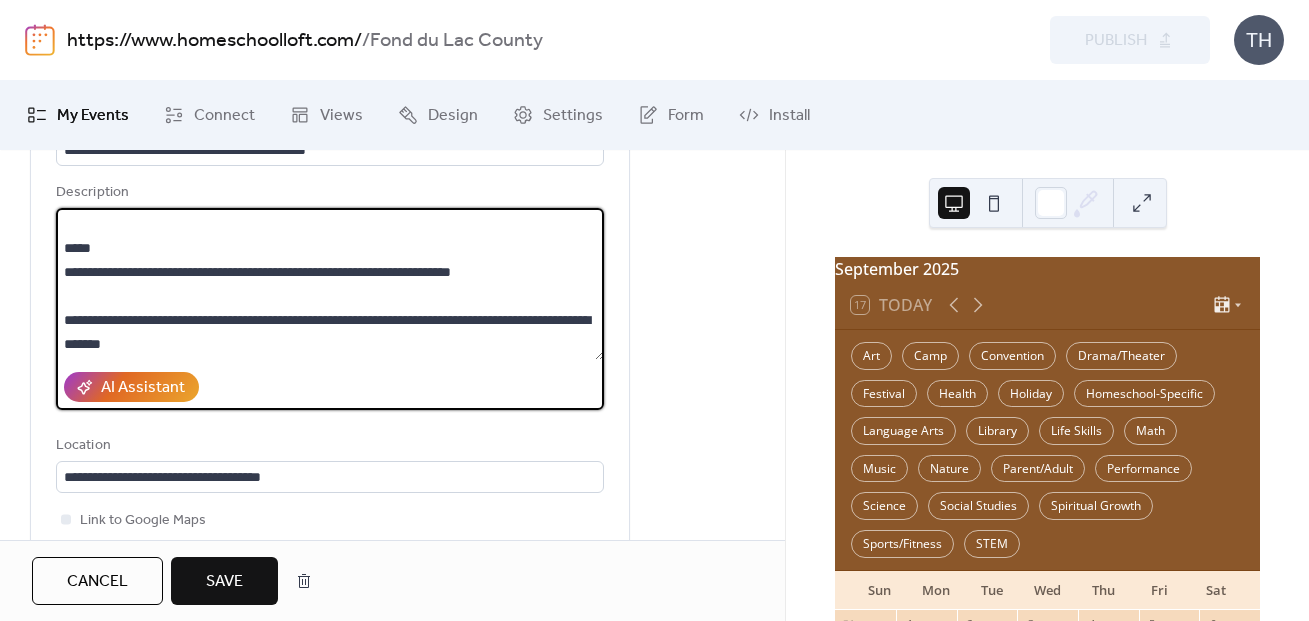 type on "**********" 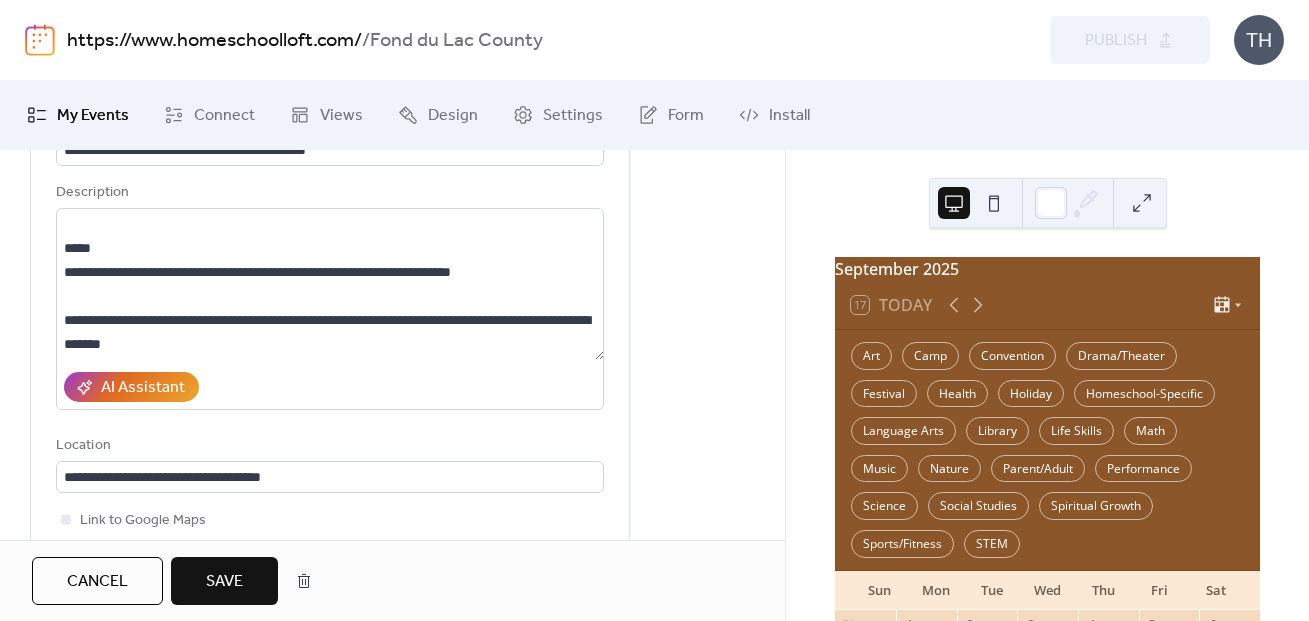 click on "Save" at bounding box center (224, 582) 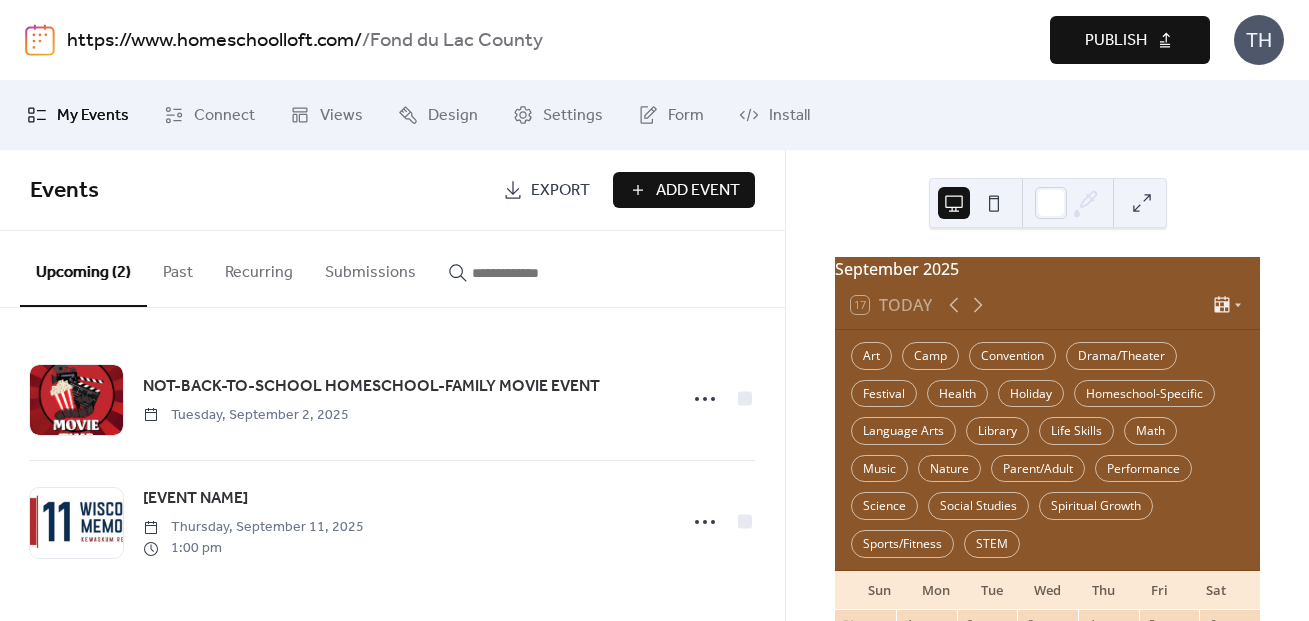 click on "Publish" at bounding box center (1130, 40) 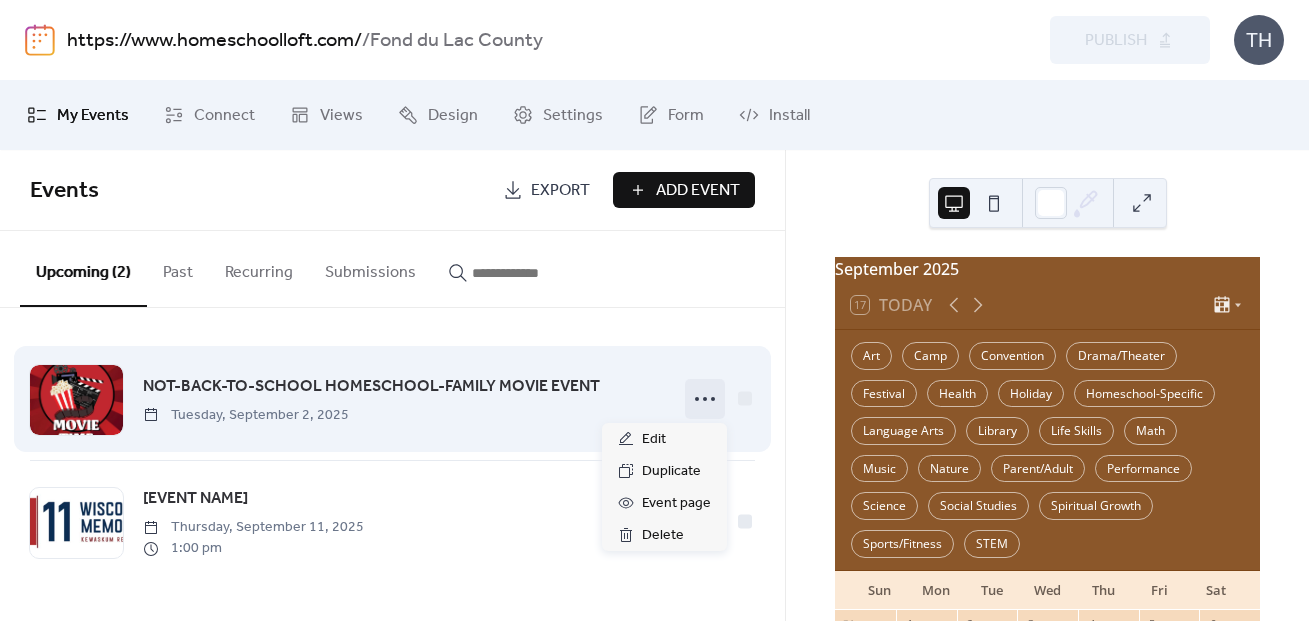 click 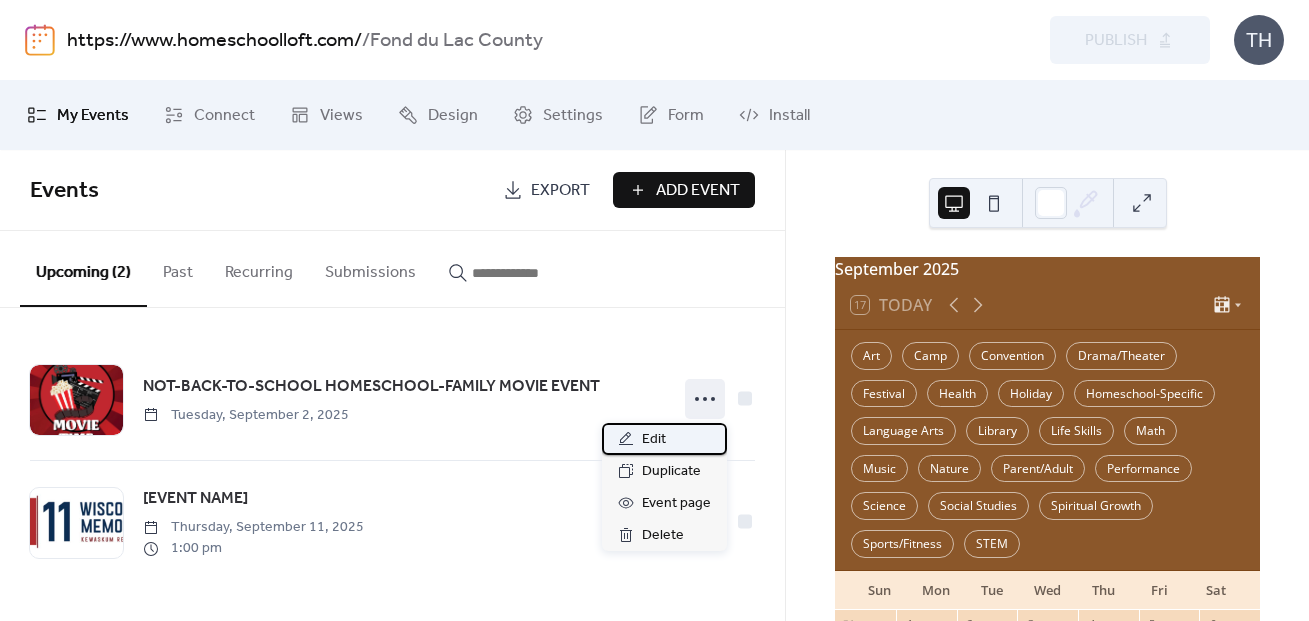 click on "Edit" at bounding box center [664, 439] 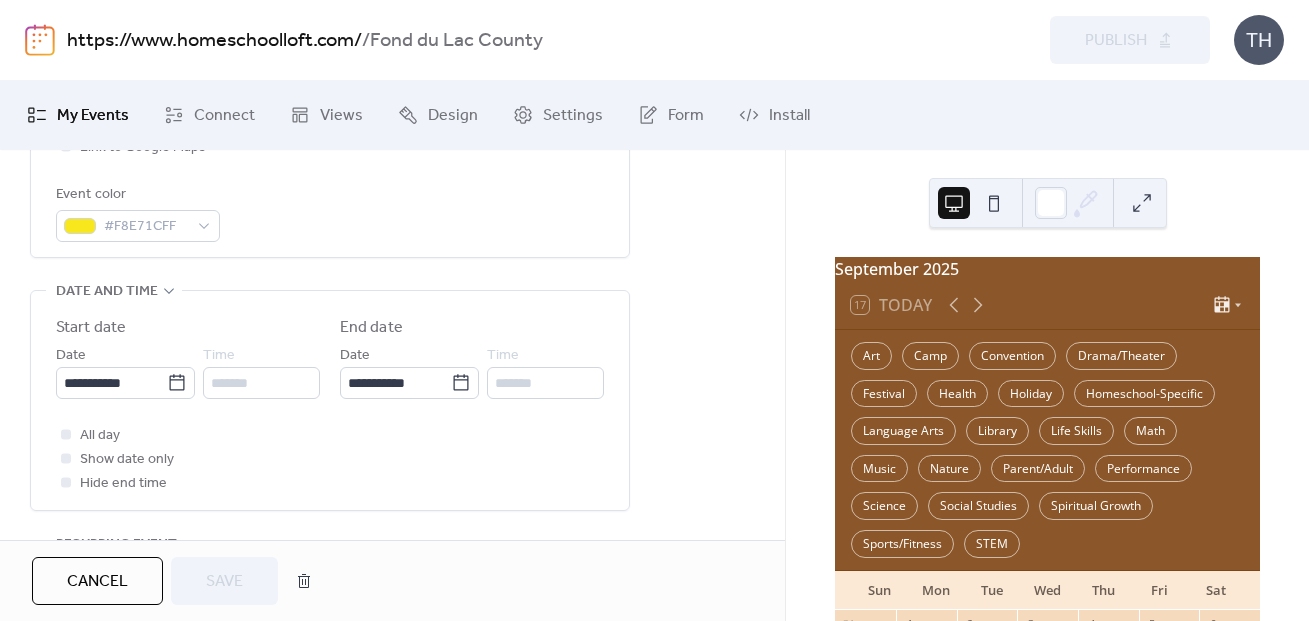 scroll, scrollTop: 553, scrollLeft: 0, axis: vertical 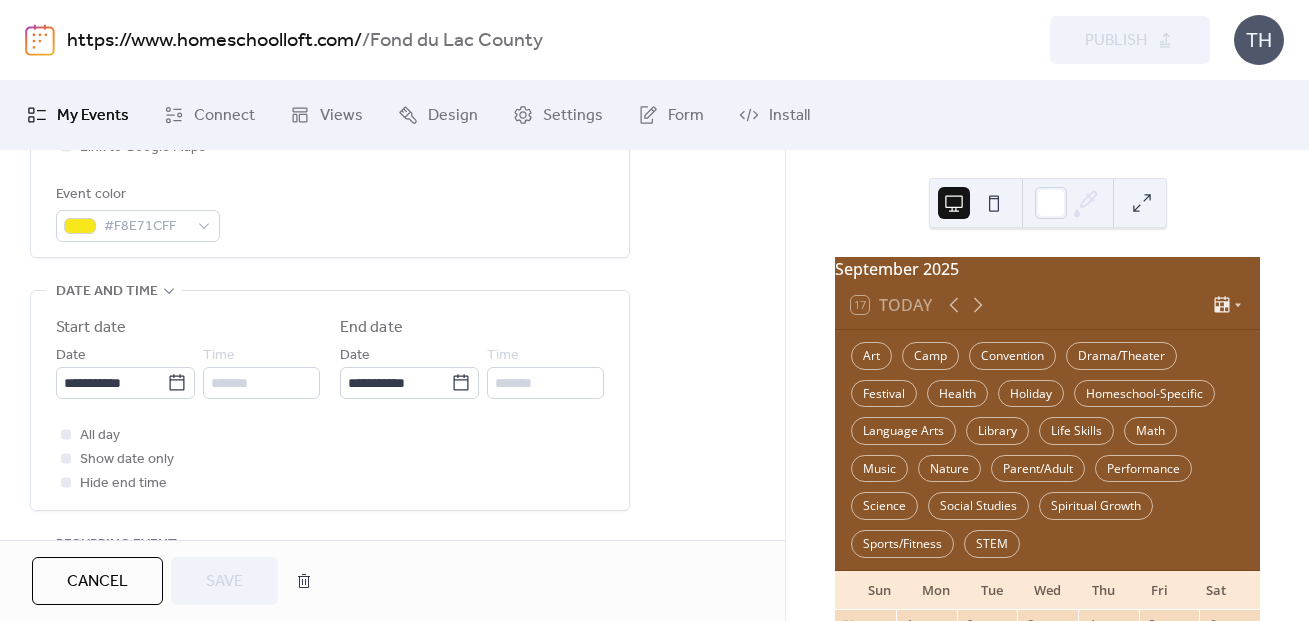 click at bounding box center (66, 434) 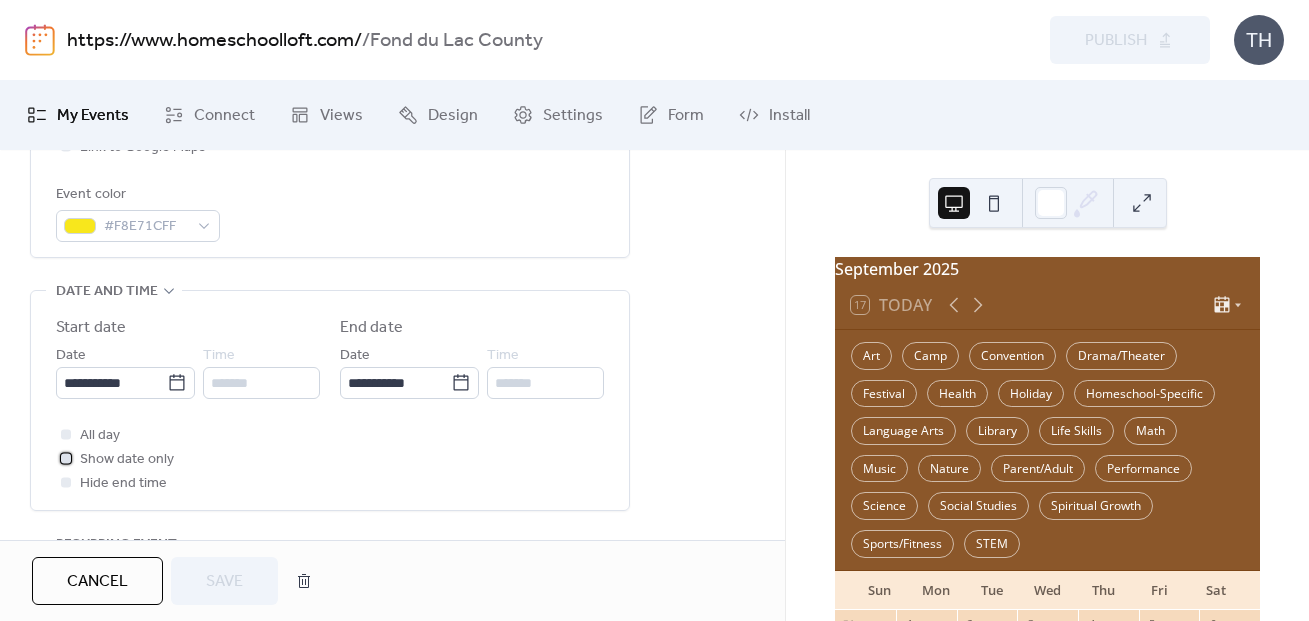 click 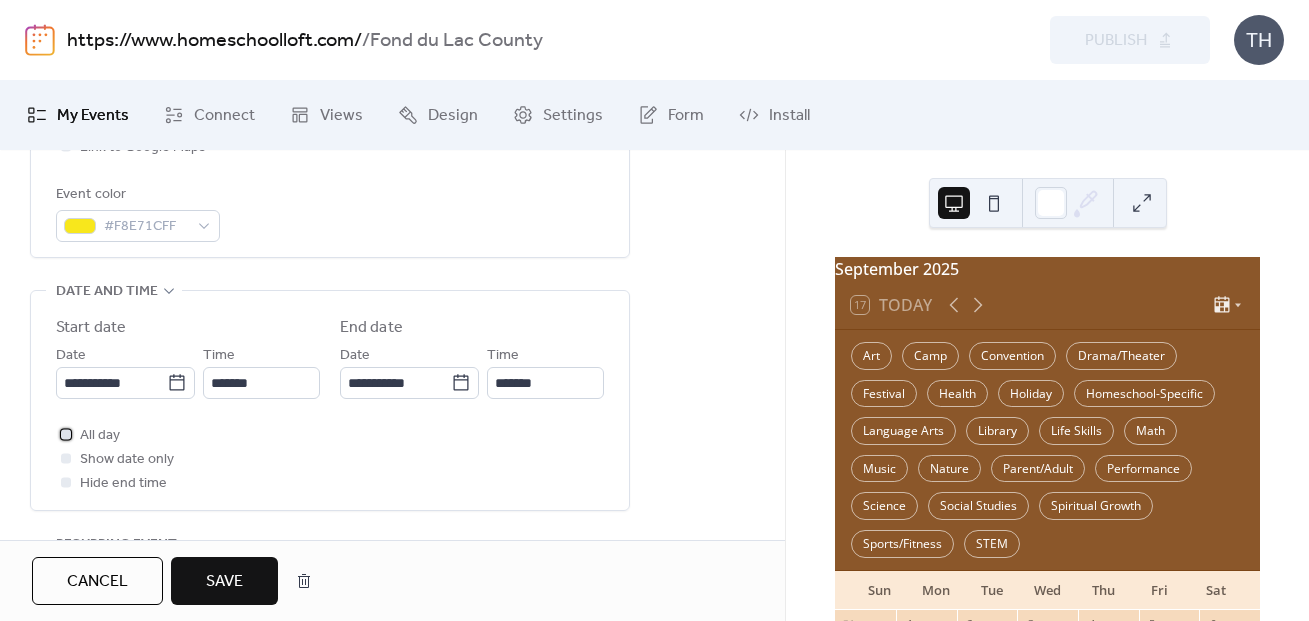 click at bounding box center (66, 434) 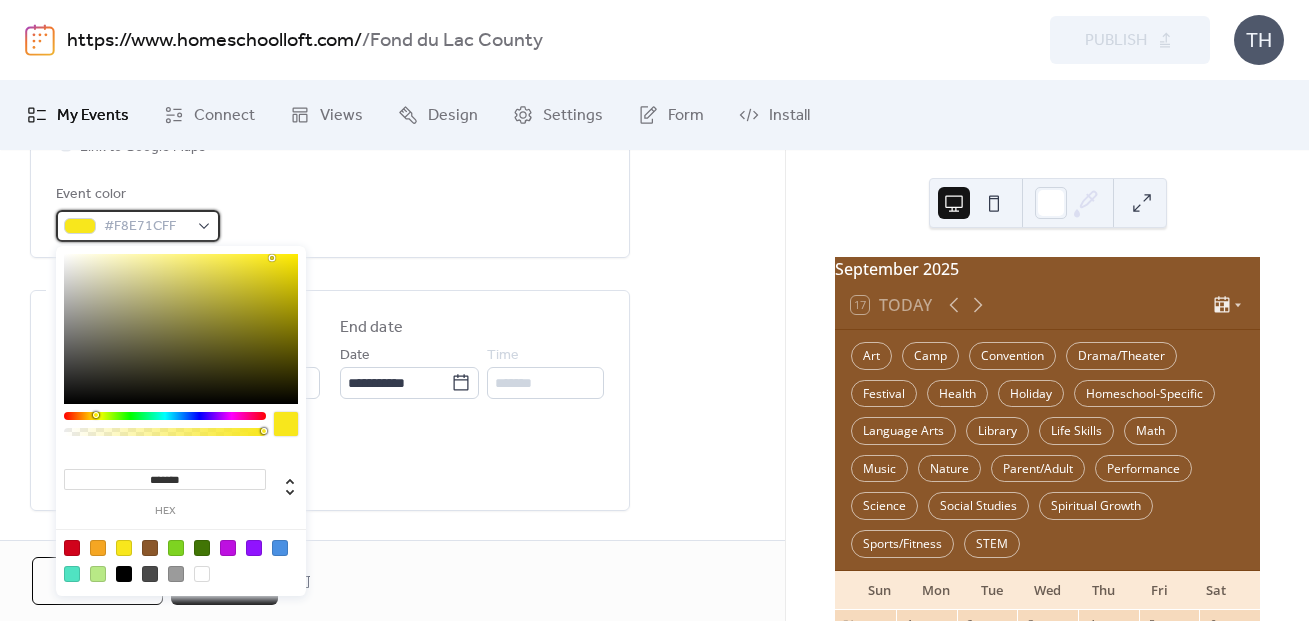 click on "#F8E71CFF" at bounding box center [138, 226] 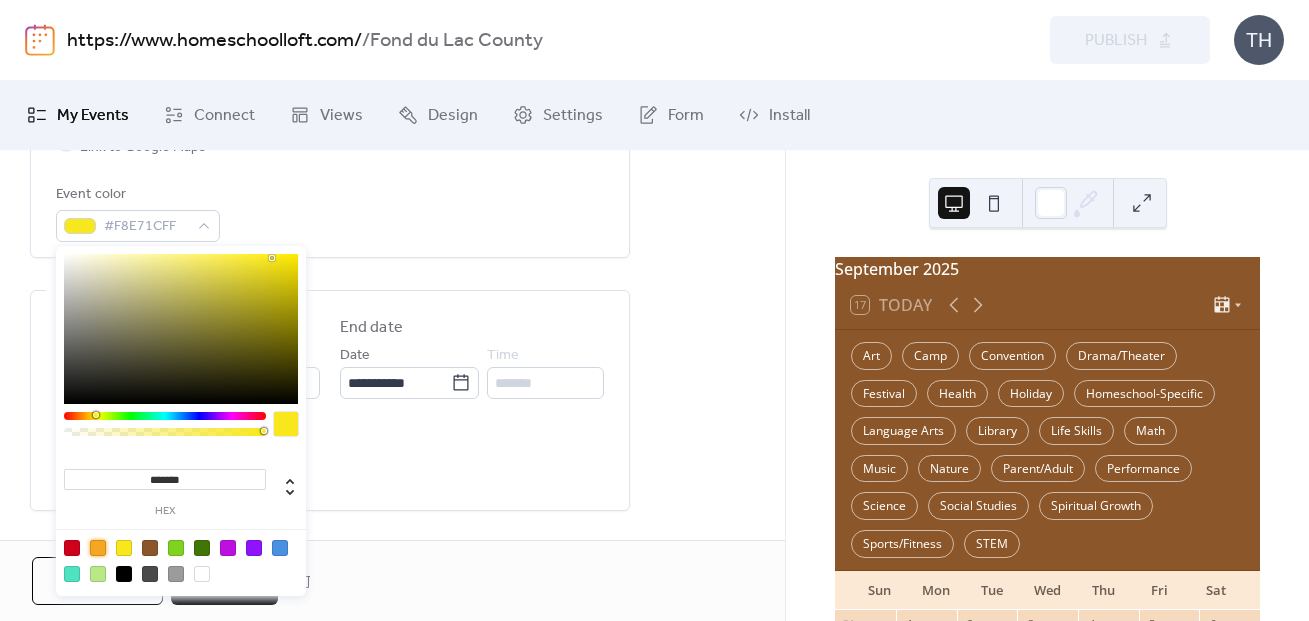 click at bounding box center [98, 548] 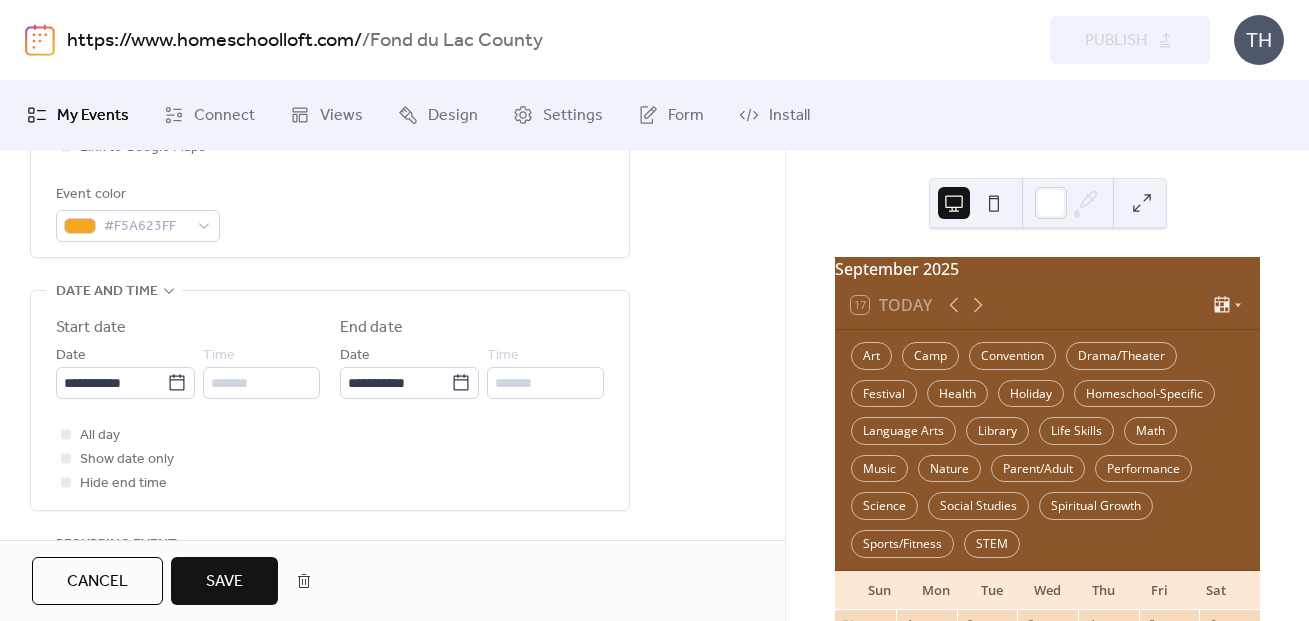click on "All day Show date only Hide end time" at bounding box center [330, 459] 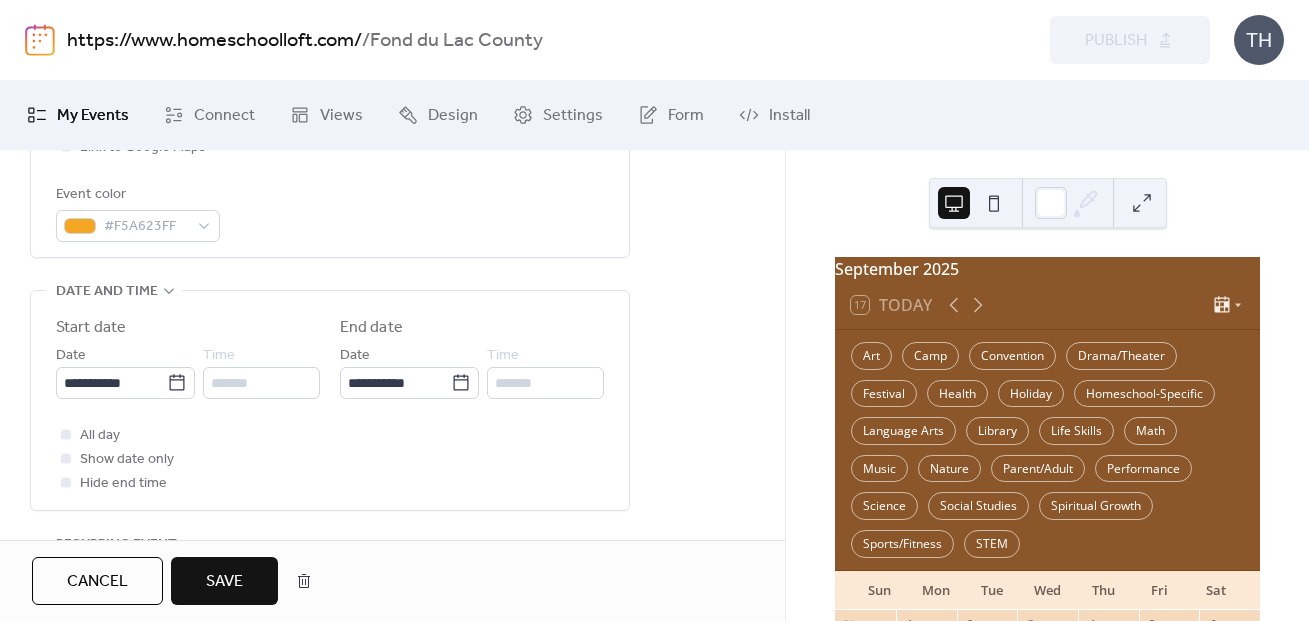 click on "Save" at bounding box center (224, 582) 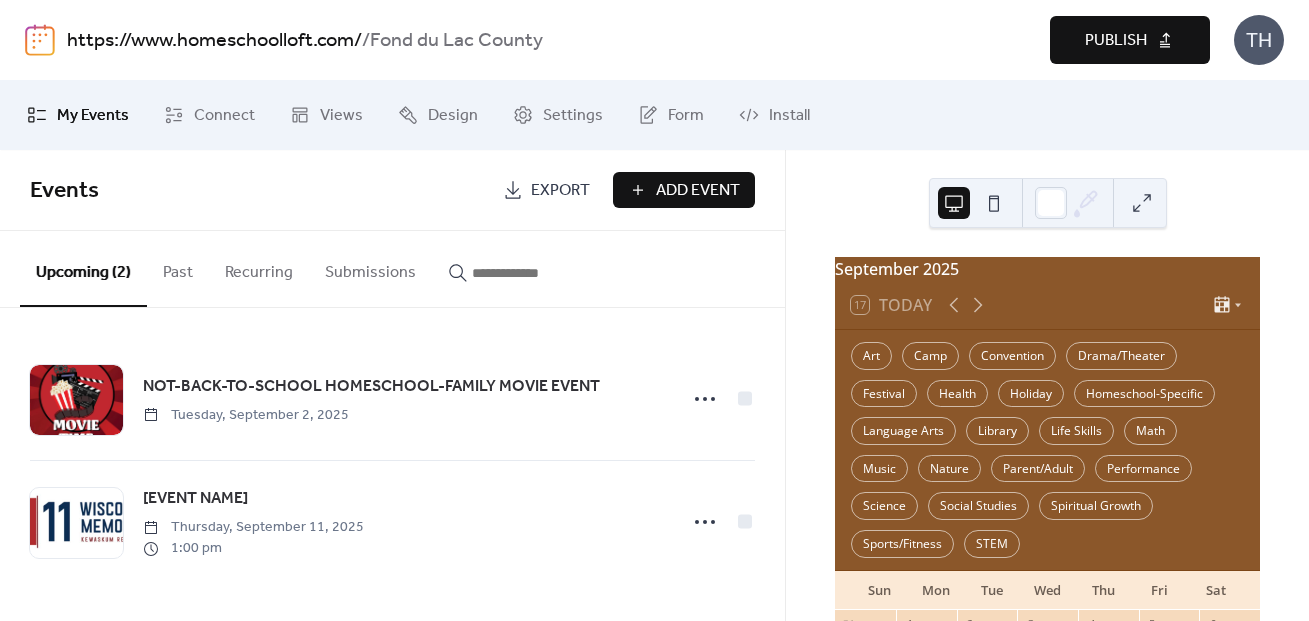click on "Publish" at bounding box center [1130, 40] 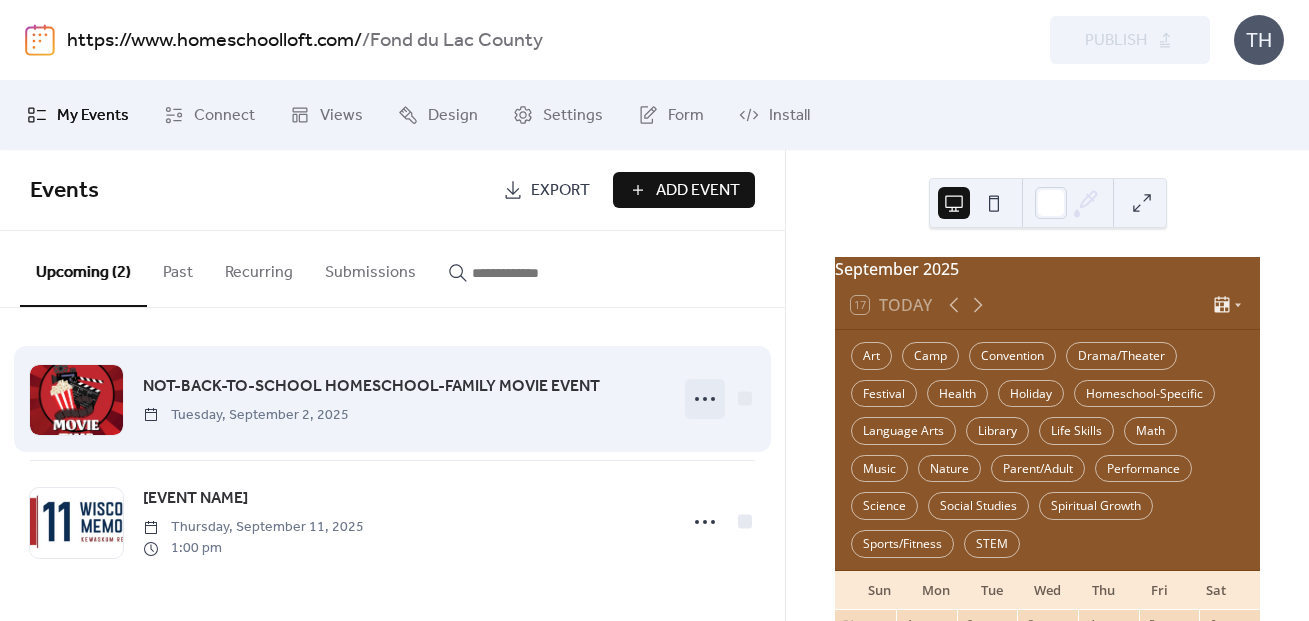 click 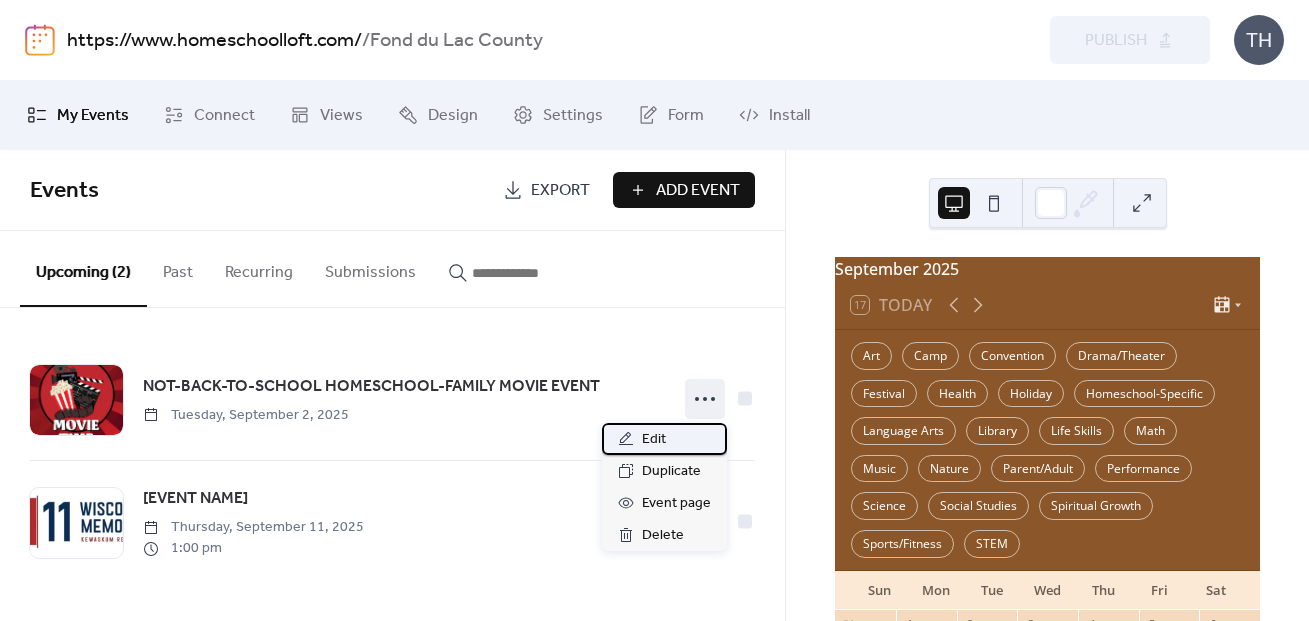 click on "Edit" at bounding box center [664, 439] 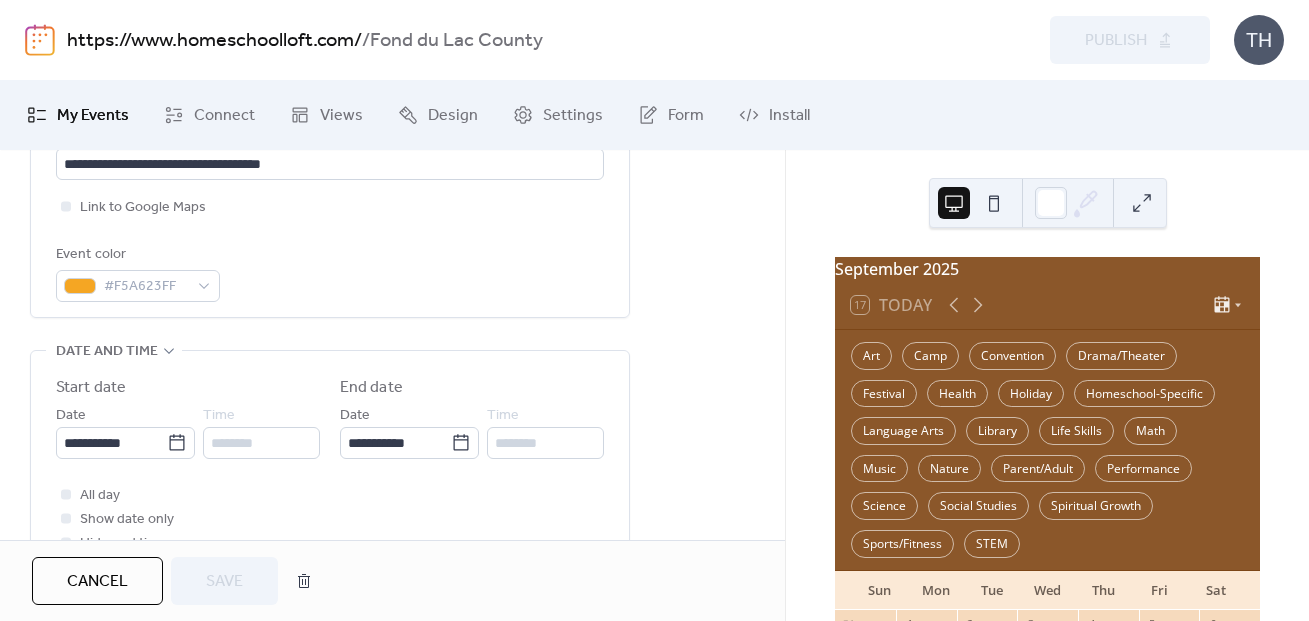 scroll, scrollTop: 514, scrollLeft: 0, axis: vertical 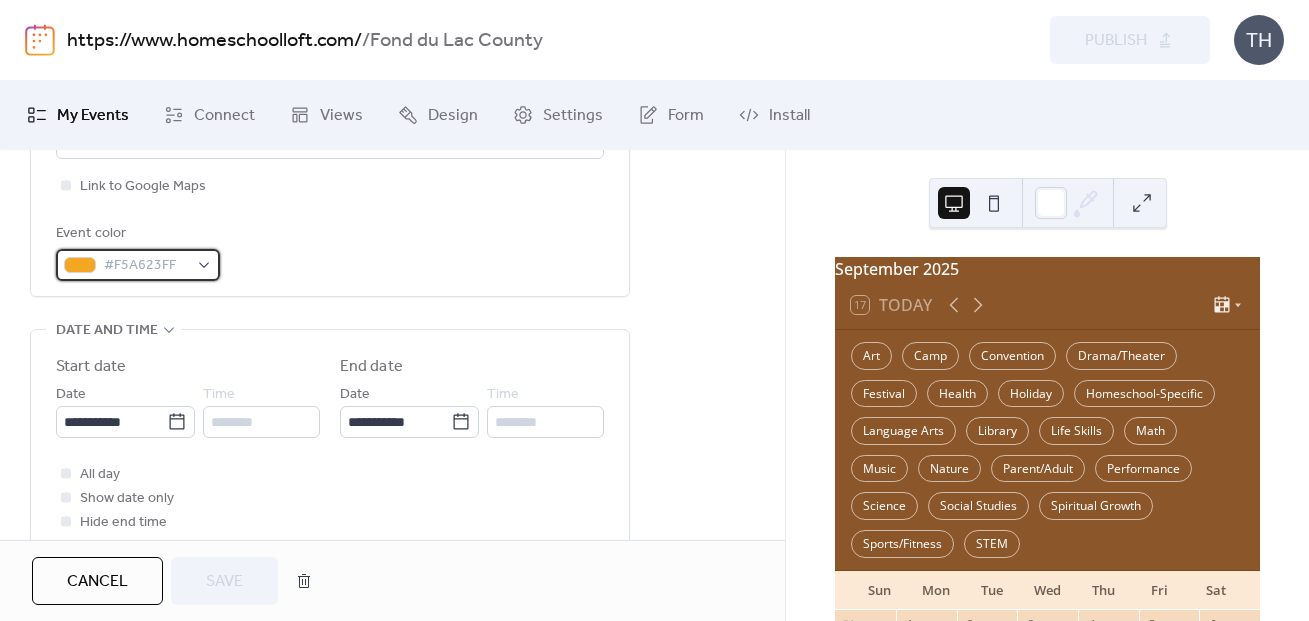 click on "#F5A623FF" at bounding box center (146, 266) 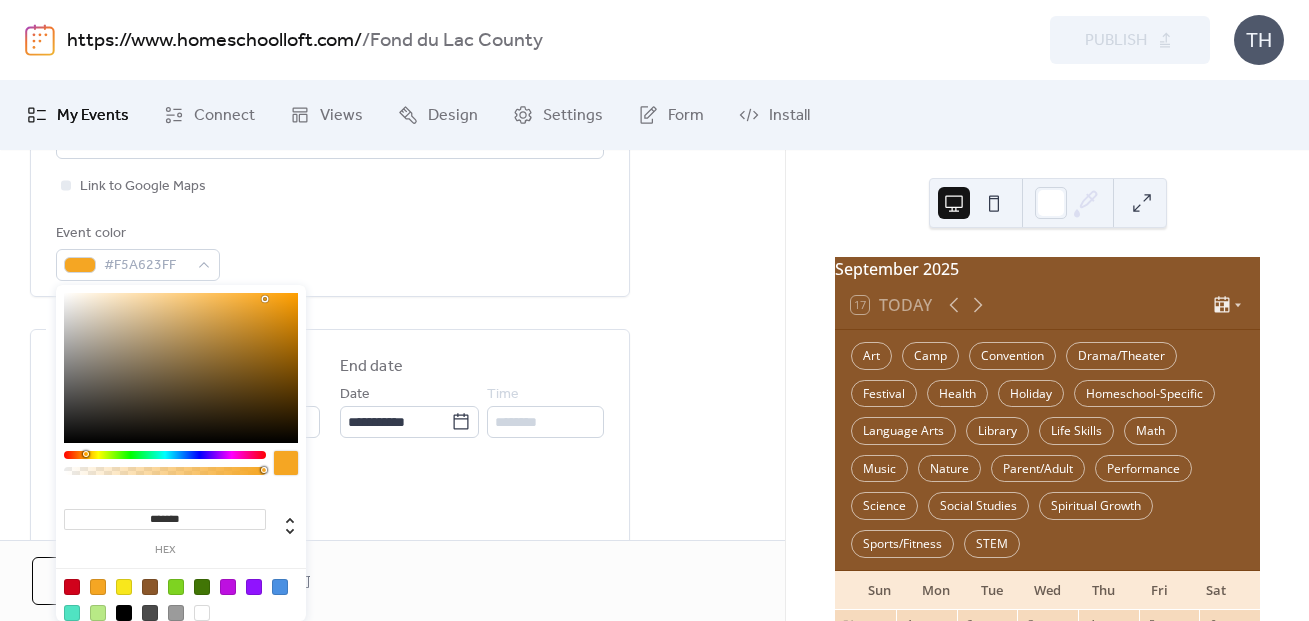 click on "*******" at bounding box center (165, 519) 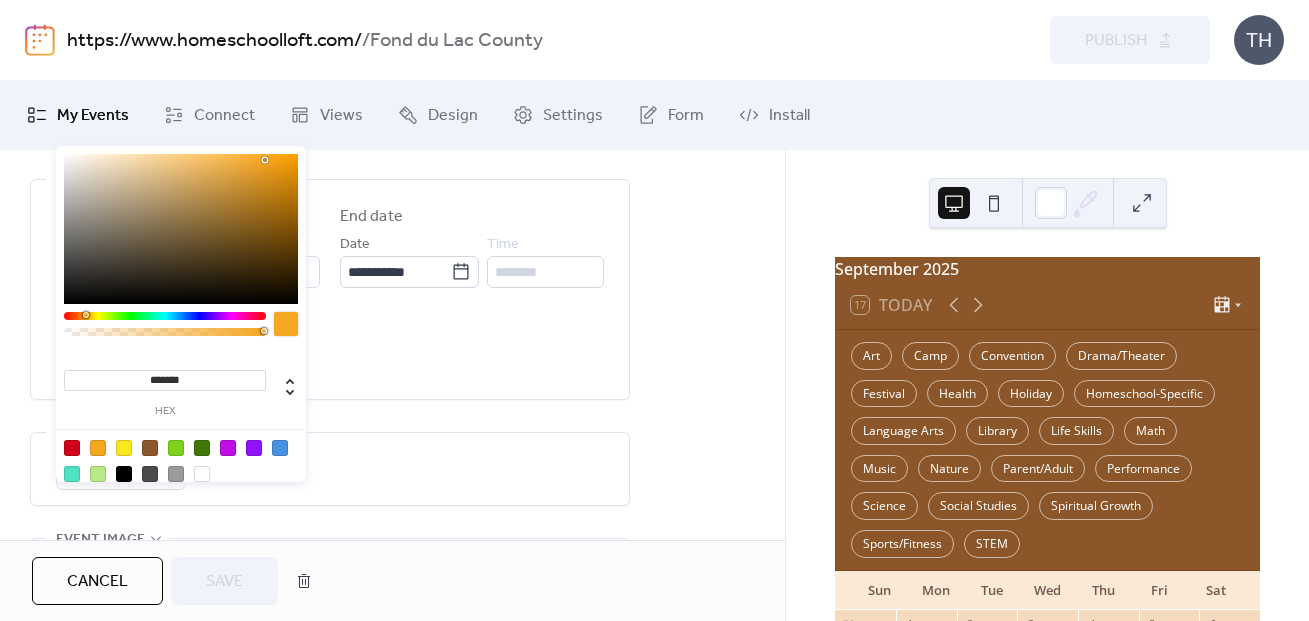 scroll, scrollTop: 606, scrollLeft: 0, axis: vertical 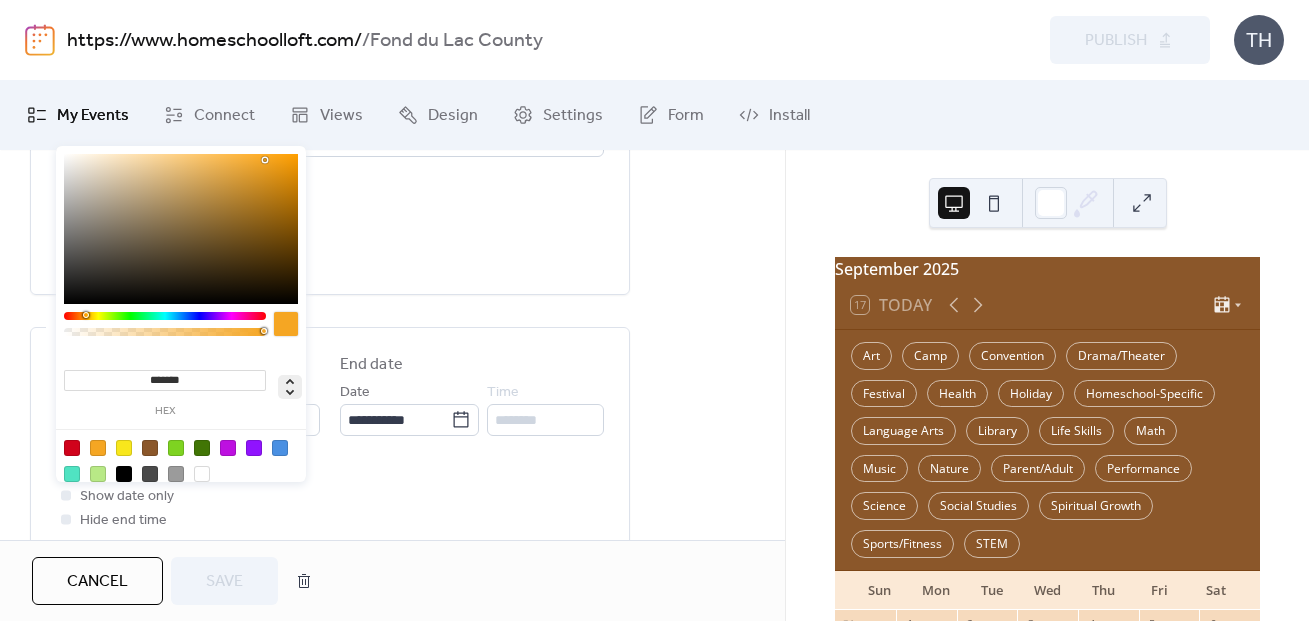 click 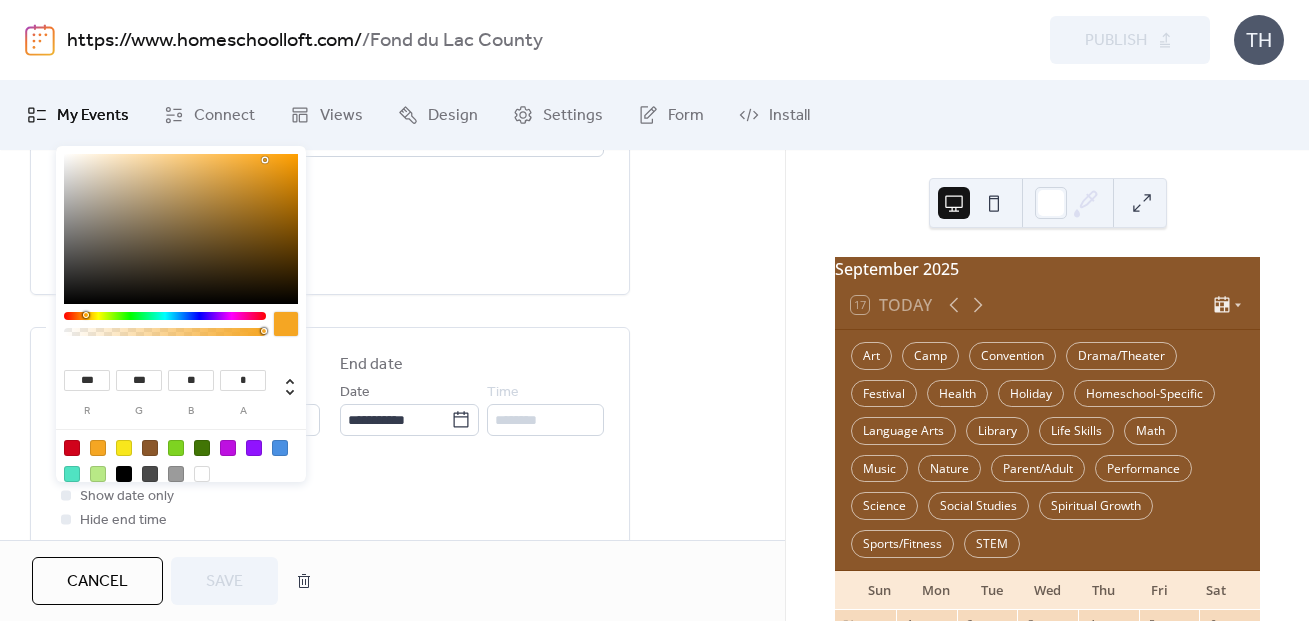 click on "*** r *** g ** b * a" at bounding box center [181, 323] 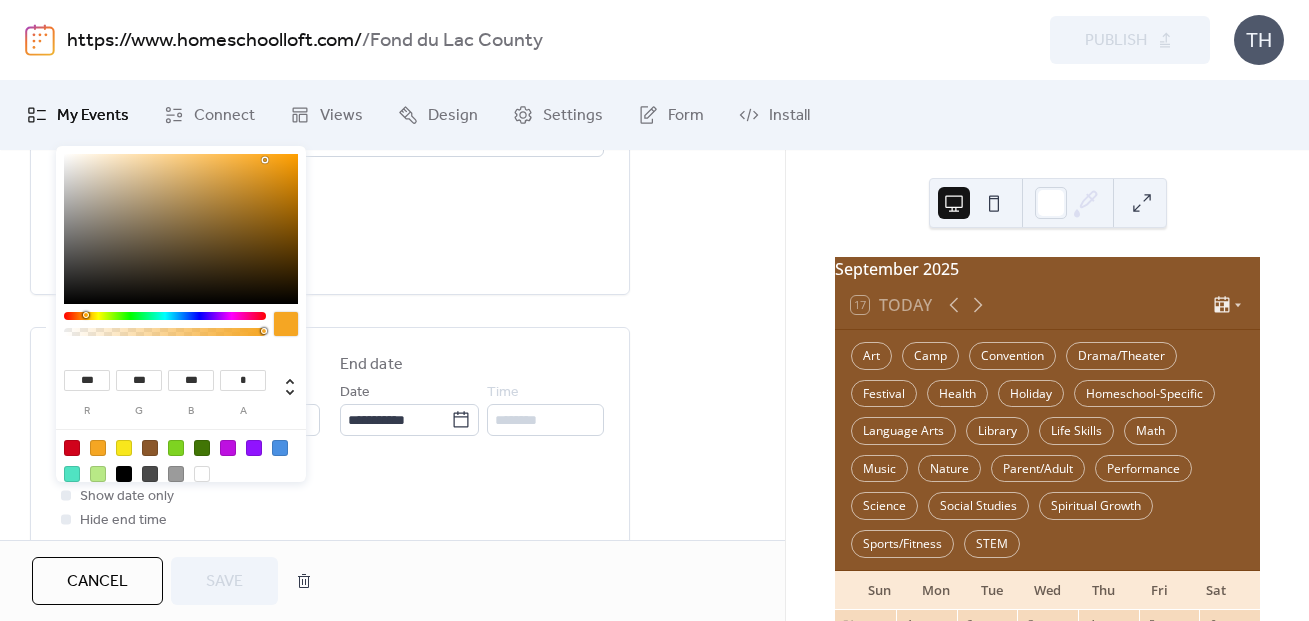 click on "**********" at bounding box center (654, 310) 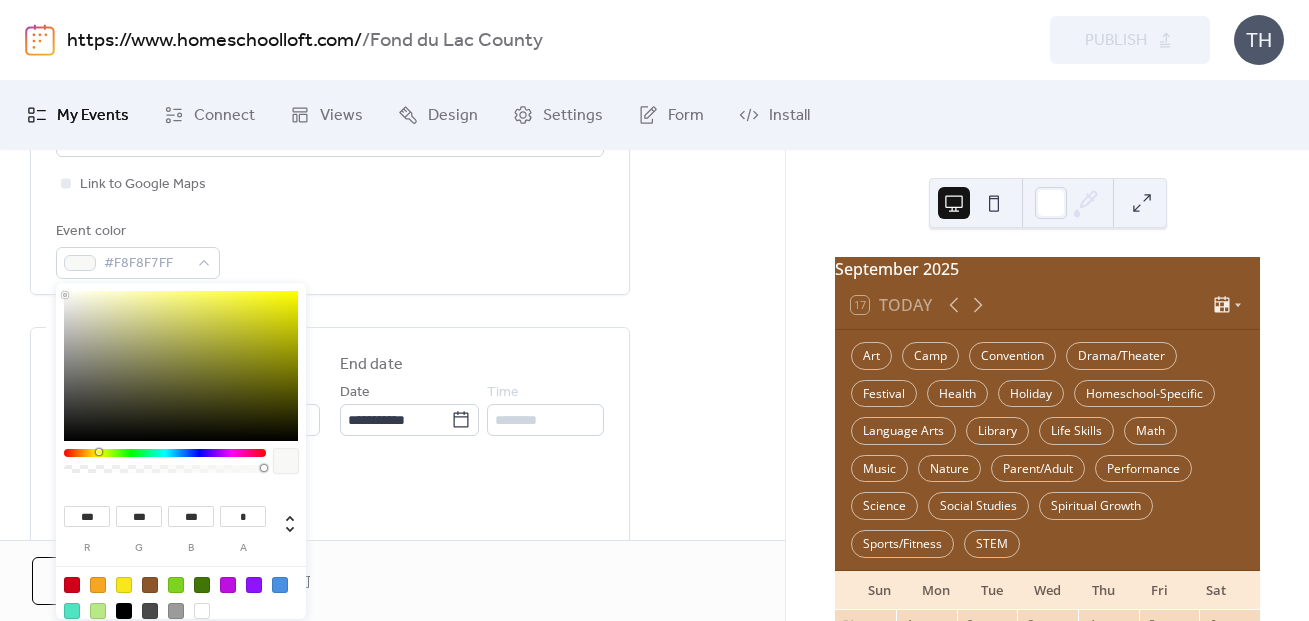 click on "Event color #F8F8F7FF" at bounding box center [330, 249] 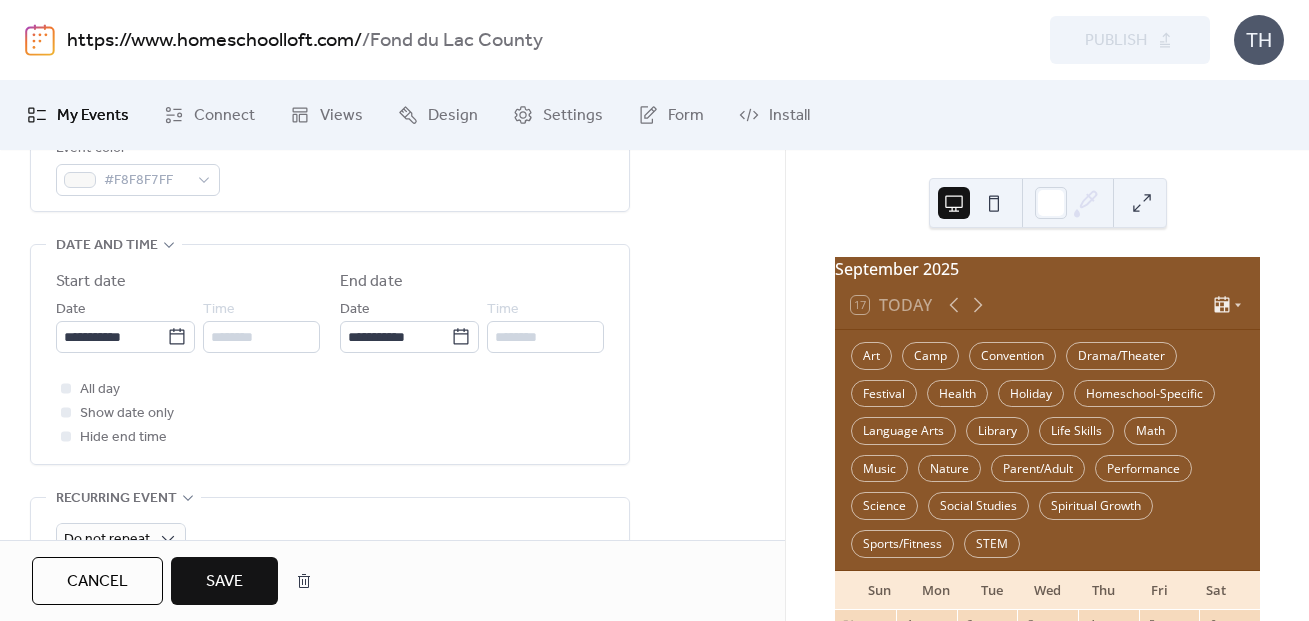 scroll, scrollTop: 602, scrollLeft: 0, axis: vertical 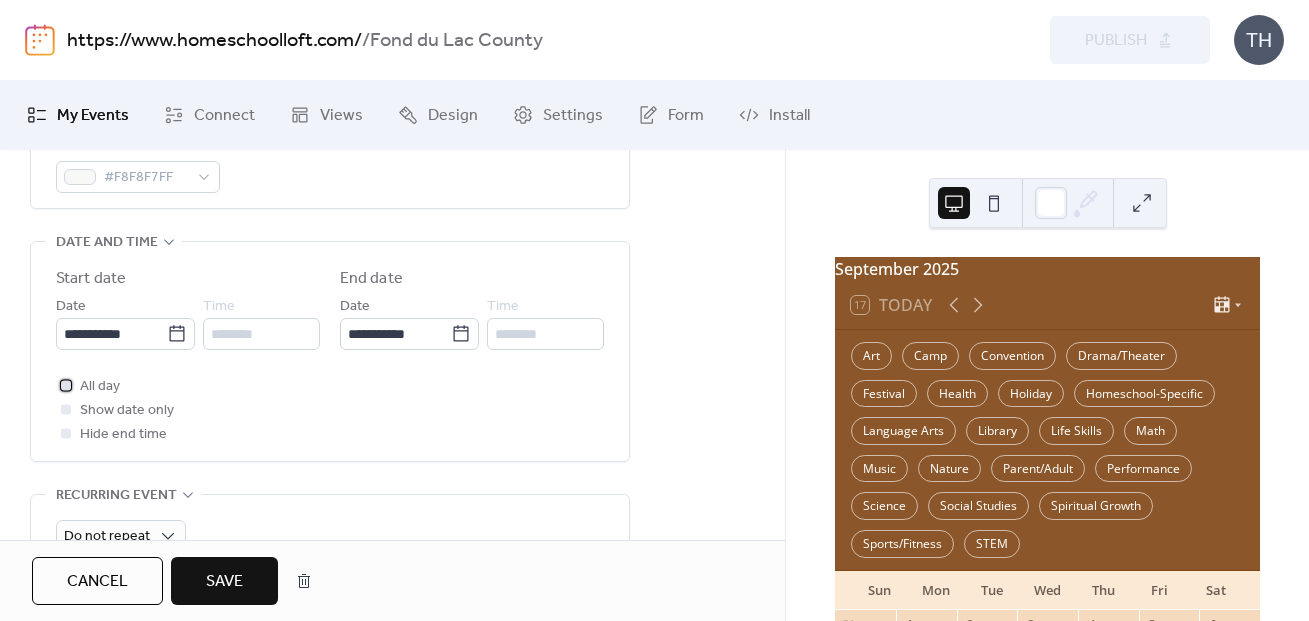 click at bounding box center (66, 385) 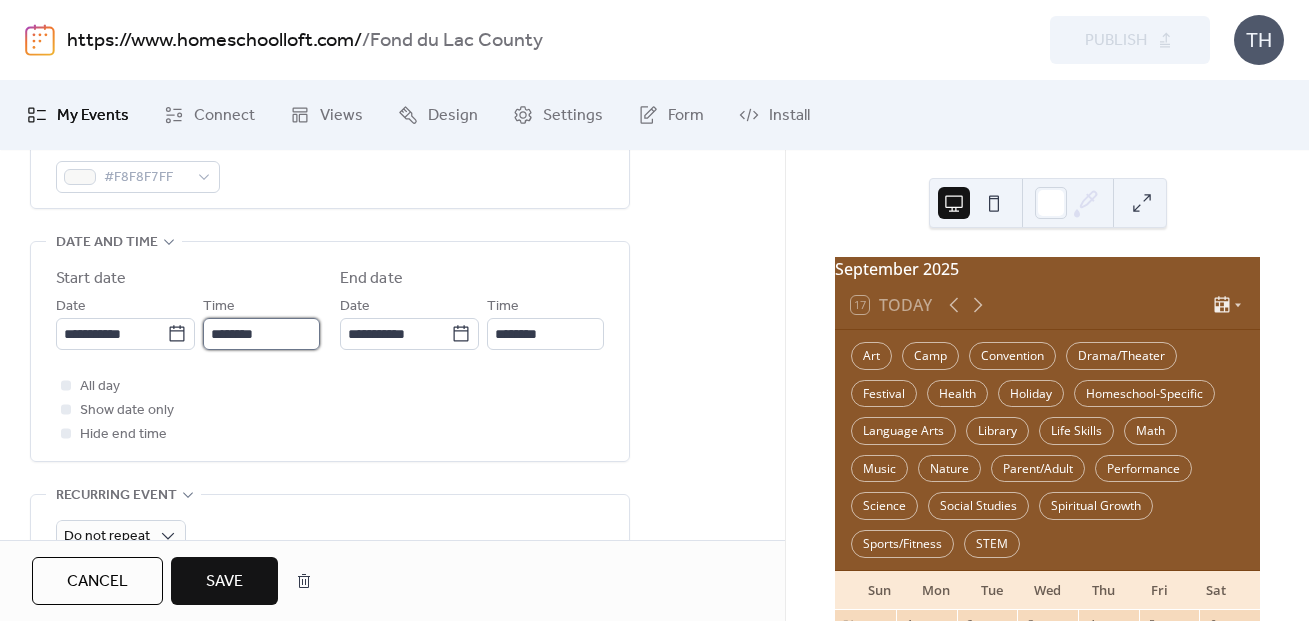 click on "********" at bounding box center (261, 334) 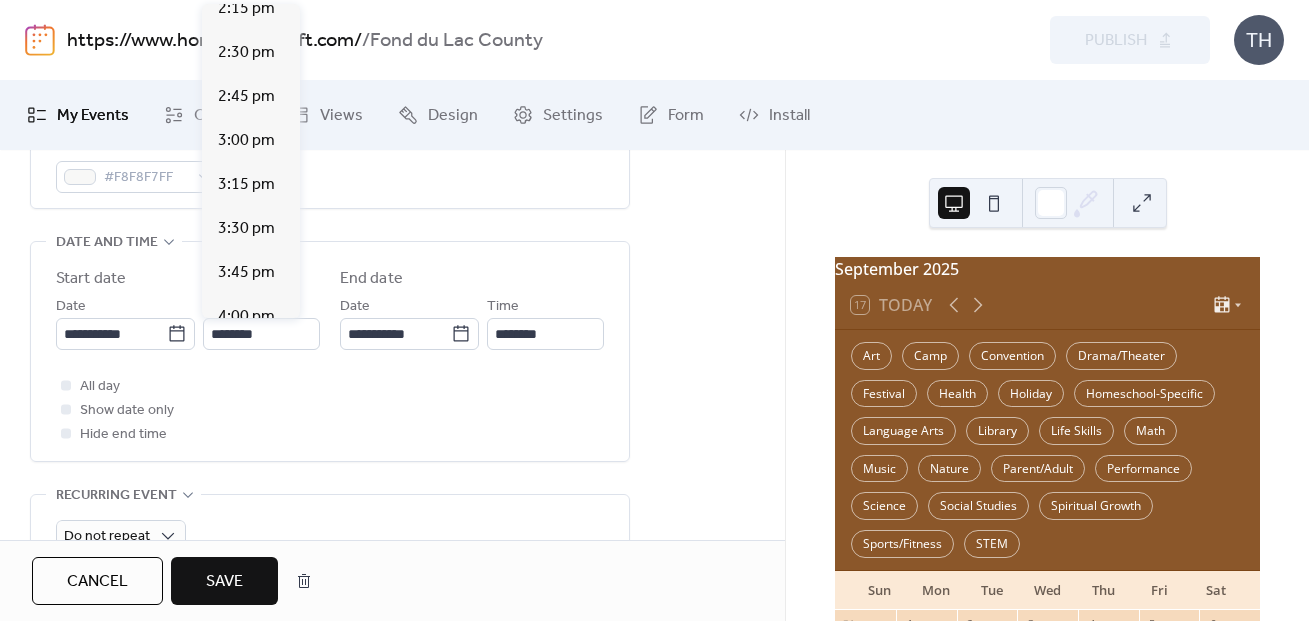 scroll, scrollTop: 2364, scrollLeft: 0, axis: vertical 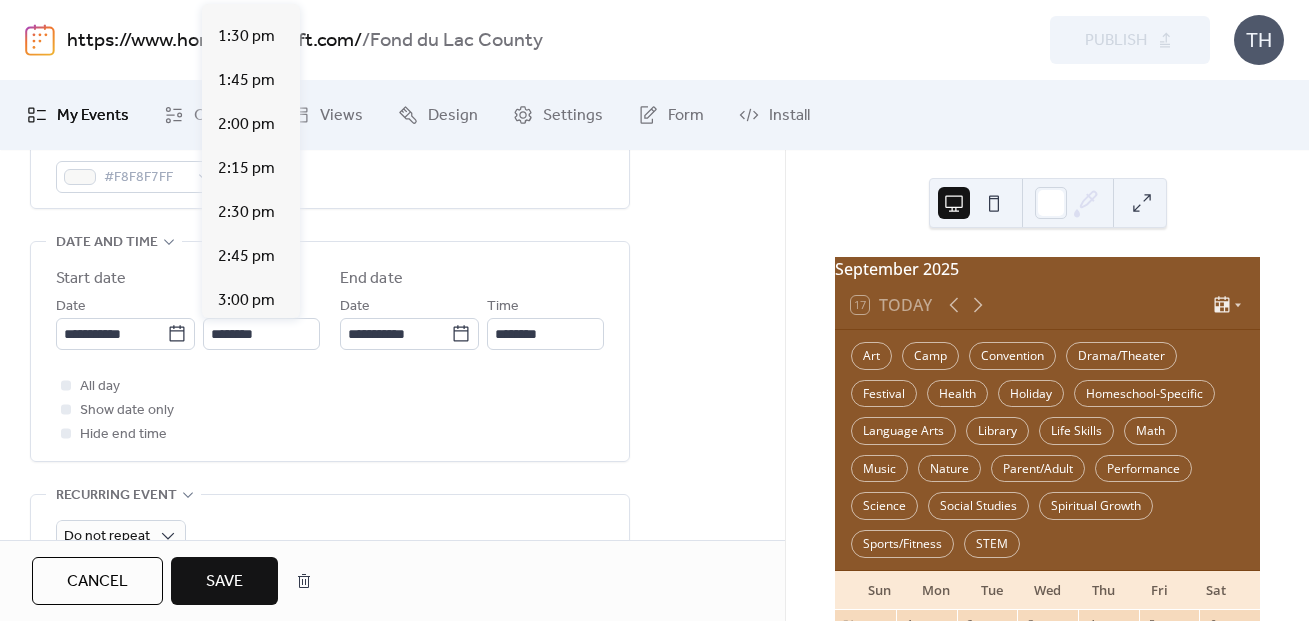 click on "1:00 pm" at bounding box center (246, -51) 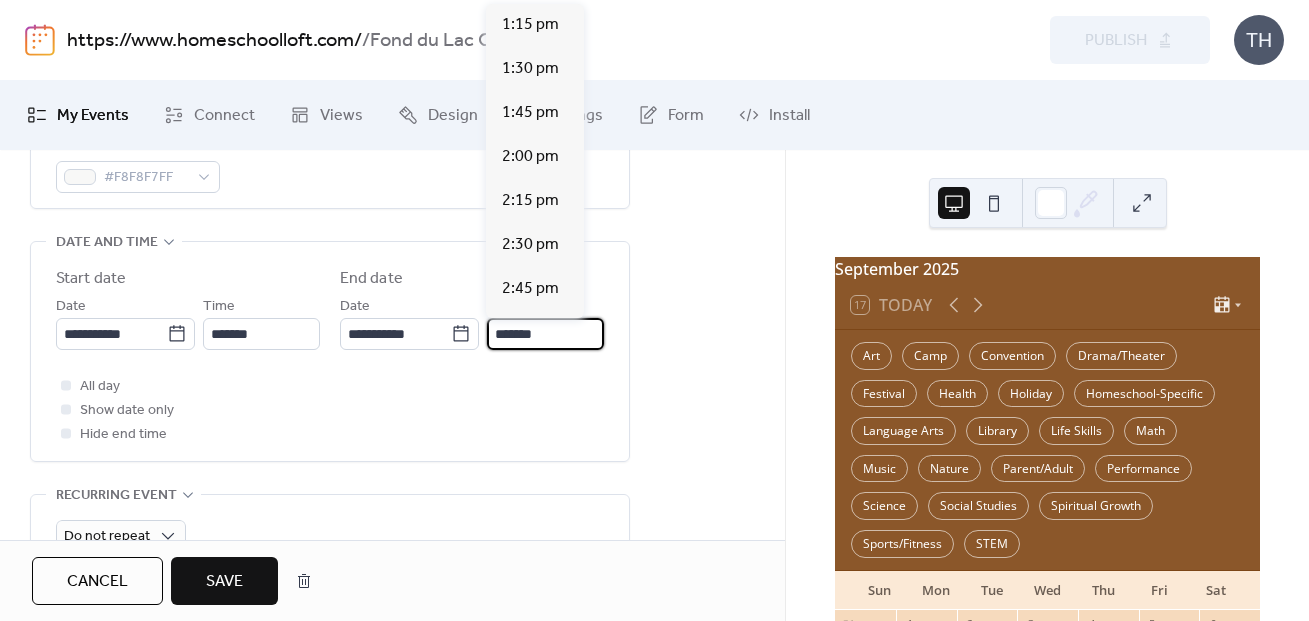 click on "*******" at bounding box center [545, 334] 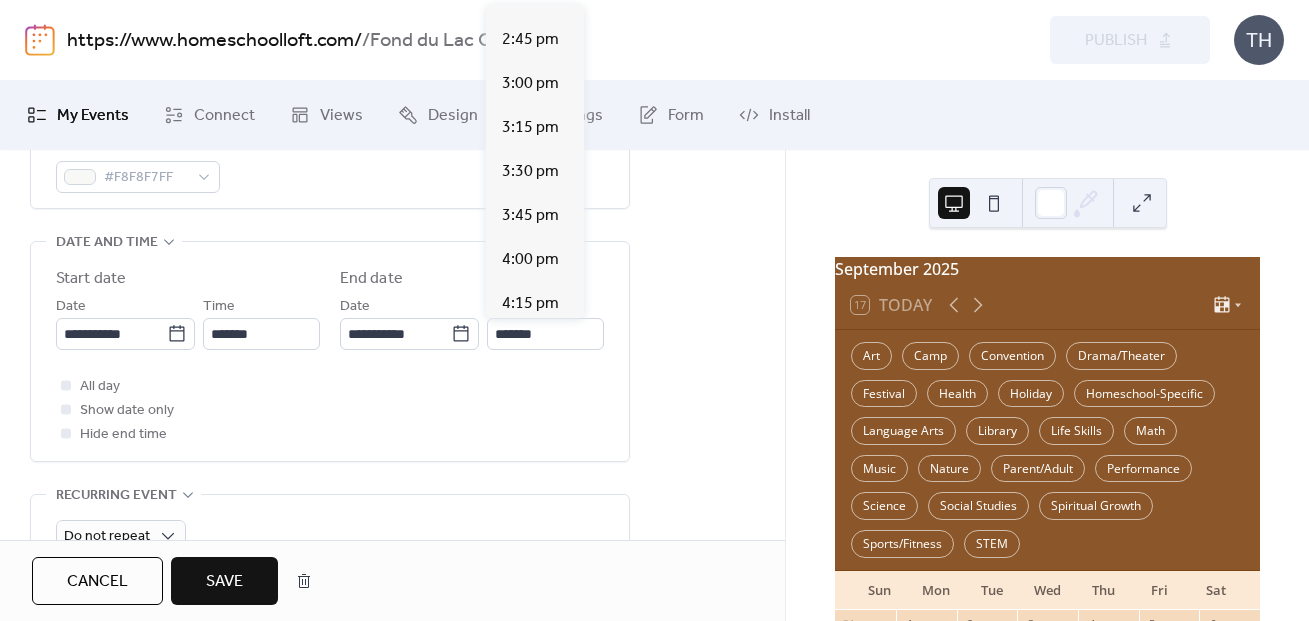 scroll, scrollTop: 252, scrollLeft: 0, axis: vertical 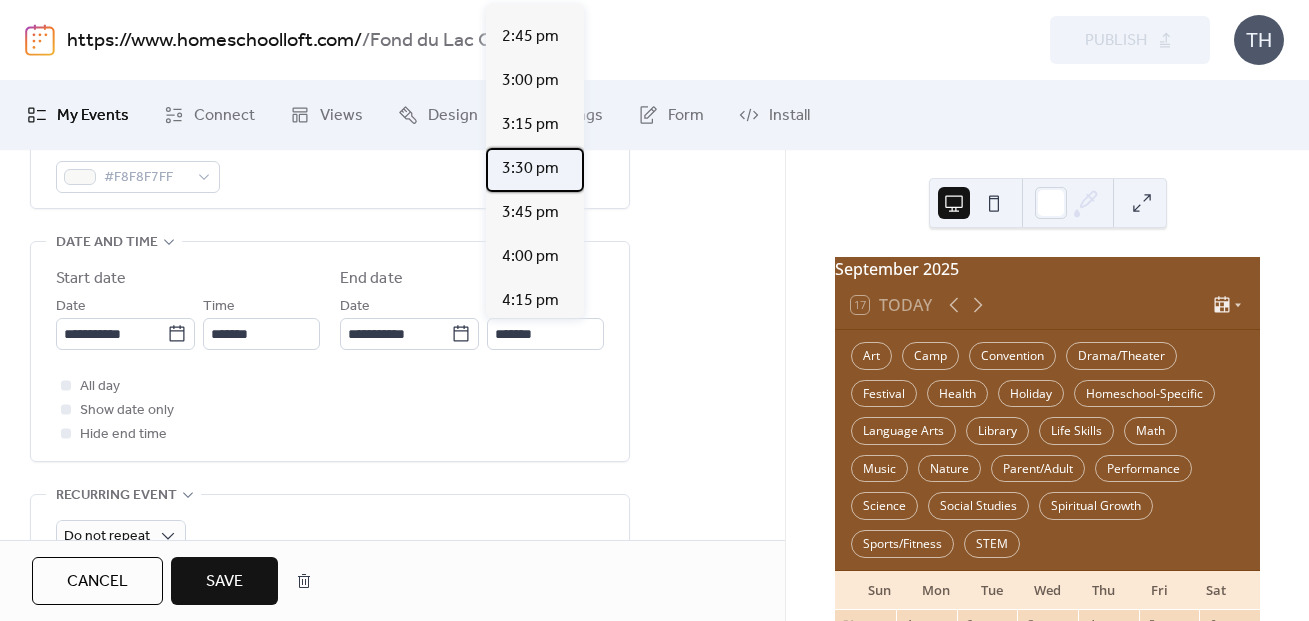 click on "3:30 pm" at bounding box center (530, 169) 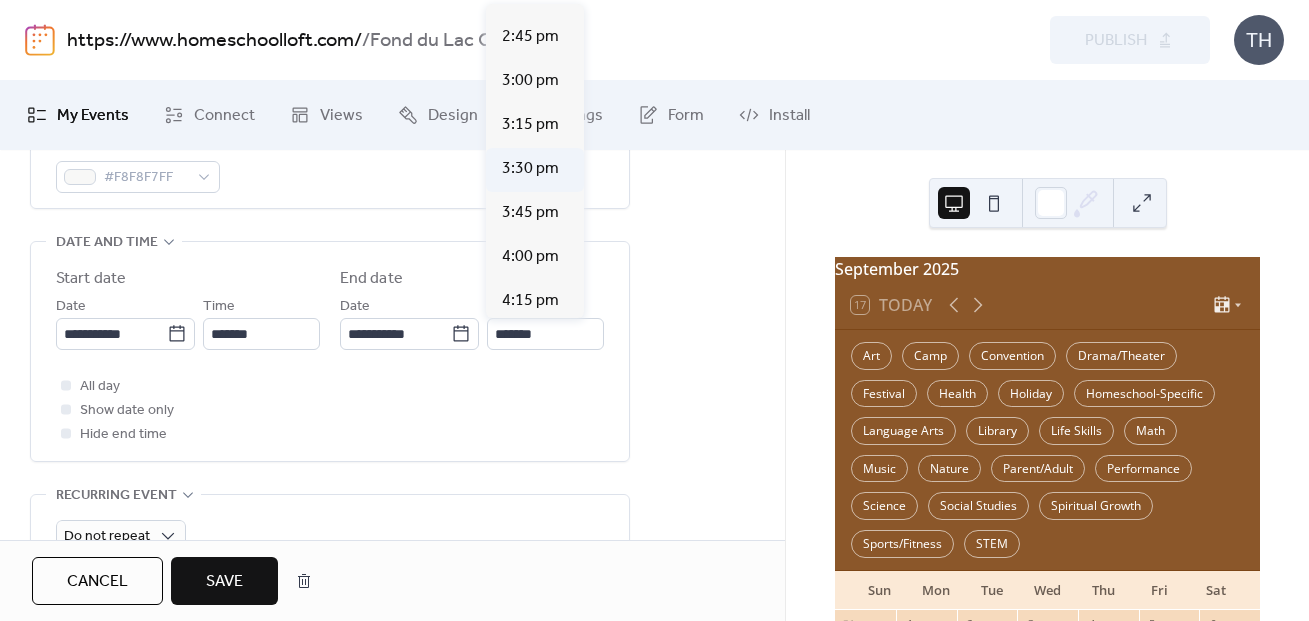 type on "*******" 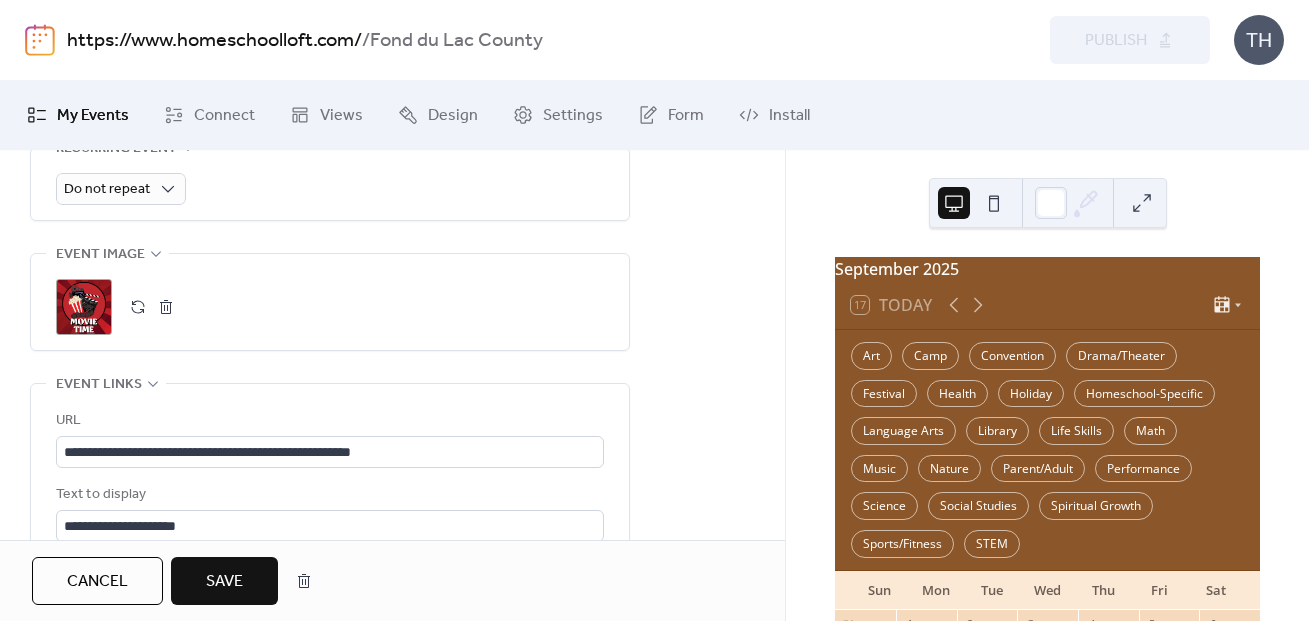 scroll, scrollTop: 993, scrollLeft: 0, axis: vertical 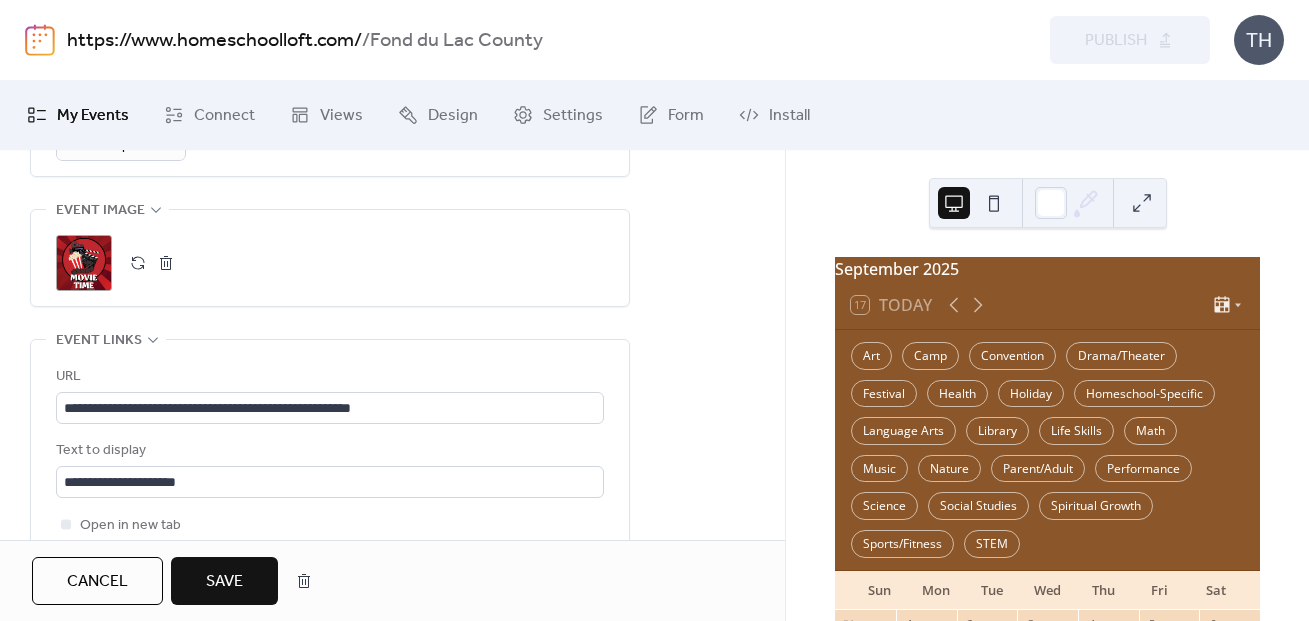 click on "Save" at bounding box center [224, 582] 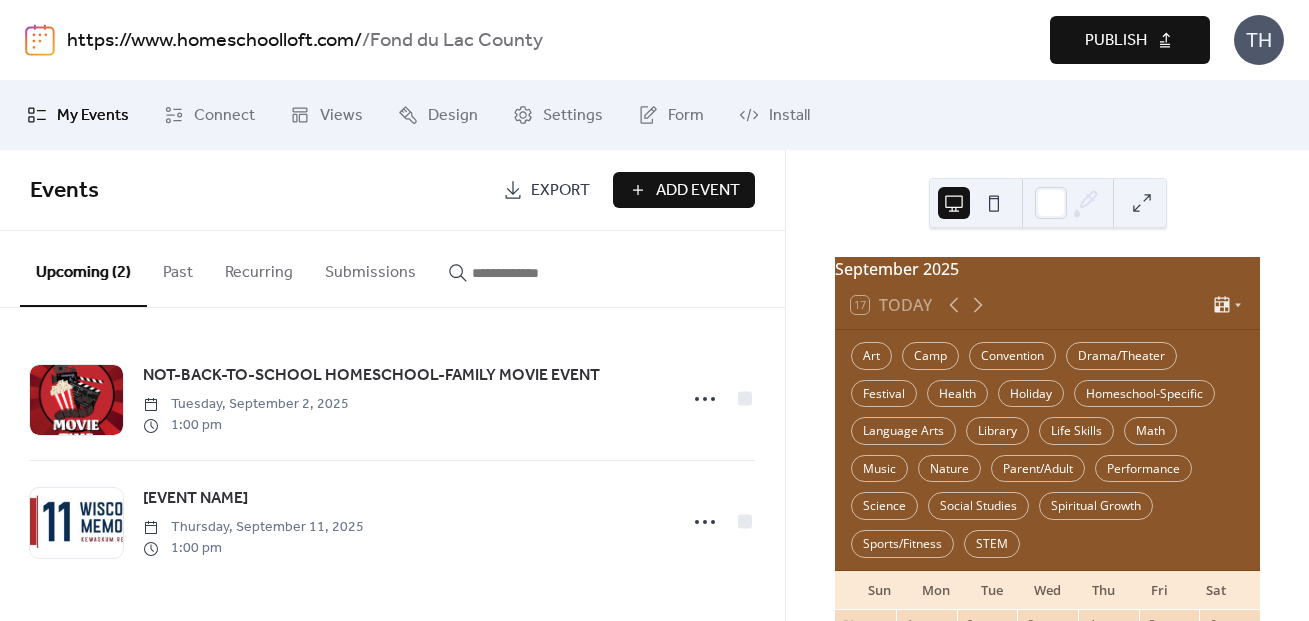 click on "Publish" at bounding box center [1116, 41] 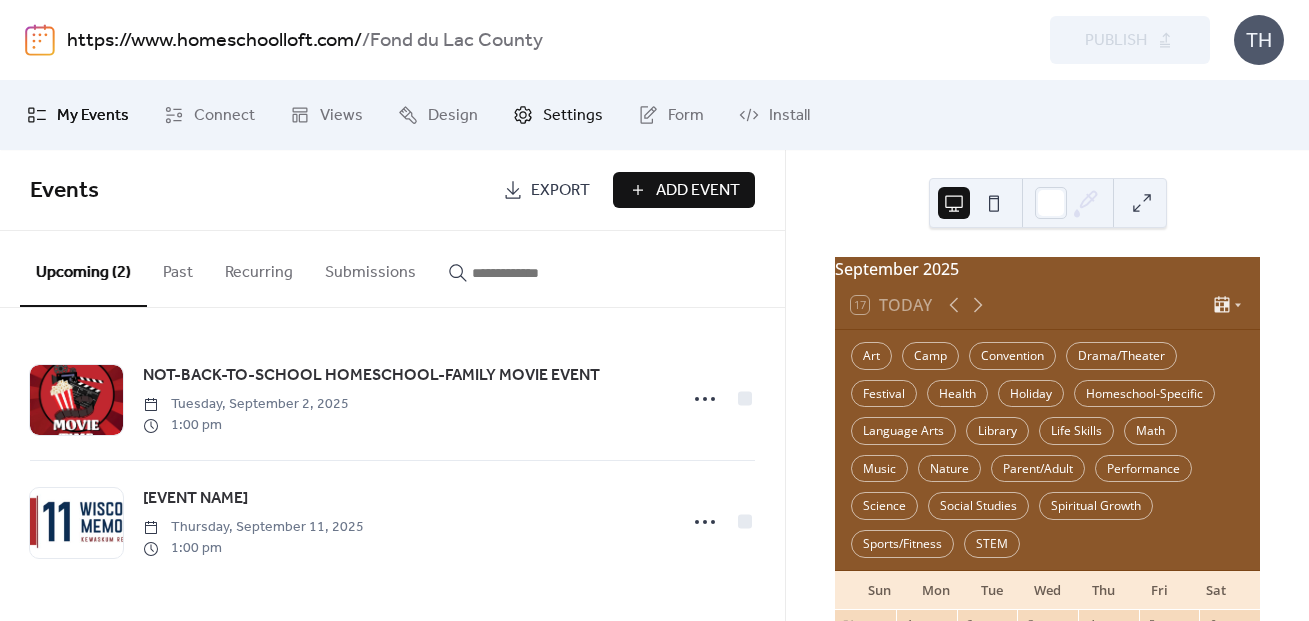 click on "Settings" at bounding box center [558, 115] 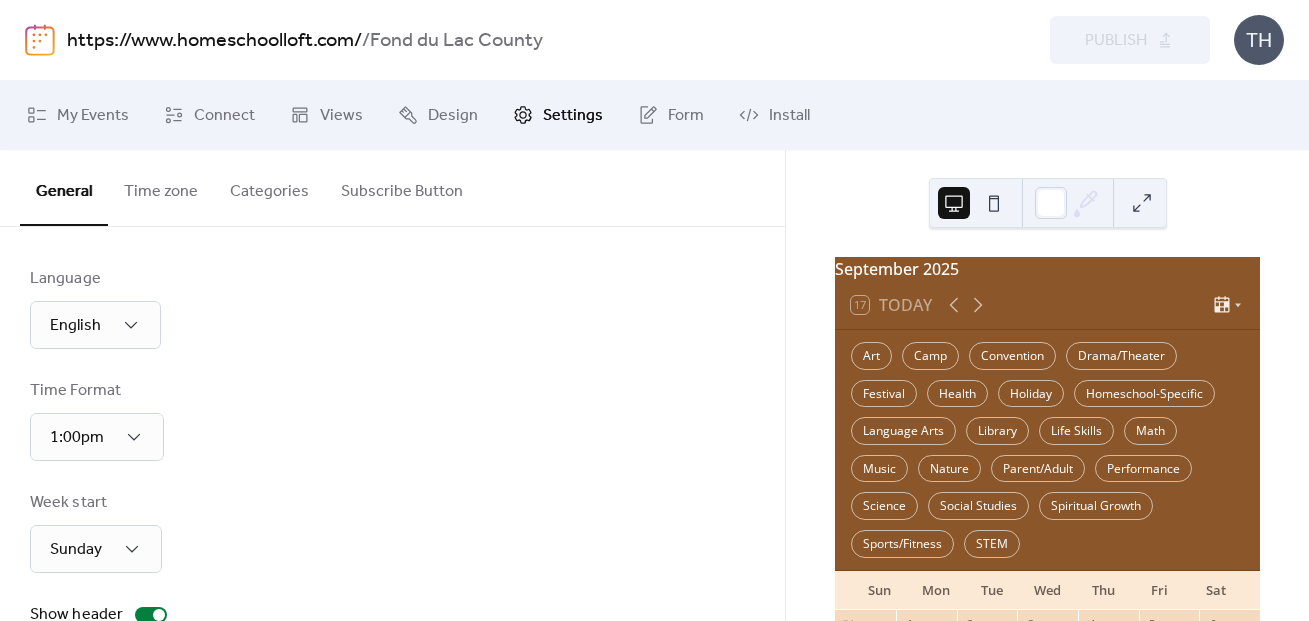 click on "Categories" at bounding box center [269, 187] 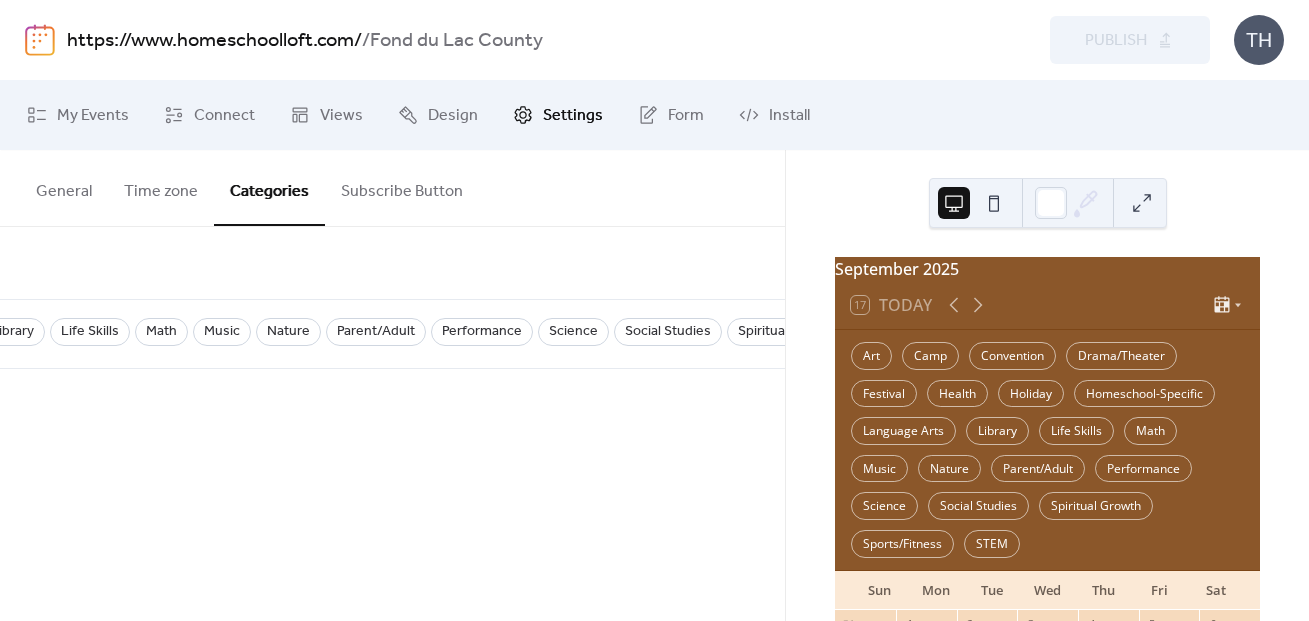 scroll, scrollTop: 0, scrollLeft: 1300, axis: horizontal 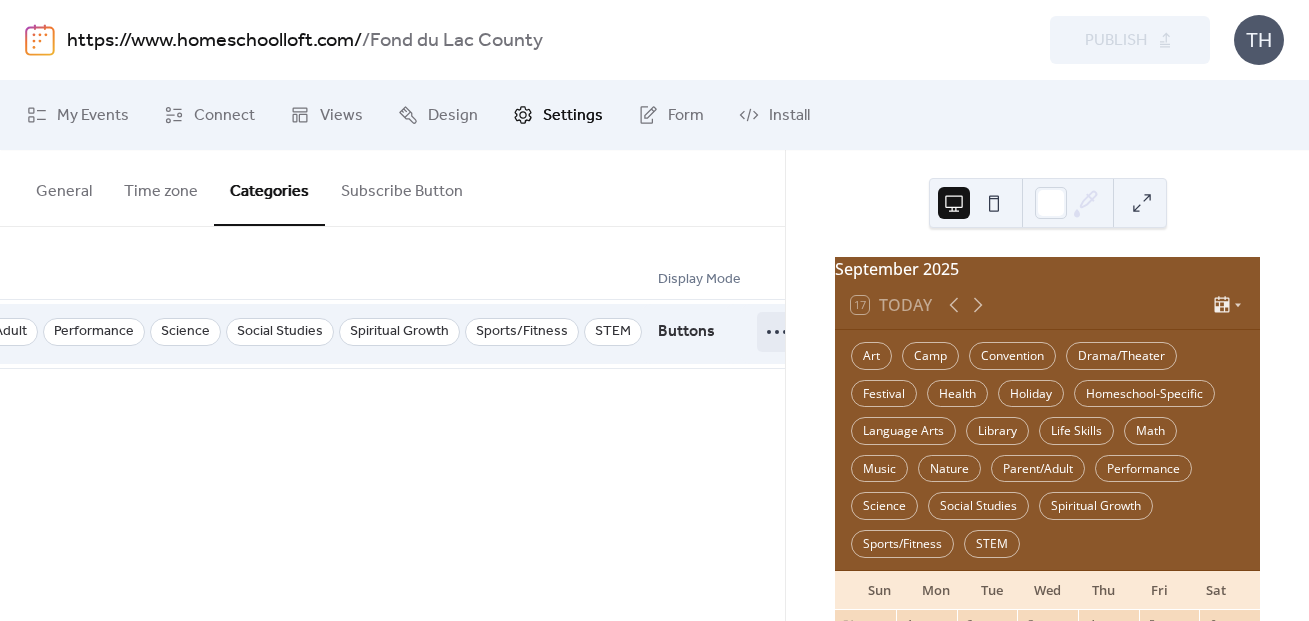 click 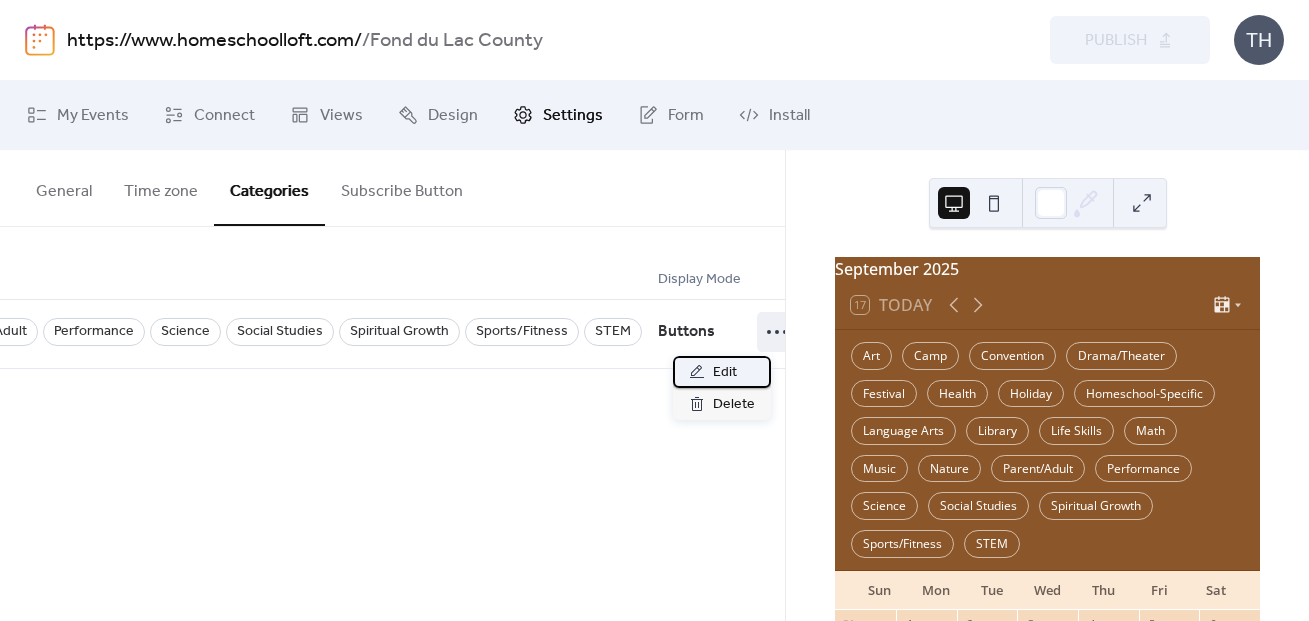 click on "Edit" at bounding box center [725, 373] 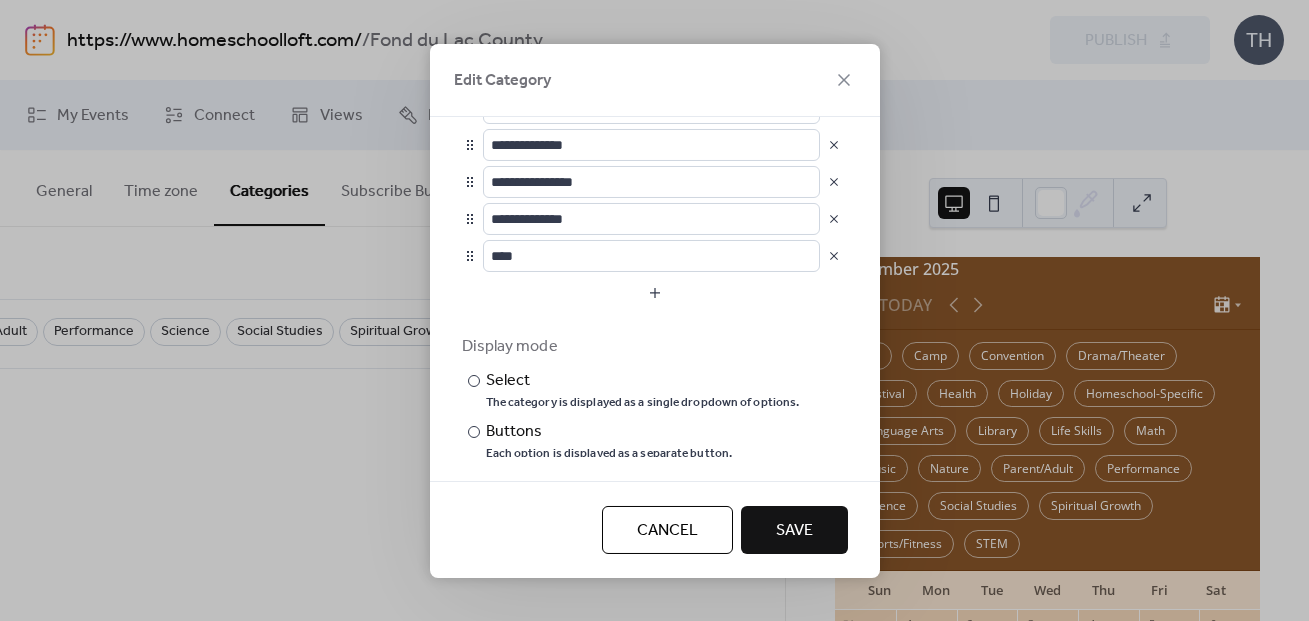 scroll, scrollTop: 722, scrollLeft: 0, axis: vertical 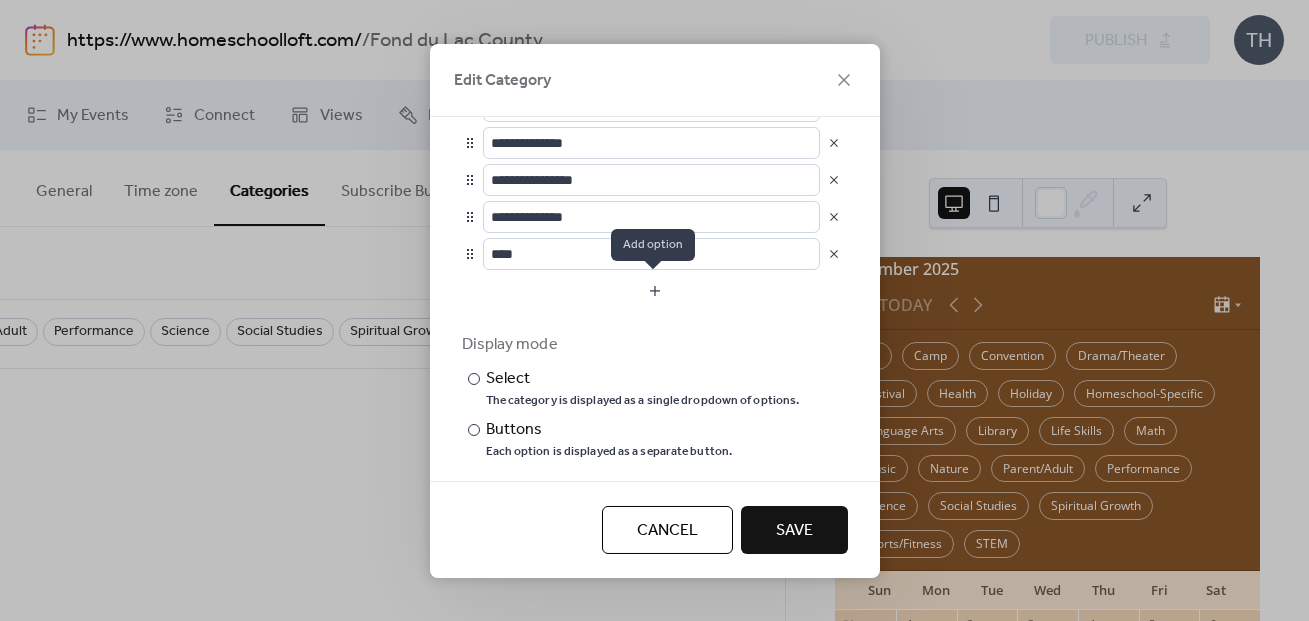 click at bounding box center [655, 290] 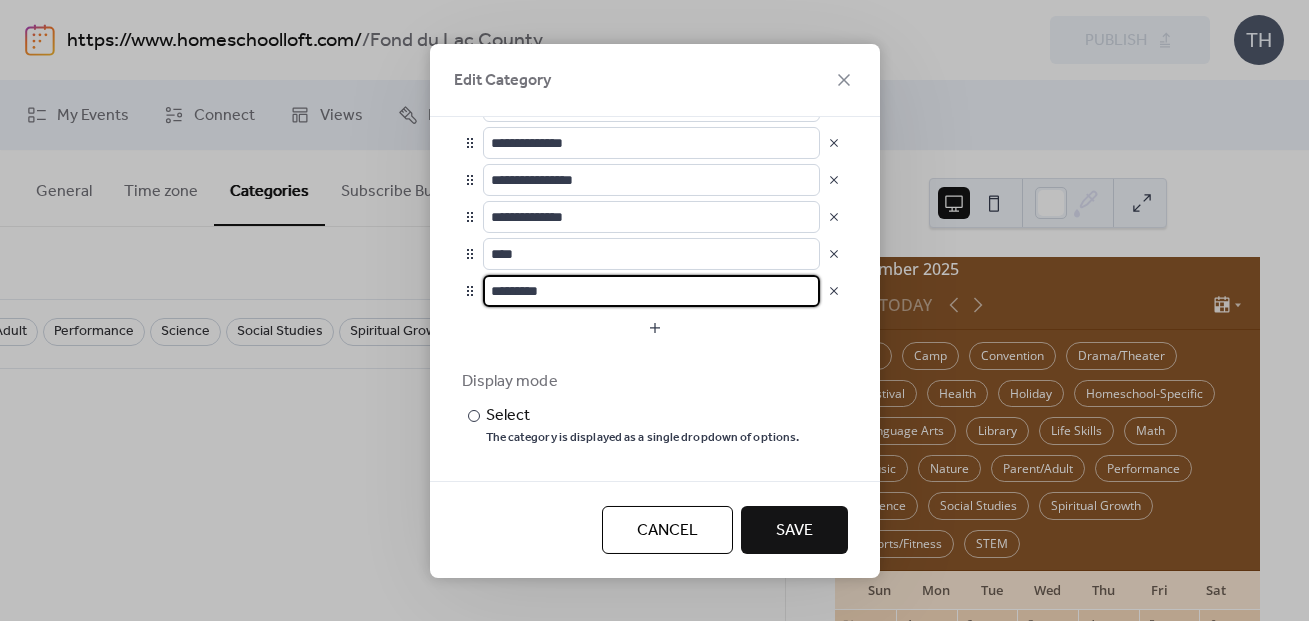 drag, startPoint x: 496, startPoint y: 284, endPoint x: 484, endPoint y: 284, distance: 12 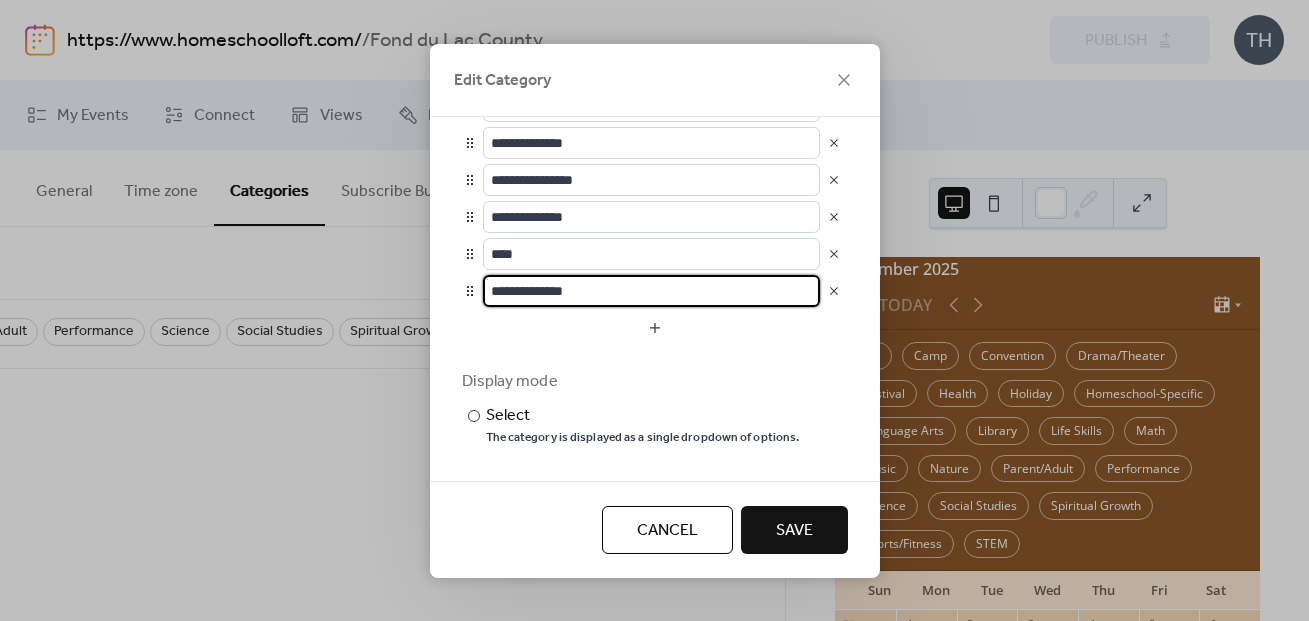 type on "**********" 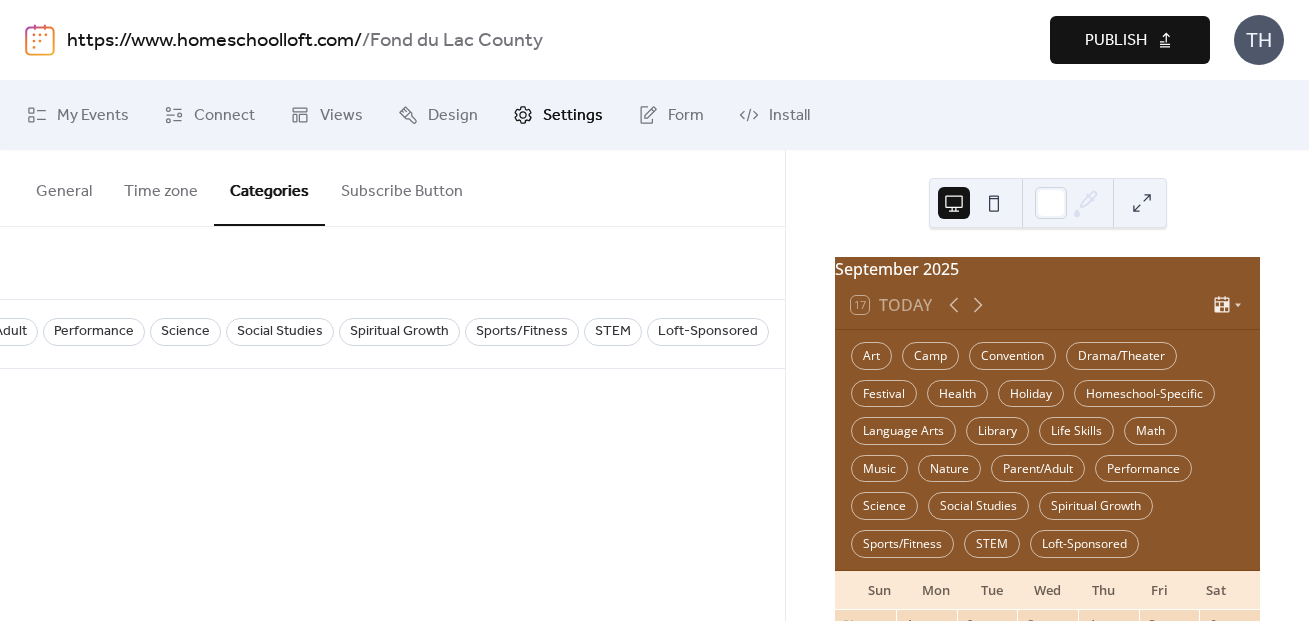 click on "Publish" at bounding box center (1116, 41) 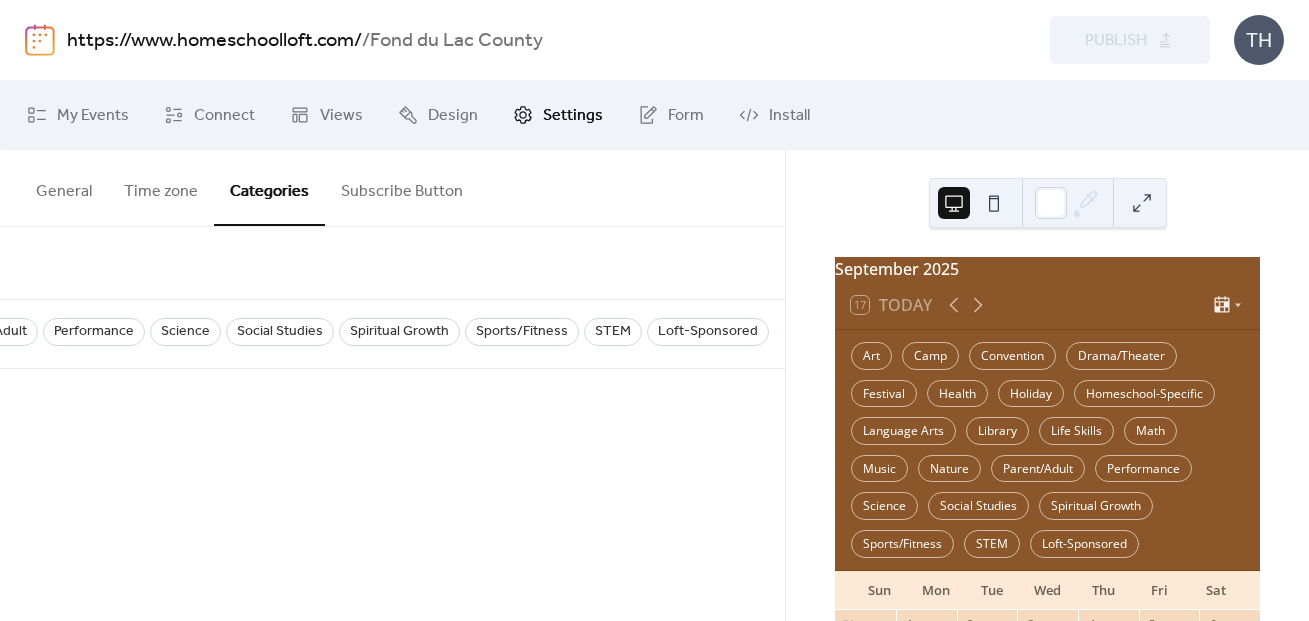 scroll, scrollTop: 0, scrollLeft: 1423, axis: horizontal 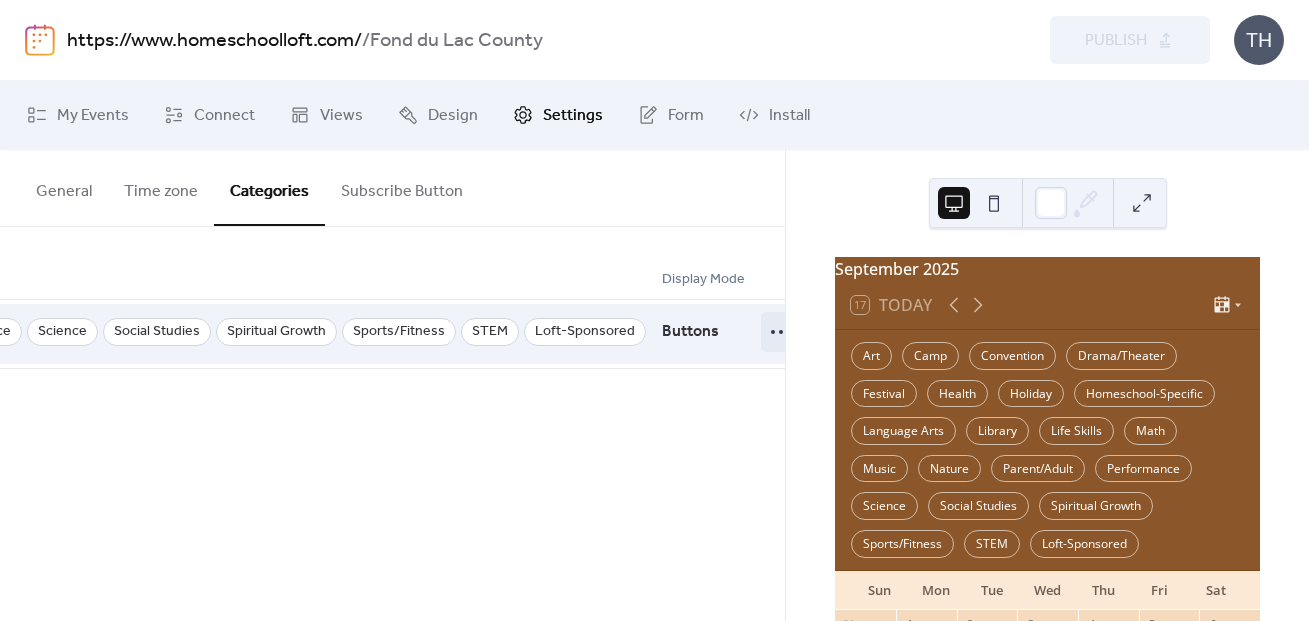click 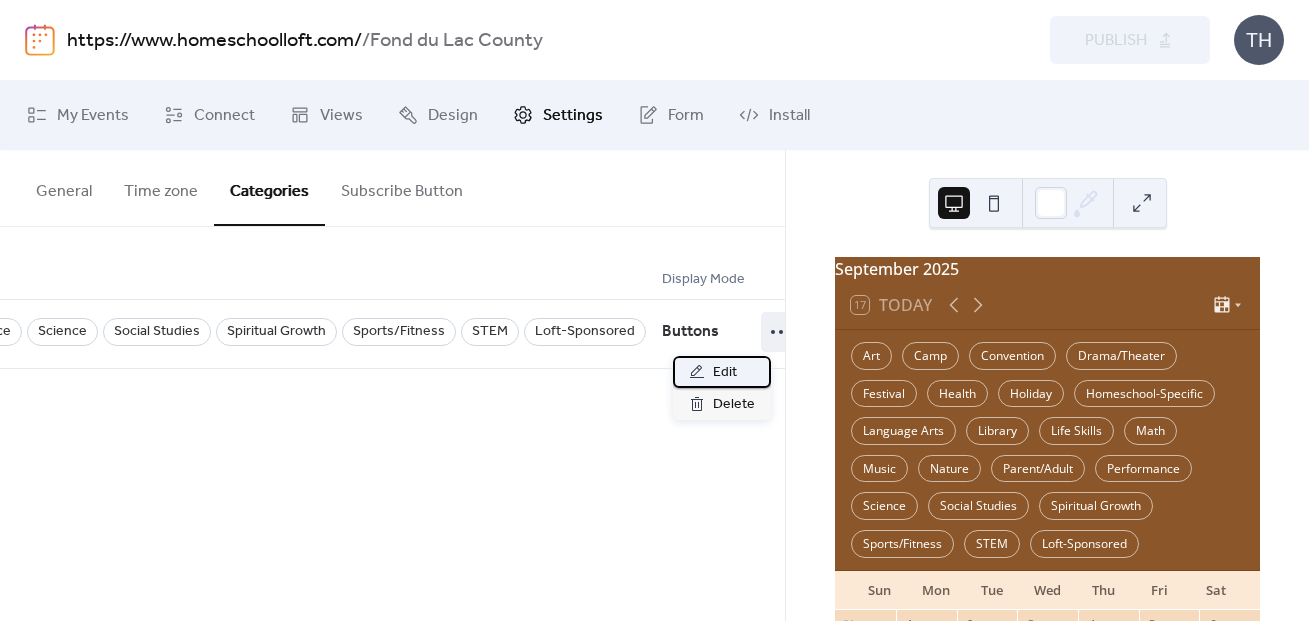 click on "Edit" at bounding box center (722, 372) 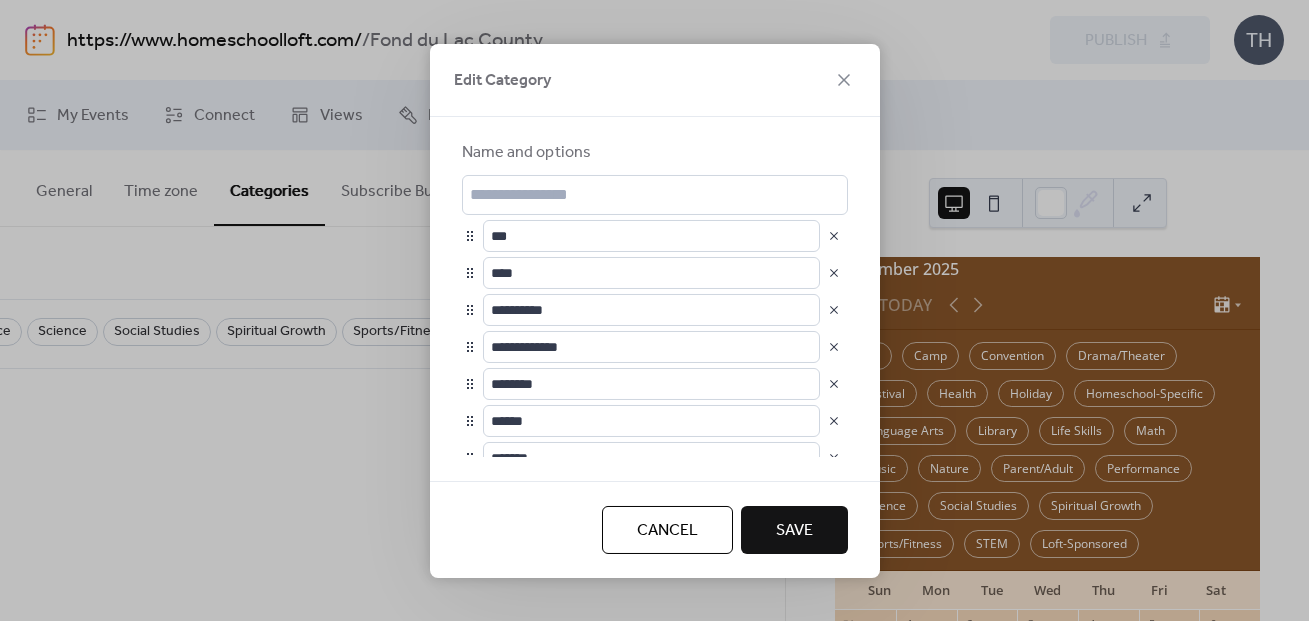 drag, startPoint x: 881, startPoint y: 211, endPoint x: 882, endPoint y: 227, distance: 16.03122 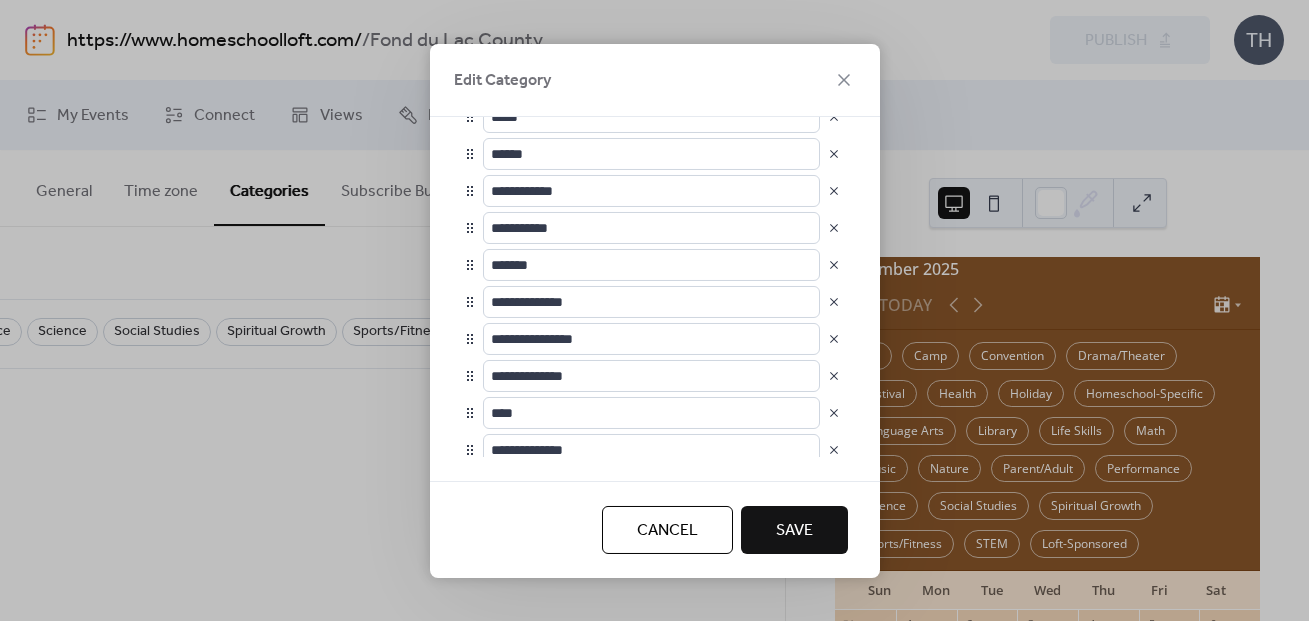 scroll, scrollTop: 565, scrollLeft: 0, axis: vertical 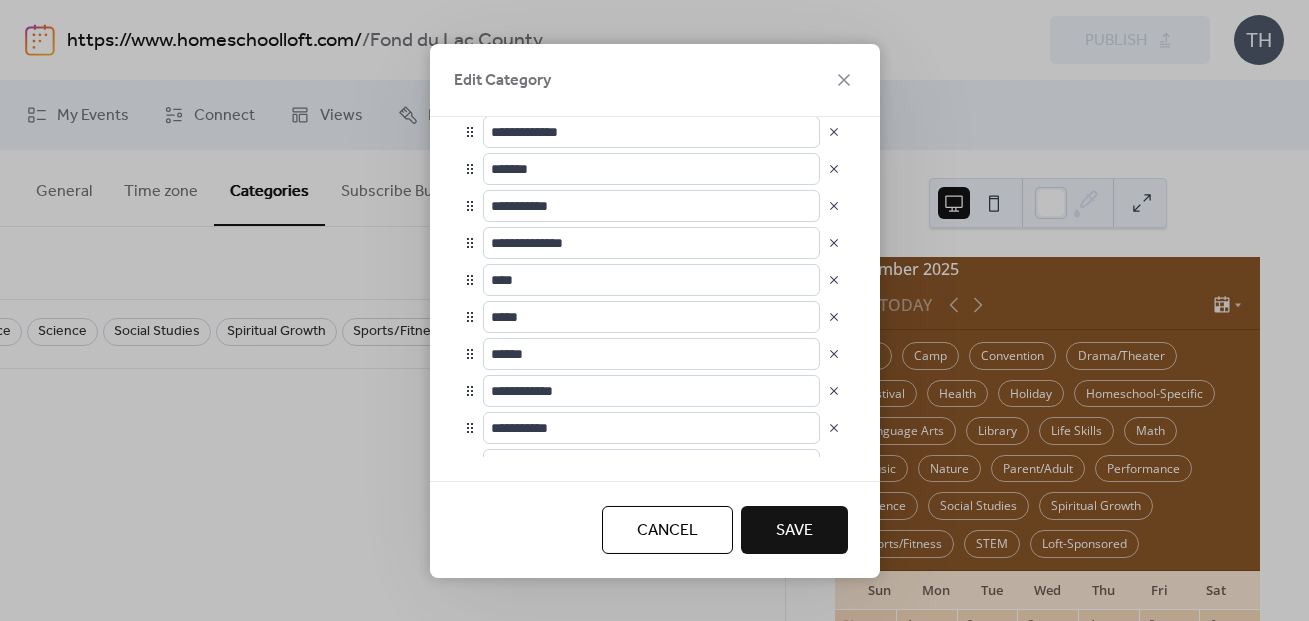 click on "Save" at bounding box center (794, 531) 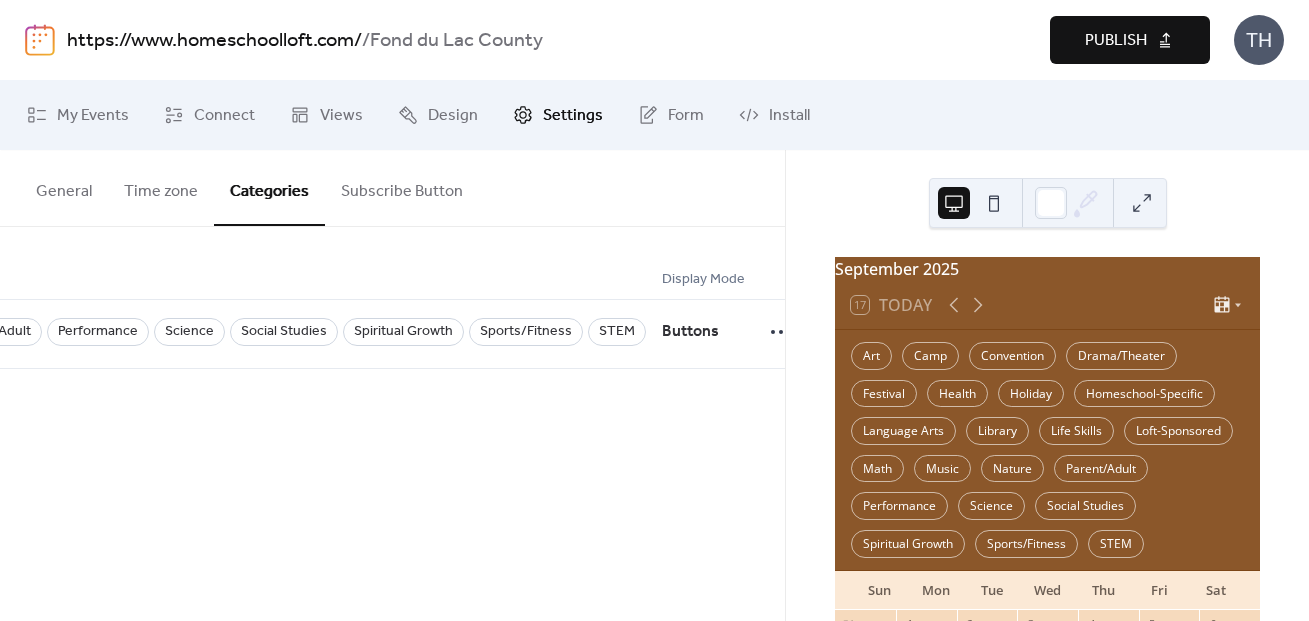 click on "Publish" at bounding box center [1130, 40] 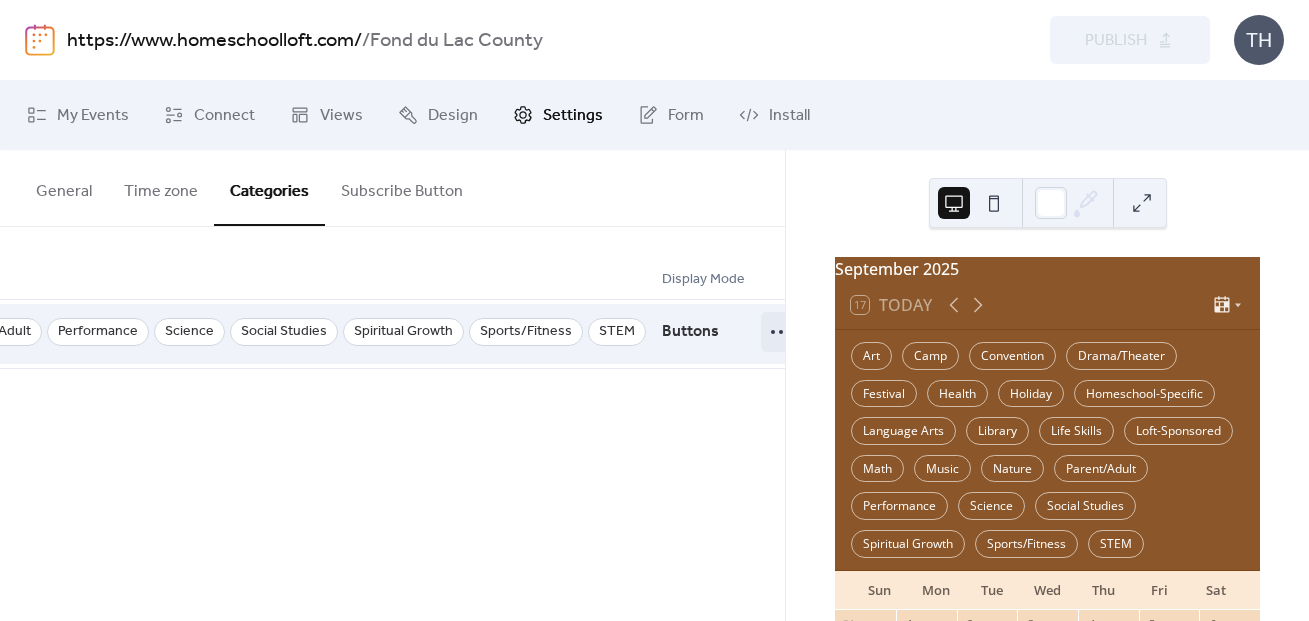 click 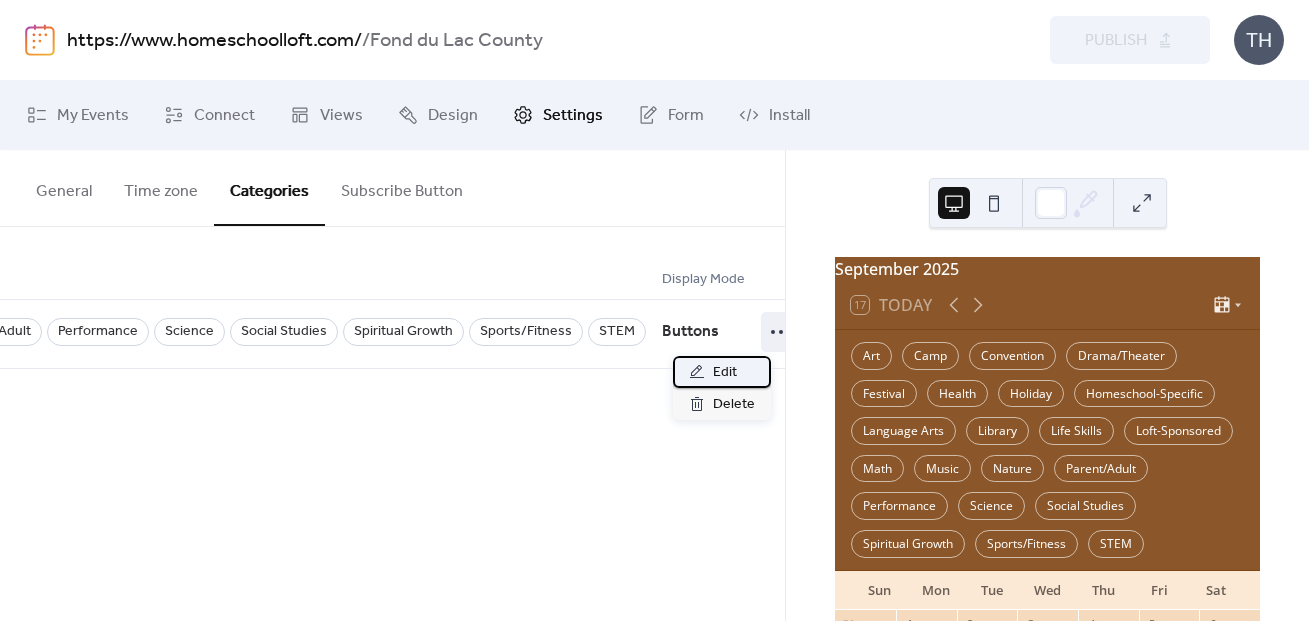 click on "Edit" at bounding box center [722, 372] 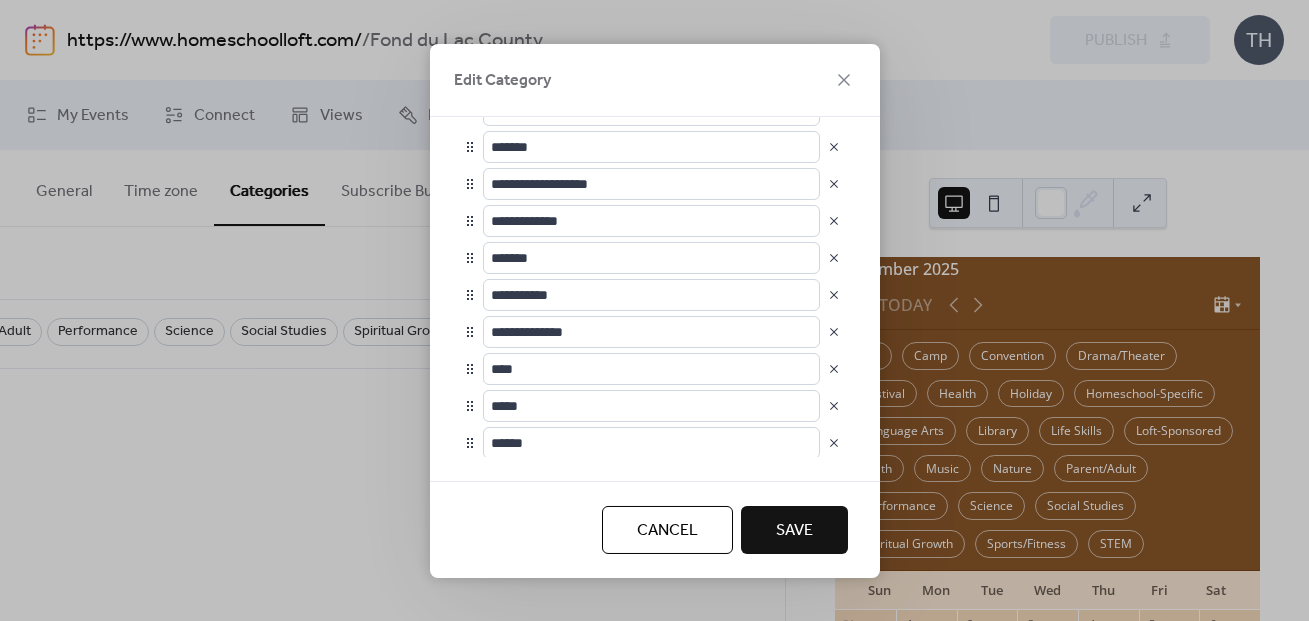 scroll, scrollTop: 312, scrollLeft: 0, axis: vertical 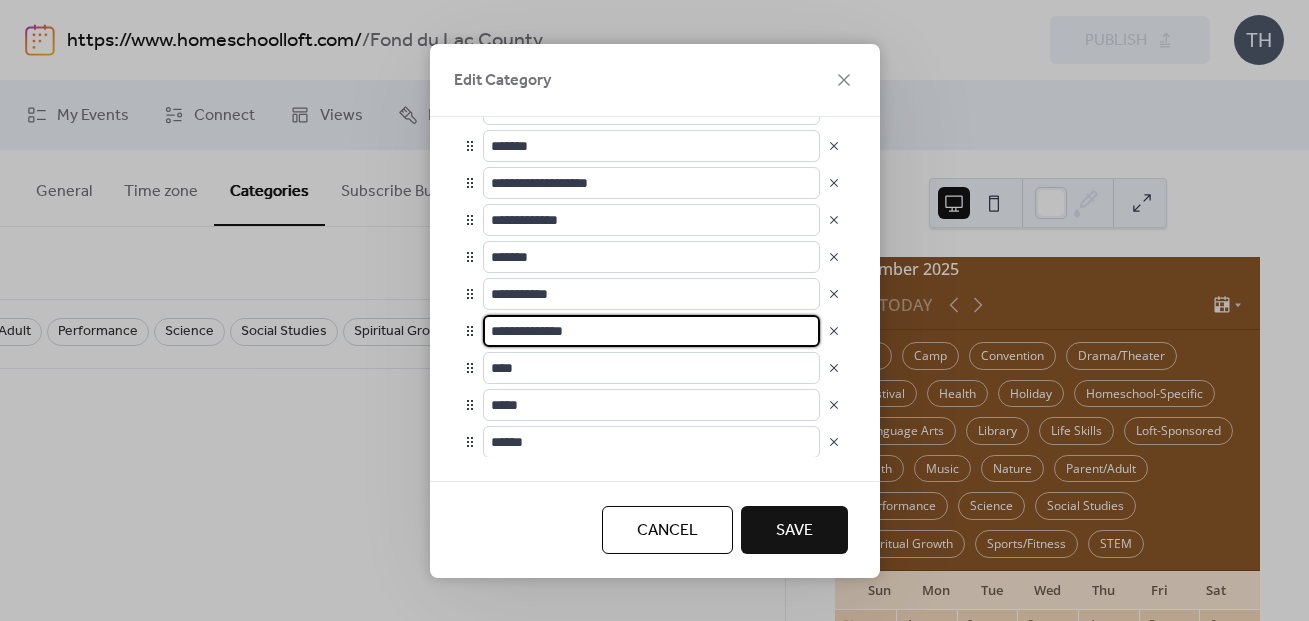 drag, startPoint x: 498, startPoint y: 328, endPoint x: 650, endPoint y: 331, distance: 152.0296 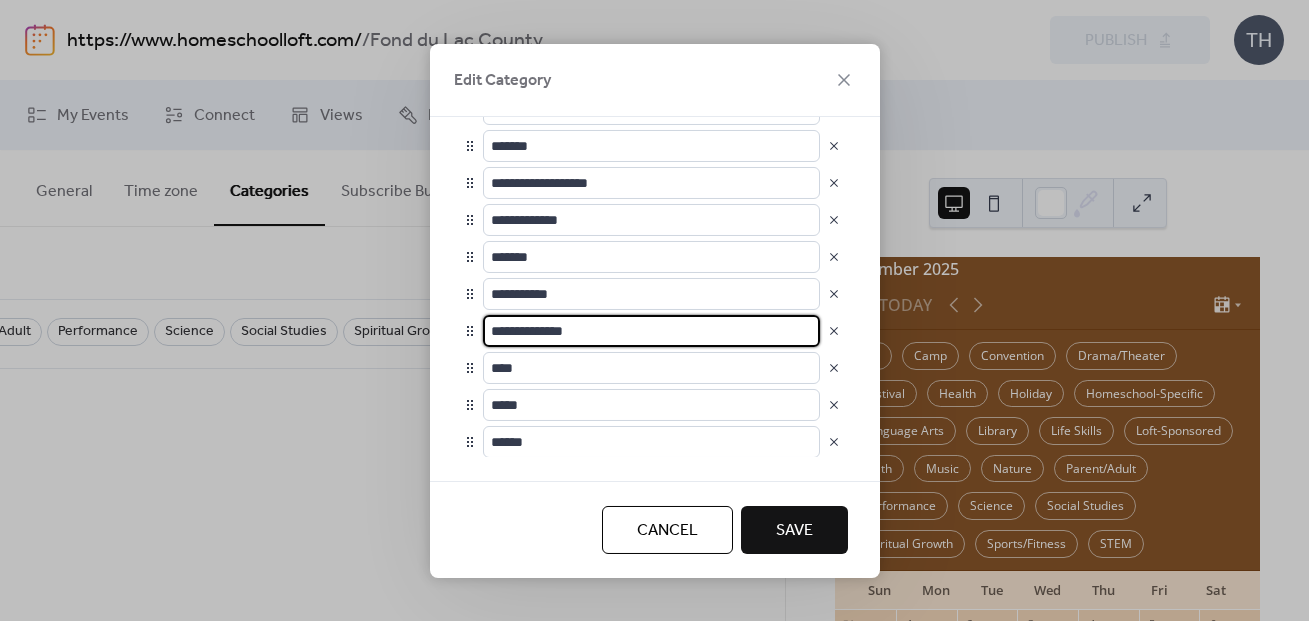 click on "**********" at bounding box center [651, 330] 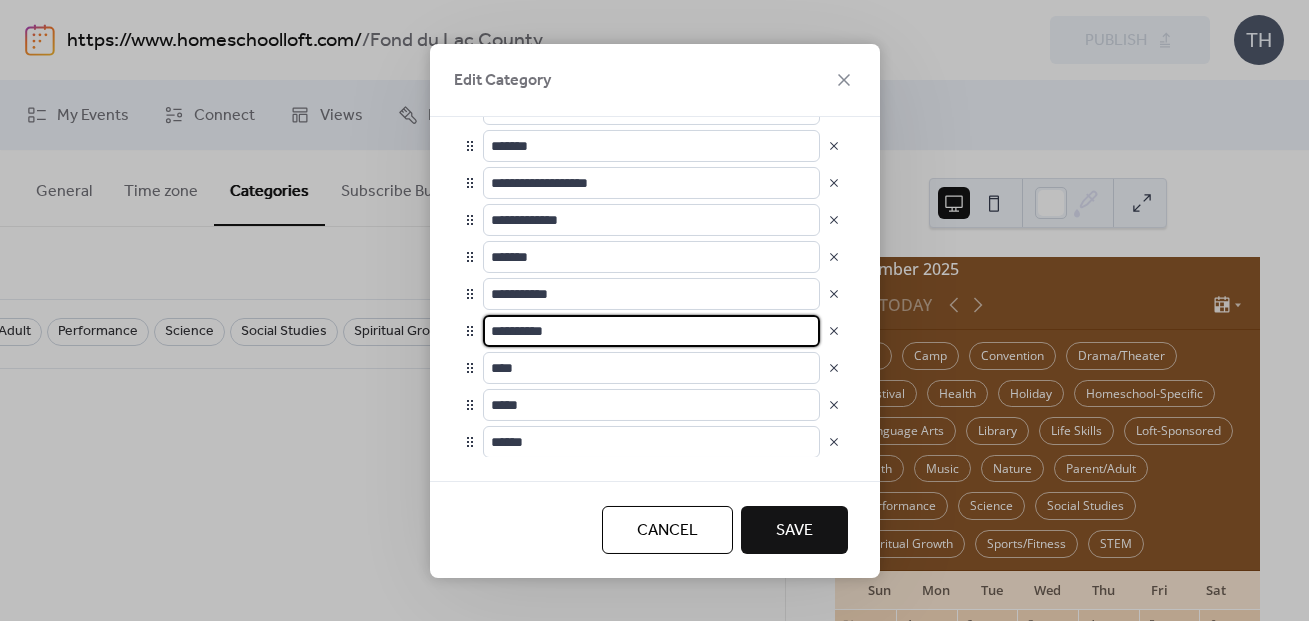 type on "**********" 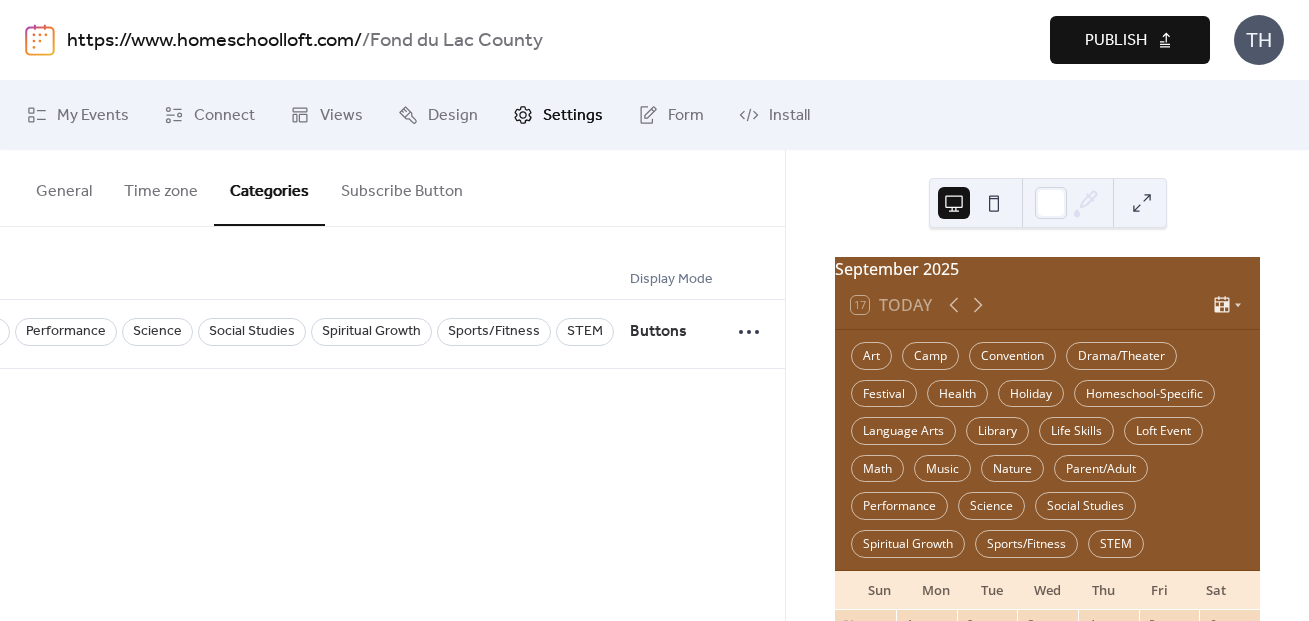 scroll, scrollTop: 0, scrollLeft: 1389, axis: horizontal 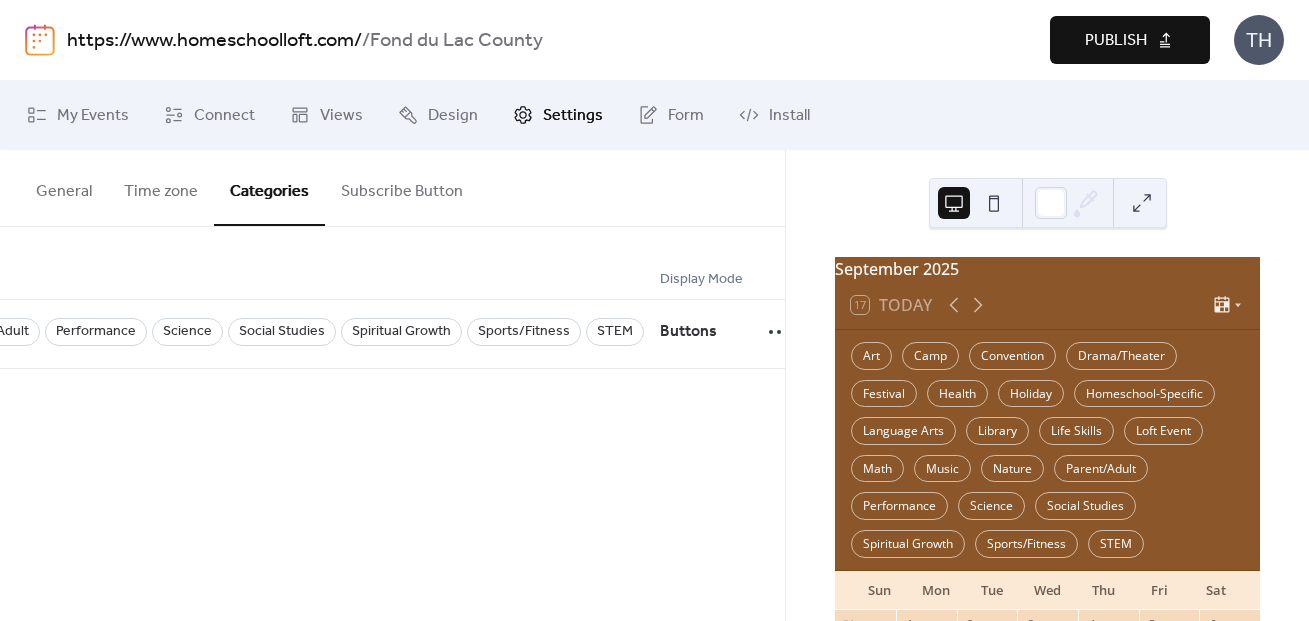click on "Publish" at bounding box center [1116, 41] 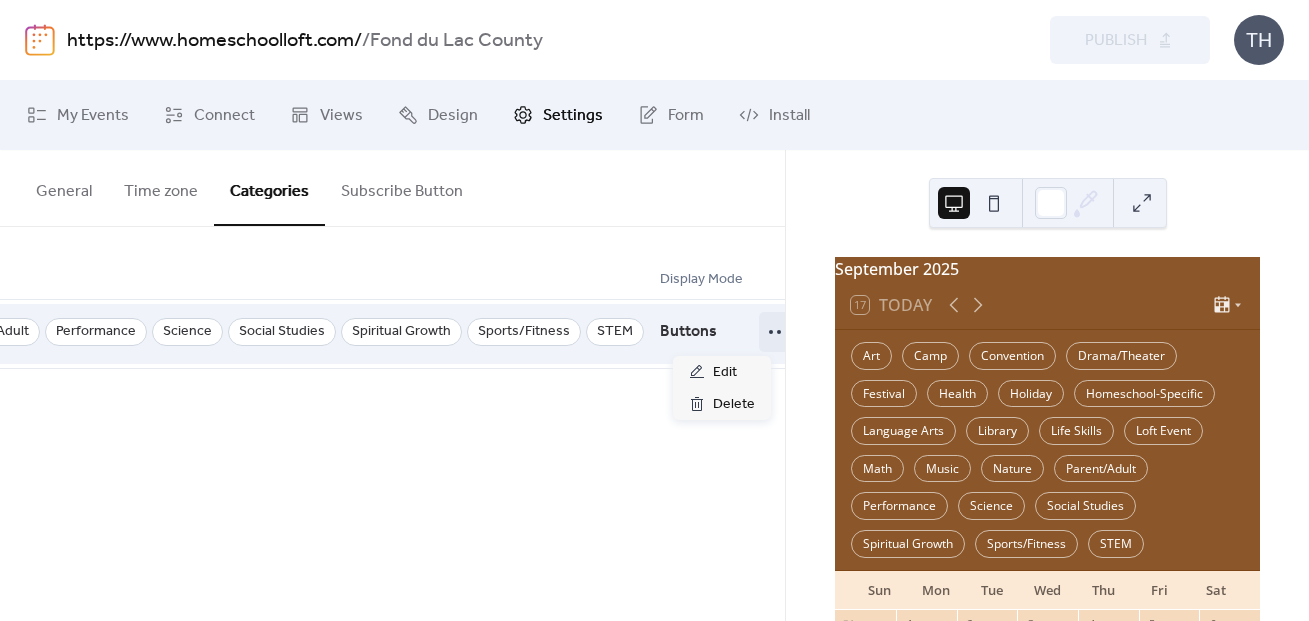 click 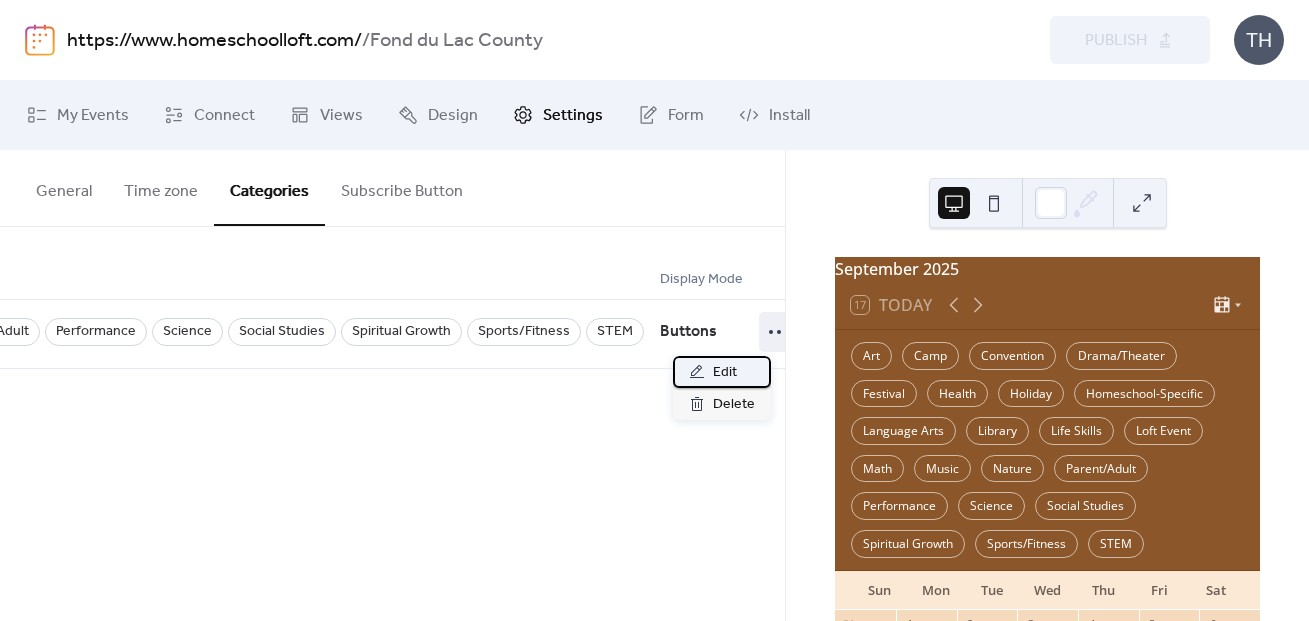 click on "Edit" at bounding box center (722, 372) 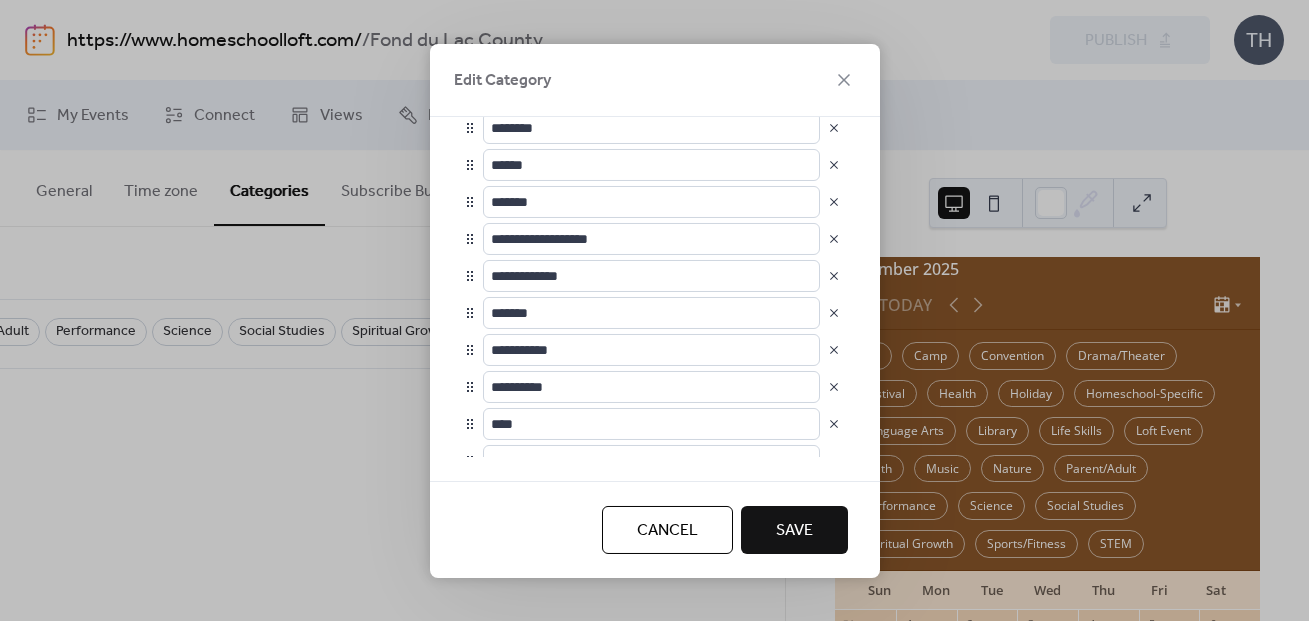 scroll, scrollTop: 264, scrollLeft: 0, axis: vertical 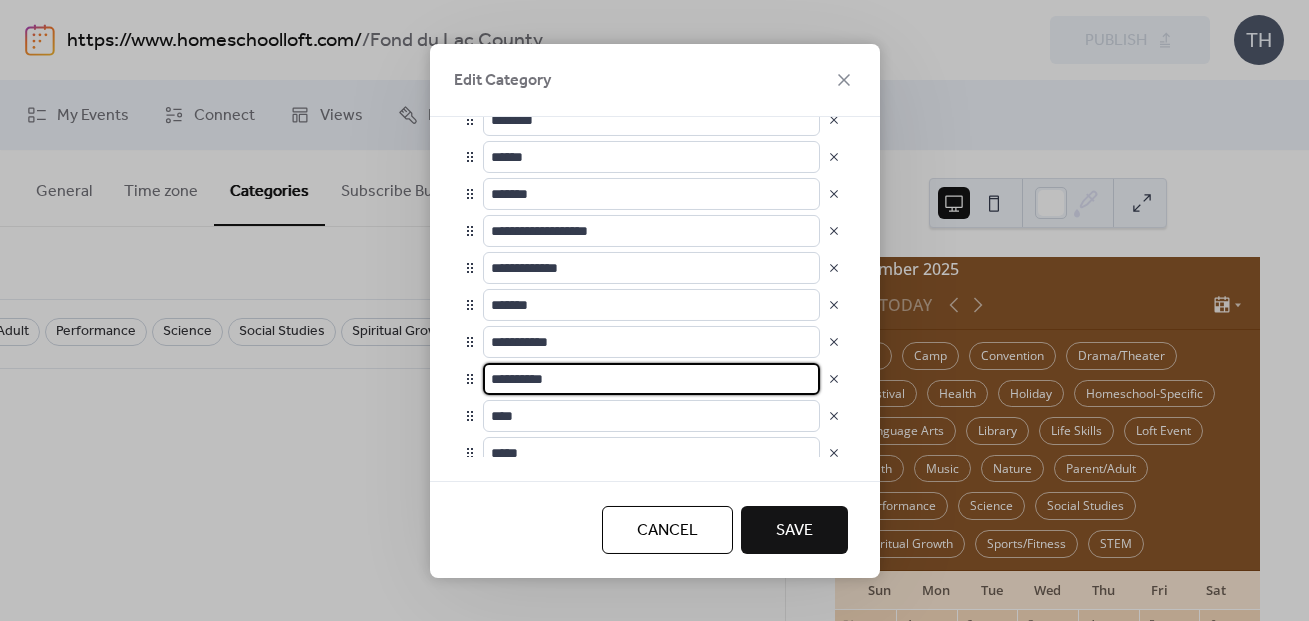 drag, startPoint x: 497, startPoint y: 380, endPoint x: 583, endPoint y: 381, distance: 86.00581 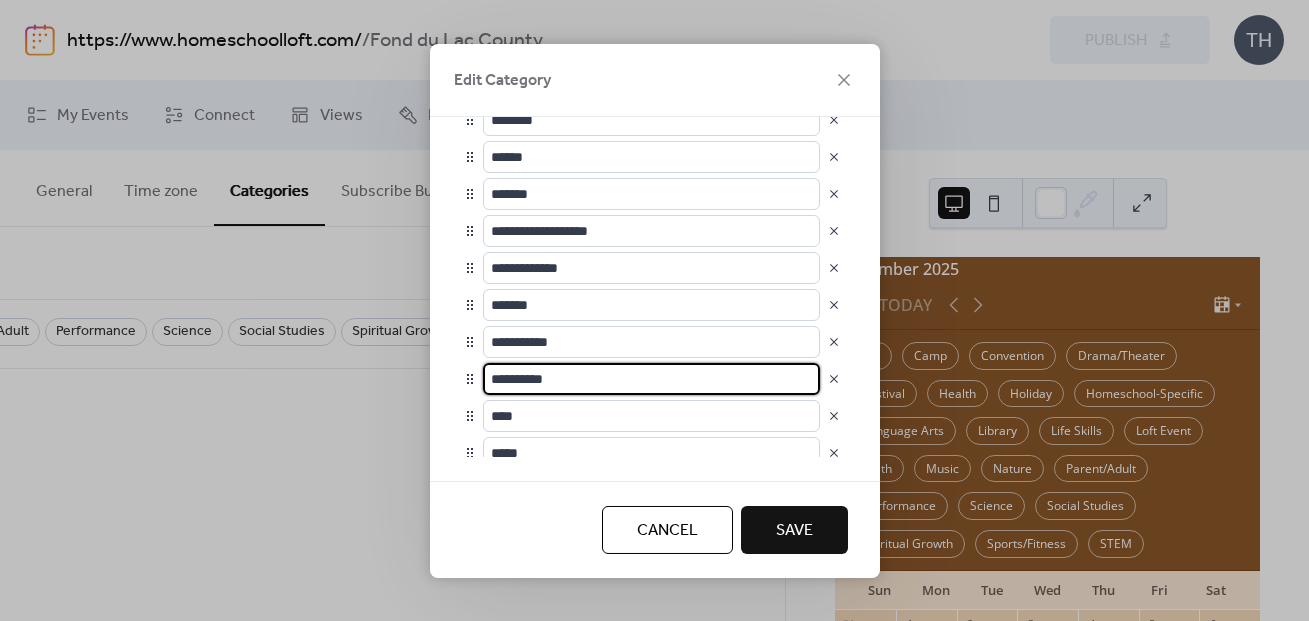 click on "**********" at bounding box center [648, 378] 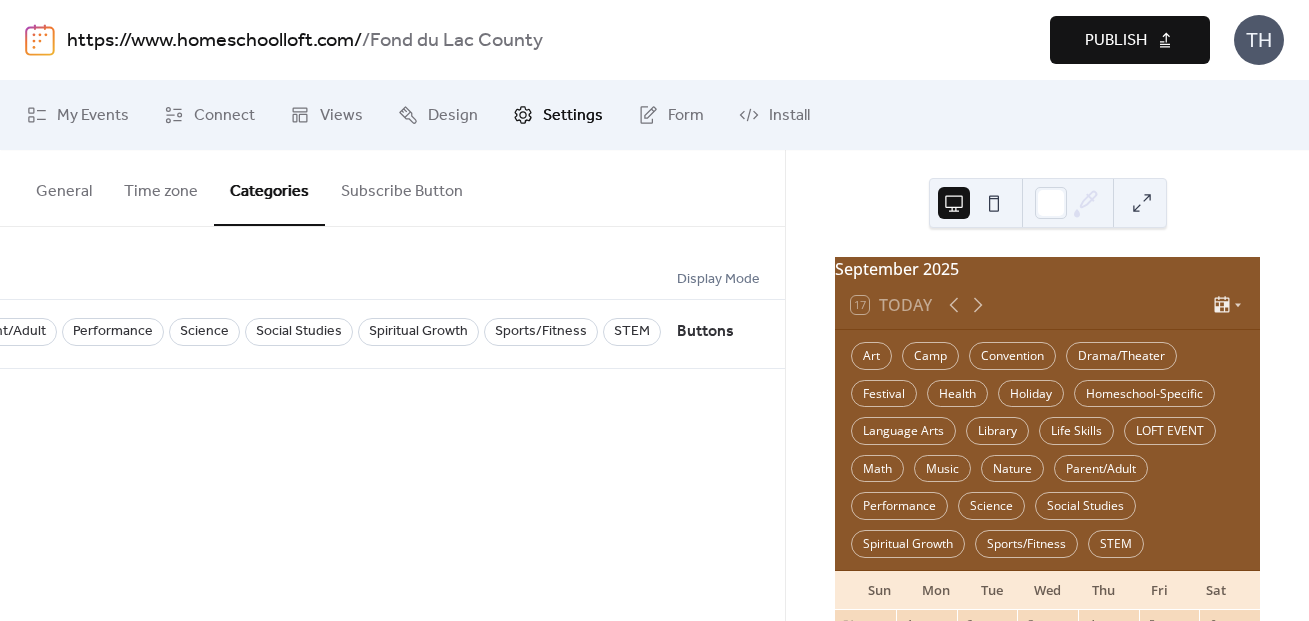 click on "Publish" at bounding box center [1116, 41] 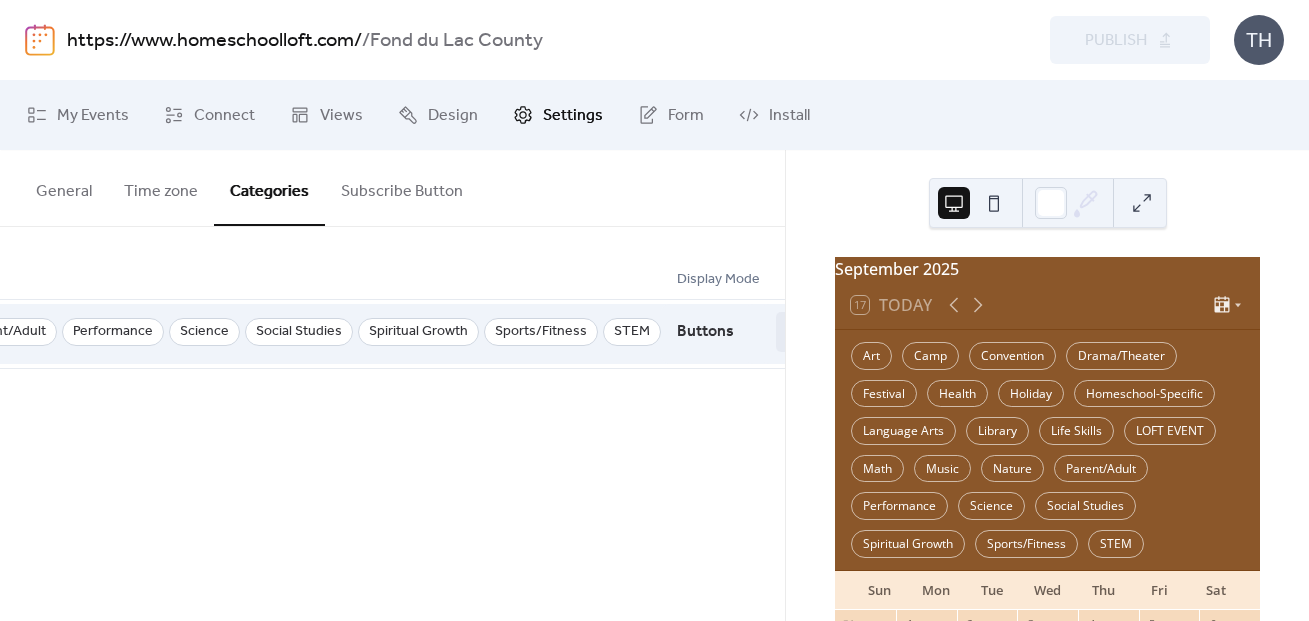 click 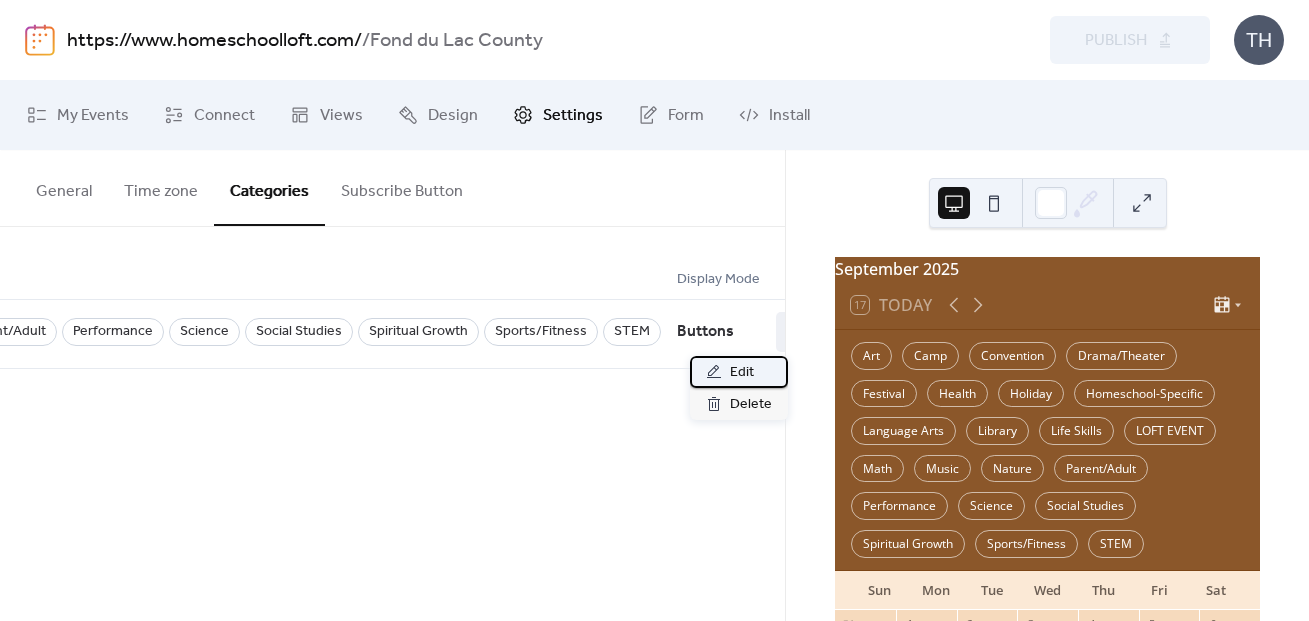 click on "Edit" at bounding box center (742, 373) 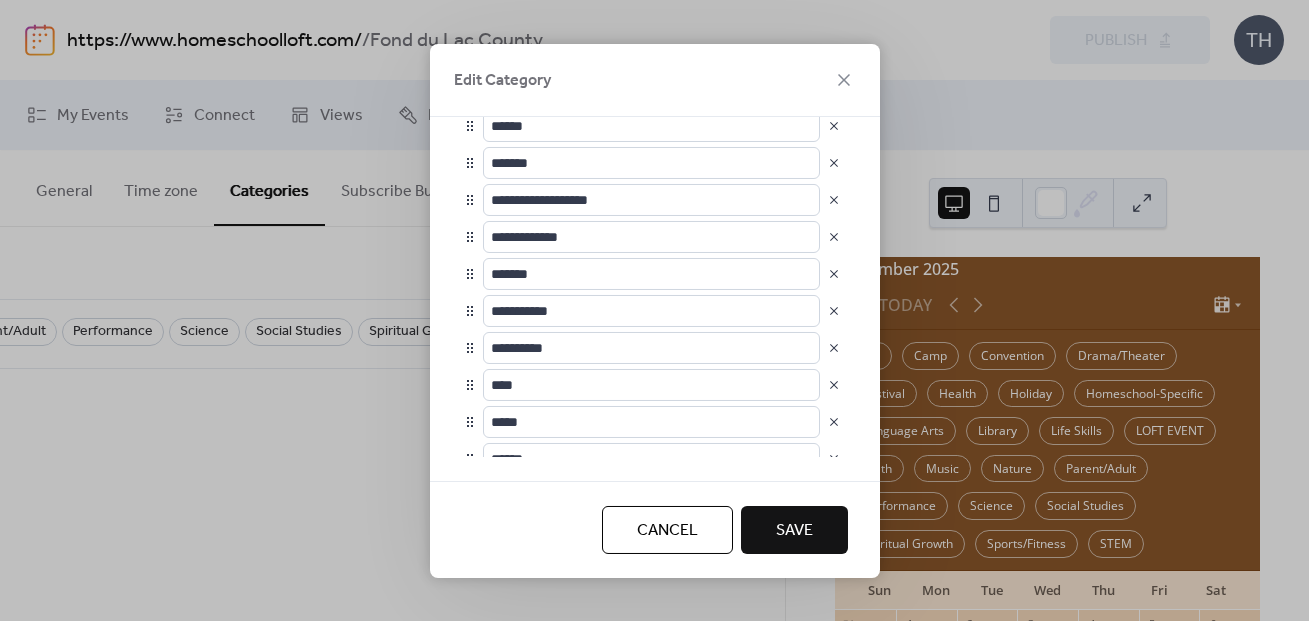 scroll, scrollTop: 304, scrollLeft: 0, axis: vertical 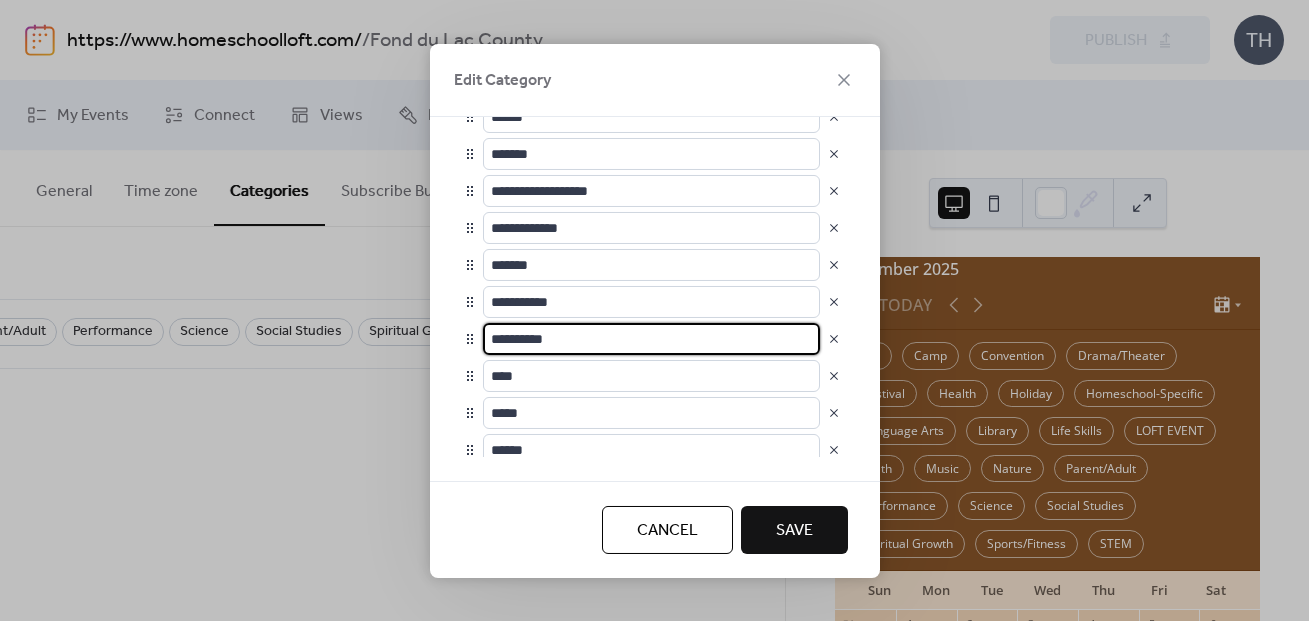 drag, startPoint x: 527, startPoint y: 344, endPoint x: 601, endPoint y: 345, distance: 74.00676 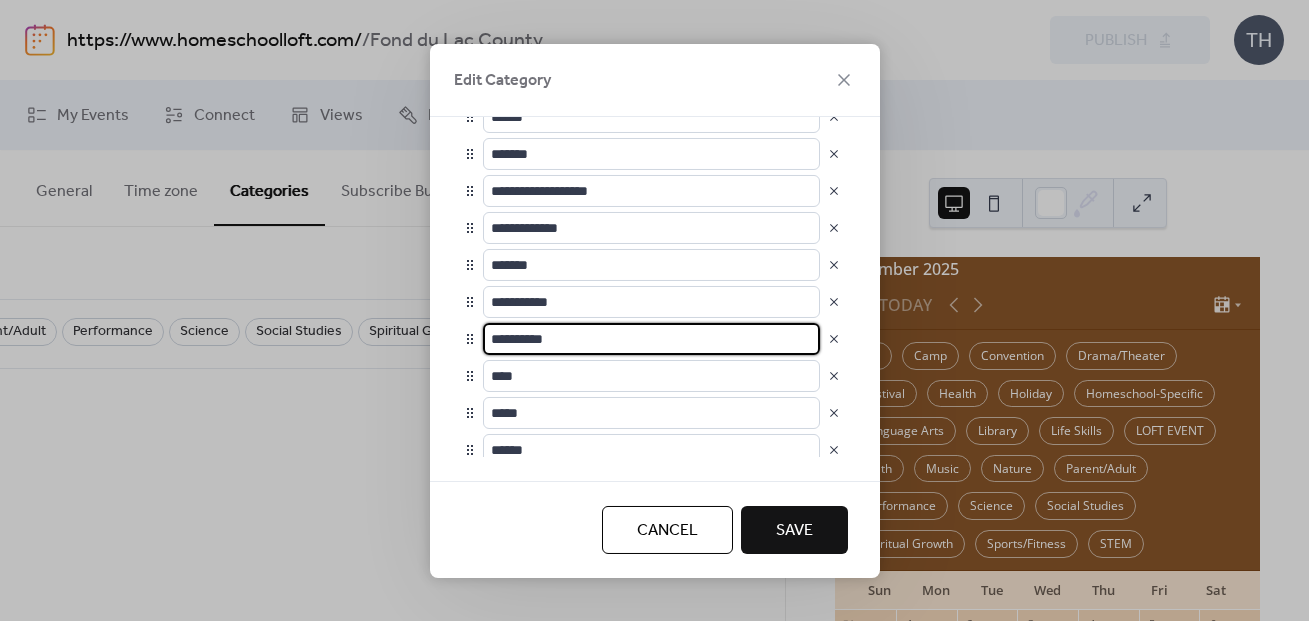 click on "**********" at bounding box center (648, 338) 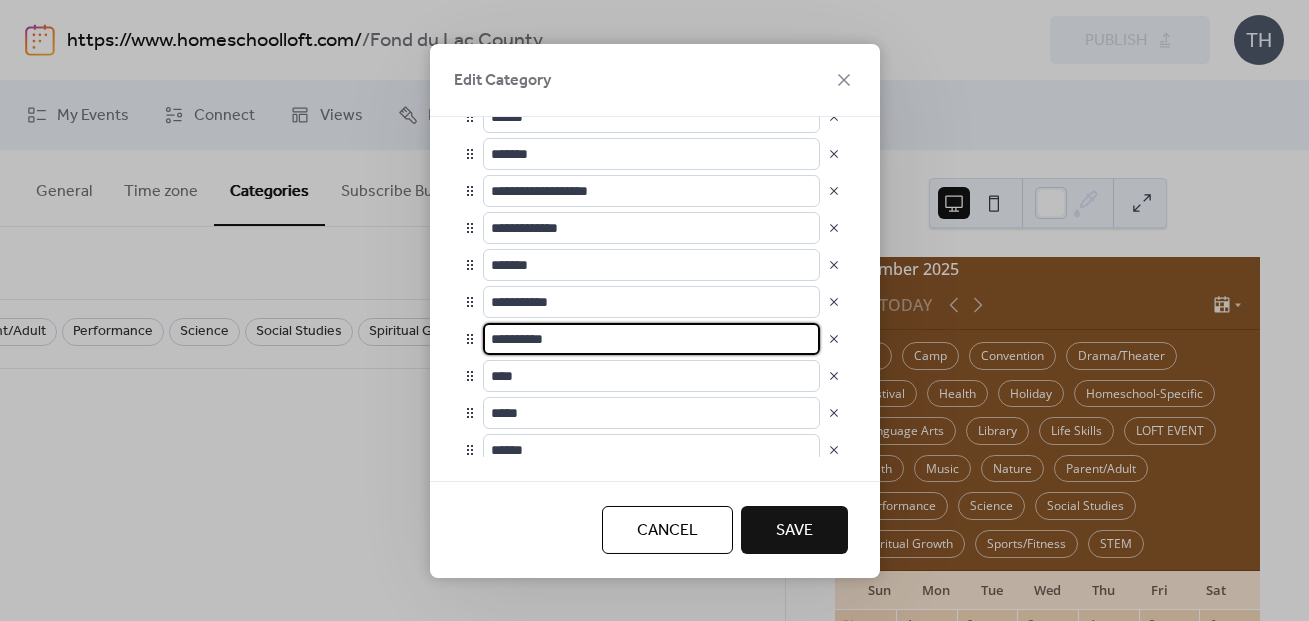 type on "**********" 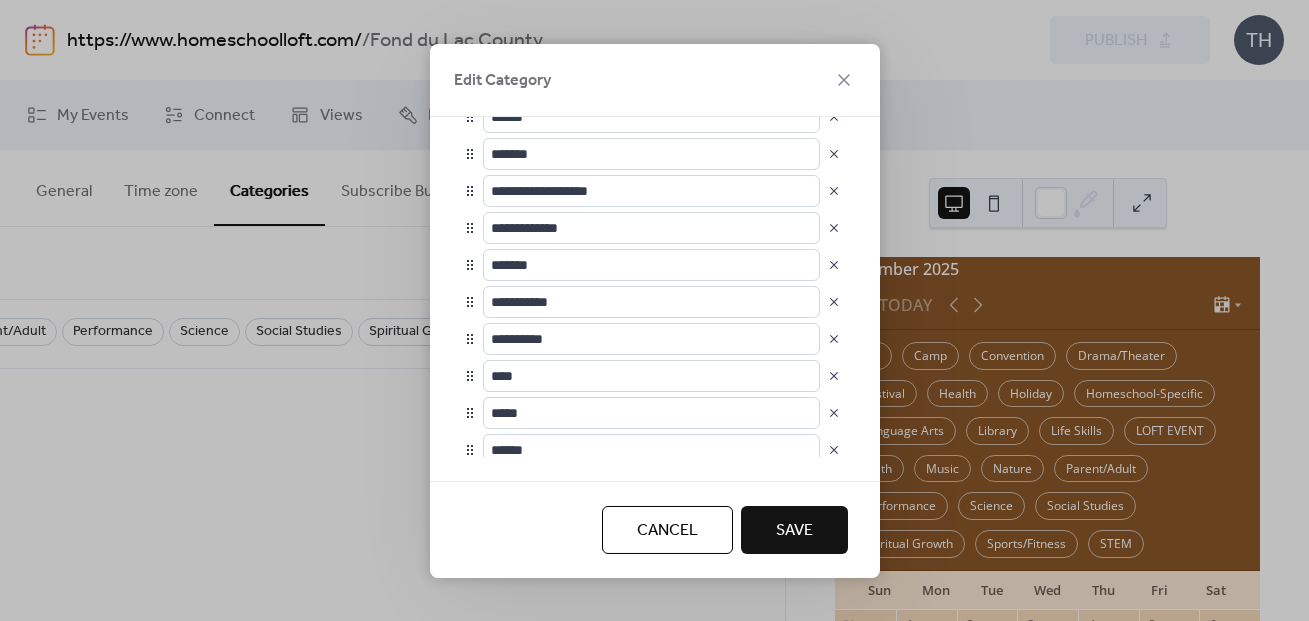 scroll, scrollTop: 0, scrollLeft: 0, axis: both 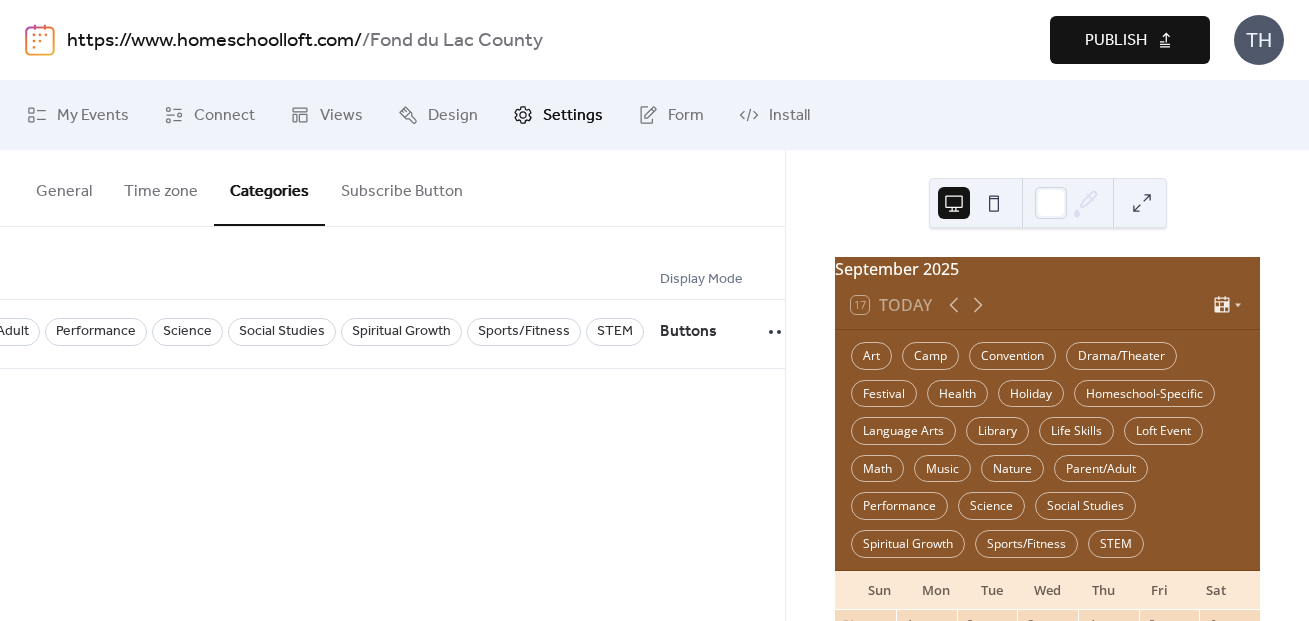 click on "Publish" at bounding box center [1116, 41] 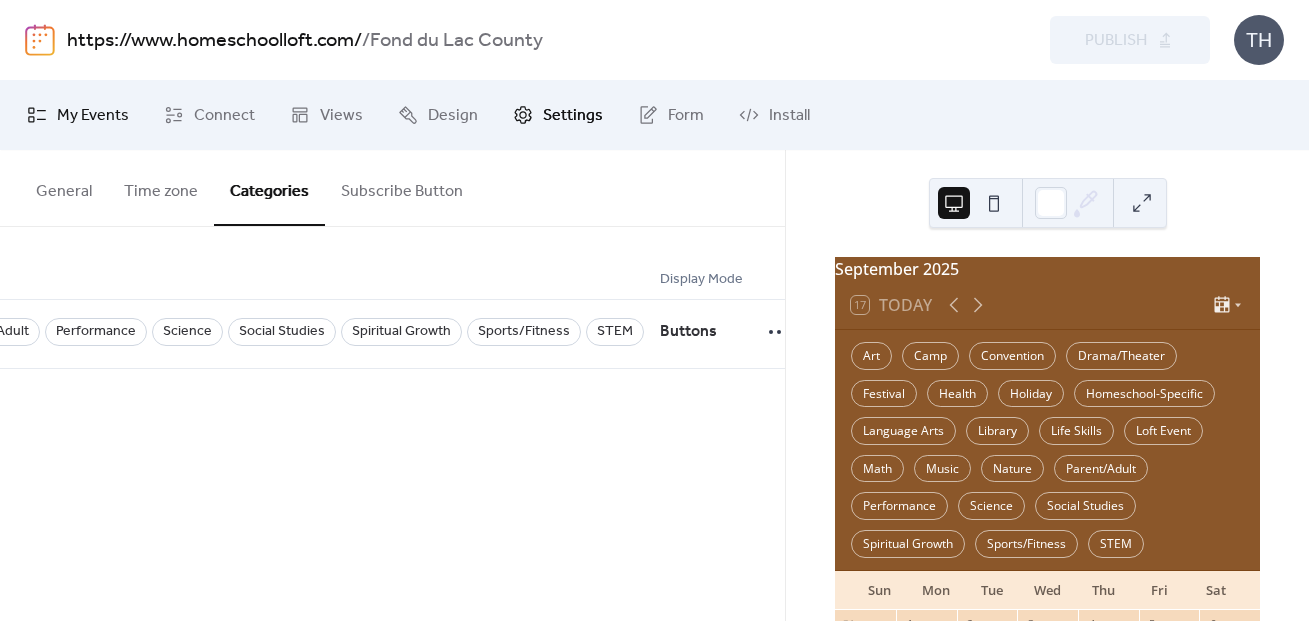 click on "My Events" at bounding box center [93, 116] 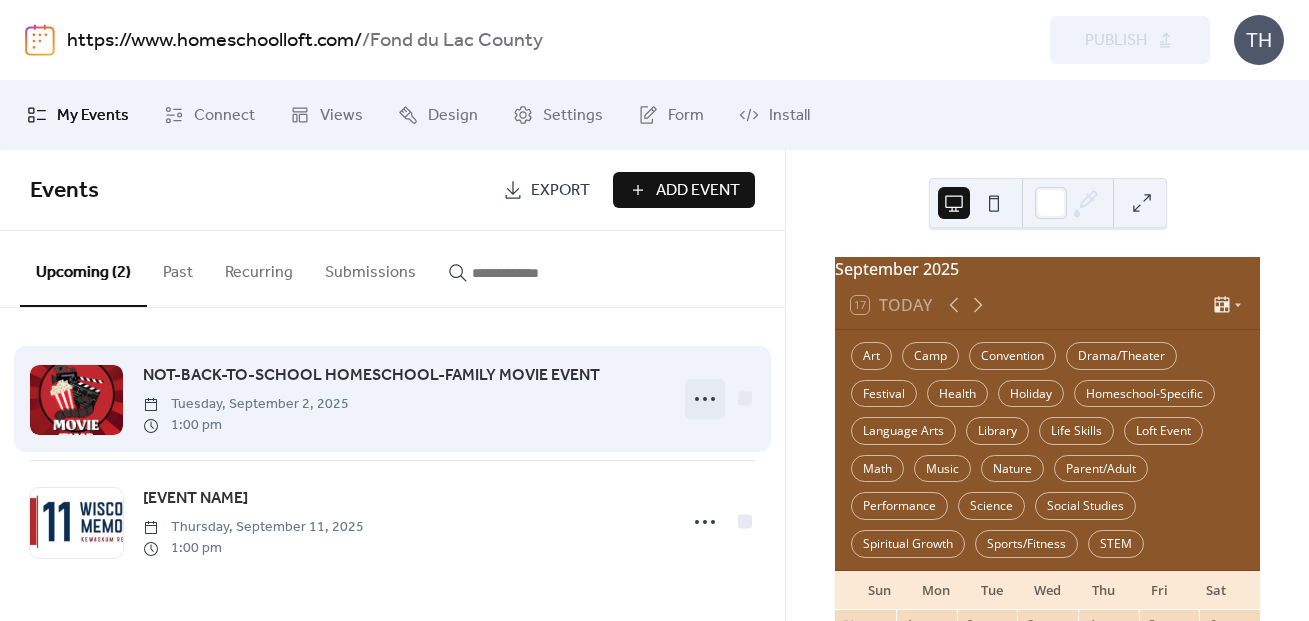 click 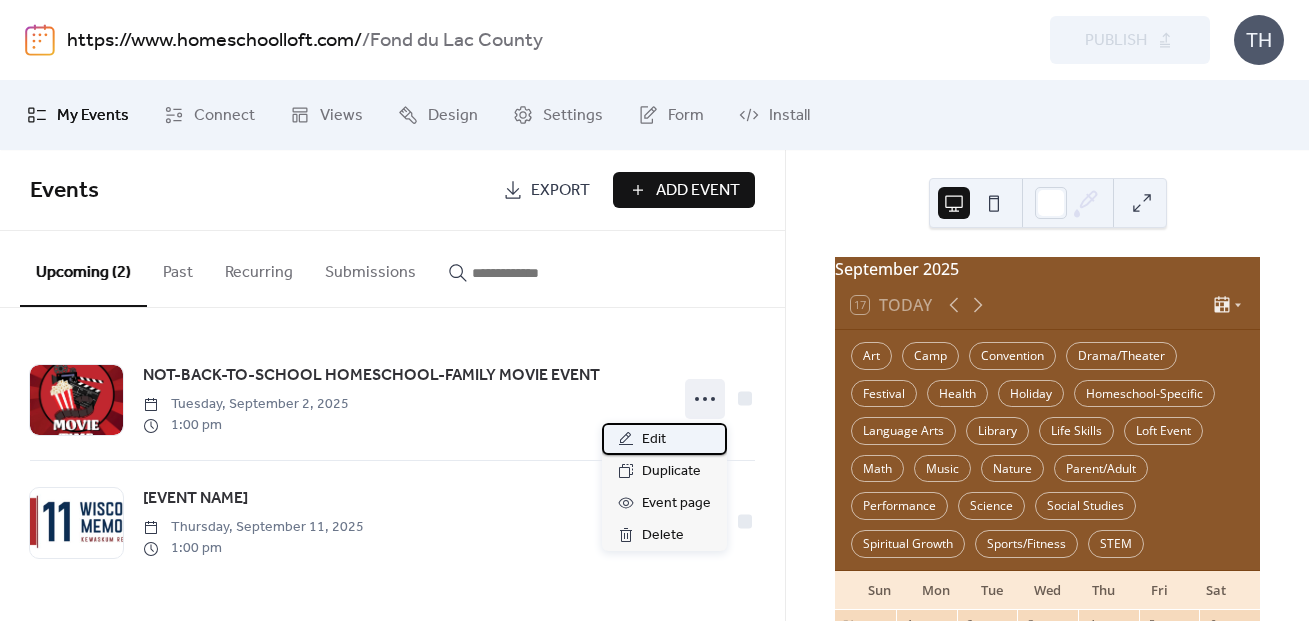 click on "Edit" at bounding box center (664, 439) 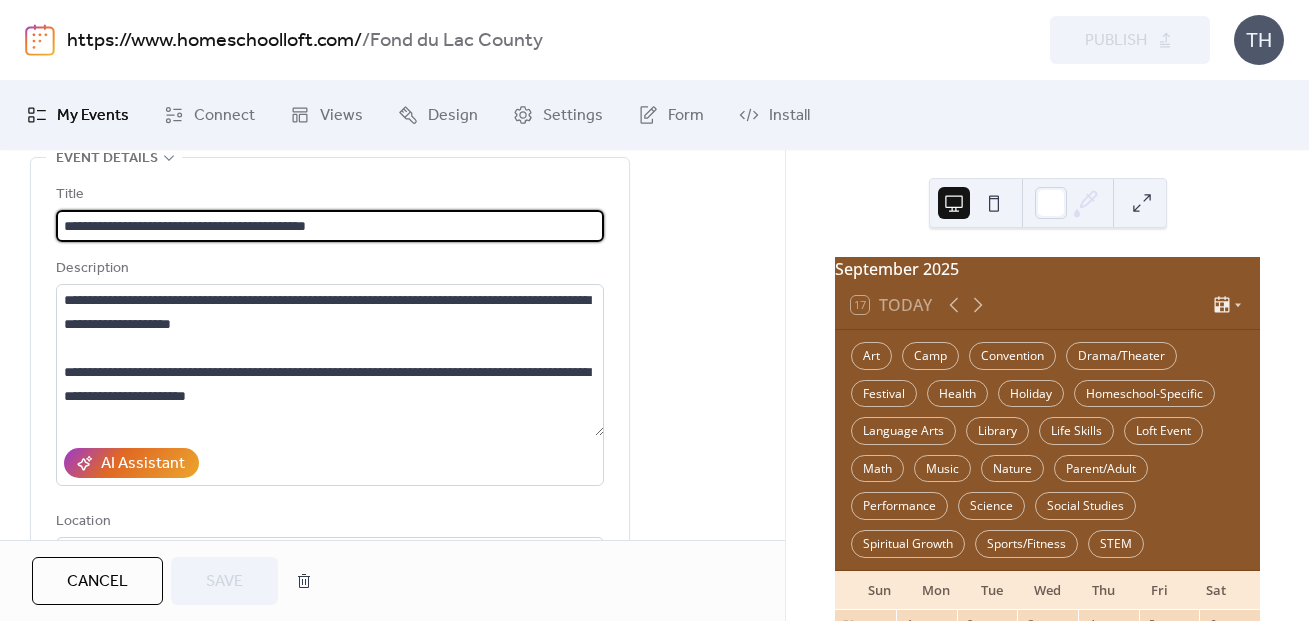 scroll, scrollTop: 106, scrollLeft: 0, axis: vertical 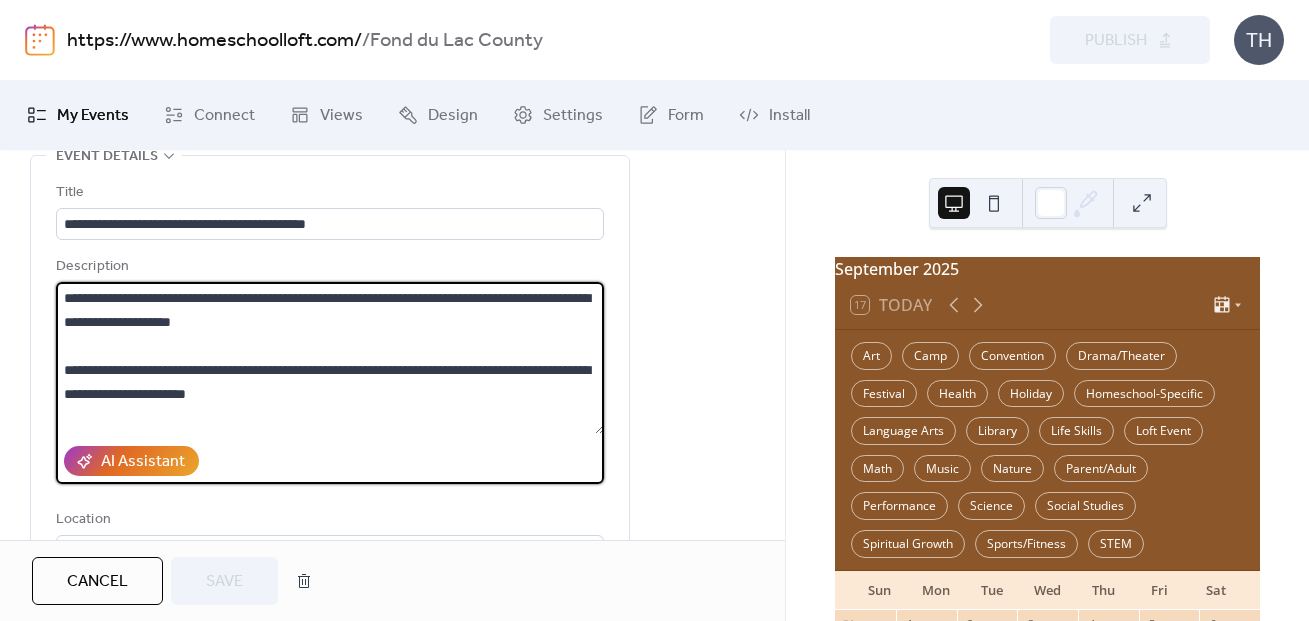 click on "**********" at bounding box center [330, 358] 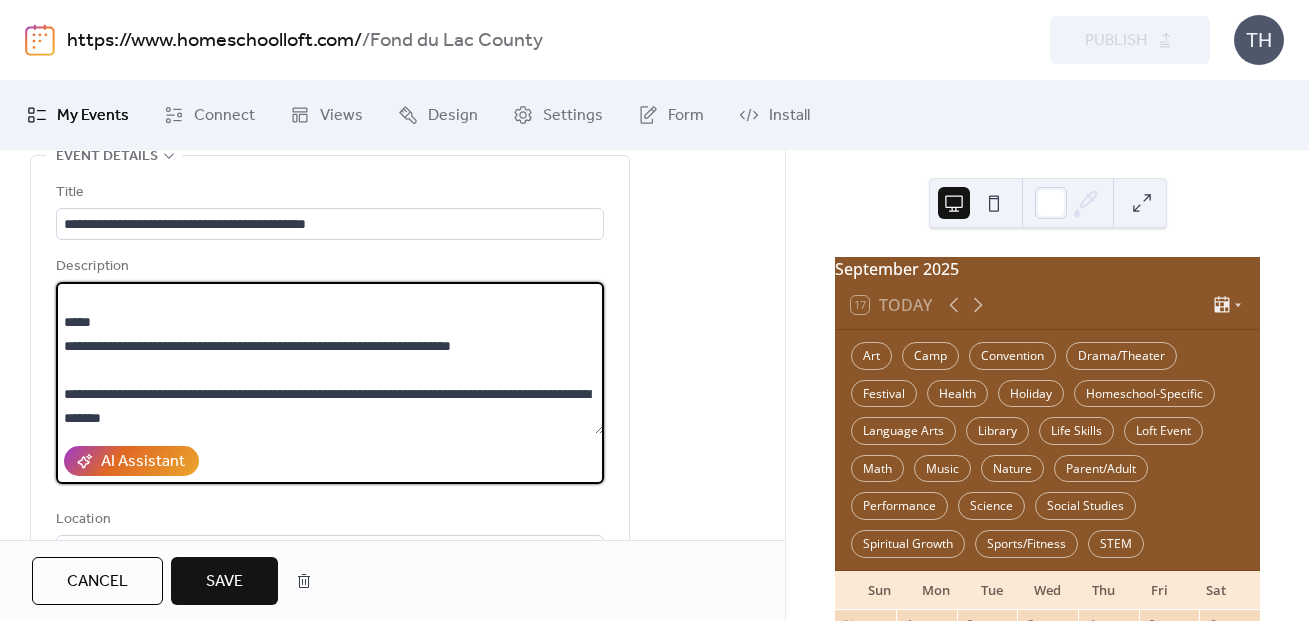 scroll, scrollTop: 197, scrollLeft: 0, axis: vertical 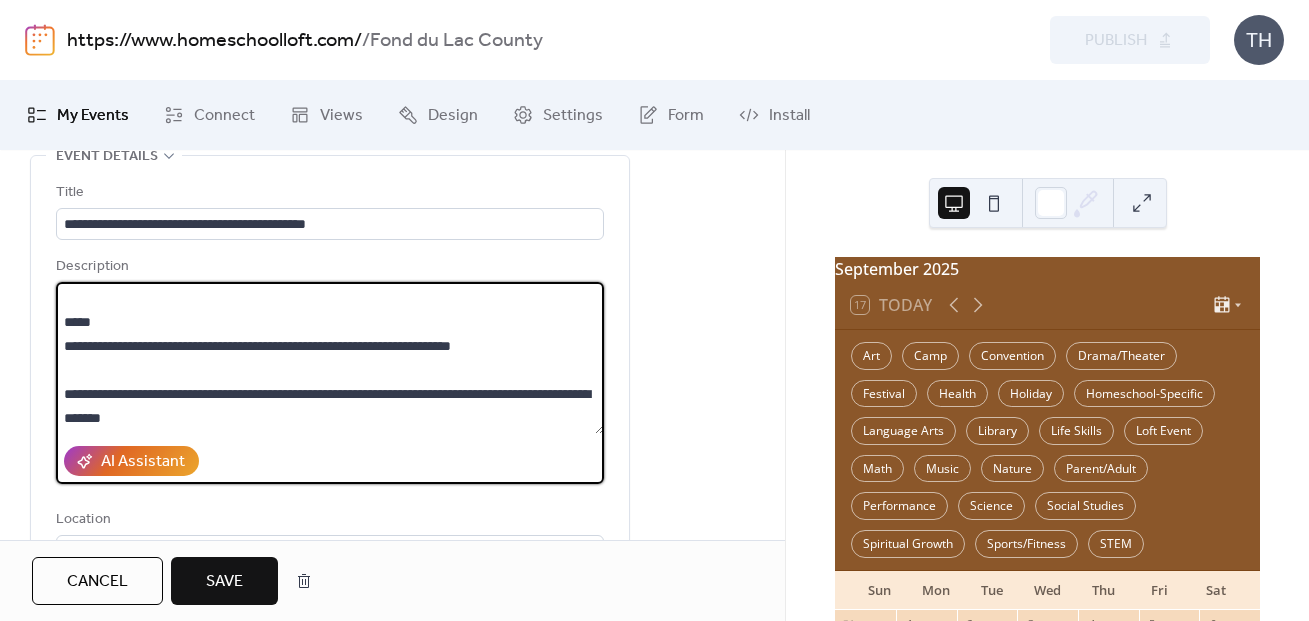drag, startPoint x: 456, startPoint y: 391, endPoint x: 463, endPoint y: 417, distance: 26.925823 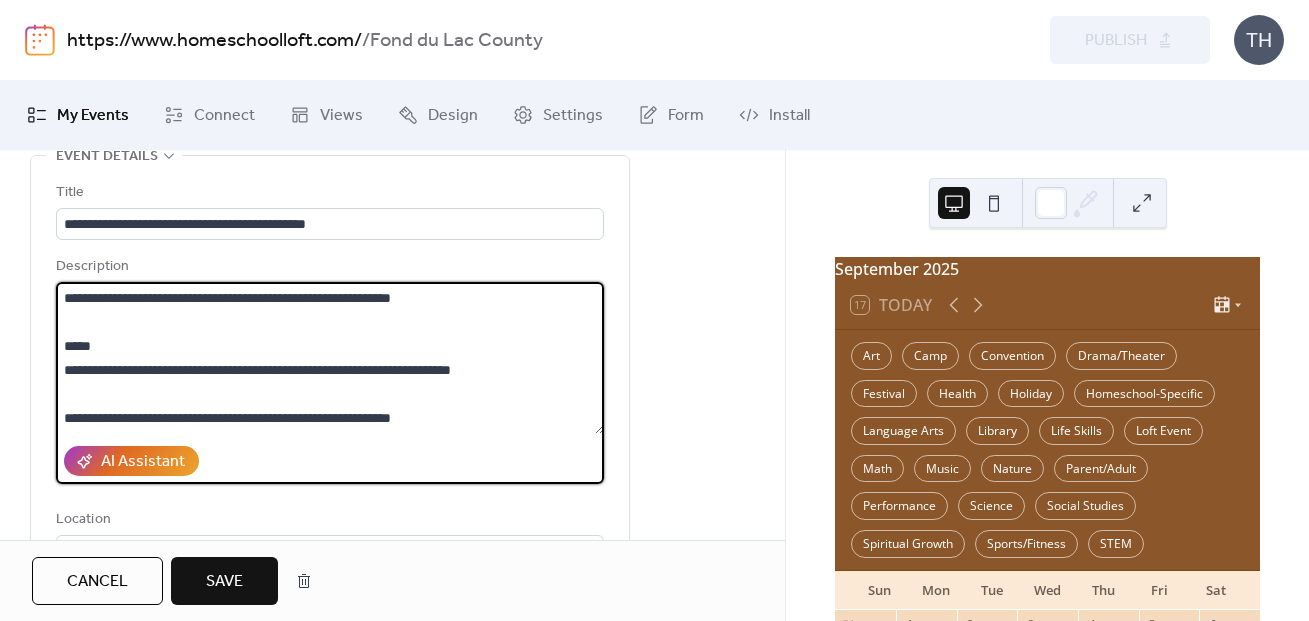 scroll, scrollTop: 192, scrollLeft: 0, axis: vertical 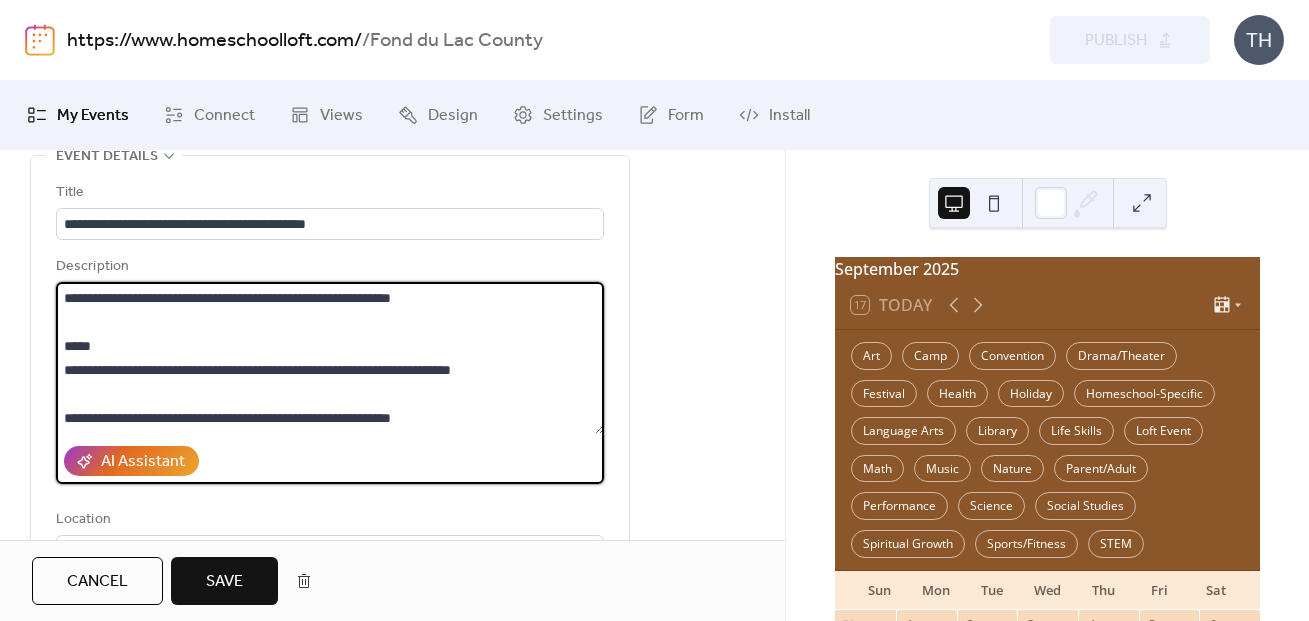 click on "**********" at bounding box center (330, 358) 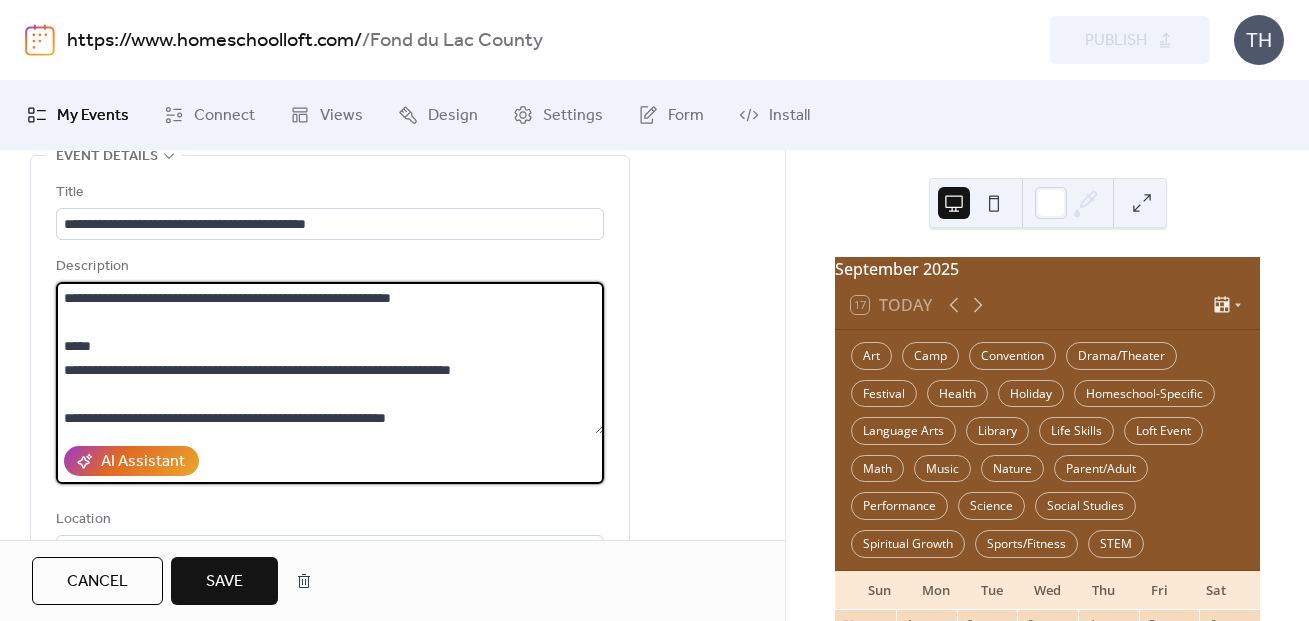 scroll, scrollTop: 168, scrollLeft: 0, axis: vertical 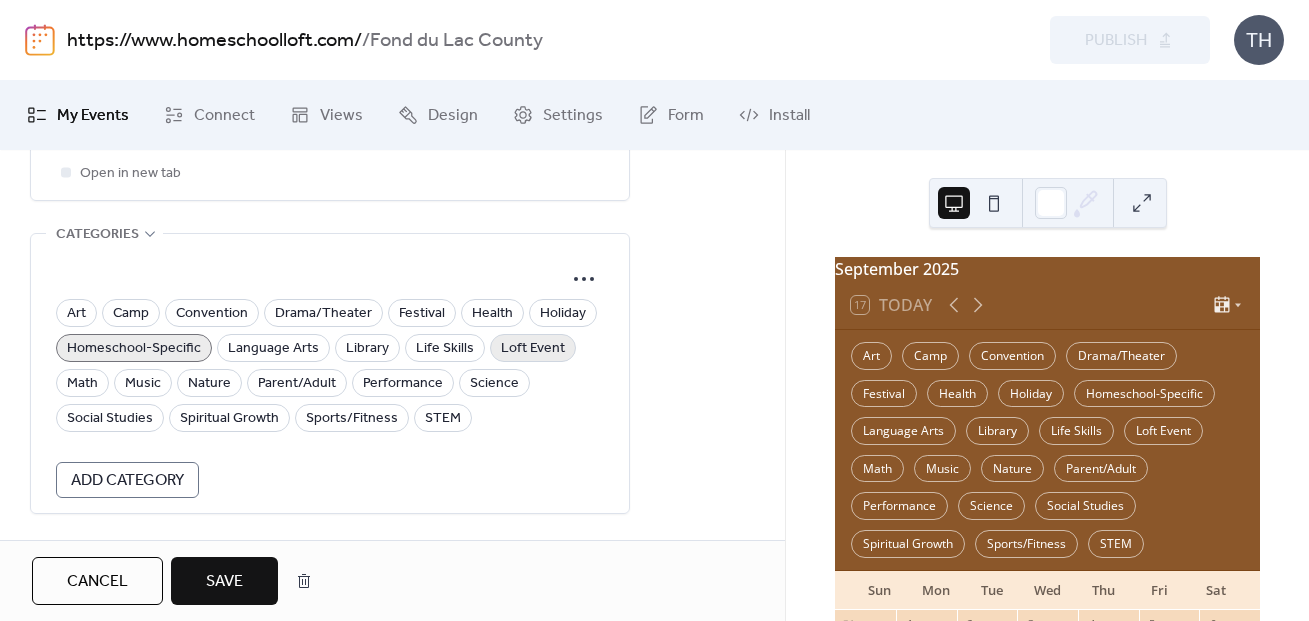 type on "**********" 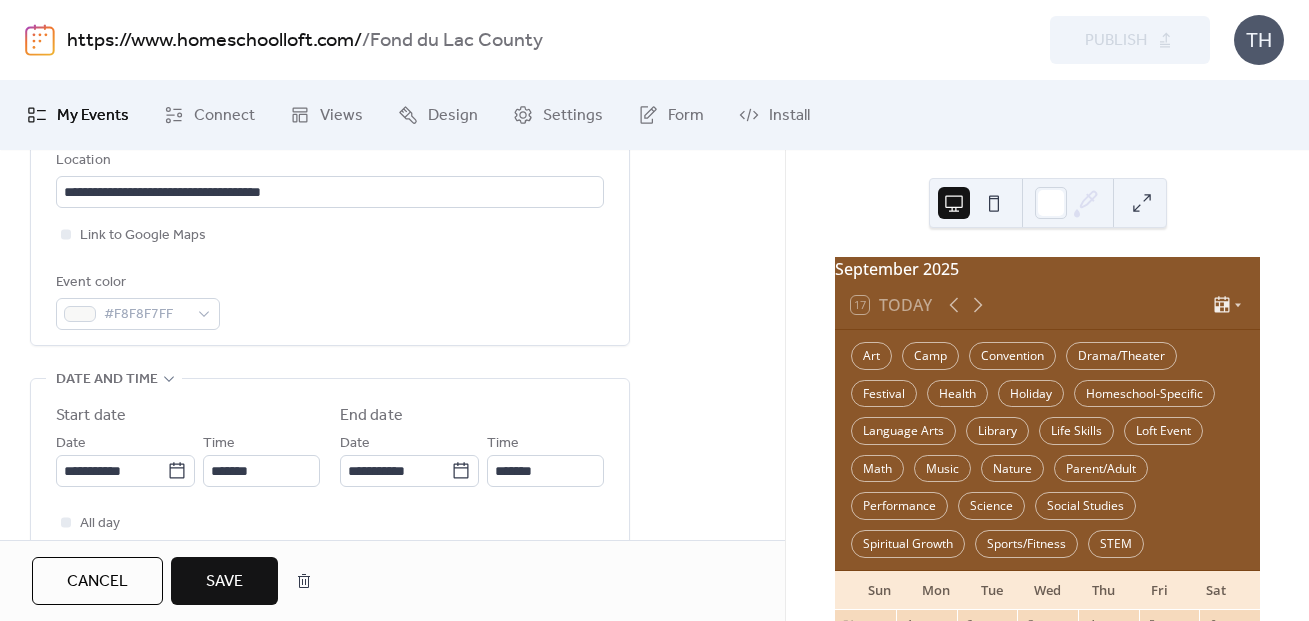 scroll, scrollTop: 456, scrollLeft: 0, axis: vertical 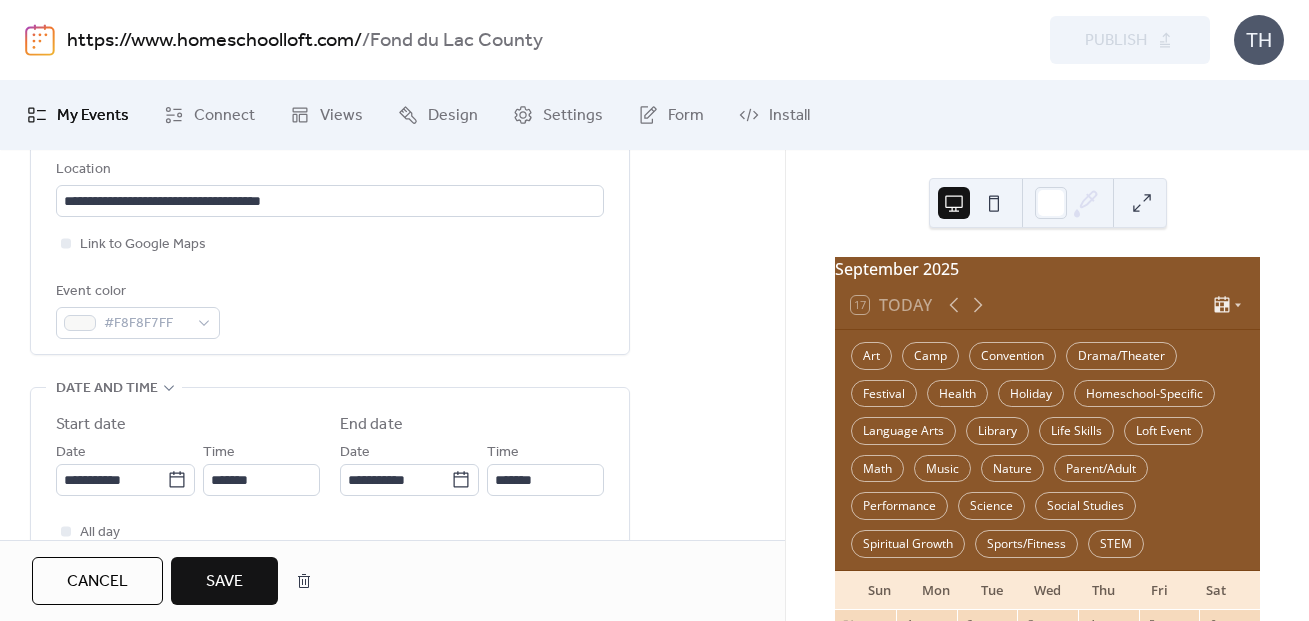 click on "Save" at bounding box center (224, 582) 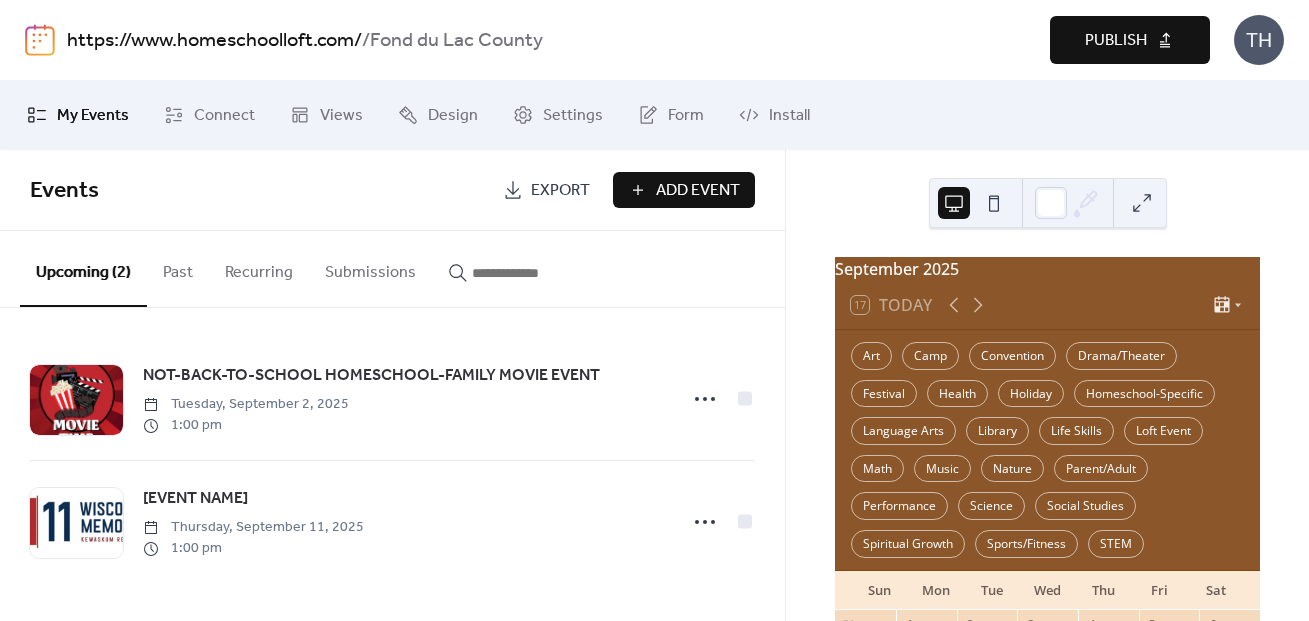 click on "Publish" at bounding box center (1130, 40) 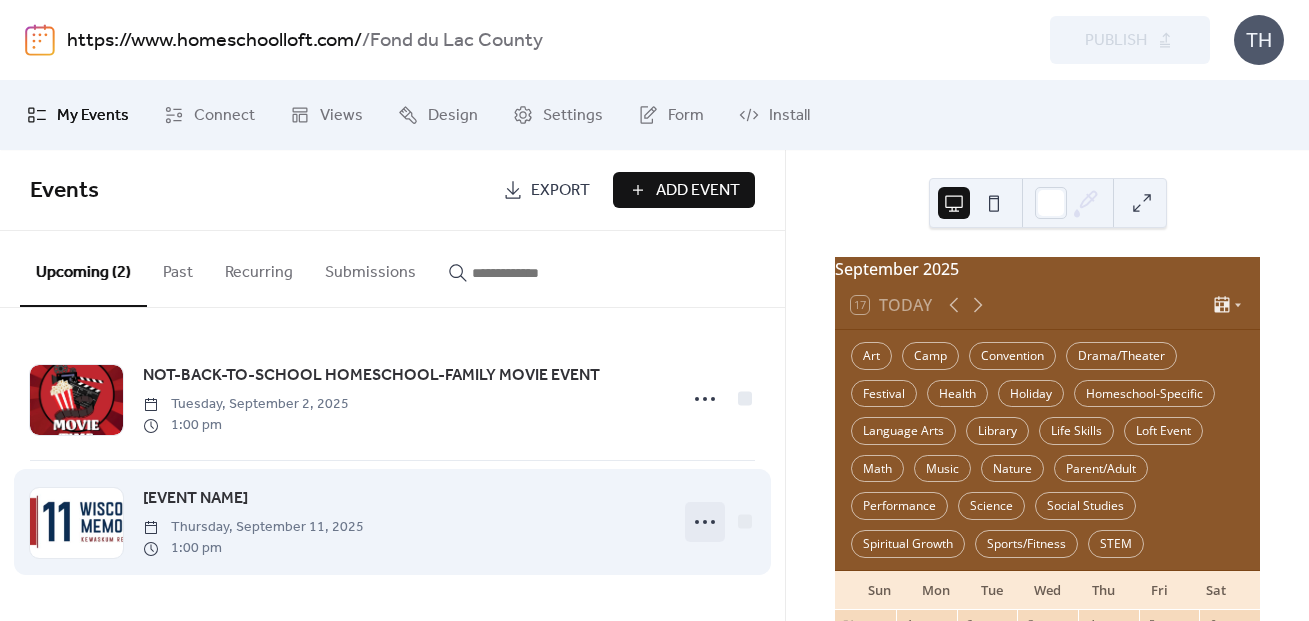 click 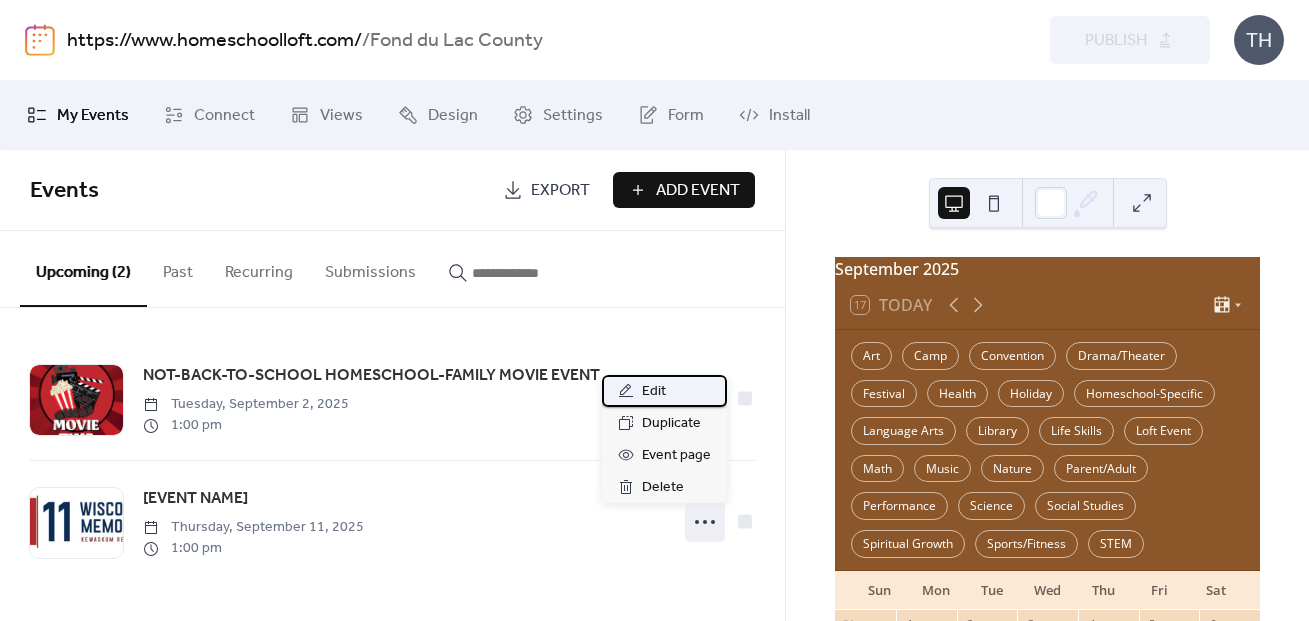click on "Edit" at bounding box center [664, 391] 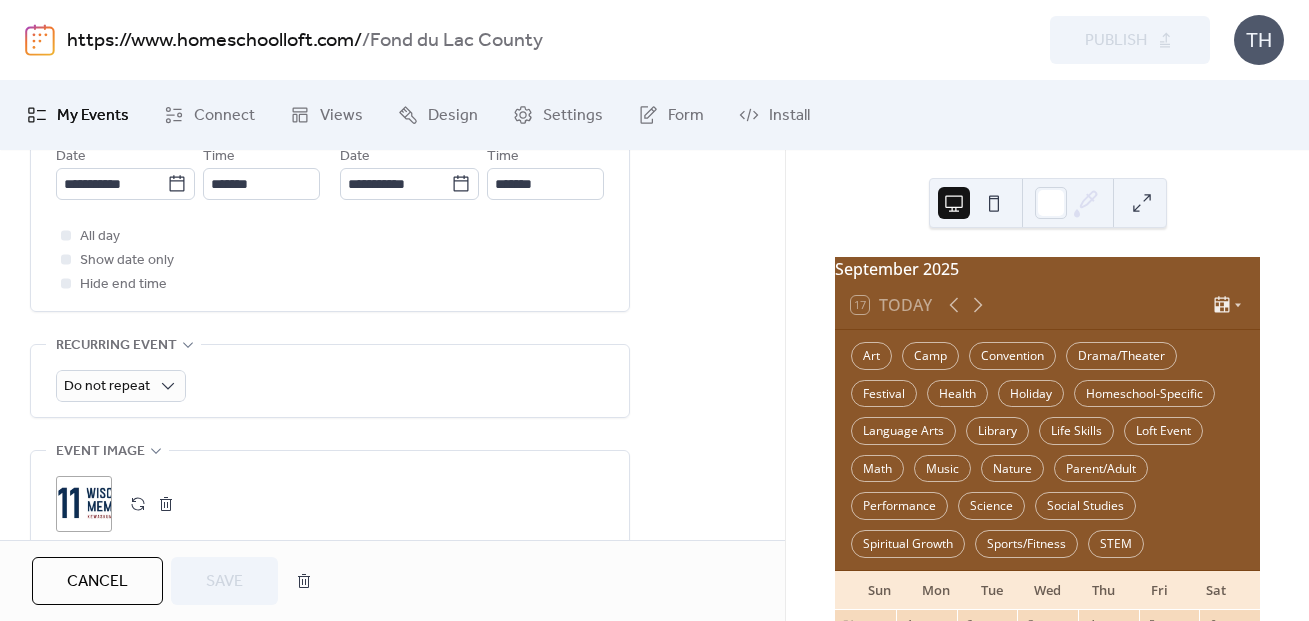 scroll, scrollTop: 544, scrollLeft: 0, axis: vertical 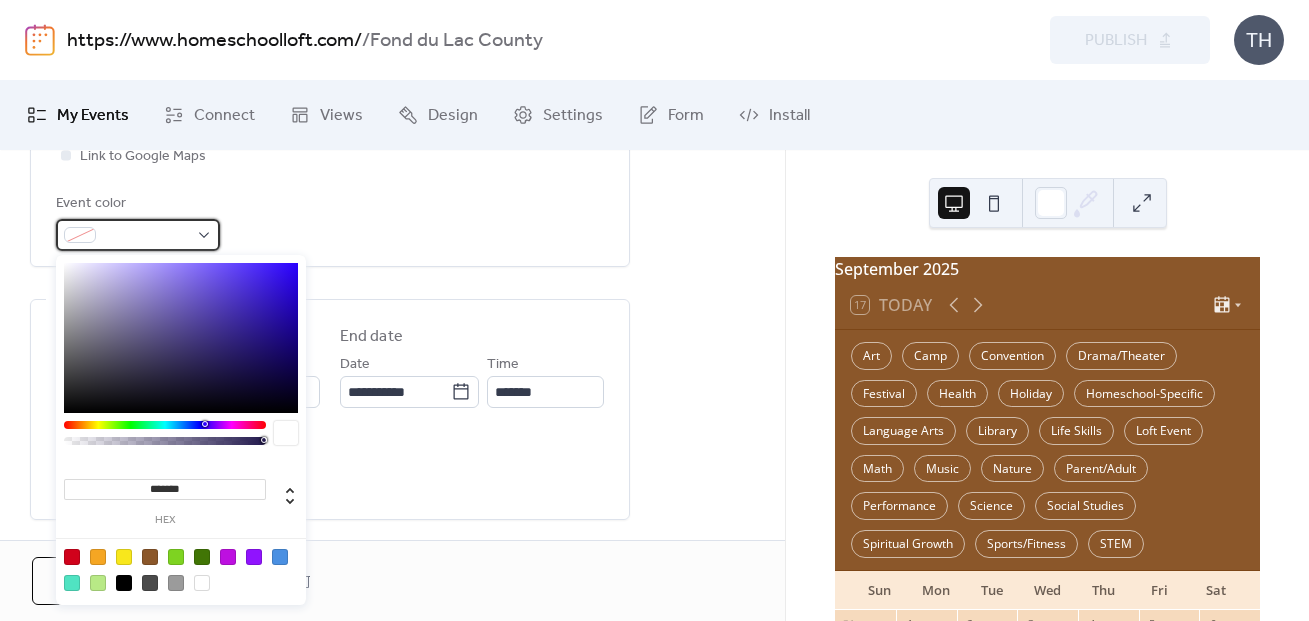 click at bounding box center [138, 235] 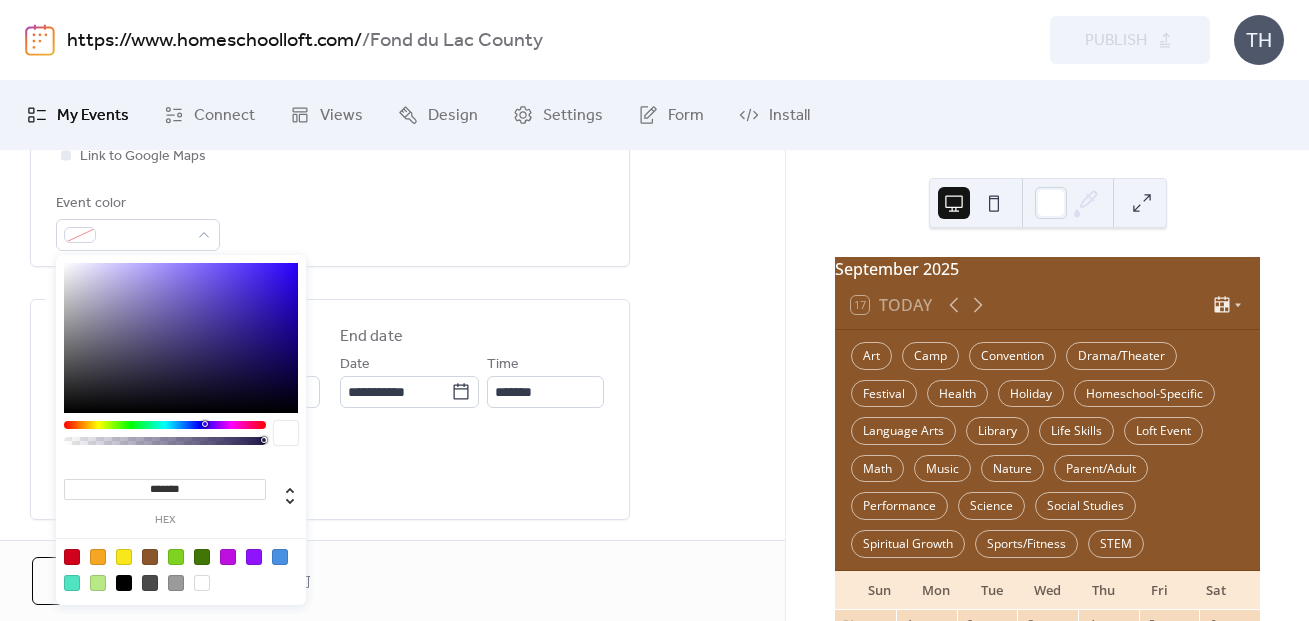 drag, startPoint x: 141, startPoint y: 488, endPoint x: 200, endPoint y: 480, distance: 59.5399 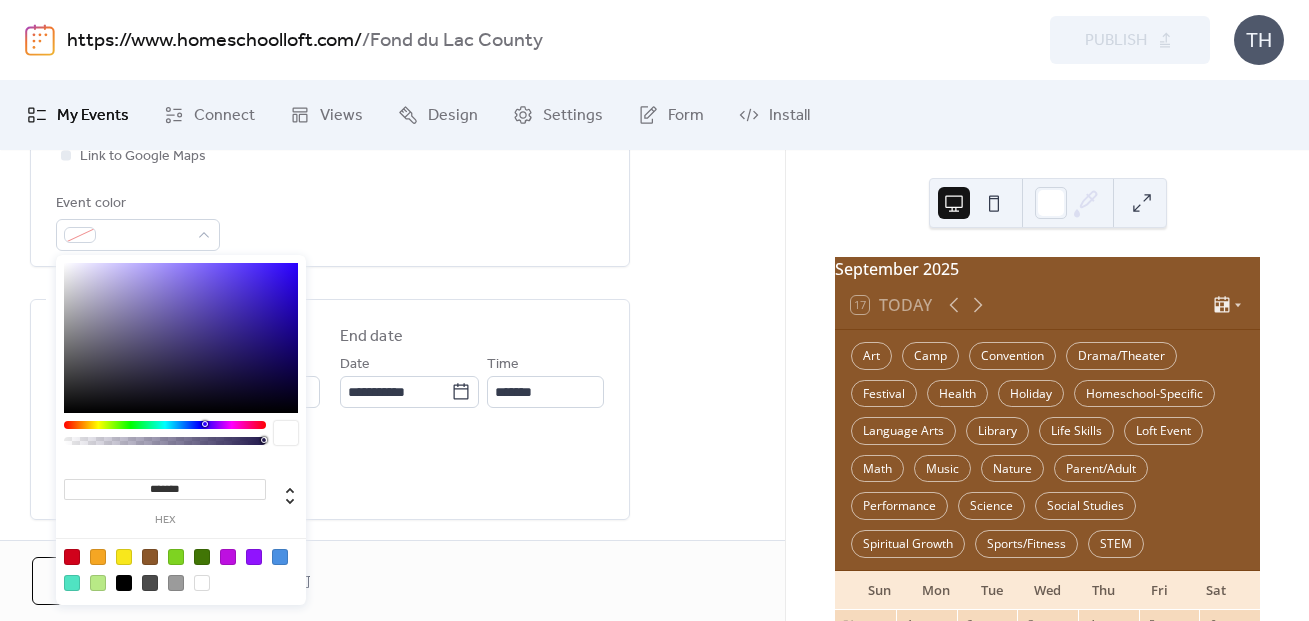drag, startPoint x: 185, startPoint y: 493, endPoint x: 120, endPoint y: 491, distance: 65.03076 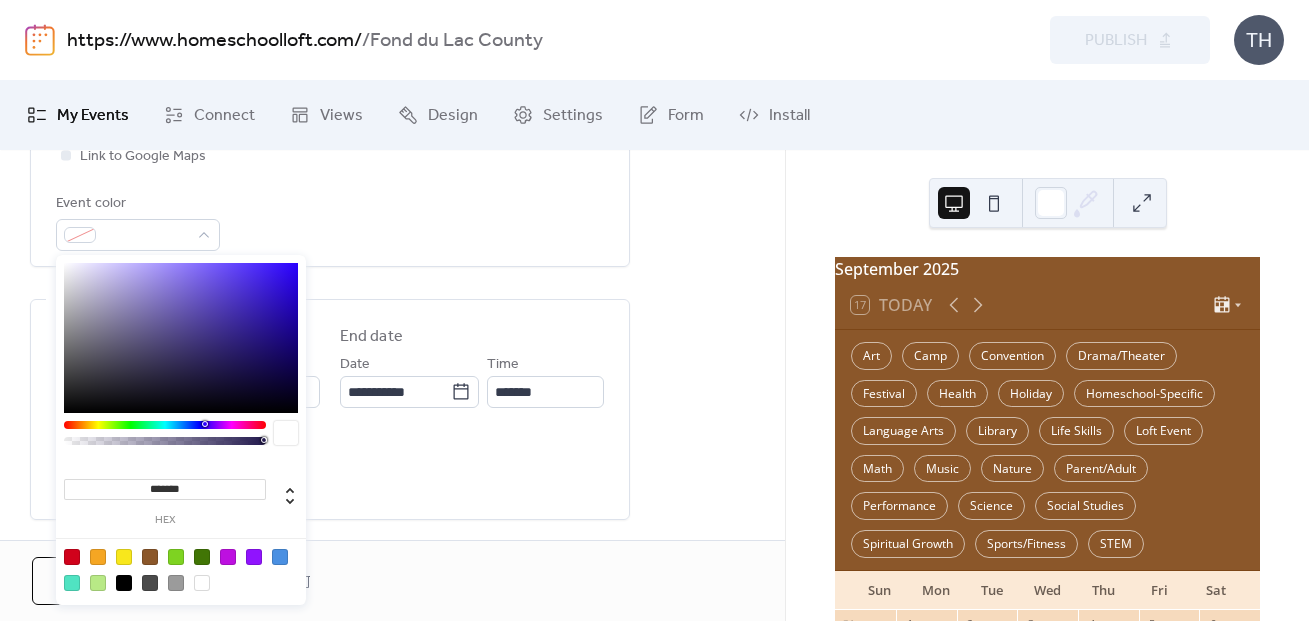click on "*******" at bounding box center [165, 489] 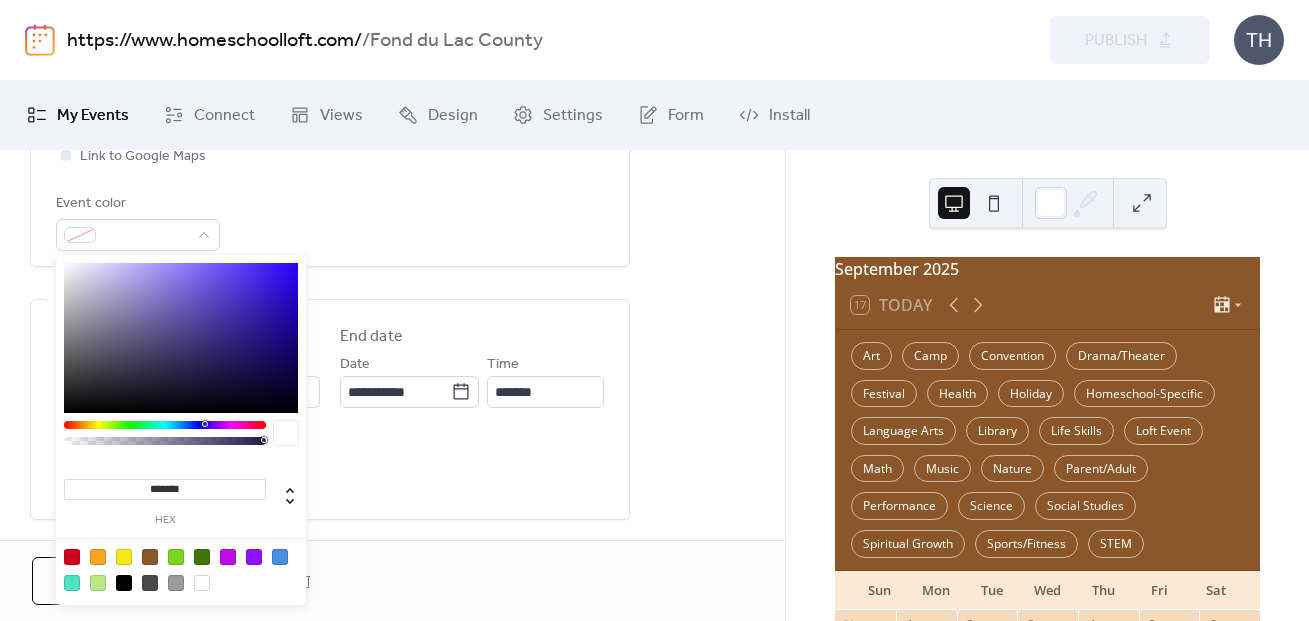 click on "**********" at bounding box center (392, 564) 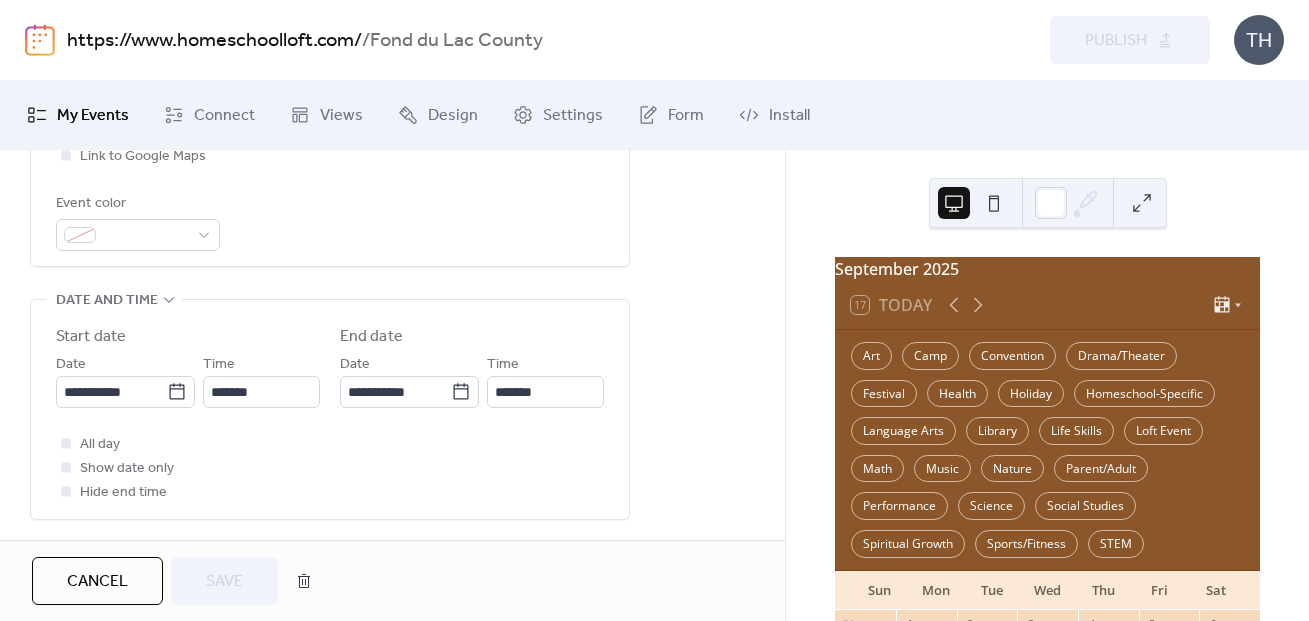click on "Cancel" at bounding box center [97, 582] 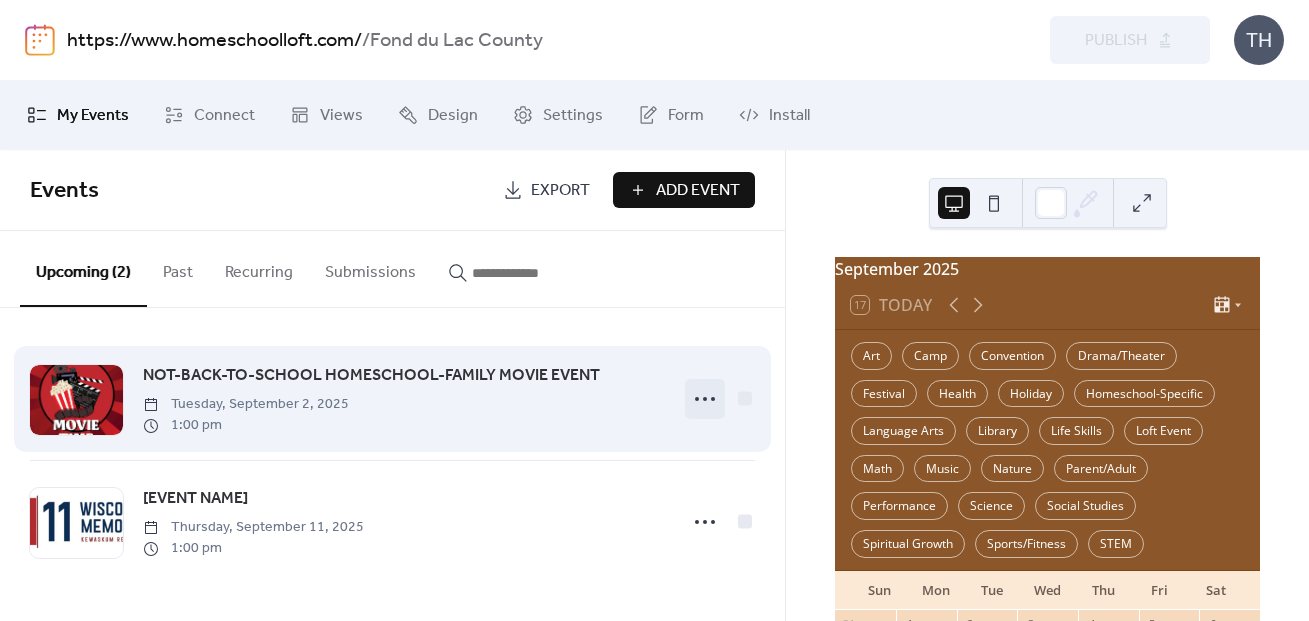 click 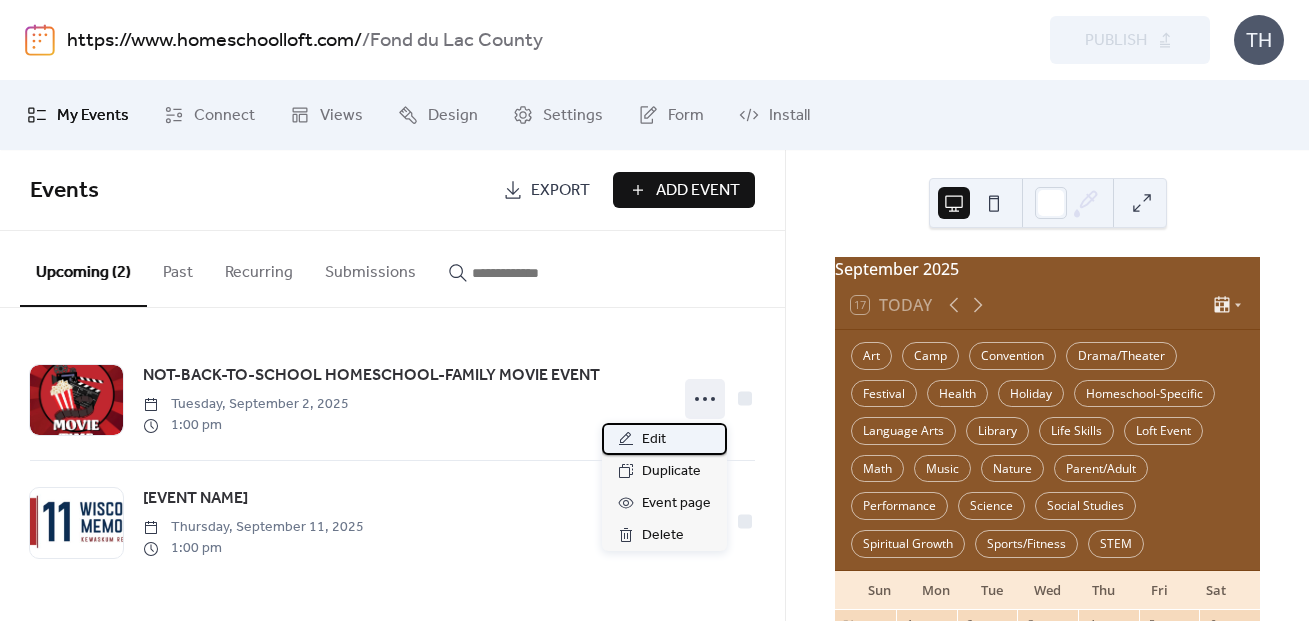 click on "Edit" at bounding box center (664, 439) 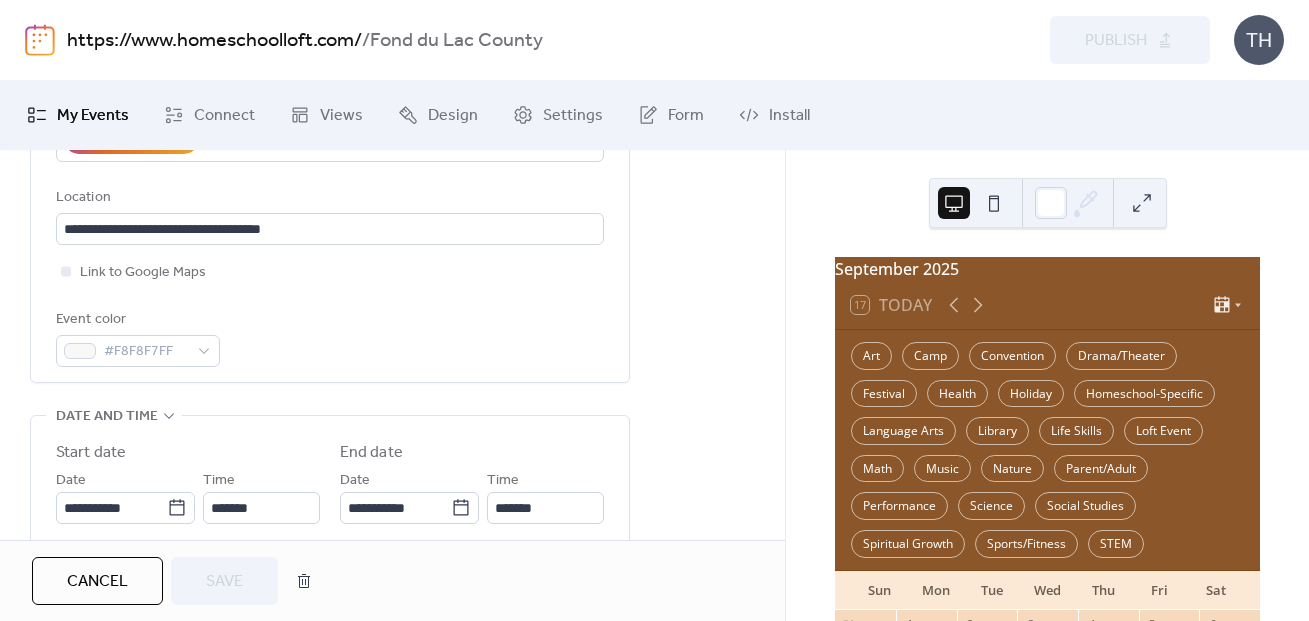 scroll, scrollTop: 475, scrollLeft: 0, axis: vertical 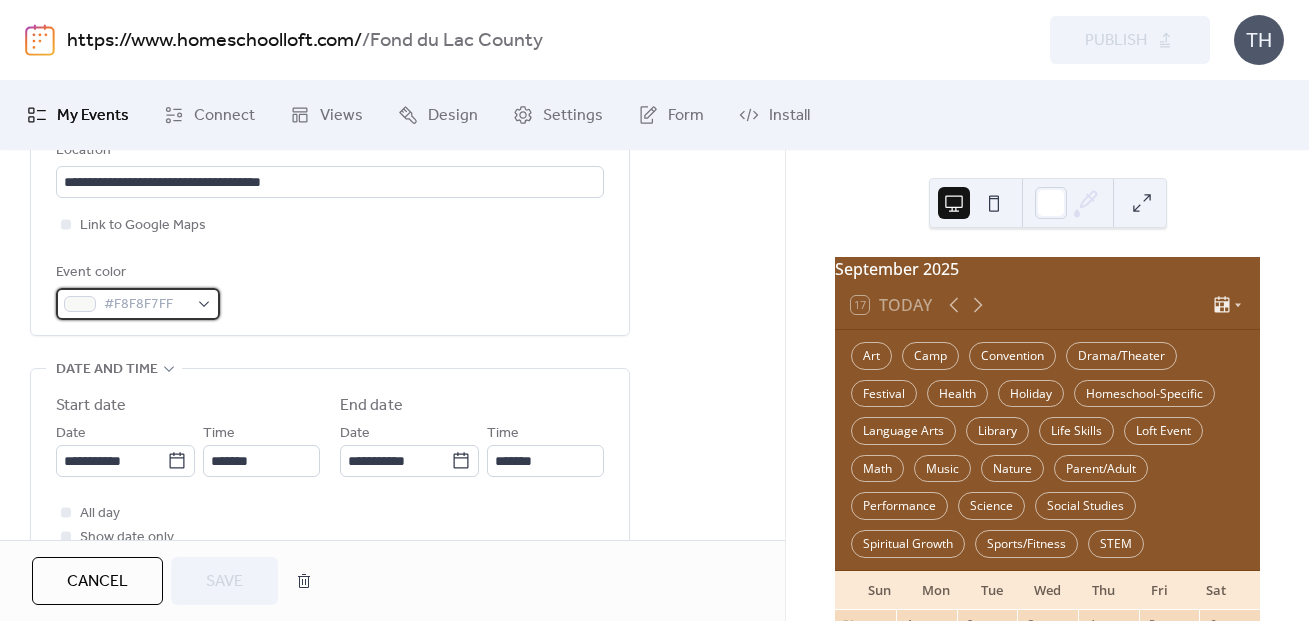 click on "#F8F8F7FF" at bounding box center [138, 304] 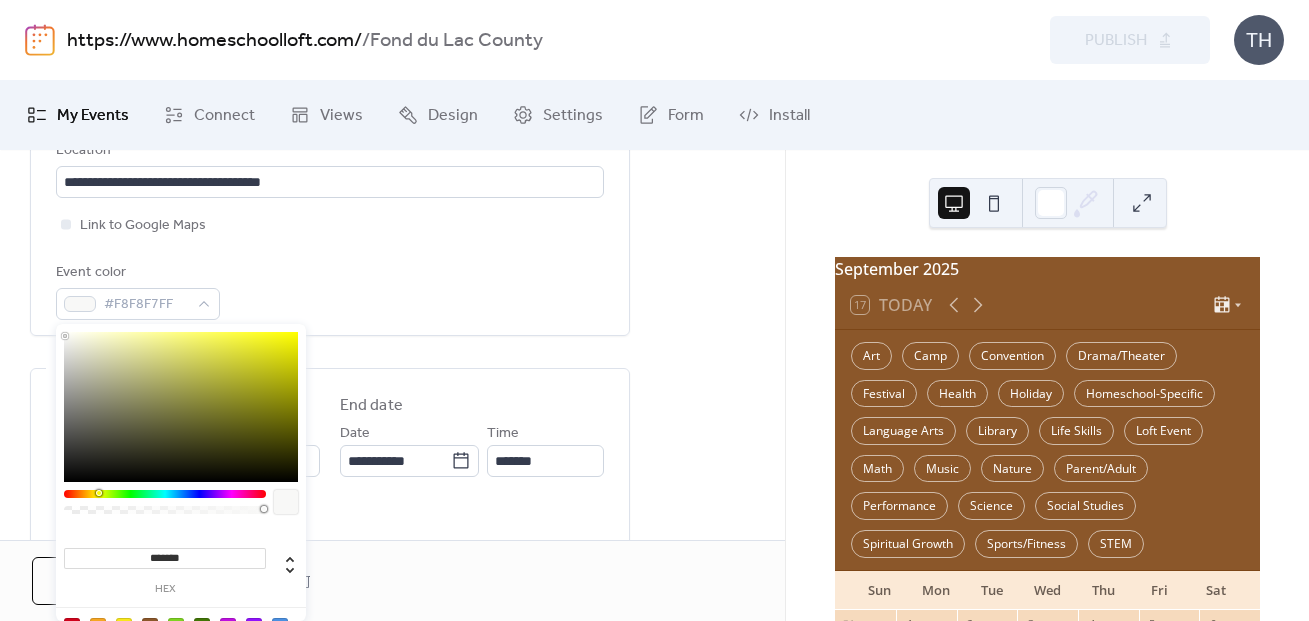 drag, startPoint x: 195, startPoint y: 554, endPoint x: 234, endPoint y: 553, distance: 39.012817 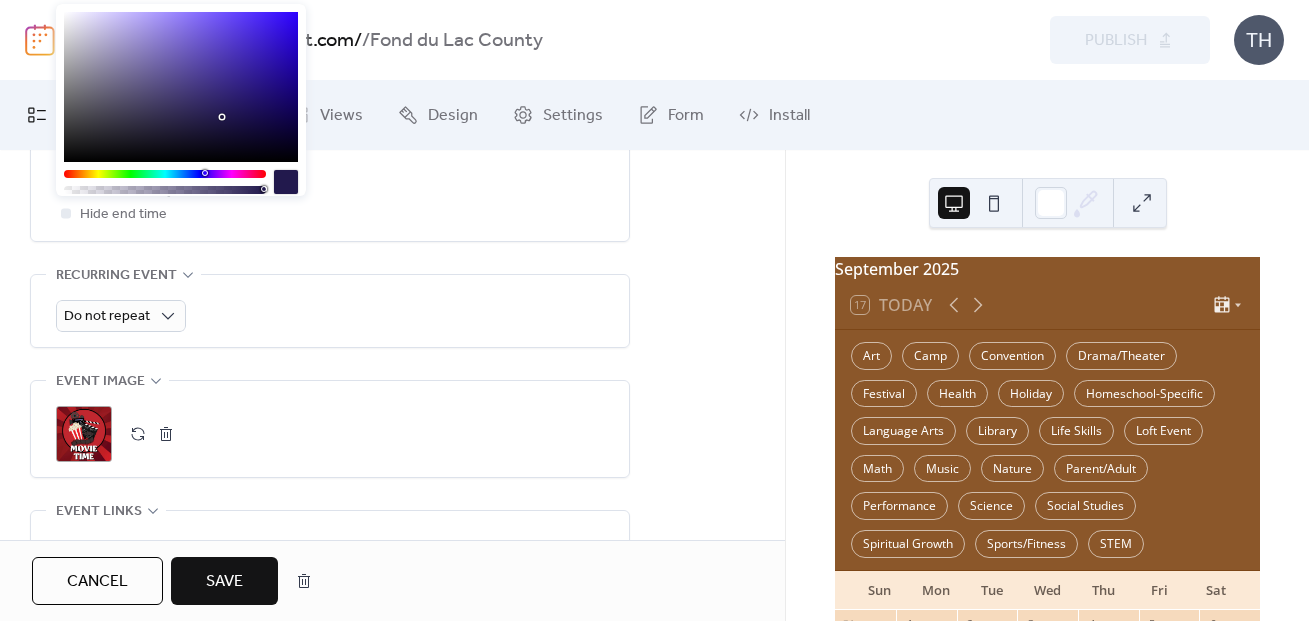 scroll, scrollTop: 824, scrollLeft: 0, axis: vertical 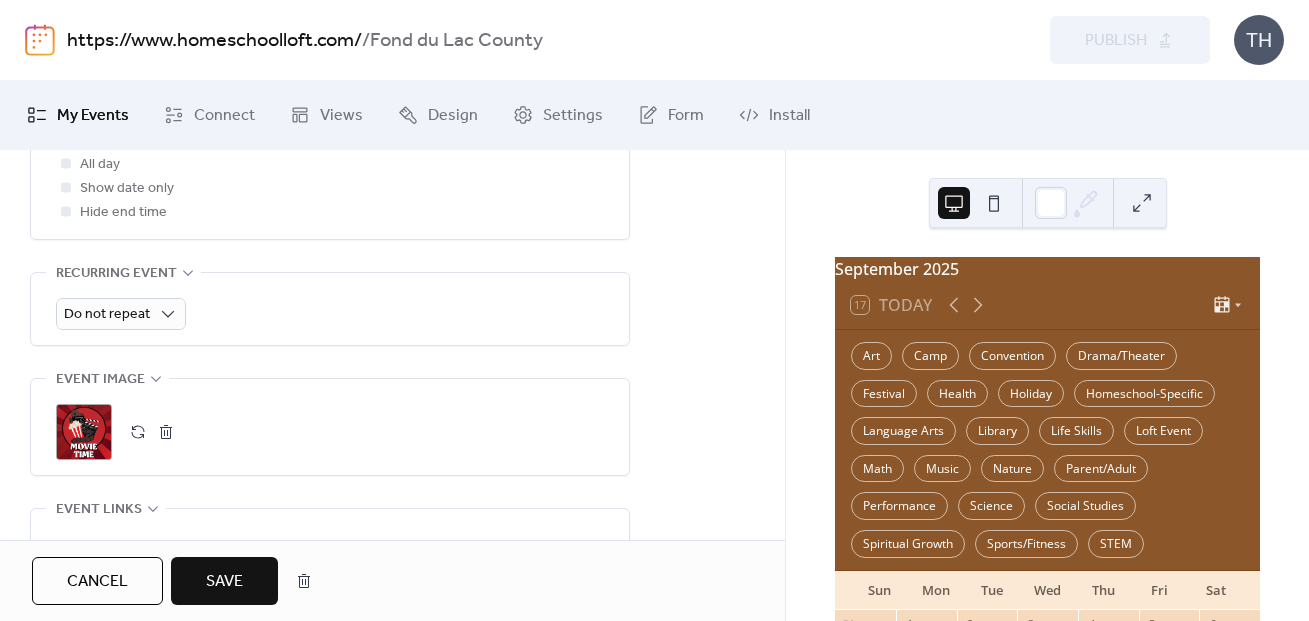 click on "Save" at bounding box center [224, 582] 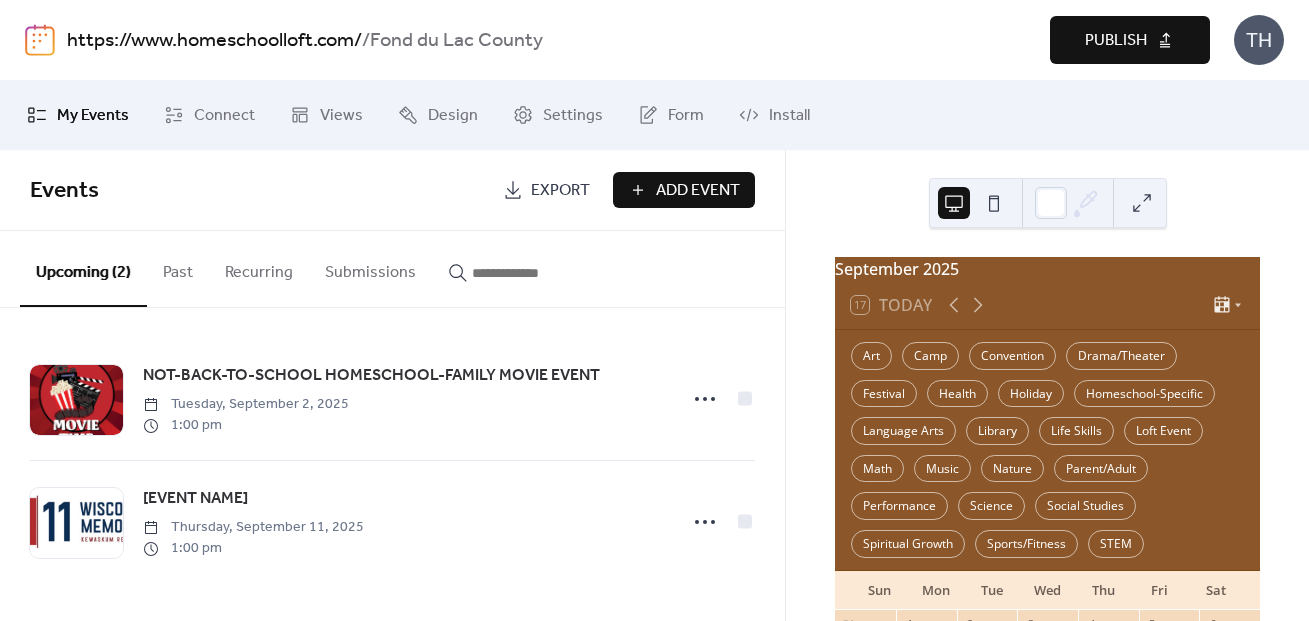 click on "Publish" at bounding box center [1130, 40] 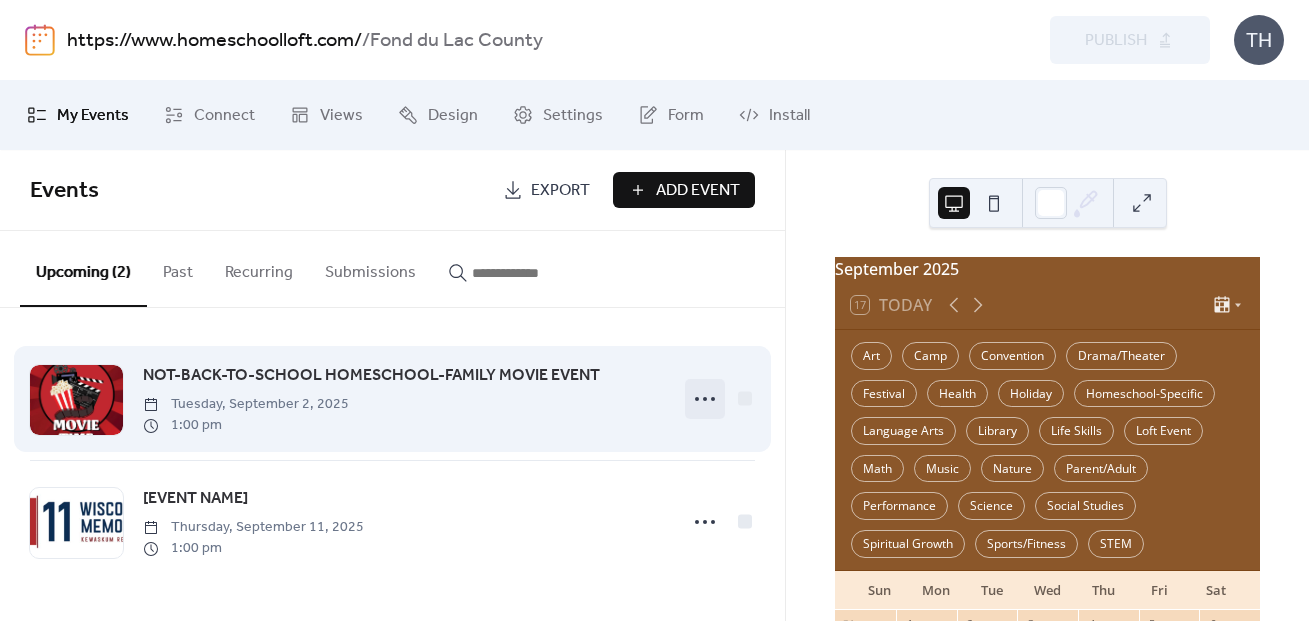 click 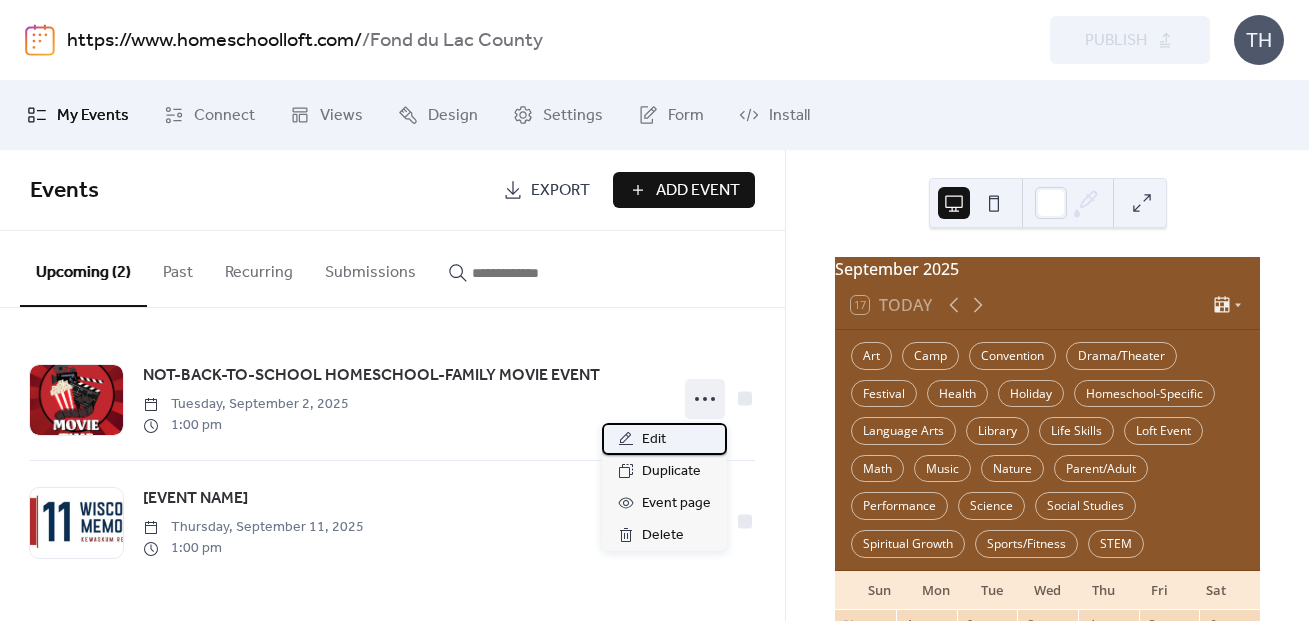 click on "Edit" at bounding box center [664, 439] 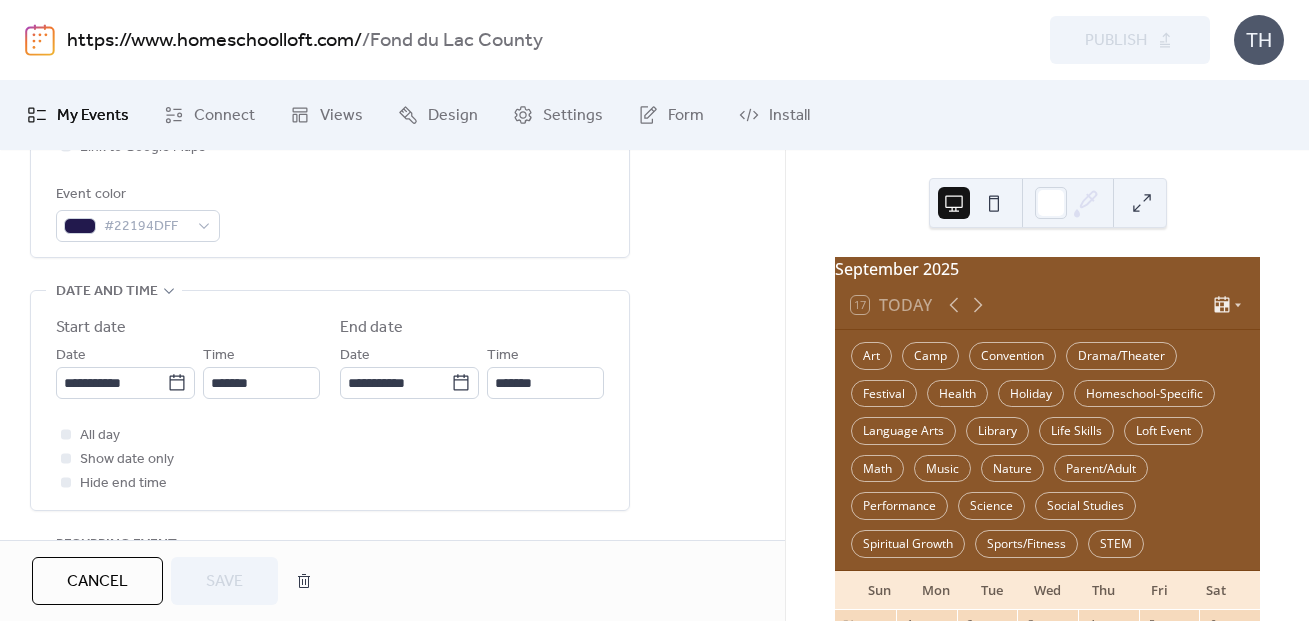 scroll, scrollTop: 537, scrollLeft: 0, axis: vertical 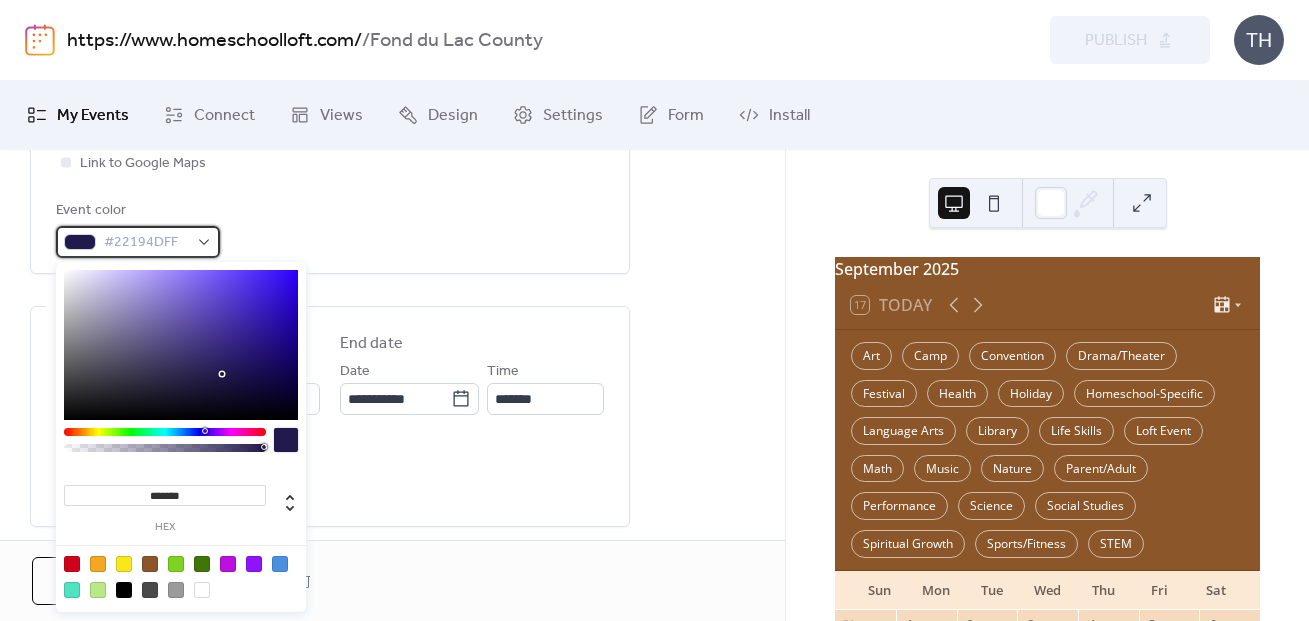 click on "#22194DFF" at bounding box center (138, 242) 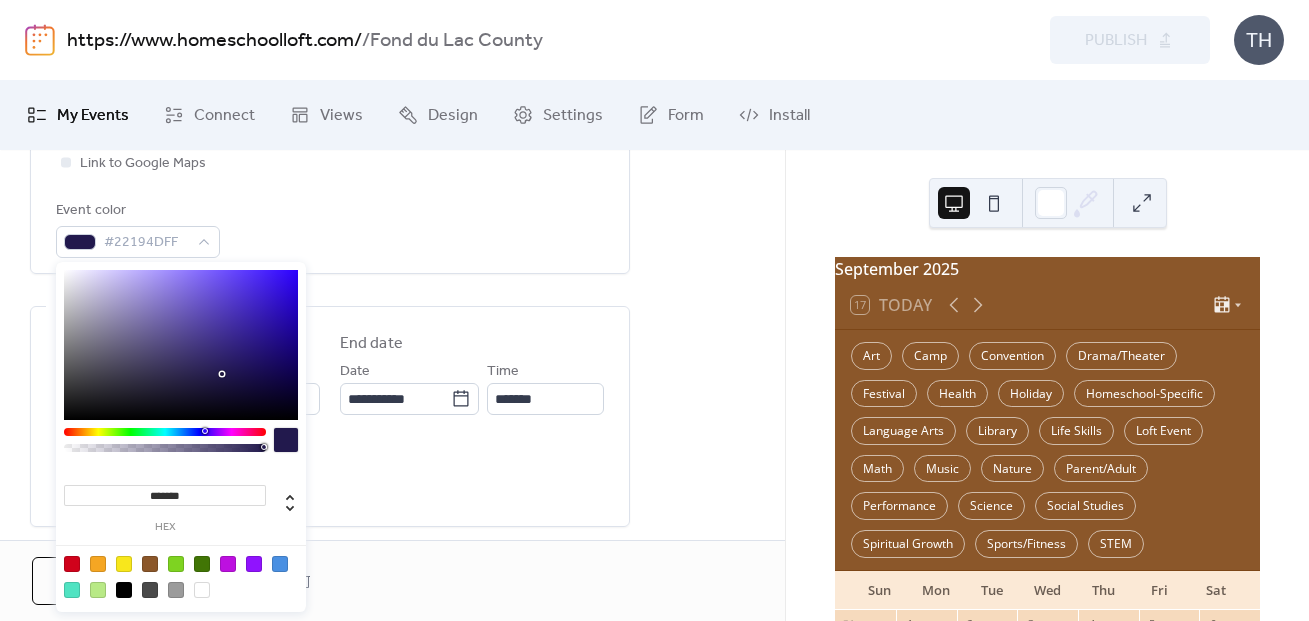 click at bounding box center [150, 564] 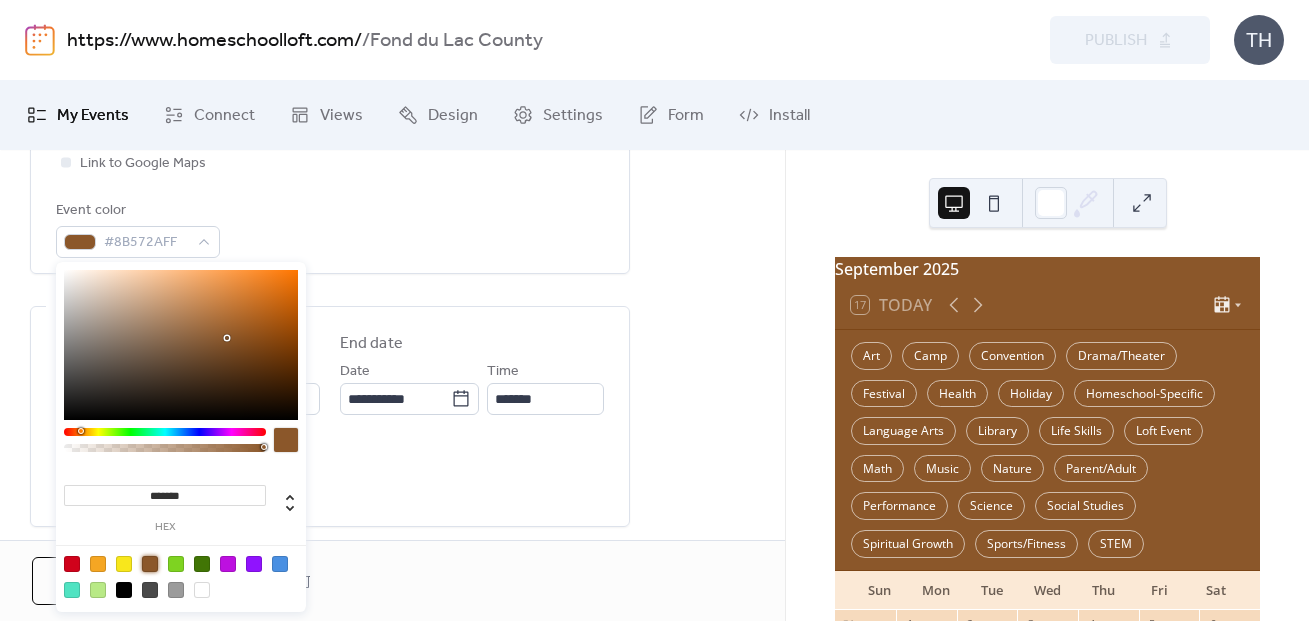 type on "*******" 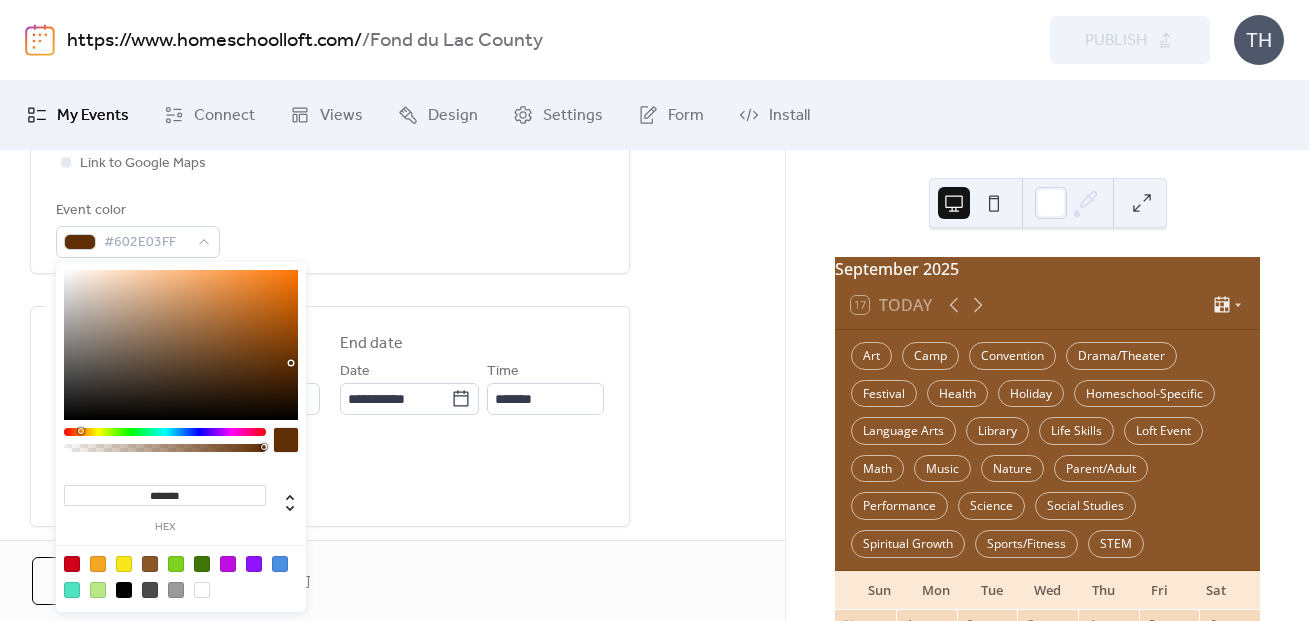 click on "**********" at bounding box center [392, 571] 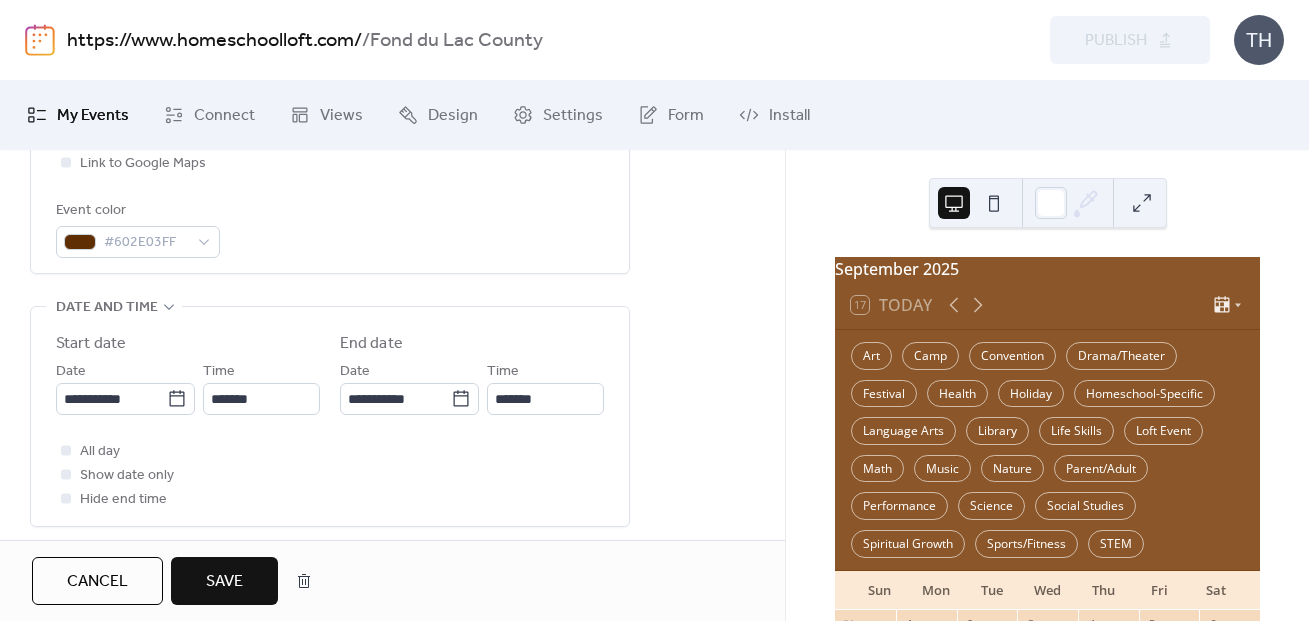 click on "Save" at bounding box center [224, 582] 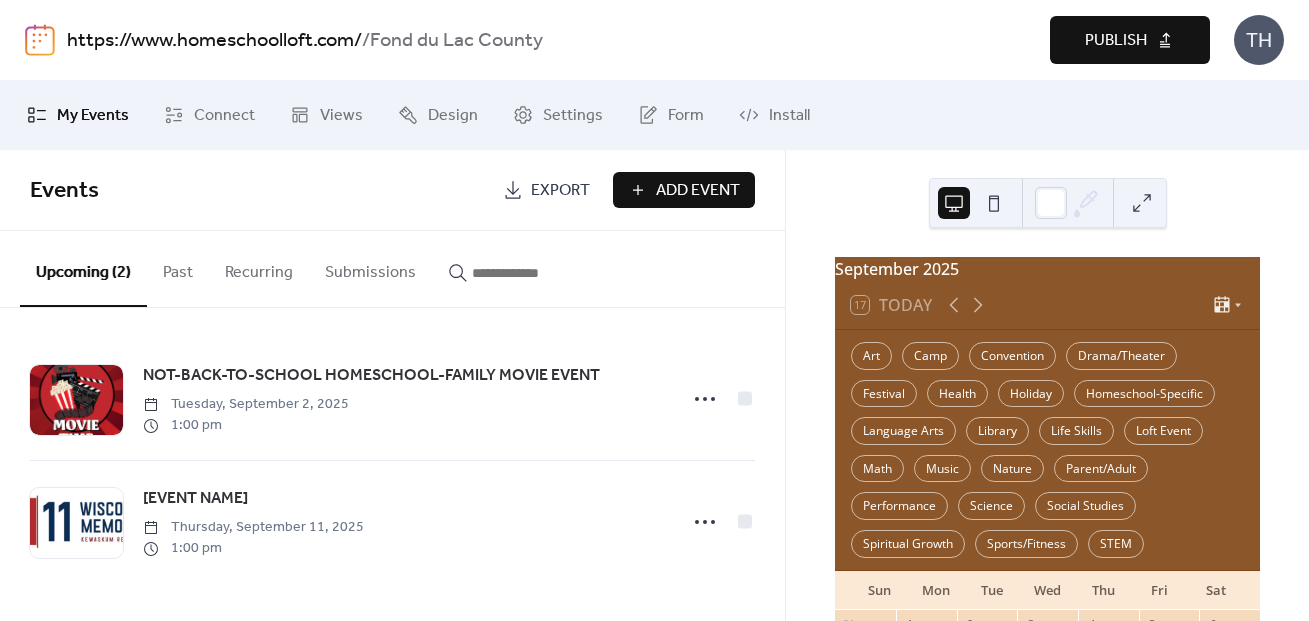click on "Publish" at bounding box center [1116, 41] 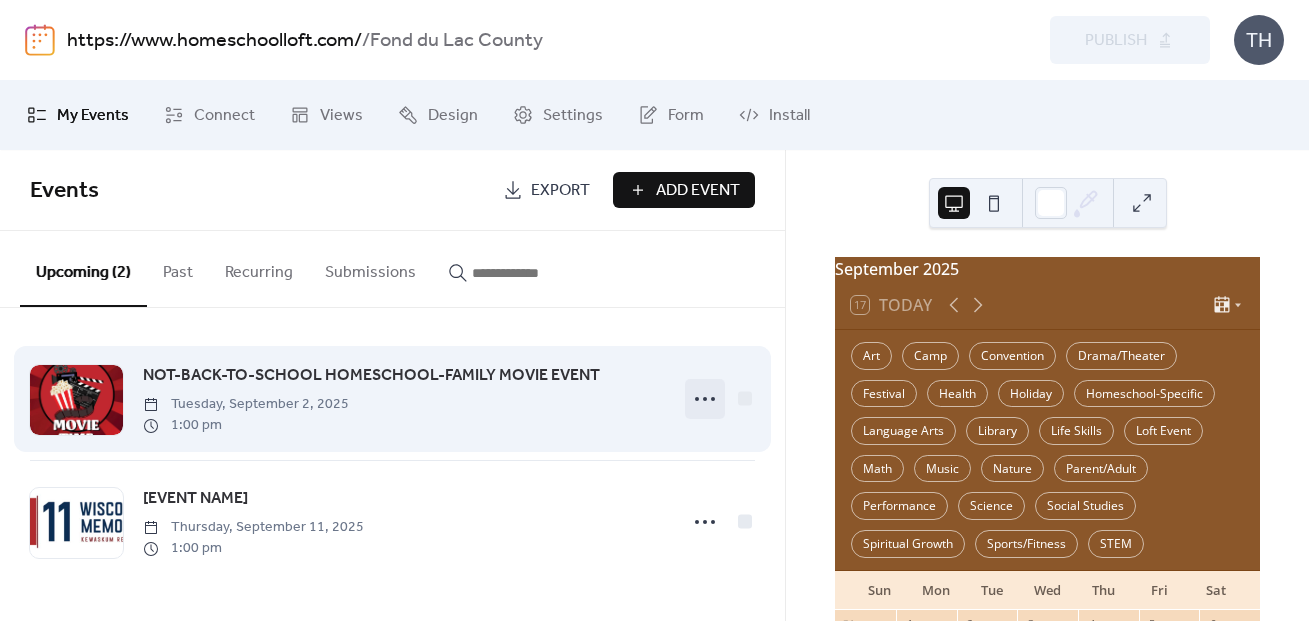 click 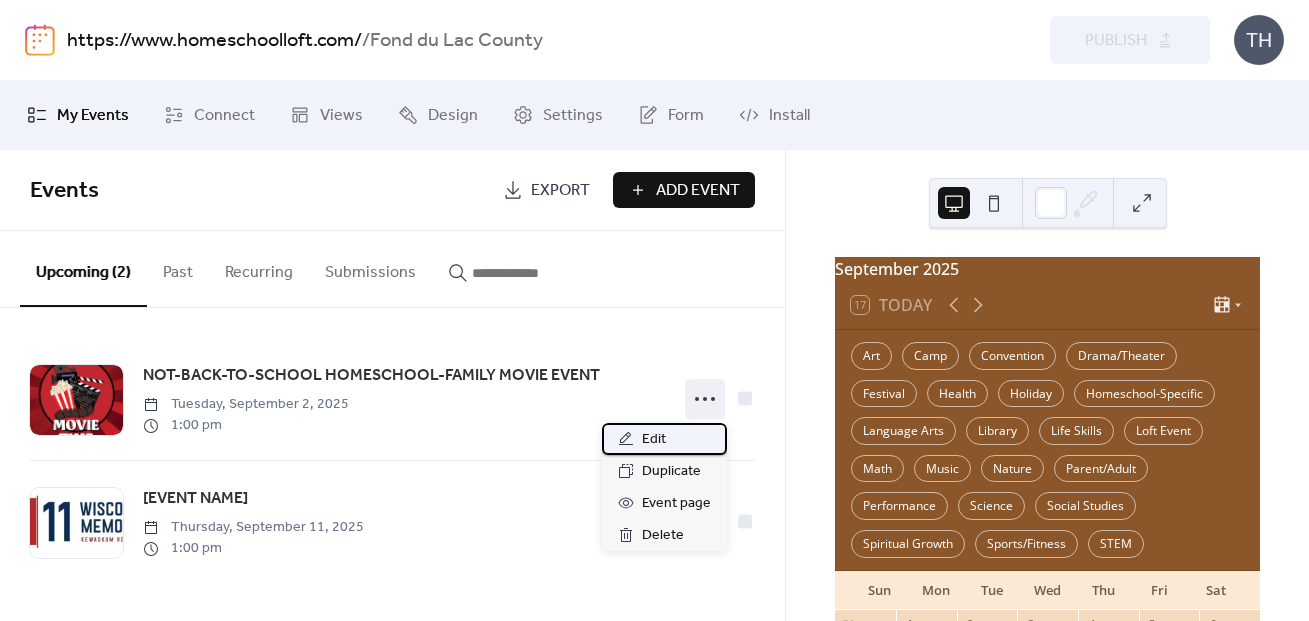 click on "Edit" at bounding box center [664, 439] 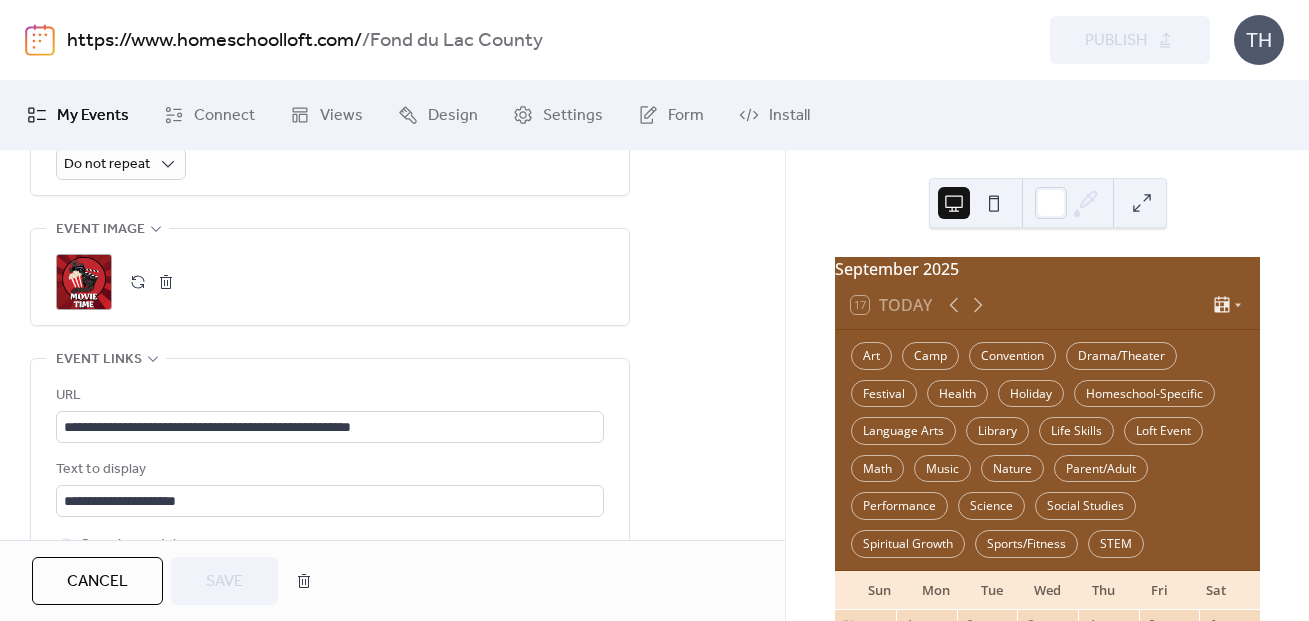 scroll, scrollTop: 1095, scrollLeft: 0, axis: vertical 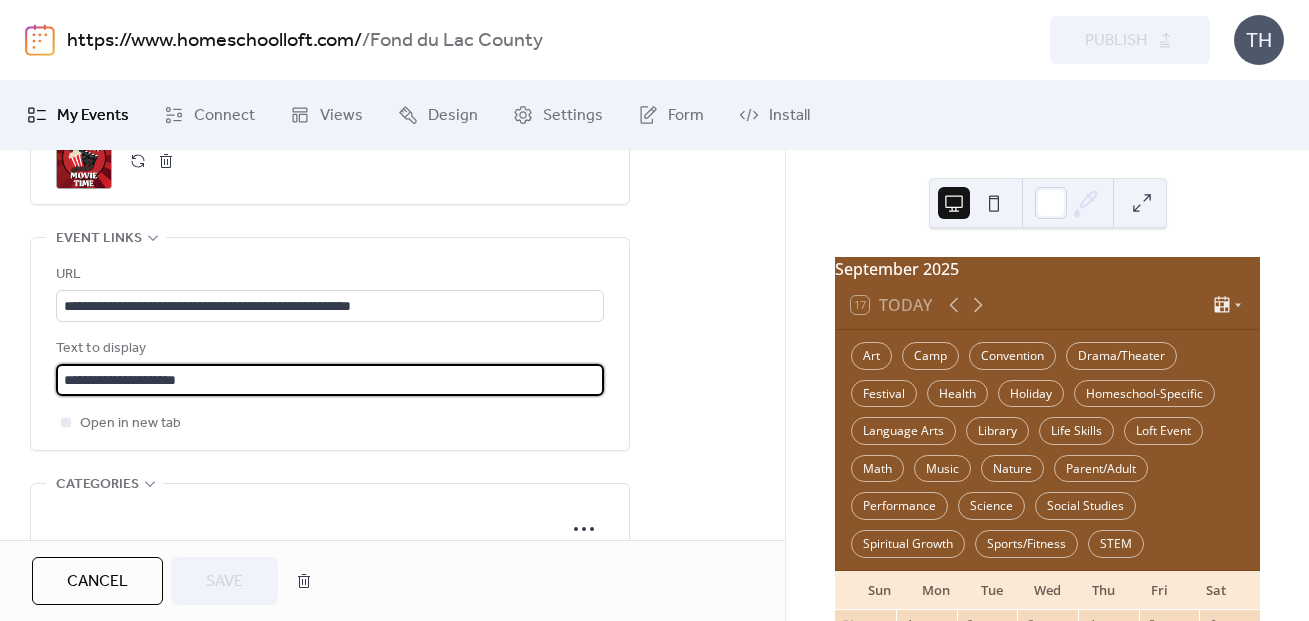 click on "**********" at bounding box center (330, 380) 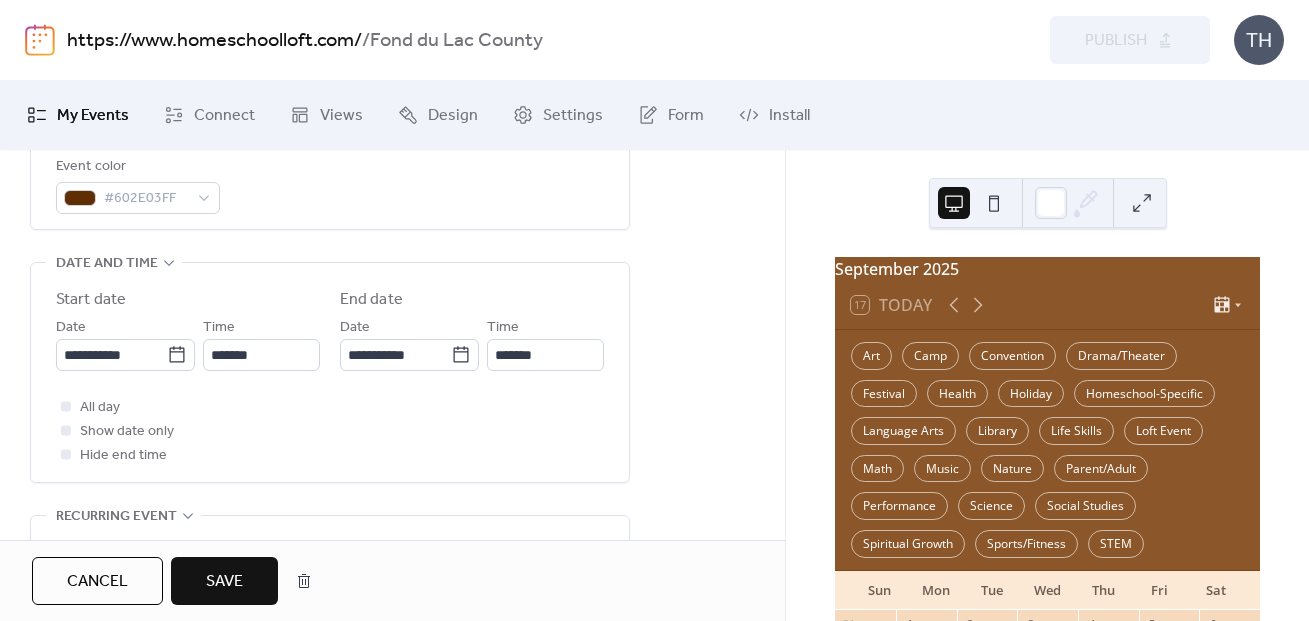 scroll, scrollTop: 521, scrollLeft: 0, axis: vertical 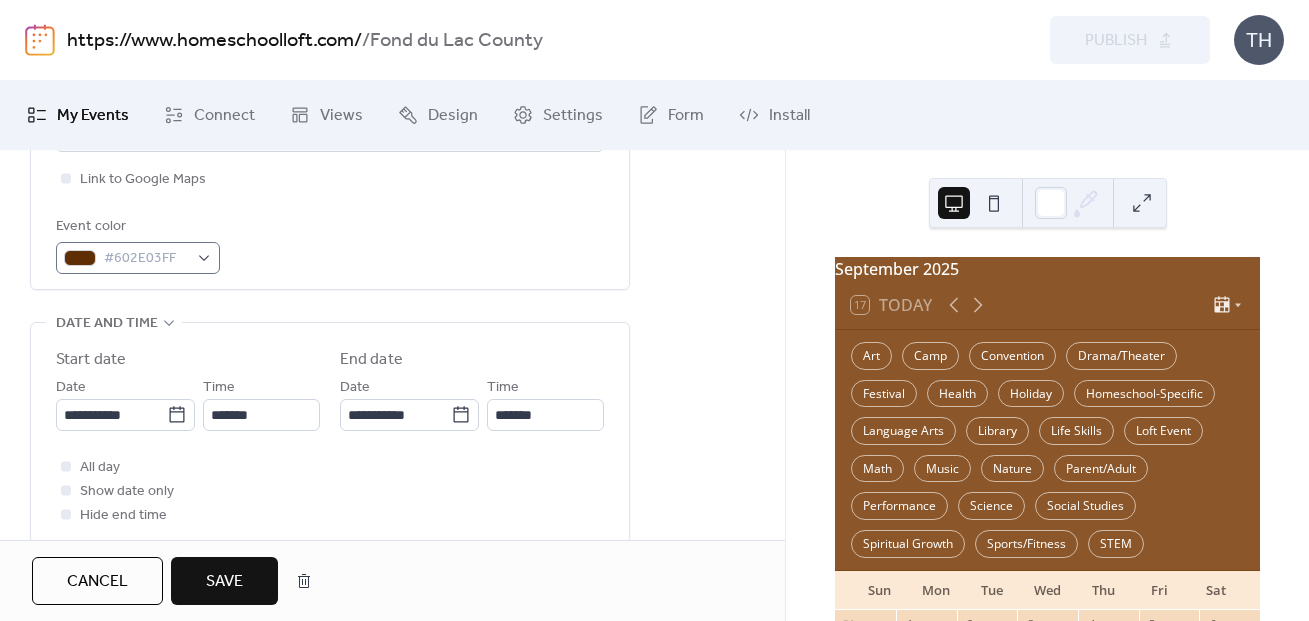 type on "**********" 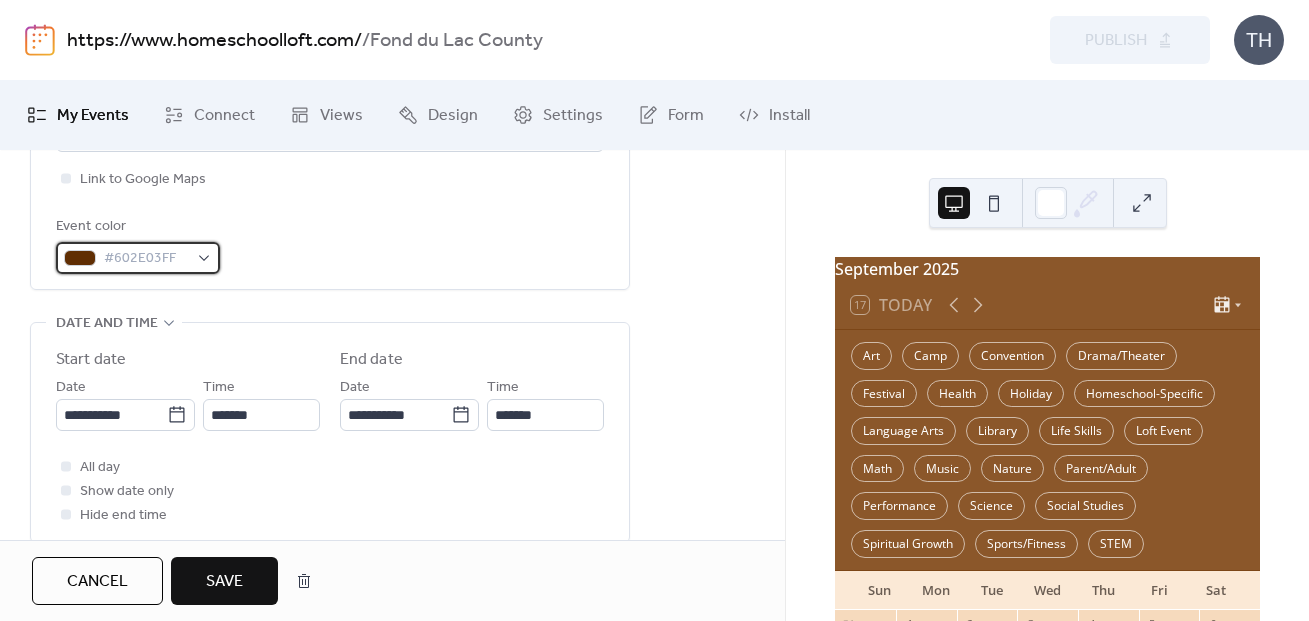 click on "#602E03FF" at bounding box center [138, 258] 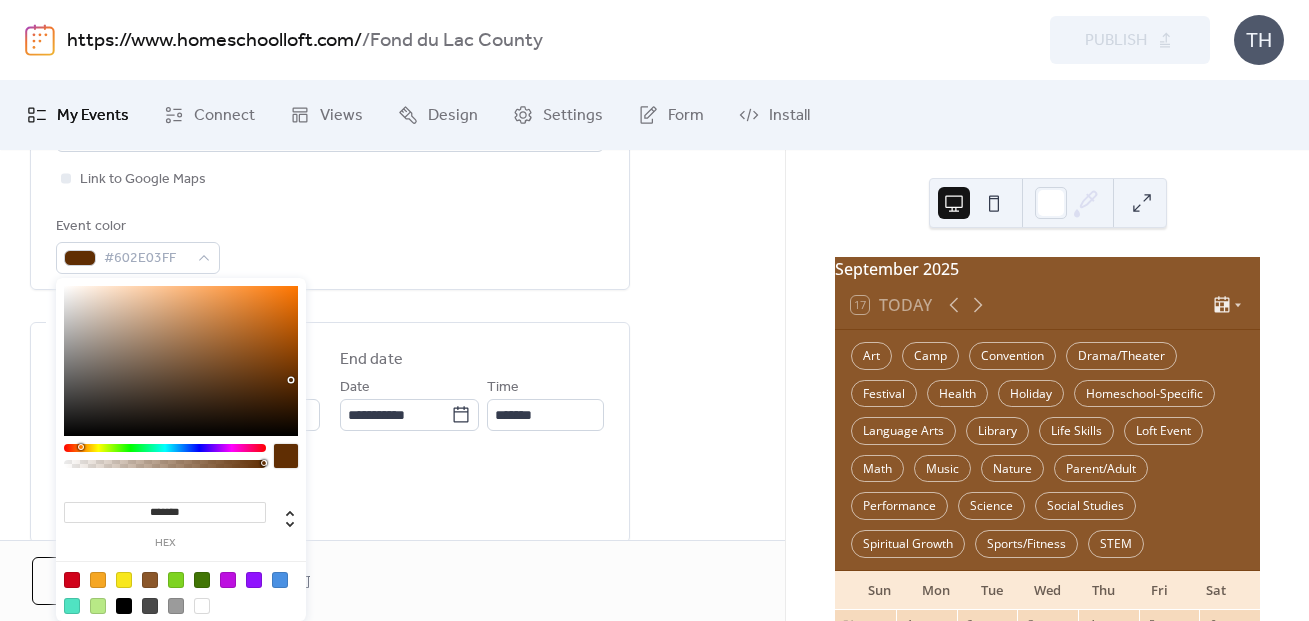 click at bounding box center (181, 361) 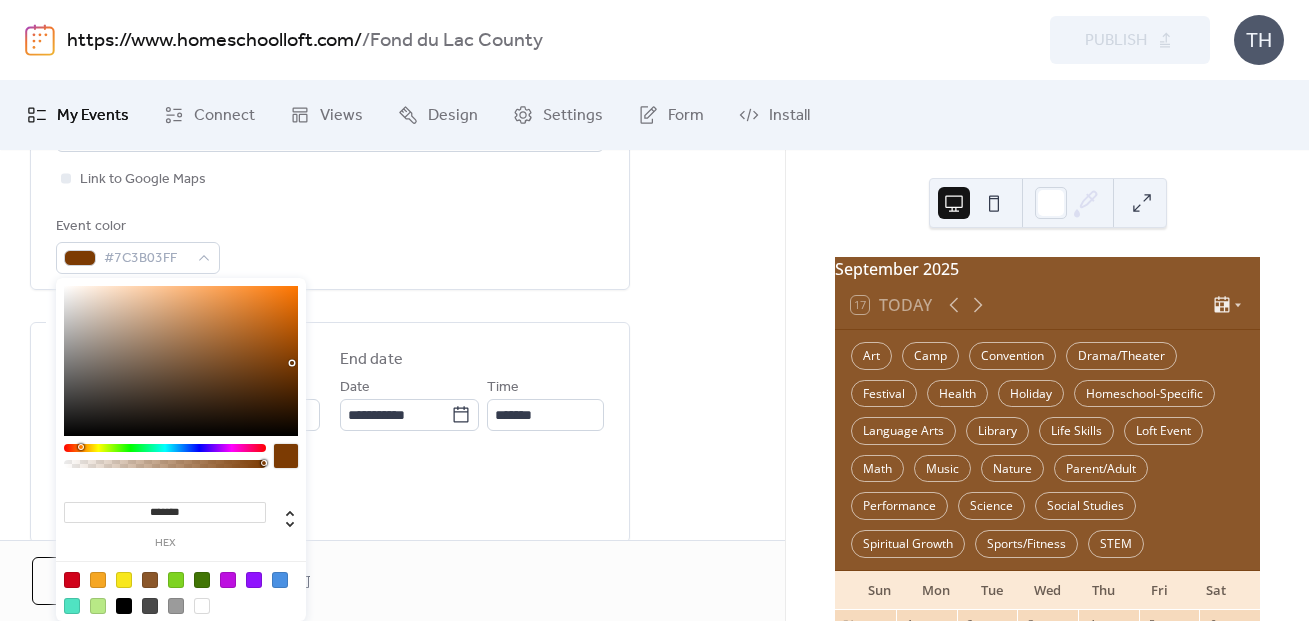 type on "*******" 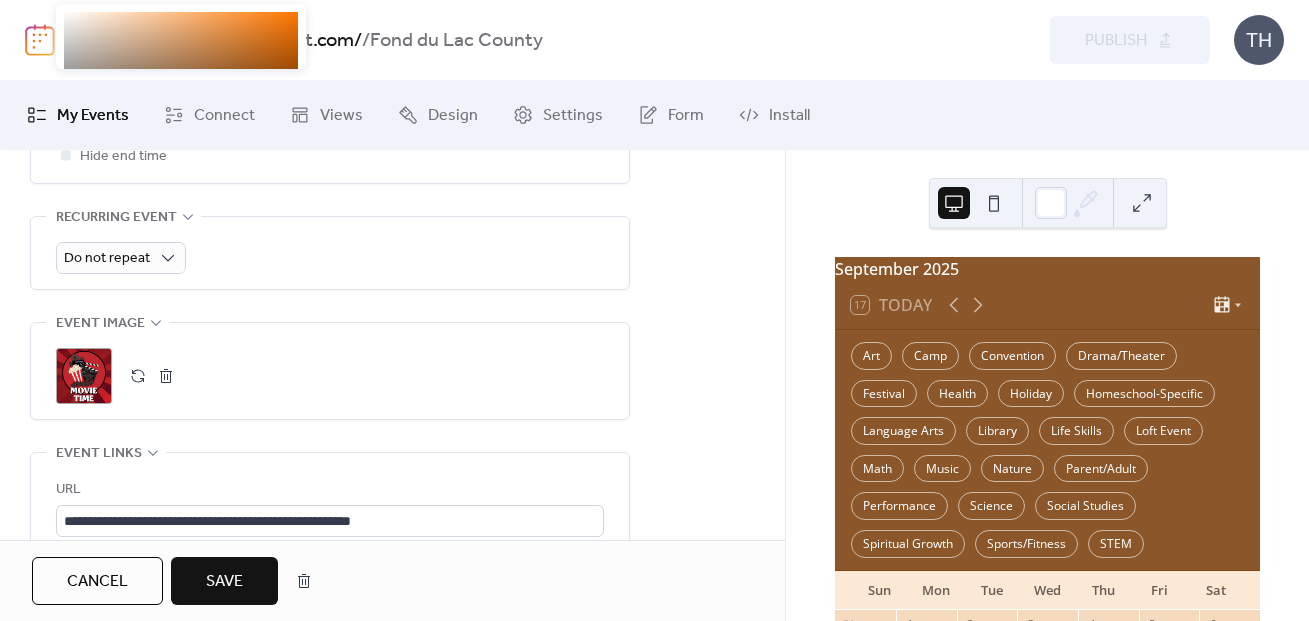 scroll, scrollTop: 910, scrollLeft: 0, axis: vertical 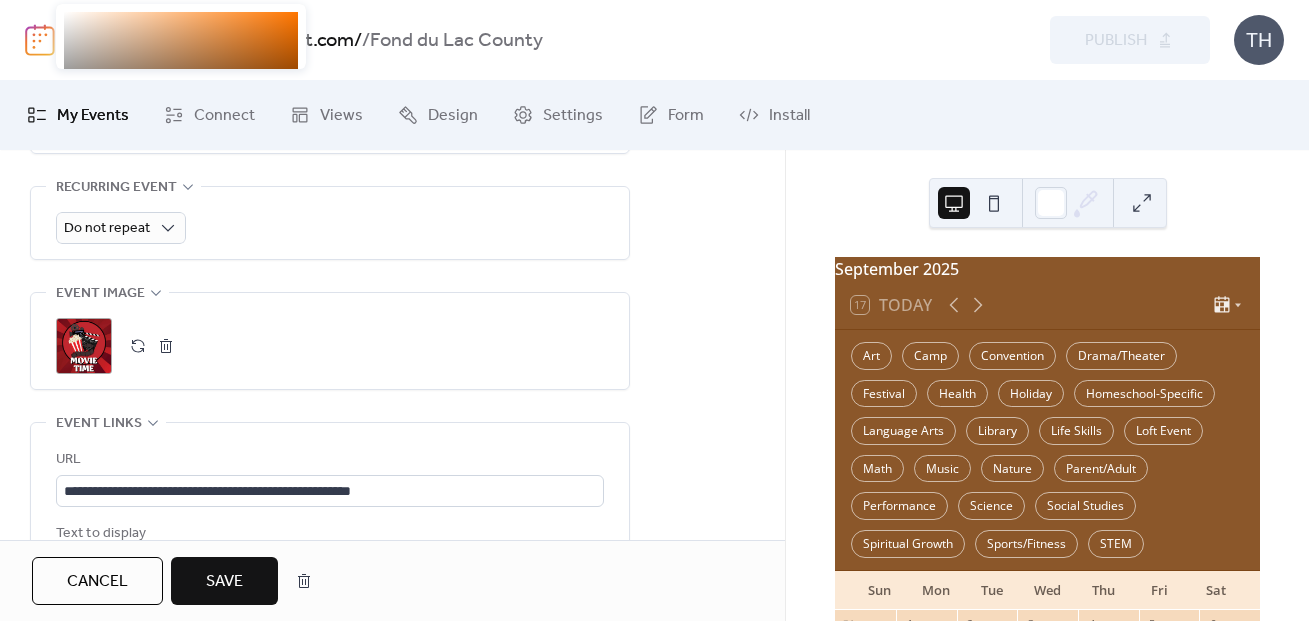 click on "Save" at bounding box center [224, 582] 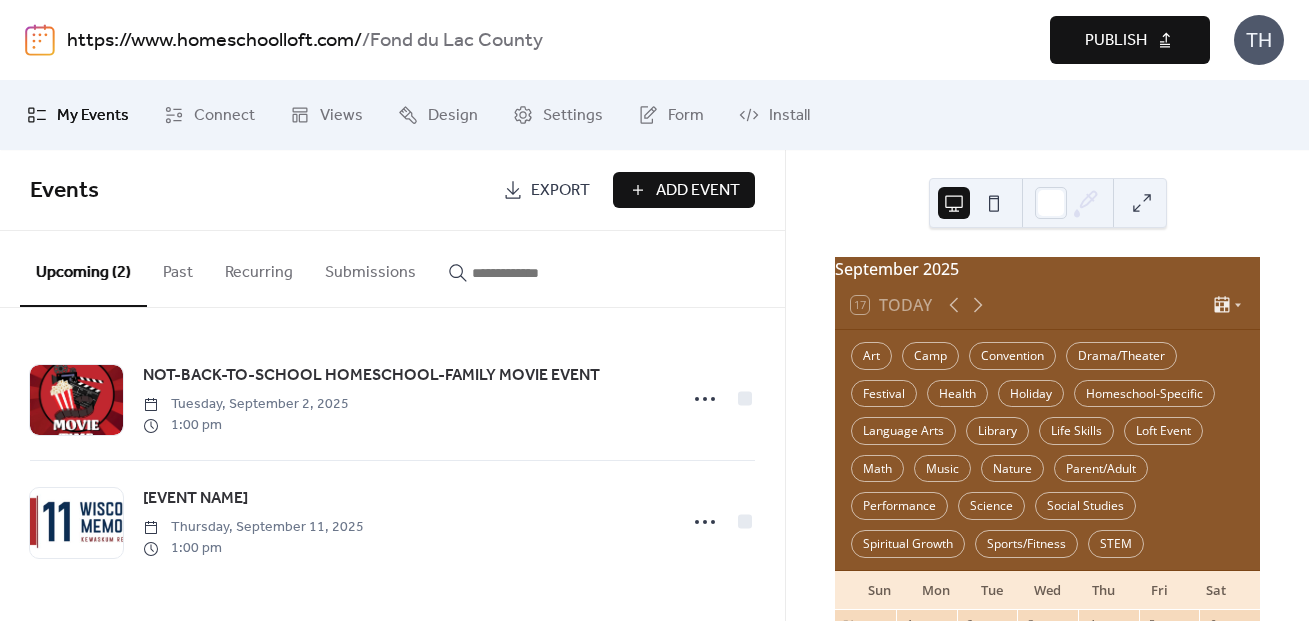click on "Publish" at bounding box center (1116, 41) 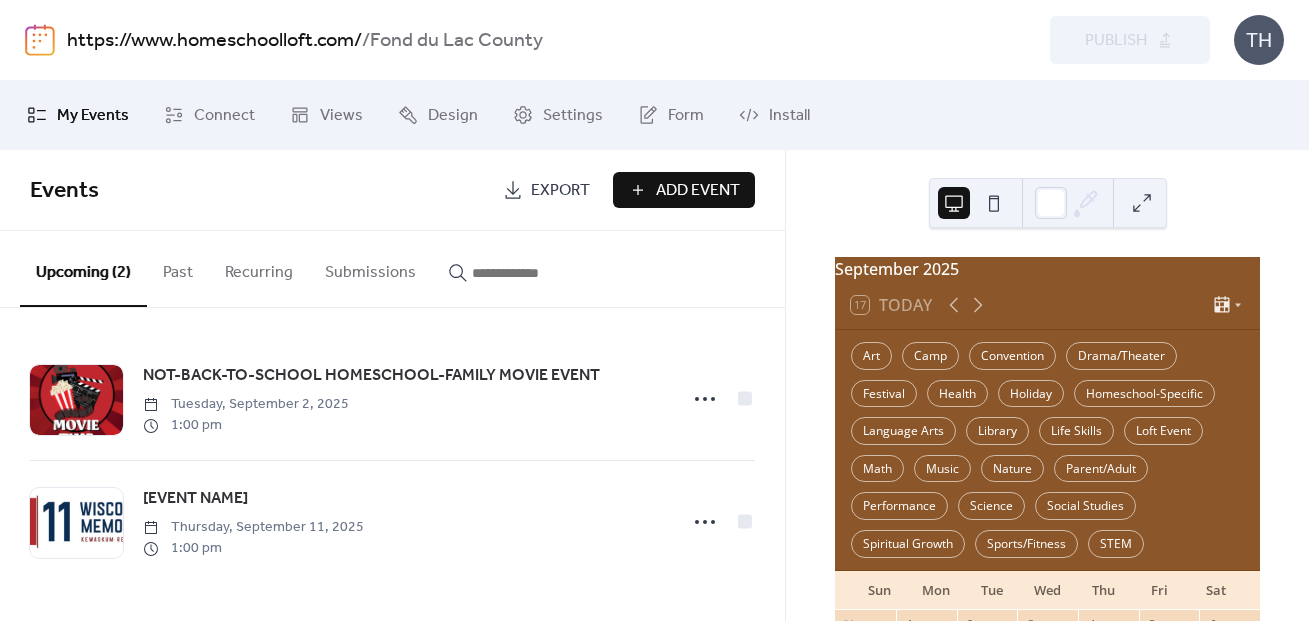 click on "https://www.homeschoolloft.com/" at bounding box center (214, 41) 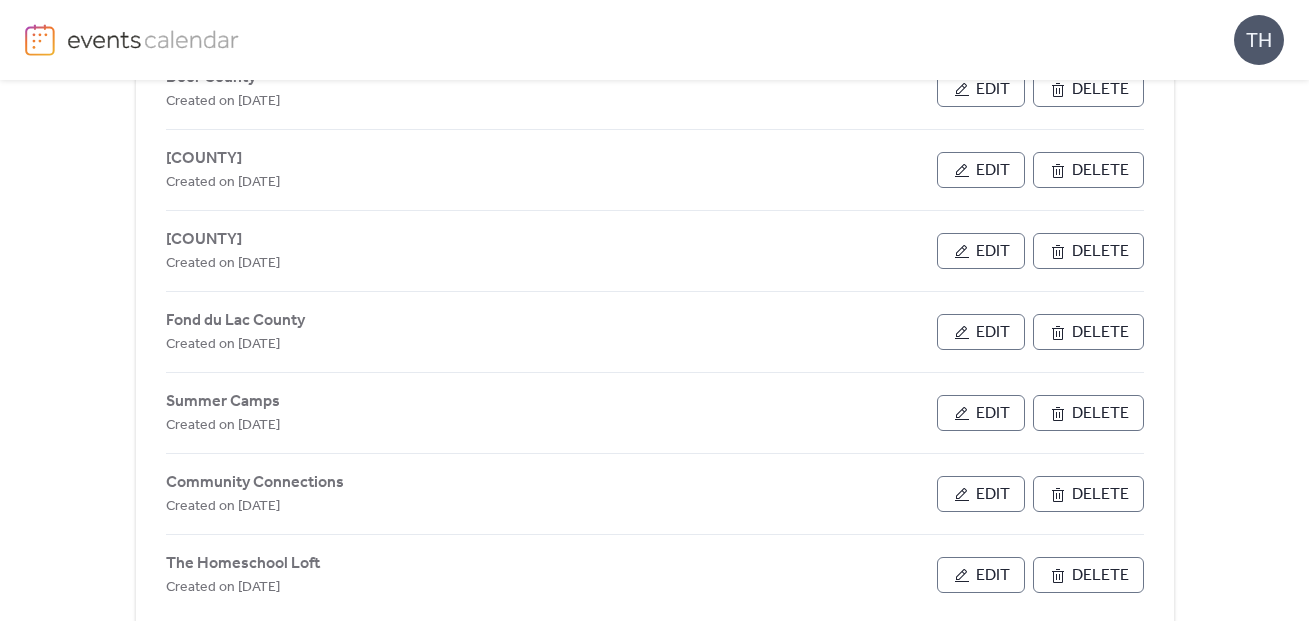 scroll, scrollTop: 972, scrollLeft: 0, axis: vertical 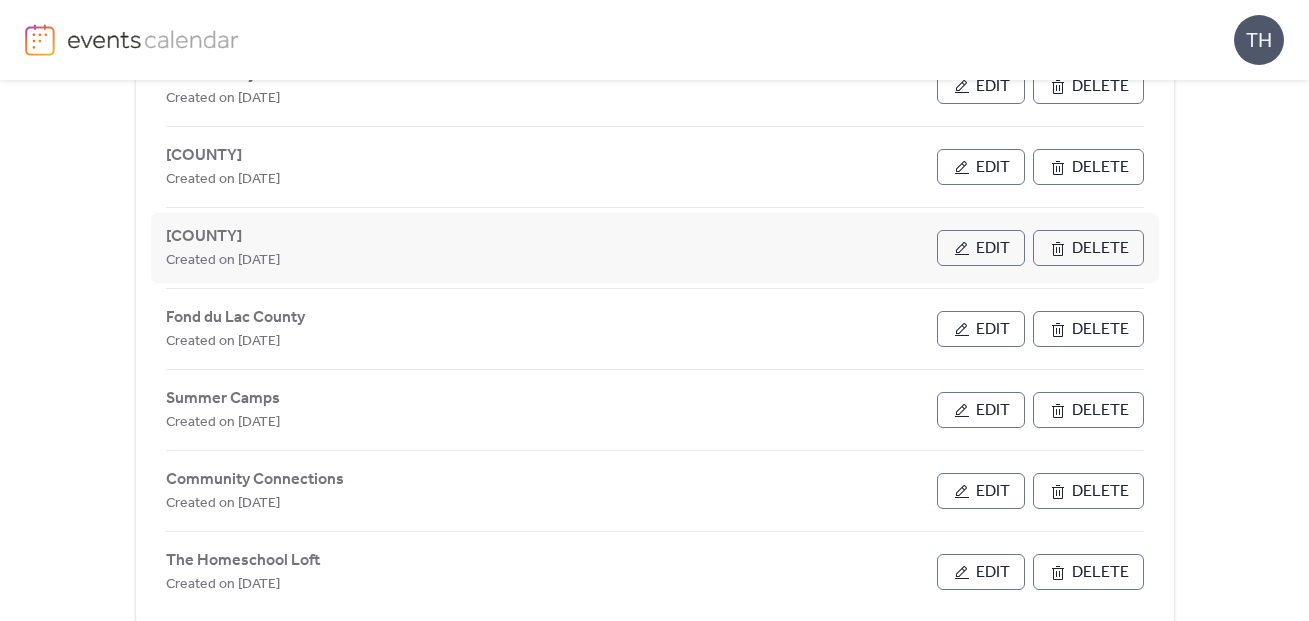 click on "Edit" at bounding box center [993, 249] 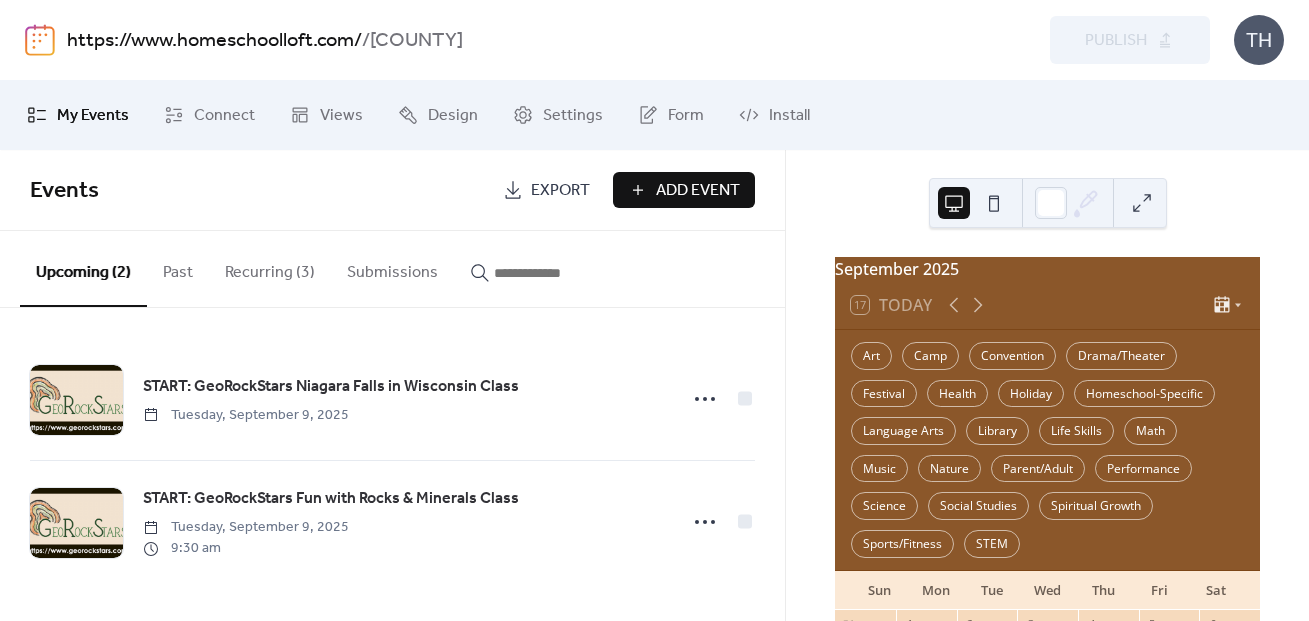 click on "Add Event" at bounding box center [698, 191] 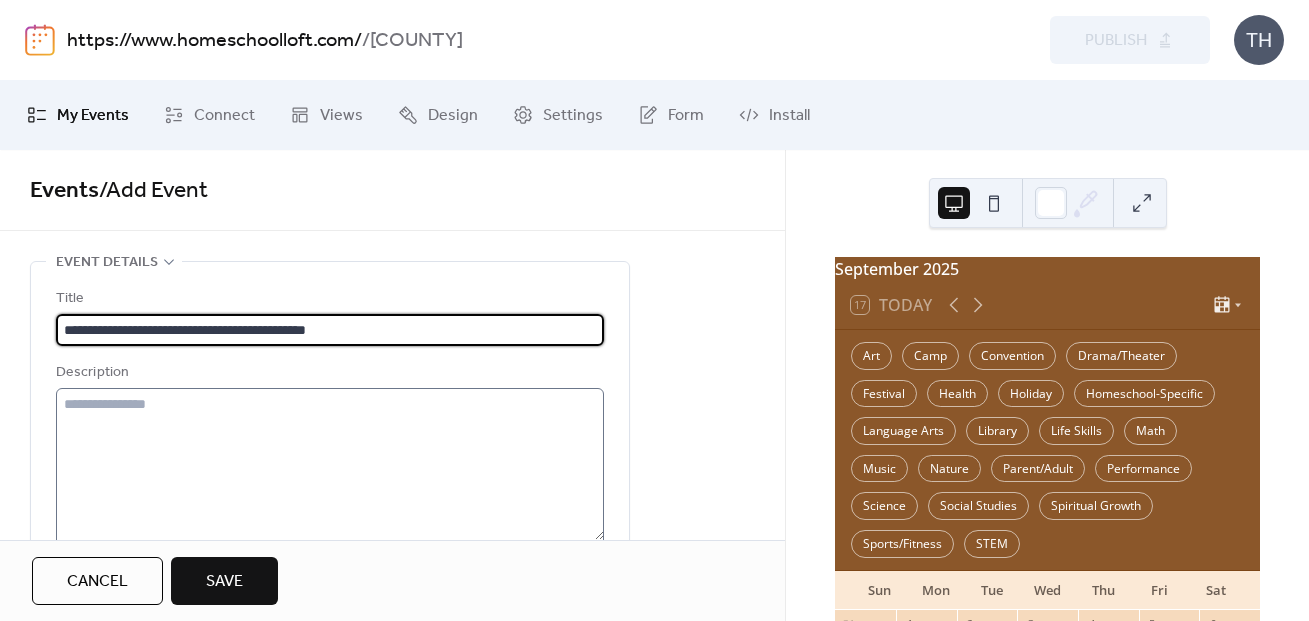 type on "**********" 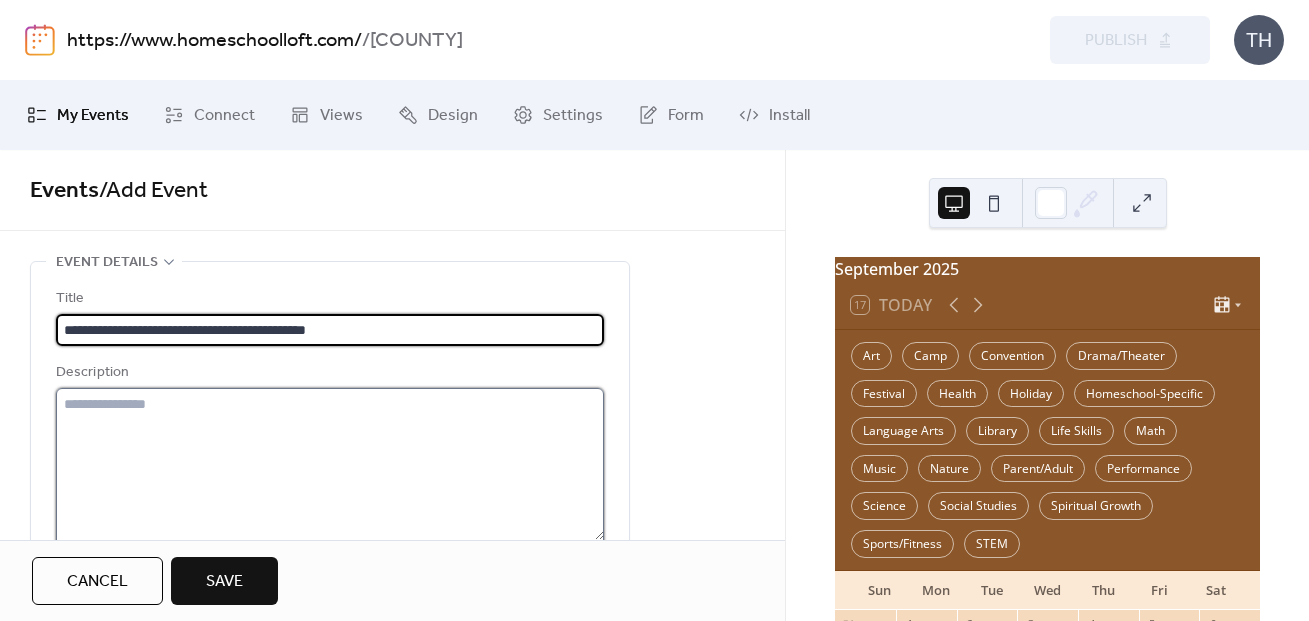click at bounding box center (330, 464) 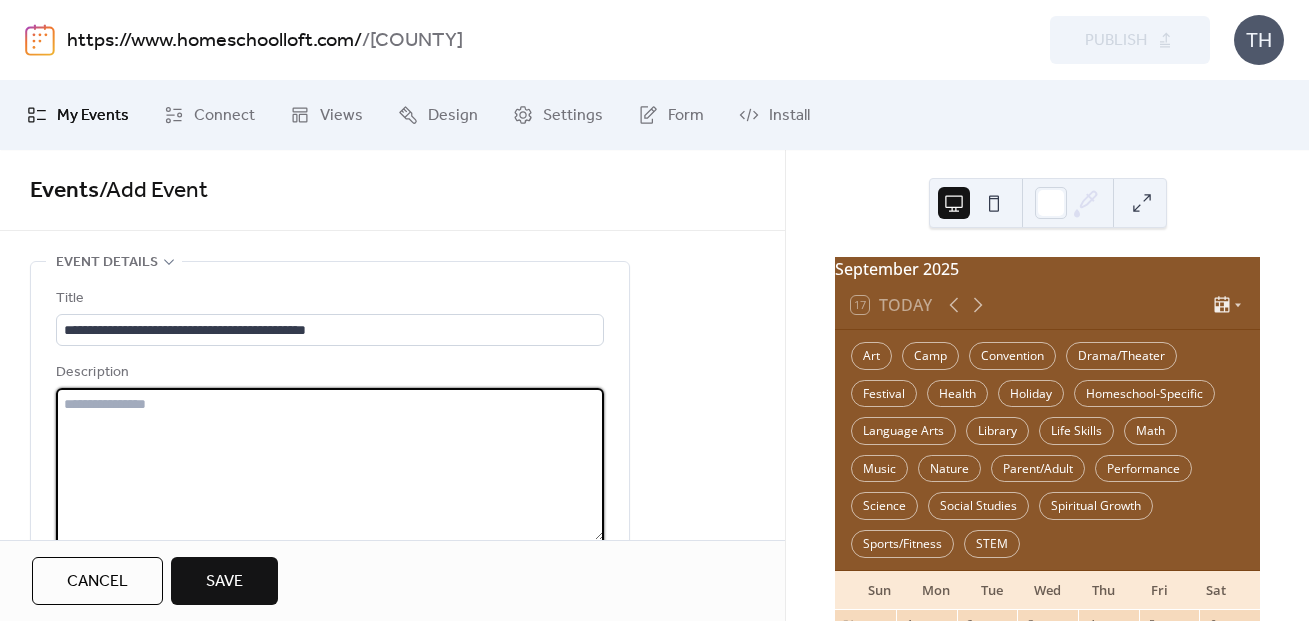 paste on "**********" 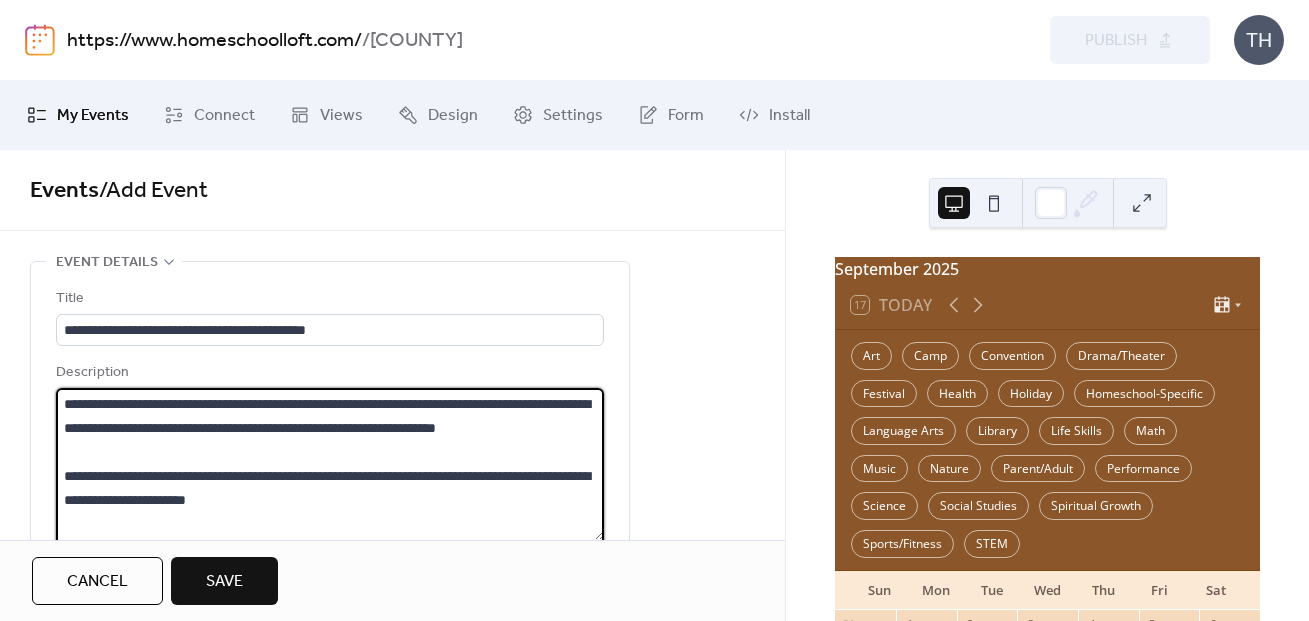 scroll, scrollTop: 165, scrollLeft: 0, axis: vertical 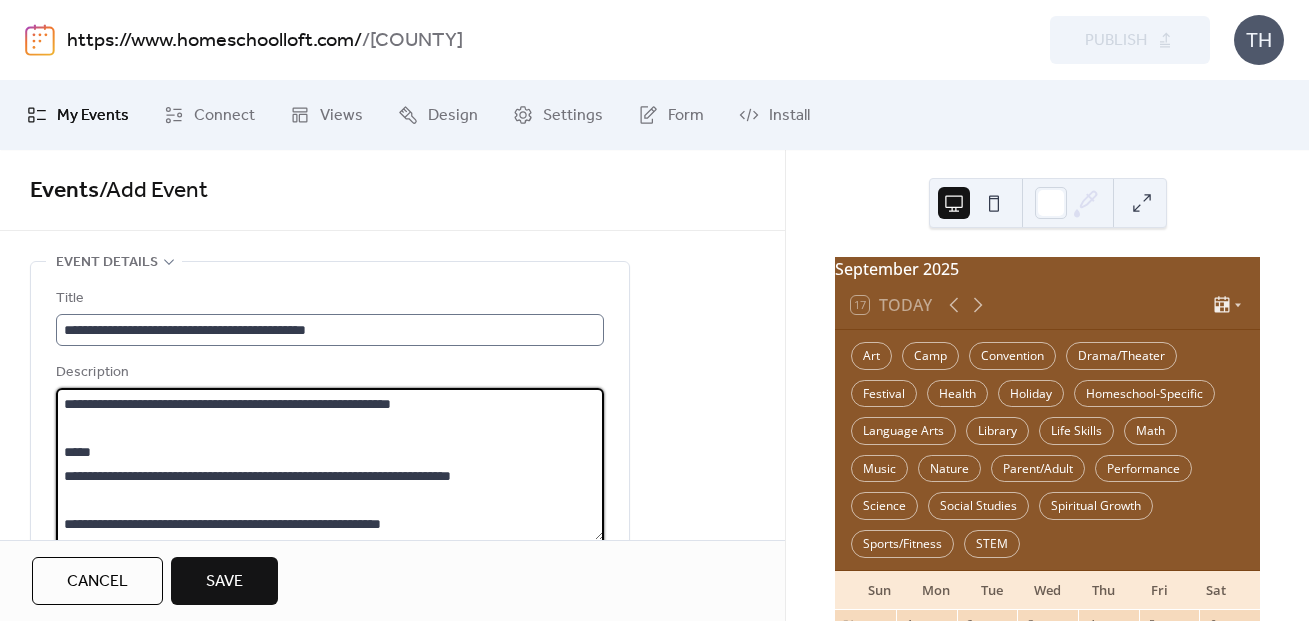 type on "**********" 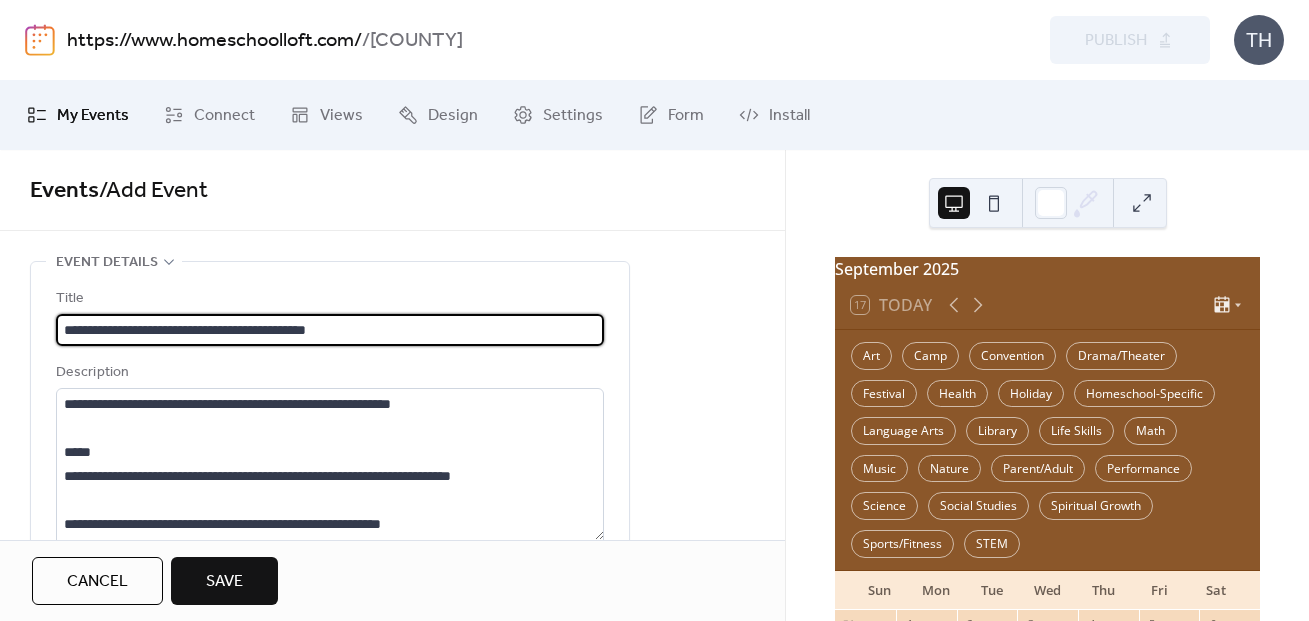 scroll, scrollTop: 0, scrollLeft: 0, axis: both 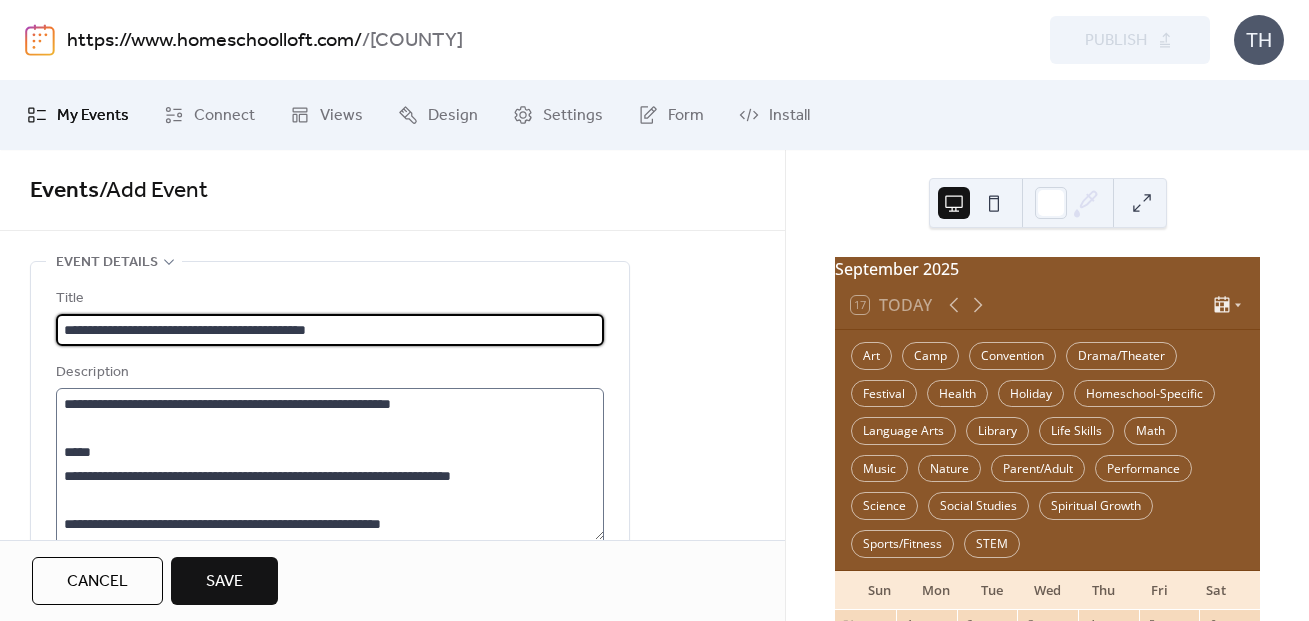type on "**********" 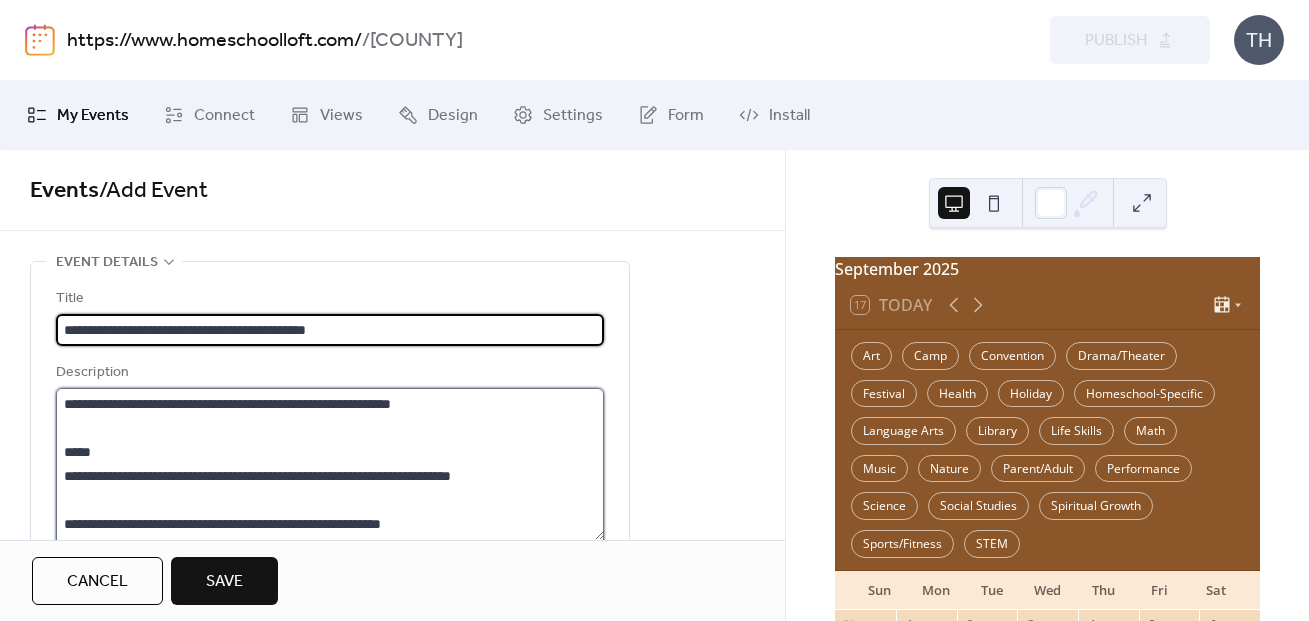 scroll, scrollTop: 168, scrollLeft: 0, axis: vertical 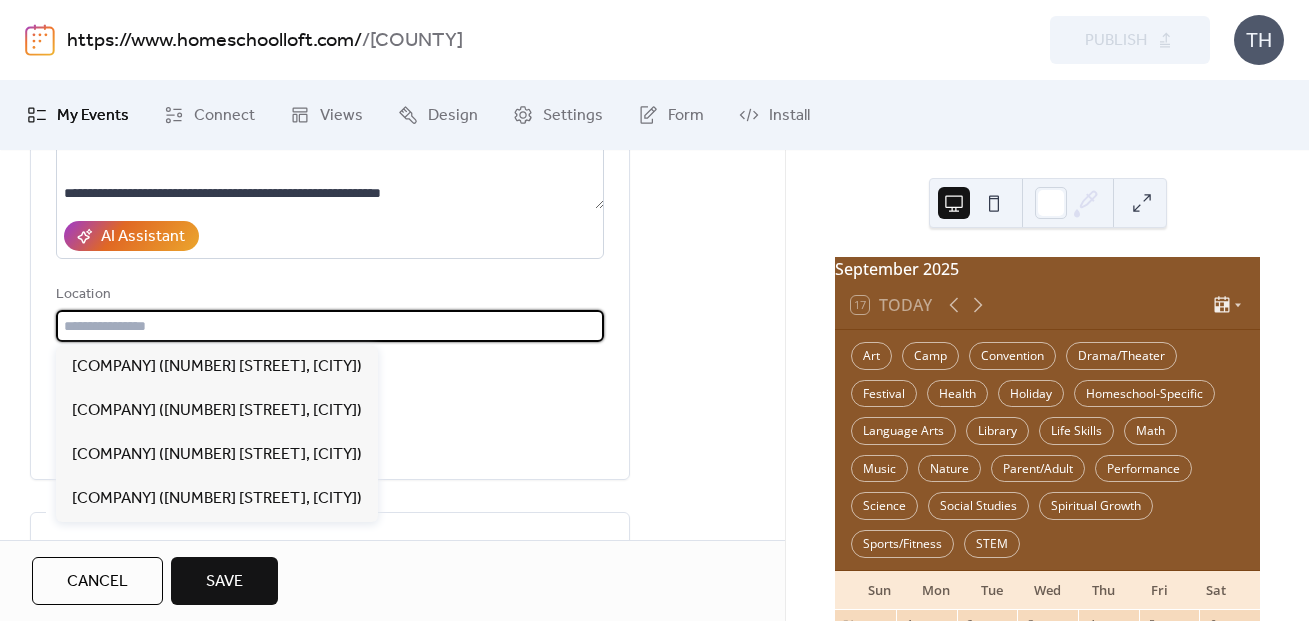 click at bounding box center [330, 326] 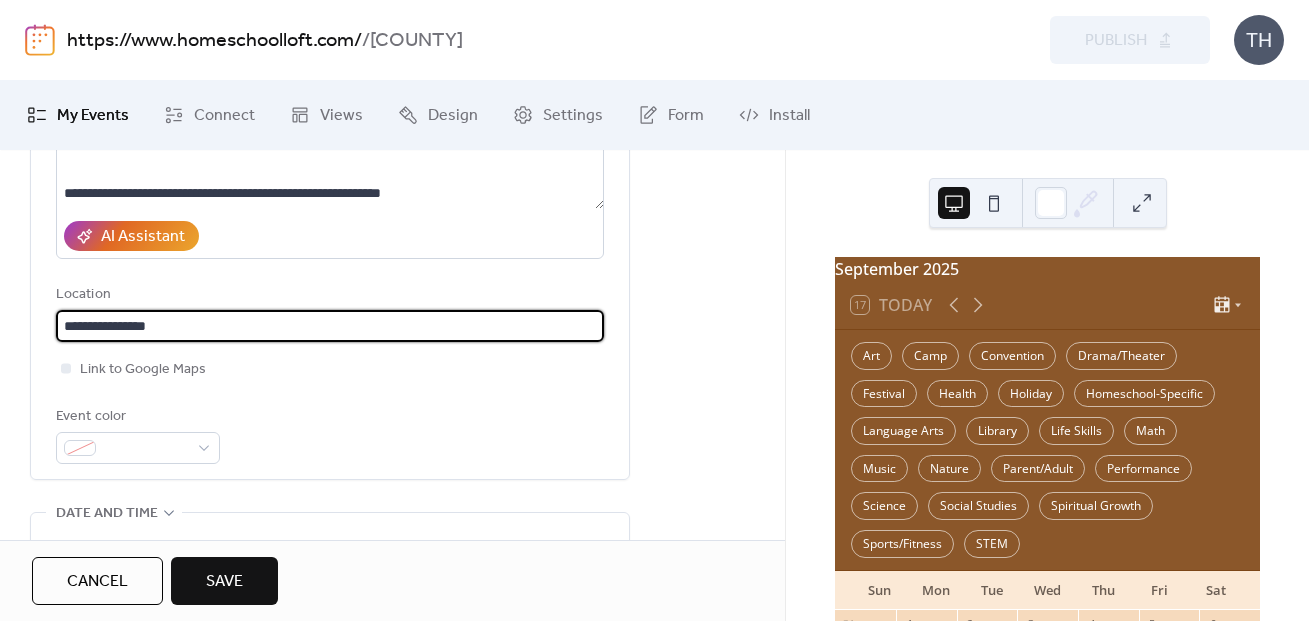 paste on "**********" 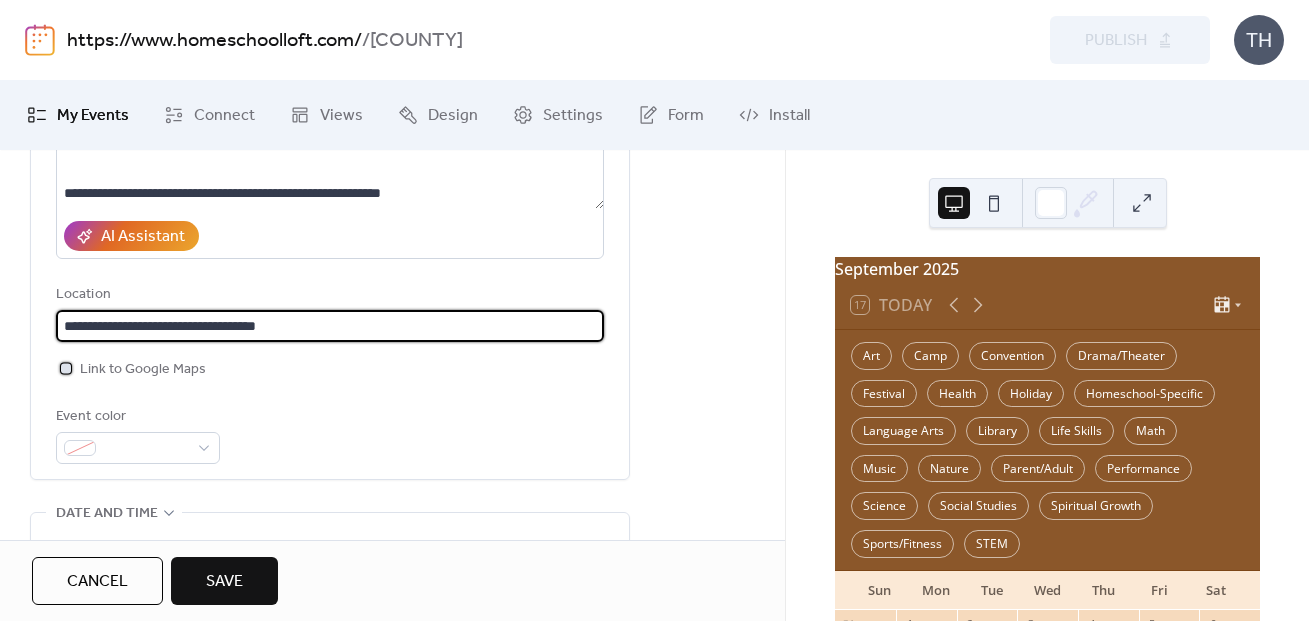 click on "Link to Google Maps" at bounding box center (143, 370) 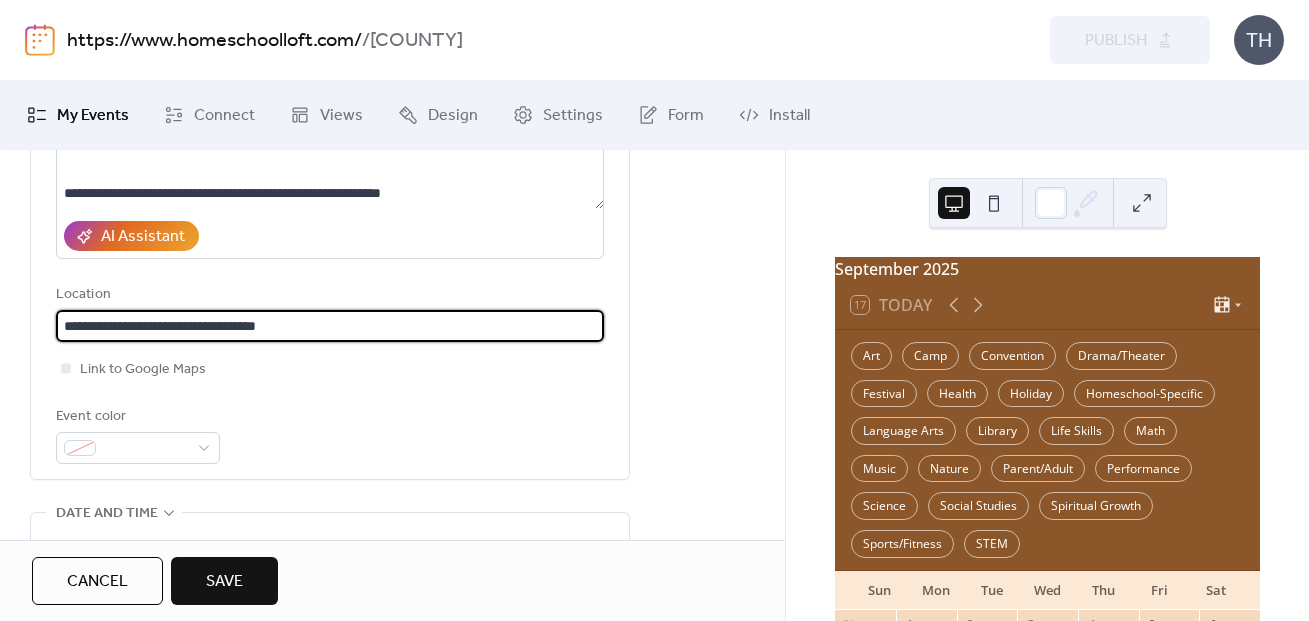 click on "**********" at bounding box center [330, 326] 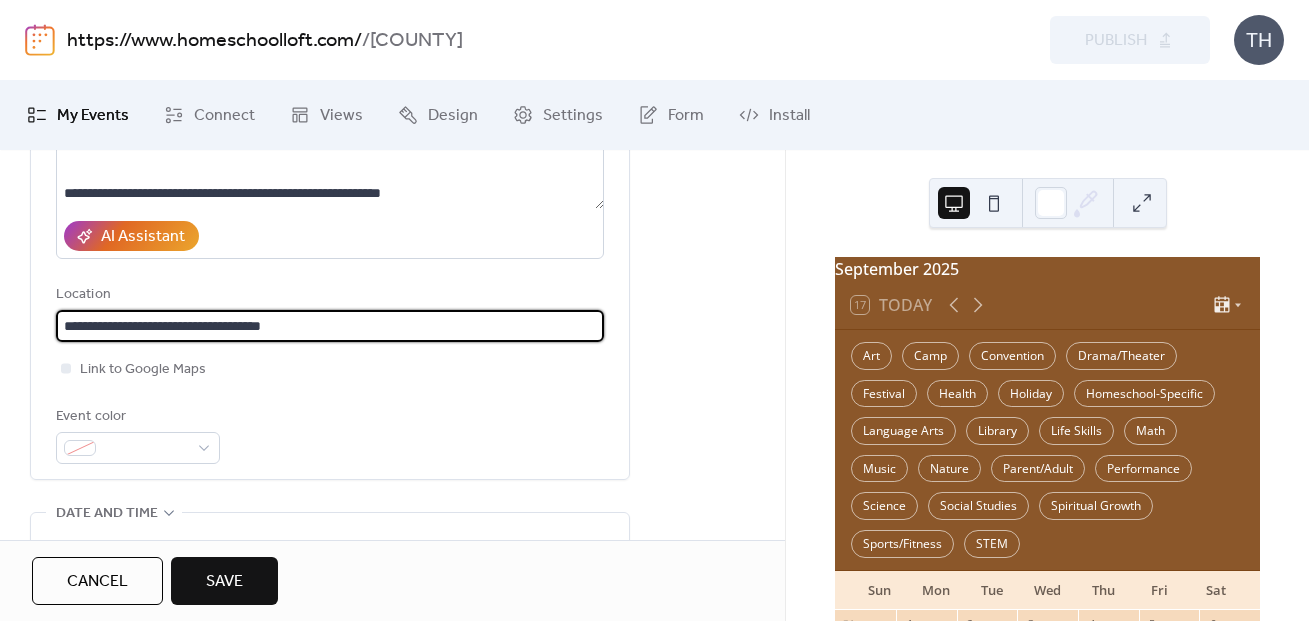 drag, startPoint x: 340, startPoint y: 323, endPoint x: 28, endPoint y: 305, distance: 312.5188 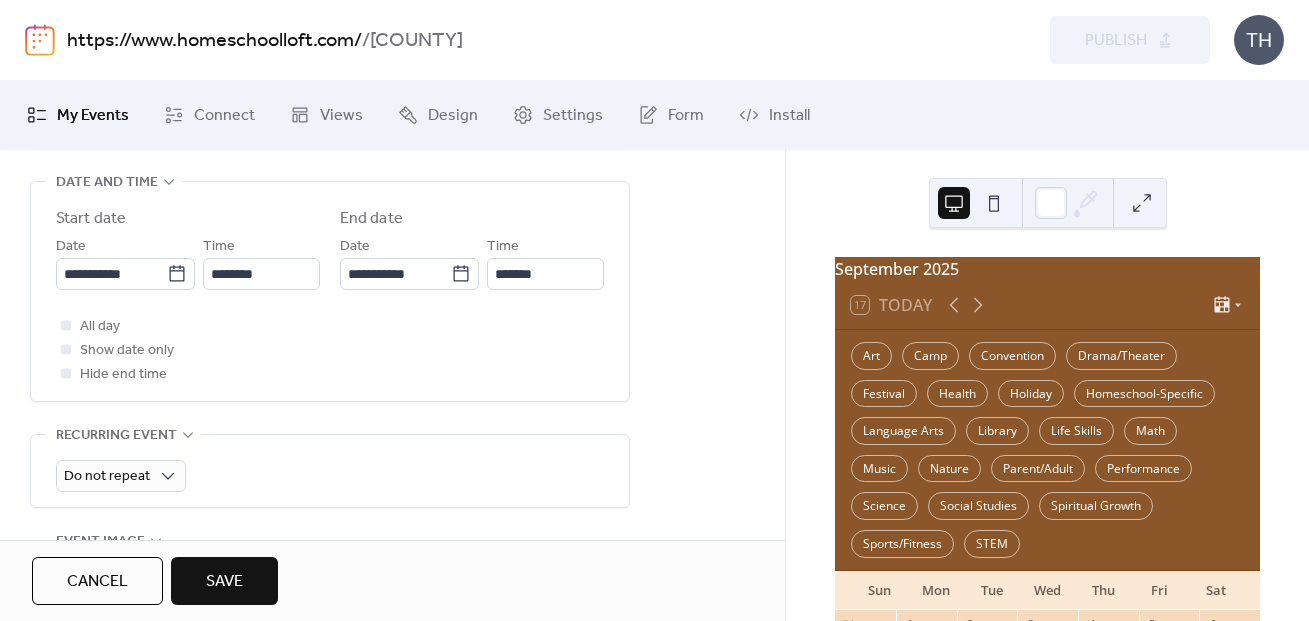 scroll, scrollTop: 664, scrollLeft: 0, axis: vertical 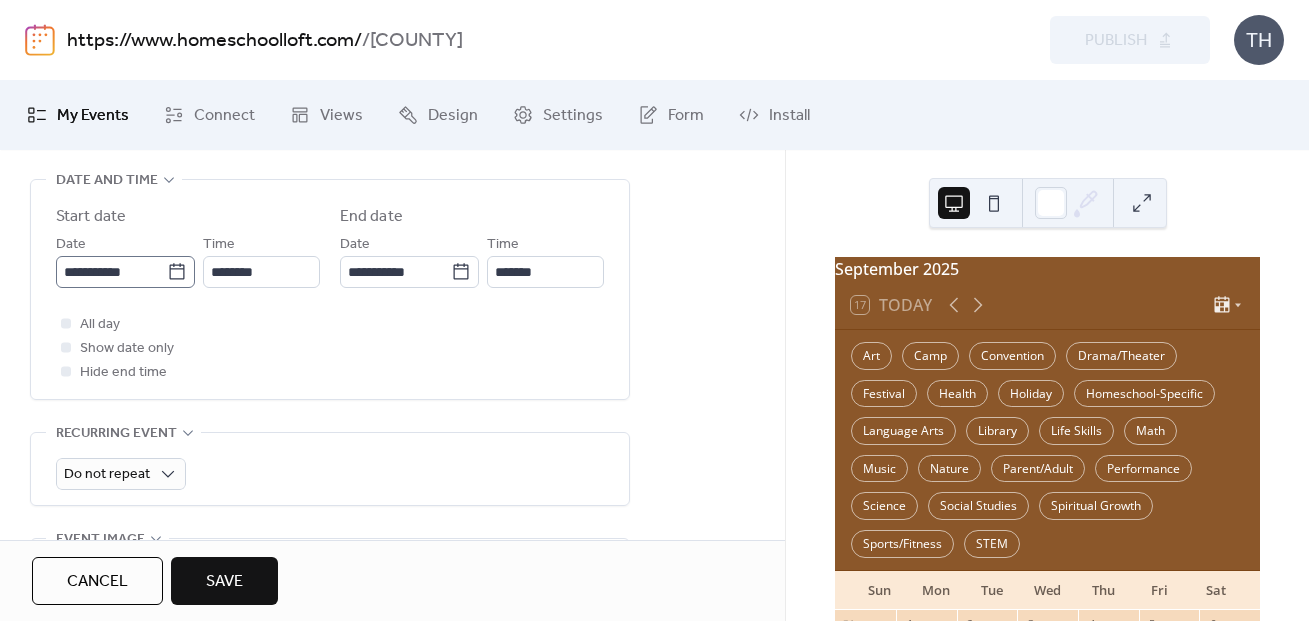 type on "**********" 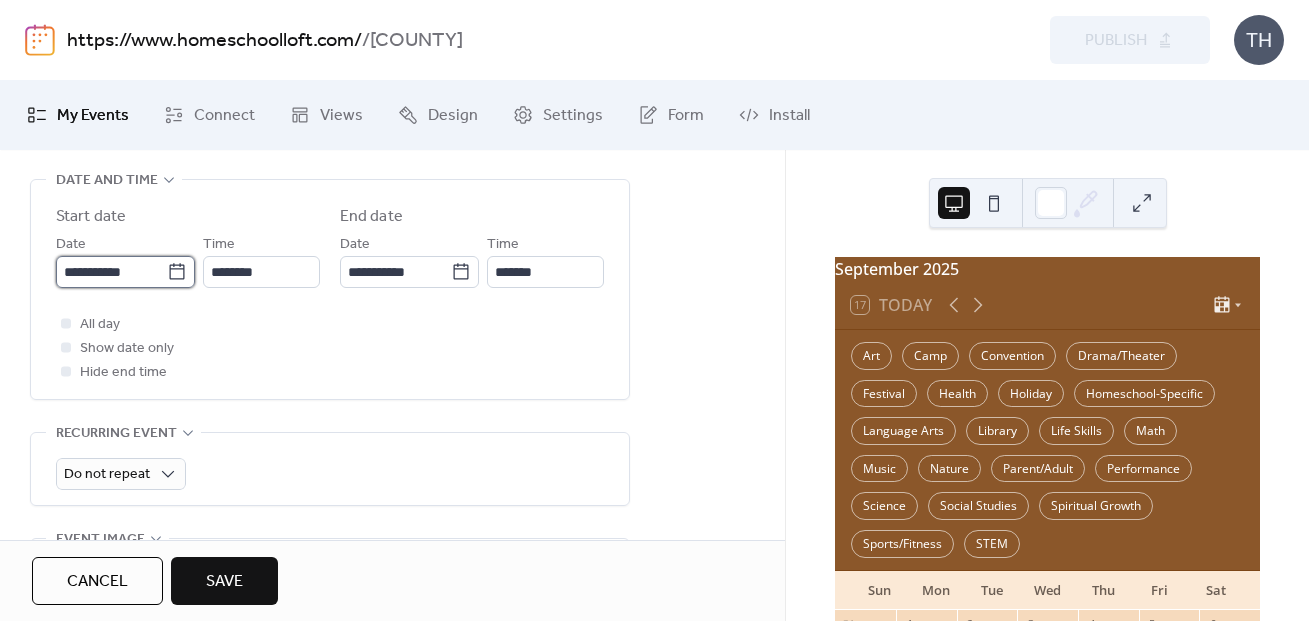 click on "**********" at bounding box center [111, 272] 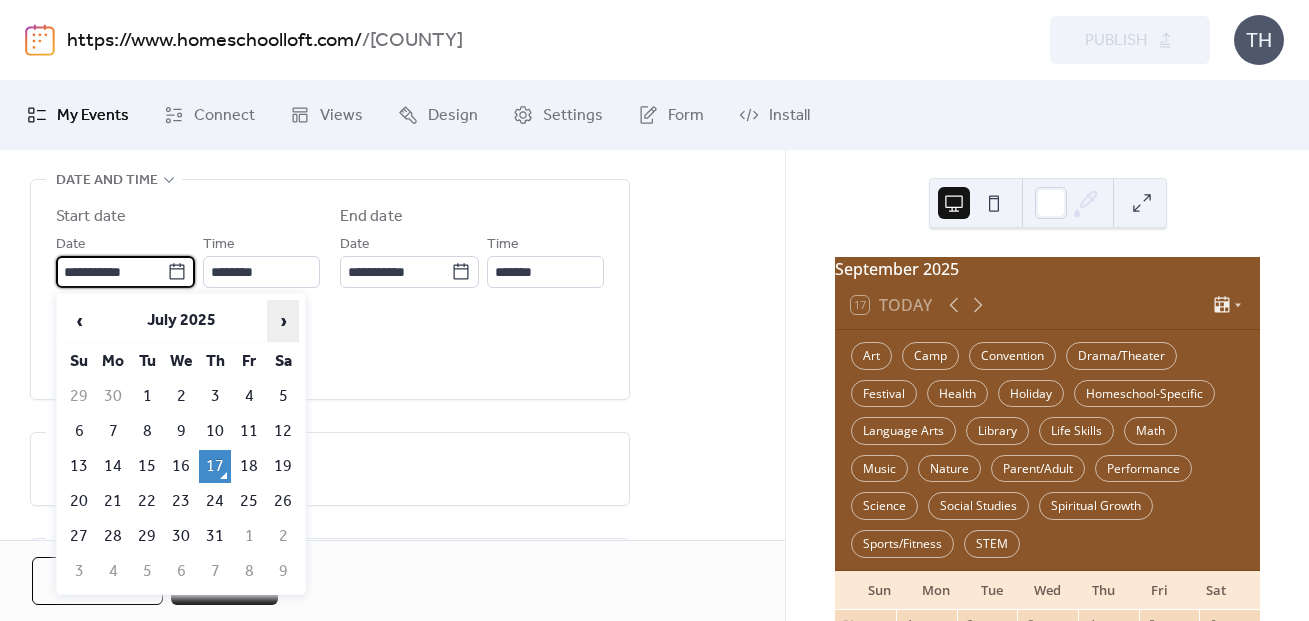 click on "›" at bounding box center [283, 321] 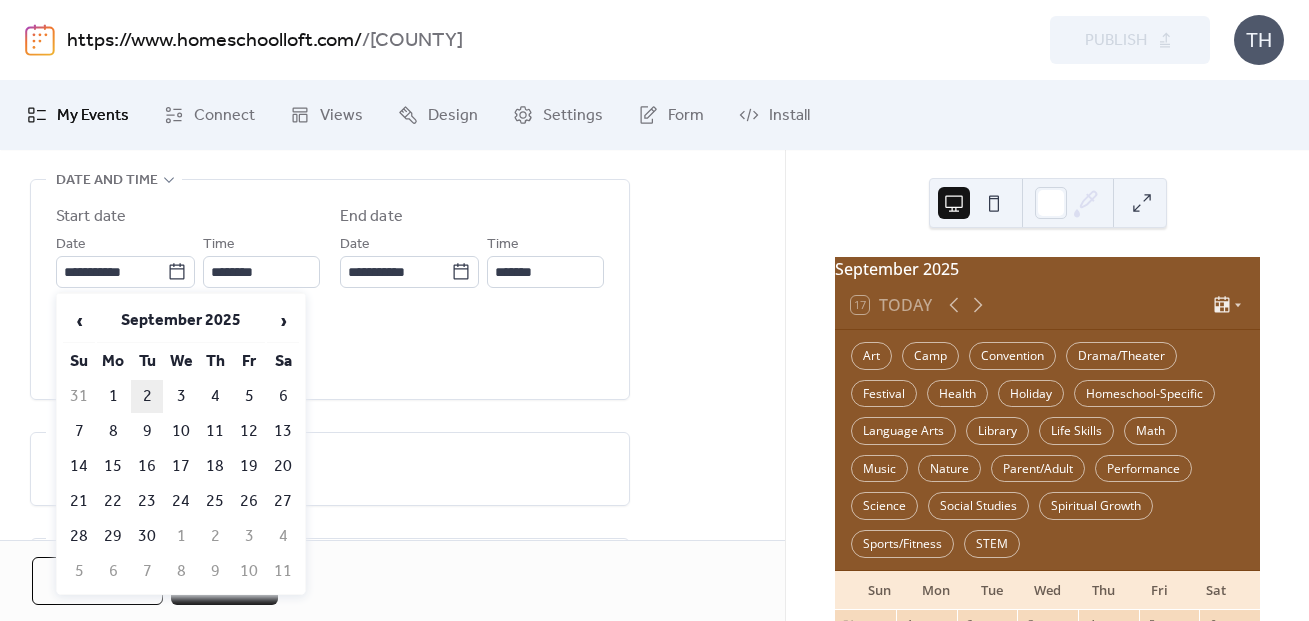 click on "2" at bounding box center [147, 396] 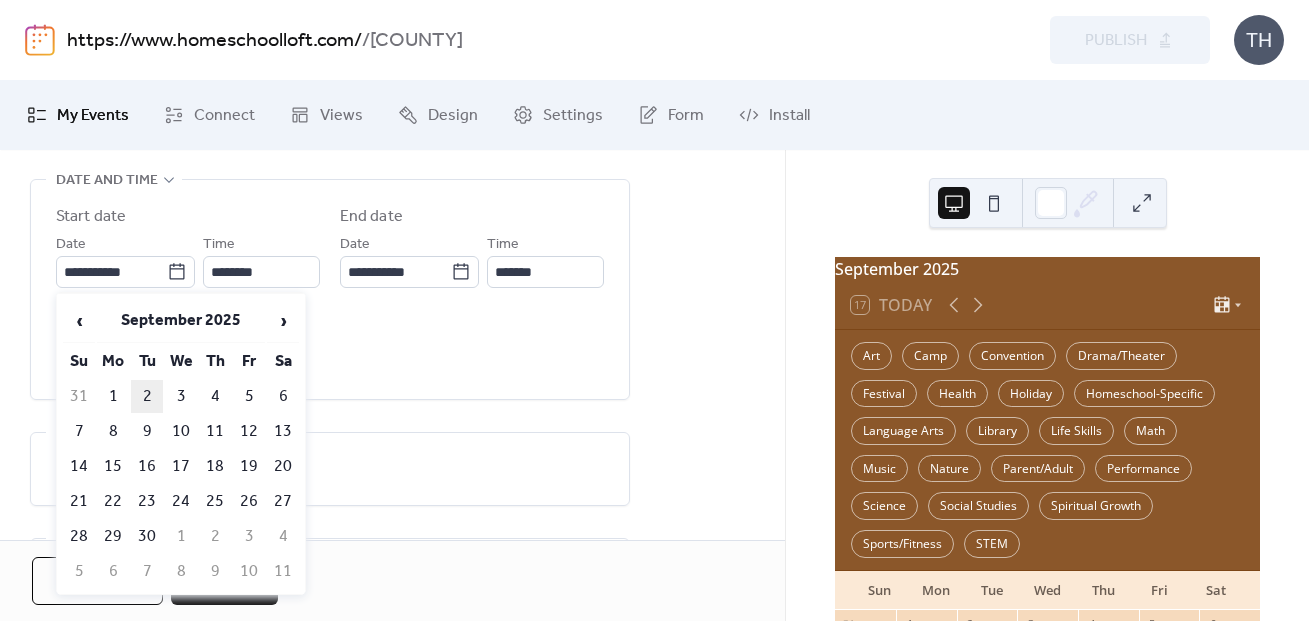 type on "**********" 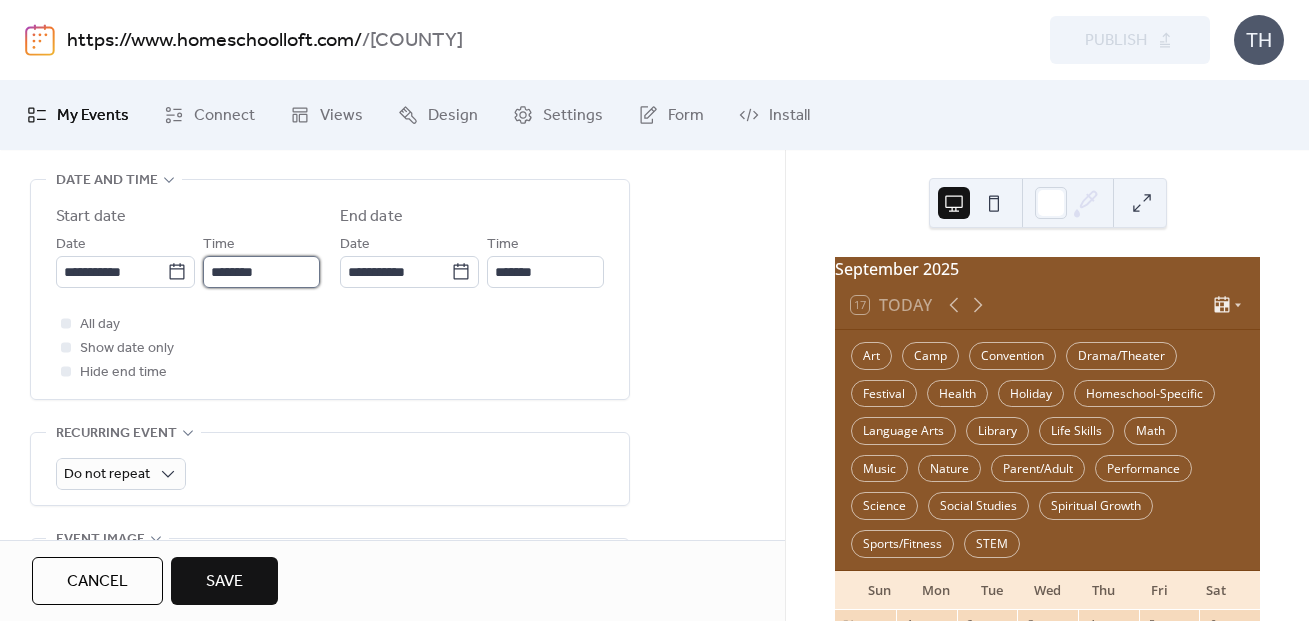 click on "********" at bounding box center [261, 272] 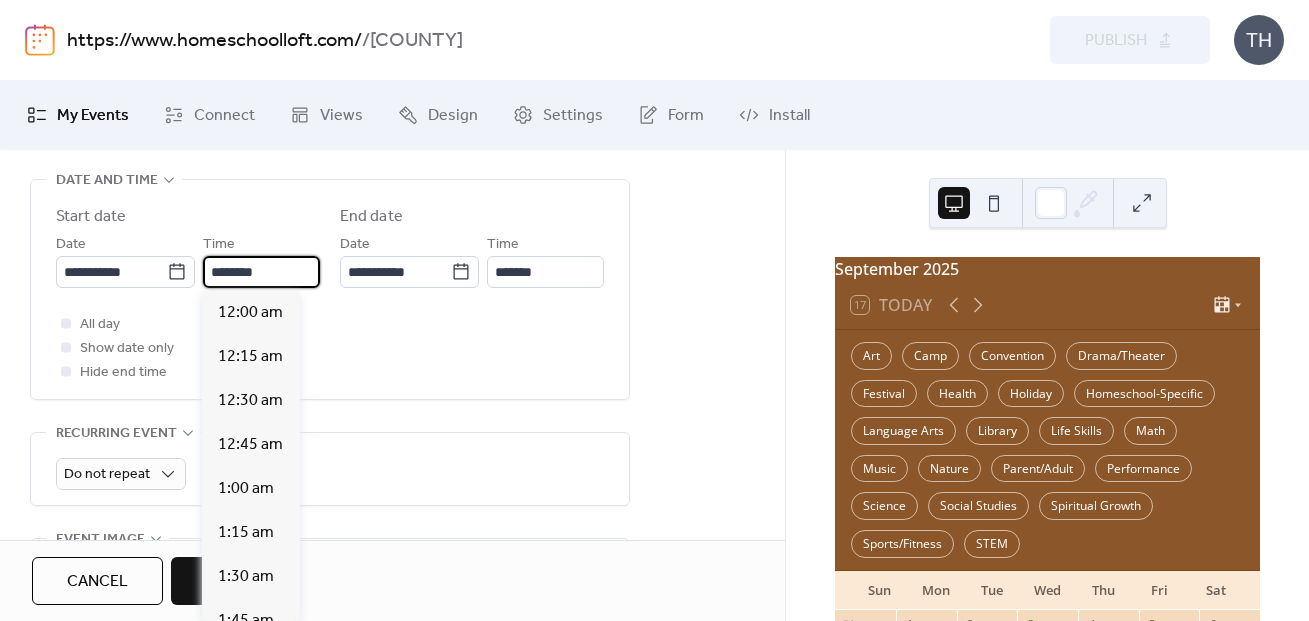 scroll, scrollTop: 2184, scrollLeft: 0, axis: vertical 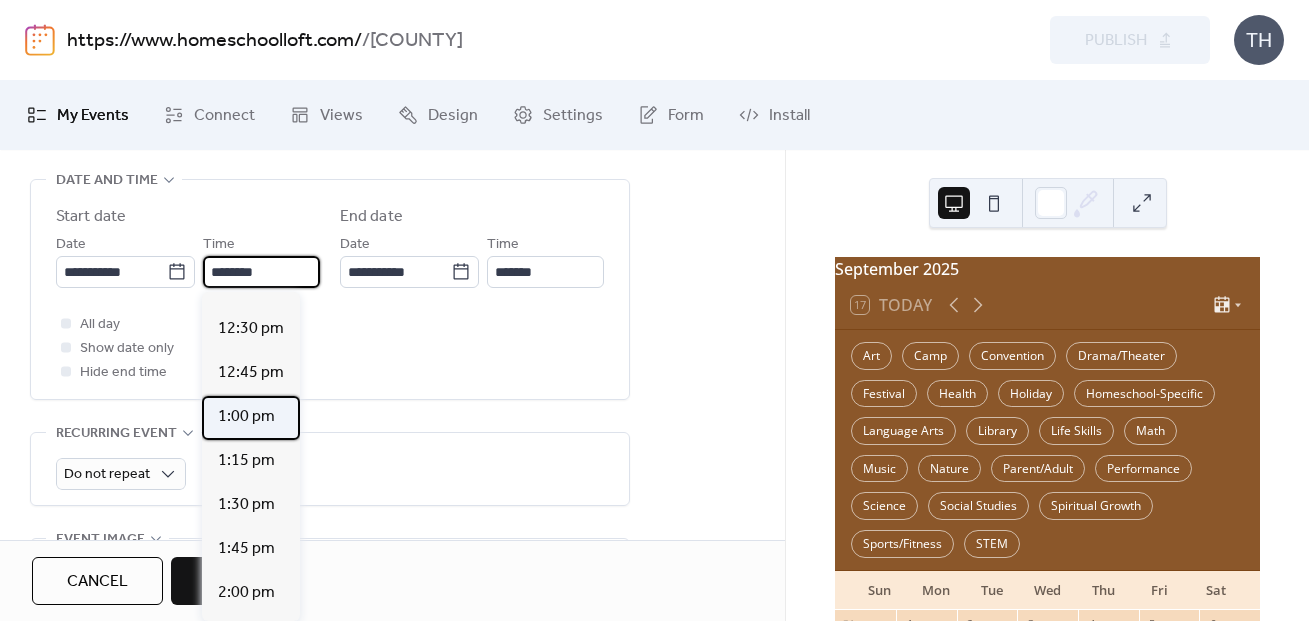 click on "1:00 pm" at bounding box center [246, 417] 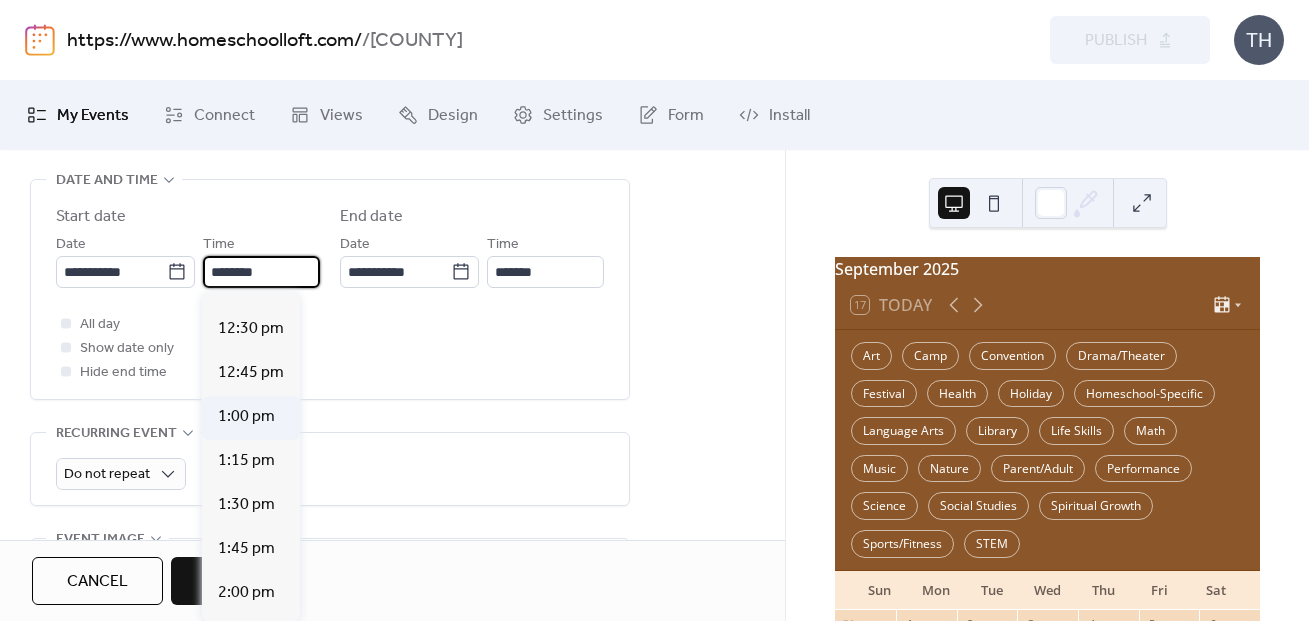 type on "*******" 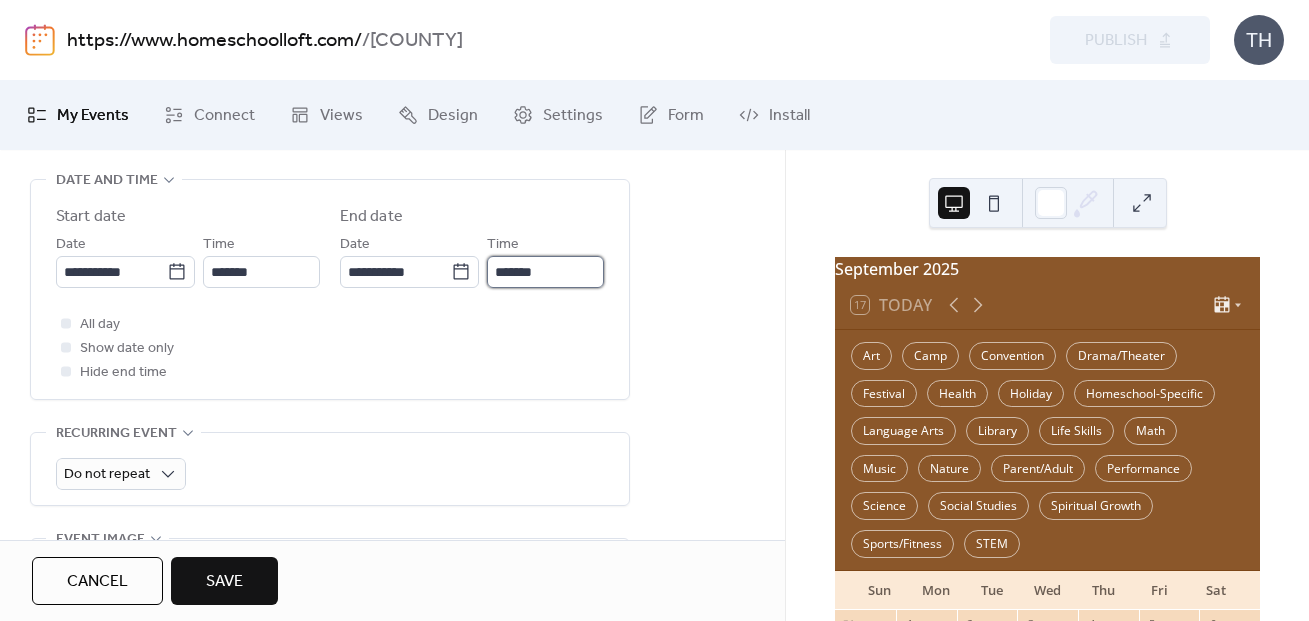click on "*******" at bounding box center (545, 272) 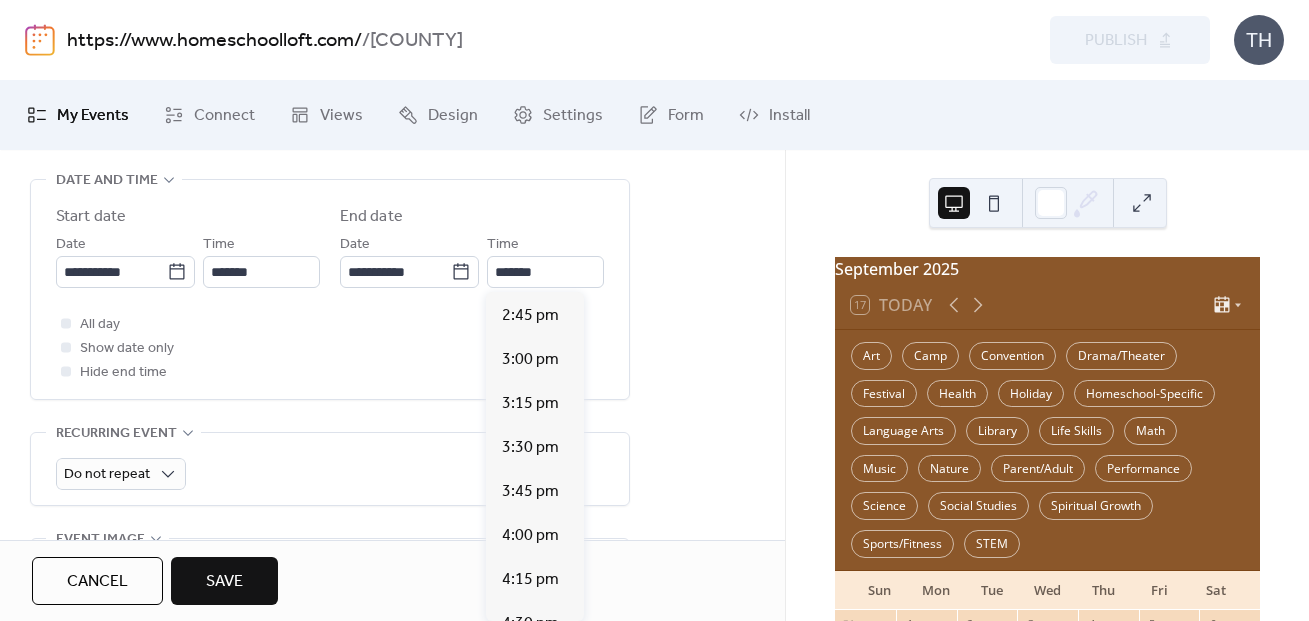 scroll, scrollTop: 264, scrollLeft: 0, axis: vertical 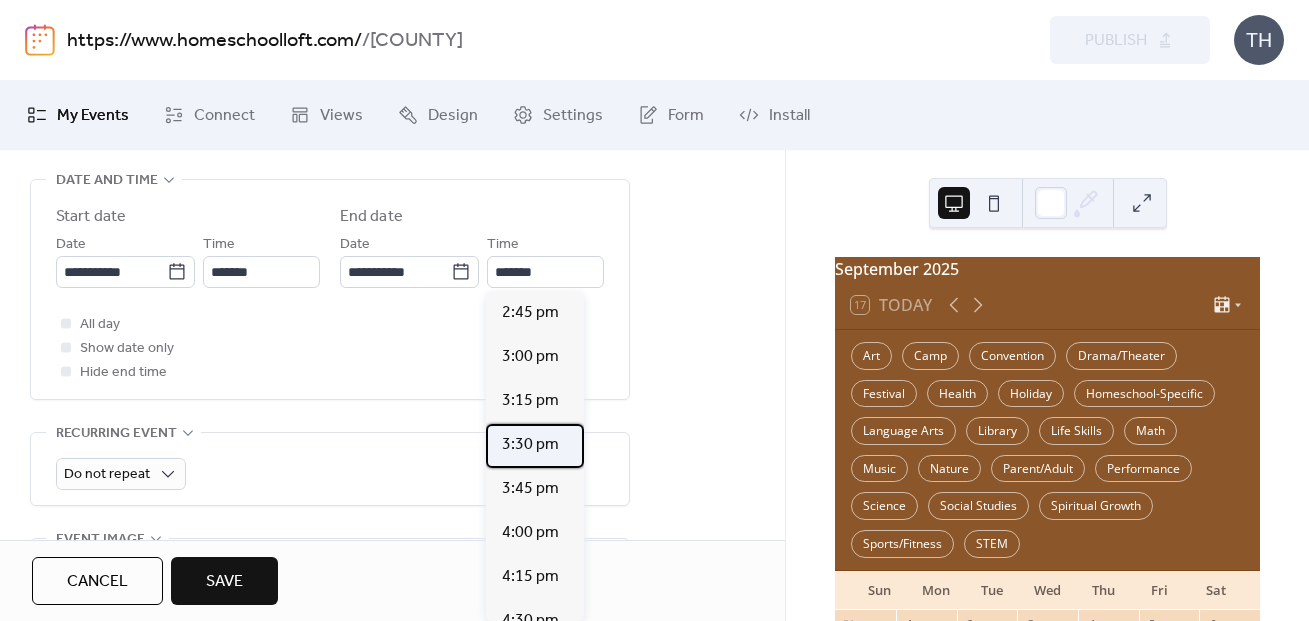click on "3:30 pm" at bounding box center (530, 445) 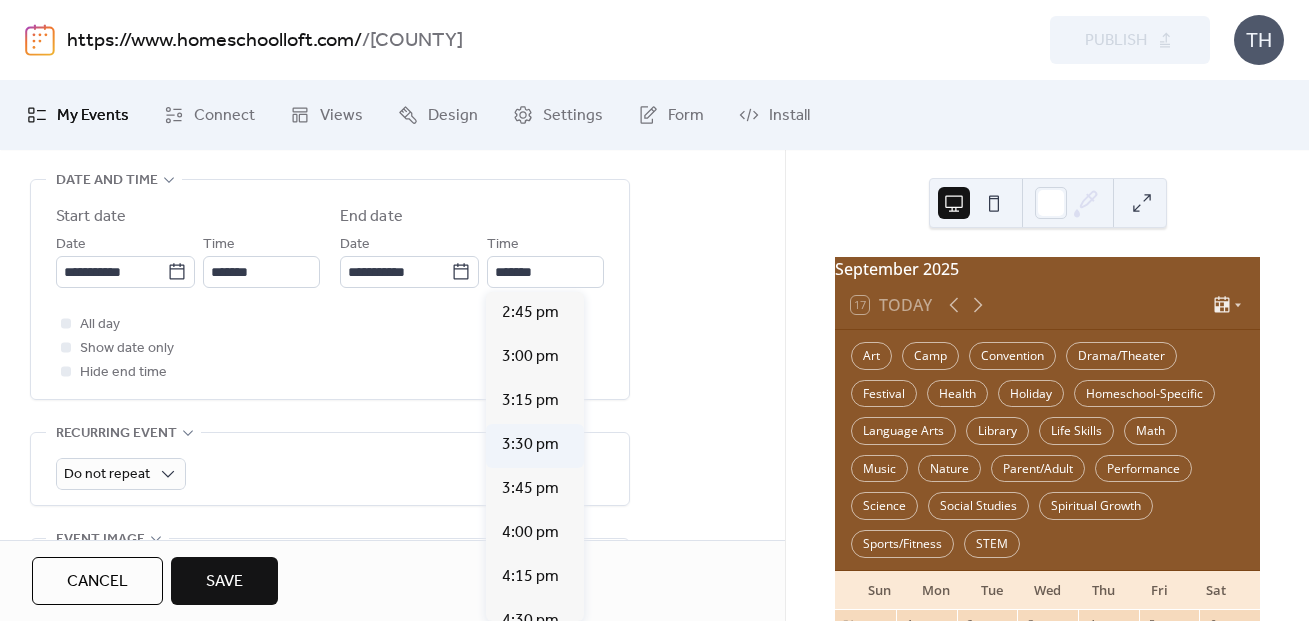 type on "*******" 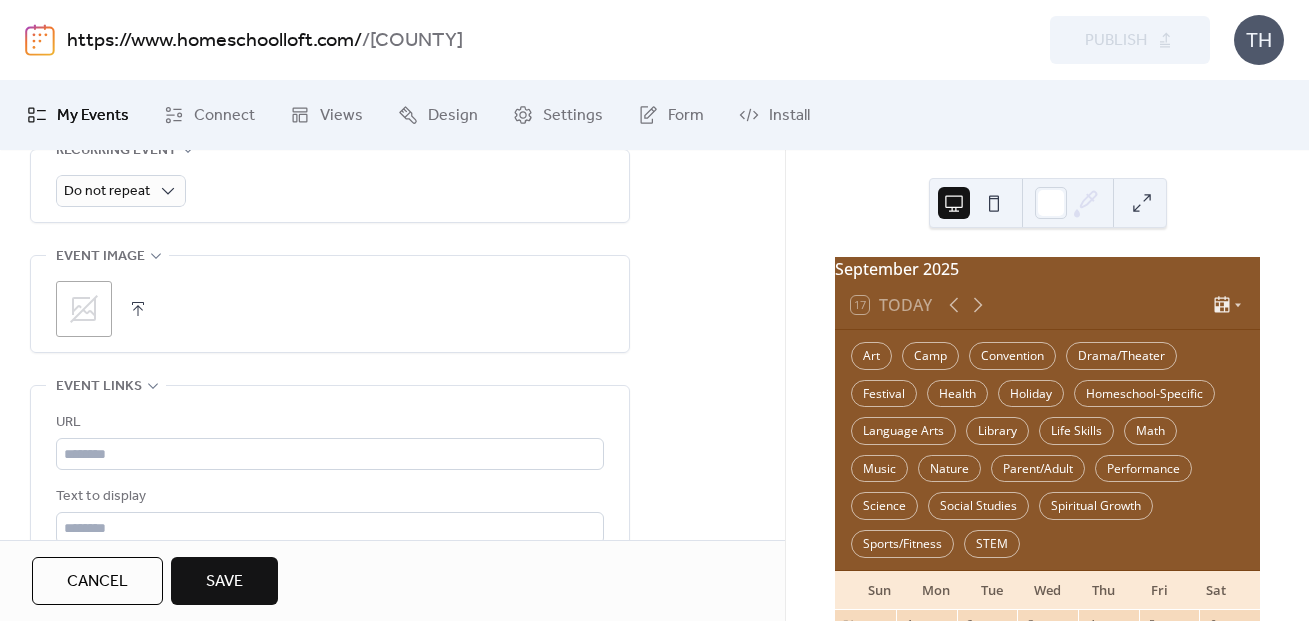 scroll, scrollTop: 1037, scrollLeft: 0, axis: vertical 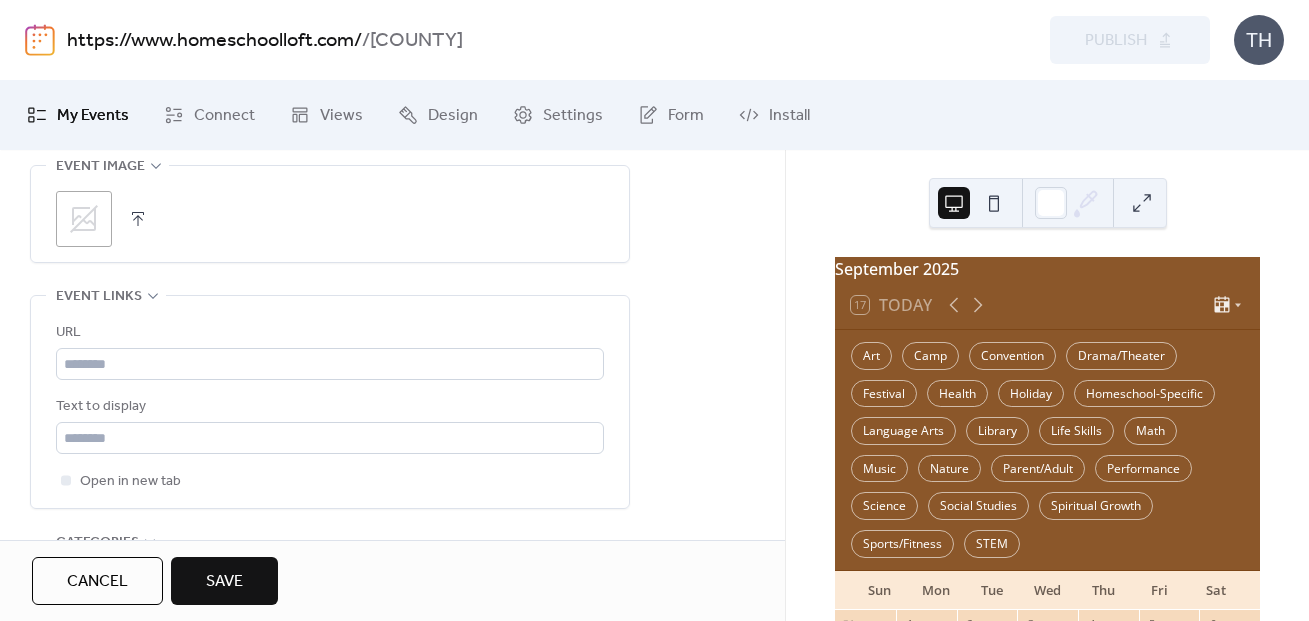 click at bounding box center [138, 219] 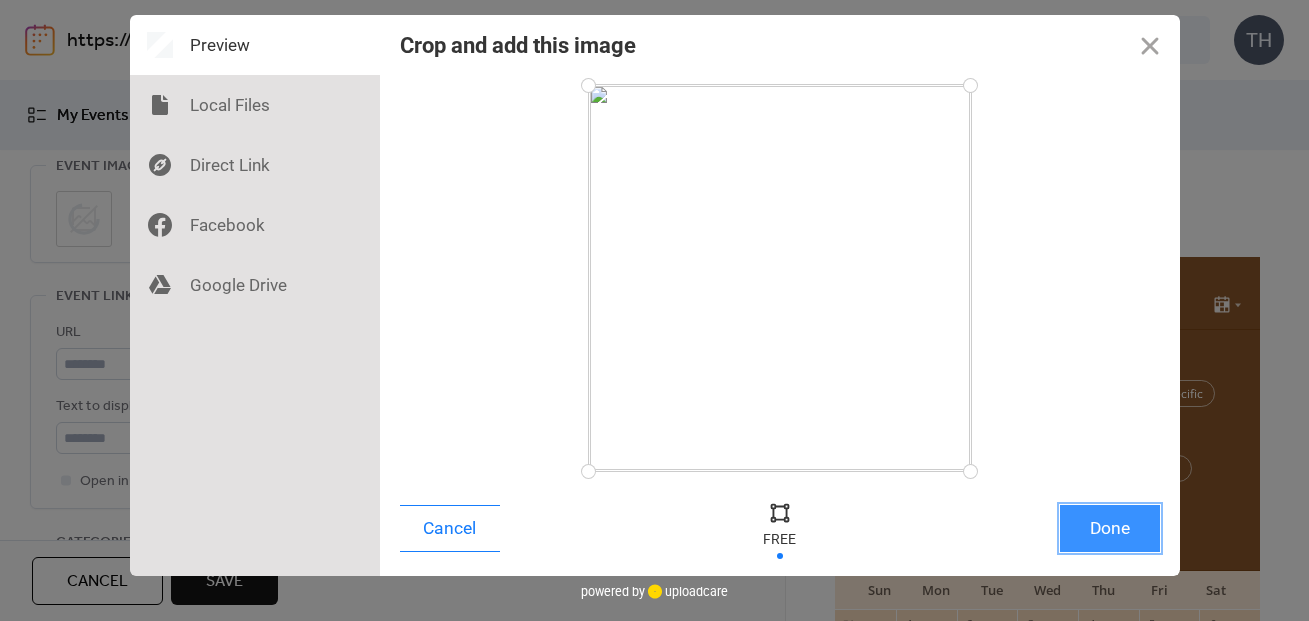 click on "Done" at bounding box center (1110, 528) 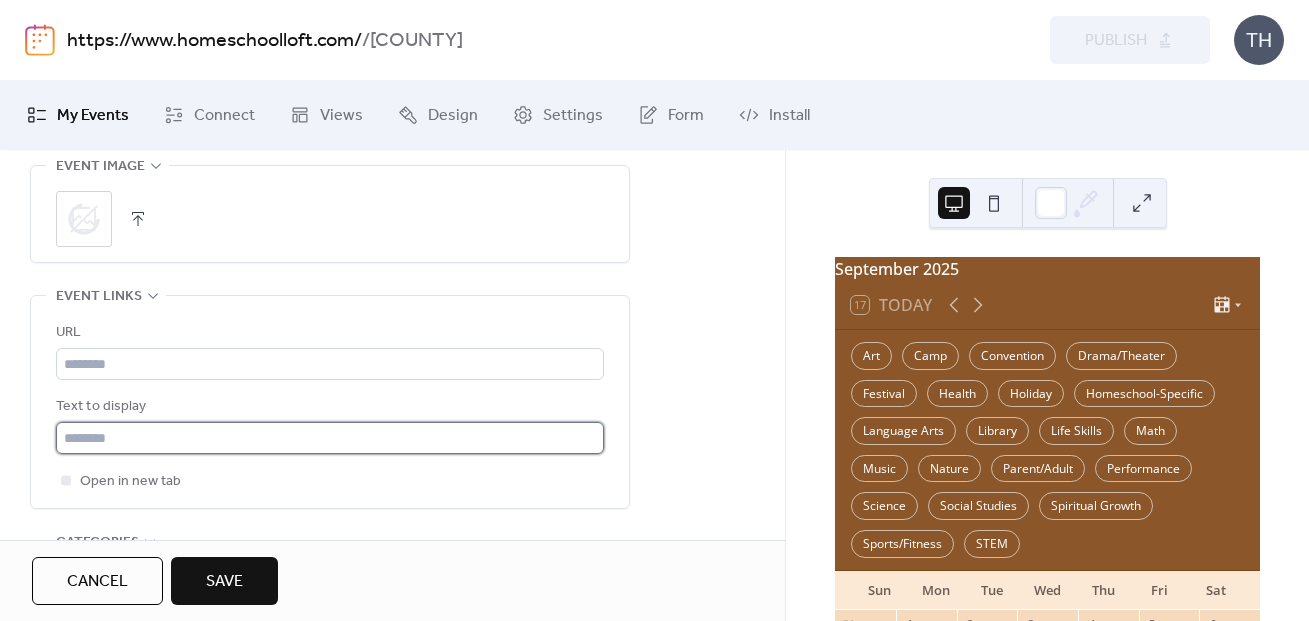 click at bounding box center [330, 438] 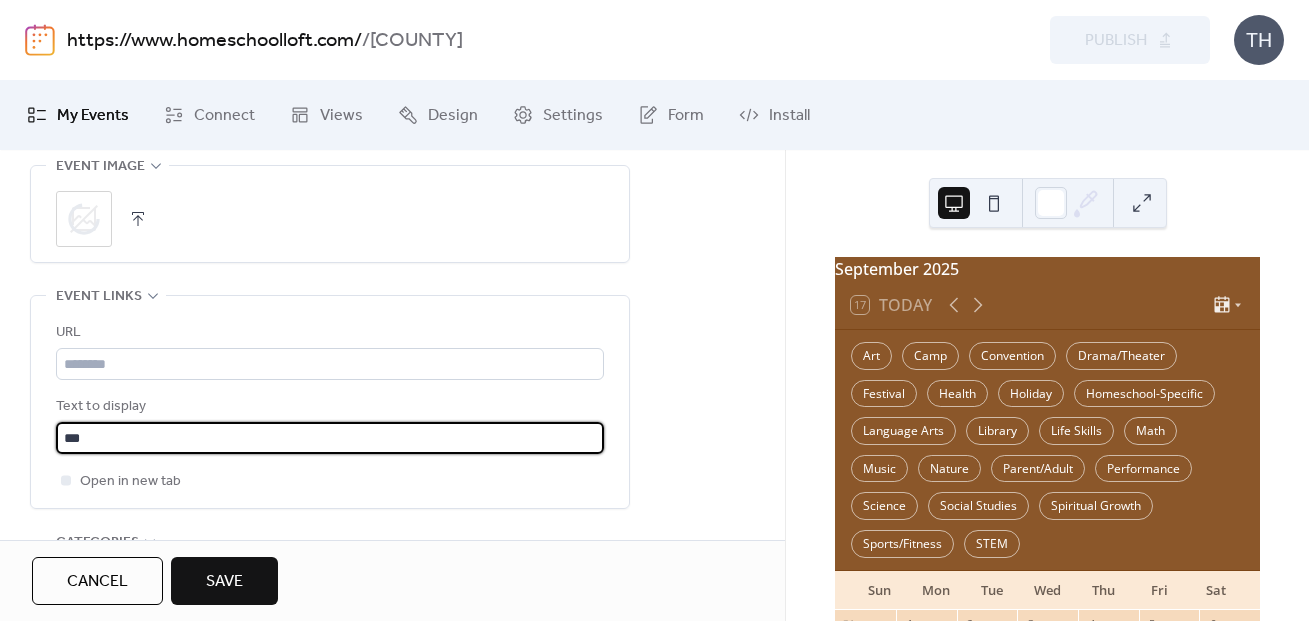 type on "****" 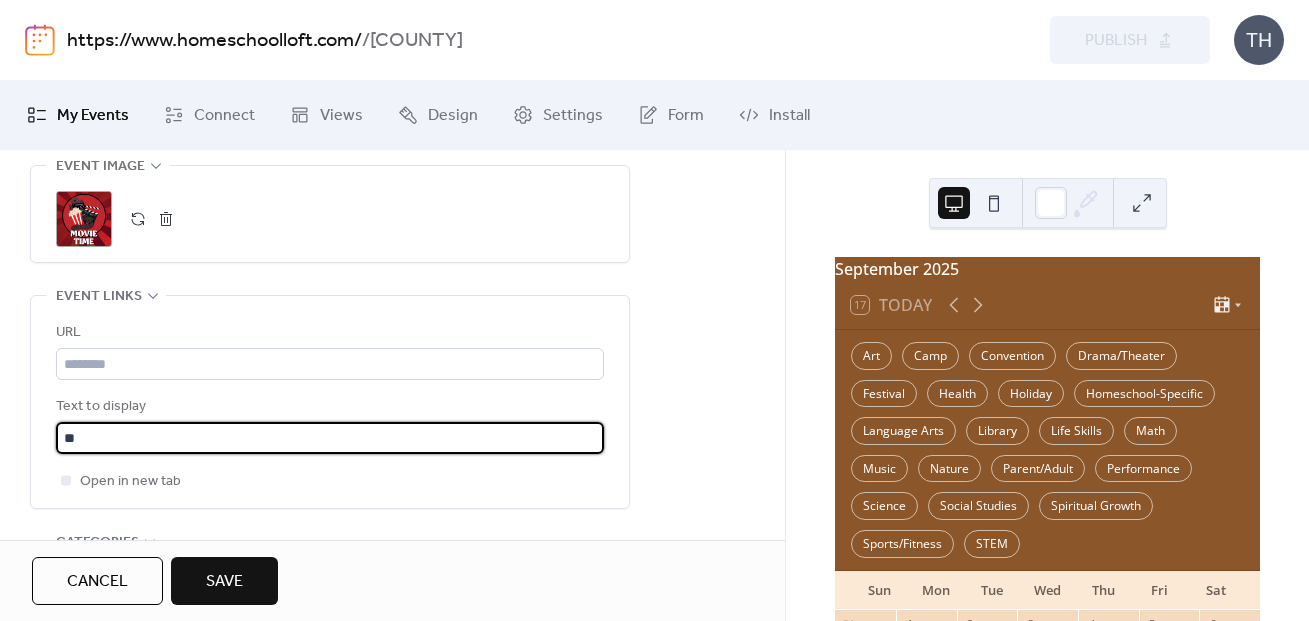 type on "*" 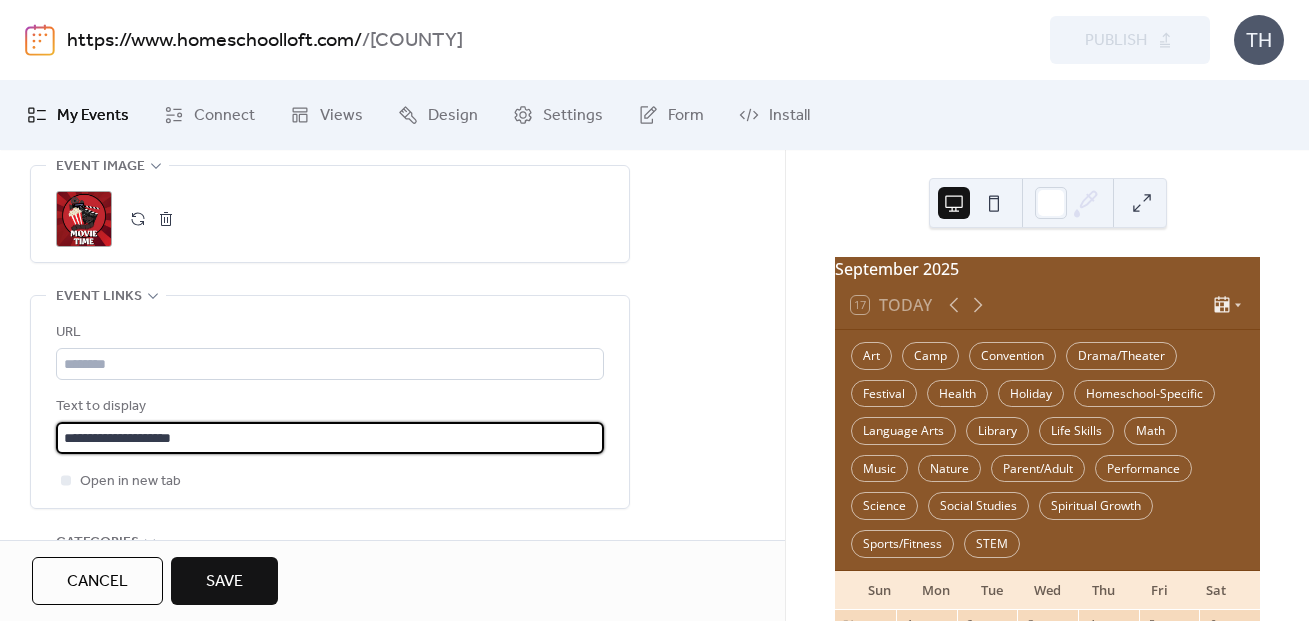 type on "**********" 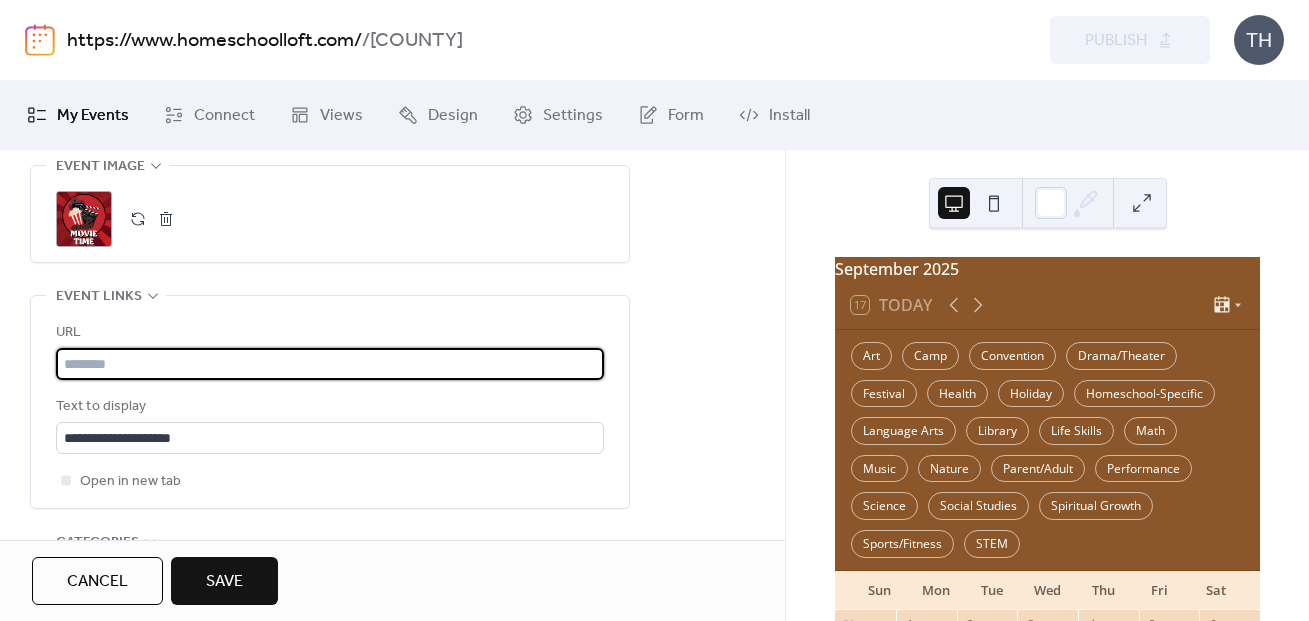 click at bounding box center [330, 364] 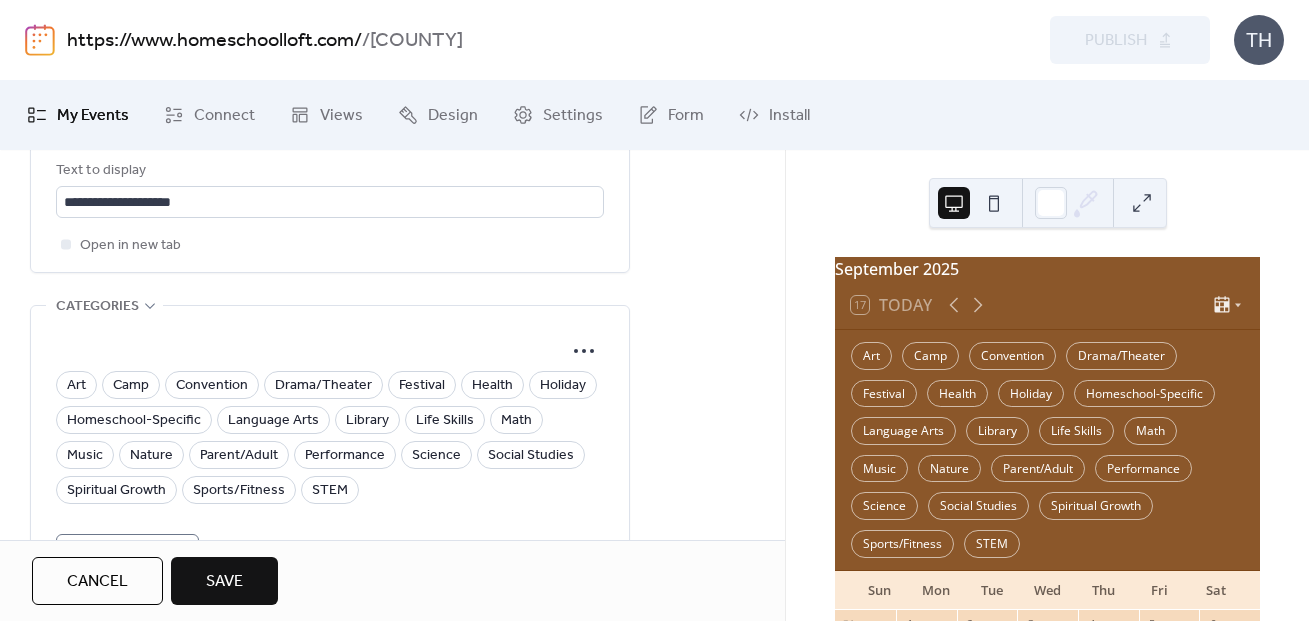 scroll, scrollTop: 1398, scrollLeft: 0, axis: vertical 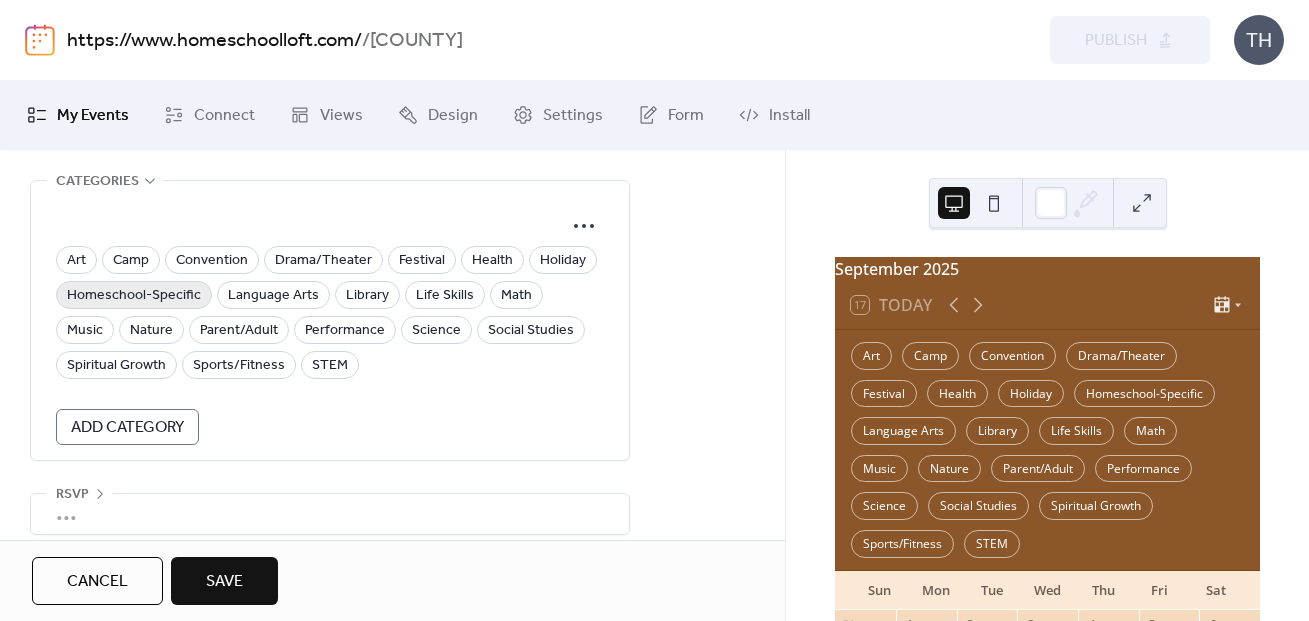 type on "**********" 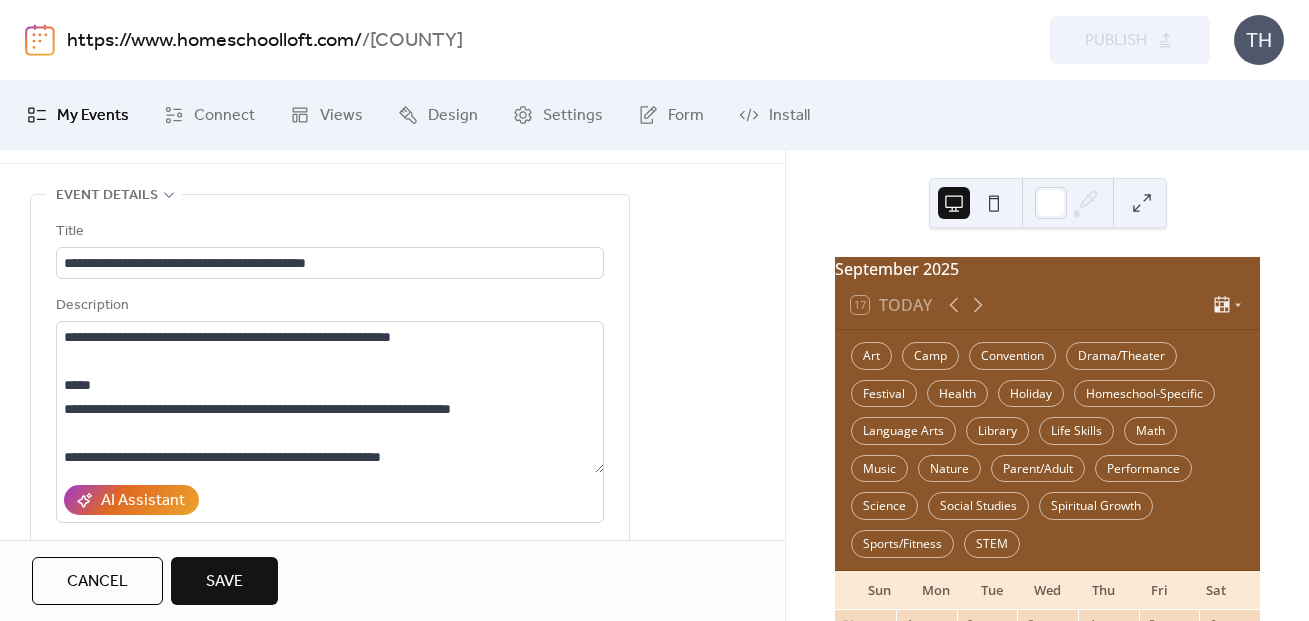 scroll, scrollTop: 0, scrollLeft: 0, axis: both 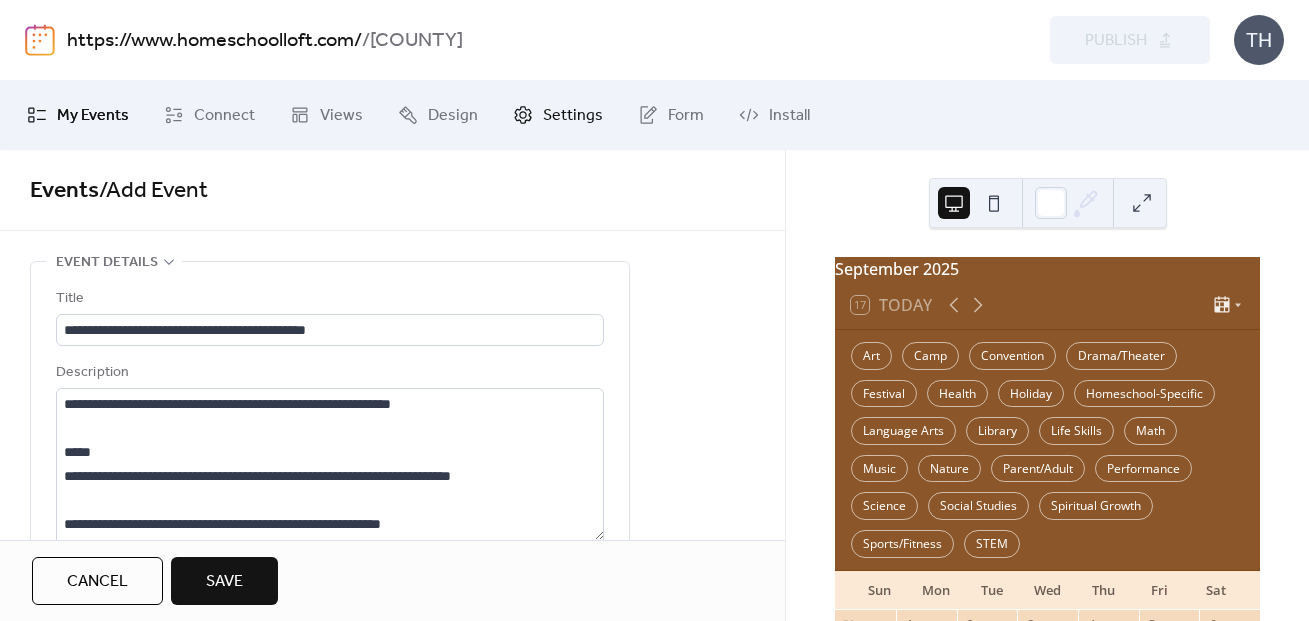 click on "Settings" at bounding box center [573, 116] 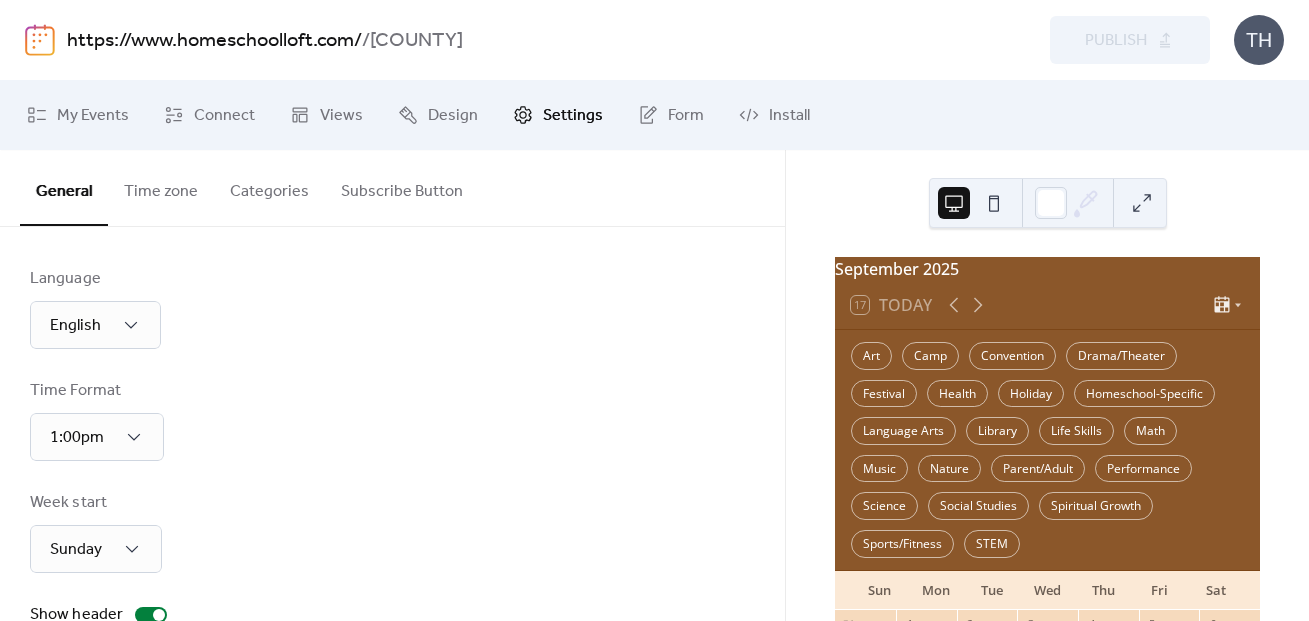 click on "Categories" at bounding box center [269, 187] 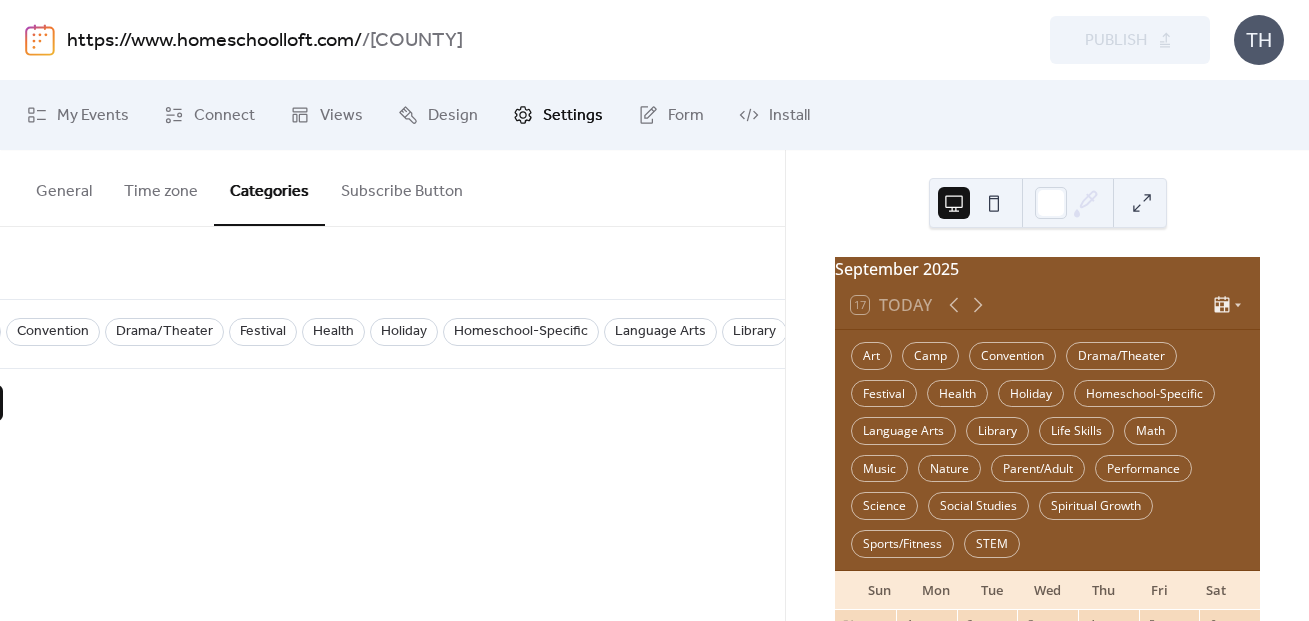 scroll, scrollTop: 0, scrollLeft: 1300, axis: horizontal 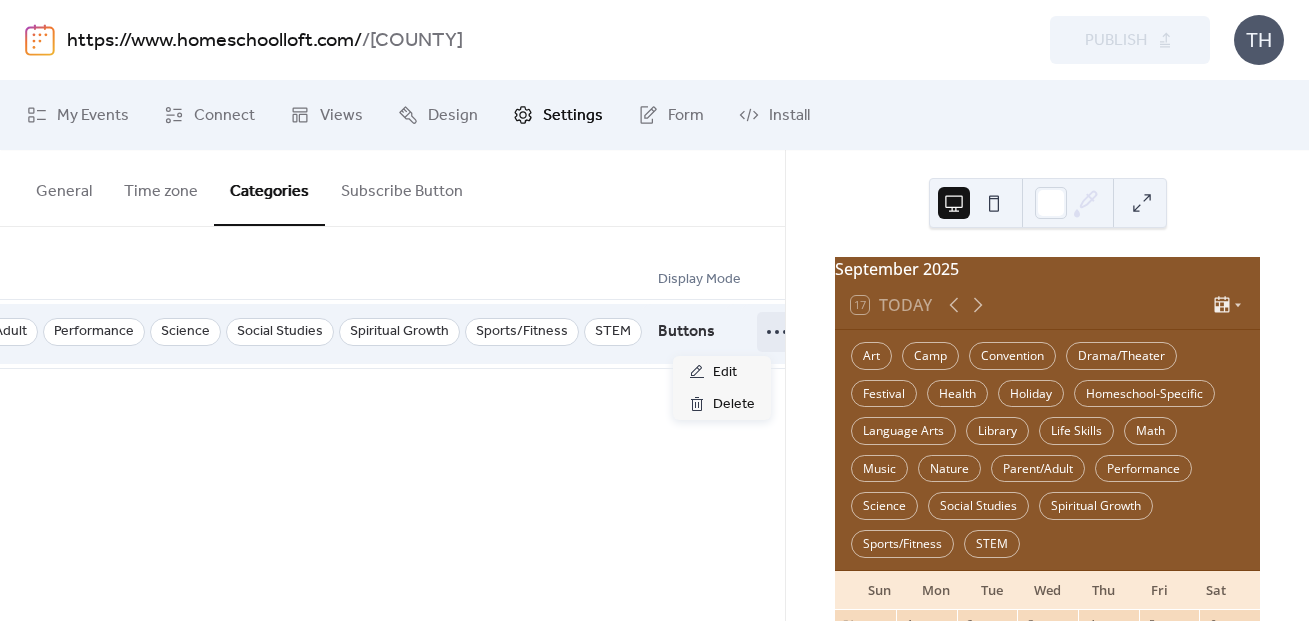 click 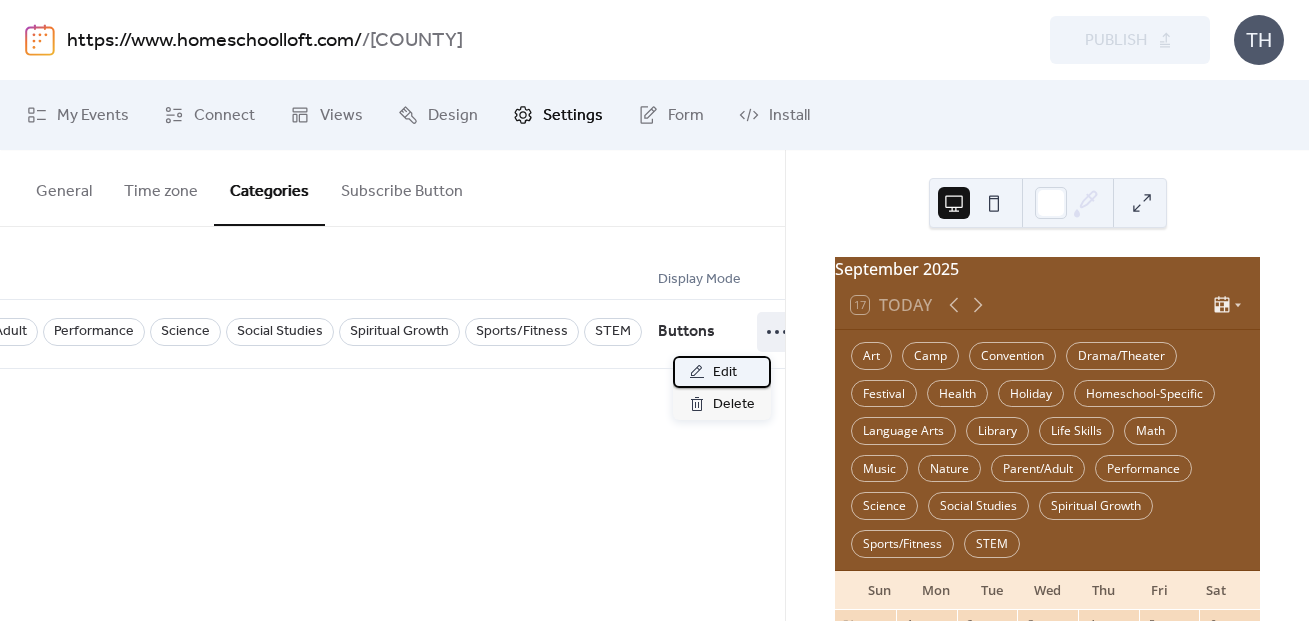 click on "Edit" at bounding box center [722, 372] 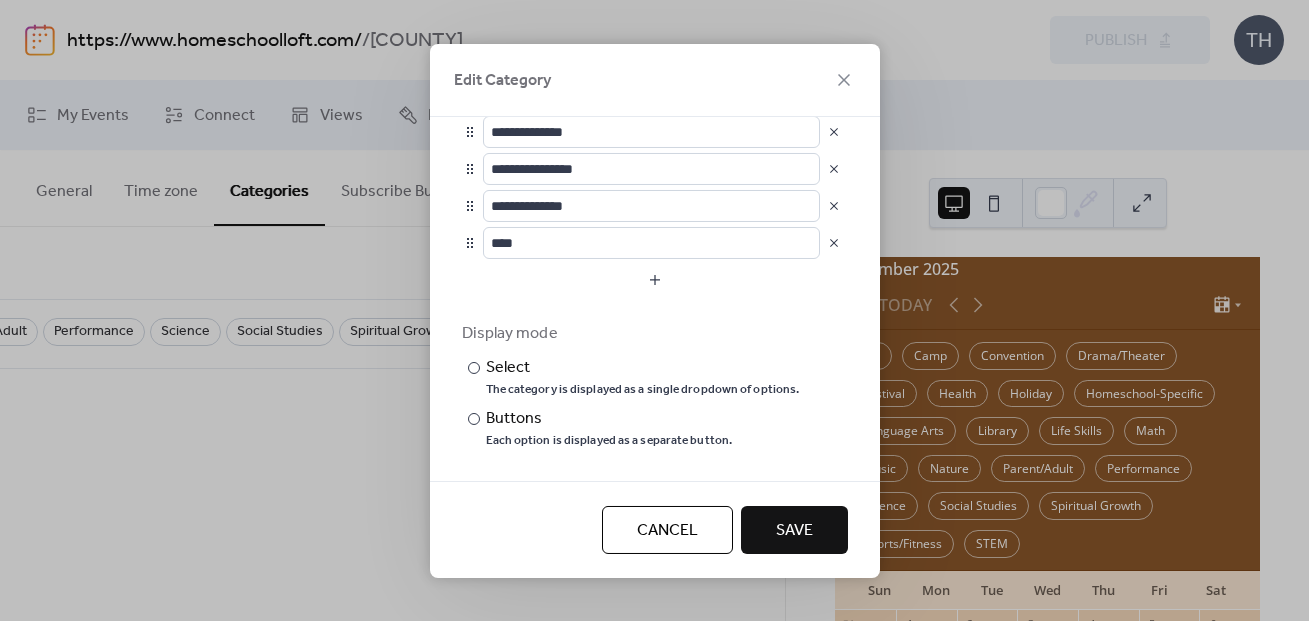 scroll, scrollTop: 746, scrollLeft: 0, axis: vertical 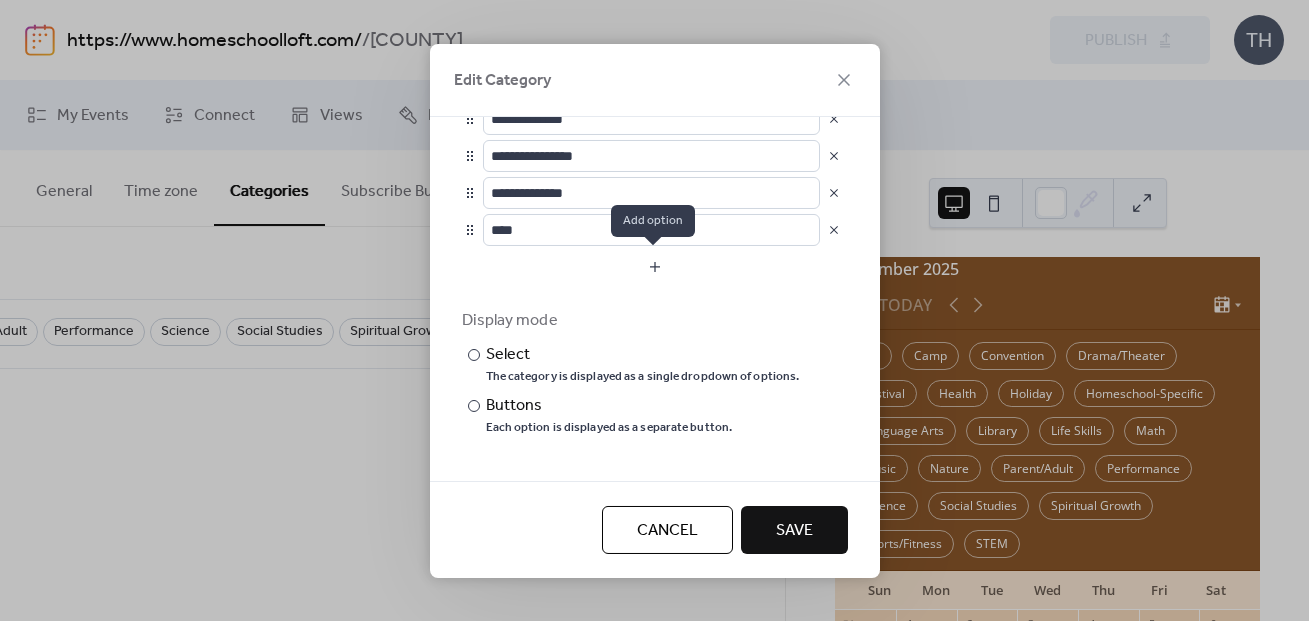 click at bounding box center [655, 266] 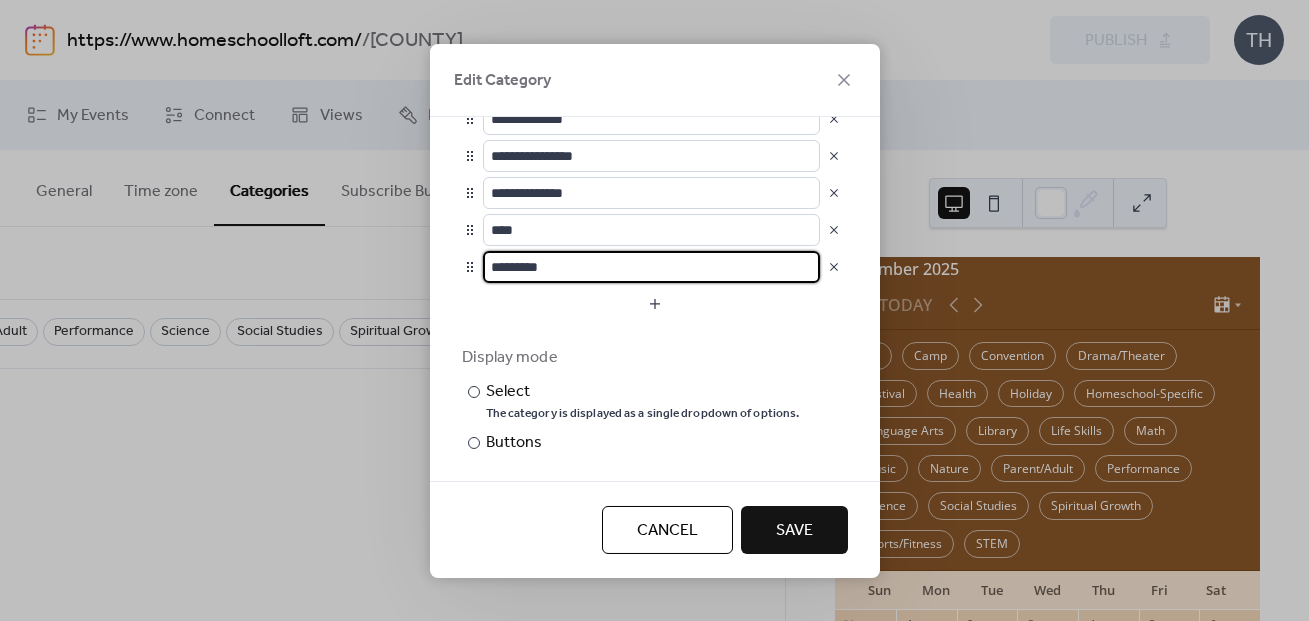 drag, startPoint x: 618, startPoint y: 272, endPoint x: 490, endPoint y: 257, distance: 128.87592 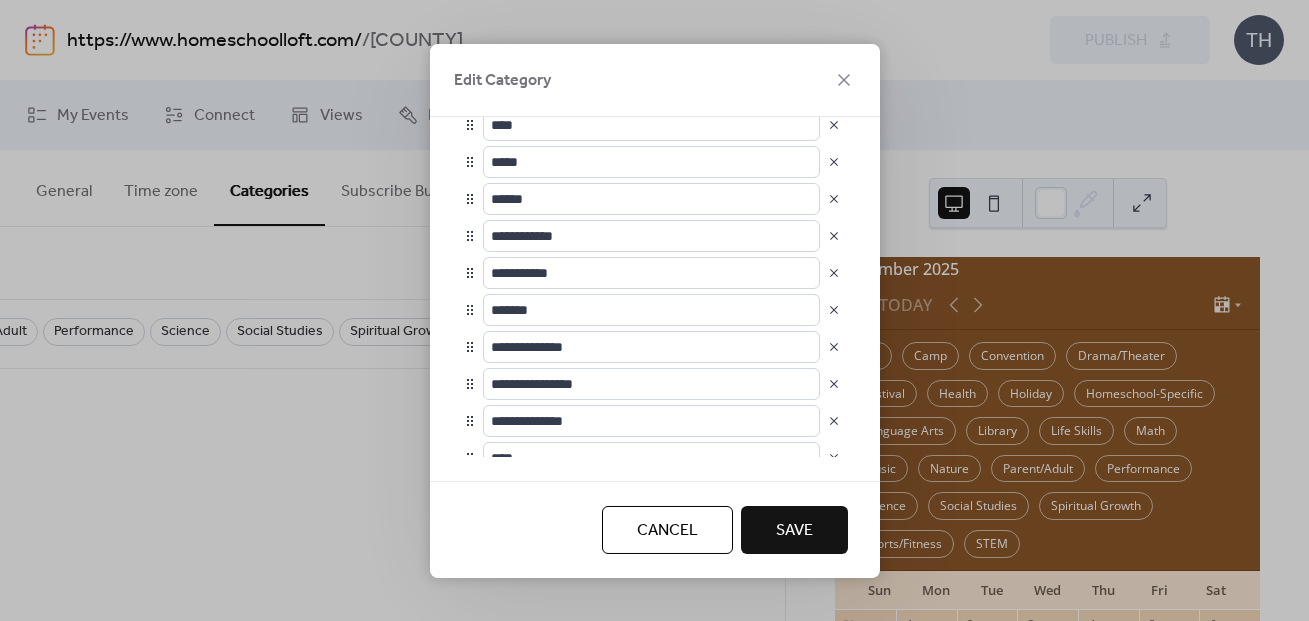 scroll, scrollTop: 575, scrollLeft: 0, axis: vertical 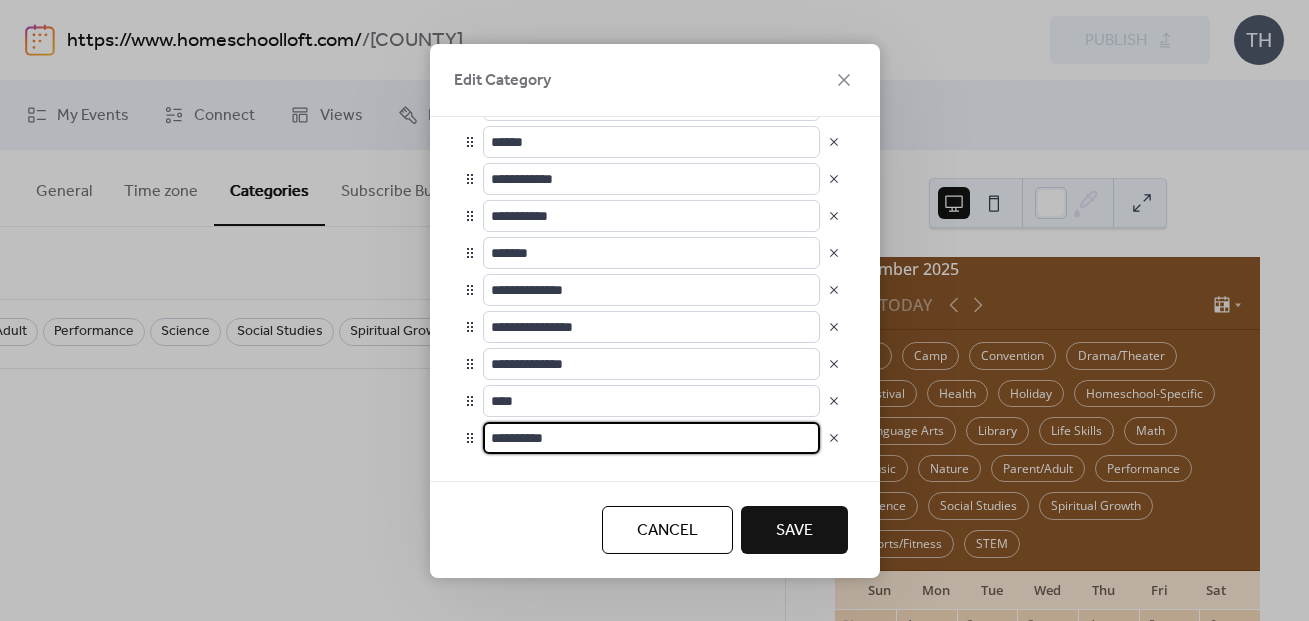 type on "**********" 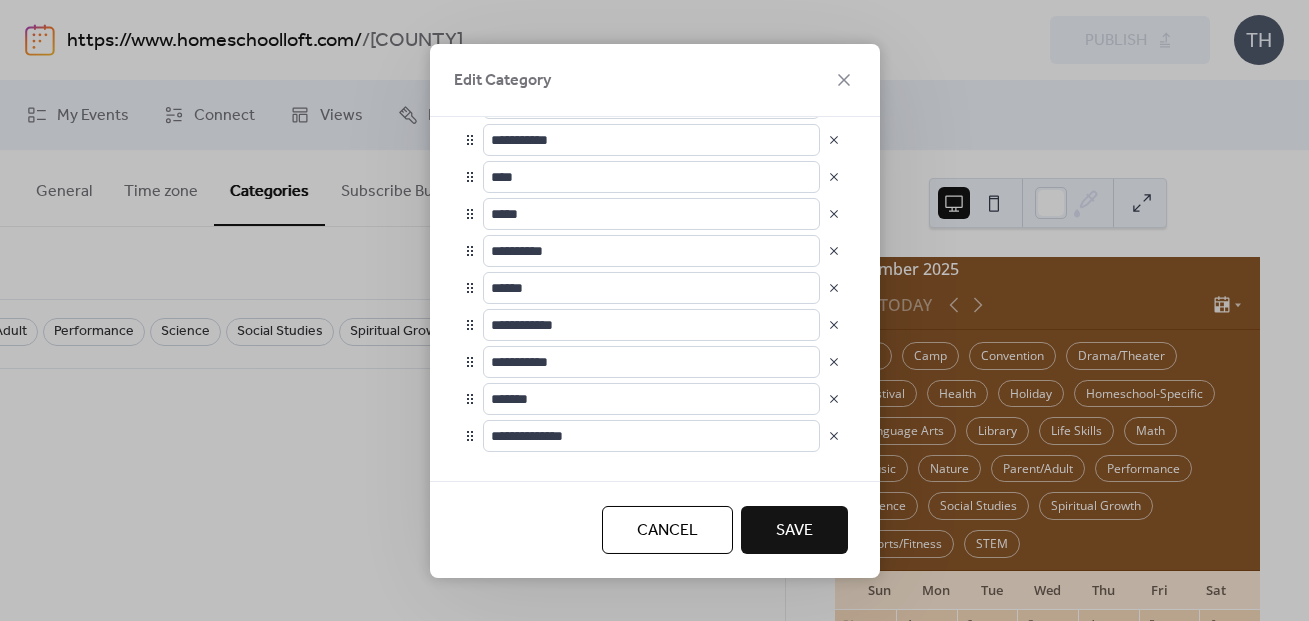 scroll, scrollTop: 464, scrollLeft: 0, axis: vertical 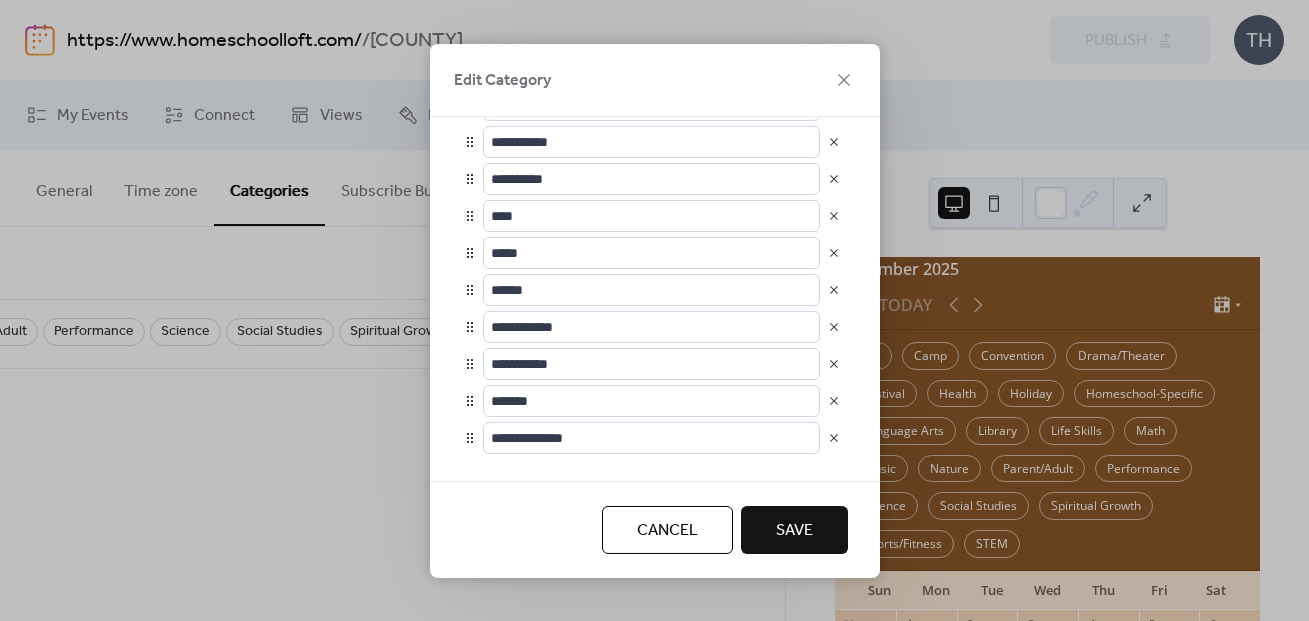 click on "Save" at bounding box center [794, 531] 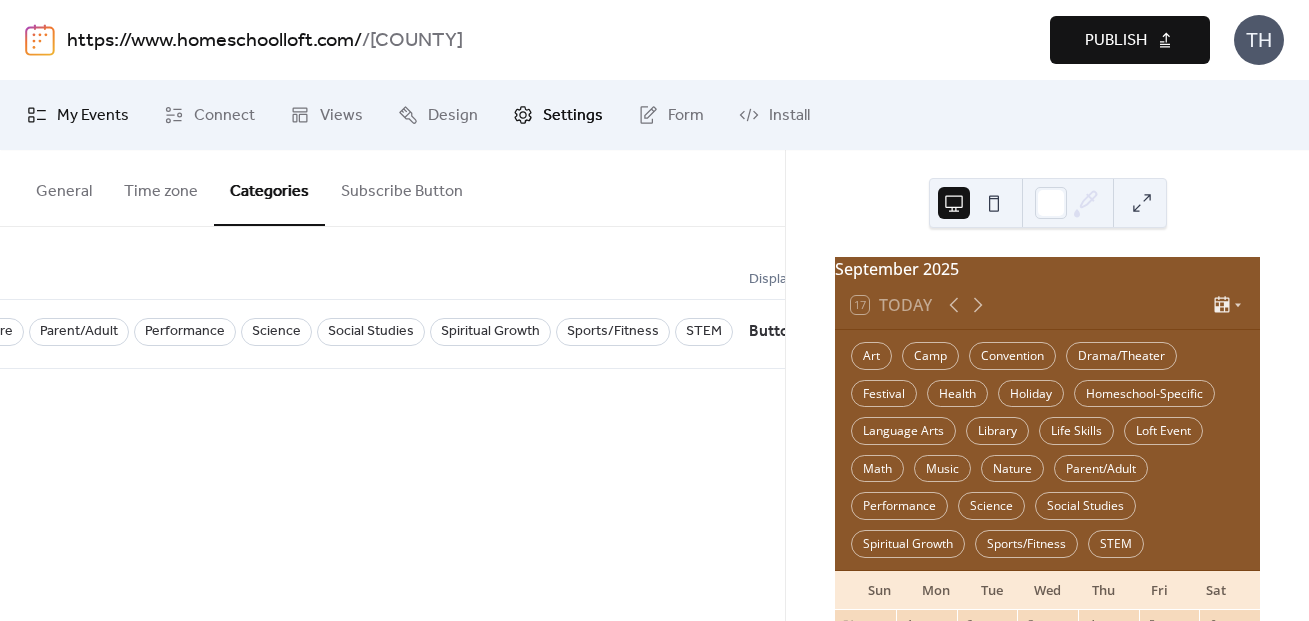 click on "My Events" at bounding box center [93, 116] 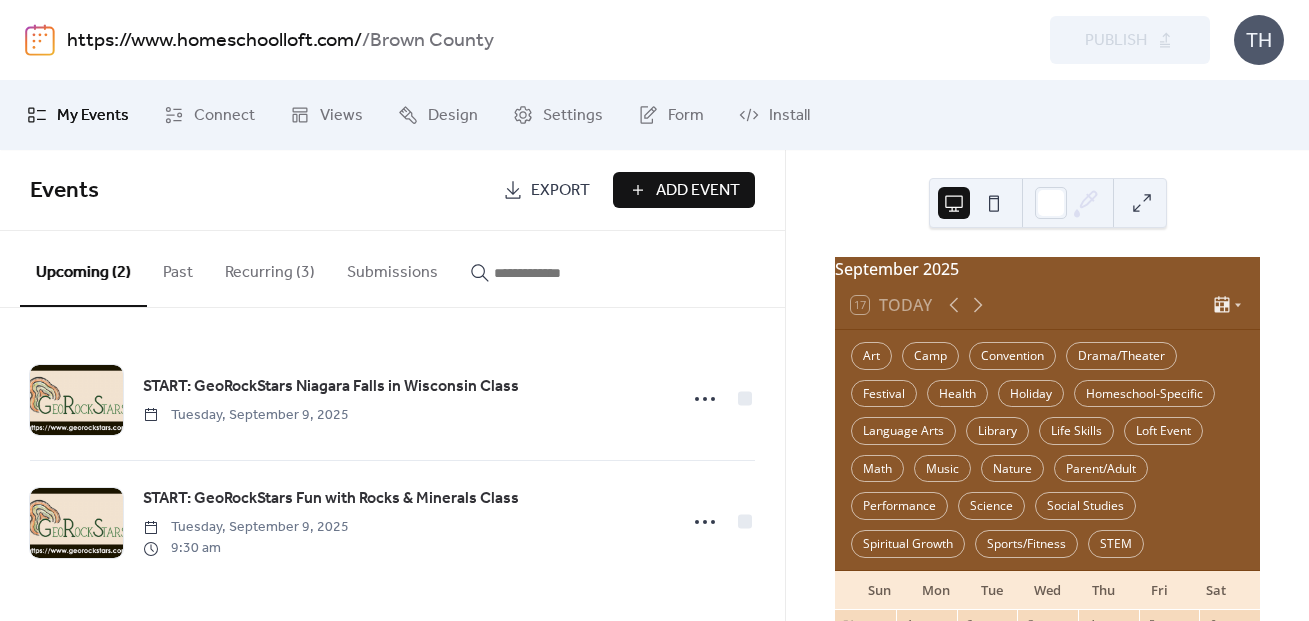 scroll, scrollTop: 0, scrollLeft: 0, axis: both 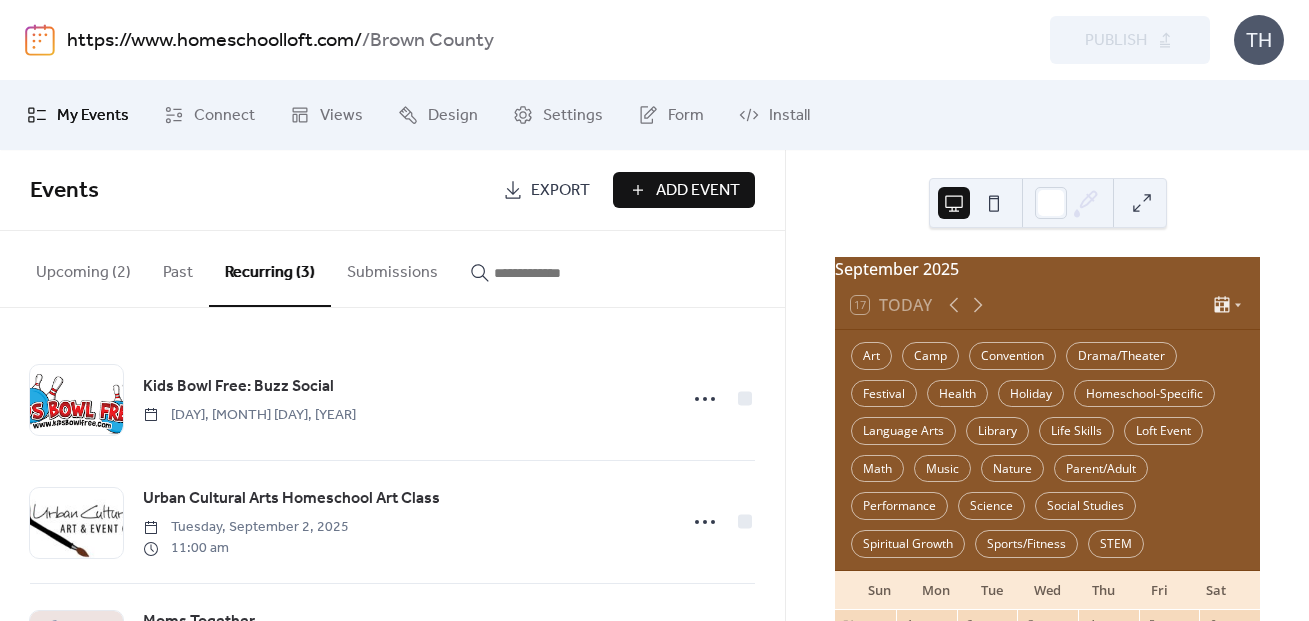 click on "Upcoming (2)" at bounding box center [83, 268] 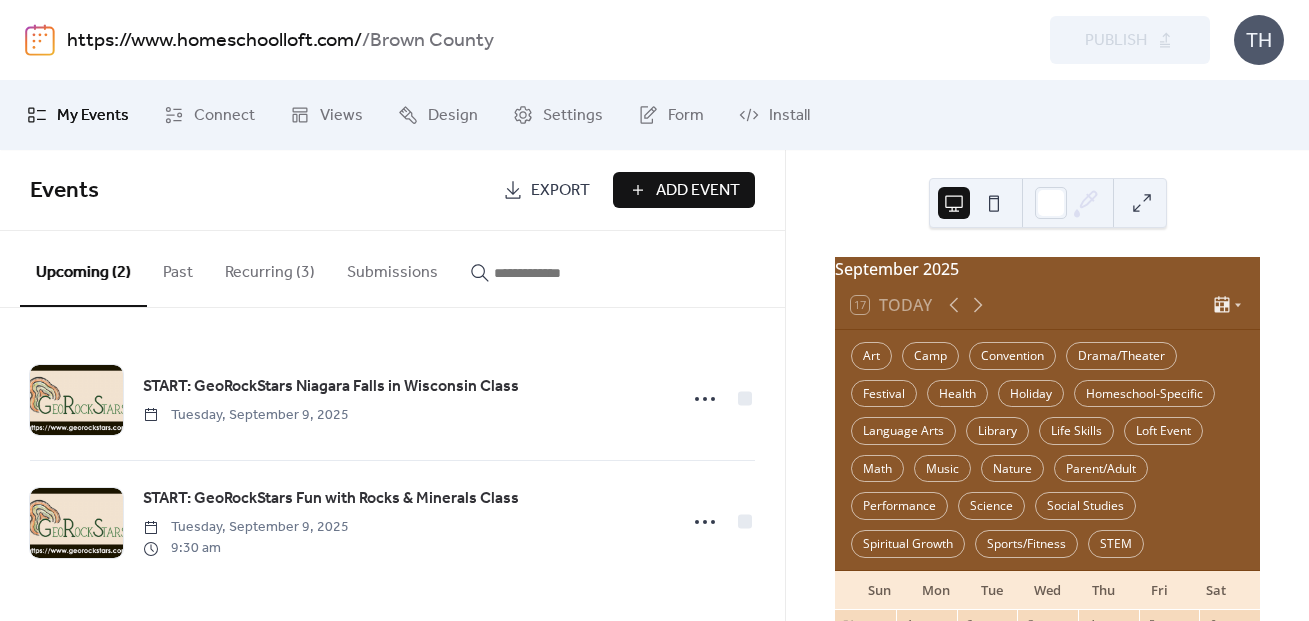 click on "Add Event" at bounding box center [698, 191] 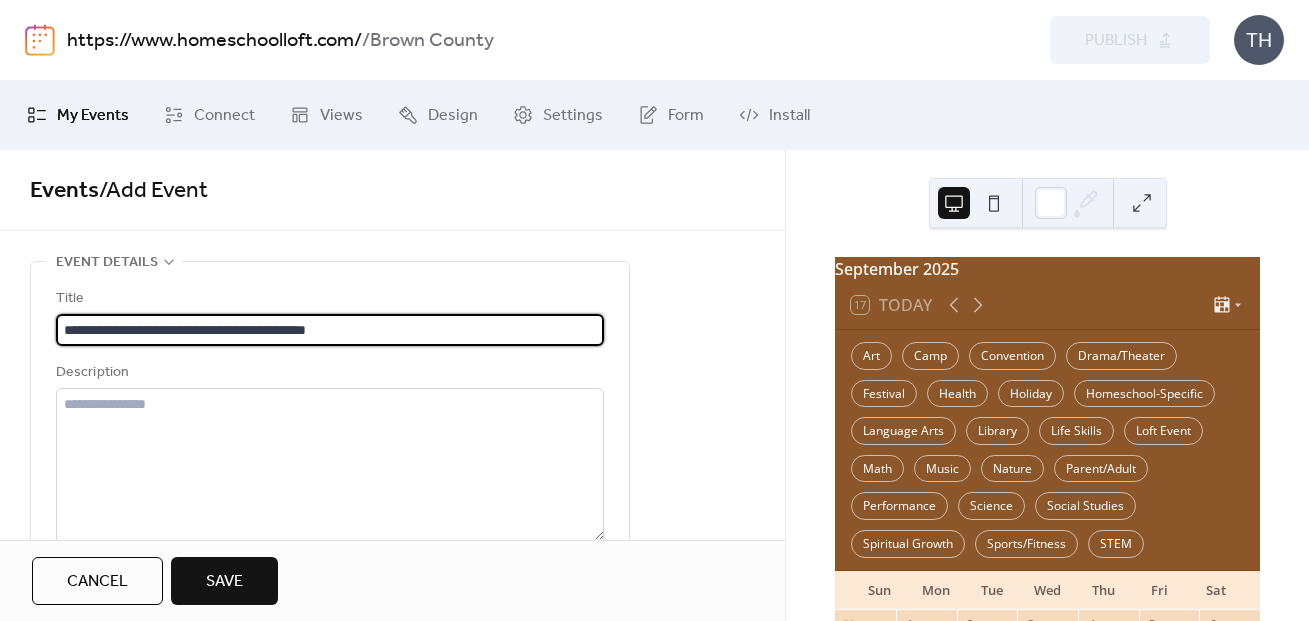 type on "**********" 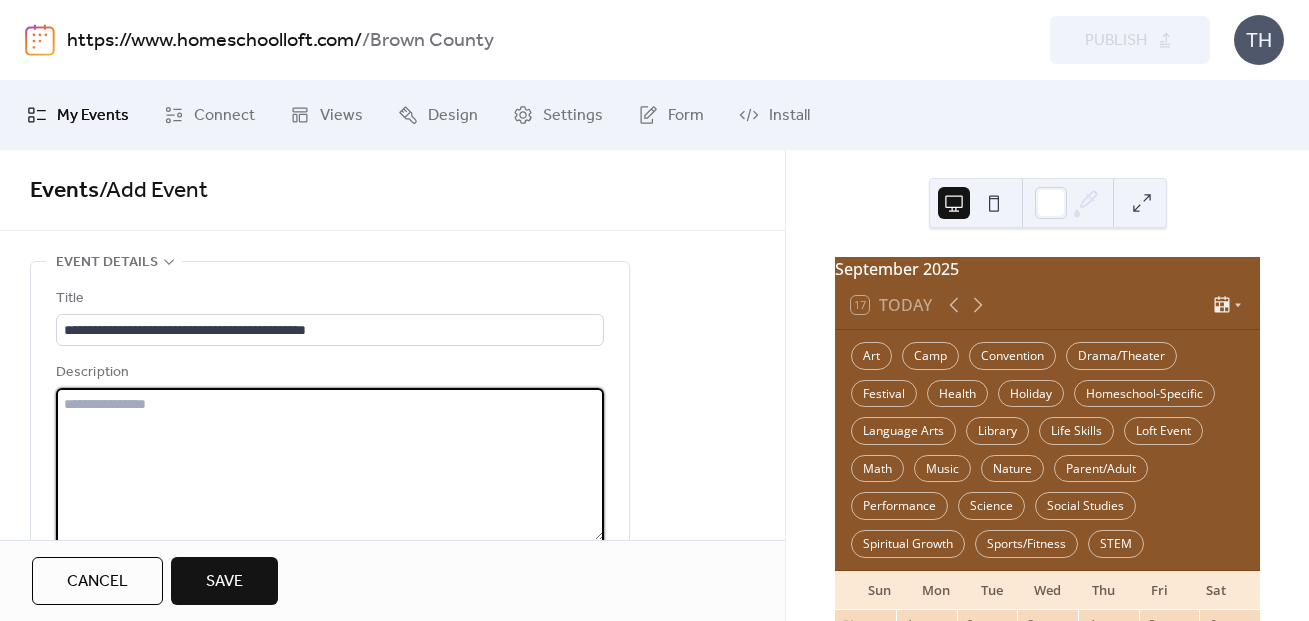 click at bounding box center (330, 464) 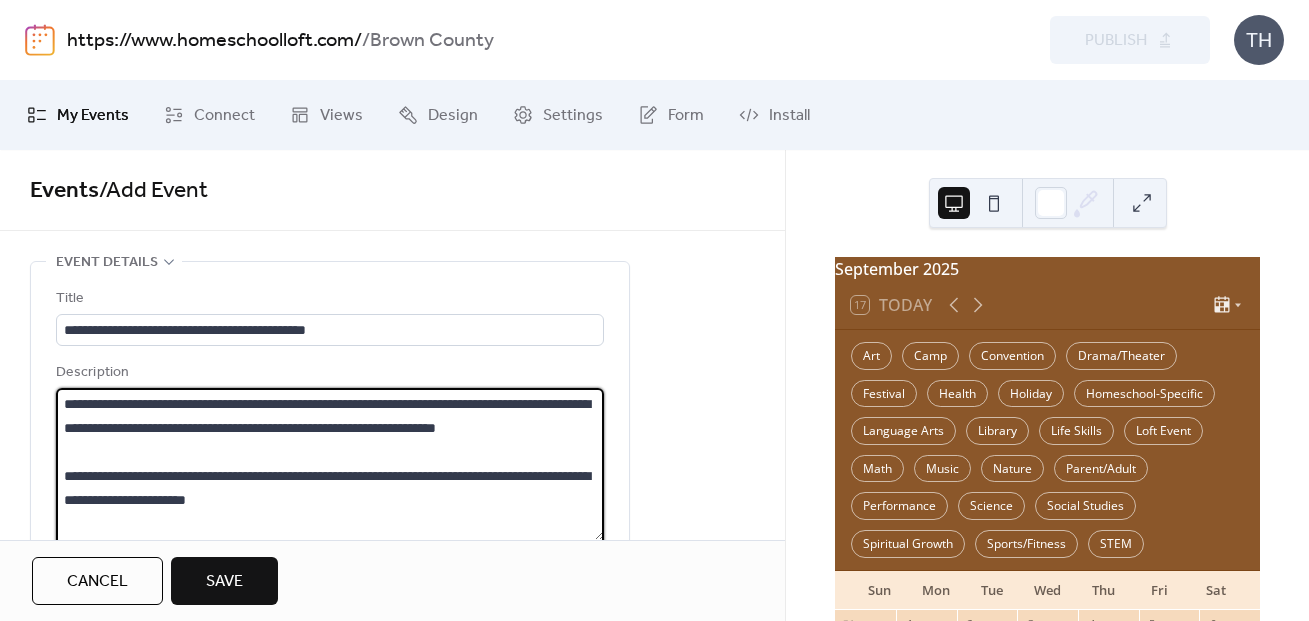 scroll, scrollTop: 165, scrollLeft: 0, axis: vertical 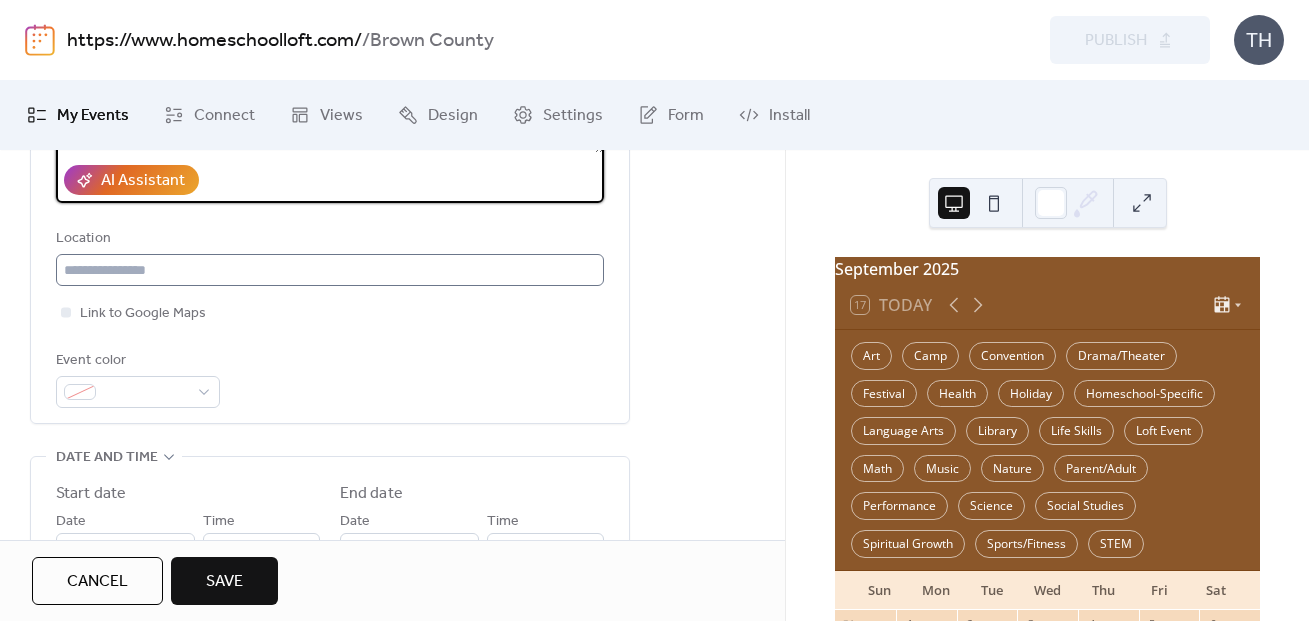 type on "**********" 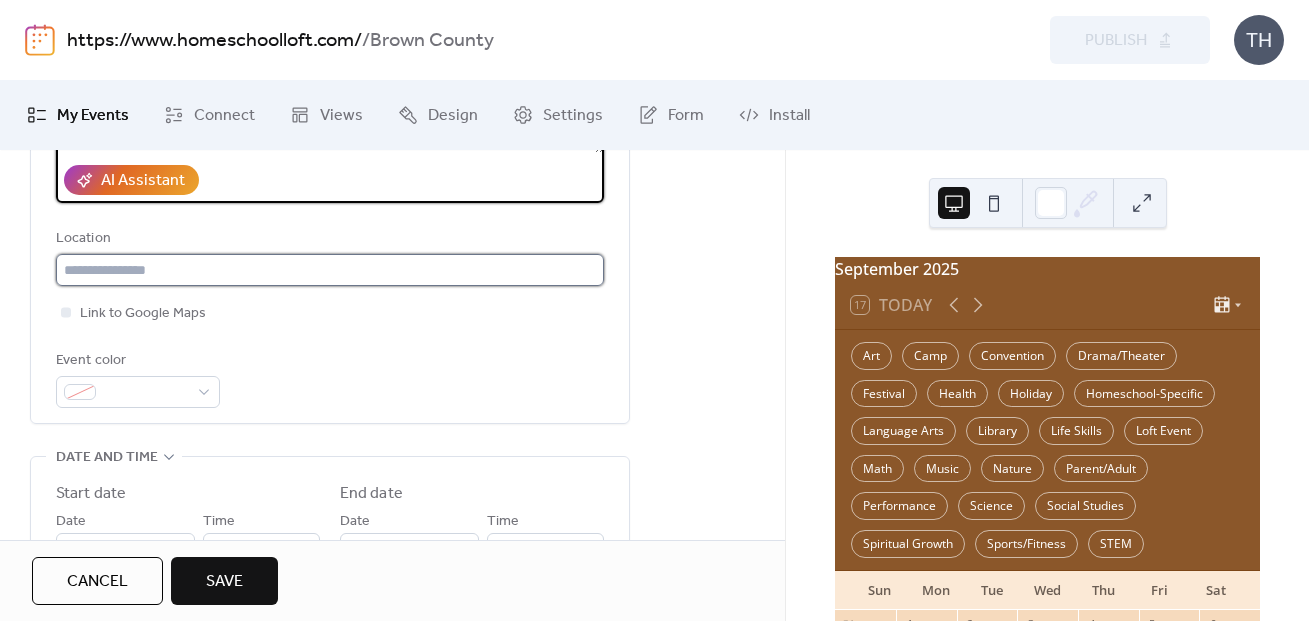 click at bounding box center [330, 270] 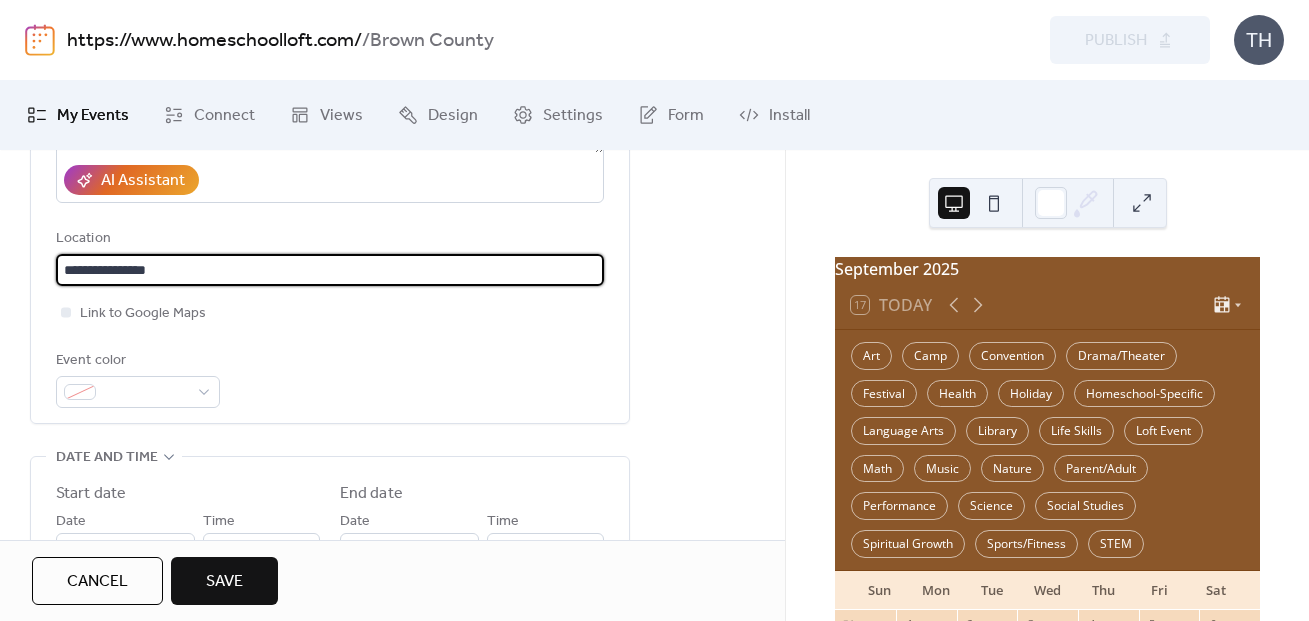 paste on "**********" 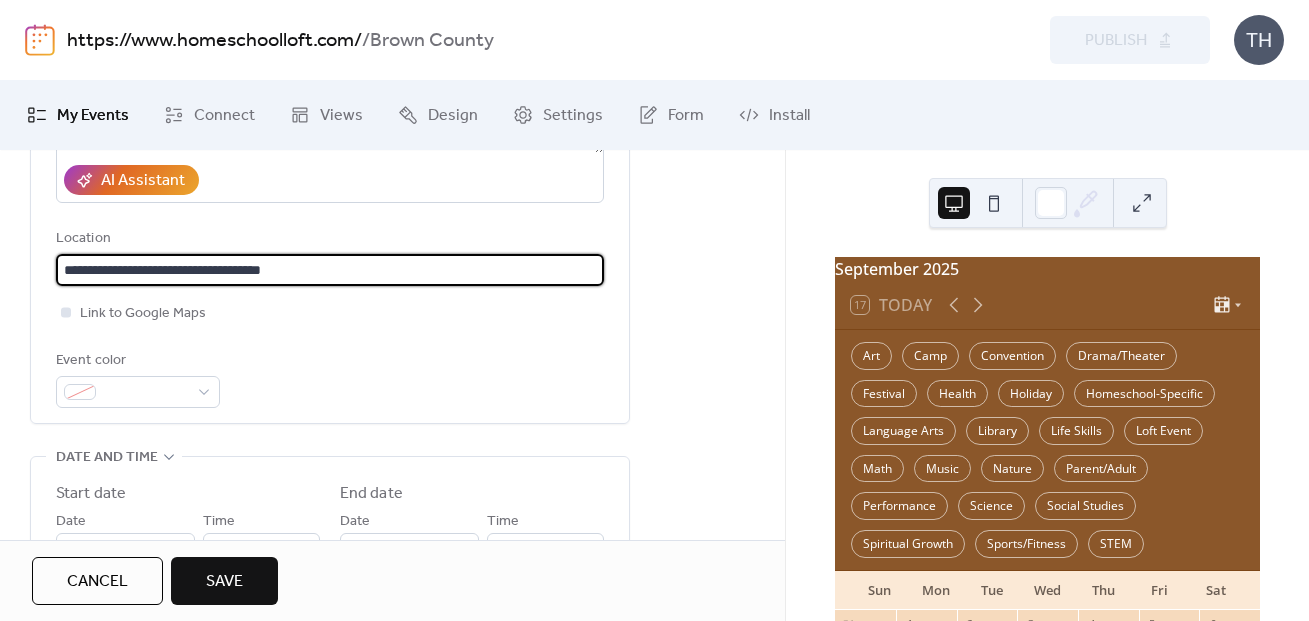type on "**********" 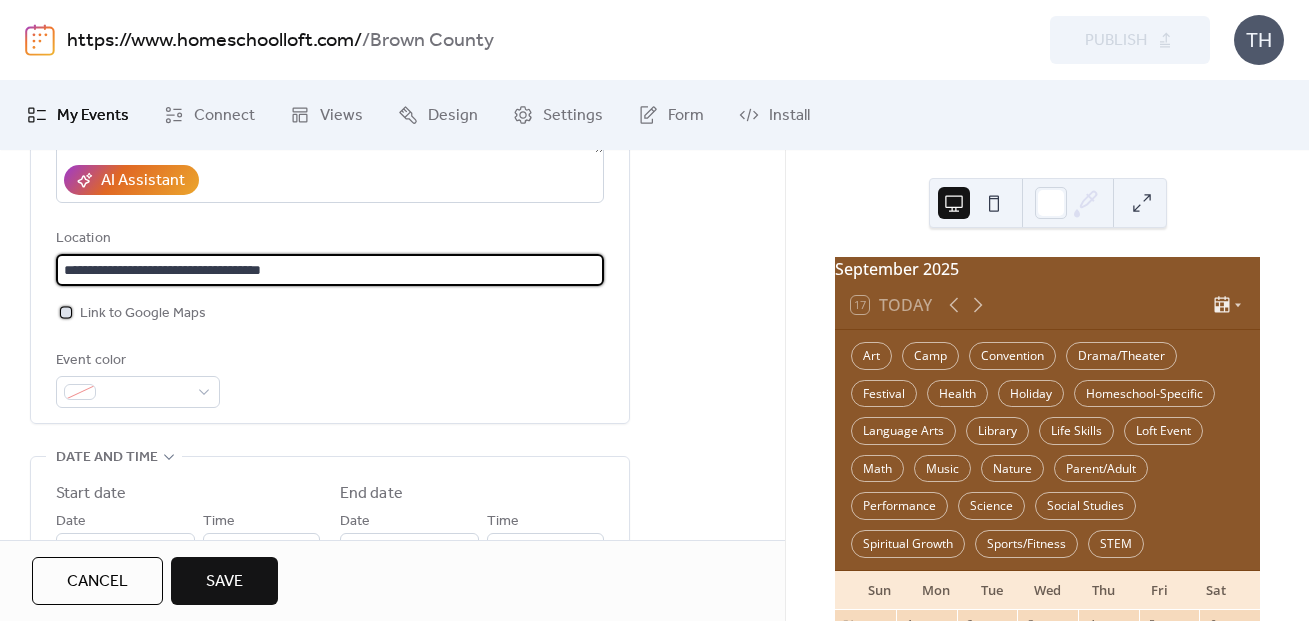 click on "Link to Google Maps" at bounding box center (143, 314) 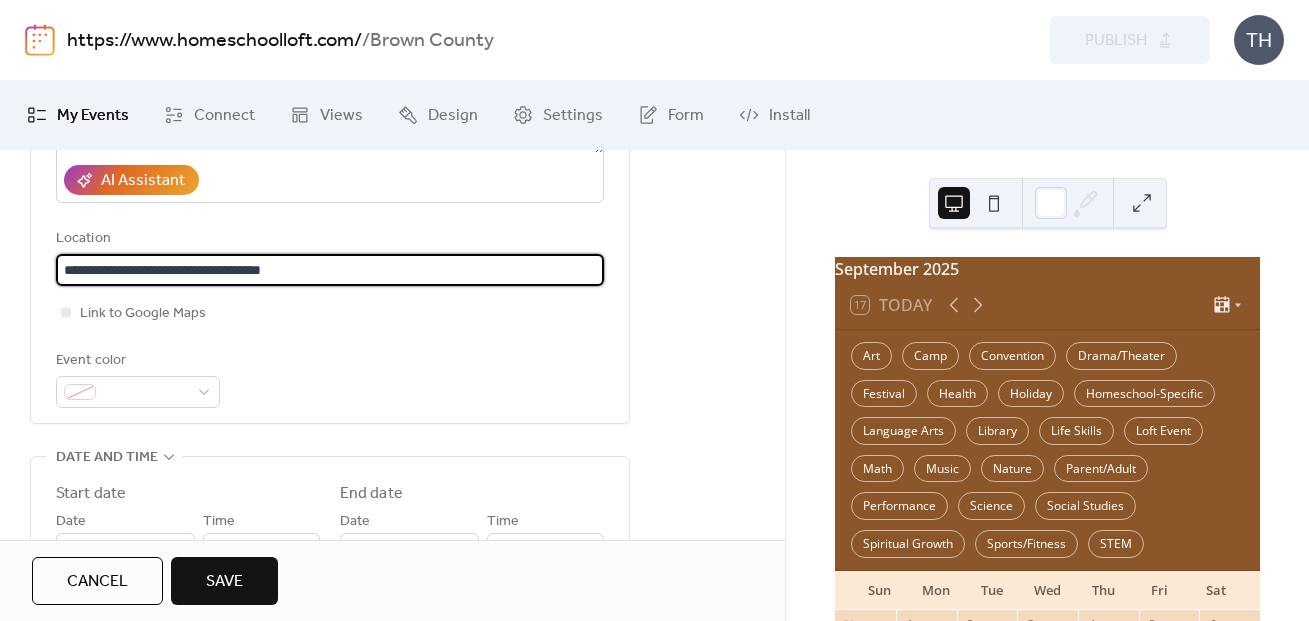 drag, startPoint x: 343, startPoint y: 270, endPoint x: 17, endPoint y: 248, distance: 326.7415 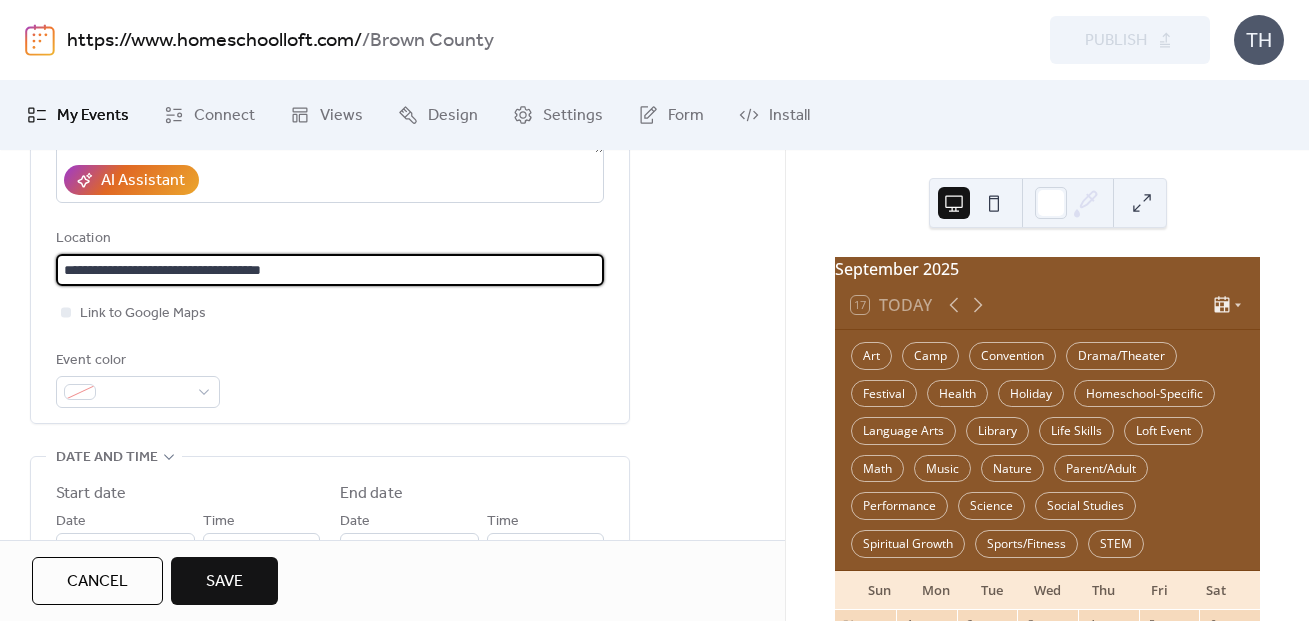 type 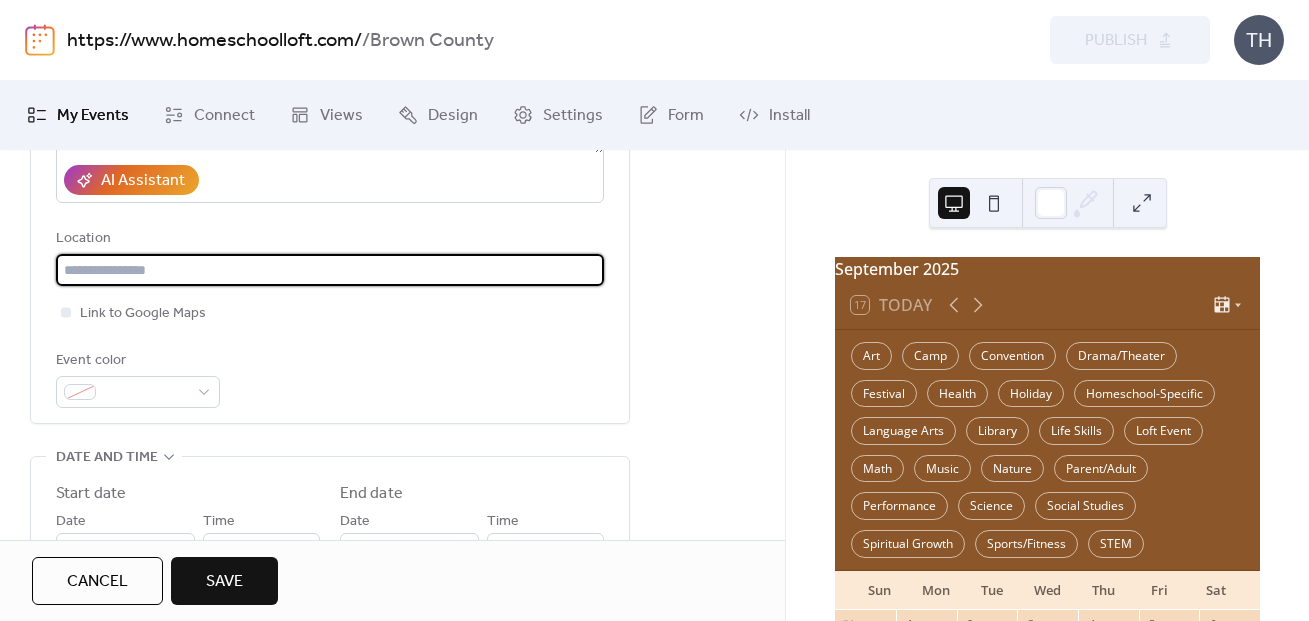 click on "**********" at bounding box center [330, 154] 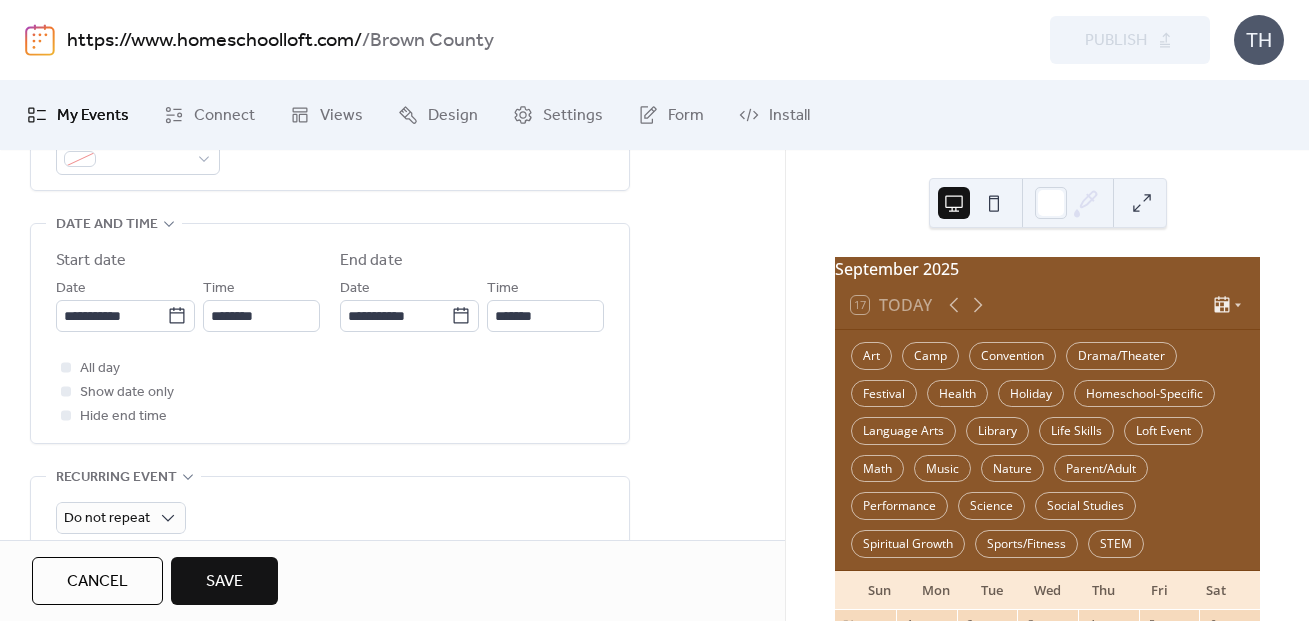 scroll, scrollTop: 771, scrollLeft: 0, axis: vertical 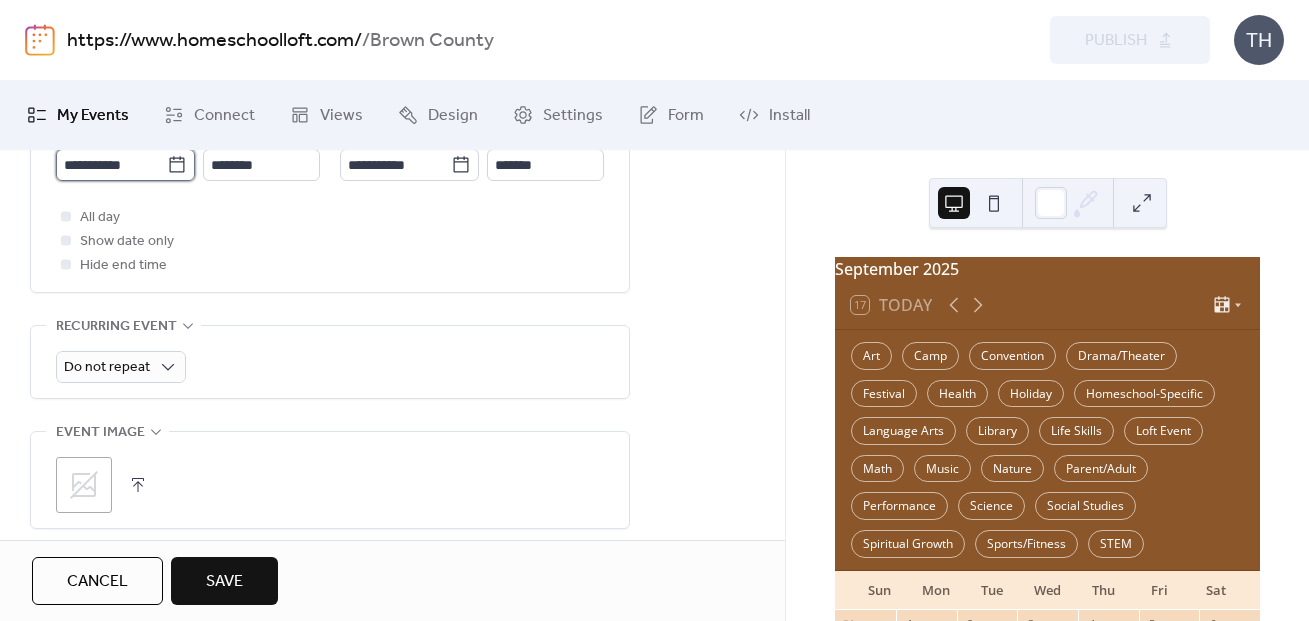 click on "**********" at bounding box center [111, 165] 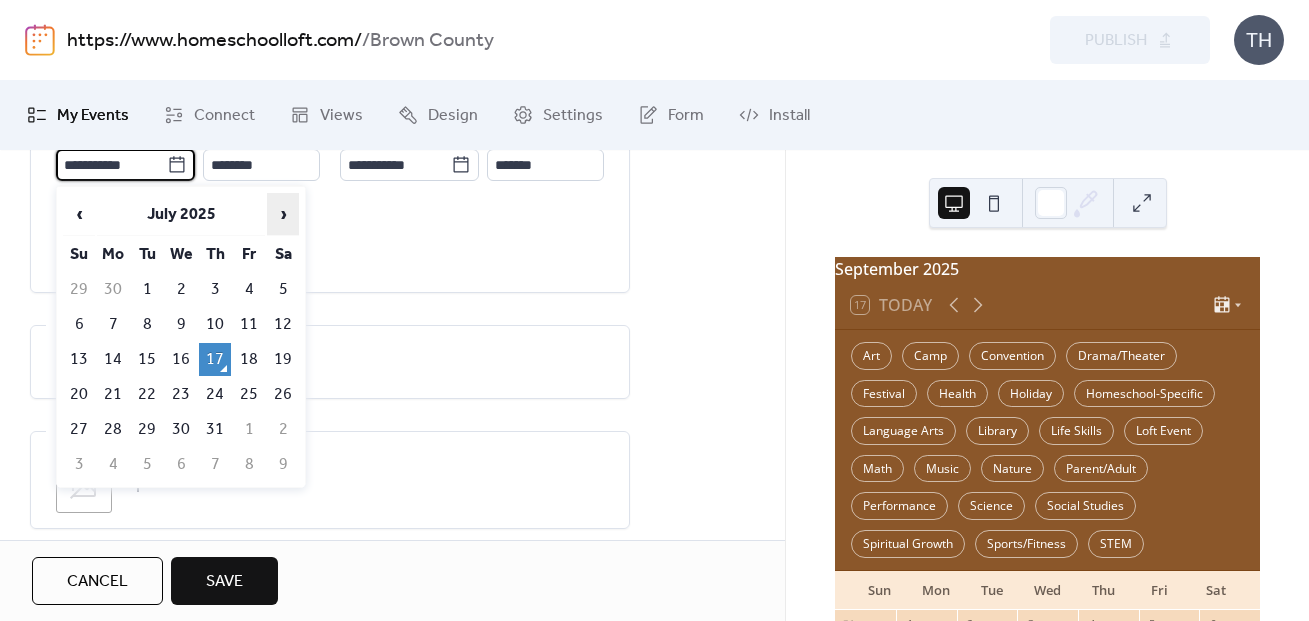 click on "›" at bounding box center [283, 214] 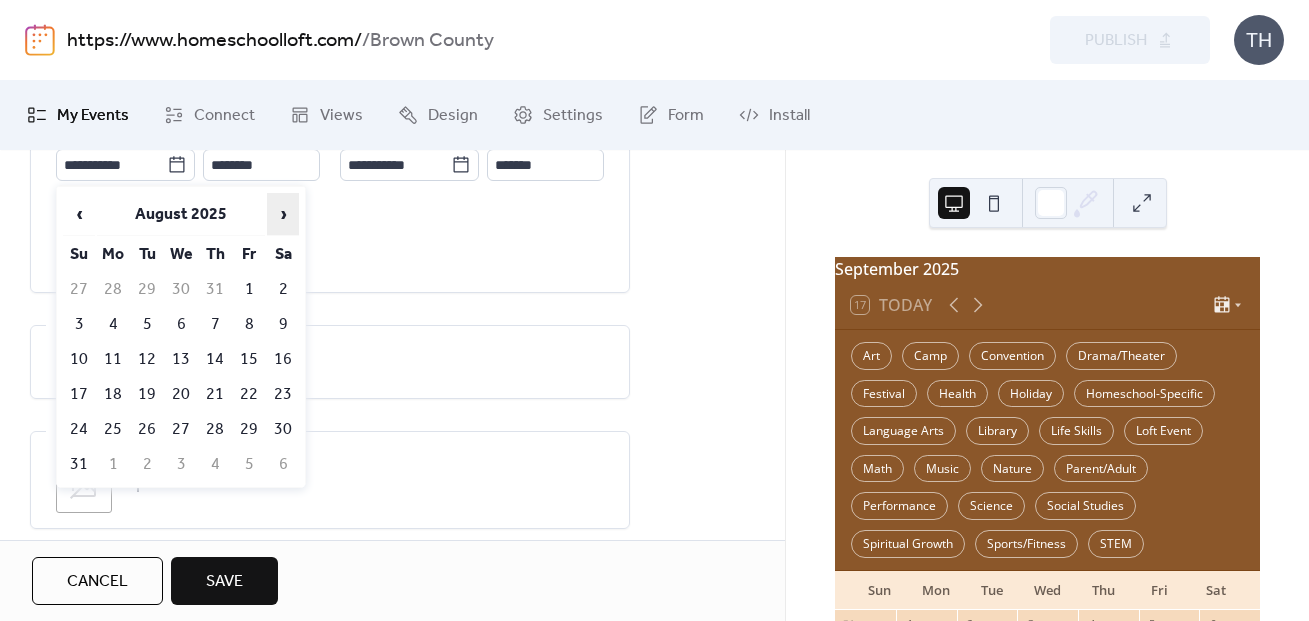 click on "›" at bounding box center [283, 214] 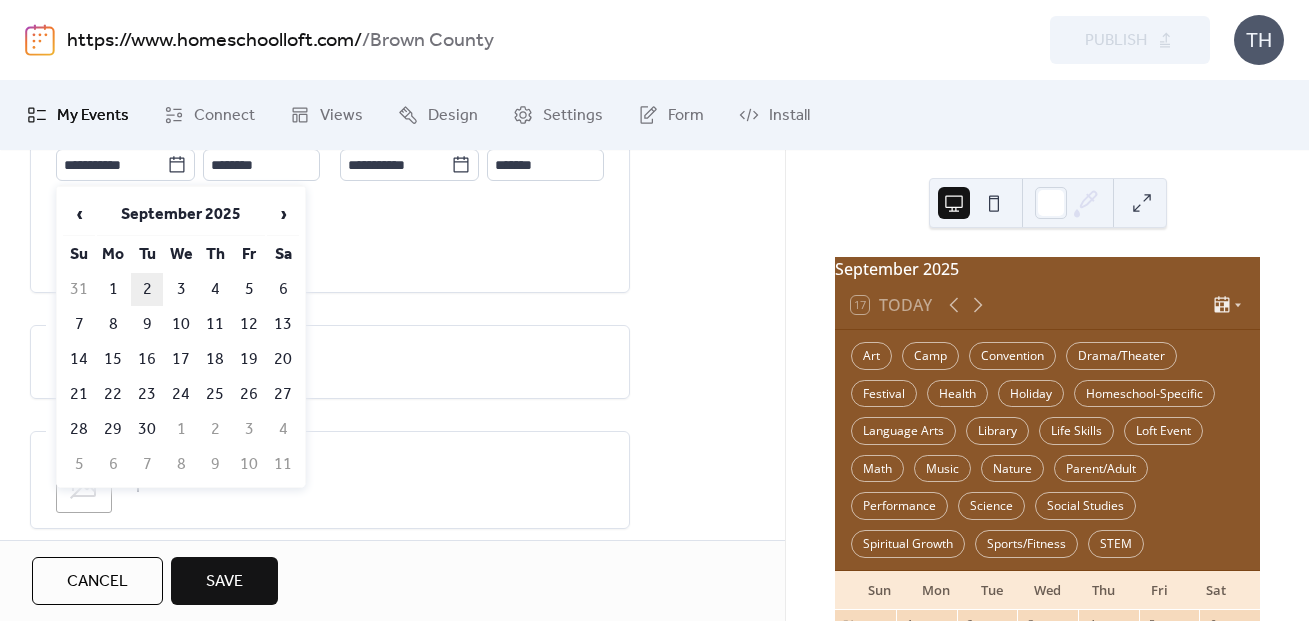 click on "2" at bounding box center [147, 289] 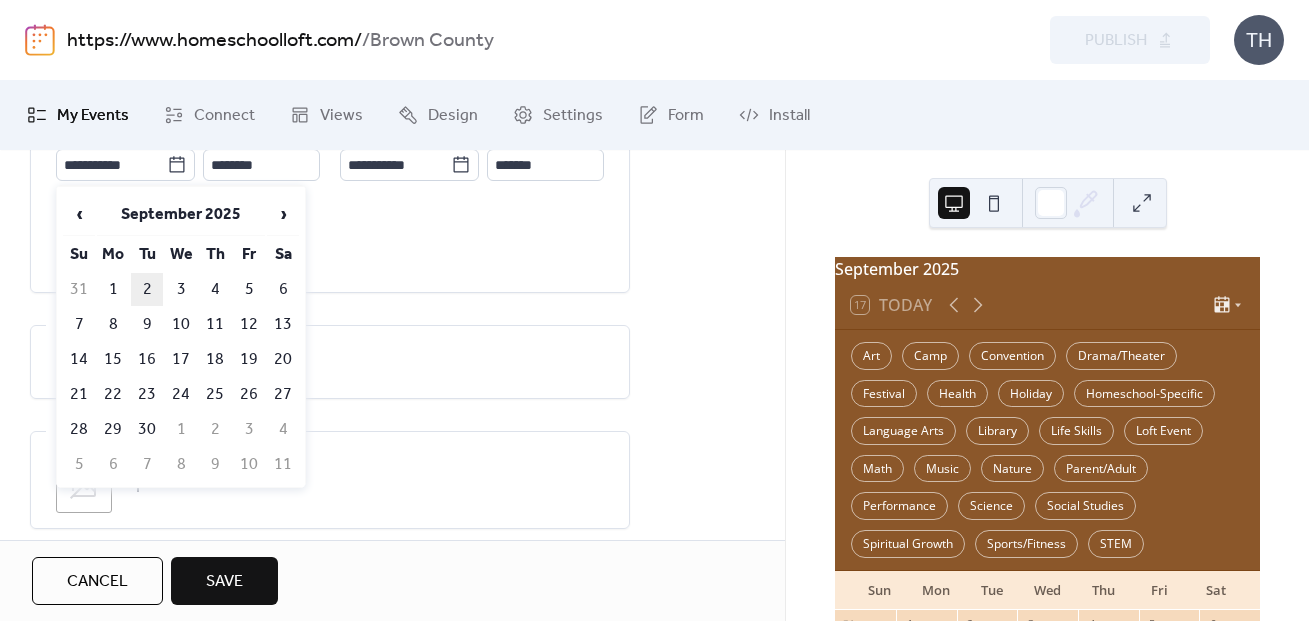 type on "**********" 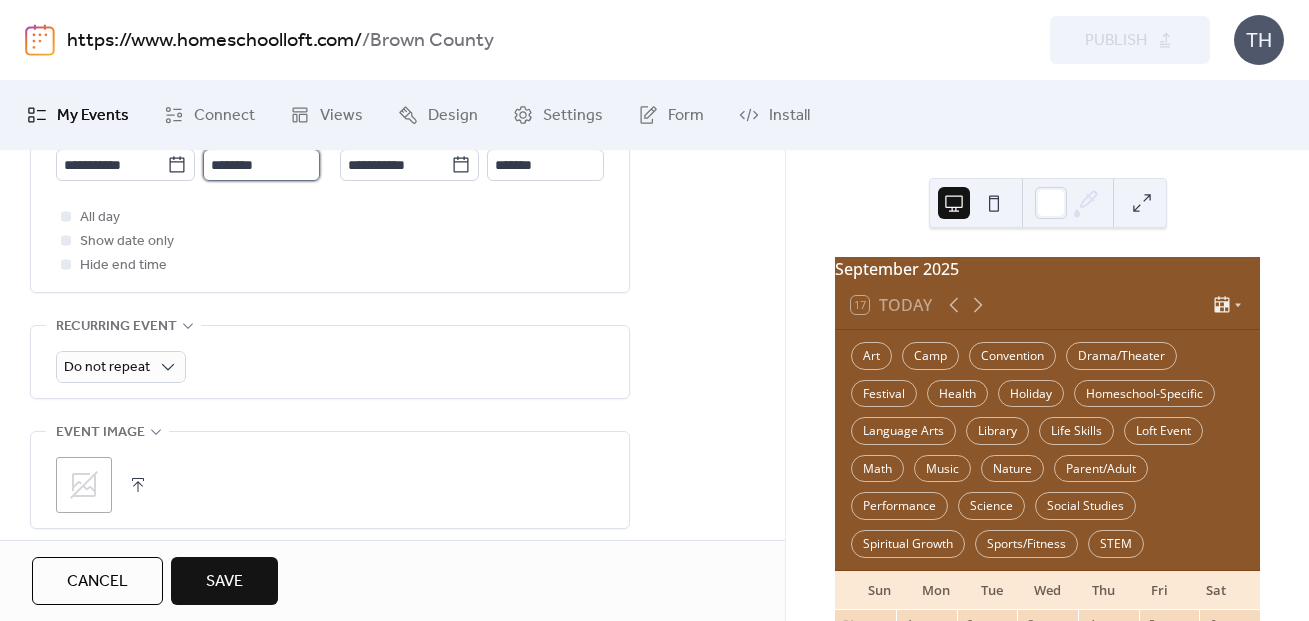 click on "********" at bounding box center (261, 165) 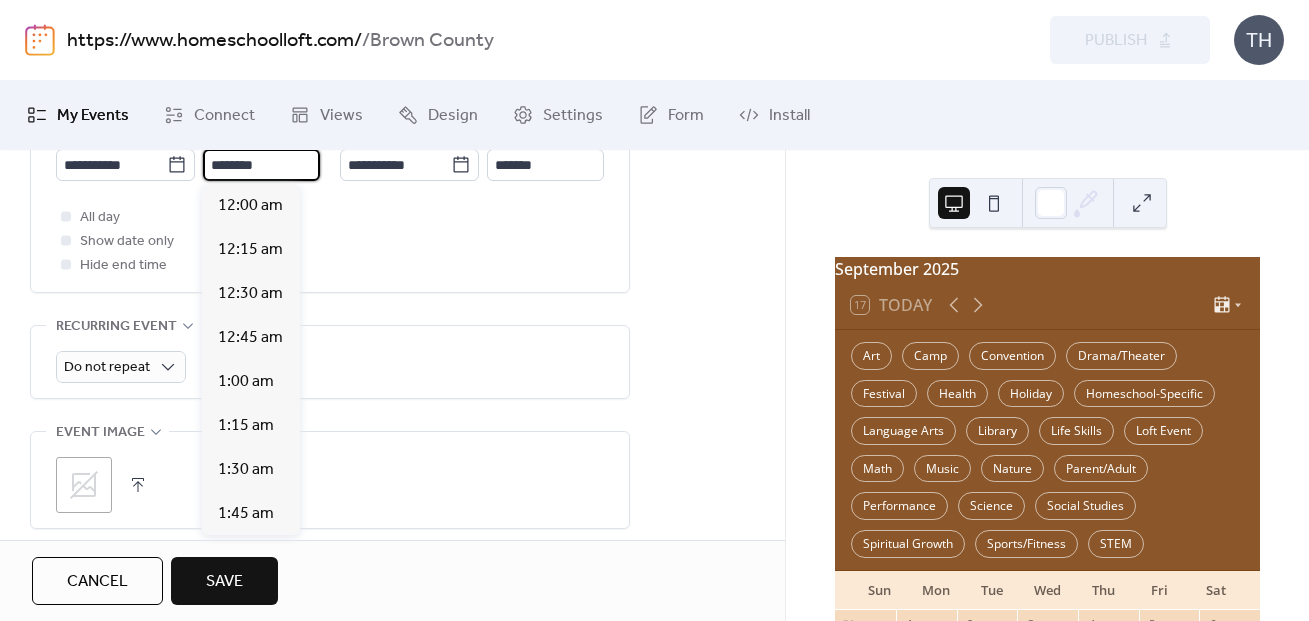 scroll, scrollTop: 2184, scrollLeft: 0, axis: vertical 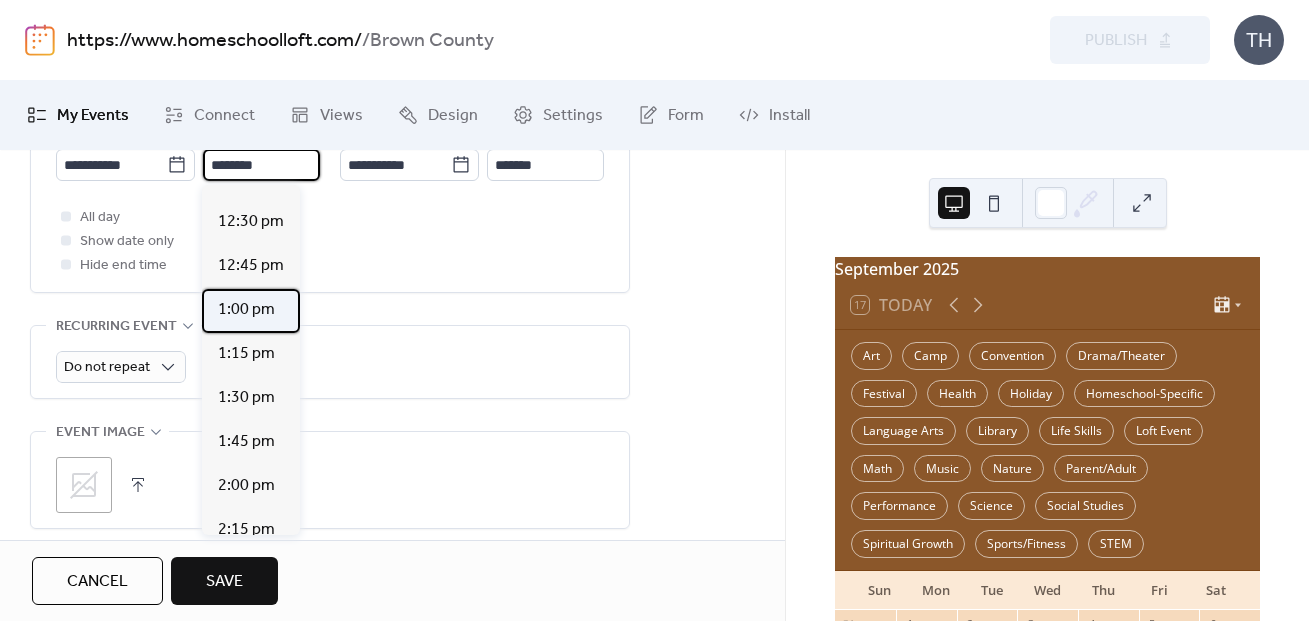 click on "1:00 pm" at bounding box center [251, 311] 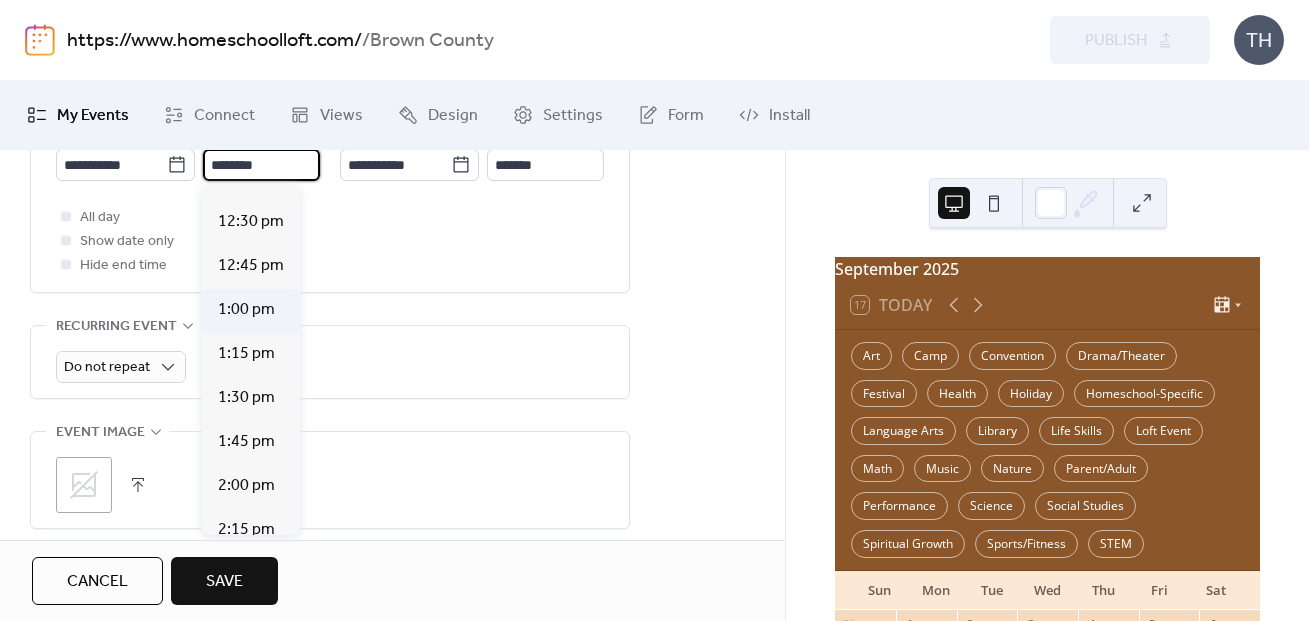 type on "*******" 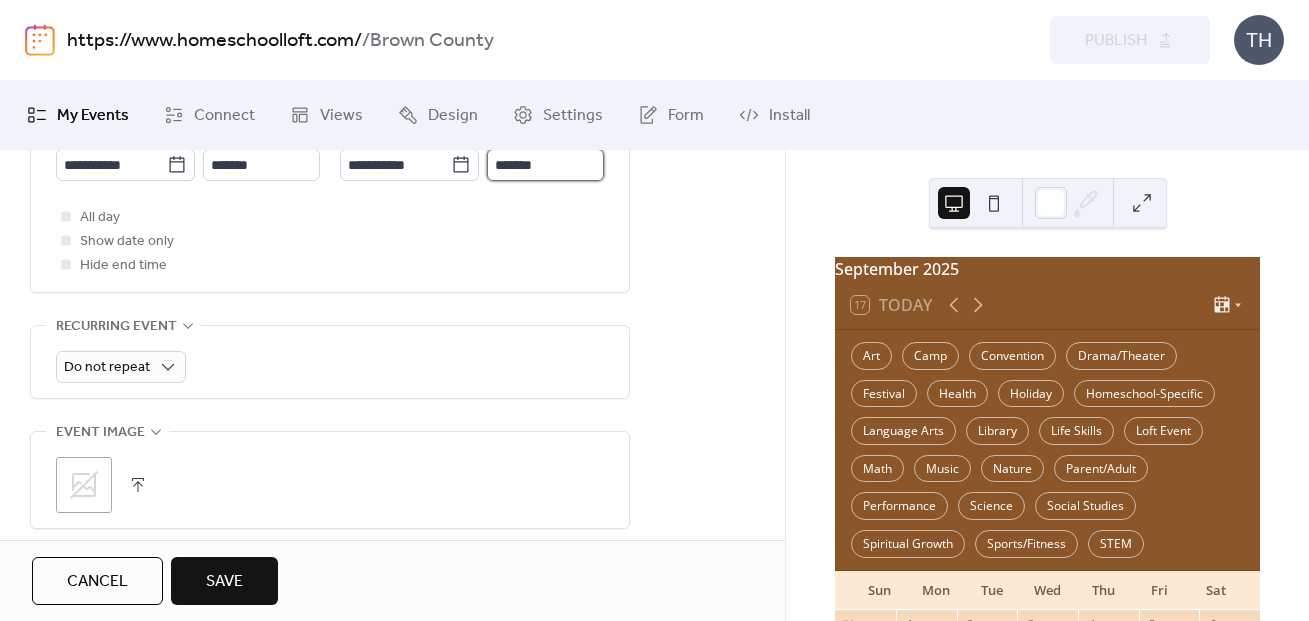 click on "*******" at bounding box center (545, 165) 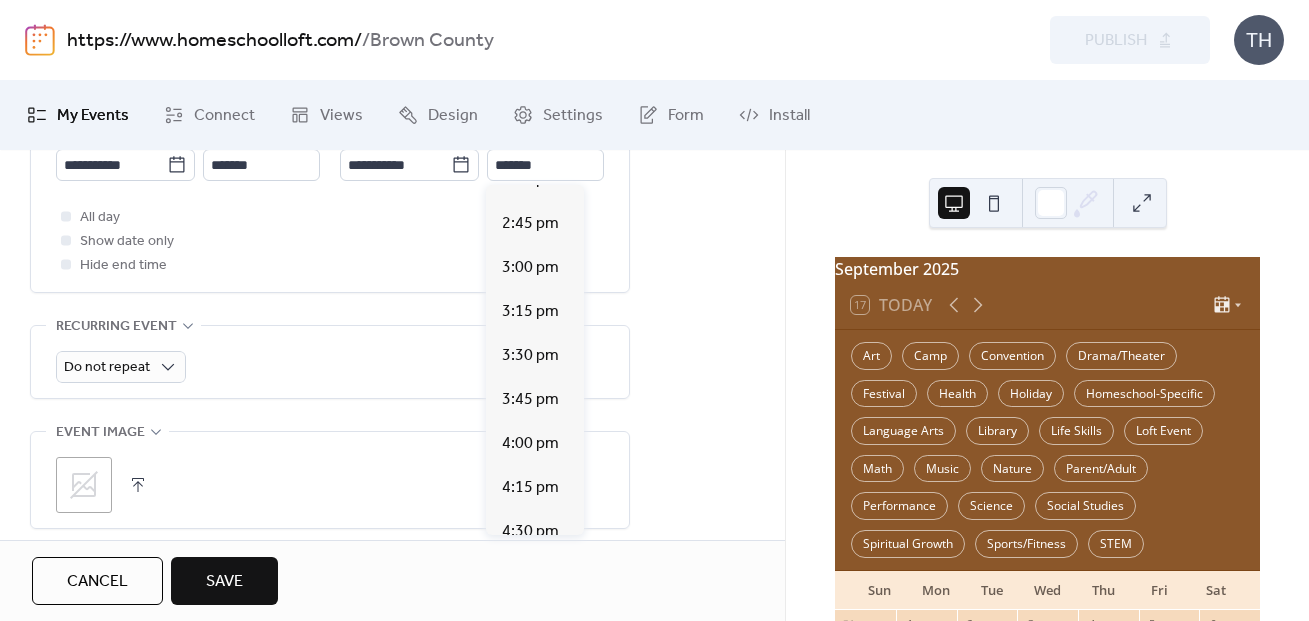 scroll, scrollTop: 251, scrollLeft: 0, axis: vertical 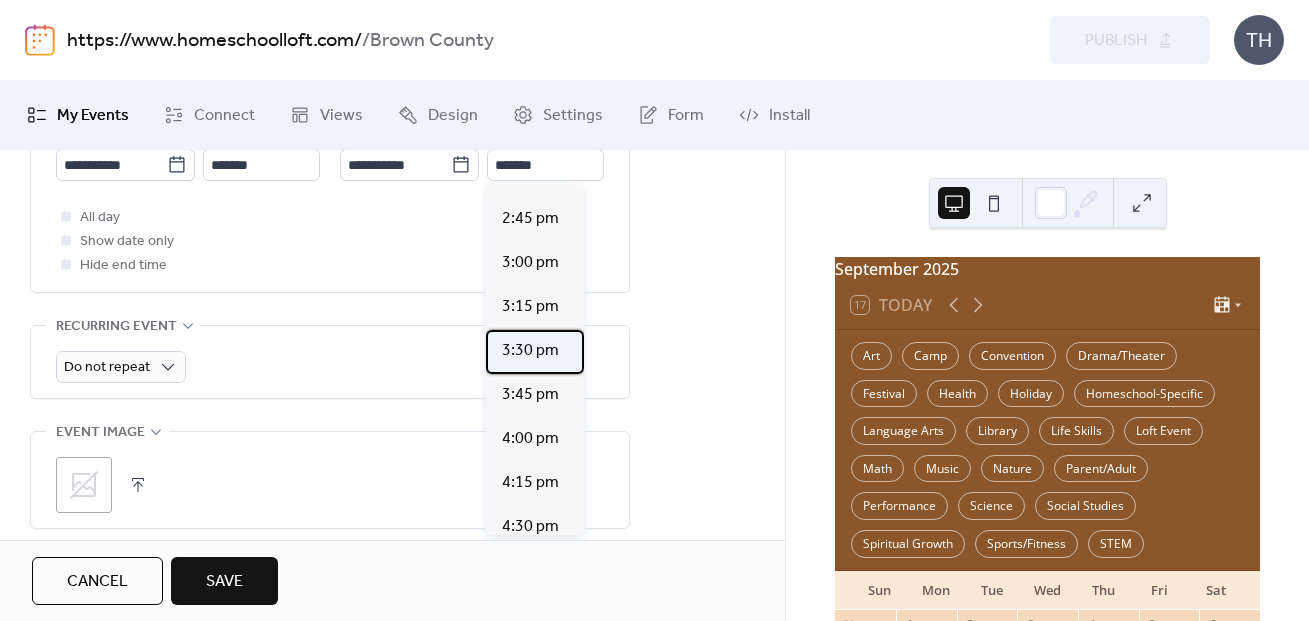 click on "3:30 pm" at bounding box center (530, 351) 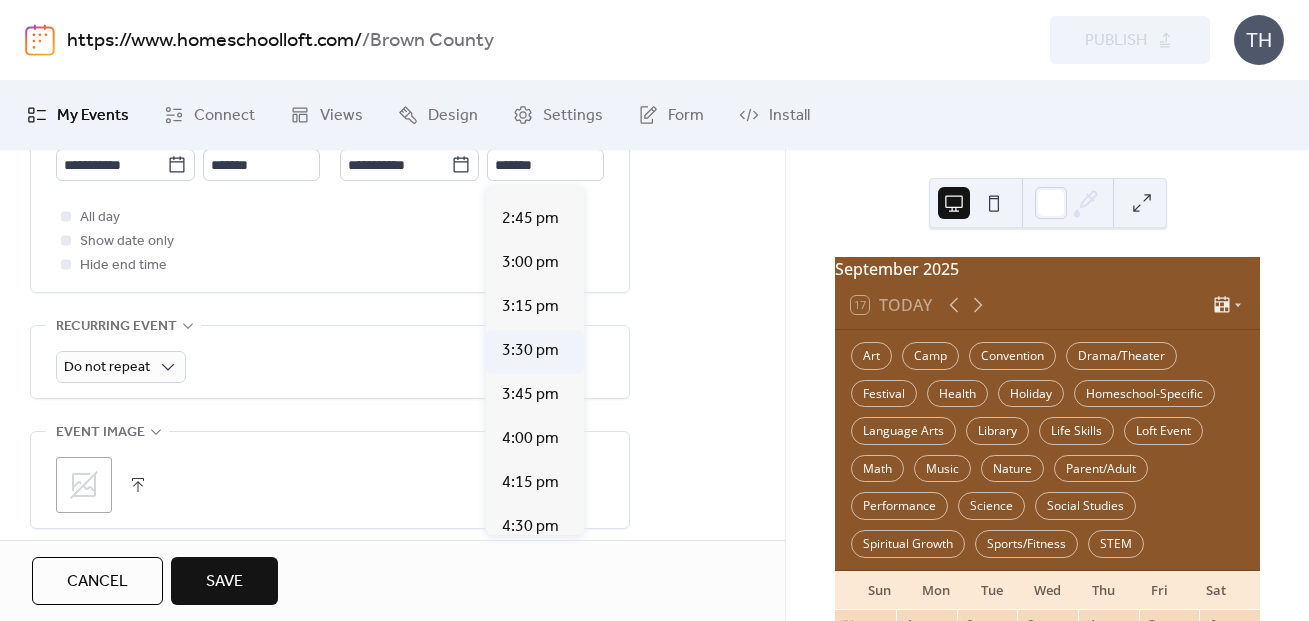 type on "*******" 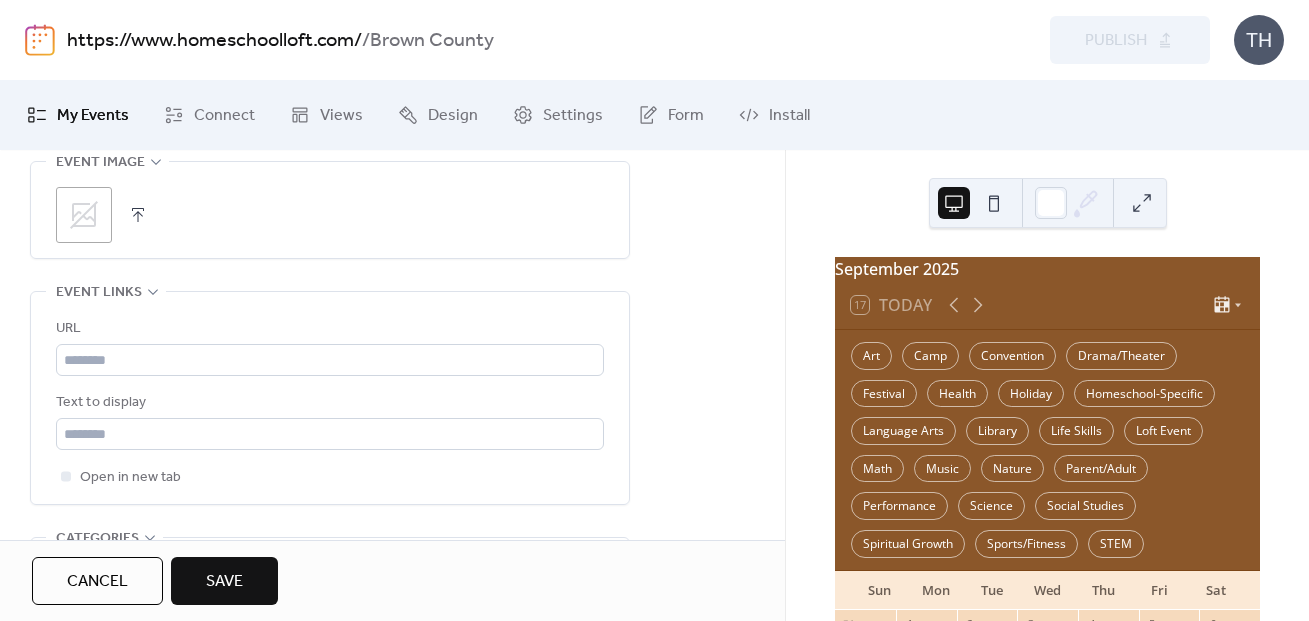 scroll, scrollTop: 1055, scrollLeft: 0, axis: vertical 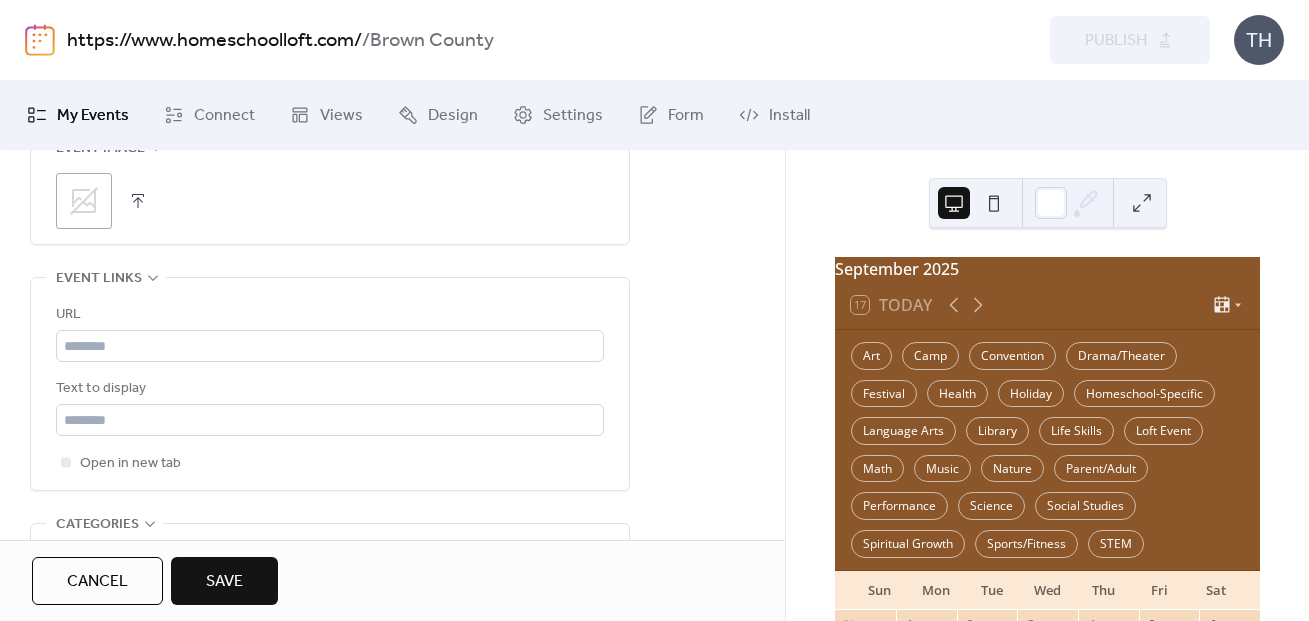 click at bounding box center (138, 201) 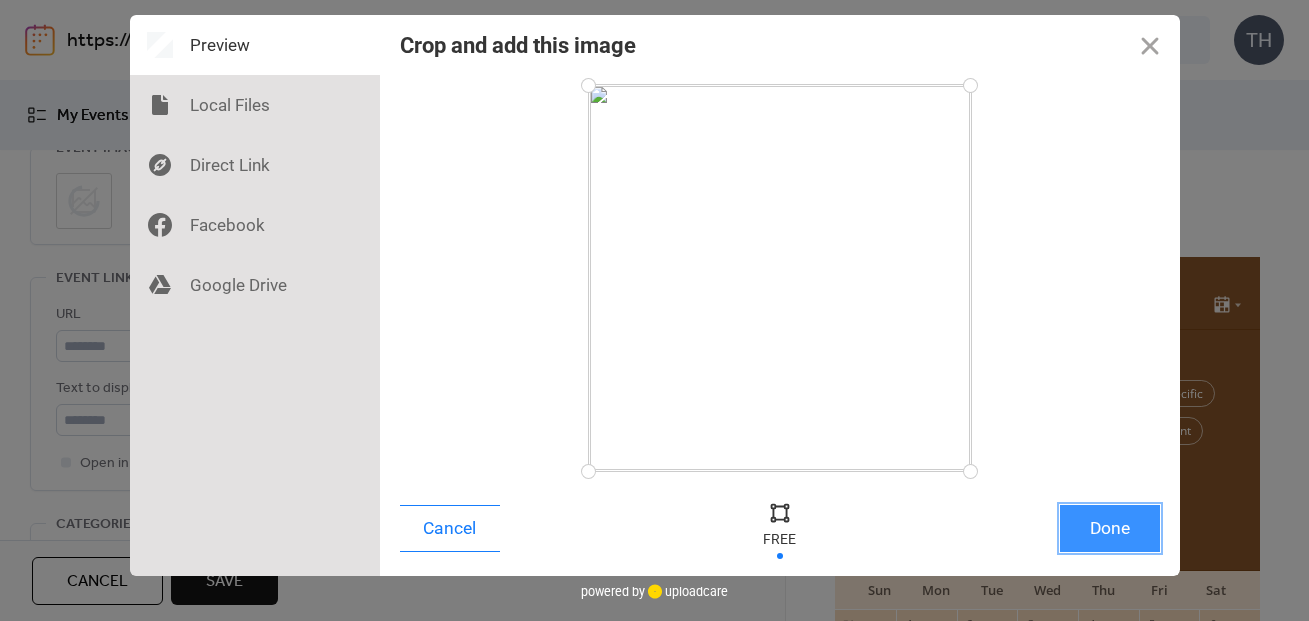 click on "Done" at bounding box center (1110, 528) 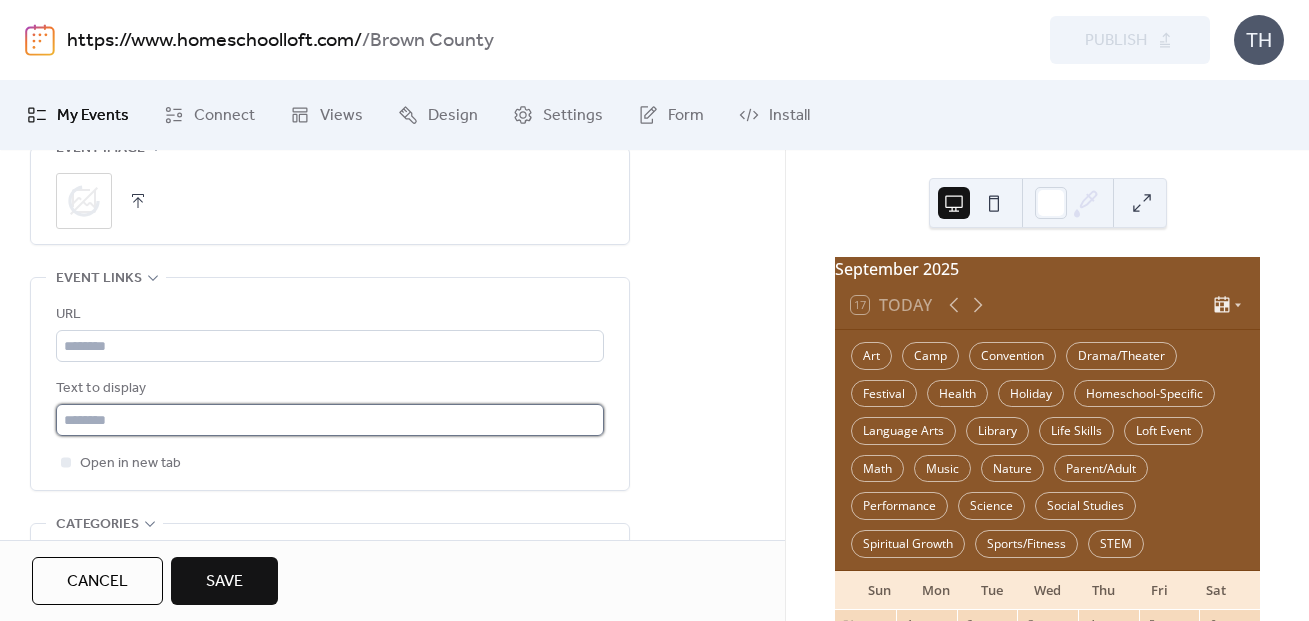 click at bounding box center (330, 420) 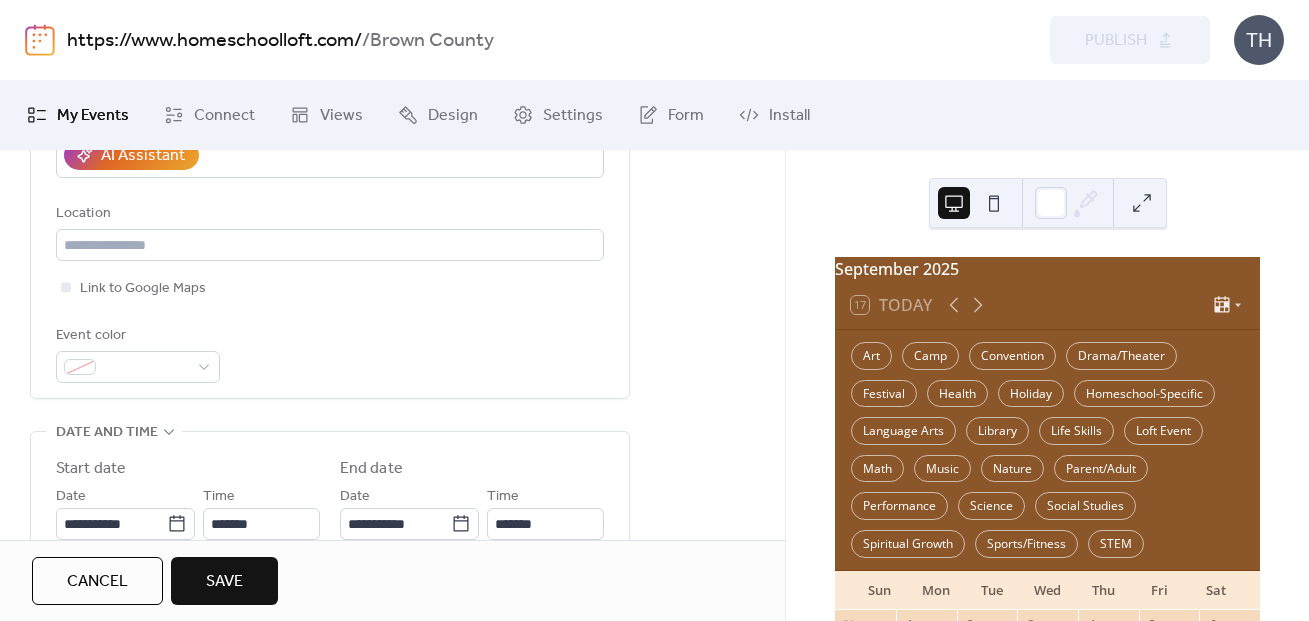 scroll, scrollTop: 352, scrollLeft: 0, axis: vertical 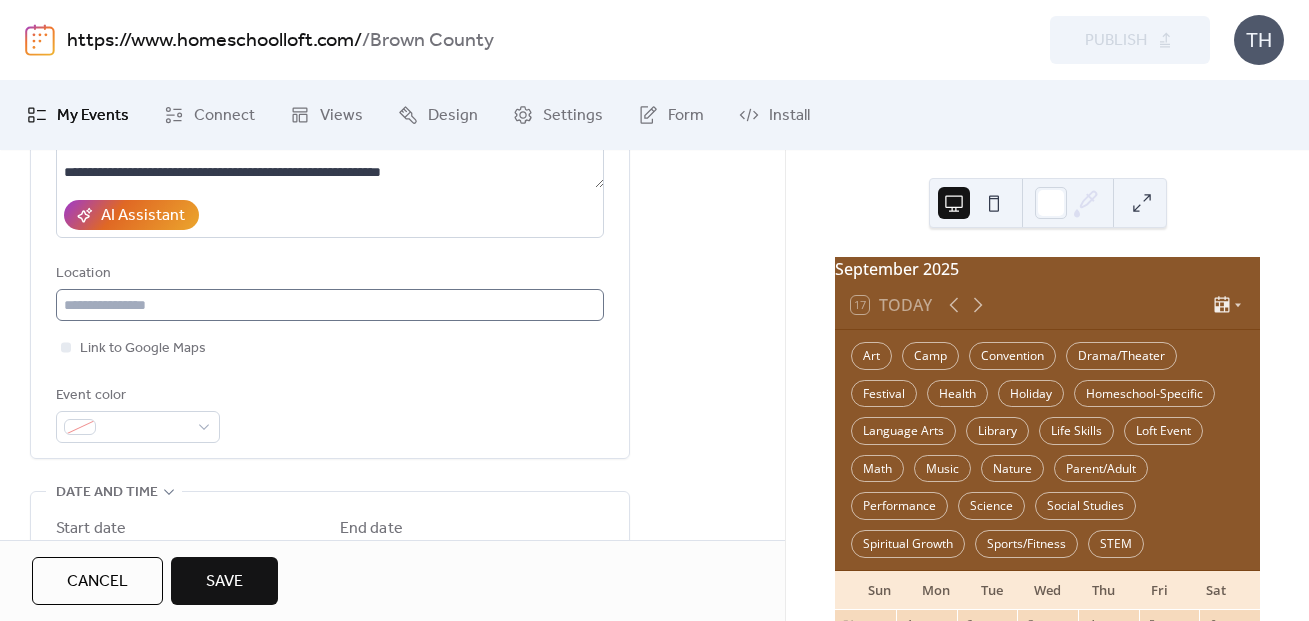 type on "**********" 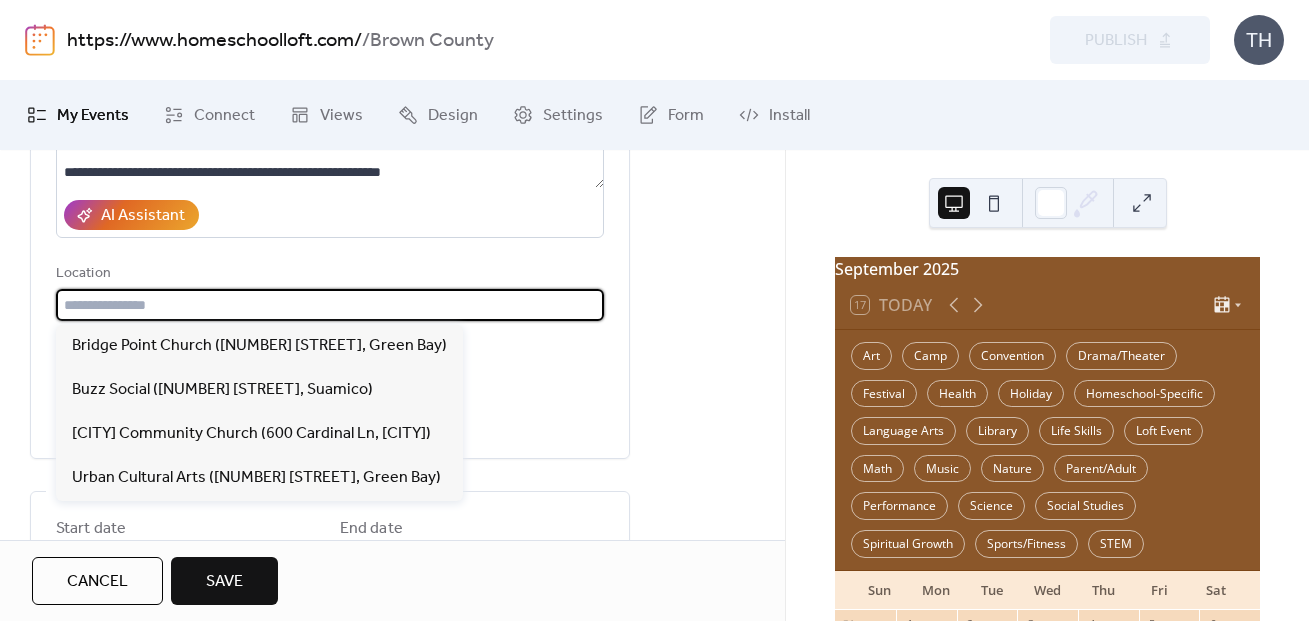 click at bounding box center (330, 305) 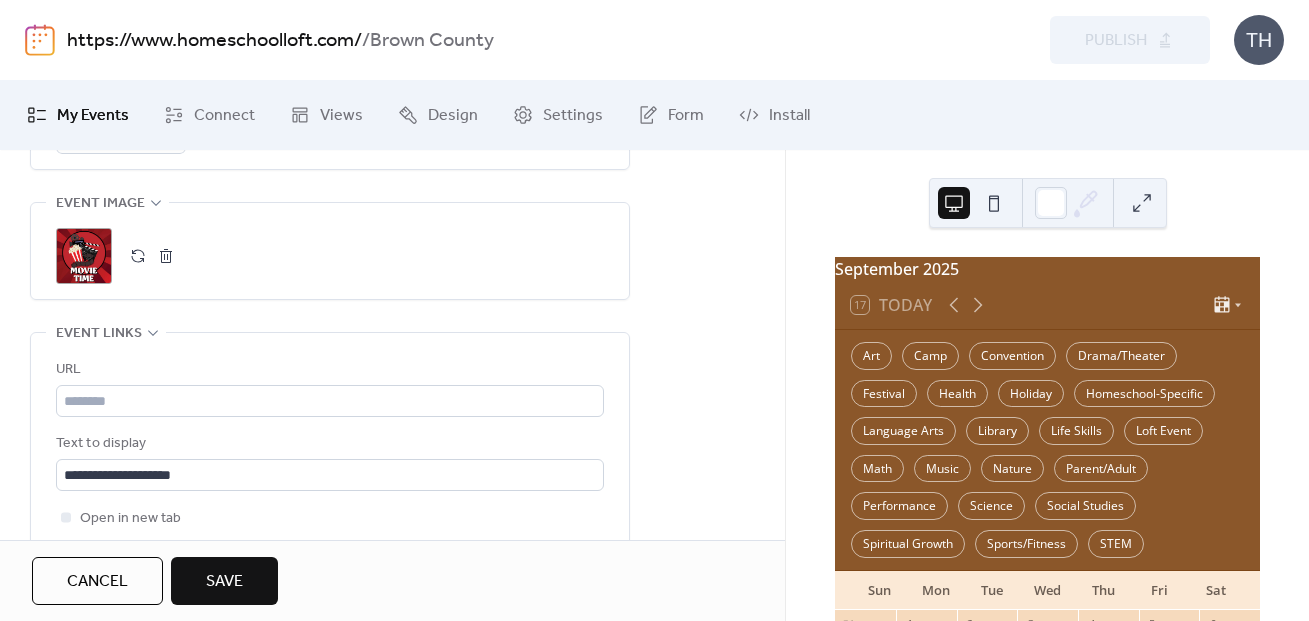 scroll, scrollTop: 1032, scrollLeft: 0, axis: vertical 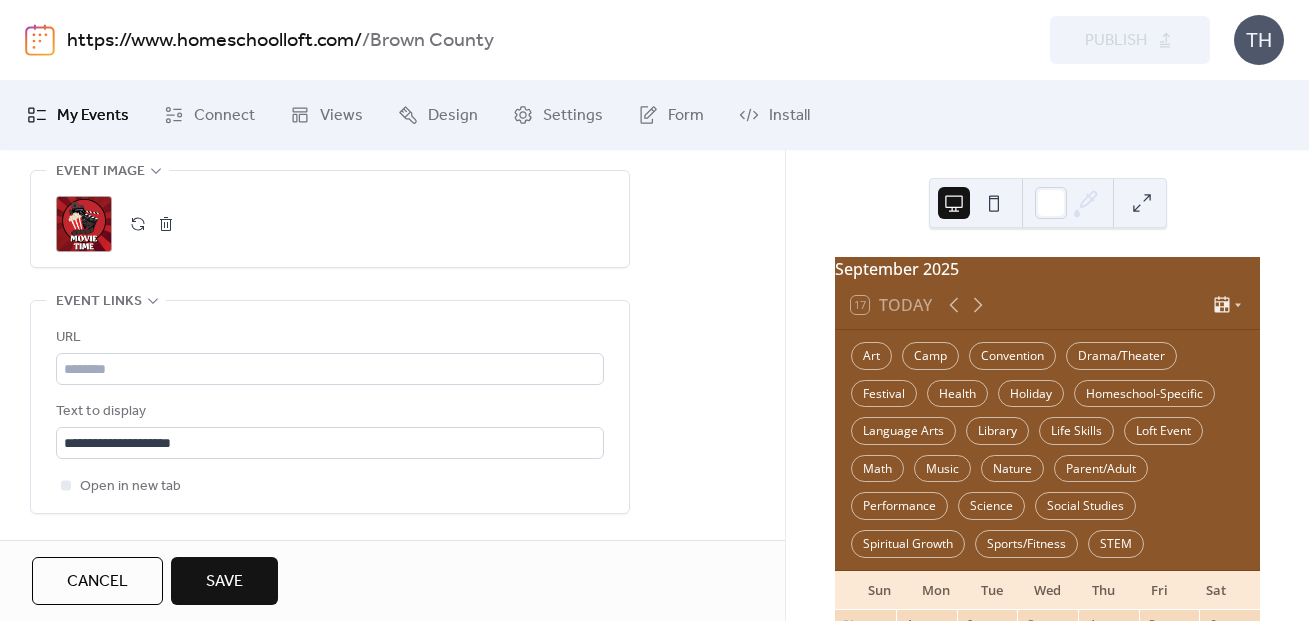 type on "**********" 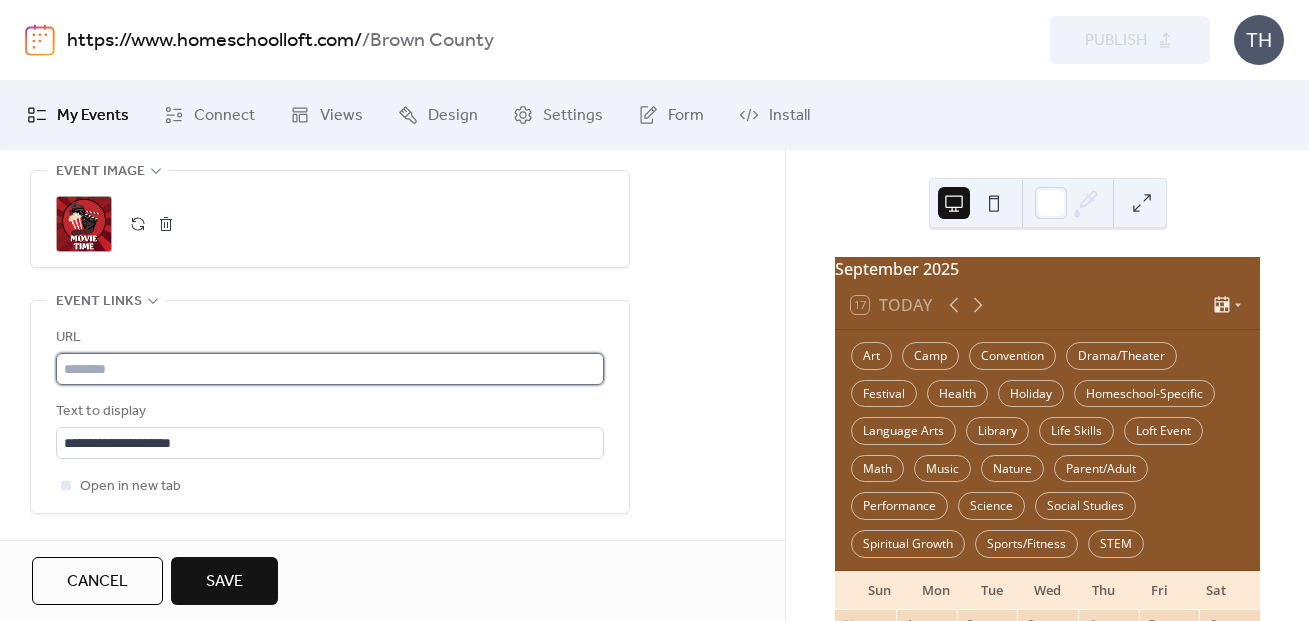 type 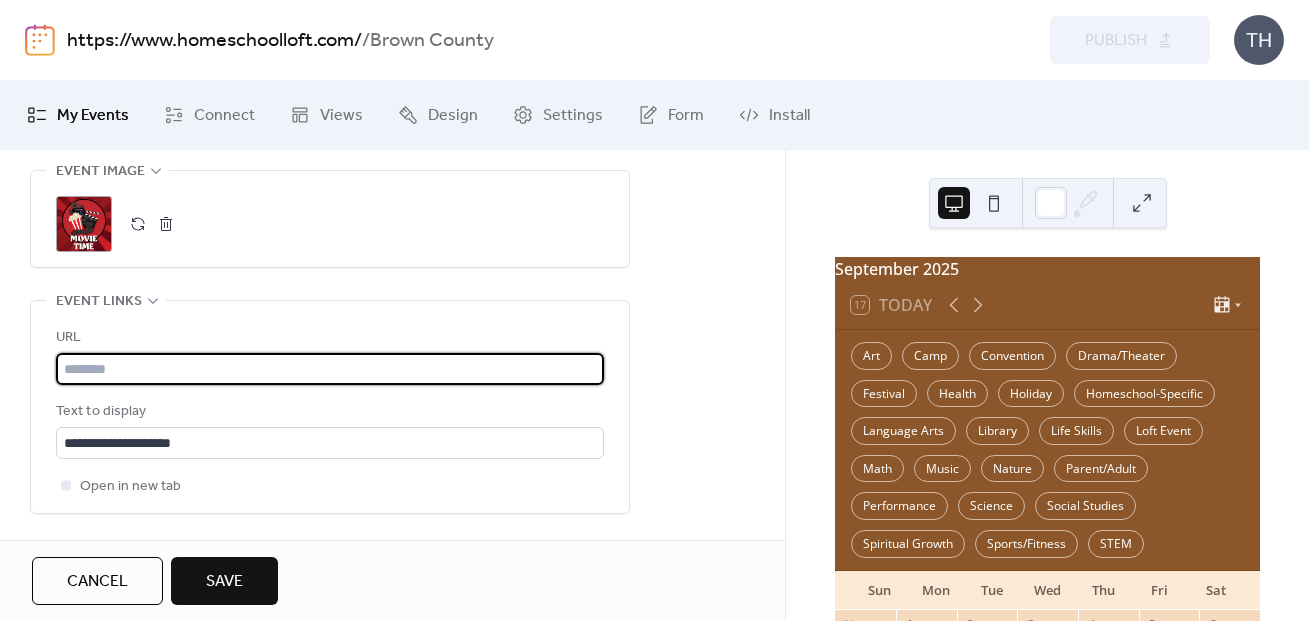 paste on "**********" 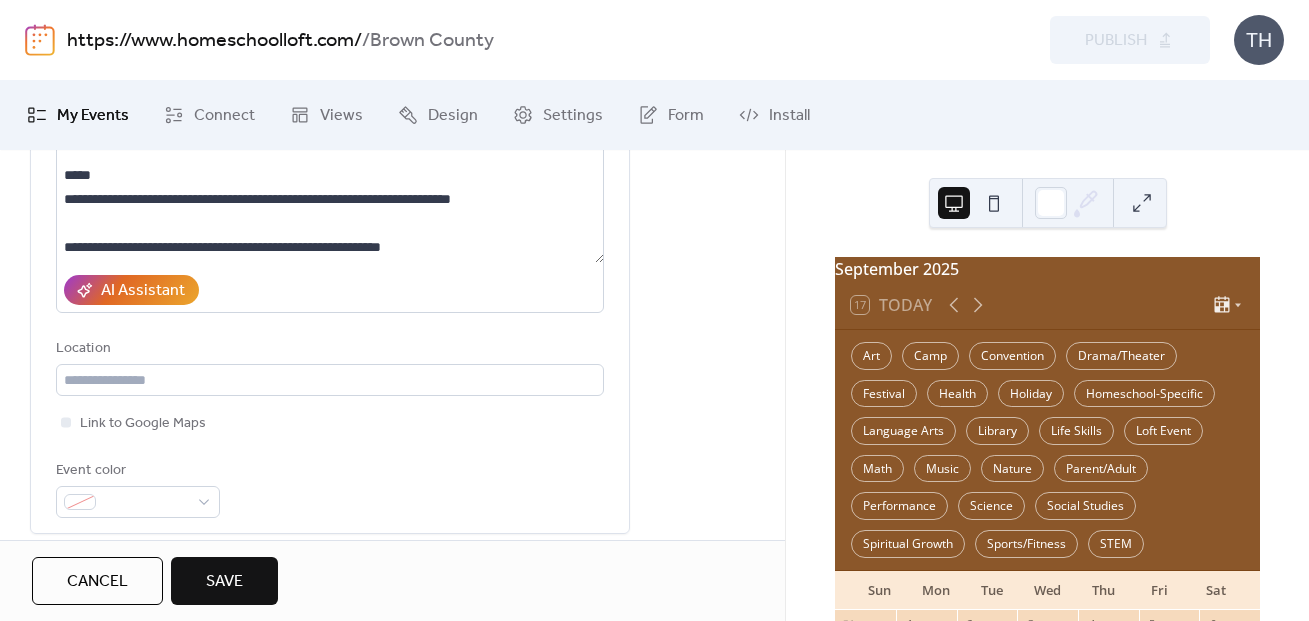 scroll, scrollTop: 245, scrollLeft: 0, axis: vertical 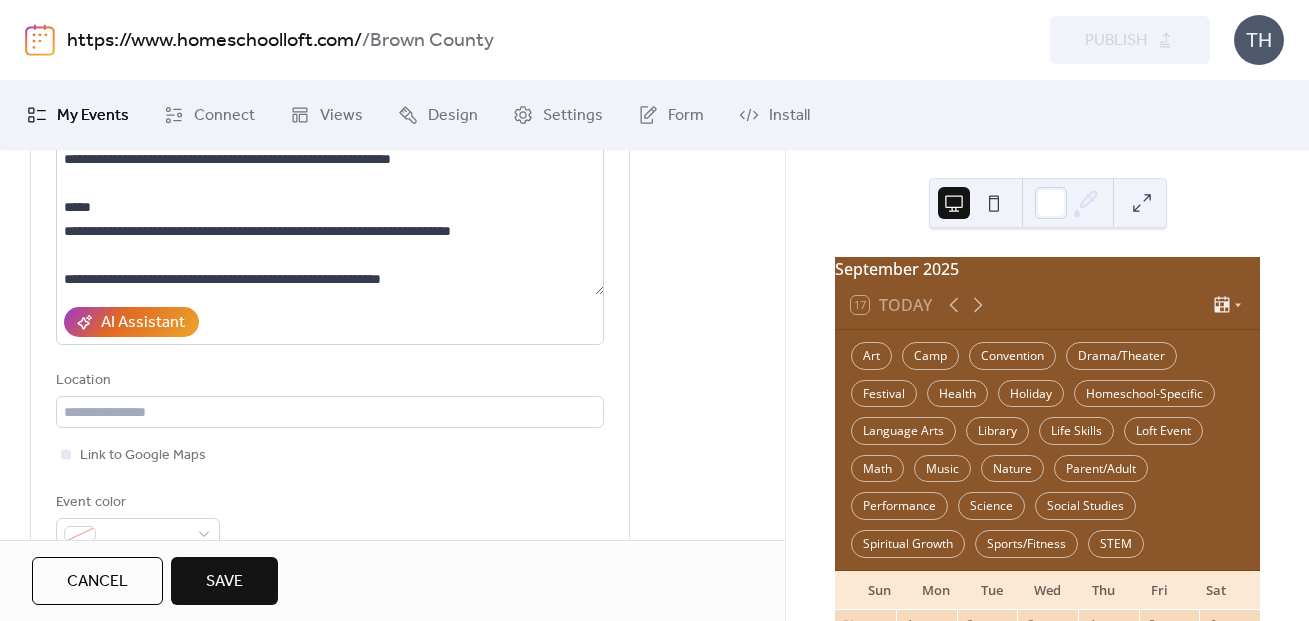 type on "**********" 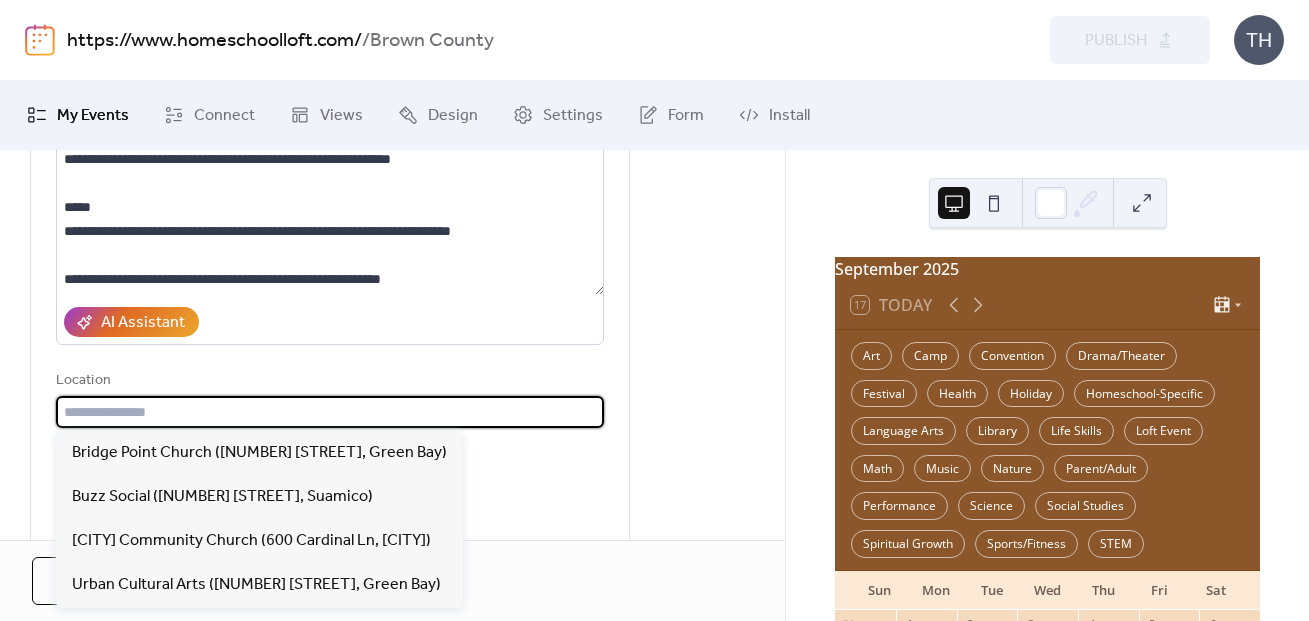 click at bounding box center [330, 412] 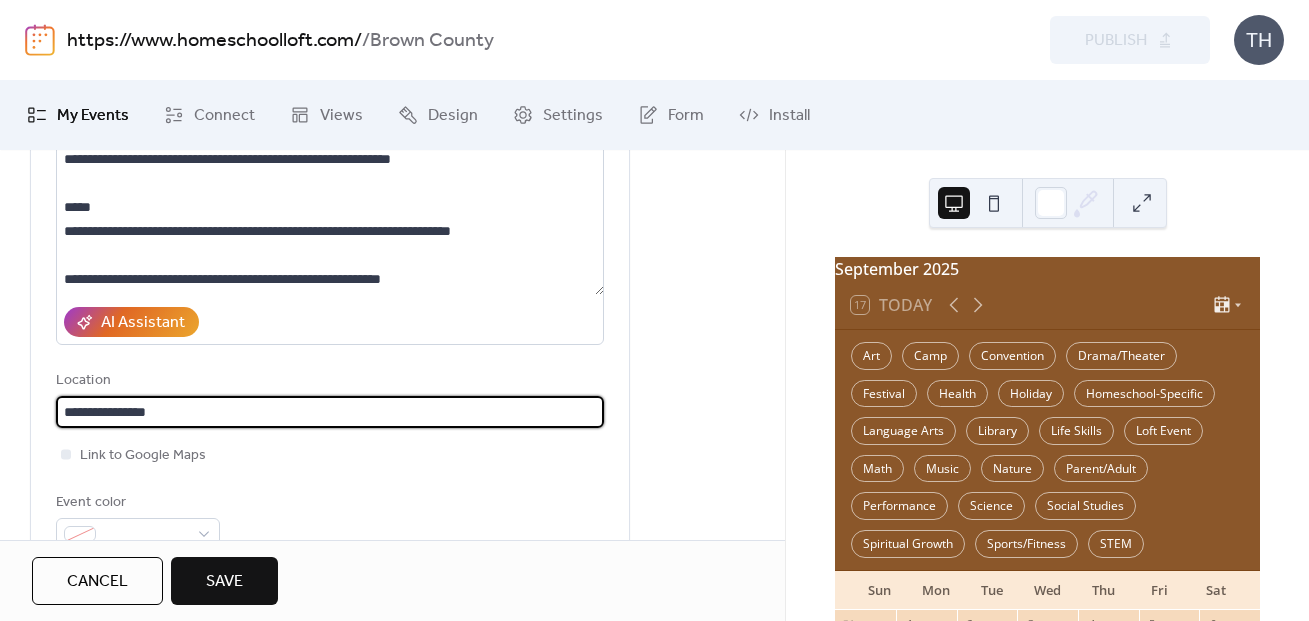 paste on "**********" 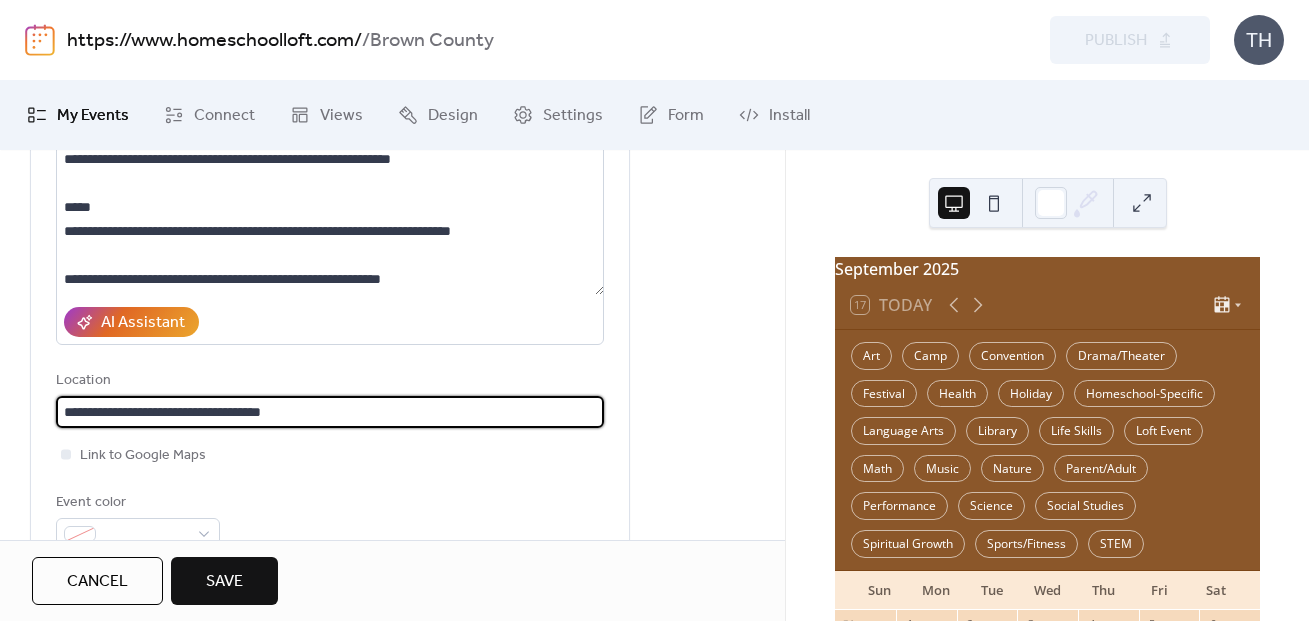 type on "**********" 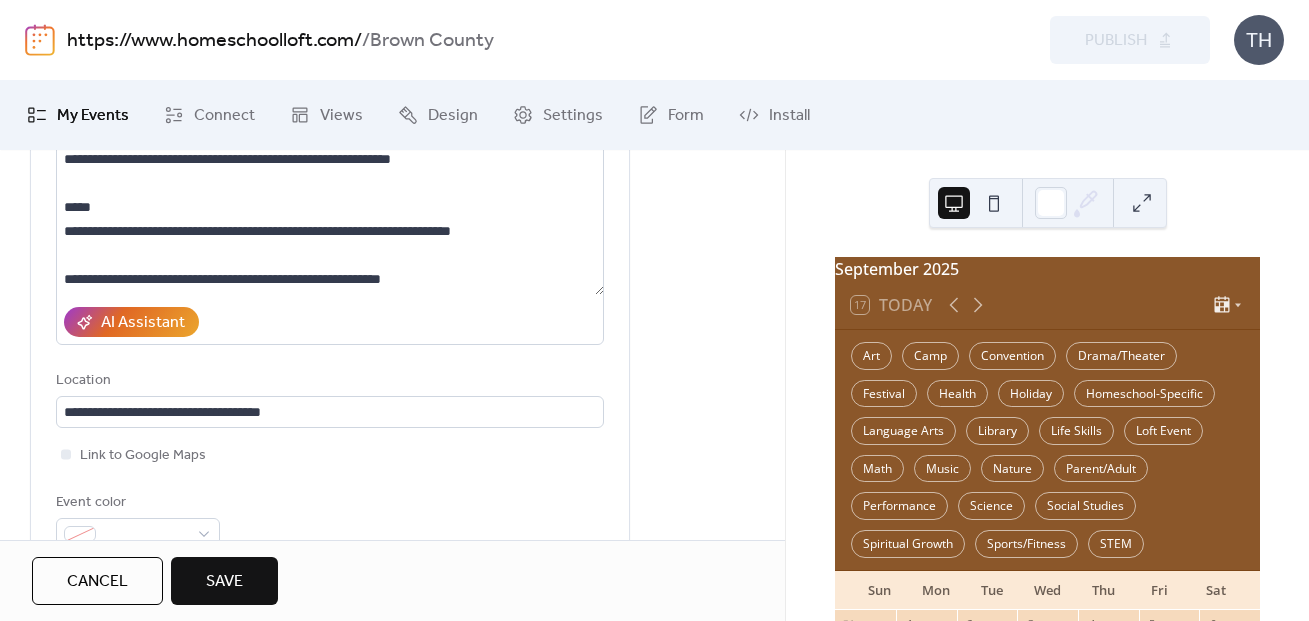 click on "Save" at bounding box center (224, 581) 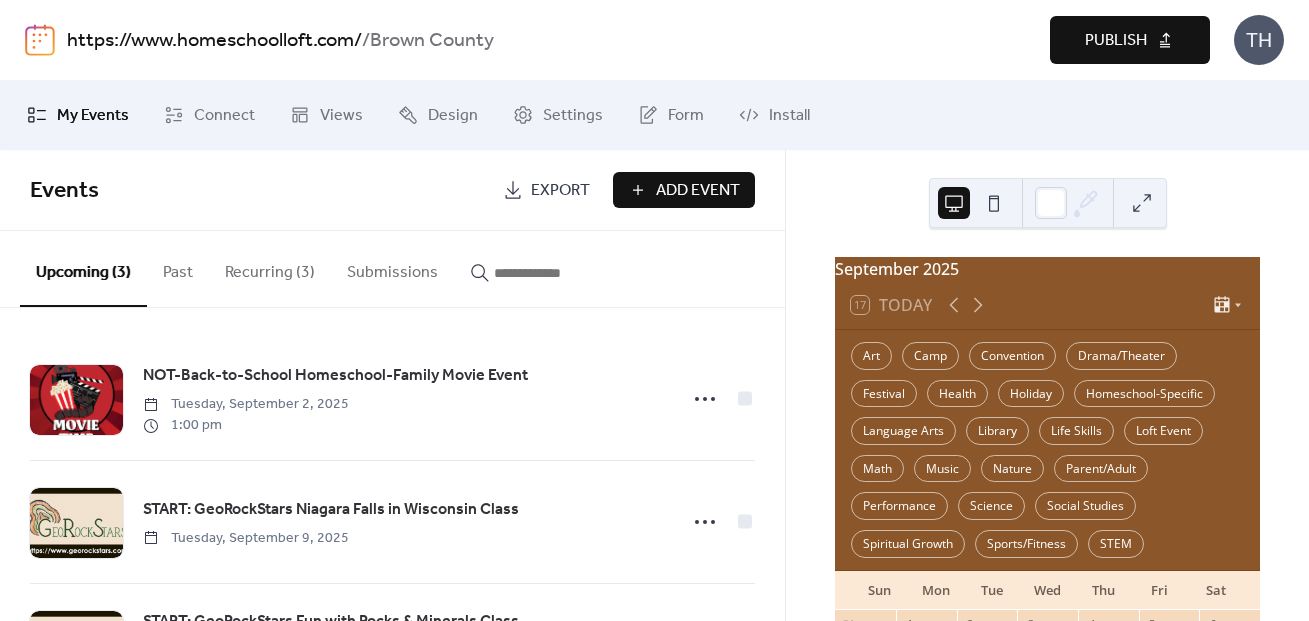 click on "Publish" at bounding box center [1130, 40] 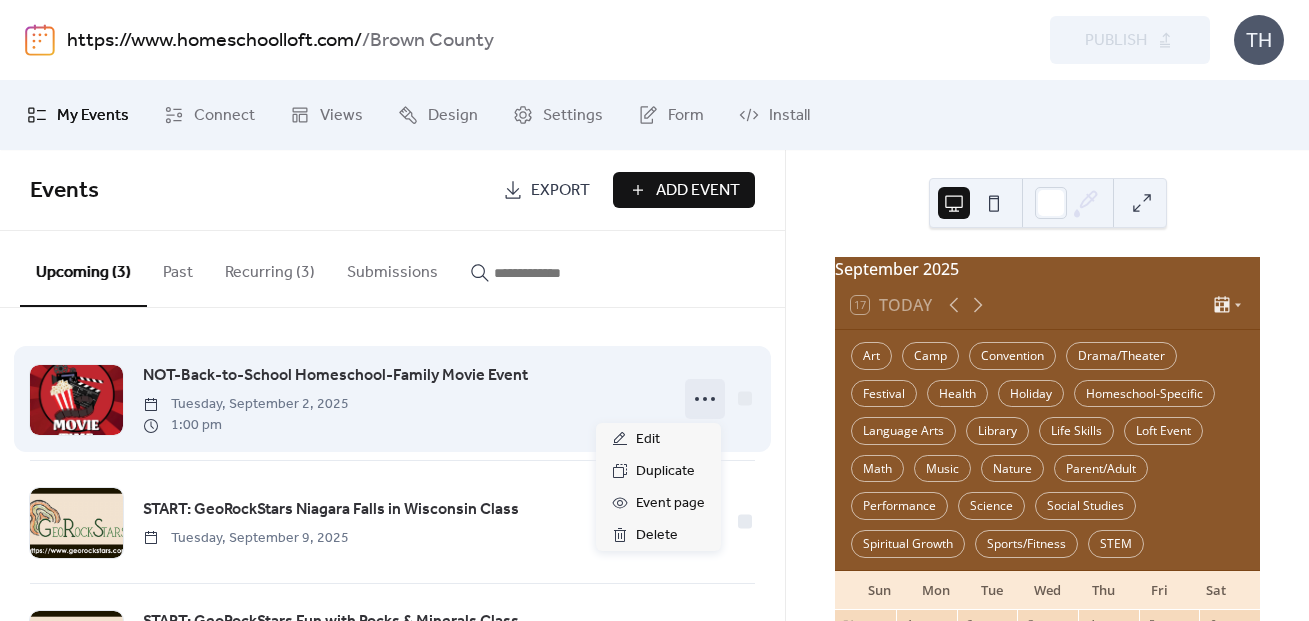 click 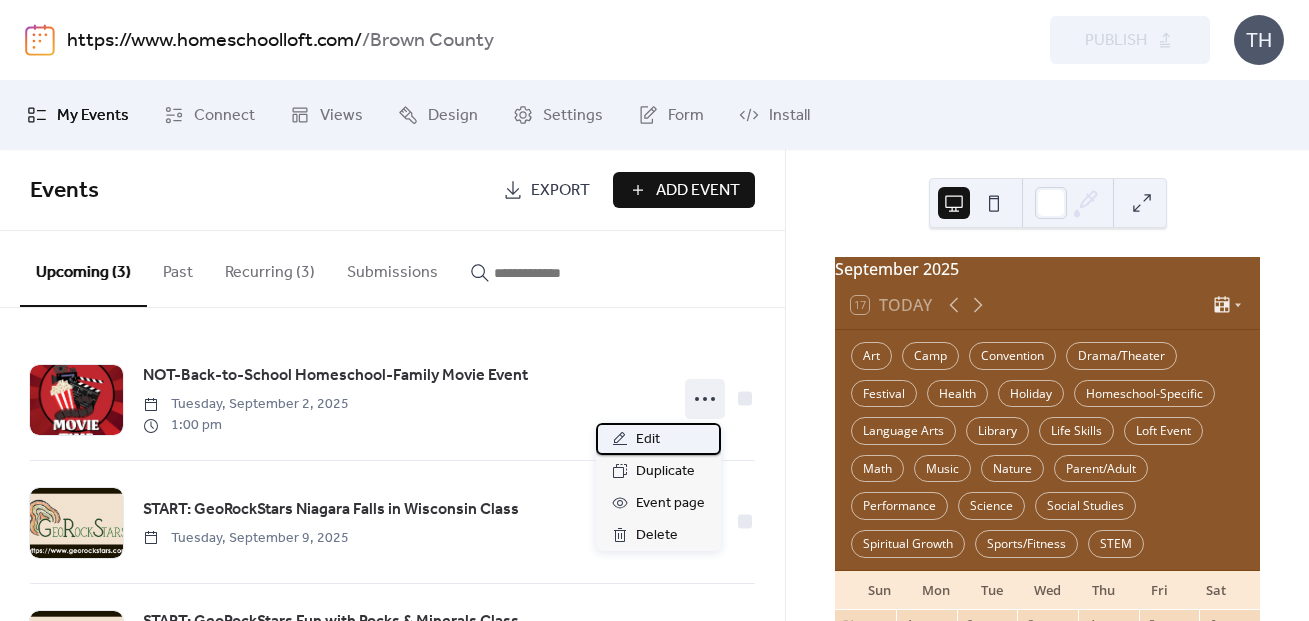 click on "Edit" at bounding box center (658, 439) 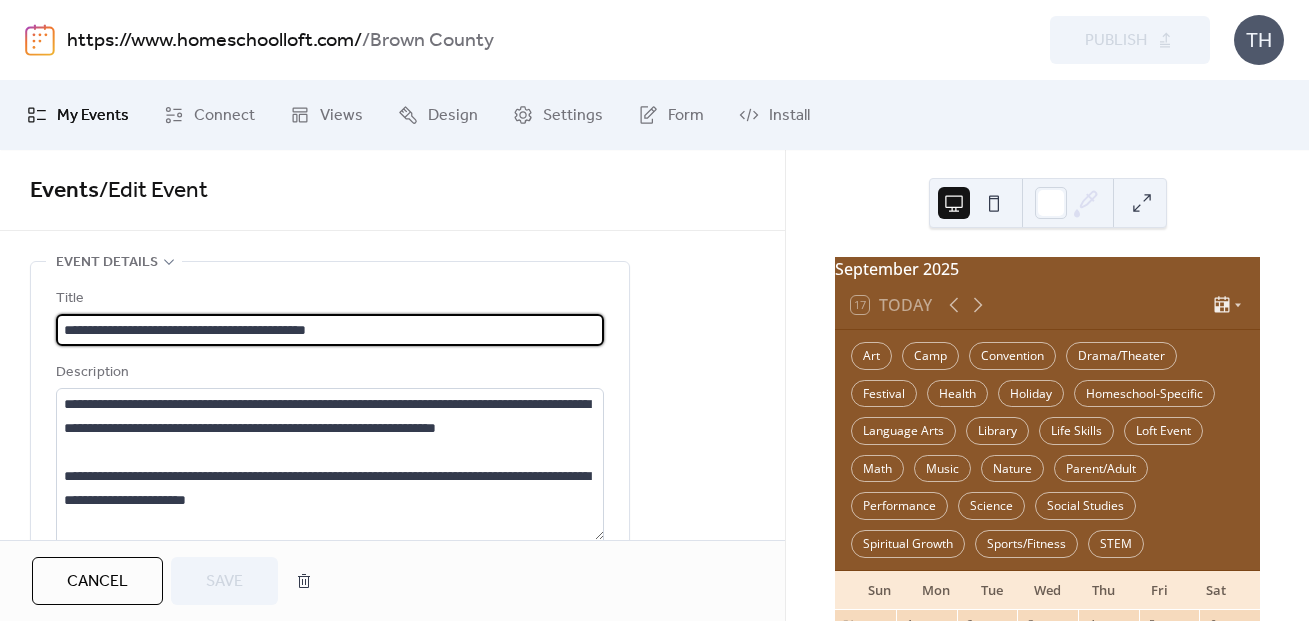 scroll, scrollTop: 0, scrollLeft: 0, axis: both 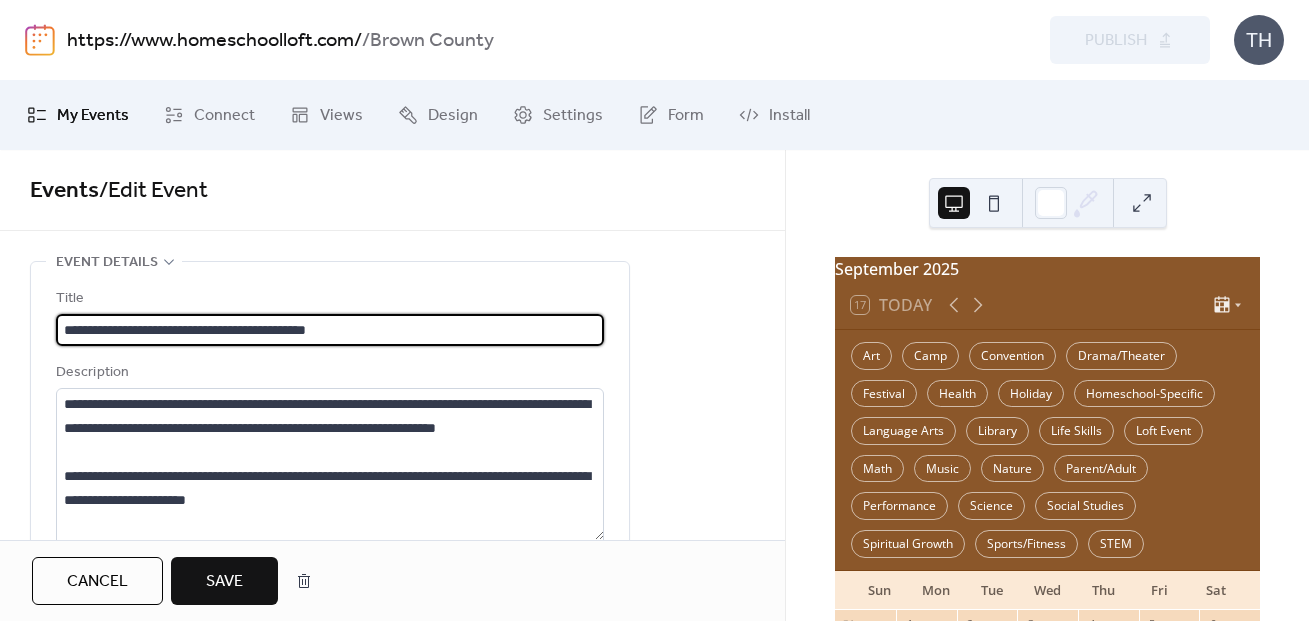 type on "**********" 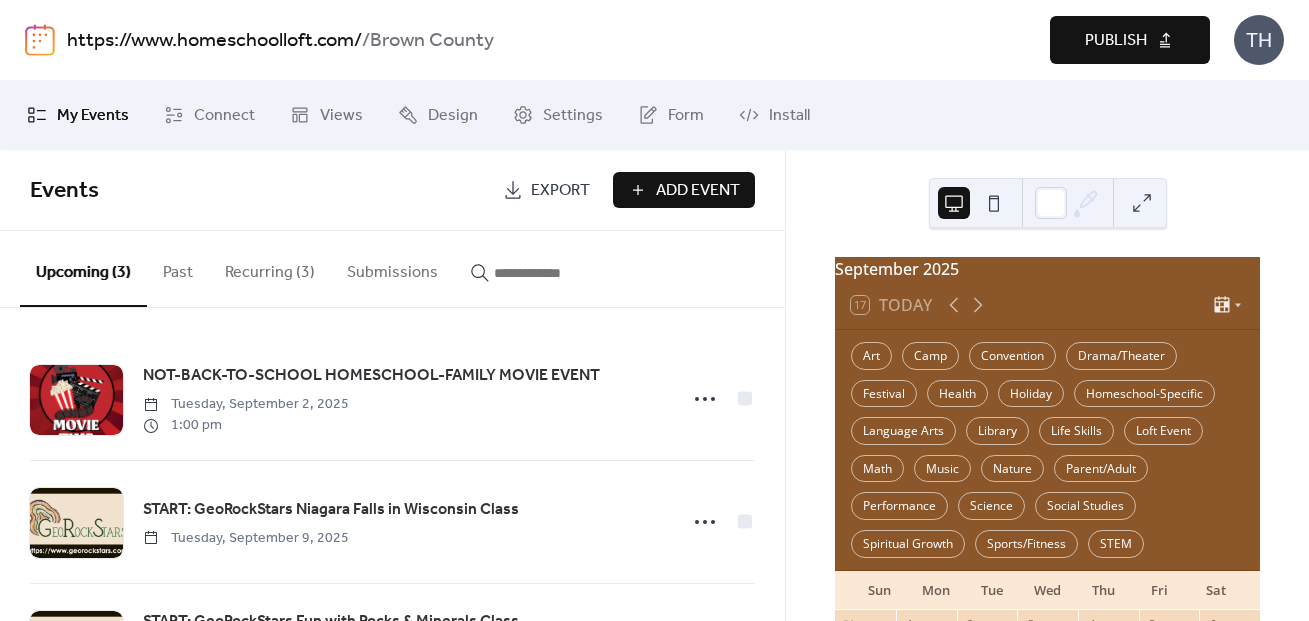 click on "Publish" at bounding box center [1130, 40] 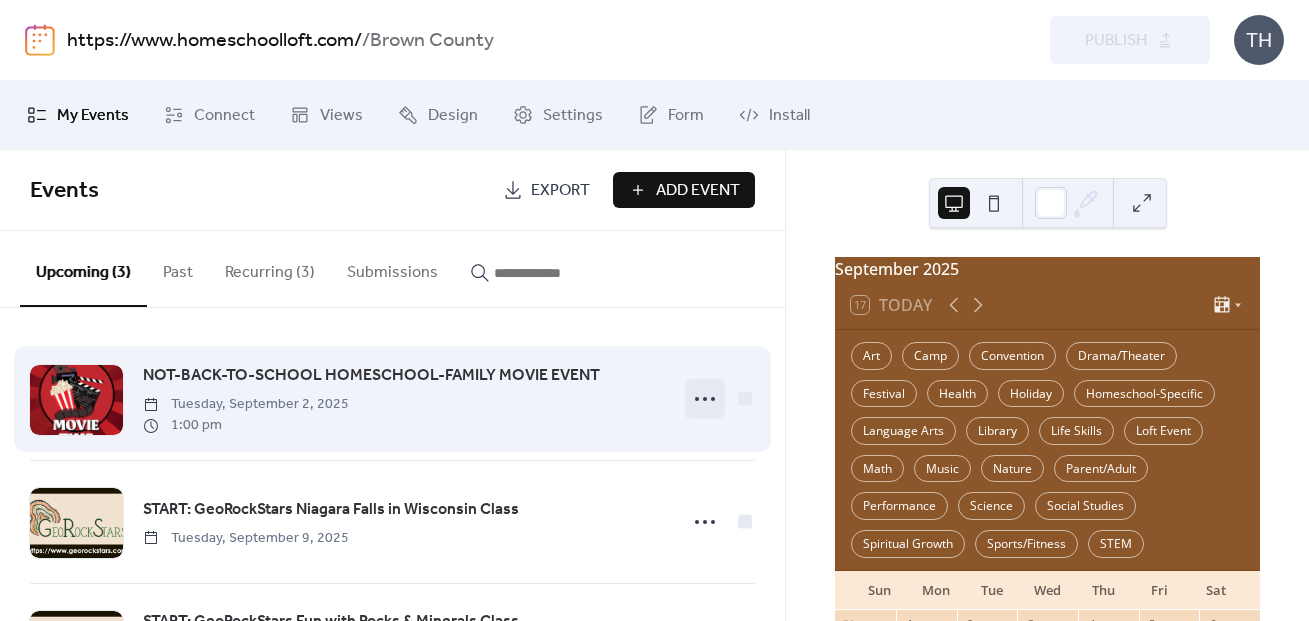 click 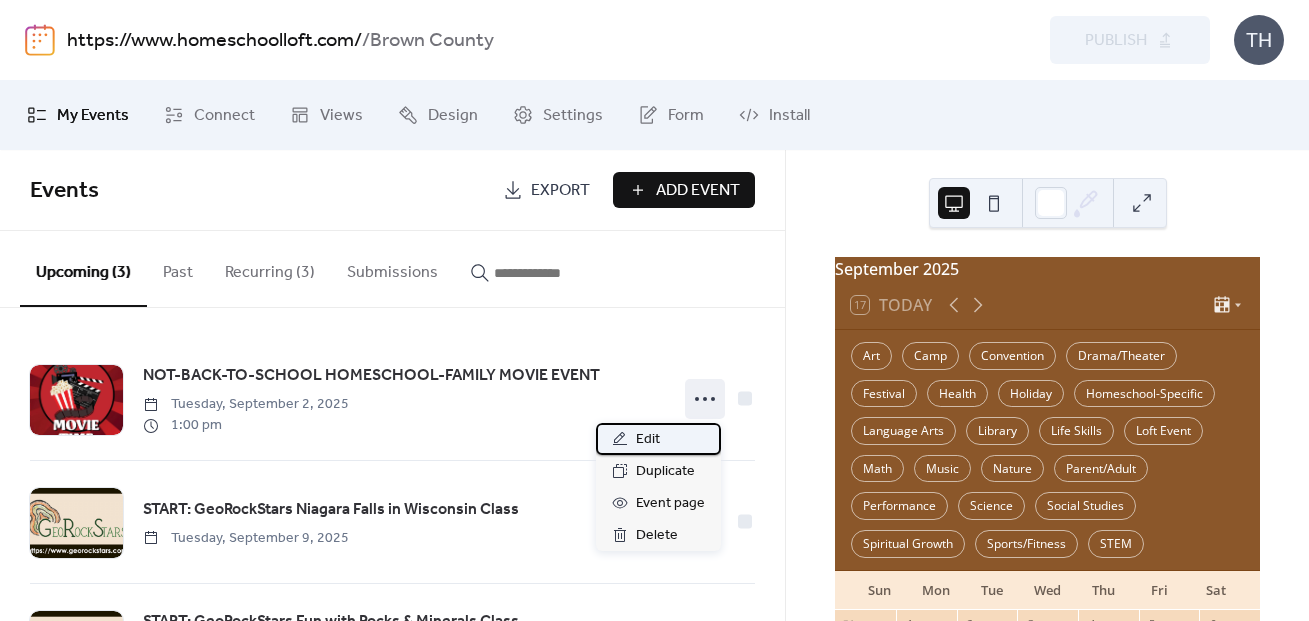 click on "Edit" at bounding box center (658, 439) 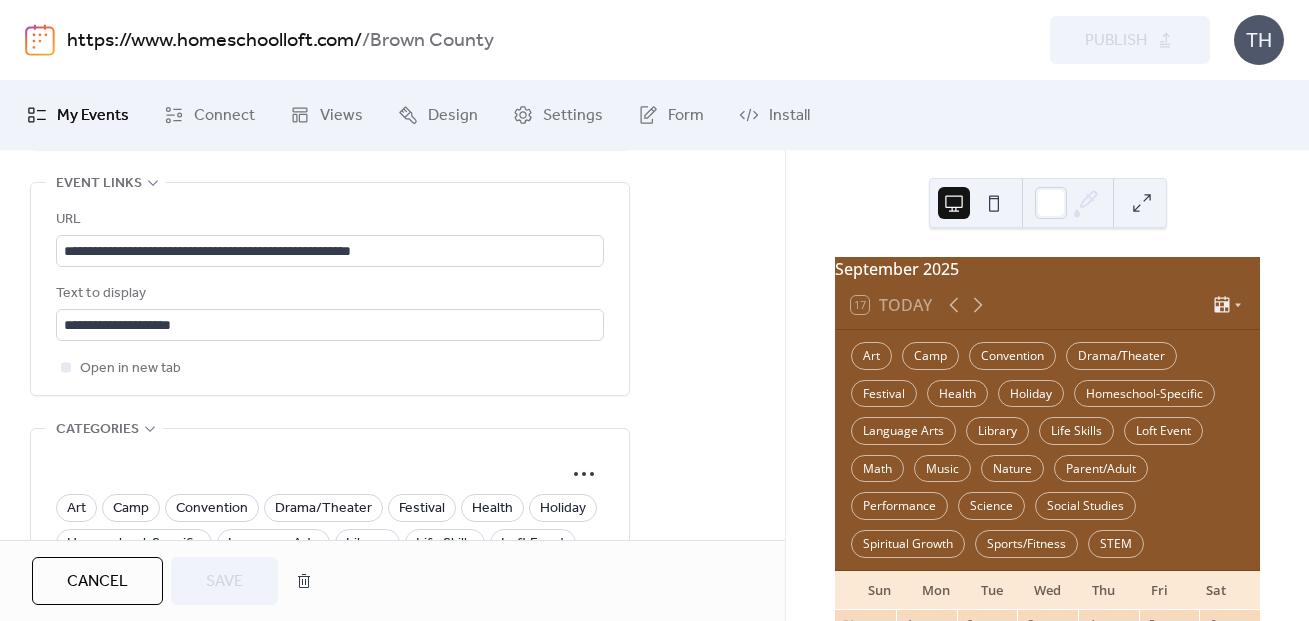 scroll, scrollTop: 1380, scrollLeft: 0, axis: vertical 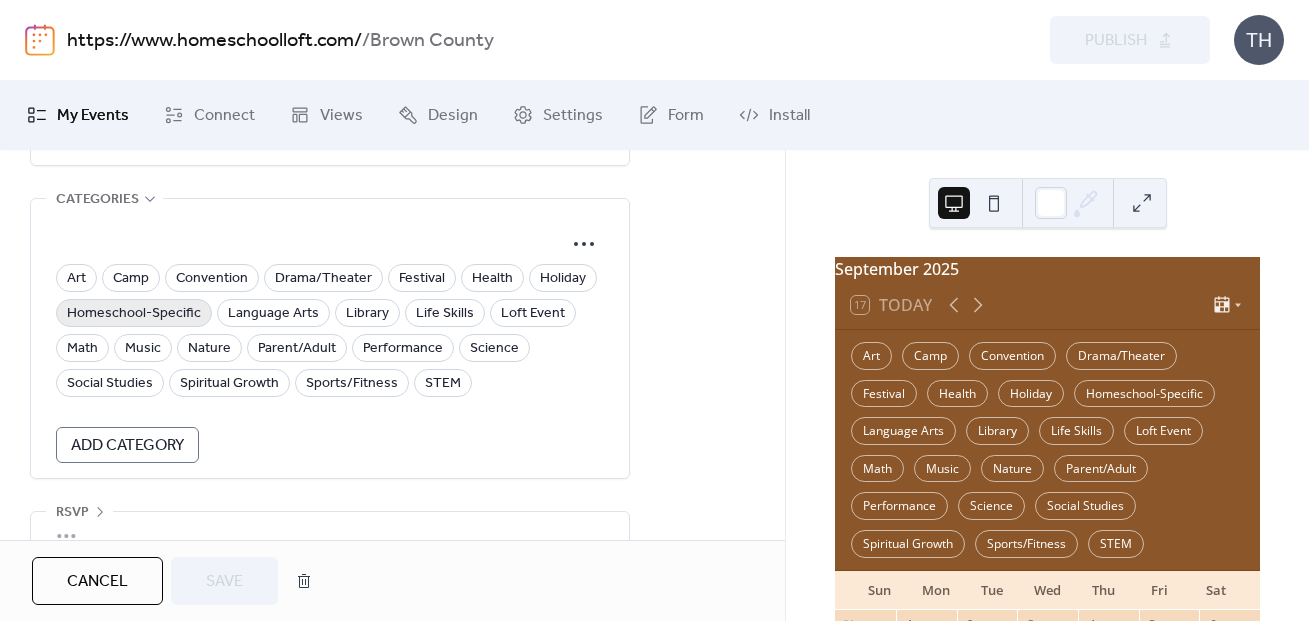click on "Homeschool-Specific" at bounding box center [134, 314] 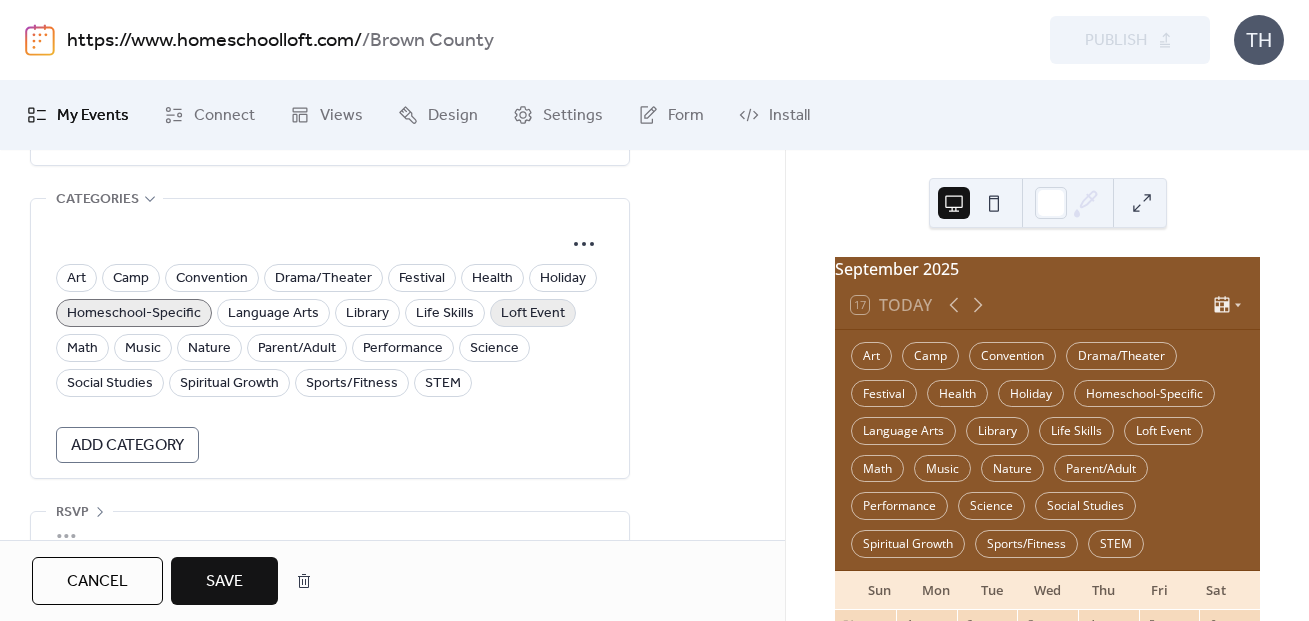 click on "Loft Event" at bounding box center (533, 314) 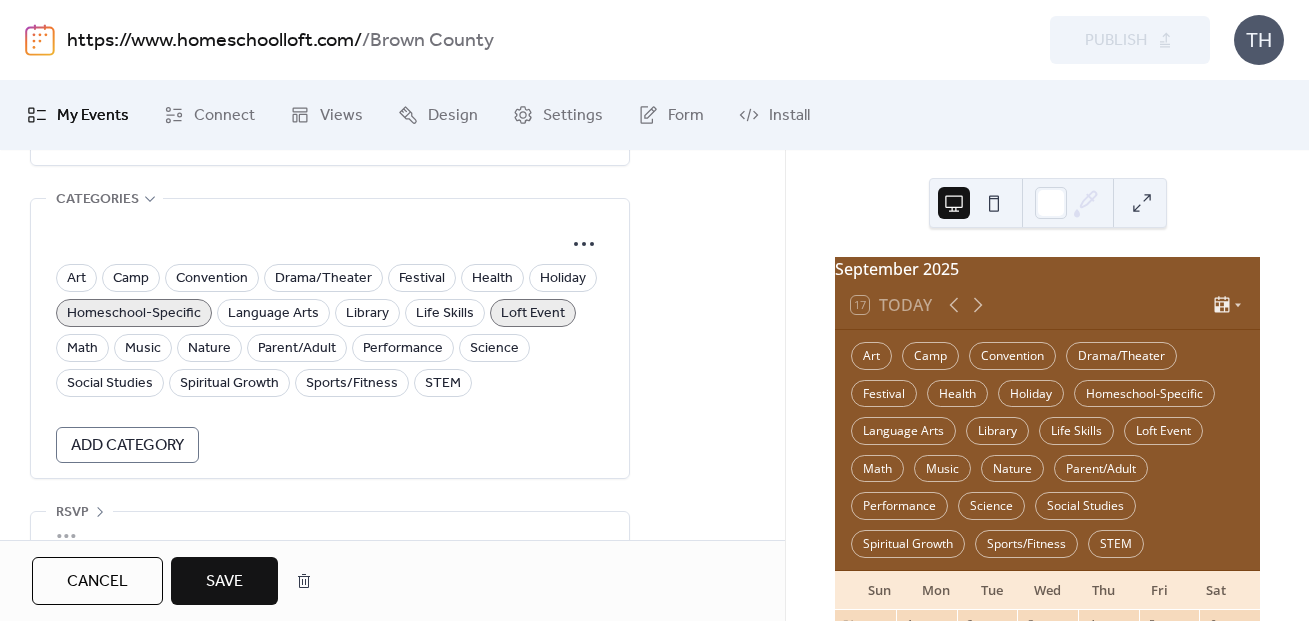 click on "Save" at bounding box center (224, 582) 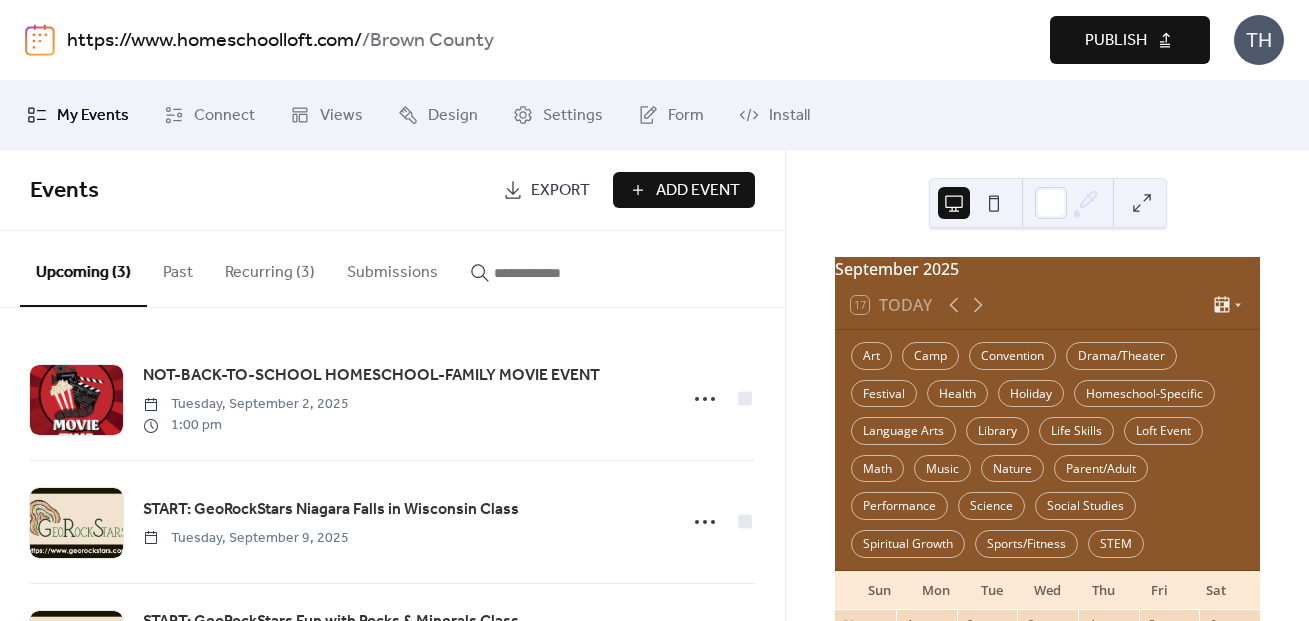 click on "Publish" at bounding box center (1130, 40) 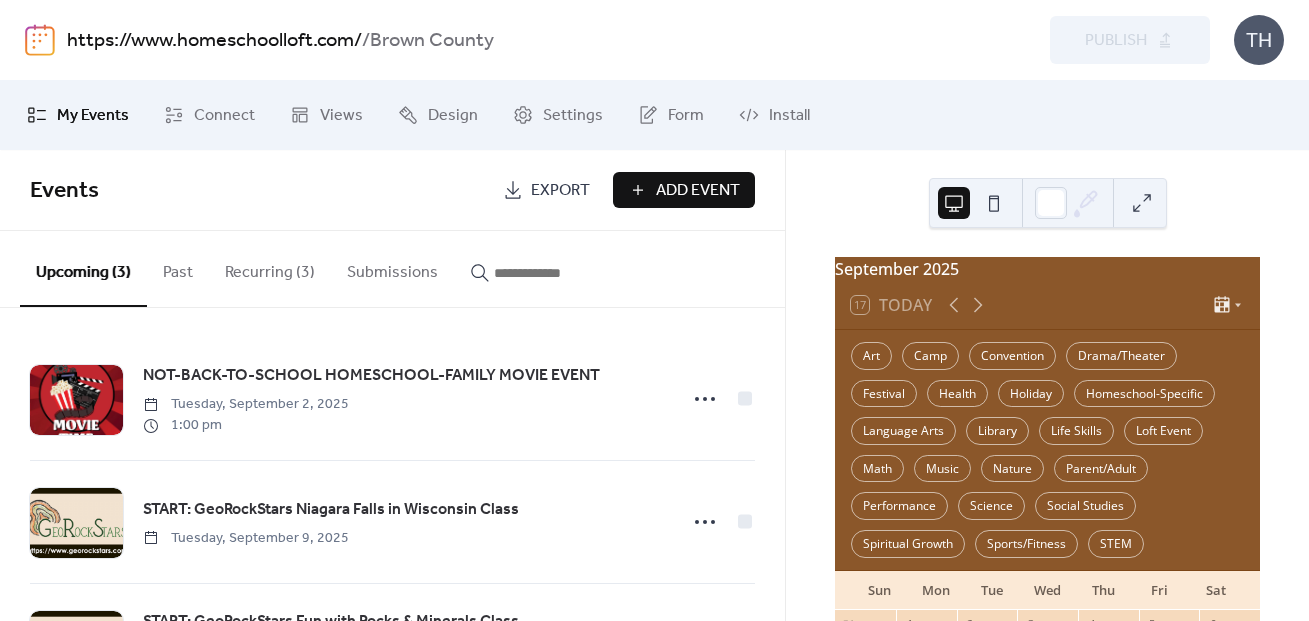 click on "https://www.homeschoolloft.com/" at bounding box center (214, 41) 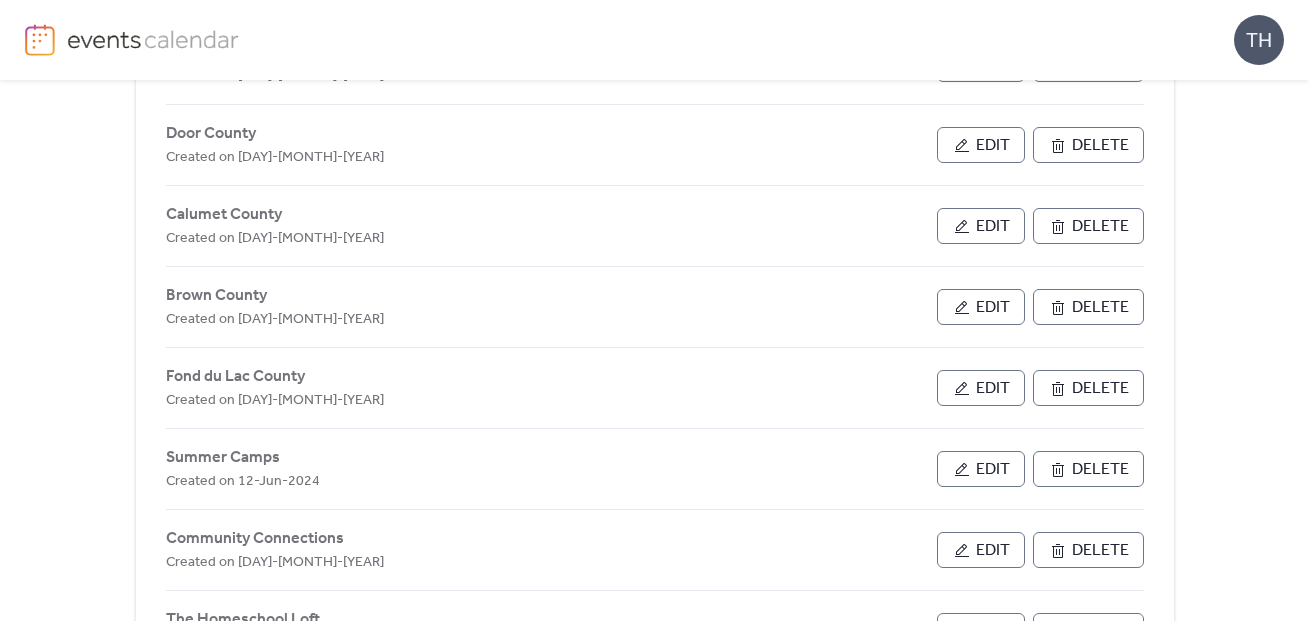 scroll, scrollTop: 912, scrollLeft: 0, axis: vertical 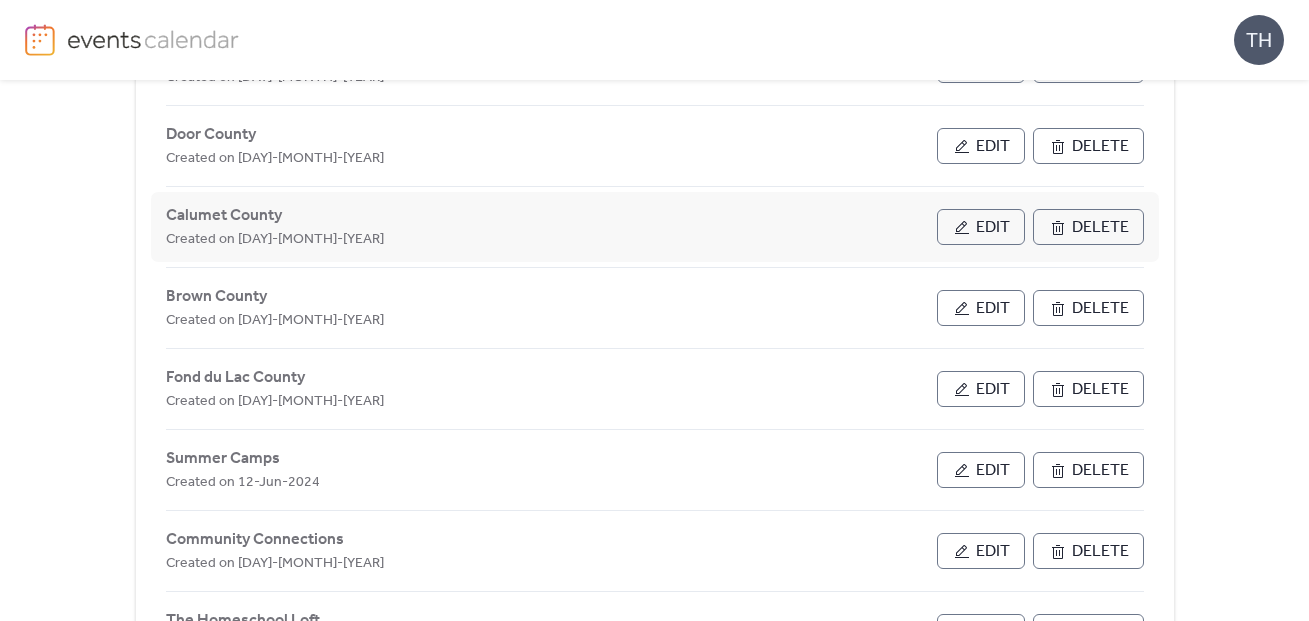 click on "Edit" at bounding box center (993, 228) 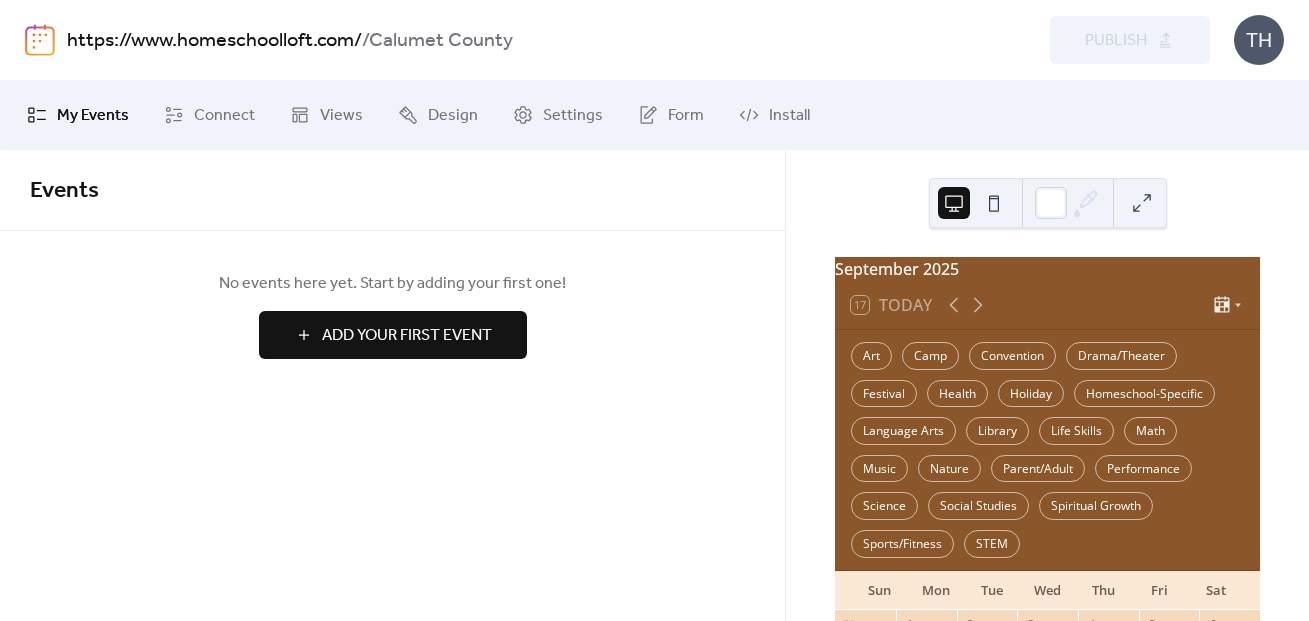 click on "Add Your First Event" at bounding box center (407, 336) 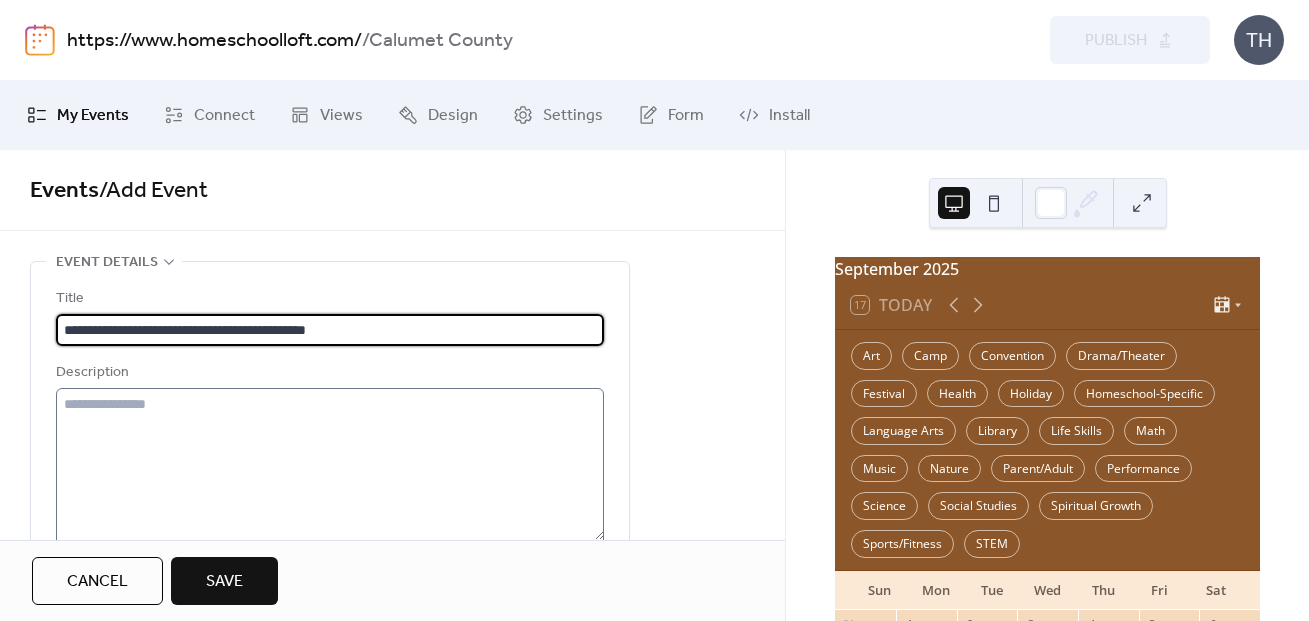 type on "**********" 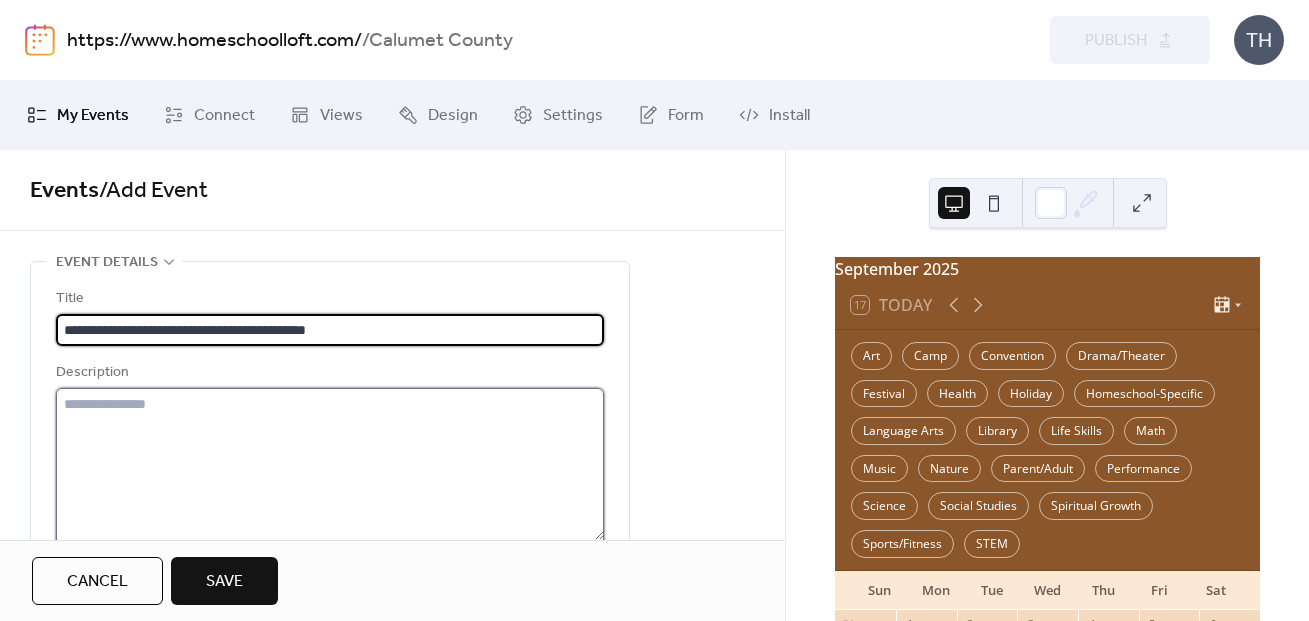 click at bounding box center [330, 464] 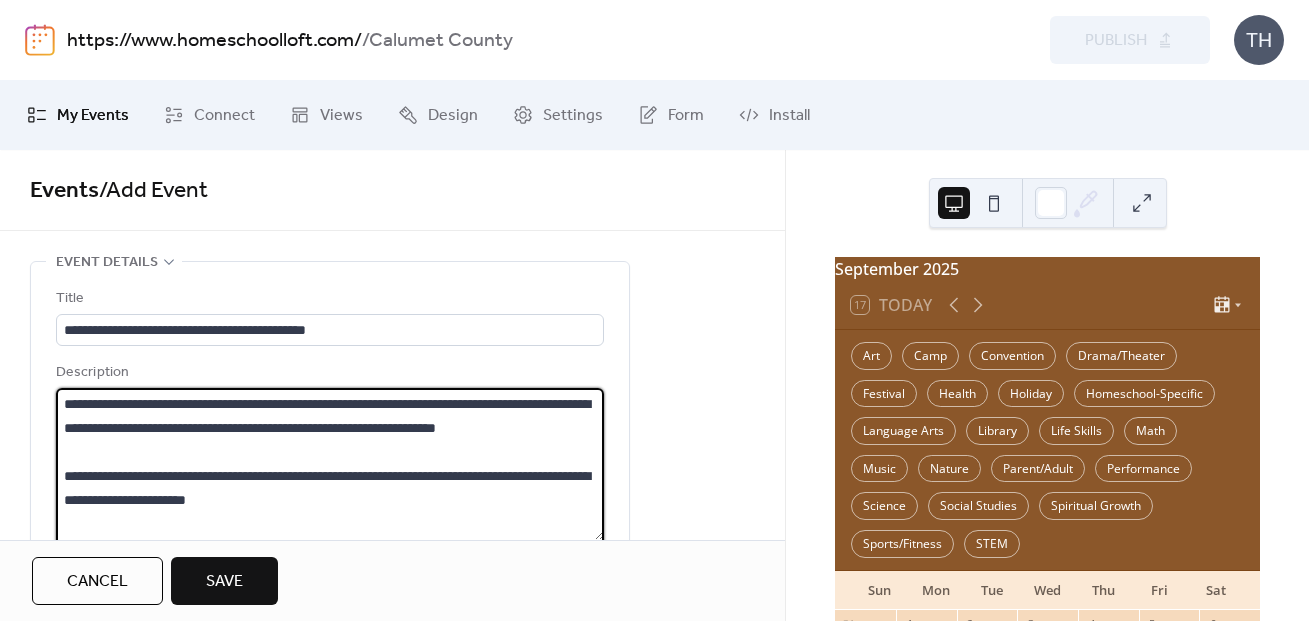 scroll, scrollTop: 165, scrollLeft: 0, axis: vertical 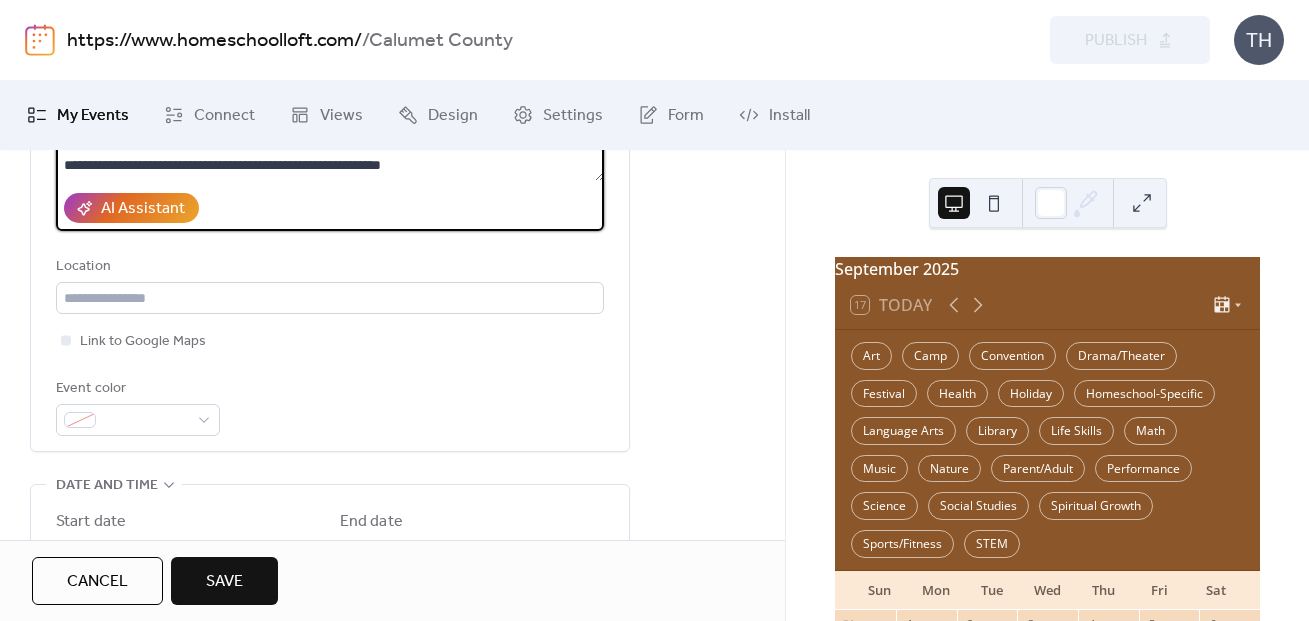 type on "**********" 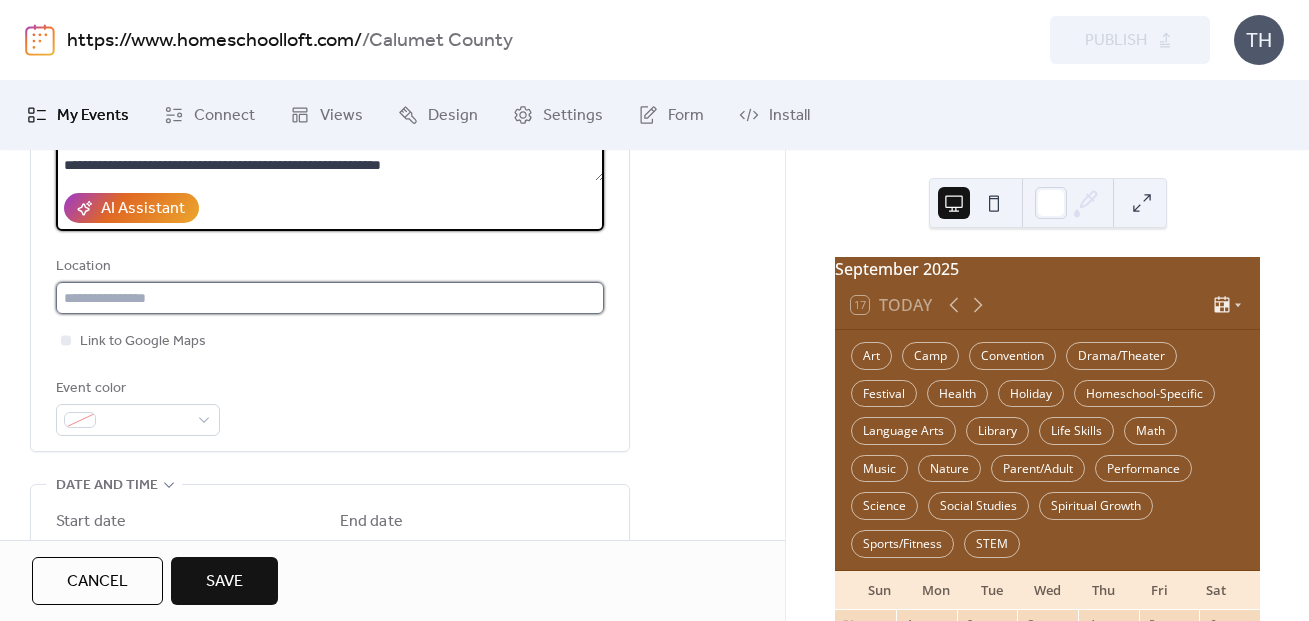 click at bounding box center [330, 298] 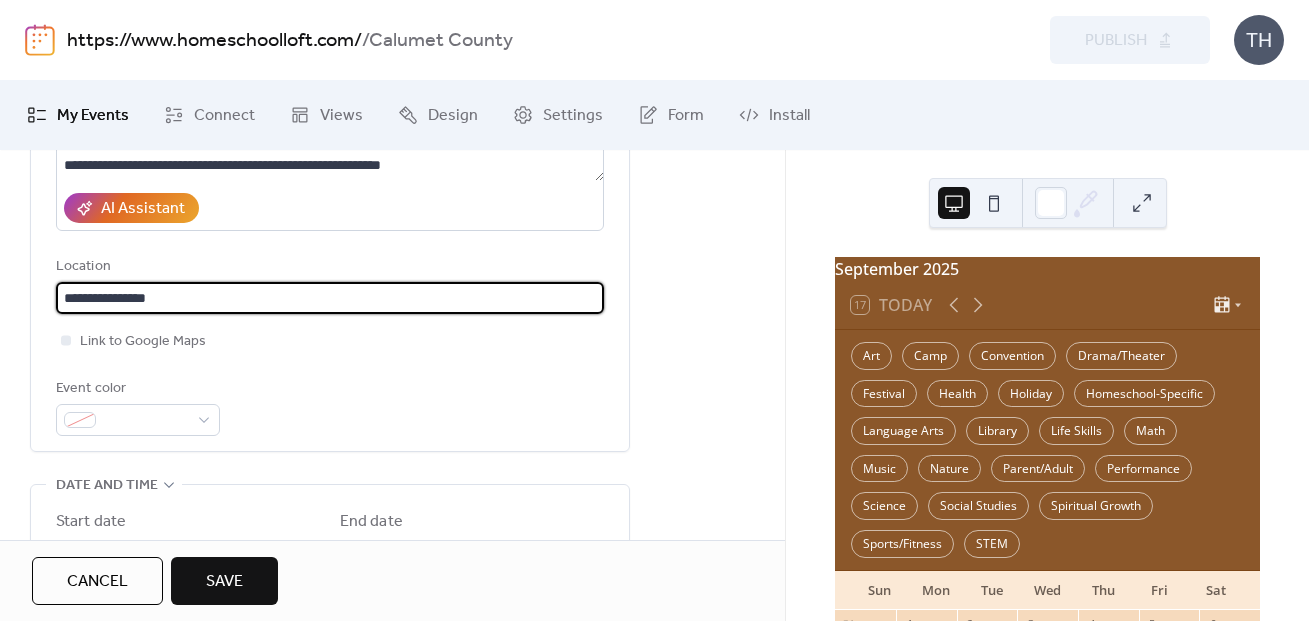 paste on "**********" 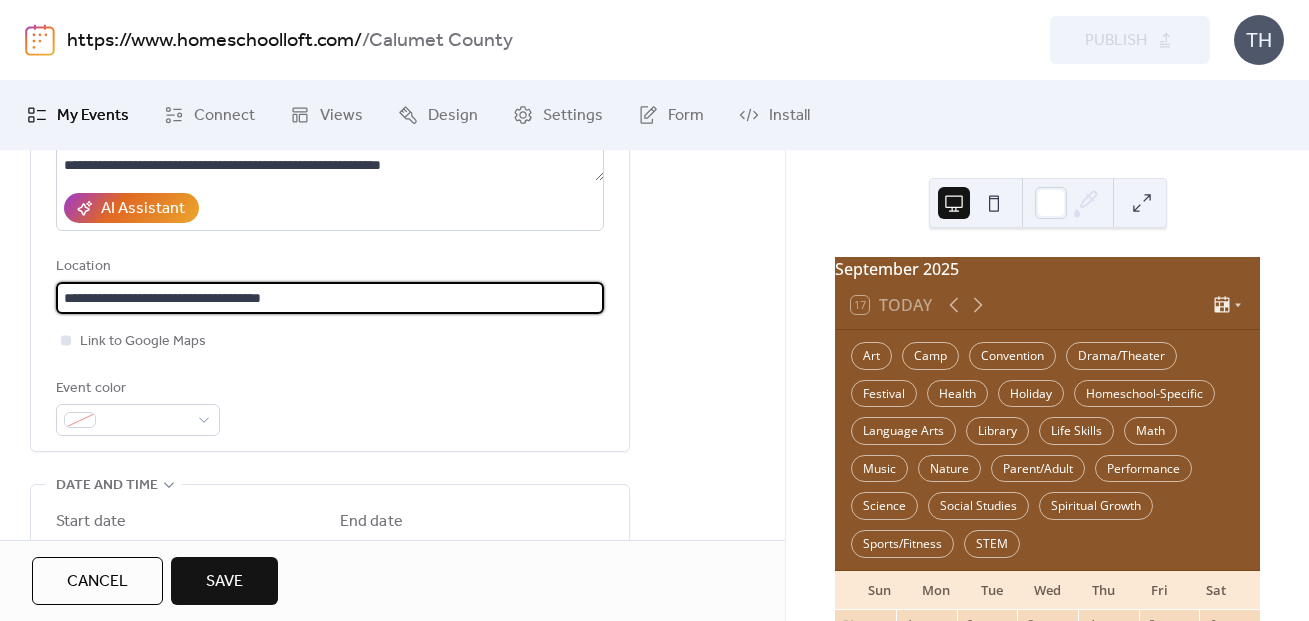 type on "**********" 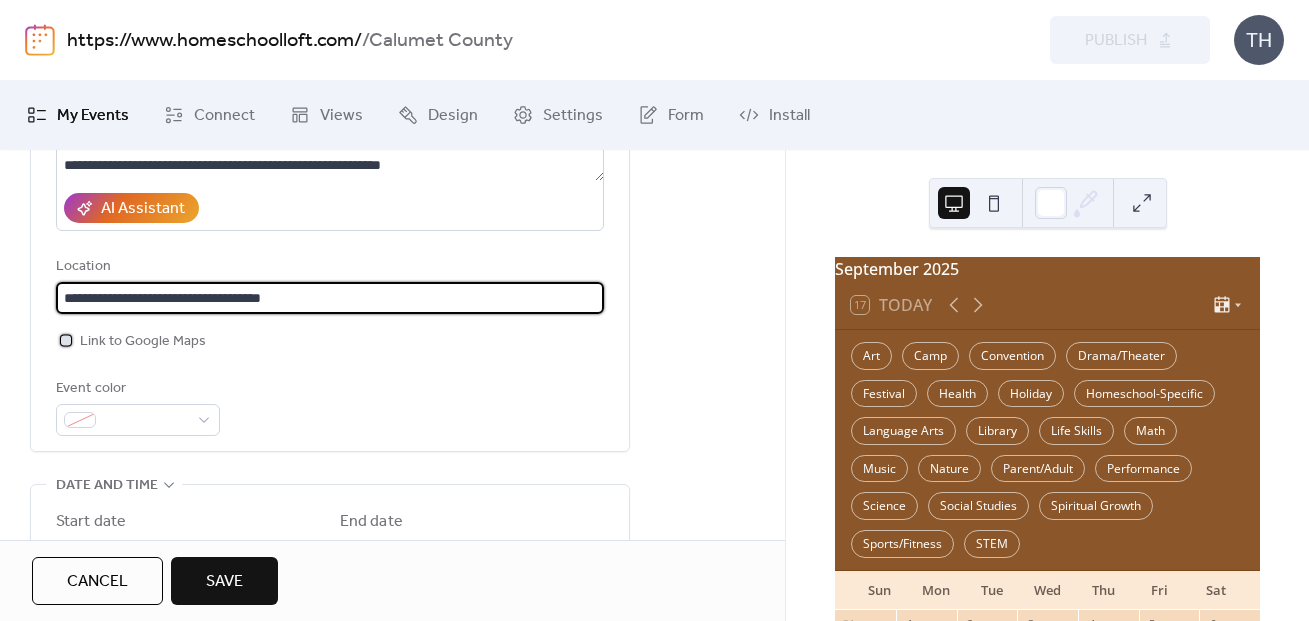 click on "Link to Google Maps" at bounding box center (143, 342) 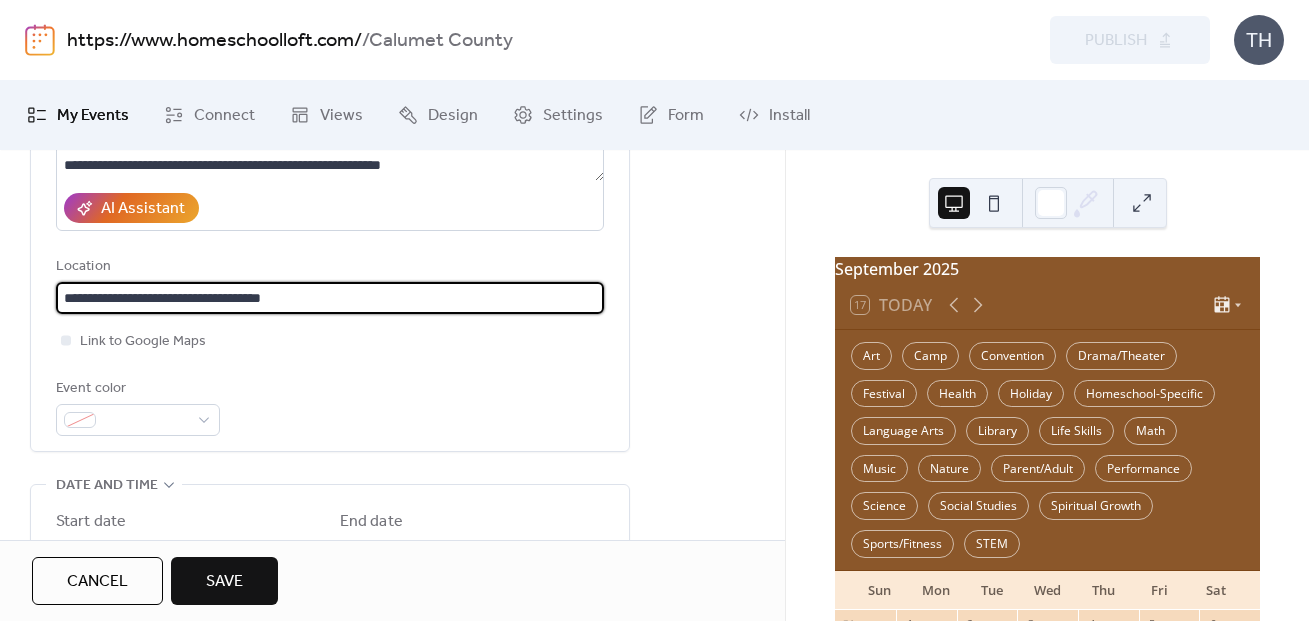 scroll, scrollTop: 0, scrollLeft: 0, axis: both 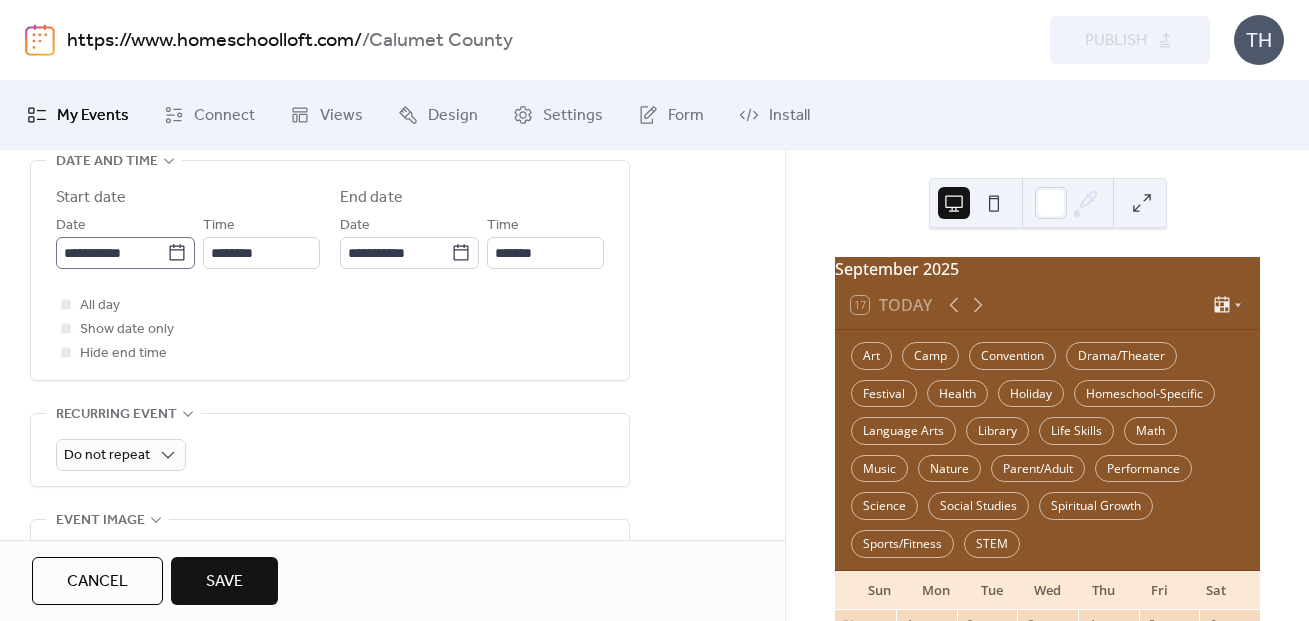 type 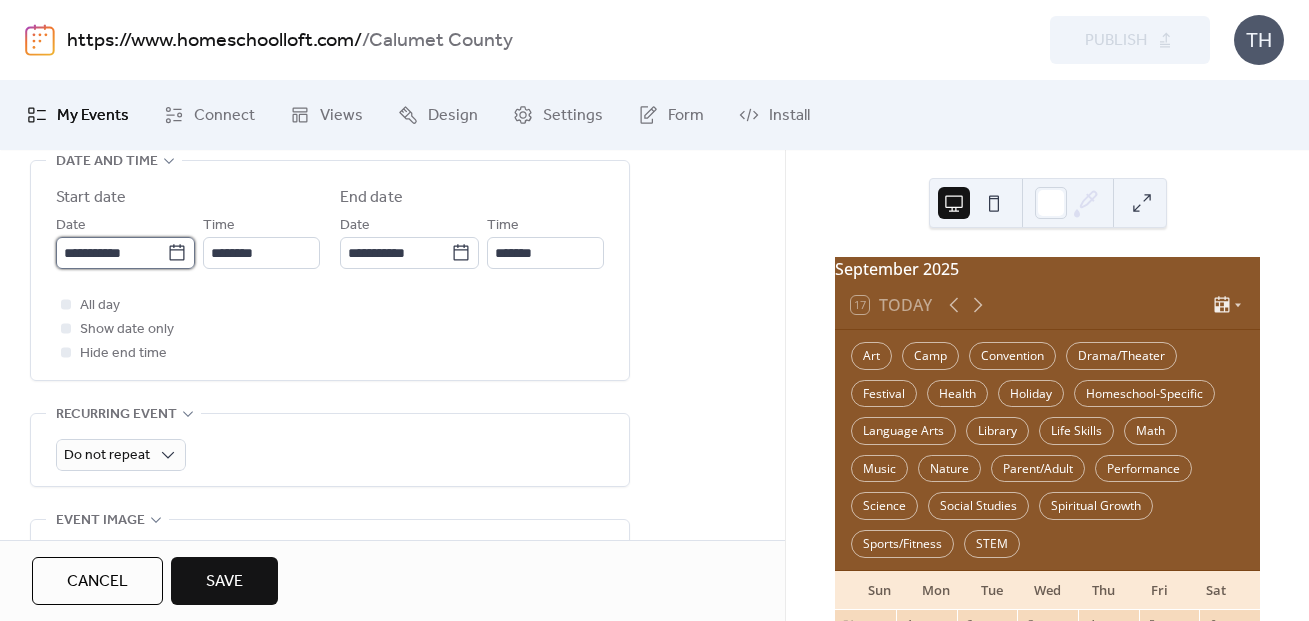 click on "**********" at bounding box center (111, 253) 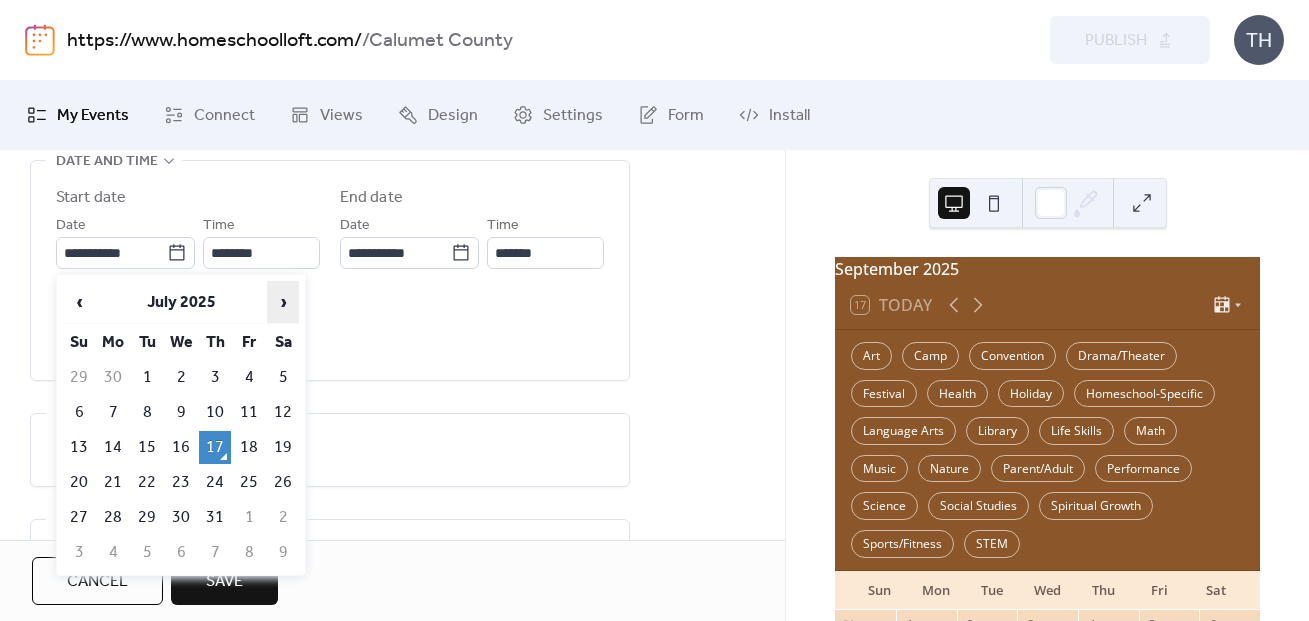 click on "›" at bounding box center [283, 302] 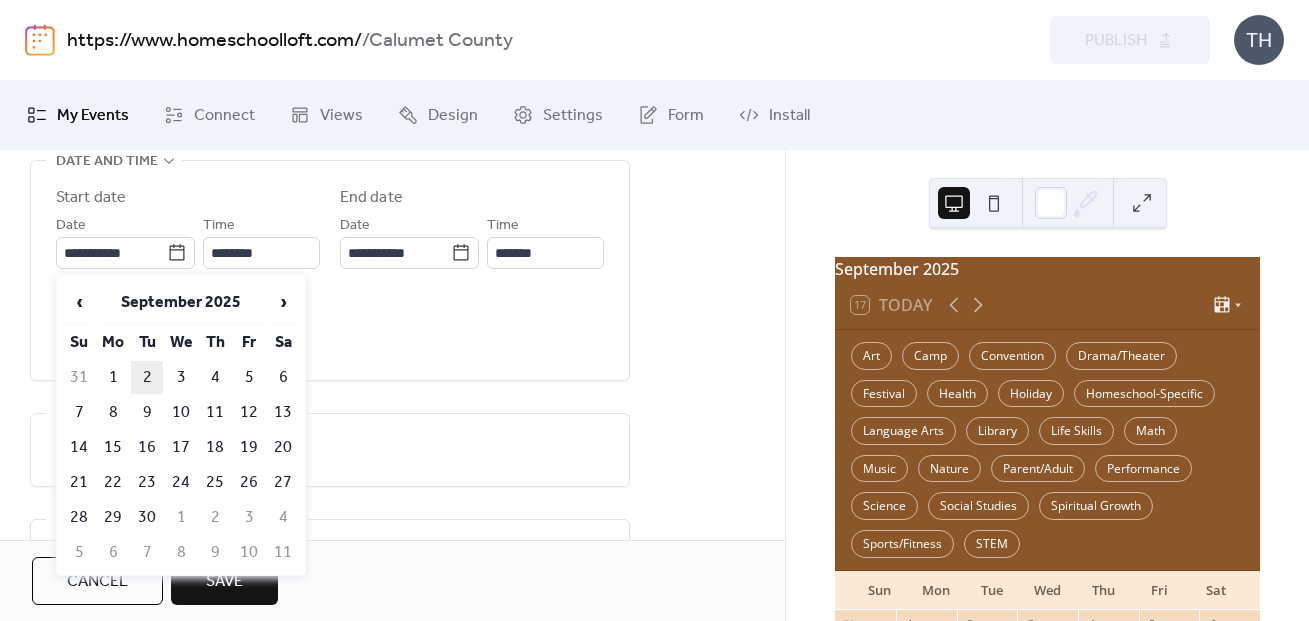 click on "2" at bounding box center [147, 377] 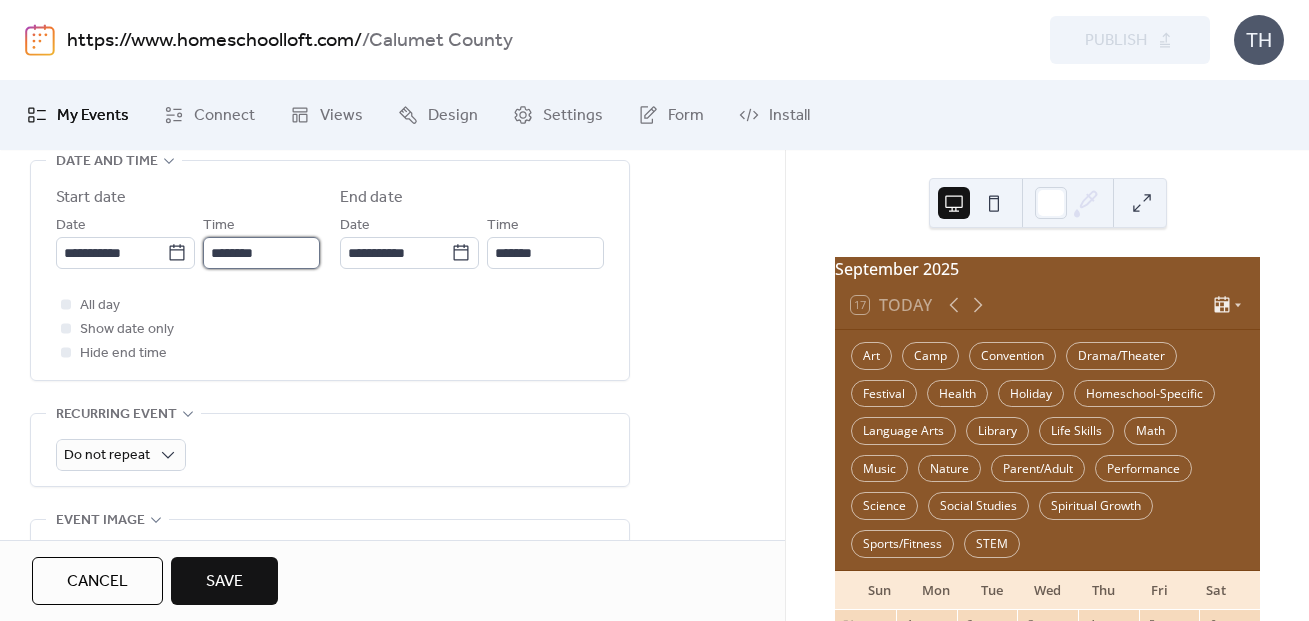 click on "********" at bounding box center [261, 253] 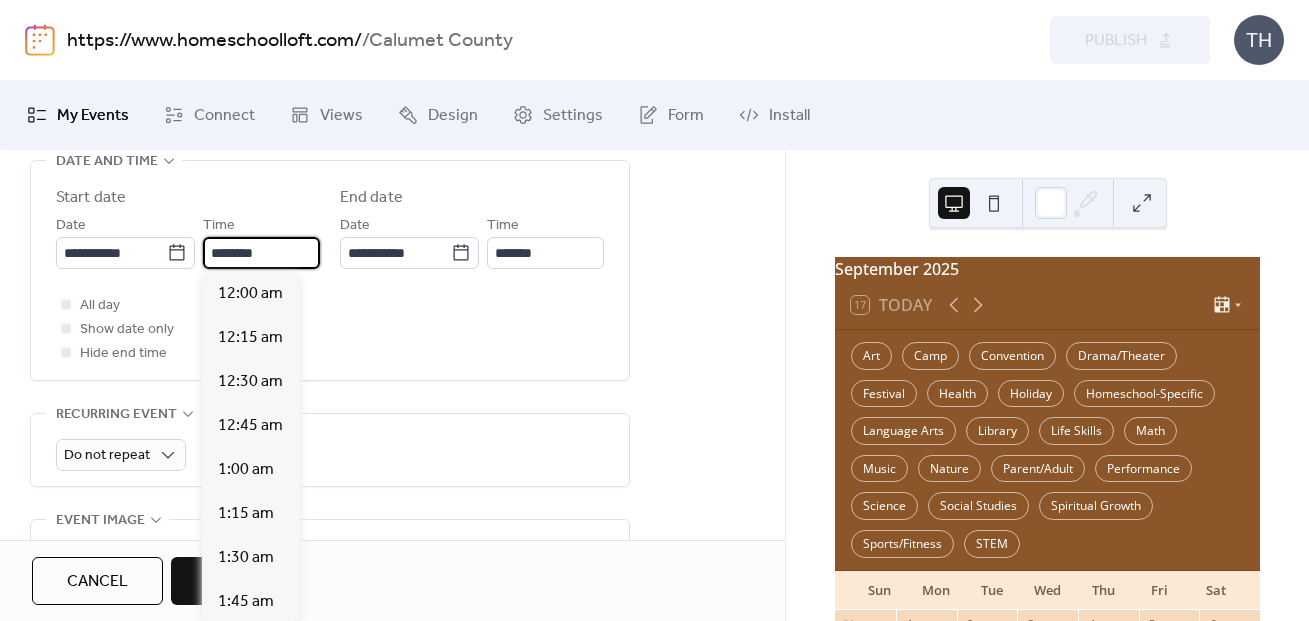 scroll, scrollTop: 2184, scrollLeft: 0, axis: vertical 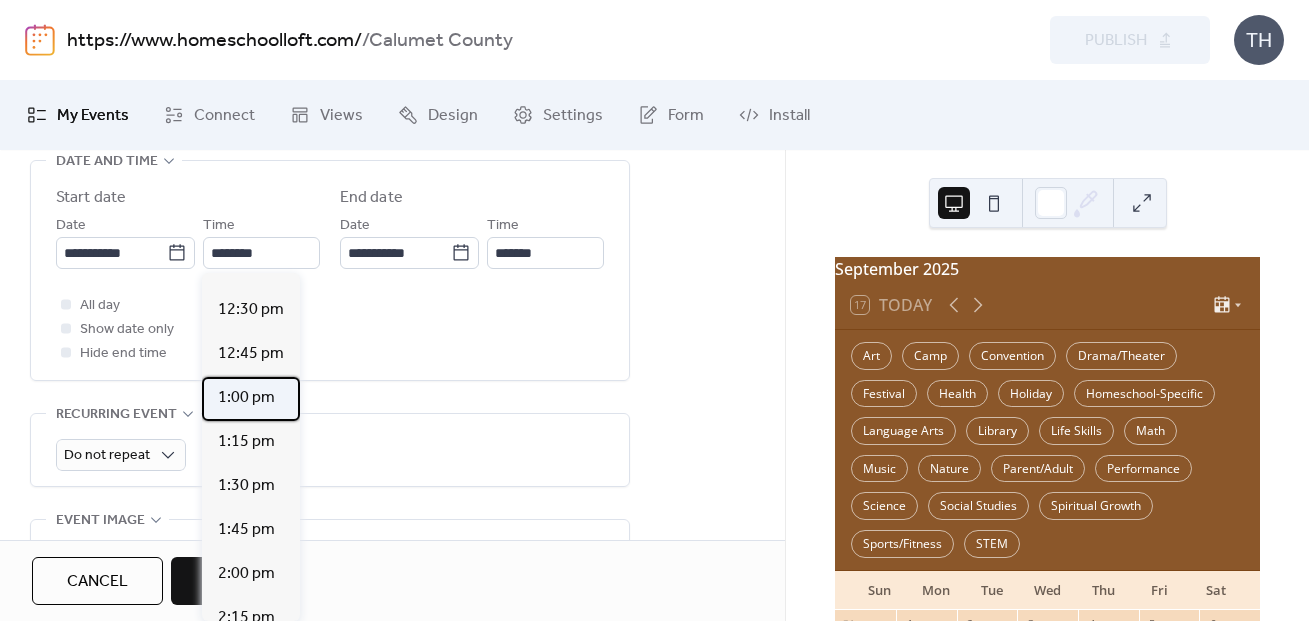 click on "1:00 pm" at bounding box center [246, 398] 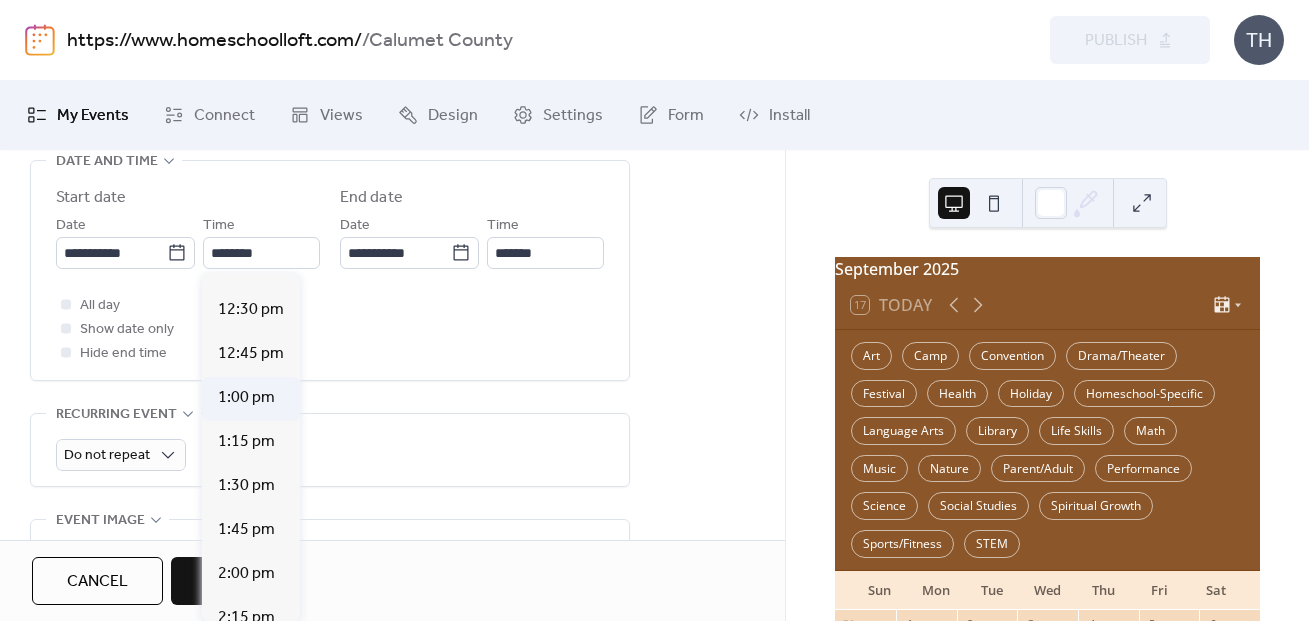 type on "*******" 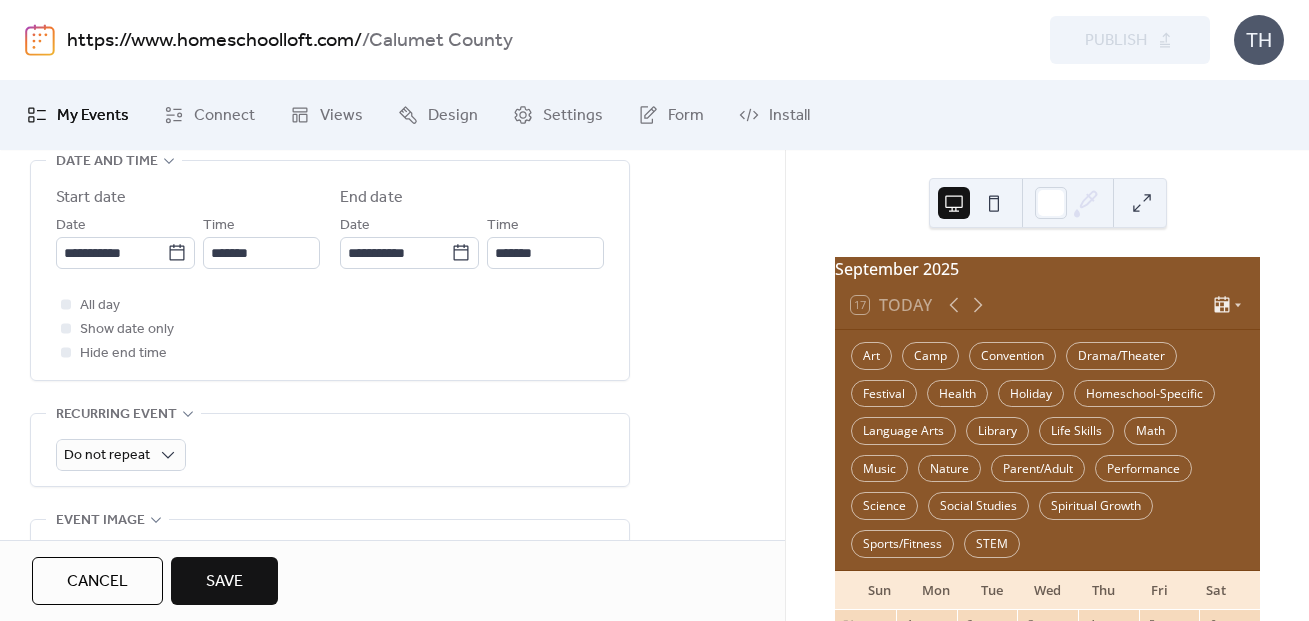 click on "**********" at bounding box center (330, 275) 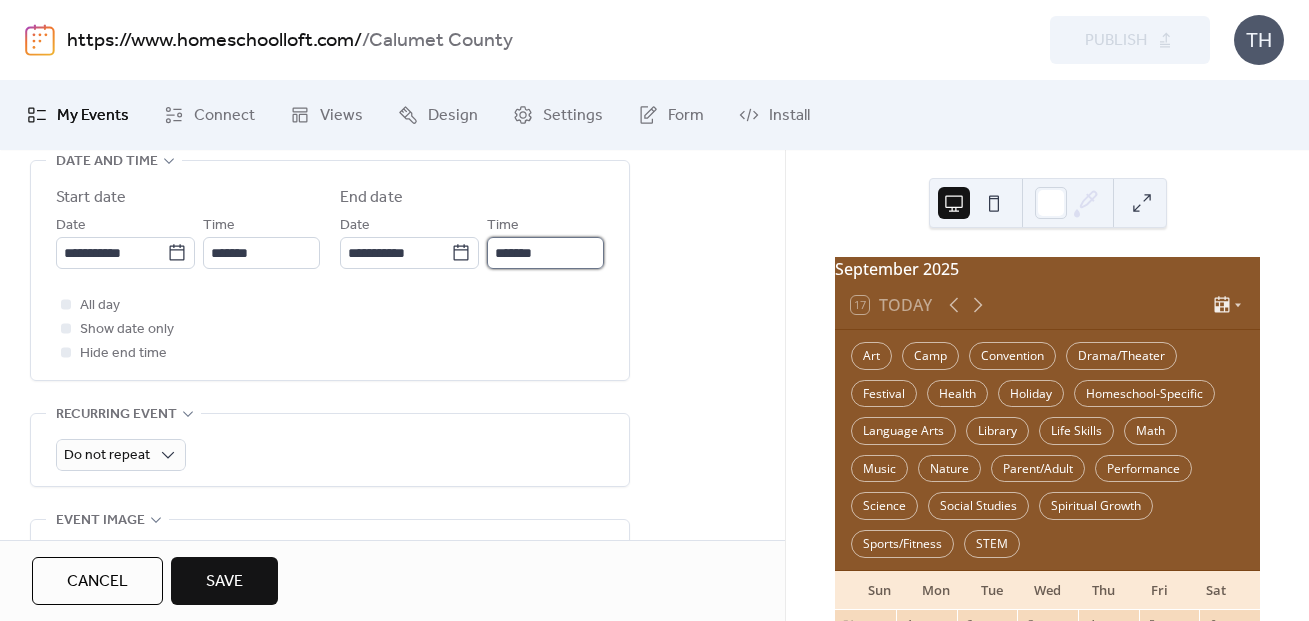 click on "*******" at bounding box center (545, 253) 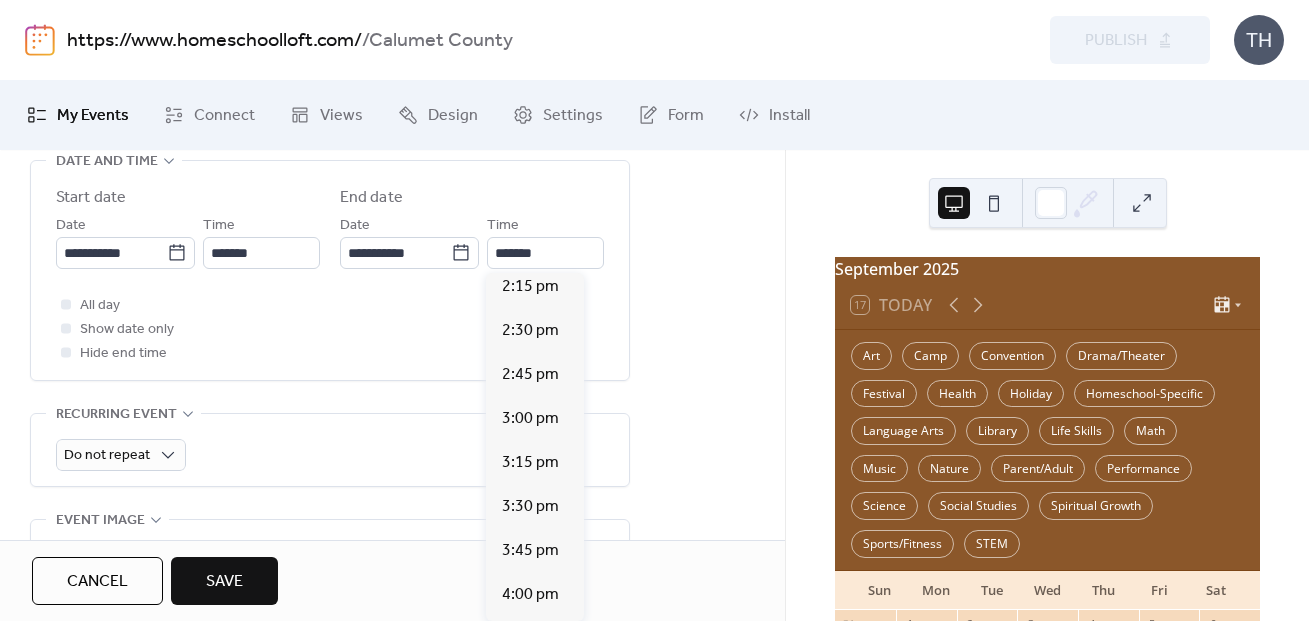 scroll, scrollTop: 309, scrollLeft: 0, axis: vertical 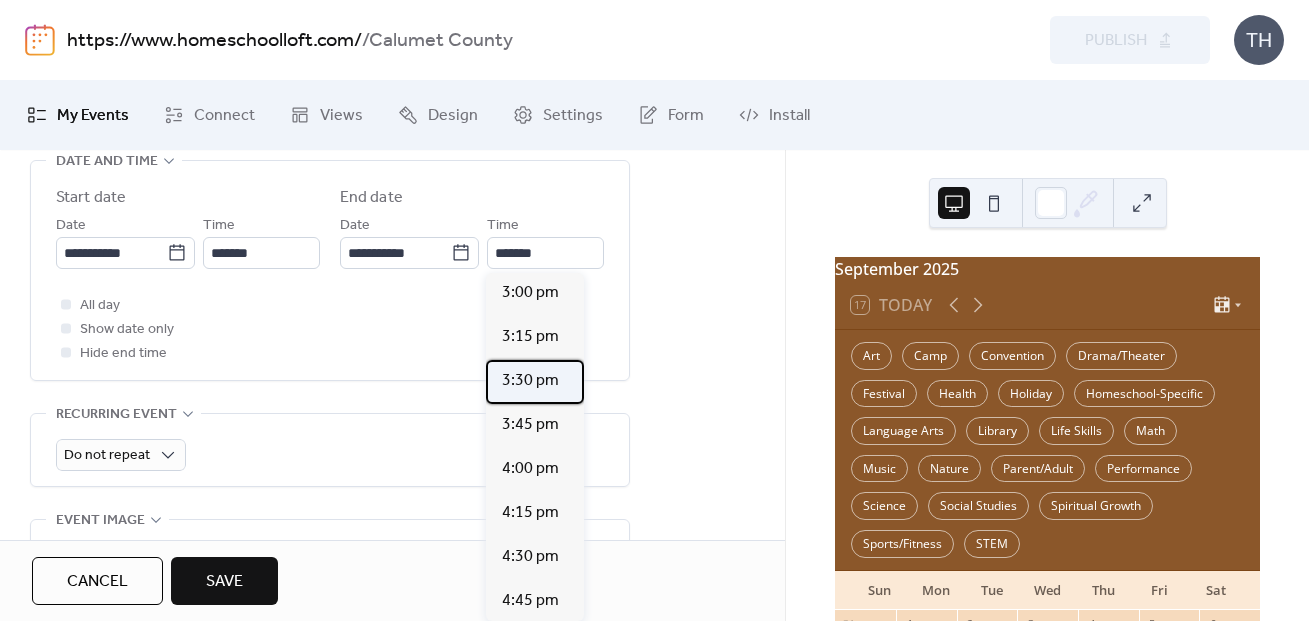 click on "3:30 pm" at bounding box center [535, 382] 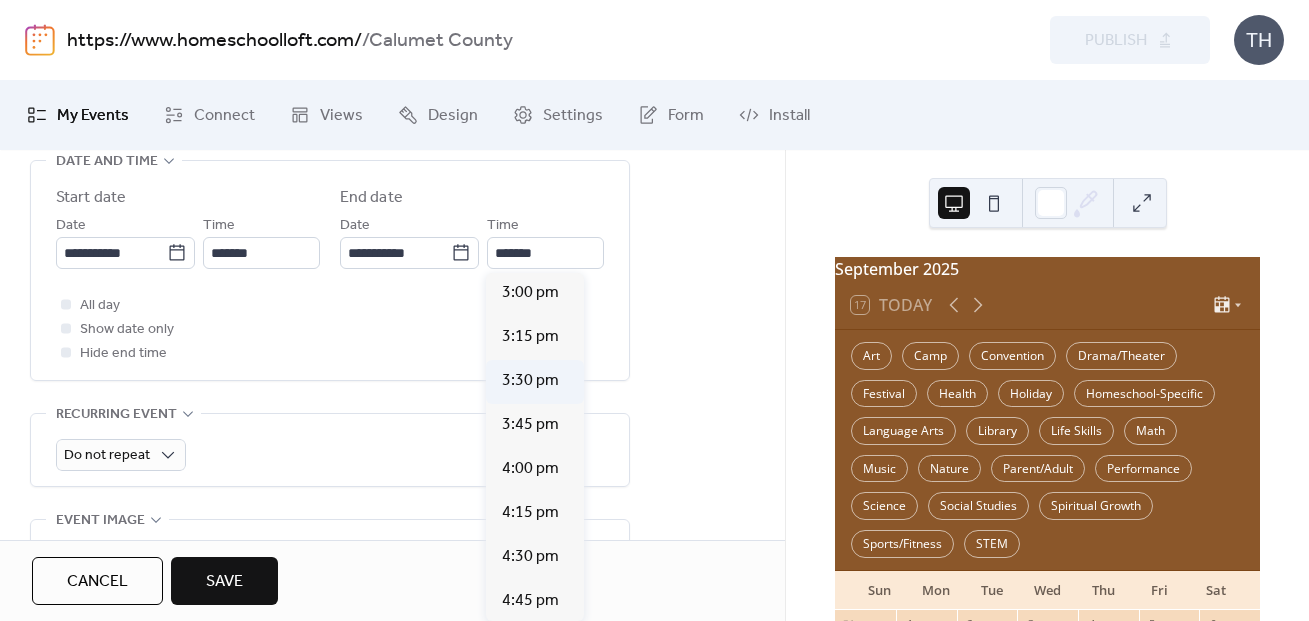 type on "*******" 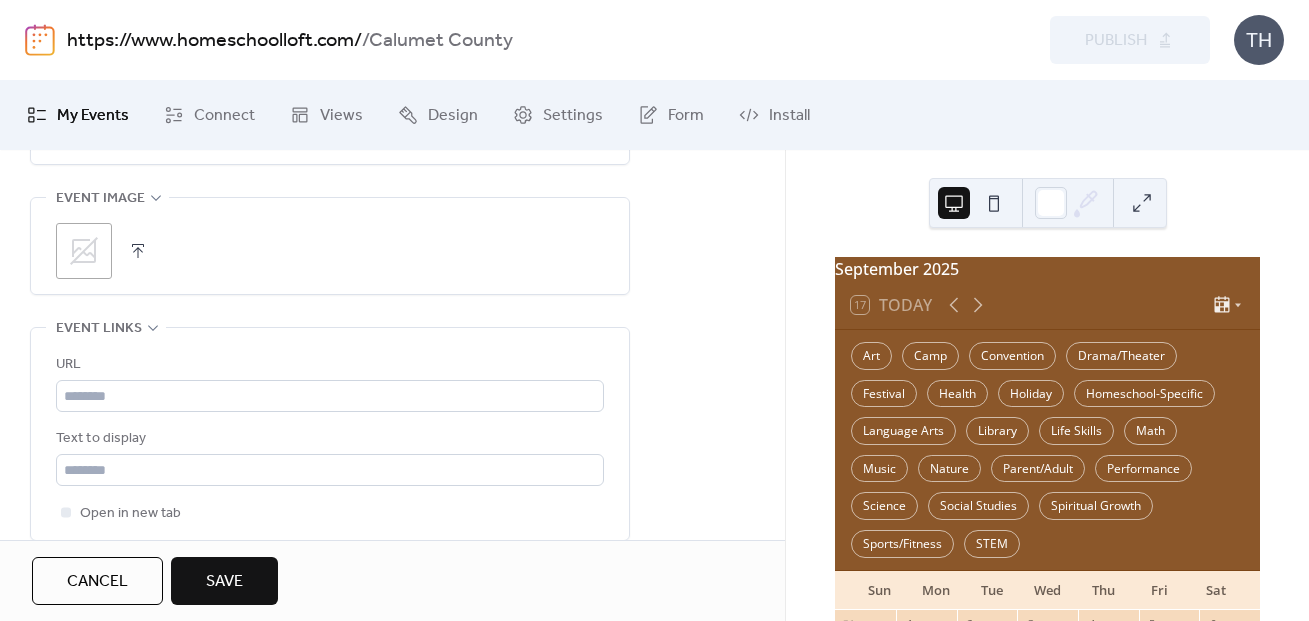 scroll, scrollTop: 1070, scrollLeft: 0, axis: vertical 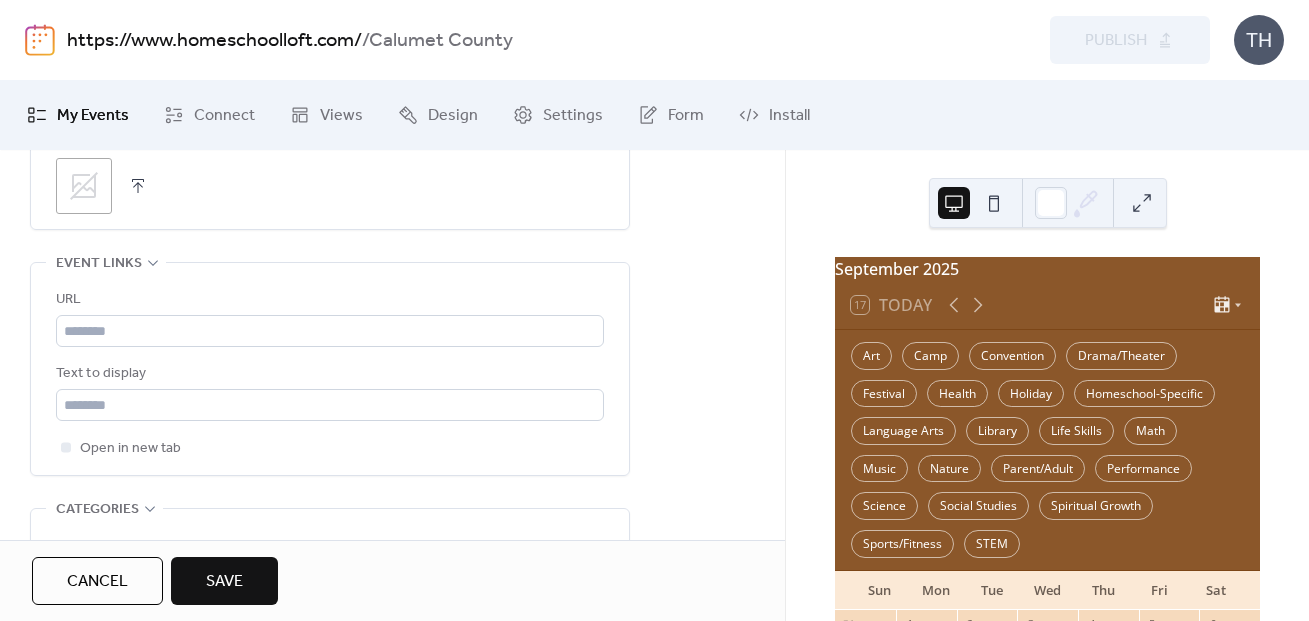 click at bounding box center [138, 186] 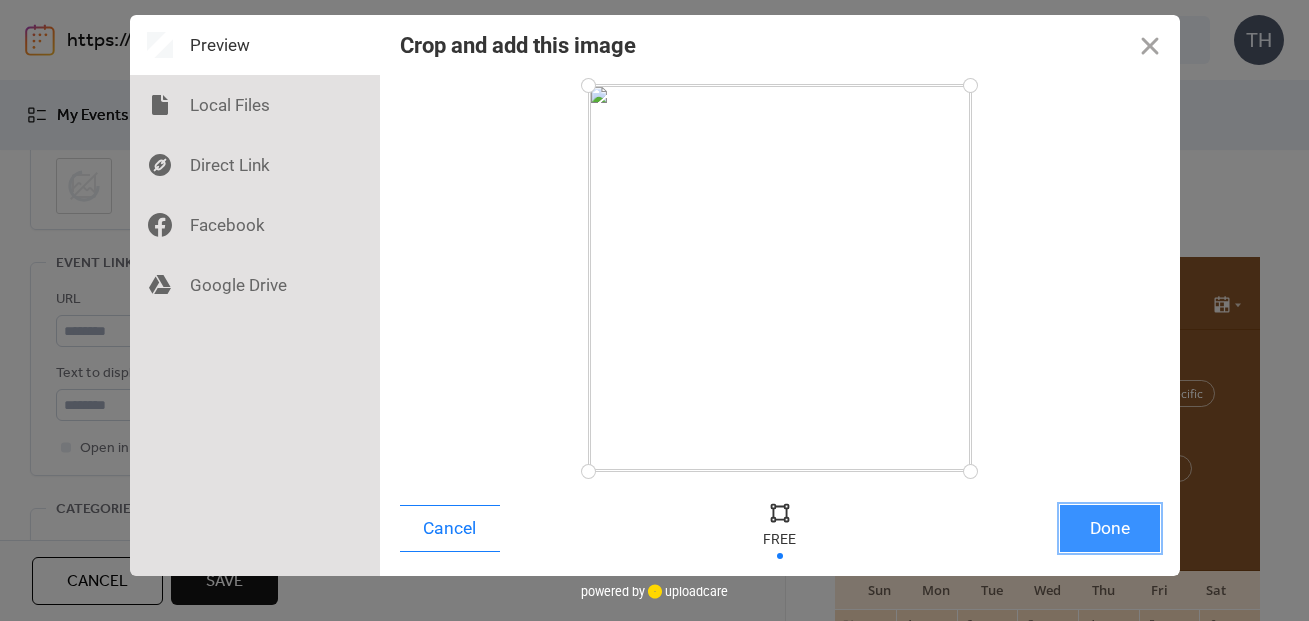 click on "Done" at bounding box center (1110, 528) 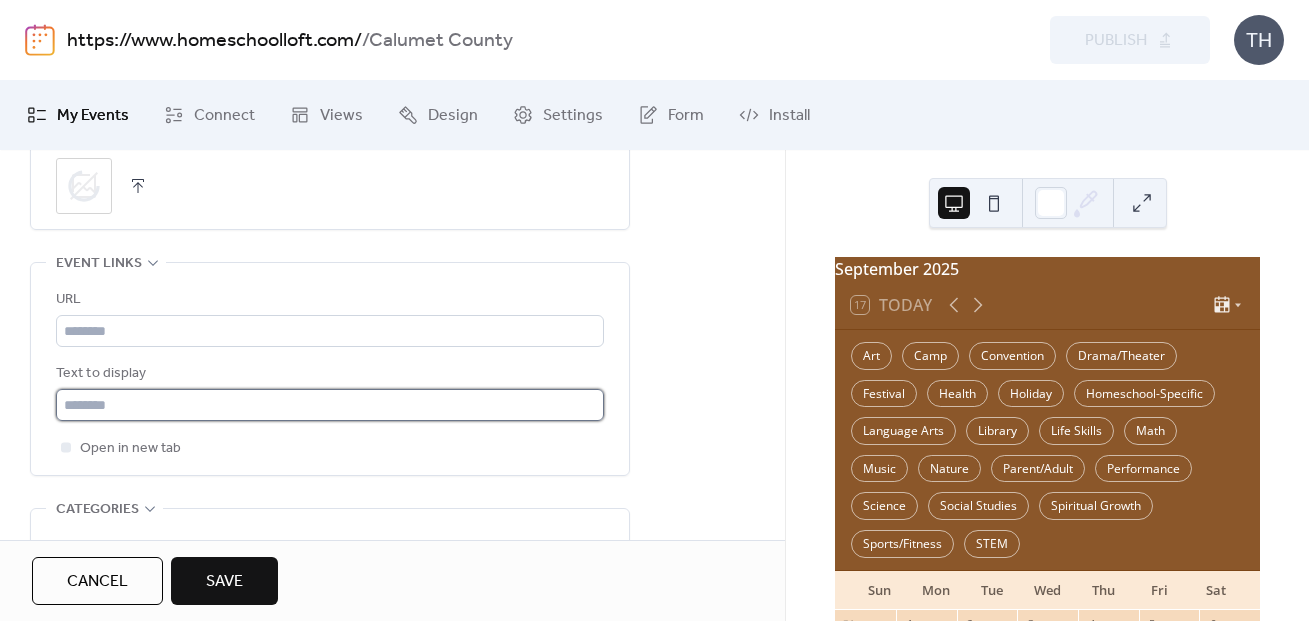 click at bounding box center [330, 405] 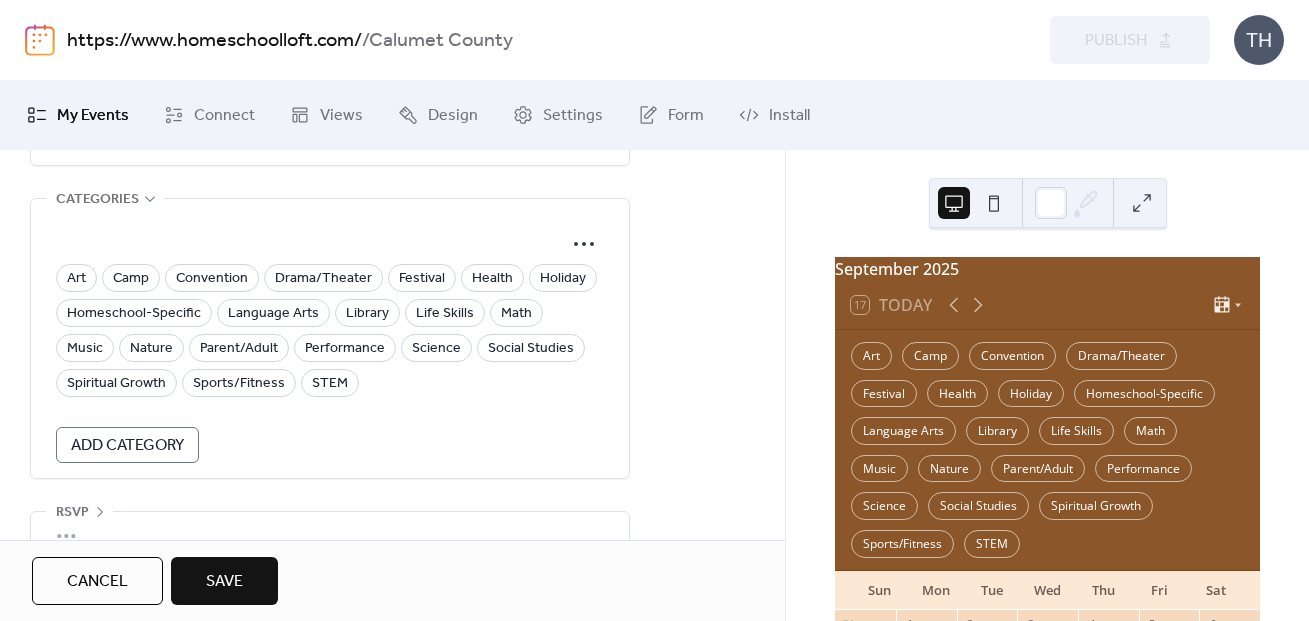 scroll, scrollTop: 1417, scrollLeft: 0, axis: vertical 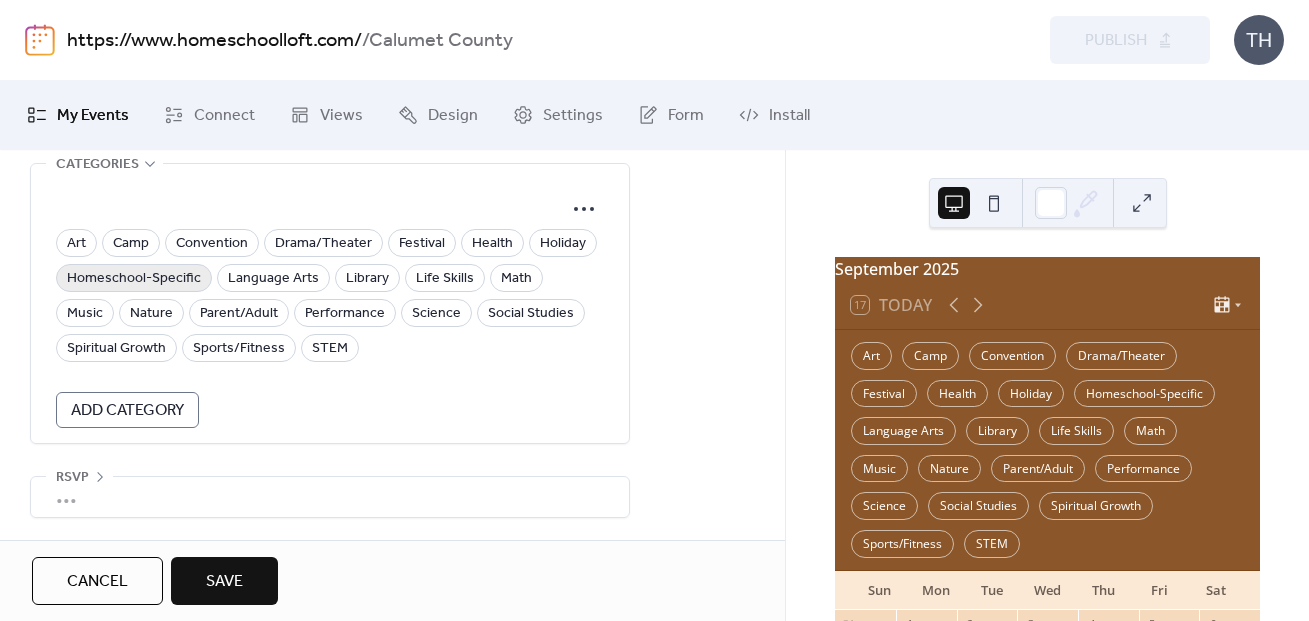 type on "**********" 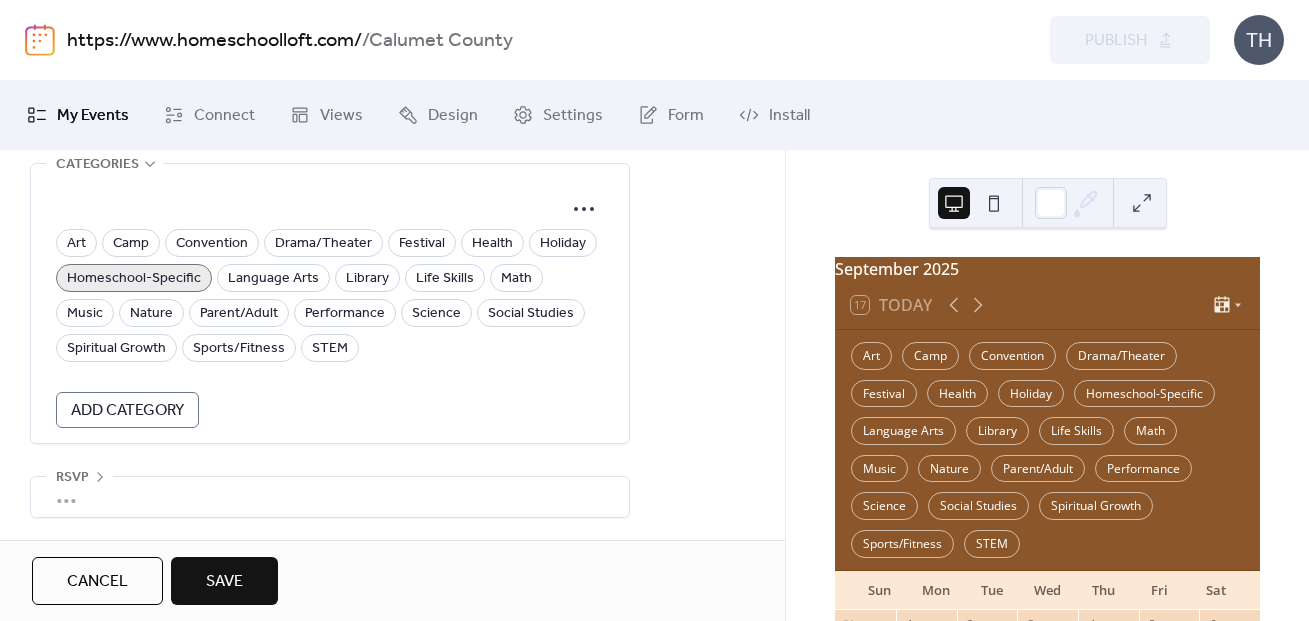 click on "Cancel" at bounding box center (97, 582) 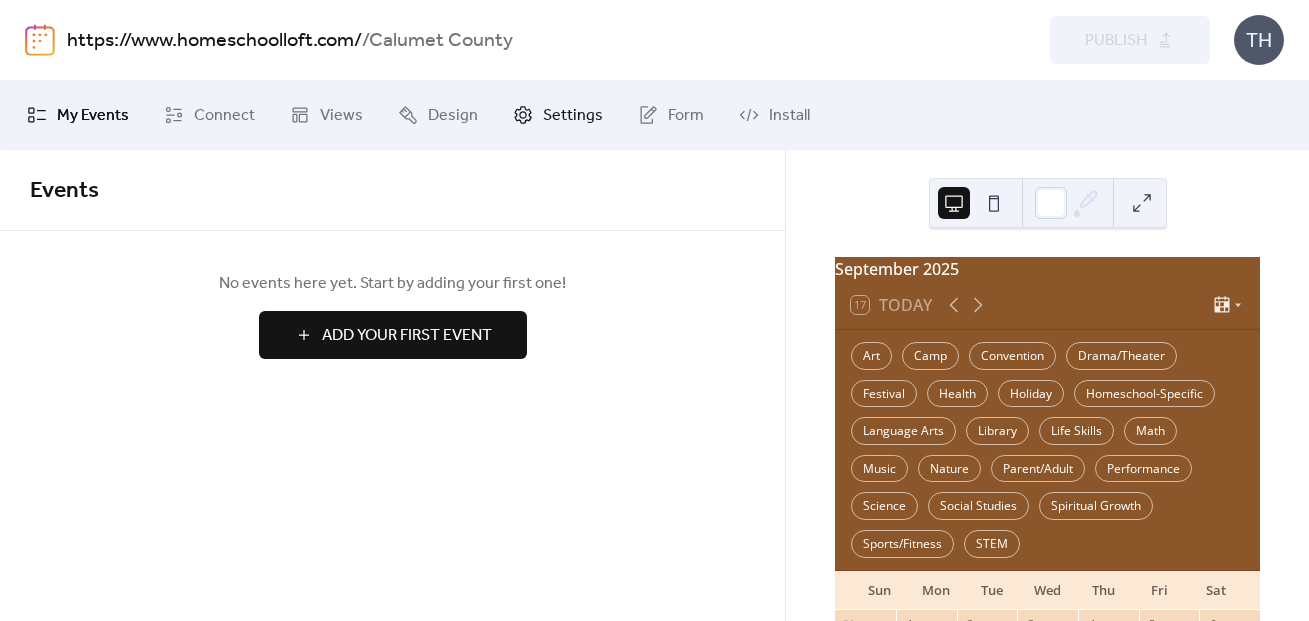 click on "Settings" at bounding box center (573, 116) 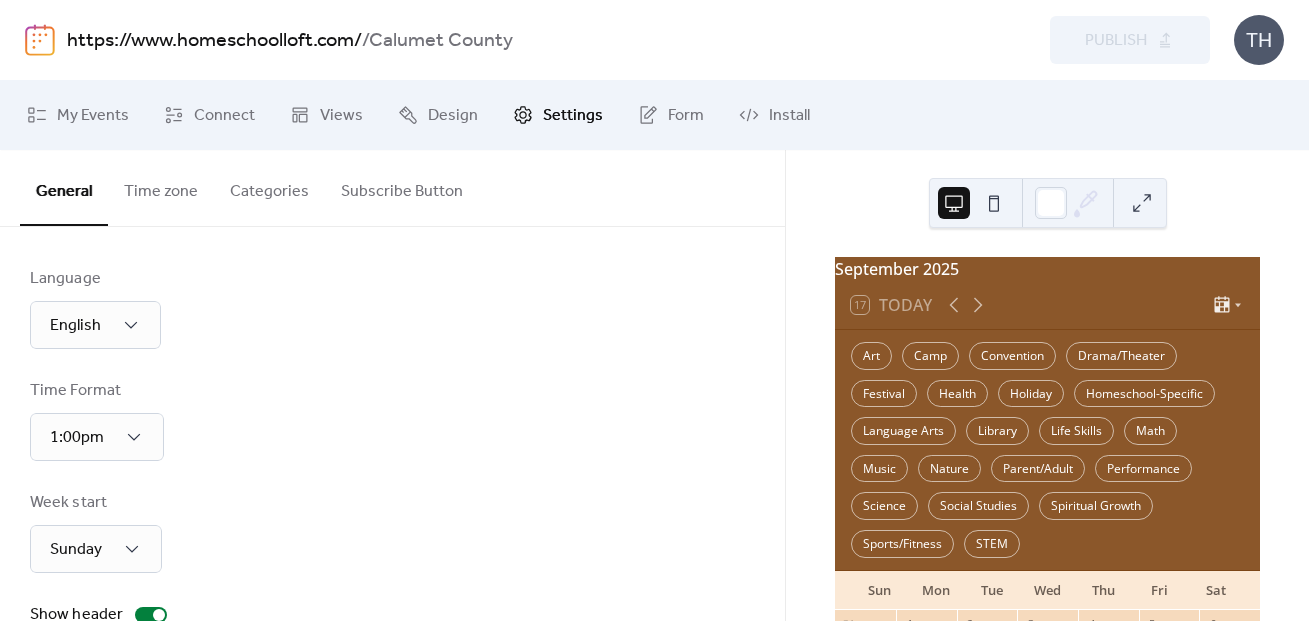 click on "Categories" at bounding box center [269, 187] 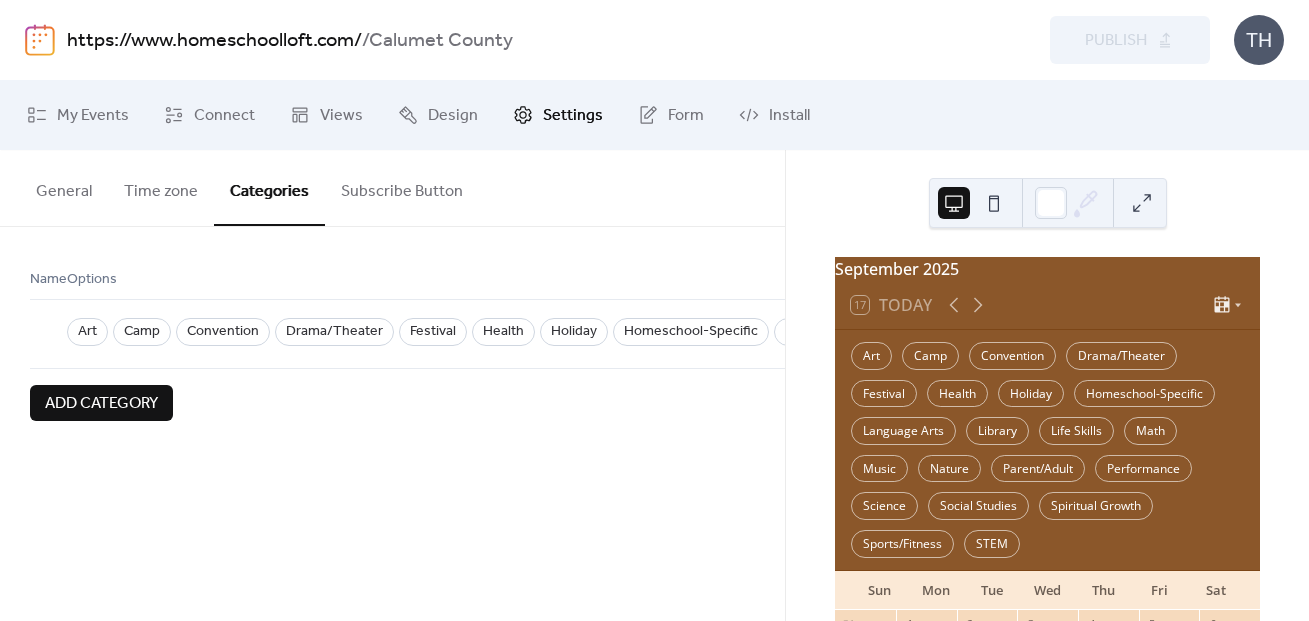 scroll, scrollTop: 0, scrollLeft: 1300, axis: horizontal 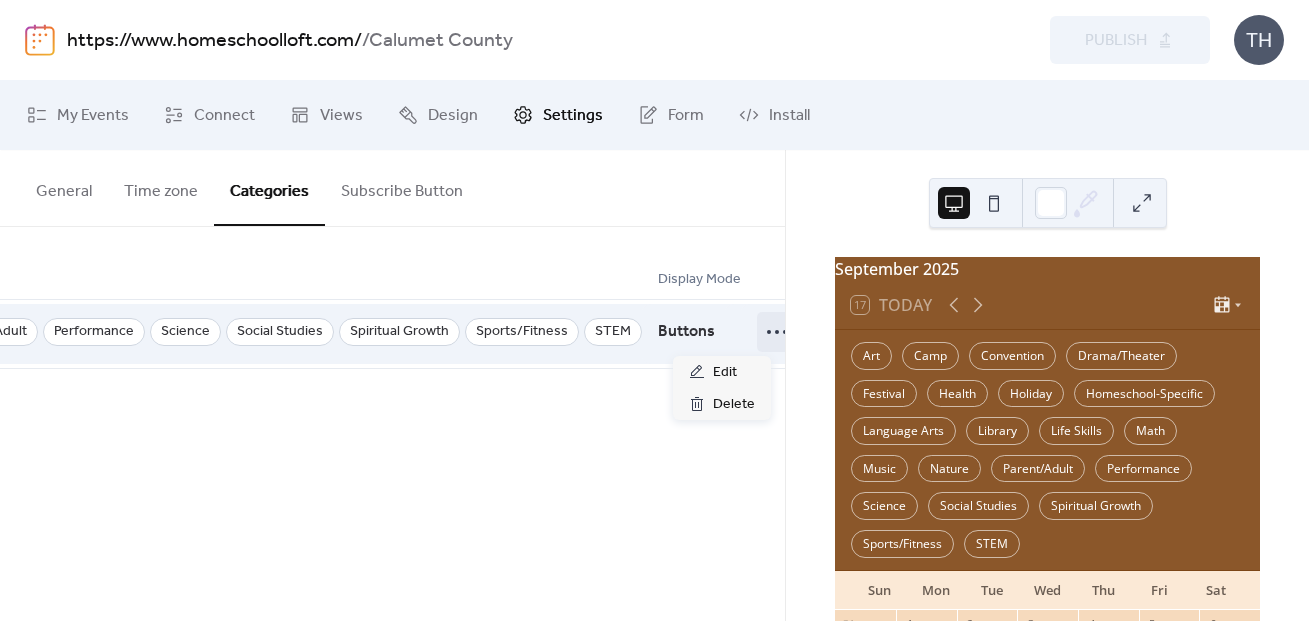 click 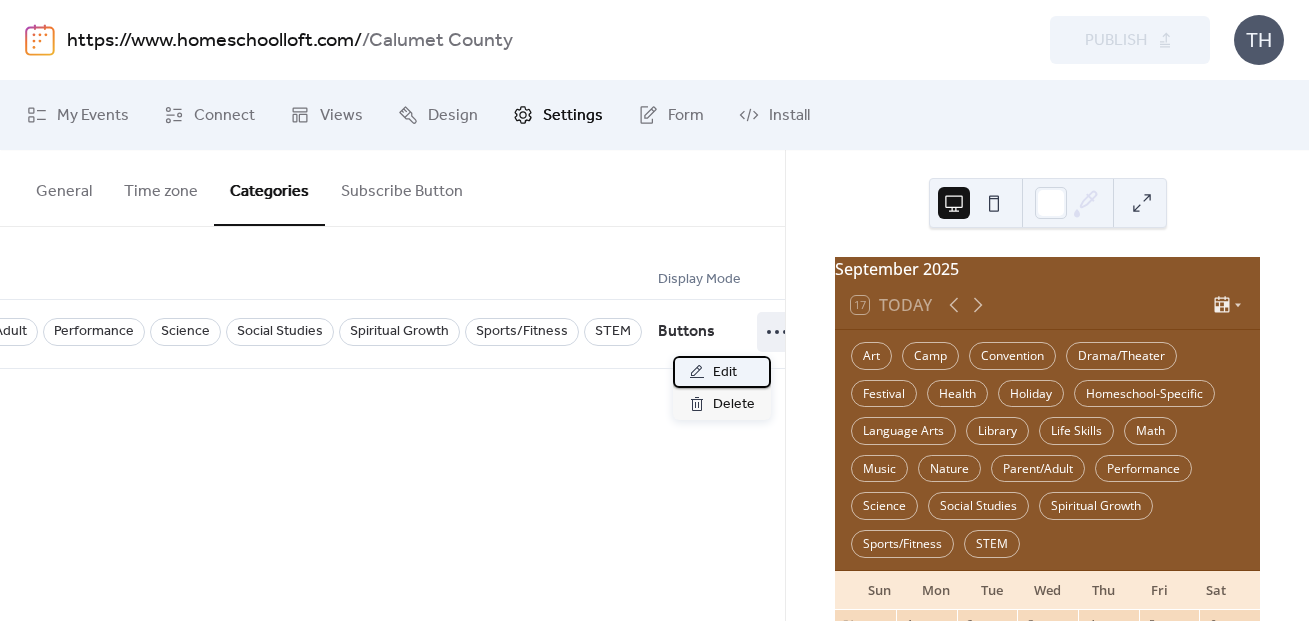 click on "Edit" at bounding box center (722, 372) 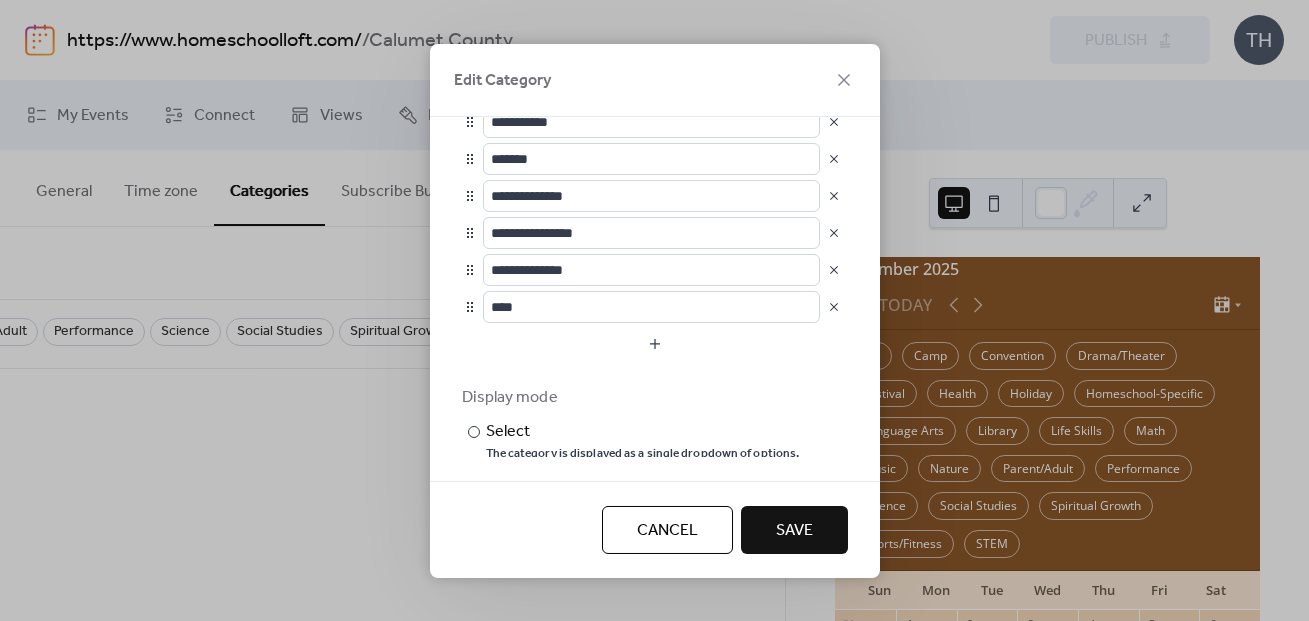 scroll, scrollTop: 746, scrollLeft: 0, axis: vertical 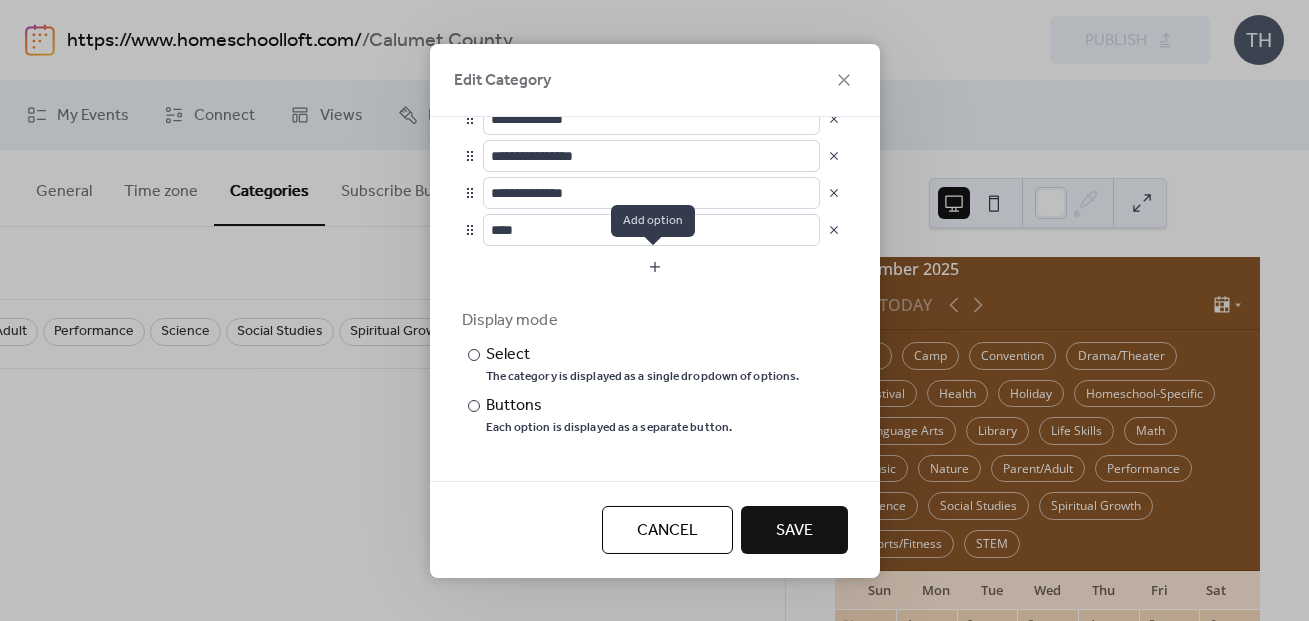 click at bounding box center (655, 266) 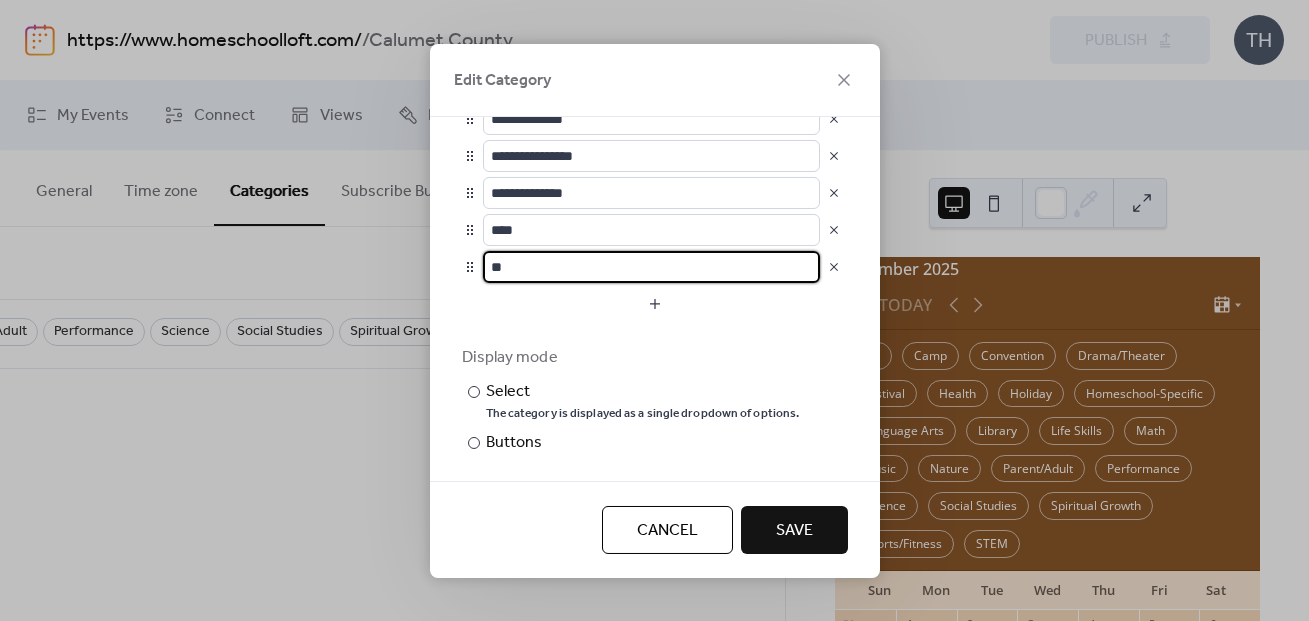 type on "*" 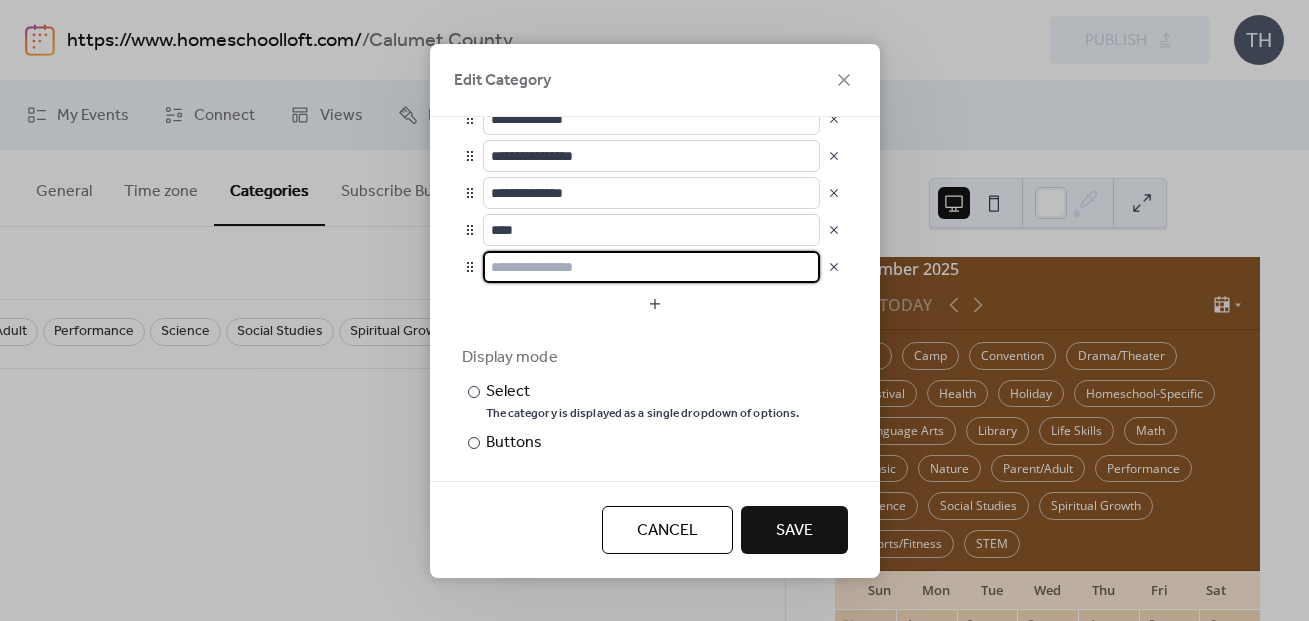 type on "*" 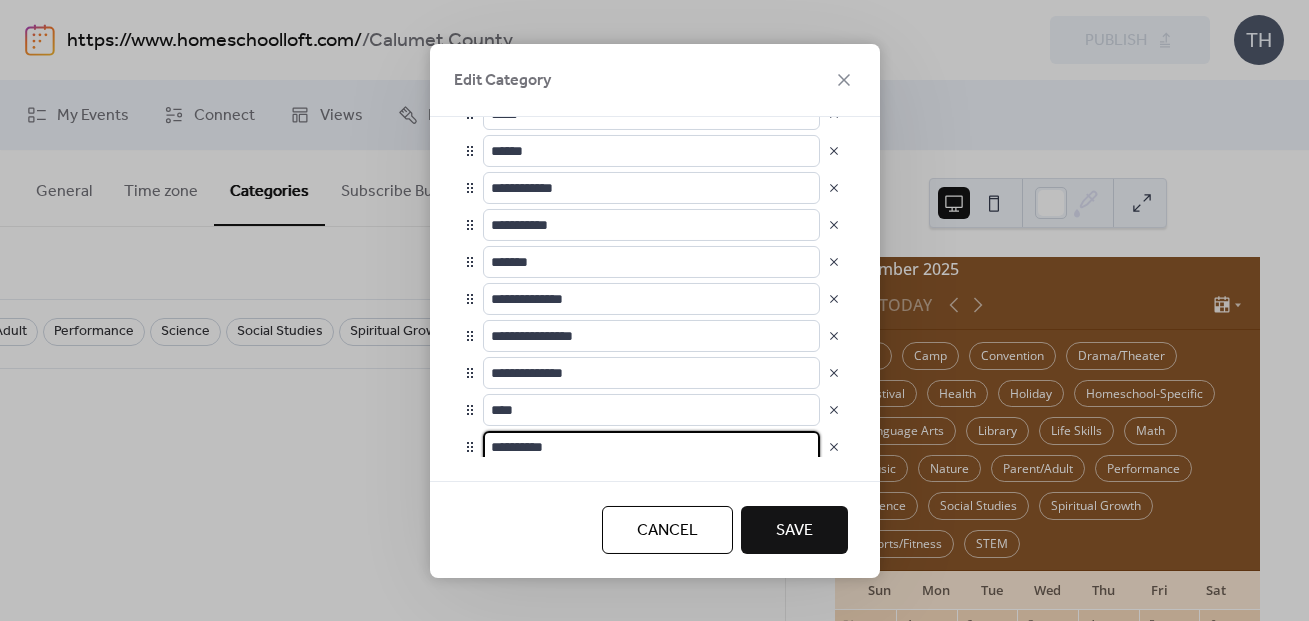 scroll, scrollTop: 570, scrollLeft: 0, axis: vertical 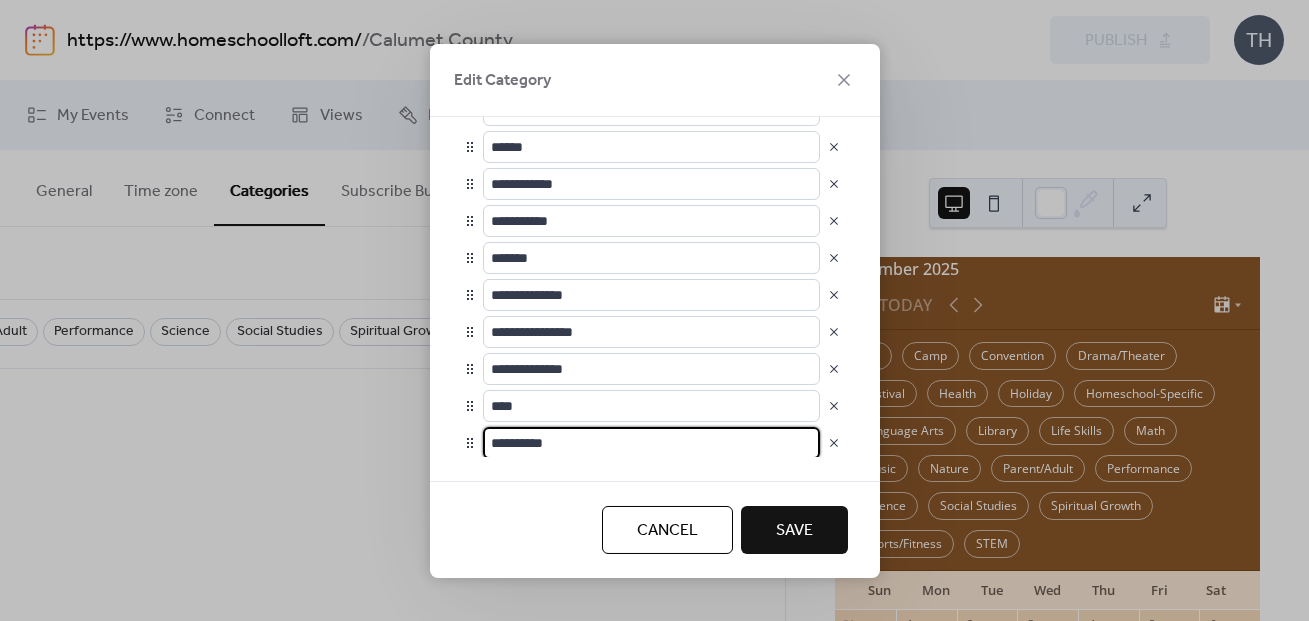 type on "**********" 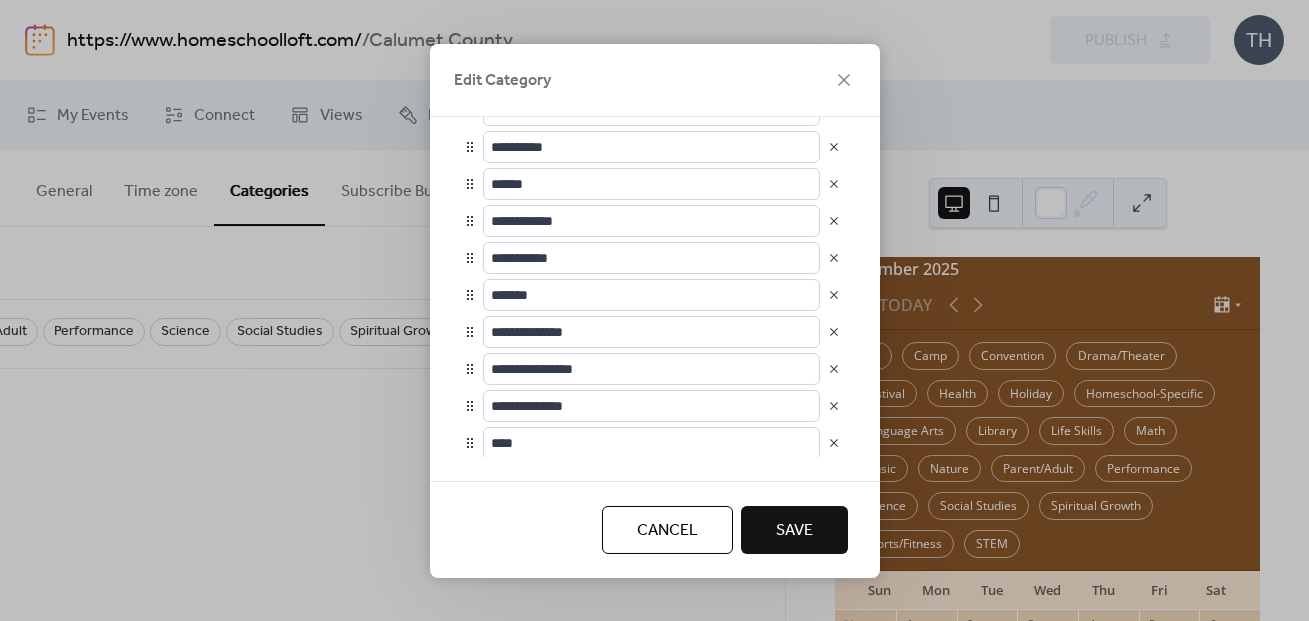 scroll, scrollTop: 472, scrollLeft: 0, axis: vertical 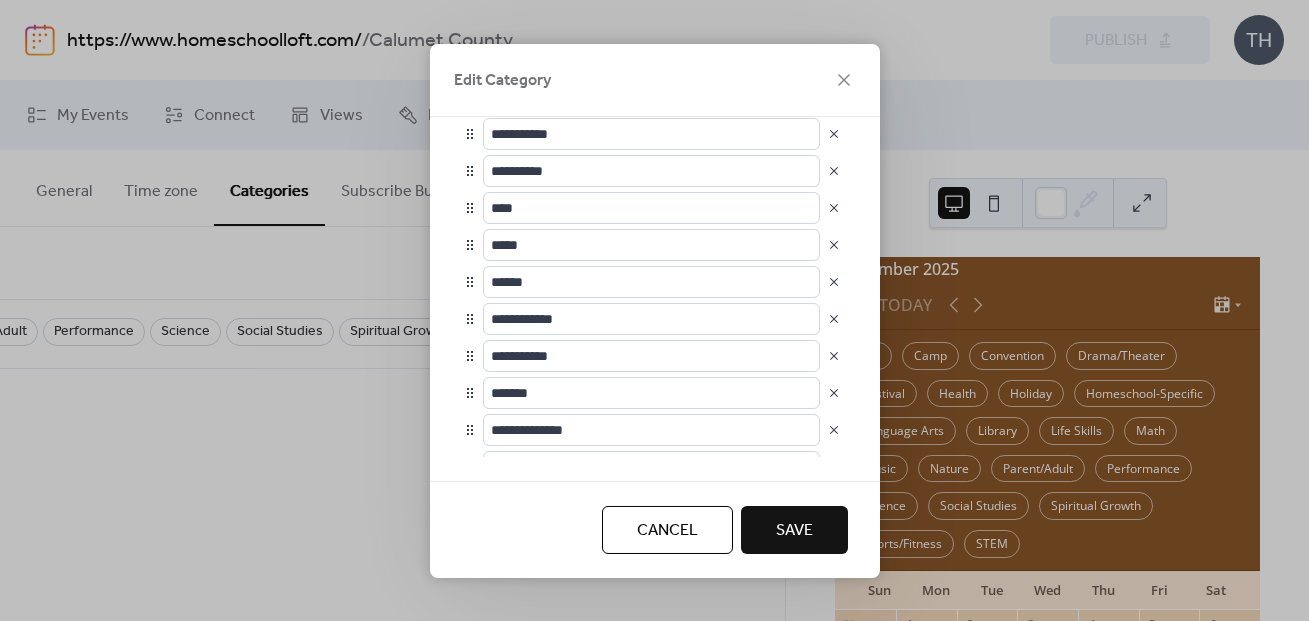 click on "Save" at bounding box center [794, 530] 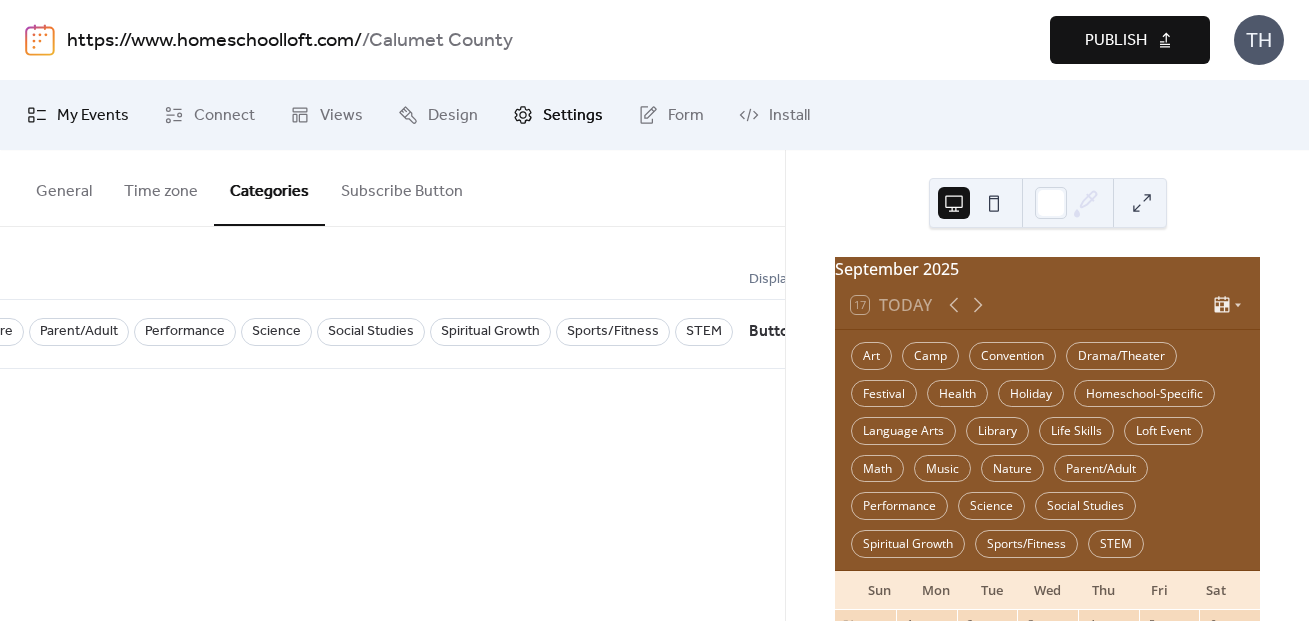 click on "My Events" at bounding box center [93, 116] 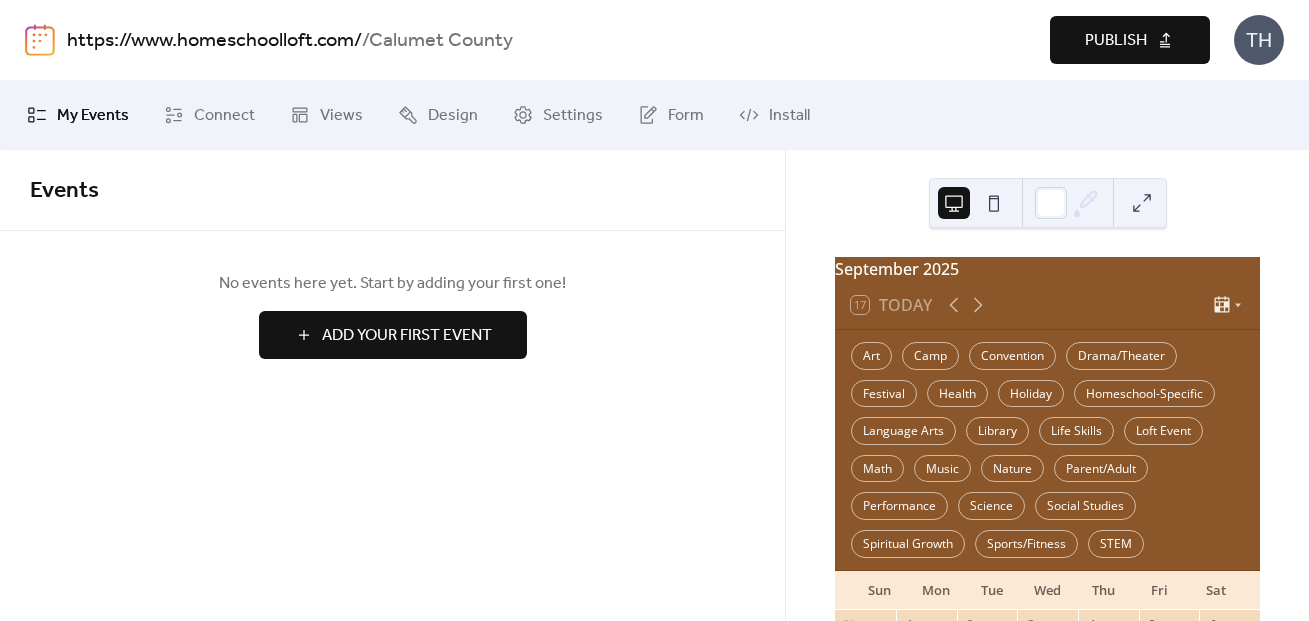 click on "Add Your First Event" at bounding box center [407, 336] 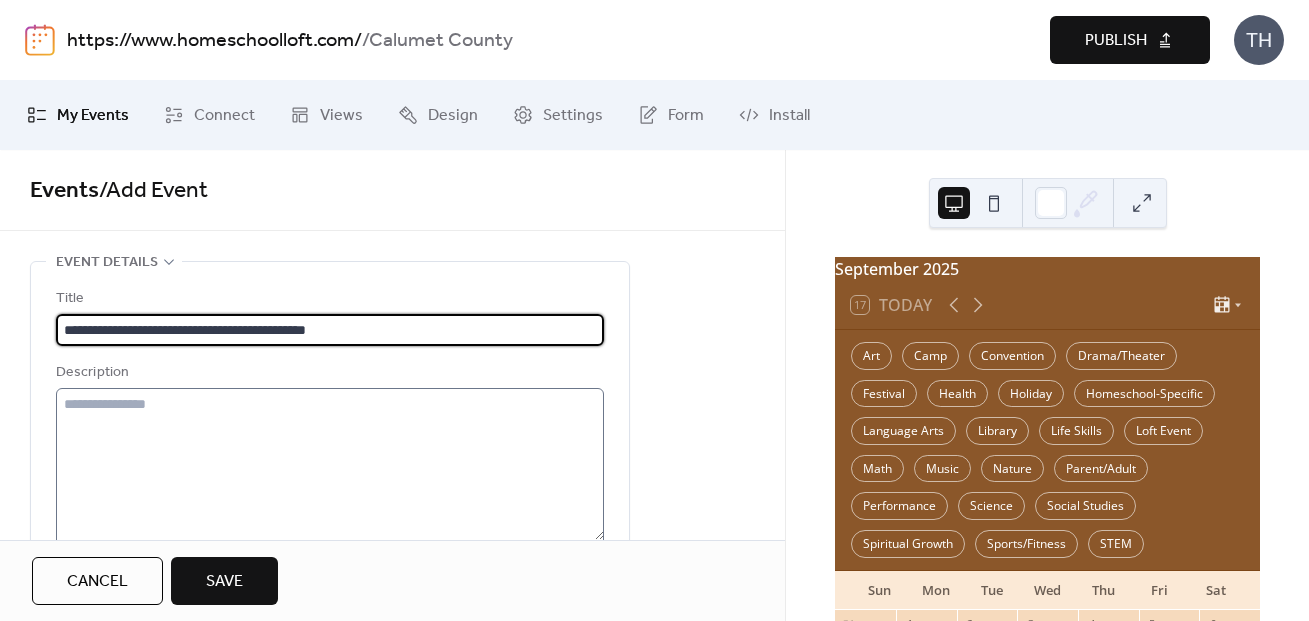type on "**********" 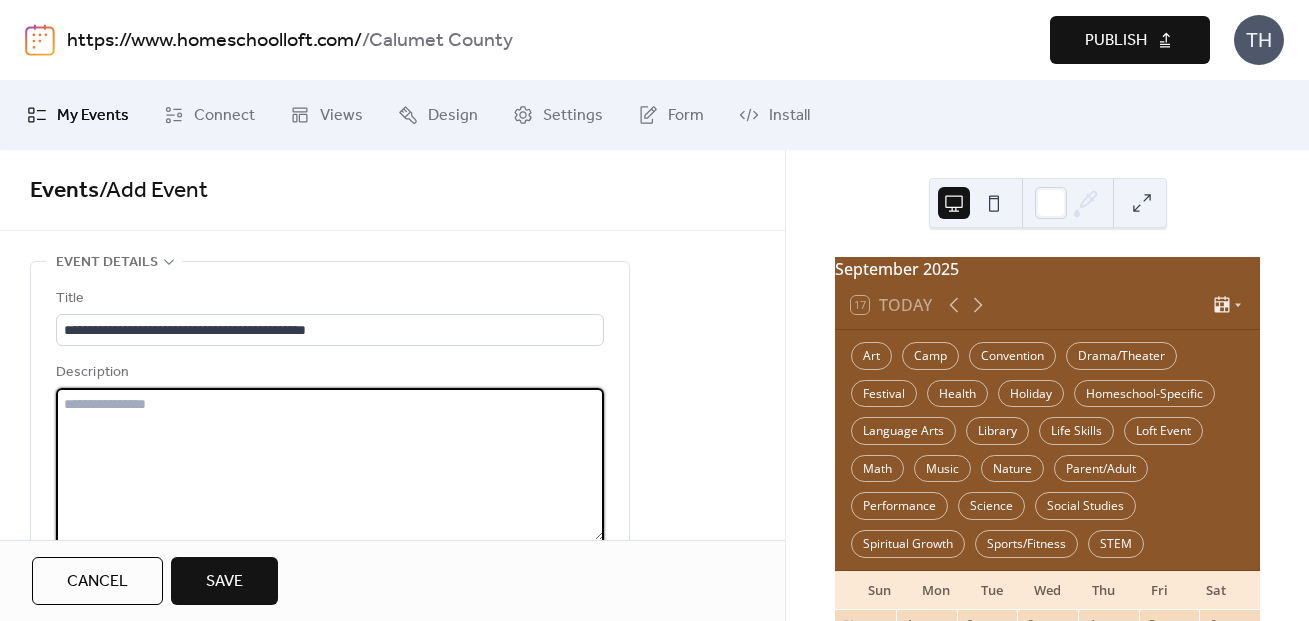 click at bounding box center [330, 464] 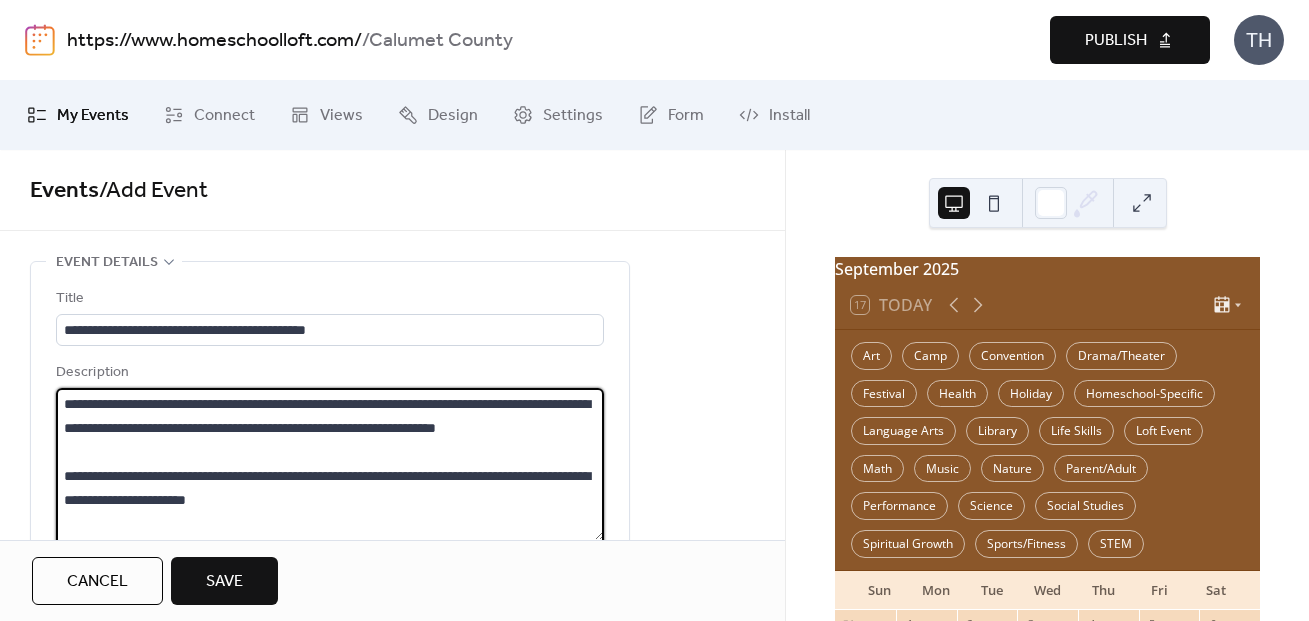 scroll, scrollTop: 165, scrollLeft: 0, axis: vertical 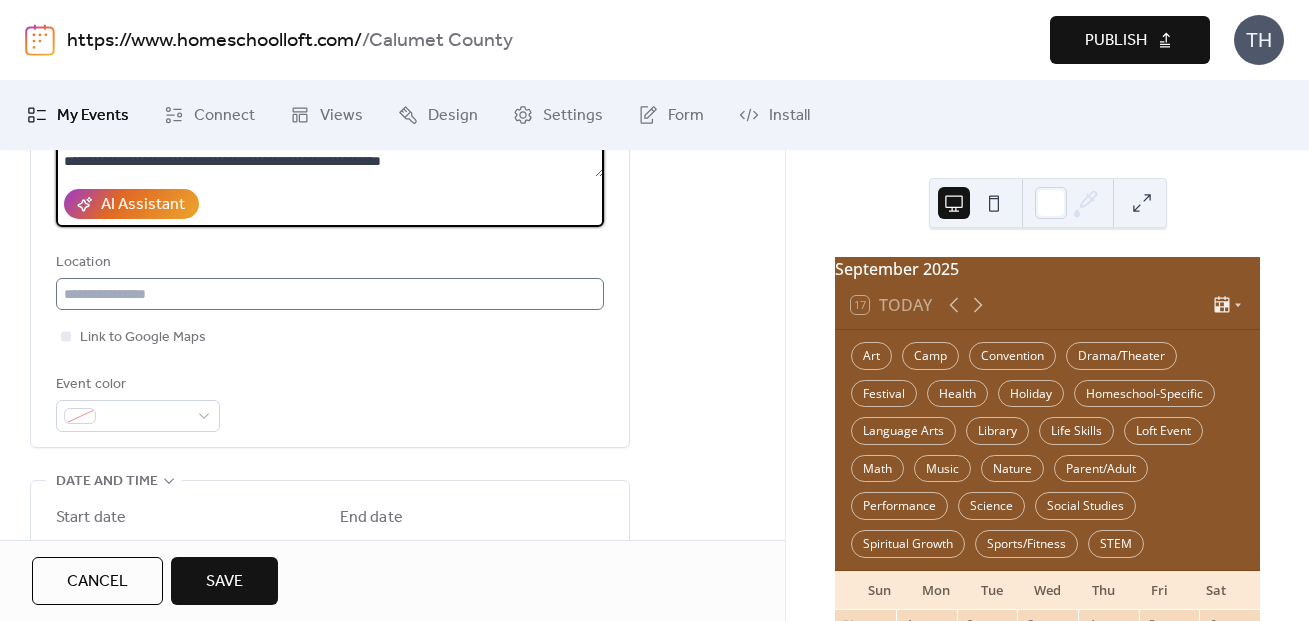 type on "**********" 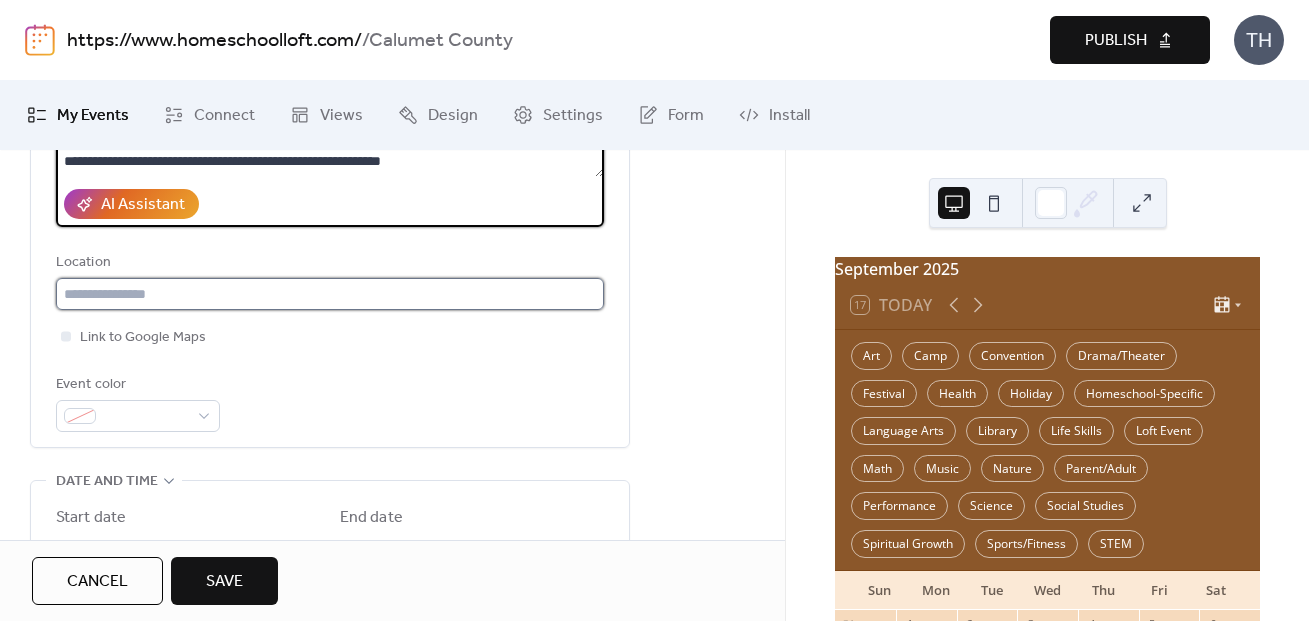 click at bounding box center [330, 294] 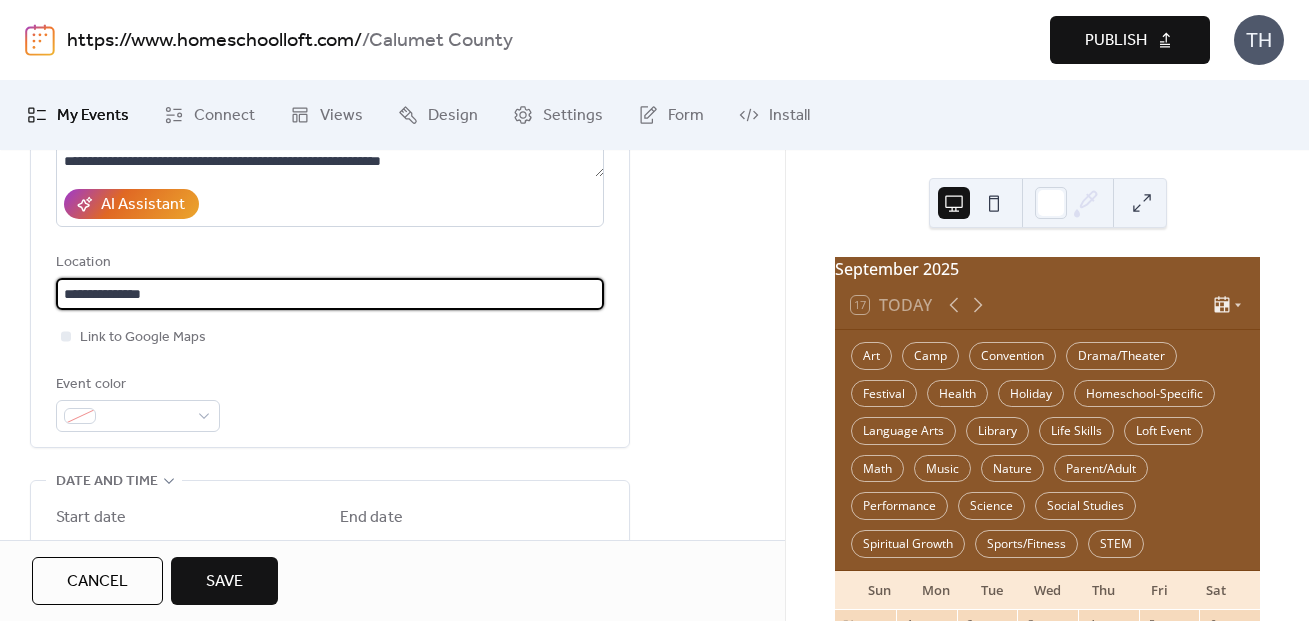 paste on "**********" 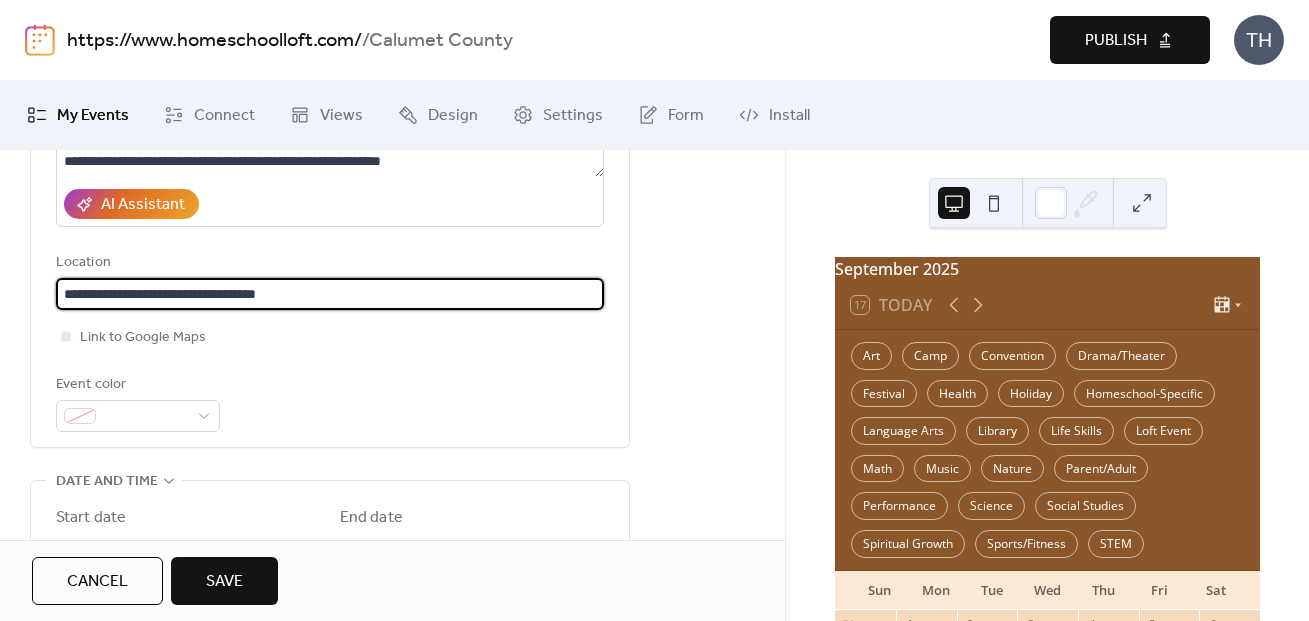 drag, startPoint x: 162, startPoint y: 303, endPoint x: 174, endPoint y: 303, distance: 12 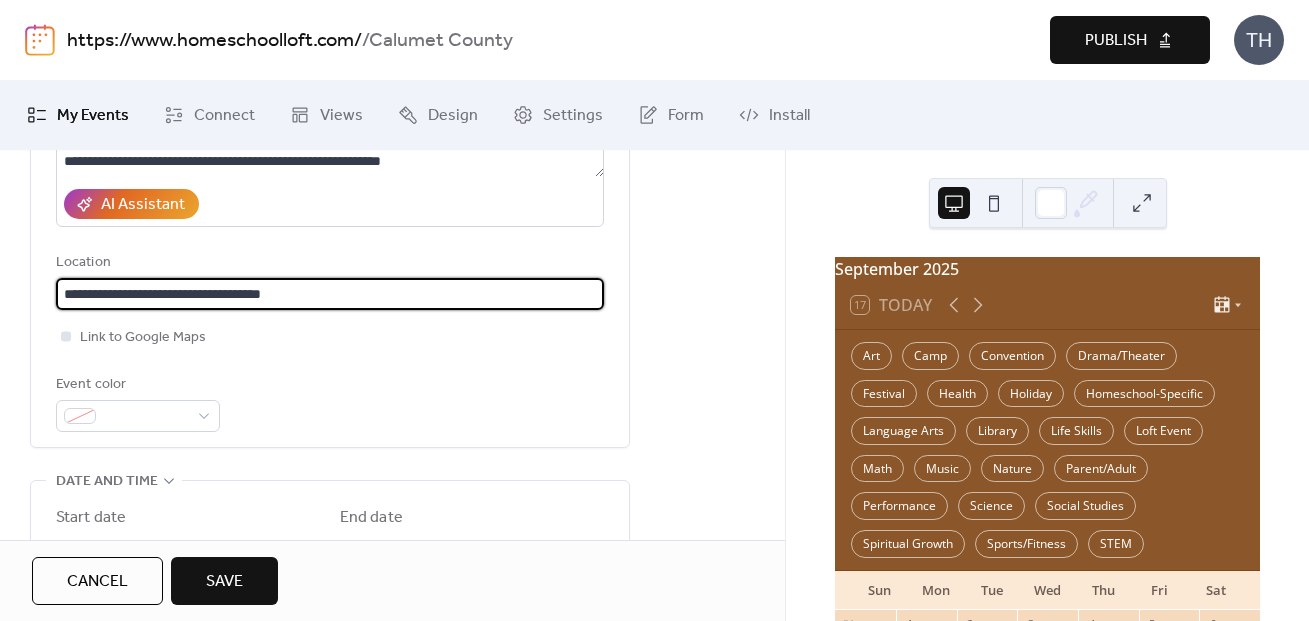 type on "**********" 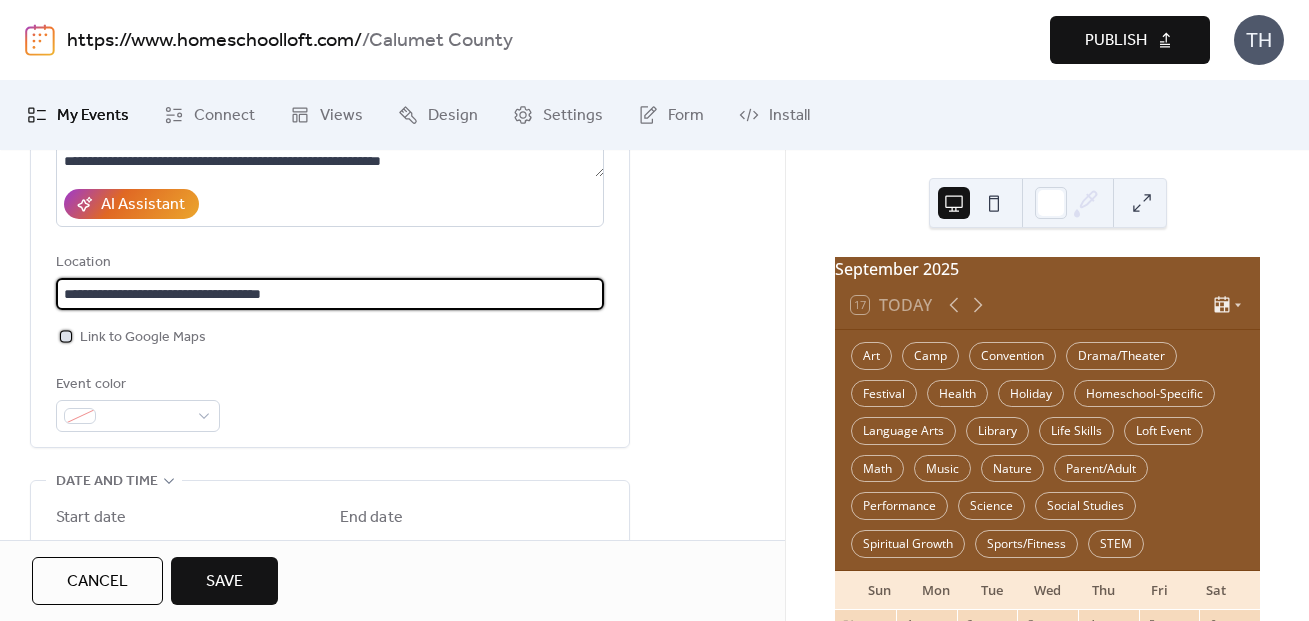 click on "Link to Google Maps" at bounding box center (143, 338) 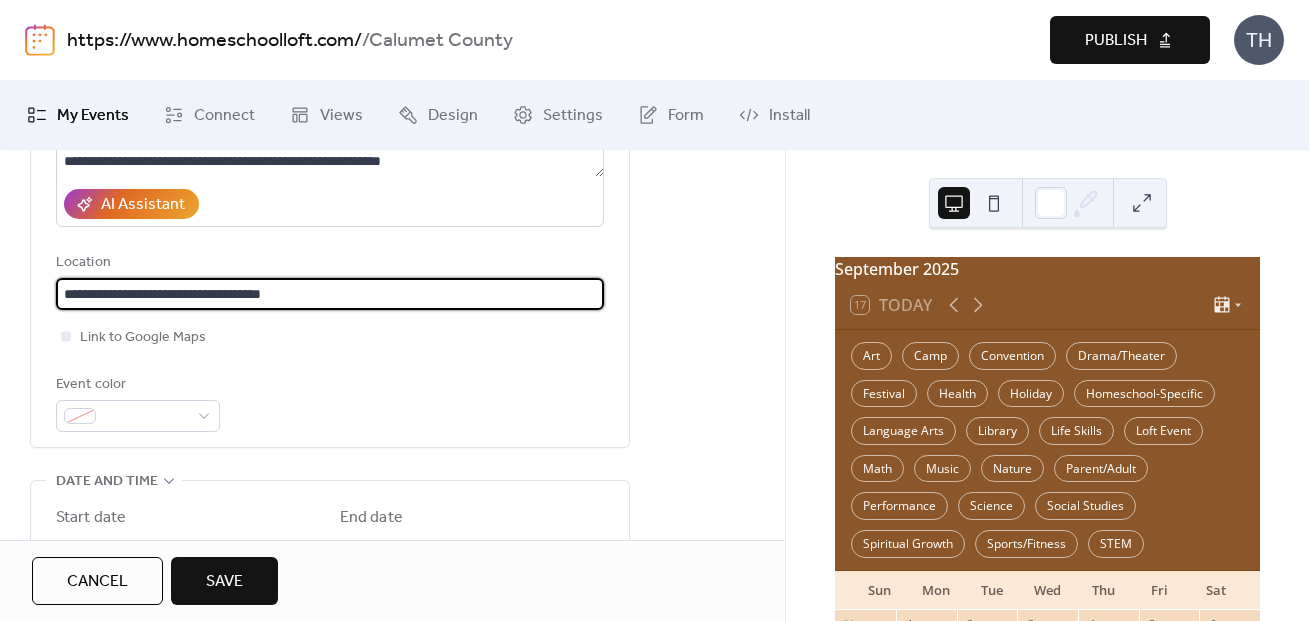drag, startPoint x: 343, startPoint y: 289, endPoint x: -1, endPoint y: 284, distance: 344.03635 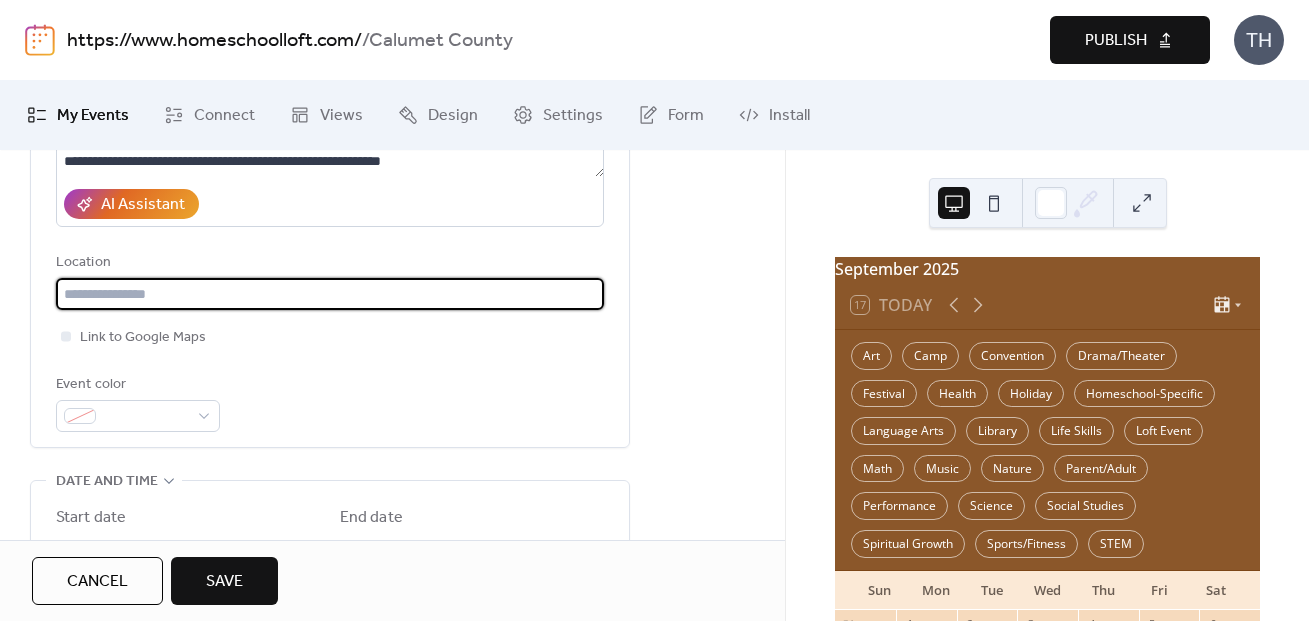 click on "Event color" at bounding box center (330, 402) 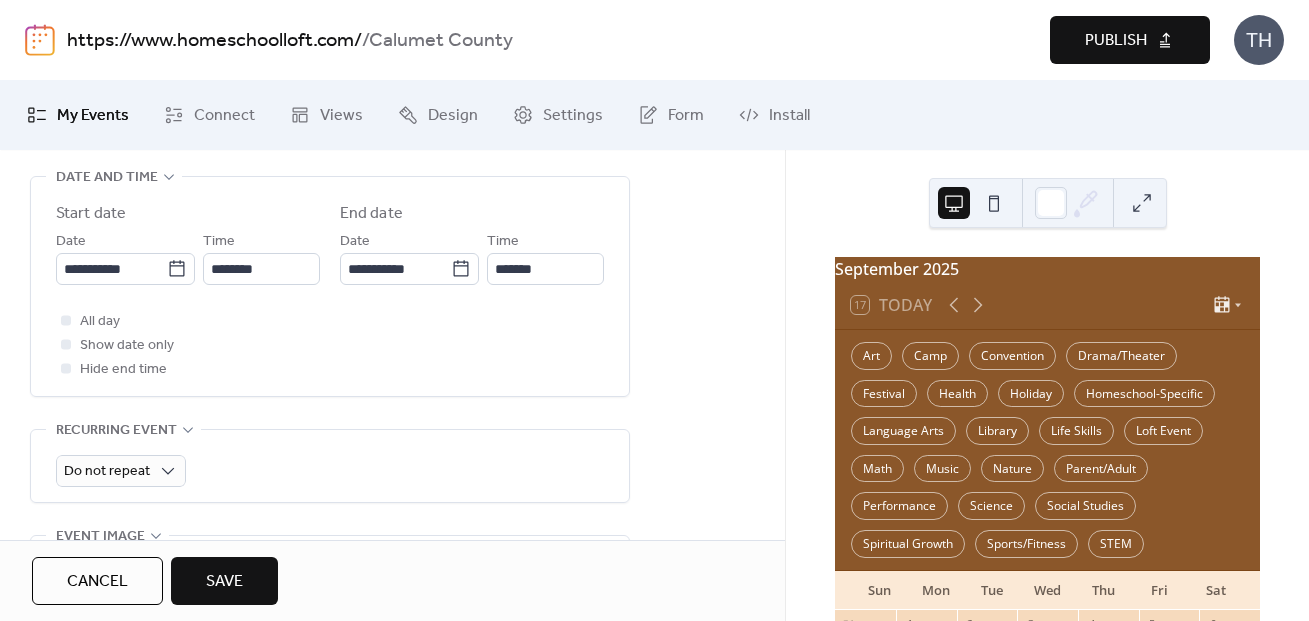 scroll, scrollTop: 671, scrollLeft: 0, axis: vertical 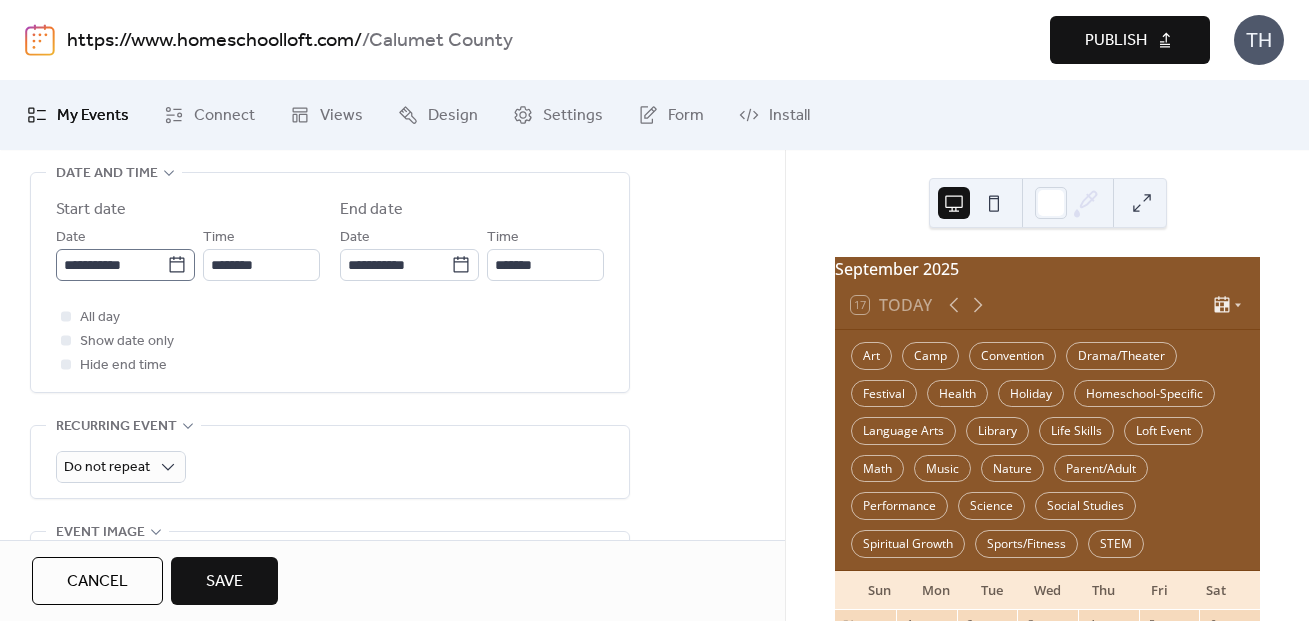 type on "**********" 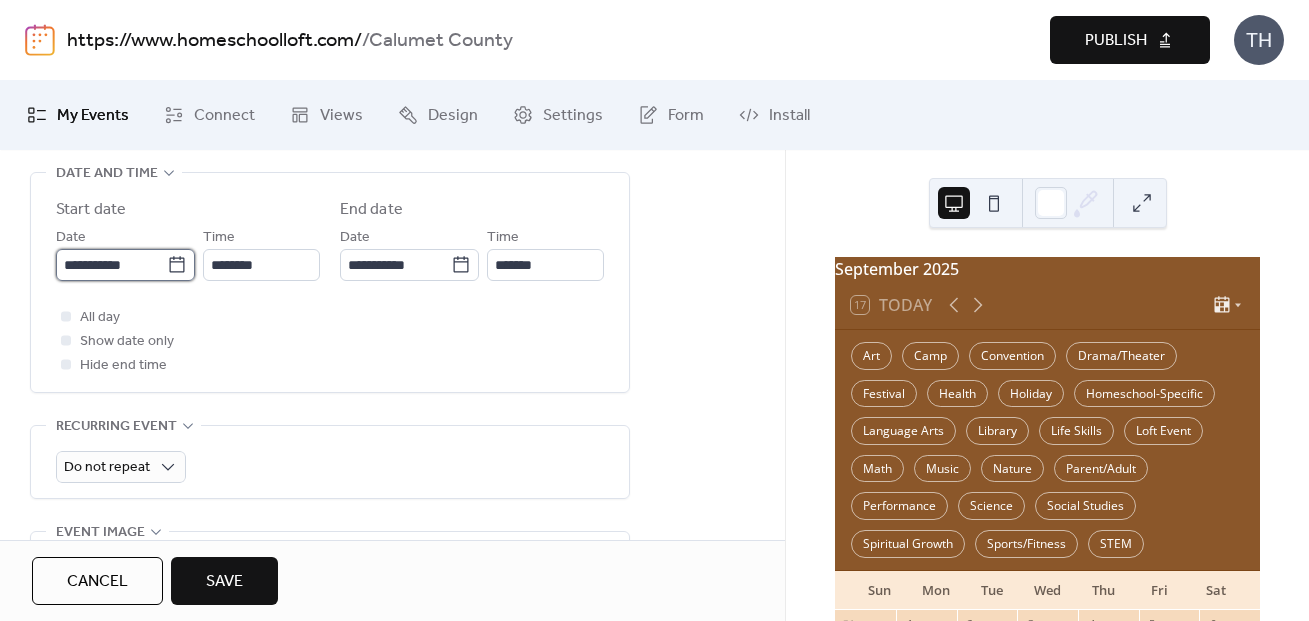 click on "**********" at bounding box center [111, 265] 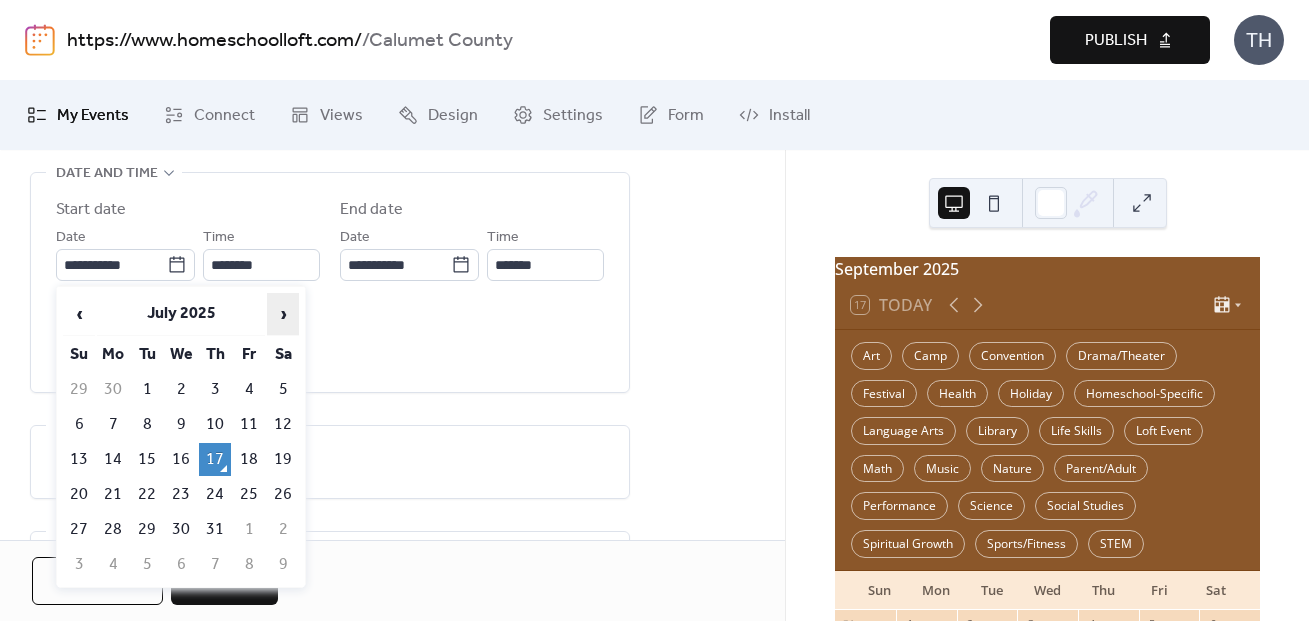 click on "›" at bounding box center (283, 314) 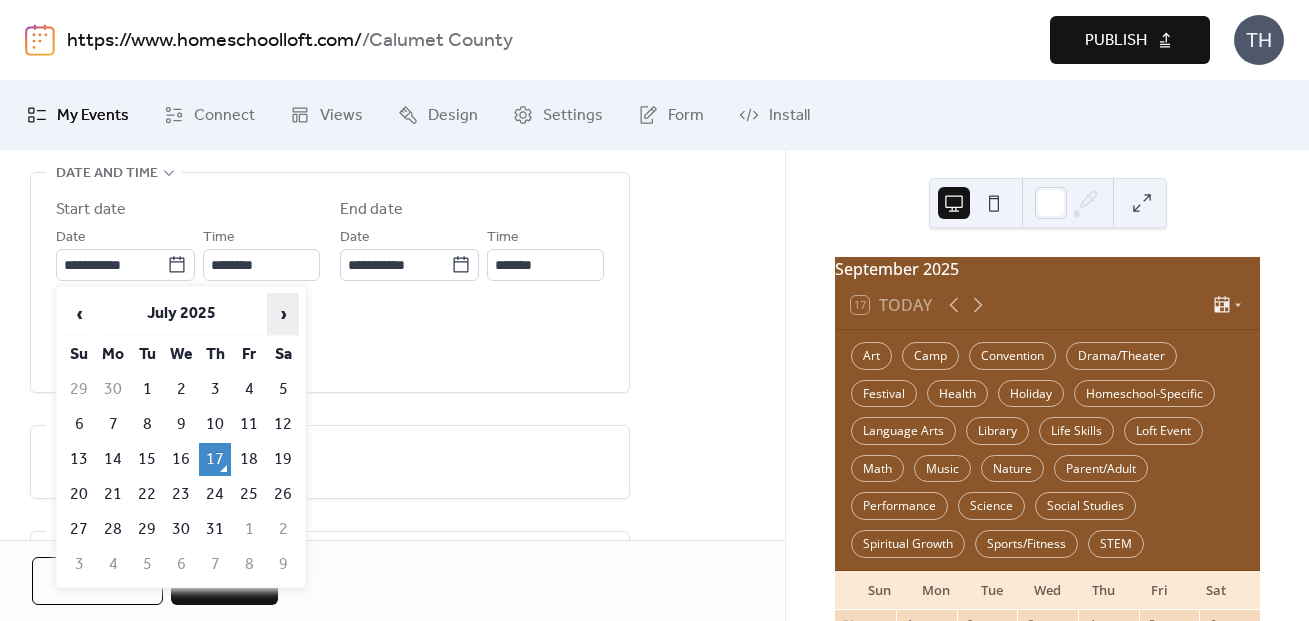 click on "›" at bounding box center (283, 314) 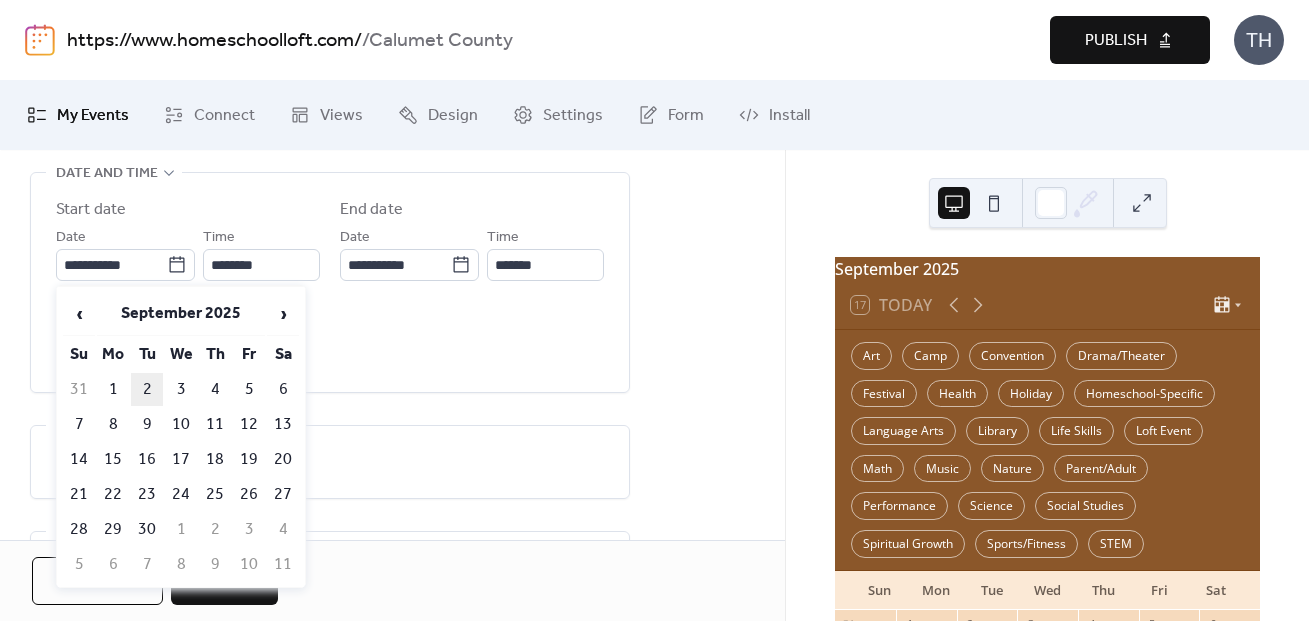 click on "2" at bounding box center [147, 389] 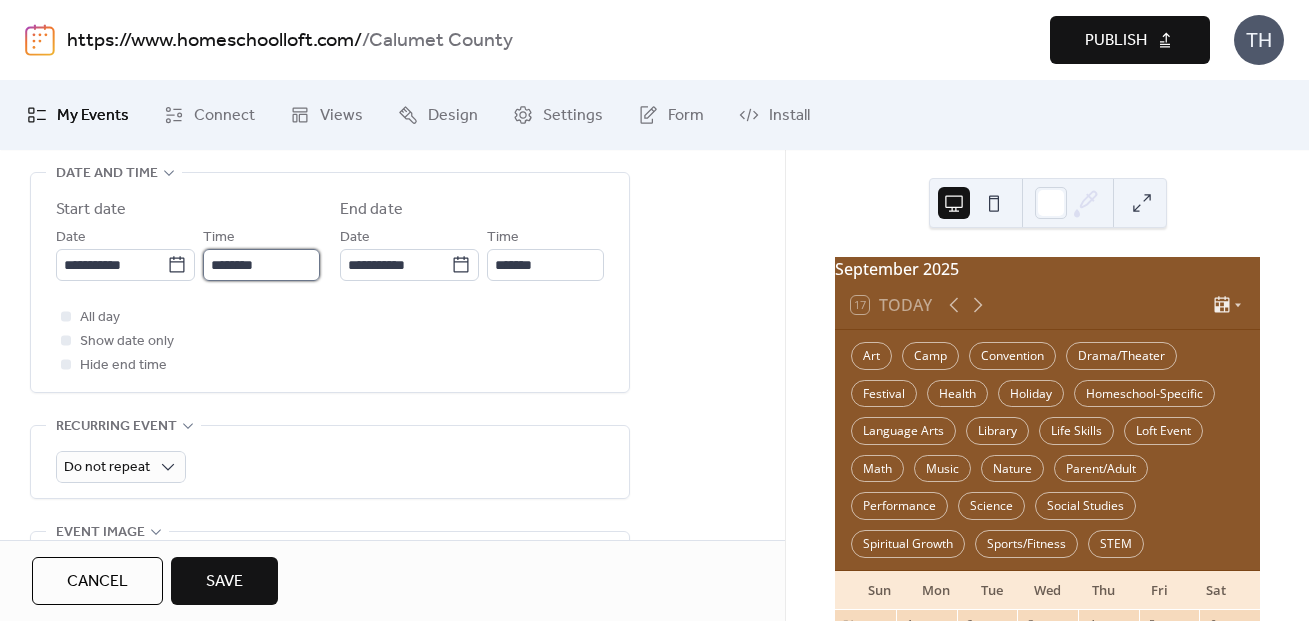 click on "********" at bounding box center (261, 265) 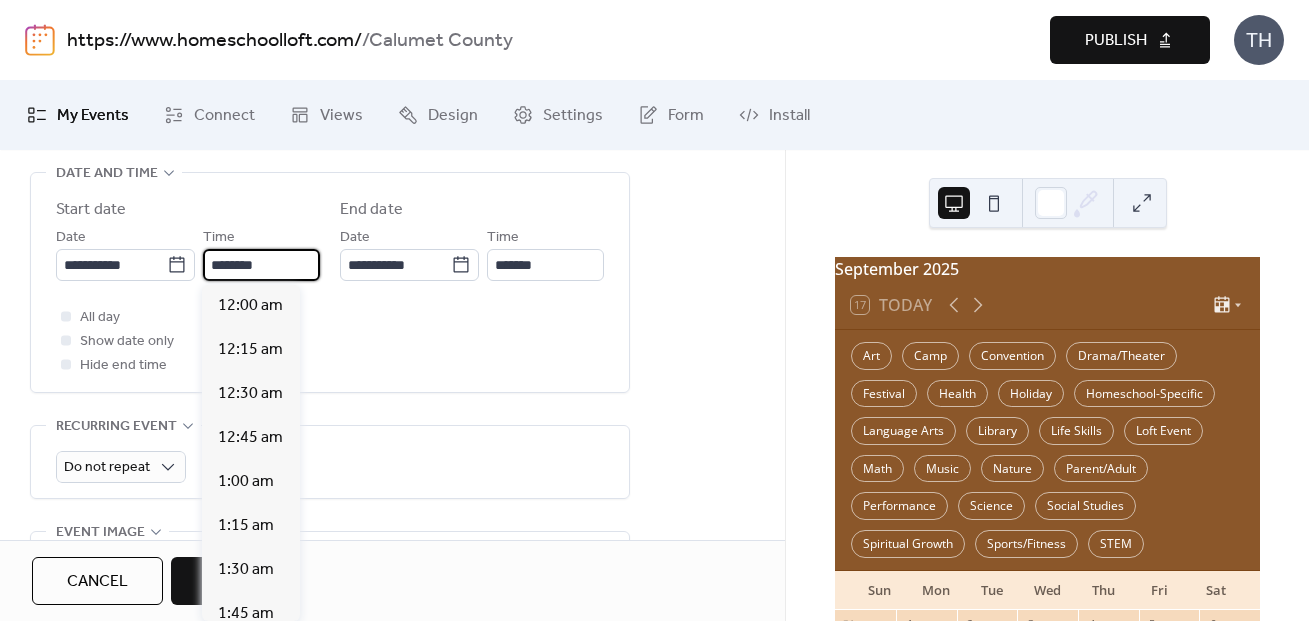 scroll, scrollTop: 2184, scrollLeft: 0, axis: vertical 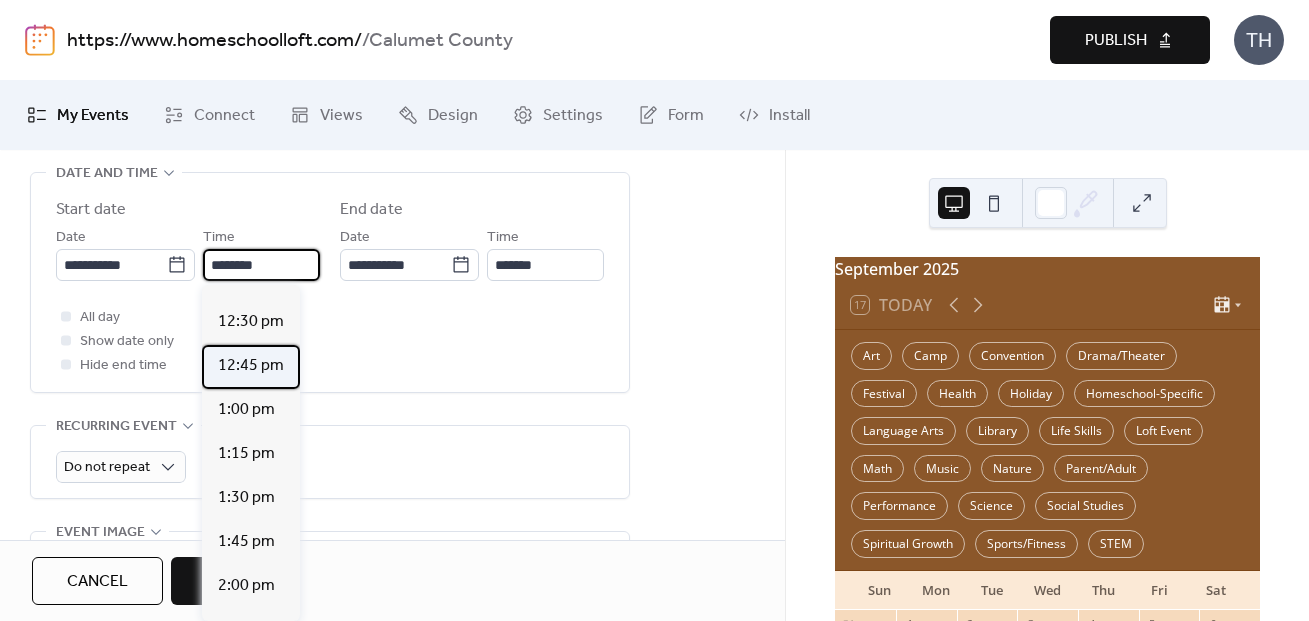 click on "12:45 pm" at bounding box center (251, 367) 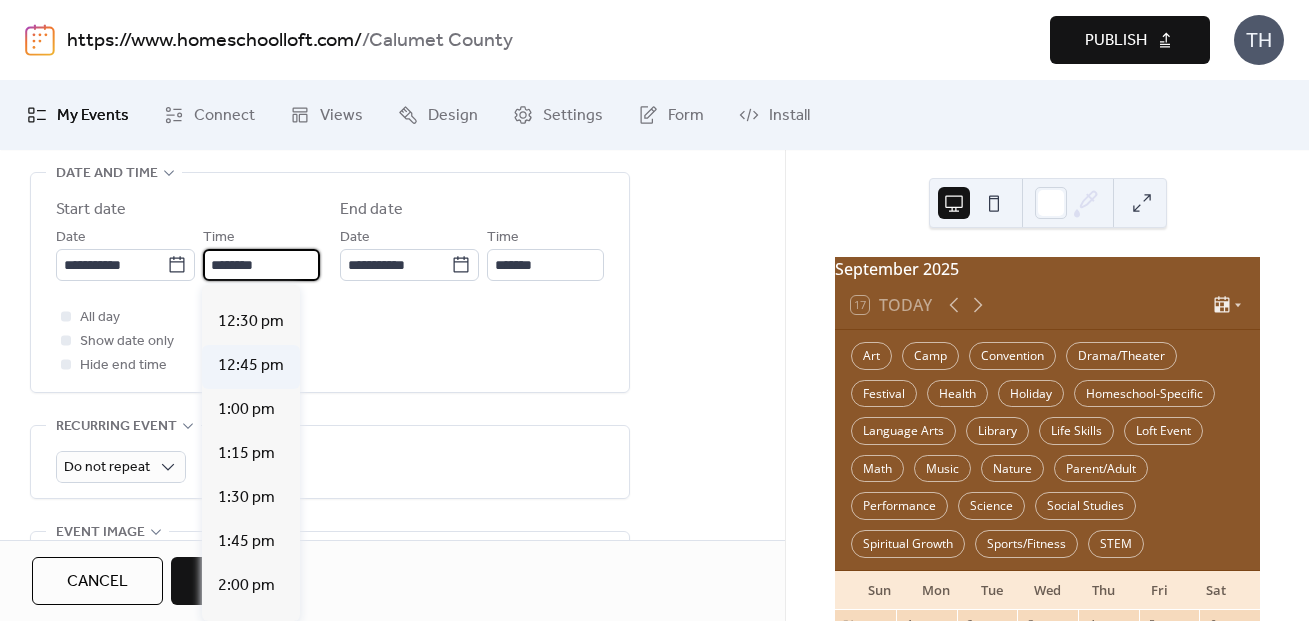 type on "********" 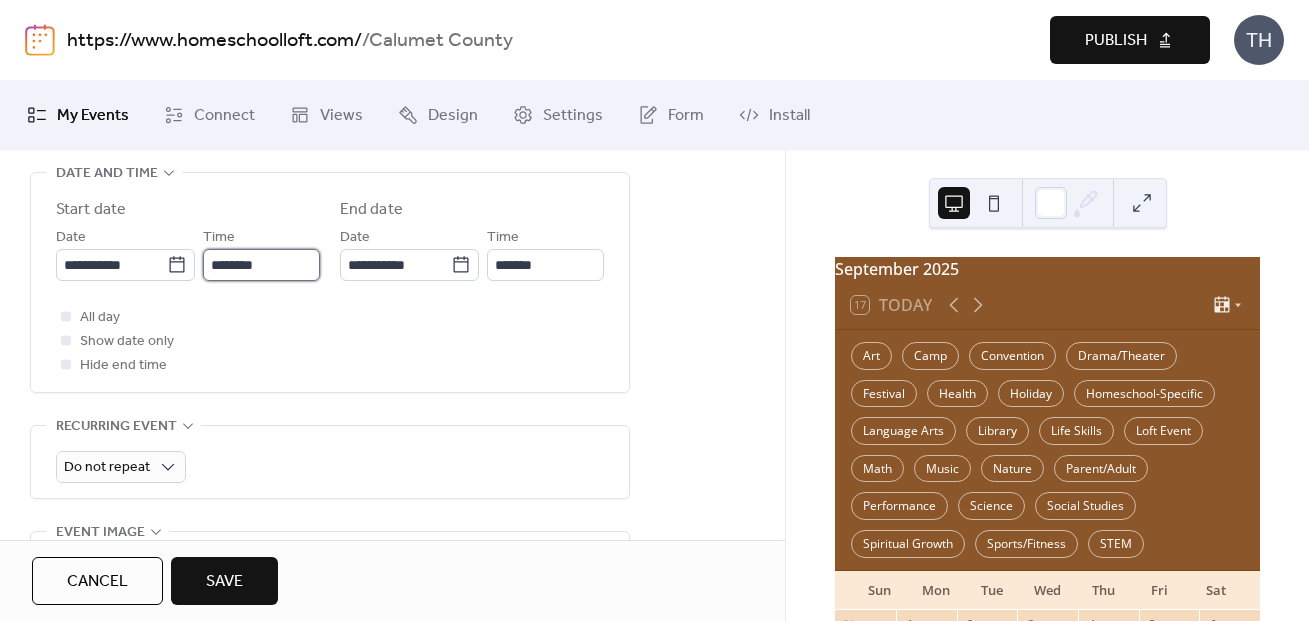 click on "********" at bounding box center [261, 265] 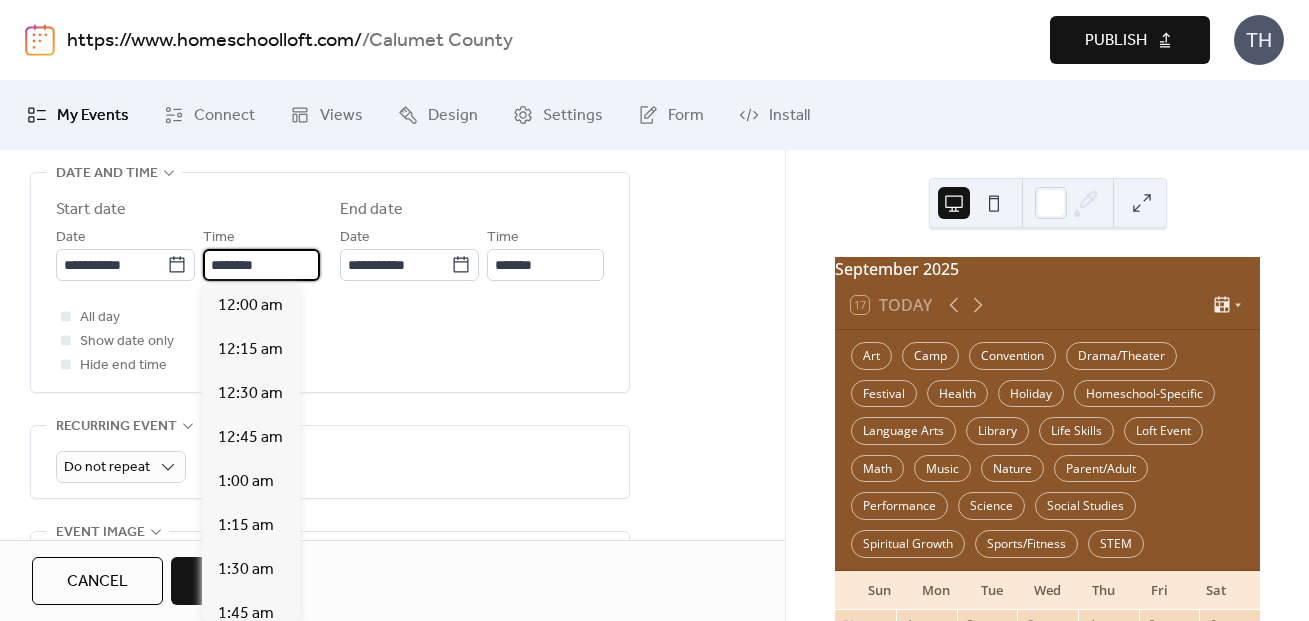 scroll, scrollTop: 2320, scrollLeft: 0, axis: vertical 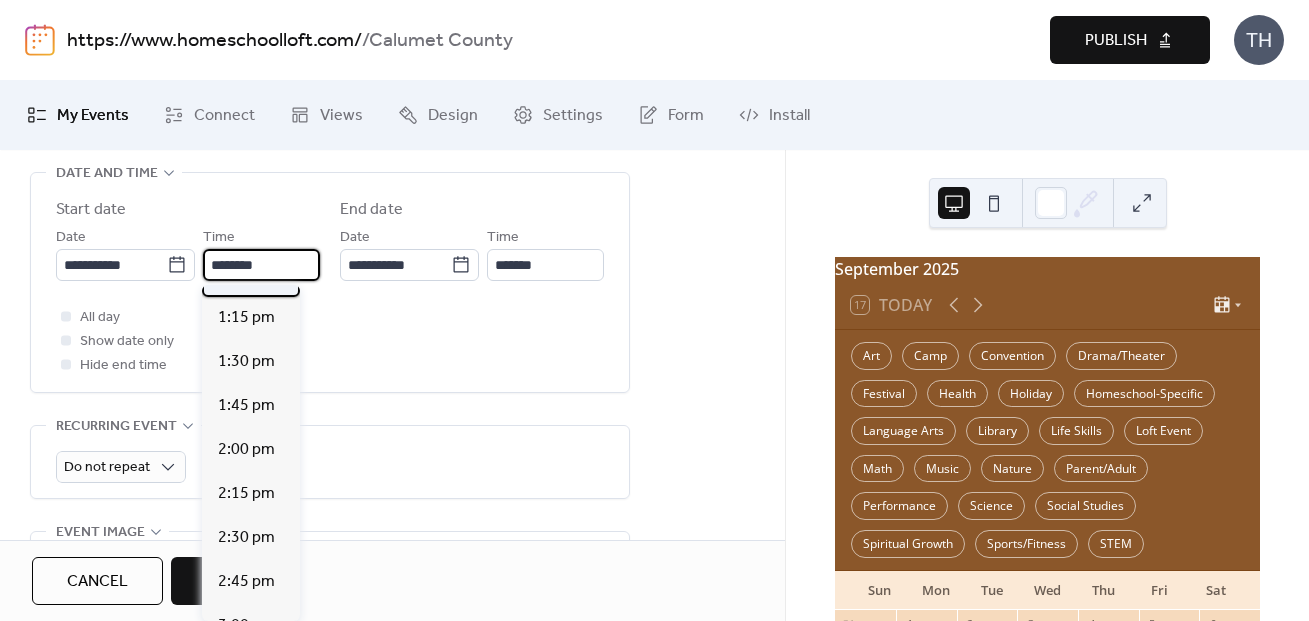 click on "1:00 pm" at bounding box center (246, 274) 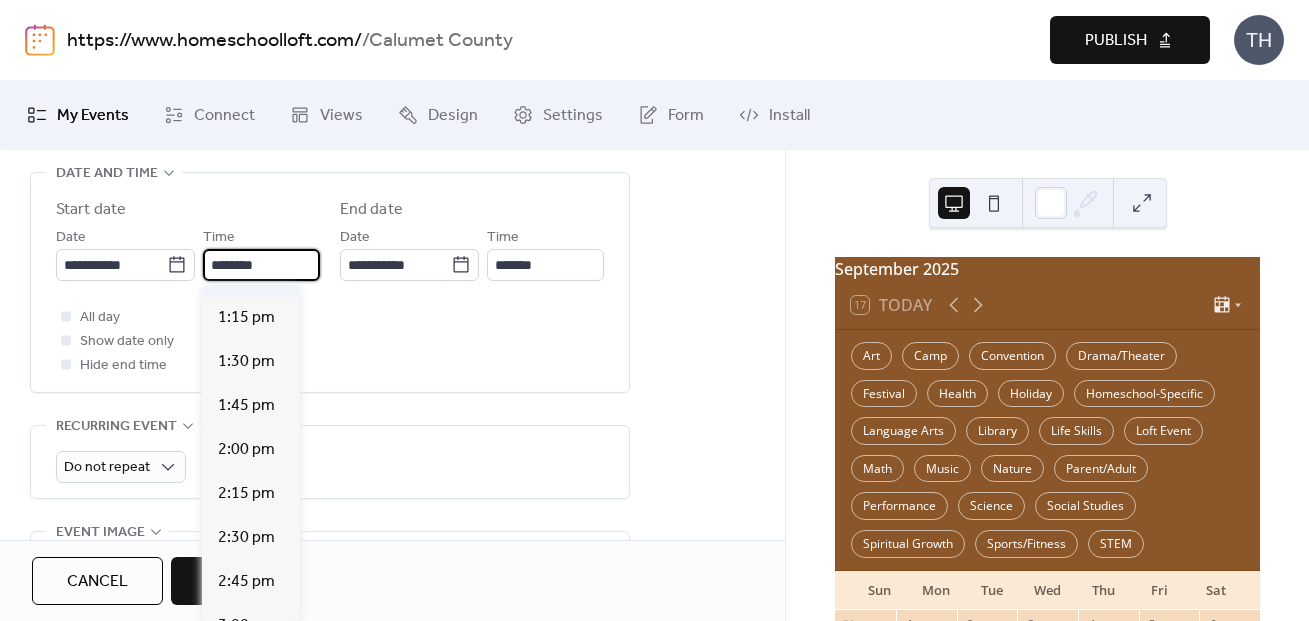 type on "*******" 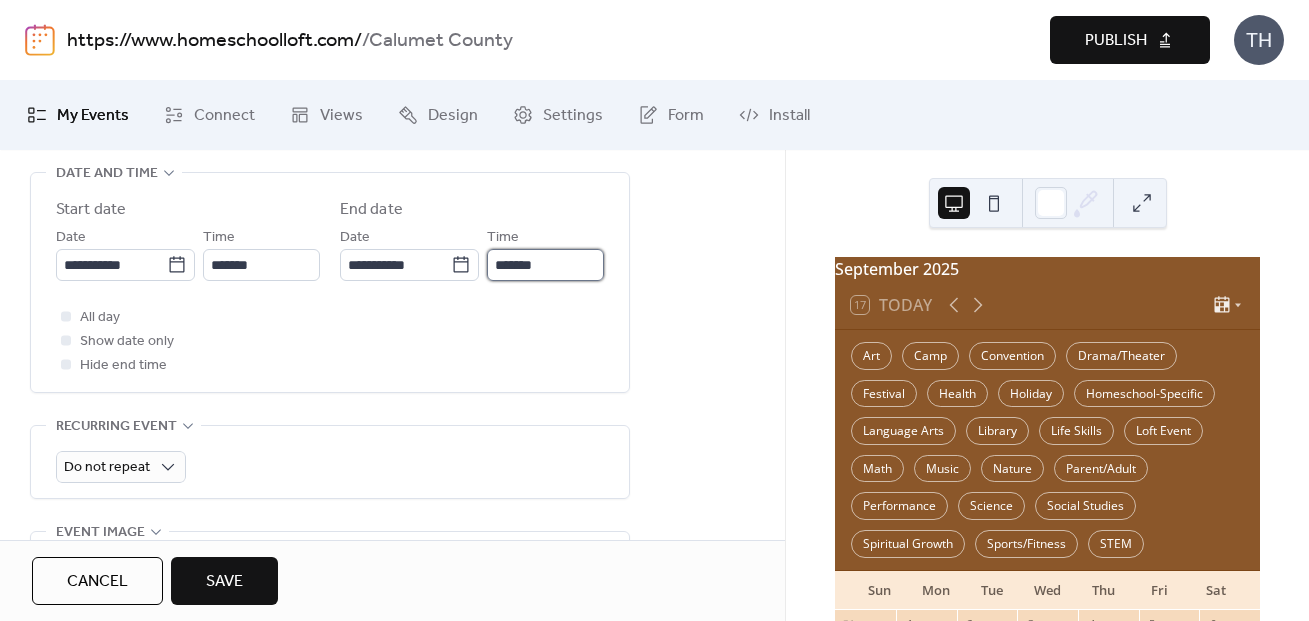 click on "*******" at bounding box center (545, 265) 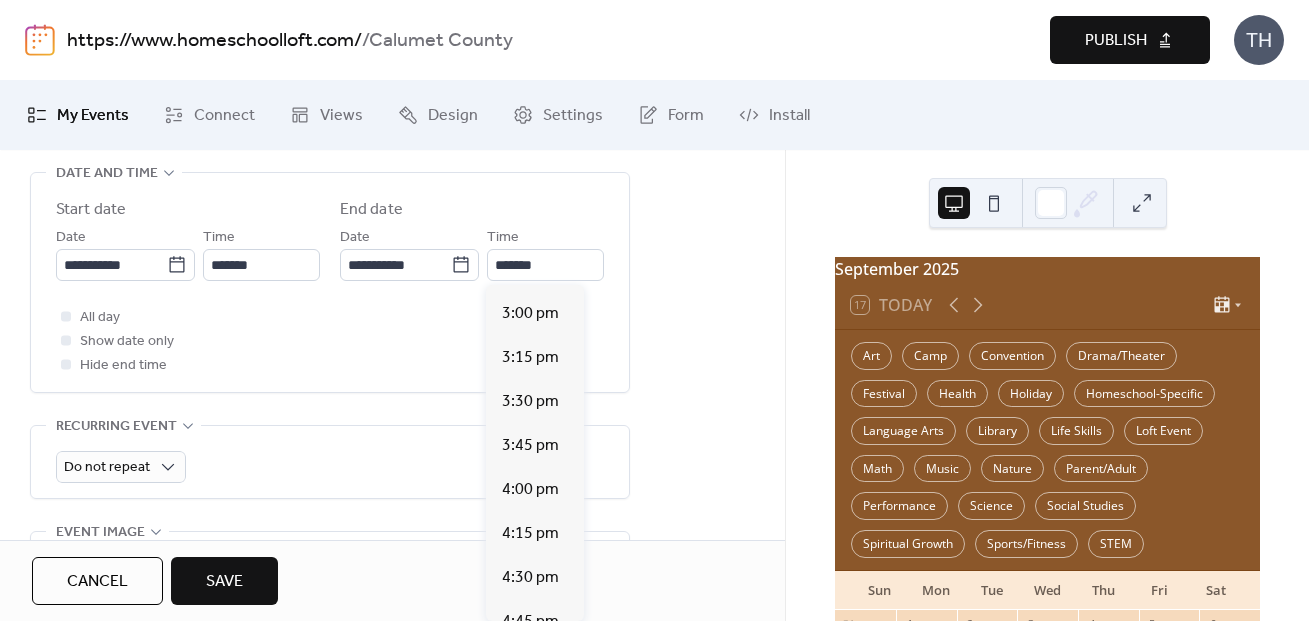 scroll, scrollTop: 355, scrollLeft: 0, axis: vertical 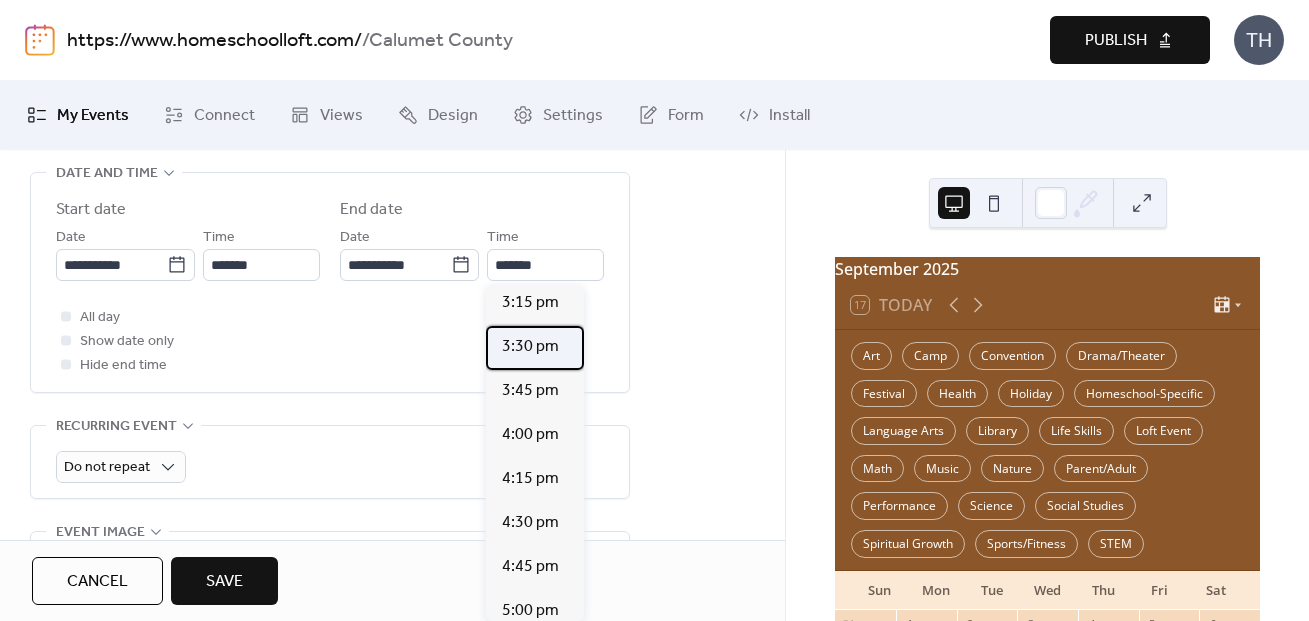 click on "3:30 pm" at bounding box center [535, 348] 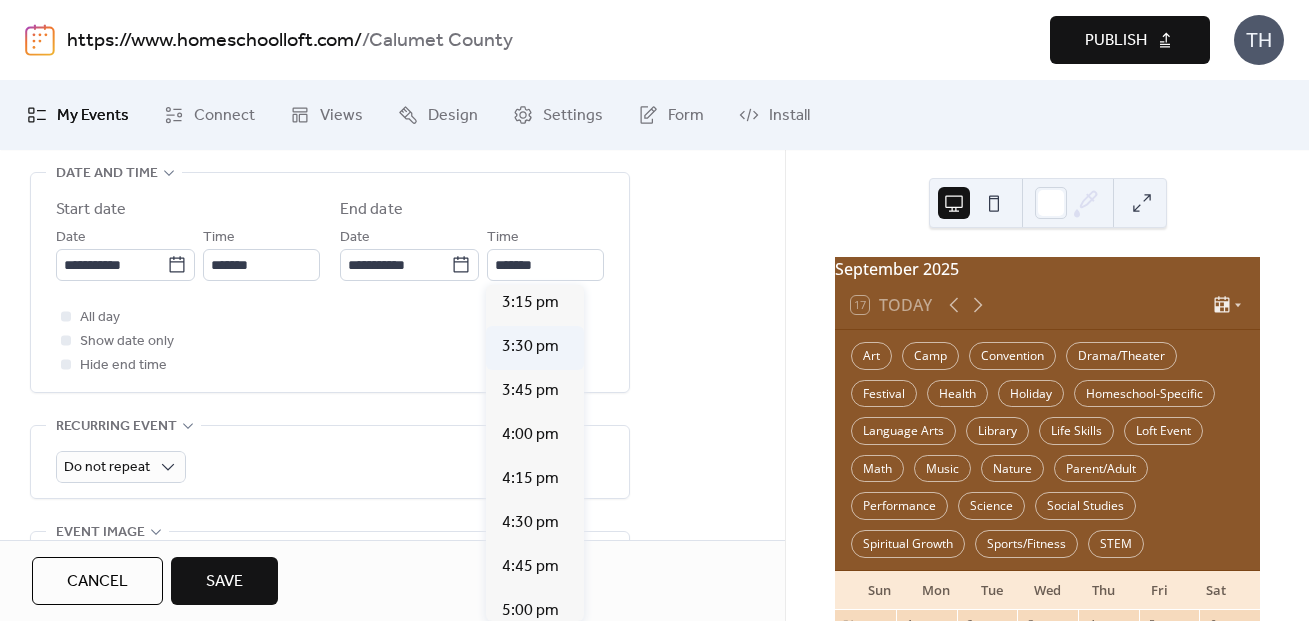 type on "*******" 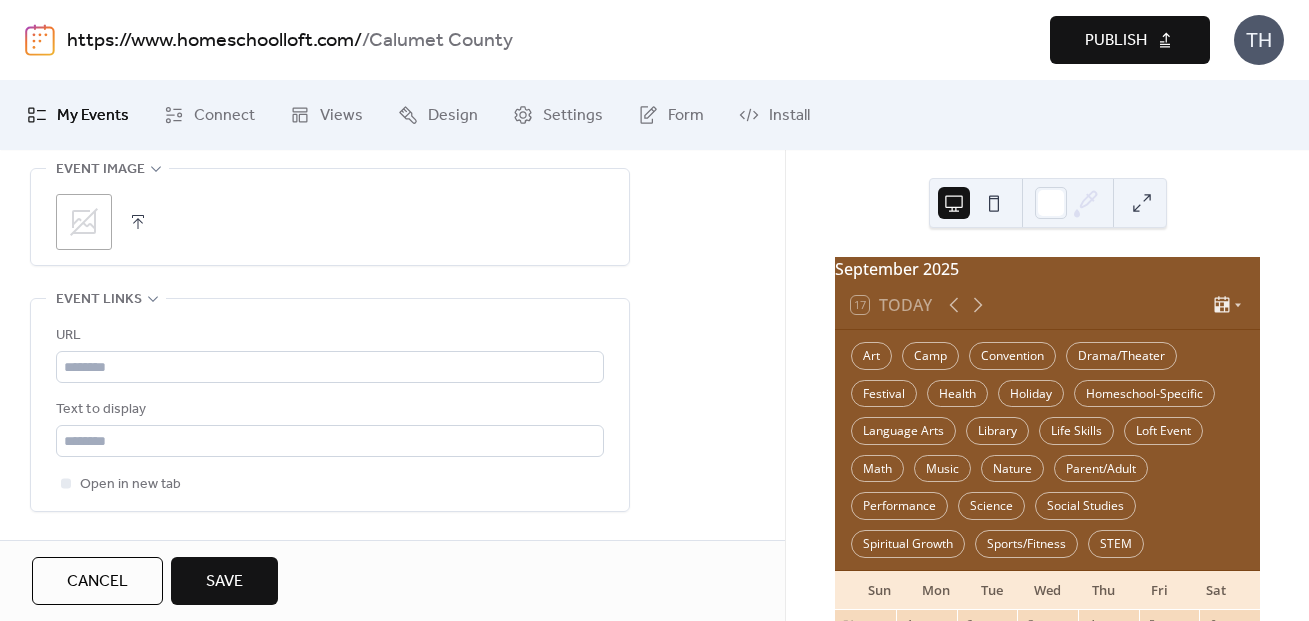 scroll, scrollTop: 1042, scrollLeft: 0, axis: vertical 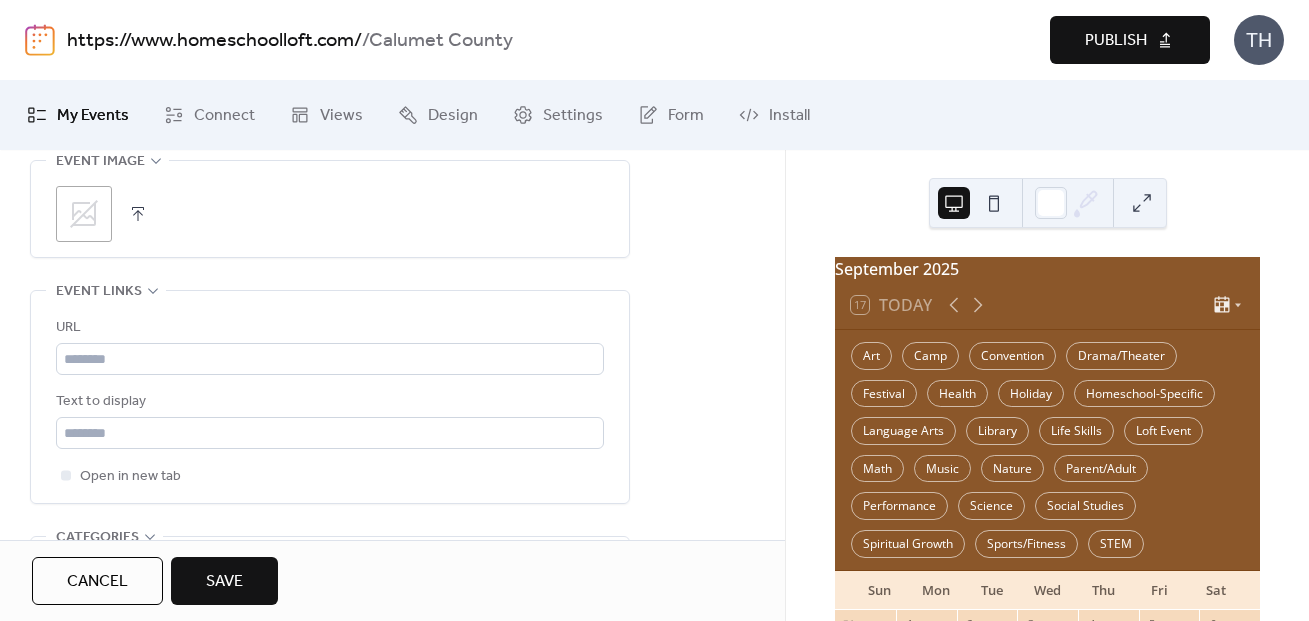 click on ";" at bounding box center [330, 214] 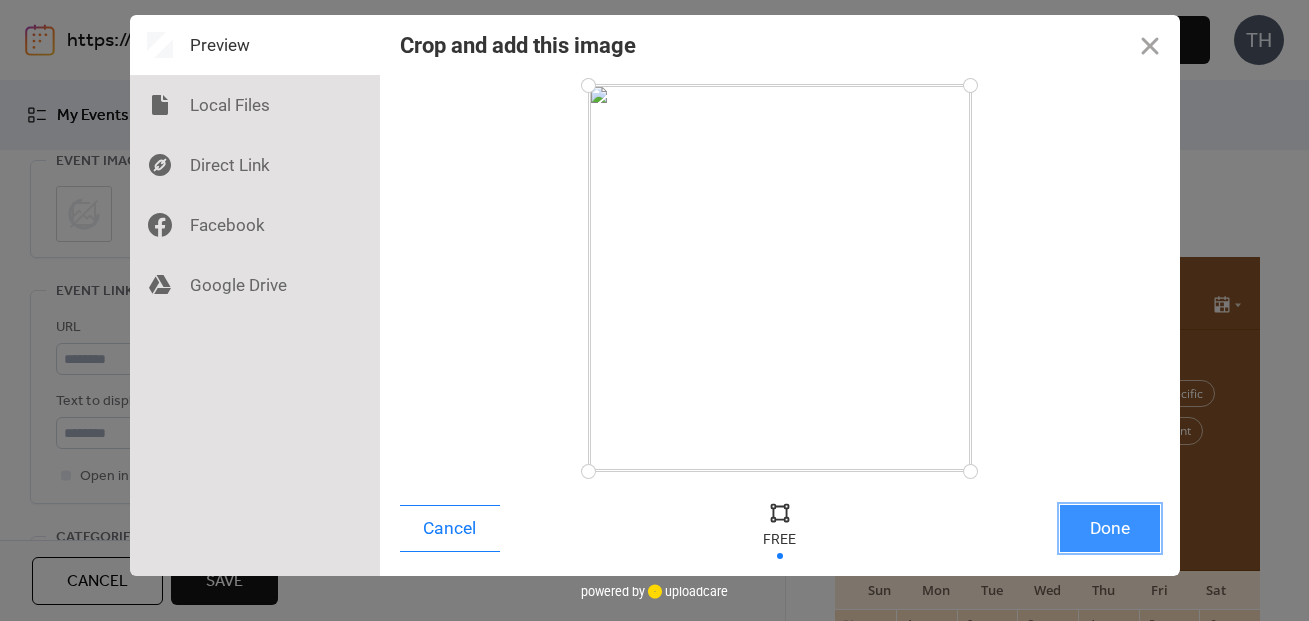 click on "Done" at bounding box center (1110, 528) 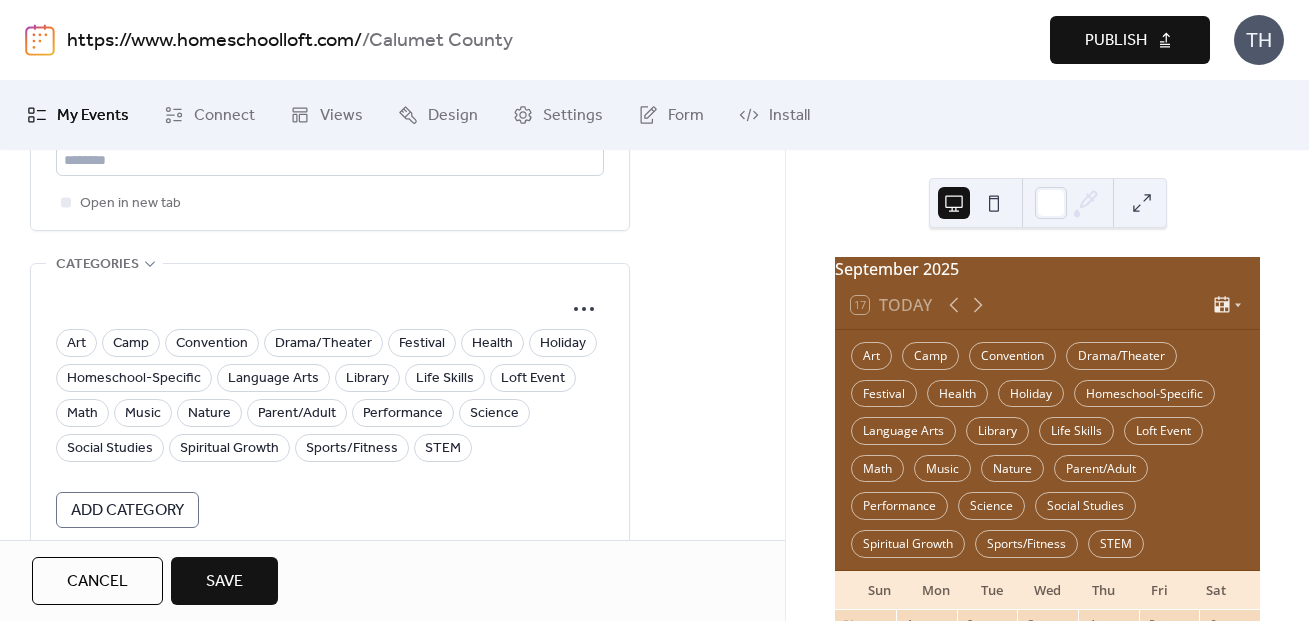 scroll, scrollTop: 1414, scrollLeft: 0, axis: vertical 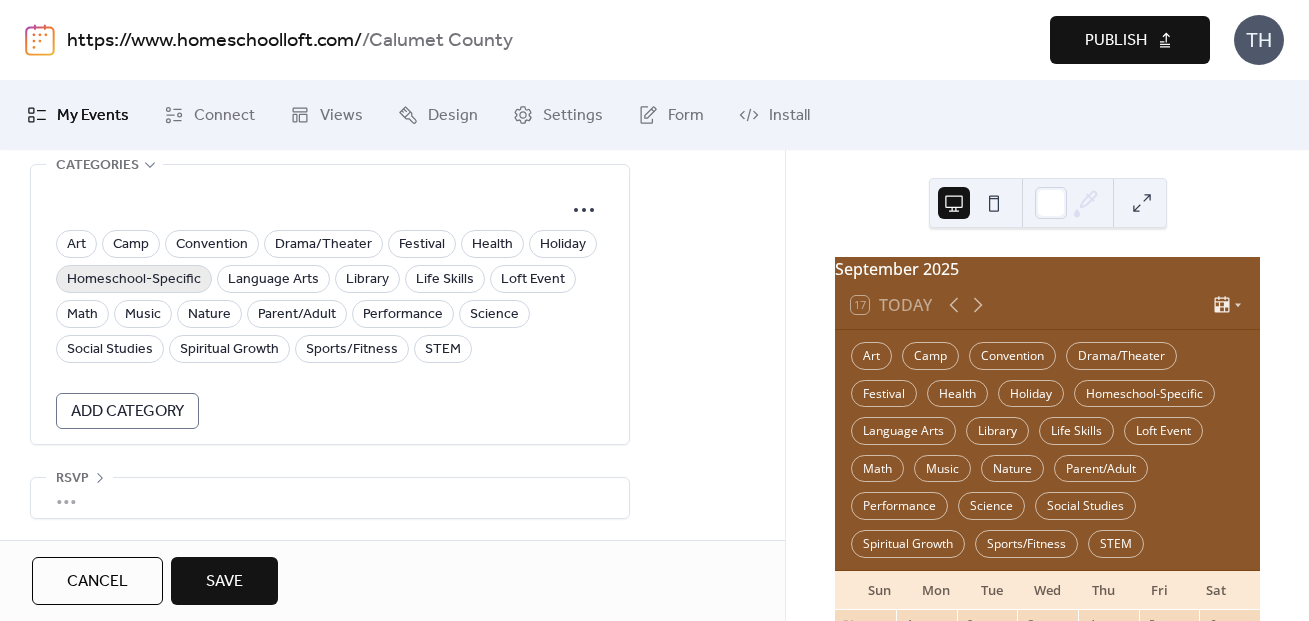 click on "Homeschool-Specific" at bounding box center (134, 280) 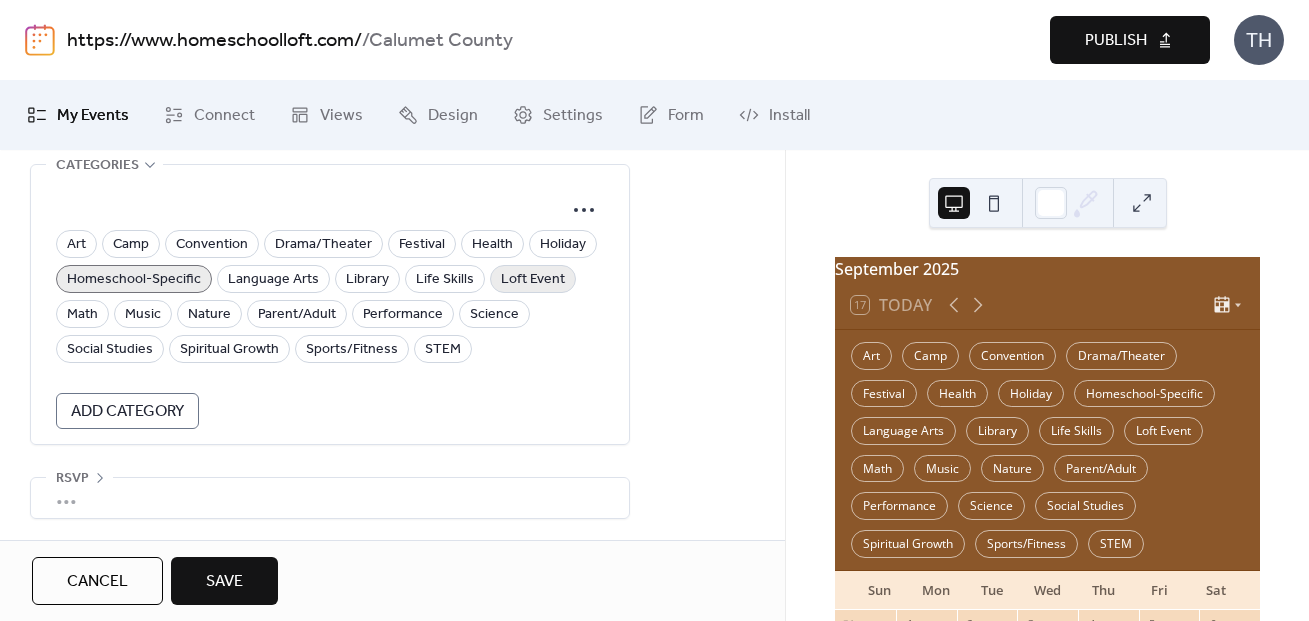 click on "Loft Event" at bounding box center [533, 280] 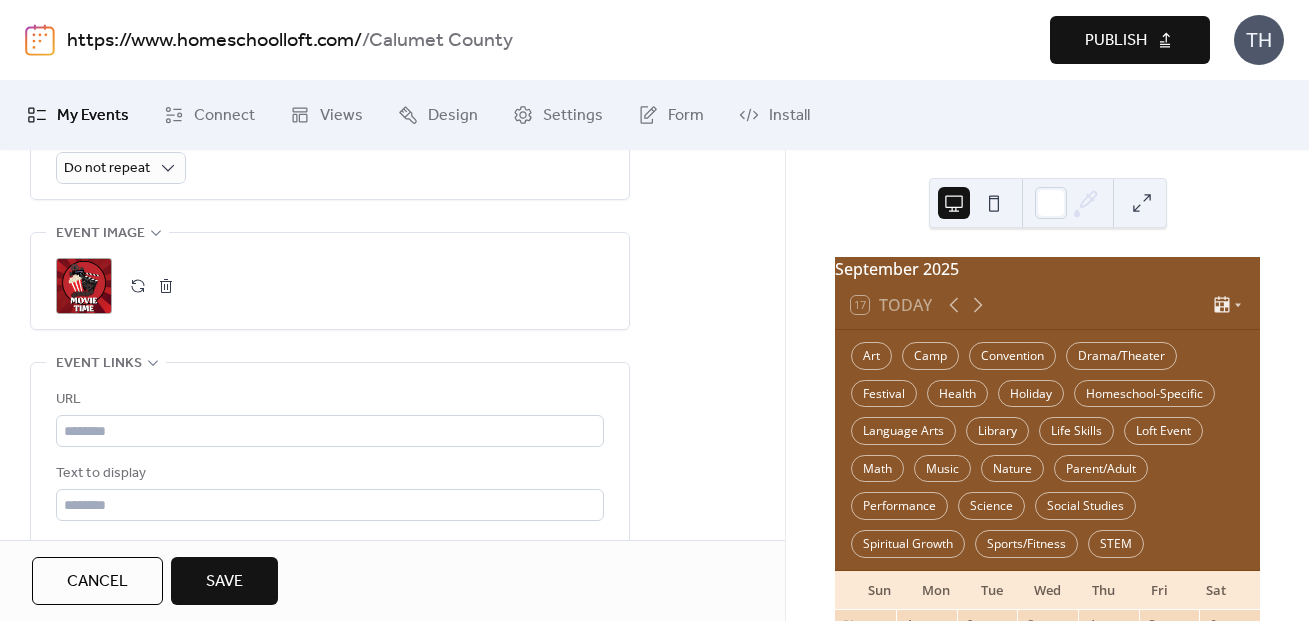 scroll, scrollTop: 1021, scrollLeft: 0, axis: vertical 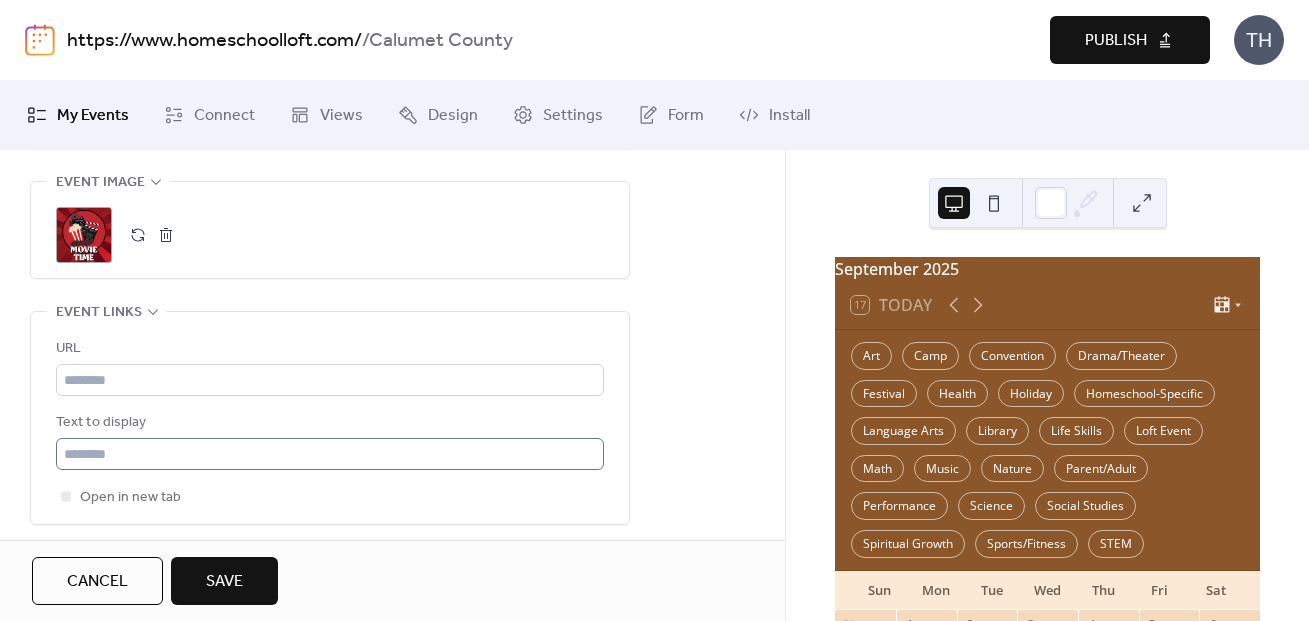 click on "URL Text to display Open in new tab" at bounding box center (330, 423) 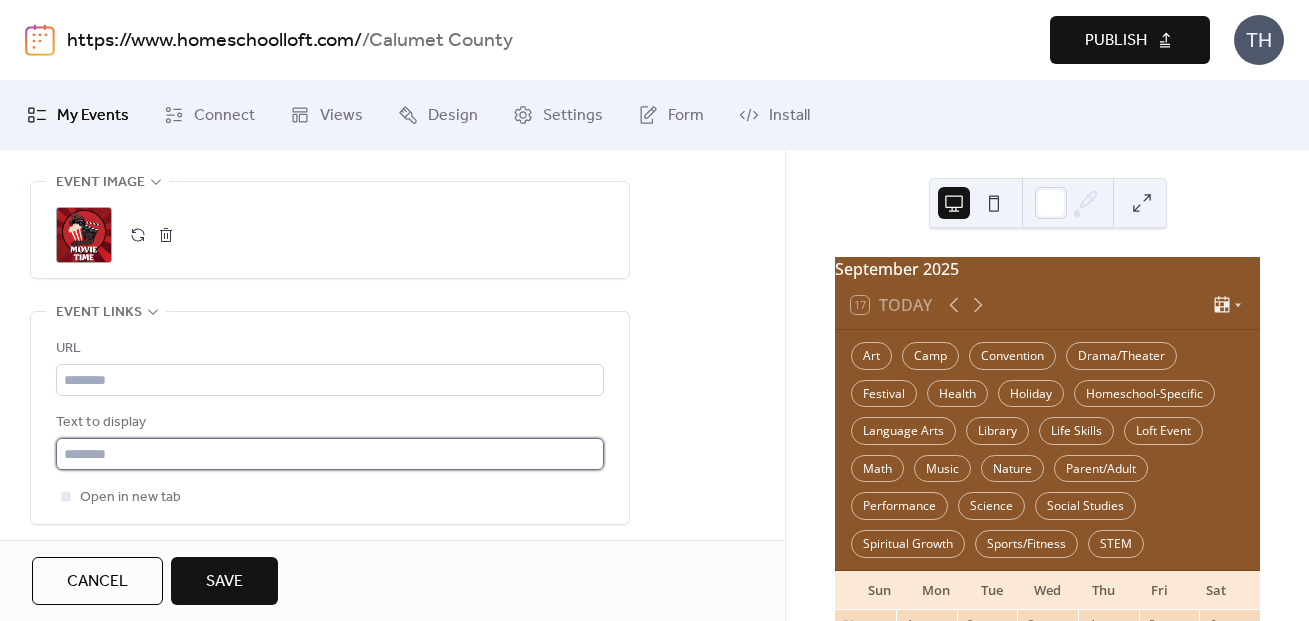 click at bounding box center [330, 454] 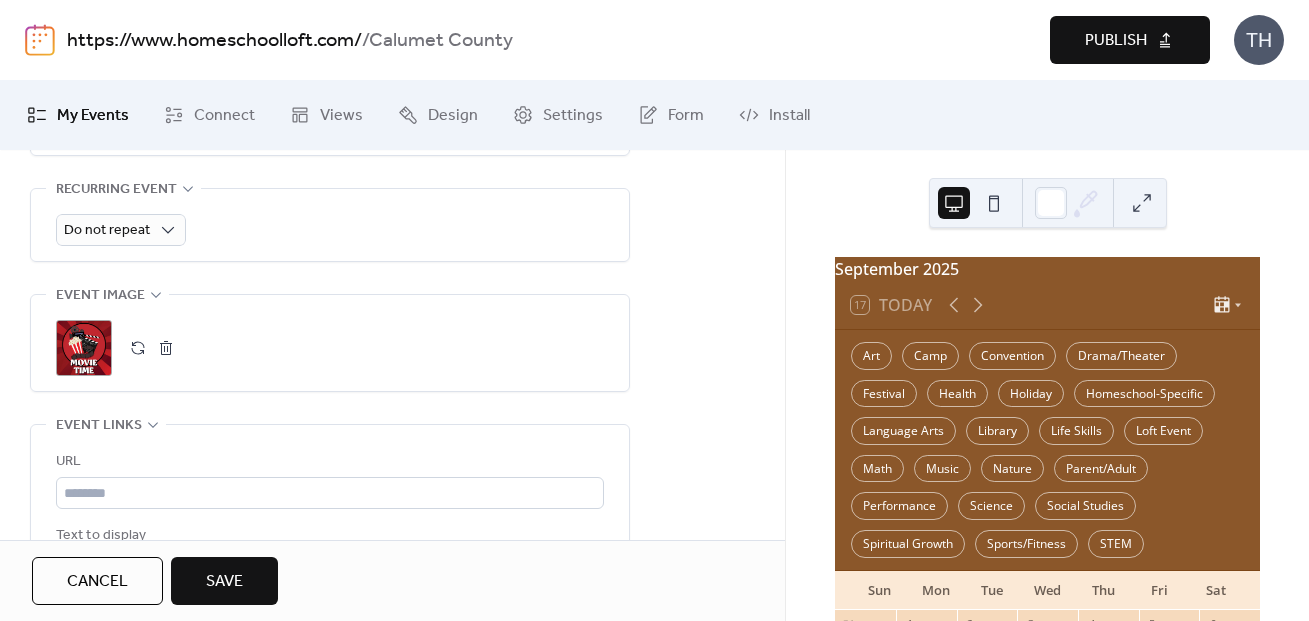 scroll, scrollTop: 909, scrollLeft: 0, axis: vertical 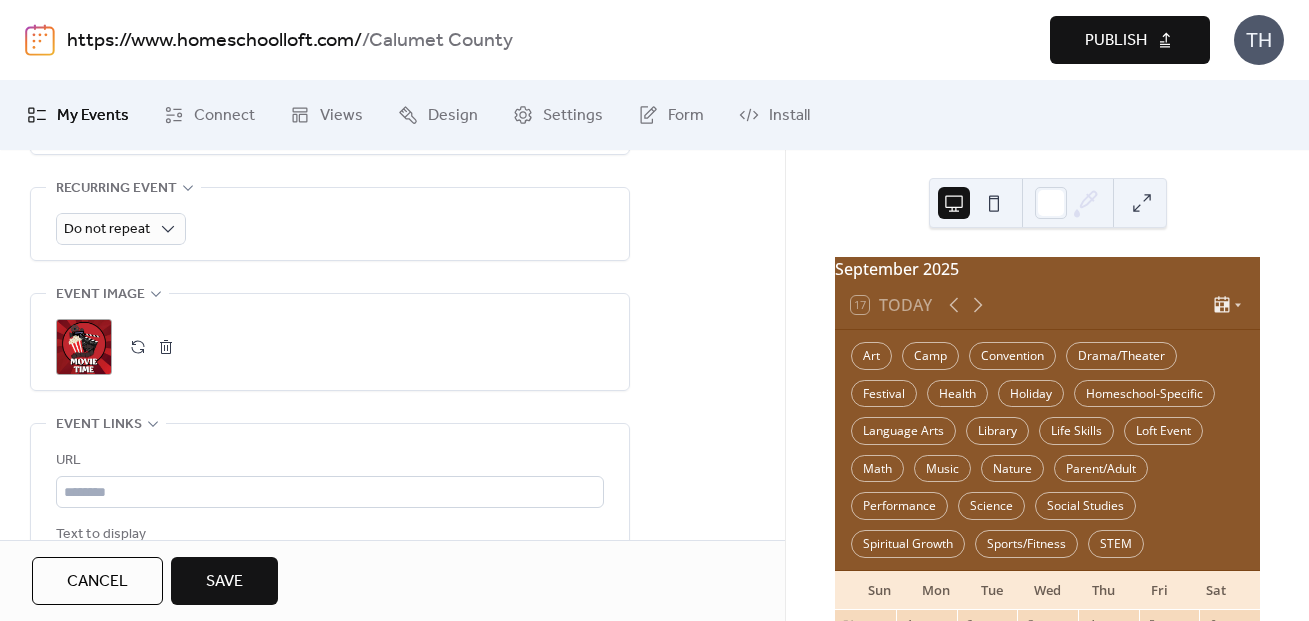 type on "**********" 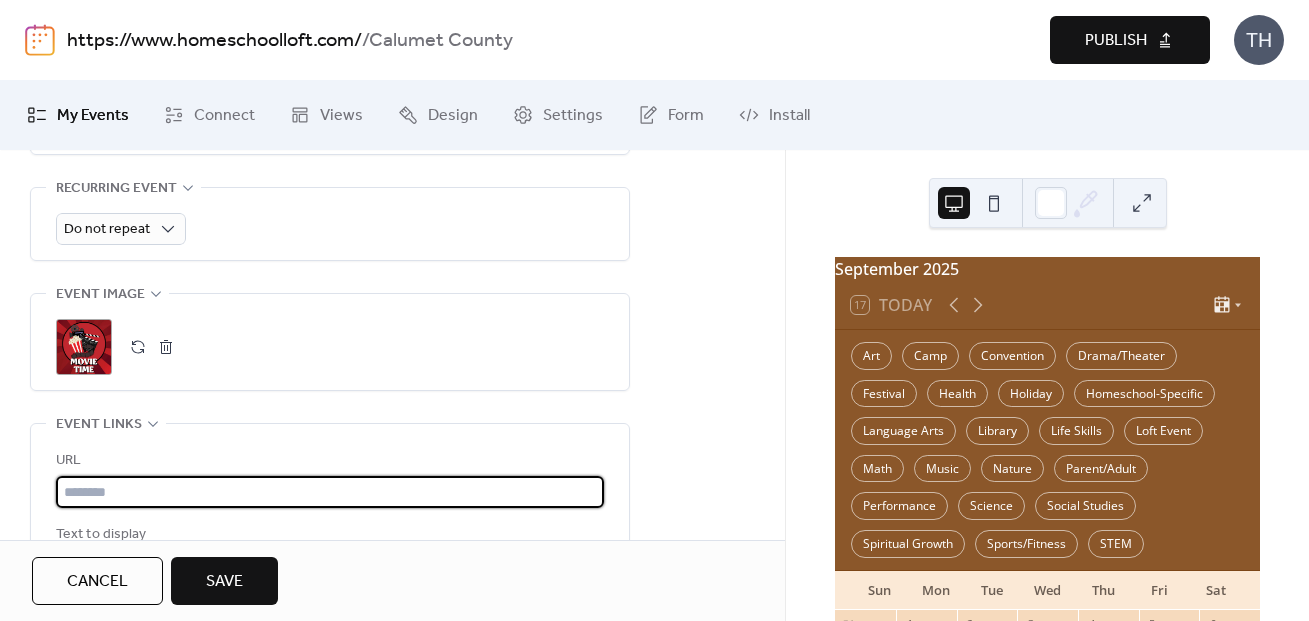click at bounding box center [330, 492] 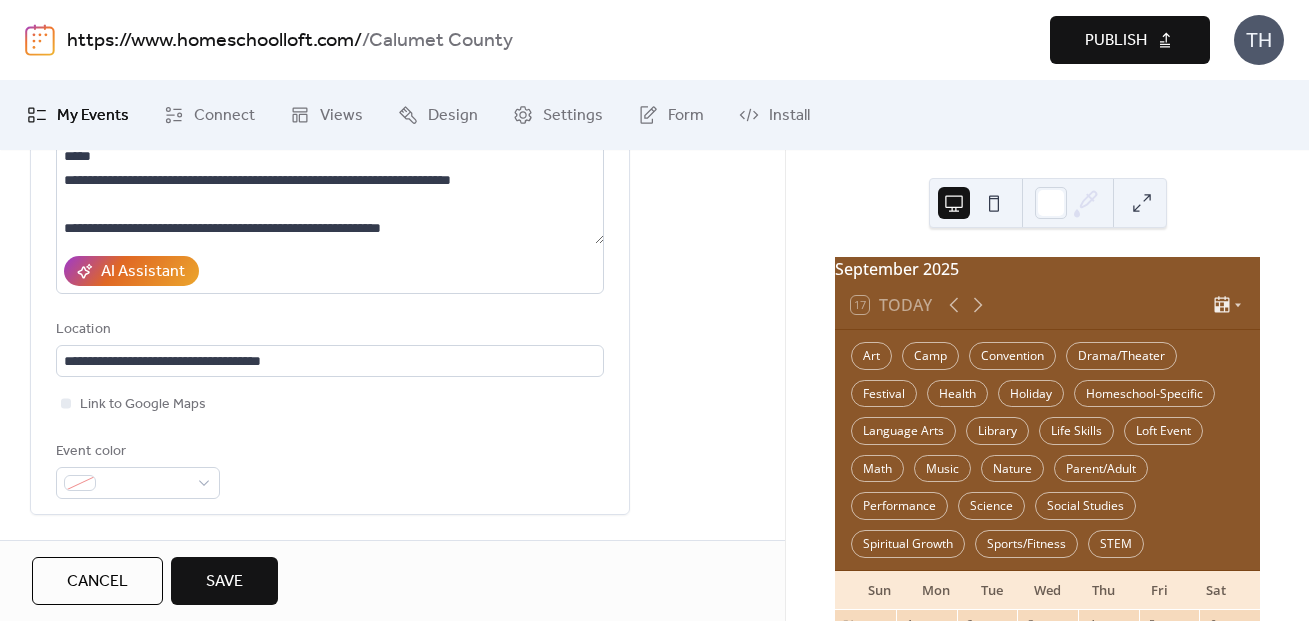 scroll, scrollTop: 303, scrollLeft: 0, axis: vertical 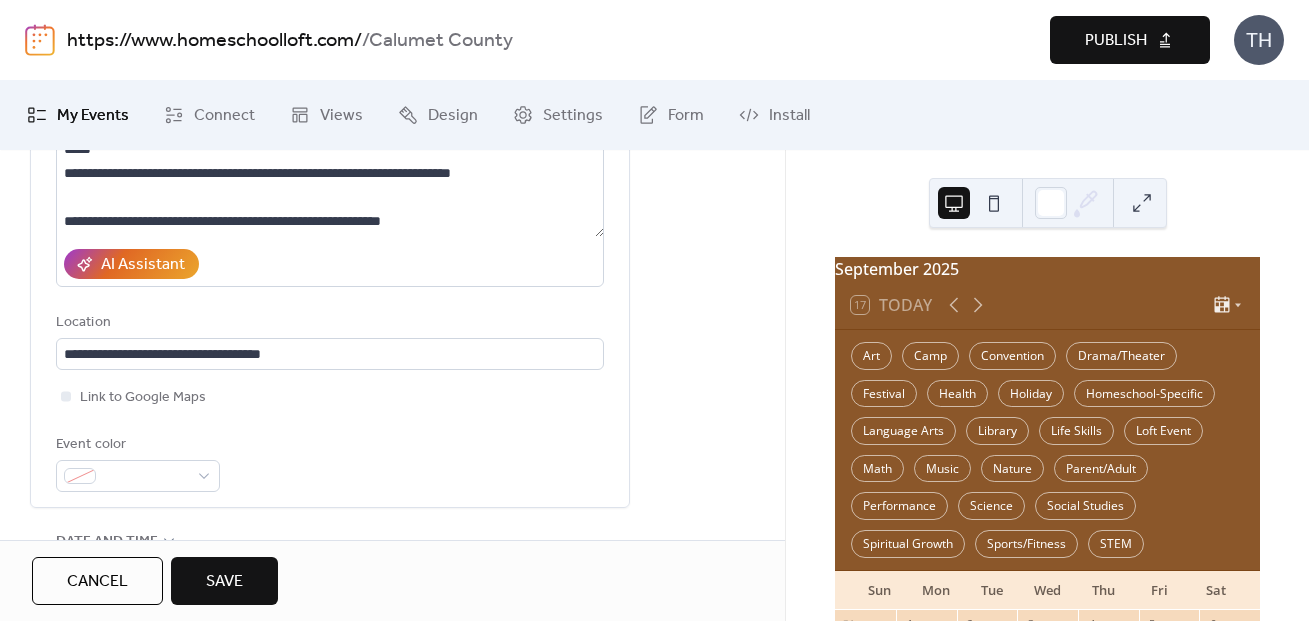 type on "**********" 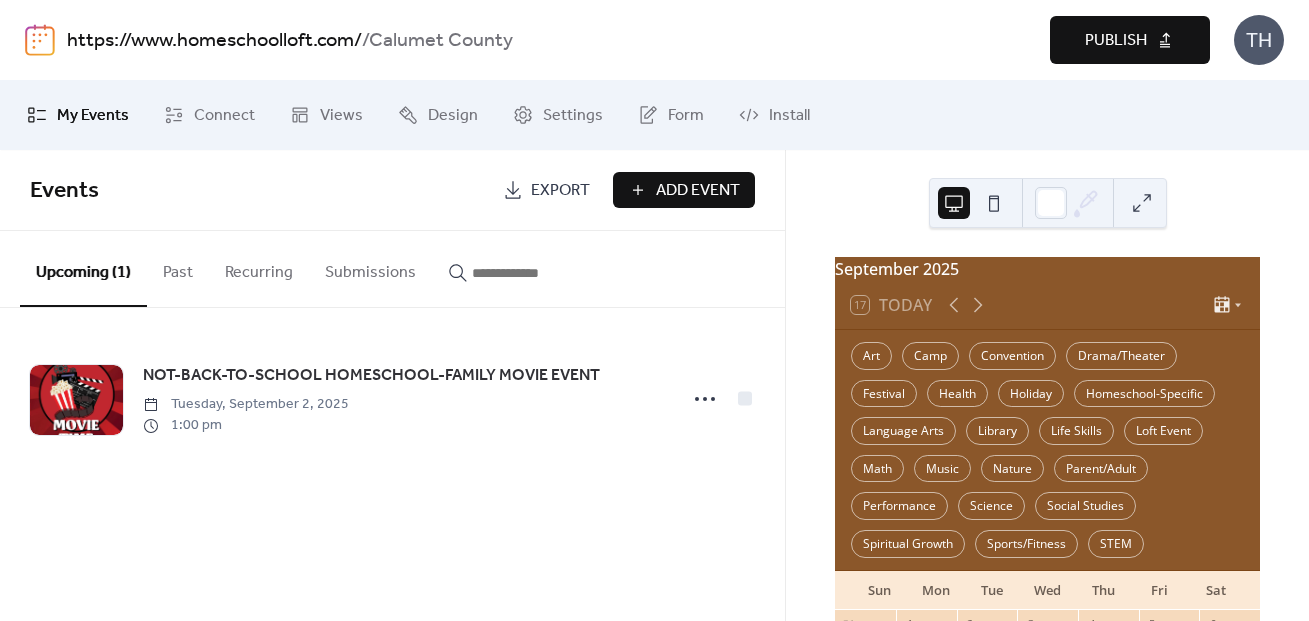 click on "Publish" at bounding box center [1116, 41] 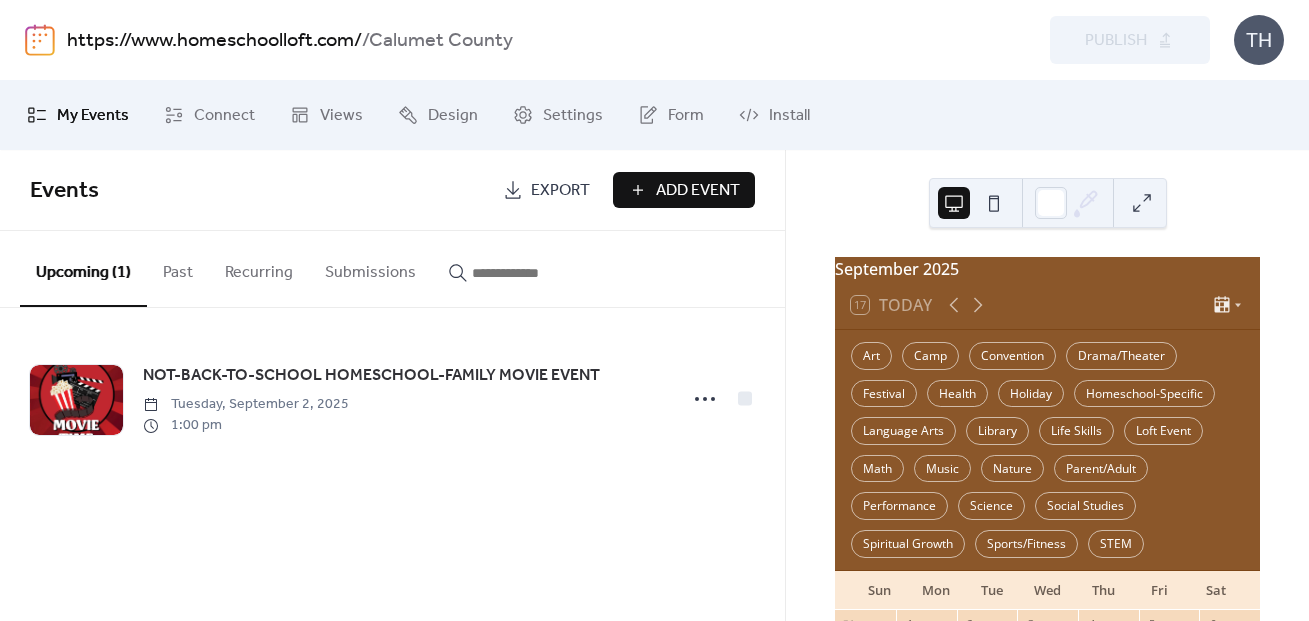 click on "https://www.homeschoolloft.com/" at bounding box center [214, 41] 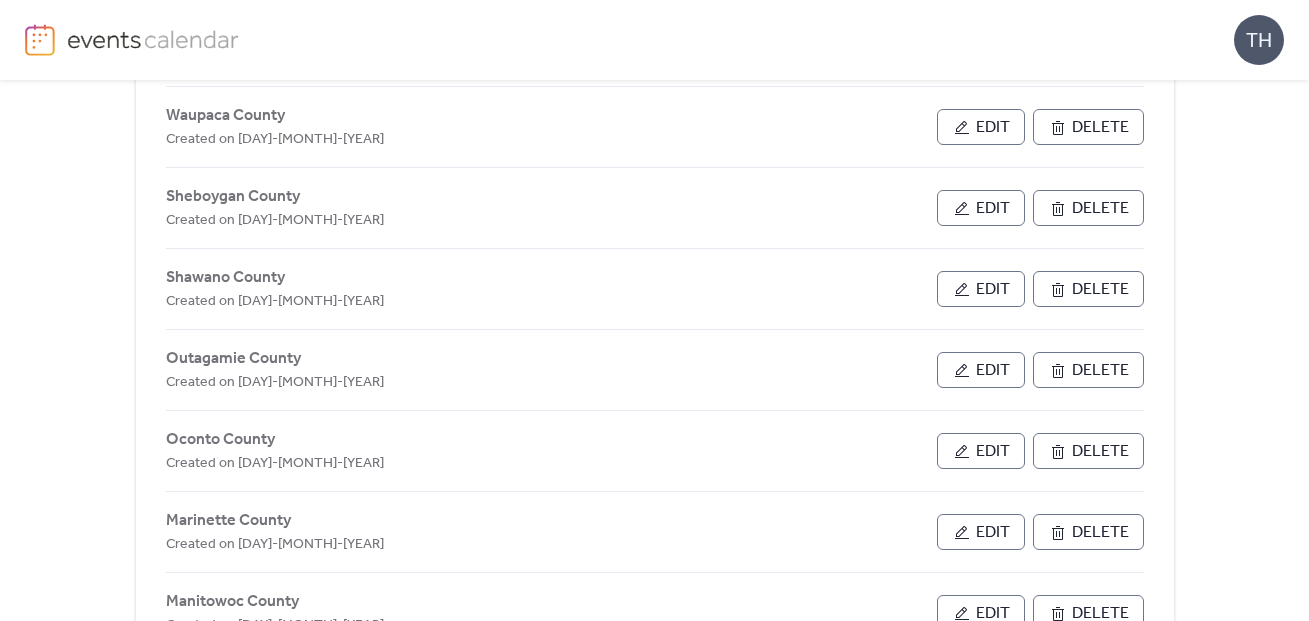 scroll, scrollTop: 1055, scrollLeft: 0, axis: vertical 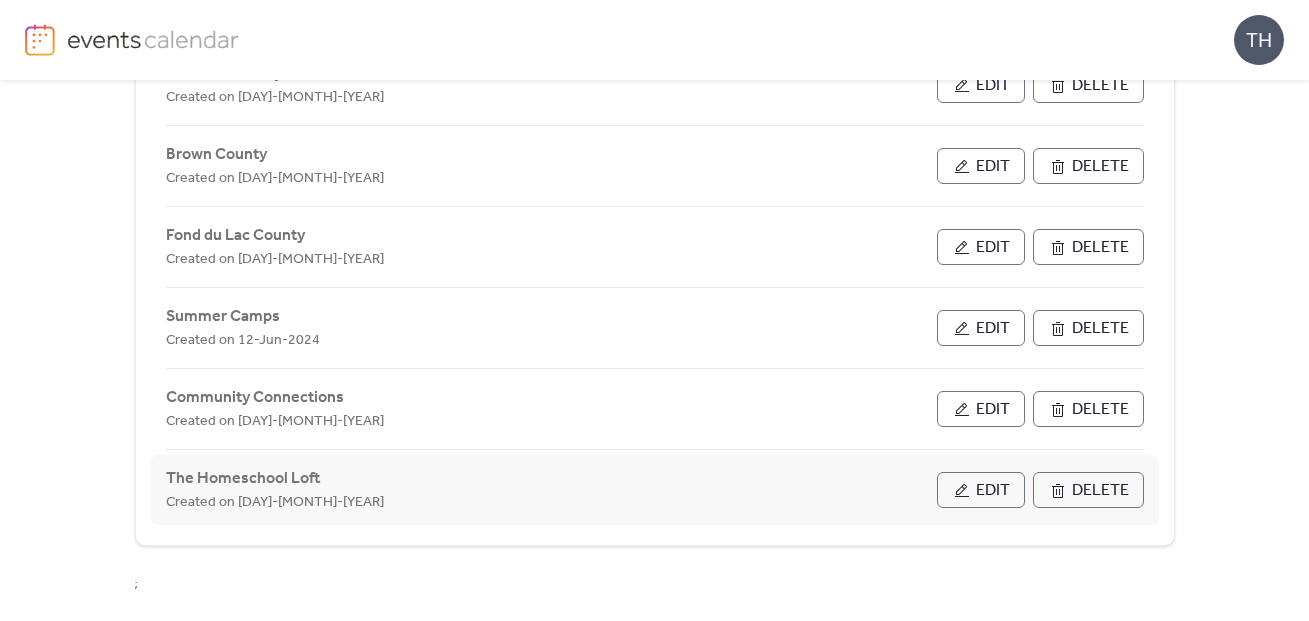 click on "Edit" at bounding box center (981, 490) 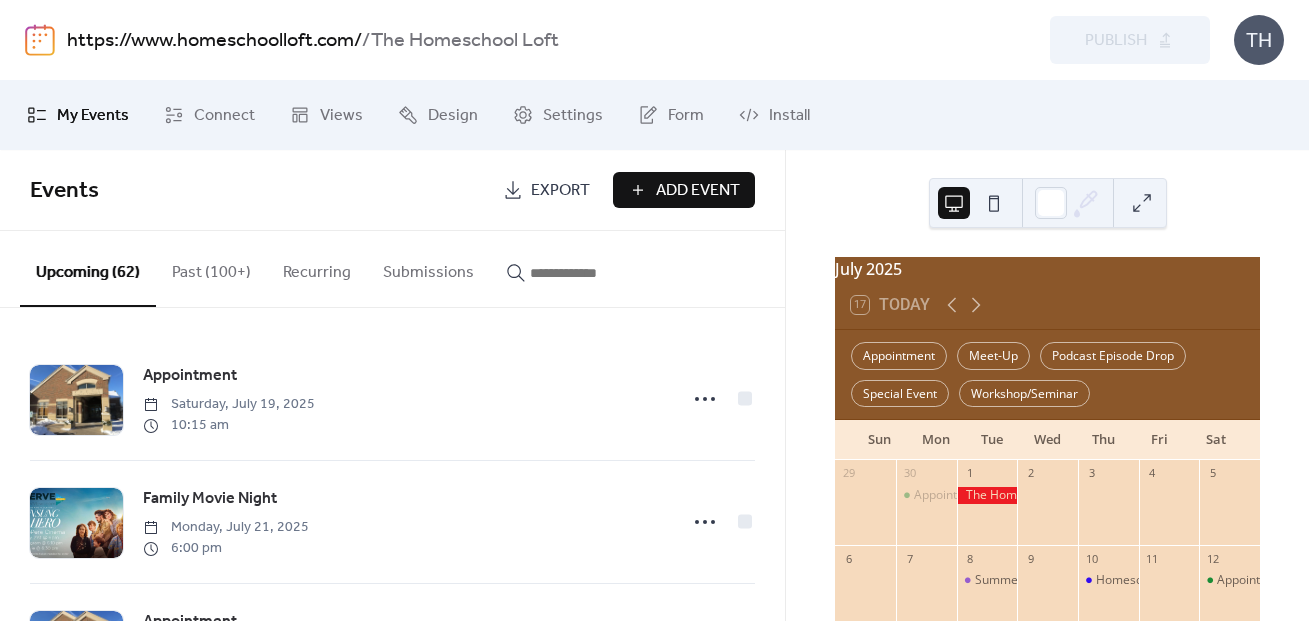 click at bounding box center (590, 273) 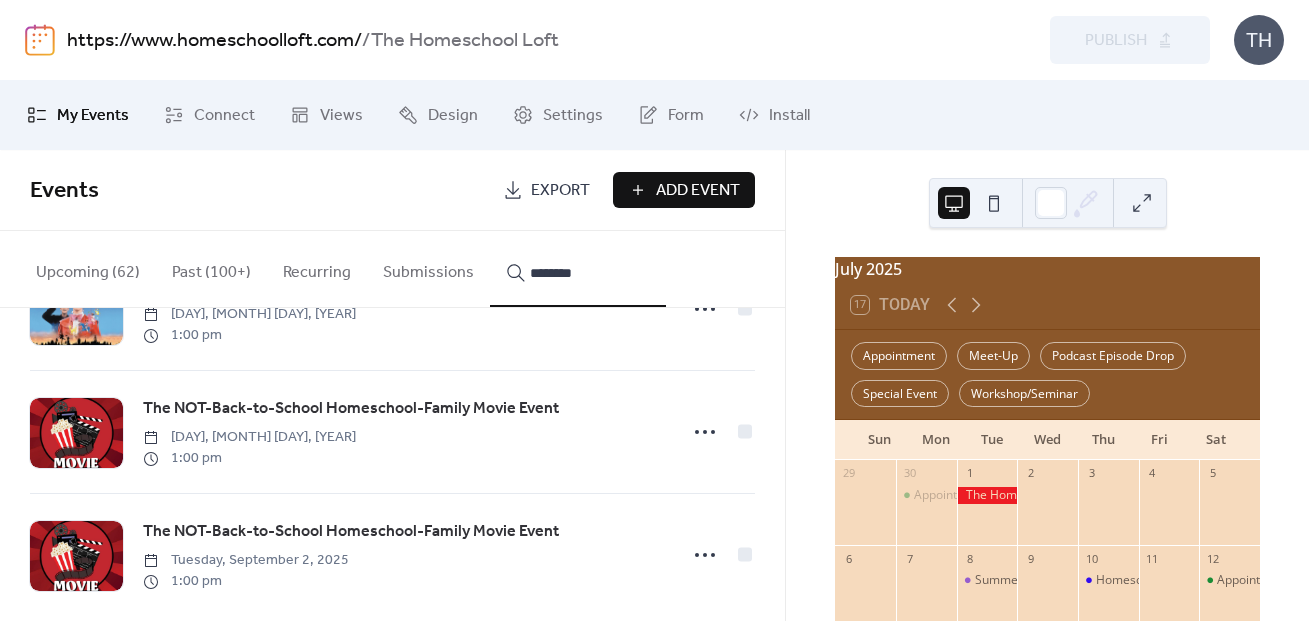scroll, scrollTop: 487, scrollLeft: 0, axis: vertical 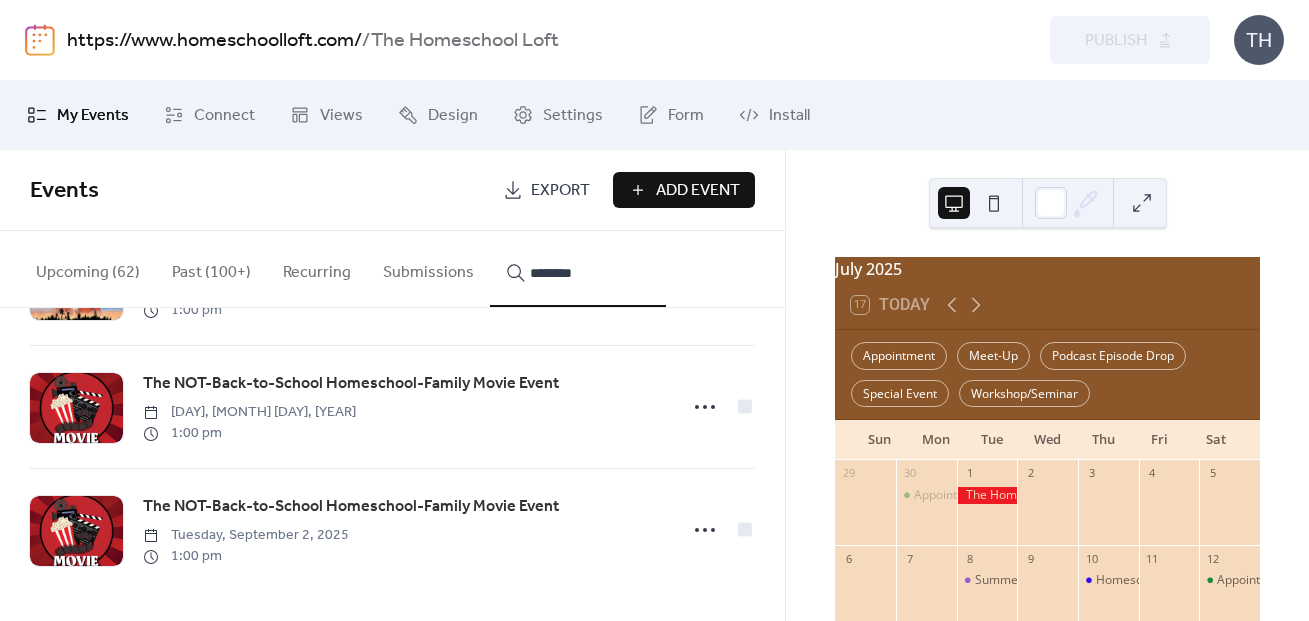 type on "********" 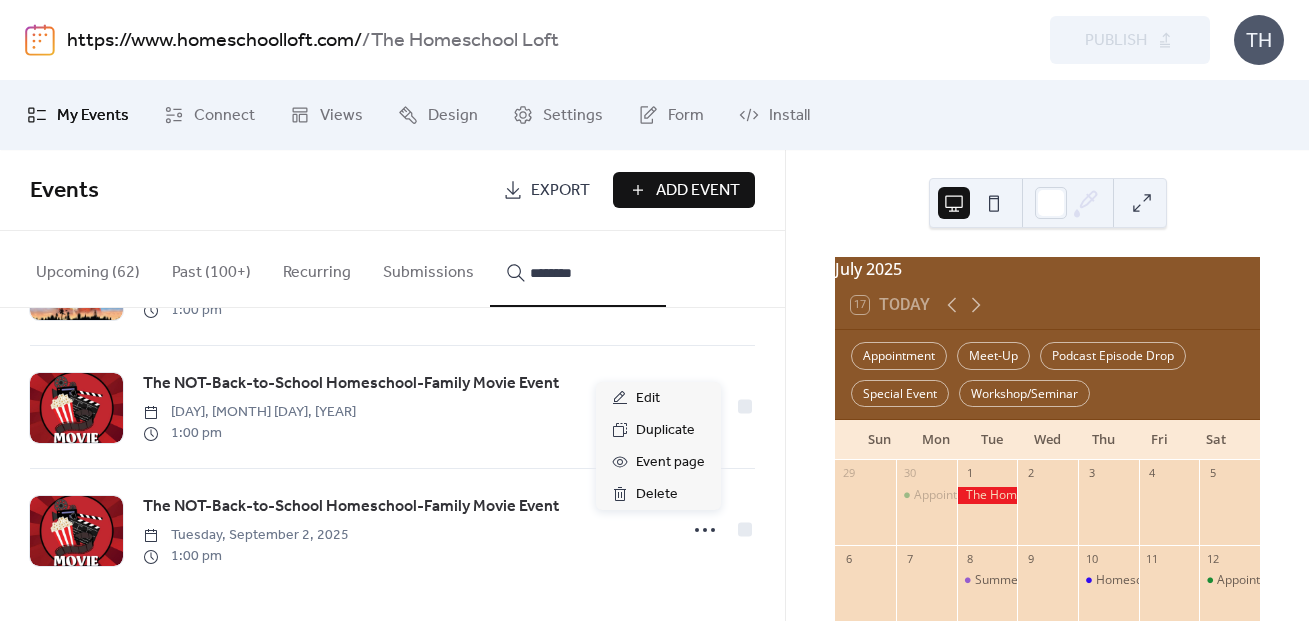 click 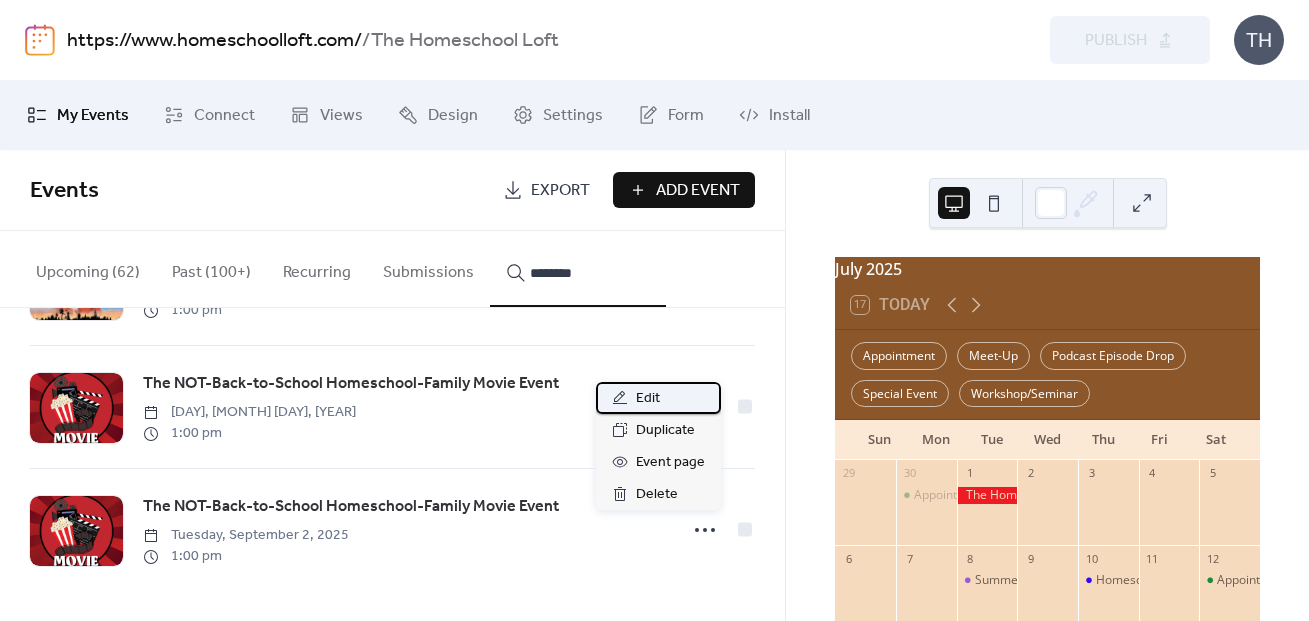 click on "Edit" at bounding box center (658, 398) 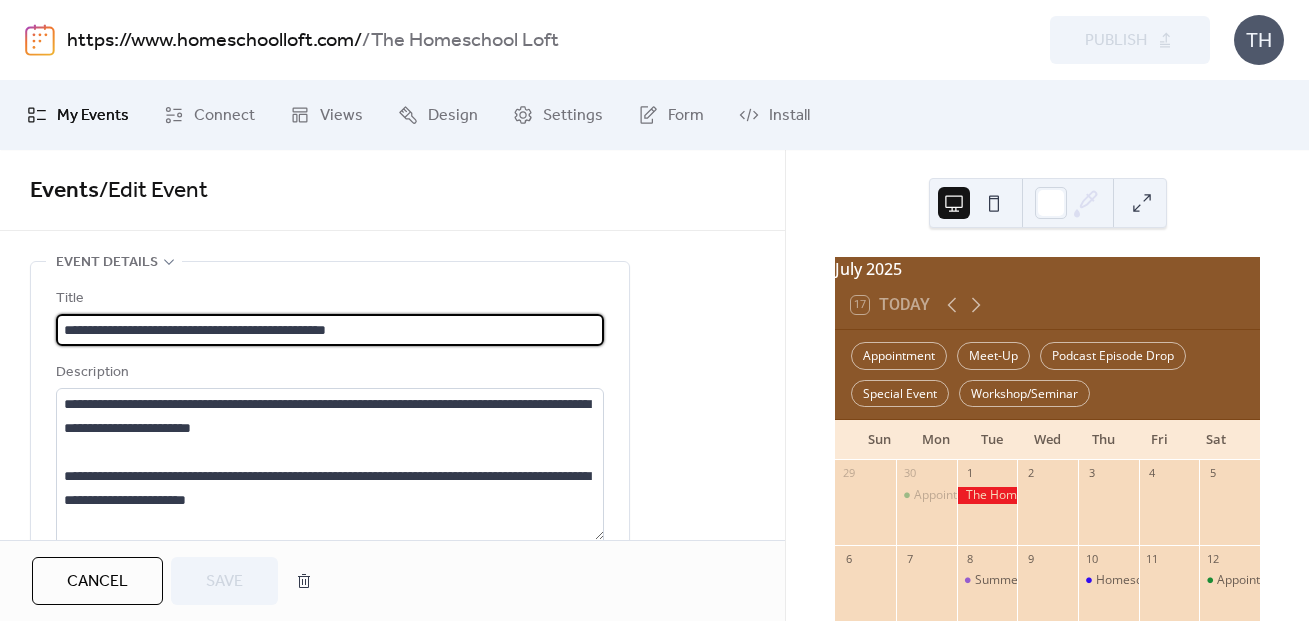 scroll, scrollTop: 1, scrollLeft: 0, axis: vertical 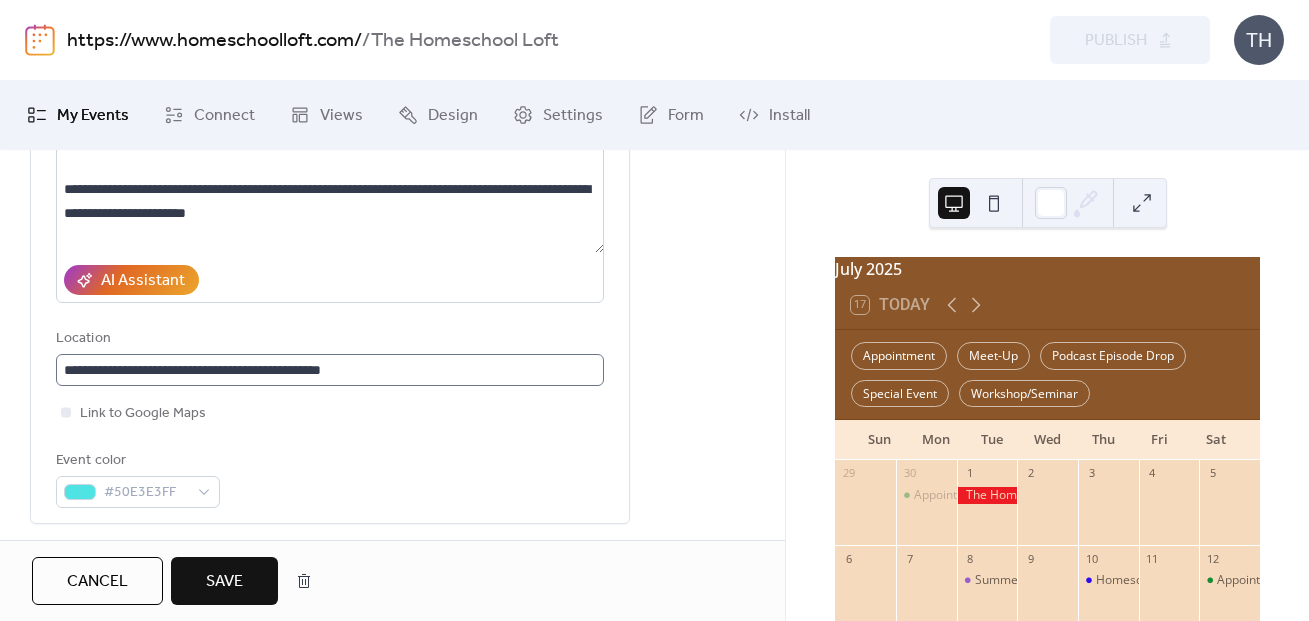 type on "**********" 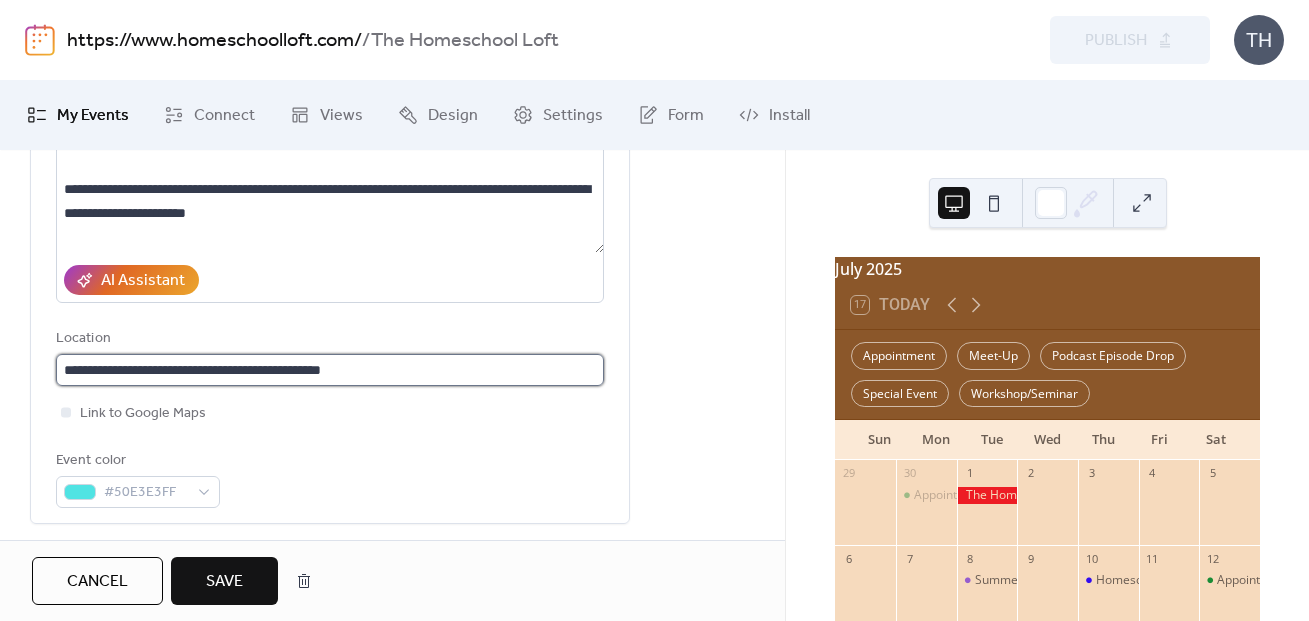 scroll, scrollTop: 0, scrollLeft: 0, axis: both 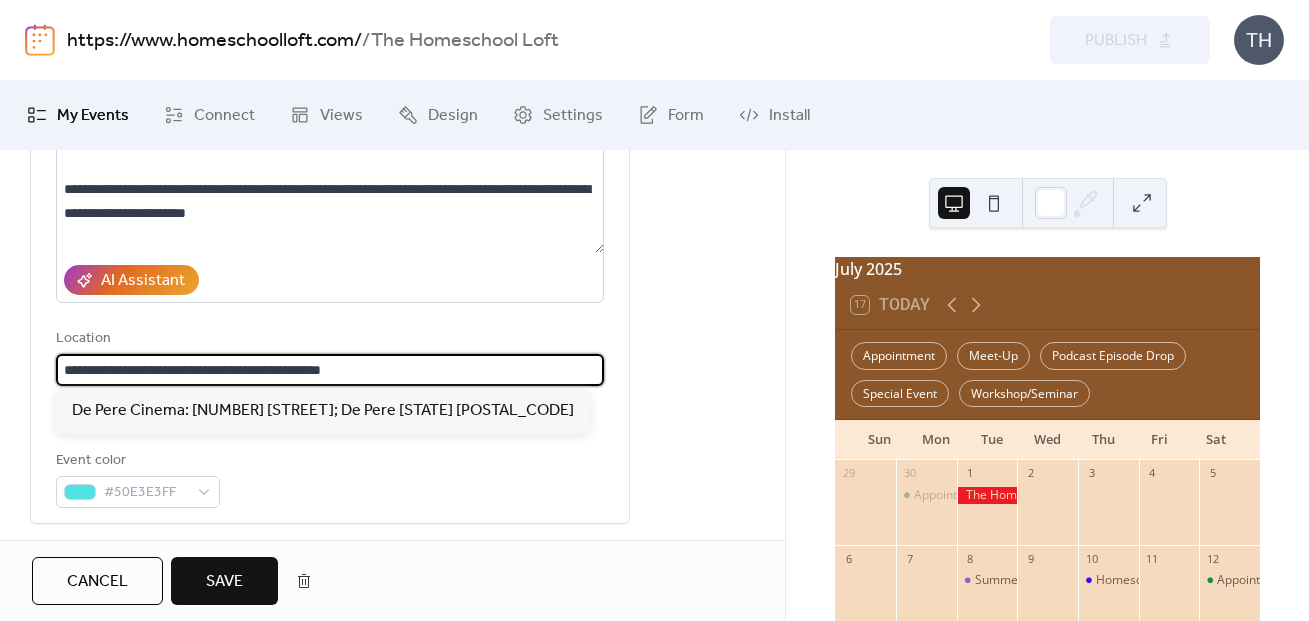 click on "**********" at bounding box center [330, 370] 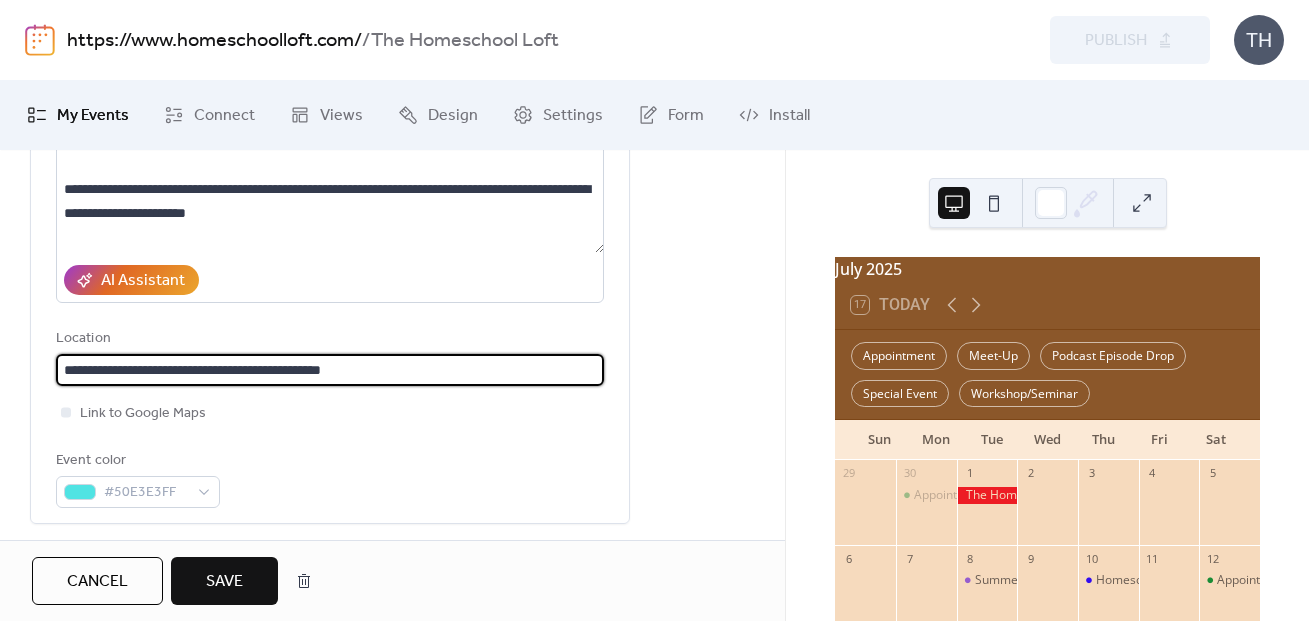 drag, startPoint x: 253, startPoint y: 372, endPoint x: 282, endPoint y: 371, distance: 29.017237 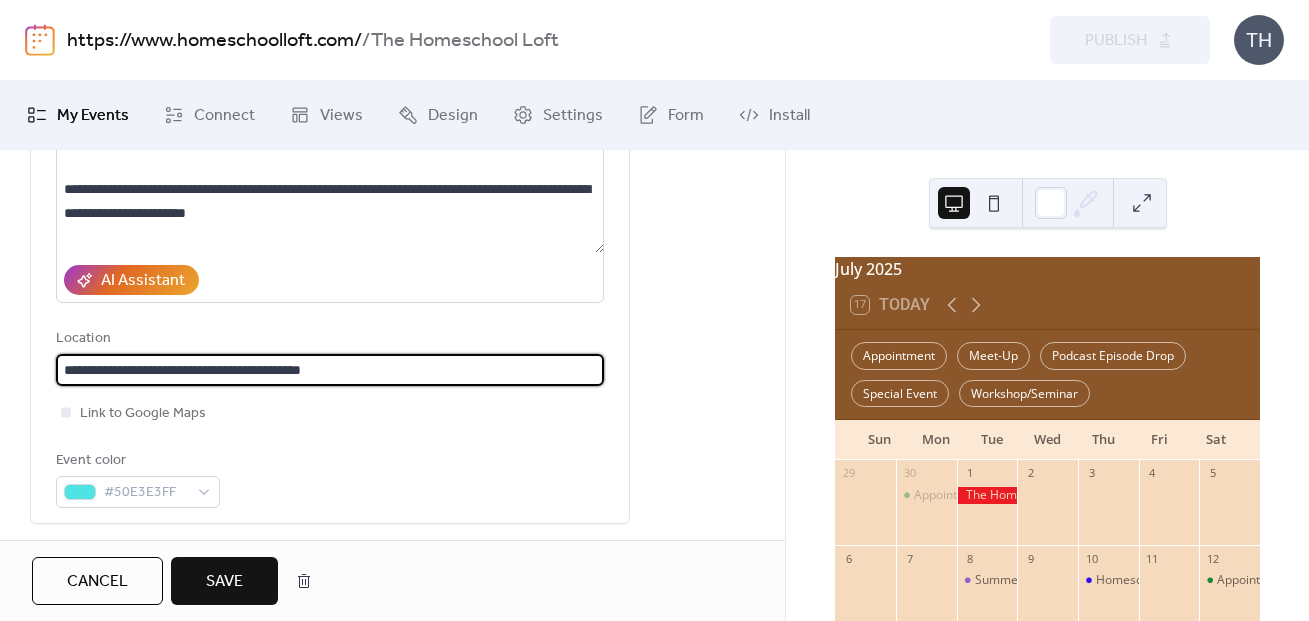 drag, startPoint x: 306, startPoint y: 373, endPoint x: 400, endPoint y: 370, distance: 94.04786 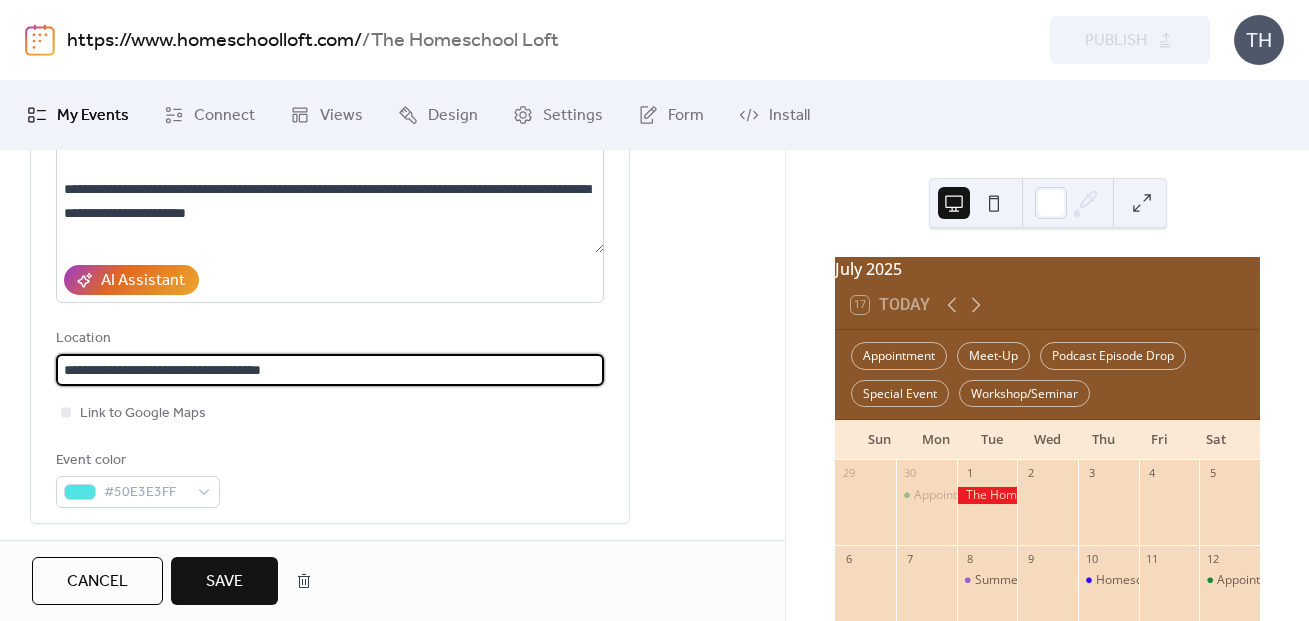 scroll, scrollTop: 0, scrollLeft: 0, axis: both 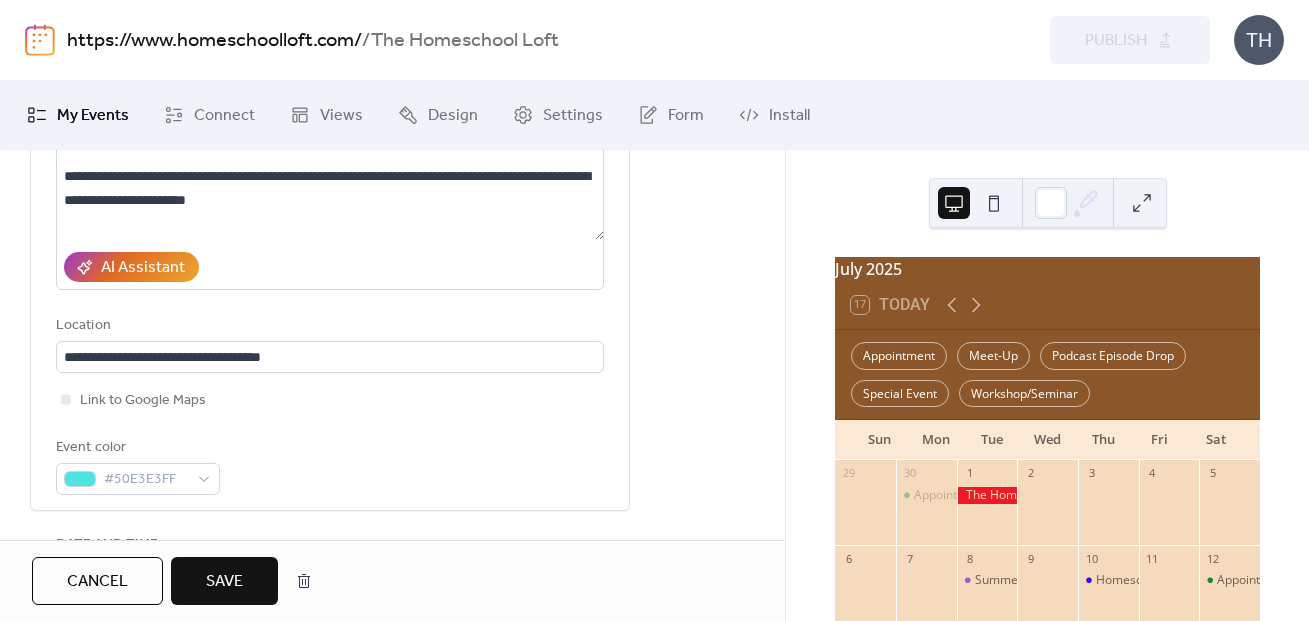click on "Save" at bounding box center [224, 582] 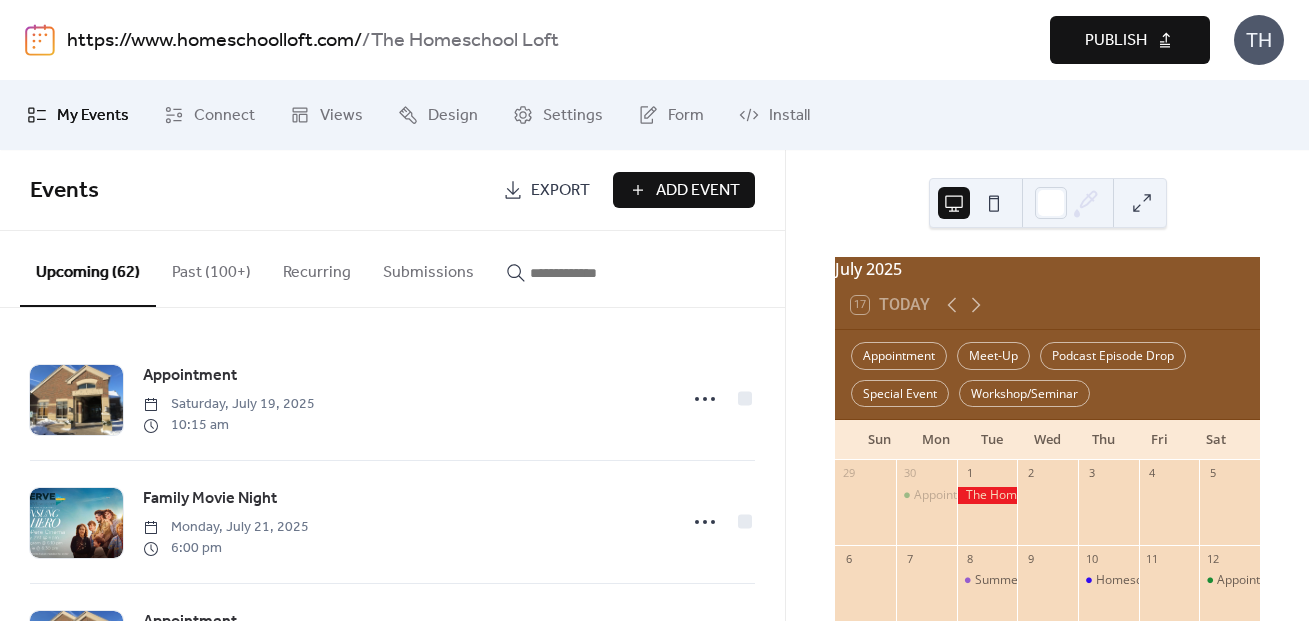 click on "Publish" at bounding box center (1130, 40) 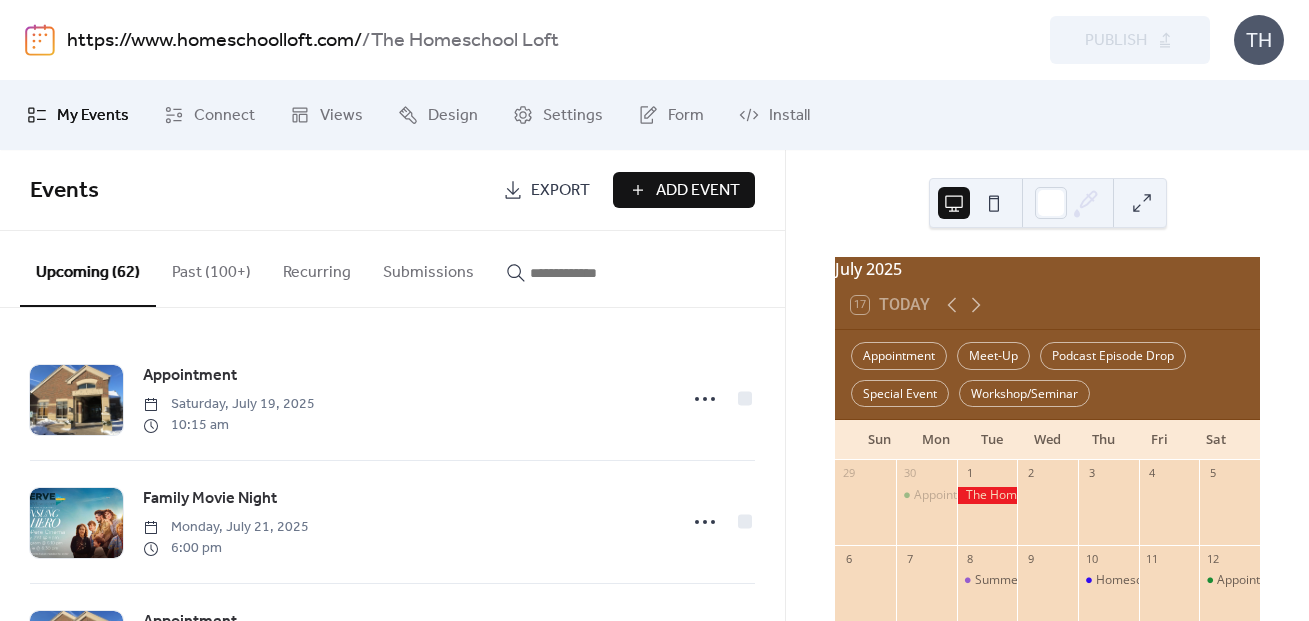 click on "https://www.homeschoolloft.com/" at bounding box center [214, 41] 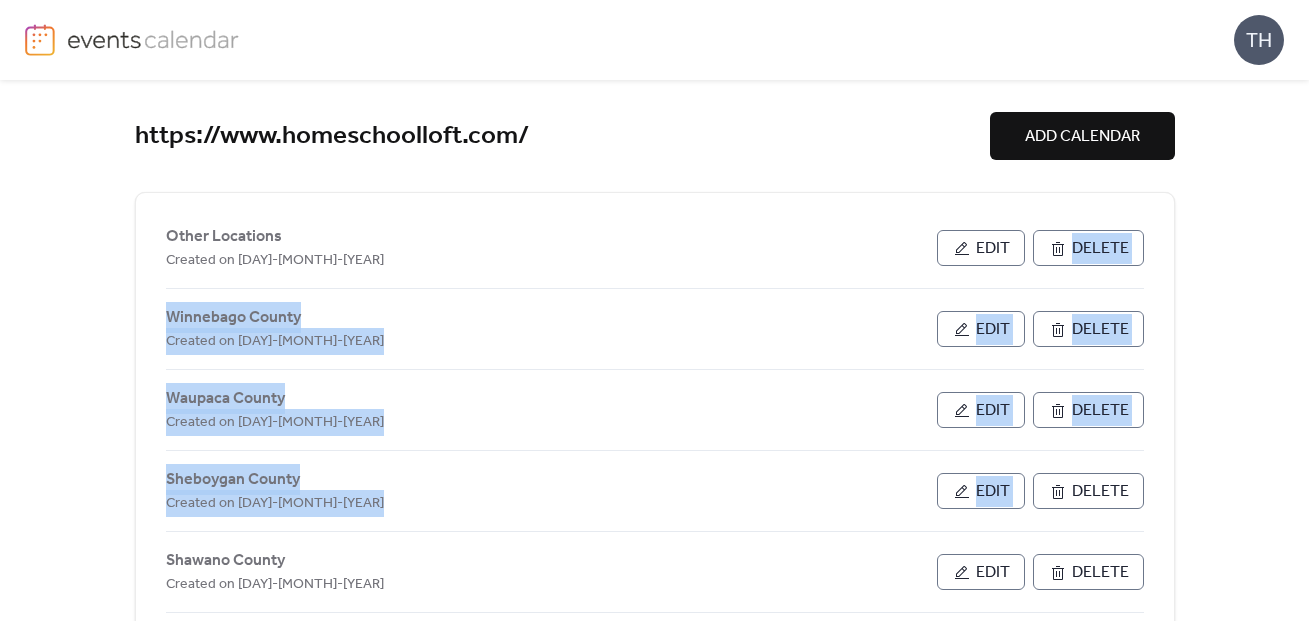 drag, startPoint x: 1302, startPoint y: 207, endPoint x: 1297, endPoint y: 454, distance: 247.0506 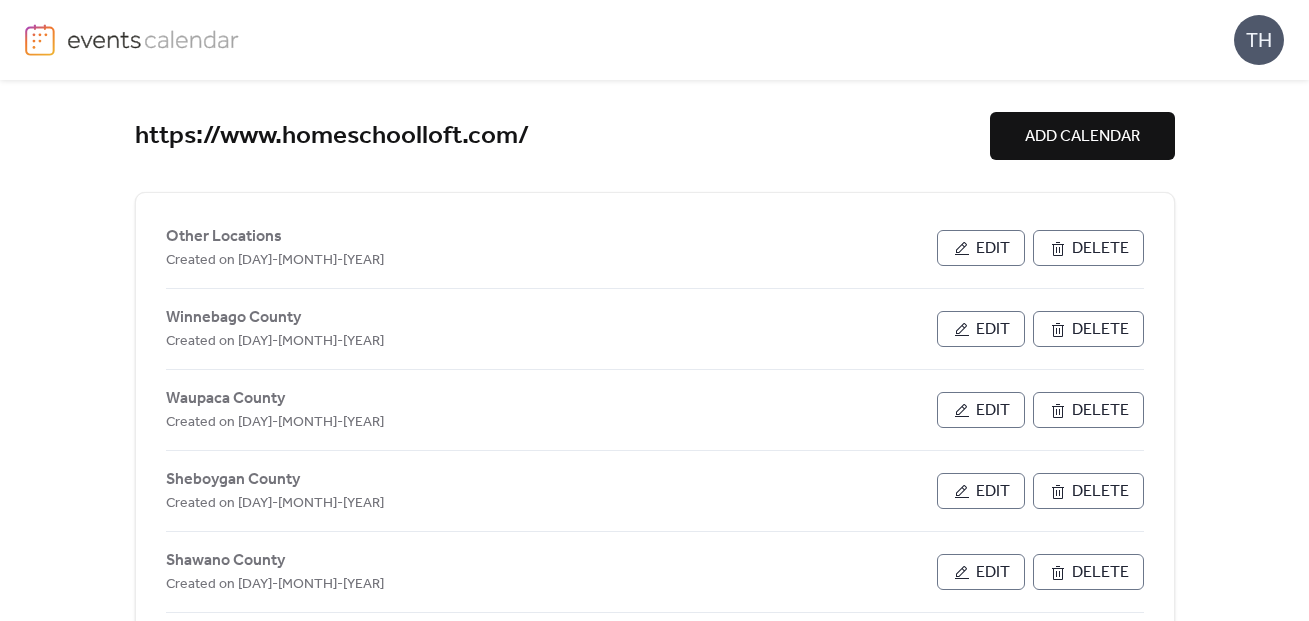 click on "https://www.homeschoolloft.com/ ADD CALENDAR Other Locations Created on 10-Jul-2025 Edit Delete [COUNTY] County Created on 10-Jul-2025 Edit Delete [COUNTY] County Created on 10-Jul-2025 Edit Delete [COUNTY] County Created on 10-Jul-2025 Edit Delete [COUNTY] County Created on 10-Jul-2025 Edit Delete [COUNTY] County Created on 10-Jul-2025 Edit Delete [COUNTY] County Created on 10-Jul-2025 Edit Delete [COUNTY] County Created on 10-Jul-2025 Edit Delete [COUNTY] County Created on 10-Jul-2025 Edit Delete [COUNTY] County Created on 10-Jul-2025 Edit Delete [COUNTY] County Created on 10-Jul-2025 Edit Delete [COUNTY] County Created on 8-Jul-2025 Edit Delete Summer Camps Created on 12-Jun-2024 Edit Delete Community Connections Created on 5-Dec-2023 Edit Delete The Homeschool Loft Created on 3-Dec-2022 Edit Delete ;" at bounding box center [654, 350] 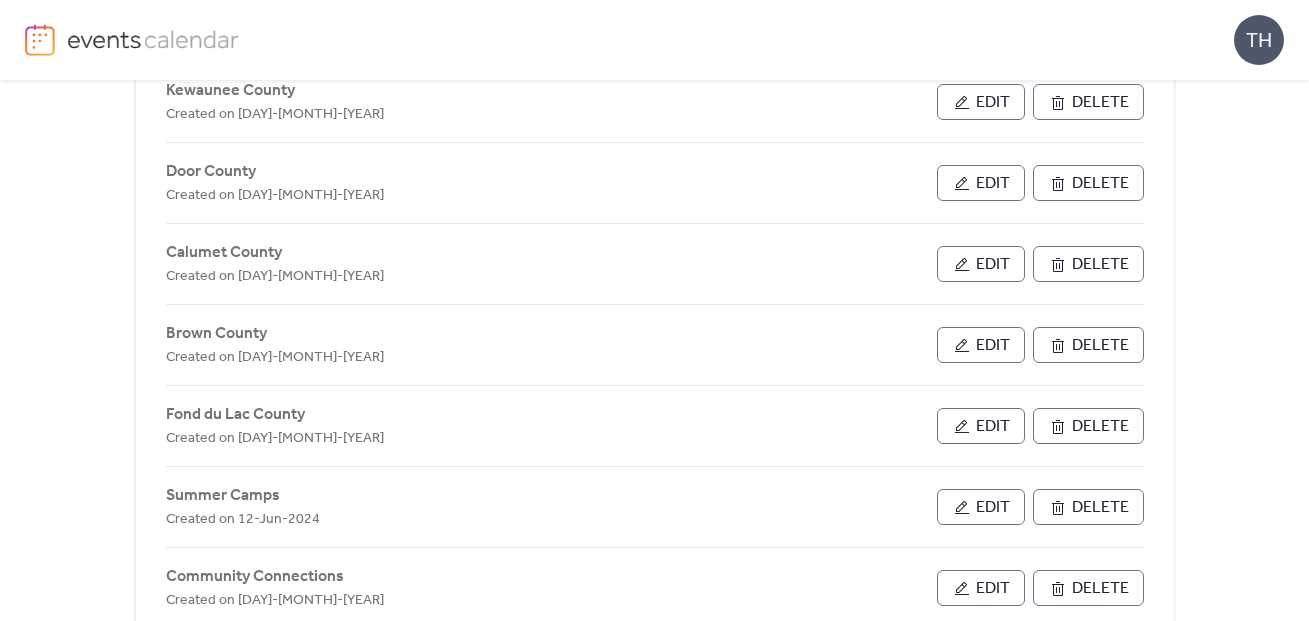 scroll, scrollTop: 827, scrollLeft: 0, axis: vertical 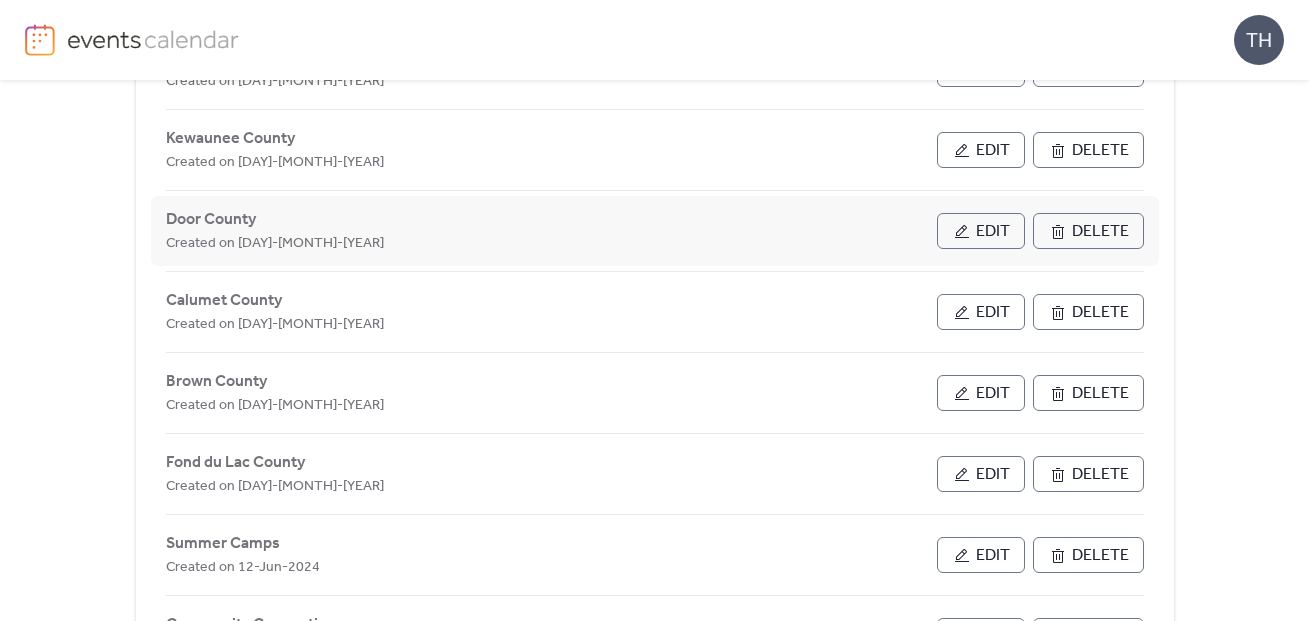 click on "Edit" at bounding box center (993, 232) 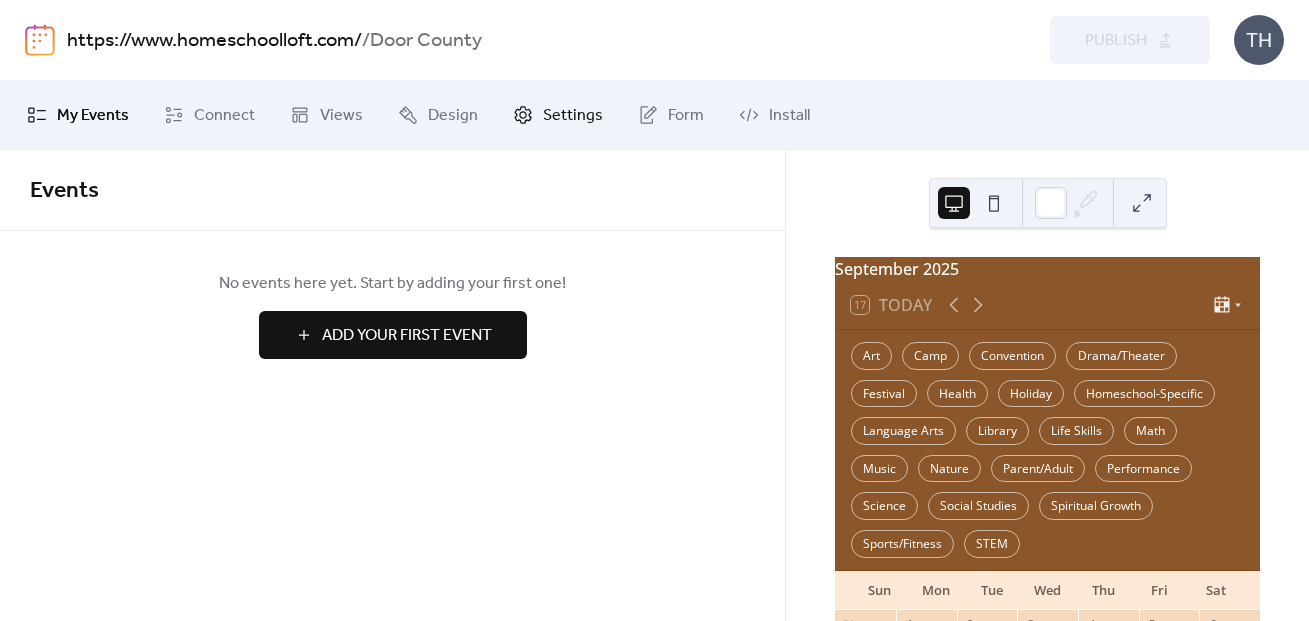 click on "Settings" at bounding box center [573, 116] 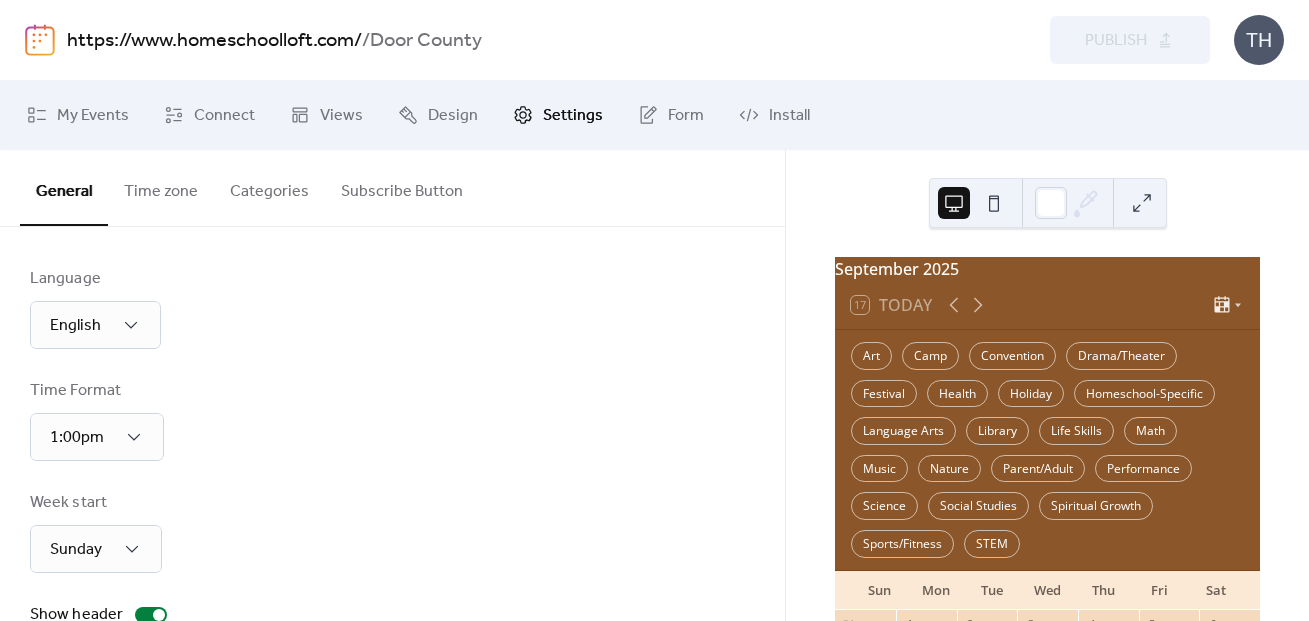 click on "Categories" at bounding box center (269, 187) 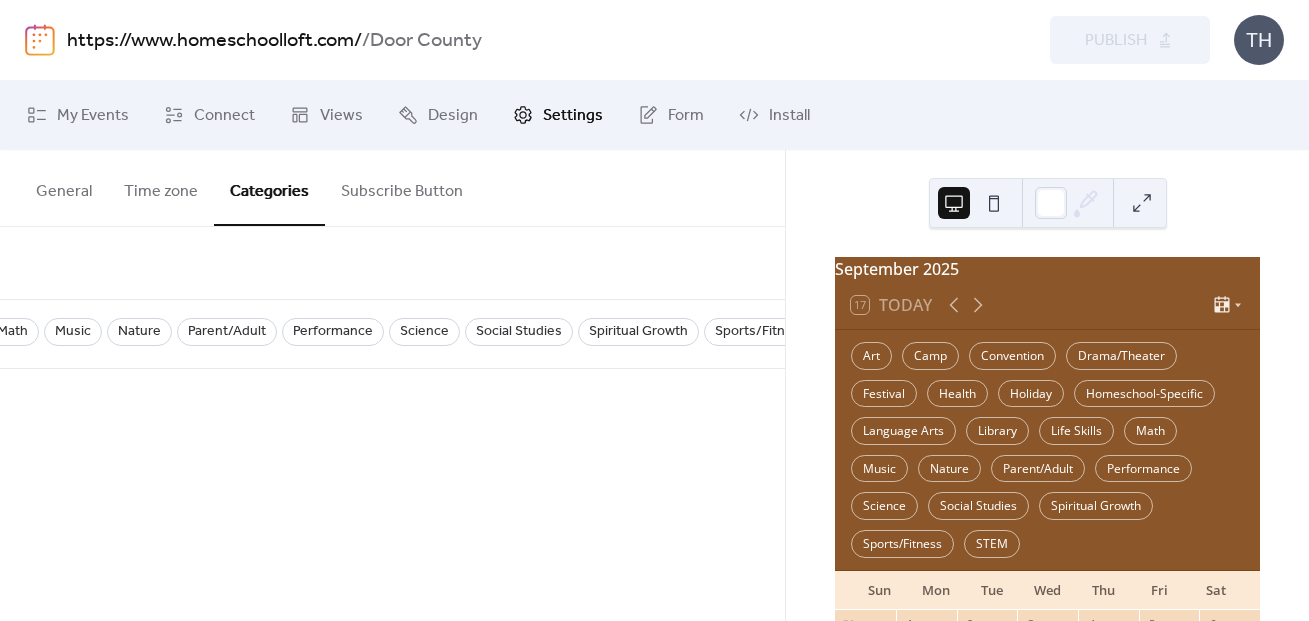 scroll, scrollTop: 0, scrollLeft: 1300, axis: horizontal 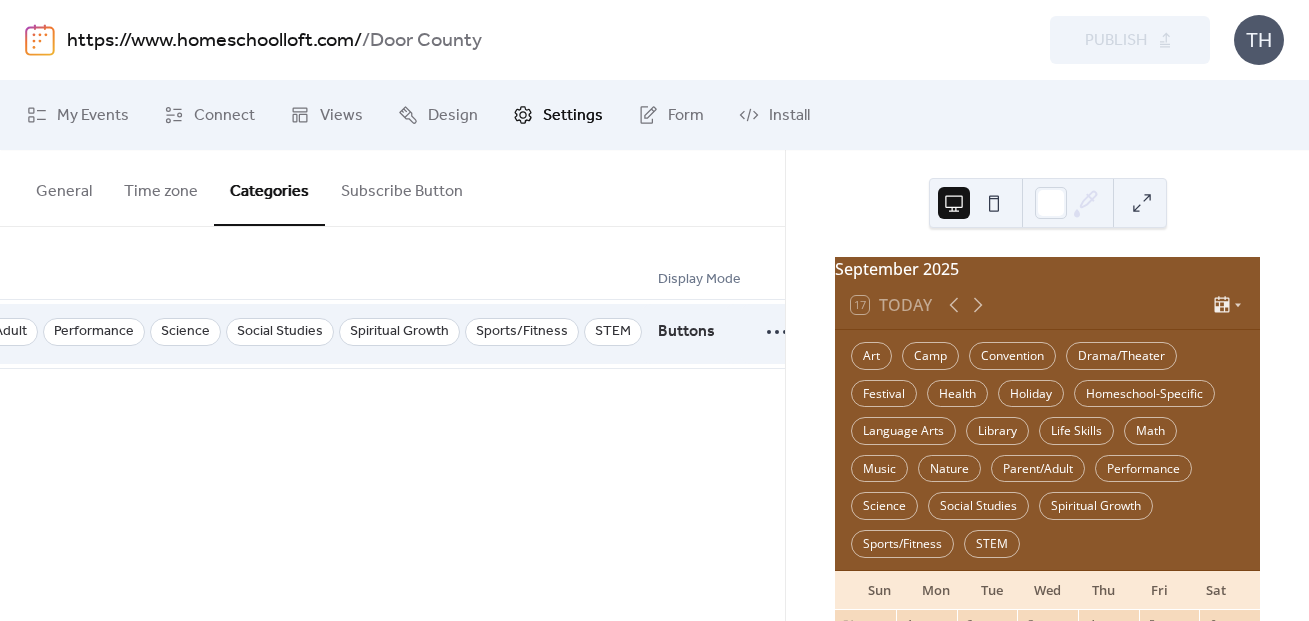 click at bounding box center (749, 334) 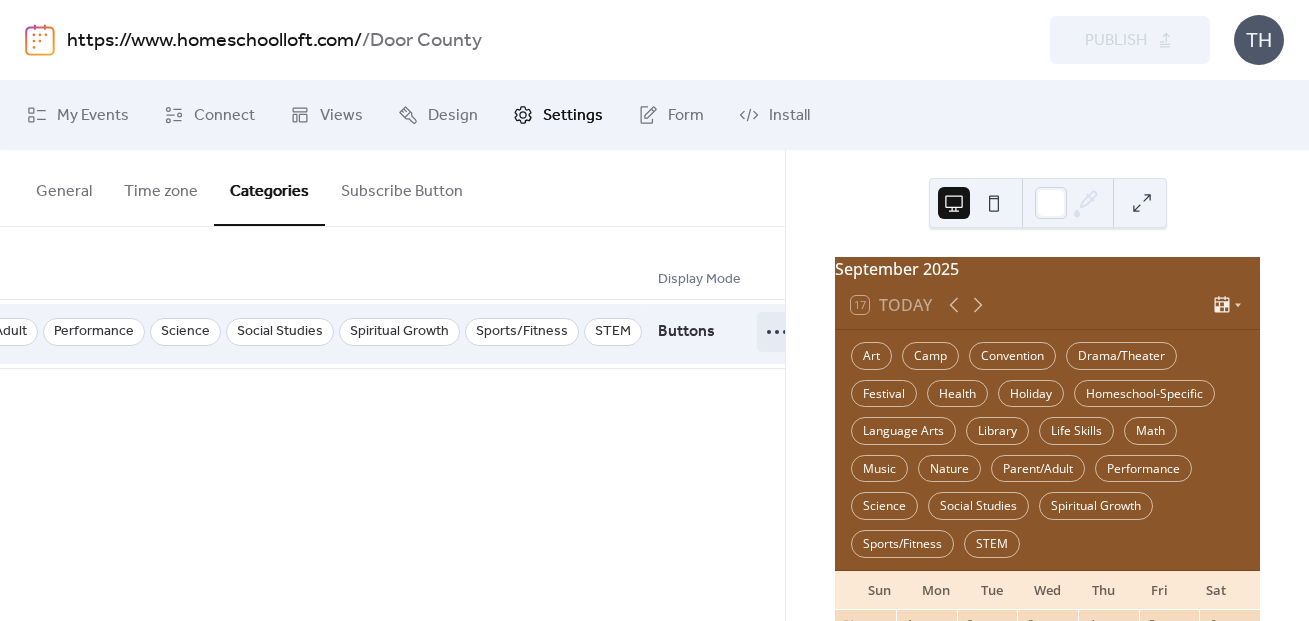 click 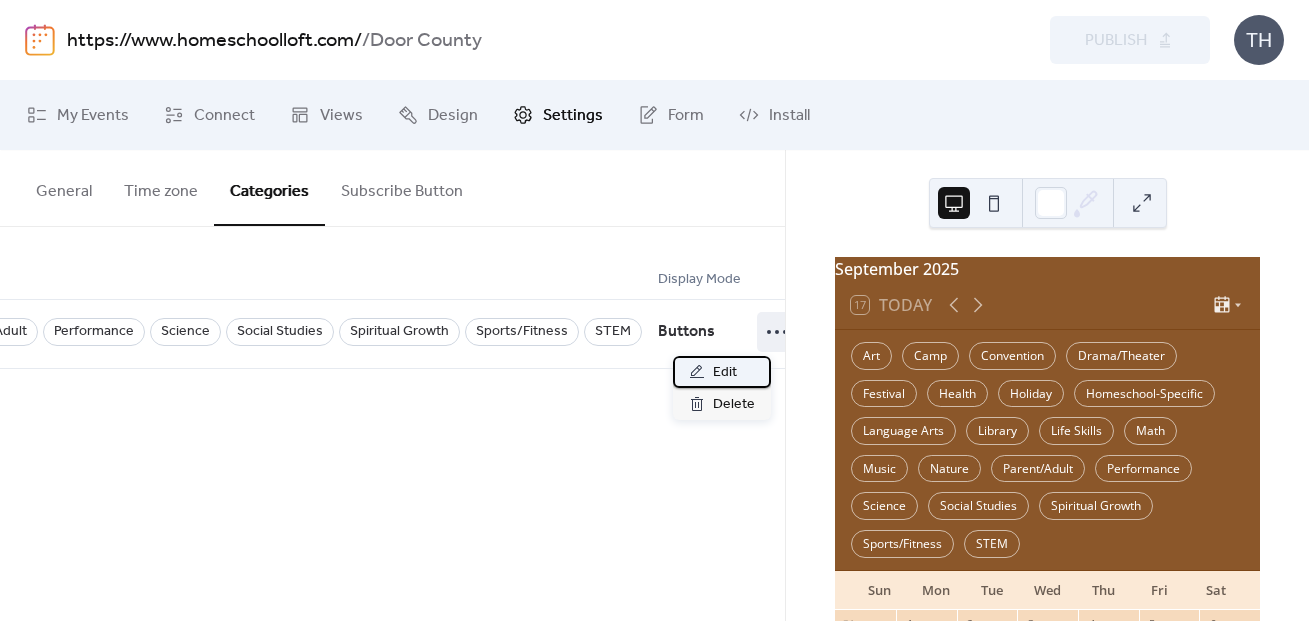 click on "Edit" at bounding box center (722, 372) 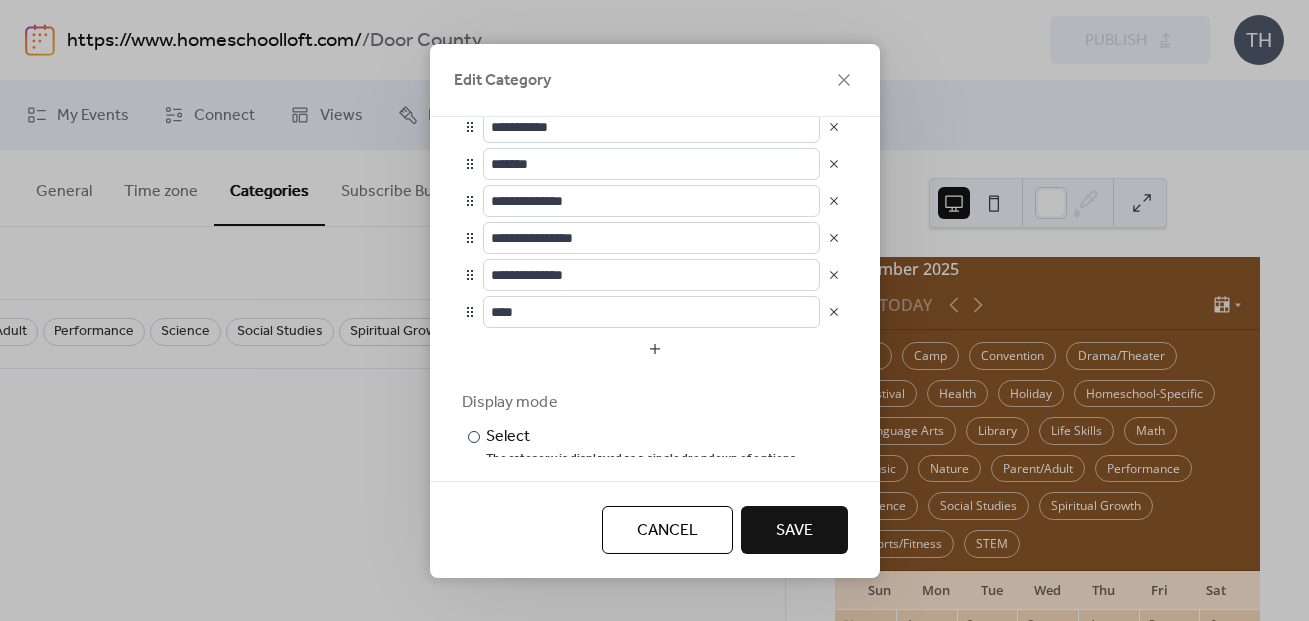 scroll, scrollTop: 746, scrollLeft: 0, axis: vertical 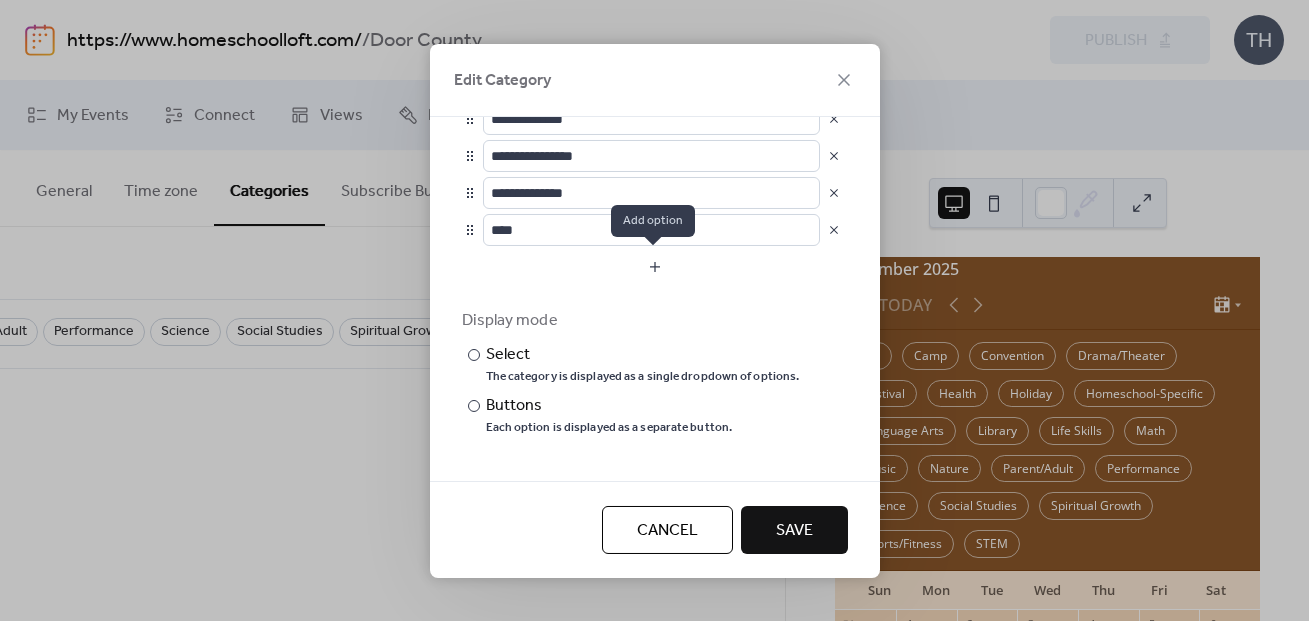click at bounding box center [655, 266] 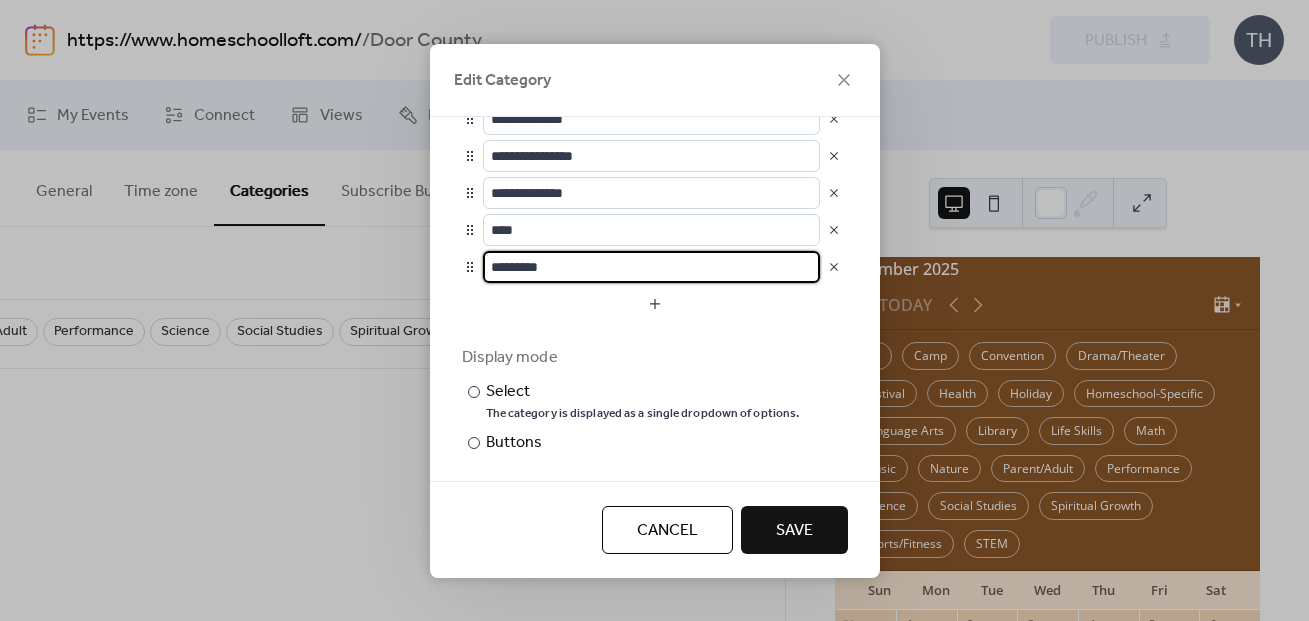 scroll, scrollTop: 1, scrollLeft: 0, axis: vertical 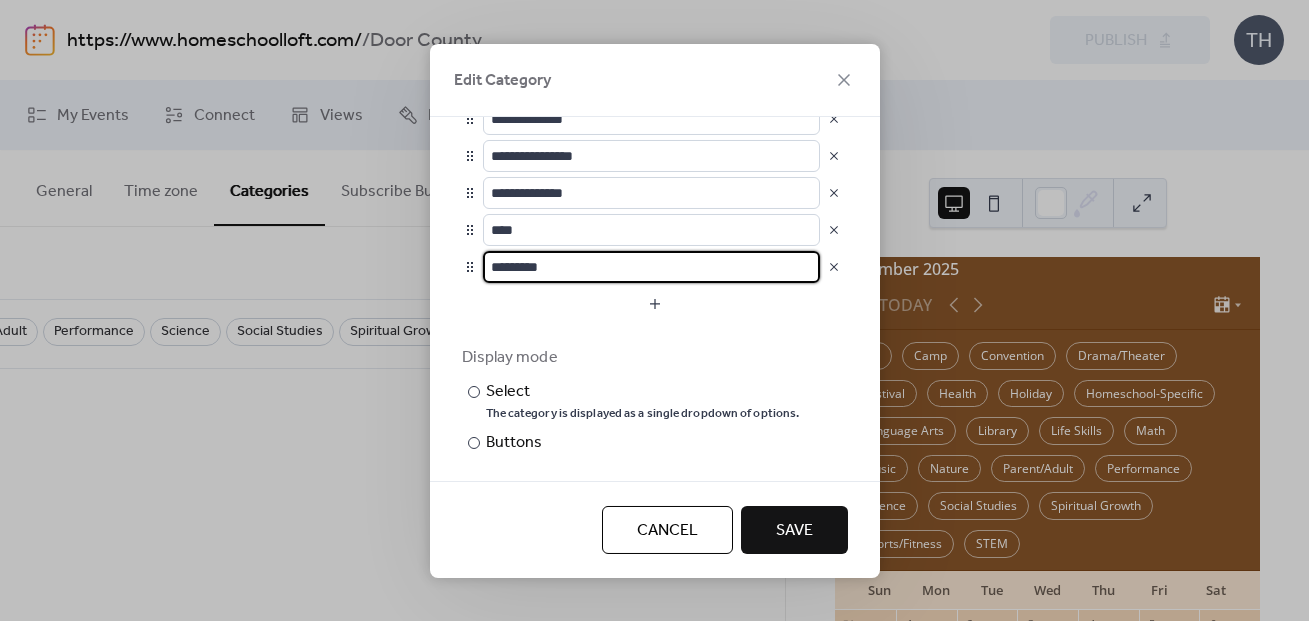 drag, startPoint x: 591, startPoint y: 268, endPoint x: 412, endPoint y: 269, distance: 179.00279 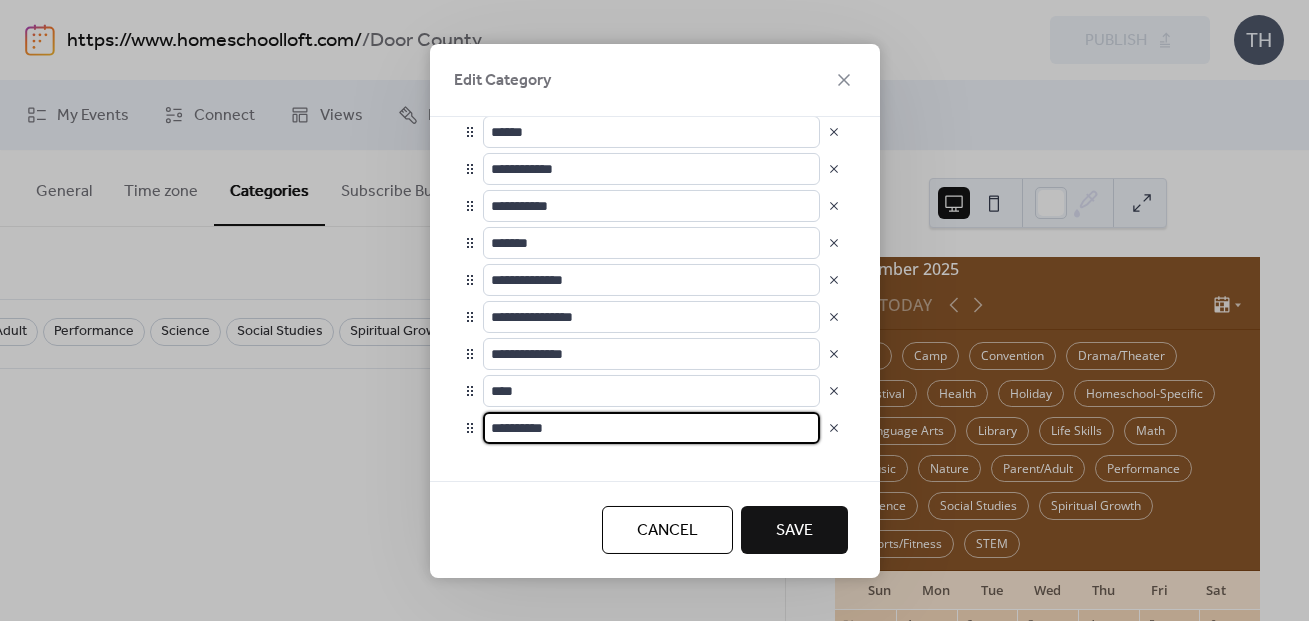 scroll, scrollTop: 583, scrollLeft: 0, axis: vertical 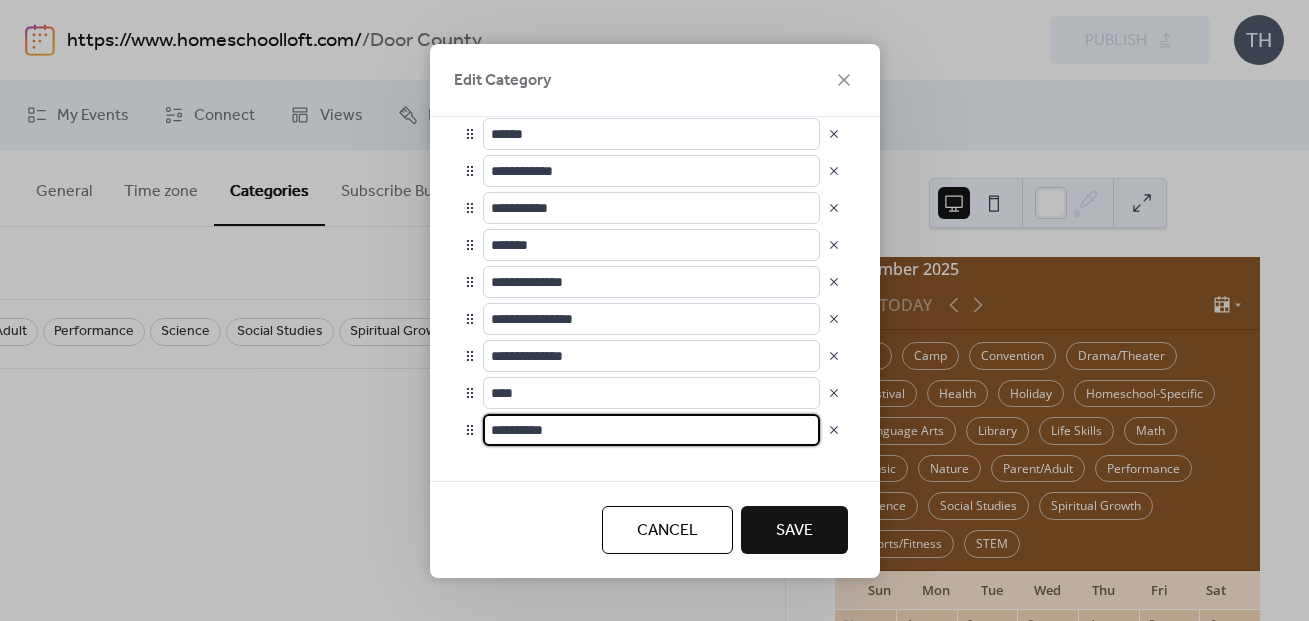 type on "**********" 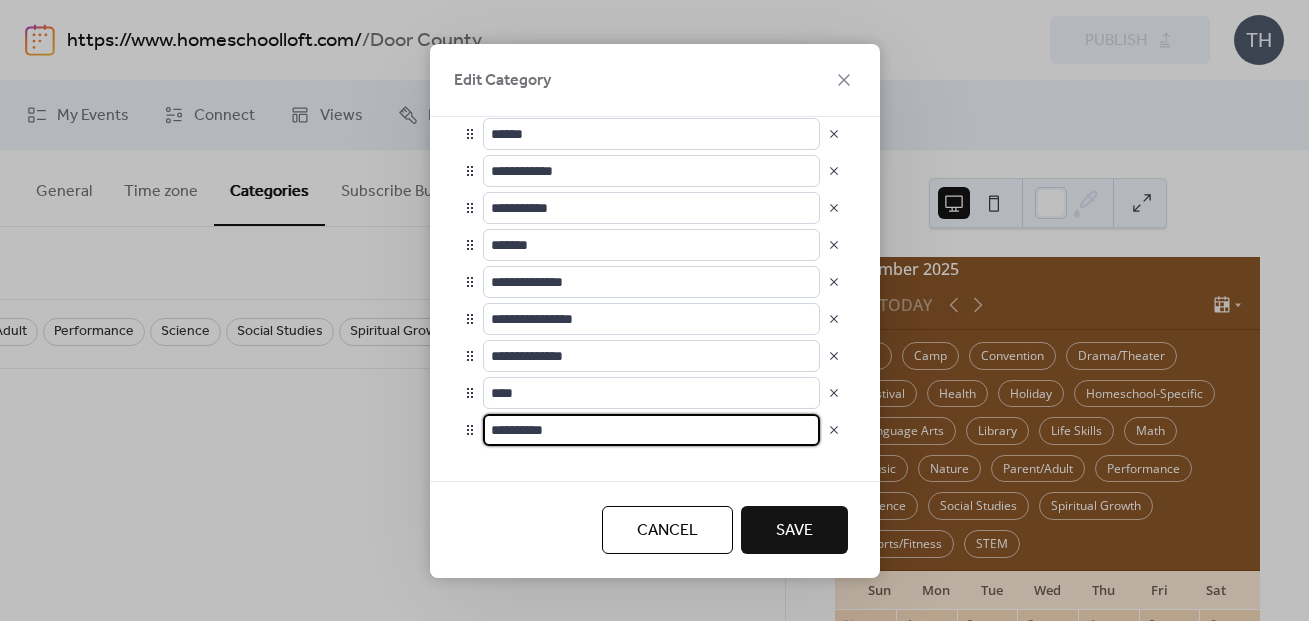 scroll, scrollTop: 0, scrollLeft: 0, axis: both 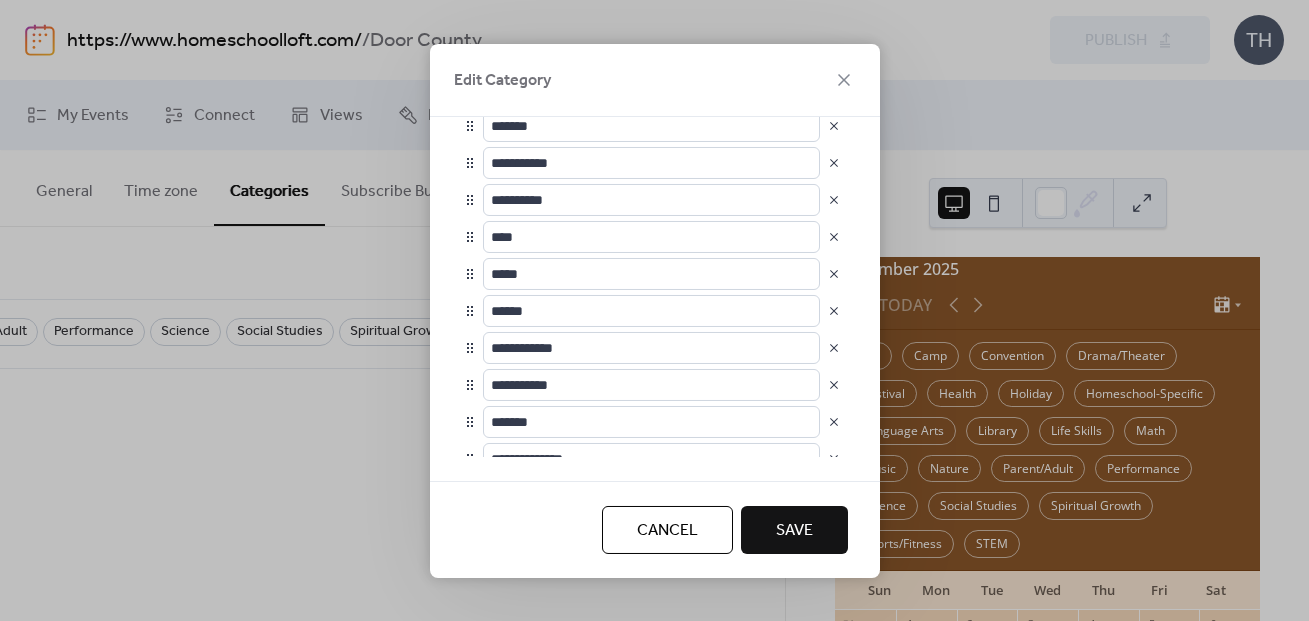 click on "Save" at bounding box center [794, 531] 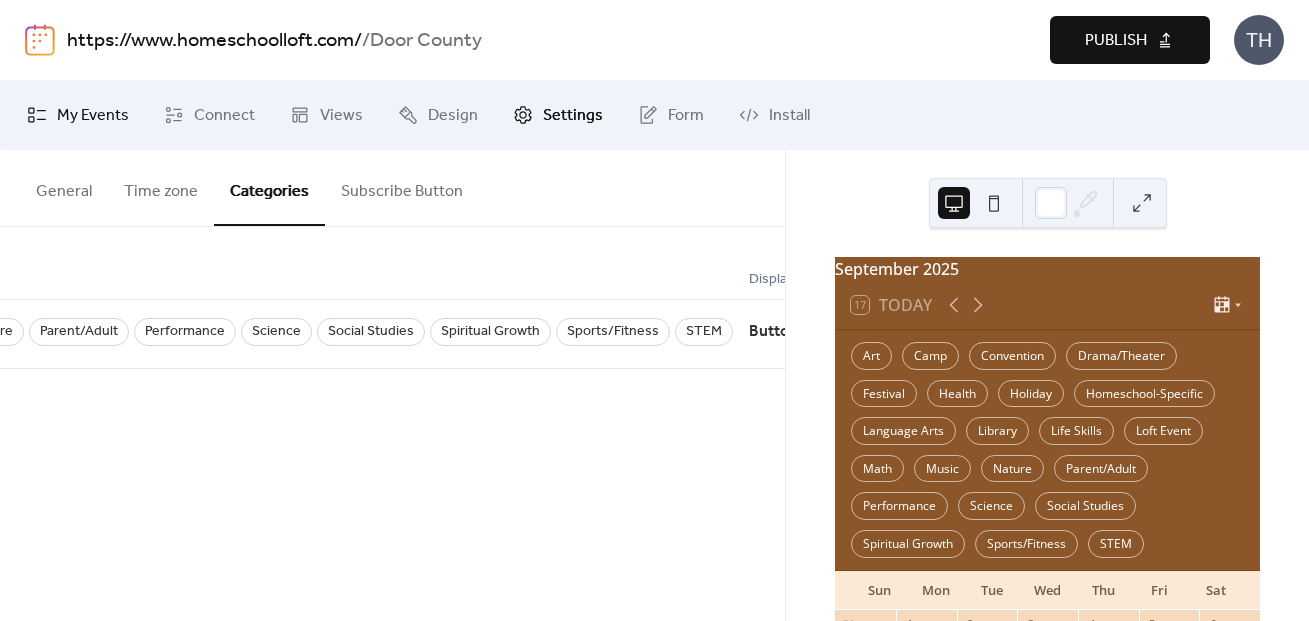 click on "My Events" at bounding box center [93, 116] 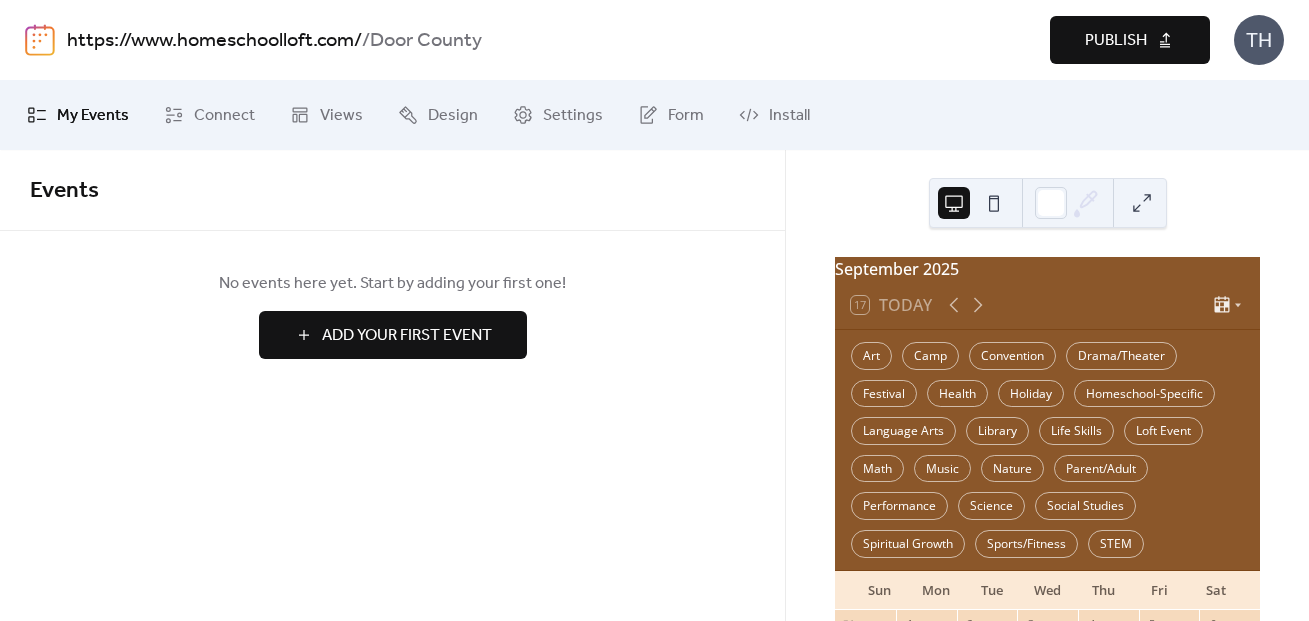 click on "Add Your First Event" at bounding box center (407, 336) 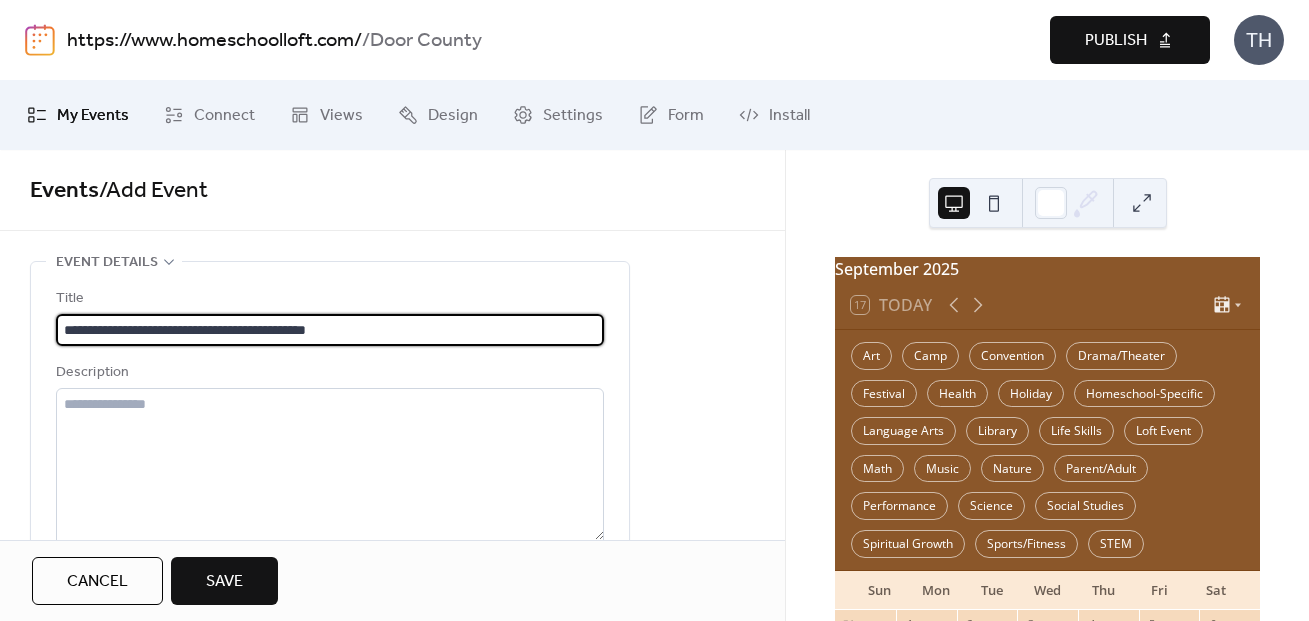 type on "**********" 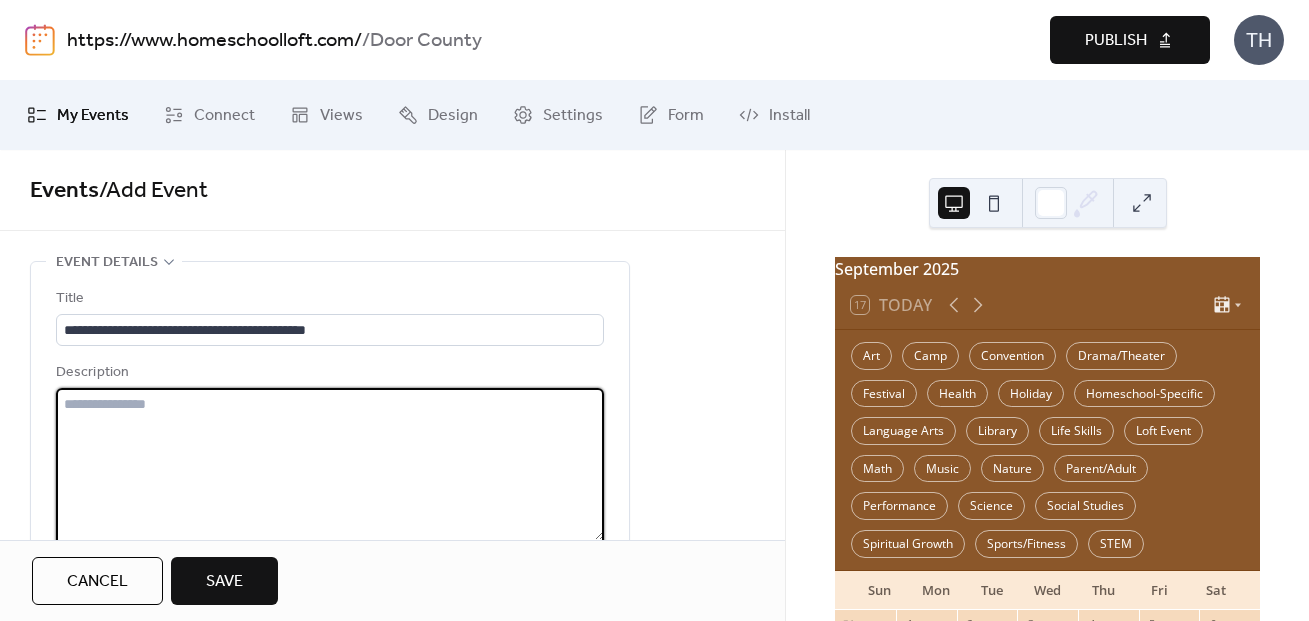 paste on "**********" 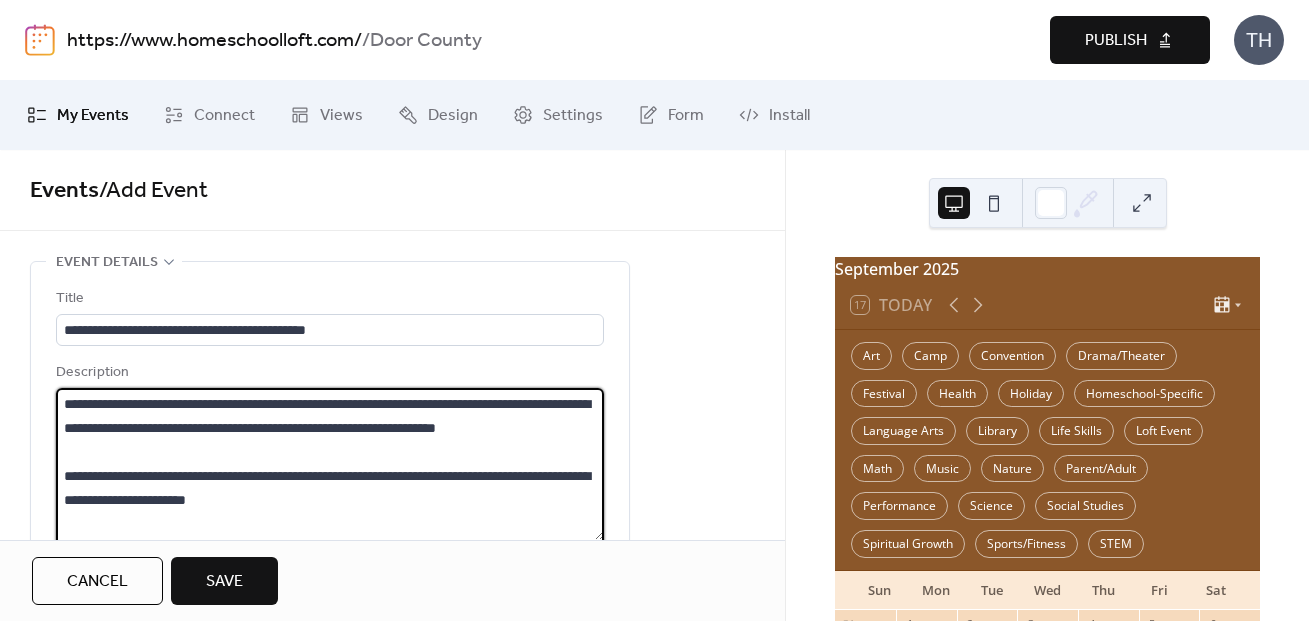 scroll, scrollTop: 165, scrollLeft: 0, axis: vertical 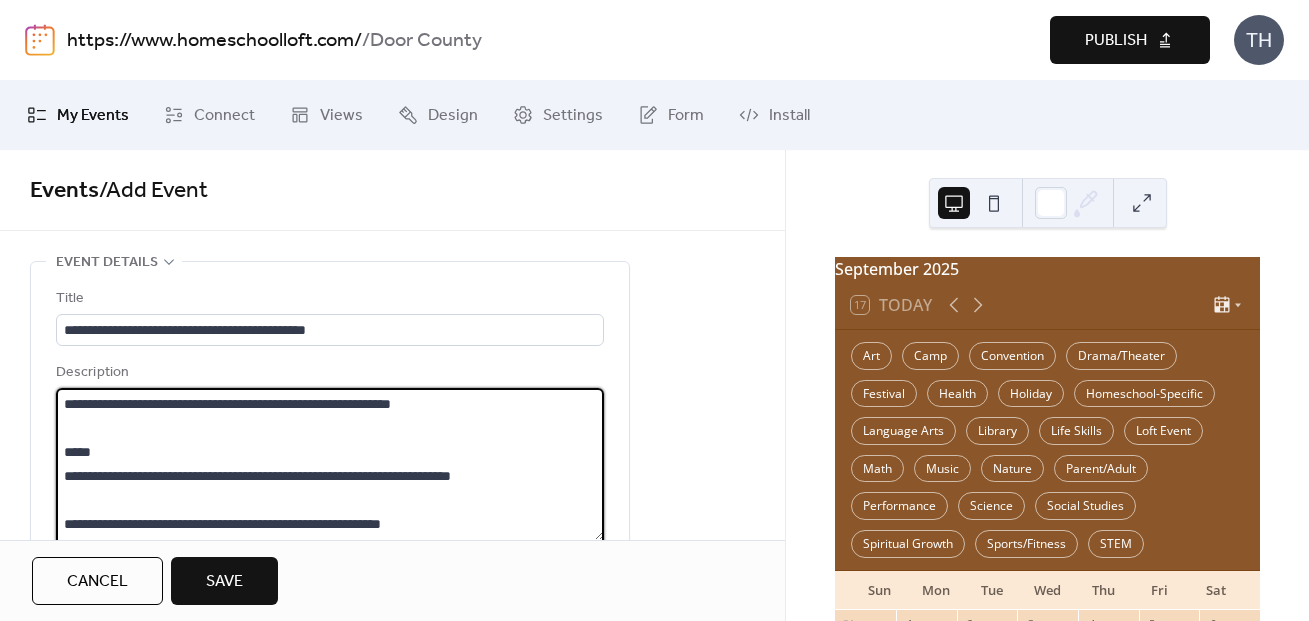 type on "**********" 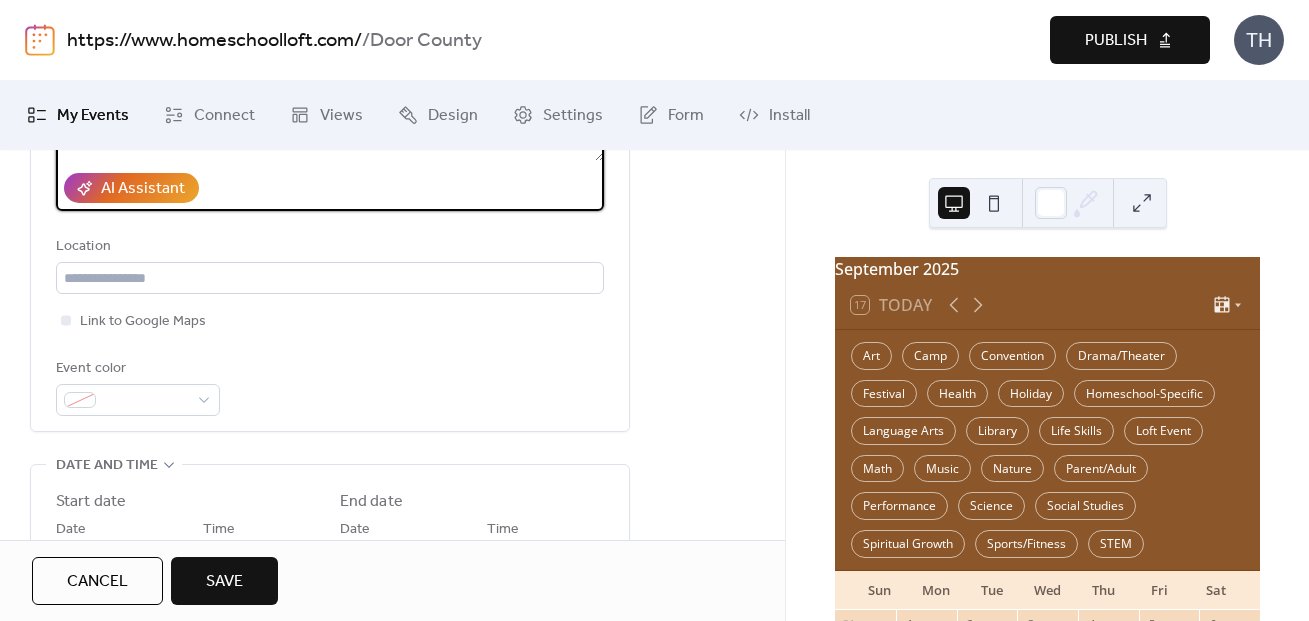 scroll, scrollTop: 460, scrollLeft: 0, axis: vertical 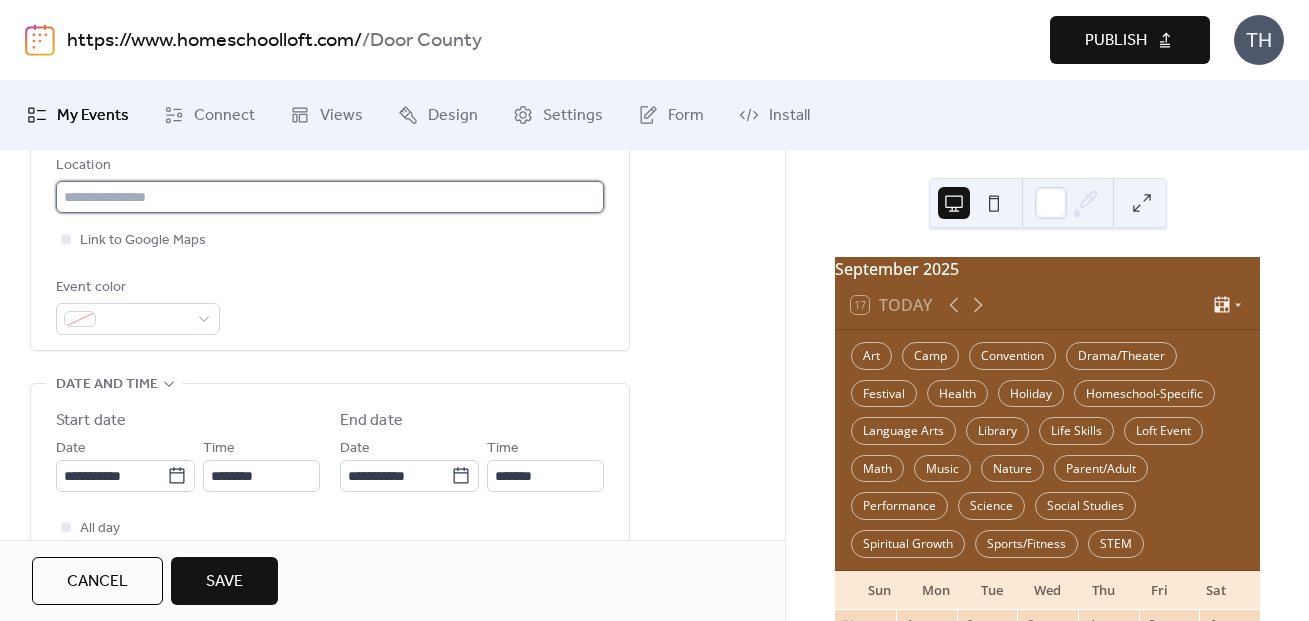 click at bounding box center [330, 197] 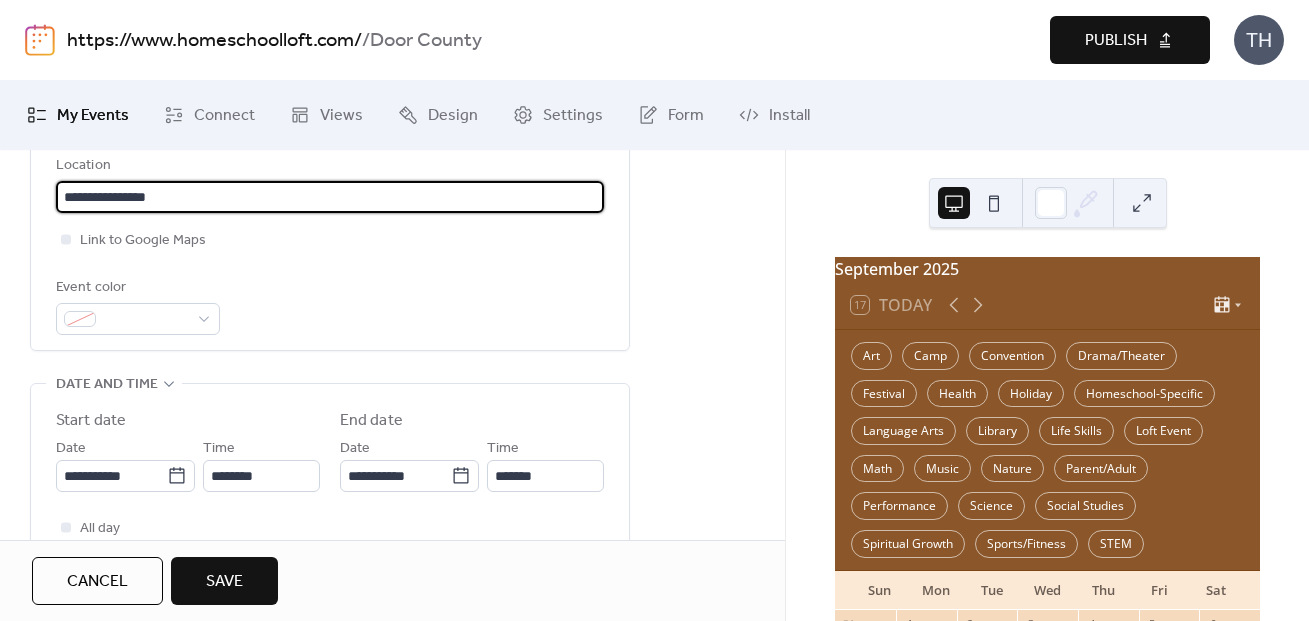 paste on "**********" 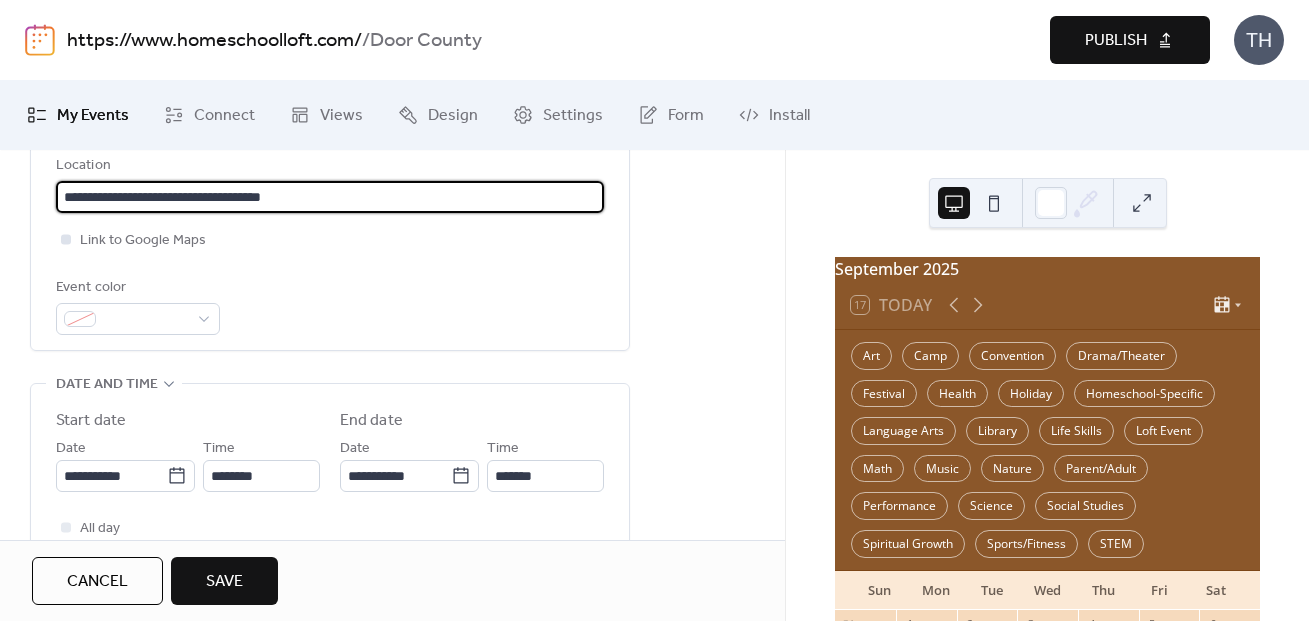 type on "**********" 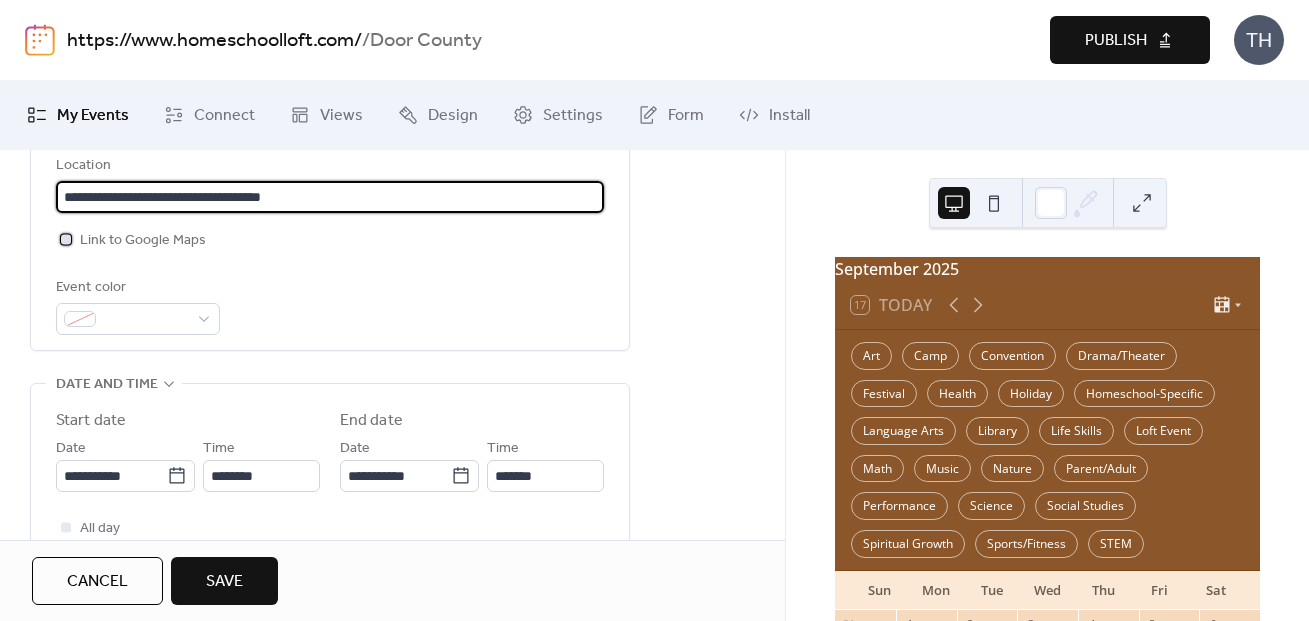 click on "Link to Google Maps" at bounding box center [143, 241] 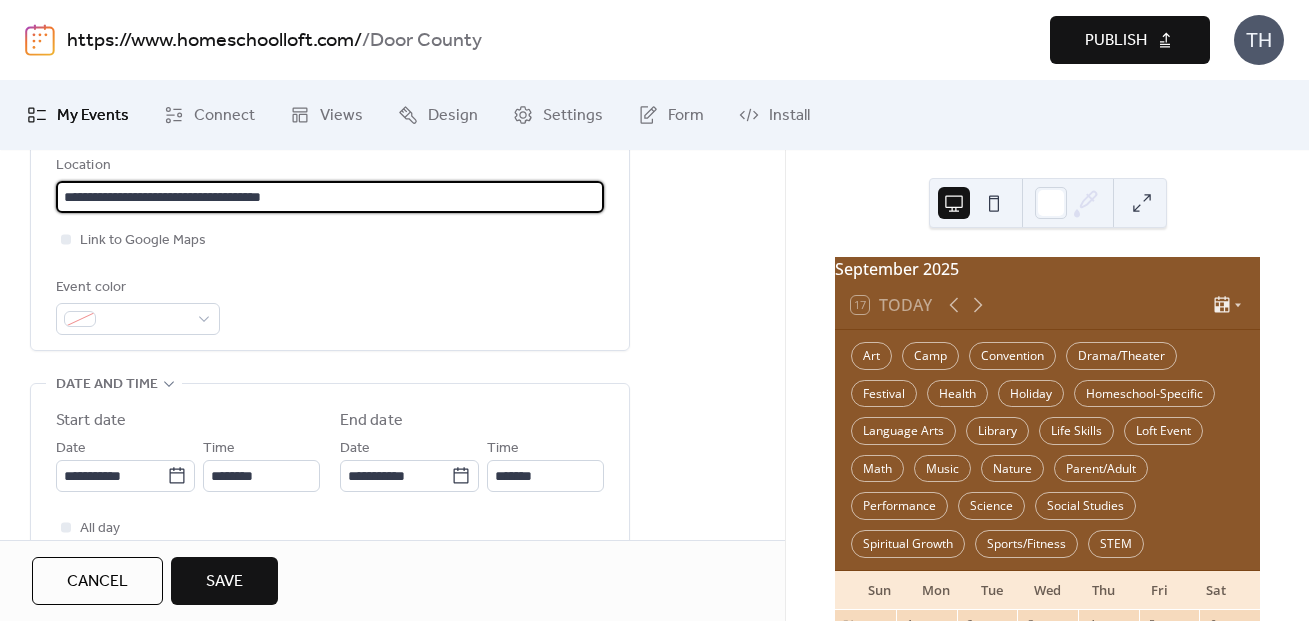drag, startPoint x: 337, startPoint y: 192, endPoint x: 49, endPoint y: 193, distance: 288.00174 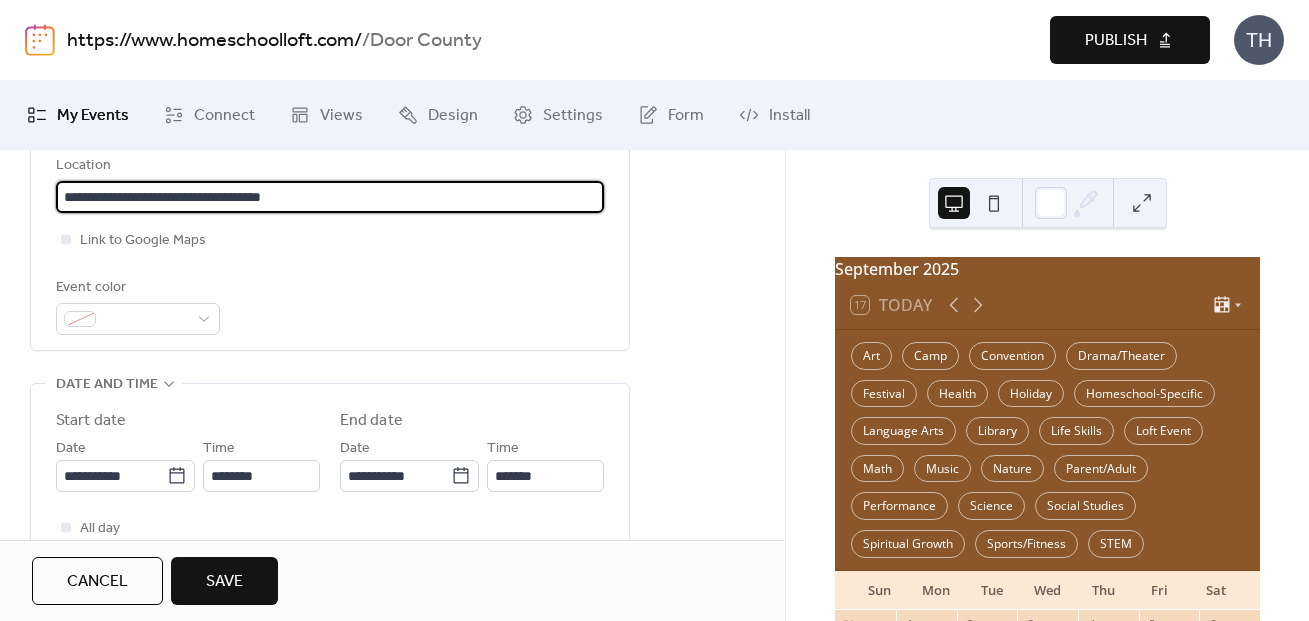 click on "**********" at bounding box center [330, 76] 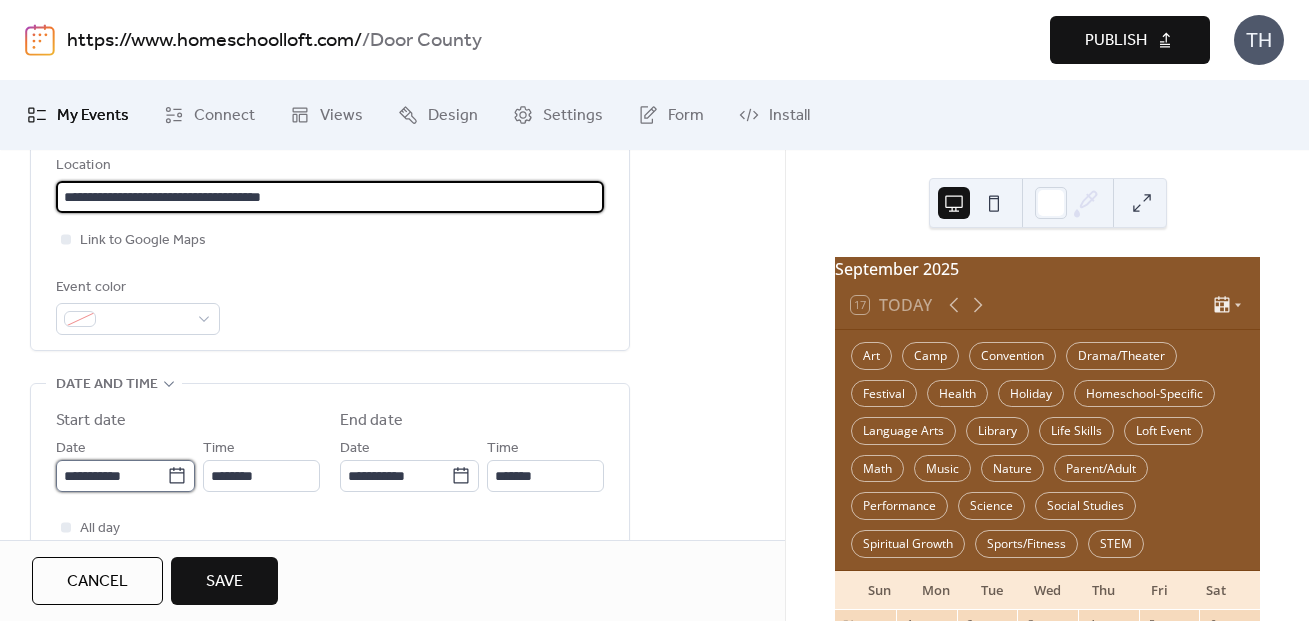 type 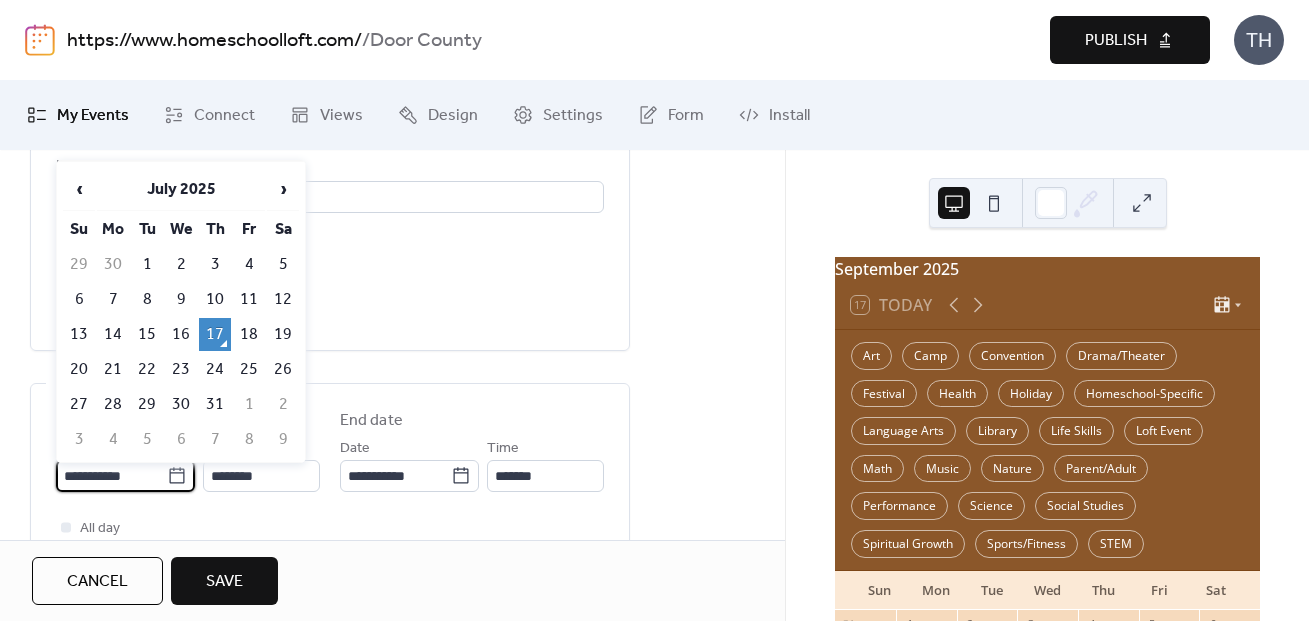 click on "**********" at bounding box center [111, 476] 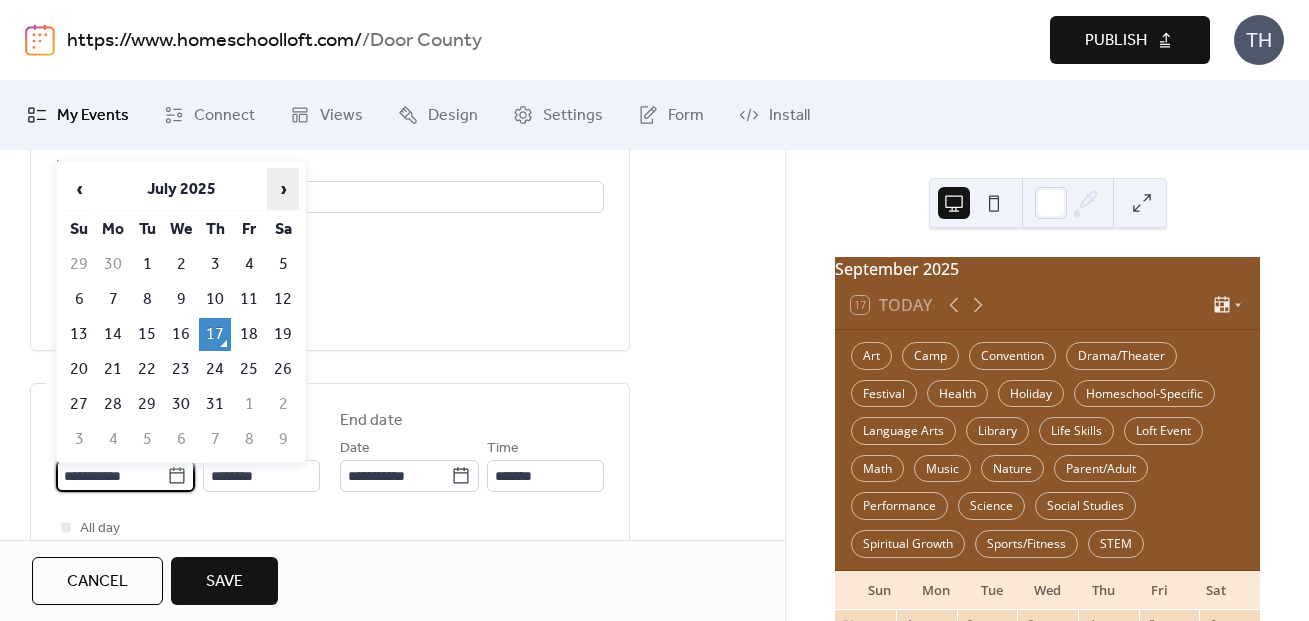click on "›" at bounding box center [283, 189] 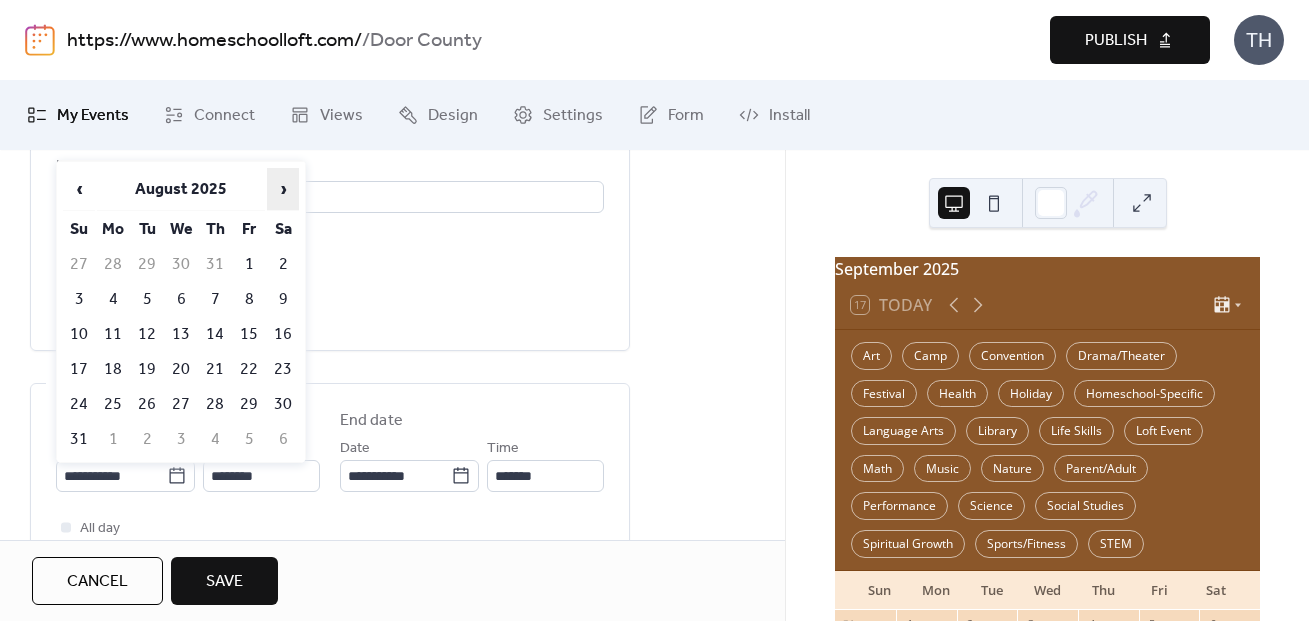 click on "›" at bounding box center [283, 189] 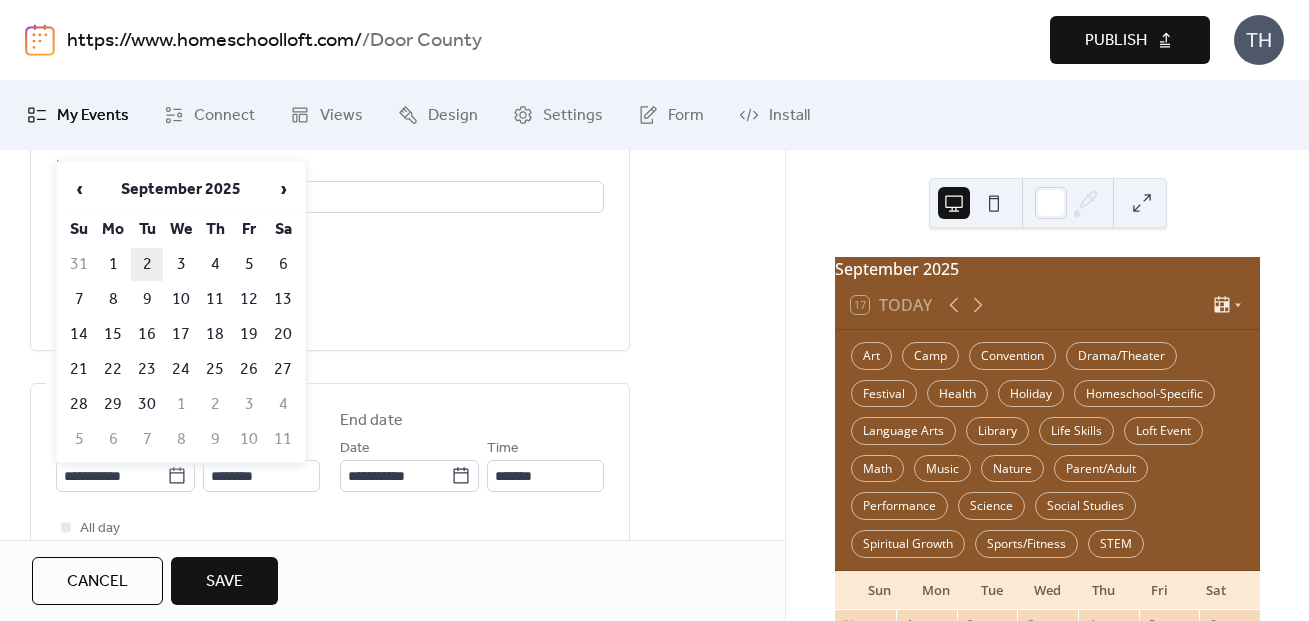 click on "2" at bounding box center [147, 264] 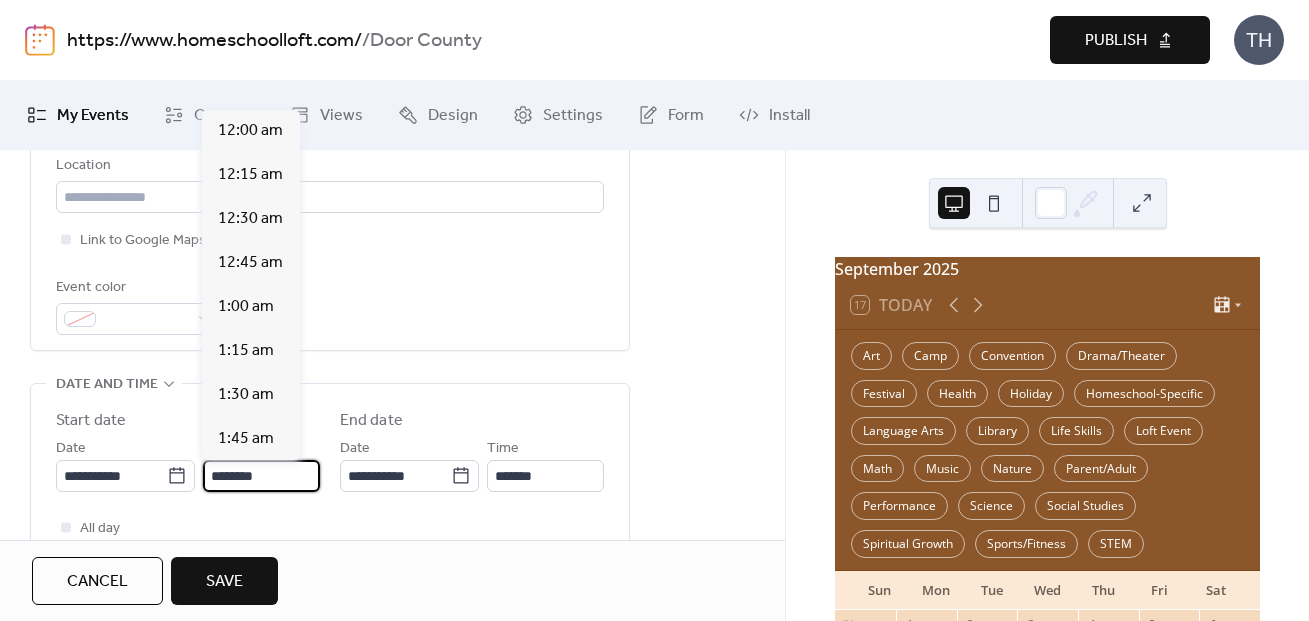 click on "********" at bounding box center [261, 476] 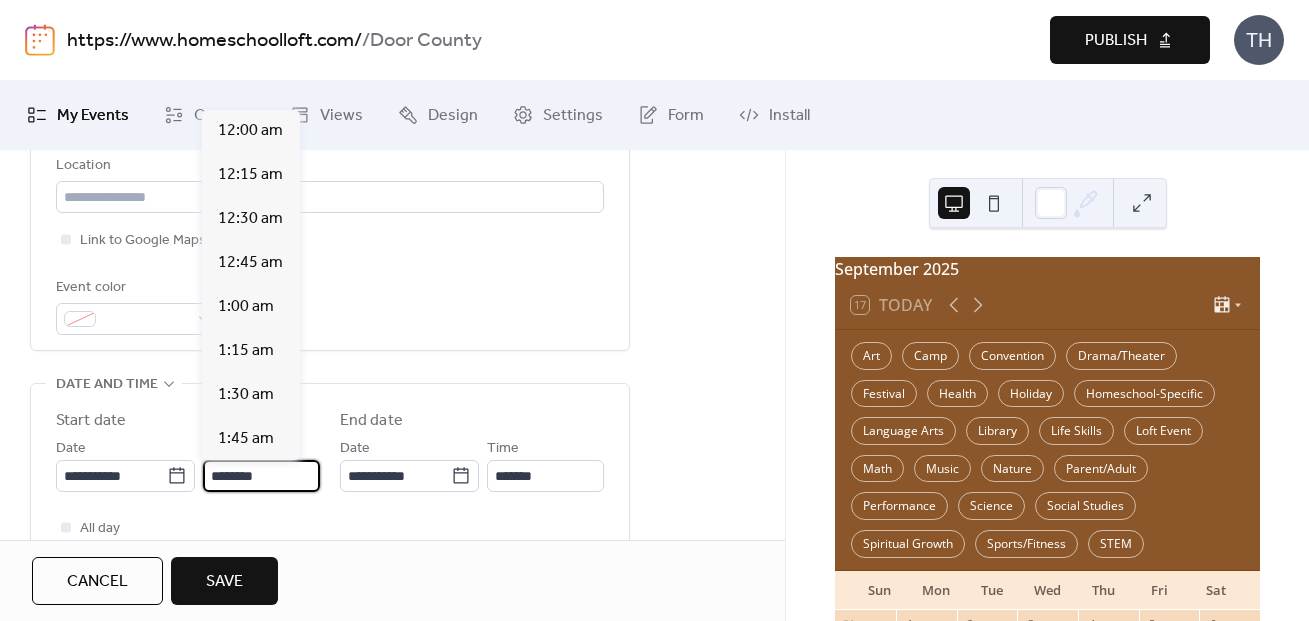 scroll, scrollTop: 2184, scrollLeft: 0, axis: vertical 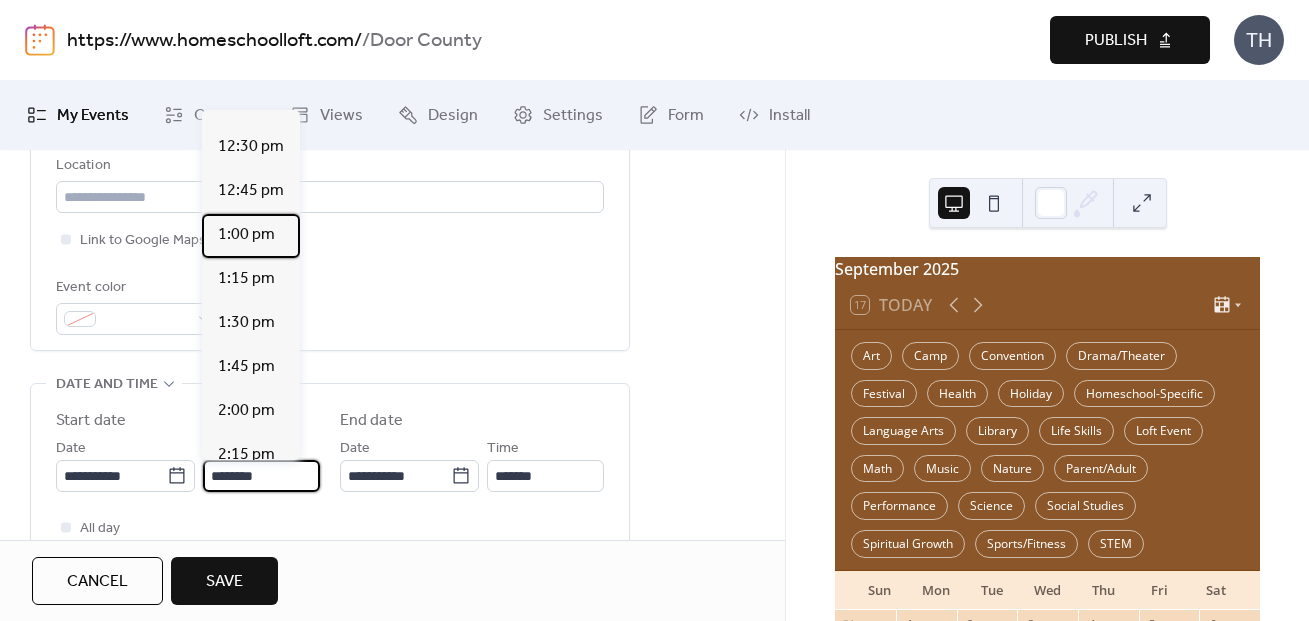 click on "1:00 pm" at bounding box center [246, 235] 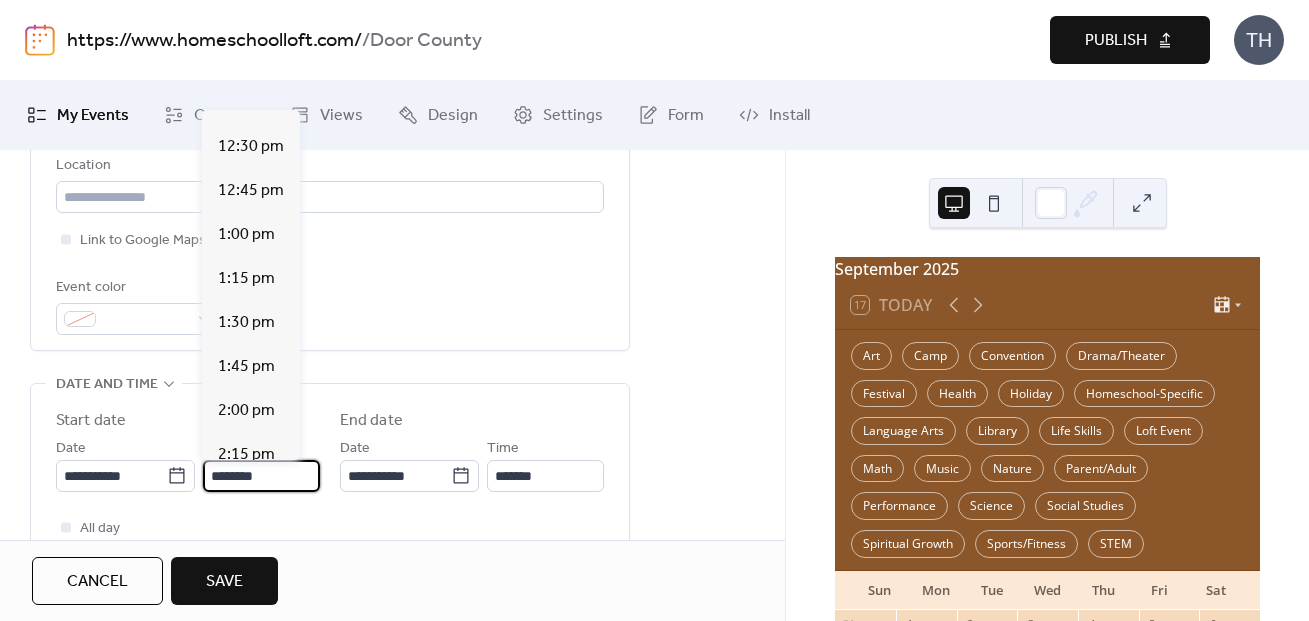 type on "*******" 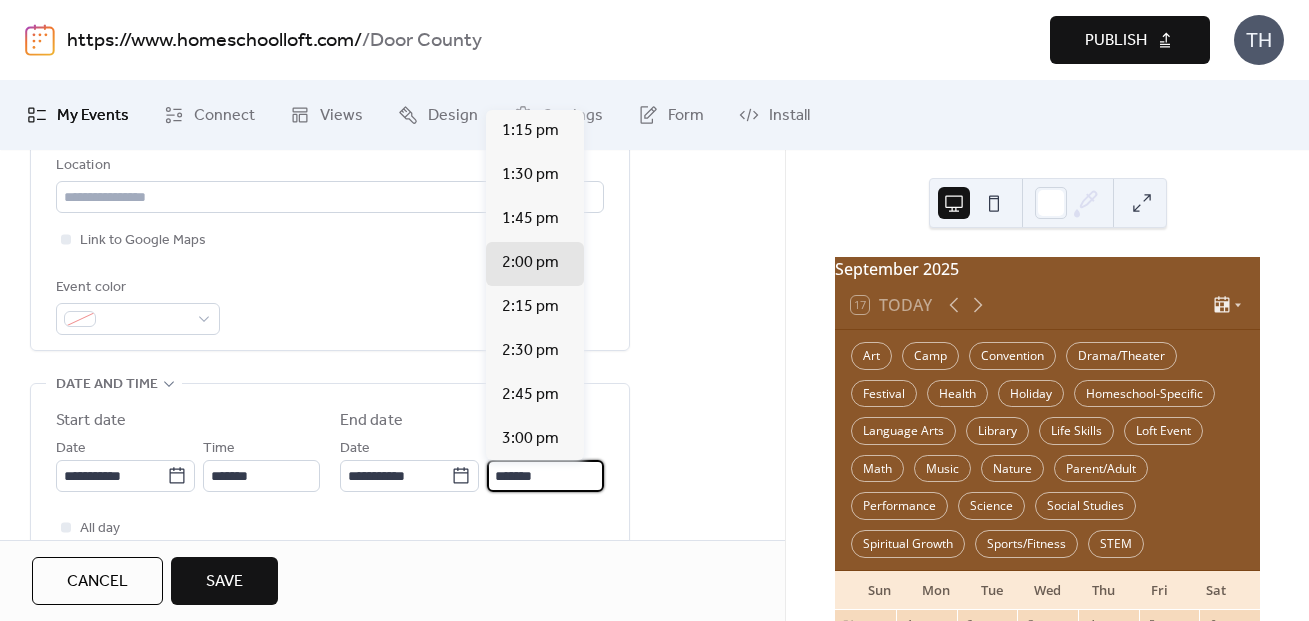click on "*******" at bounding box center [545, 476] 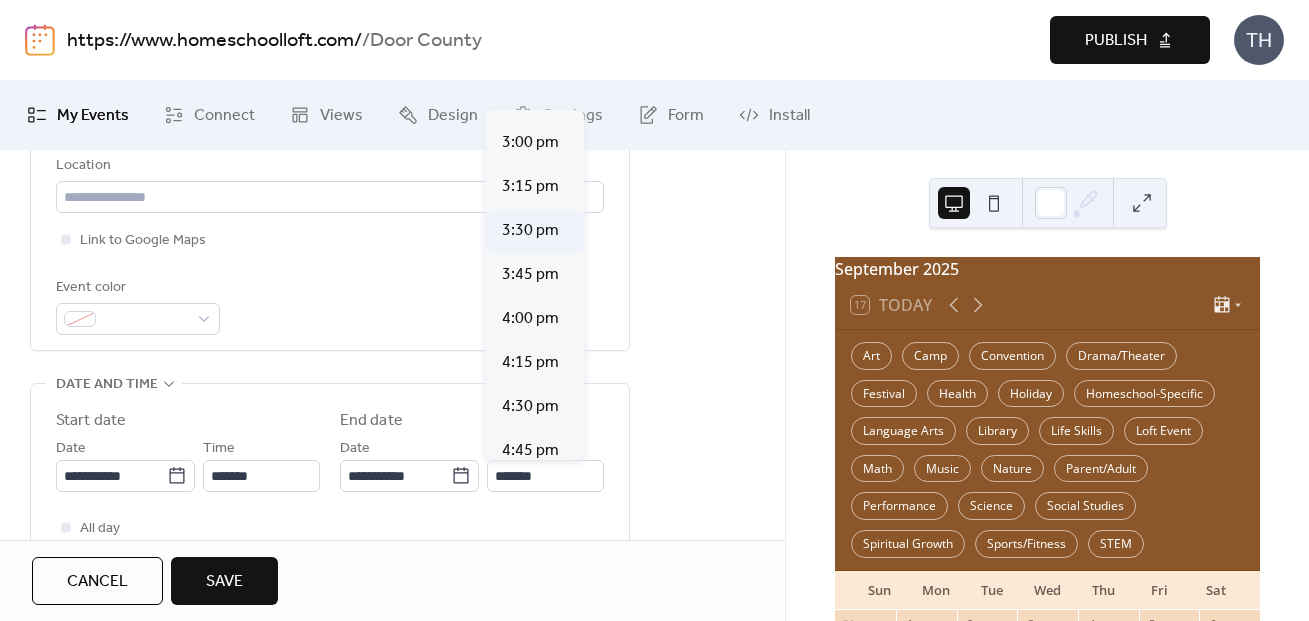 scroll, scrollTop: 298, scrollLeft: 0, axis: vertical 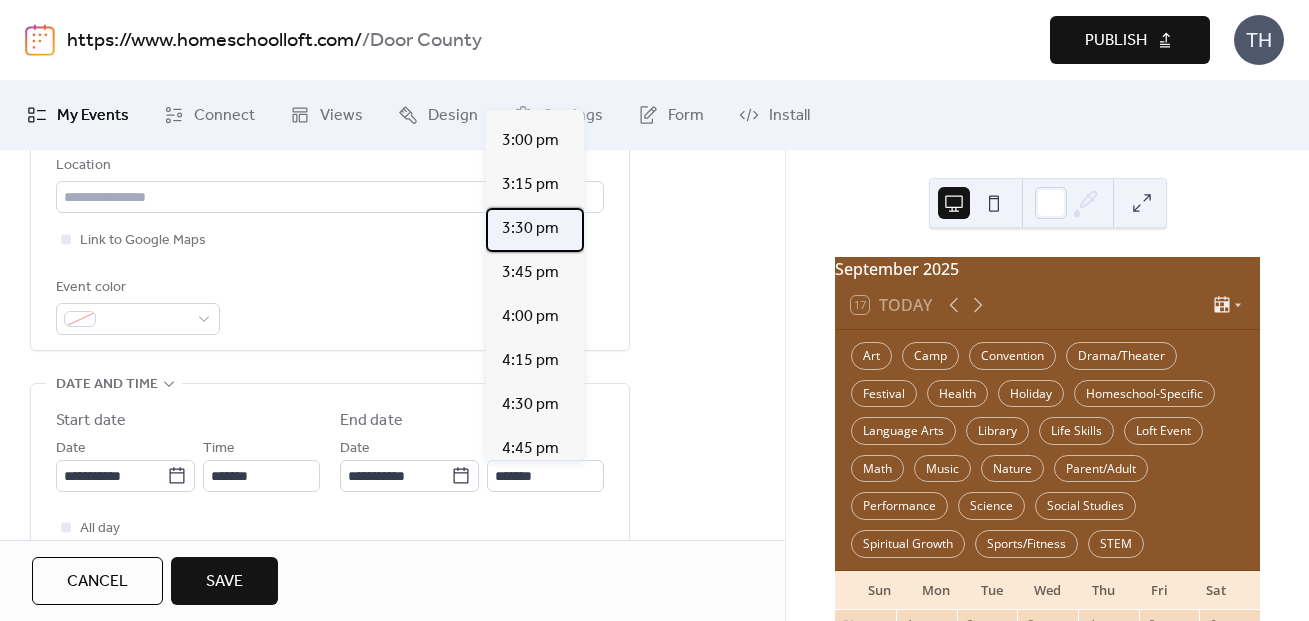 click on "3:30 pm" at bounding box center [535, 230] 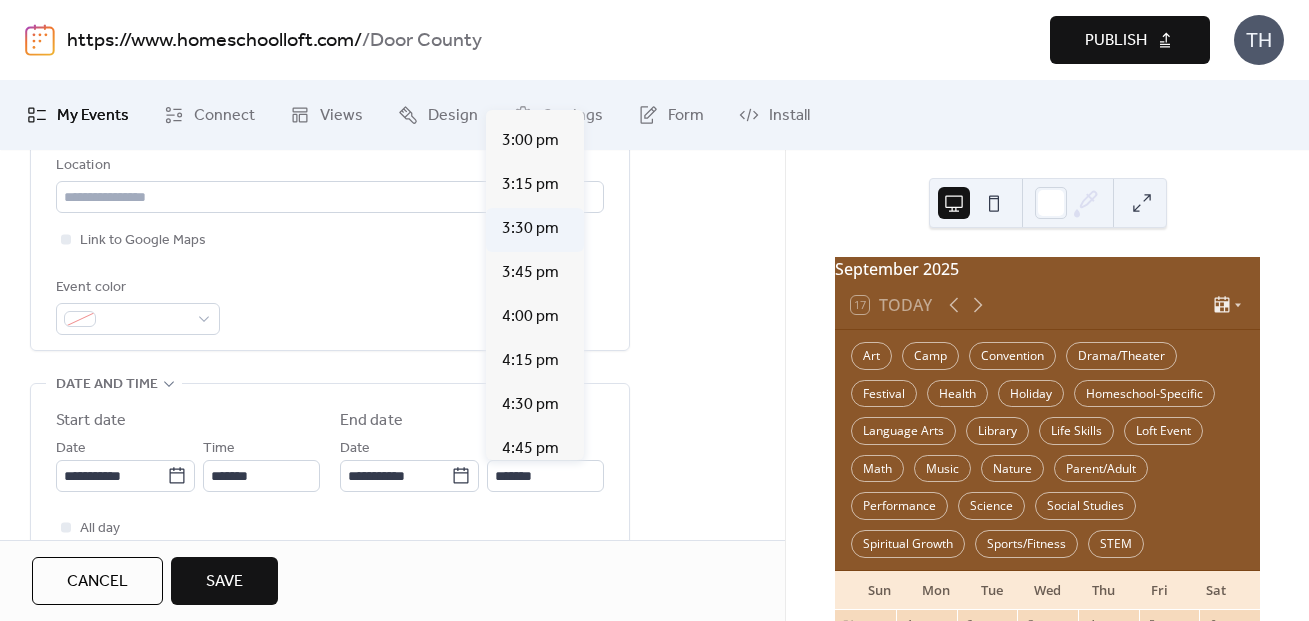 type on "*******" 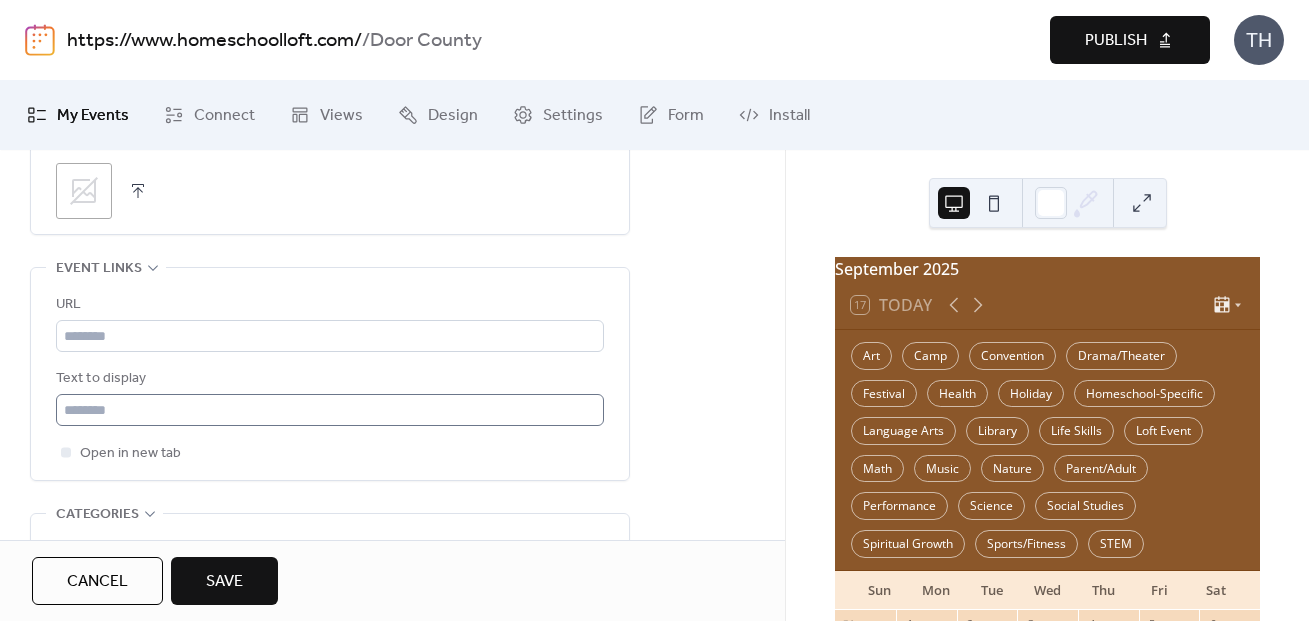 scroll, scrollTop: 1067, scrollLeft: 0, axis: vertical 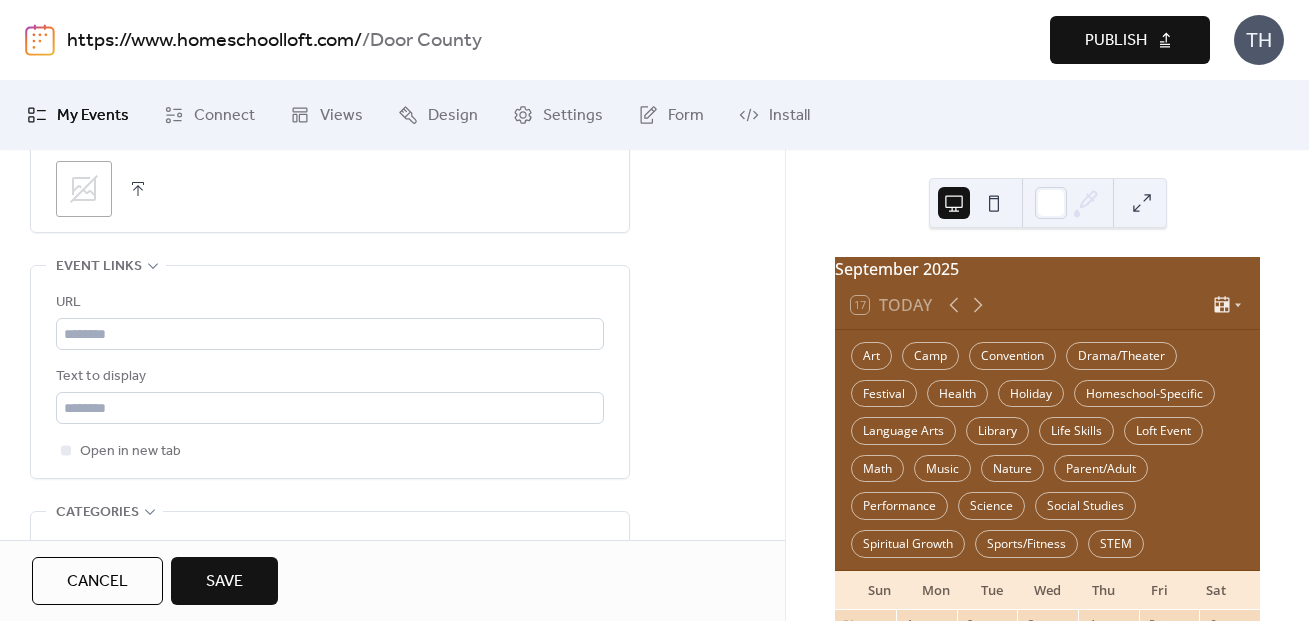click at bounding box center [138, 189] 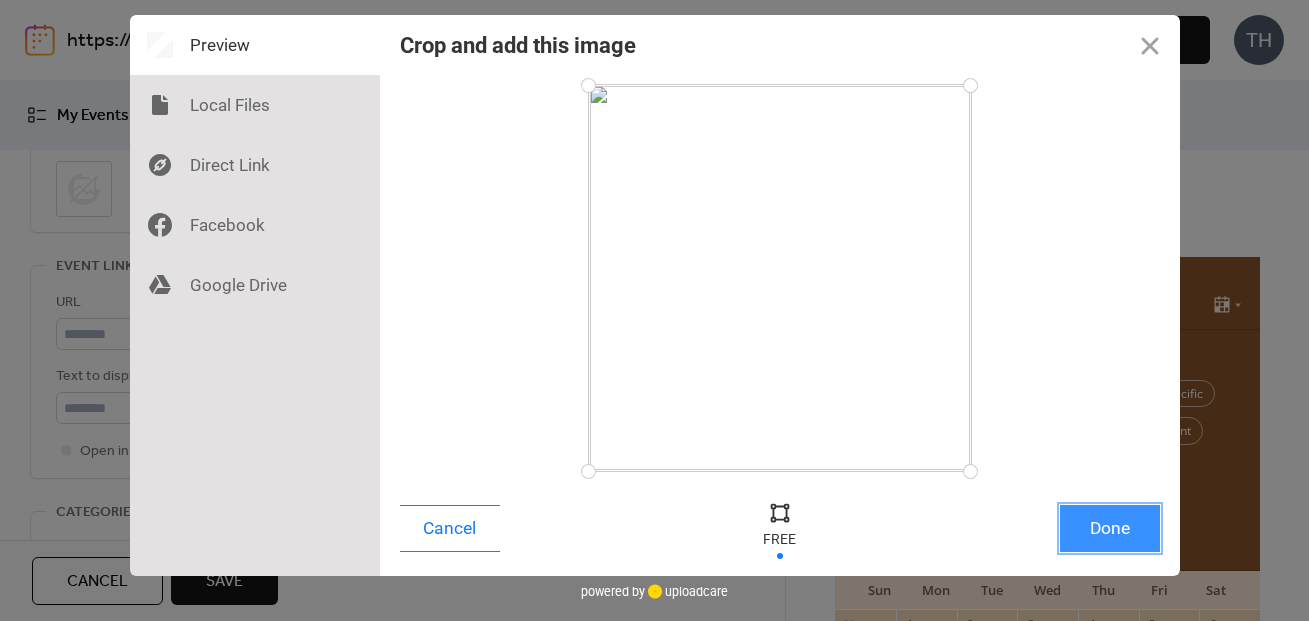 drag, startPoint x: 1095, startPoint y: 533, endPoint x: 814, endPoint y: 532, distance: 281.00177 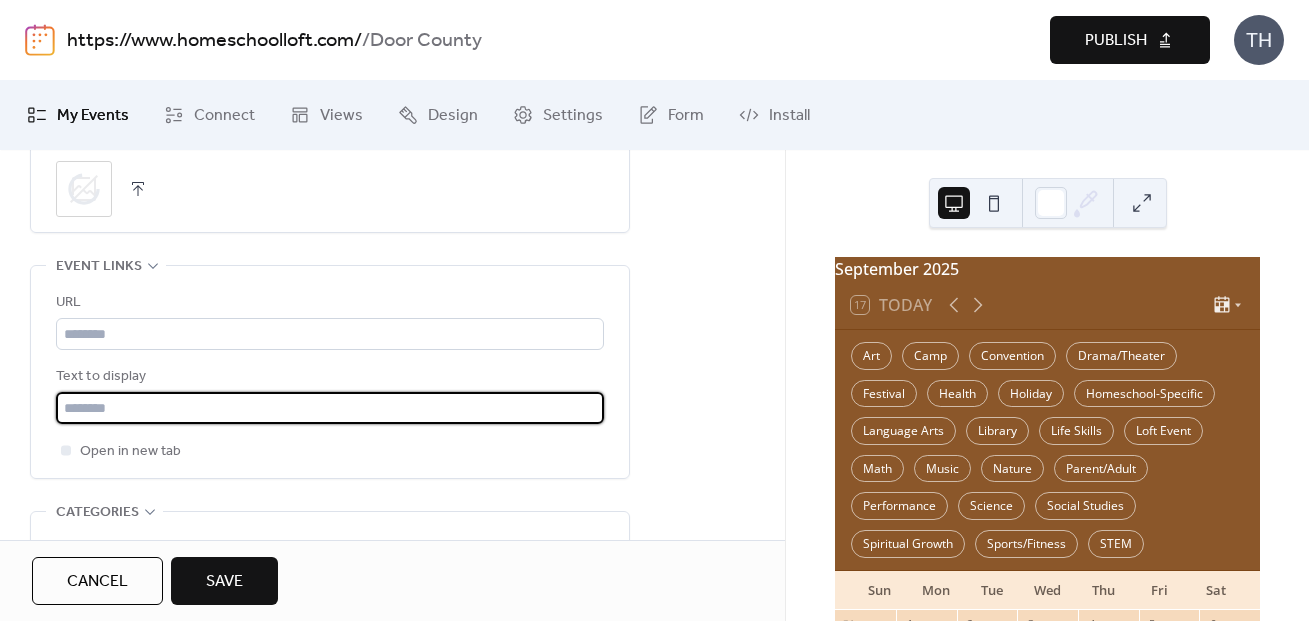 click at bounding box center [330, 408] 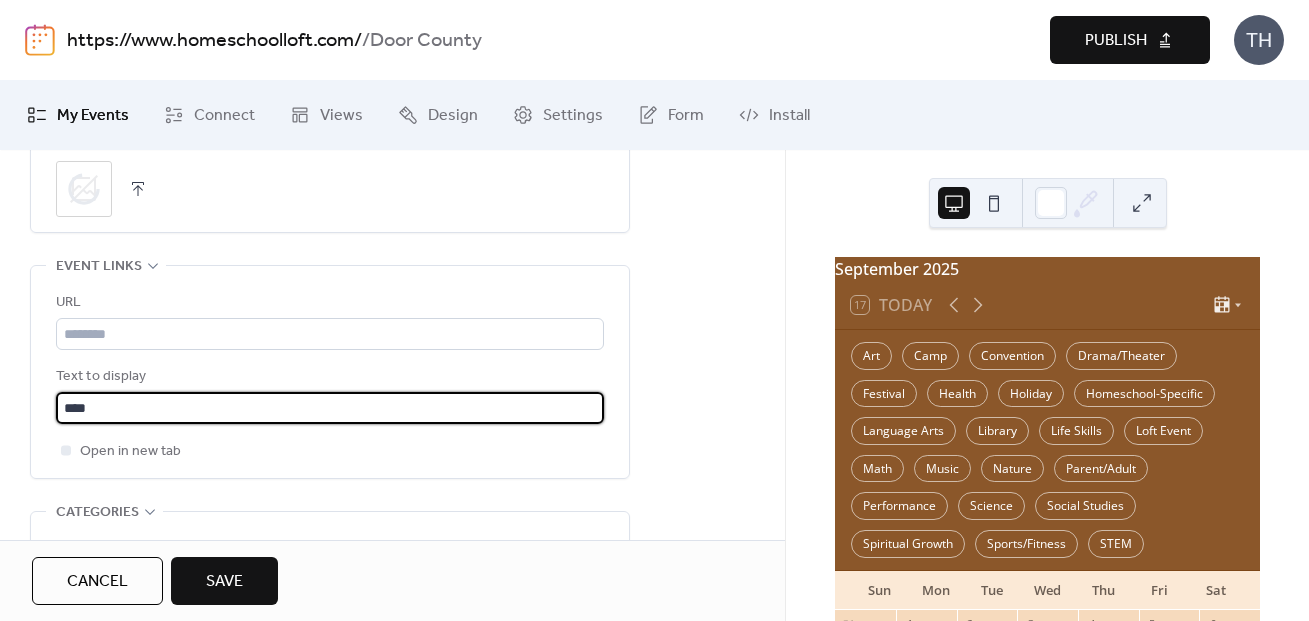 type on "*****" 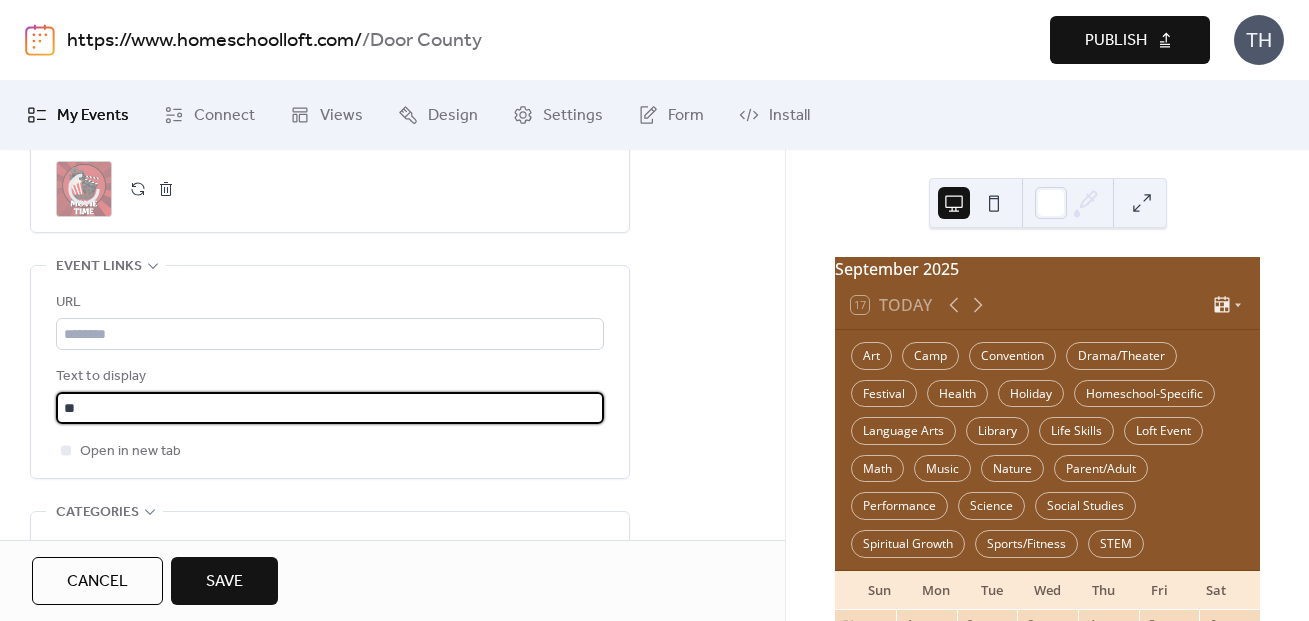 type on "*" 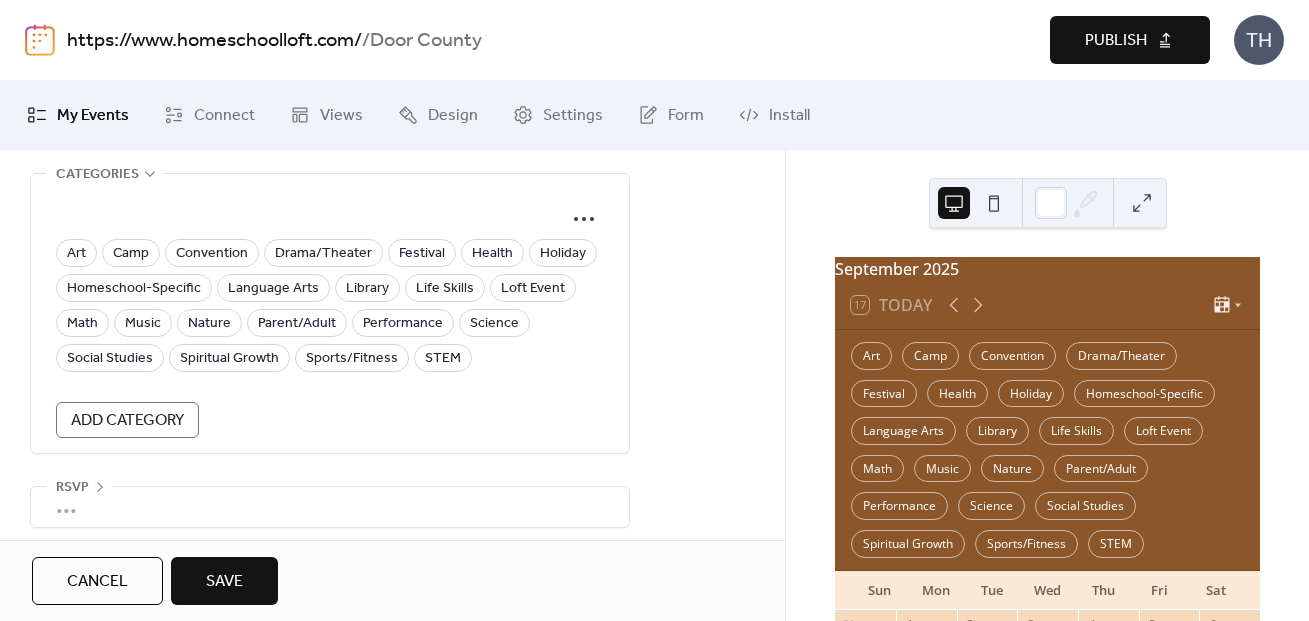 scroll, scrollTop: 1408, scrollLeft: 0, axis: vertical 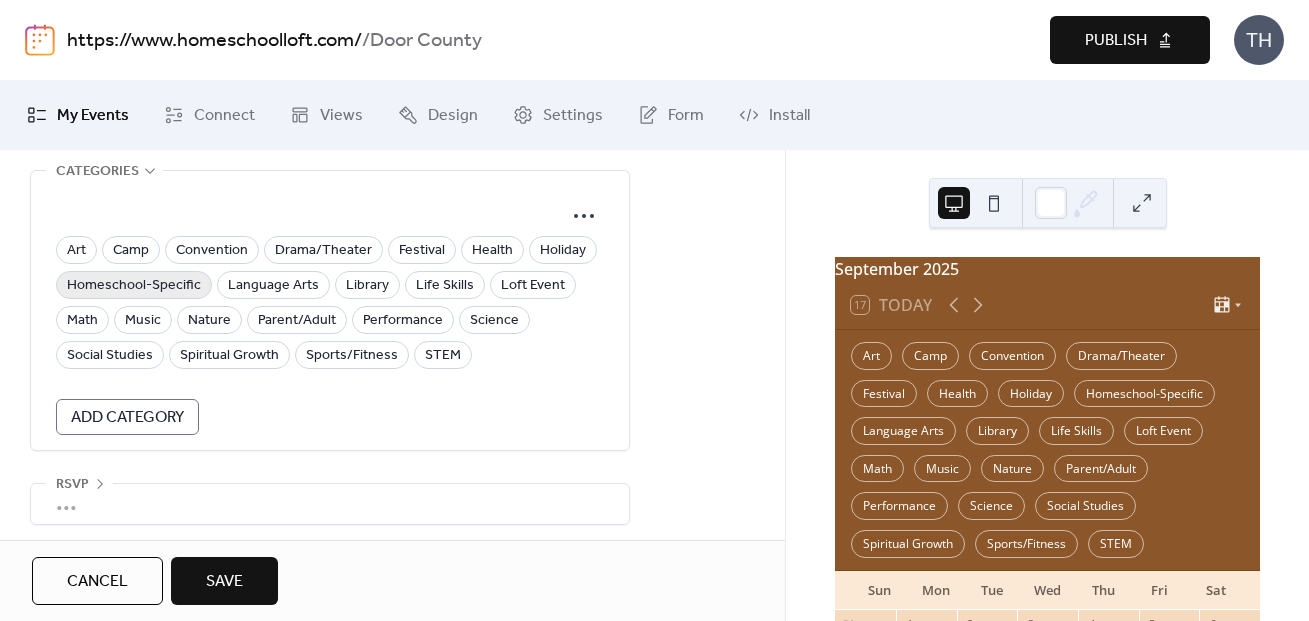 type on "**********" 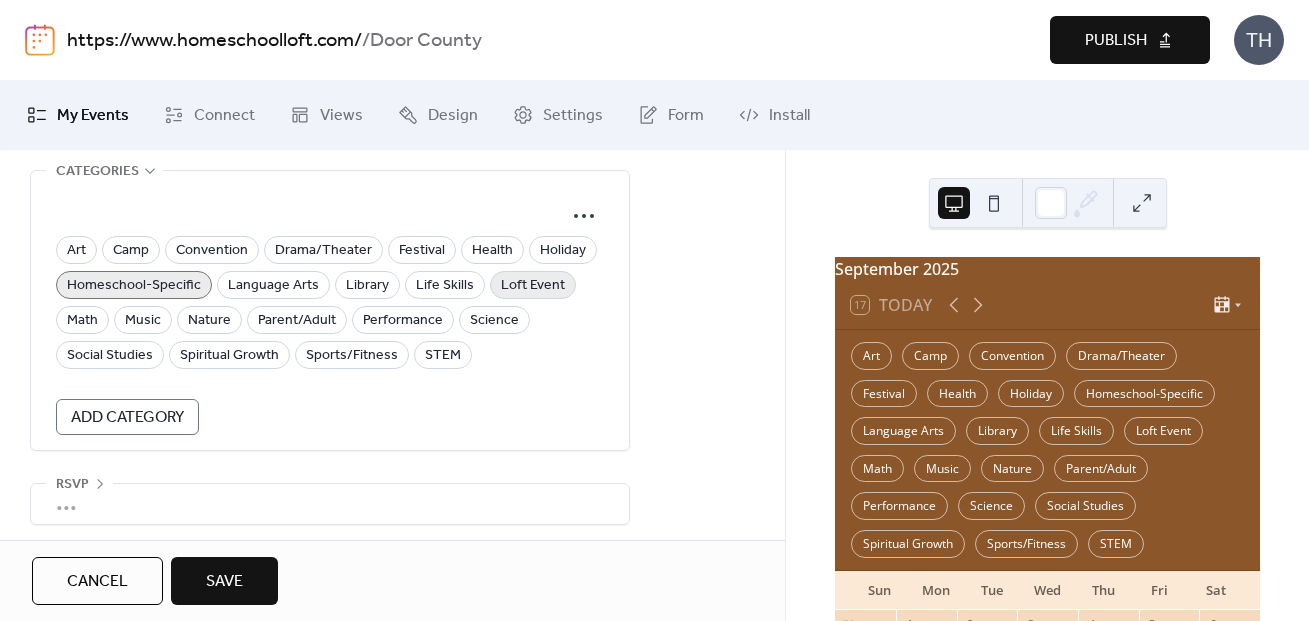 click on "Loft Event" at bounding box center [533, 286] 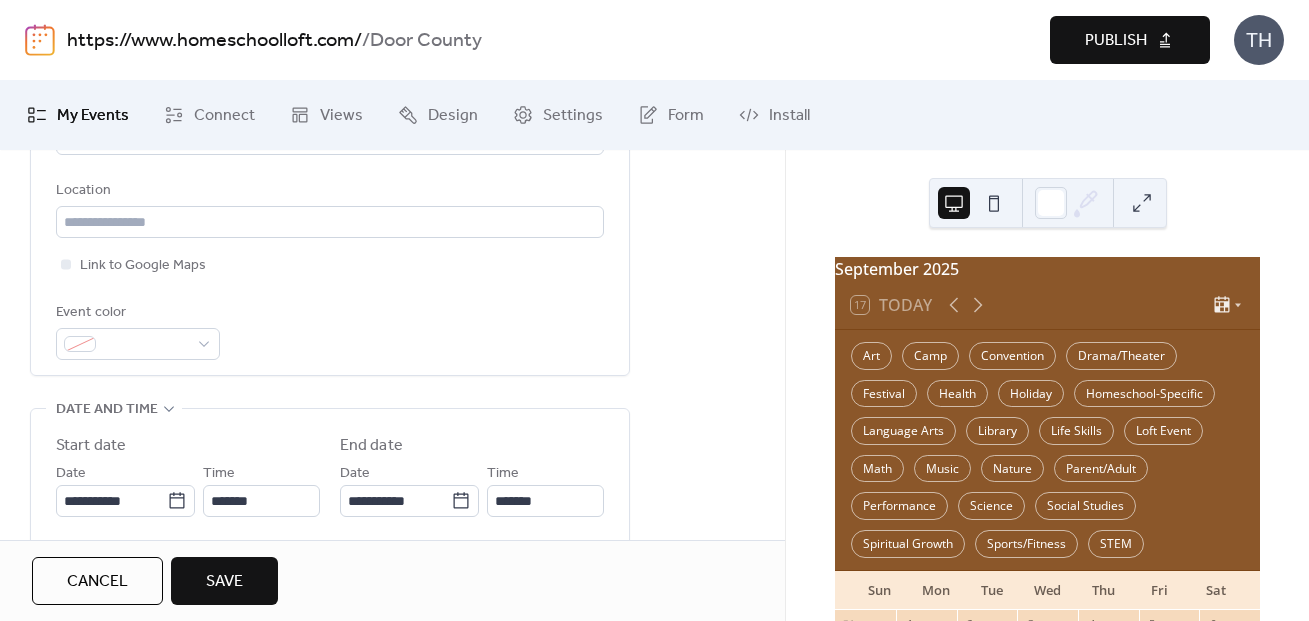 scroll, scrollTop: 430, scrollLeft: 0, axis: vertical 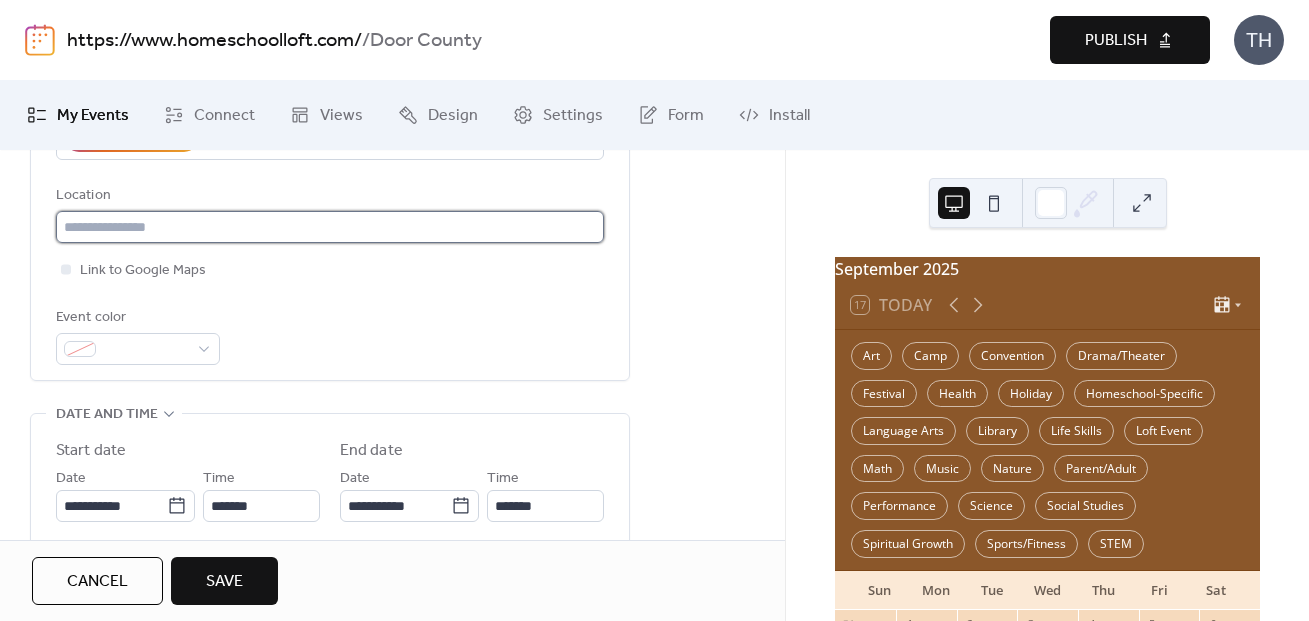 click at bounding box center [330, 227] 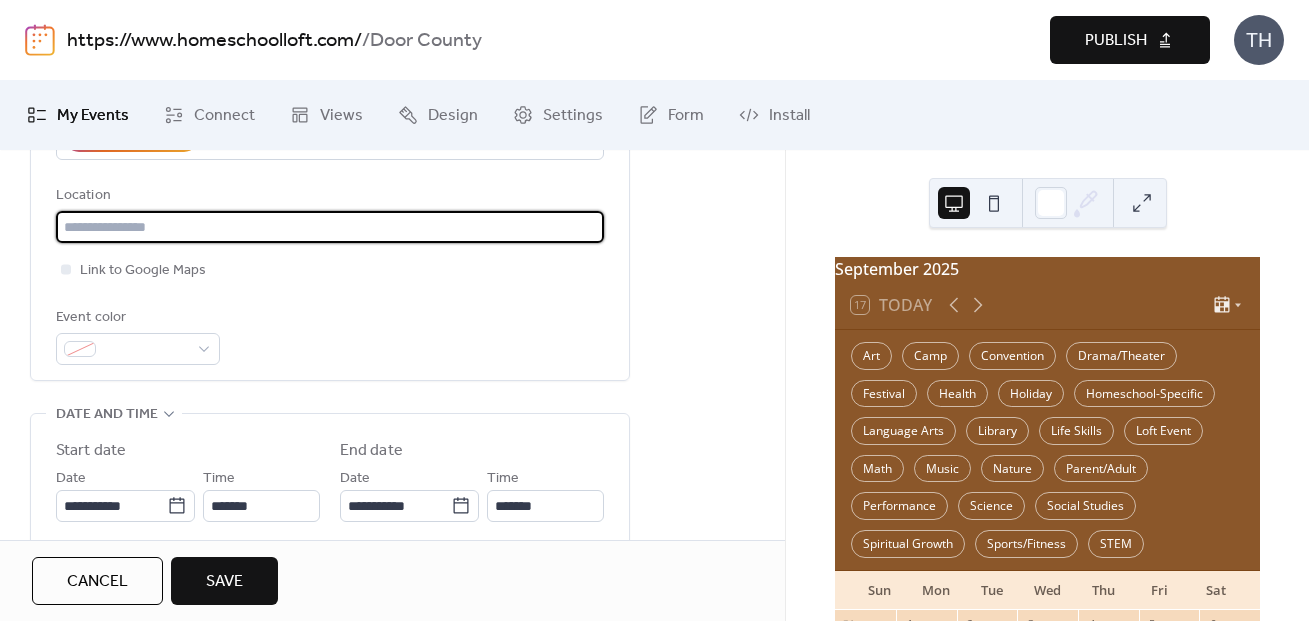 paste on "**********" 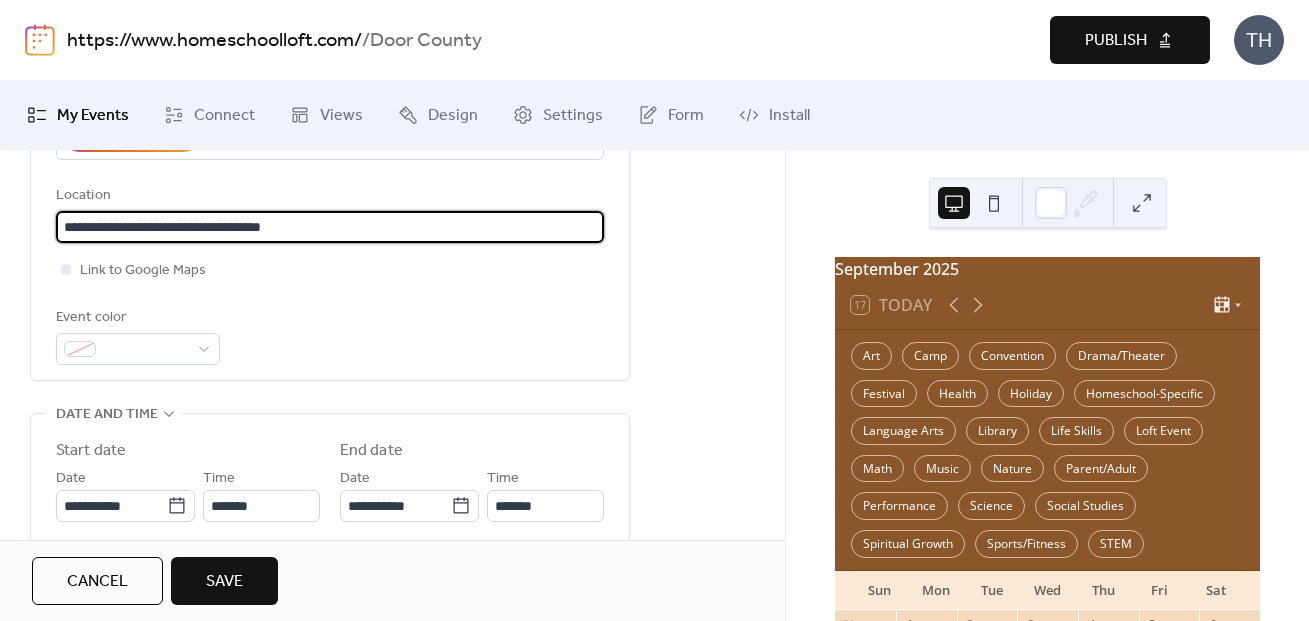 type on "**********" 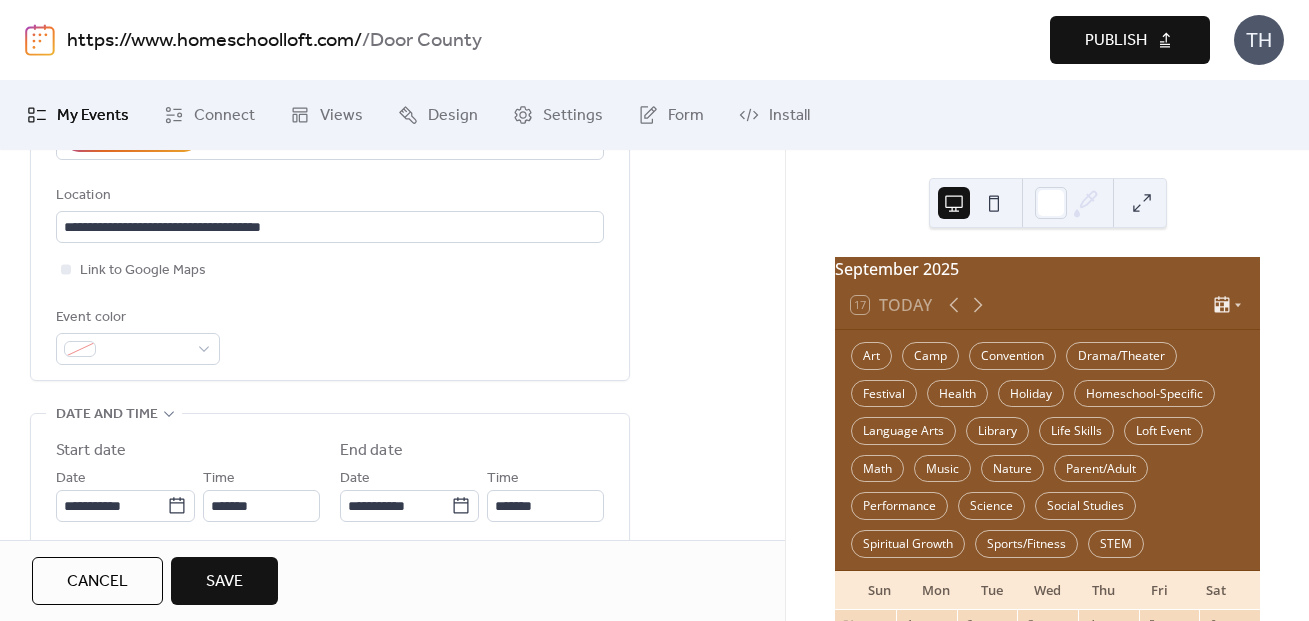 drag, startPoint x: 785, startPoint y: 294, endPoint x: 781, endPoint y: 371, distance: 77.10383 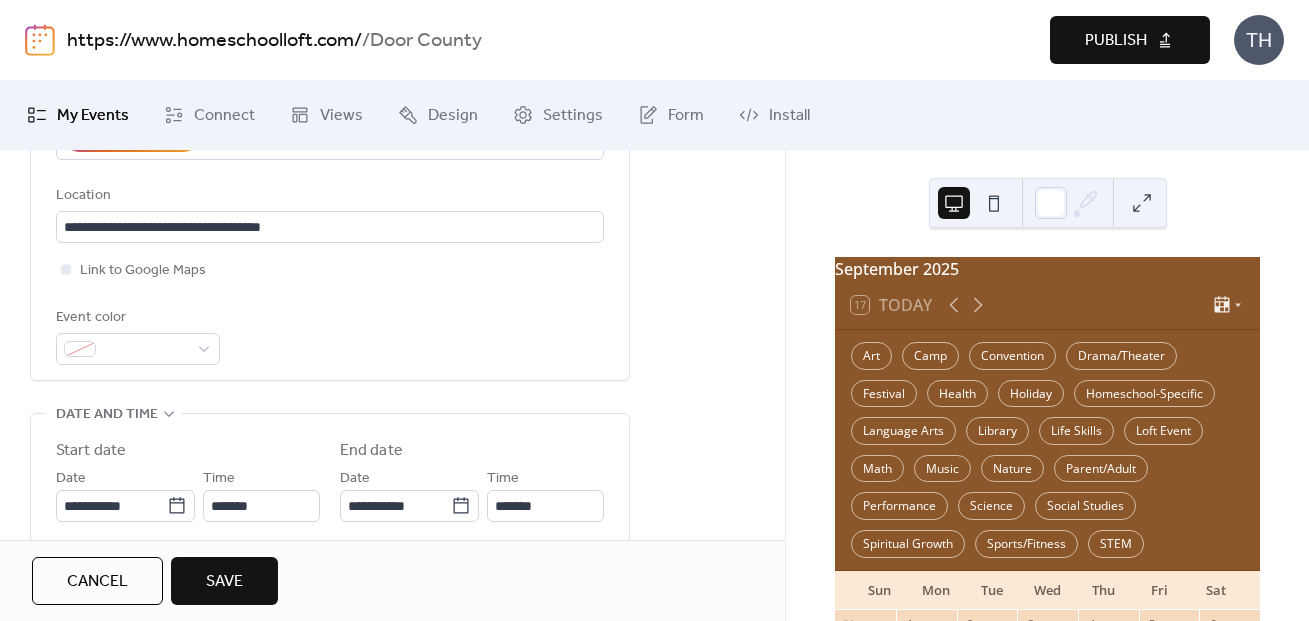 click on "**********" at bounding box center [654, 350] 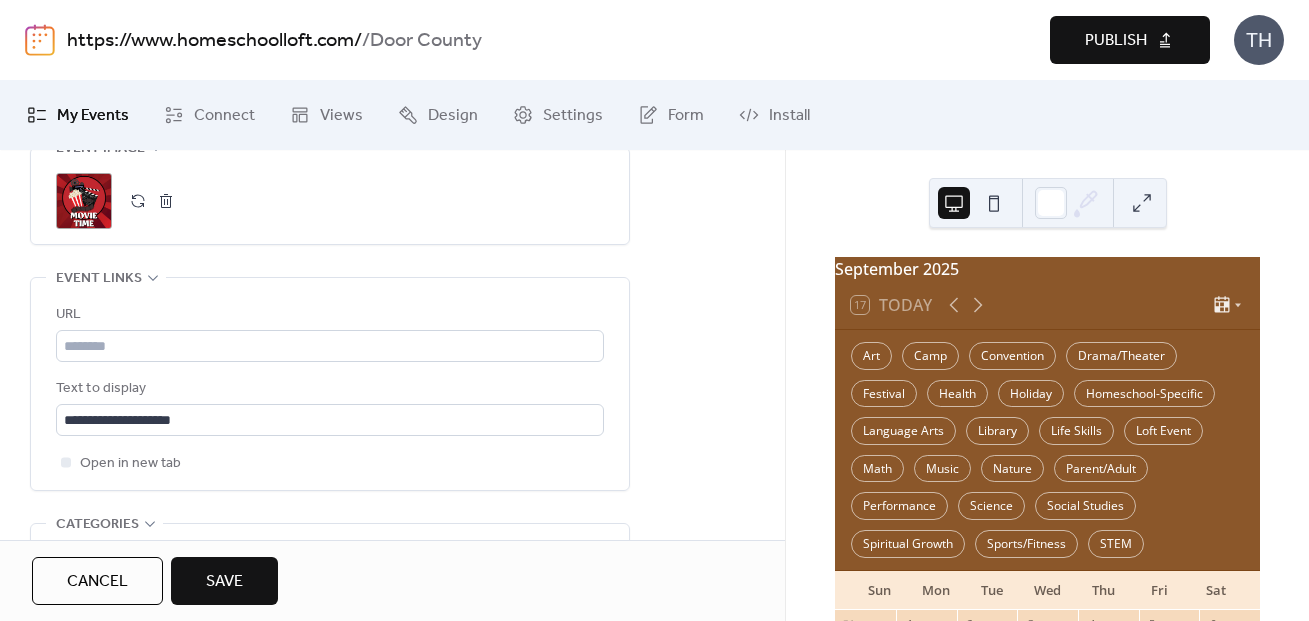 scroll, scrollTop: 1056, scrollLeft: 0, axis: vertical 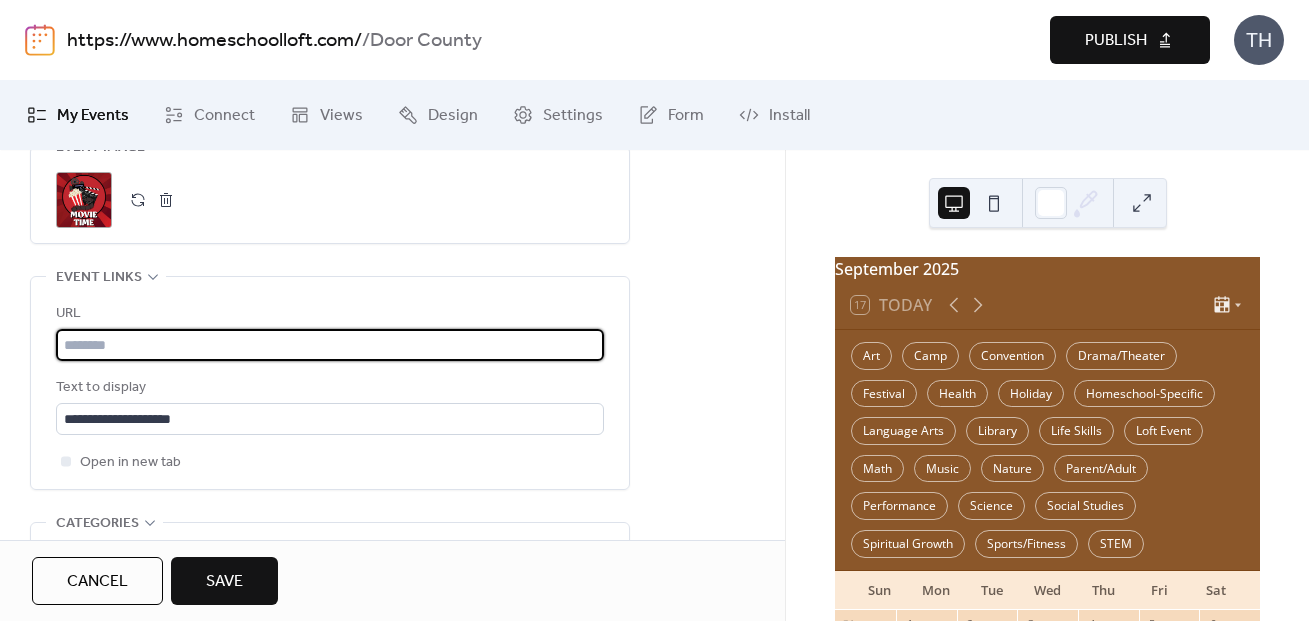 click at bounding box center (330, 345) 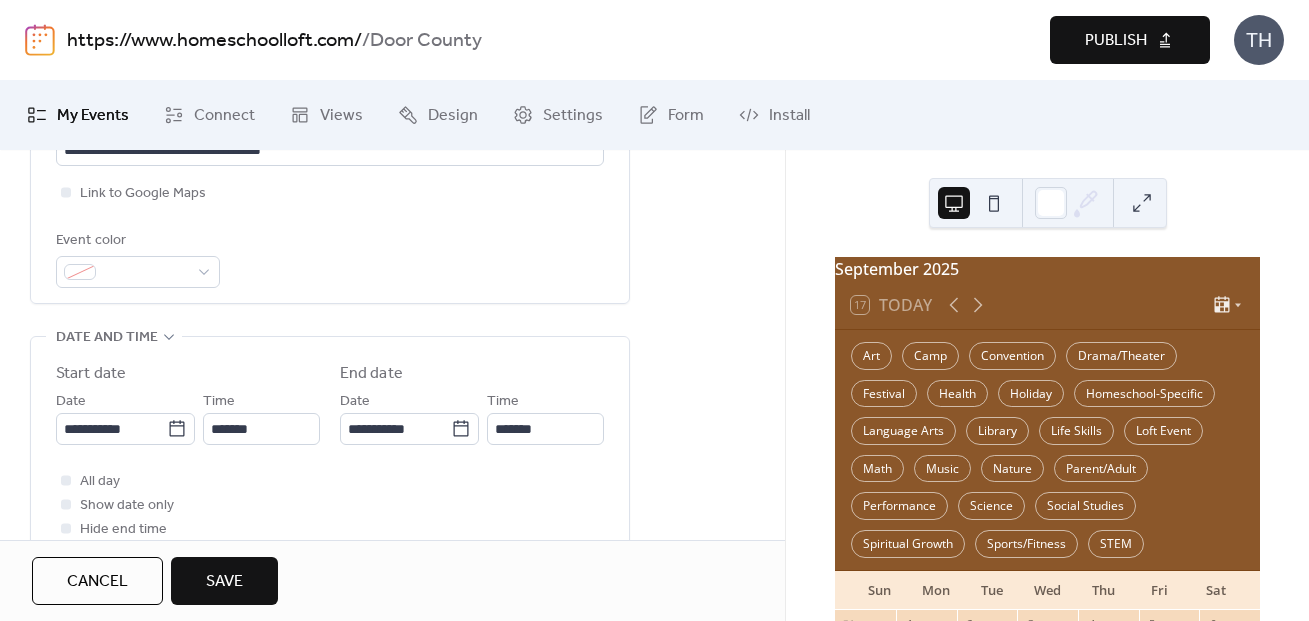 scroll, scrollTop: 437, scrollLeft: 0, axis: vertical 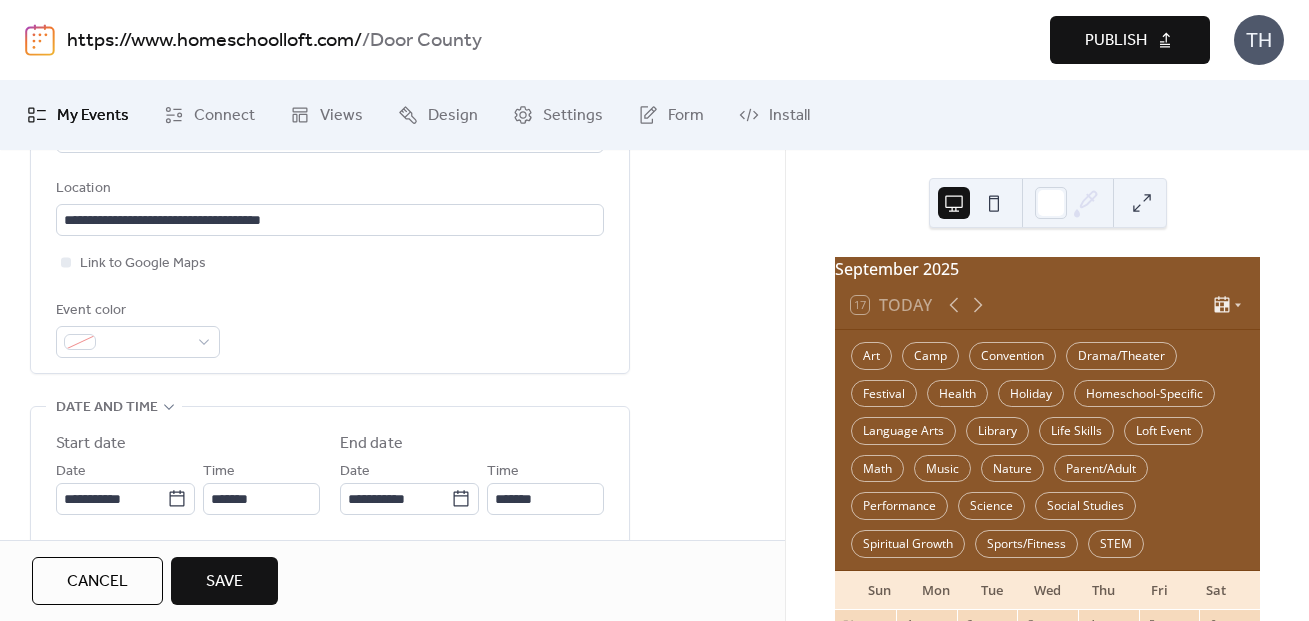 type on "**********" 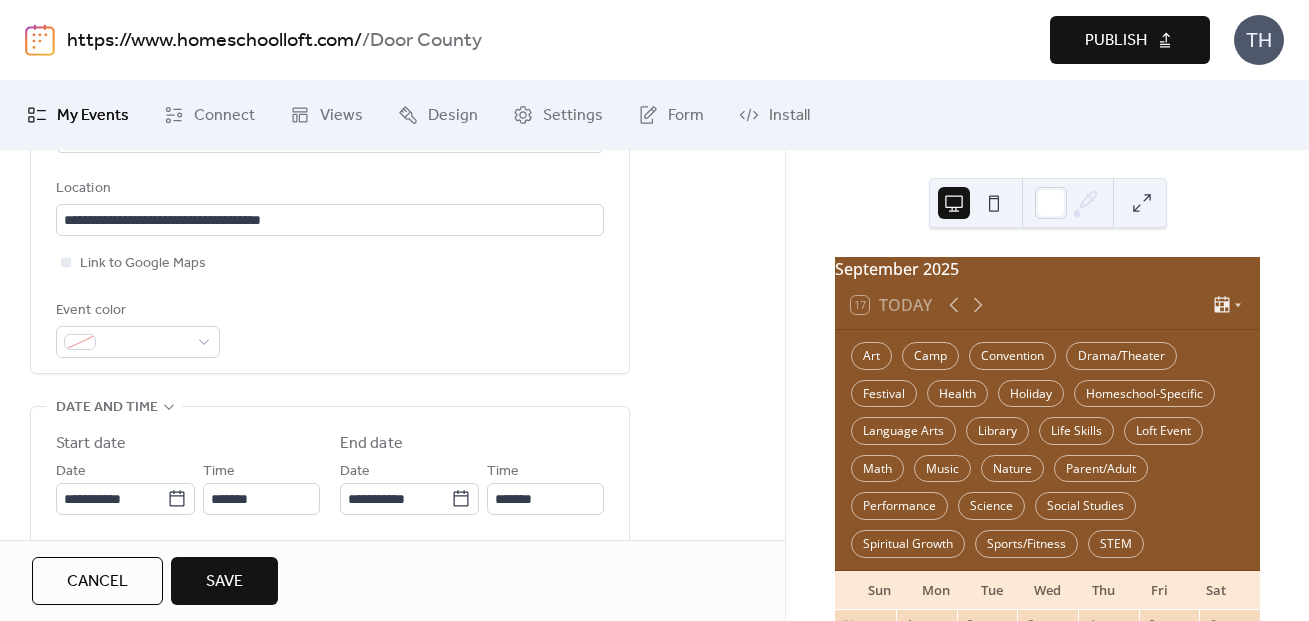 click on "Save" at bounding box center (224, 582) 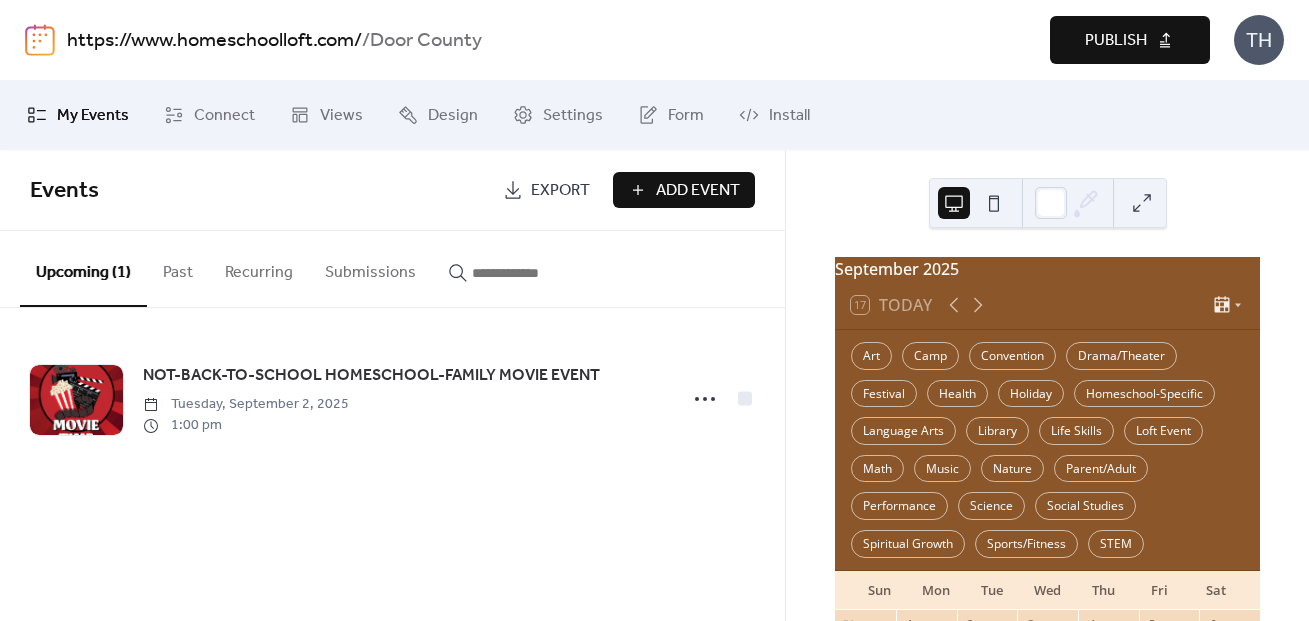 click on "Publish" at bounding box center (1130, 40) 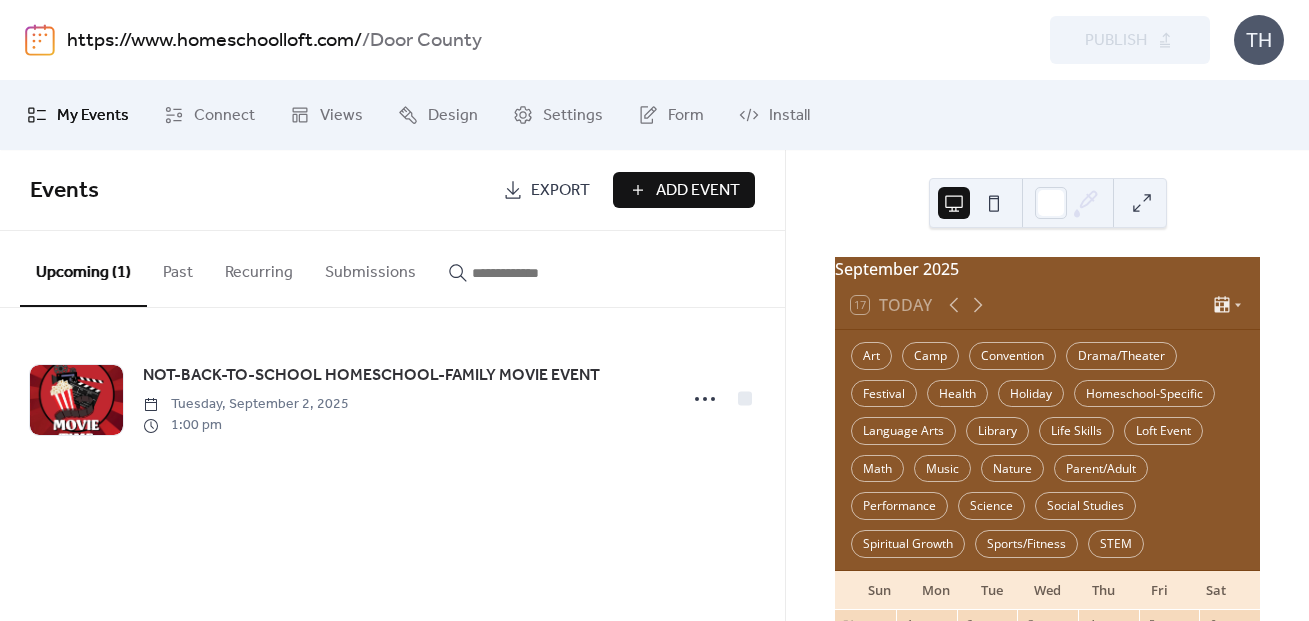 click on "https://www.homeschoolloft.com/" at bounding box center [214, 41] 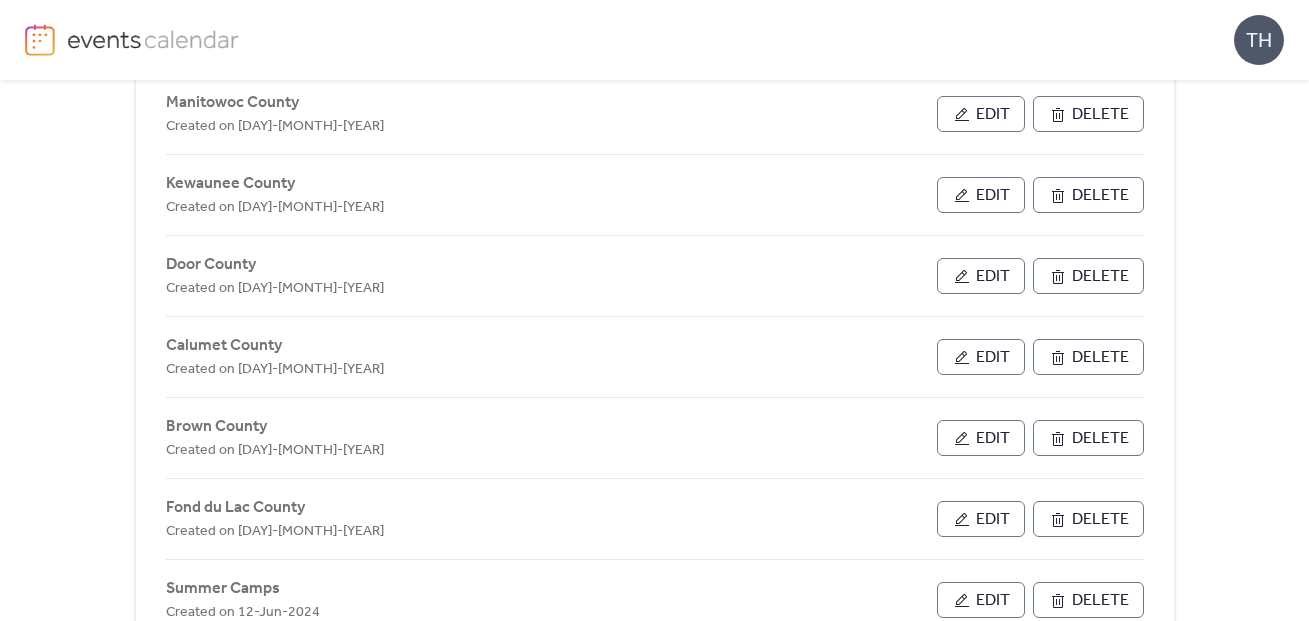 scroll, scrollTop: 759, scrollLeft: 0, axis: vertical 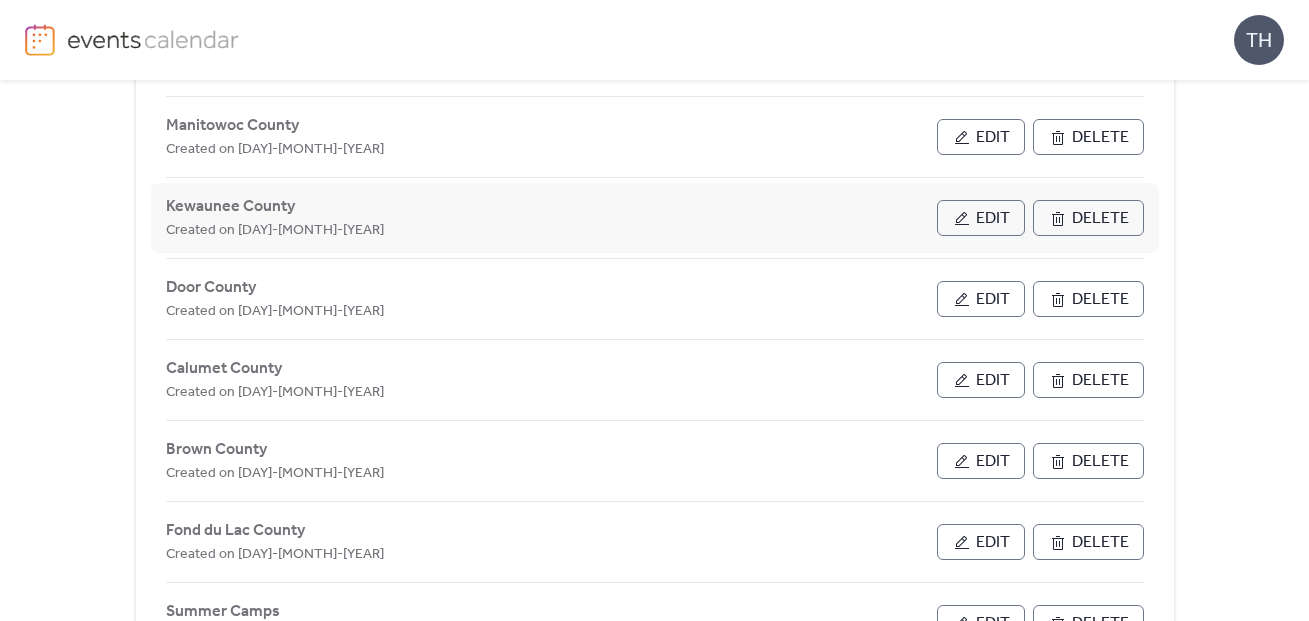 click on "Edit" at bounding box center (981, 218) 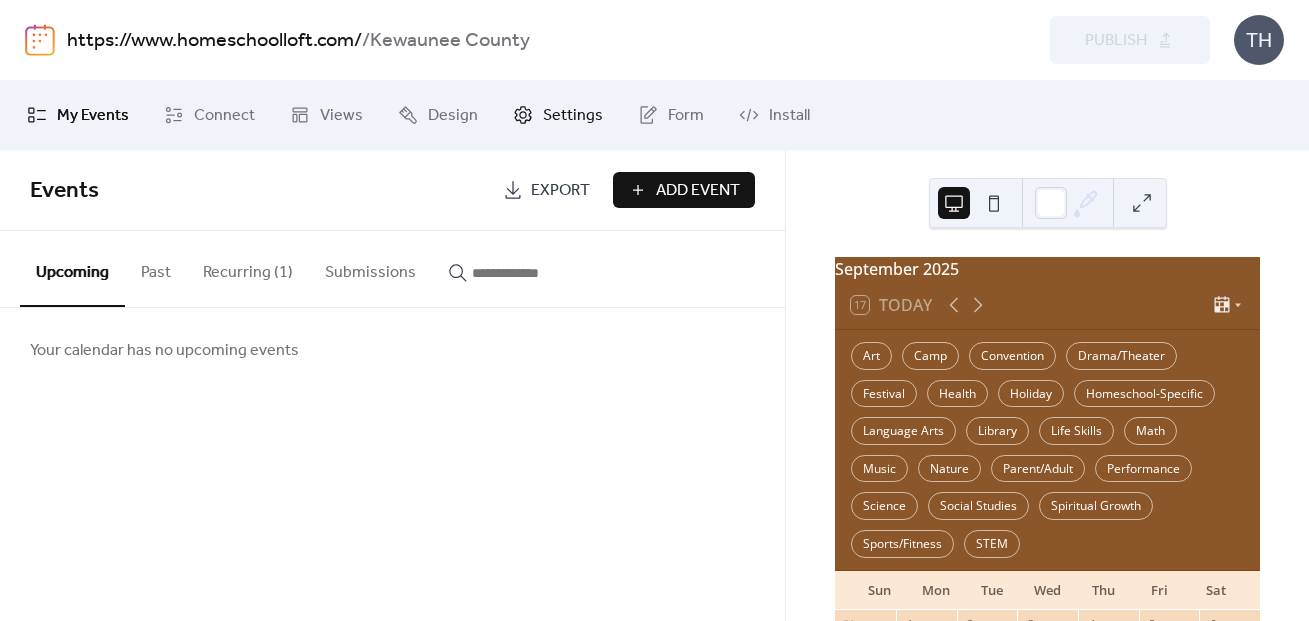 click on "Settings" at bounding box center (573, 116) 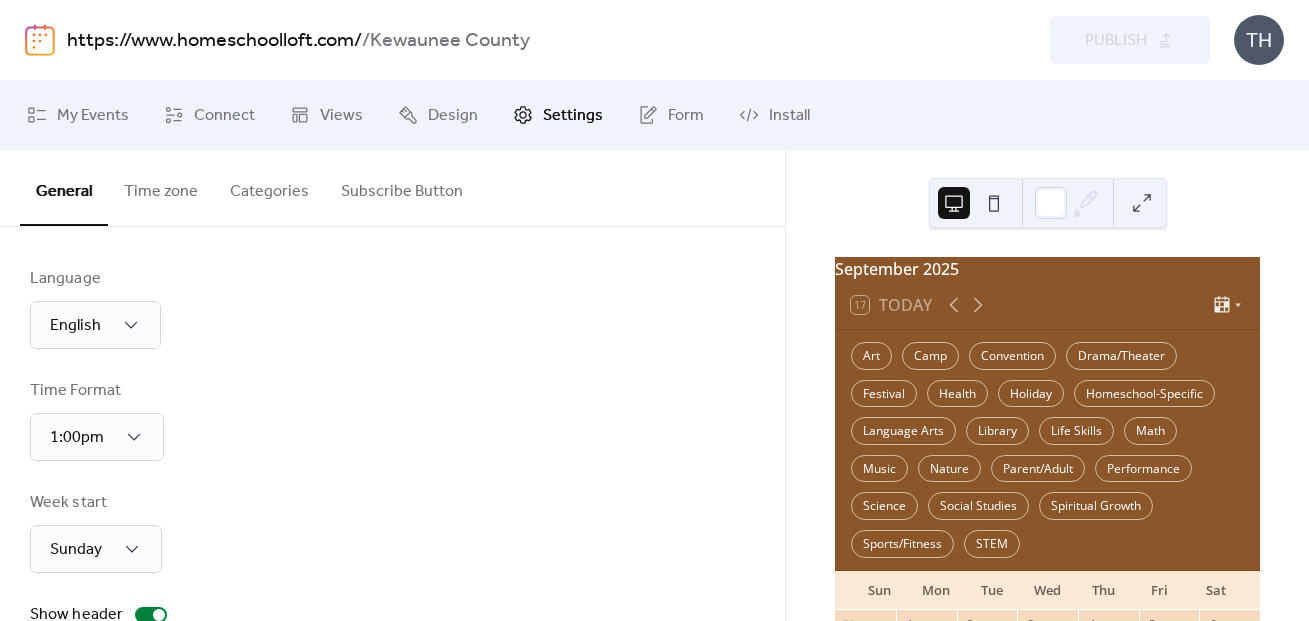 click on "Categories" at bounding box center (269, 187) 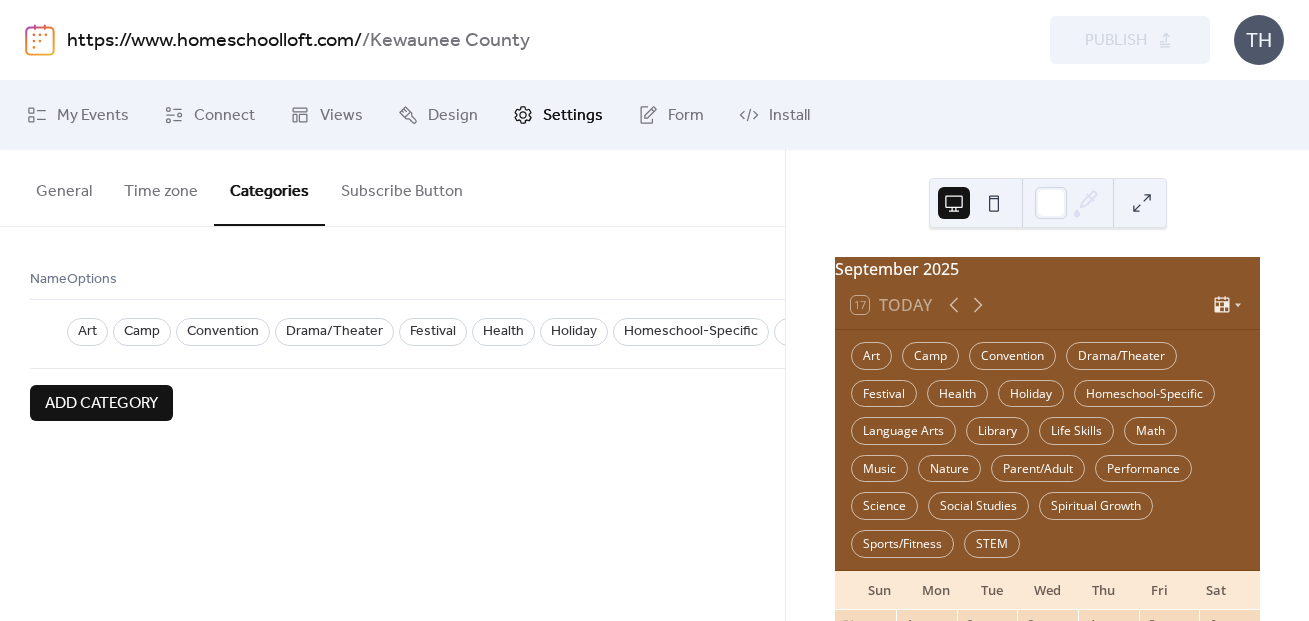 scroll, scrollTop: 0, scrollLeft: 1300, axis: horizontal 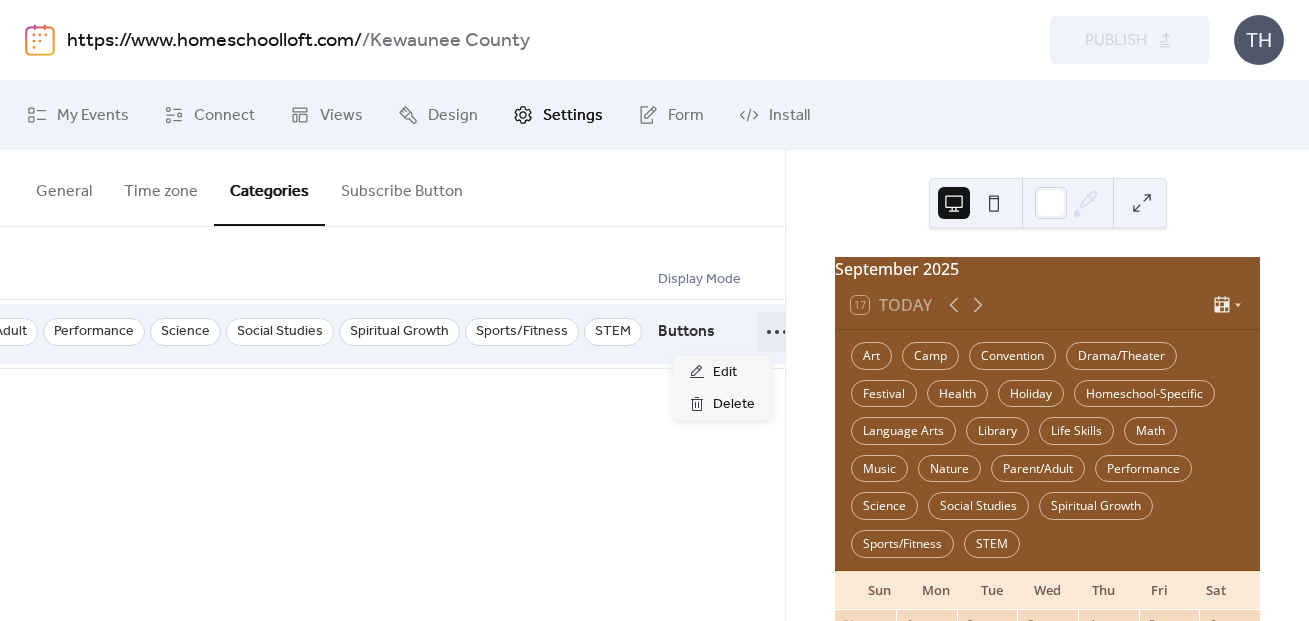 click 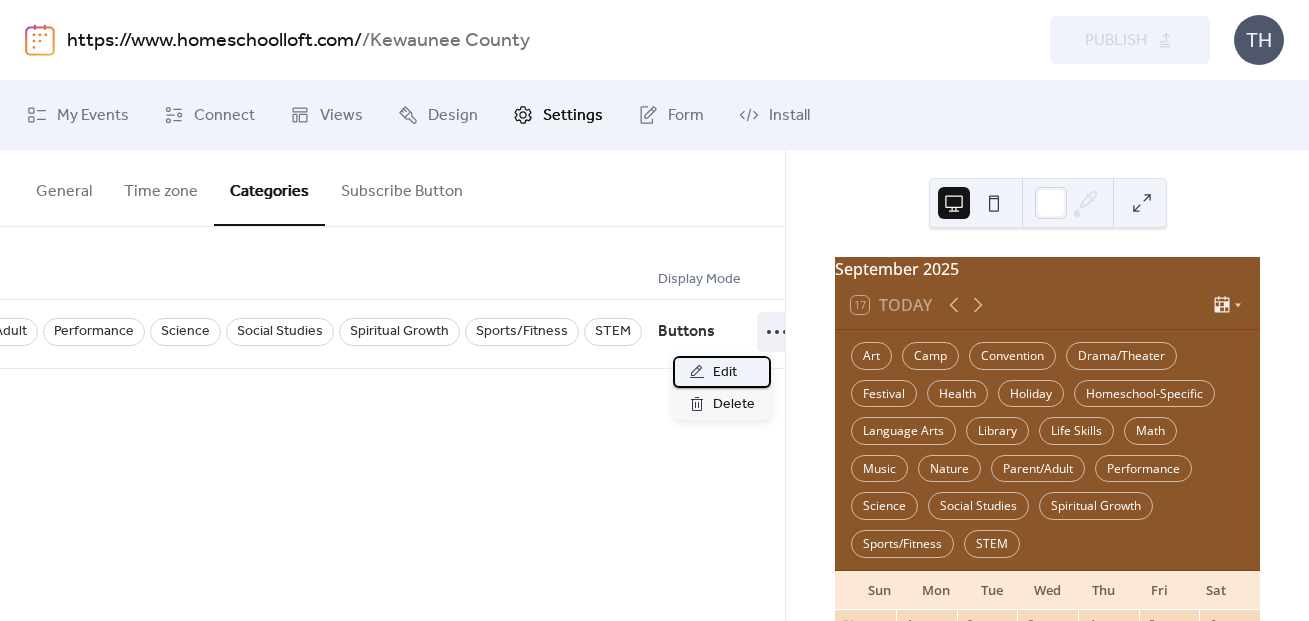 click on "Edit" at bounding box center [722, 372] 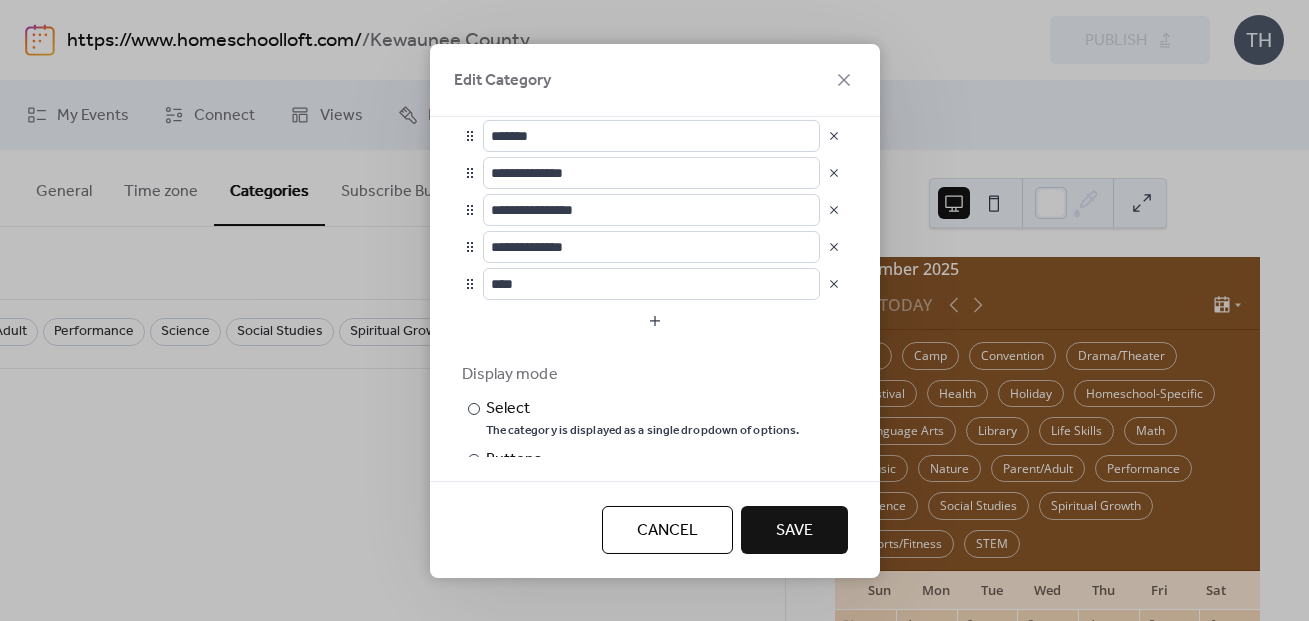 scroll, scrollTop: 746, scrollLeft: 0, axis: vertical 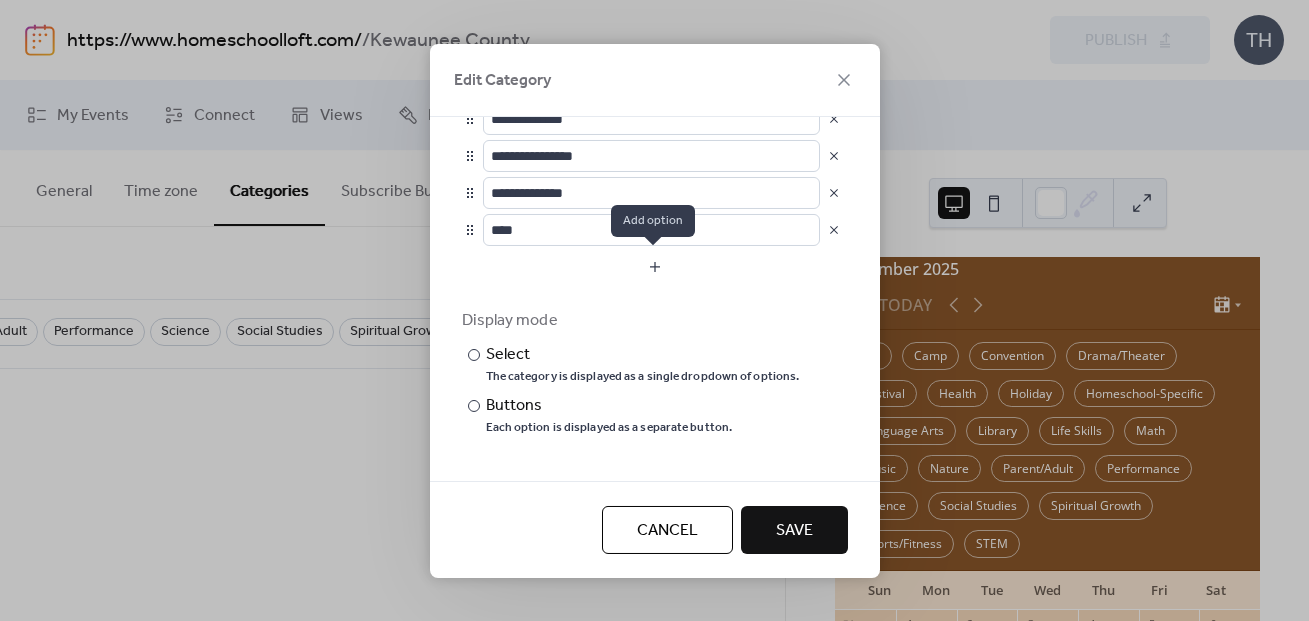 click at bounding box center (655, 266) 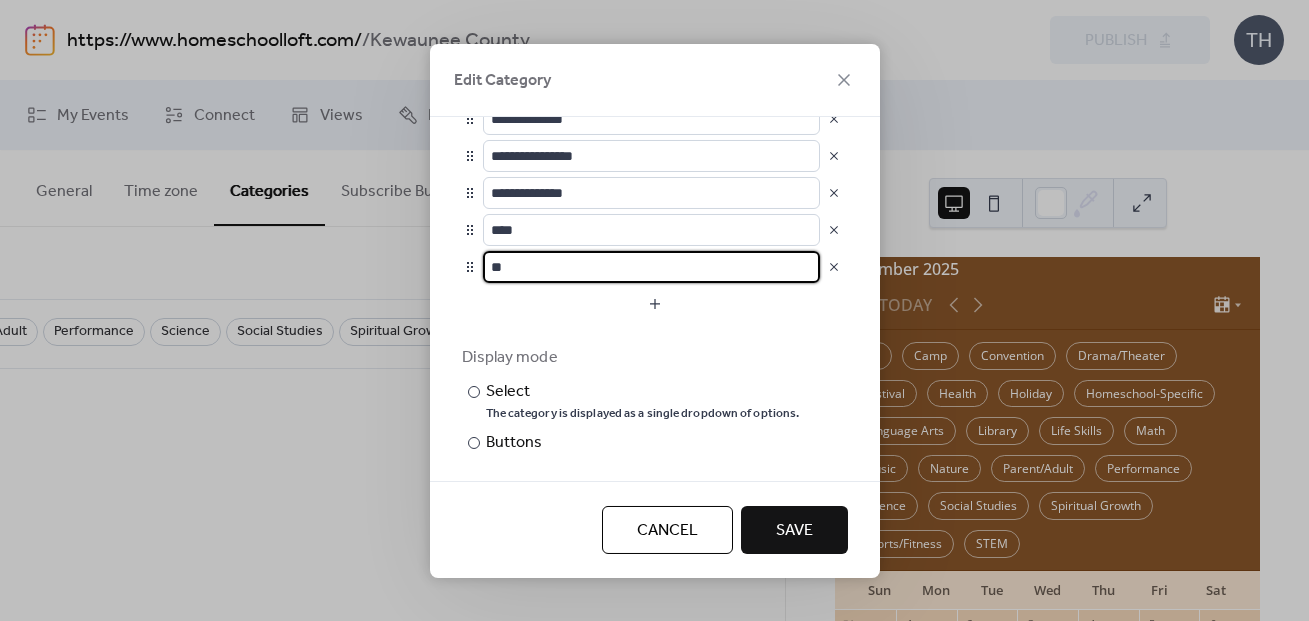 type on "*" 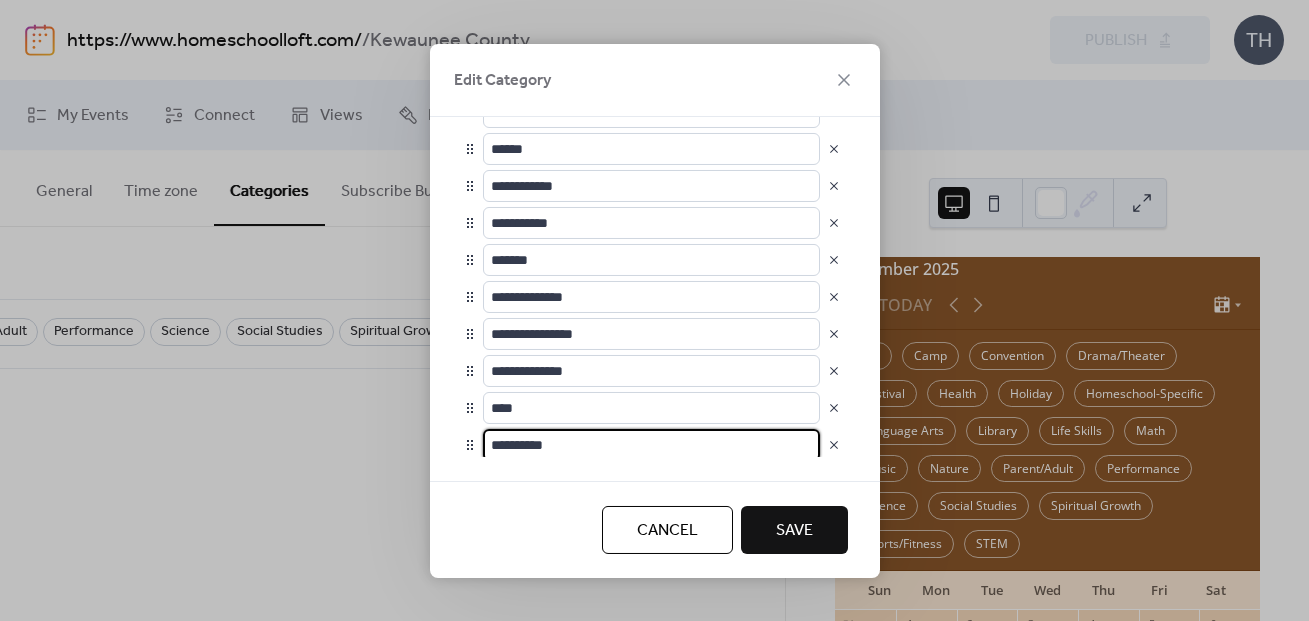 scroll, scrollTop: 568, scrollLeft: 0, axis: vertical 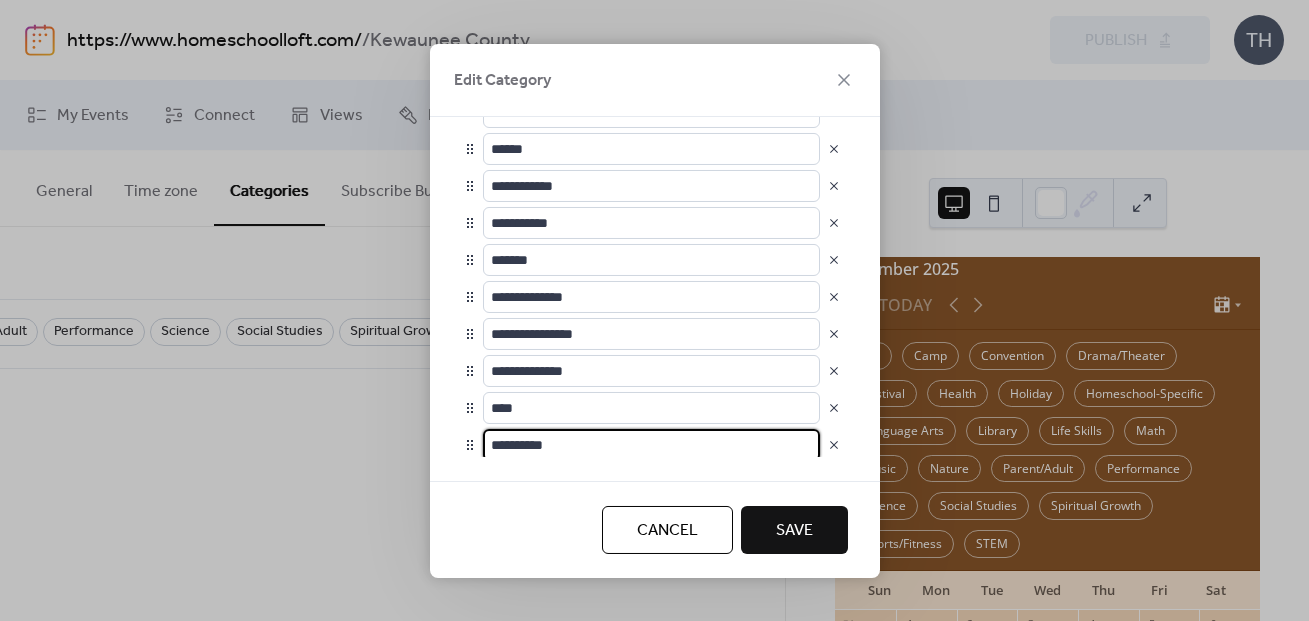 type on "**********" 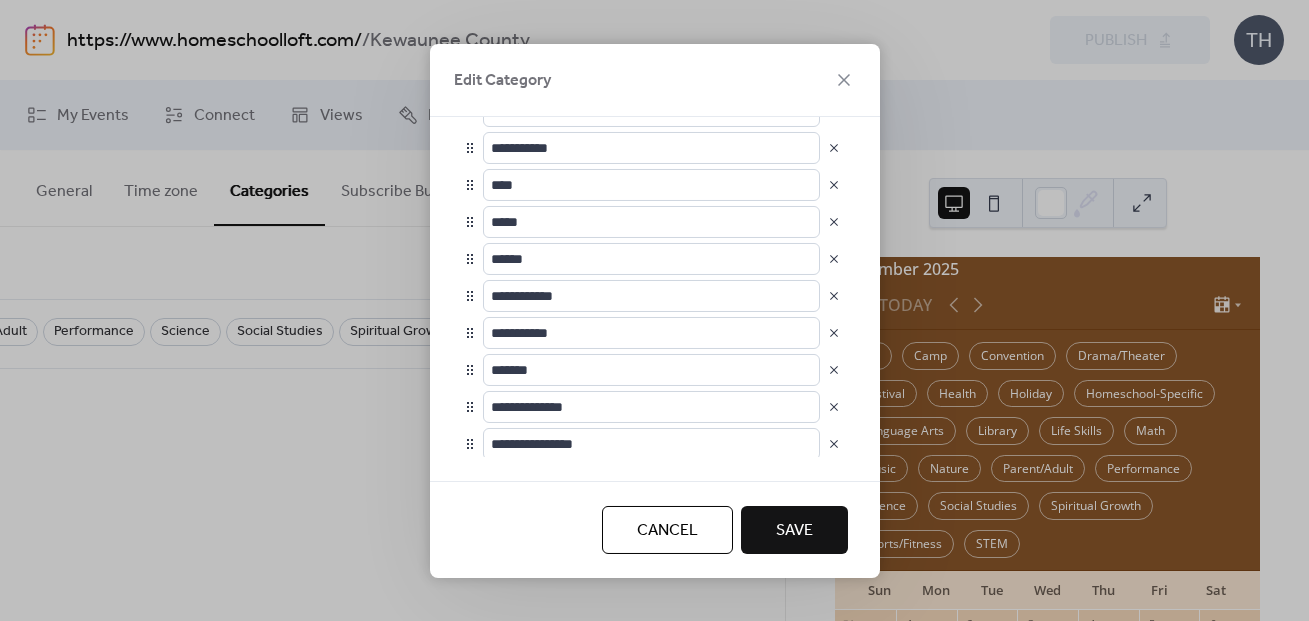 scroll, scrollTop: 394, scrollLeft: 0, axis: vertical 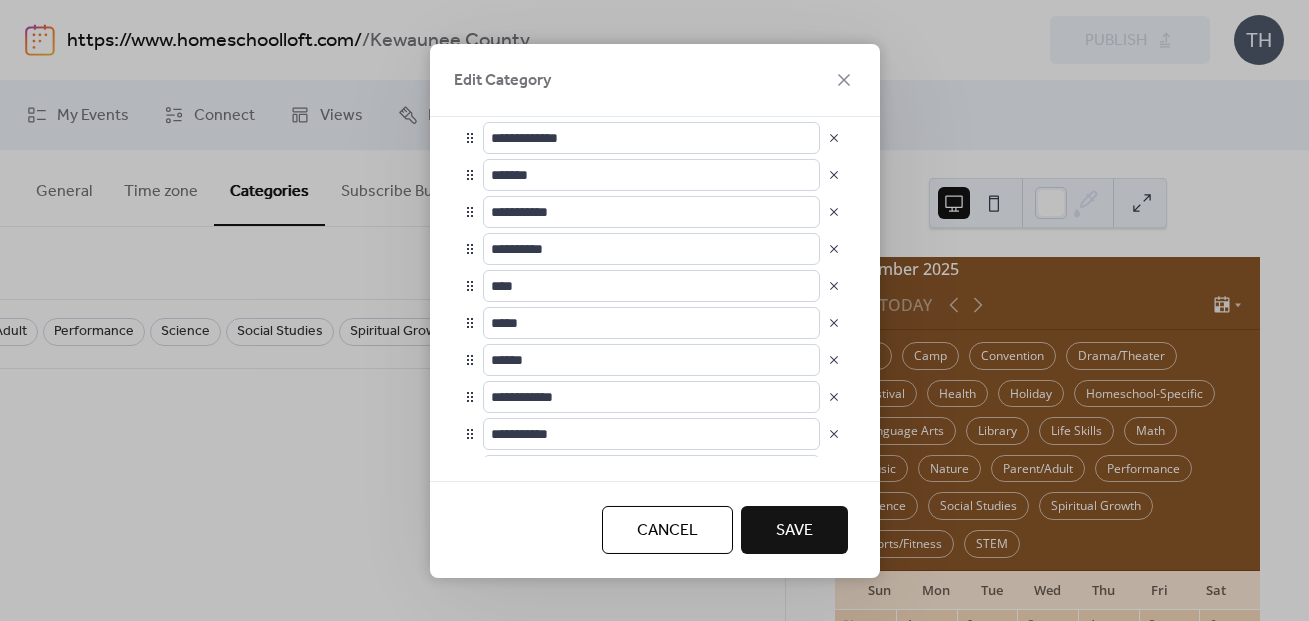 click on "Save" at bounding box center [794, 531] 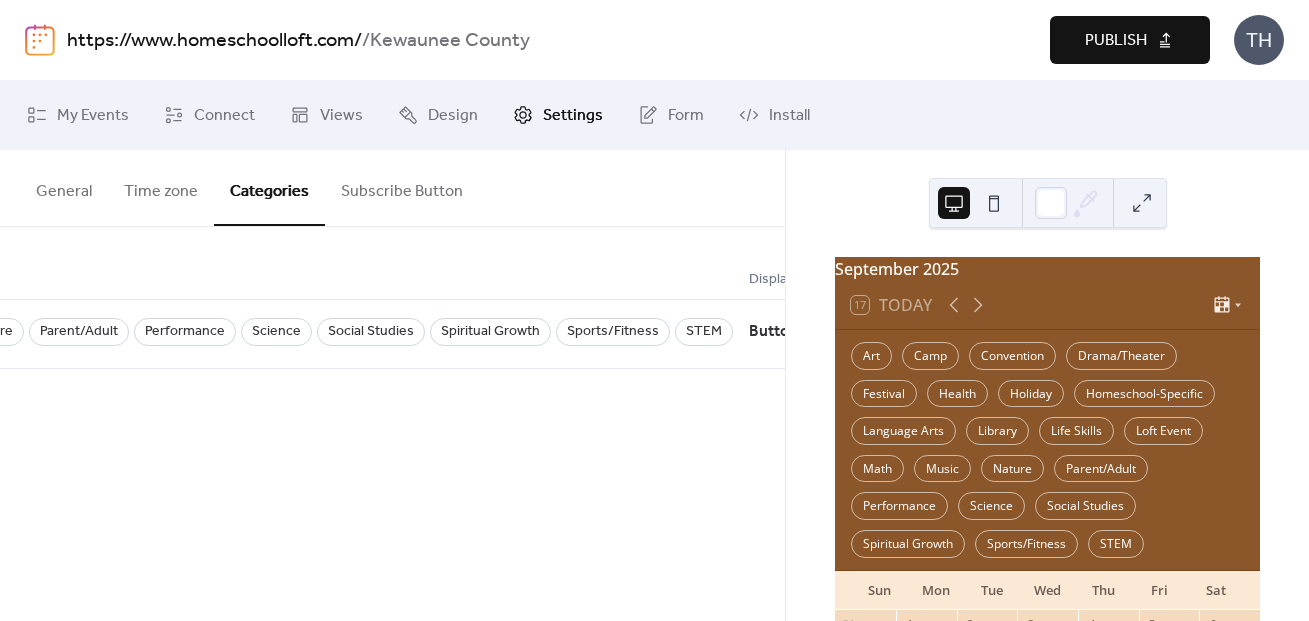 click on "Publish" at bounding box center [1116, 41] 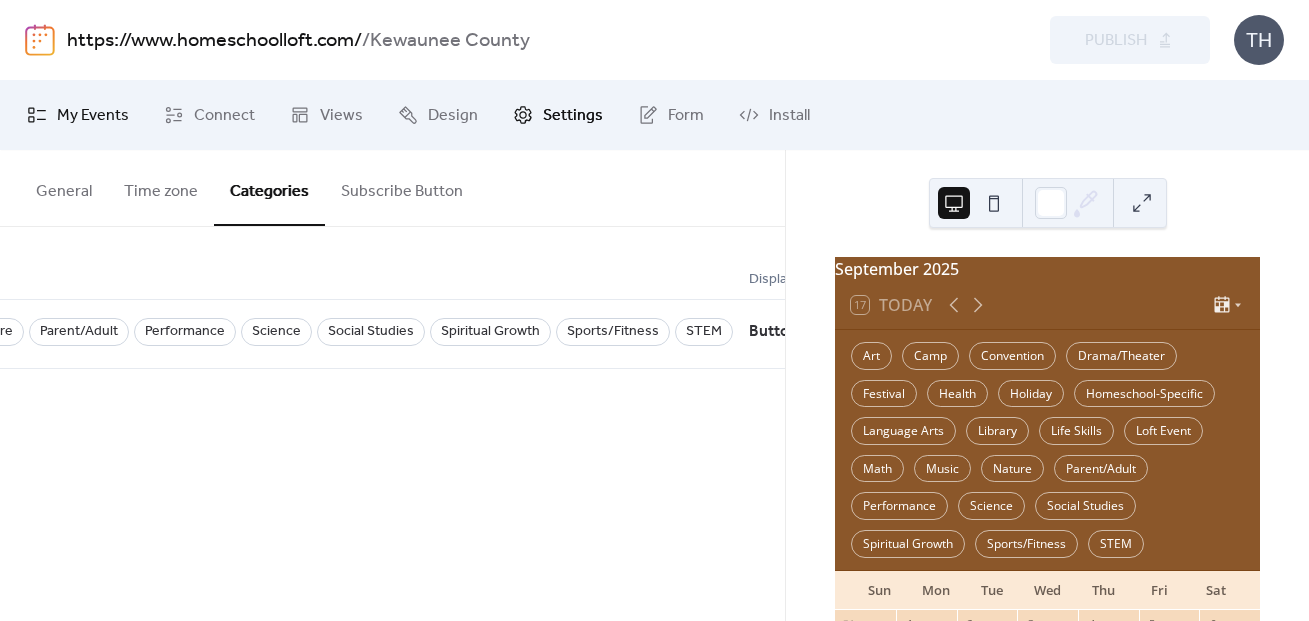 click on "My Events" at bounding box center (93, 116) 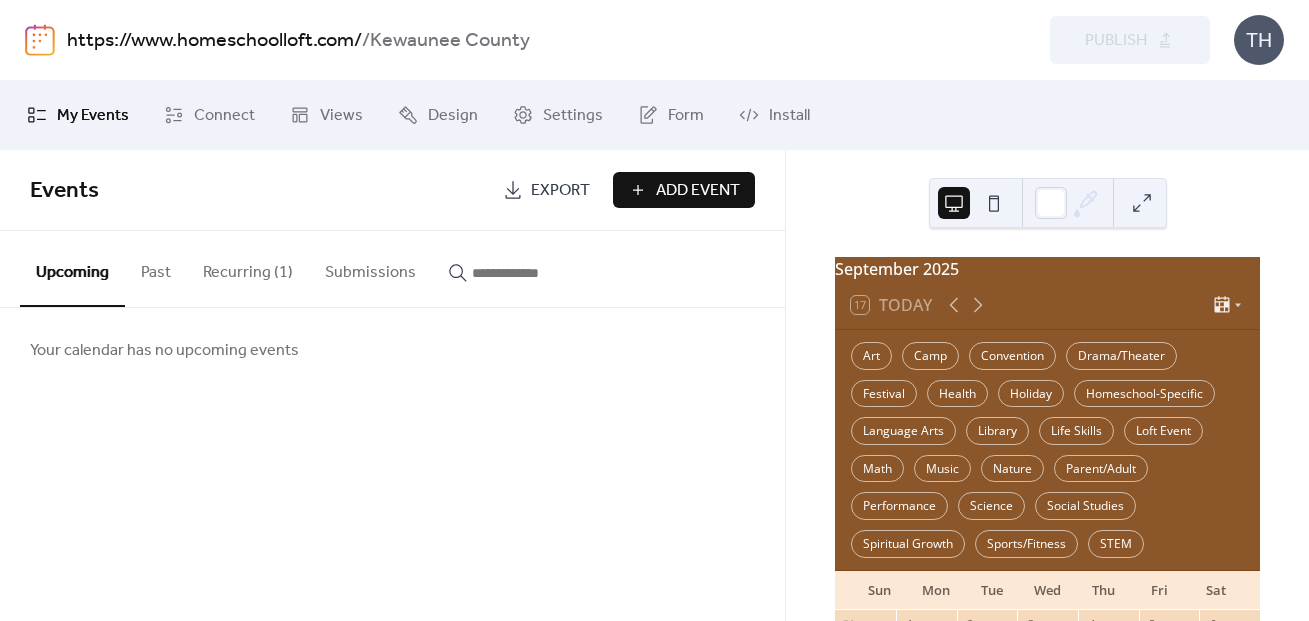 click on "Recurring (1)" at bounding box center [248, 268] 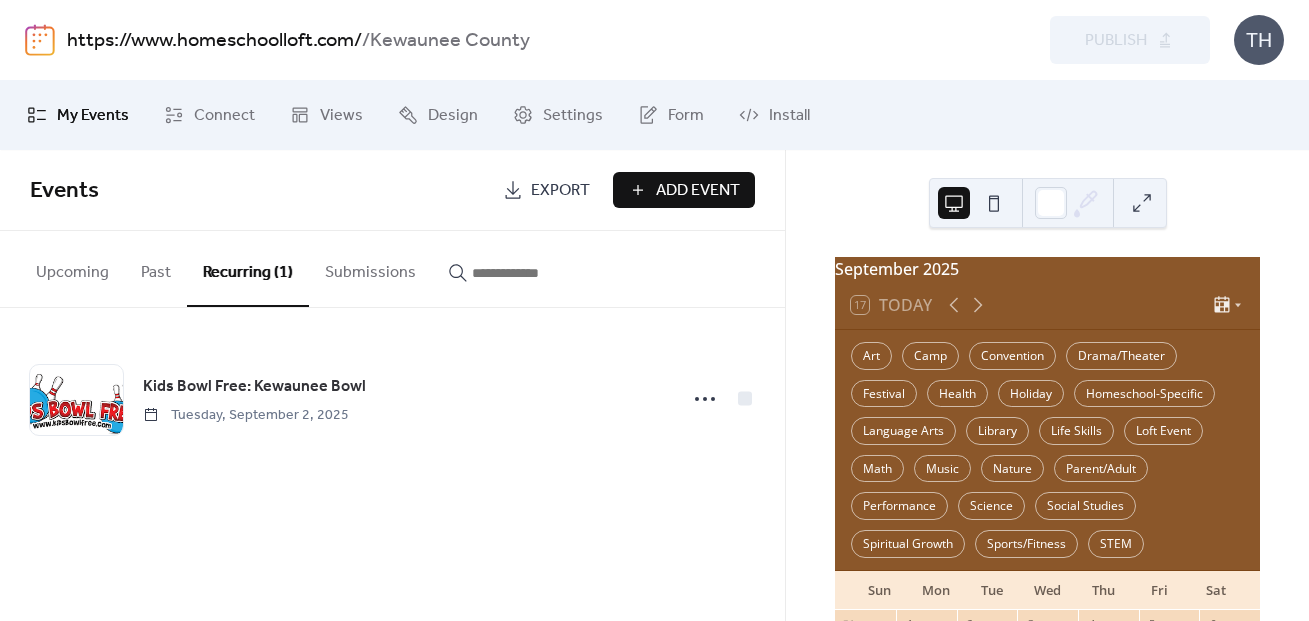 click on "Upcoming" at bounding box center [72, 268] 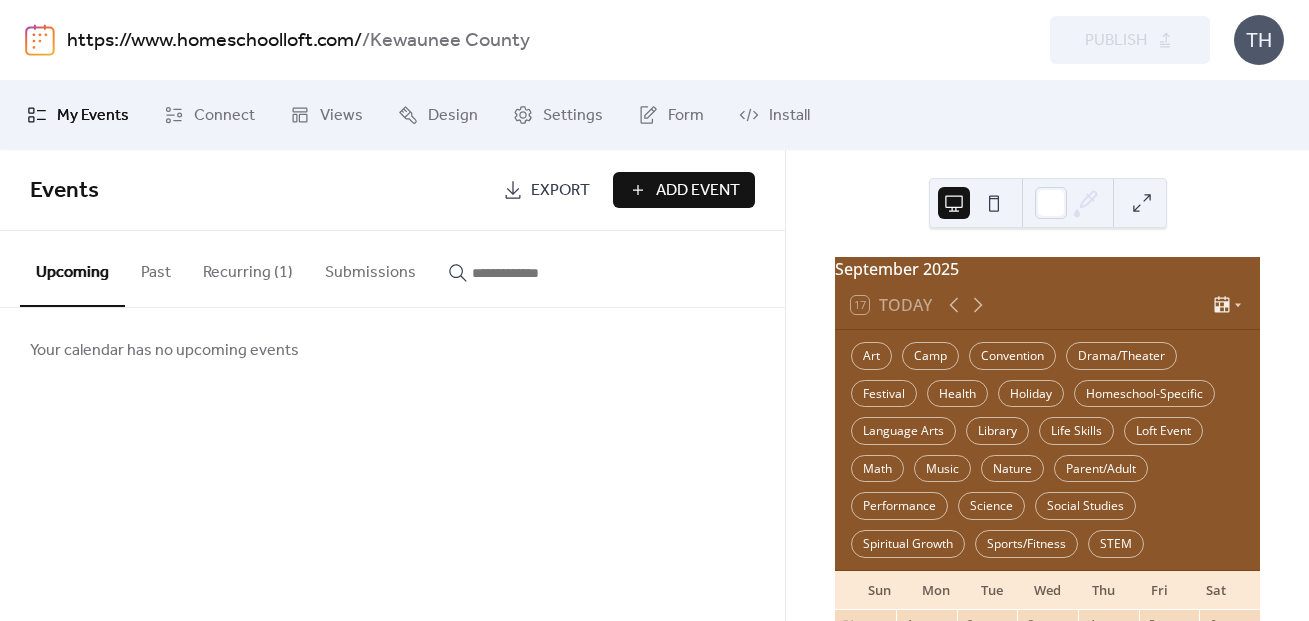 click on "Add Event" at bounding box center [698, 191] 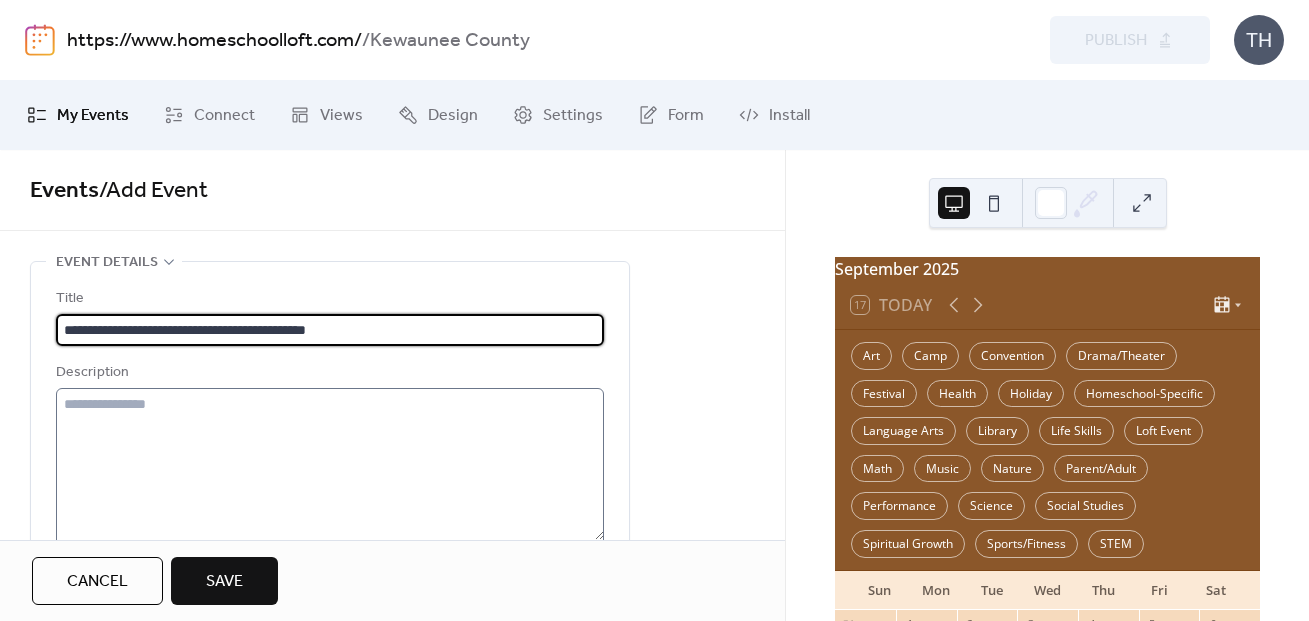 type on "**********" 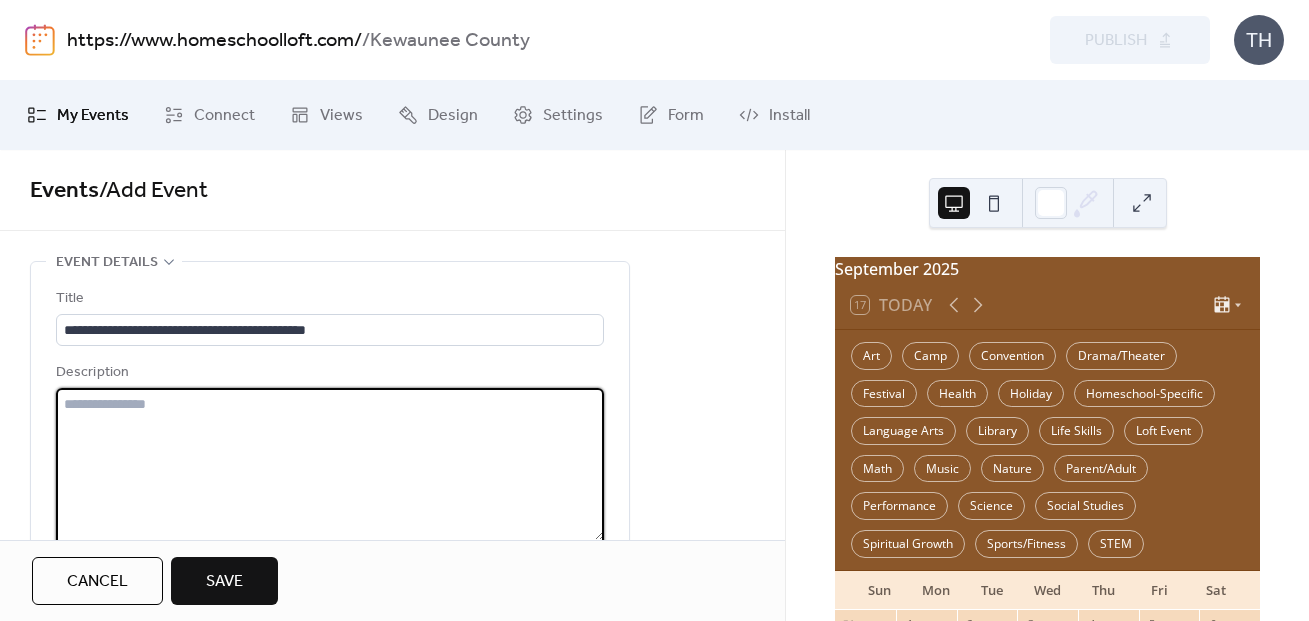 click at bounding box center (330, 464) 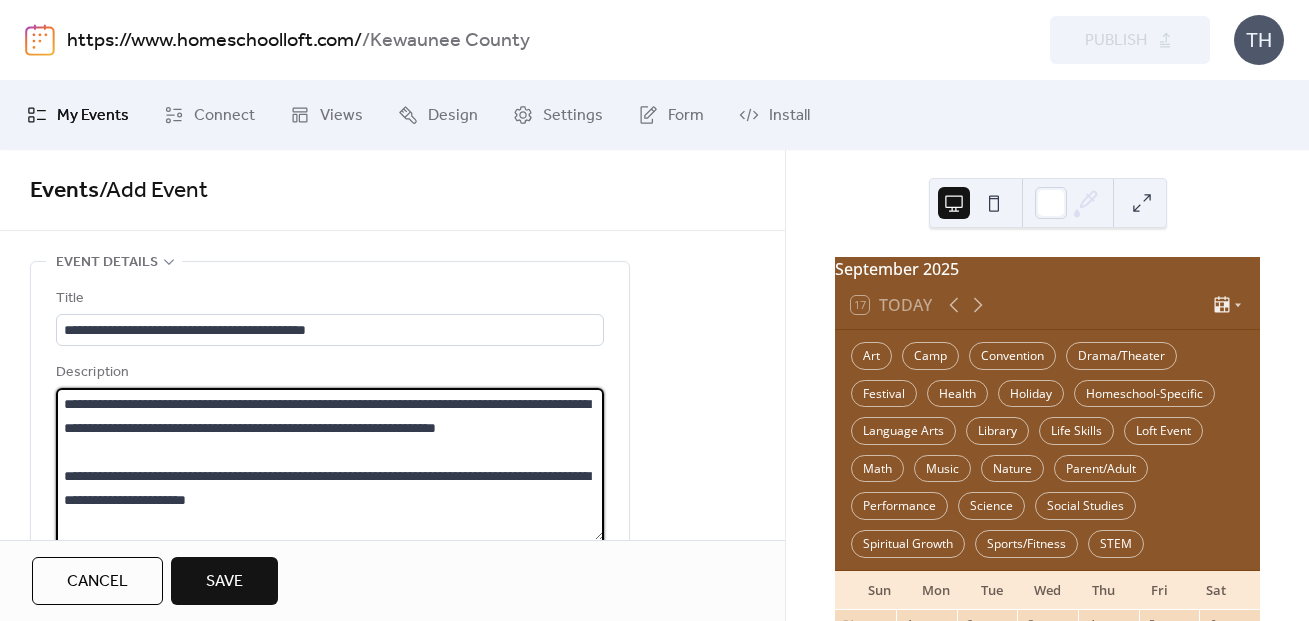 scroll, scrollTop: 165, scrollLeft: 0, axis: vertical 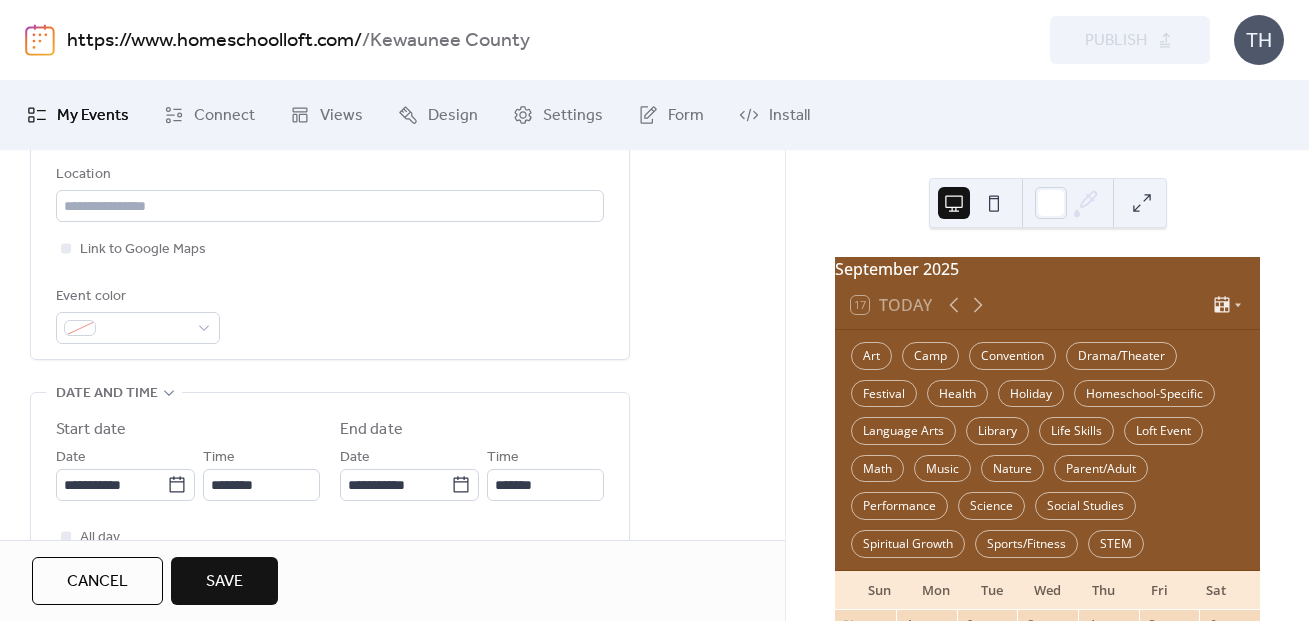 type on "**********" 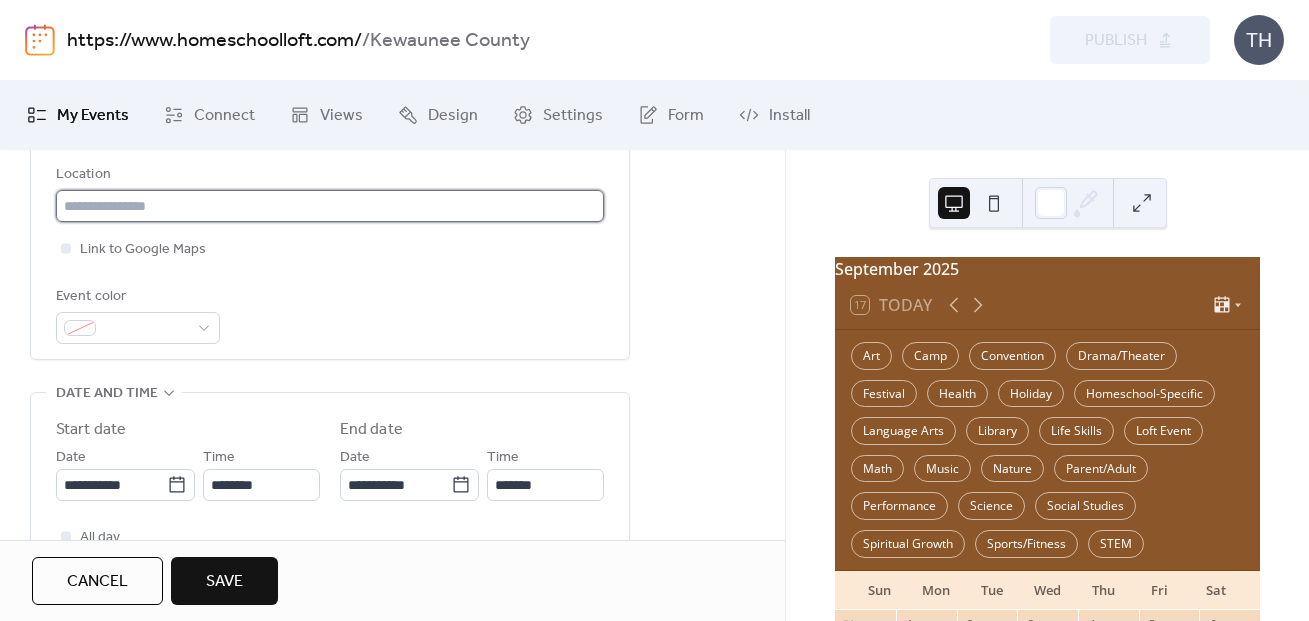 click at bounding box center (330, 206) 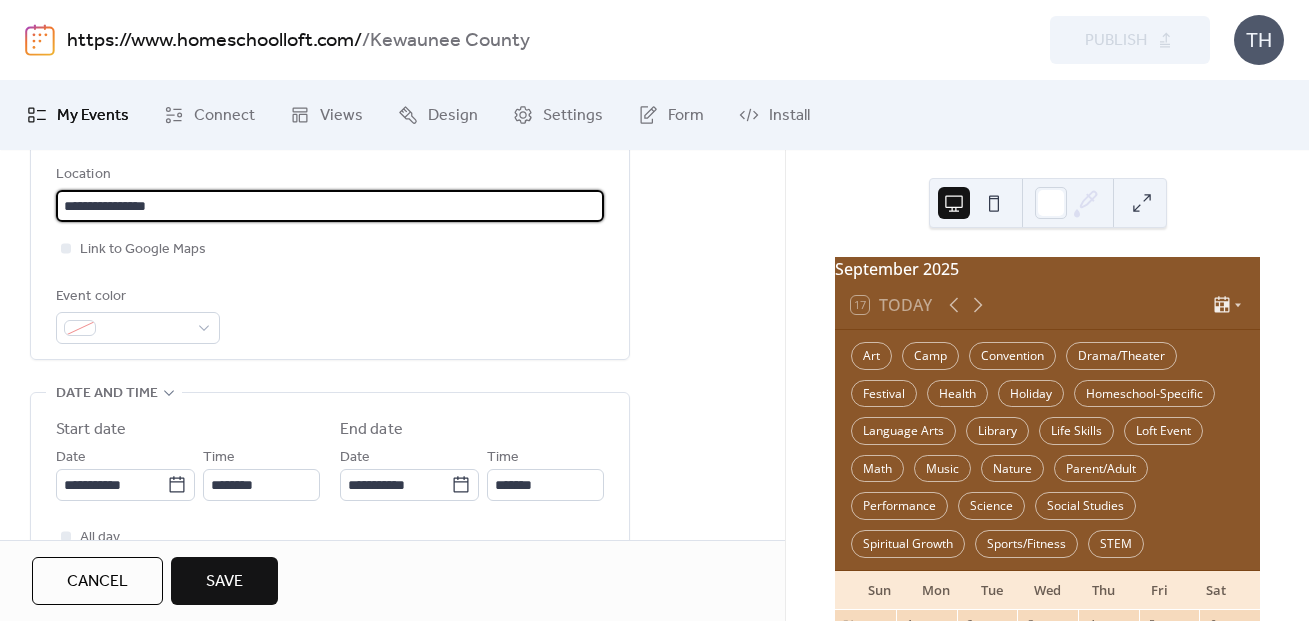 paste on "**********" 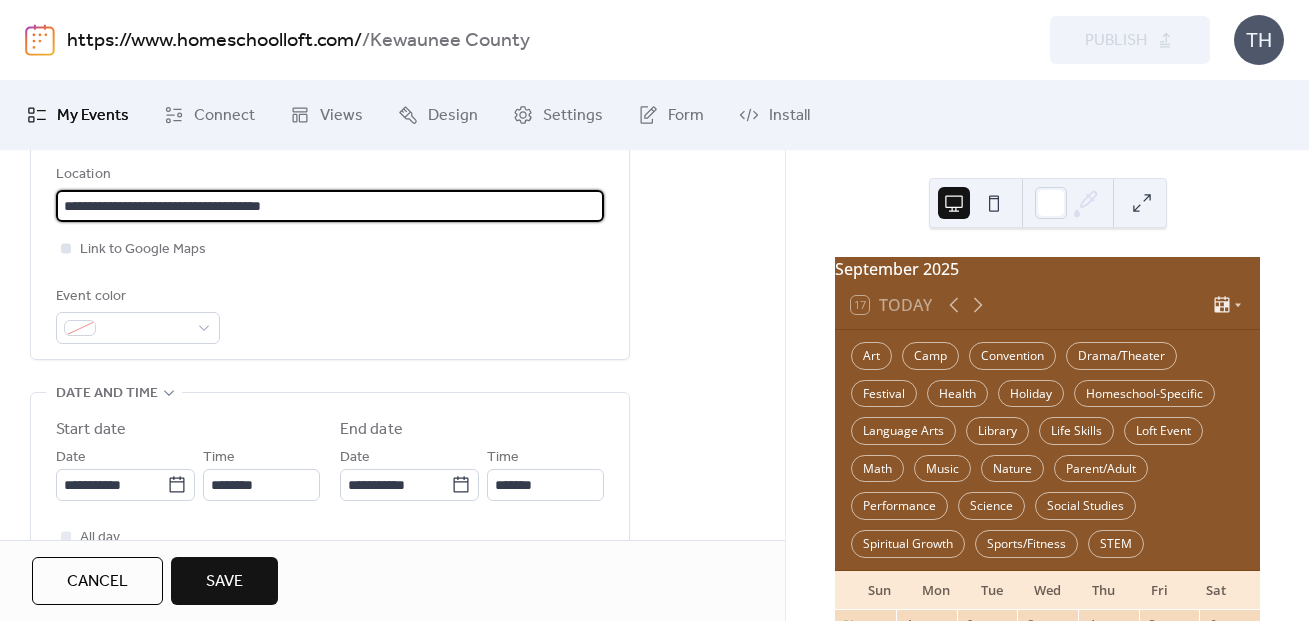 type on "**********" 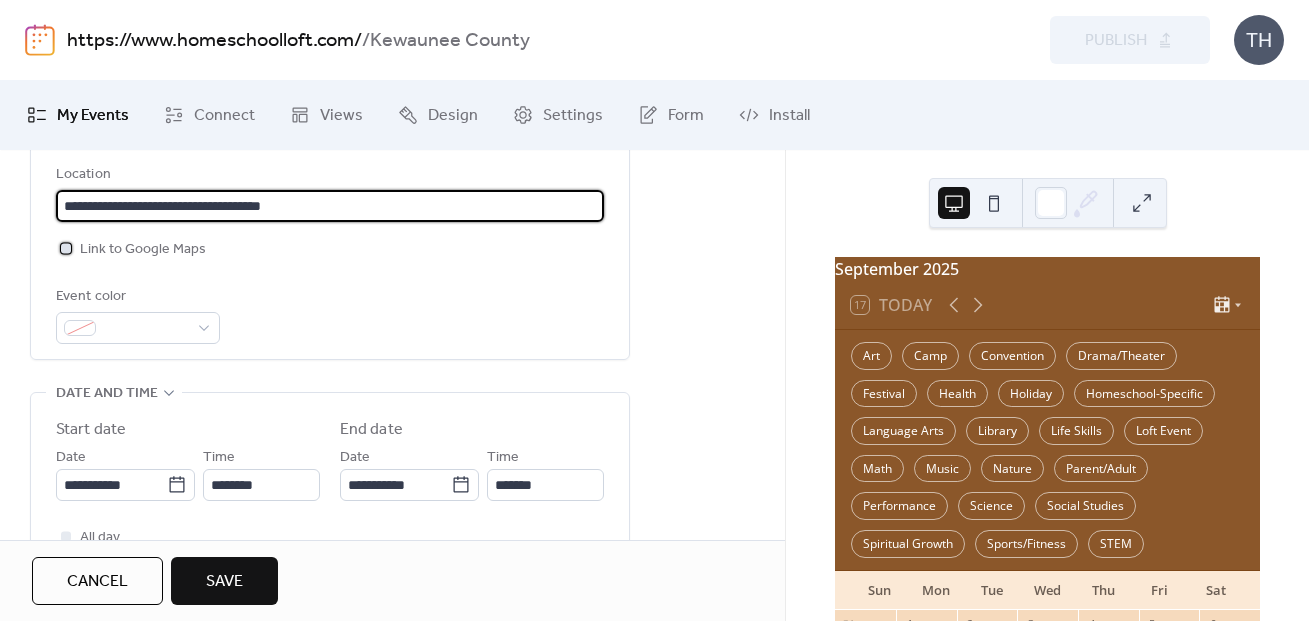 click on "Link to Google Maps" at bounding box center (143, 250) 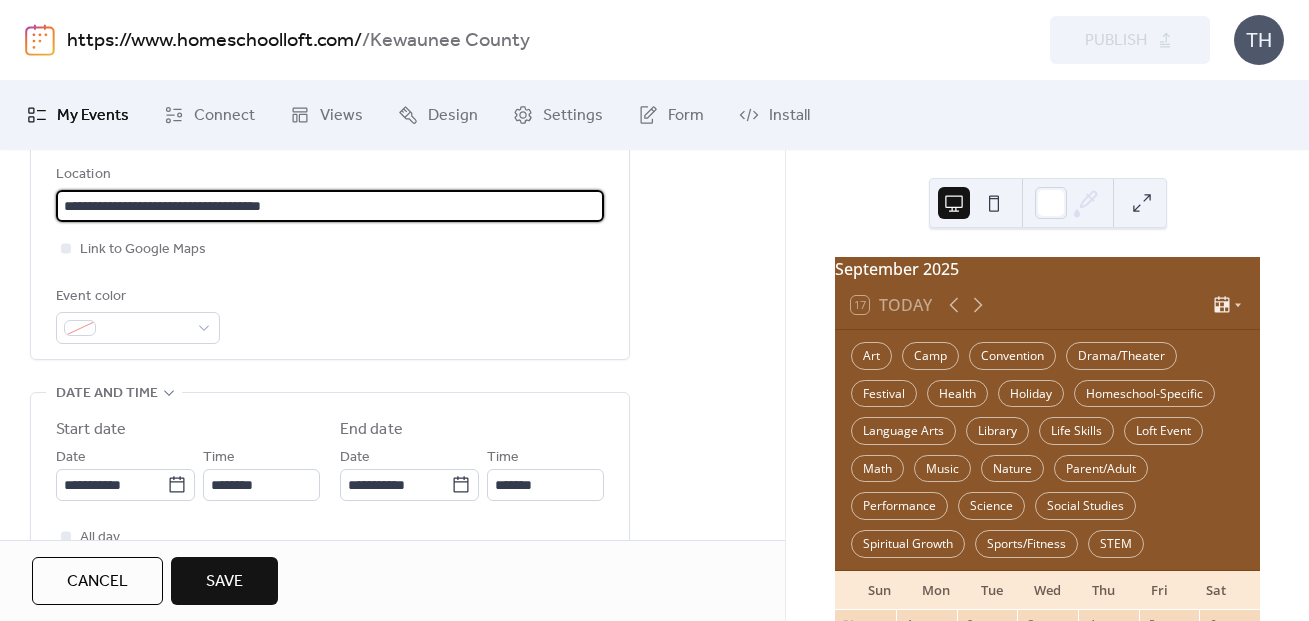 drag, startPoint x: 336, startPoint y: 199, endPoint x: 87, endPoint y: 193, distance: 249.07228 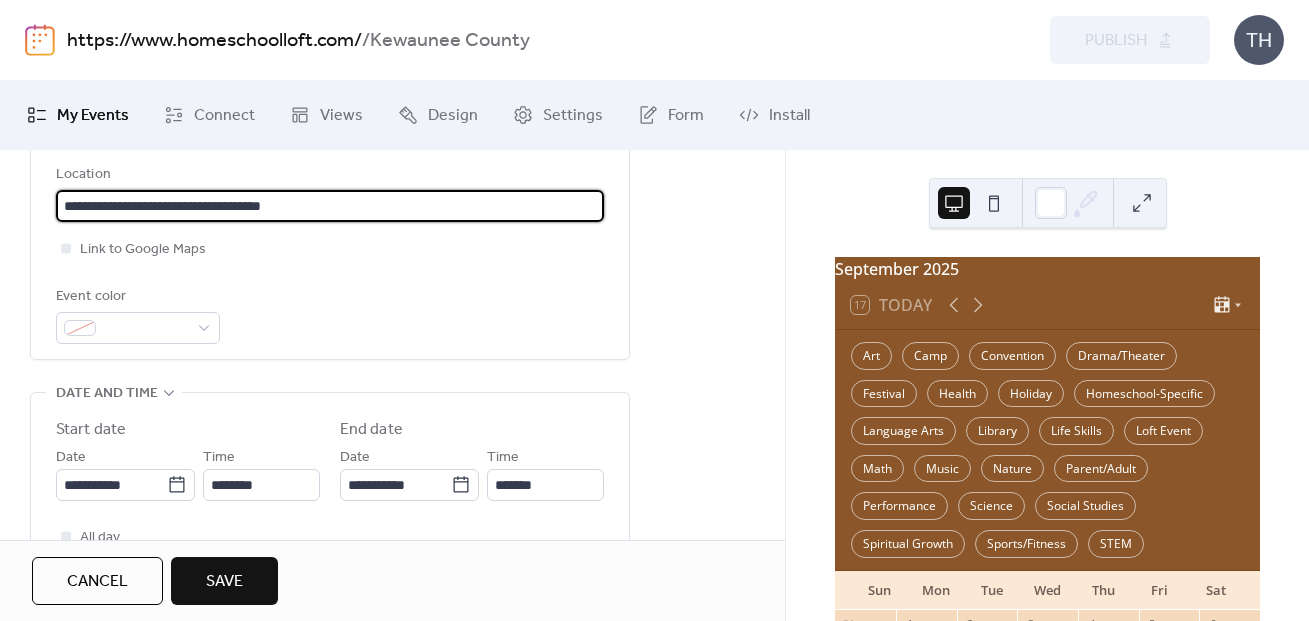 click on "**********" at bounding box center [330, 206] 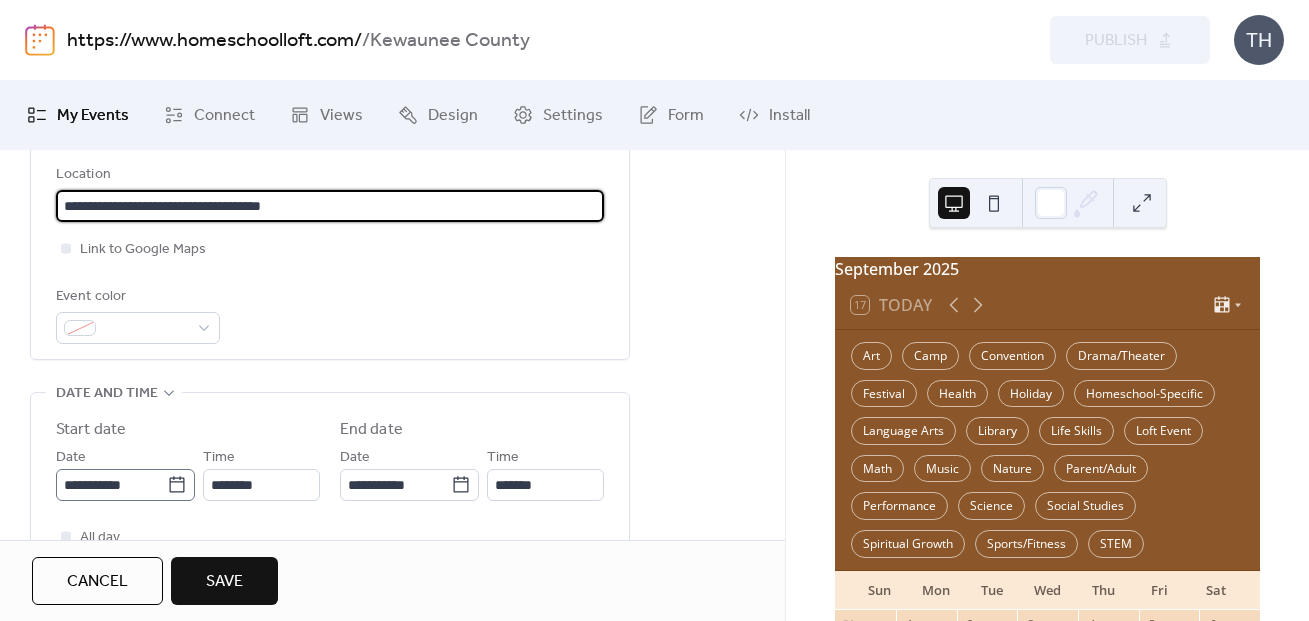 type 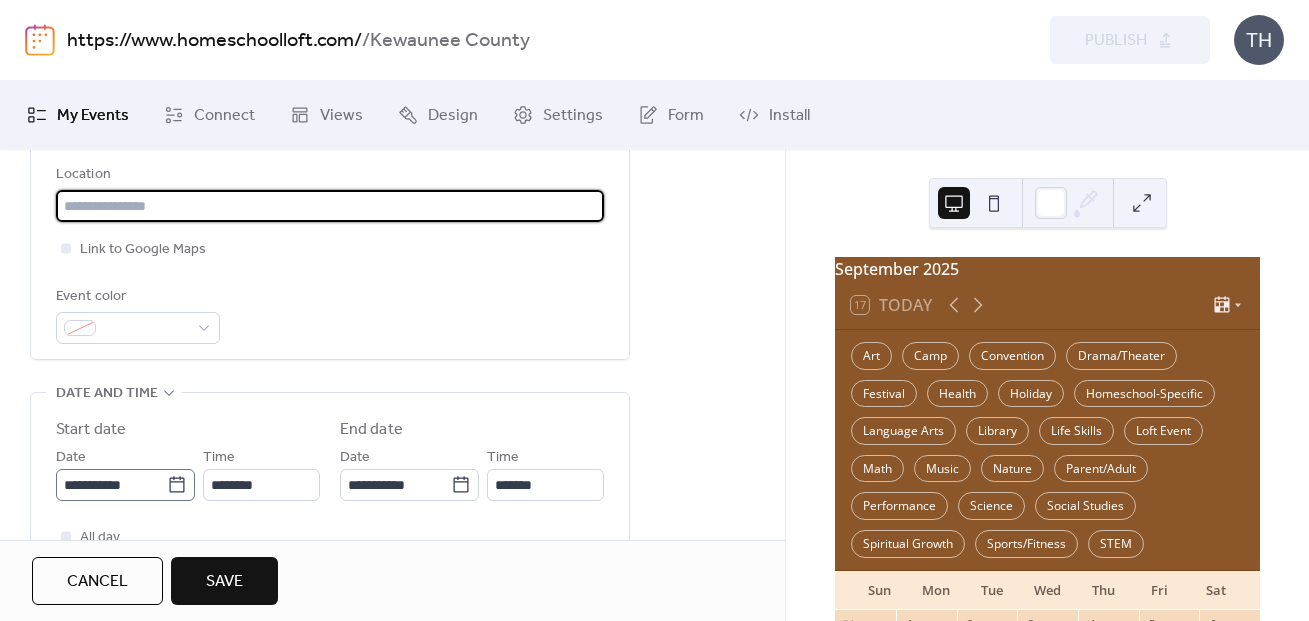click 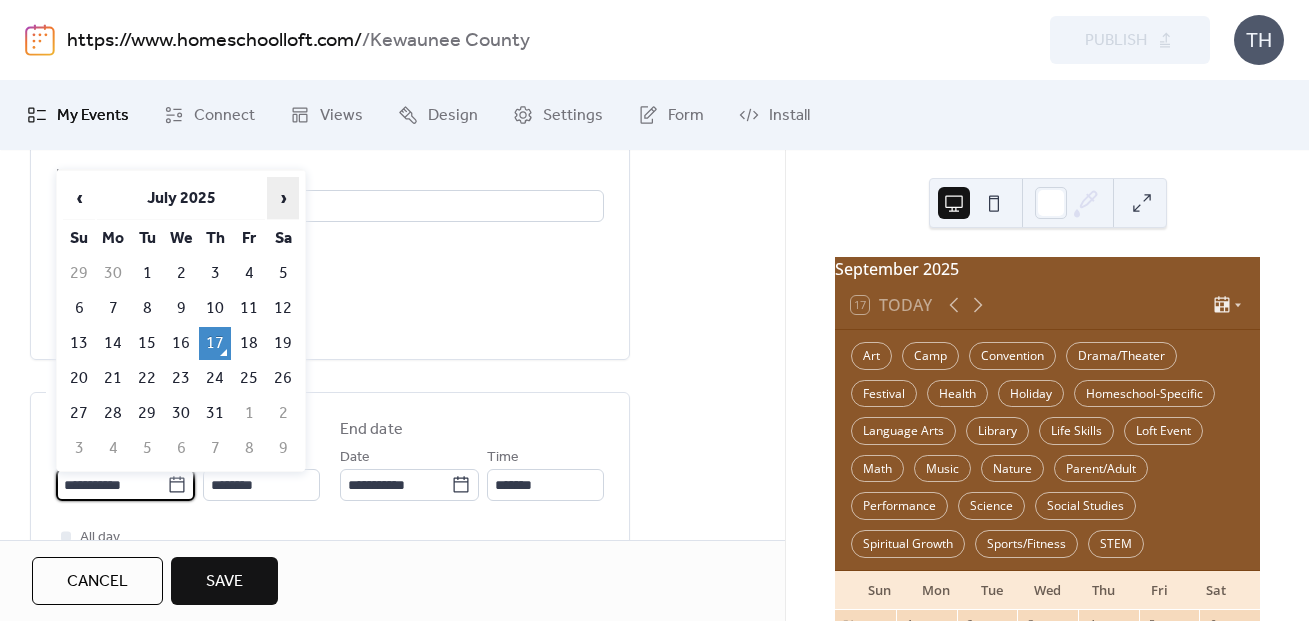 click on "›" at bounding box center [283, 198] 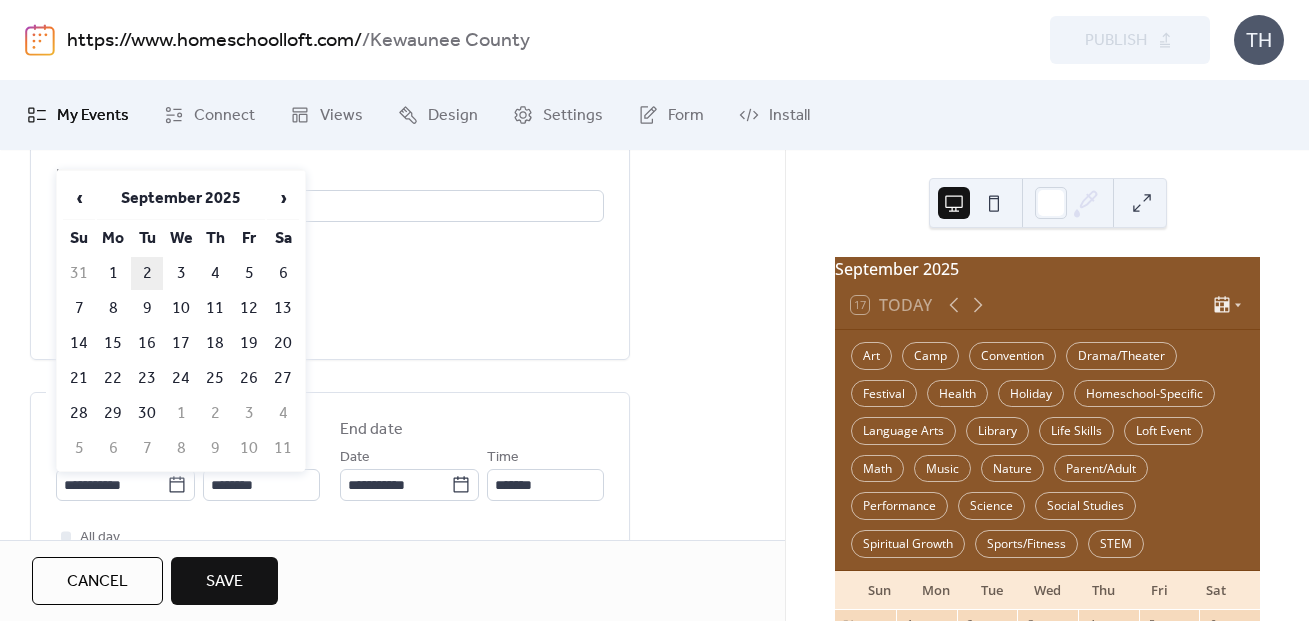 click on "2" at bounding box center (147, 273) 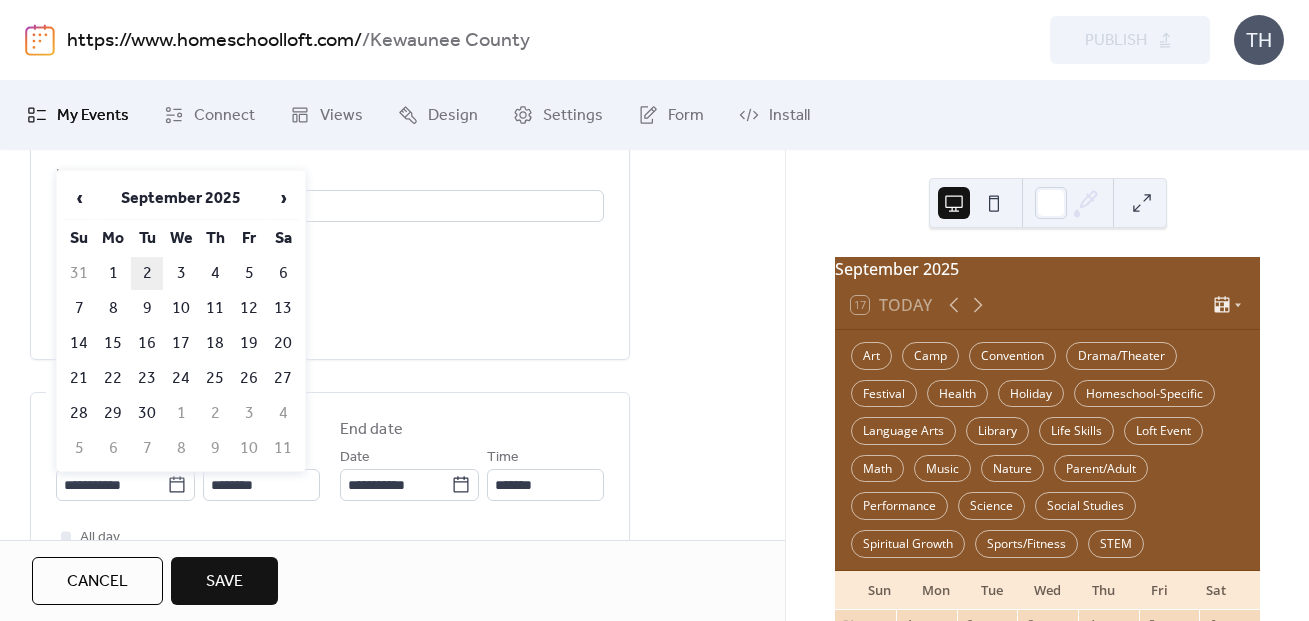 type on "**********" 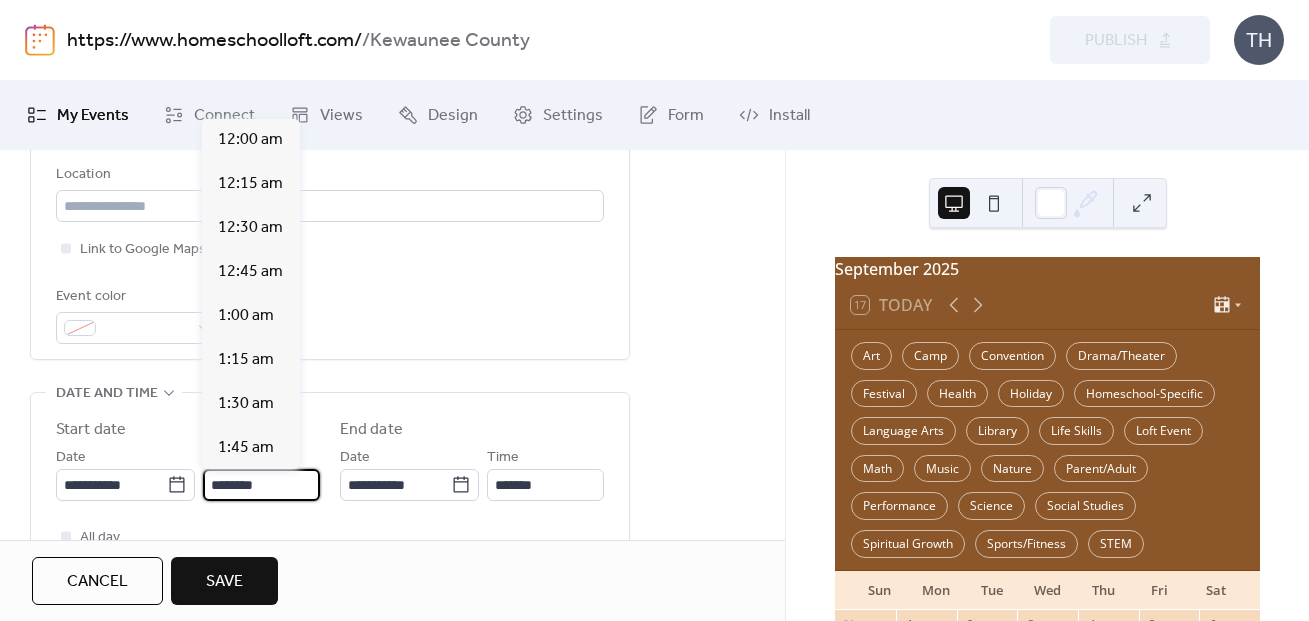 click on "********" at bounding box center [261, 485] 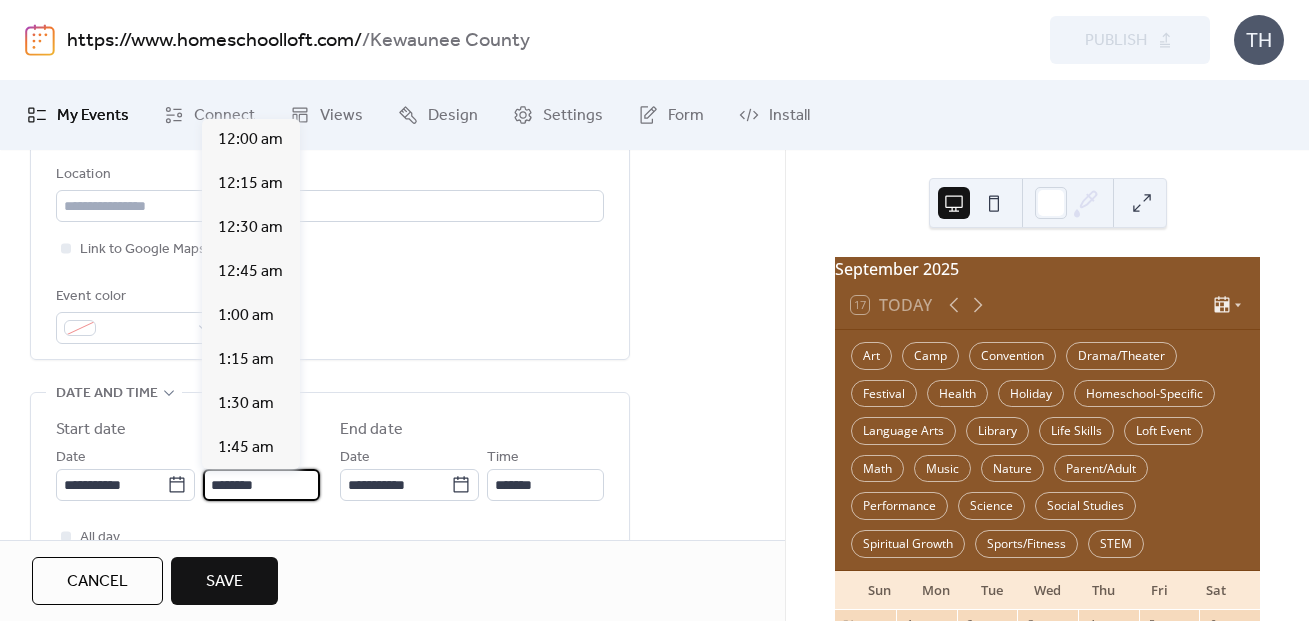 scroll, scrollTop: 2184, scrollLeft: 0, axis: vertical 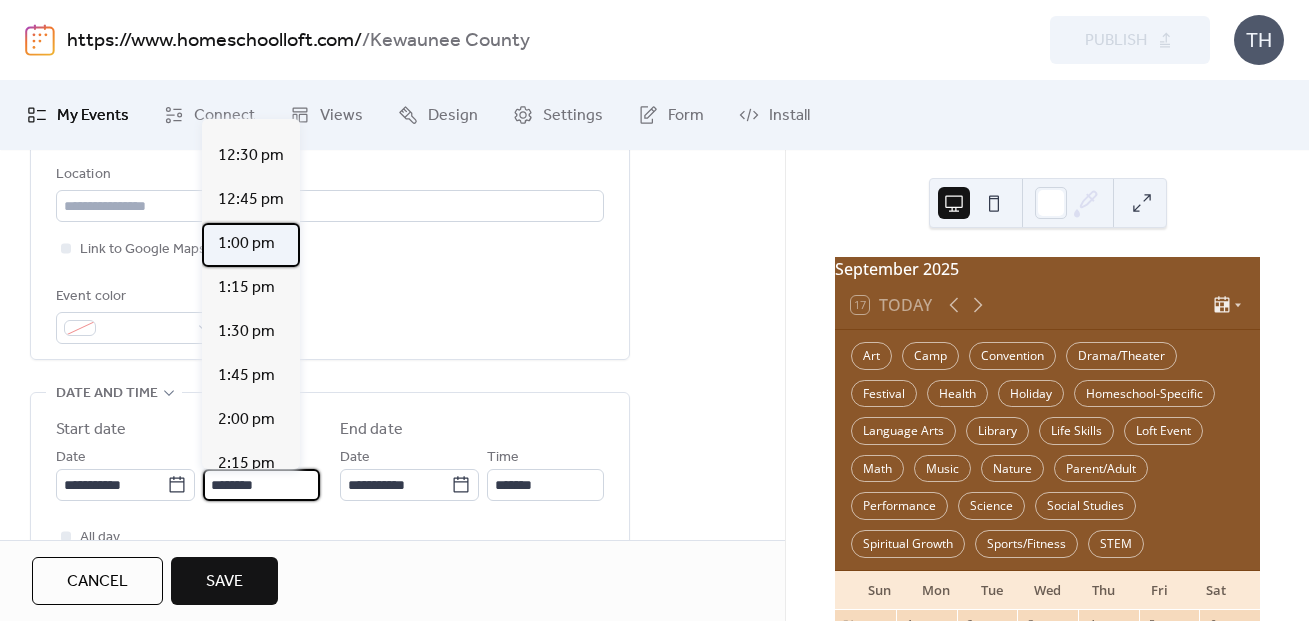 click on "1:00 pm" at bounding box center (251, 245) 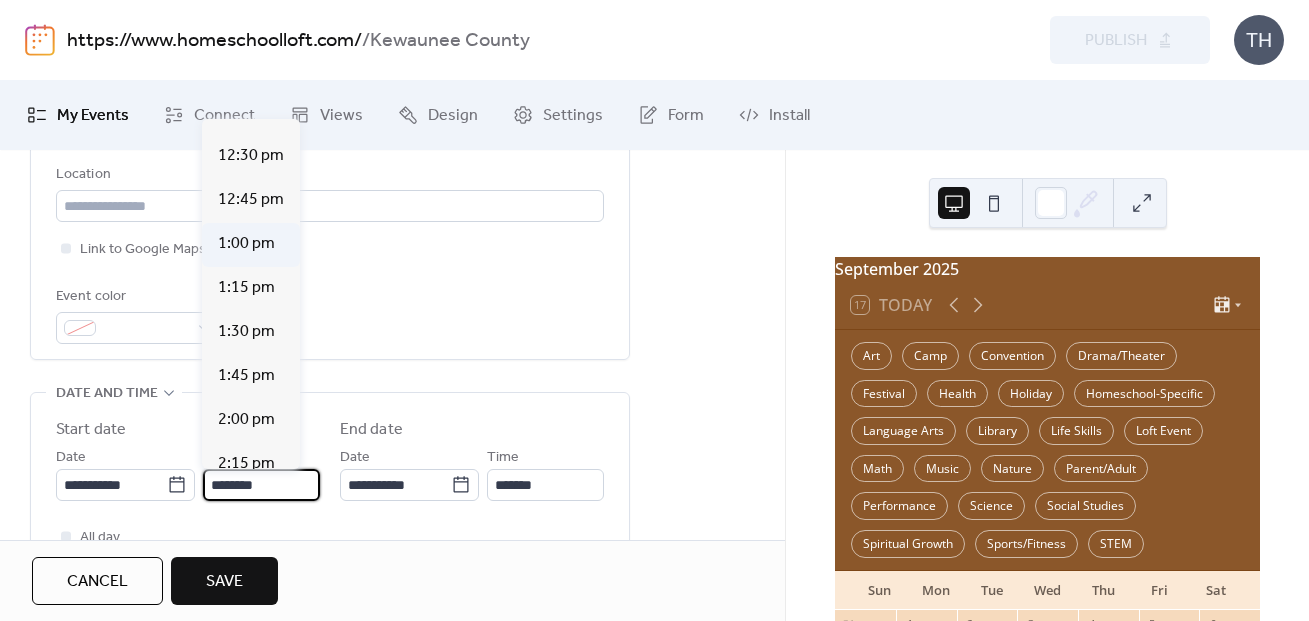 type on "*******" 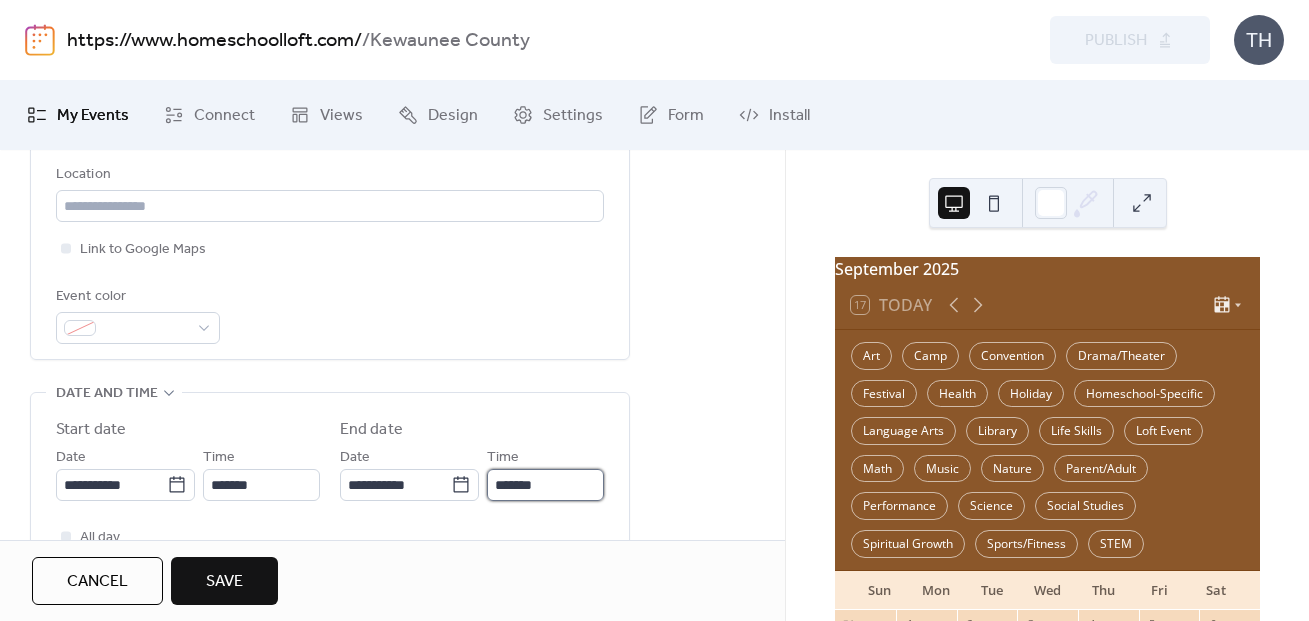 click on "*******" at bounding box center [545, 485] 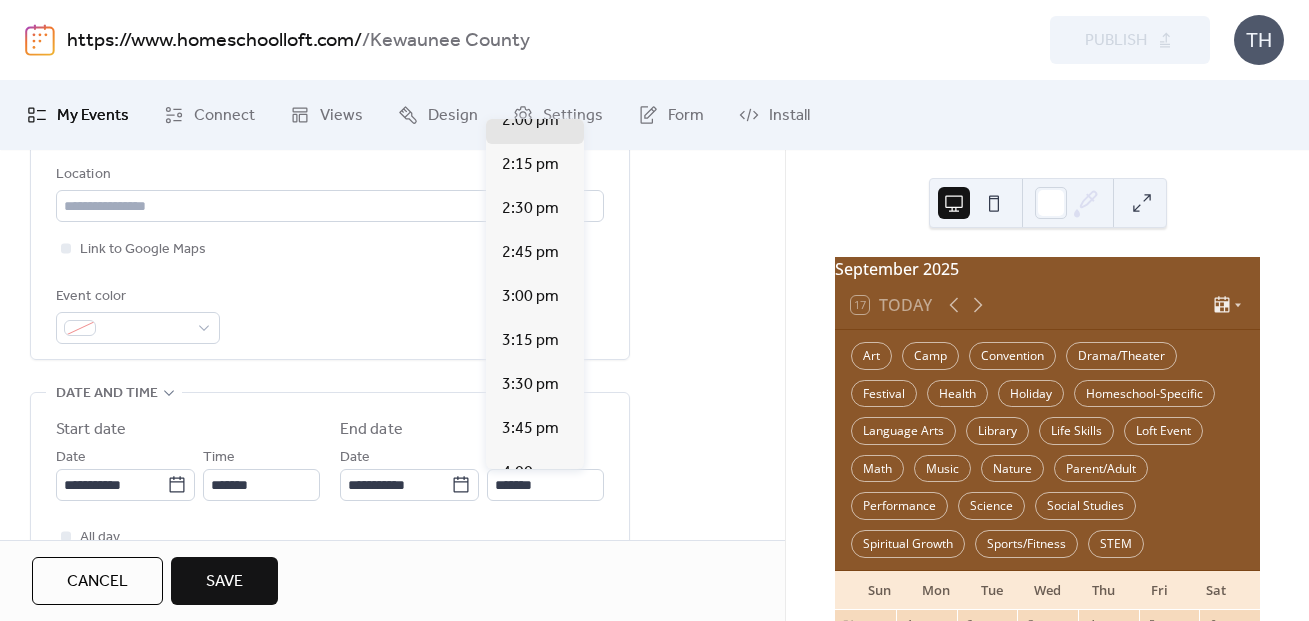 scroll, scrollTop: 212, scrollLeft: 0, axis: vertical 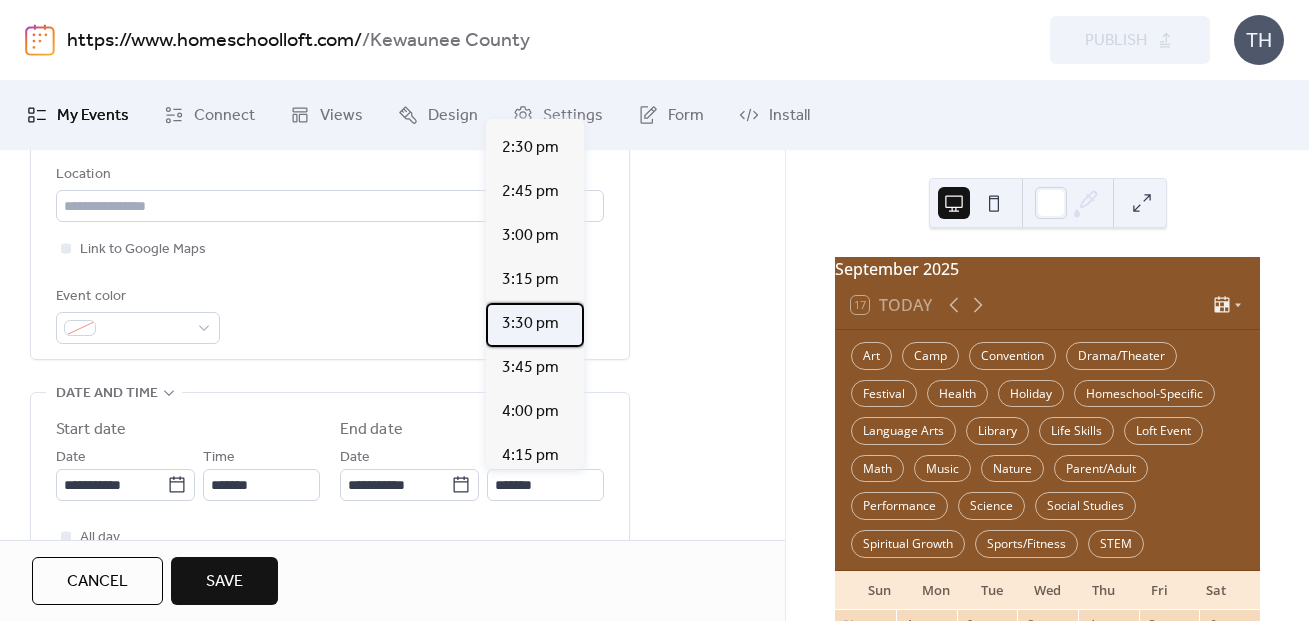 click on "3:30 pm" at bounding box center [530, 324] 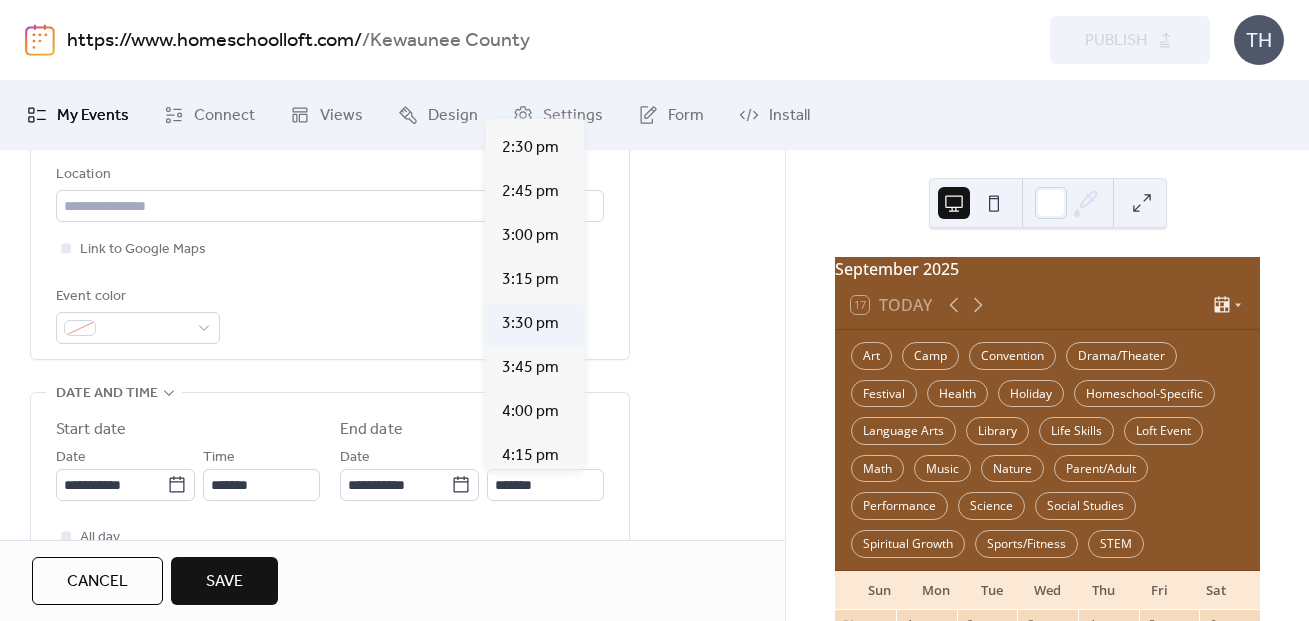 type on "*******" 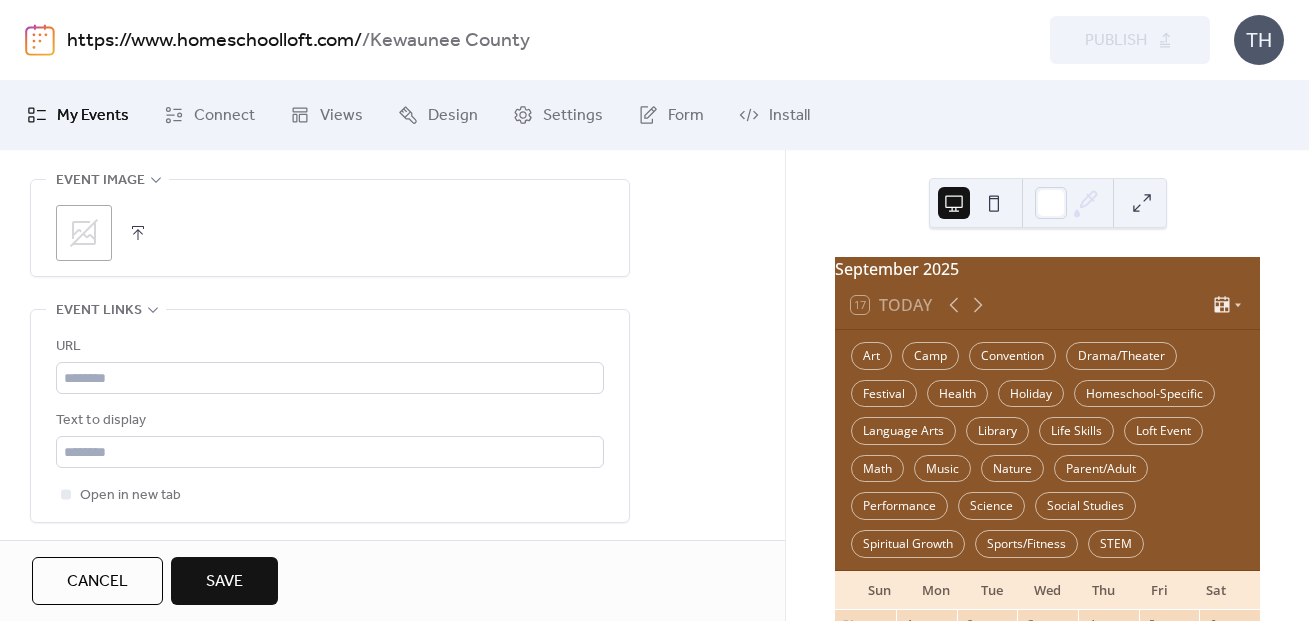 scroll, scrollTop: 1058, scrollLeft: 0, axis: vertical 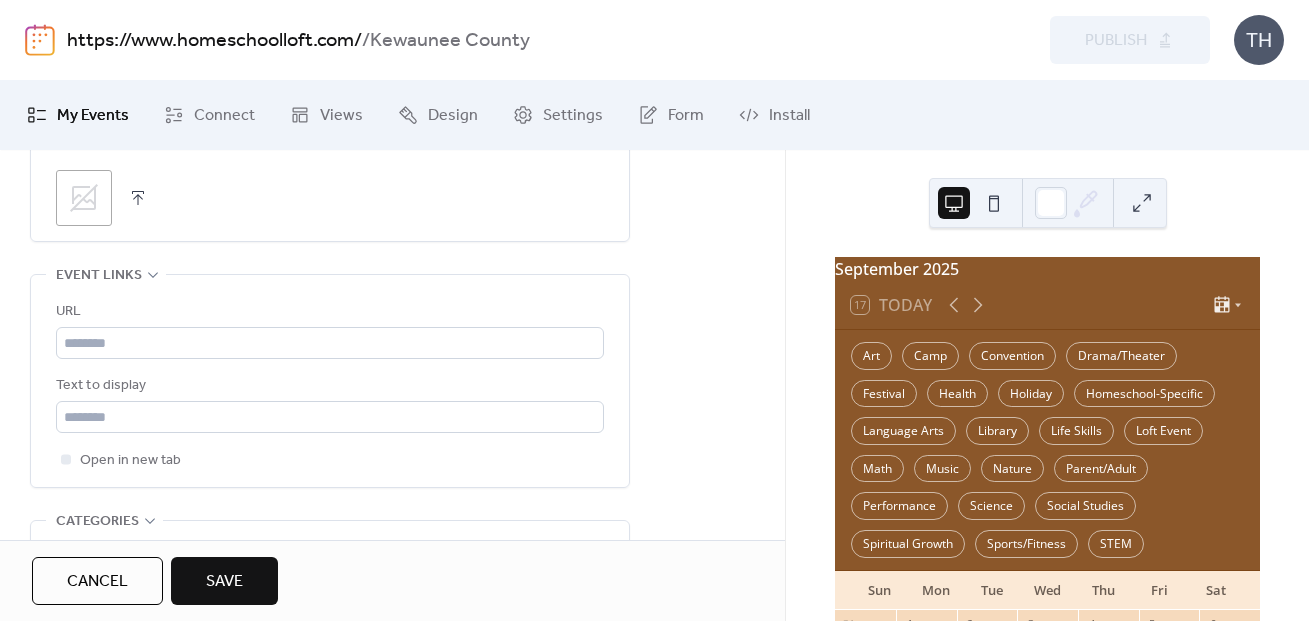 click on ";" at bounding box center (84, 198) 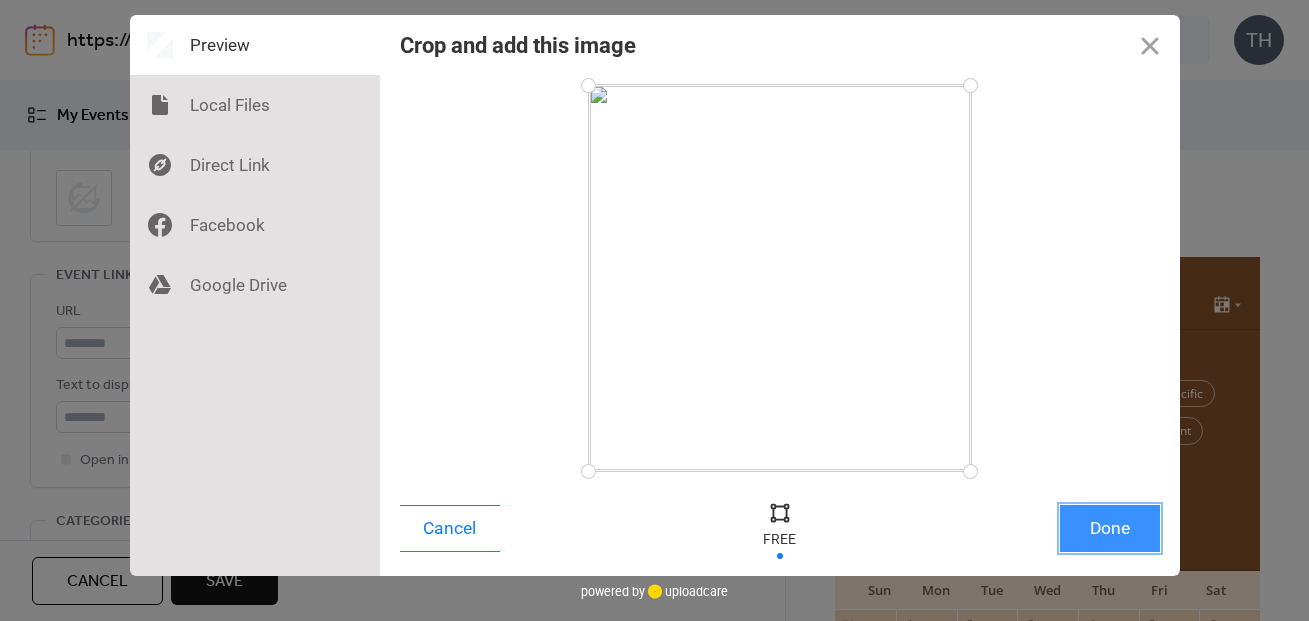 drag, startPoint x: 1141, startPoint y: 533, endPoint x: 1061, endPoint y: 528, distance: 80.1561 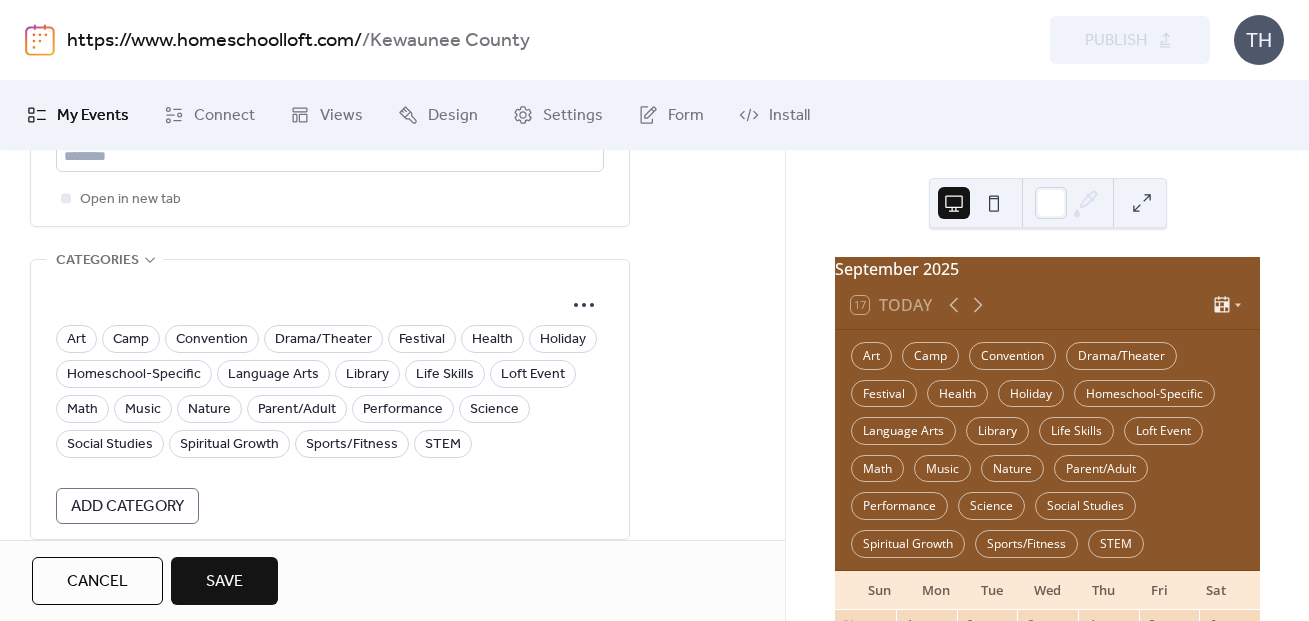 scroll, scrollTop: 1340, scrollLeft: 0, axis: vertical 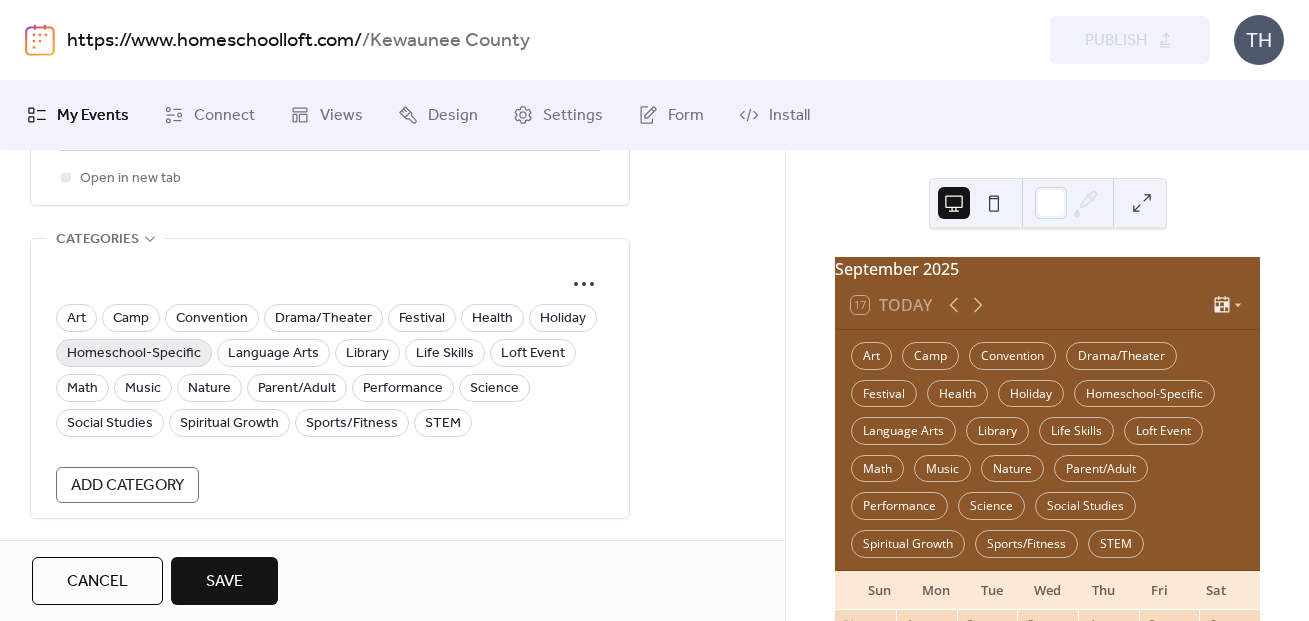 click on "Homeschool-Specific" at bounding box center (134, 354) 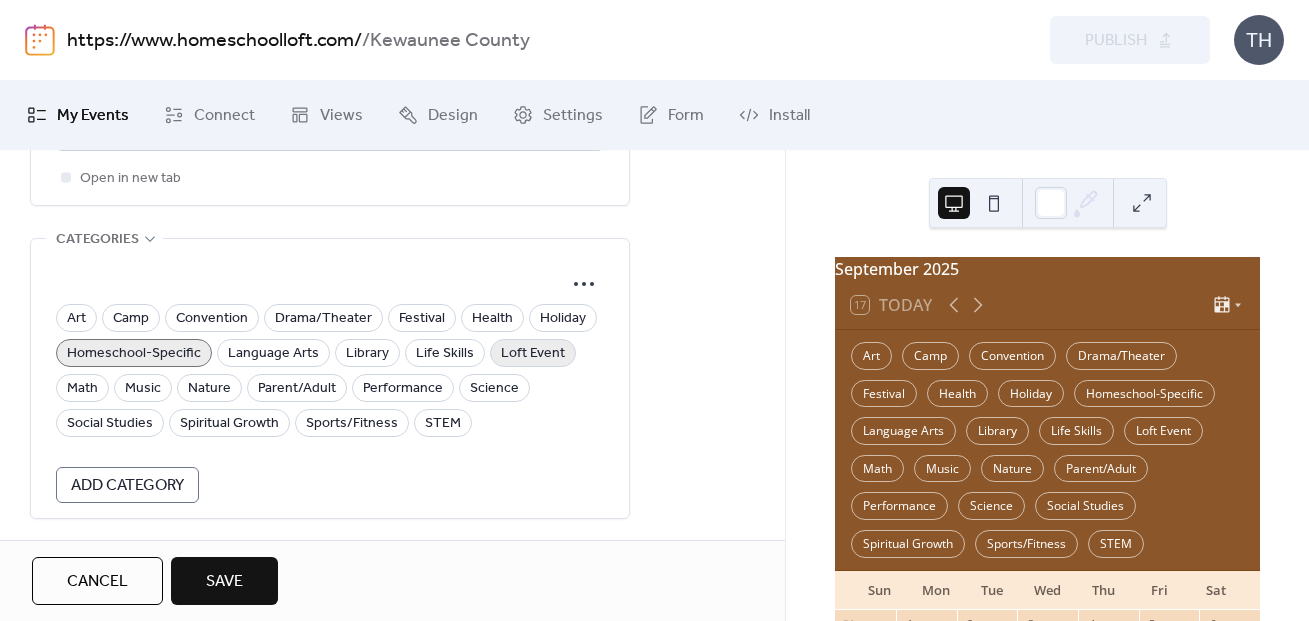 click on "Loft Event" at bounding box center (533, 354) 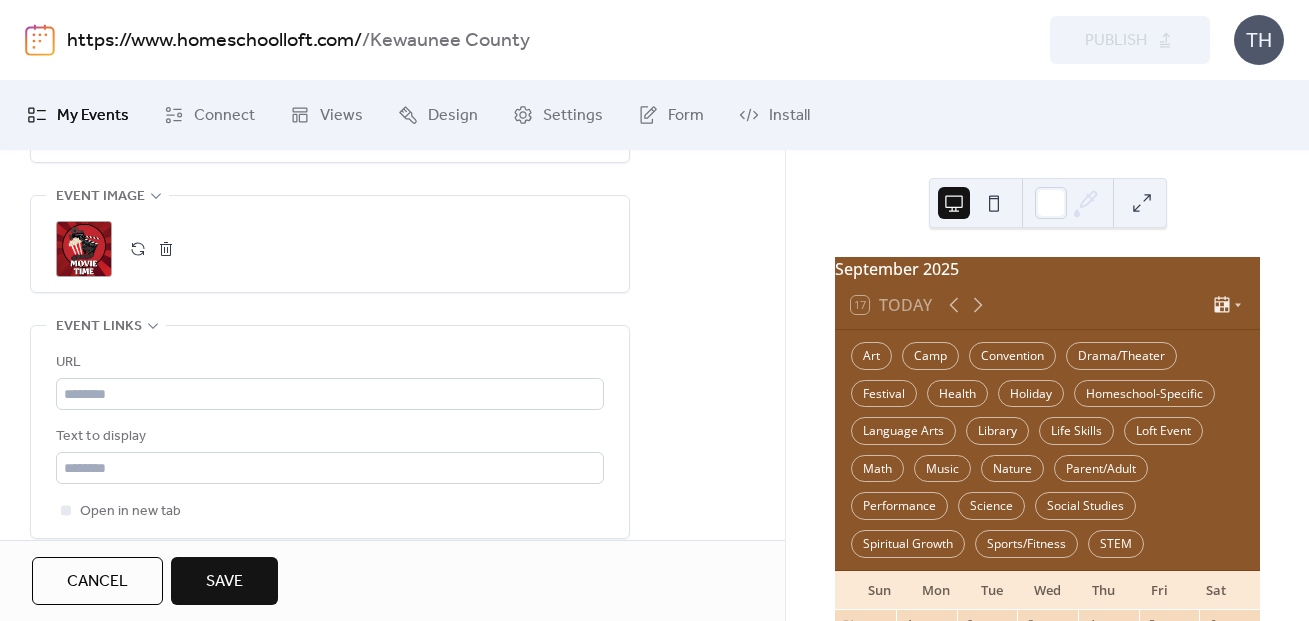 scroll, scrollTop: 1095, scrollLeft: 0, axis: vertical 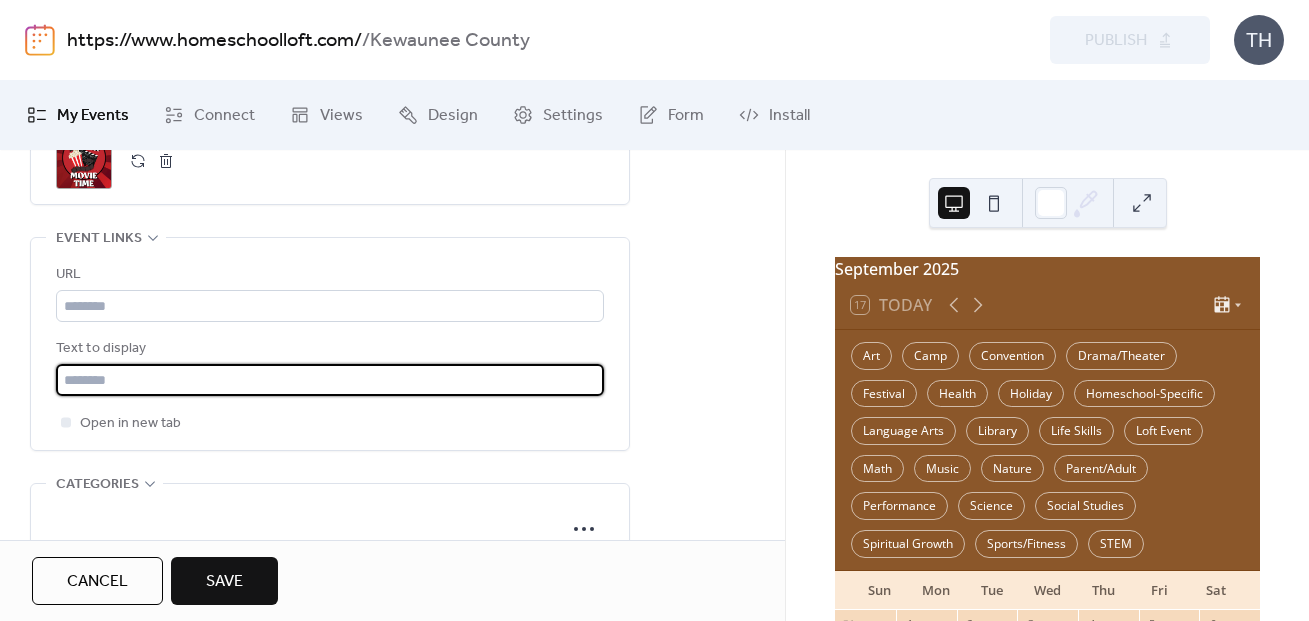 click at bounding box center (330, 380) 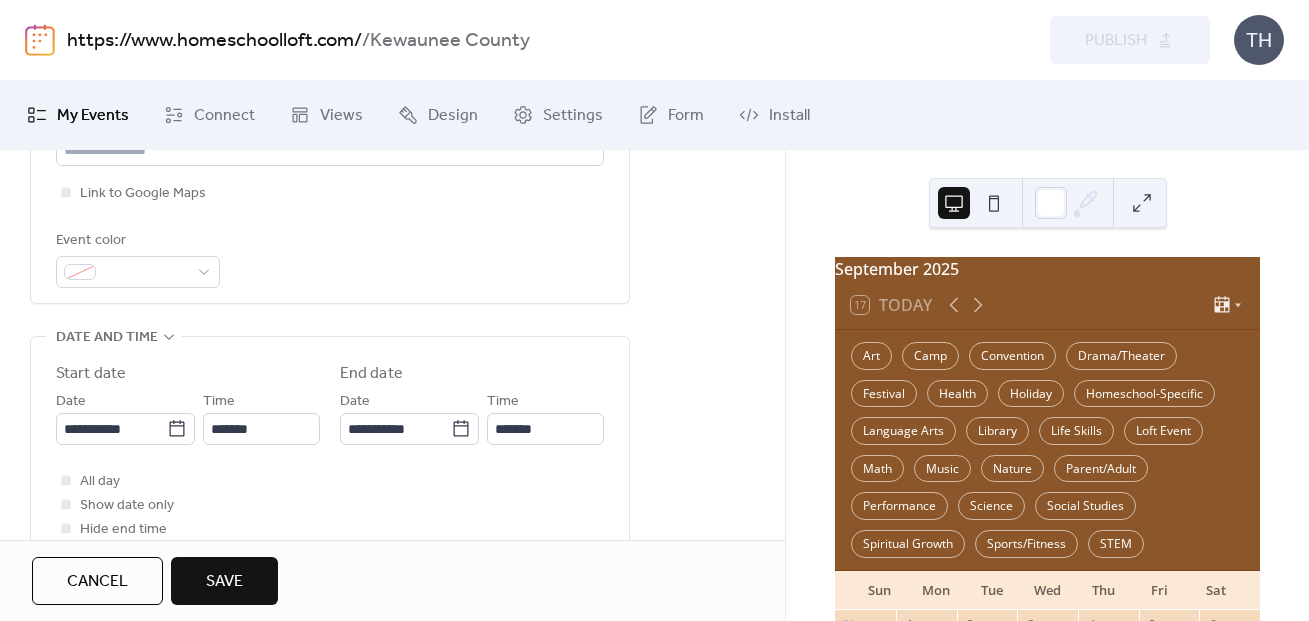 scroll, scrollTop: 444, scrollLeft: 0, axis: vertical 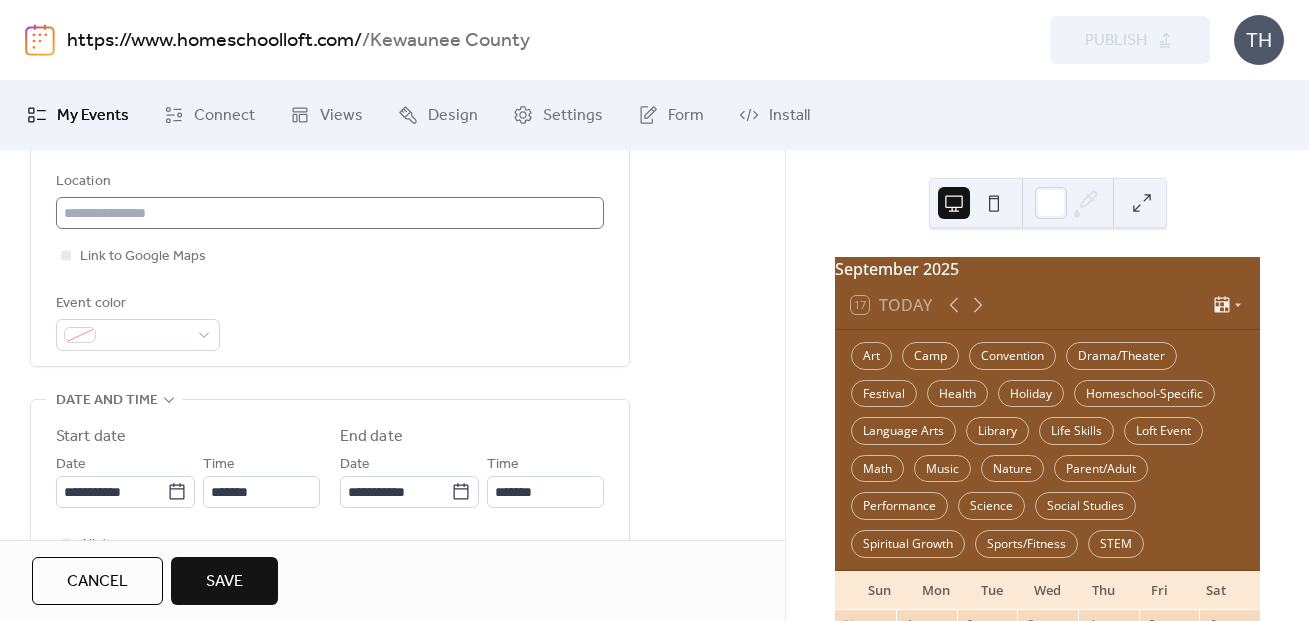 type on "**********" 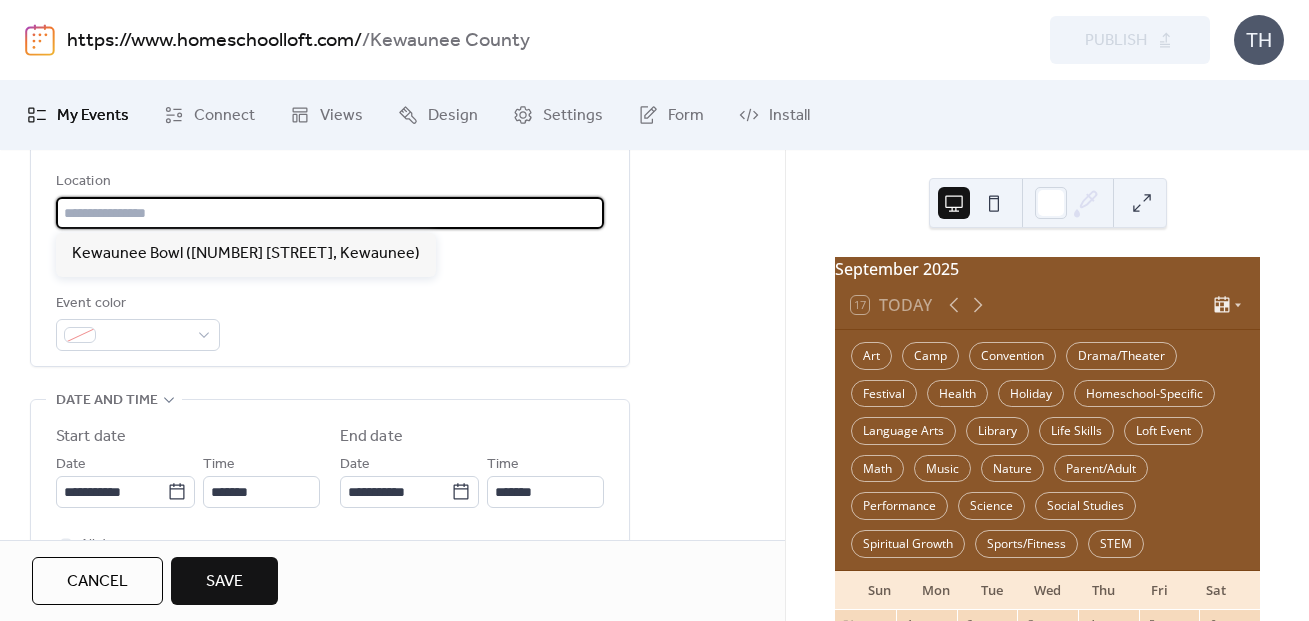 click at bounding box center [330, 213] 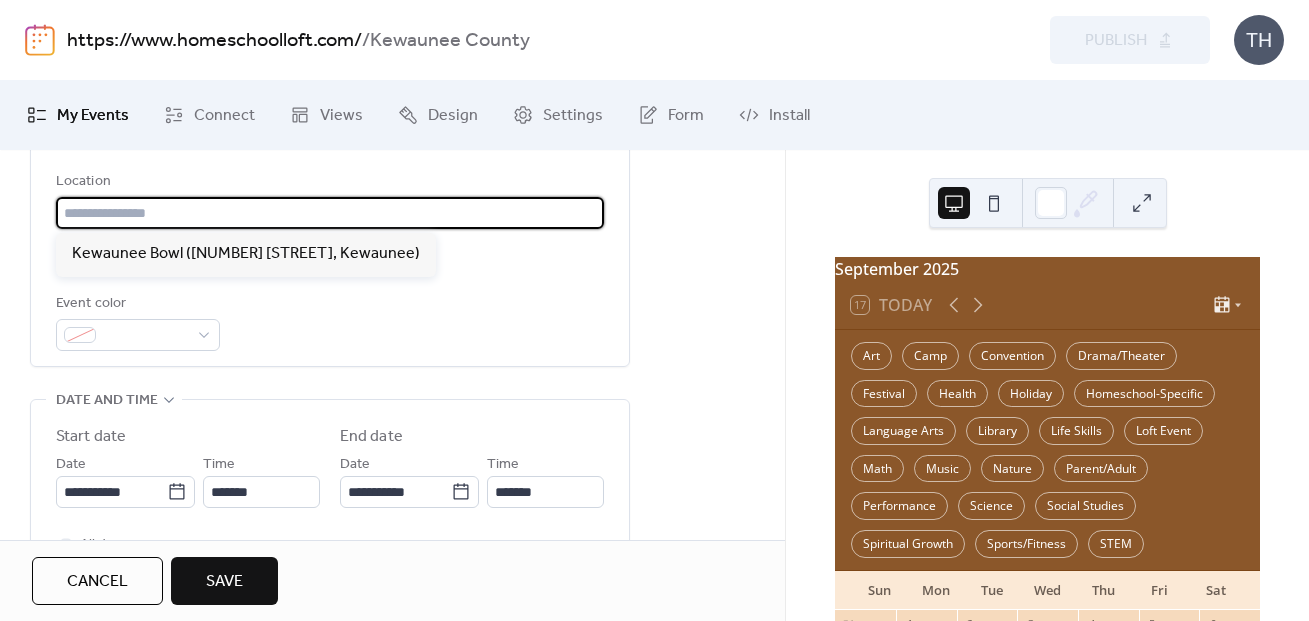 paste on "**********" 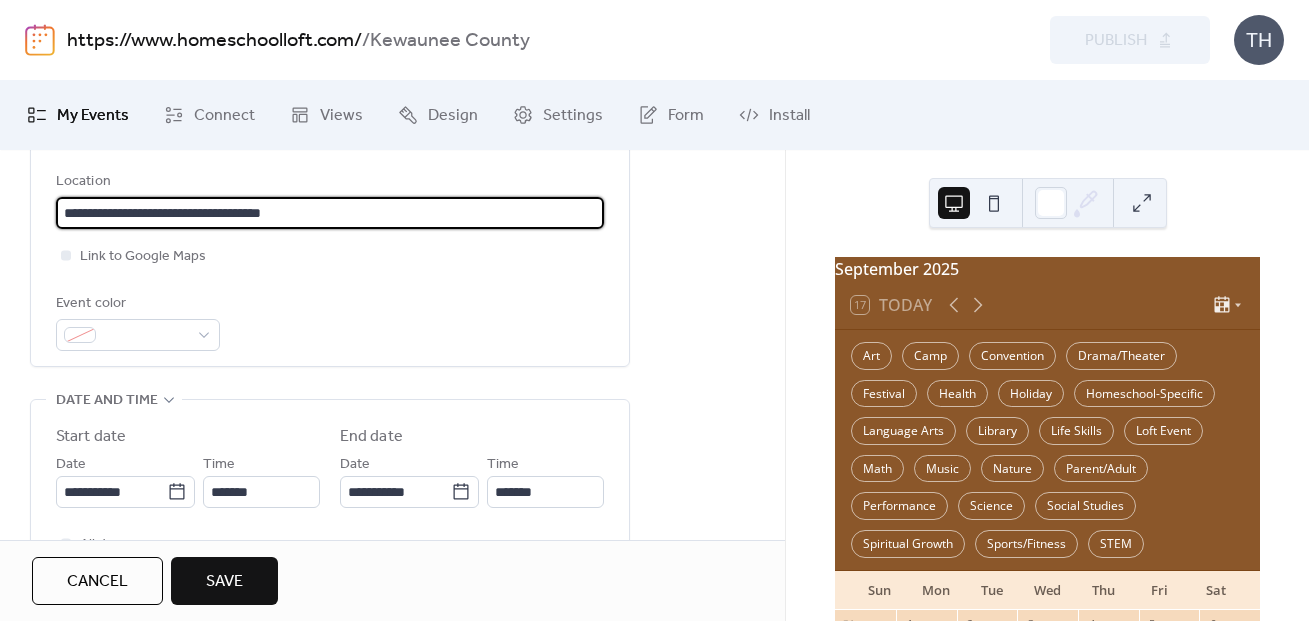 type on "**********" 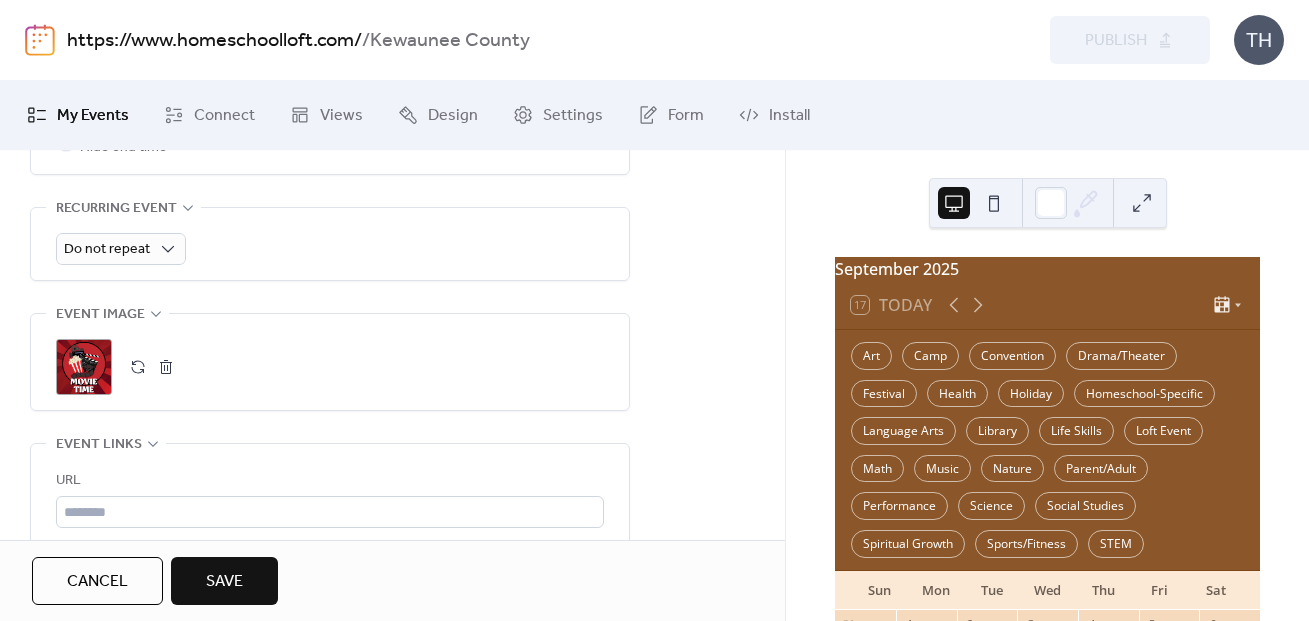 scroll, scrollTop: 910, scrollLeft: 0, axis: vertical 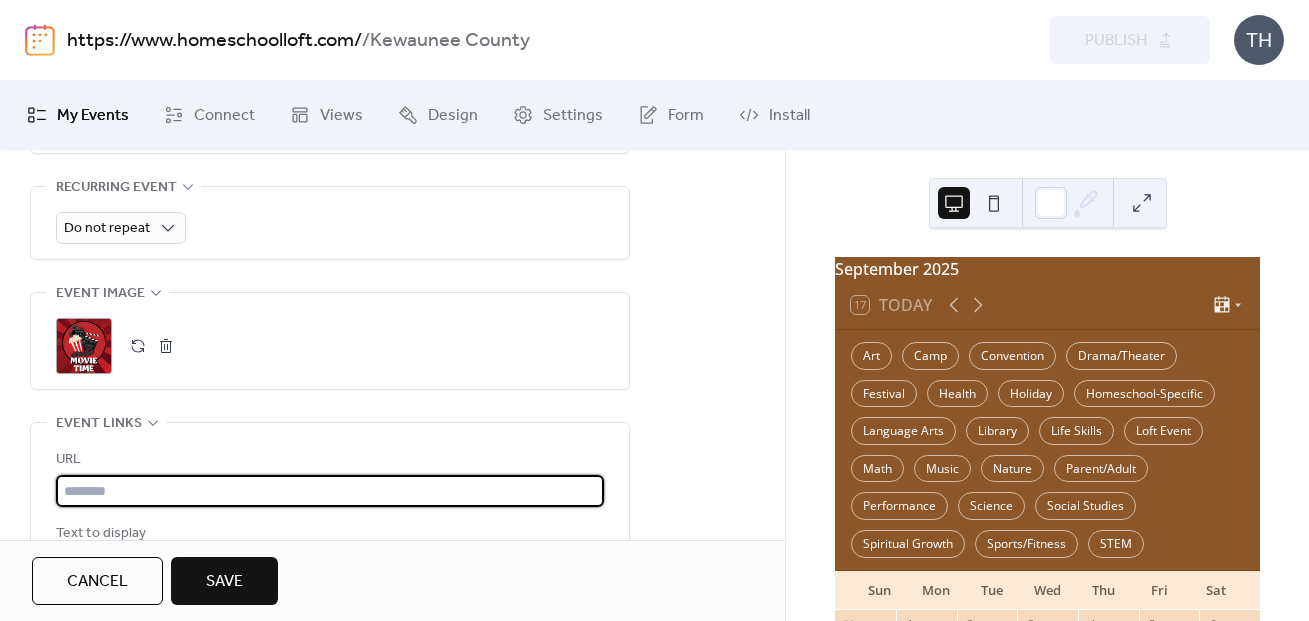 click at bounding box center (330, 491) 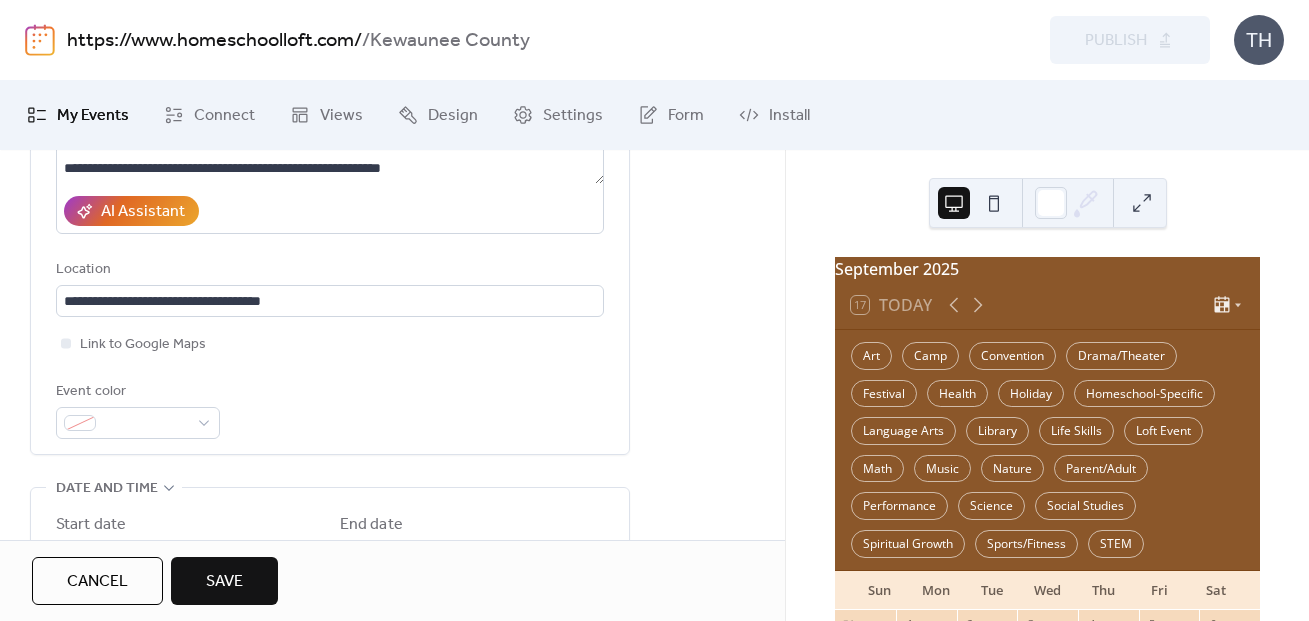scroll, scrollTop: 97, scrollLeft: 0, axis: vertical 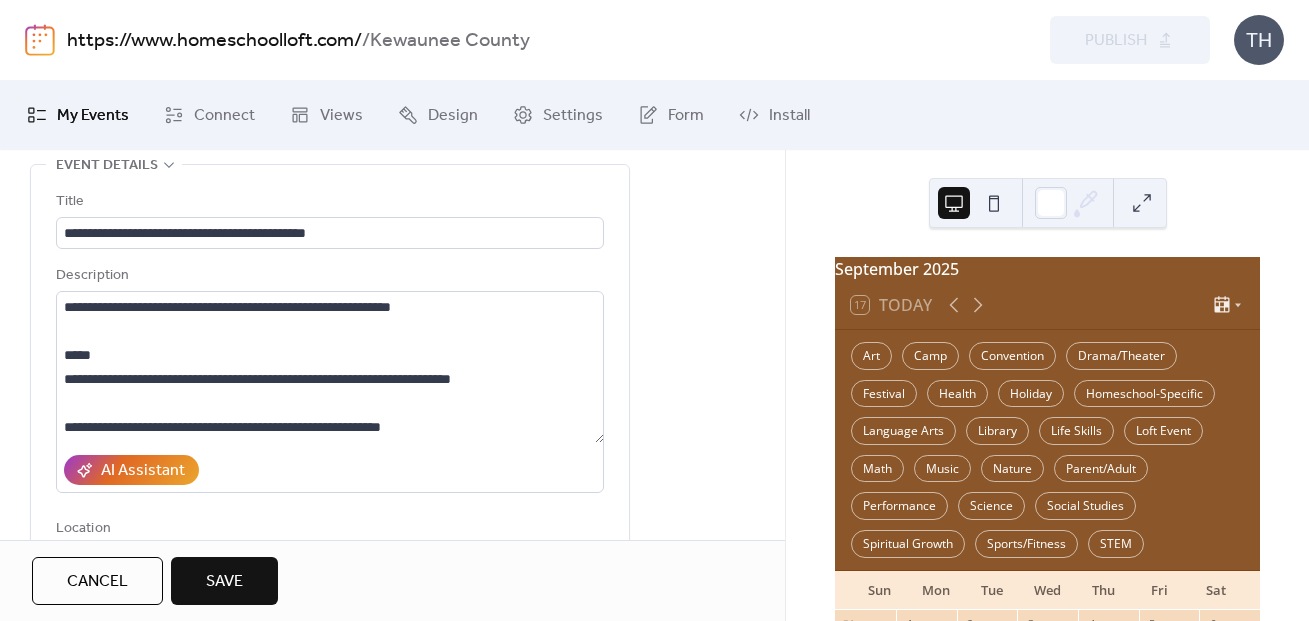 type on "**********" 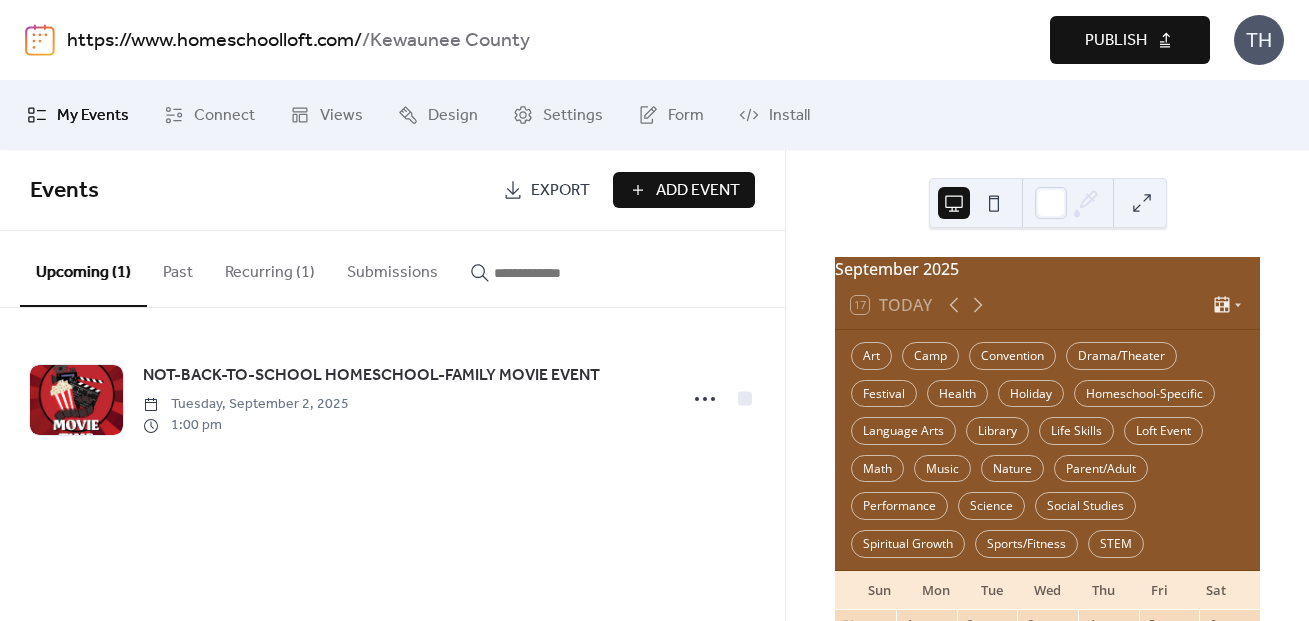 click on "Publish" at bounding box center (1116, 41) 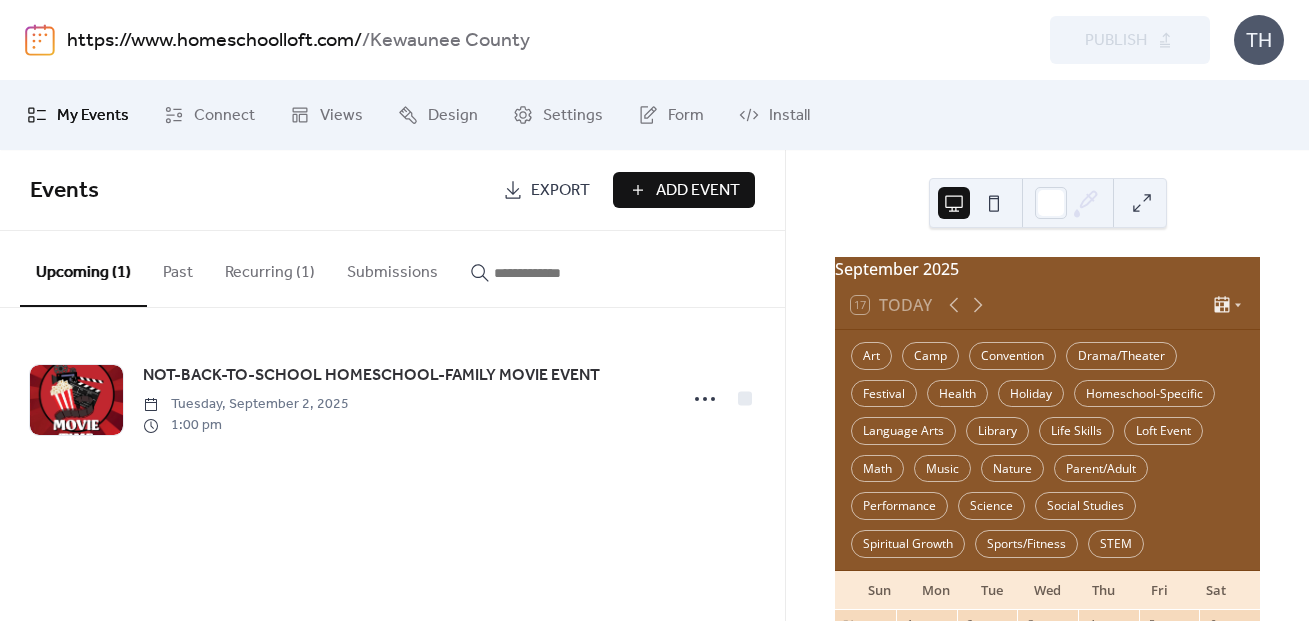 click on "https://www.homeschoolloft.com/" at bounding box center [214, 41] 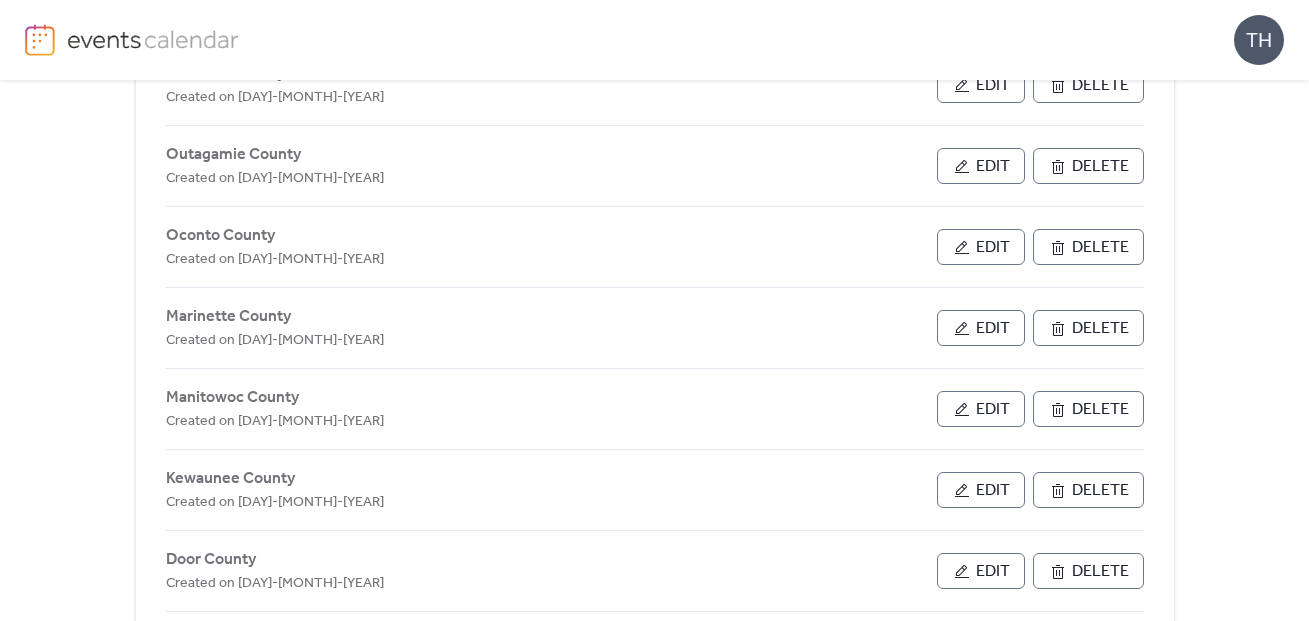 scroll, scrollTop: 490, scrollLeft: 0, axis: vertical 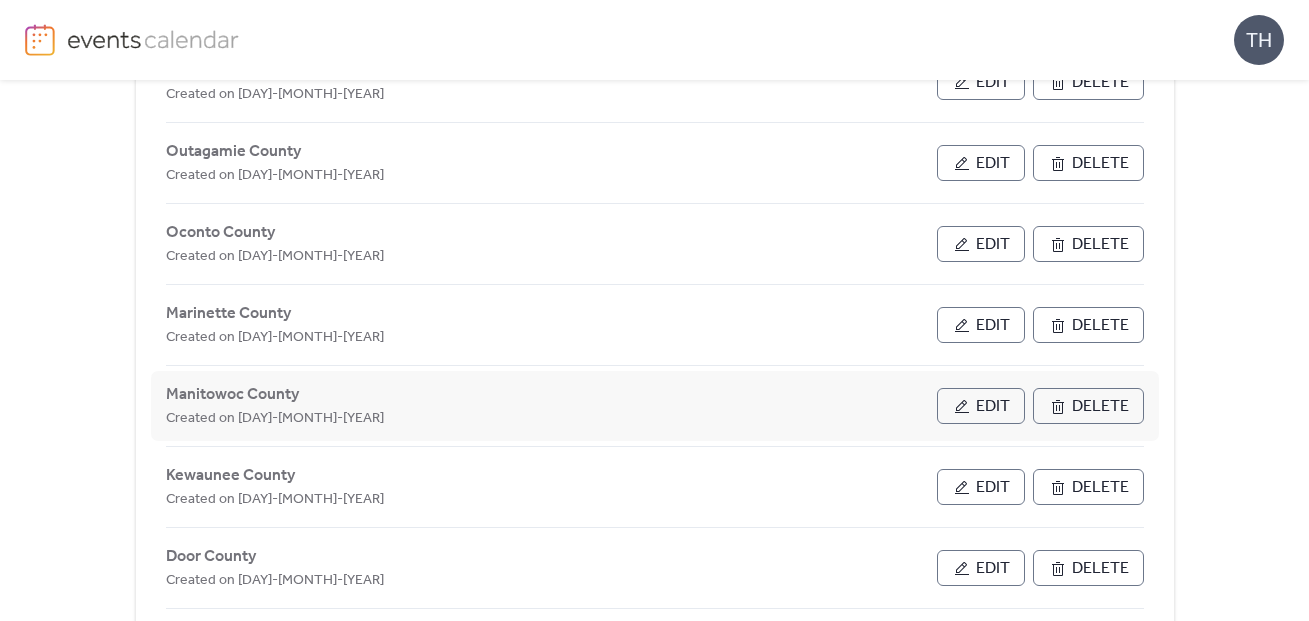 click on "Edit" at bounding box center [993, 407] 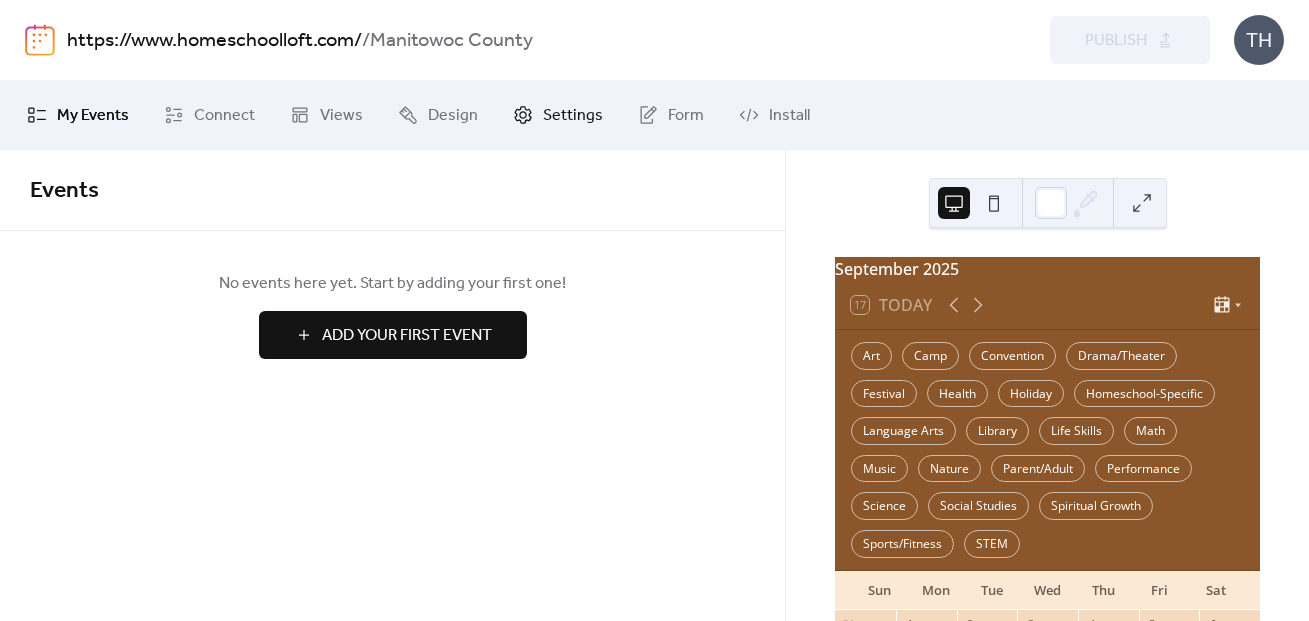 click on "Settings" at bounding box center (573, 116) 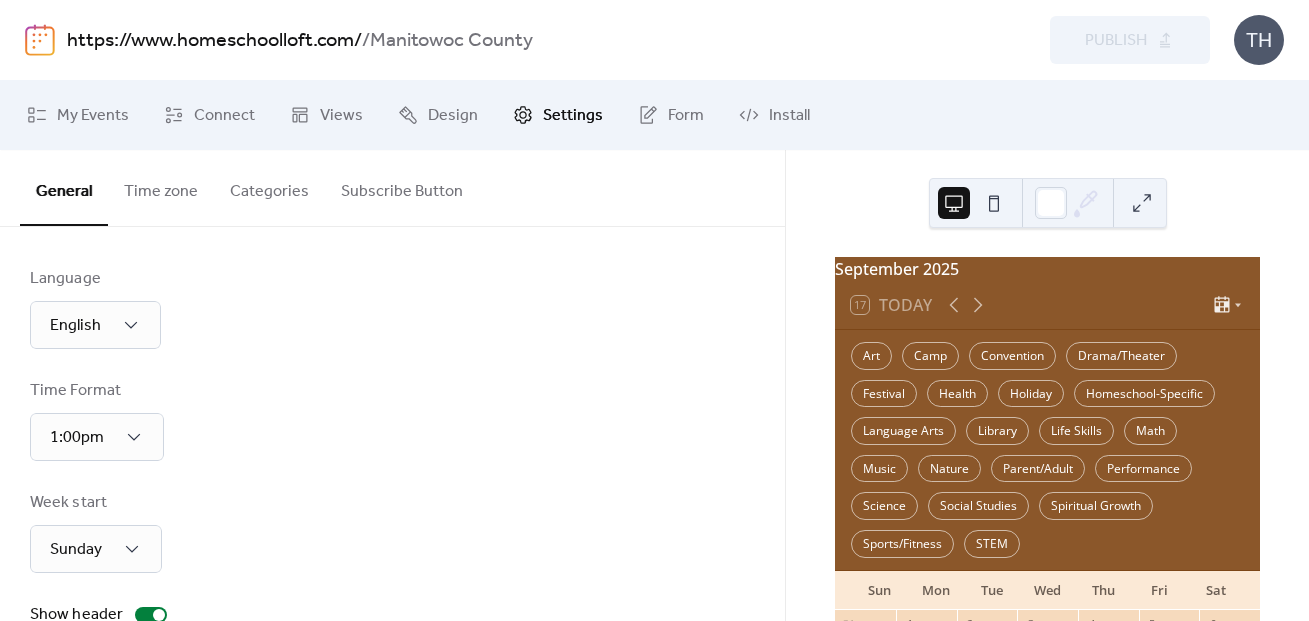 click on "Categories" at bounding box center [269, 187] 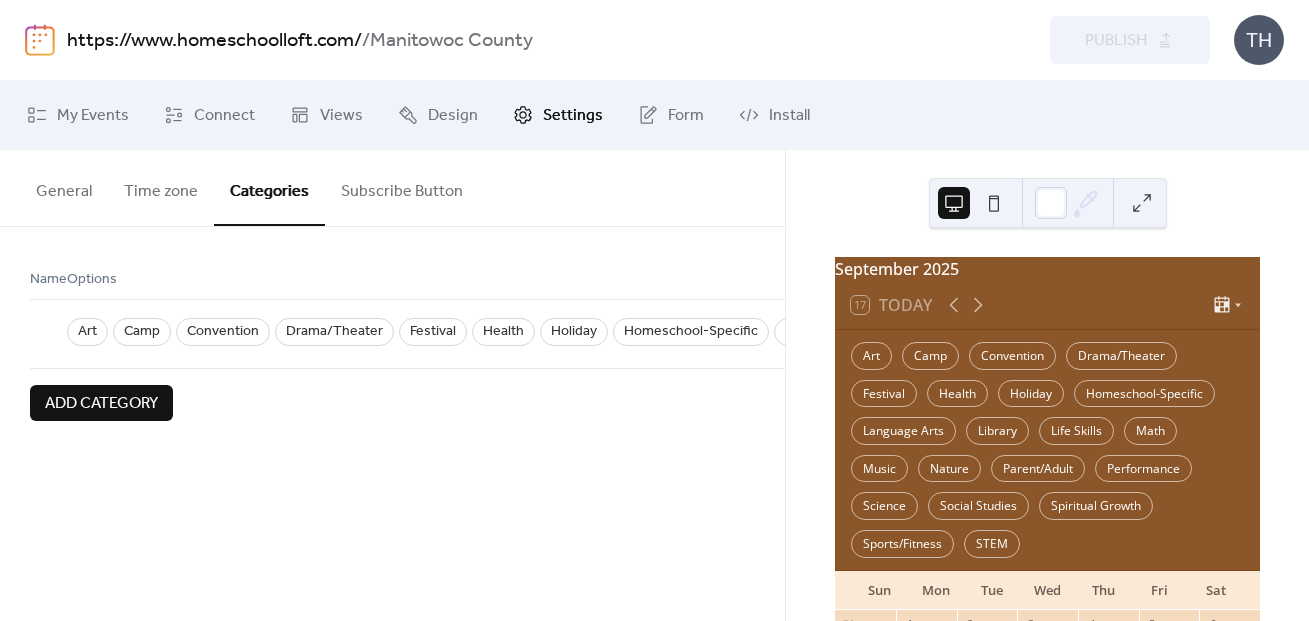 scroll, scrollTop: 0, scrollLeft: 1300, axis: horizontal 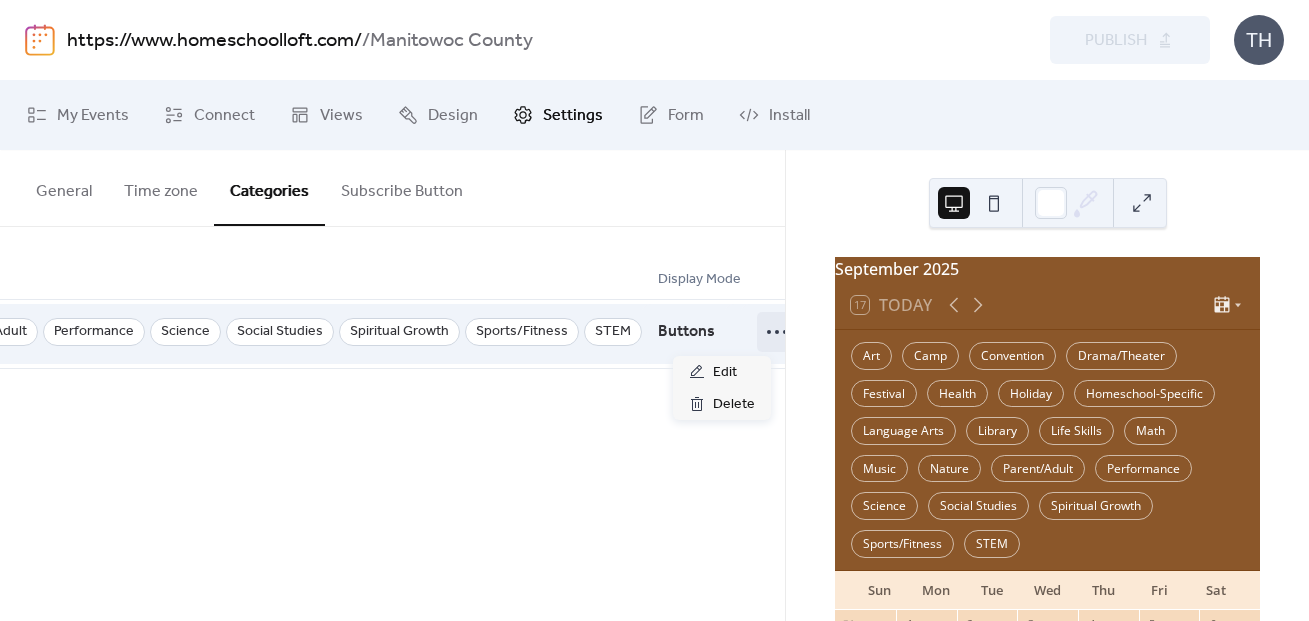 click 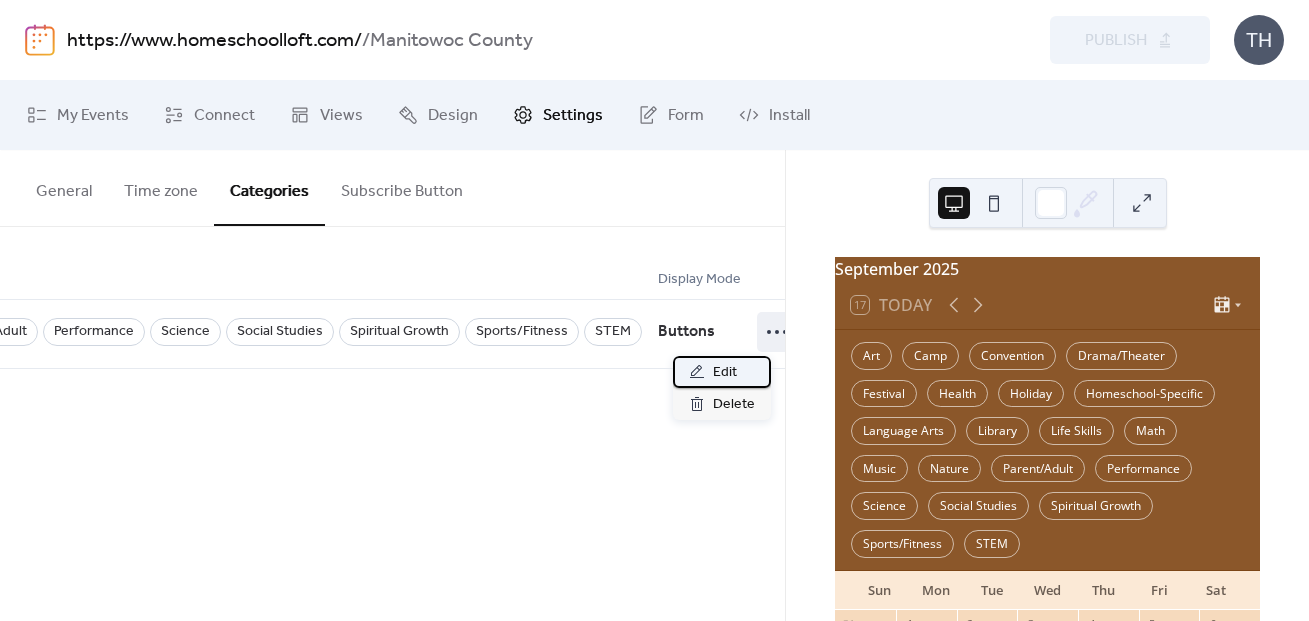 click on "Edit" at bounding box center (722, 372) 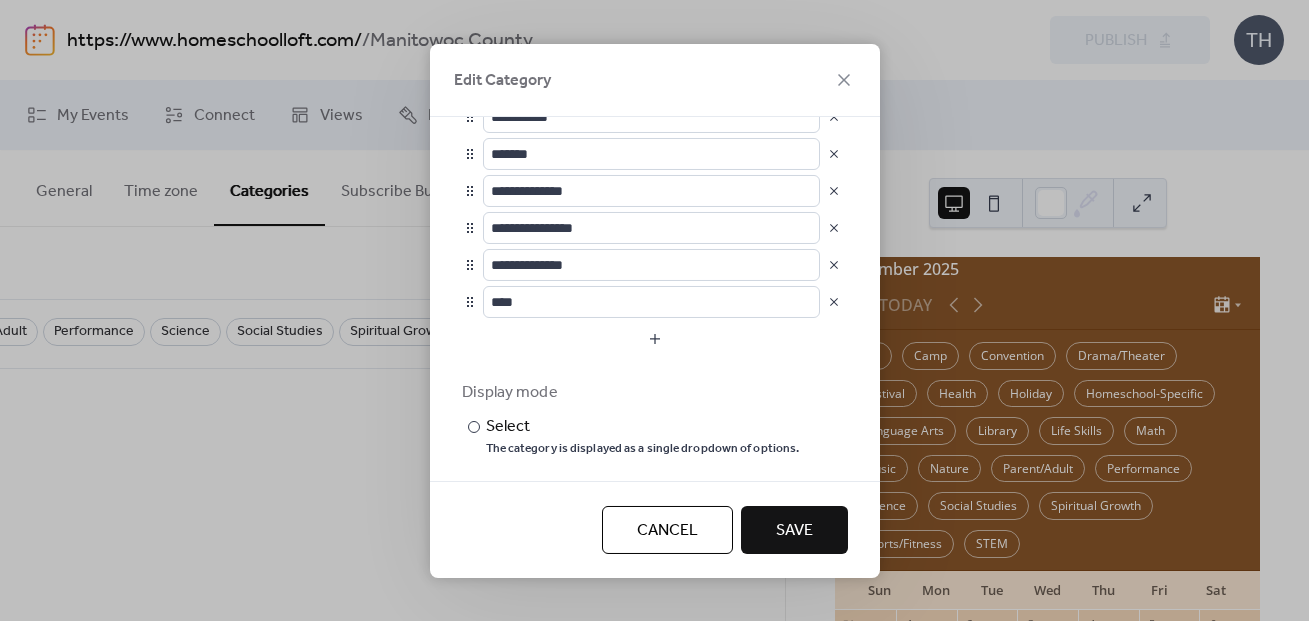 scroll, scrollTop: 746, scrollLeft: 0, axis: vertical 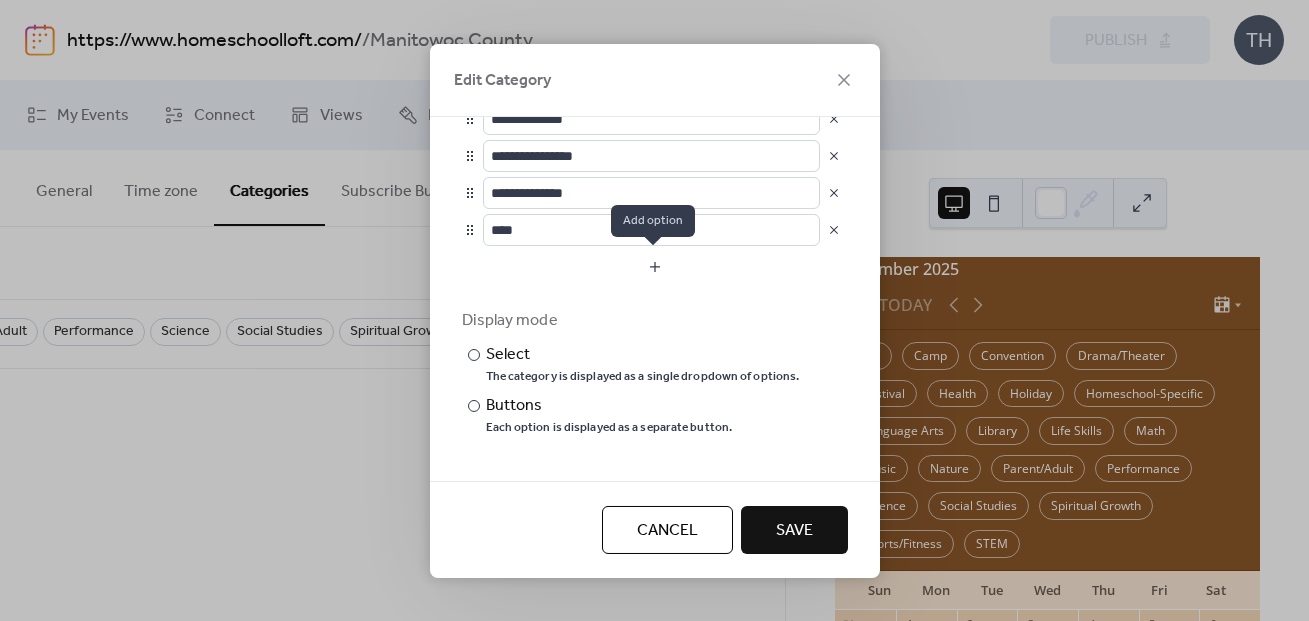 click at bounding box center [655, 266] 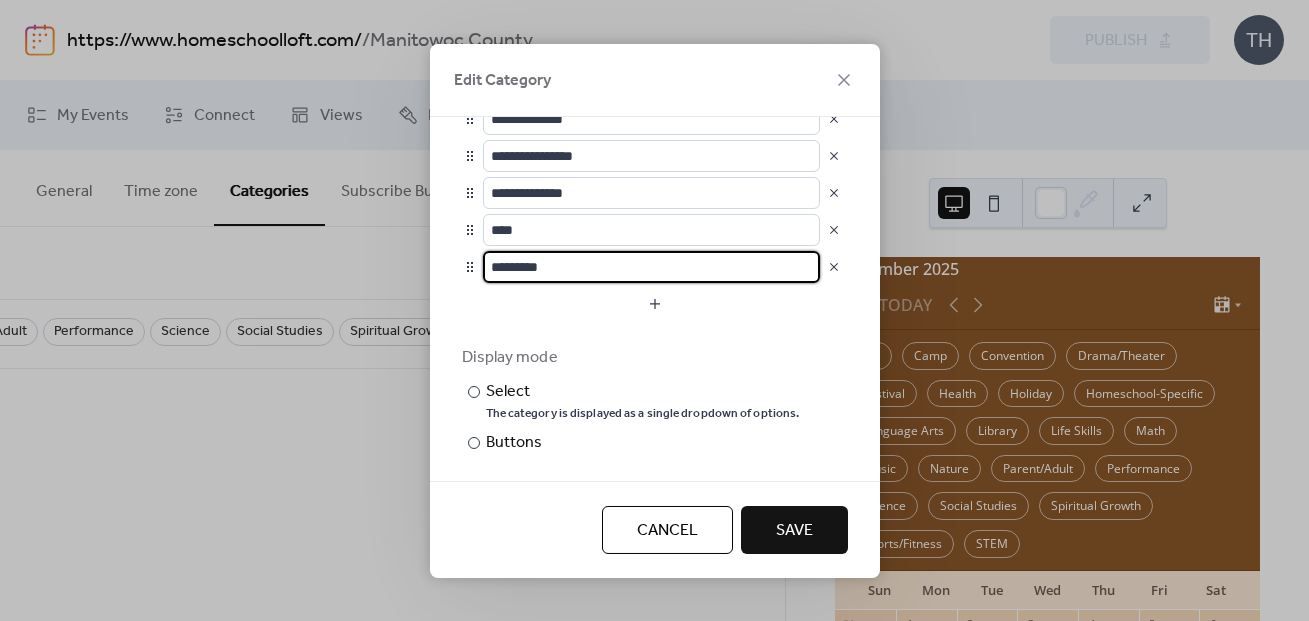 drag, startPoint x: 499, startPoint y: 263, endPoint x: 471, endPoint y: 263, distance: 28 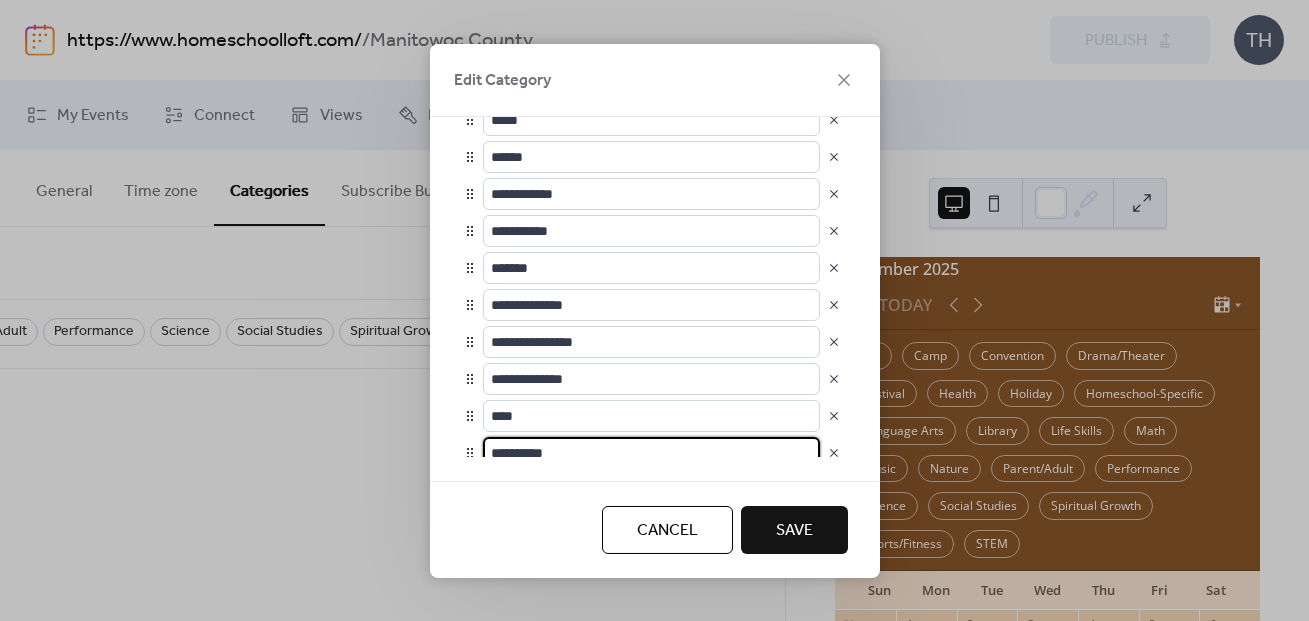 scroll, scrollTop: 563, scrollLeft: 0, axis: vertical 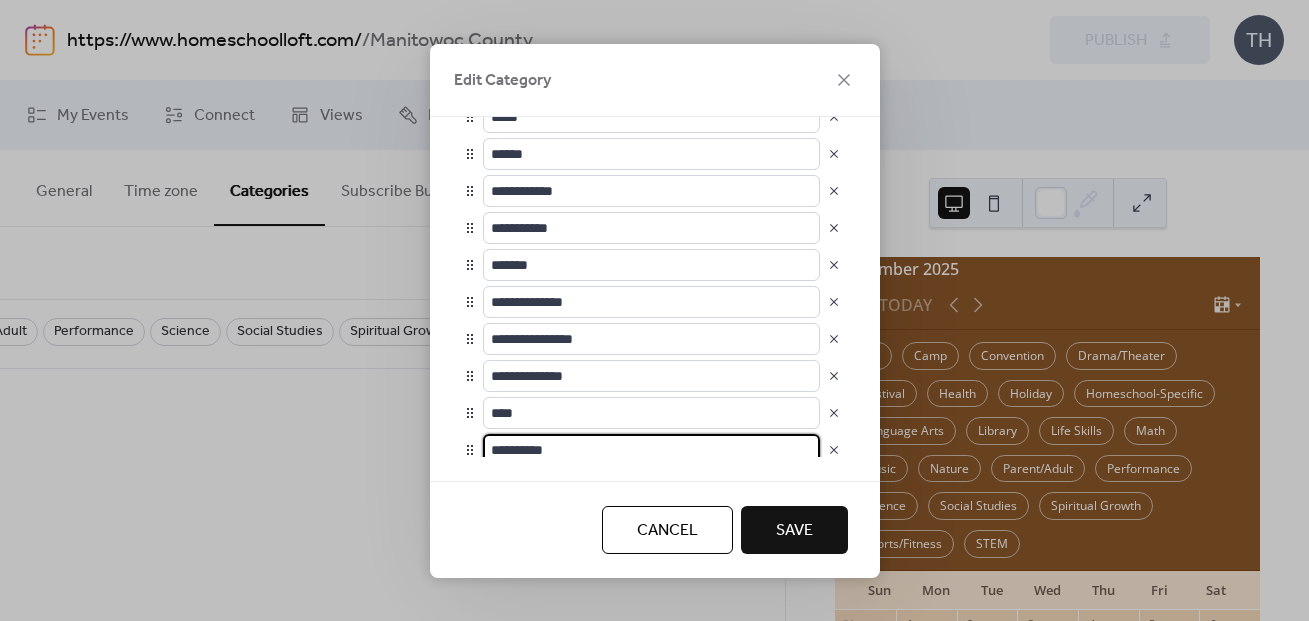 type on "**********" 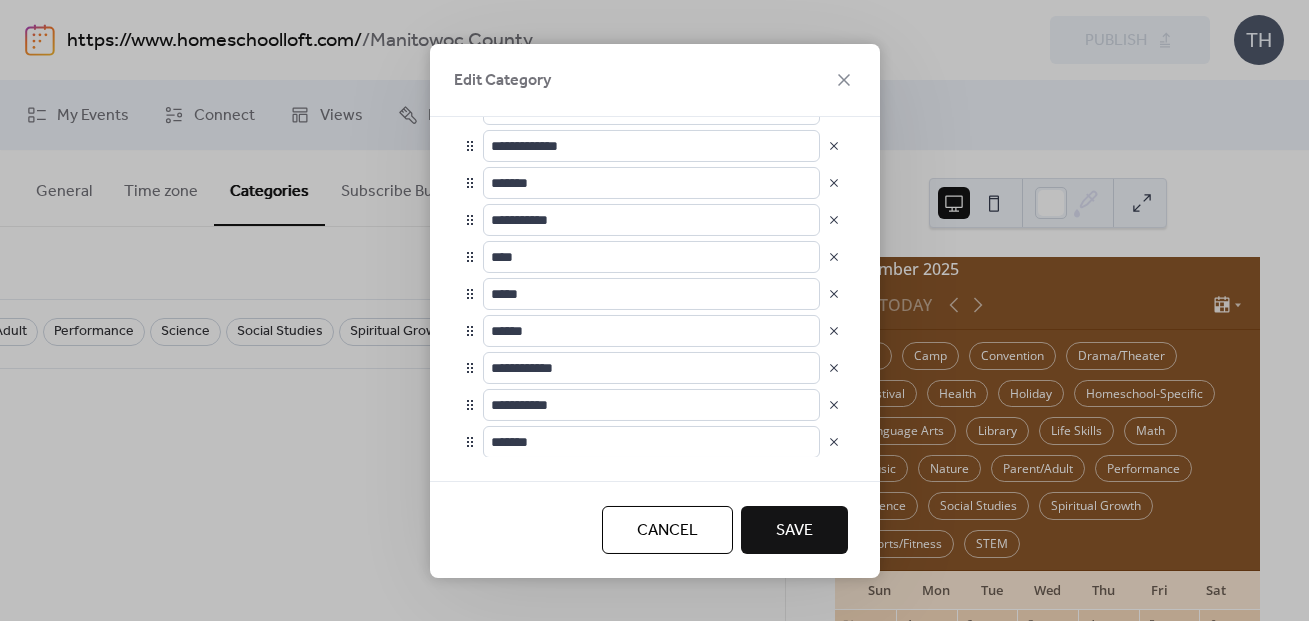 scroll, scrollTop: 330, scrollLeft: 0, axis: vertical 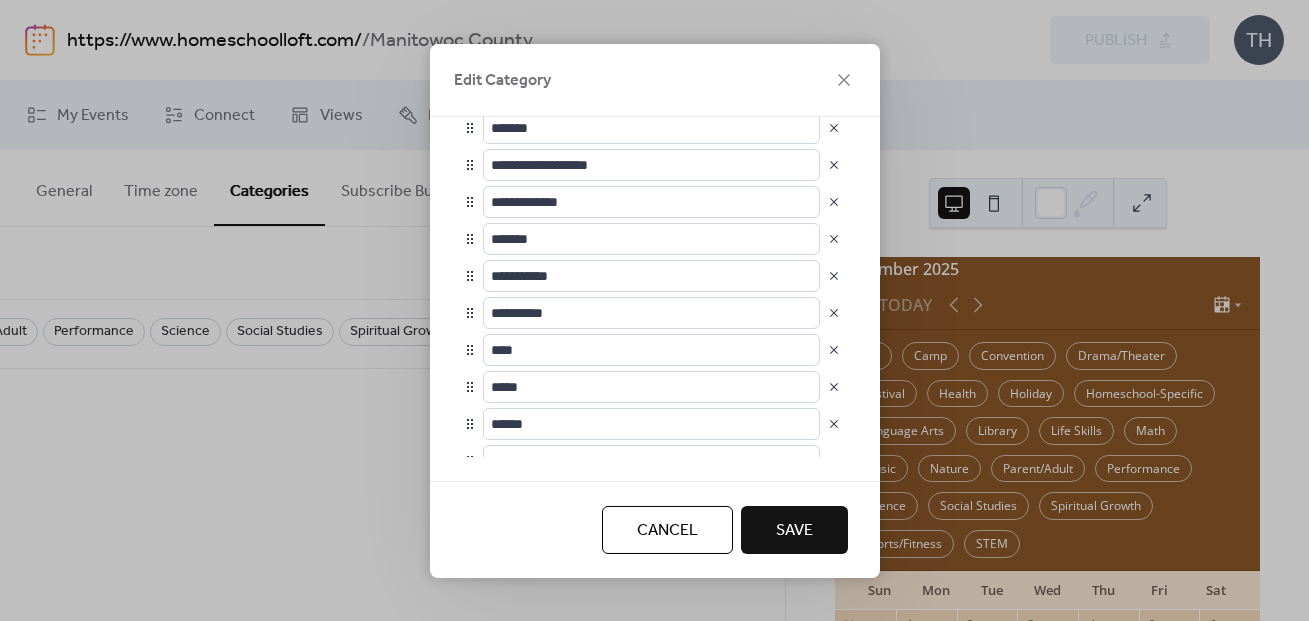 click on "Save" at bounding box center (794, 531) 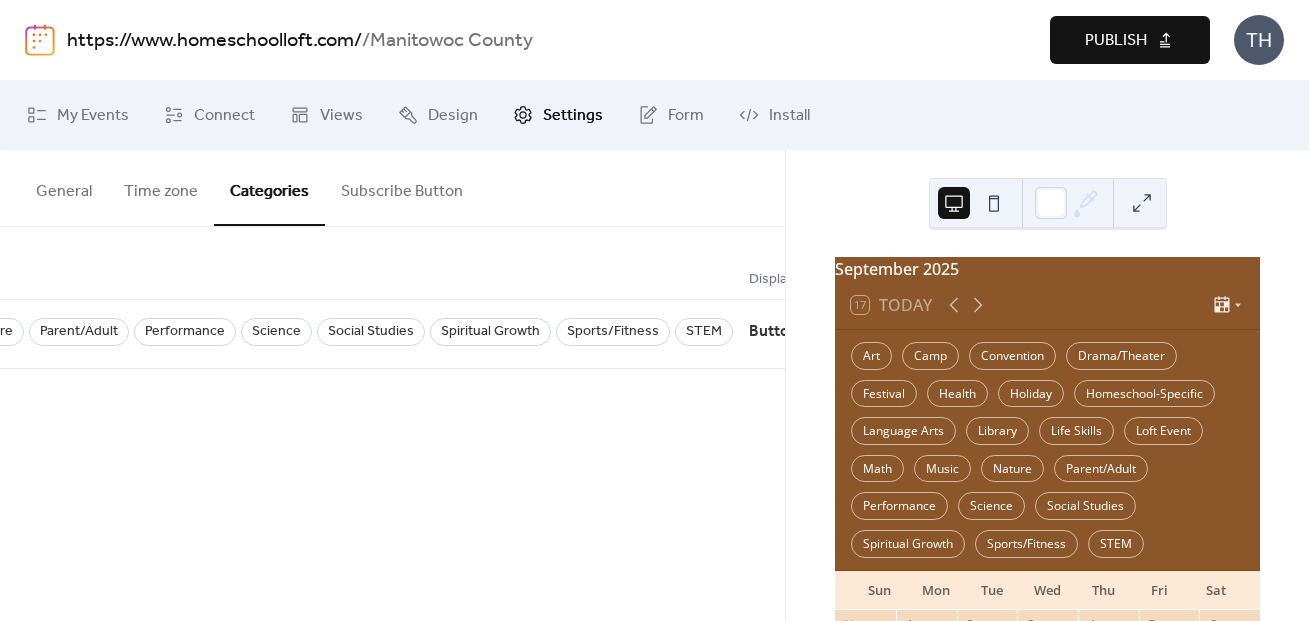 click on "Publish" at bounding box center (1116, 41) 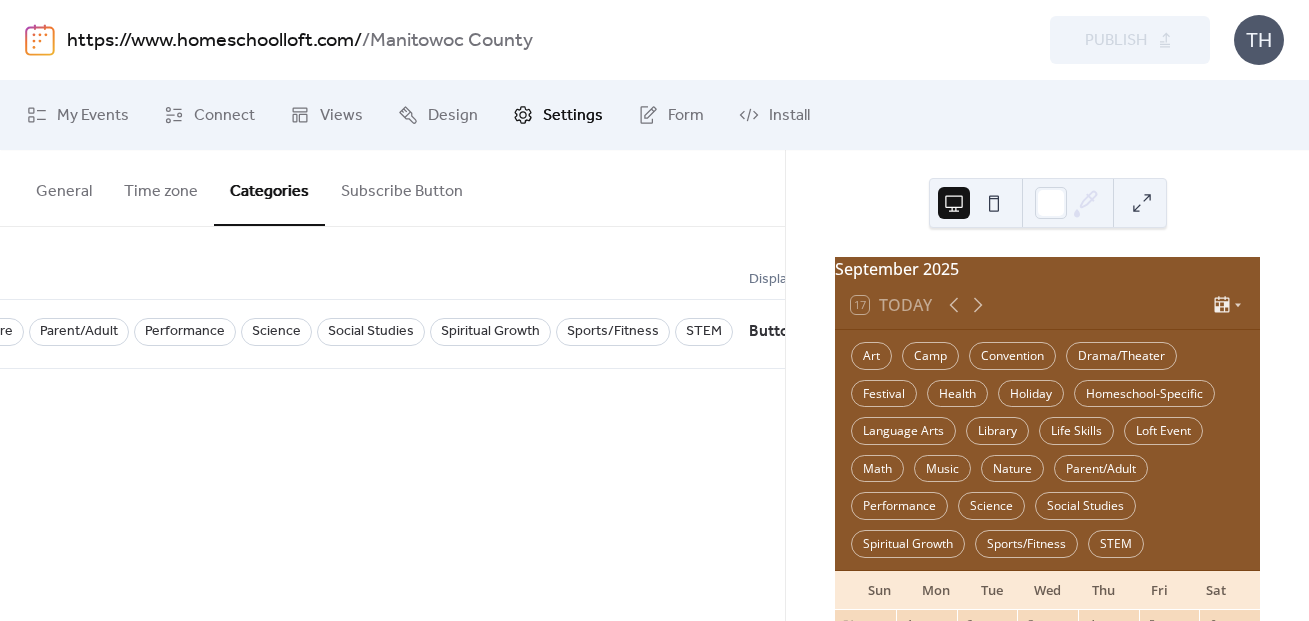 click on "General" at bounding box center [64, 187] 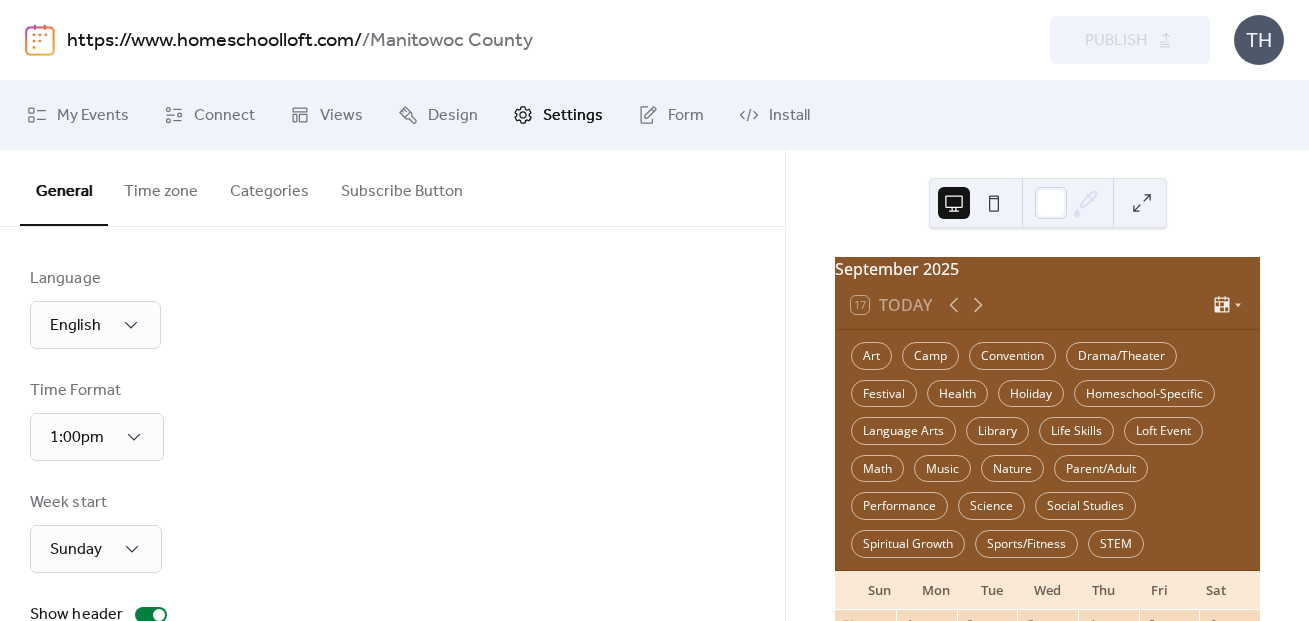 scroll, scrollTop: 0, scrollLeft: 0, axis: both 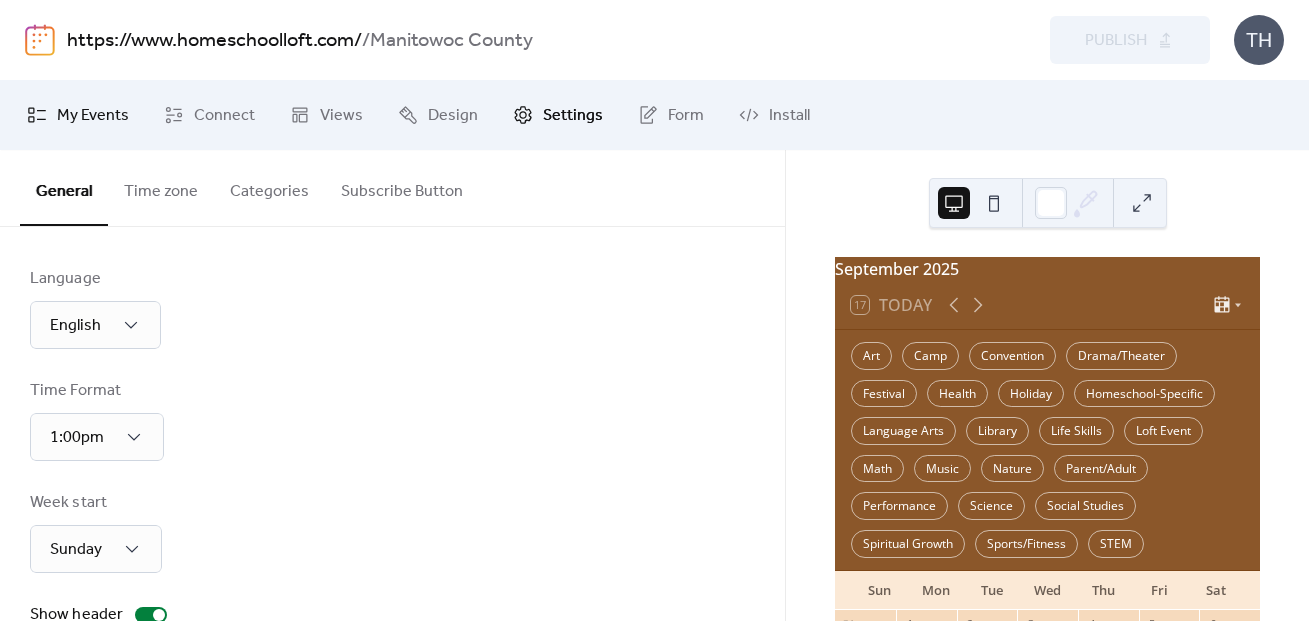 click on "My Events" at bounding box center (78, 115) 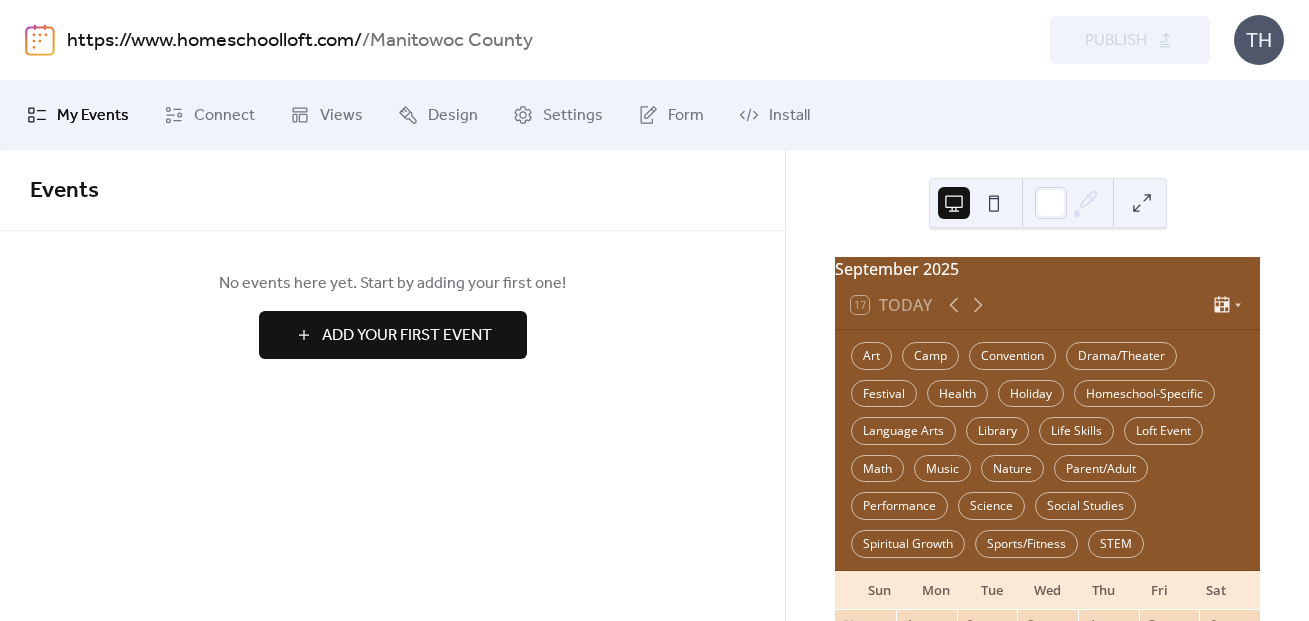 click on "Add Your First Event" at bounding box center [407, 336] 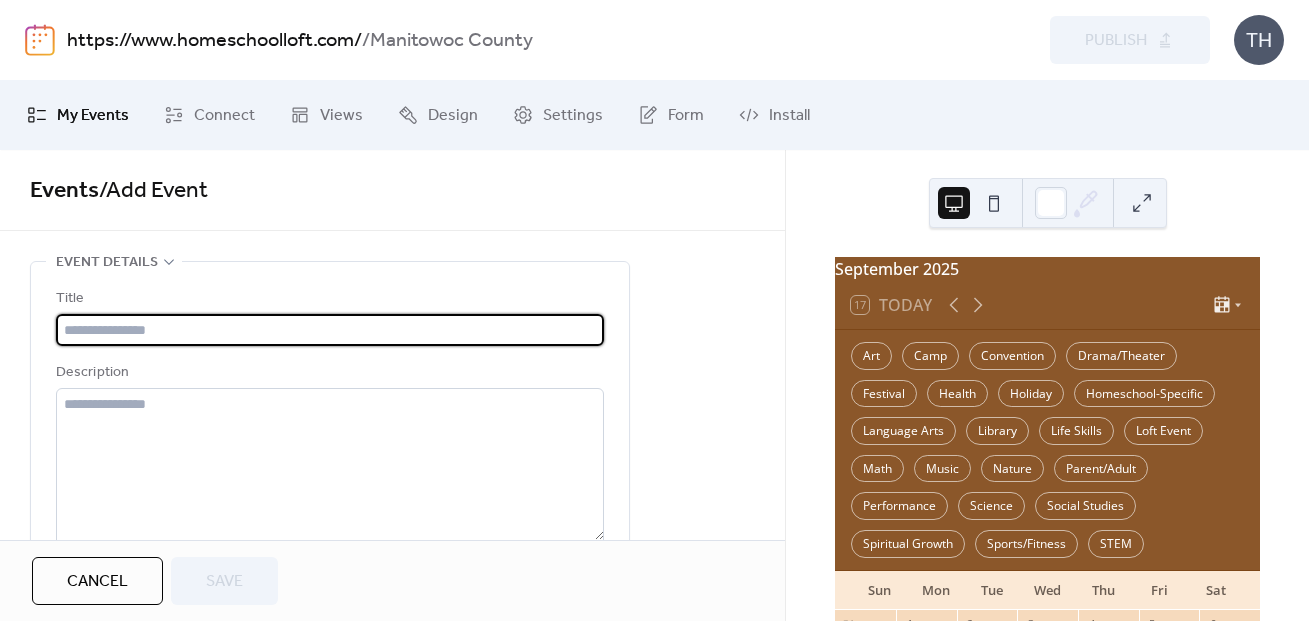 click at bounding box center [330, 330] 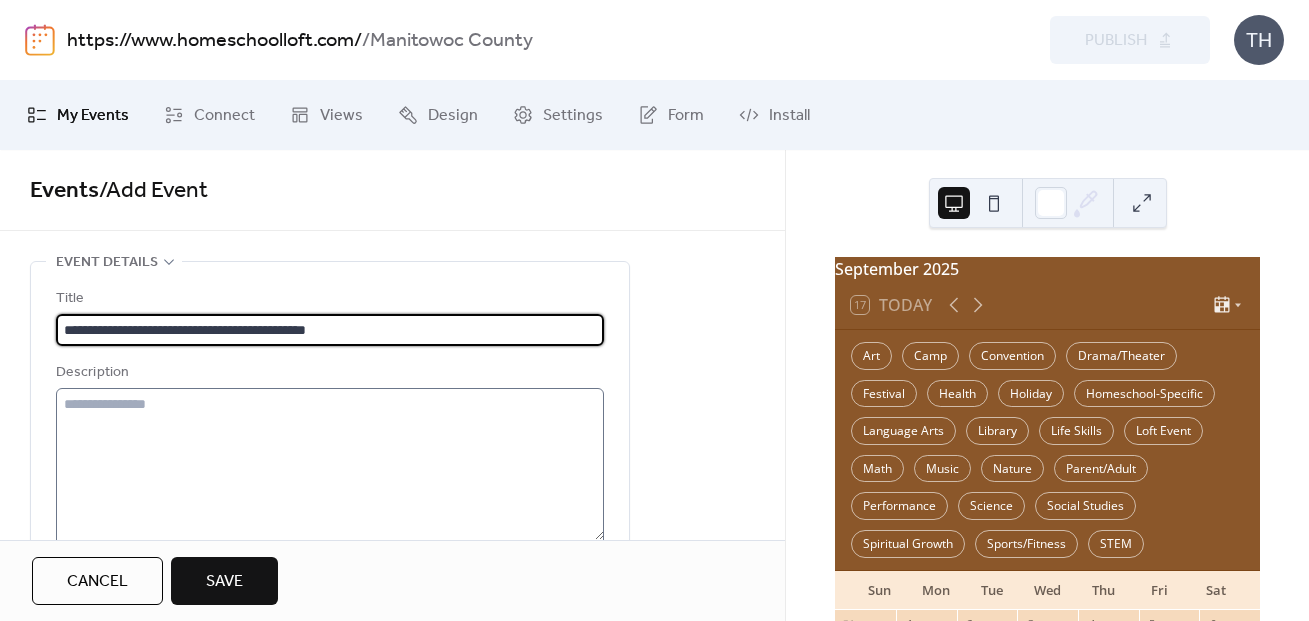 type on "**********" 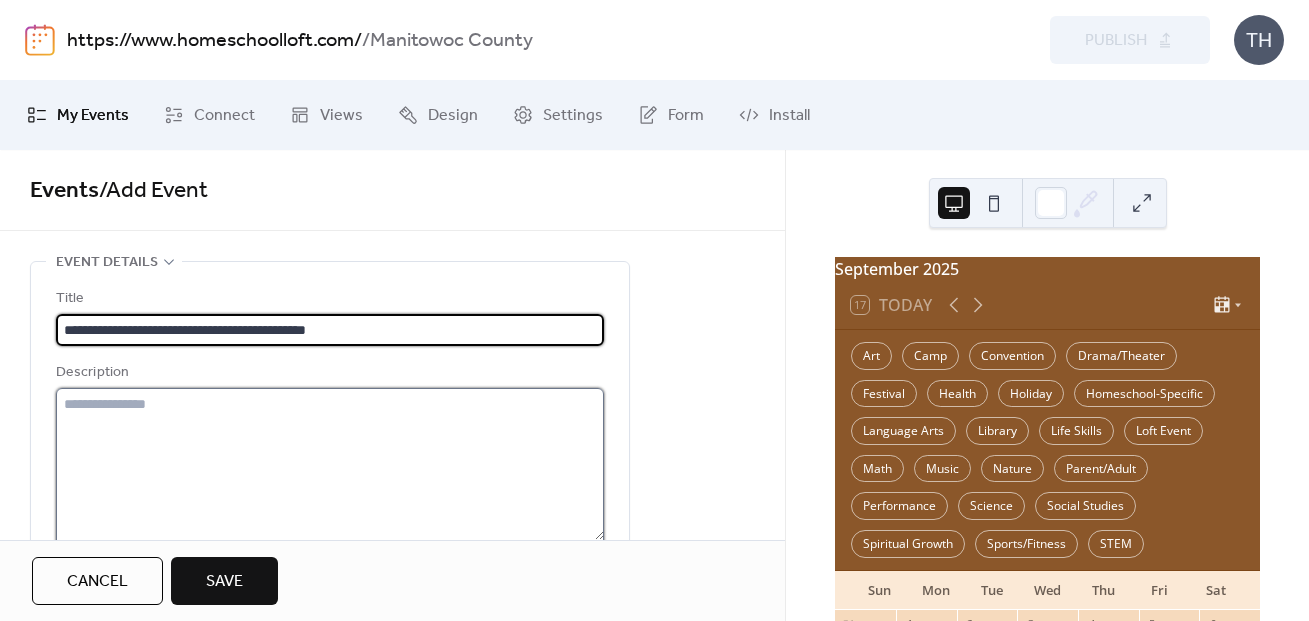 click at bounding box center (330, 464) 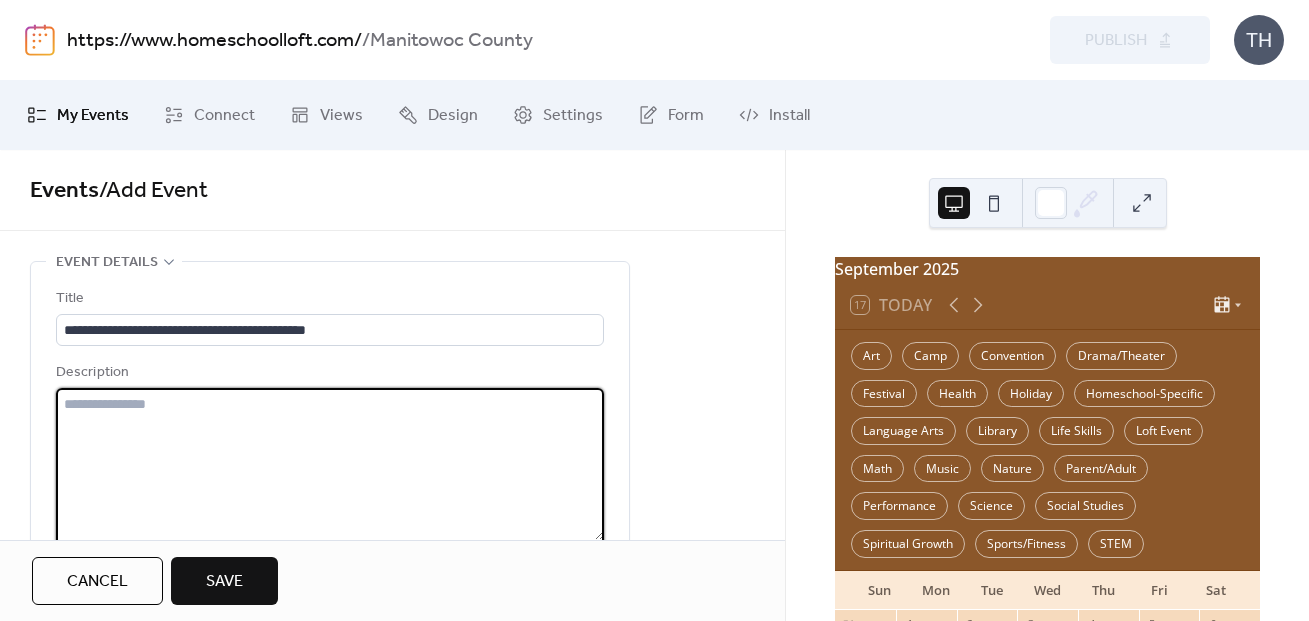 paste on "**********" 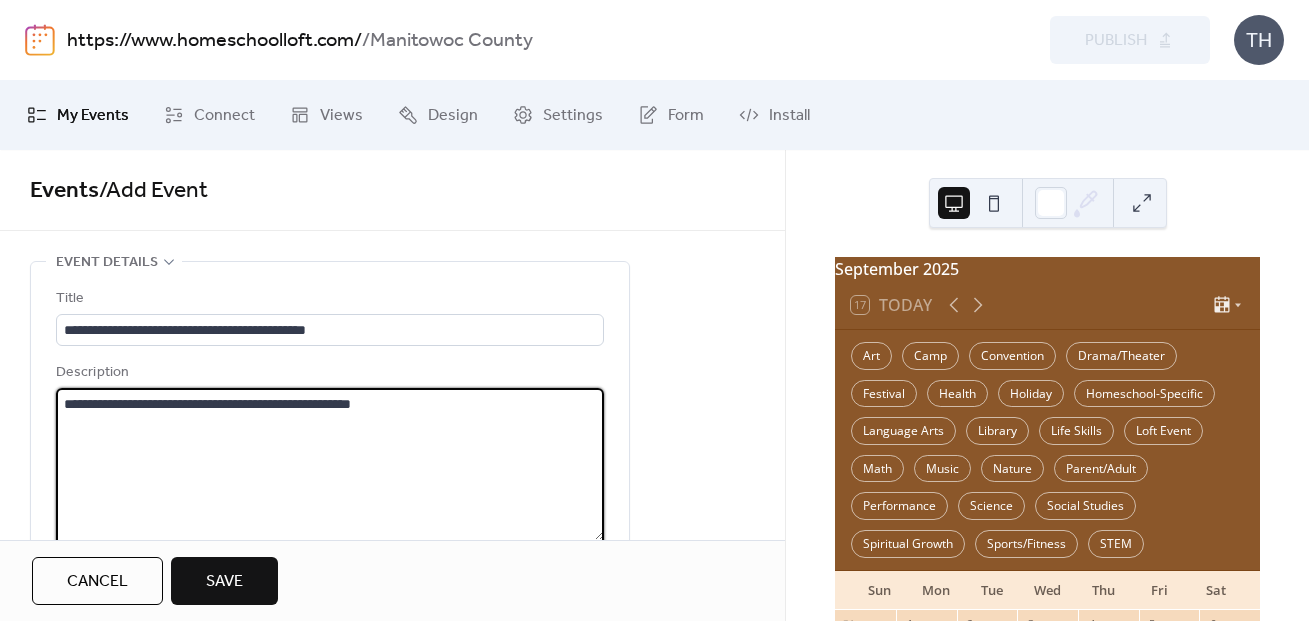 drag, startPoint x: 499, startPoint y: 422, endPoint x: 156, endPoint y: 387, distance: 344.7811 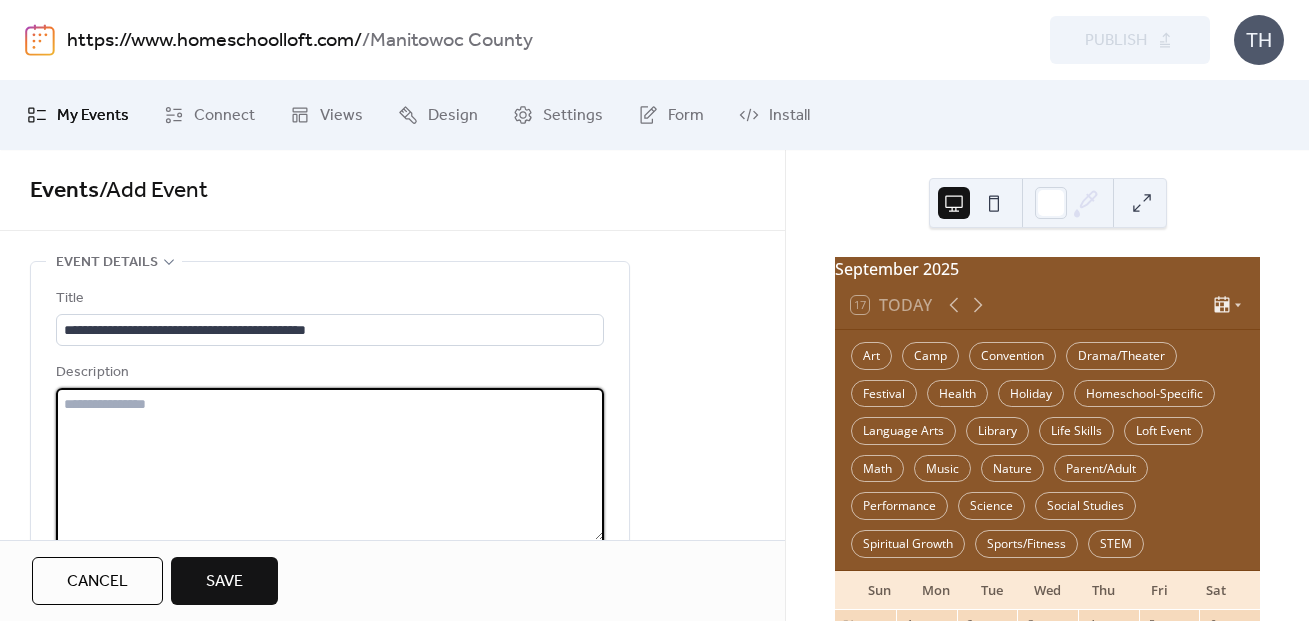 paste on "**********" 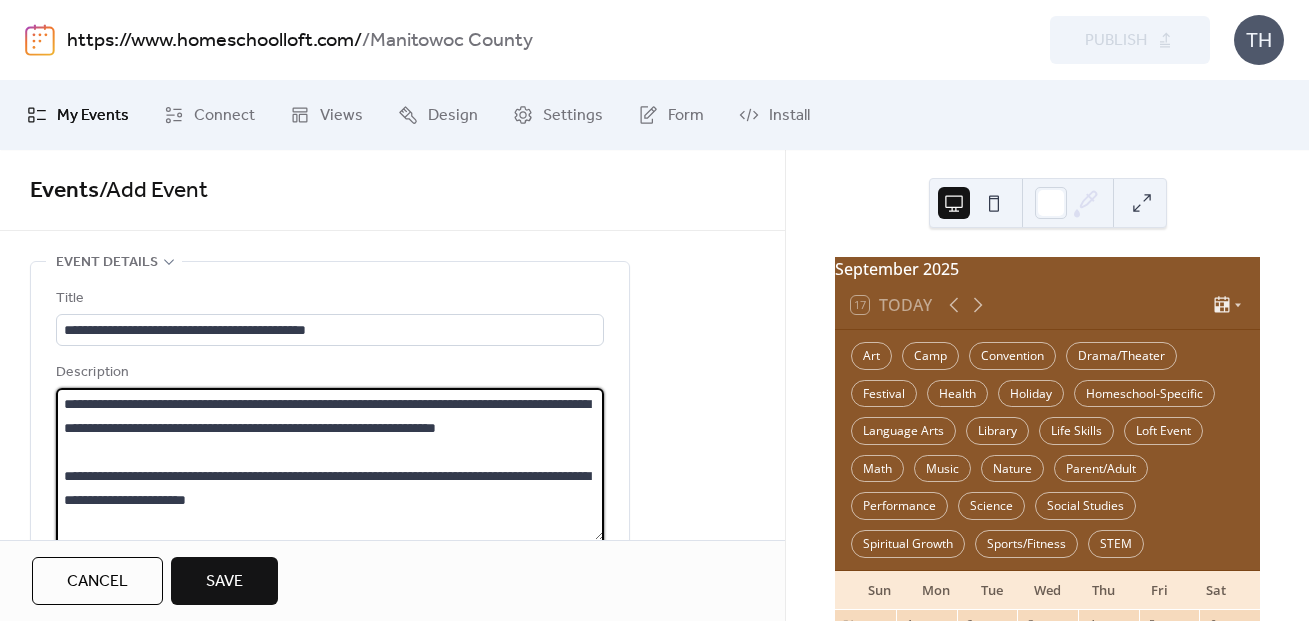 scroll, scrollTop: 165, scrollLeft: 0, axis: vertical 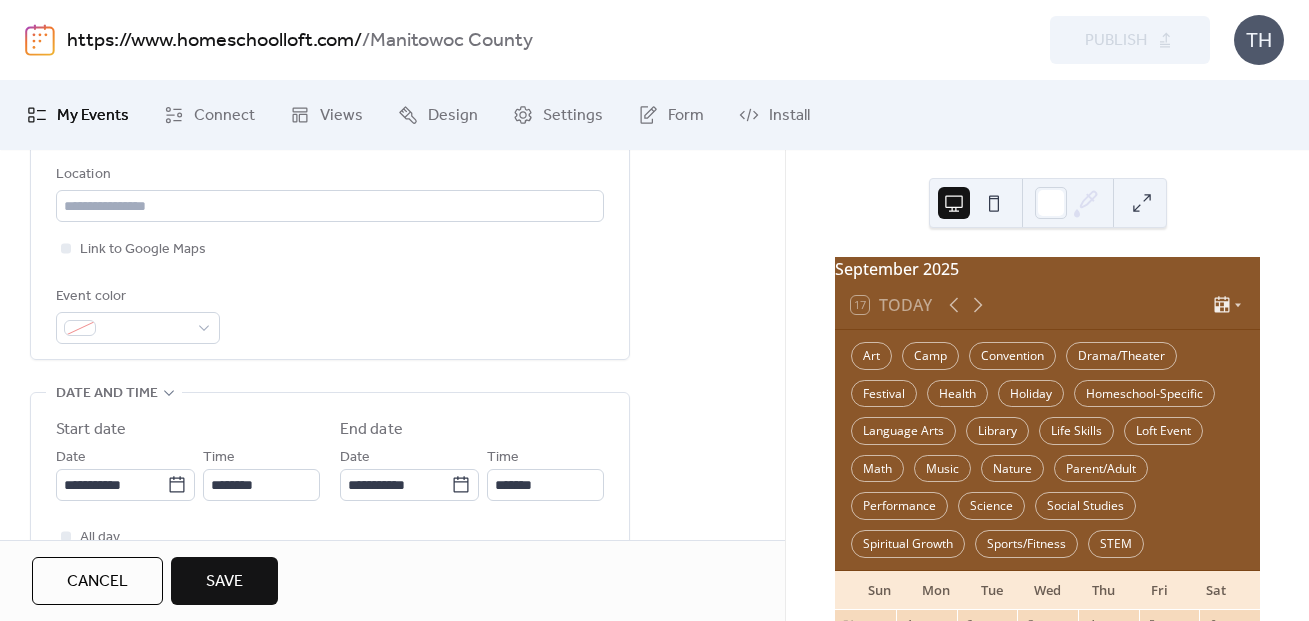 type on "**********" 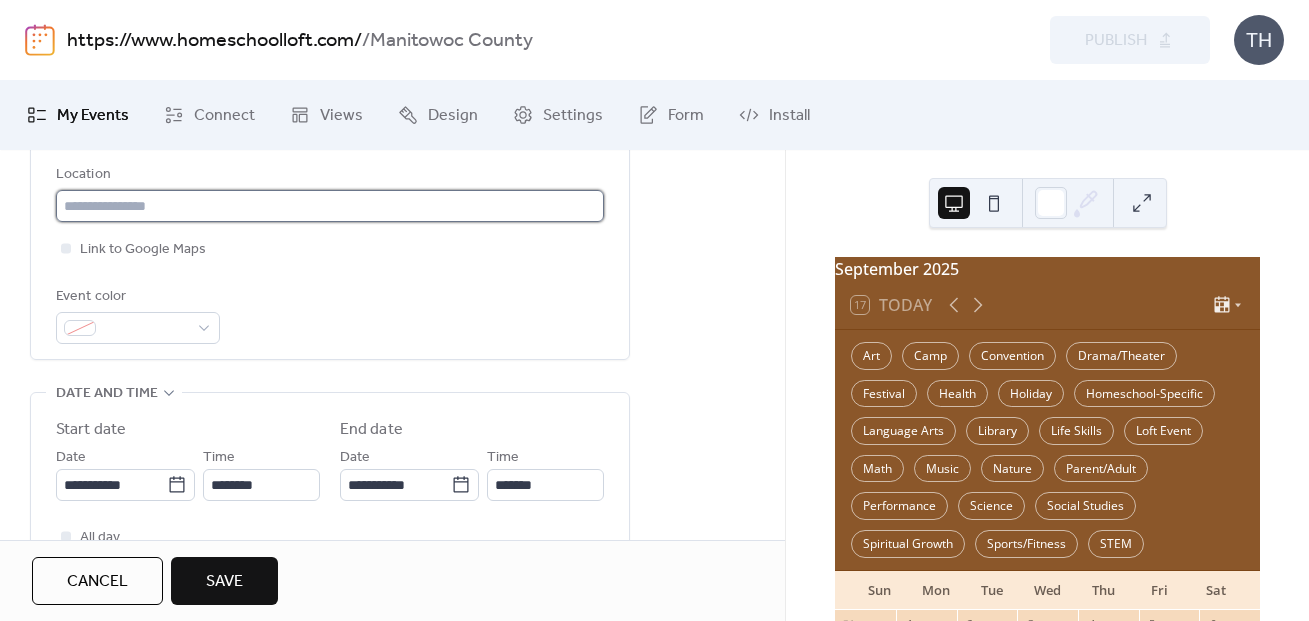 click at bounding box center [330, 206] 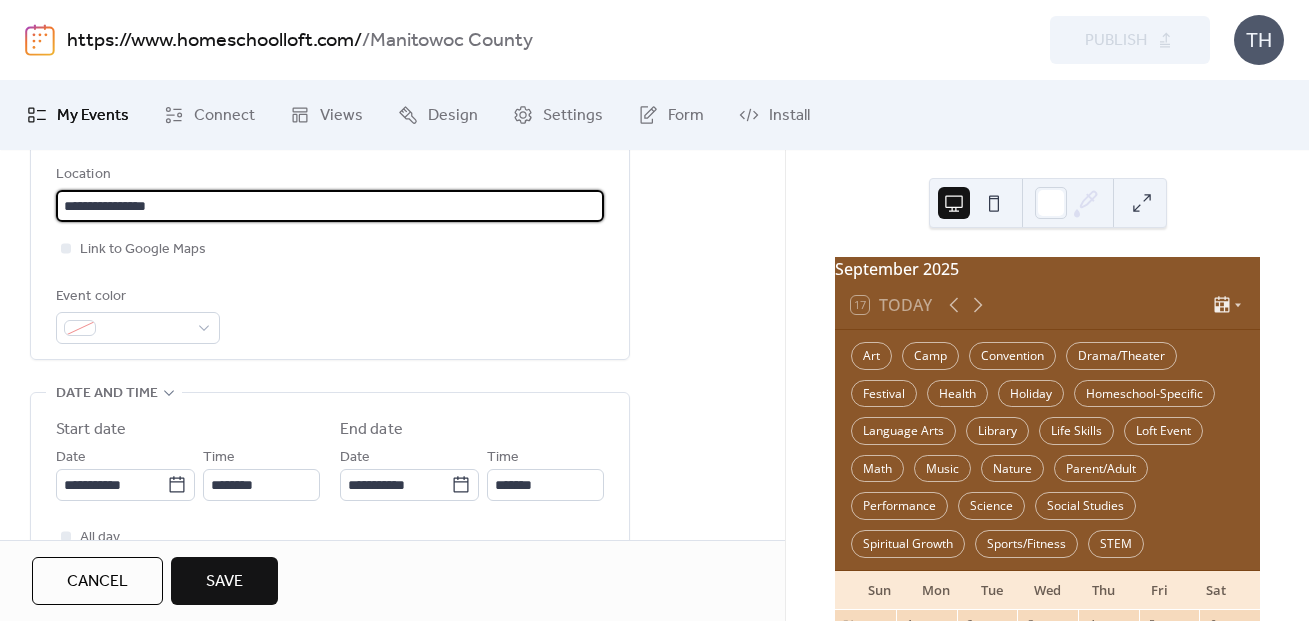 paste on "**********" 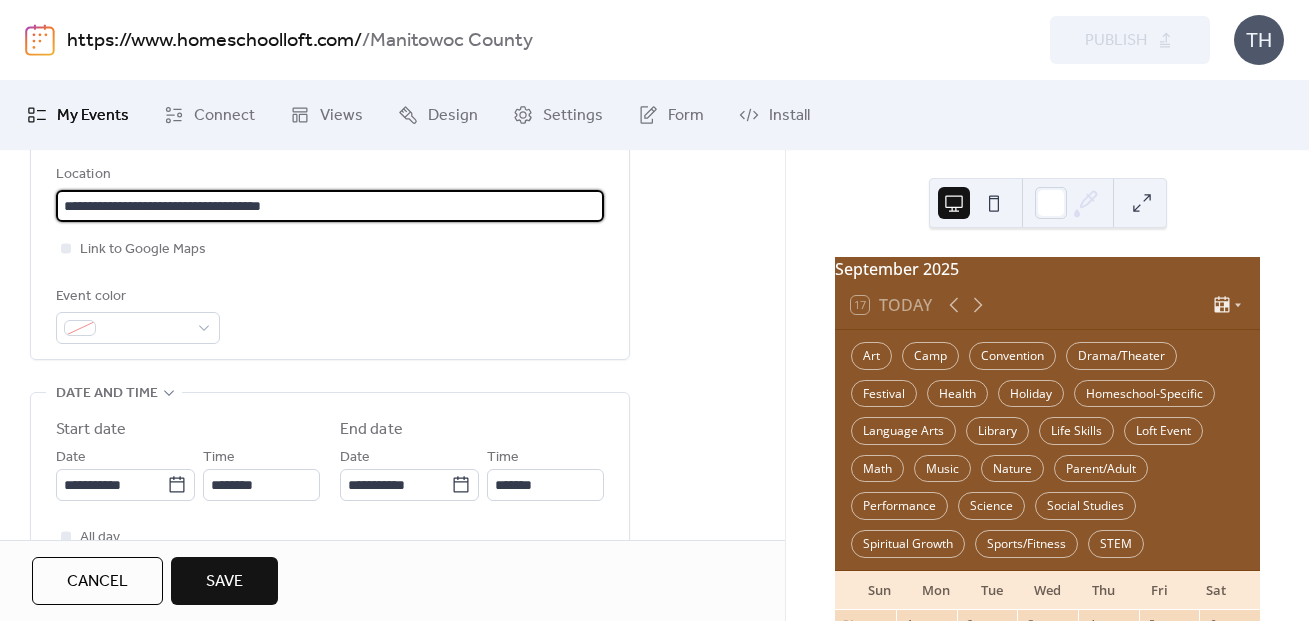 type on "**********" 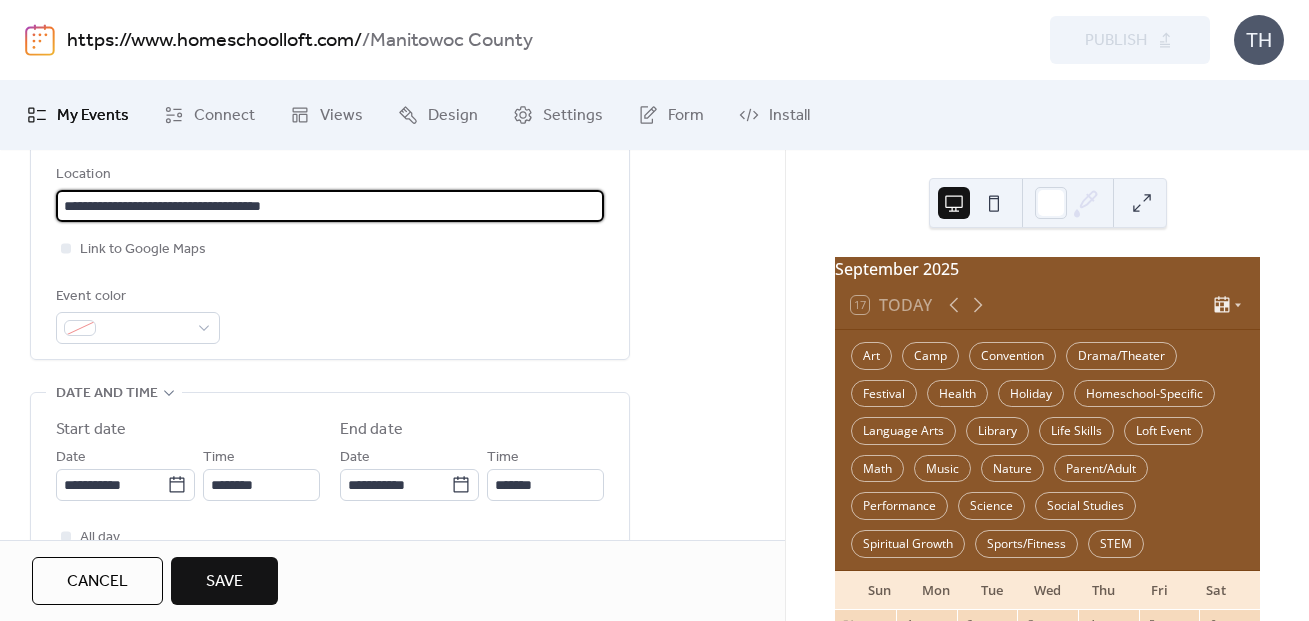 click on "Link to Google Maps" at bounding box center [330, 249] 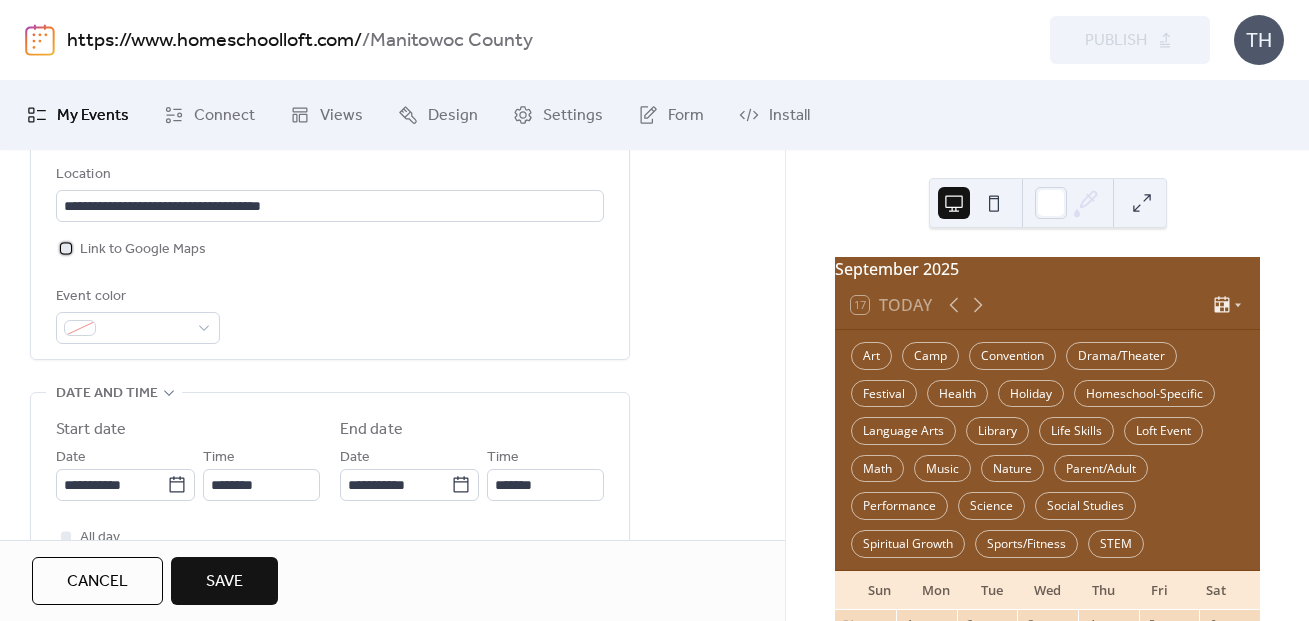 drag, startPoint x: 176, startPoint y: 249, endPoint x: 214, endPoint y: 249, distance: 38 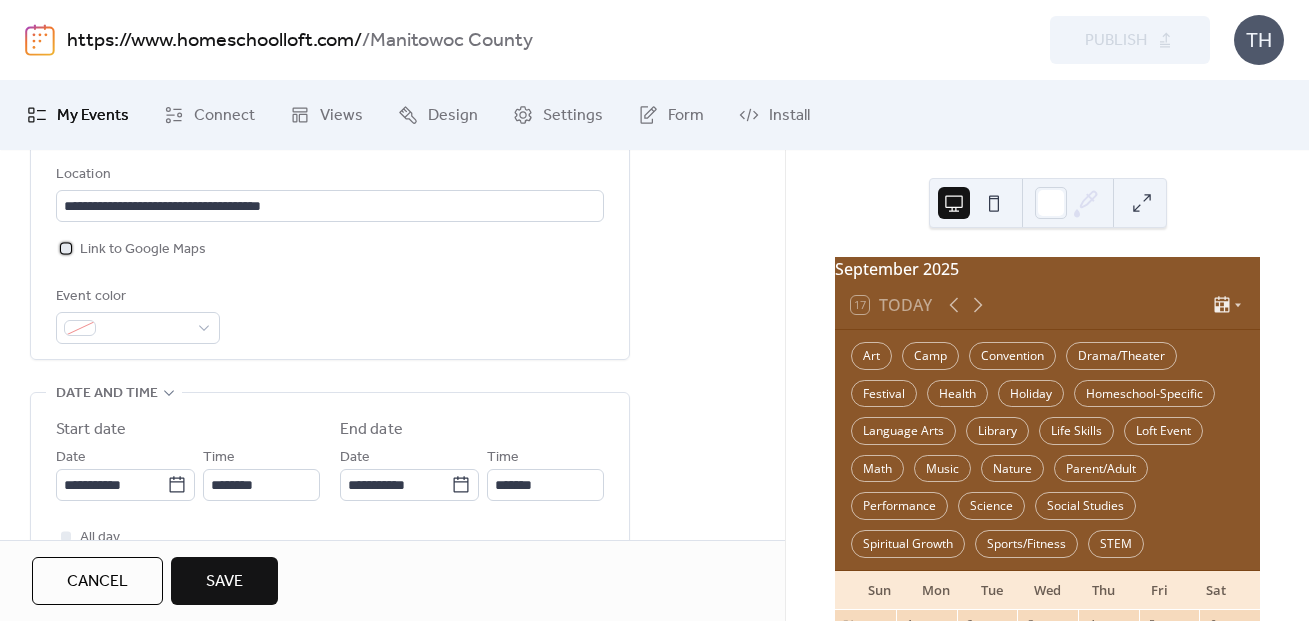 click on "Link to Google Maps" at bounding box center [143, 250] 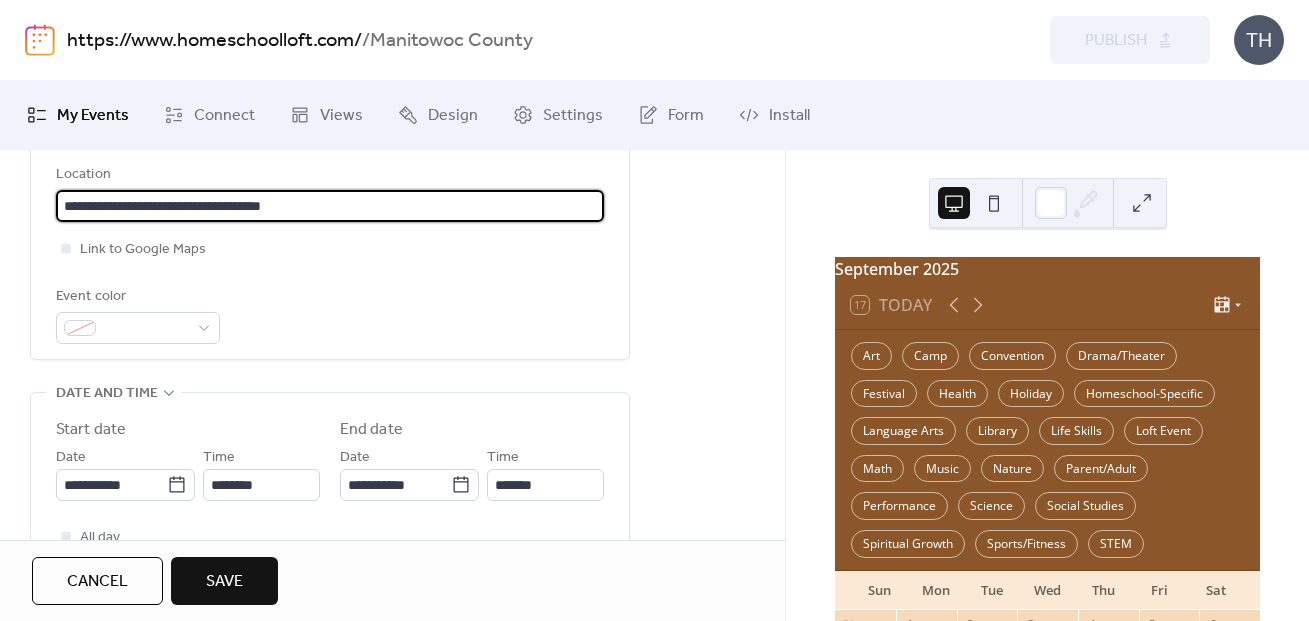drag, startPoint x: 335, startPoint y: 202, endPoint x: 54, endPoint y: 194, distance: 281.11386 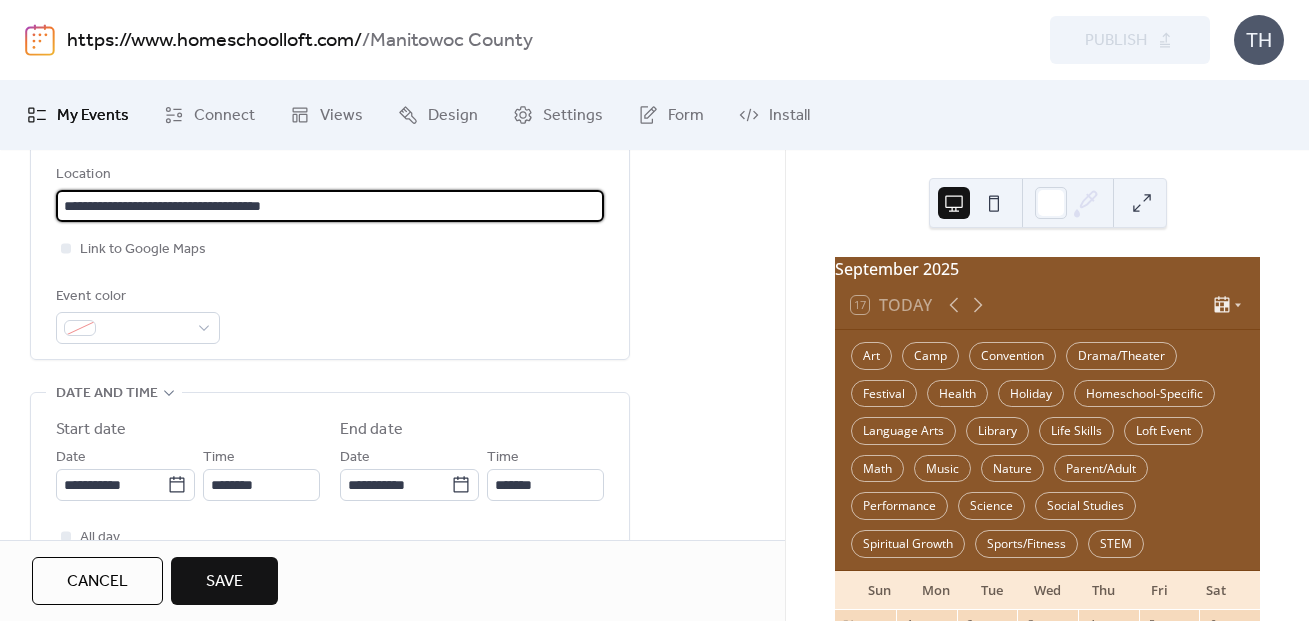 click on "**********" at bounding box center (330, 85) 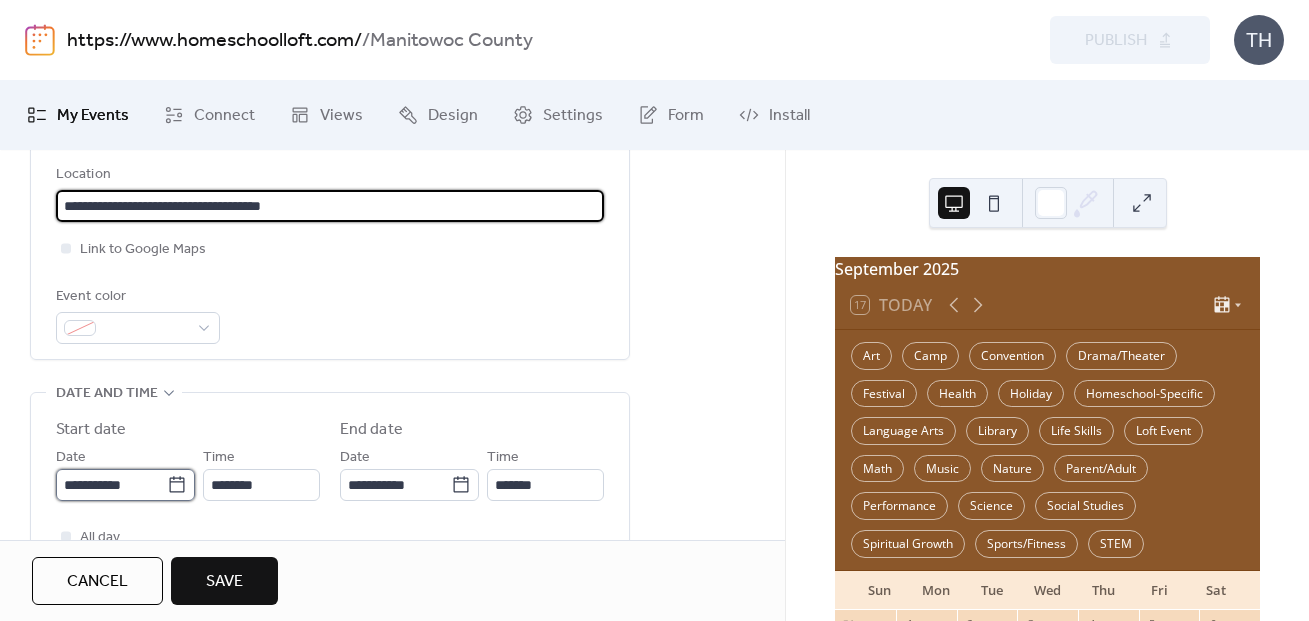 type 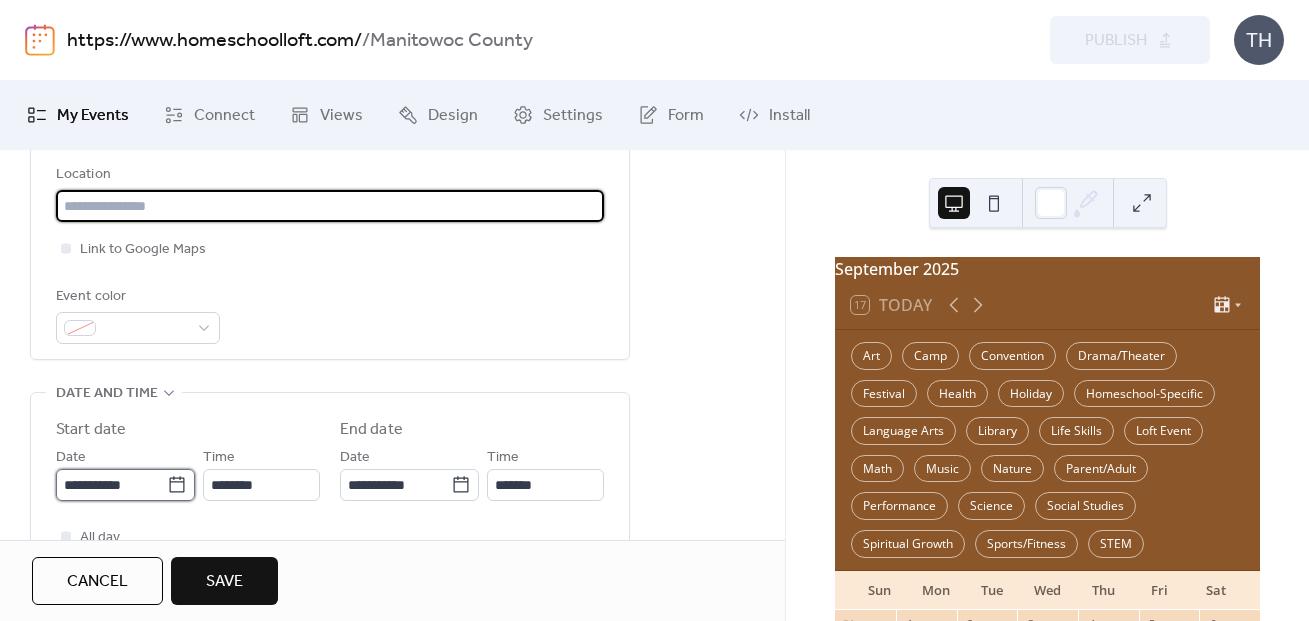 click on "**********" at bounding box center [111, 485] 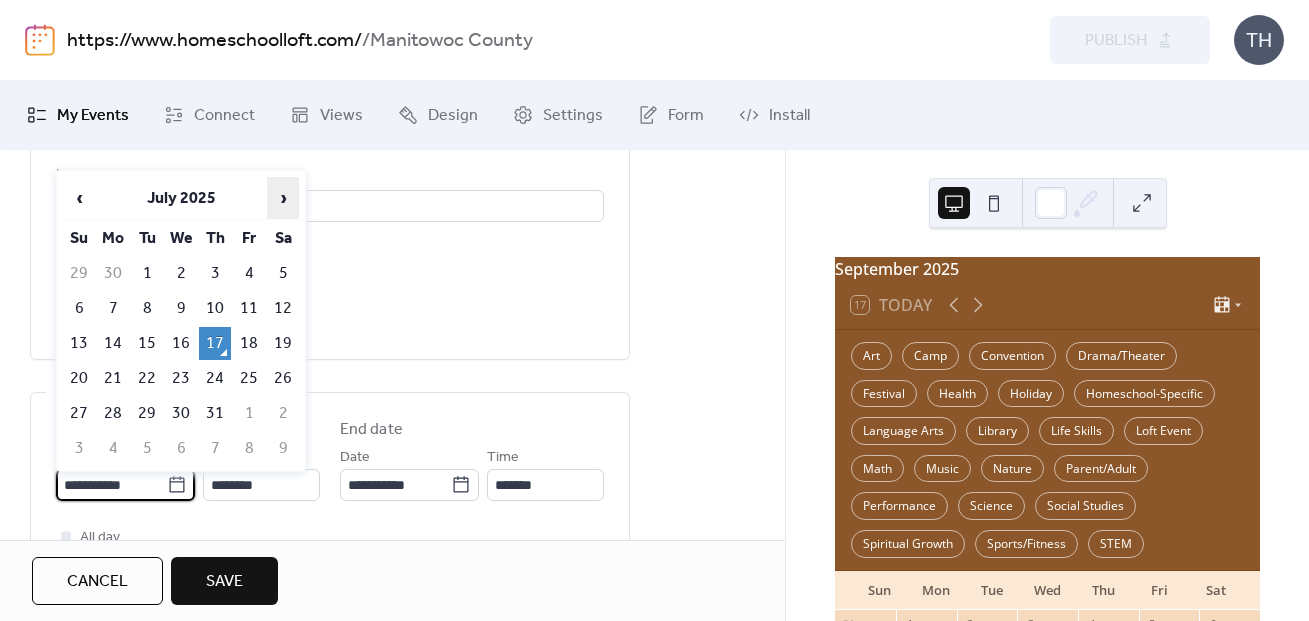 click on "›" at bounding box center [283, 198] 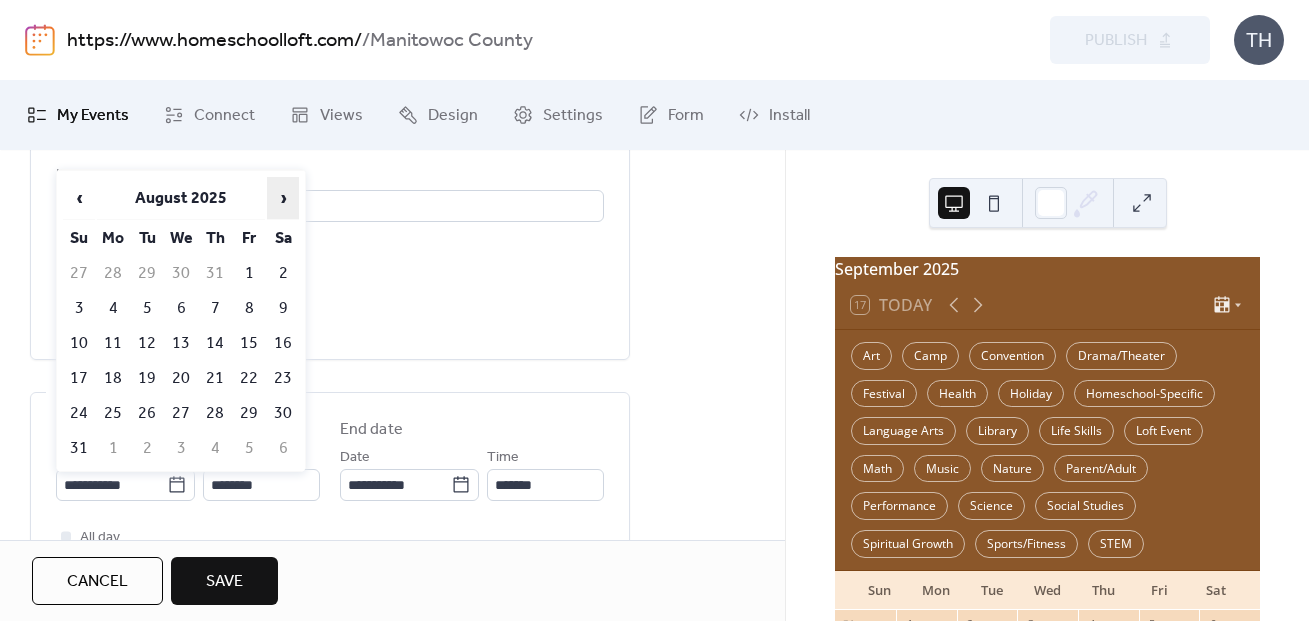 click on "›" at bounding box center (283, 198) 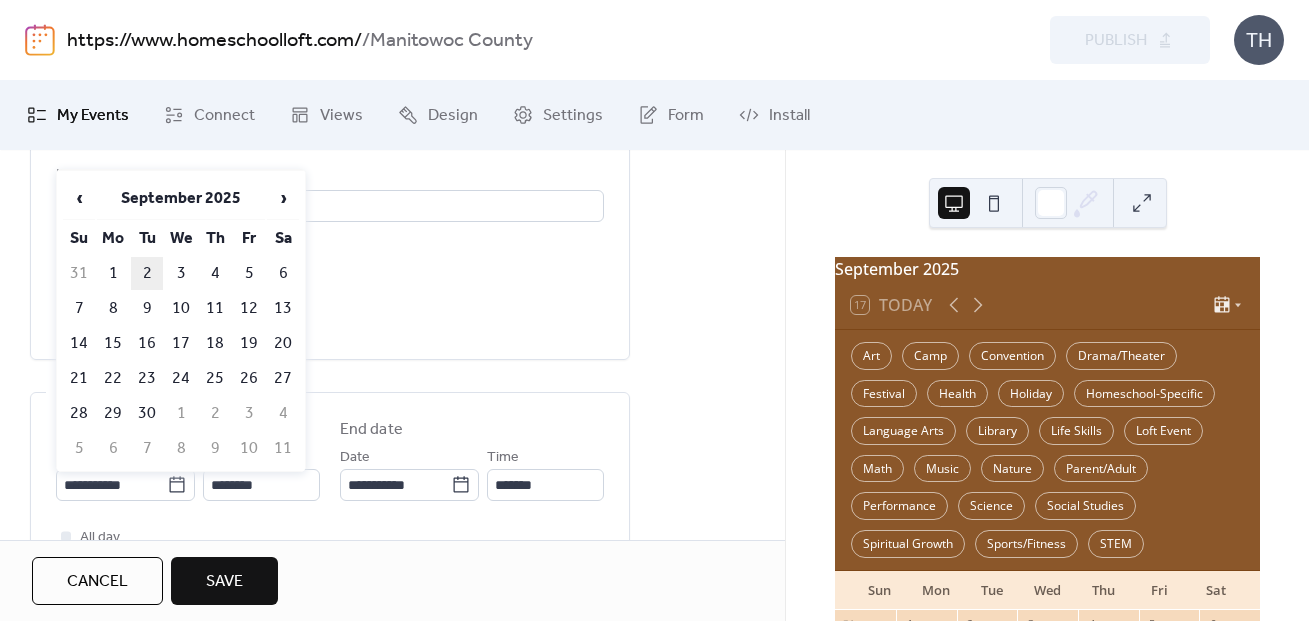 click on "2" at bounding box center [147, 273] 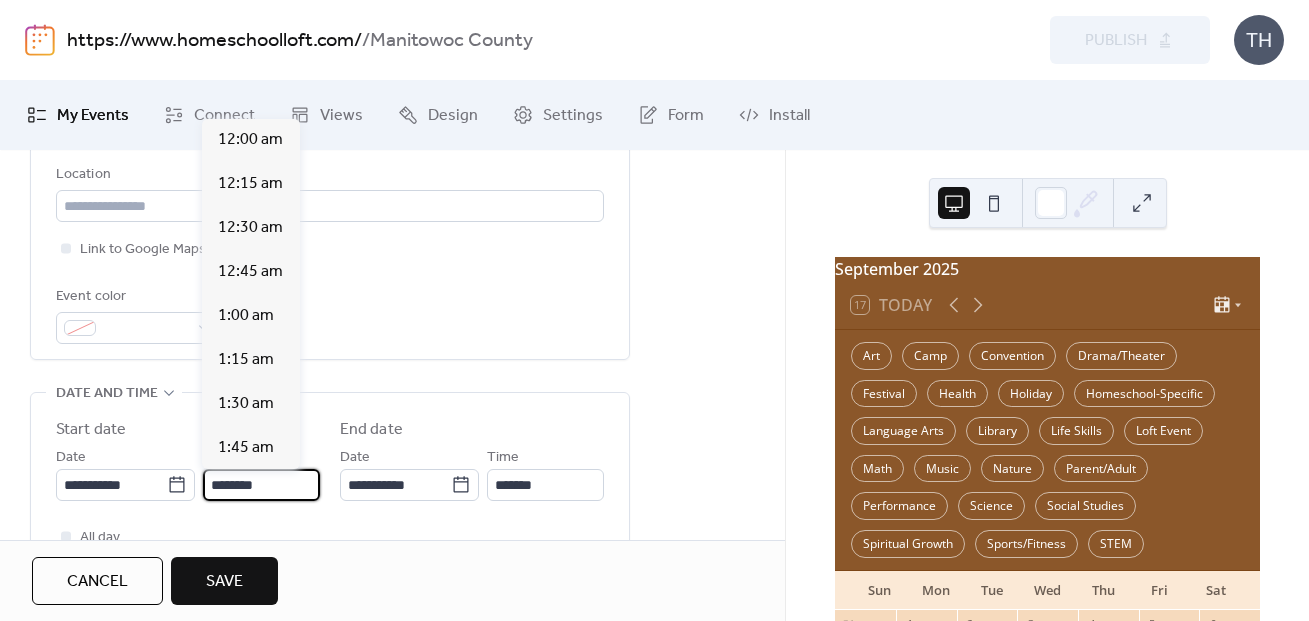 click on "********" at bounding box center (261, 485) 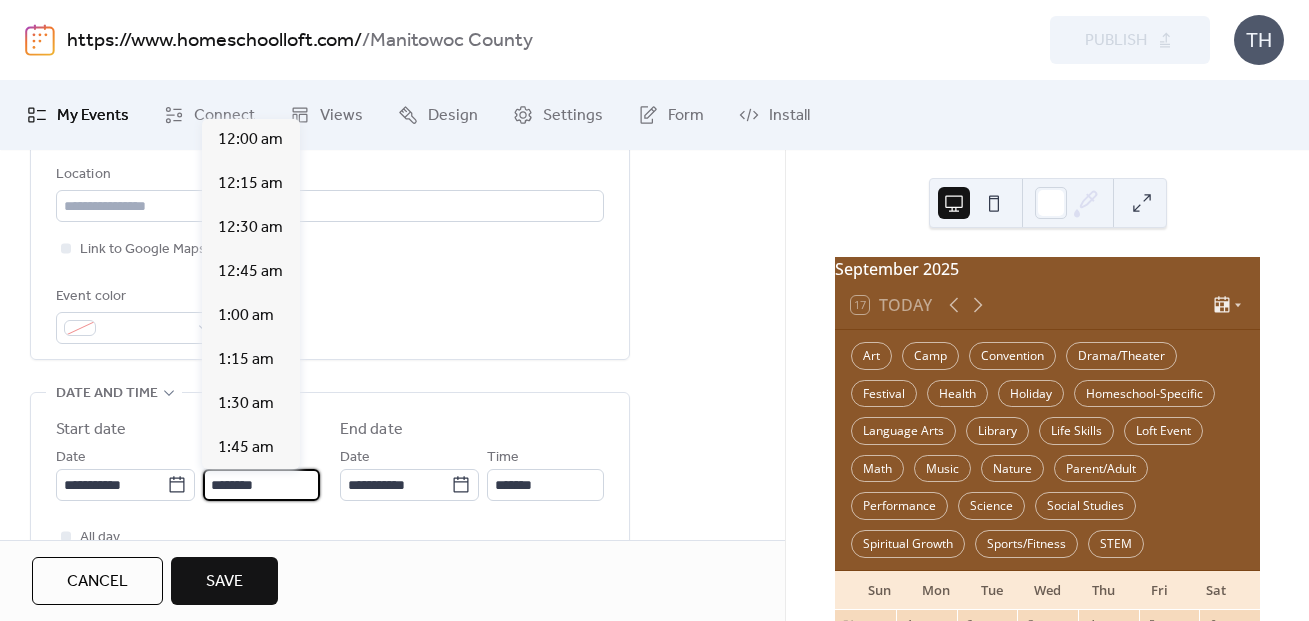 scroll, scrollTop: 2184, scrollLeft: 0, axis: vertical 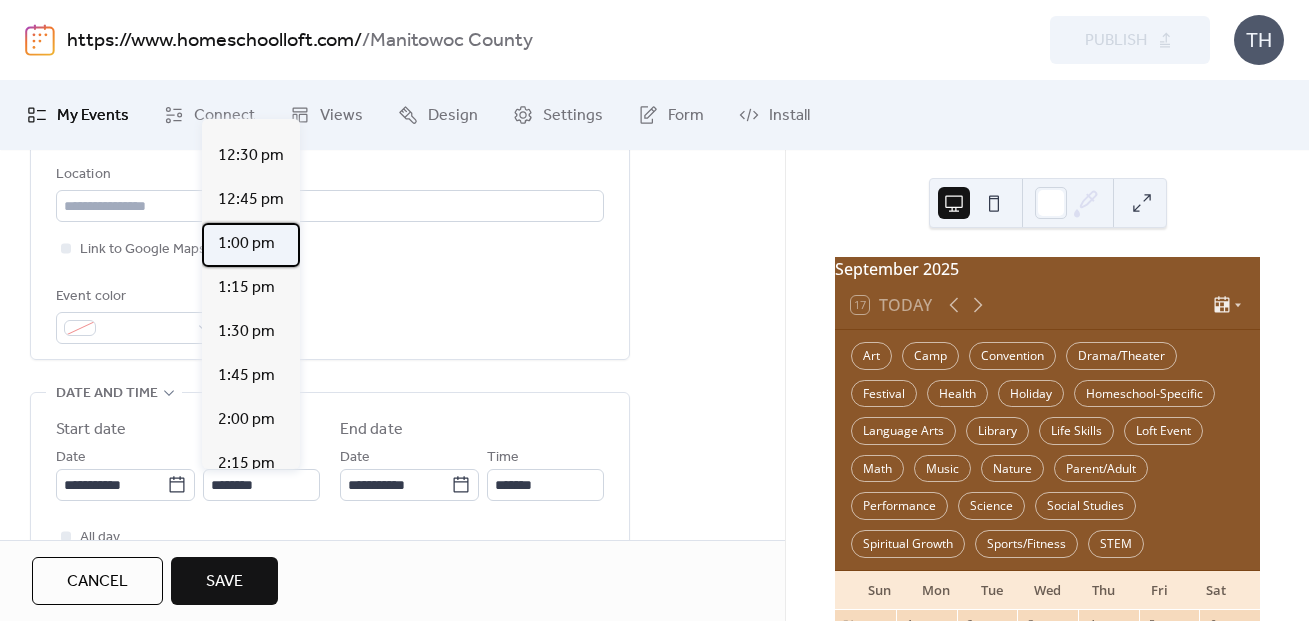click on "1:00 pm" at bounding box center (251, 245) 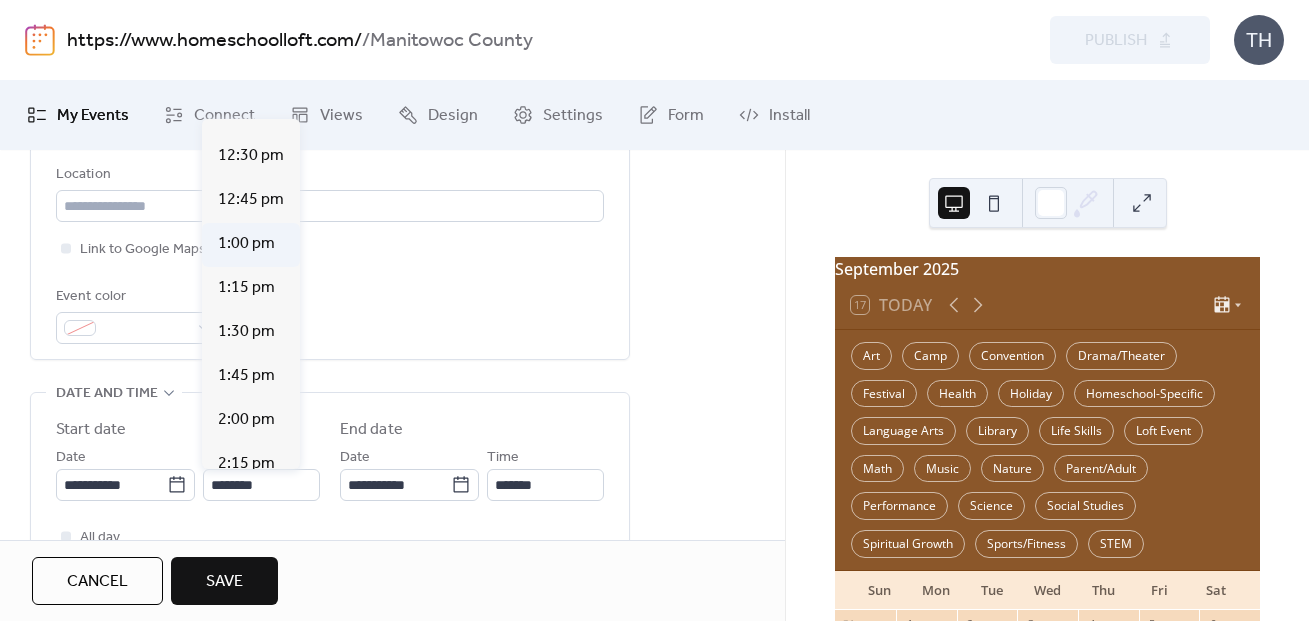 type on "*******" 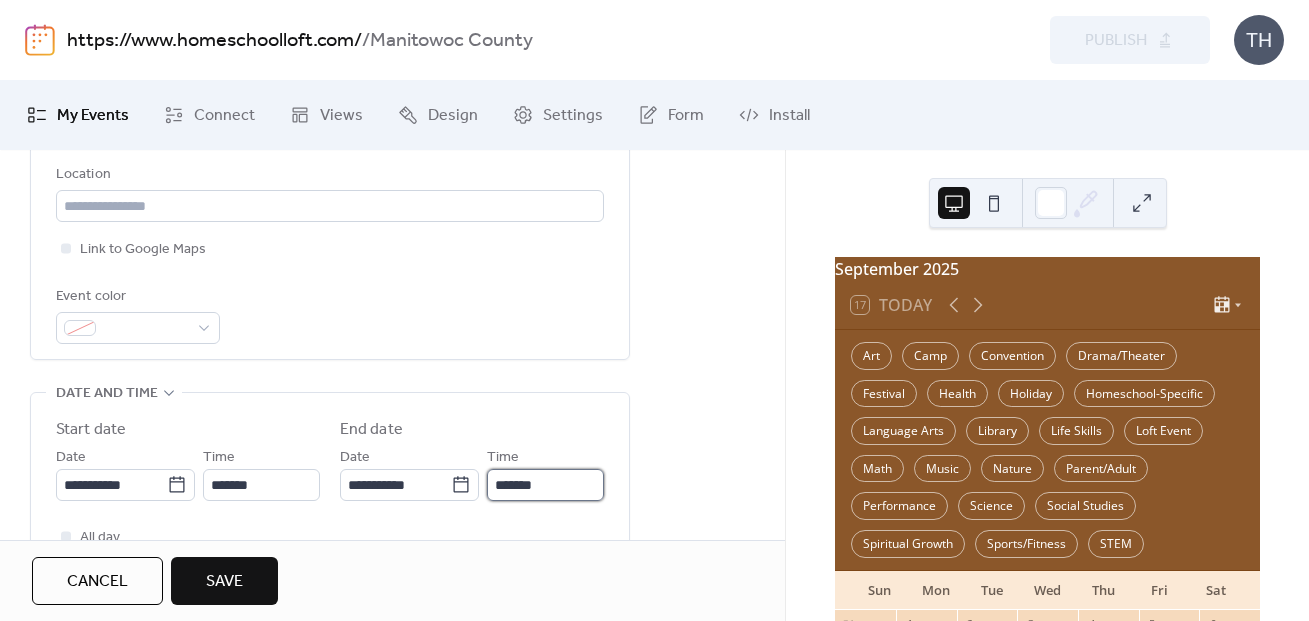 click on "*******" at bounding box center (545, 485) 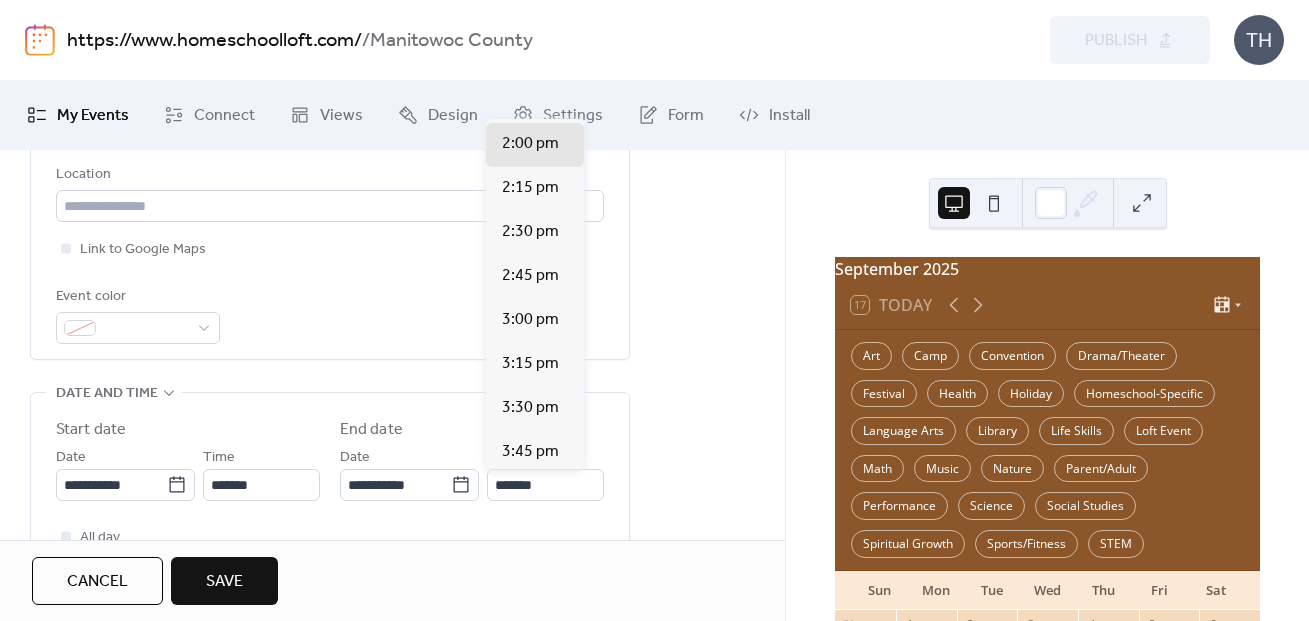 scroll, scrollTop: 159, scrollLeft: 0, axis: vertical 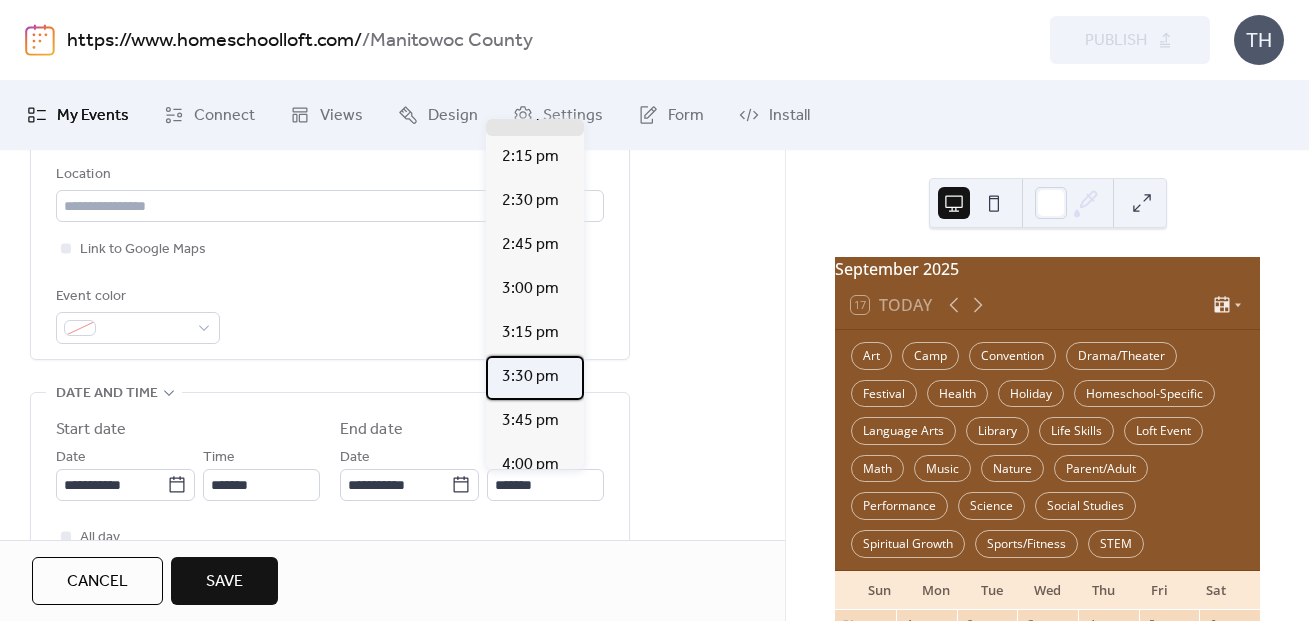 click on "3:30 pm" at bounding box center [535, 378] 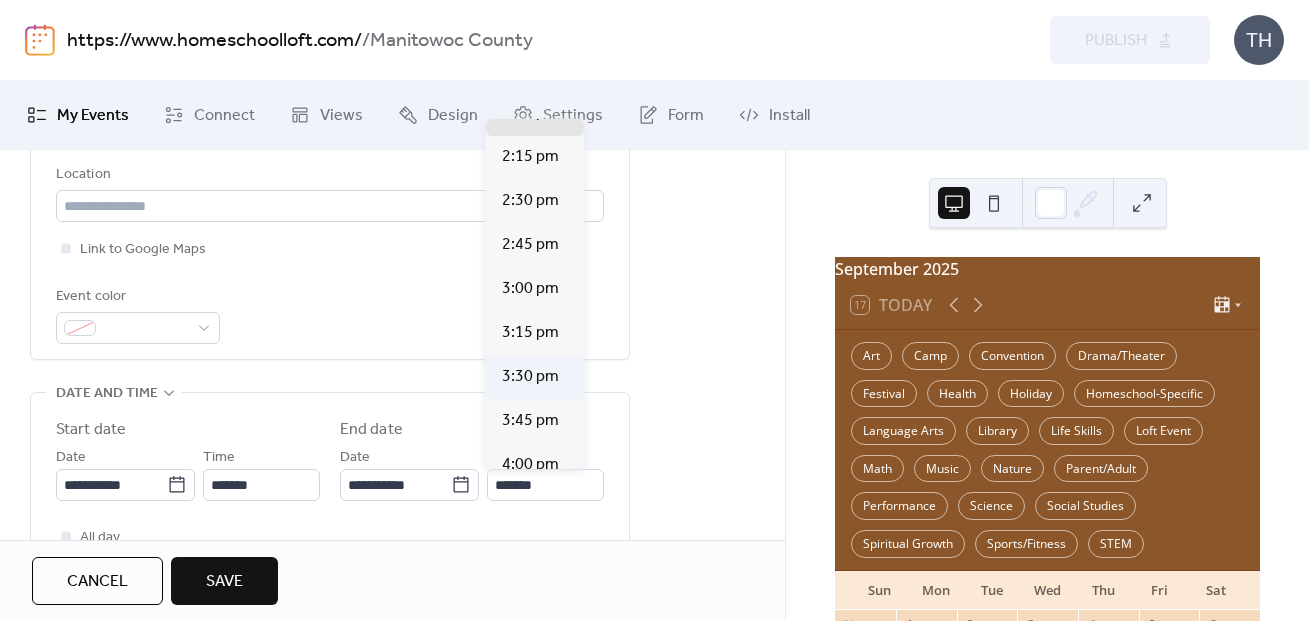 type on "*******" 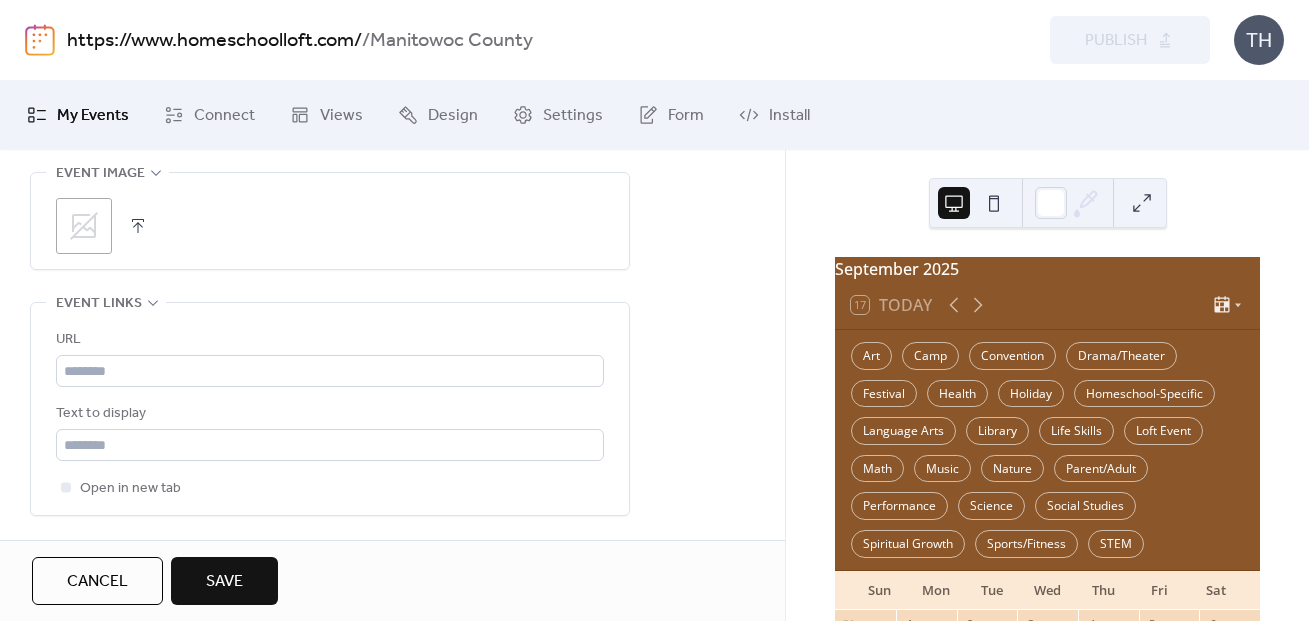 scroll, scrollTop: 1048, scrollLeft: 0, axis: vertical 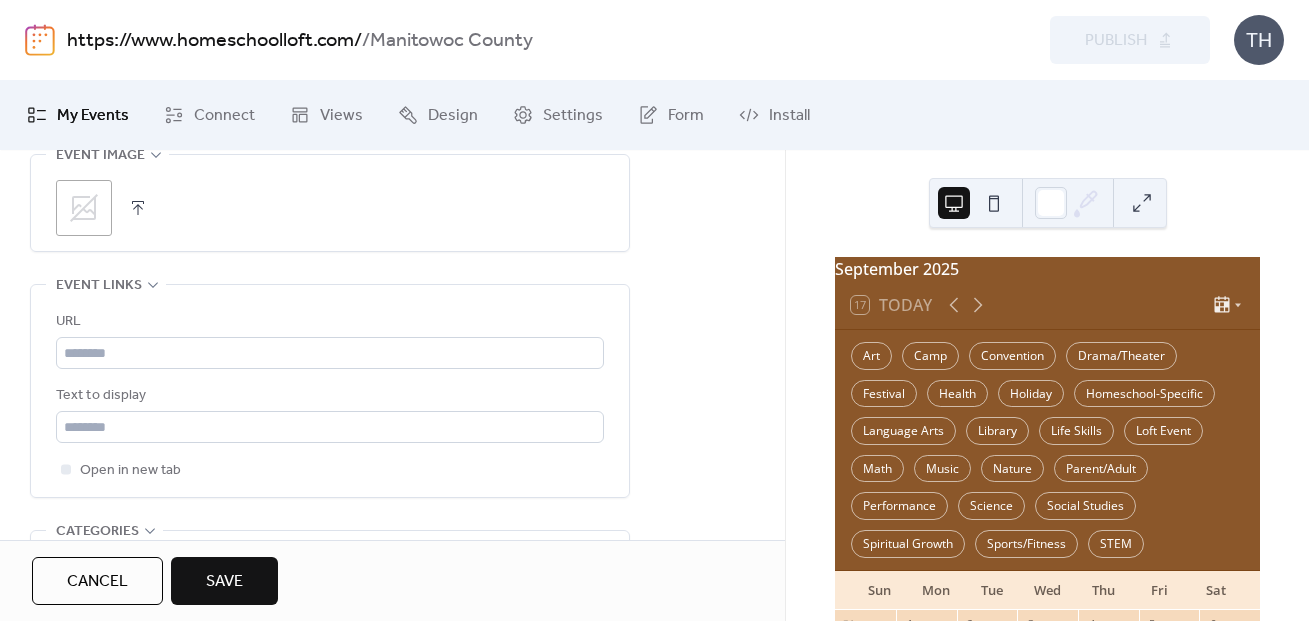 click on ";" at bounding box center [330, 208] 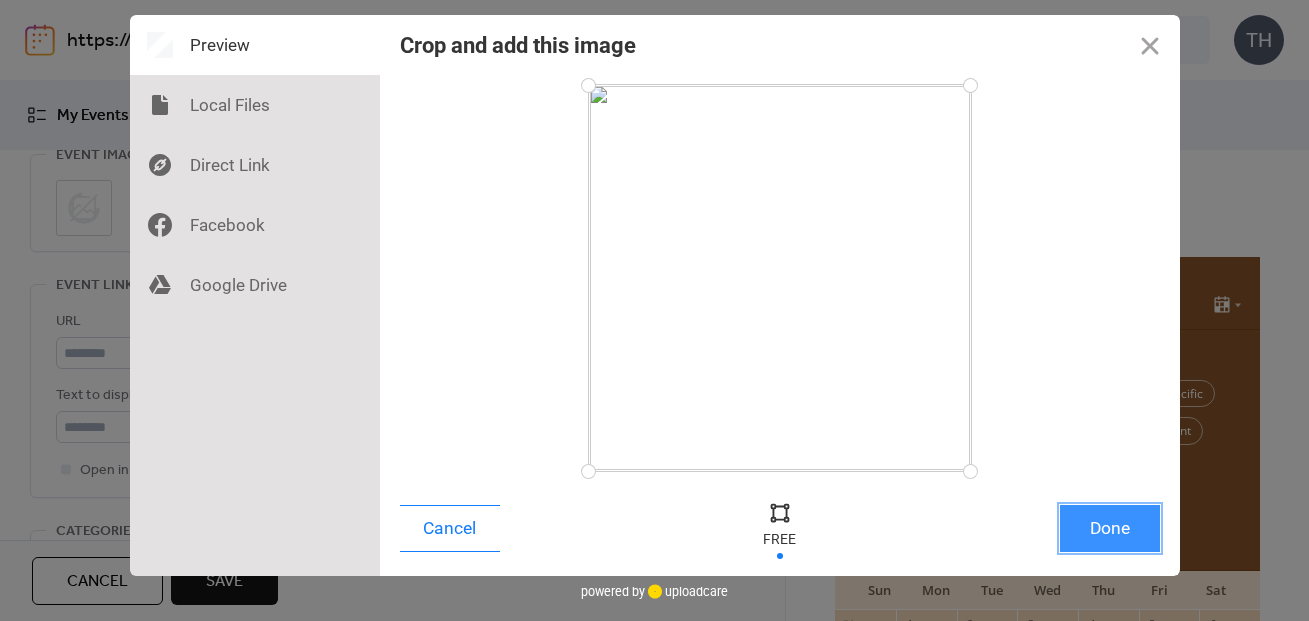 click on "Done" at bounding box center [1110, 528] 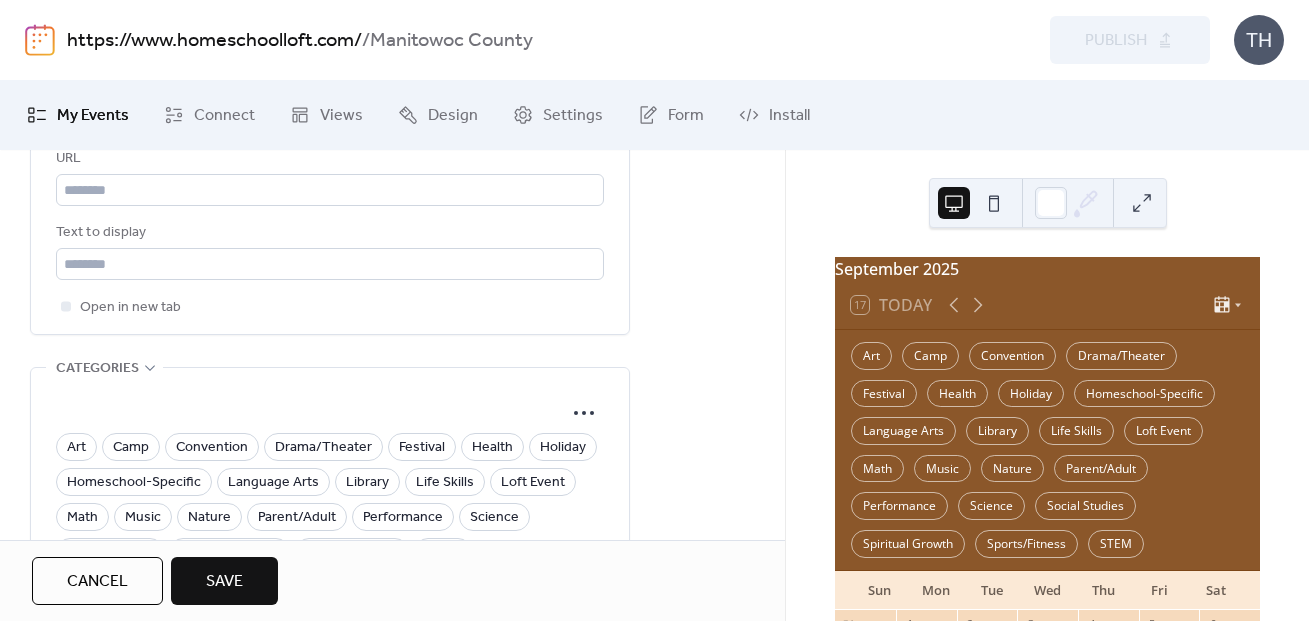 scroll, scrollTop: 1417, scrollLeft: 0, axis: vertical 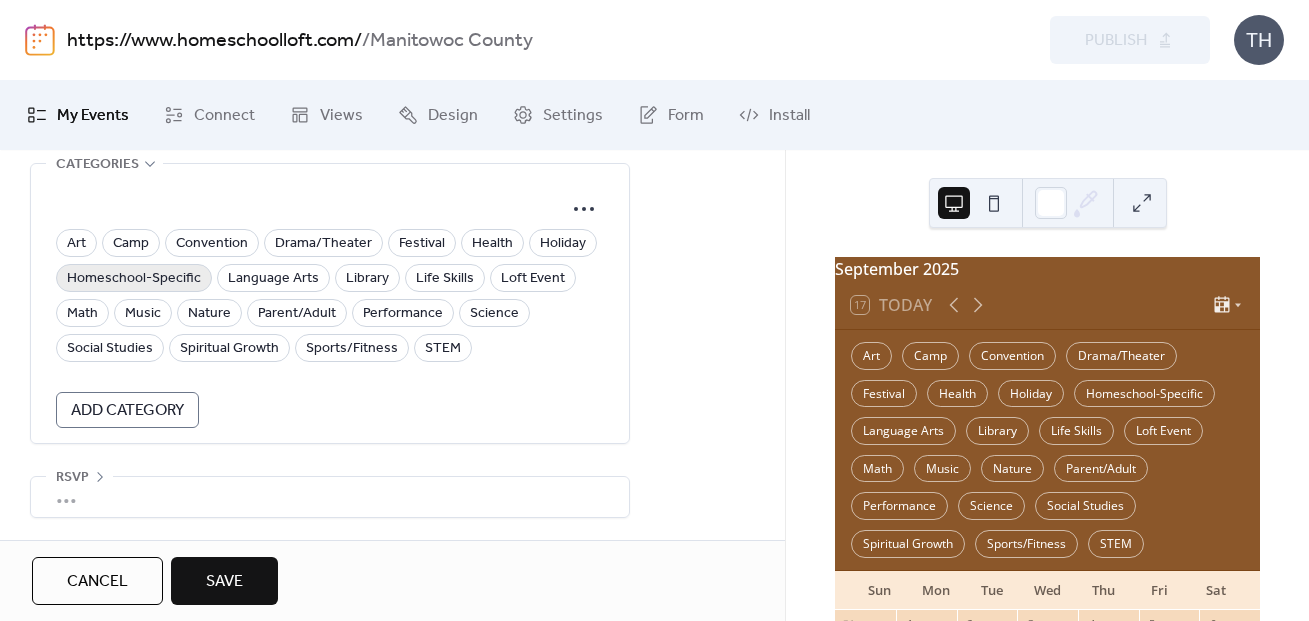 click on "Homeschool-Specific" at bounding box center [134, 279] 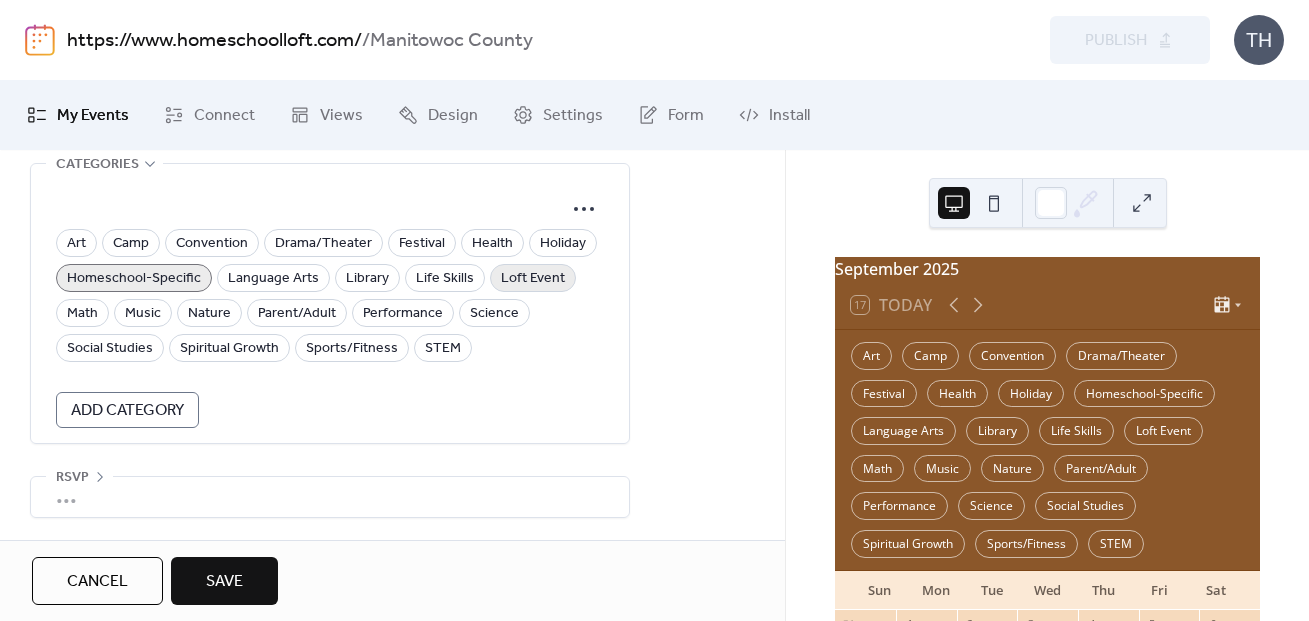 click on "Loft Event" at bounding box center [533, 279] 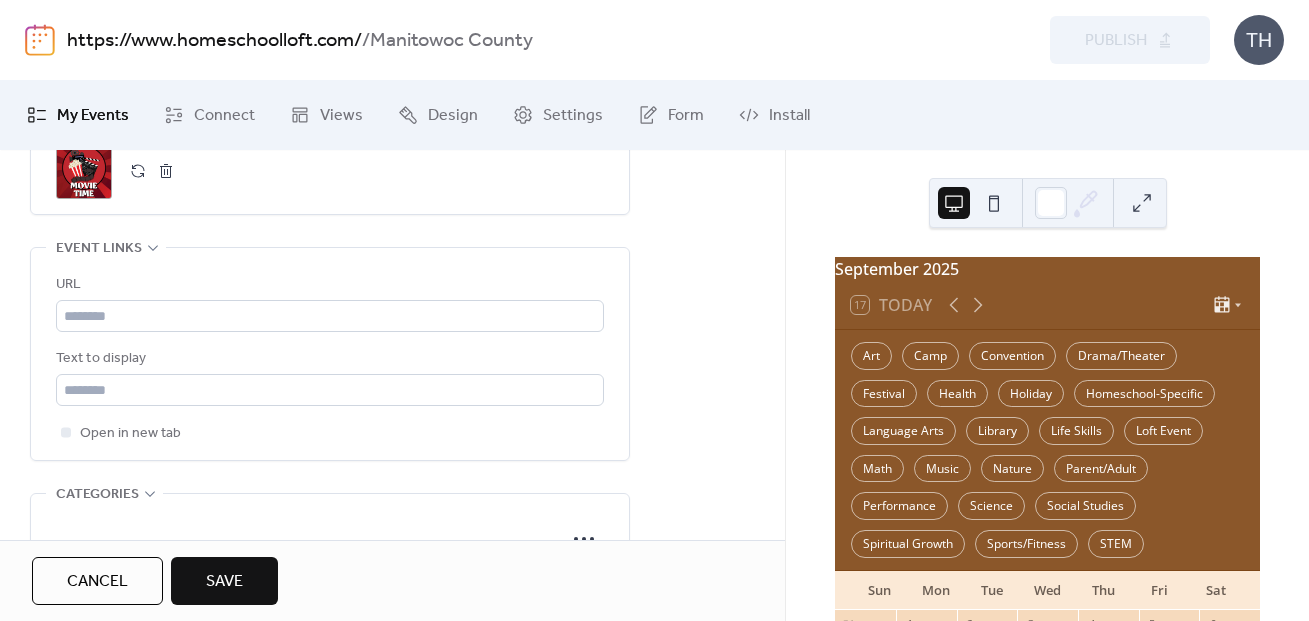 scroll, scrollTop: 1067, scrollLeft: 0, axis: vertical 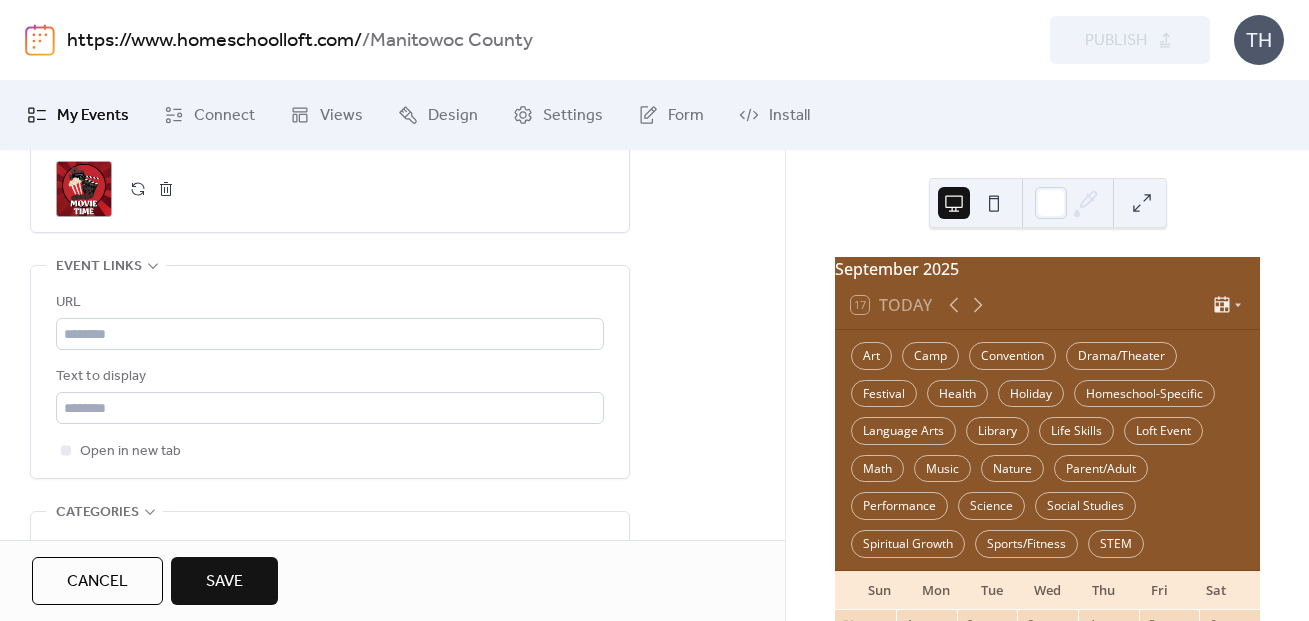 click on "Text to display" at bounding box center (328, 377) 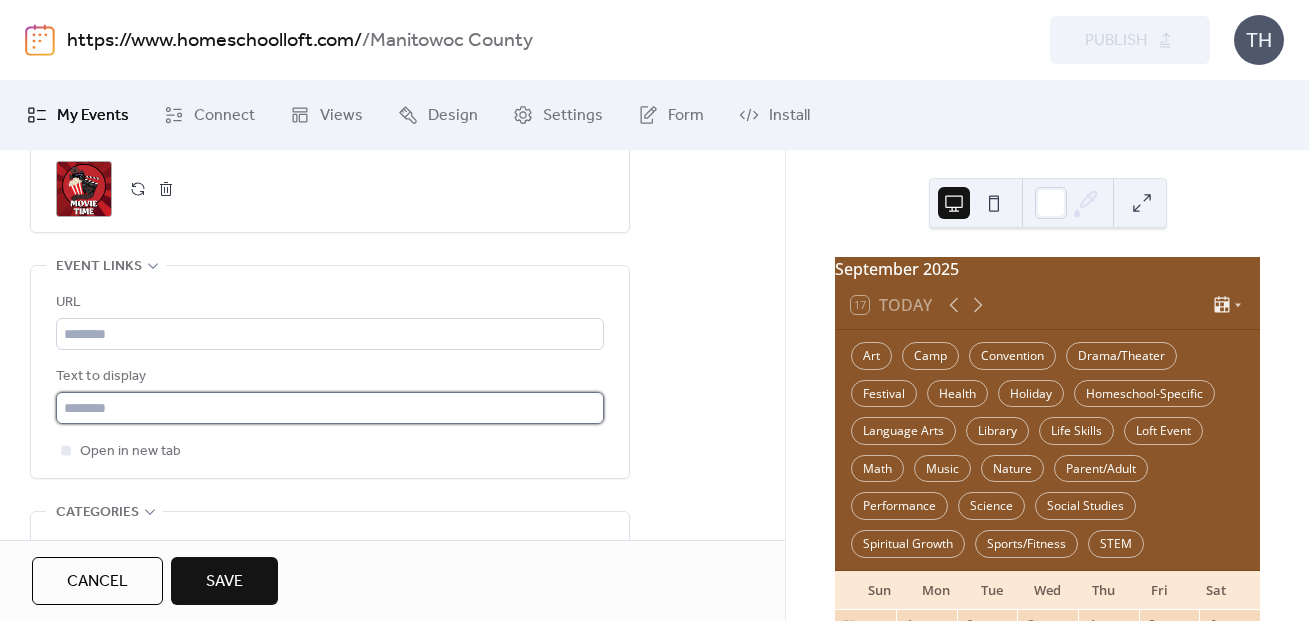 click at bounding box center (330, 408) 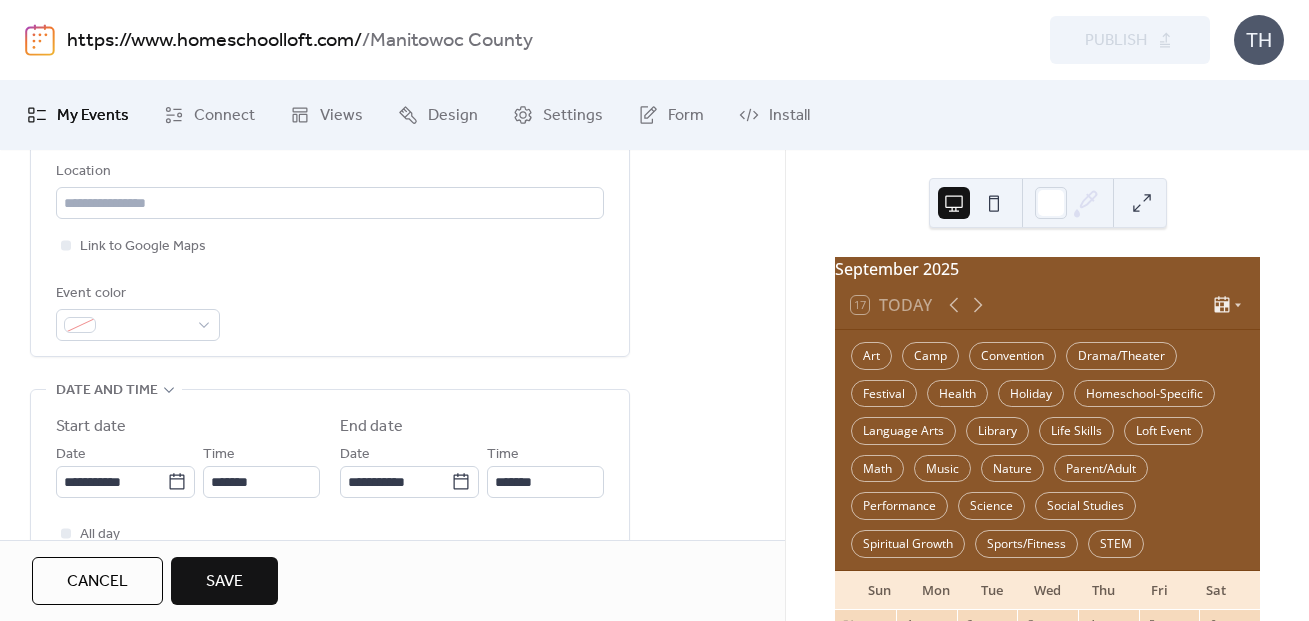 scroll, scrollTop: 375, scrollLeft: 0, axis: vertical 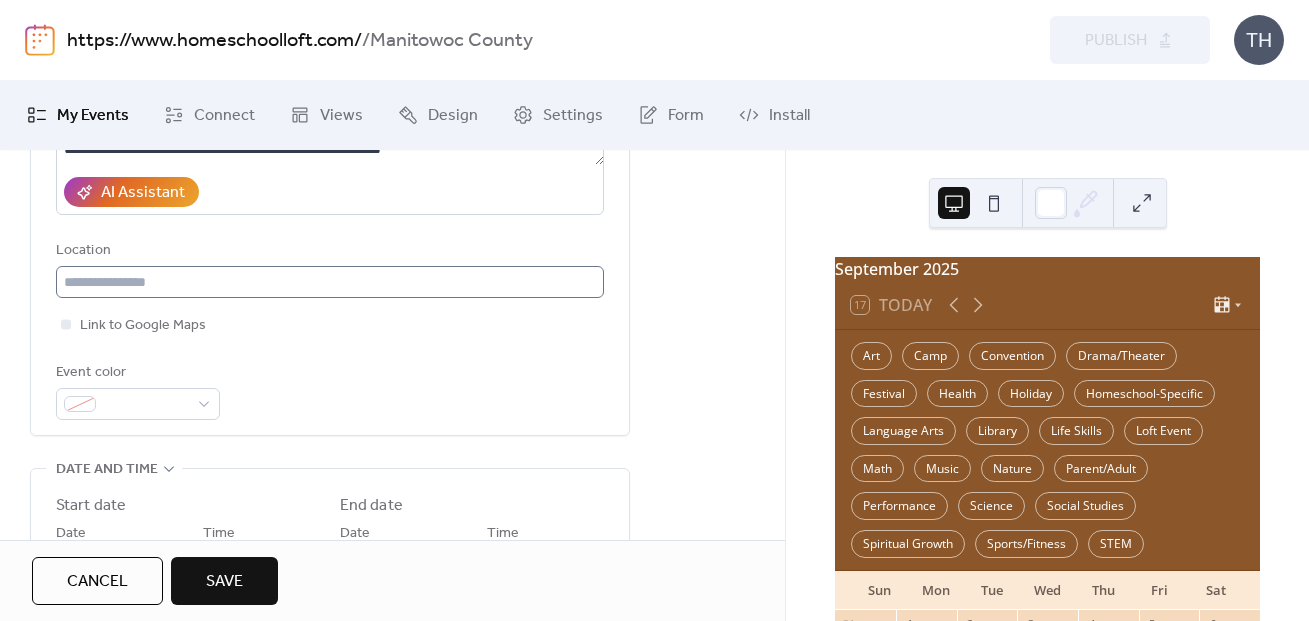 type on "**********" 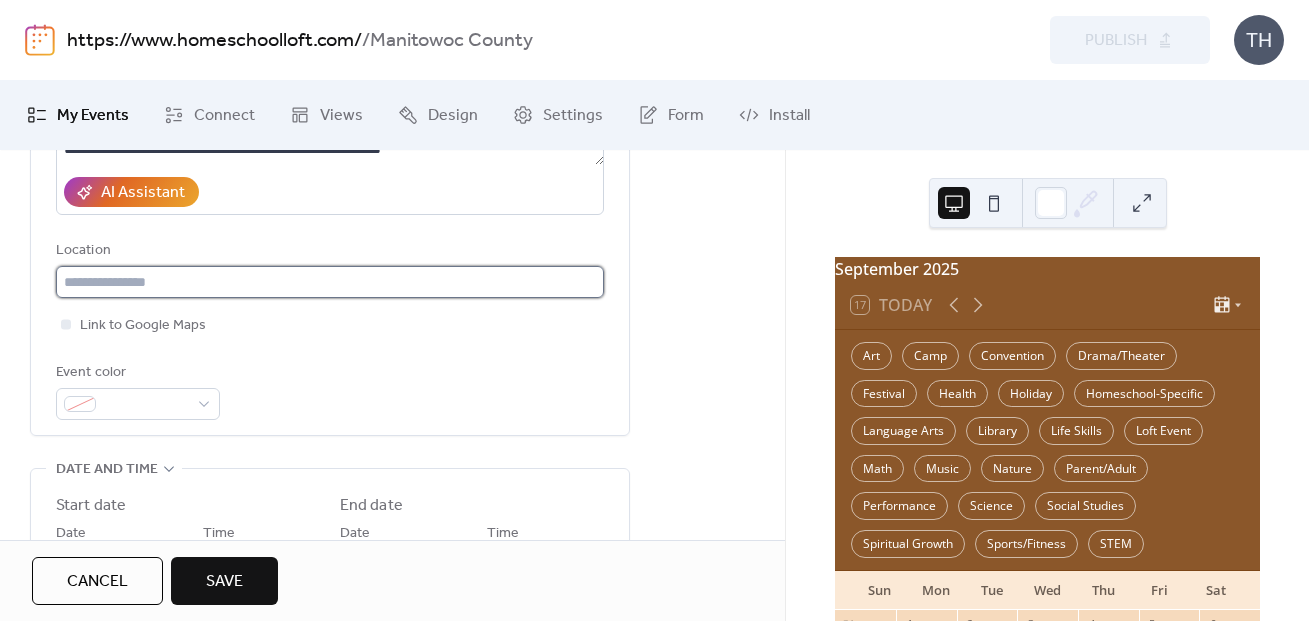 click at bounding box center (330, 282) 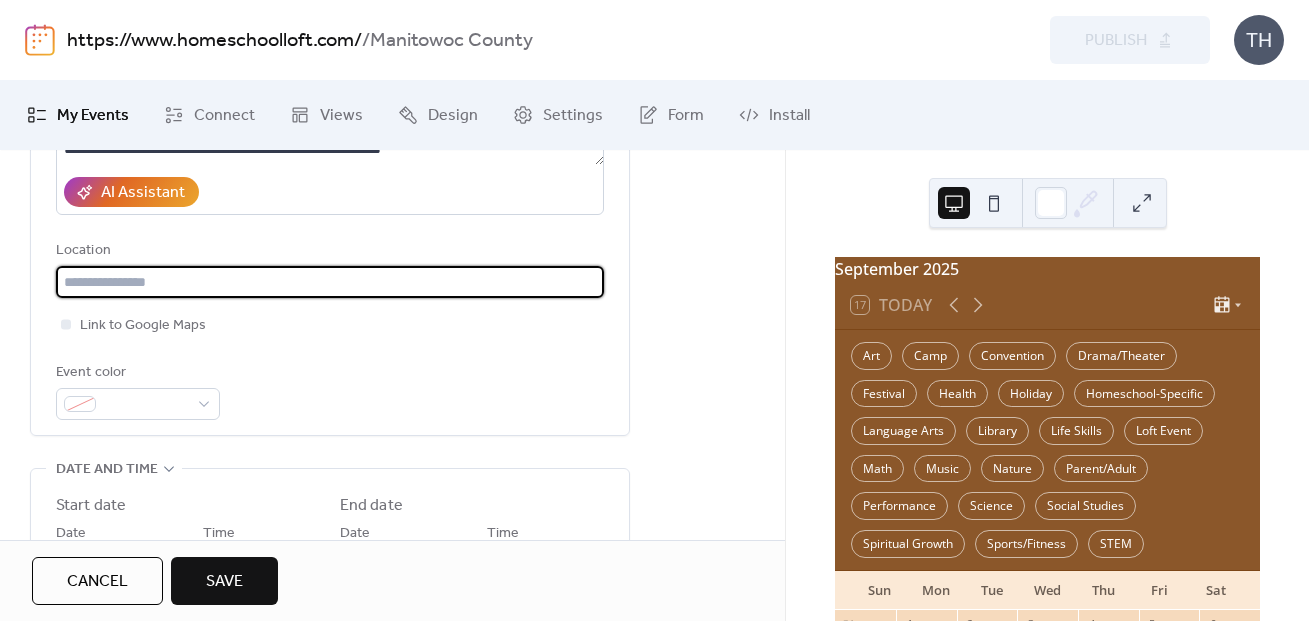 paste on "**********" 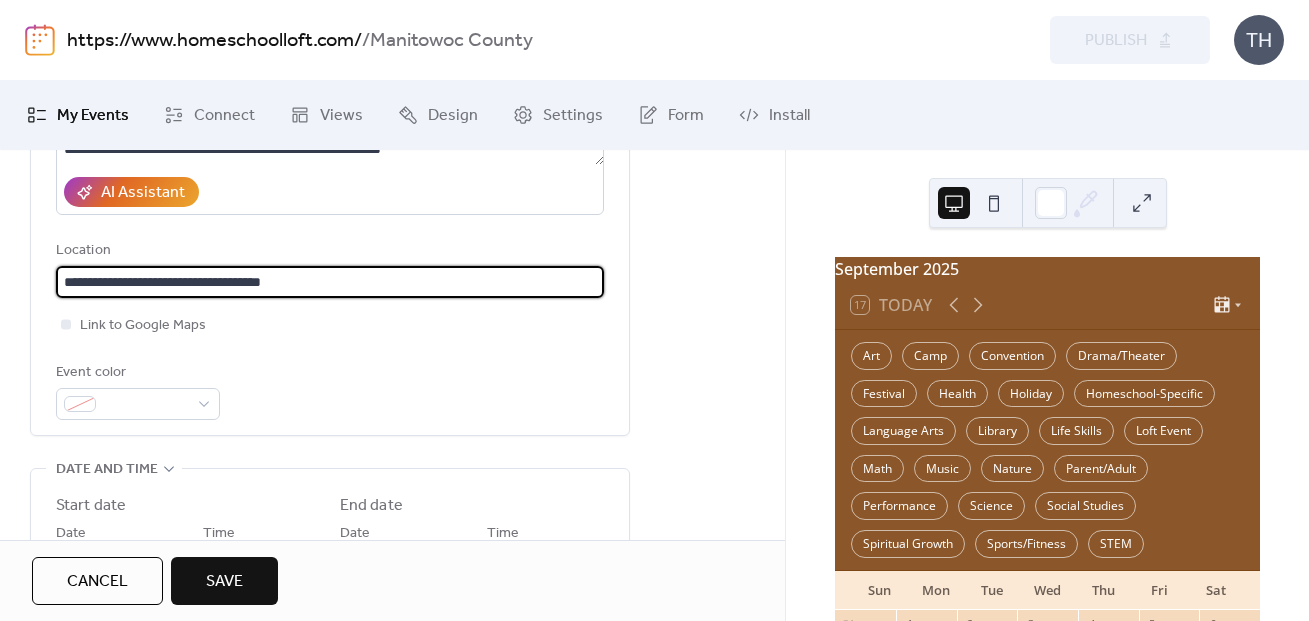 type on "**********" 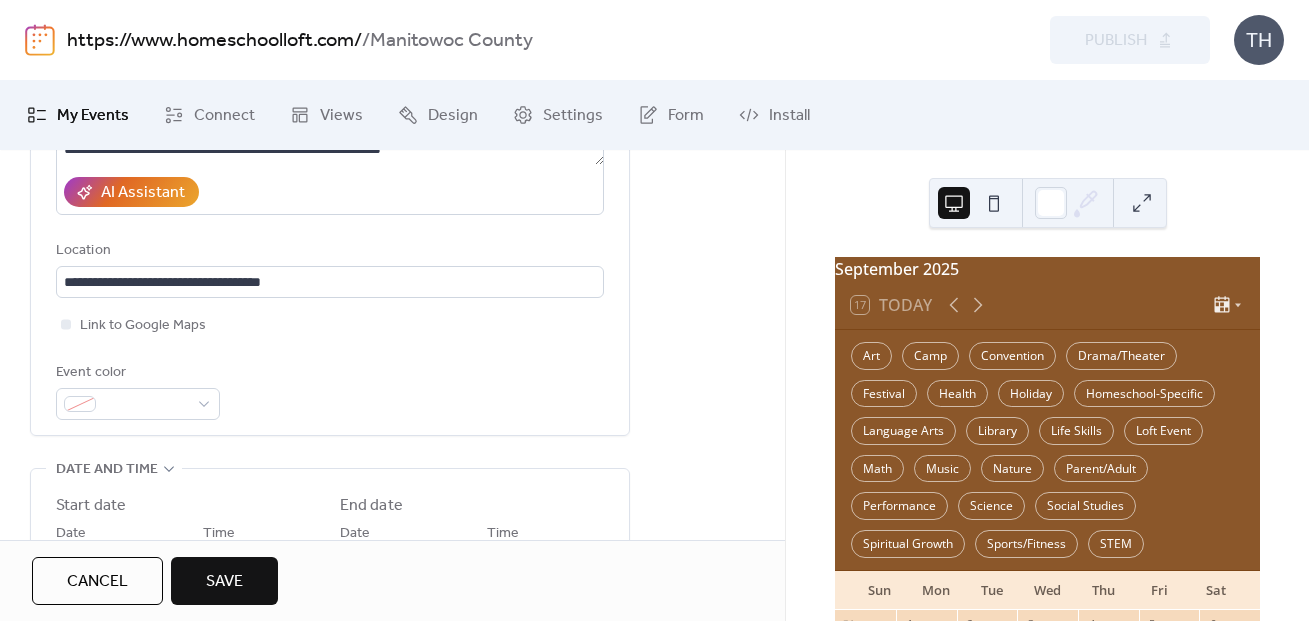 click on "**********" at bounding box center [392, 733] 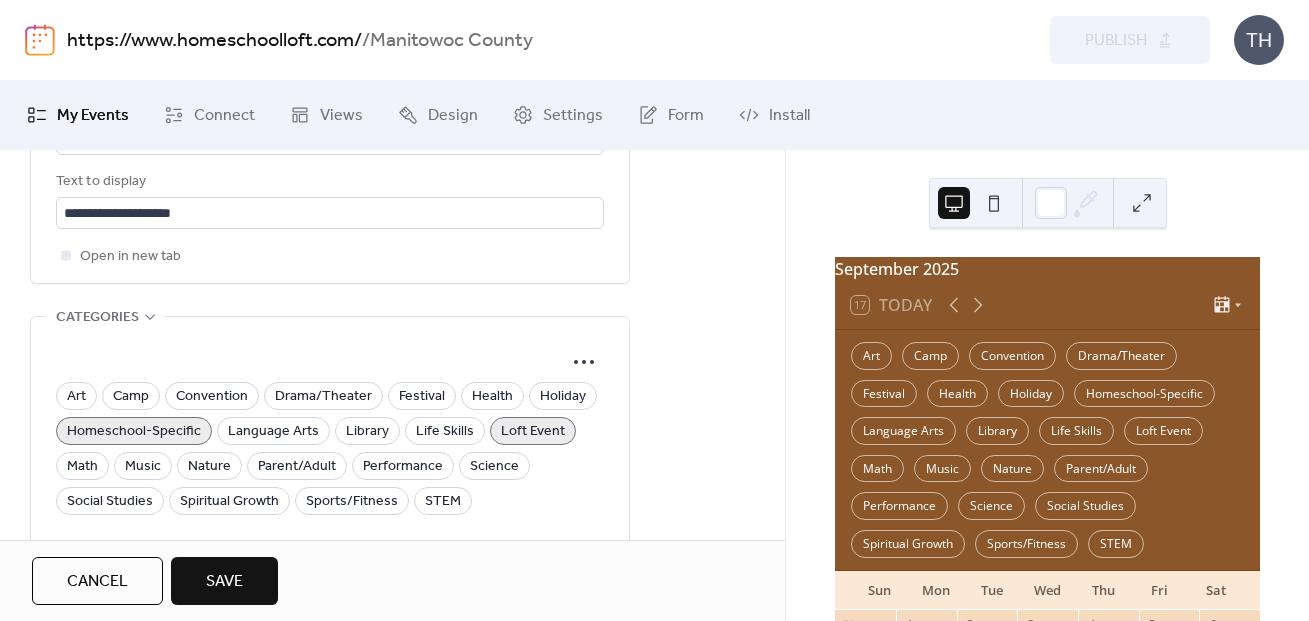 scroll, scrollTop: 1125, scrollLeft: 0, axis: vertical 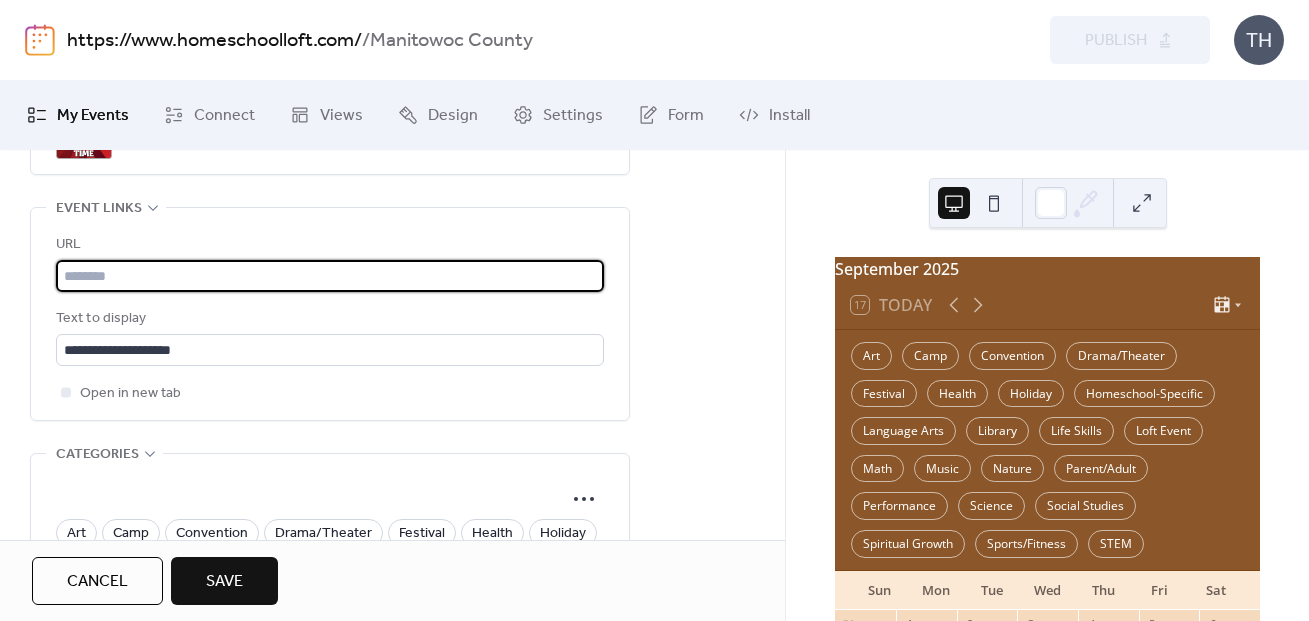 click at bounding box center (330, 276) 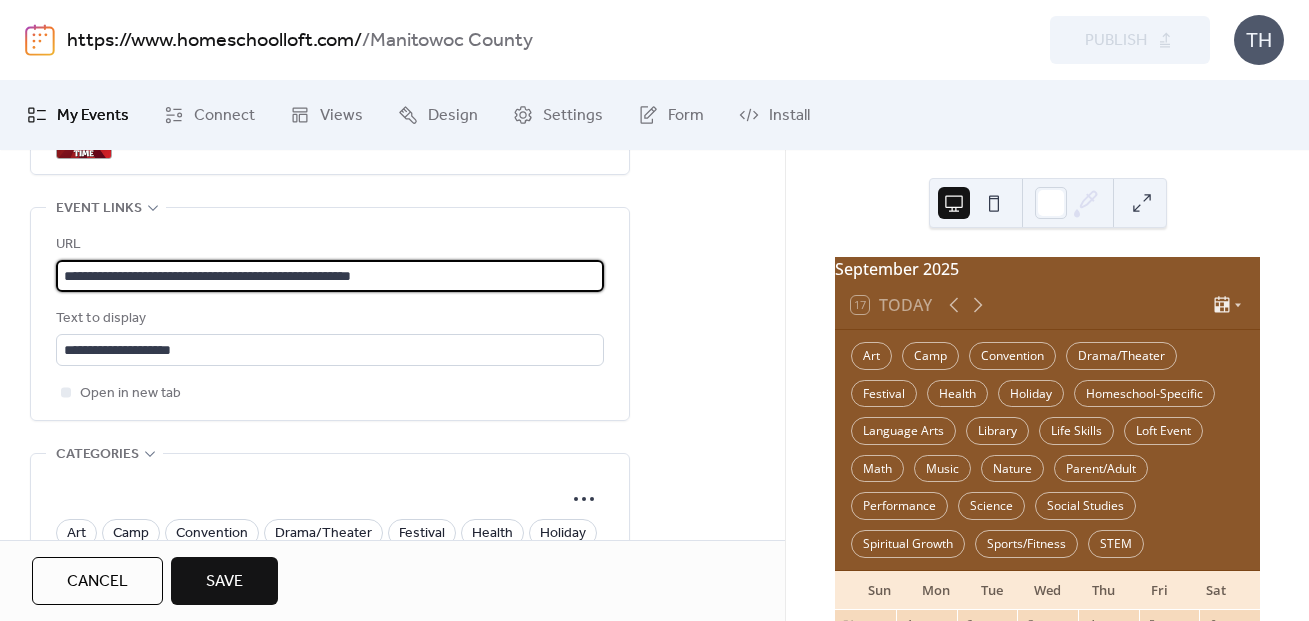 type on "**********" 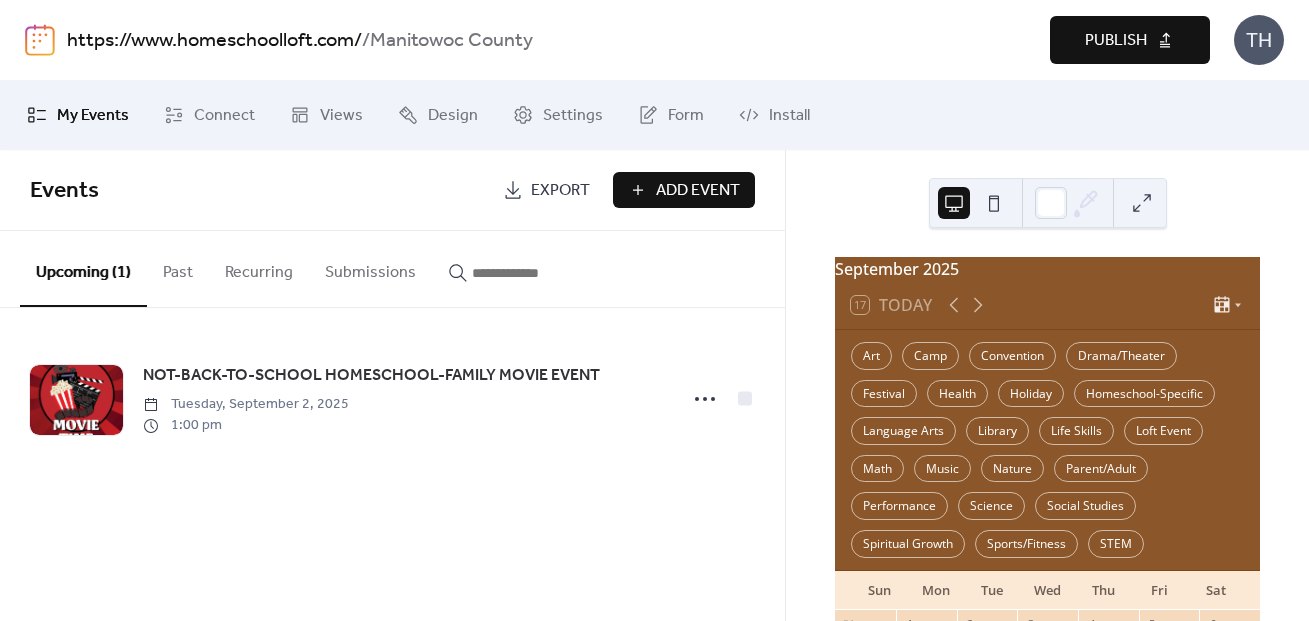 click on "Publish" at bounding box center (1130, 40) 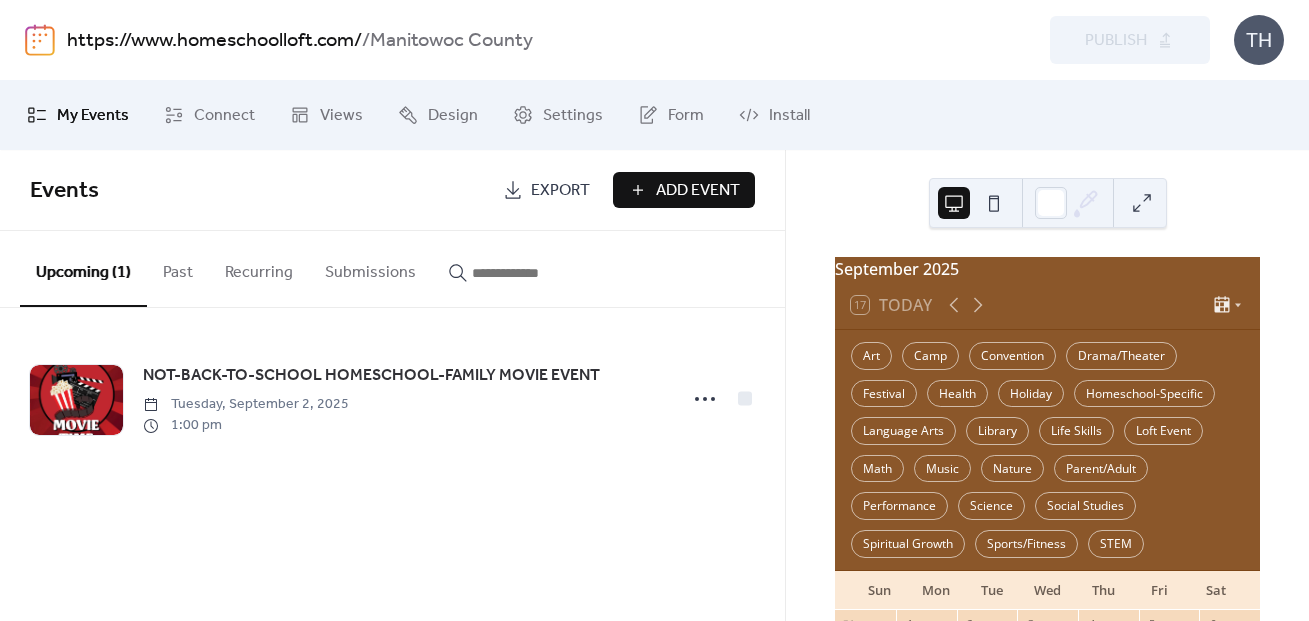 click on "https://www.homeschoolloft.com/" at bounding box center [214, 41] 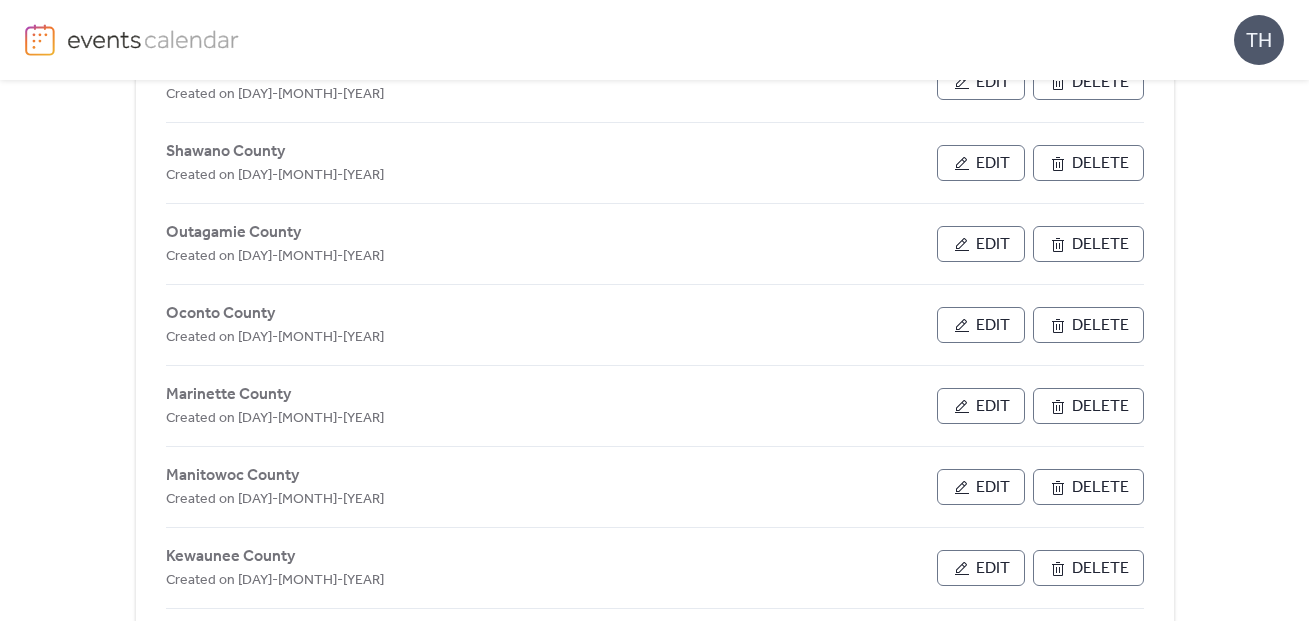 scroll, scrollTop: 447, scrollLeft: 0, axis: vertical 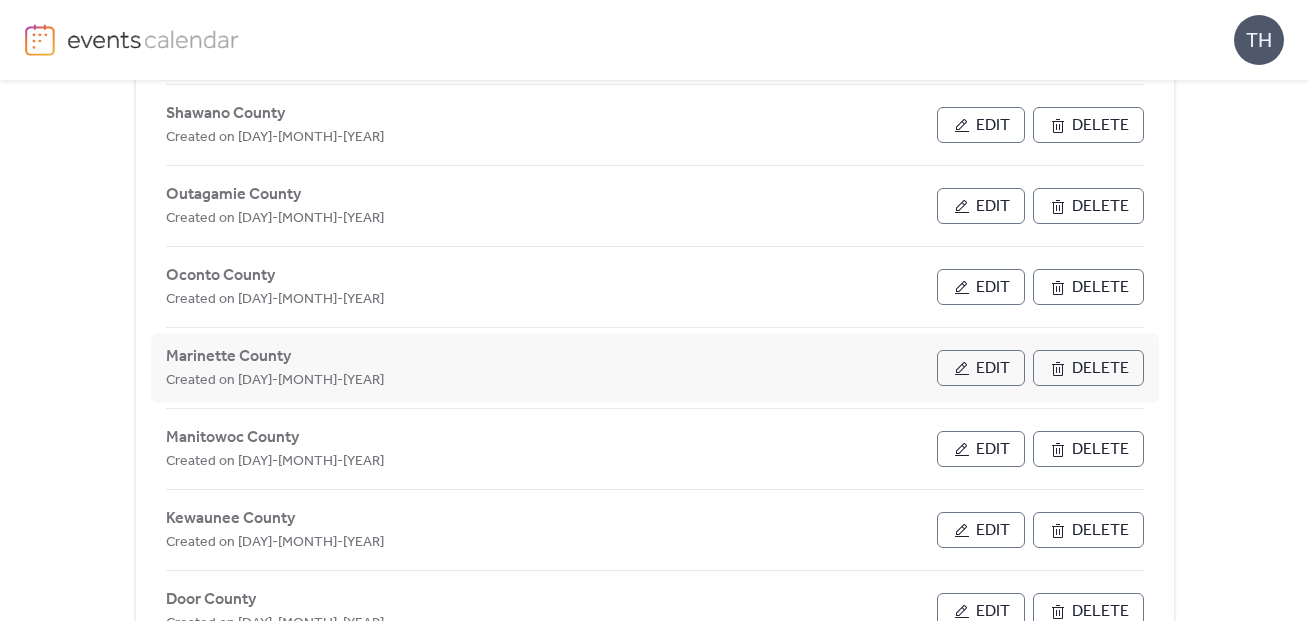 click on "Edit" at bounding box center (981, 368) 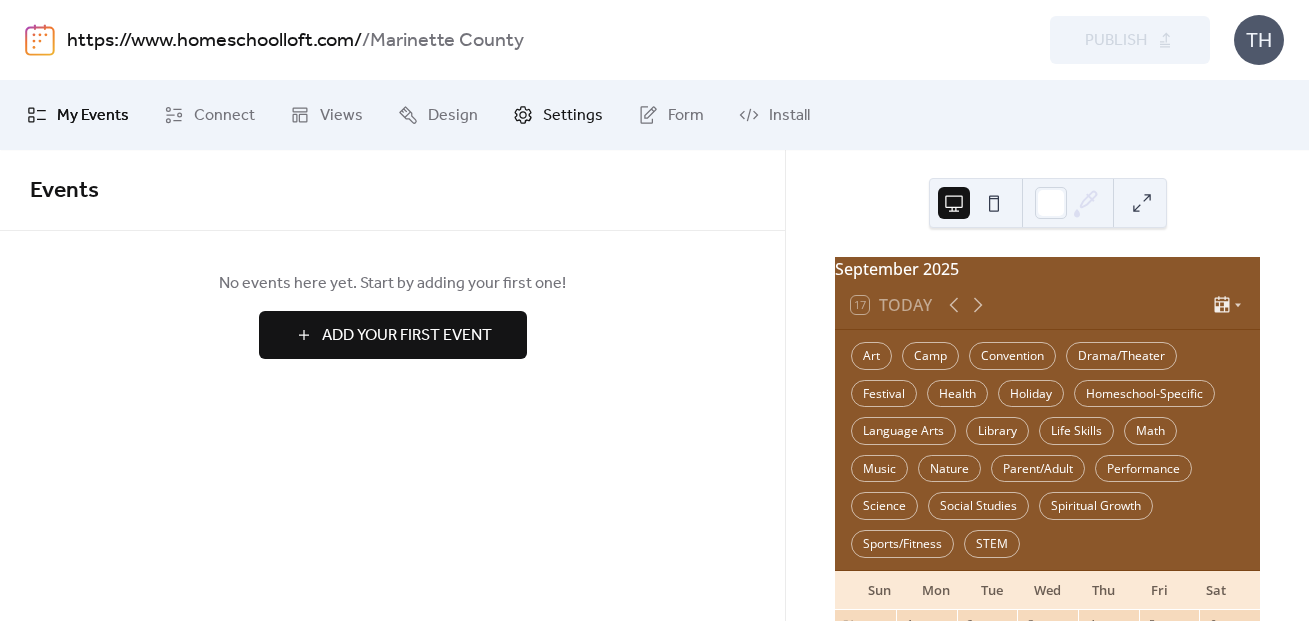 click on "Settings" at bounding box center [558, 115] 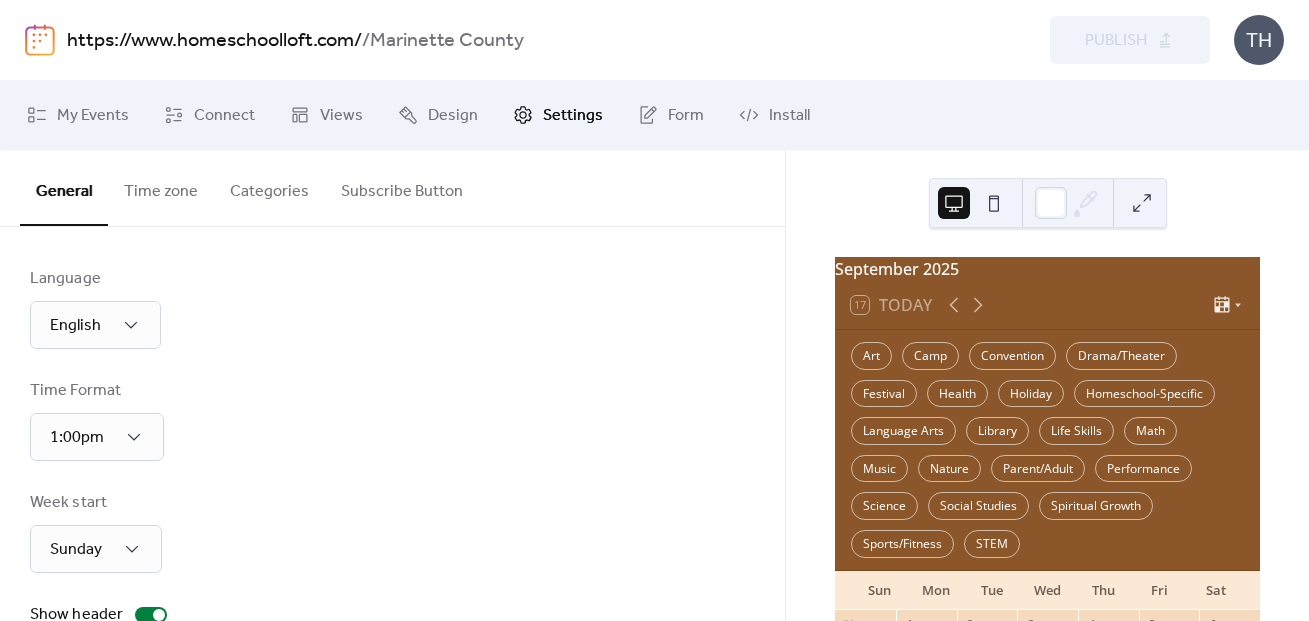 click on "Categories" at bounding box center (269, 187) 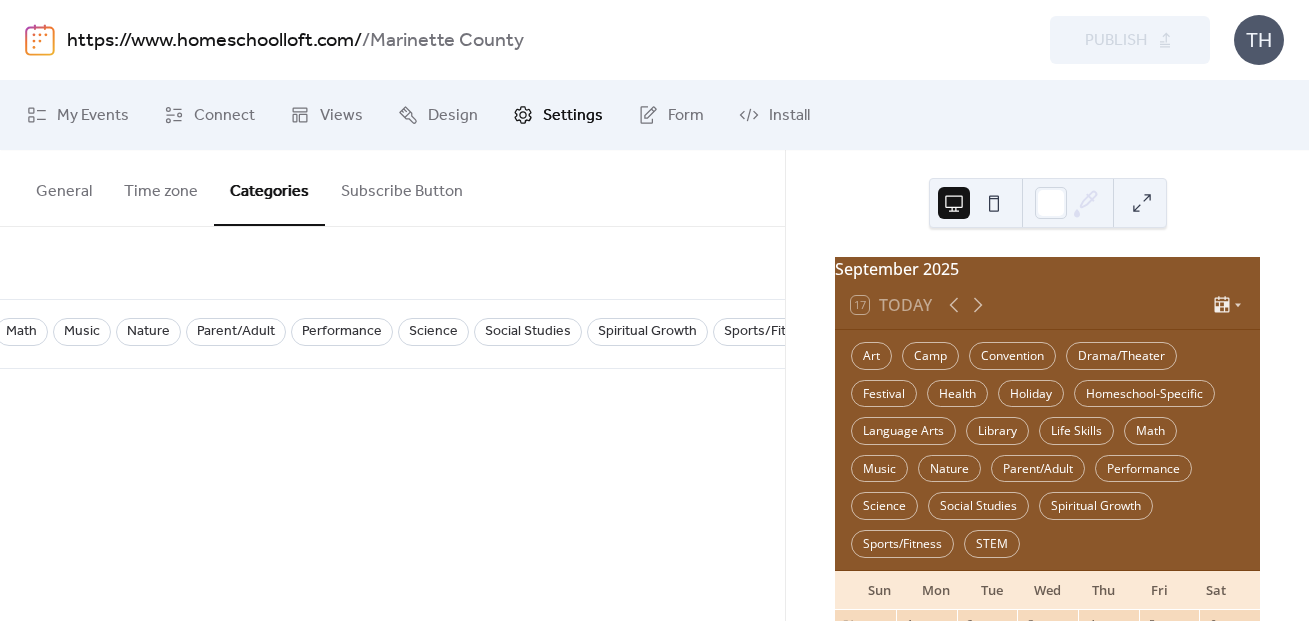scroll, scrollTop: 0, scrollLeft: 1300, axis: horizontal 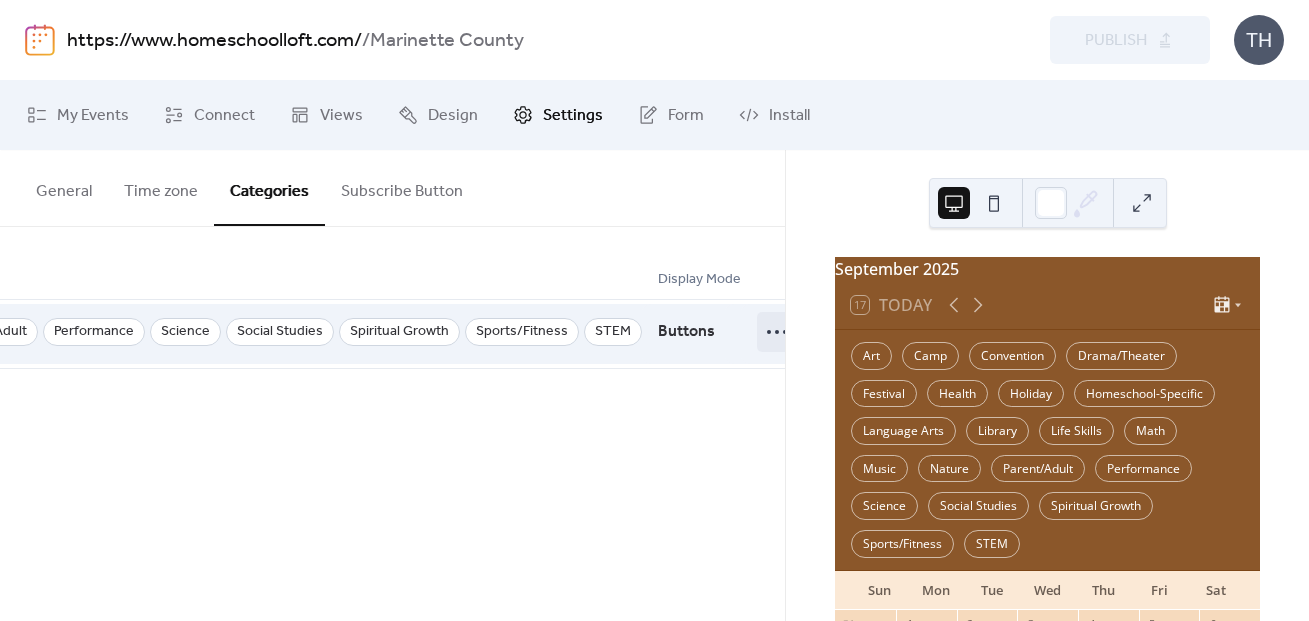 click 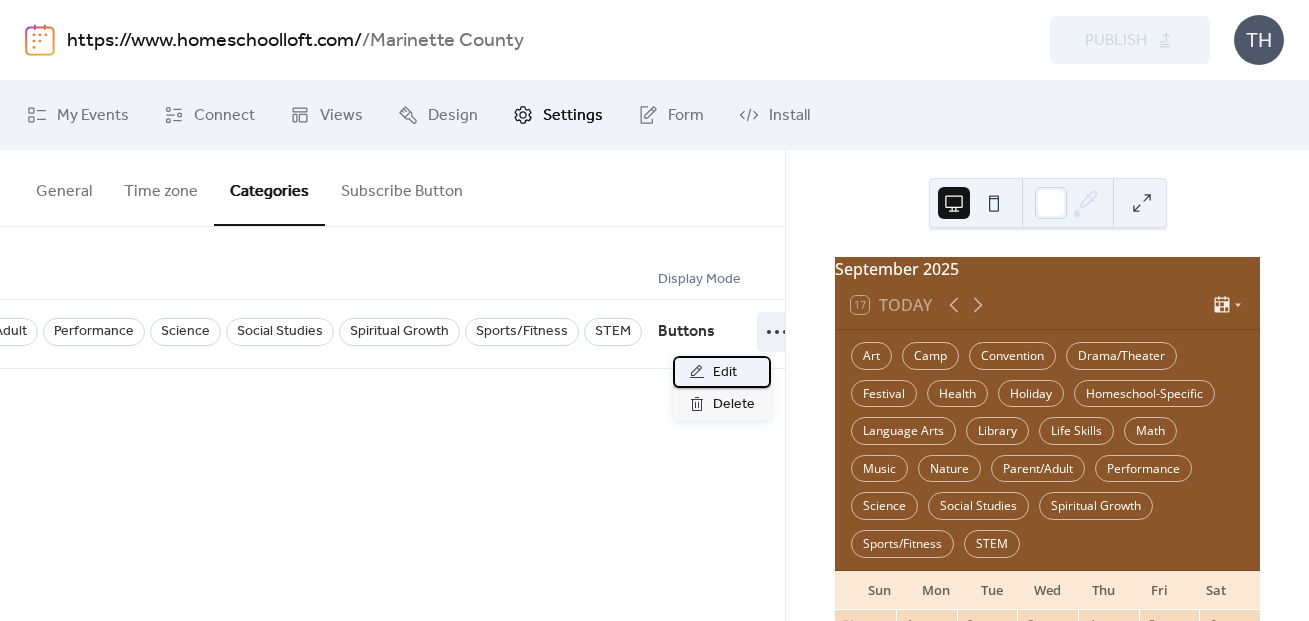 click on "Edit" at bounding box center (722, 372) 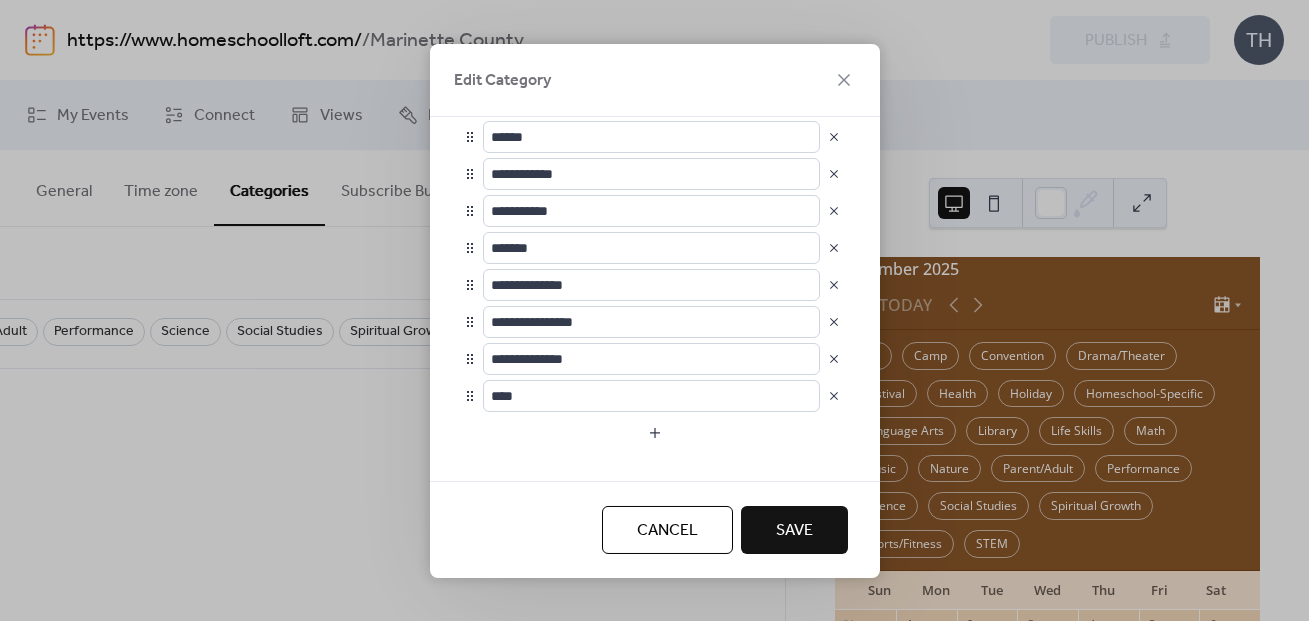 scroll, scrollTop: 746, scrollLeft: 0, axis: vertical 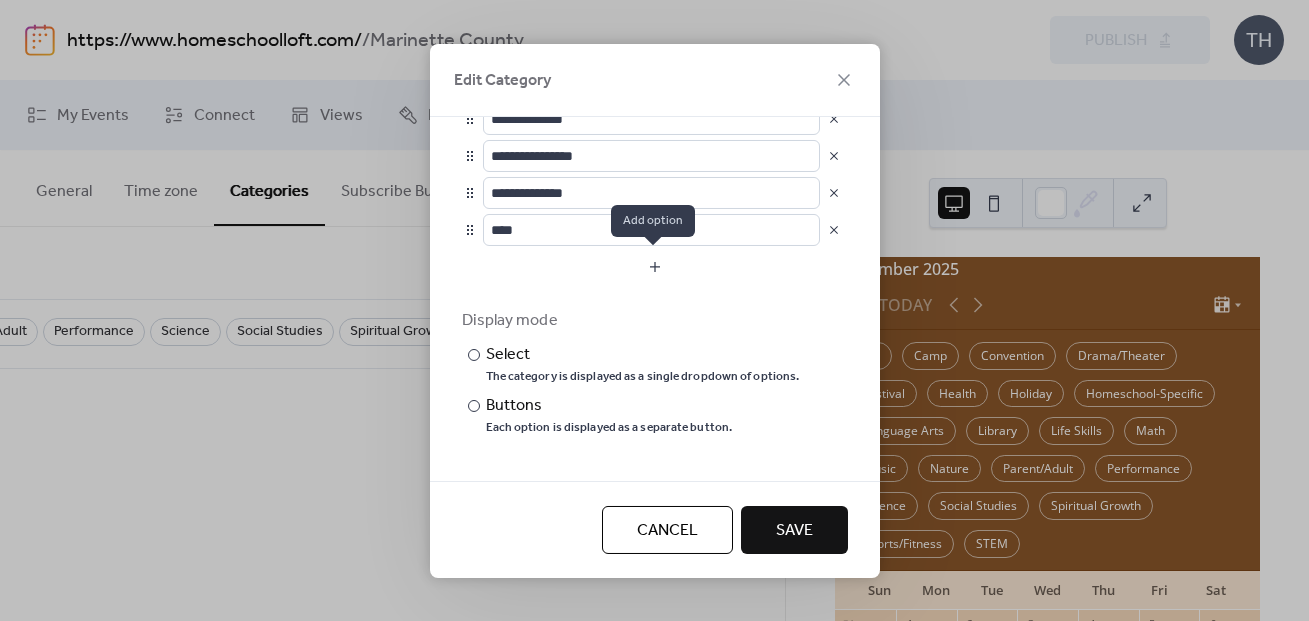 click at bounding box center (655, 266) 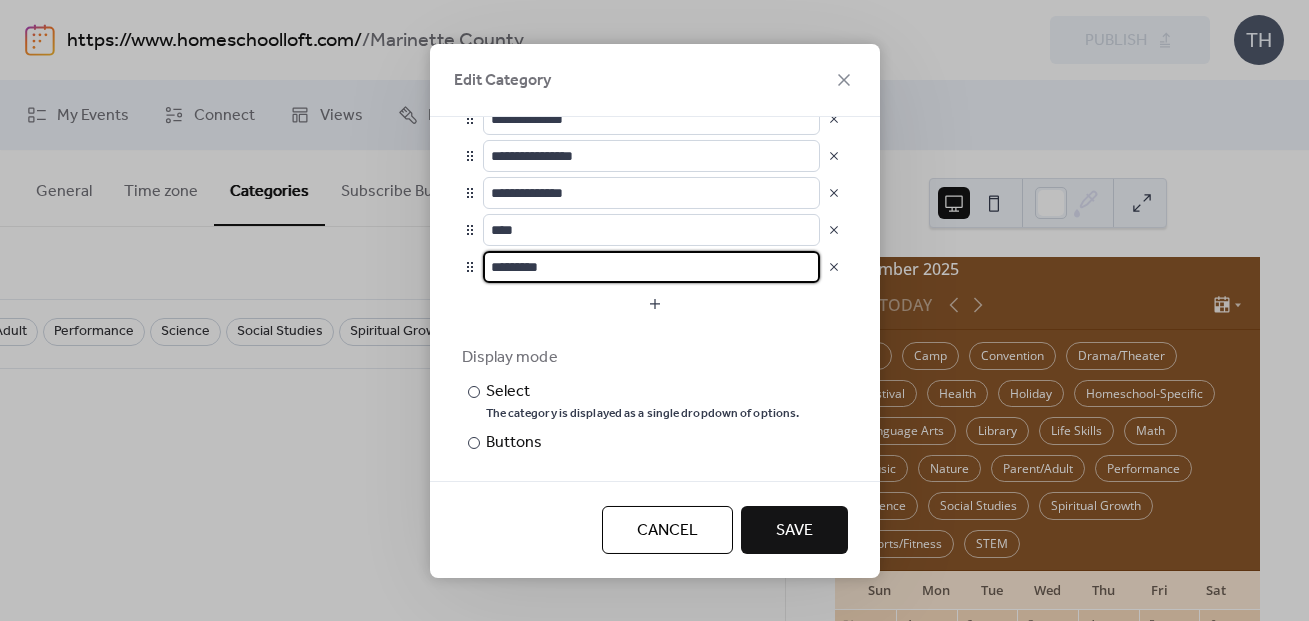 drag, startPoint x: 506, startPoint y: 250, endPoint x: 439, endPoint y: 246, distance: 67.11929 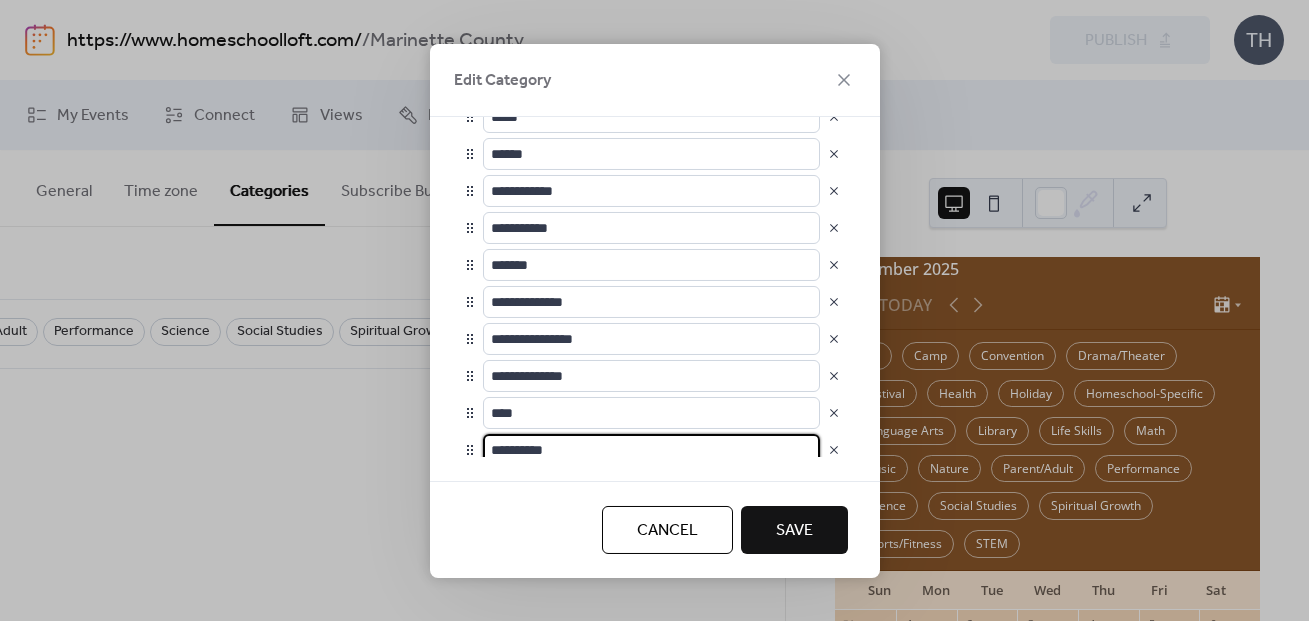 scroll, scrollTop: 566, scrollLeft: 0, axis: vertical 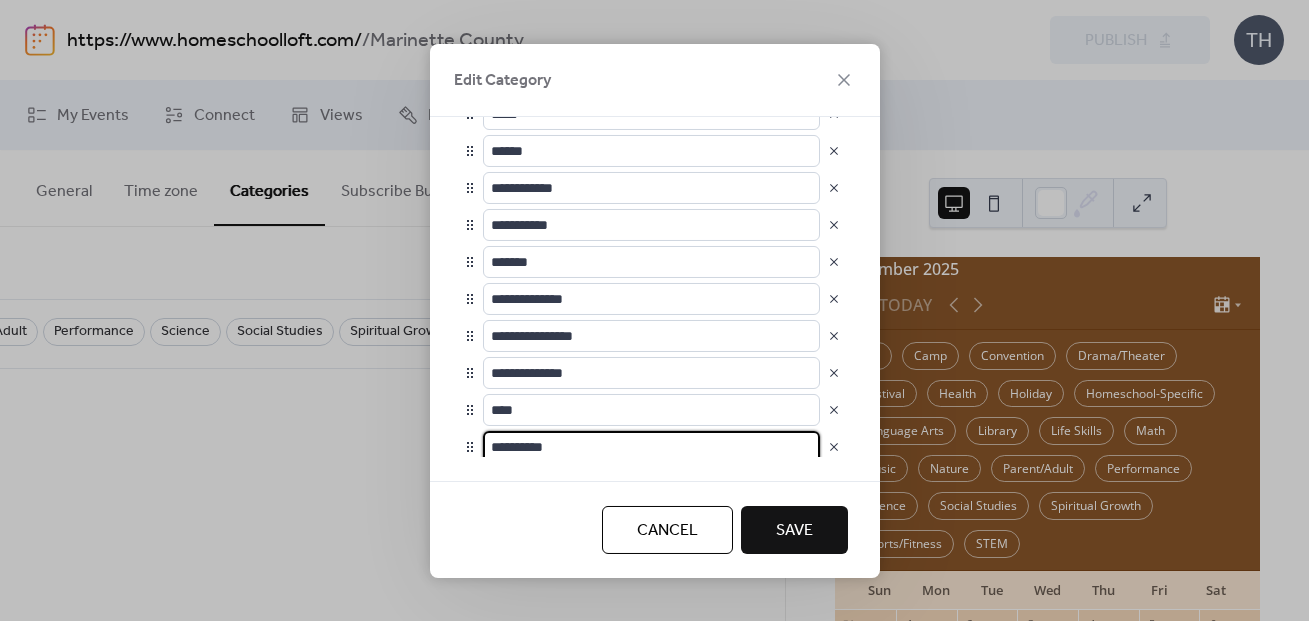 type on "**********" 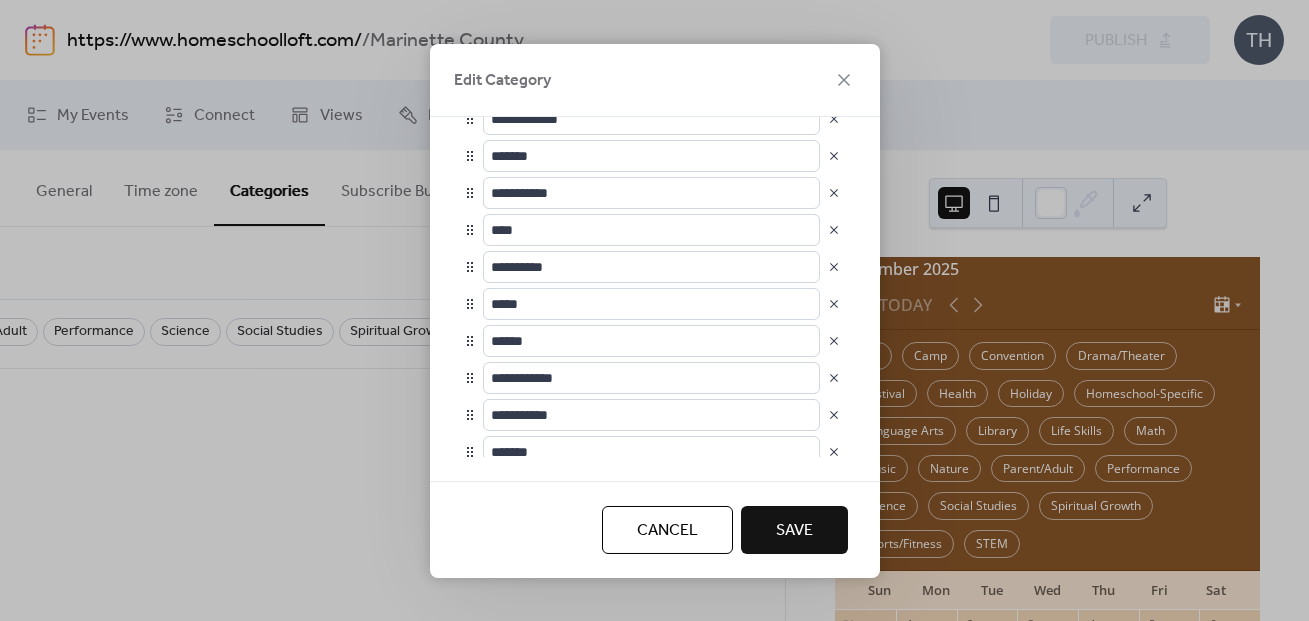 scroll, scrollTop: 403, scrollLeft: 0, axis: vertical 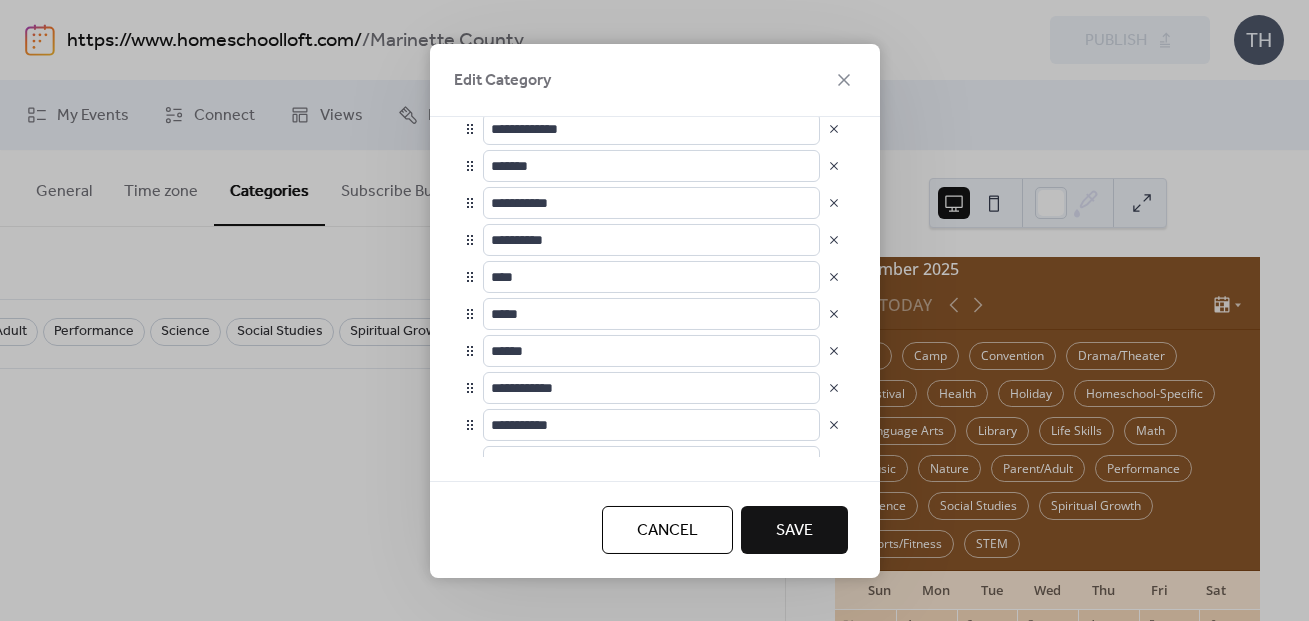click on "Save" at bounding box center [794, 530] 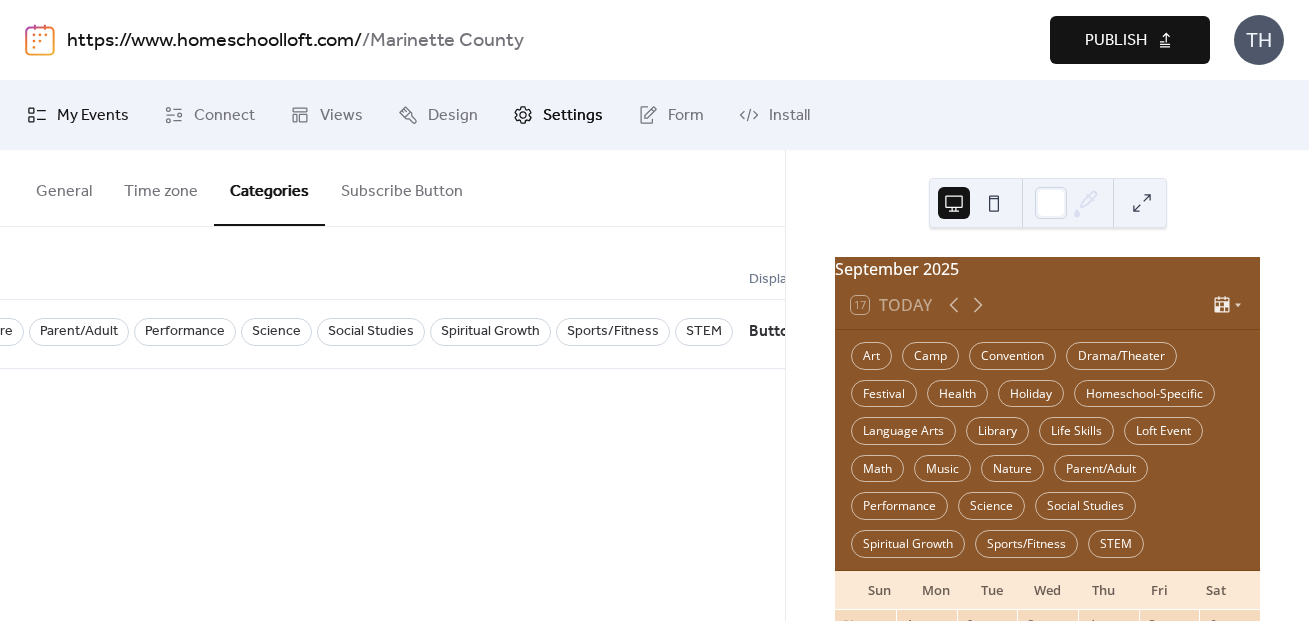 click on "My Events" at bounding box center [93, 116] 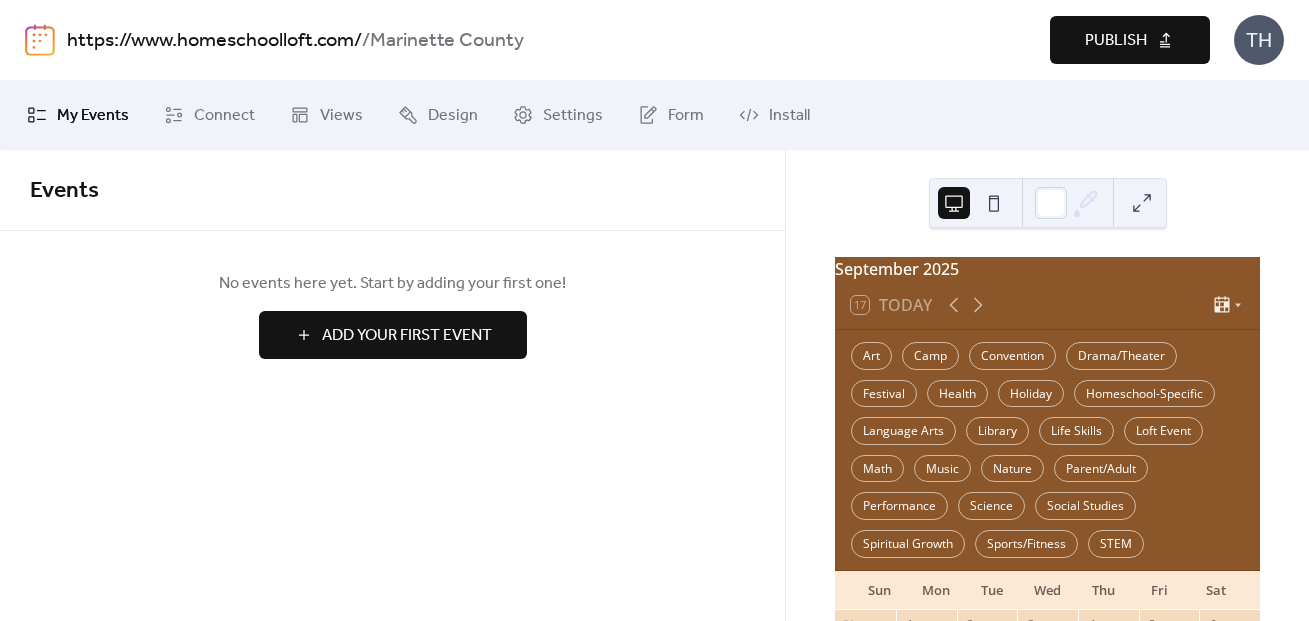 click on "Add Your First Event" at bounding box center (407, 336) 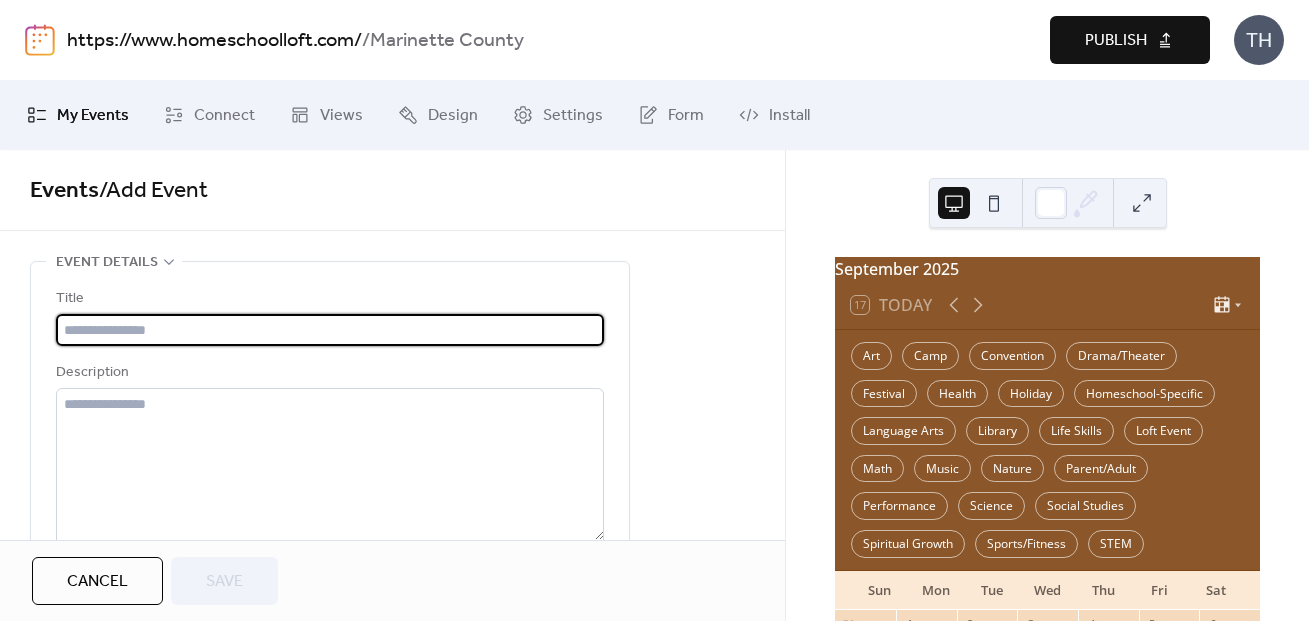 click at bounding box center [330, 330] 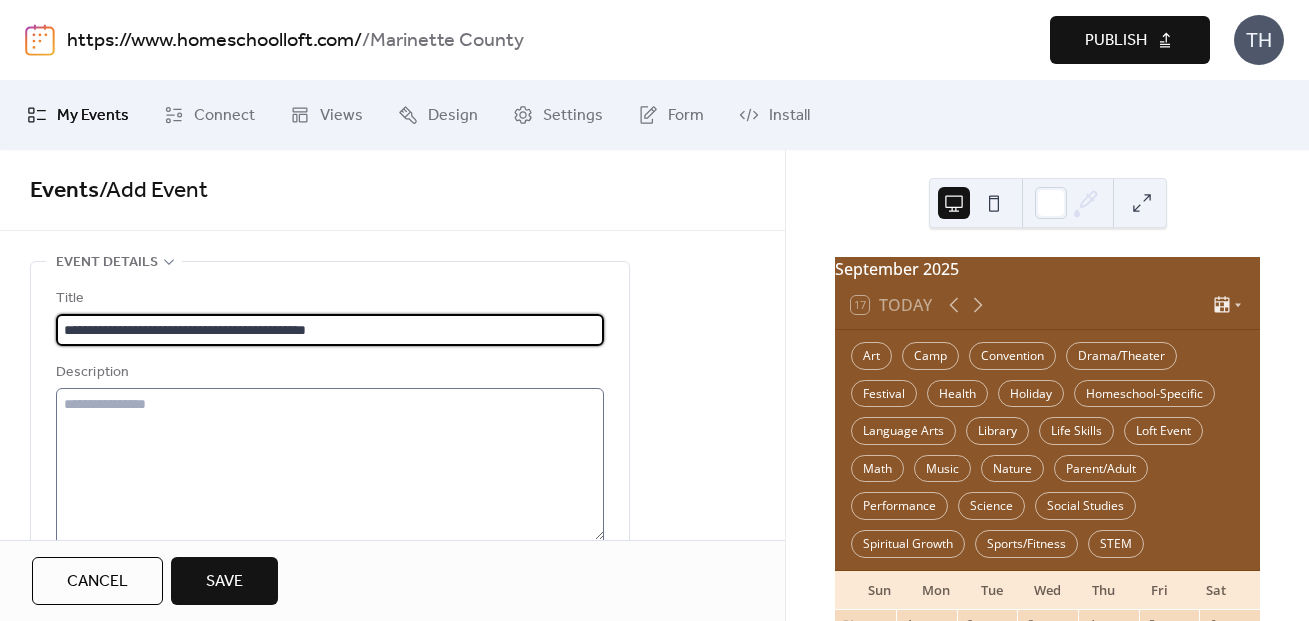 type on "**********" 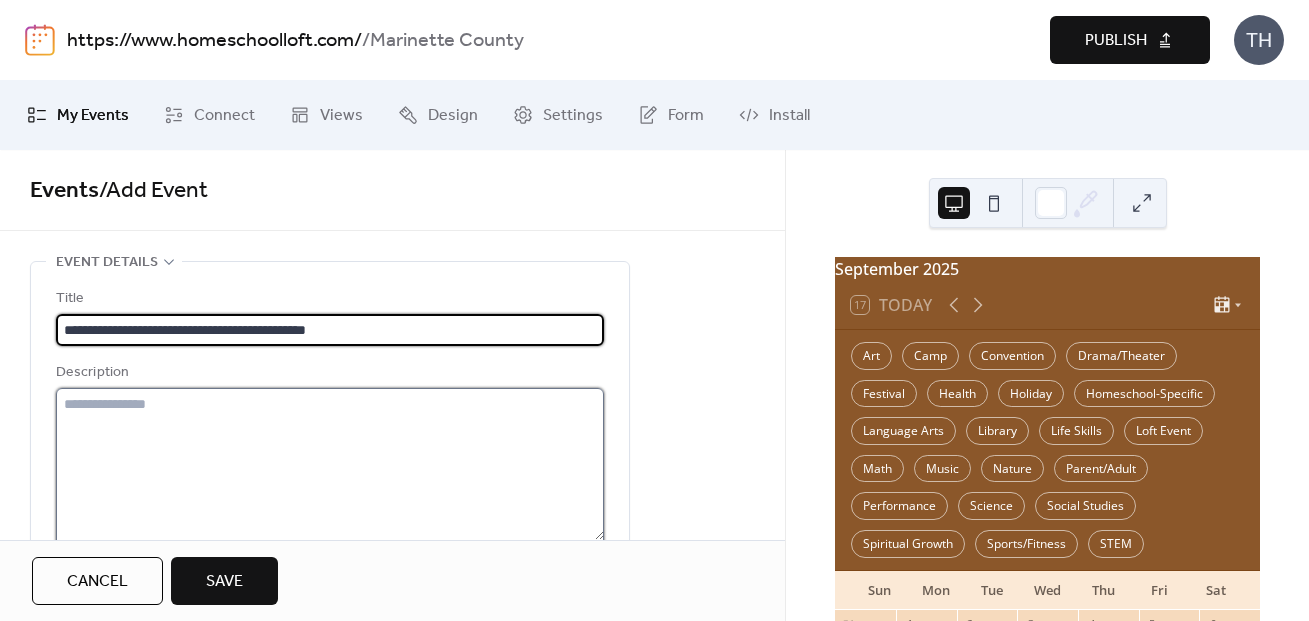 click at bounding box center (330, 464) 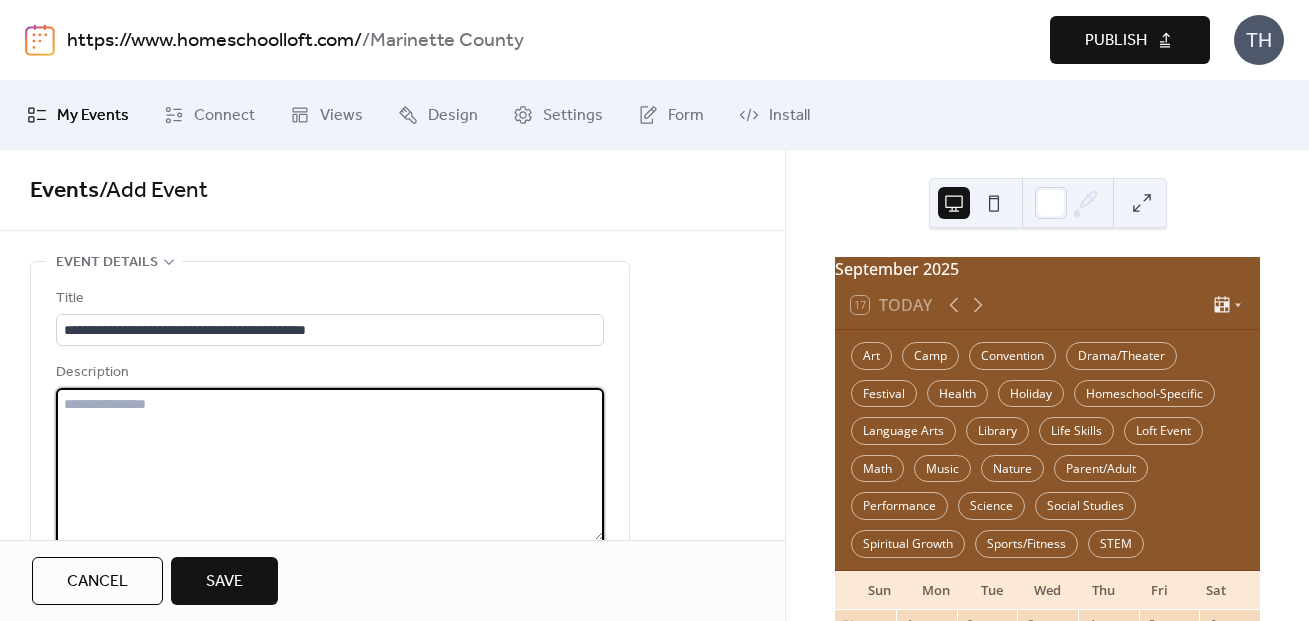 click at bounding box center [330, 464] 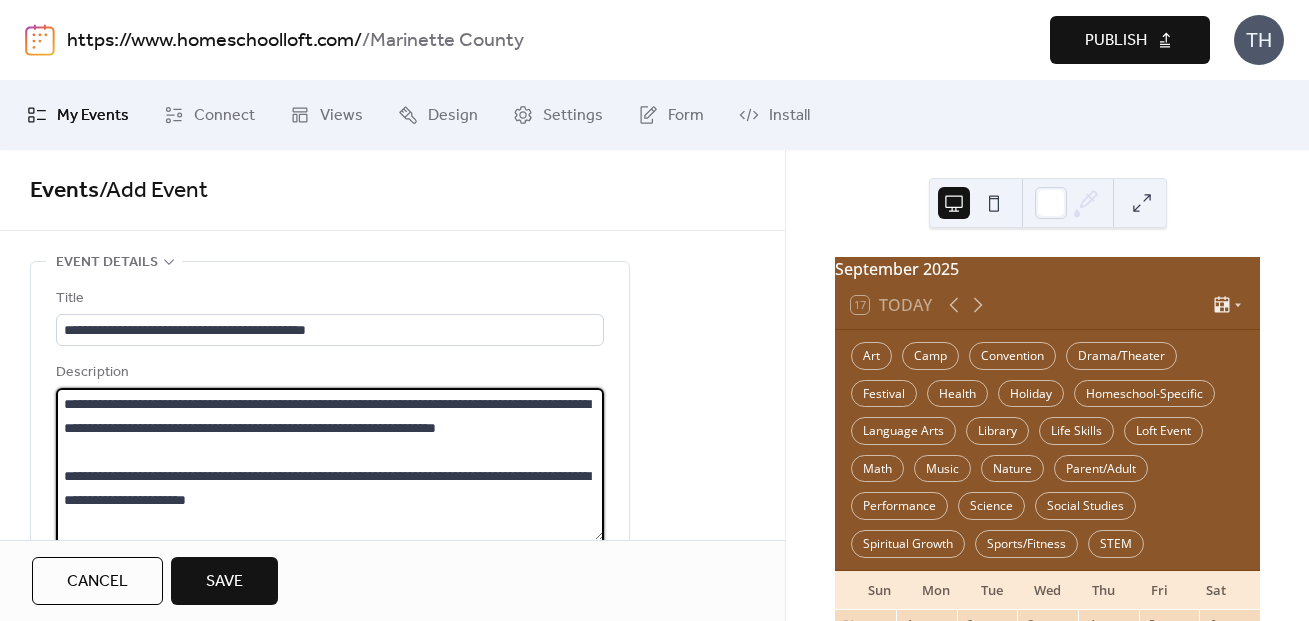 scroll, scrollTop: 165, scrollLeft: 0, axis: vertical 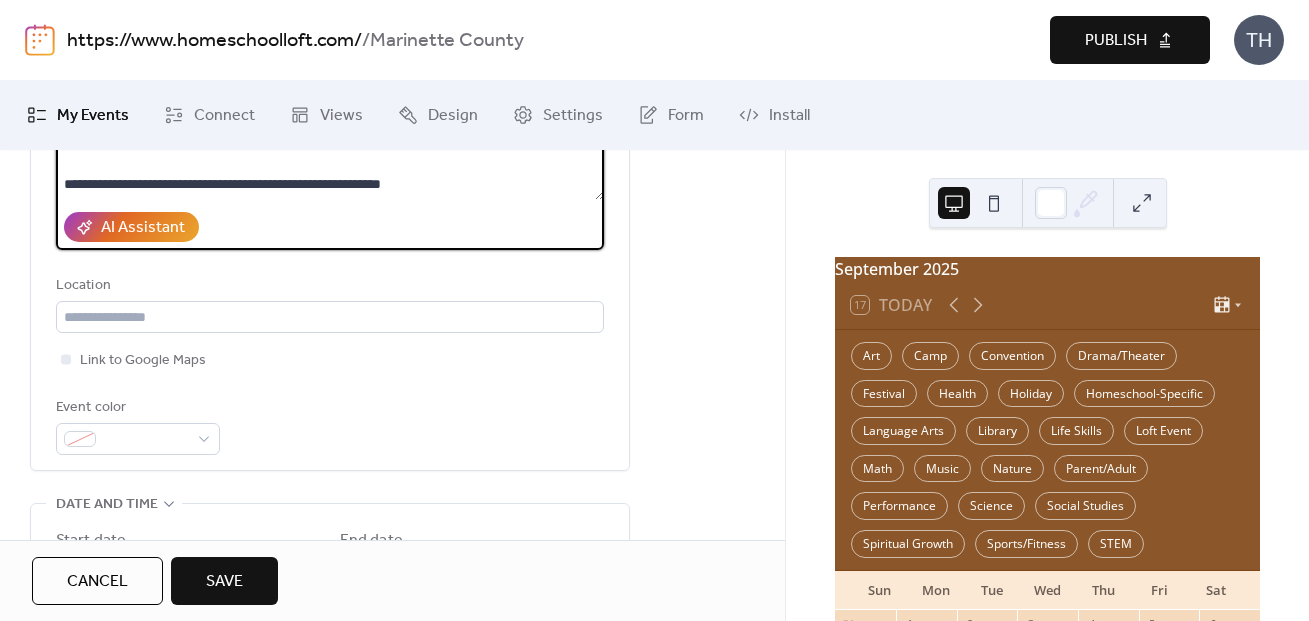 type on "**********" 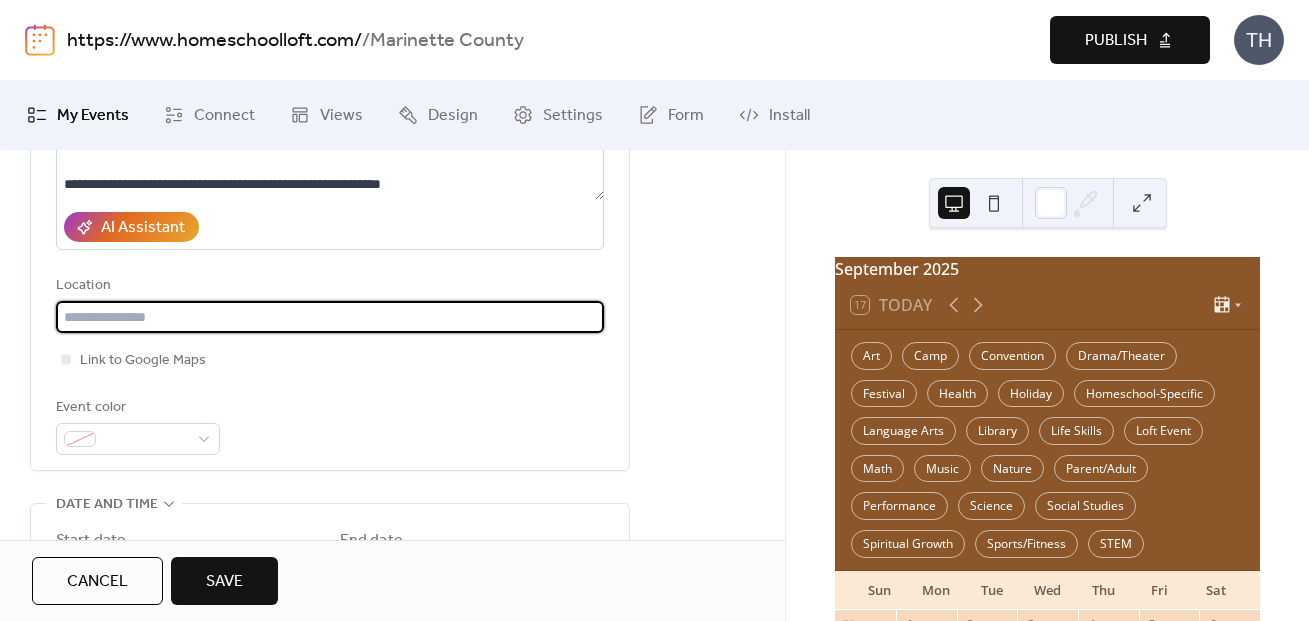 click at bounding box center [330, 317] 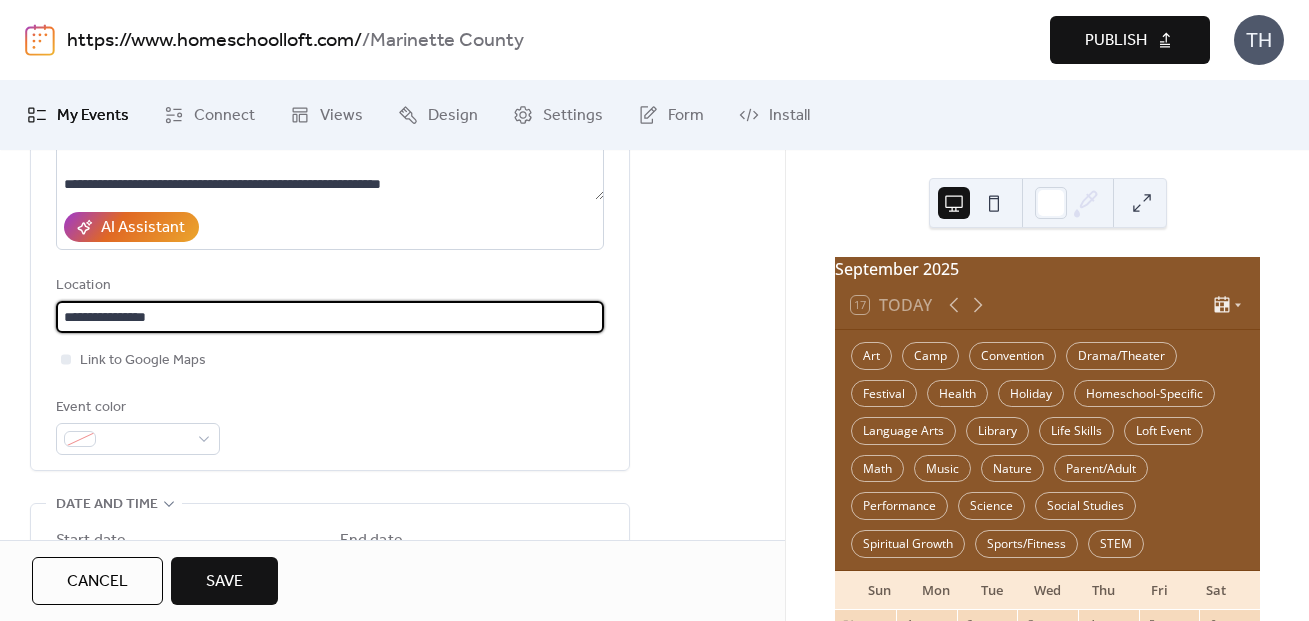 paste on "**********" 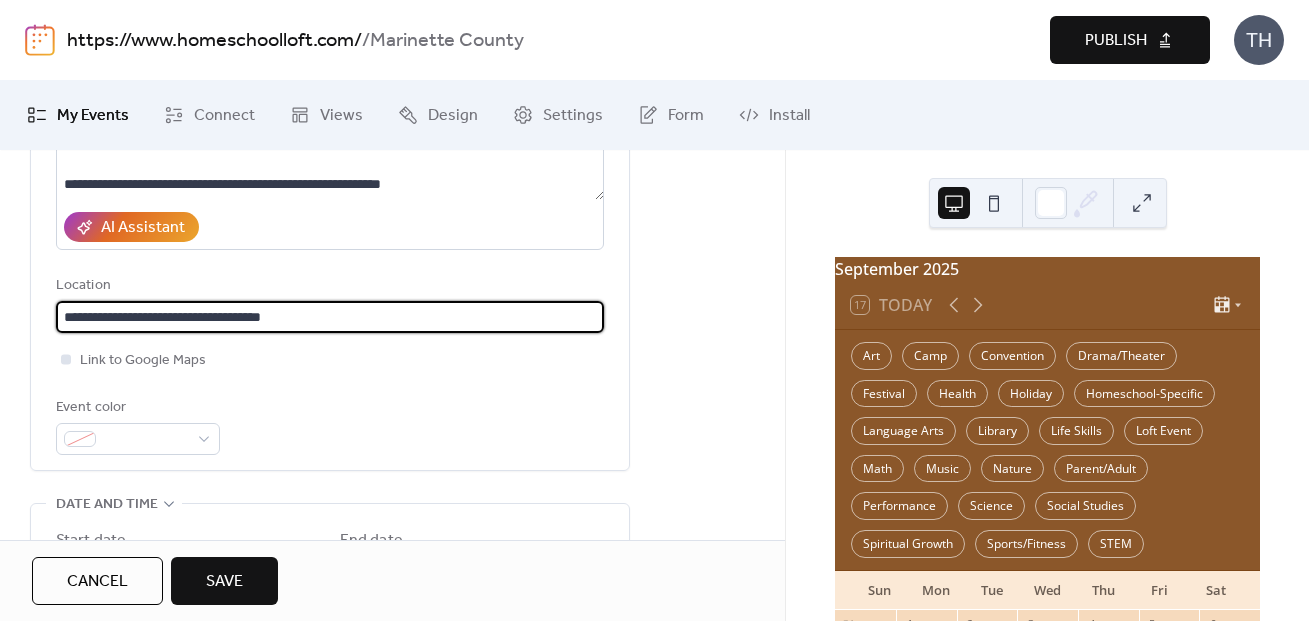 type on "**********" 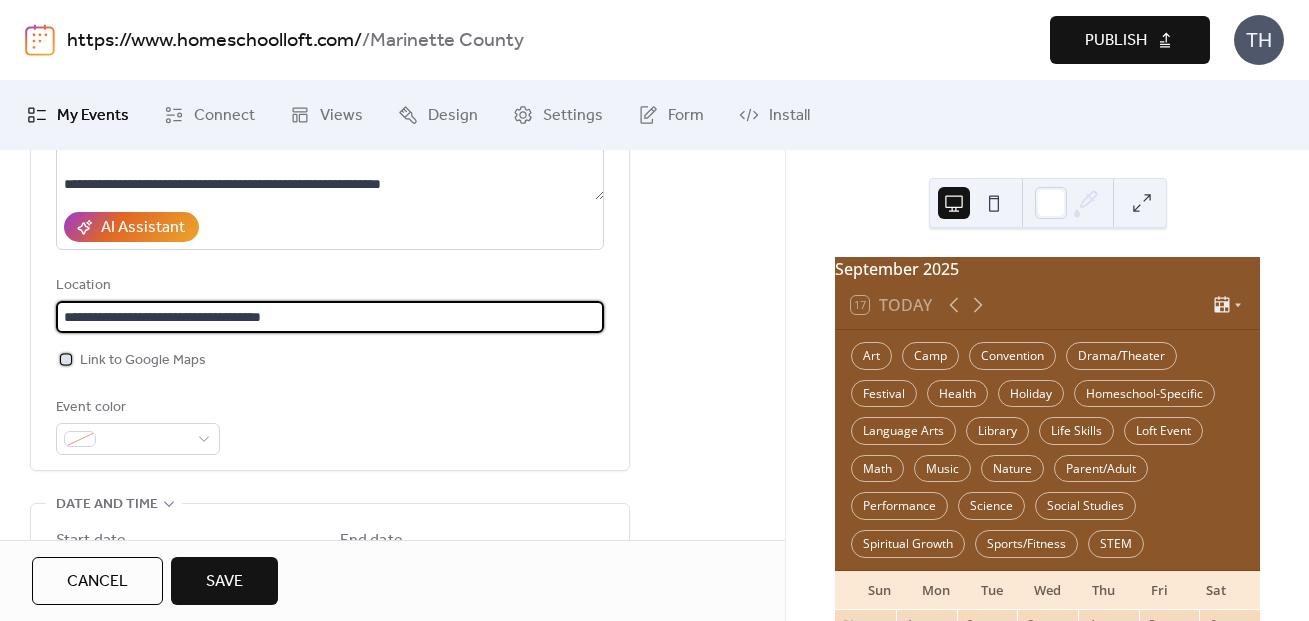 click on "Link to Google Maps" at bounding box center [143, 361] 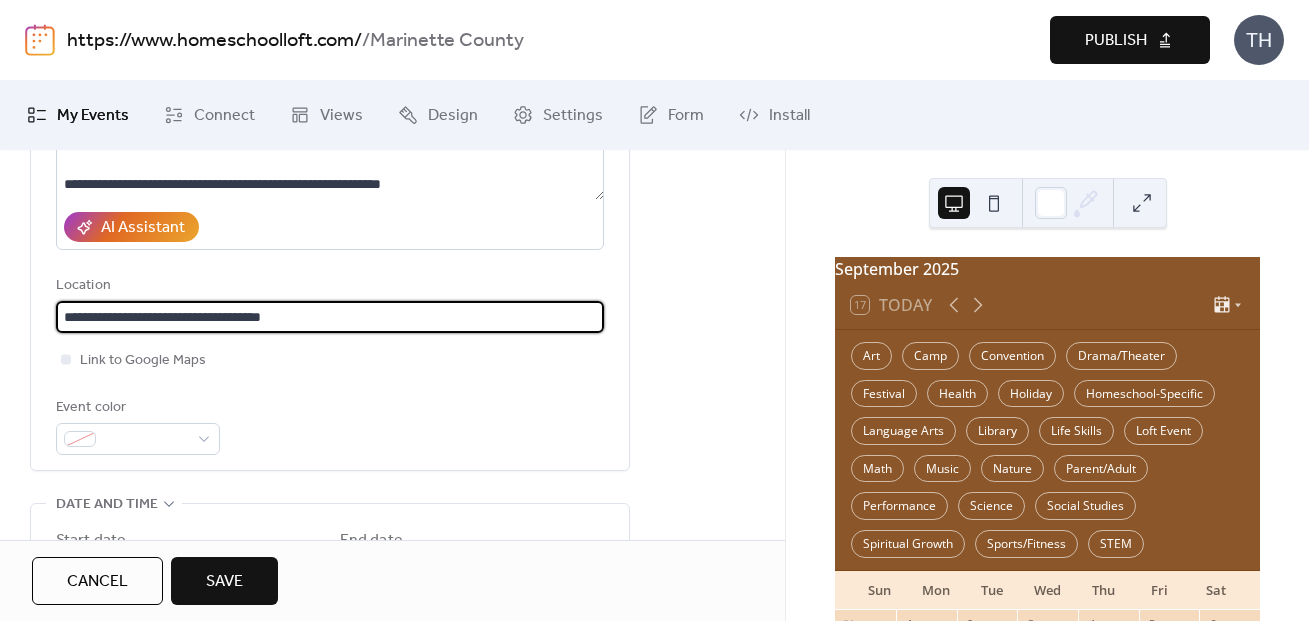 drag, startPoint x: 341, startPoint y: 317, endPoint x: 34, endPoint y: 313, distance: 307.02606 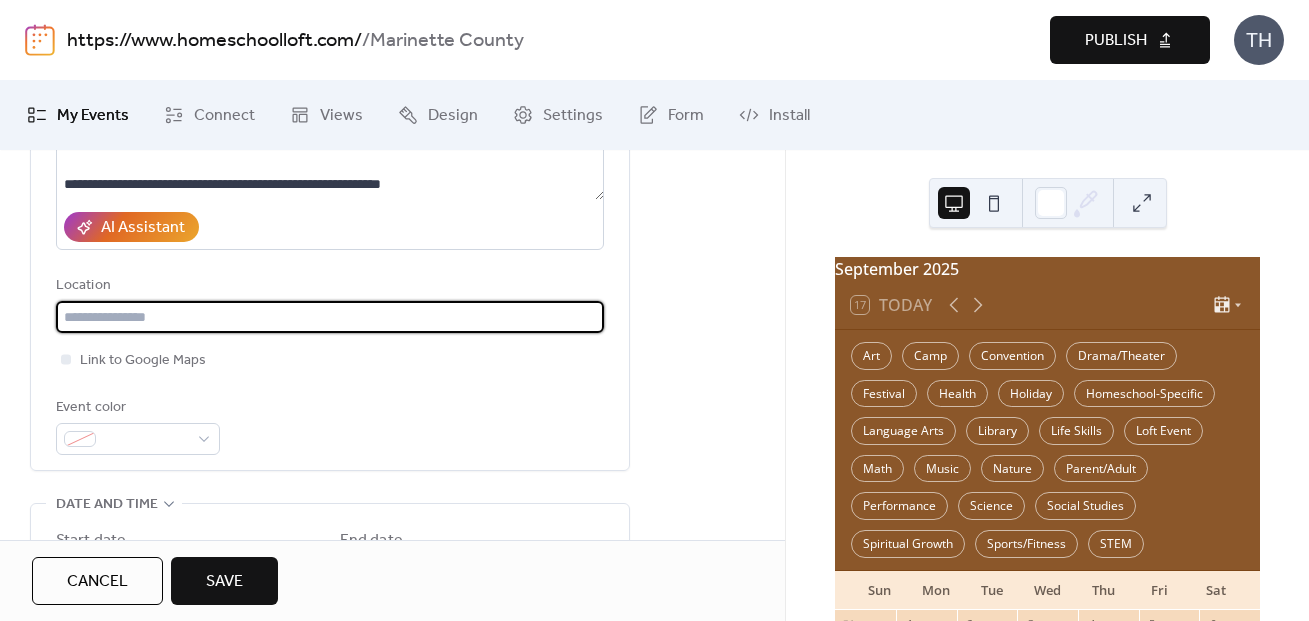 click on "Event color" at bounding box center (330, 425) 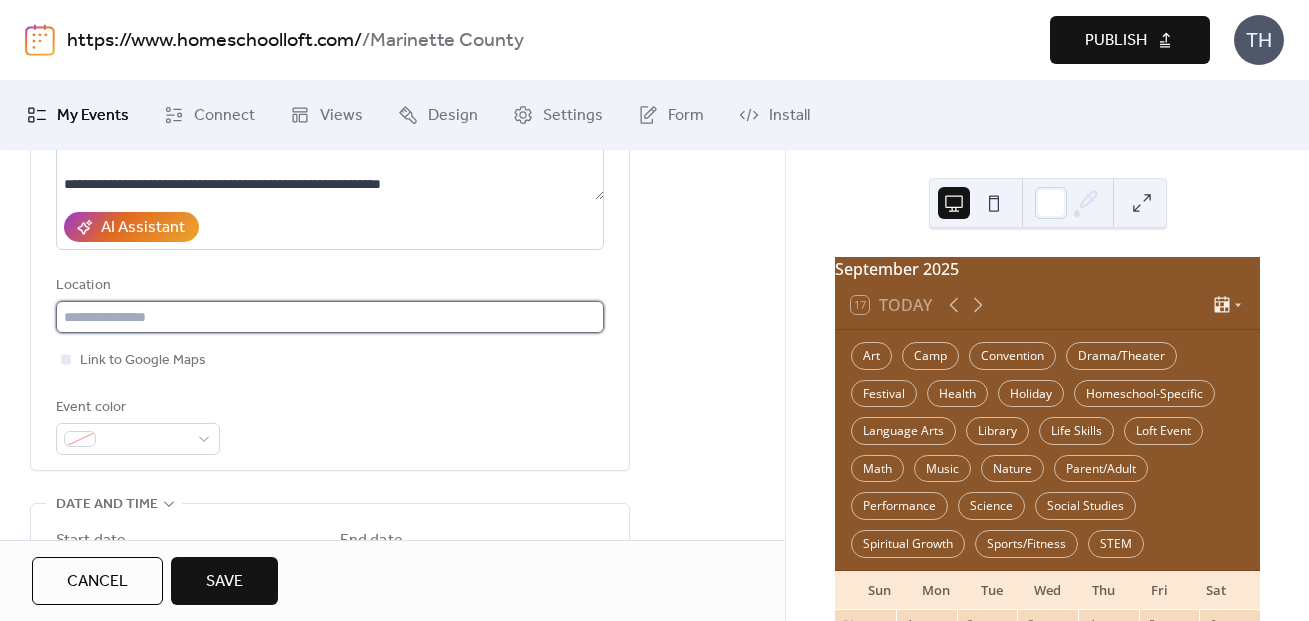 click at bounding box center (330, 317) 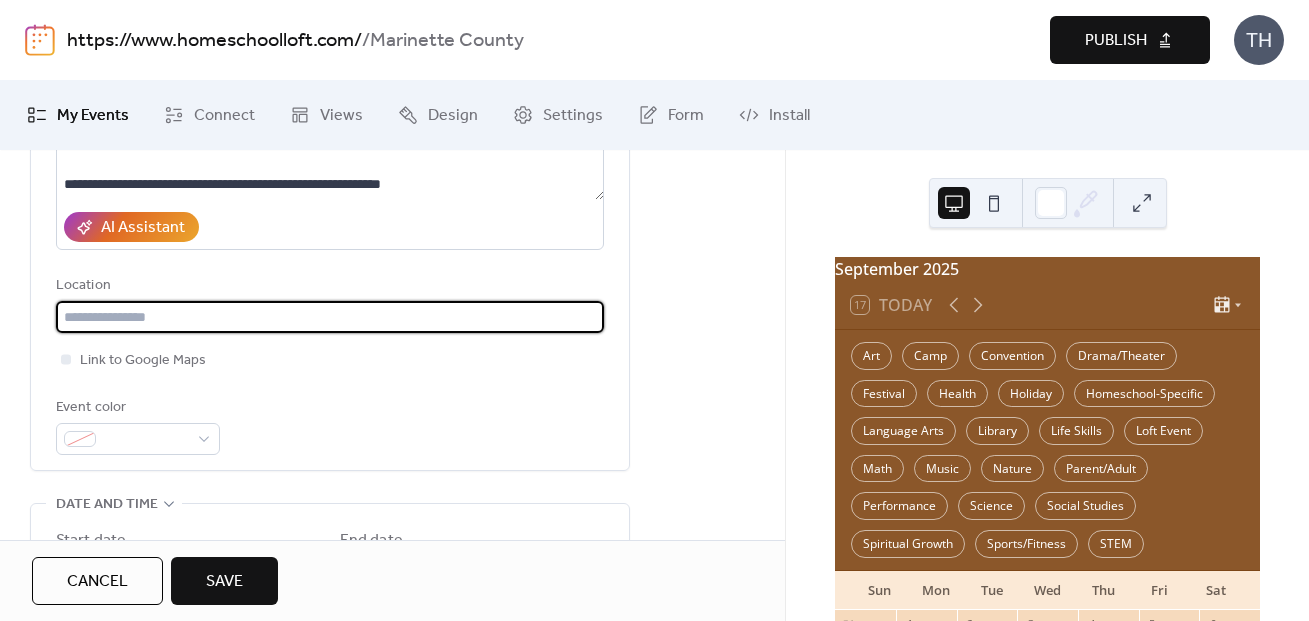 paste on "**********" 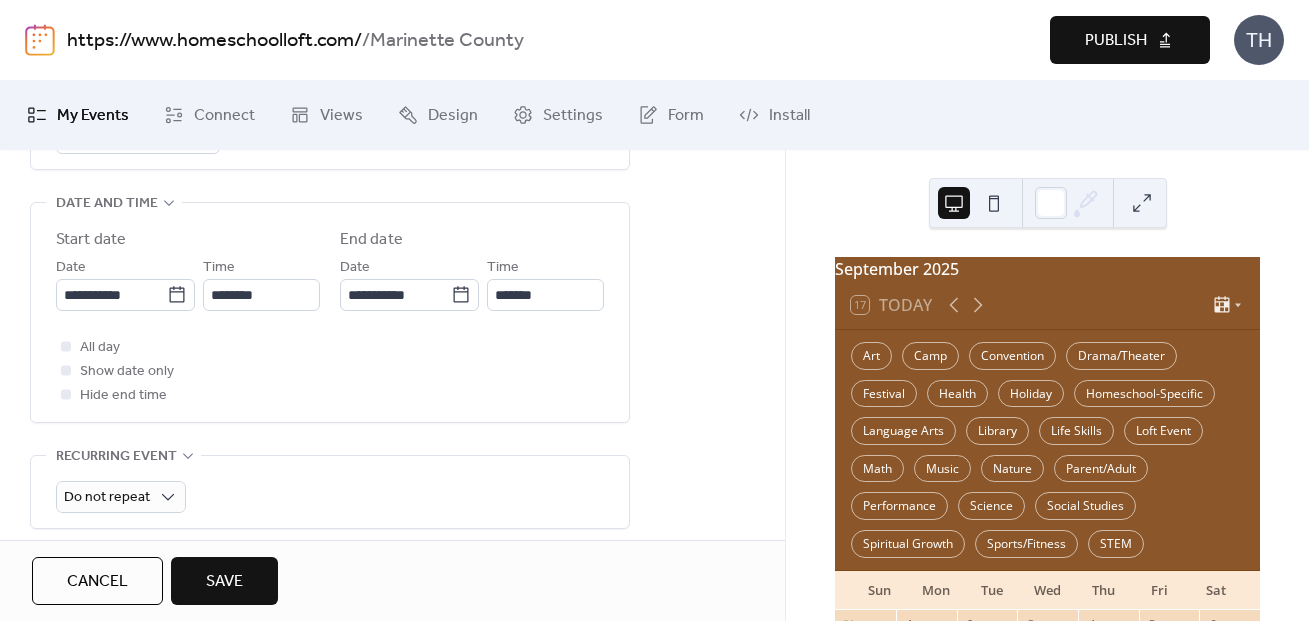 scroll, scrollTop: 697, scrollLeft: 0, axis: vertical 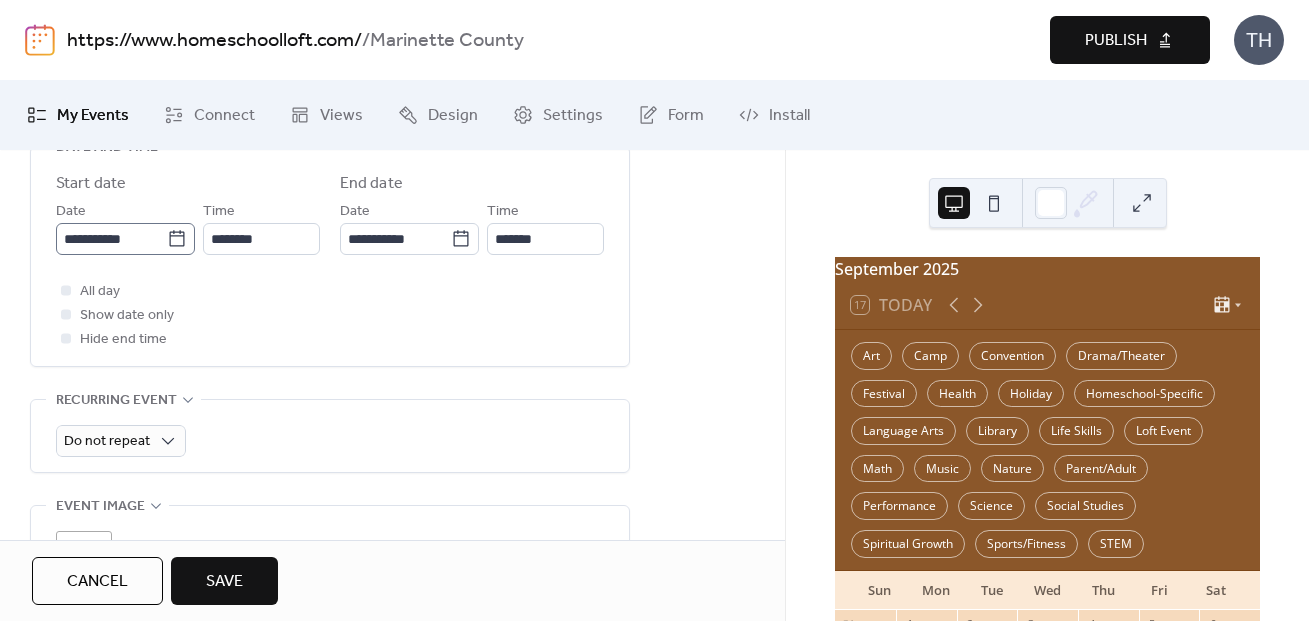type on "**********" 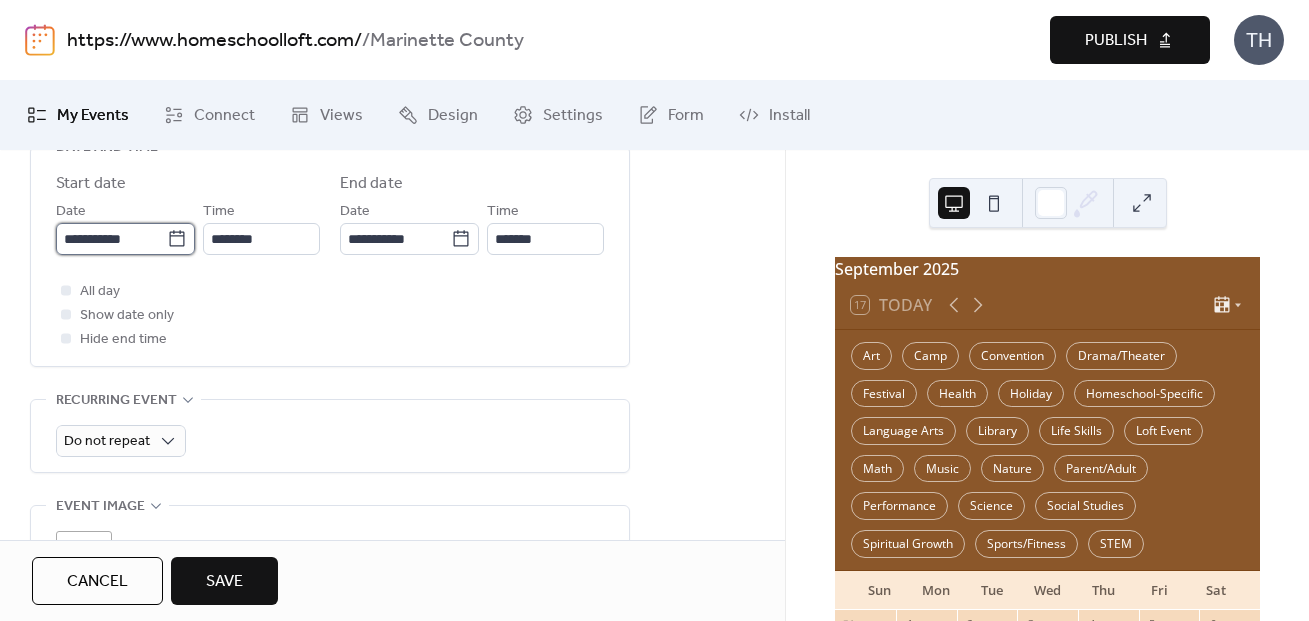 click on "**********" at bounding box center (111, 239) 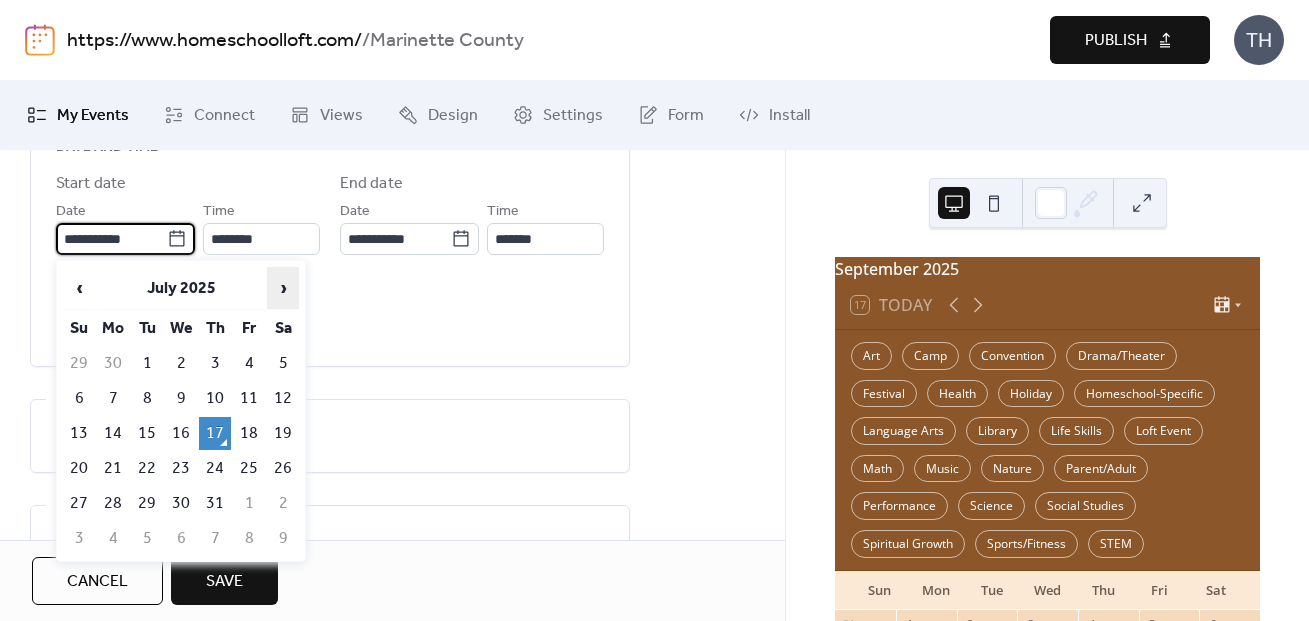click on "›" at bounding box center [283, 288] 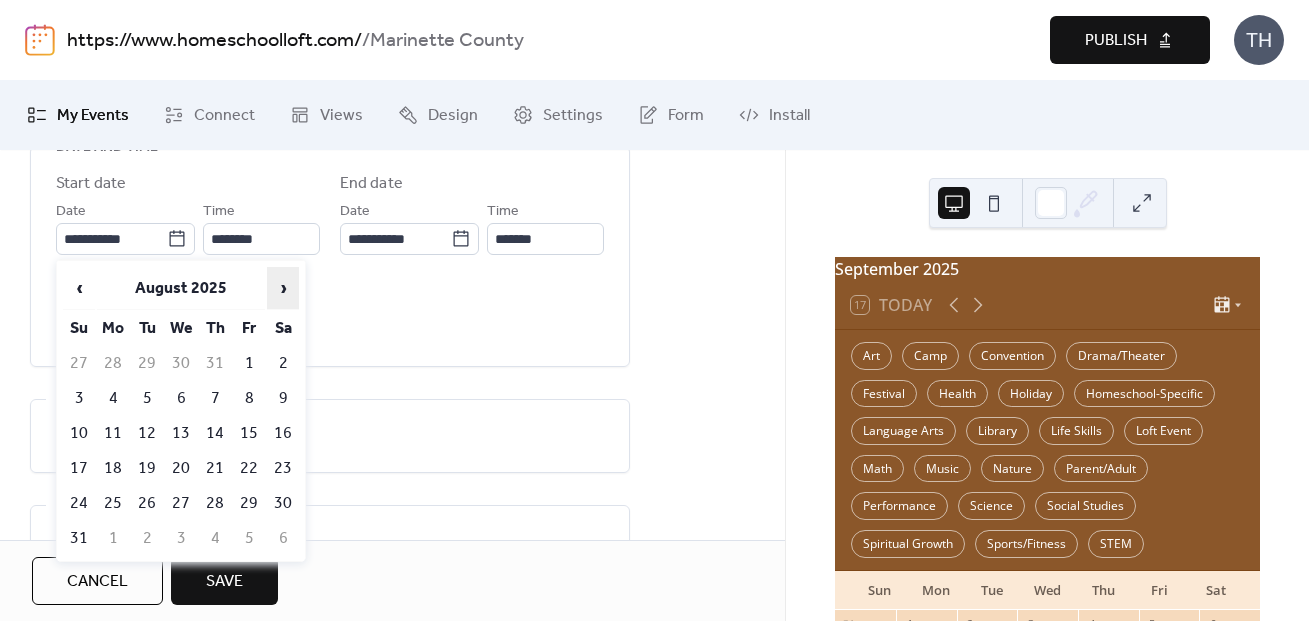 click on "›" at bounding box center [283, 288] 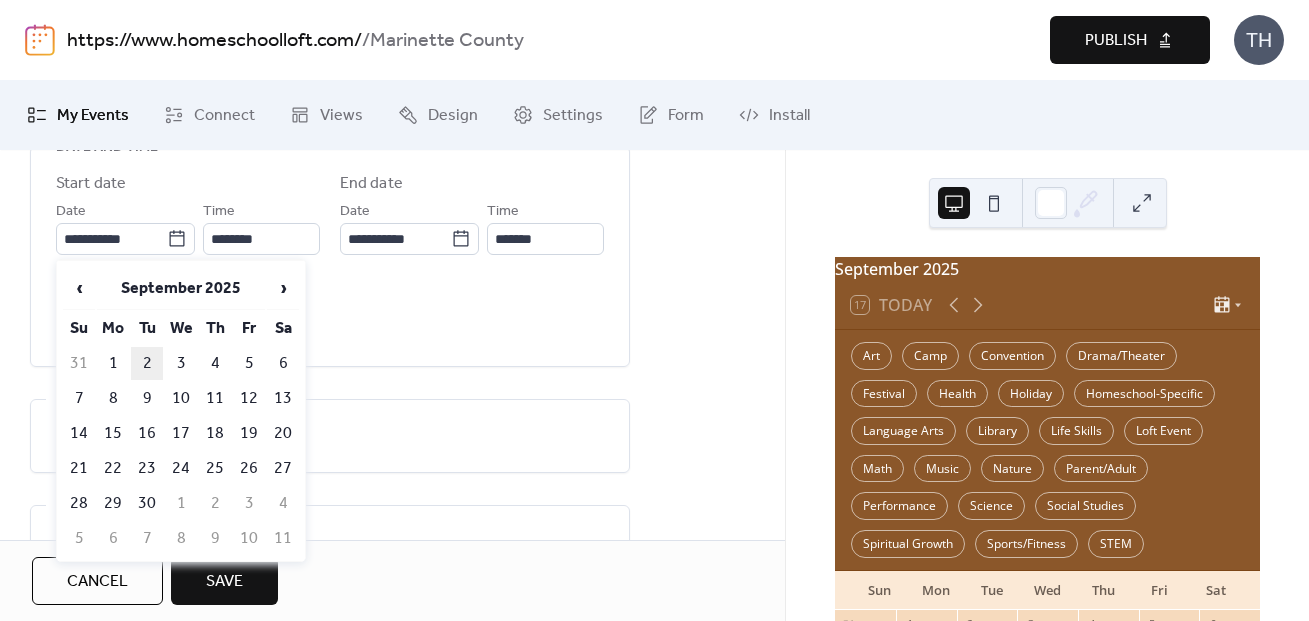 click on "2" at bounding box center (147, 363) 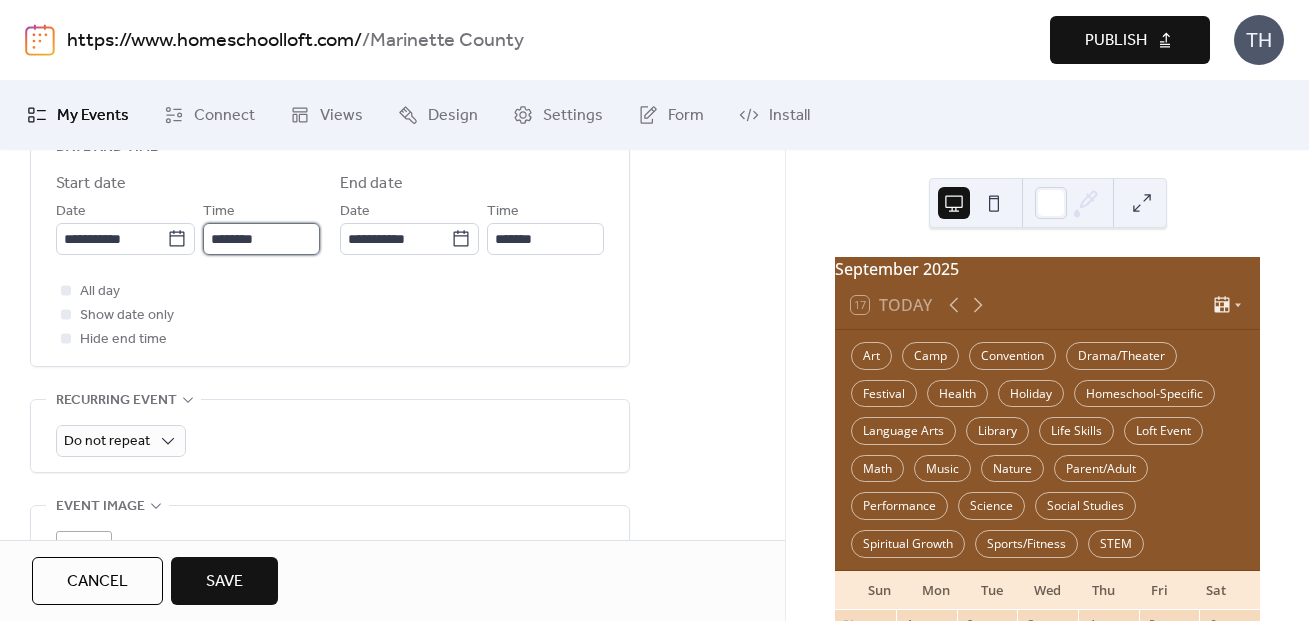click on "********" at bounding box center [261, 239] 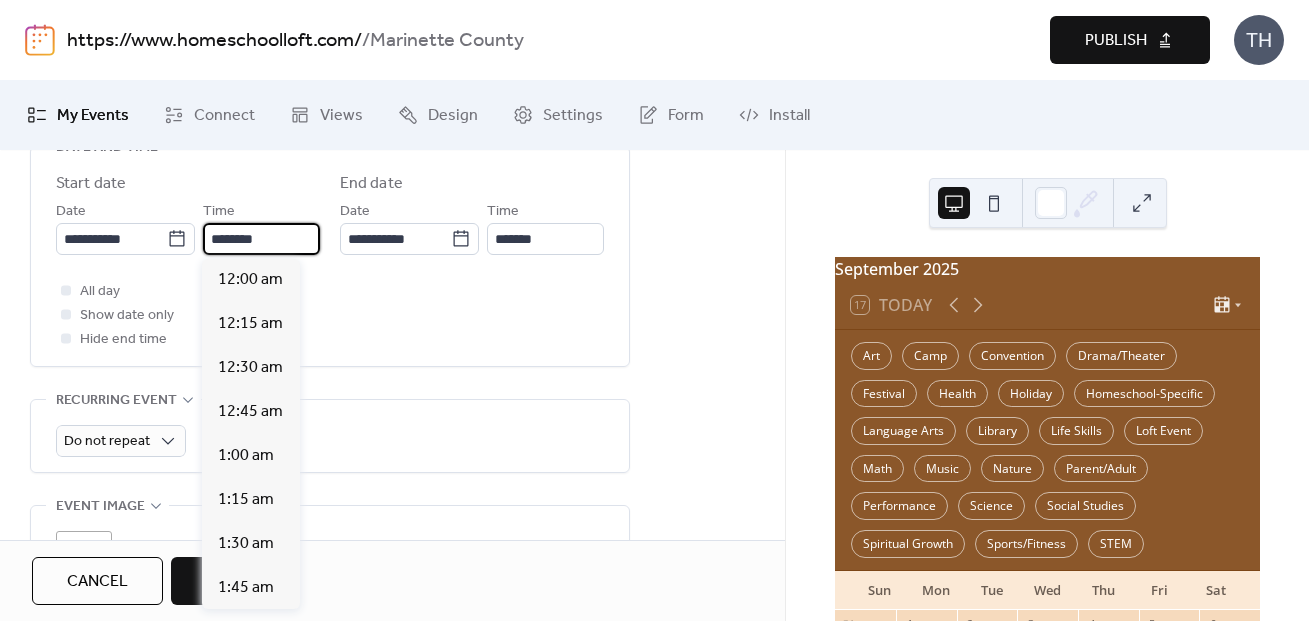 scroll, scrollTop: 2184, scrollLeft: 0, axis: vertical 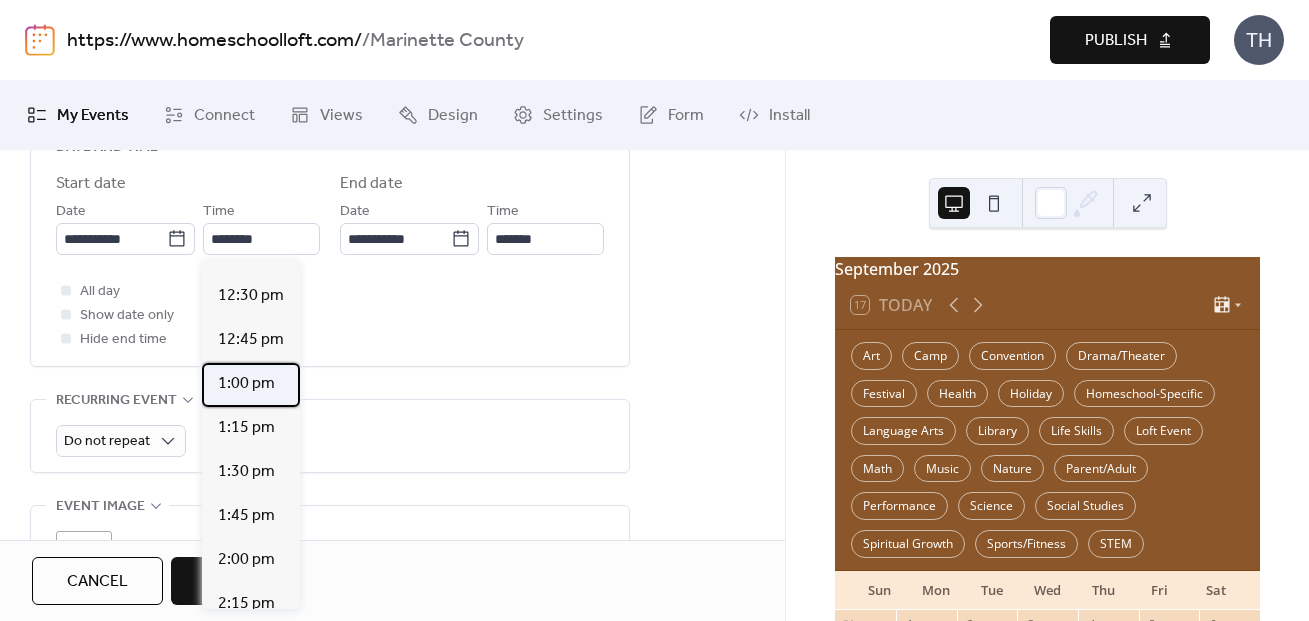 click on "1:00 pm" at bounding box center [251, 385] 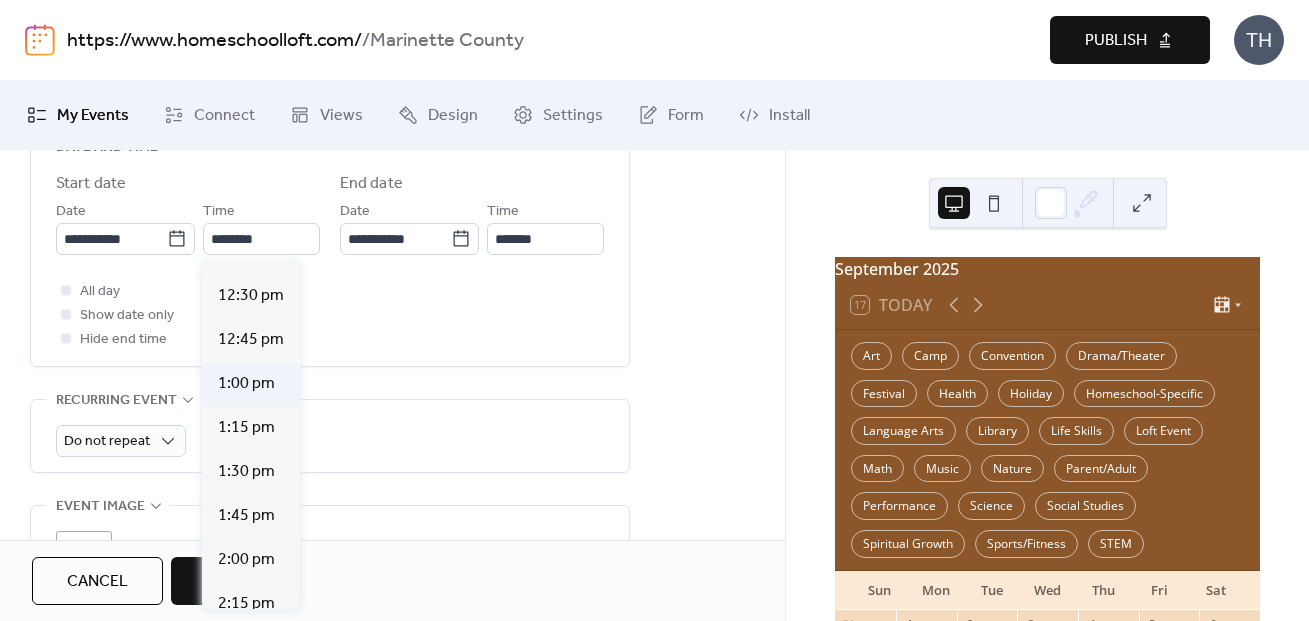 type on "*******" 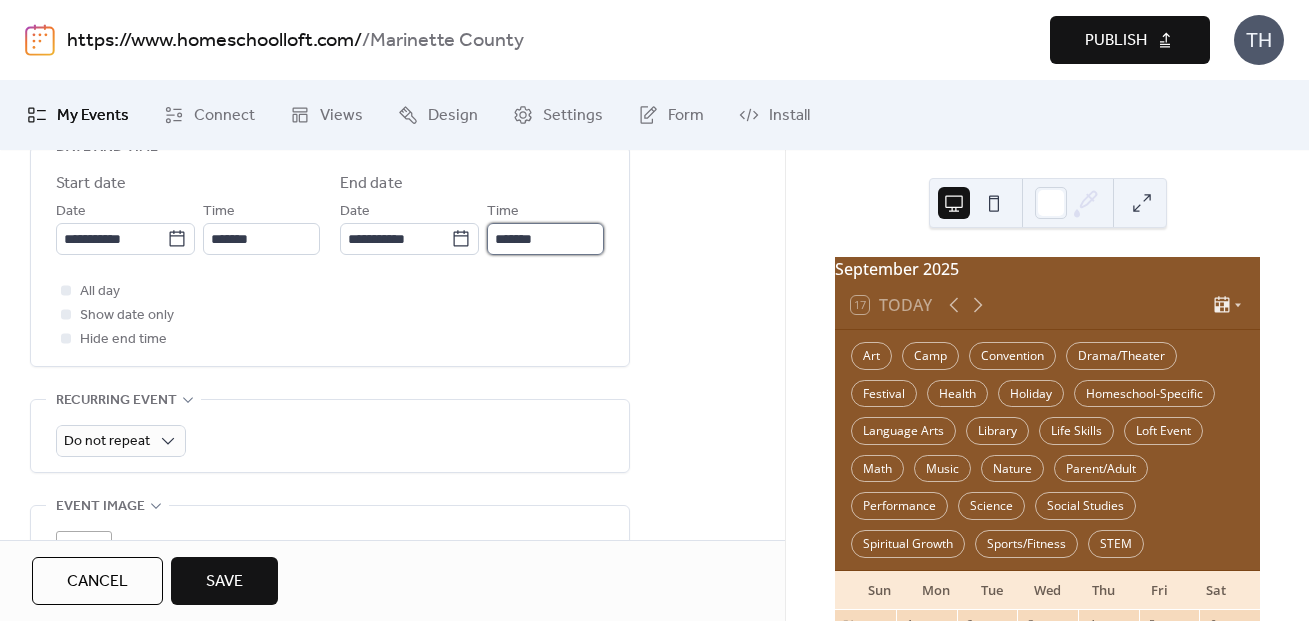 click on "*******" at bounding box center [545, 239] 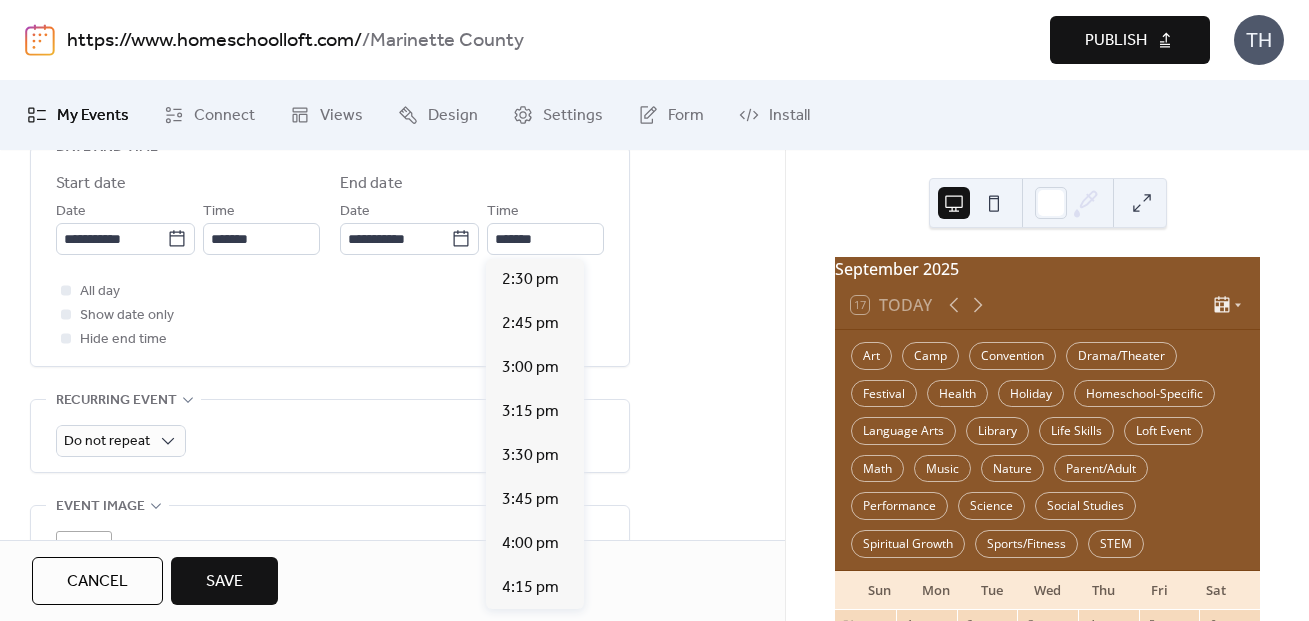 scroll, scrollTop: 223, scrollLeft: 0, axis: vertical 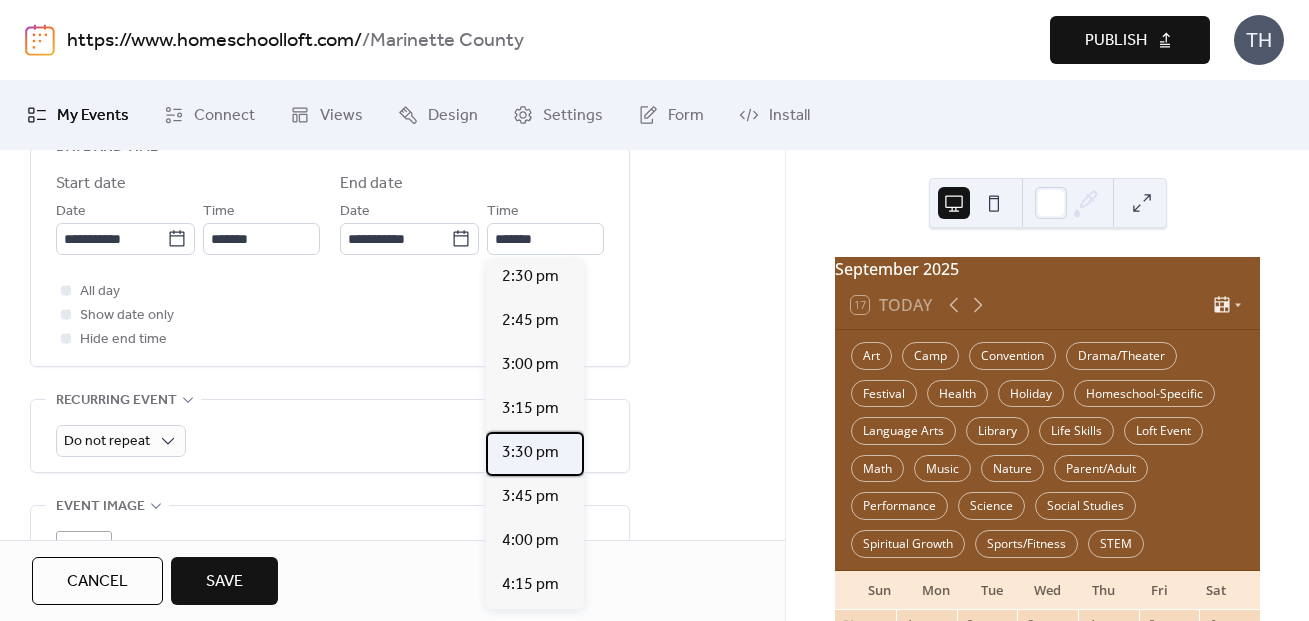 click on "3:30 pm" at bounding box center [530, 453] 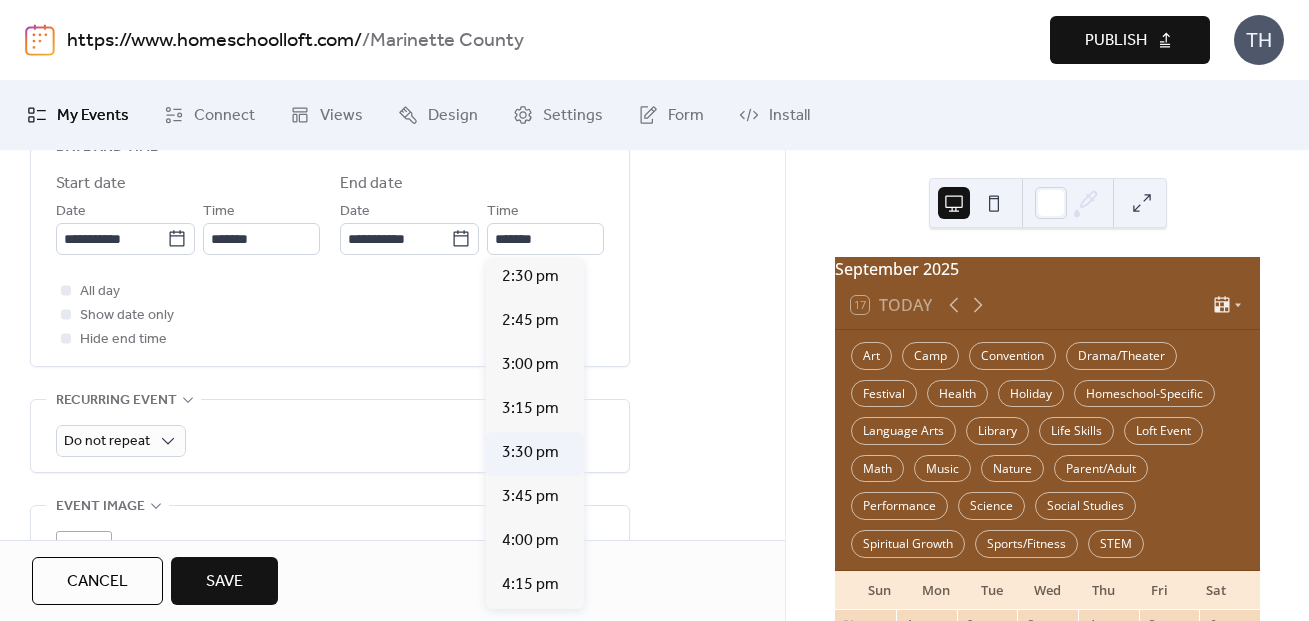 type on "*******" 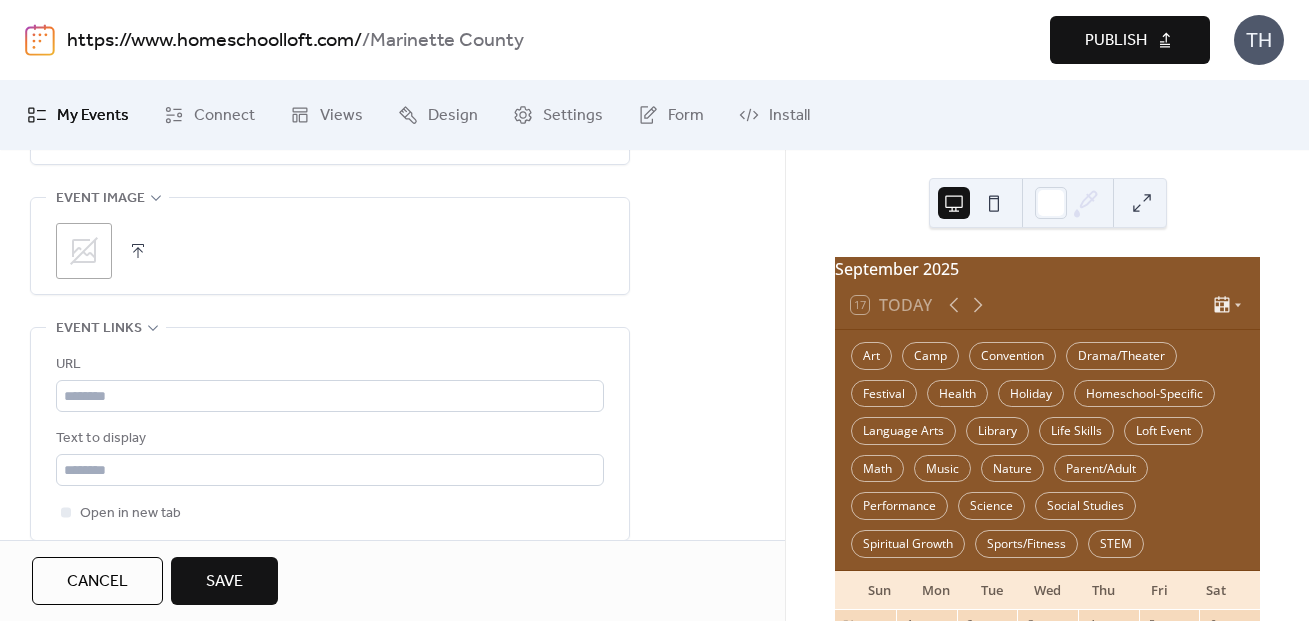 scroll, scrollTop: 1009, scrollLeft: 0, axis: vertical 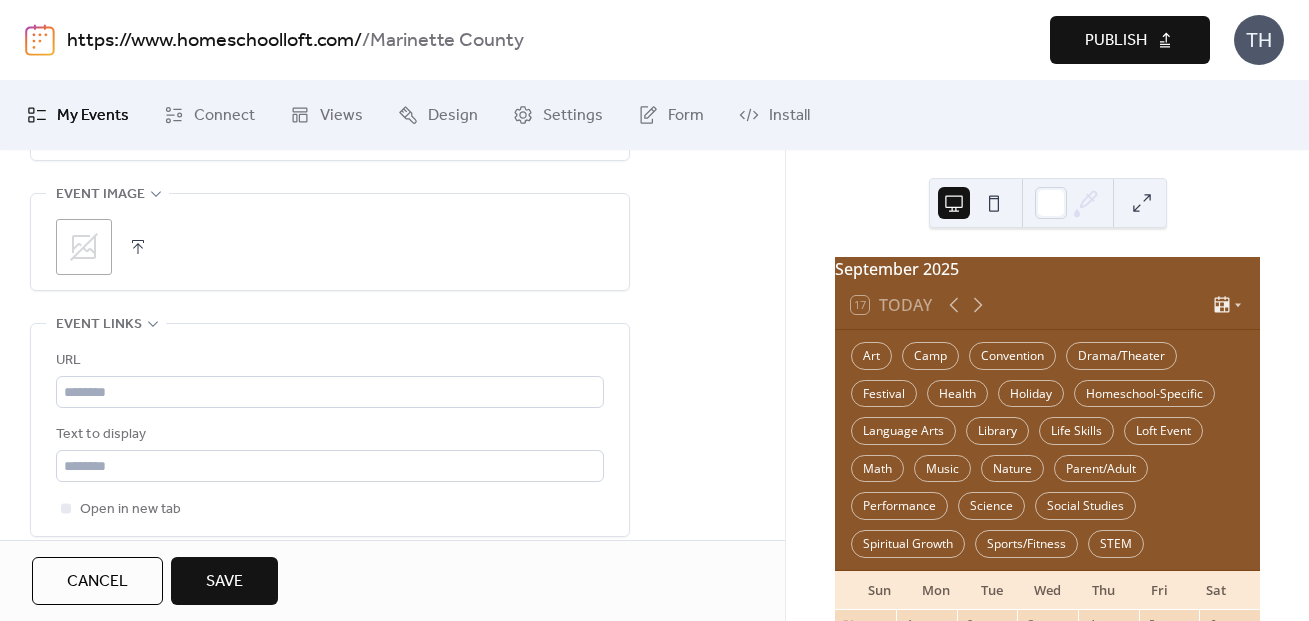 click at bounding box center (138, 247) 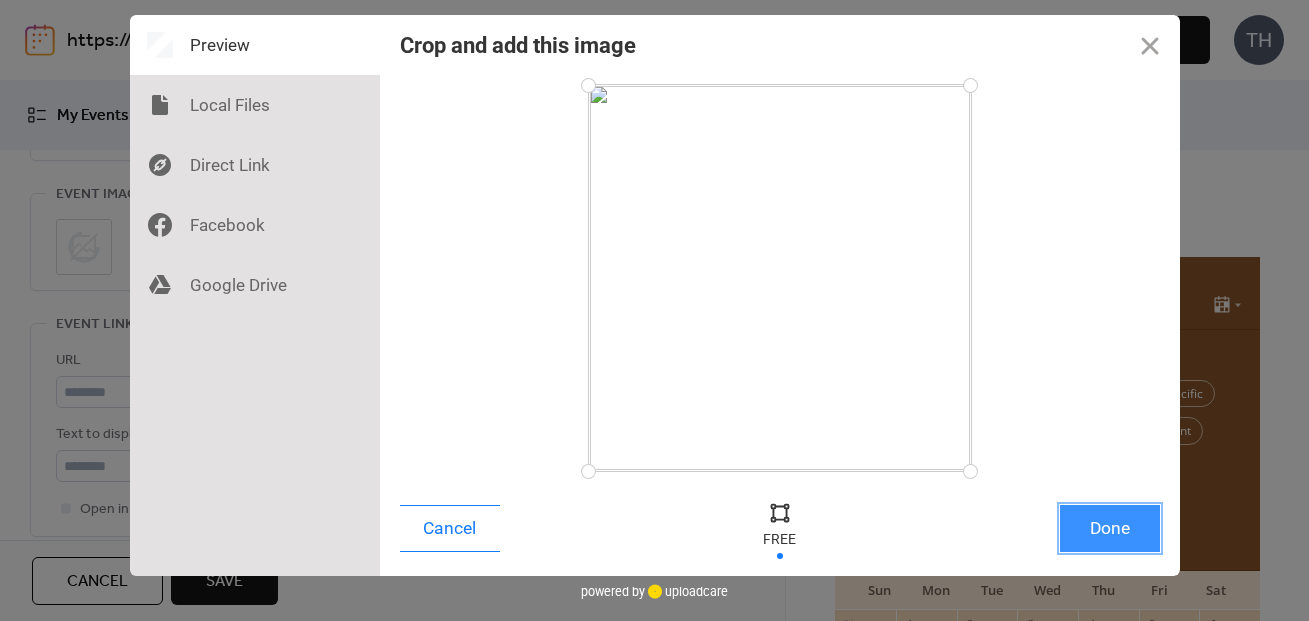 click on "Done" at bounding box center [1110, 528] 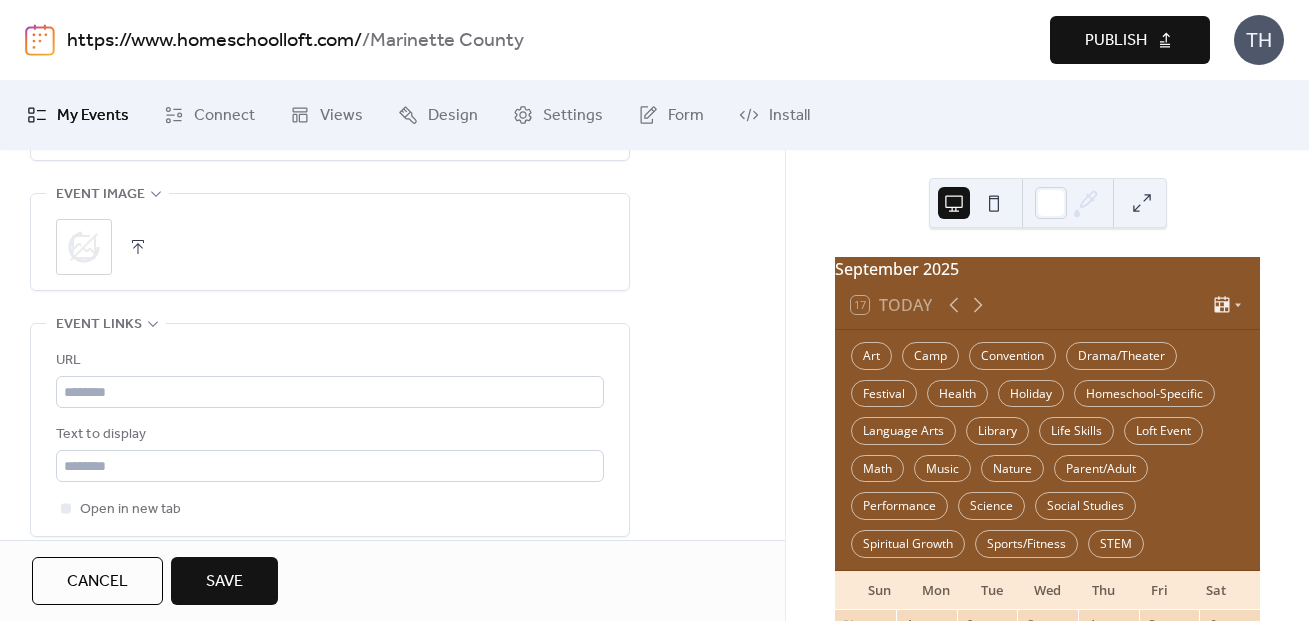 drag, startPoint x: 779, startPoint y: 370, endPoint x: 778, endPoint y: 389, distance: 19.026299 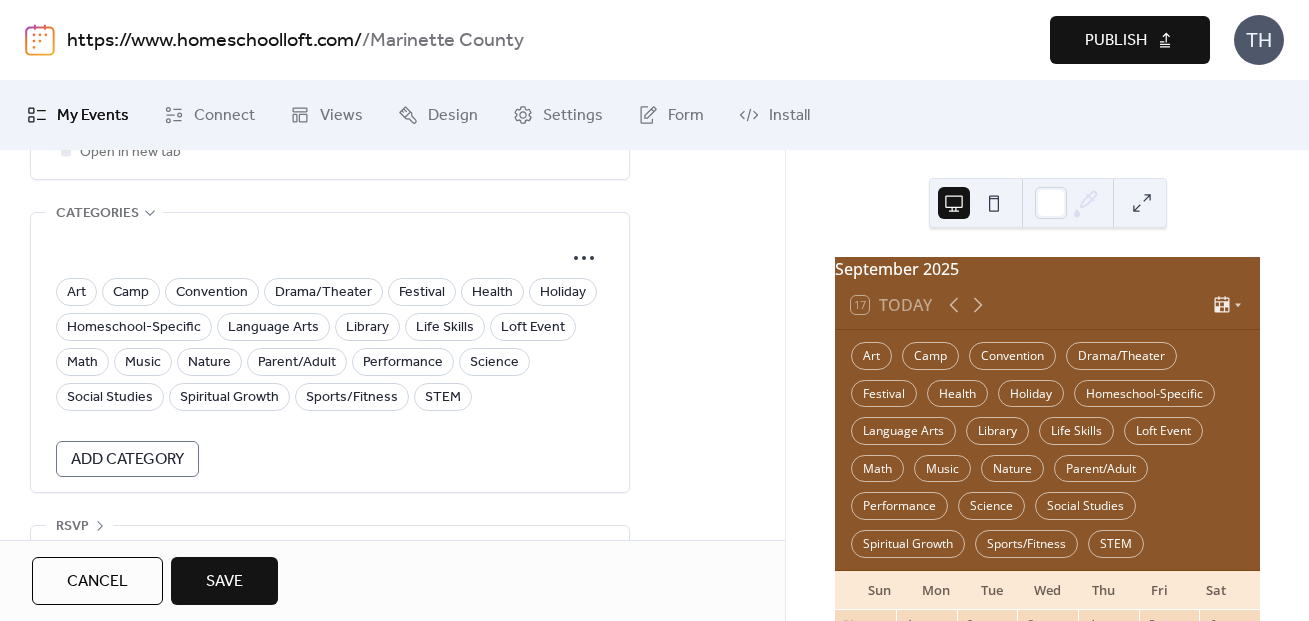 scroll, scrollTop: 1417, scrollLeft: 0, axis: vertical 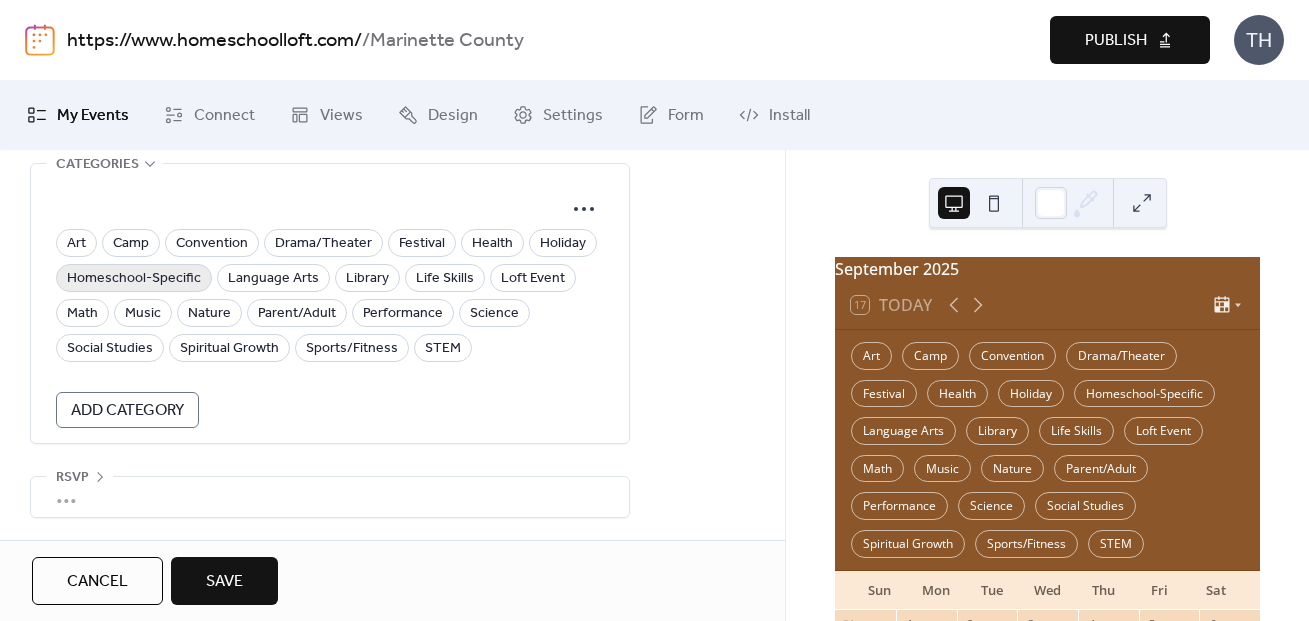click on "Homeschool-Specific" at bounding box center [134, 279] 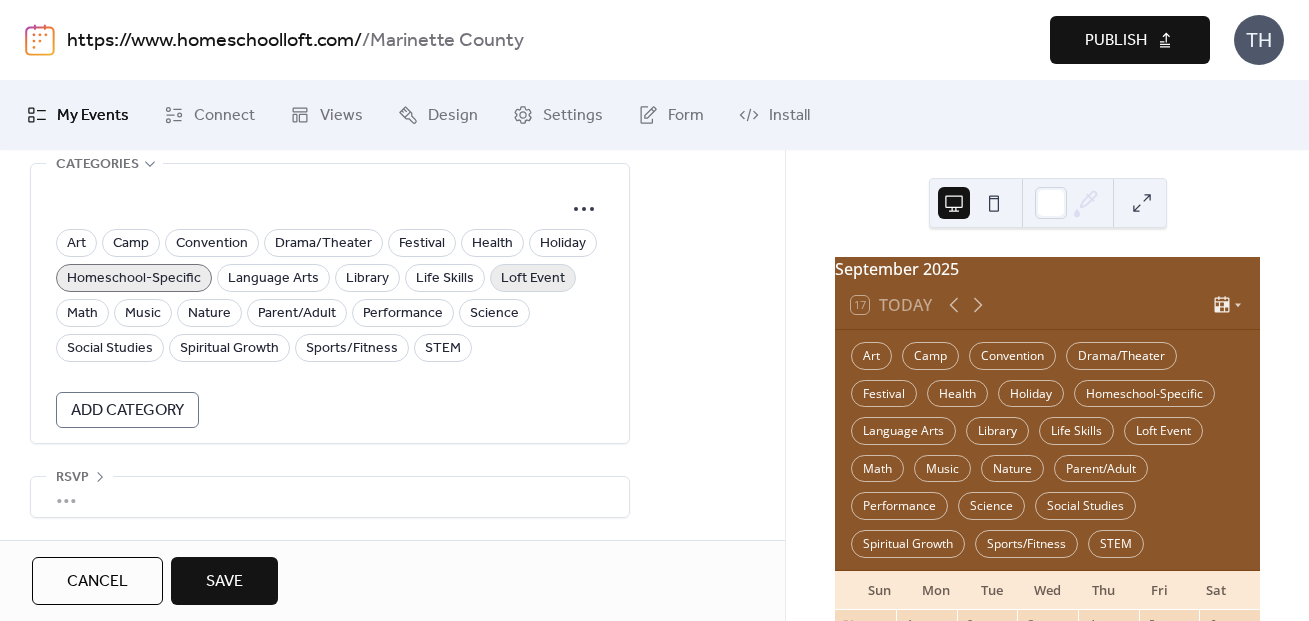 click on "Loft Event" at bounding box center [533, 278] 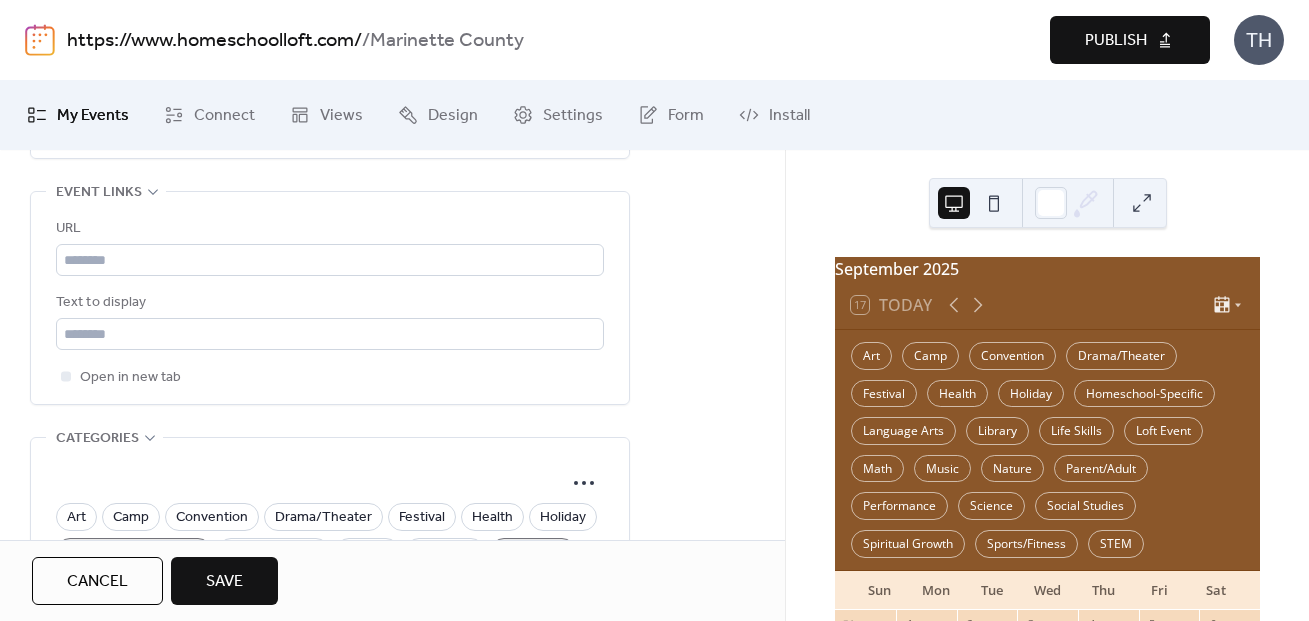scroll, scrollTop: 1157, scrollLeft: 0, axis: vertical 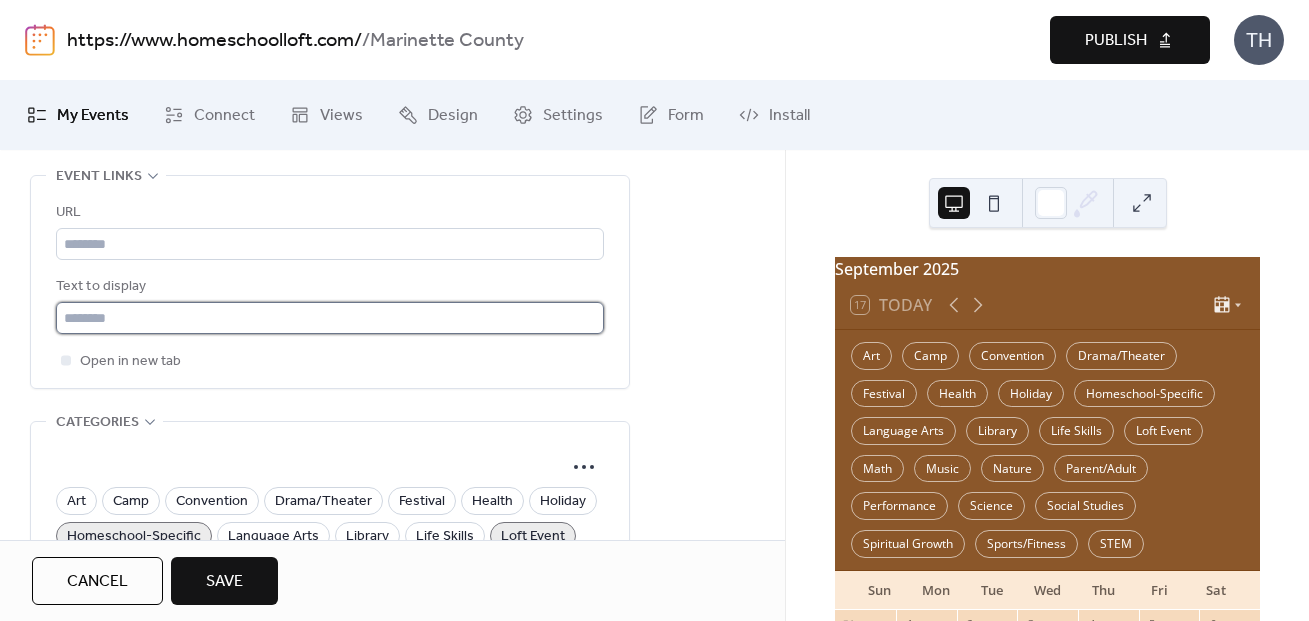 click at bounding box center [330, 318] 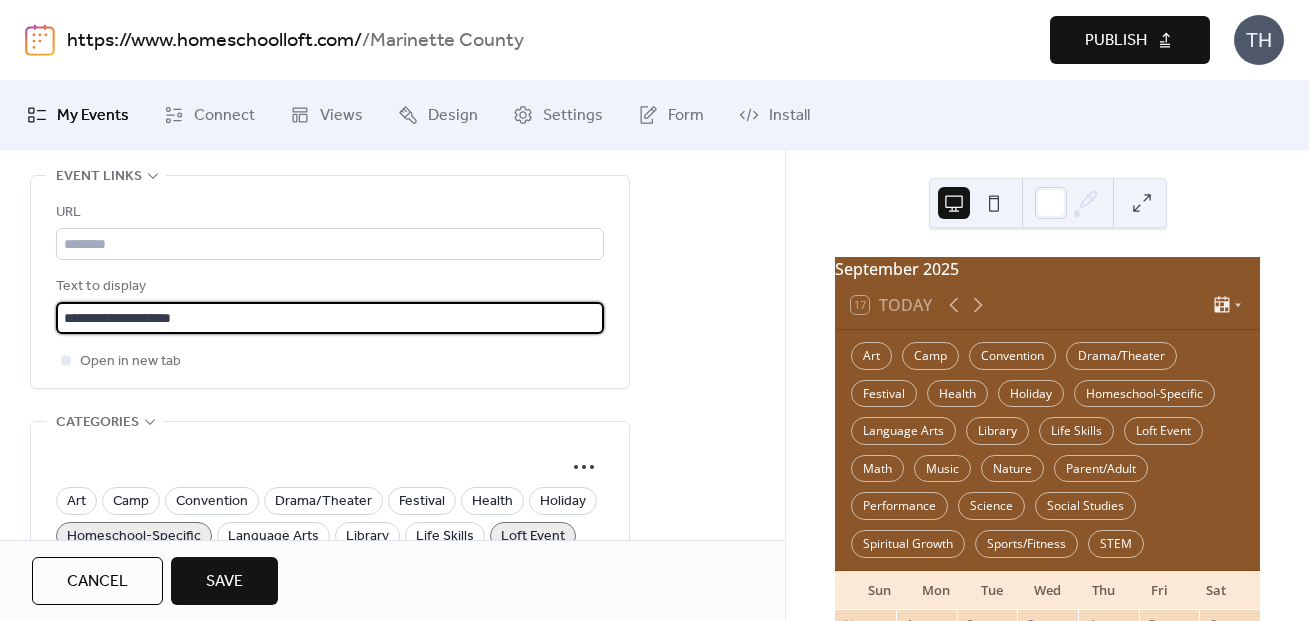 type on "**********" 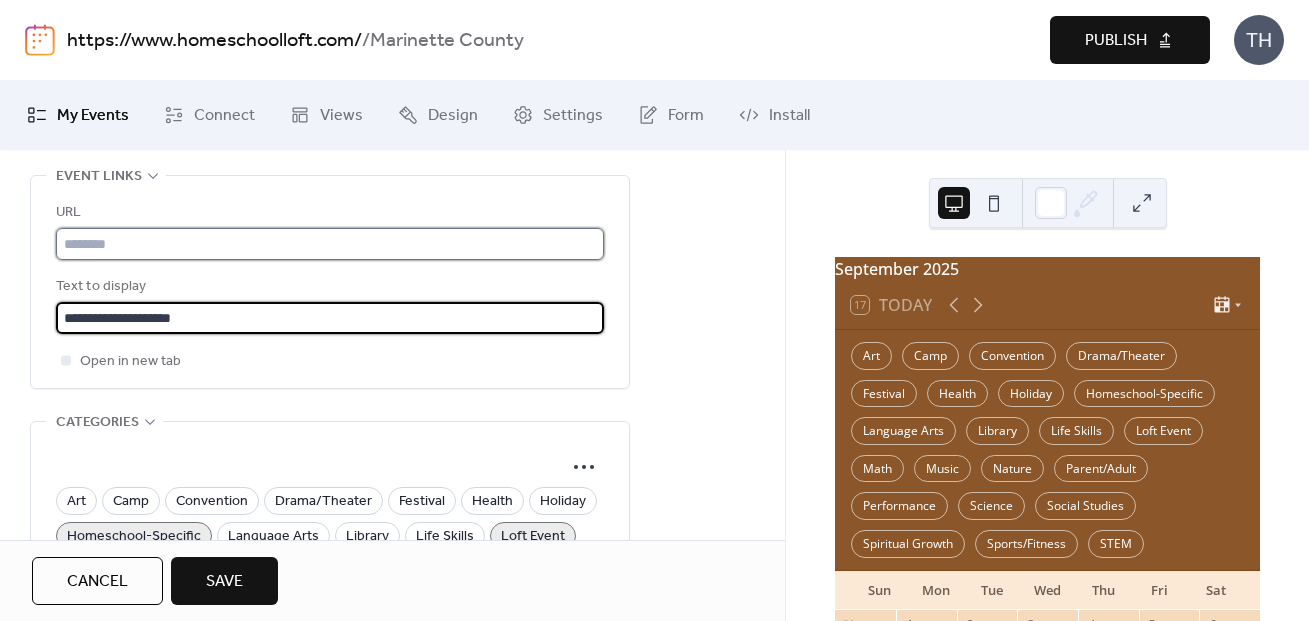 click at bounding box center [330, 244] 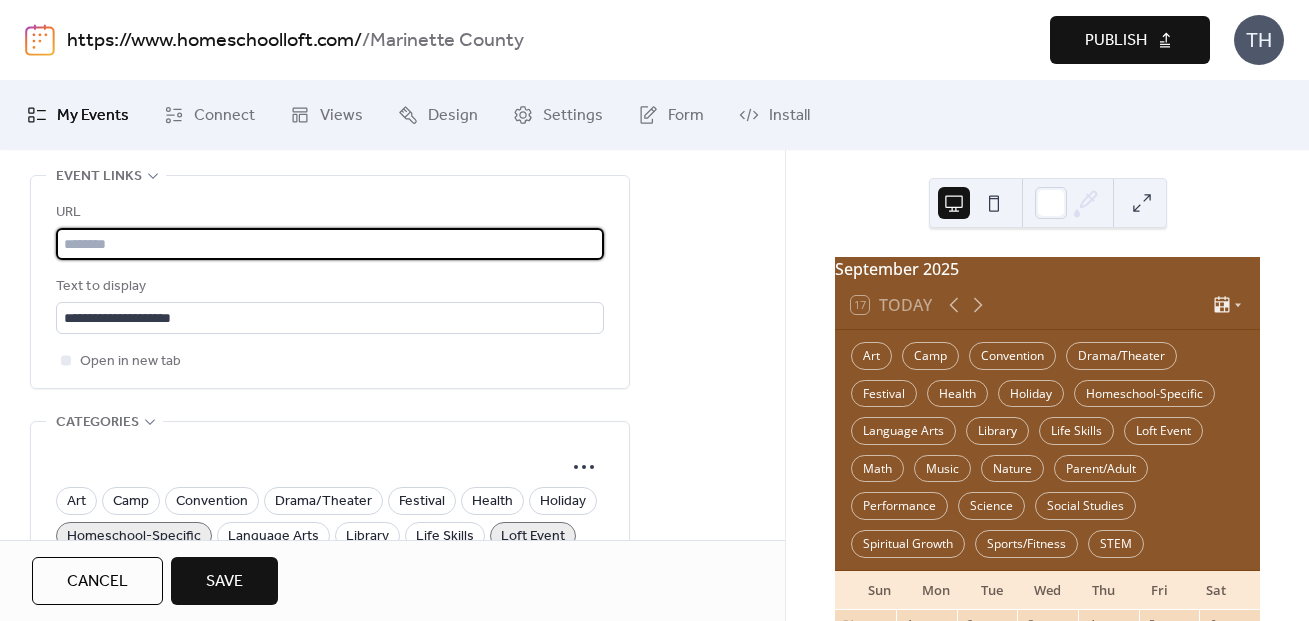 paste on "**********" 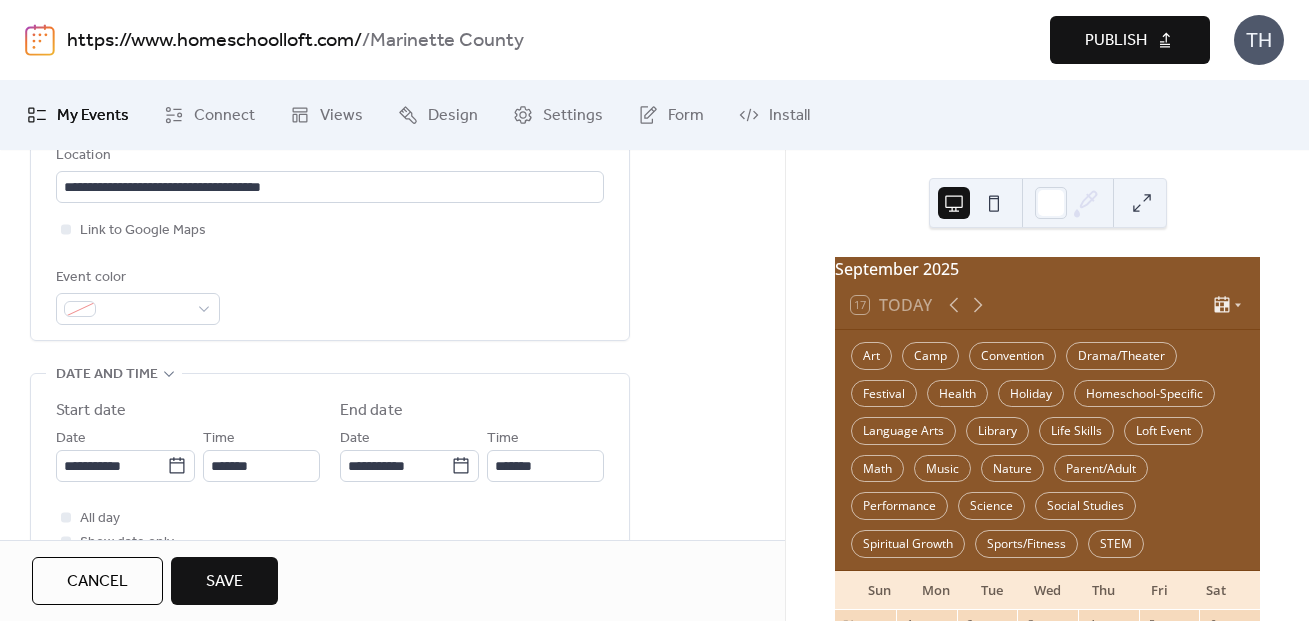 scroll, scrollTop: 430, scrollLeft: 0, axis: vertical 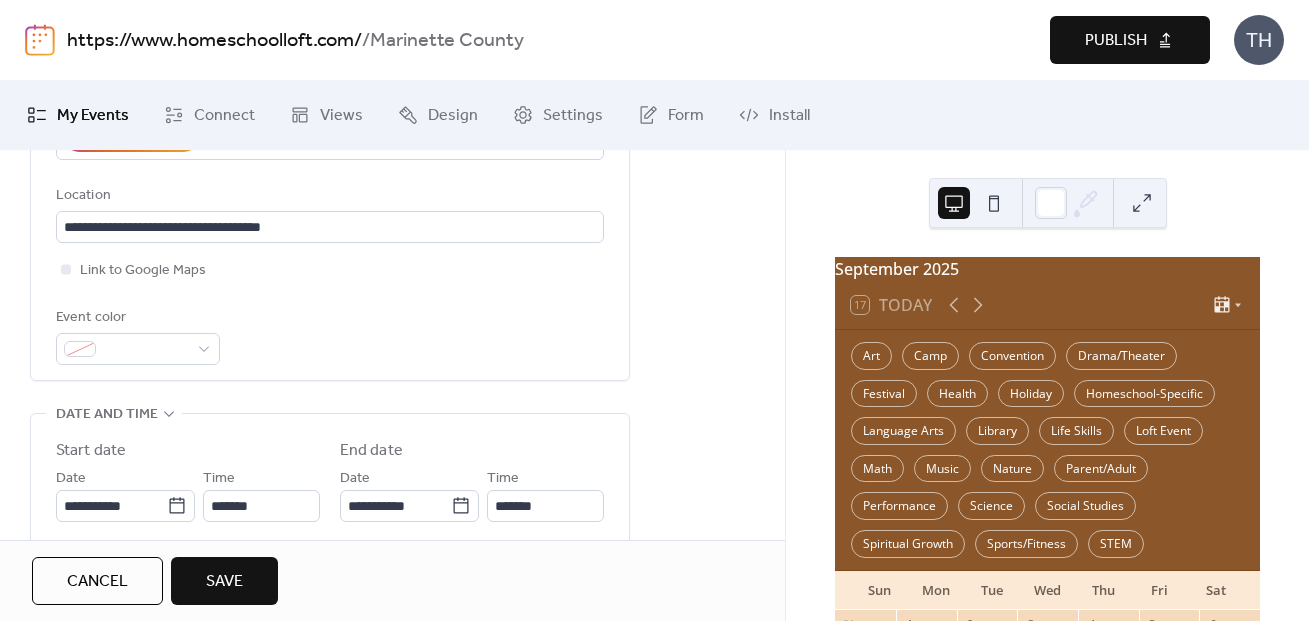 type on "**********" 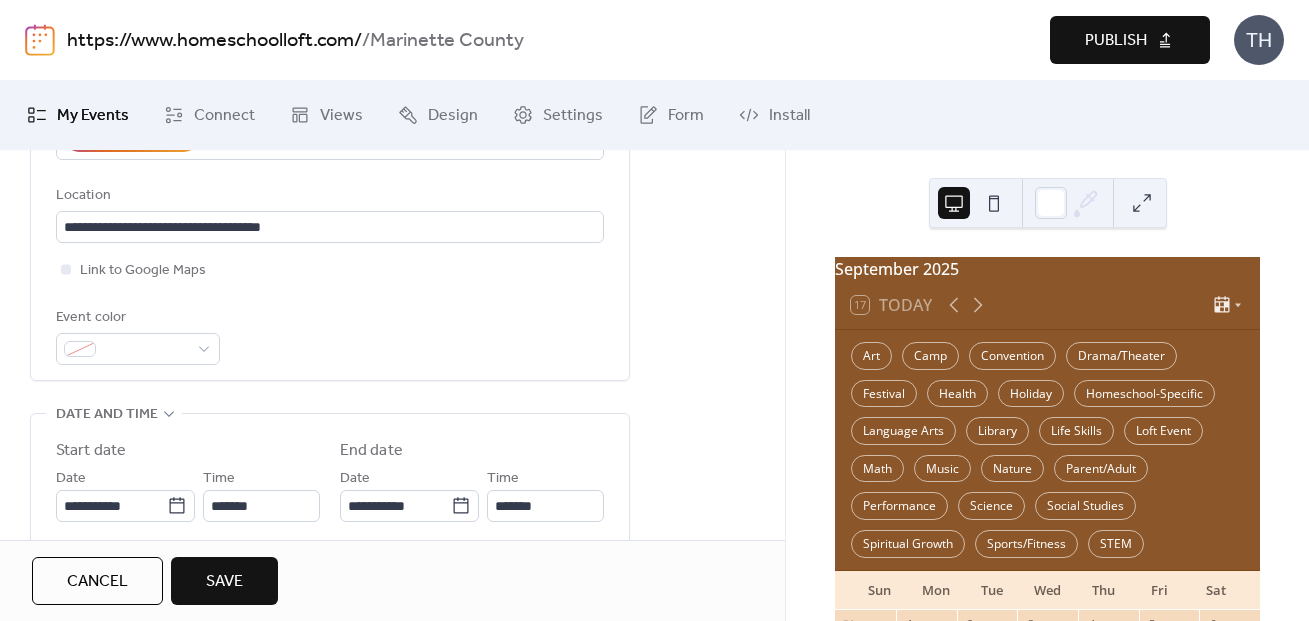 click on "Save" at bounding box center (224, 582) 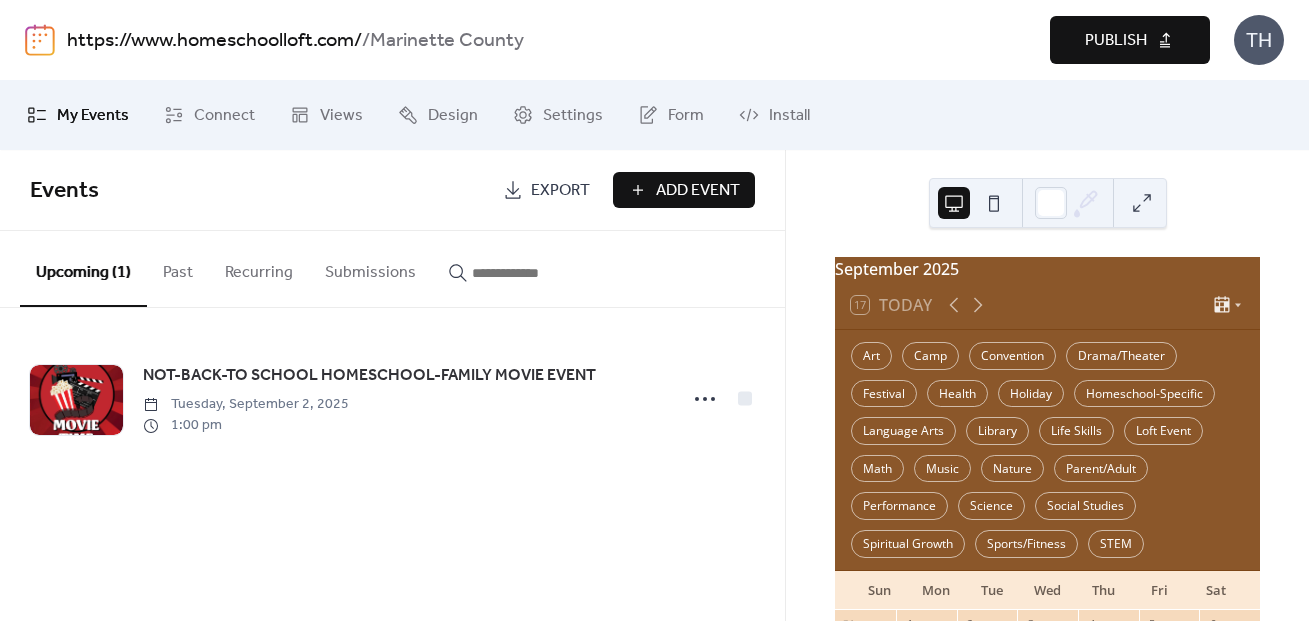 click on "Publish" at bounding box center (1130, 40) 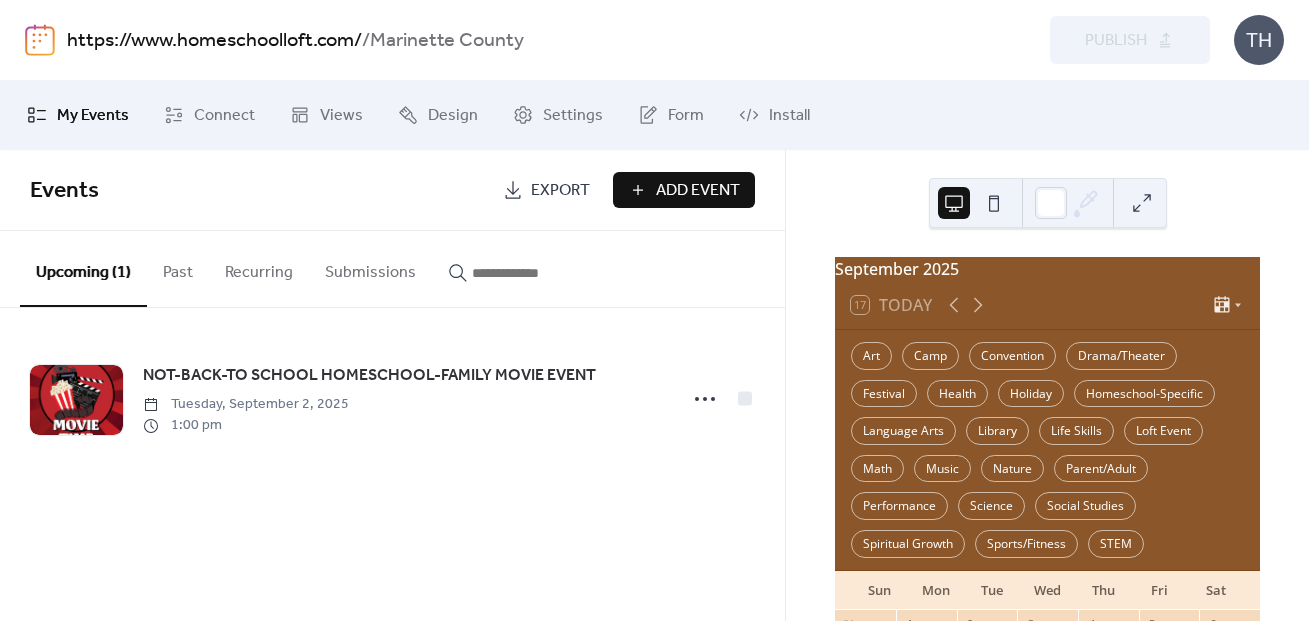click on "https://www.homeschoolloft.com/" at bounding box center [214, 41] 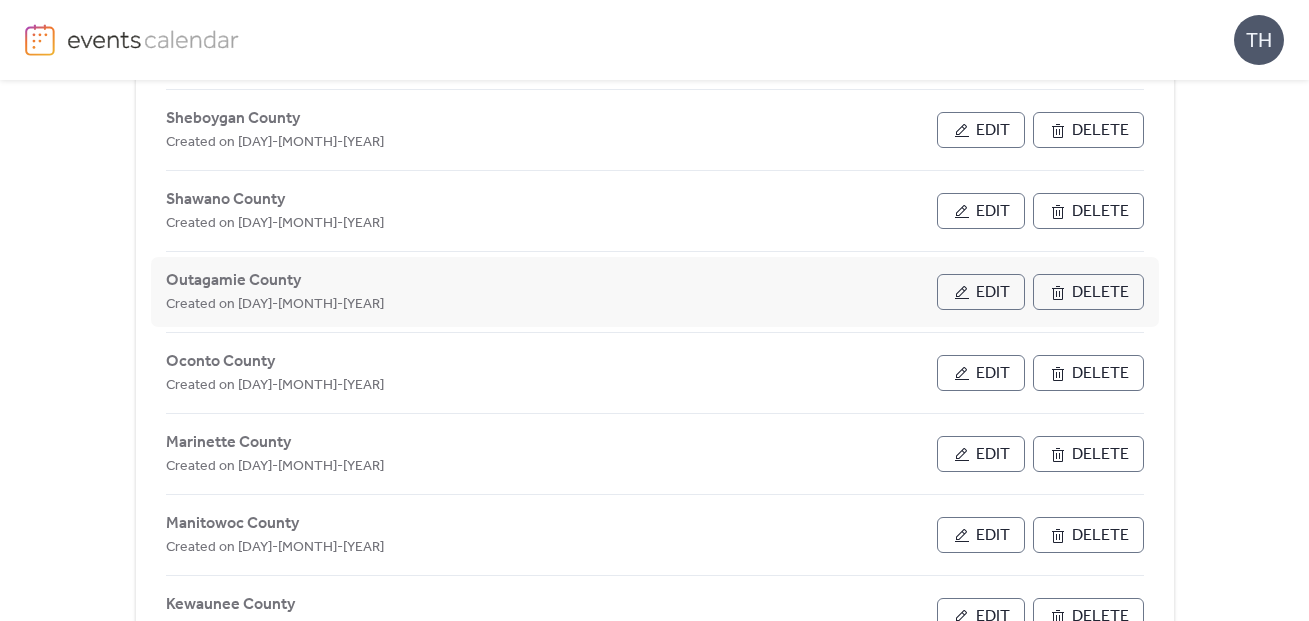 scroll, scrollTop: 363, scrollLeft: 0, axis: vertical 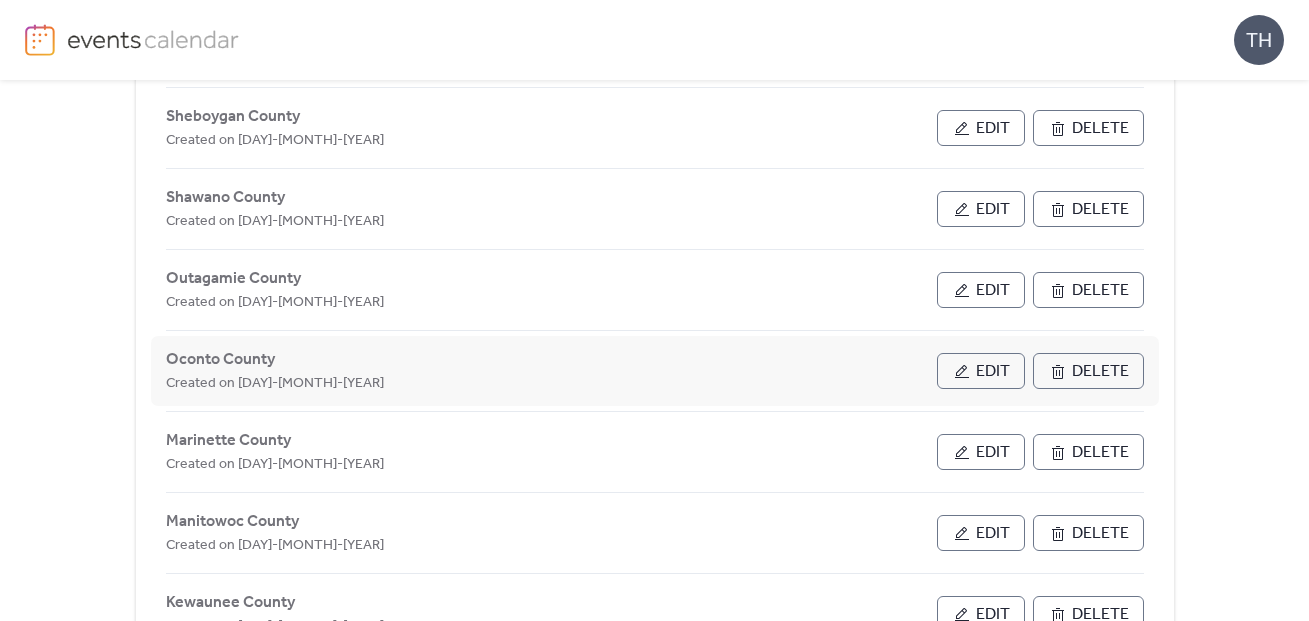 click on "Edit" at bounding box center (981, 371) 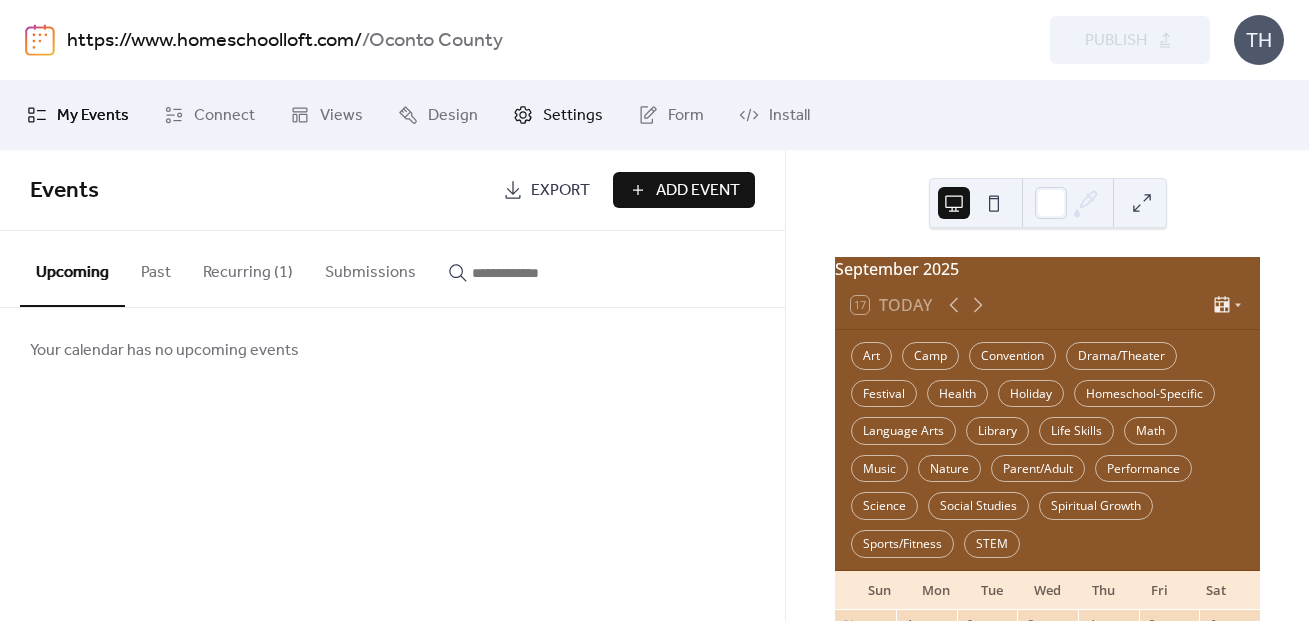 click on "Settings" at bounding box center [573, 116] 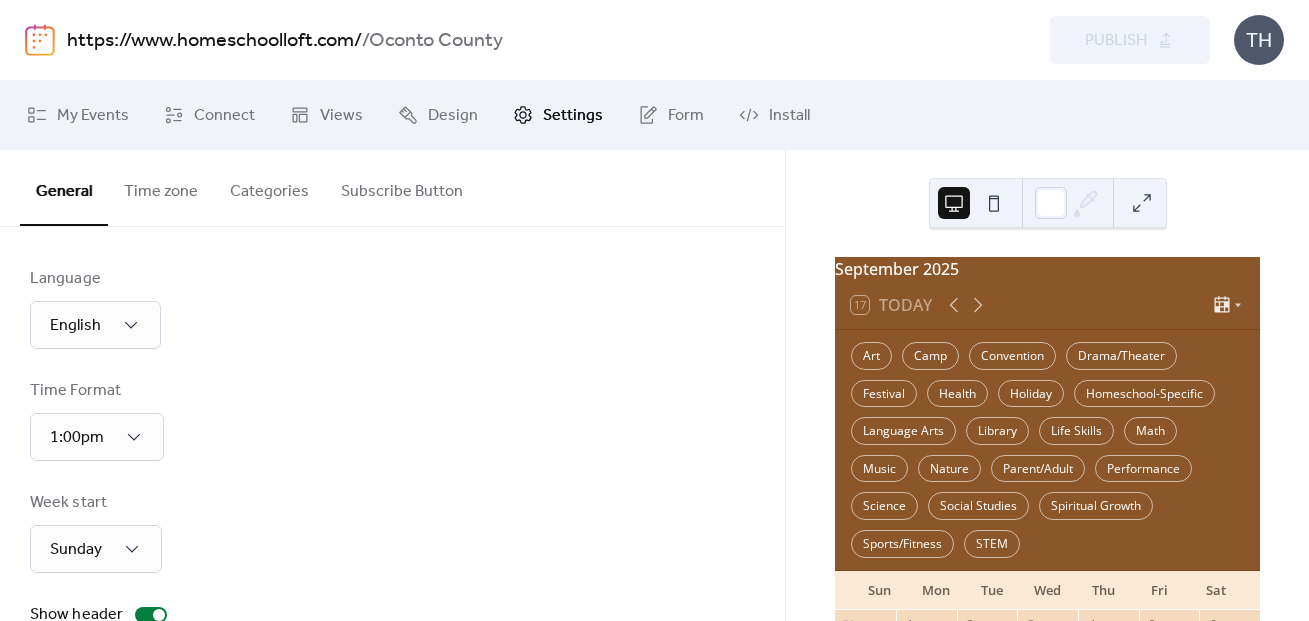 click on "Categories" at bounding box center (269, 187) 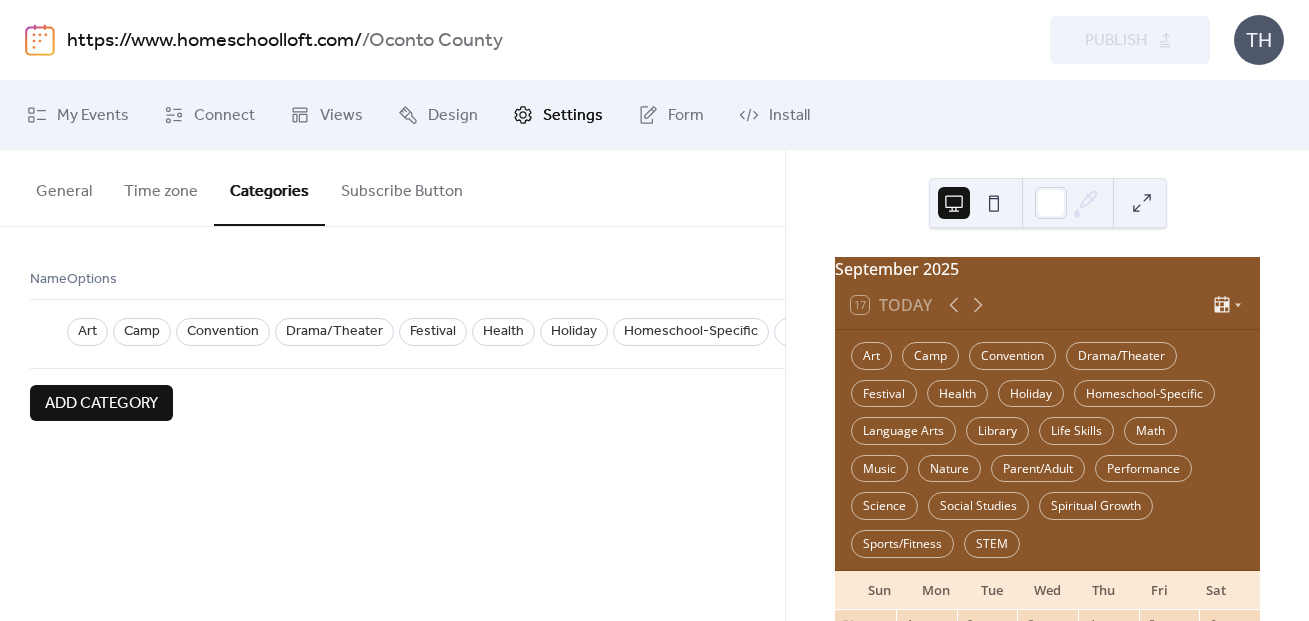 click on "**********" at bounding box center [392, 385] 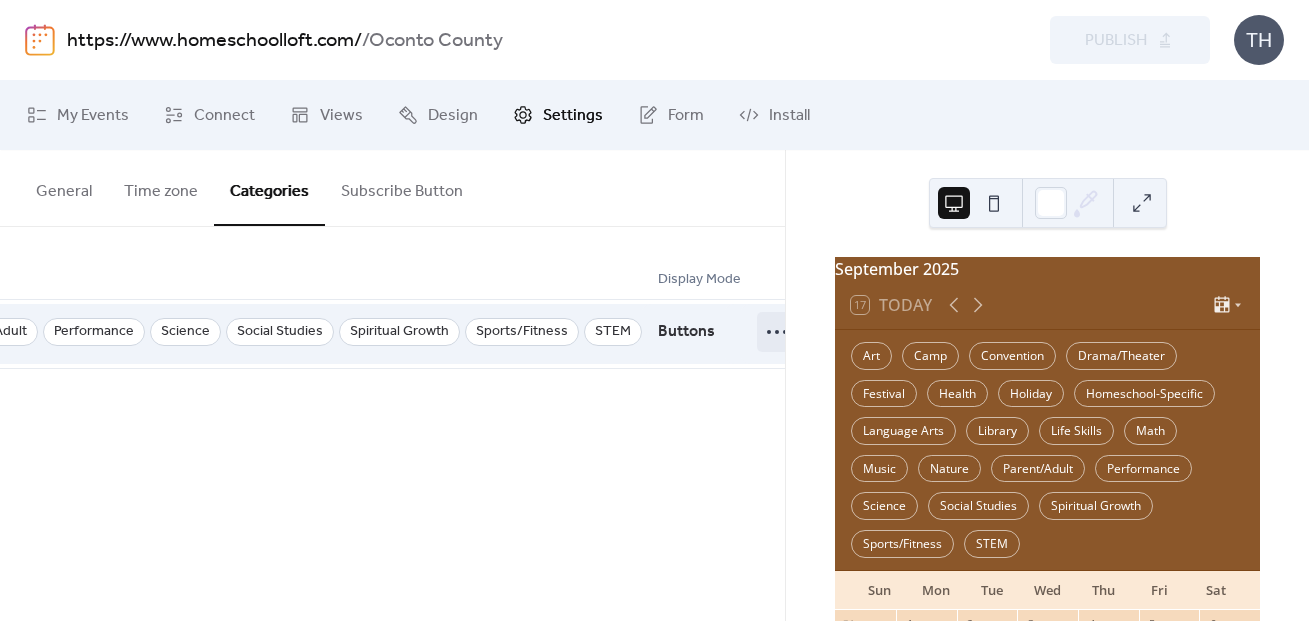 click 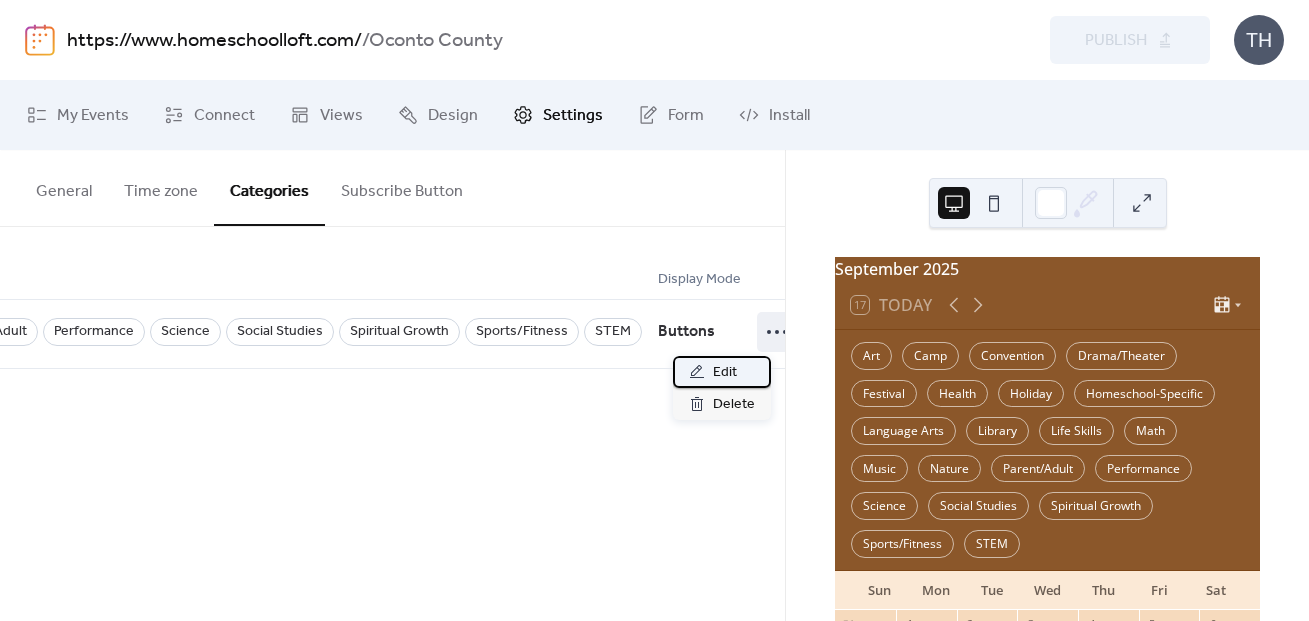 click on "Edit" at bounding box center [722, 372] 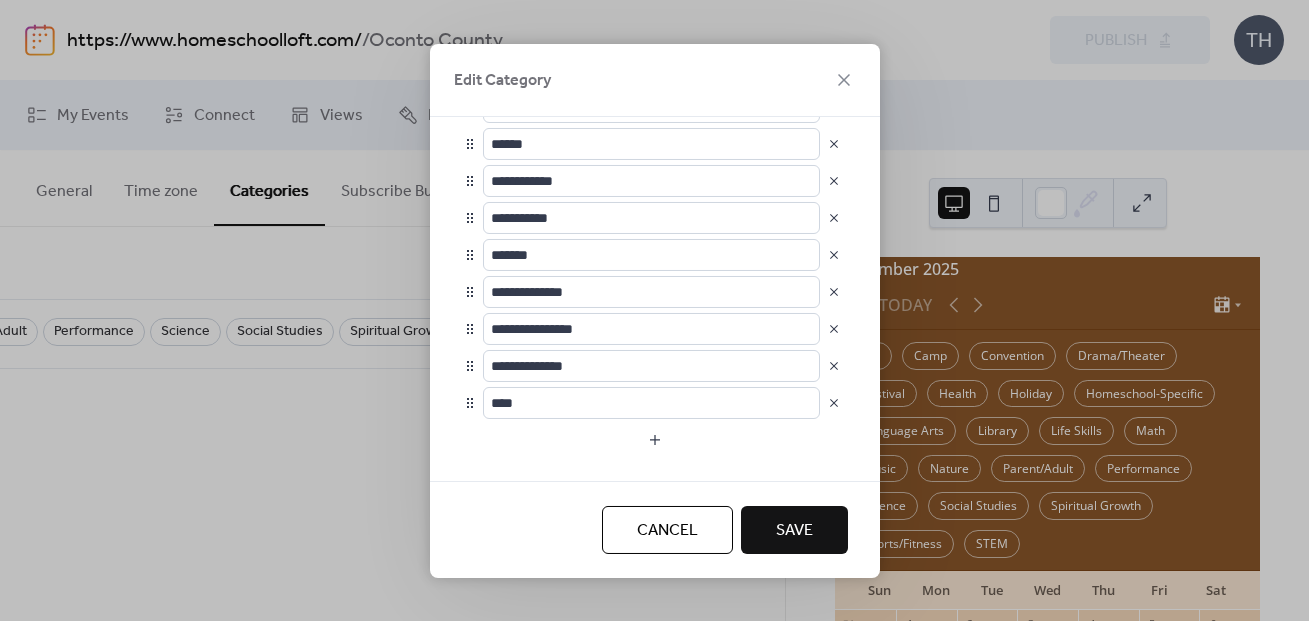 scroll, scrollTop: 746, scrollLeft: 0, axis: vertical 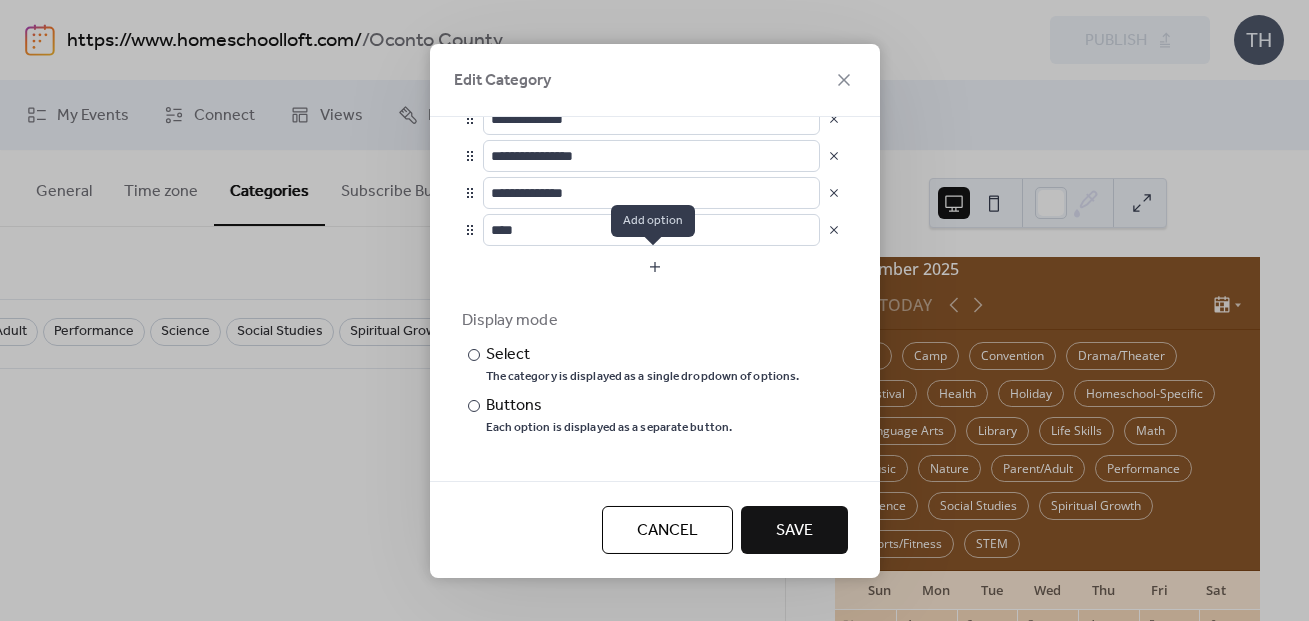 click at bounding box center [655, 266] 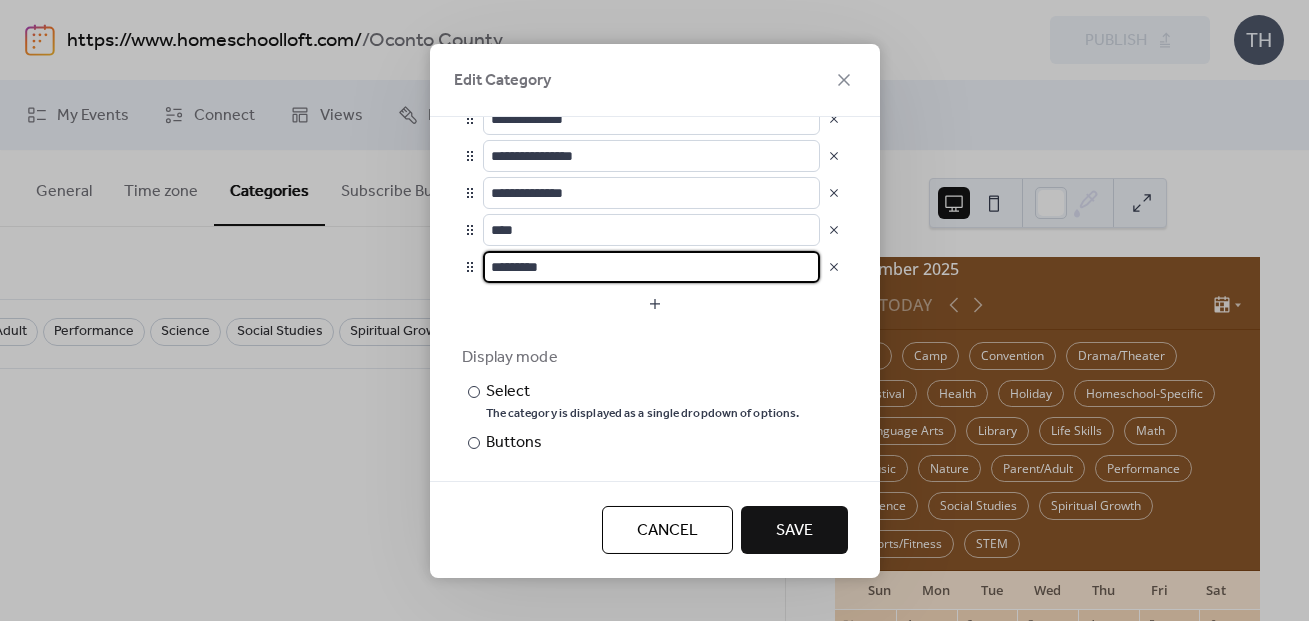 drag, startPoint x: 643, startPoint y: 266, endPoint x: 487, endPoint y: 260, distance: 156.11534 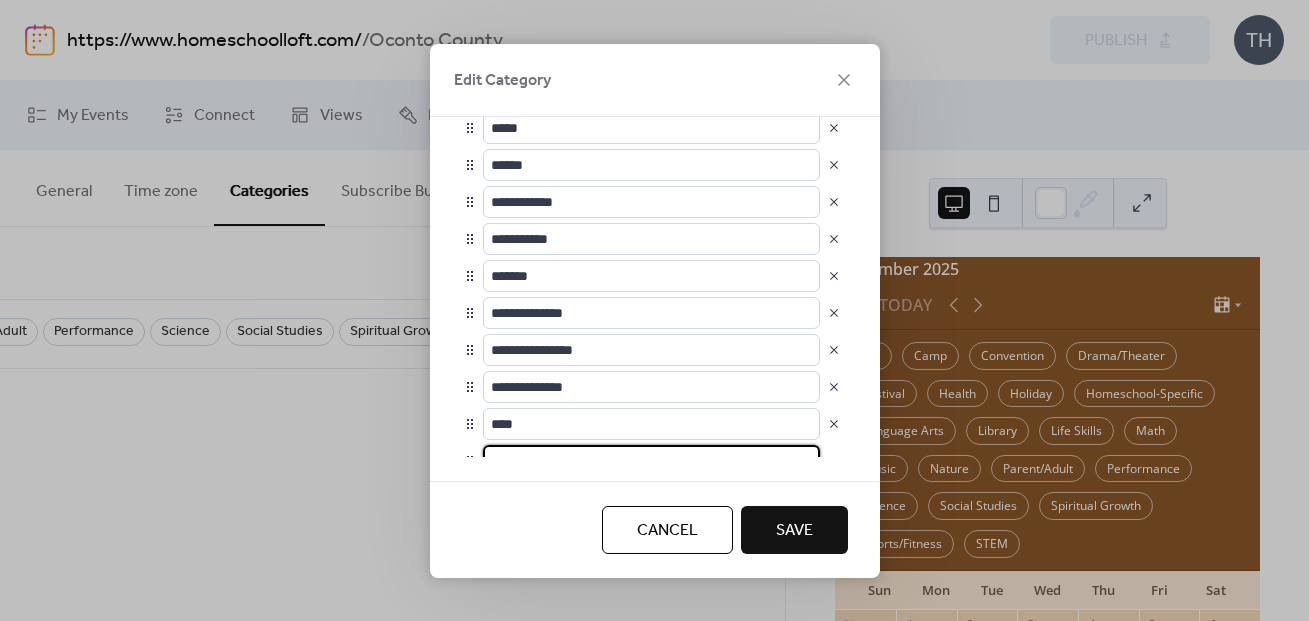 scroll, scrollTop: 565, scrollLeft: 0, axis: vertical 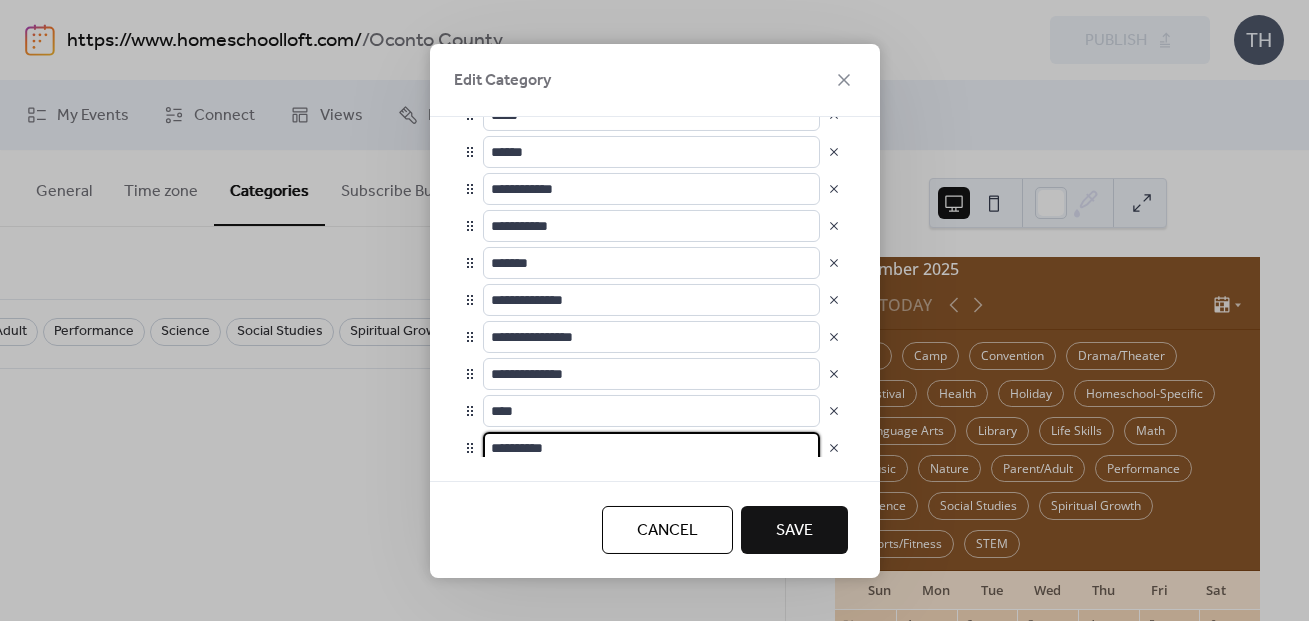 type on "**********" 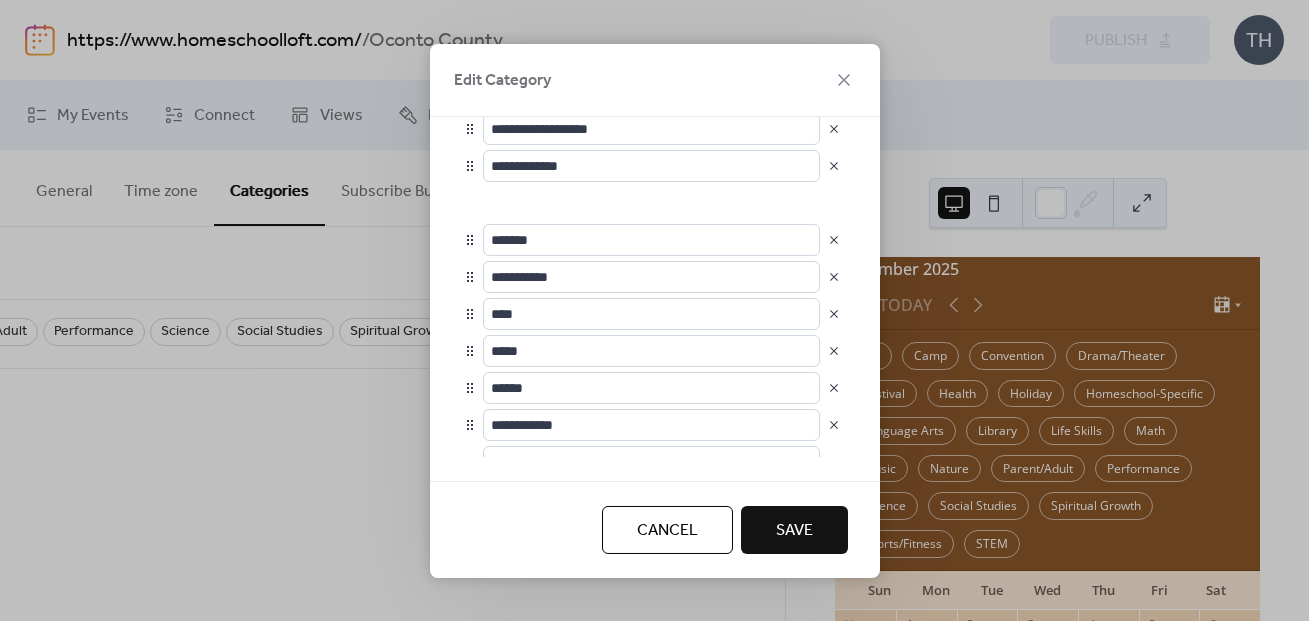 scroll, scrollTop: 321, scrollLeft: 0, axis: vertical 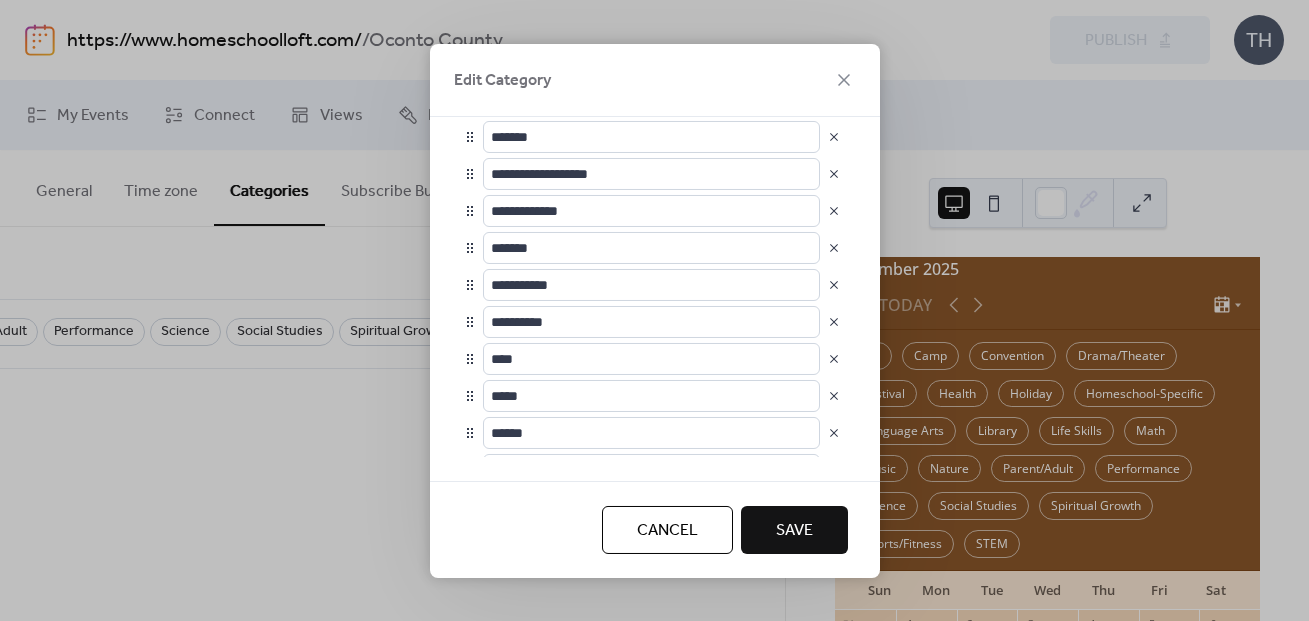 click on "Save" at bounding box center (794, 531) 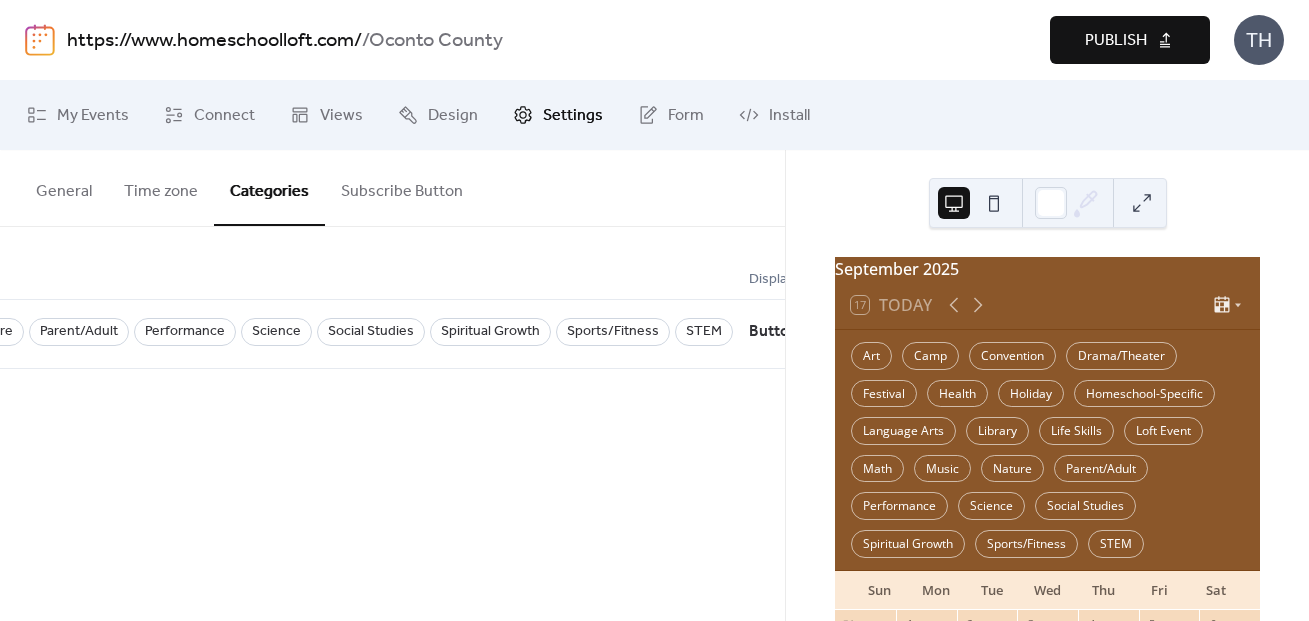 click on "Publish" at bounding box center [1116, 41] 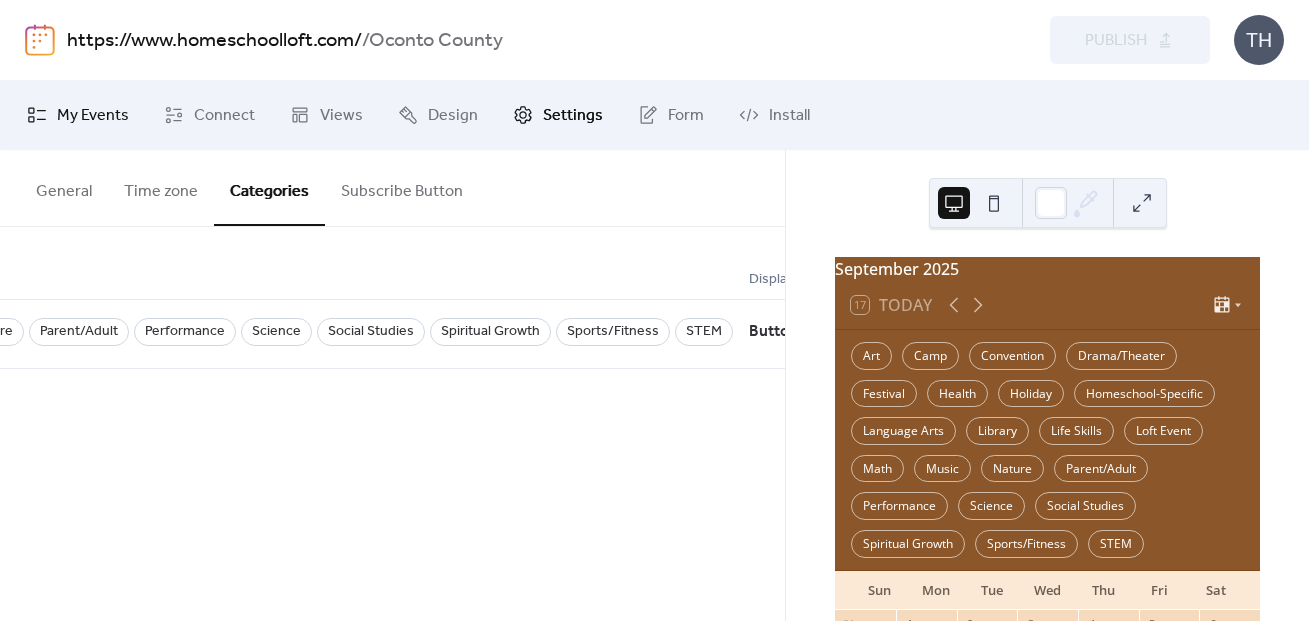 click on "My Events" at bounding box center [93, 116] 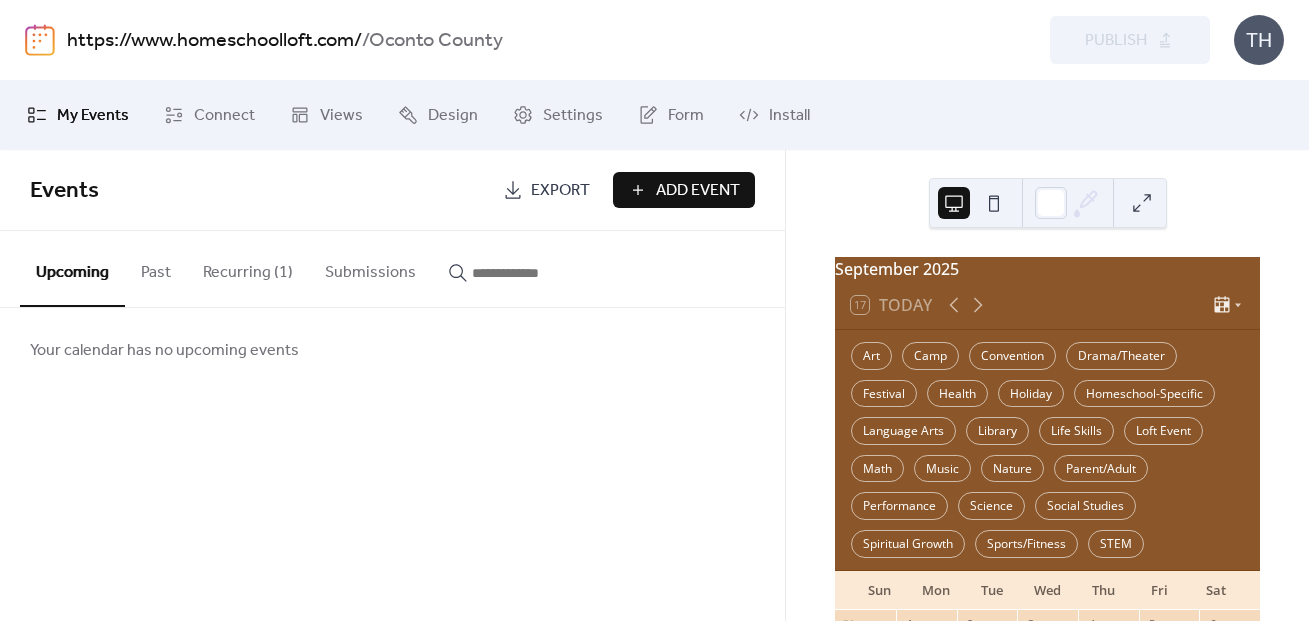 click on "Add Event" at bounding box center [698, 191] 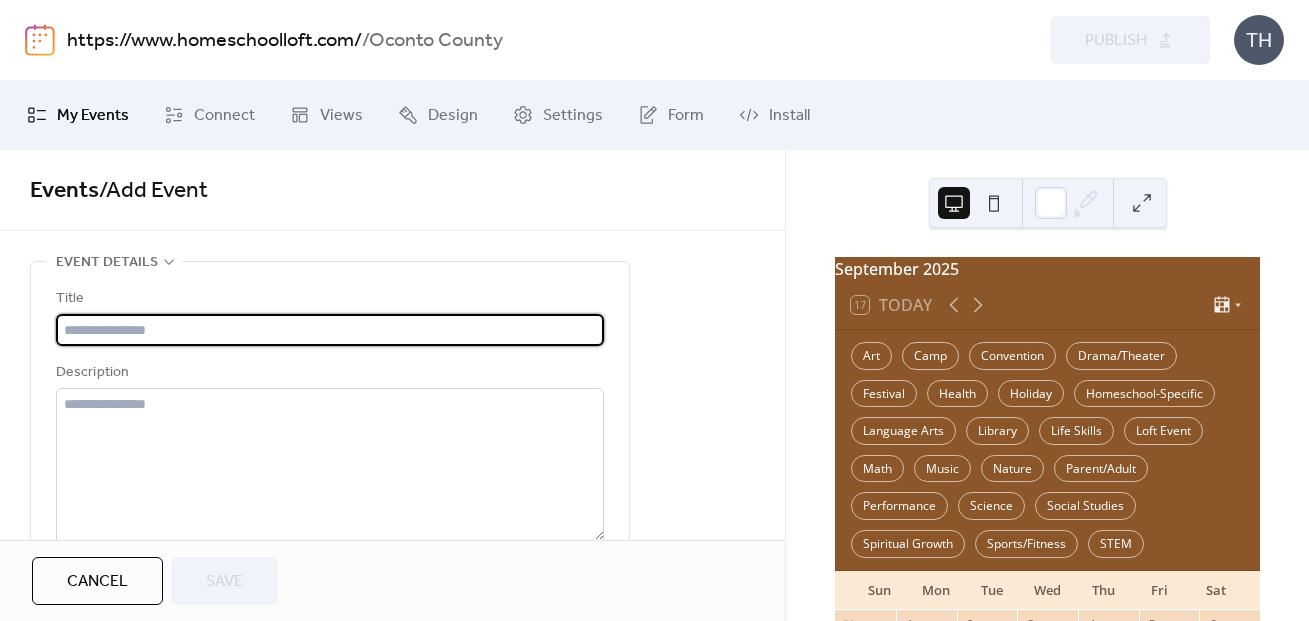 click at bounding box center [330, 330] 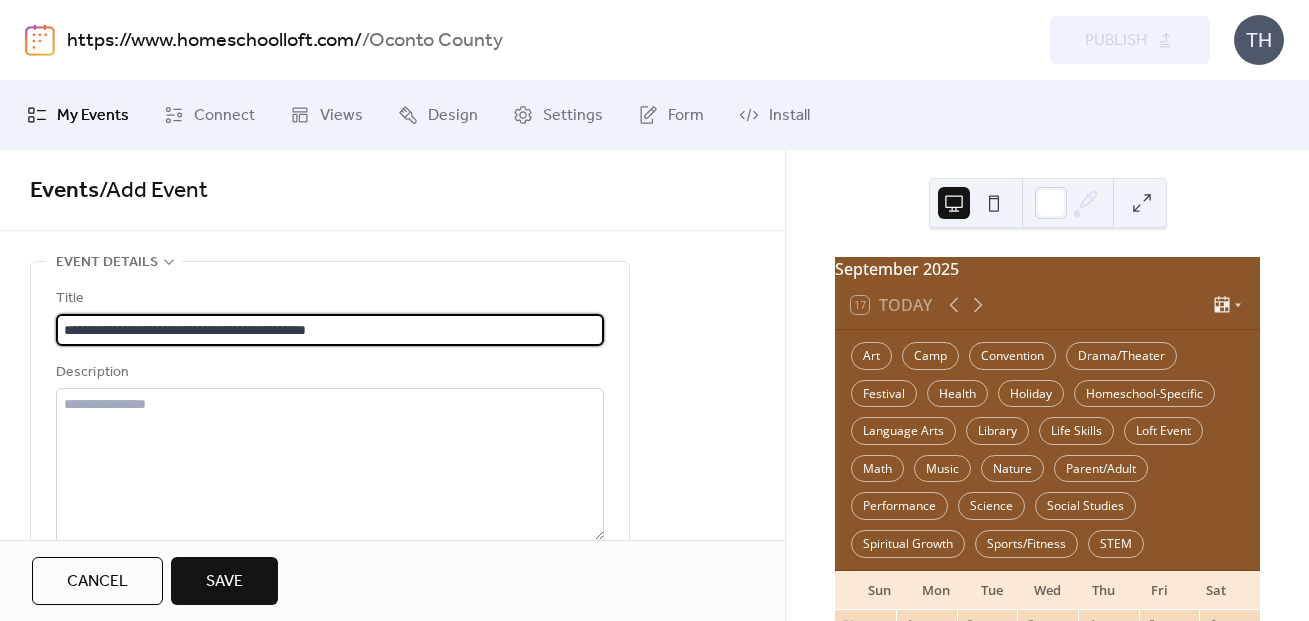 type on "**********" 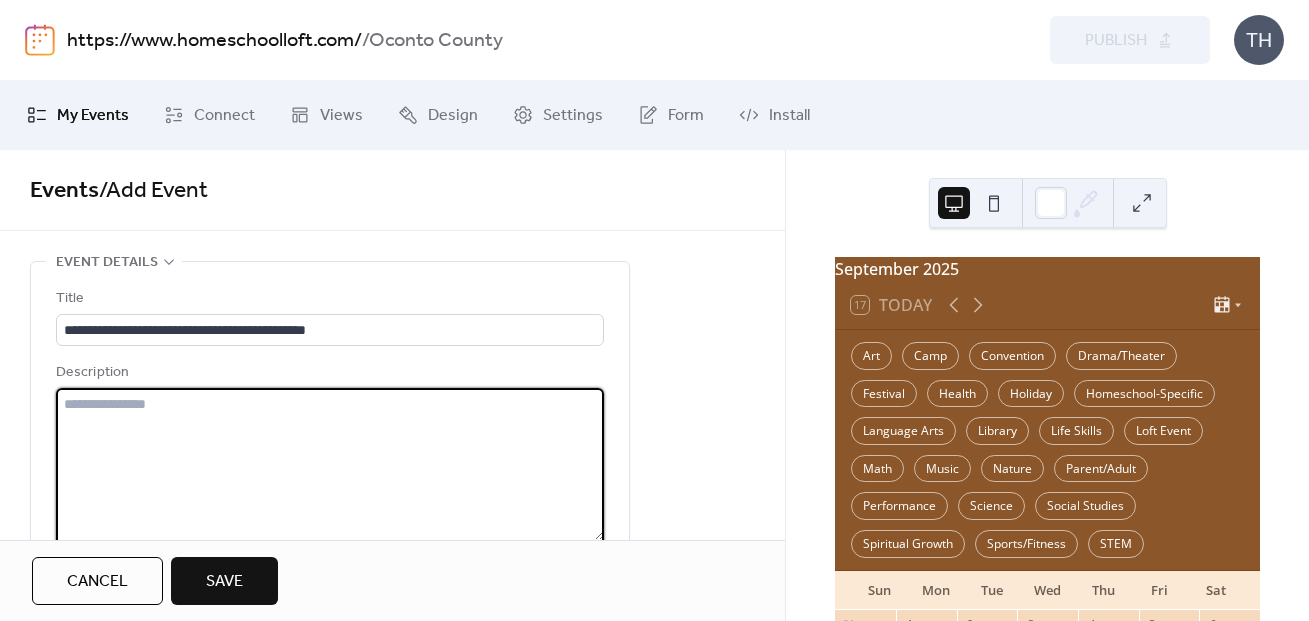 click at bounding box center [330, 464] 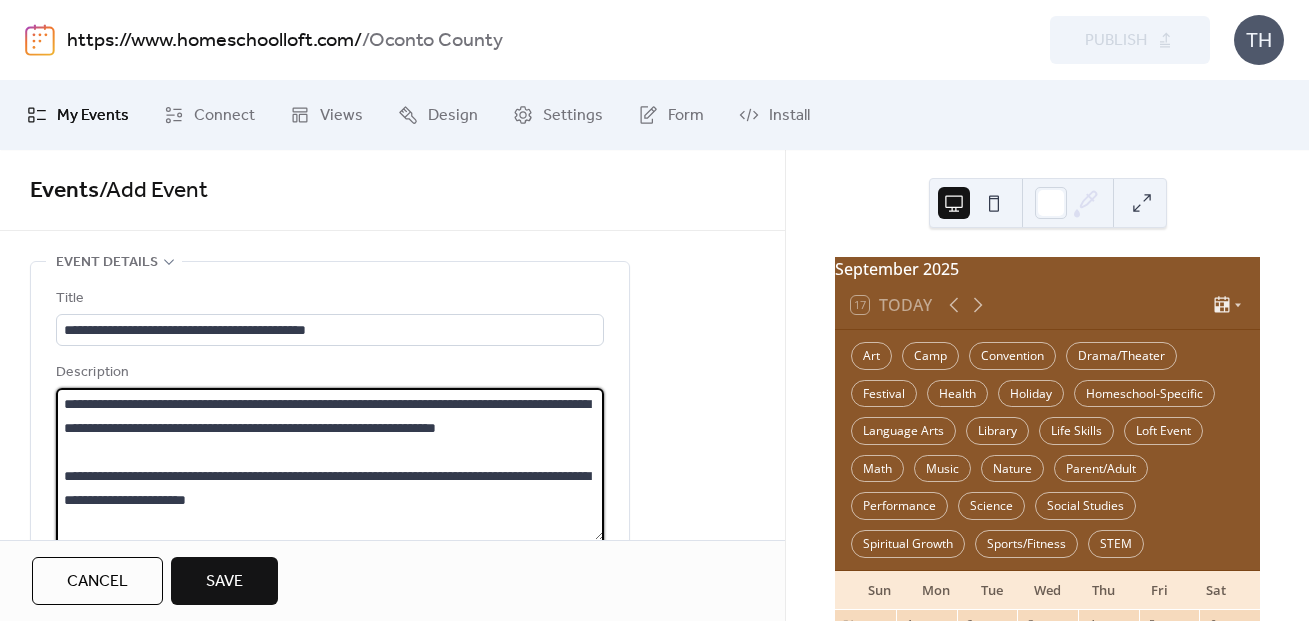 scroll, scrollTop: 165, scrollLeft: 0, axis: vertical 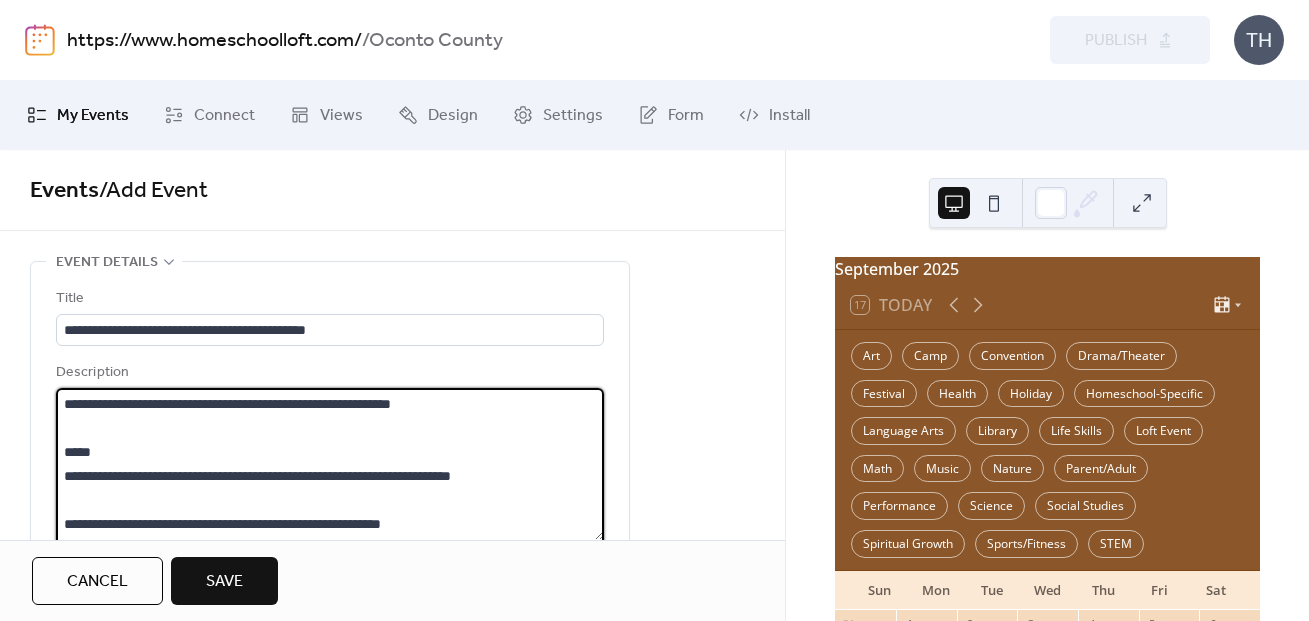 type on "**********" 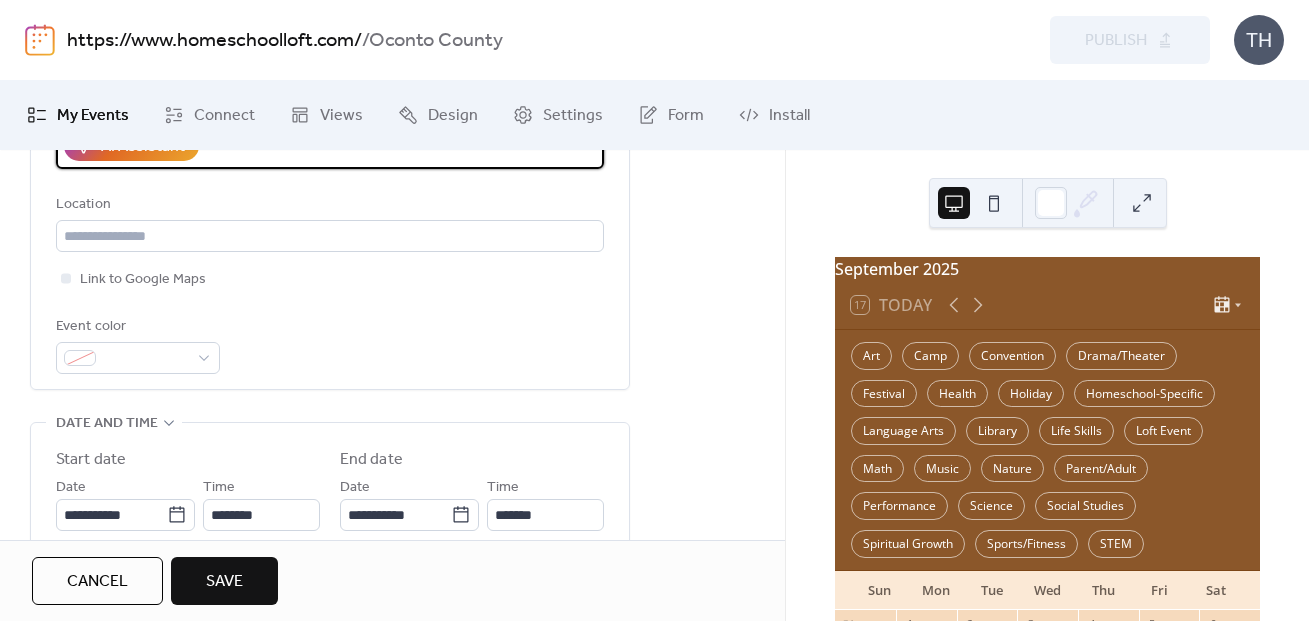 scroll, scrollTop: 430, scrollLeft: 0, axis: vertical 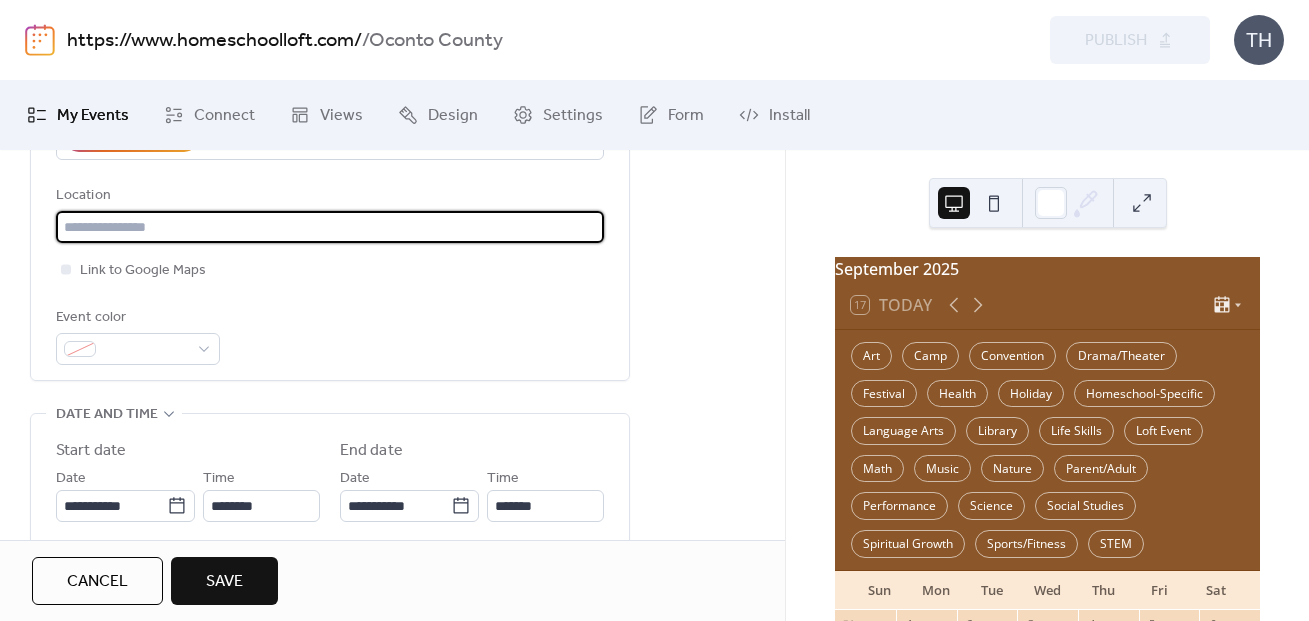 click at bounding box center [330, 227] 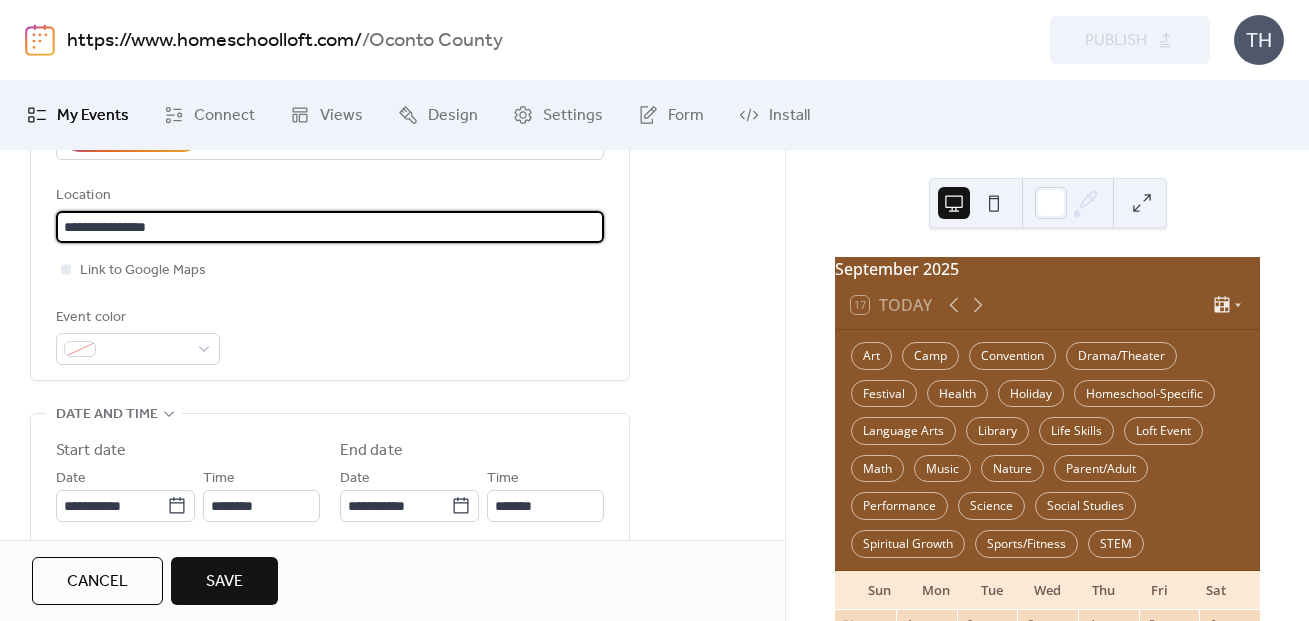 paste on "**********" 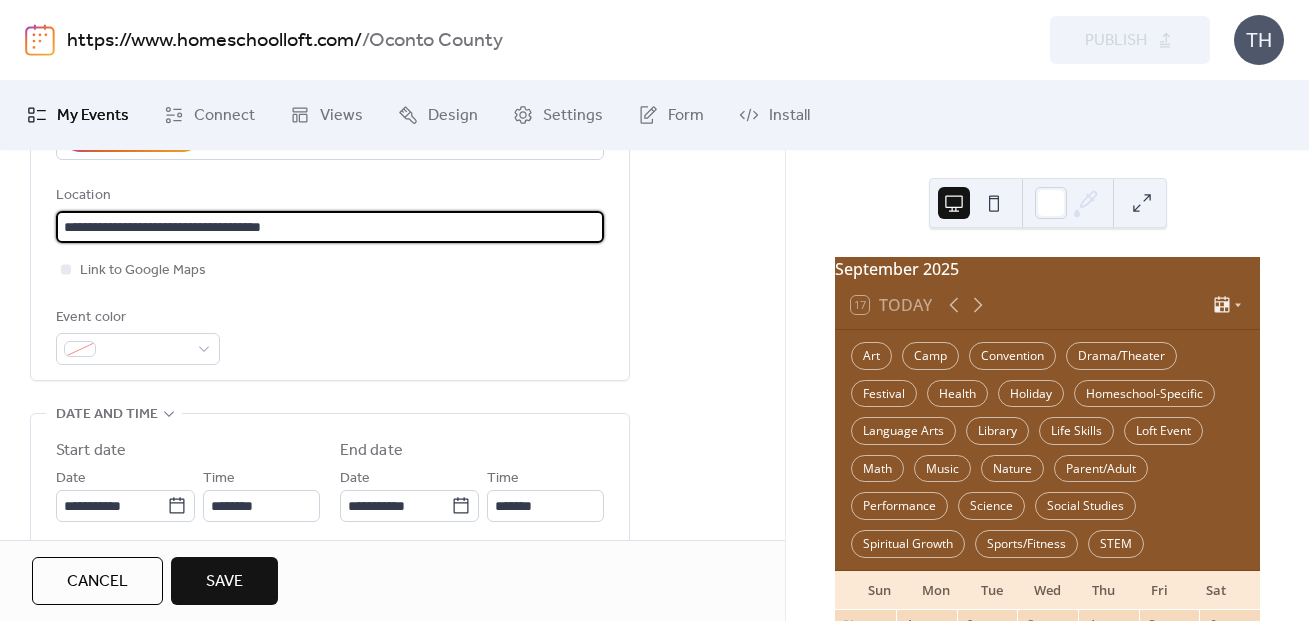 drag, startPoint x: 369, startPoint y: 231, endPoint x: 51, endPoint y: 220, distance: 318.1902 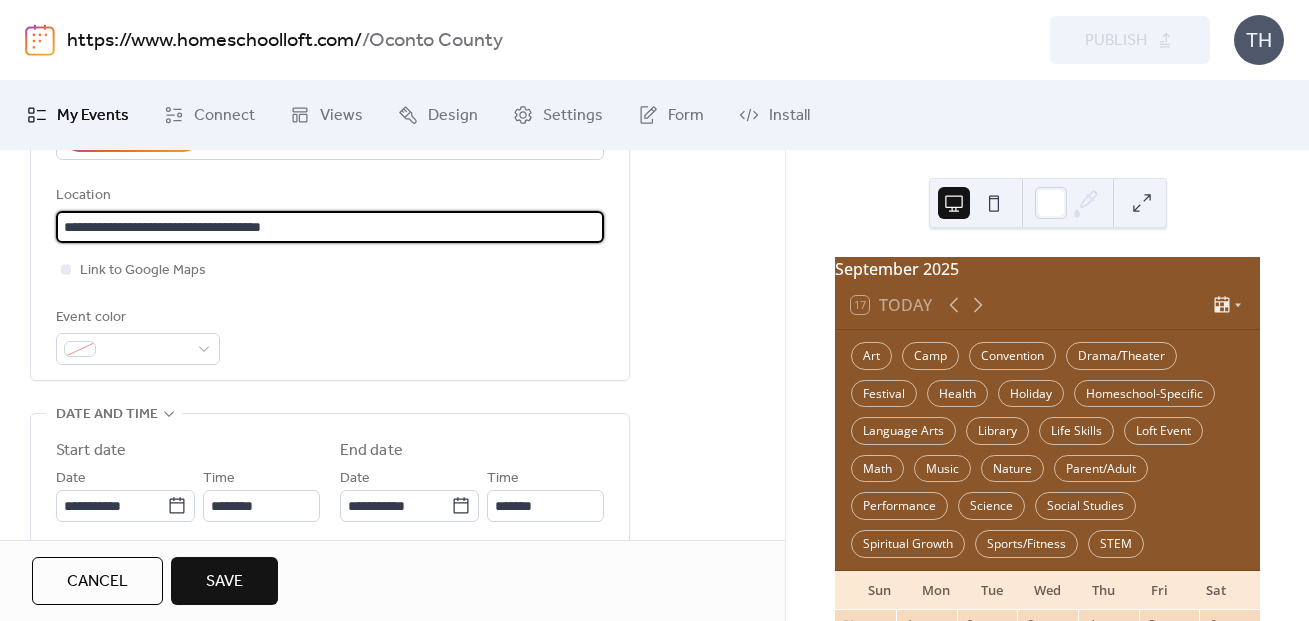 click on "**********" at bounding box center [330, 106] 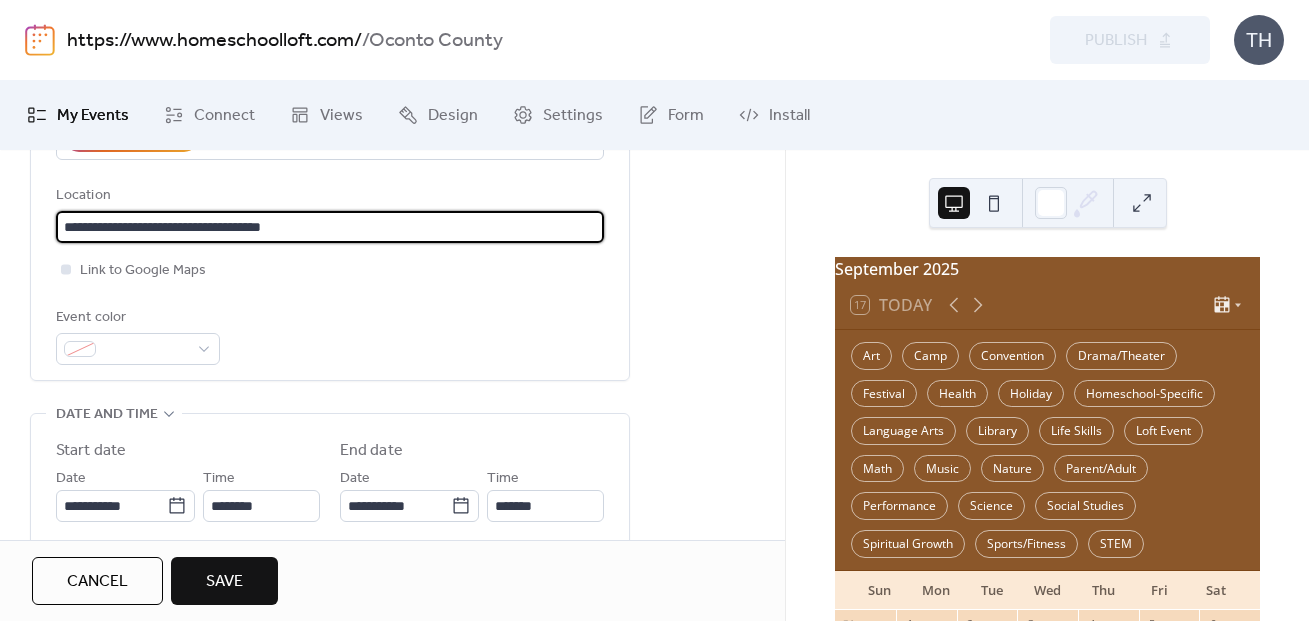 type on "**********" 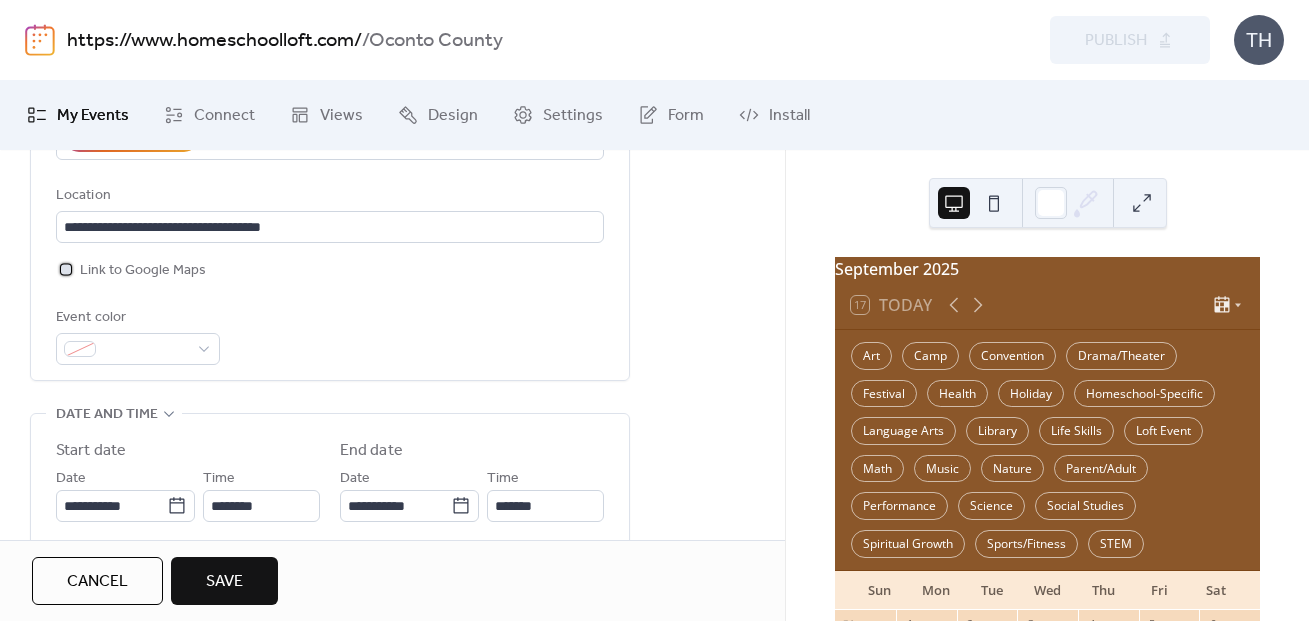click on "Link to Google Maps" at bounding box center [143, 271] 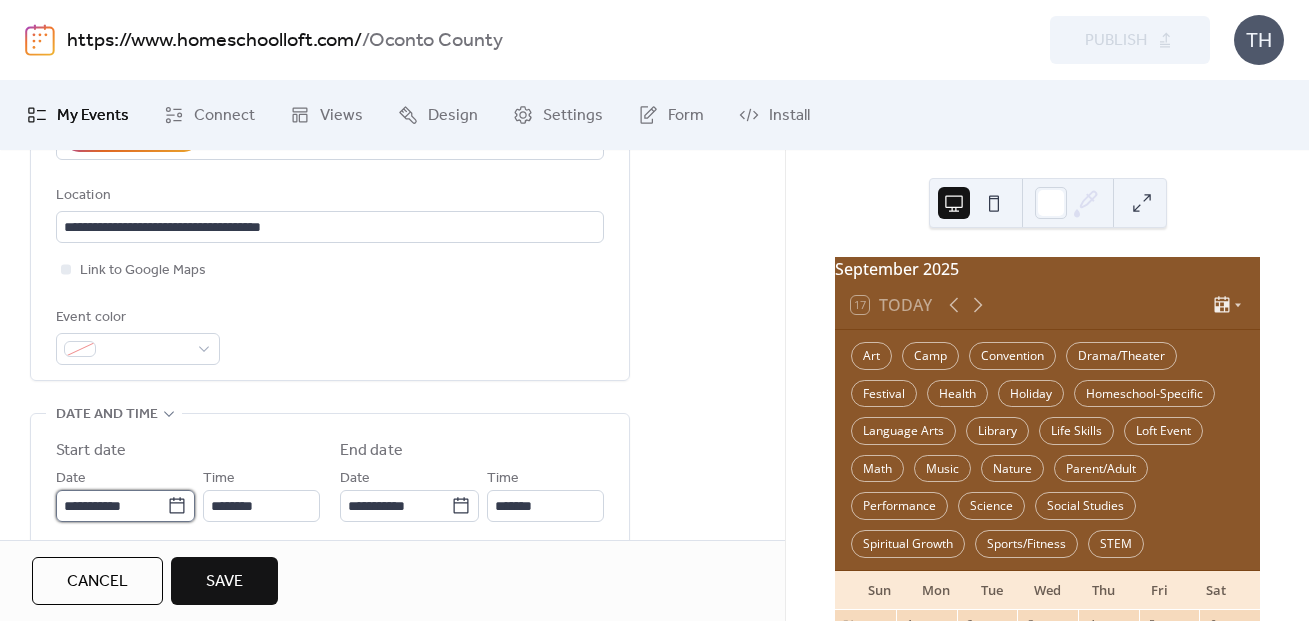 click on "**********" at bounding box center (111, 506) 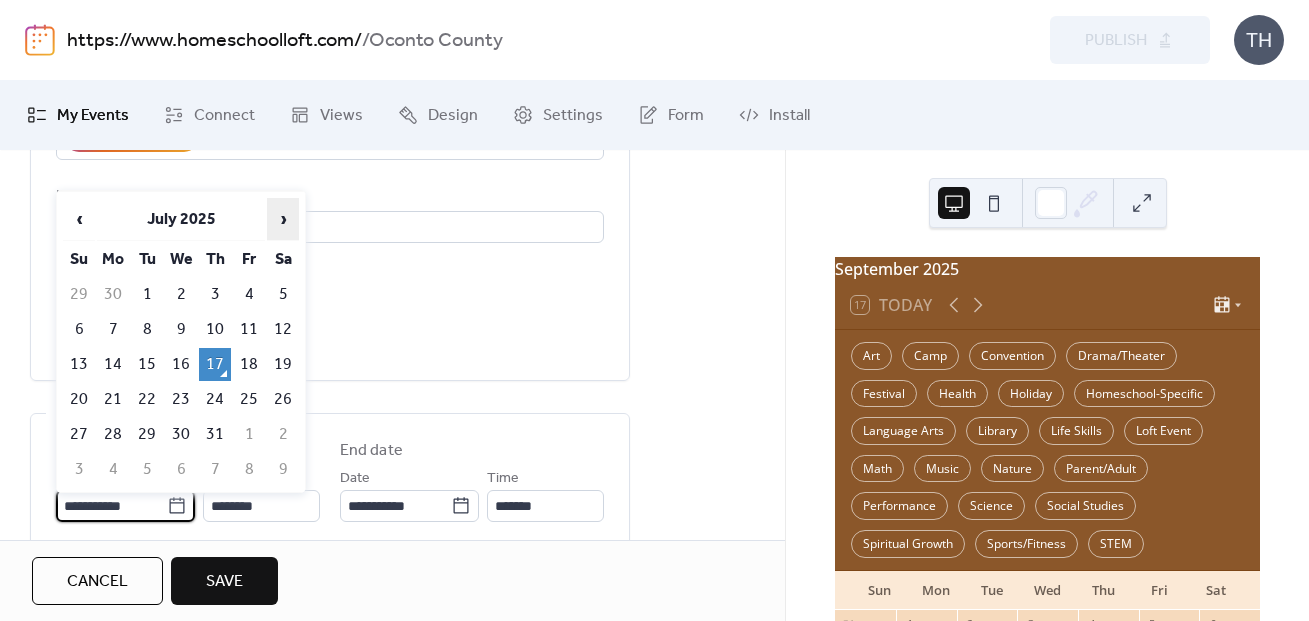 click on "›" at bounding box center (283, 219) 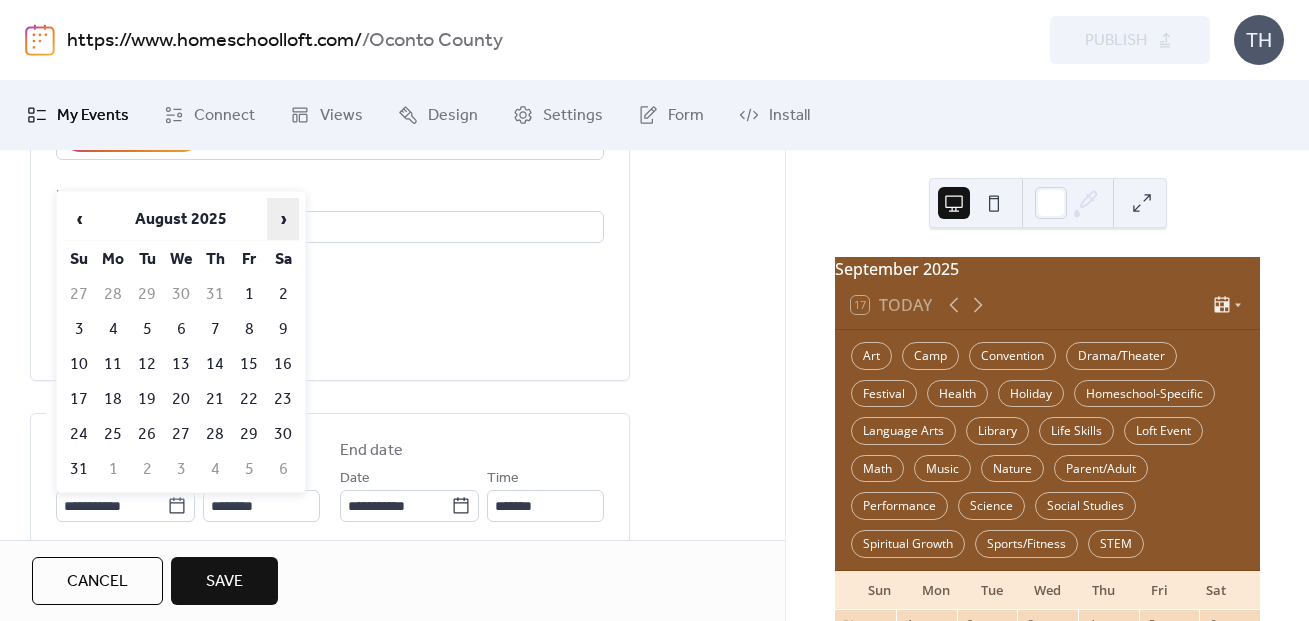 click on "›" at bounding box center (283, 219) 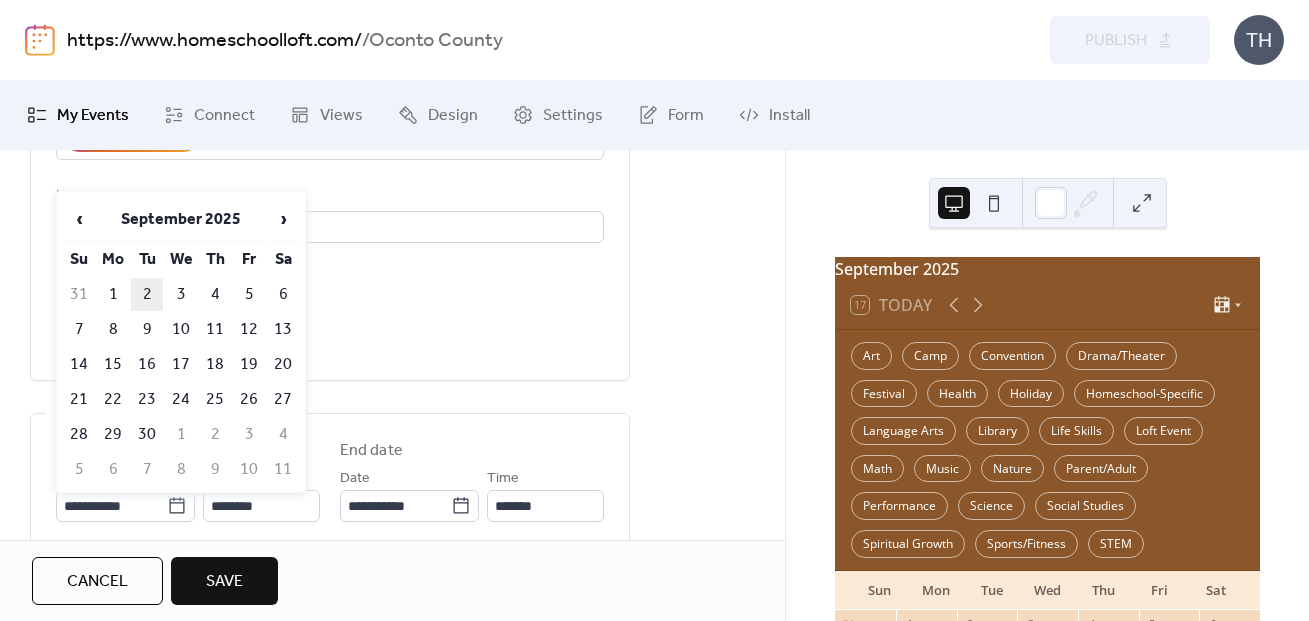 click on "2" at bounding box center [147, 294] 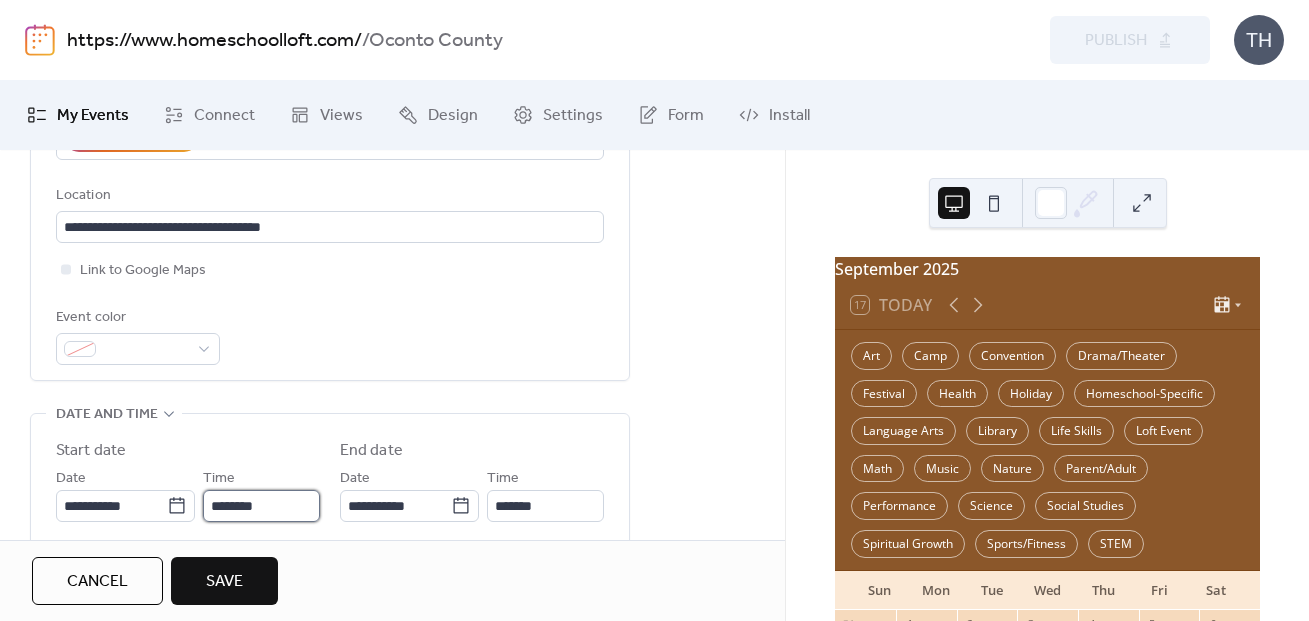 click on "********" at bounding box center (261, 506) 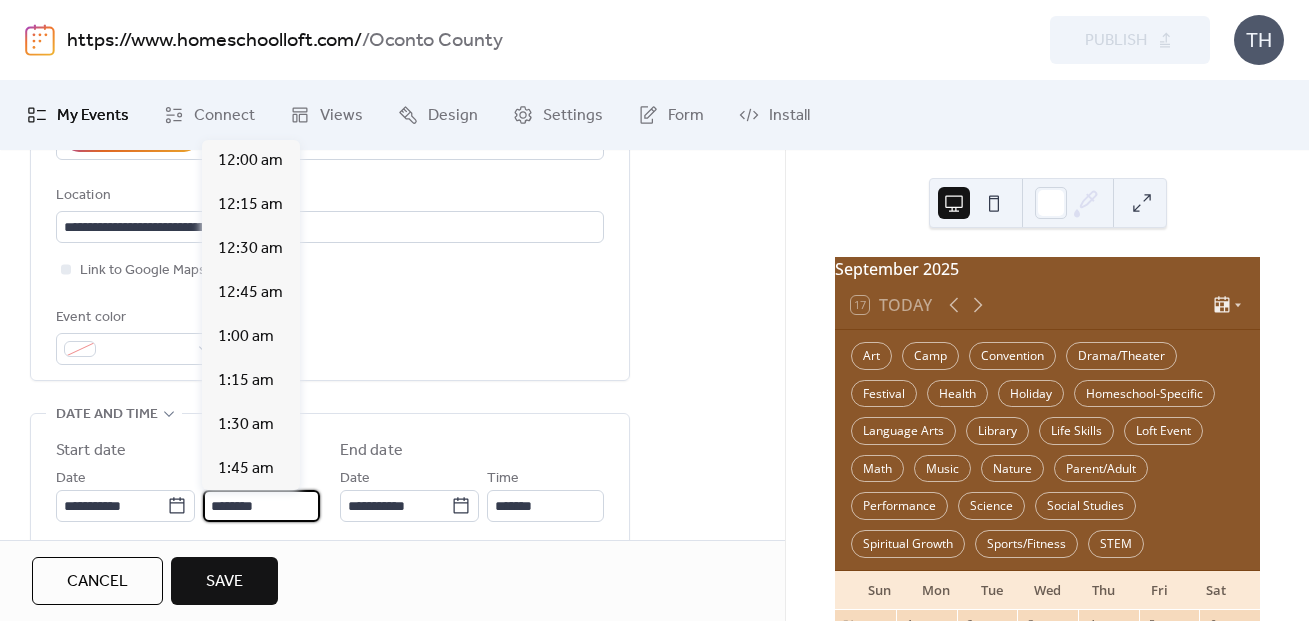 scroll, scrollTop: 2184, scrollLeft: 0, axis: vertical 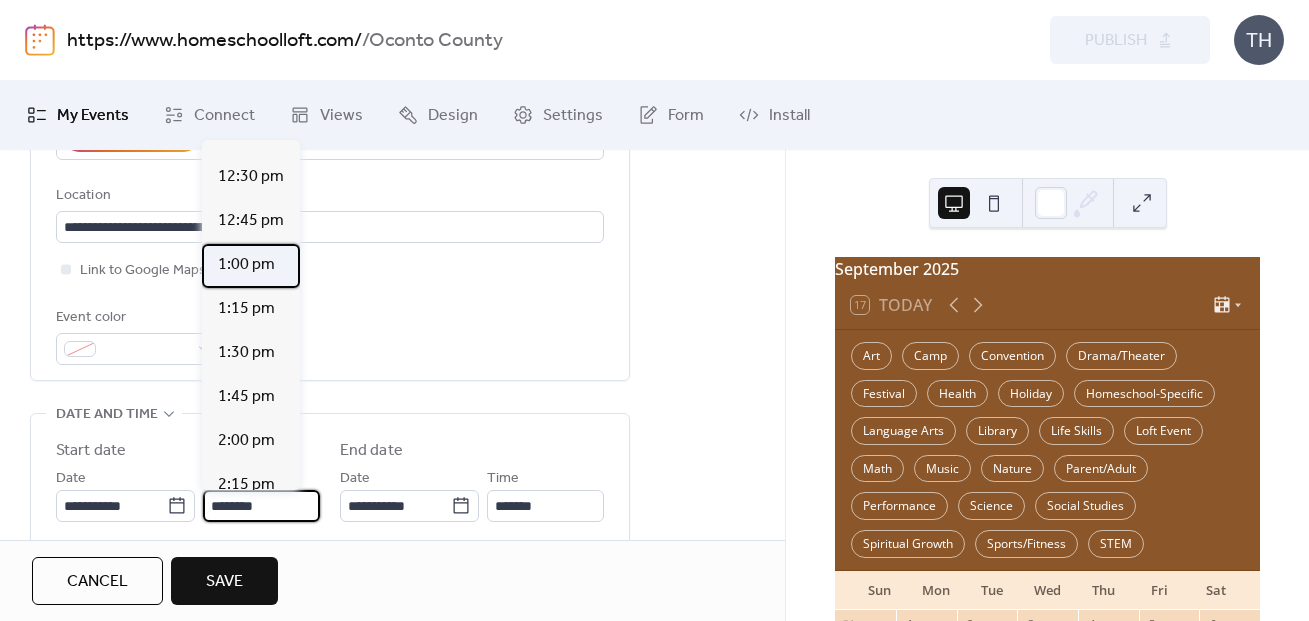 click on "1:00 pm" at bounding box center (246, 265) 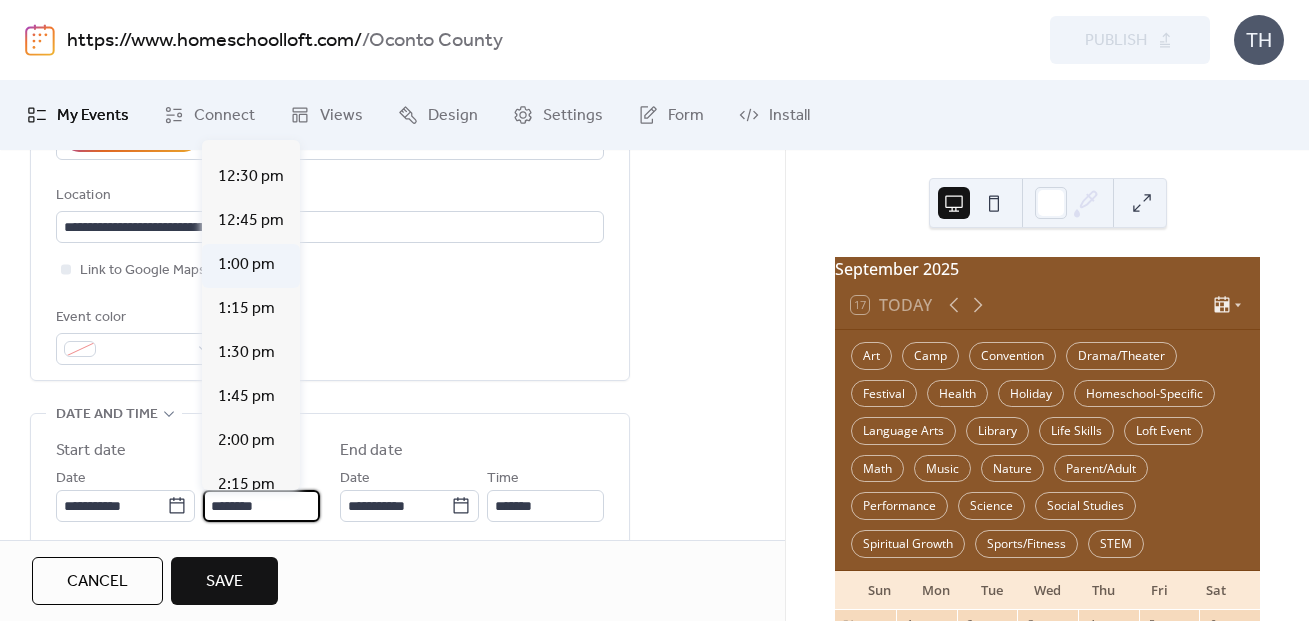 type on "*******" 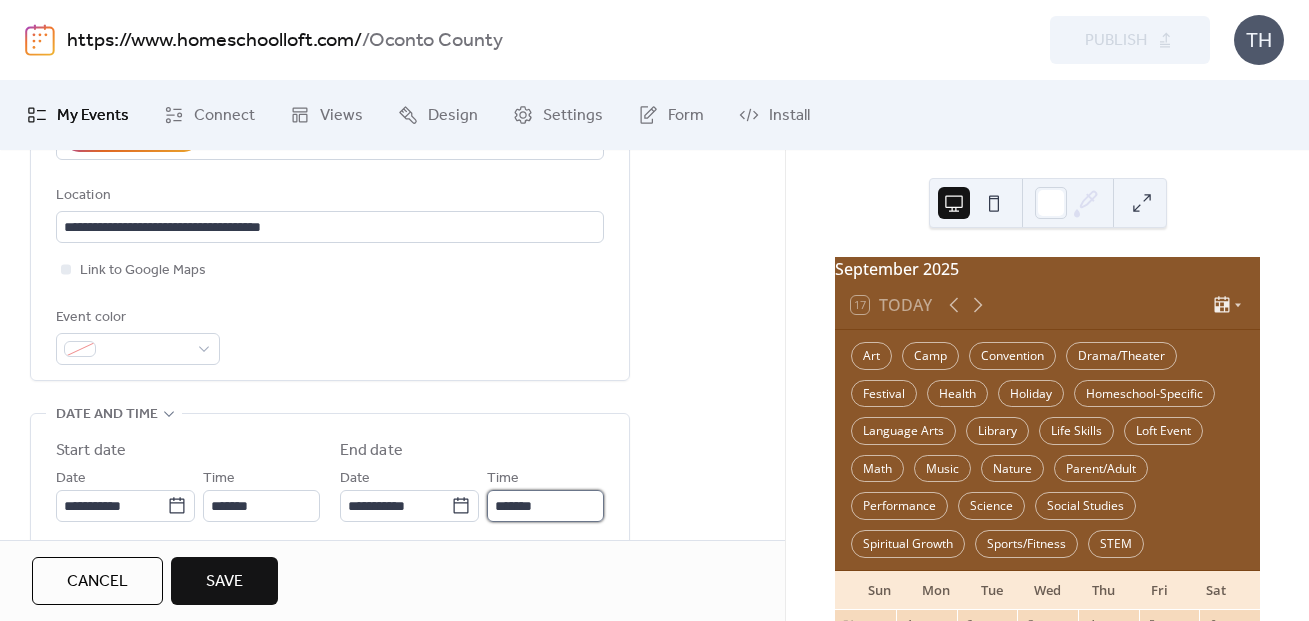 click on "*******" at bounding box center [545, 506] 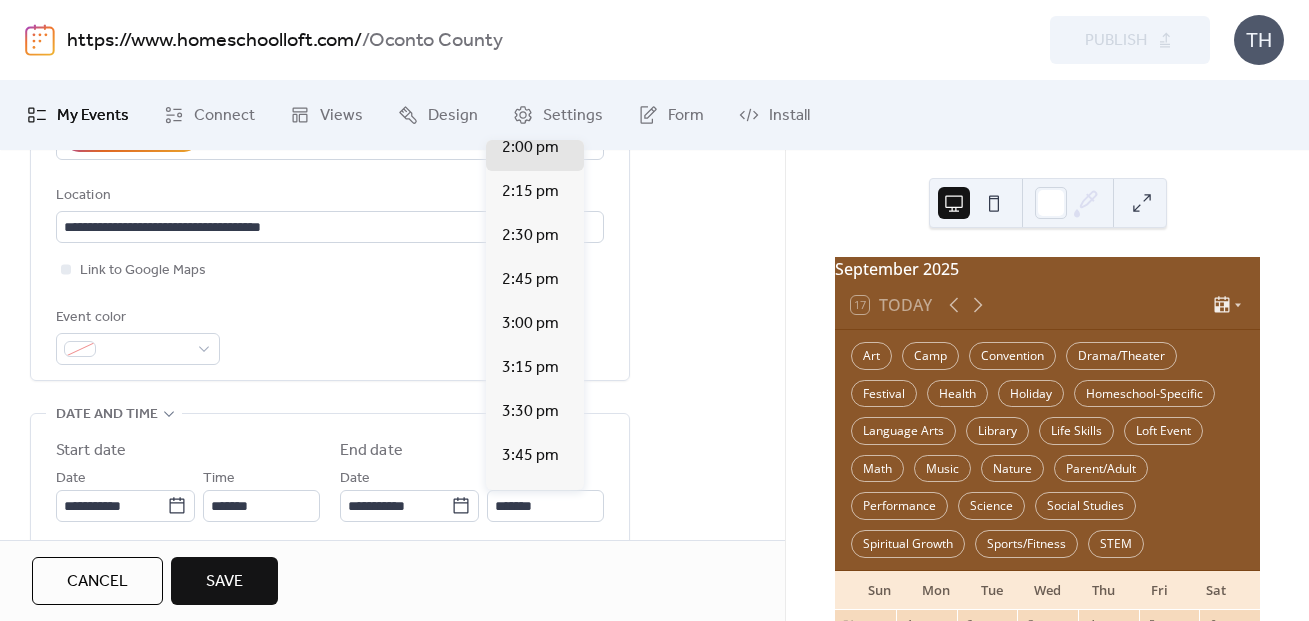 scroll, scrollTop: 150, scrollLeft: 0, axis: vertical 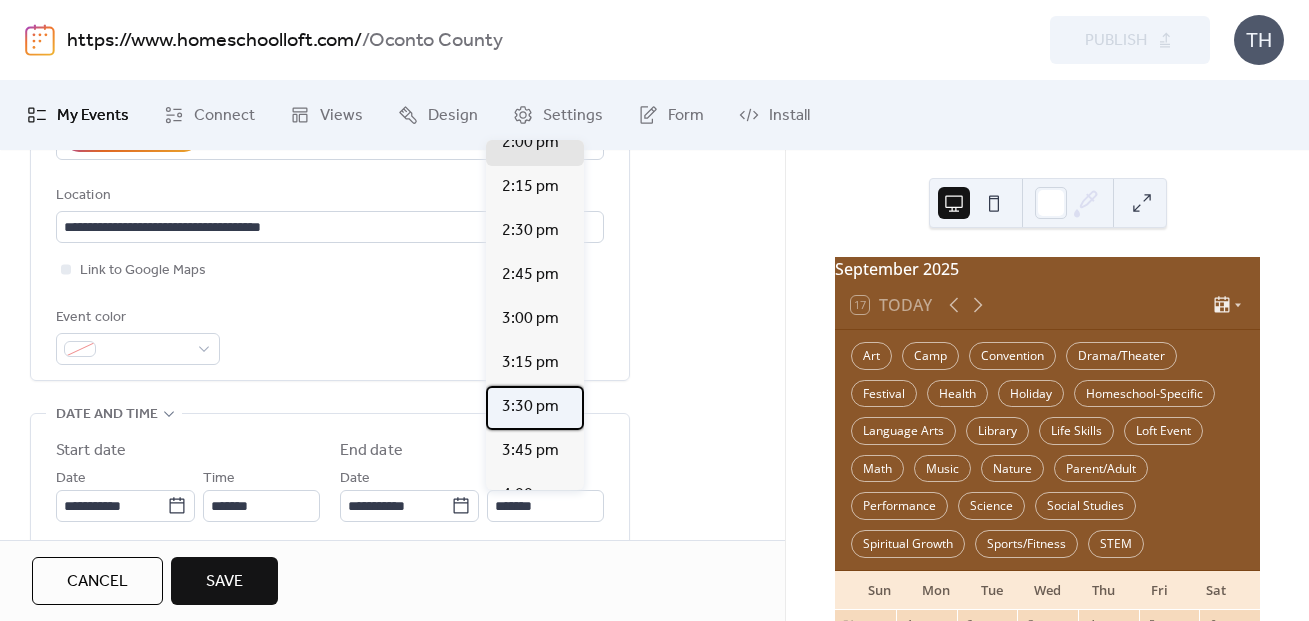 click on "3:30 pm" at bounding box center [530, 407] 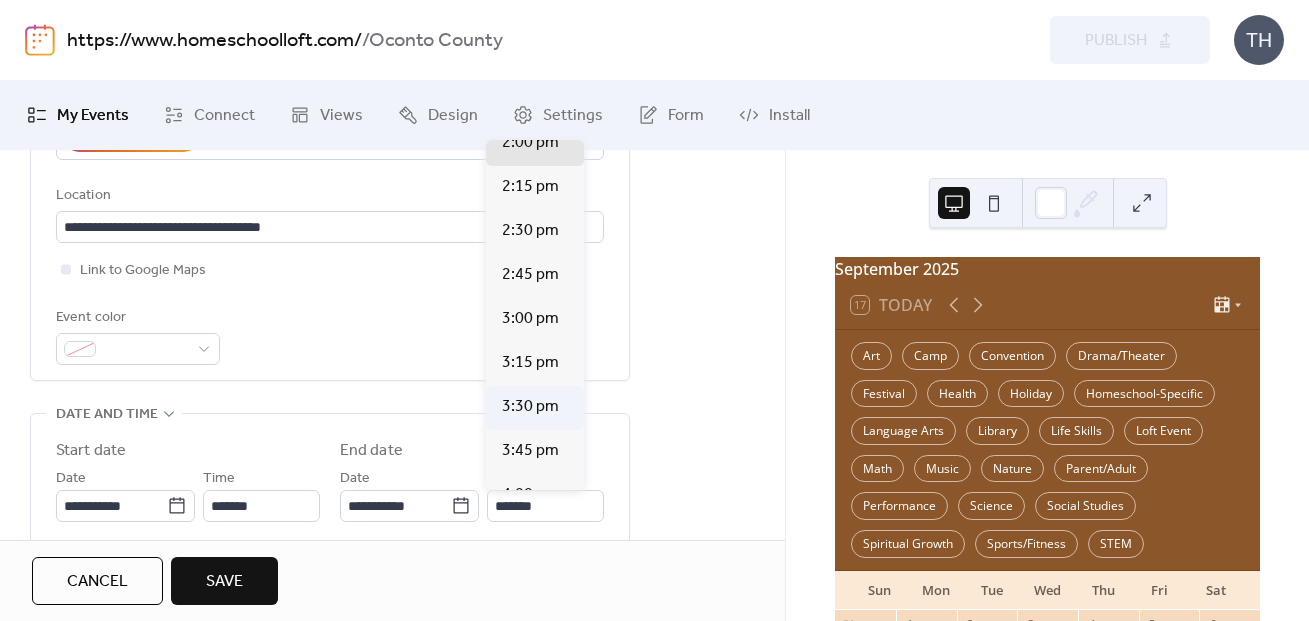 type on "*******" 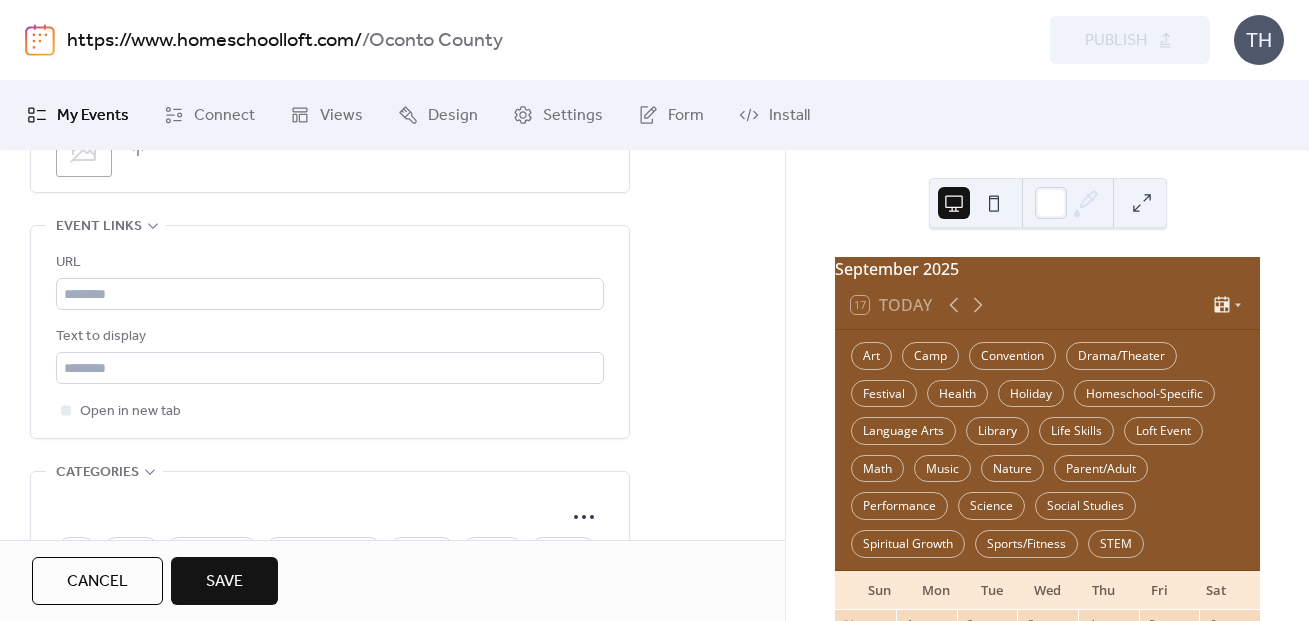 scroll, scrollTop: 1016, scrollLeft: 0, axis: vertical 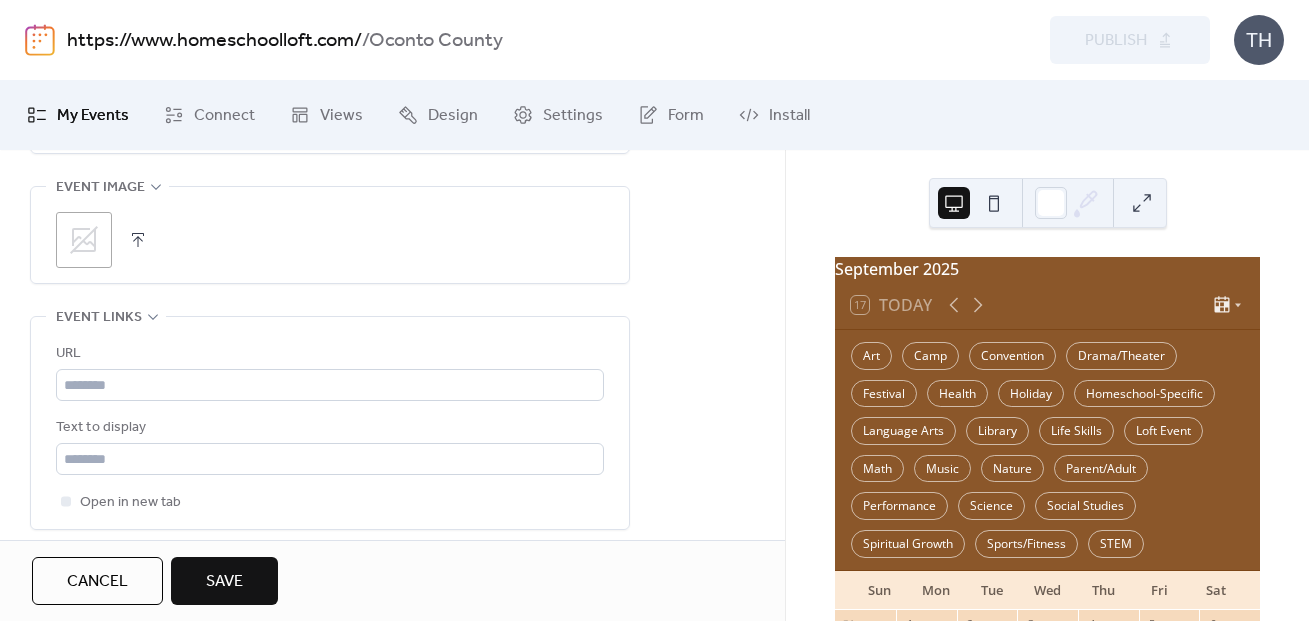 click at bounding box center (138, 240) 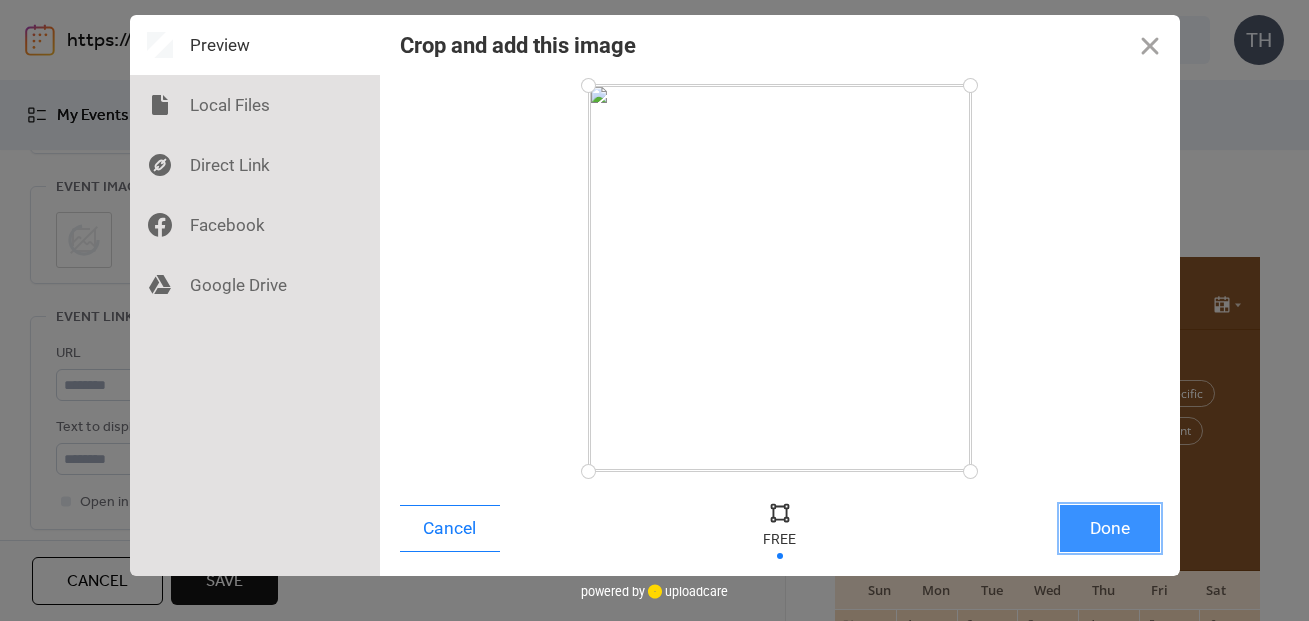 drag, startPoint x: 1096, startPoint y: 516, endPoint x: 1049, endPoint y: 521, distance: 47.26521 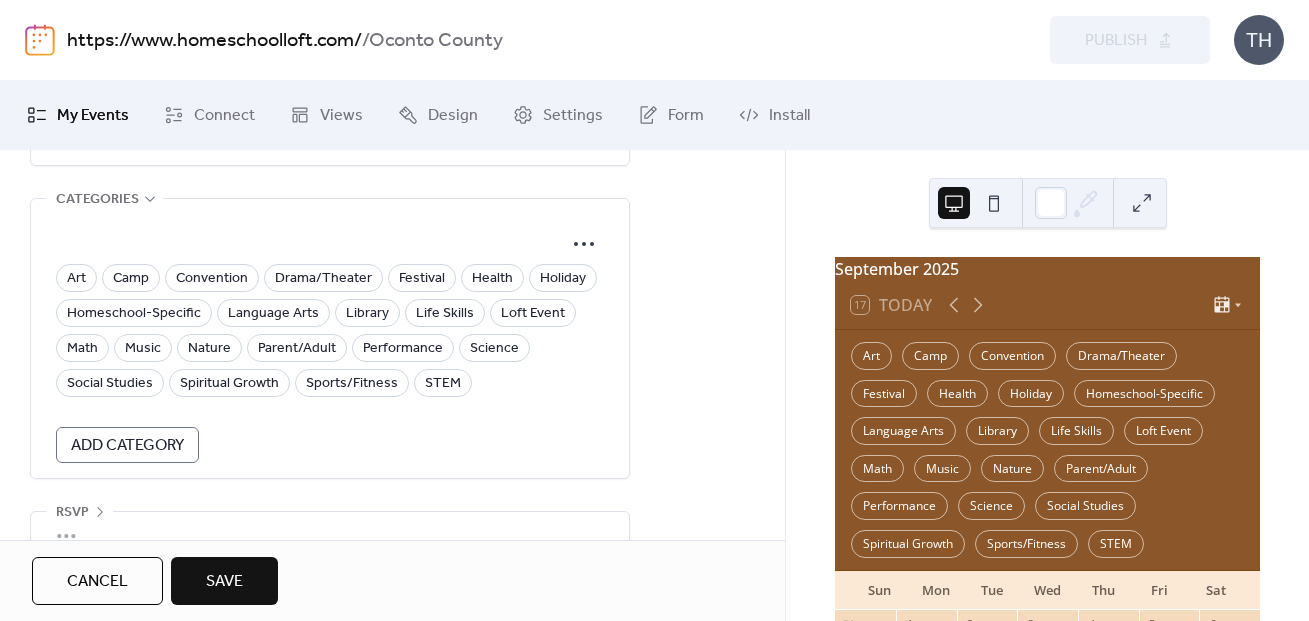 scroll, scrollTop: 1389, scrollLeft: 0, axis: vertical 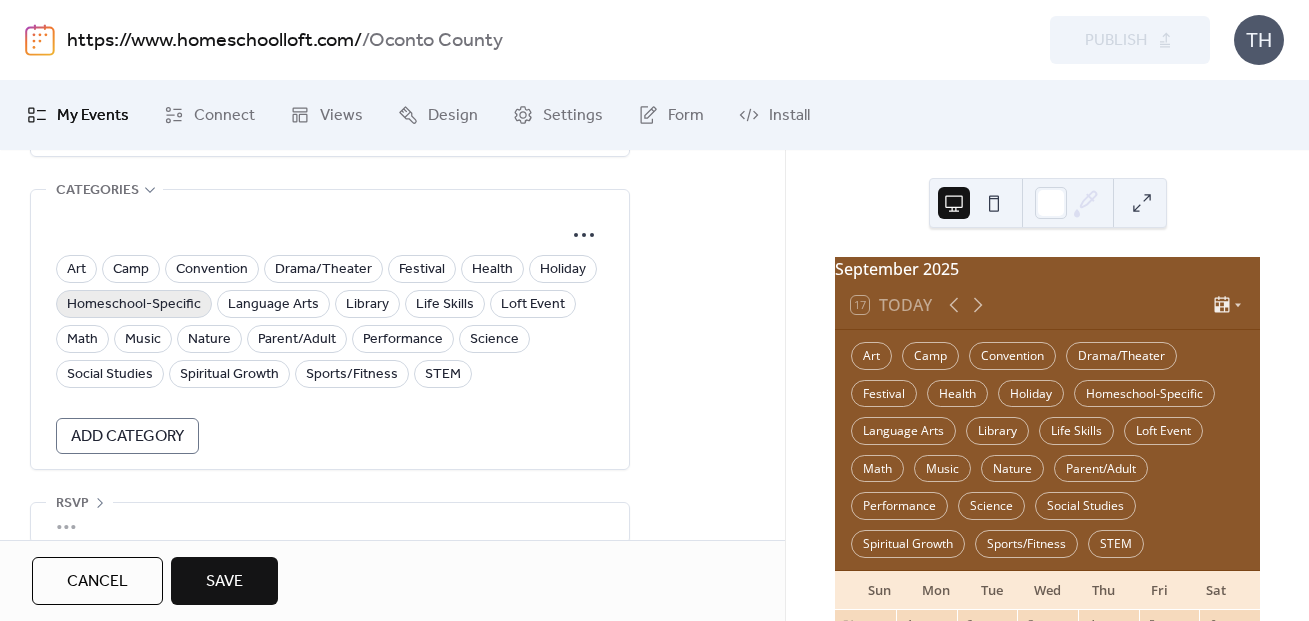 click on "Homeschool-Specific" at bounding box center (134, 305) 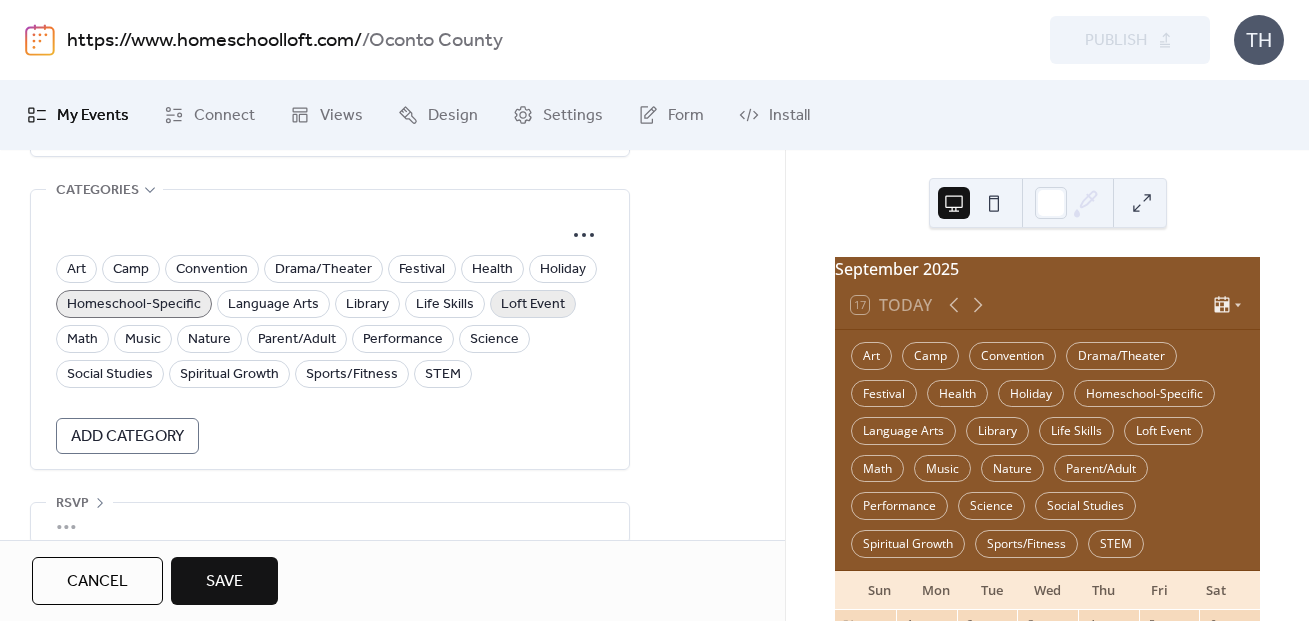 click on "Loft Event" at bounding box center (533, 305) 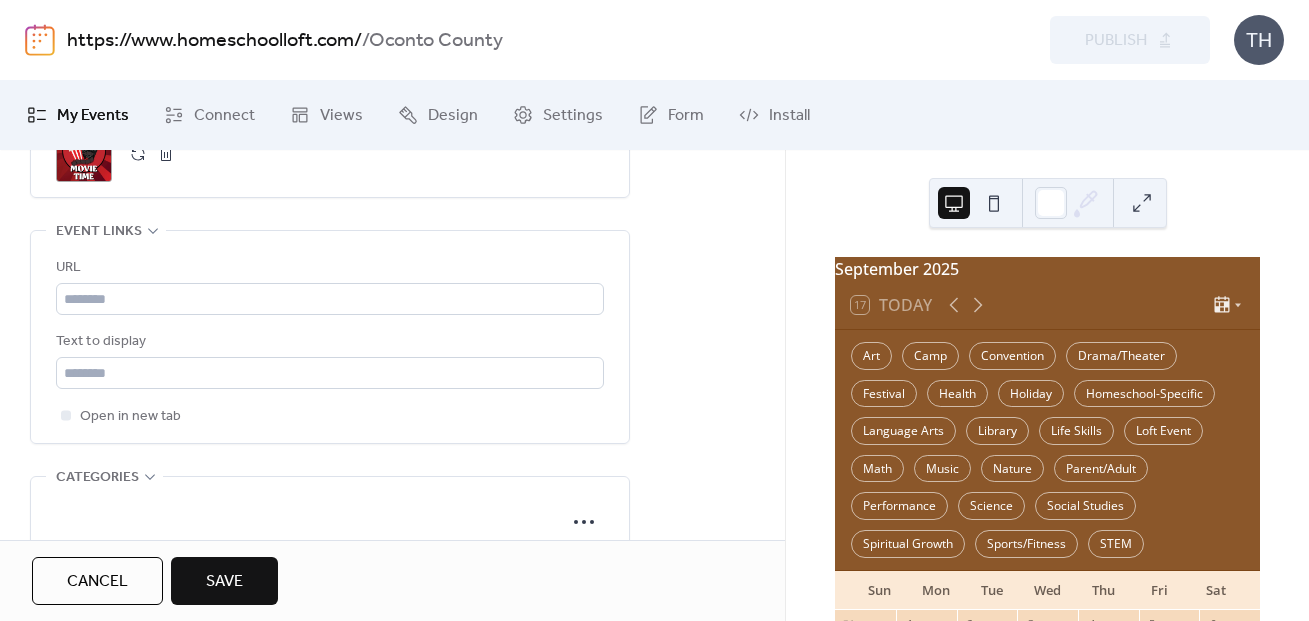 scroll, scrollTop: 1104, scrollLeft: 0, axis: vertical 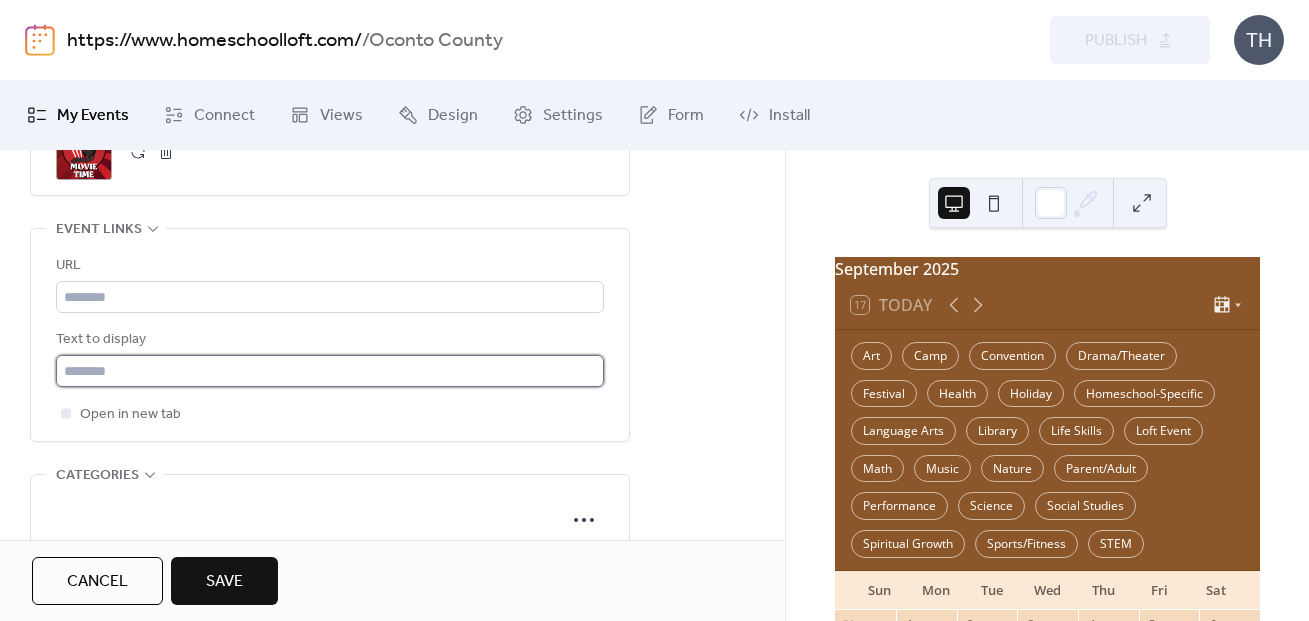 click at bounding box center (330, 371) 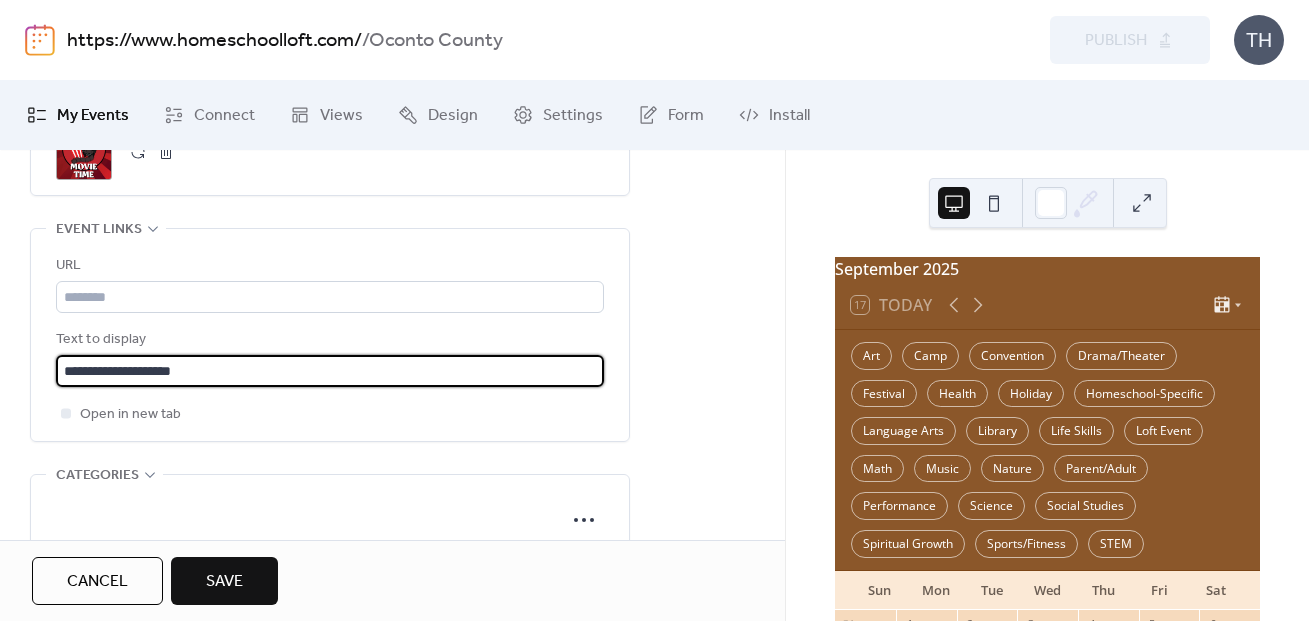 type on "**********" 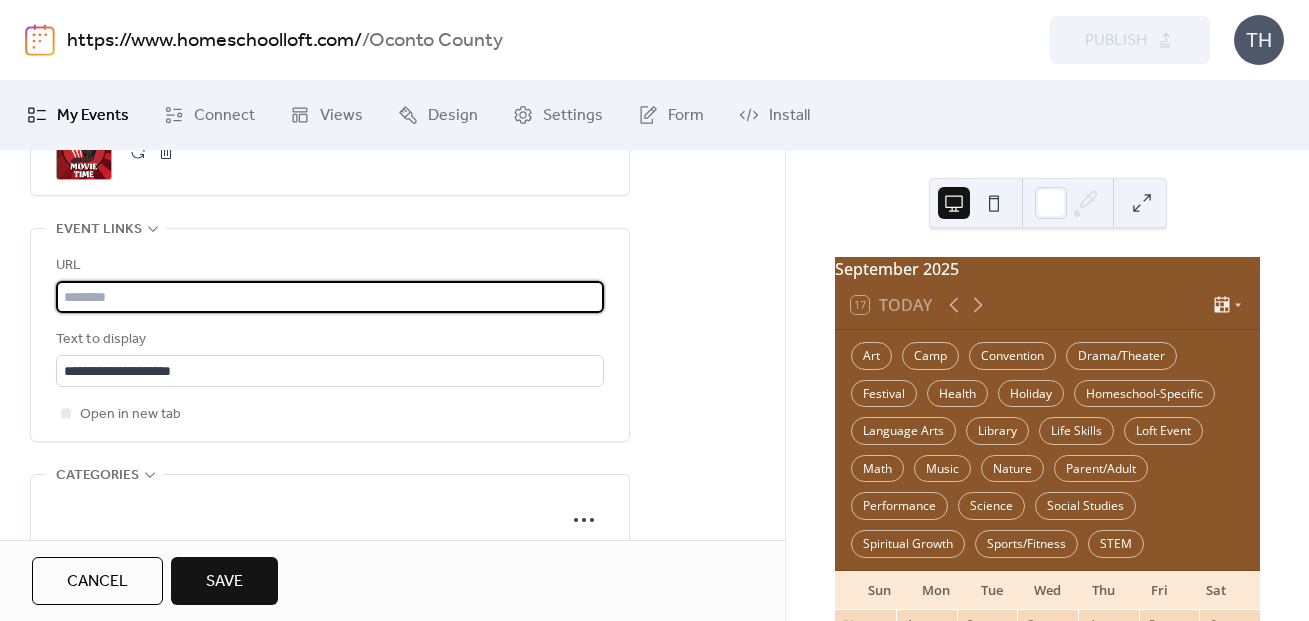 click at bounding box center (330, 297) 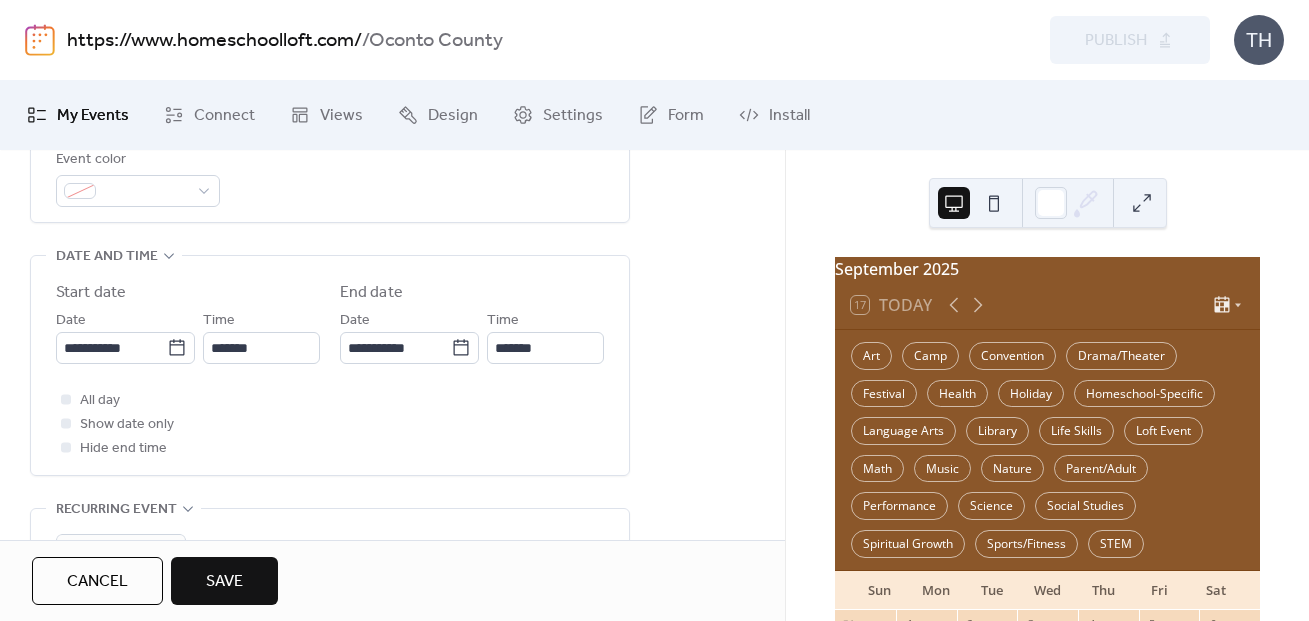 scroll, scrollTop: 324, scrollLeft: 0, axis: vertical 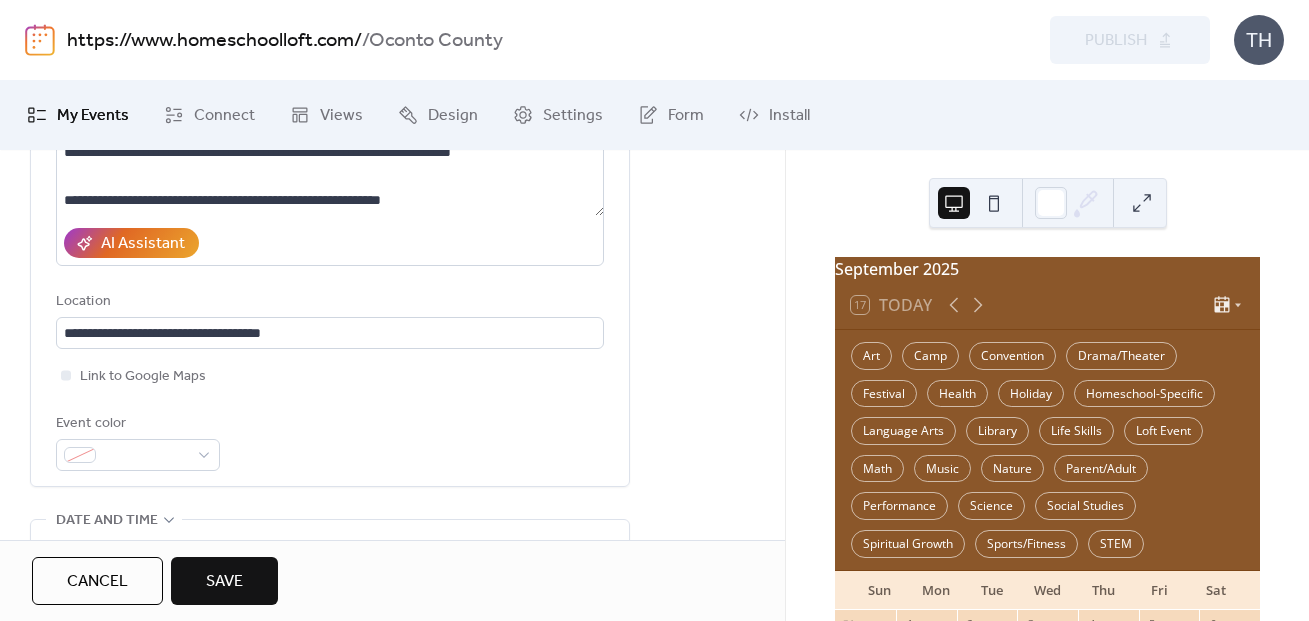 type on "**********" 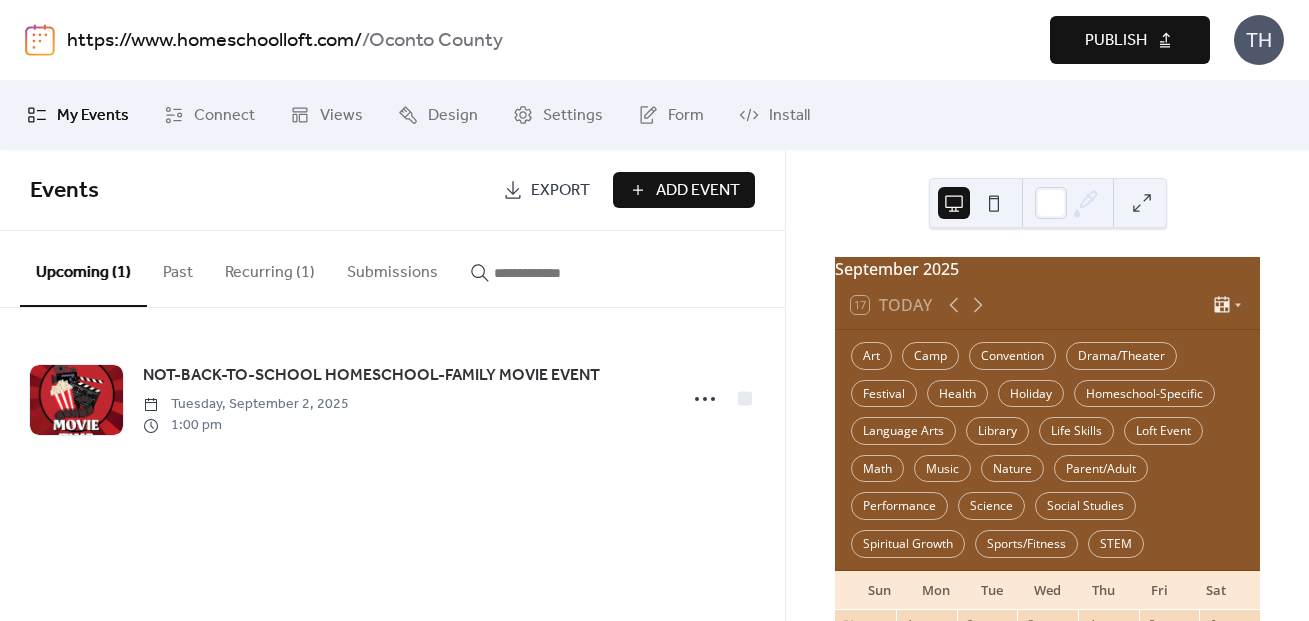click on "Publish" at bounding box center (1116, 41) 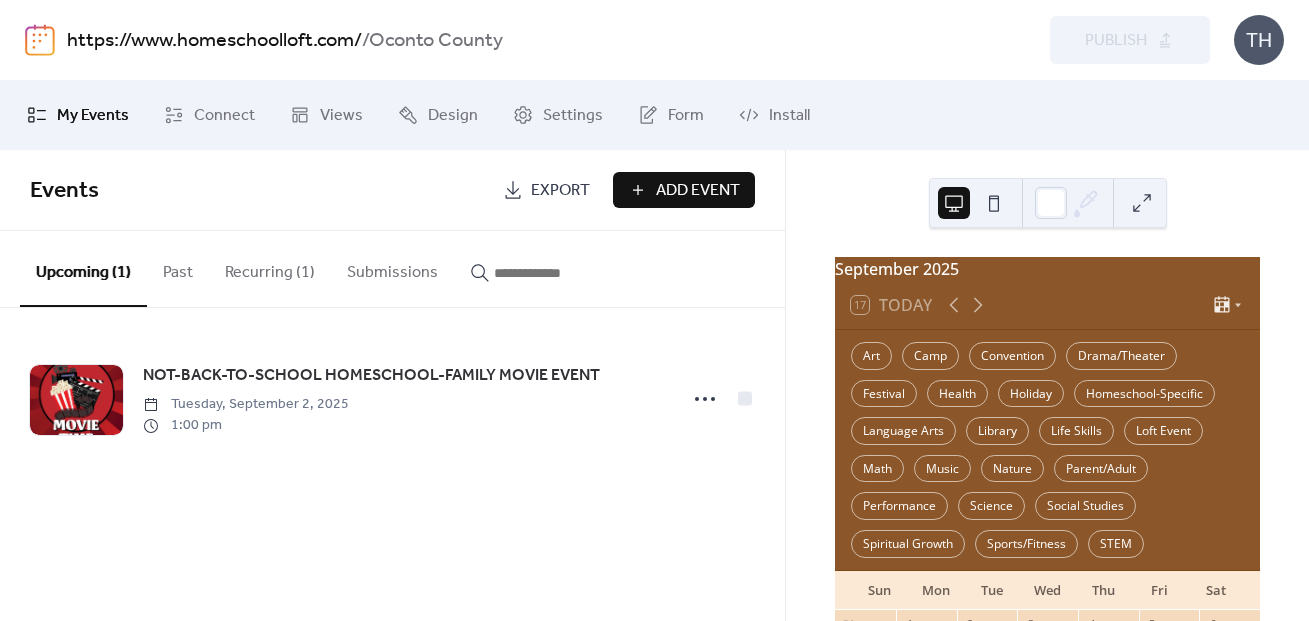 click on "https://www.homeschoolloft.com/" at bounding box center (214, 41) 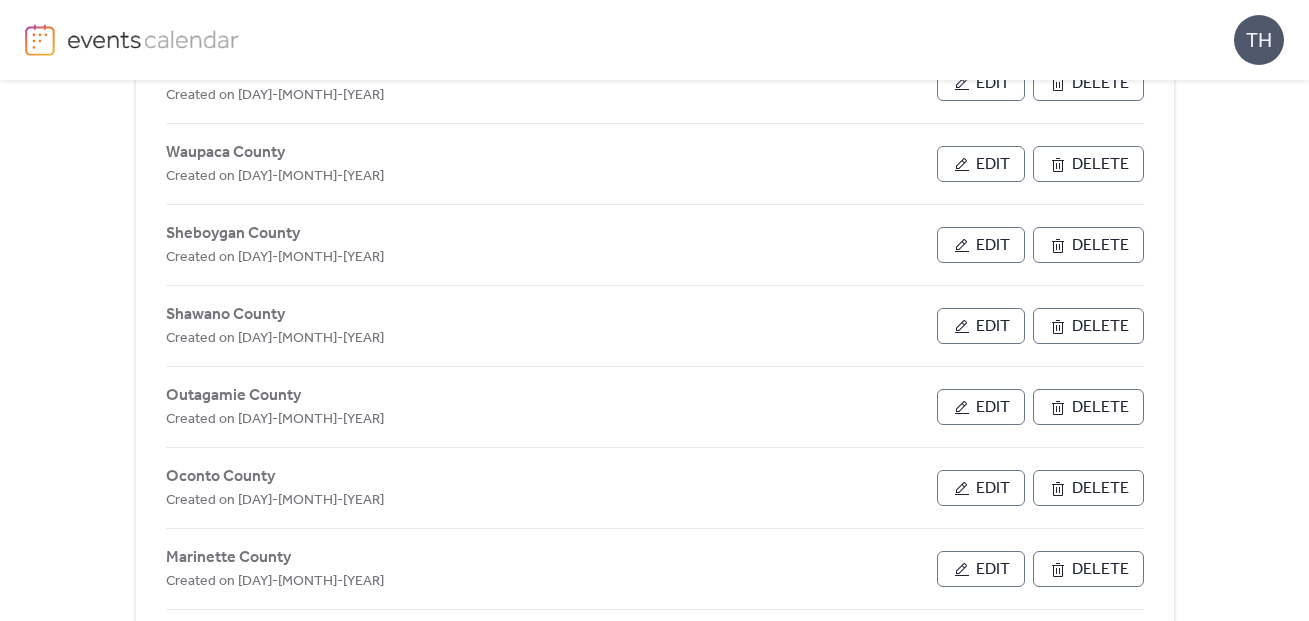 scroll, scrollTop: 302, scrollLeft: 0, axis: vertical 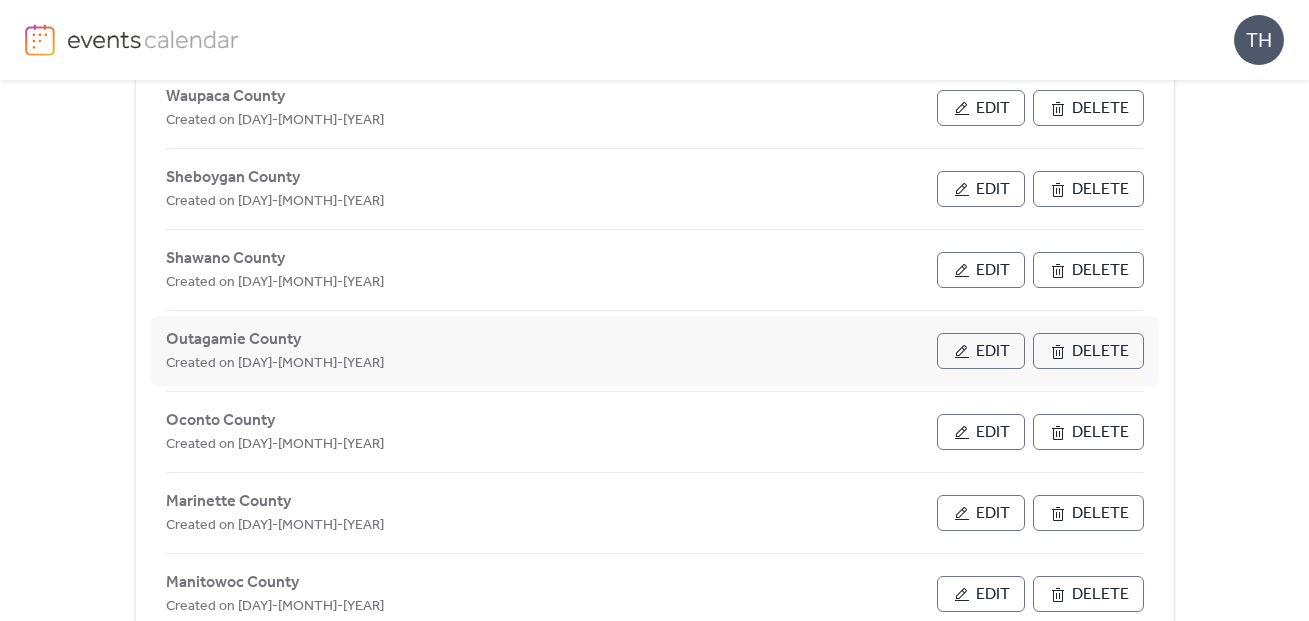 click on "Edit" at bounding box center (993, 352) 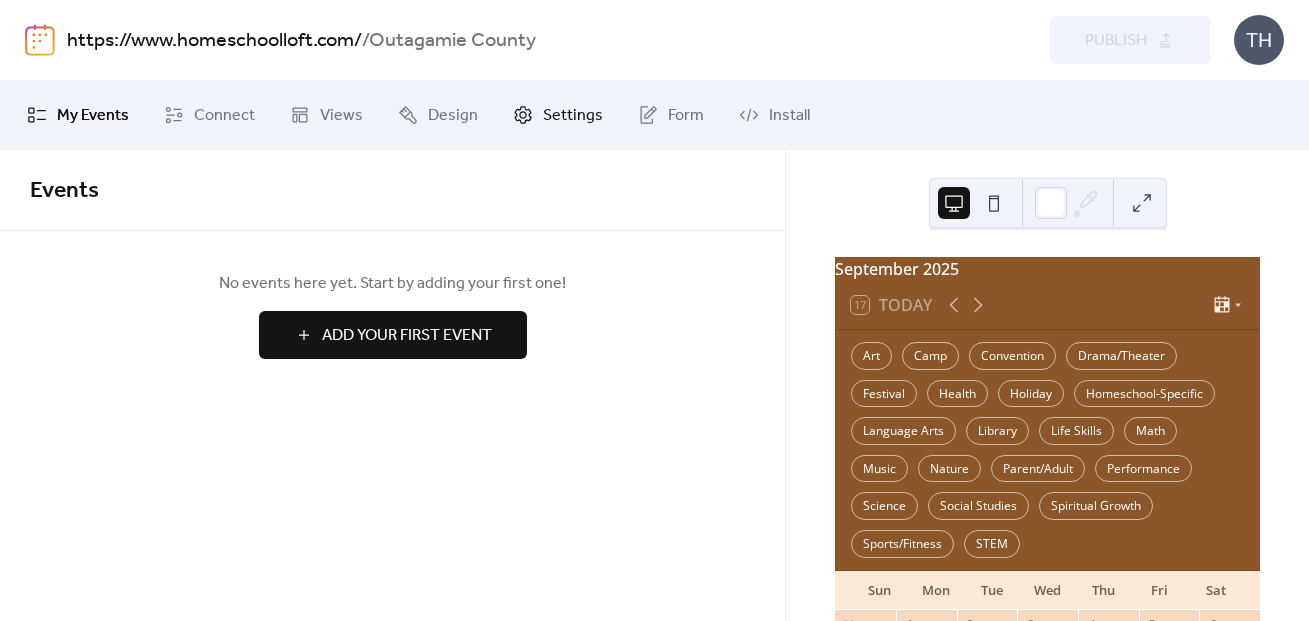click on "Settings" at bounding box center (573, 116) 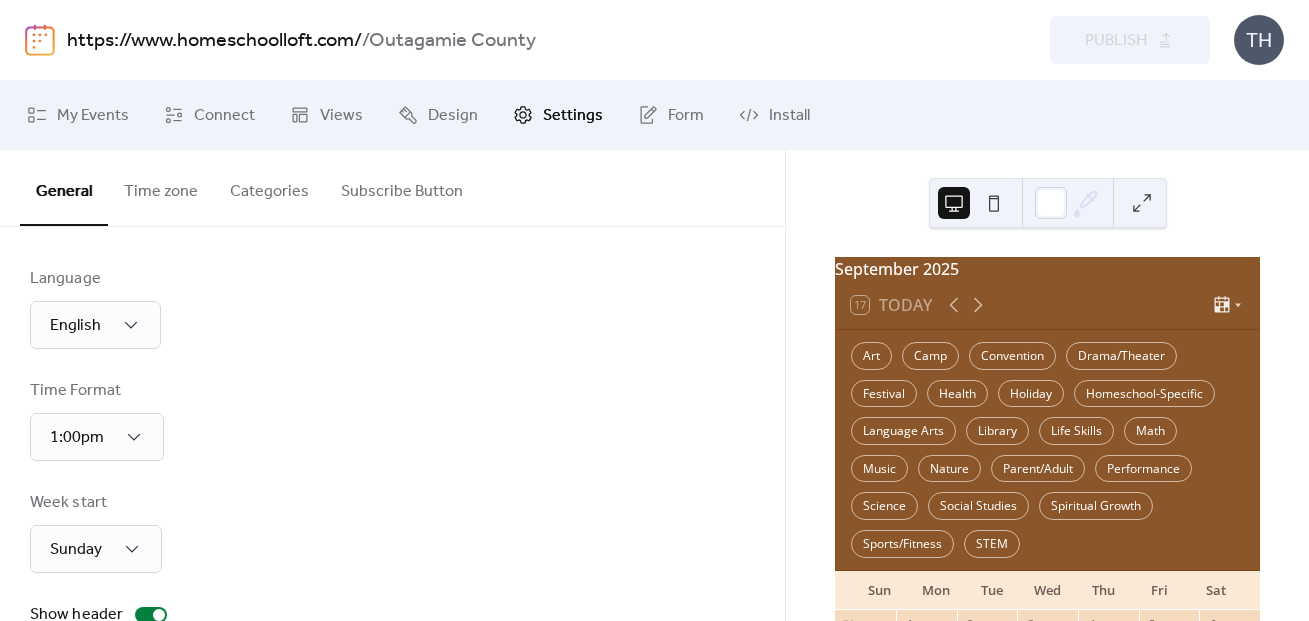 click on "Categories" at bounding box center (269, 187) 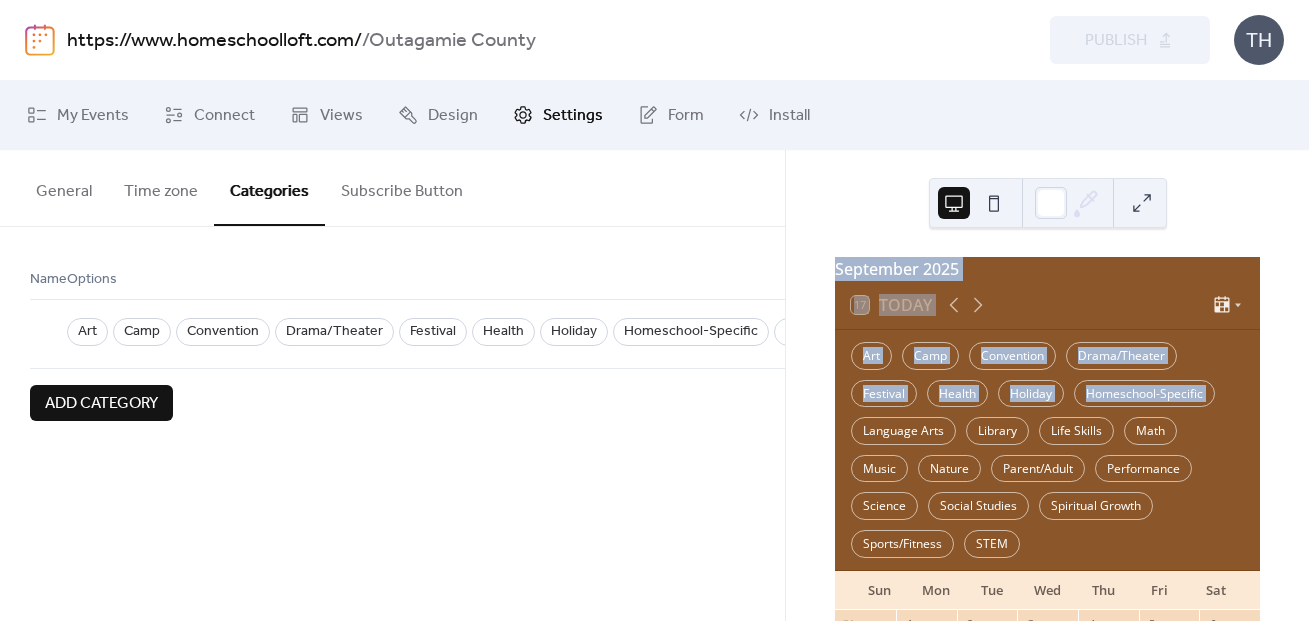 drag, startPoint x: 278, startPoint y: 460, endPoint x: 834, endPoint y: 439, distance: 556.3964 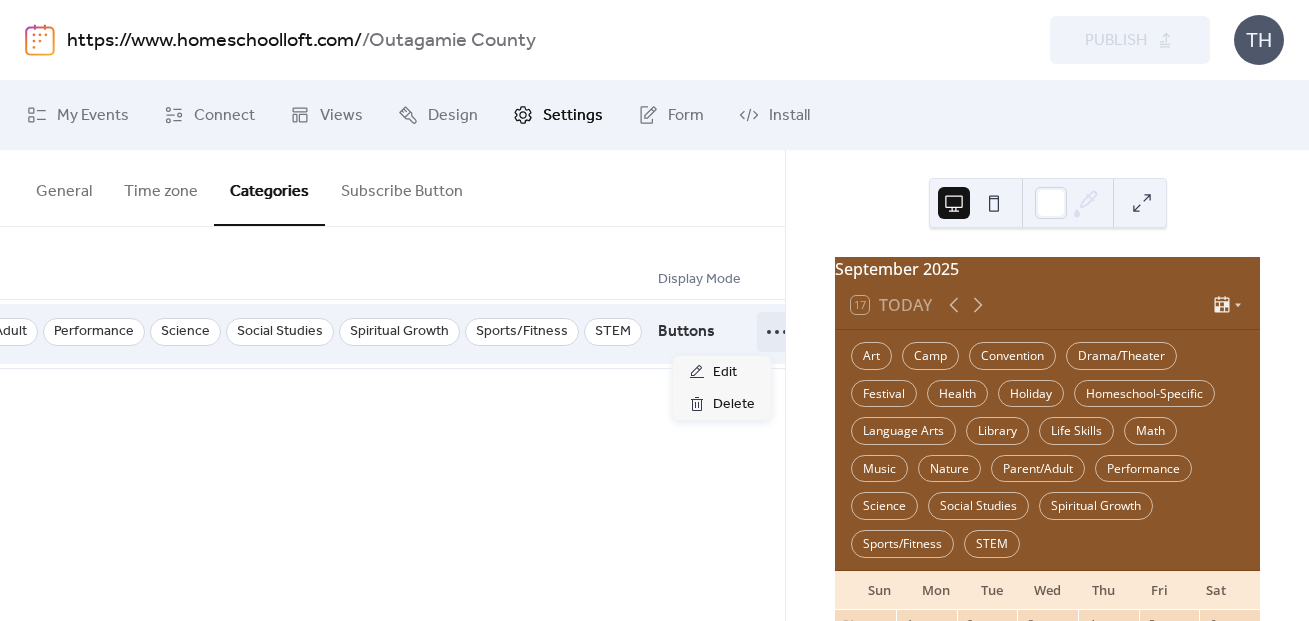 click 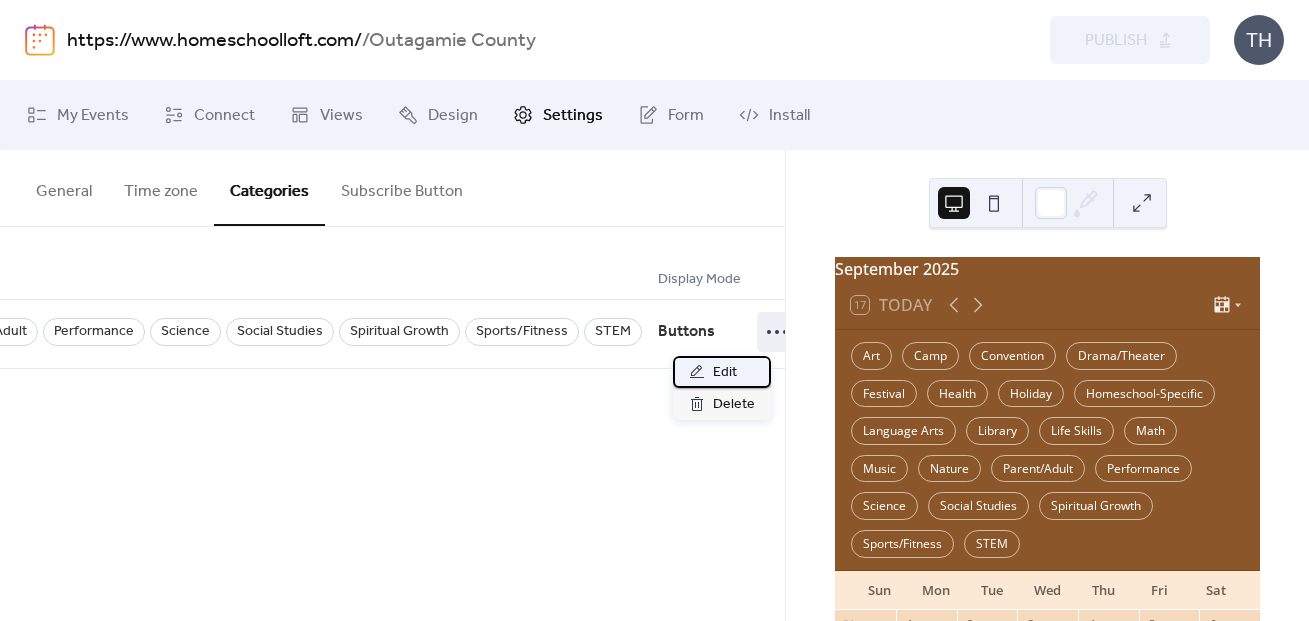 click on "Edit" at bounding box center (722, 372) 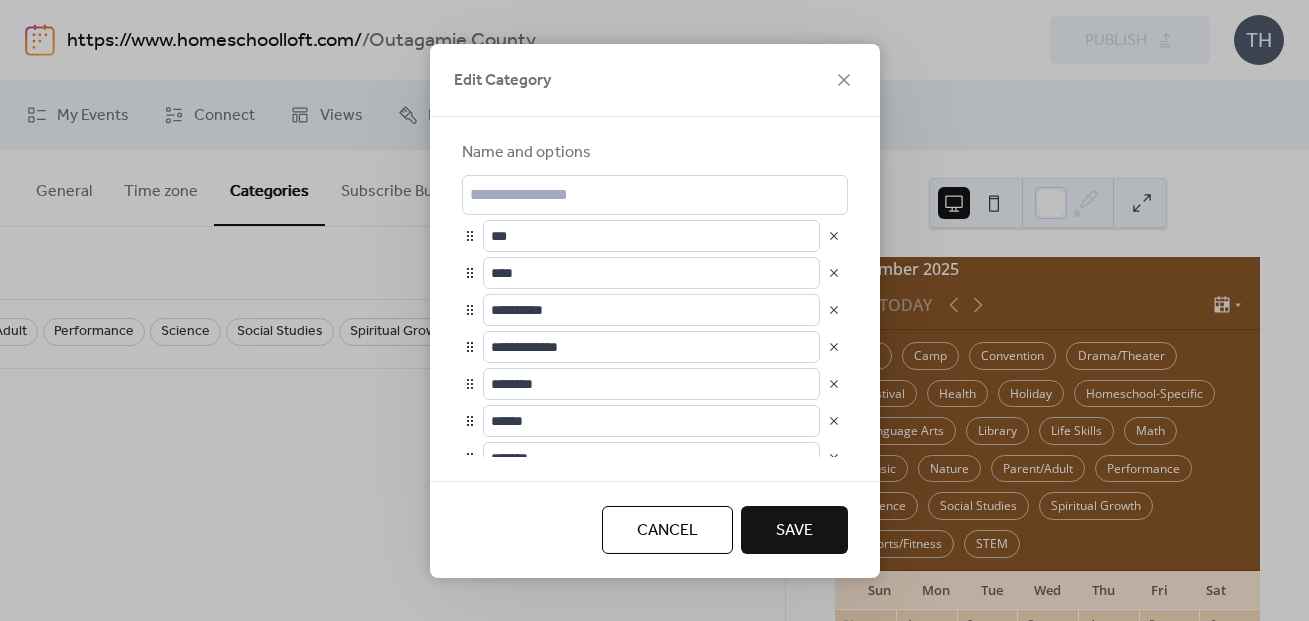 scroll, scrollTop: 746, scrollLeft: 0, axis: vertical 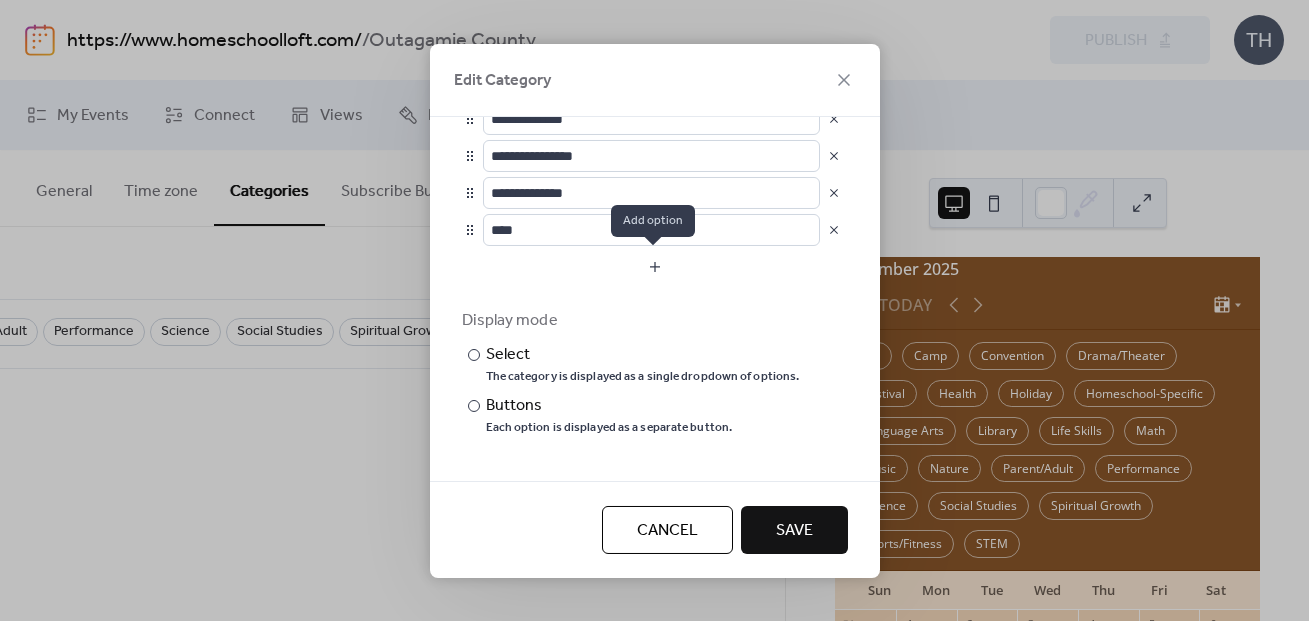 click at bounding box center (655, 266) 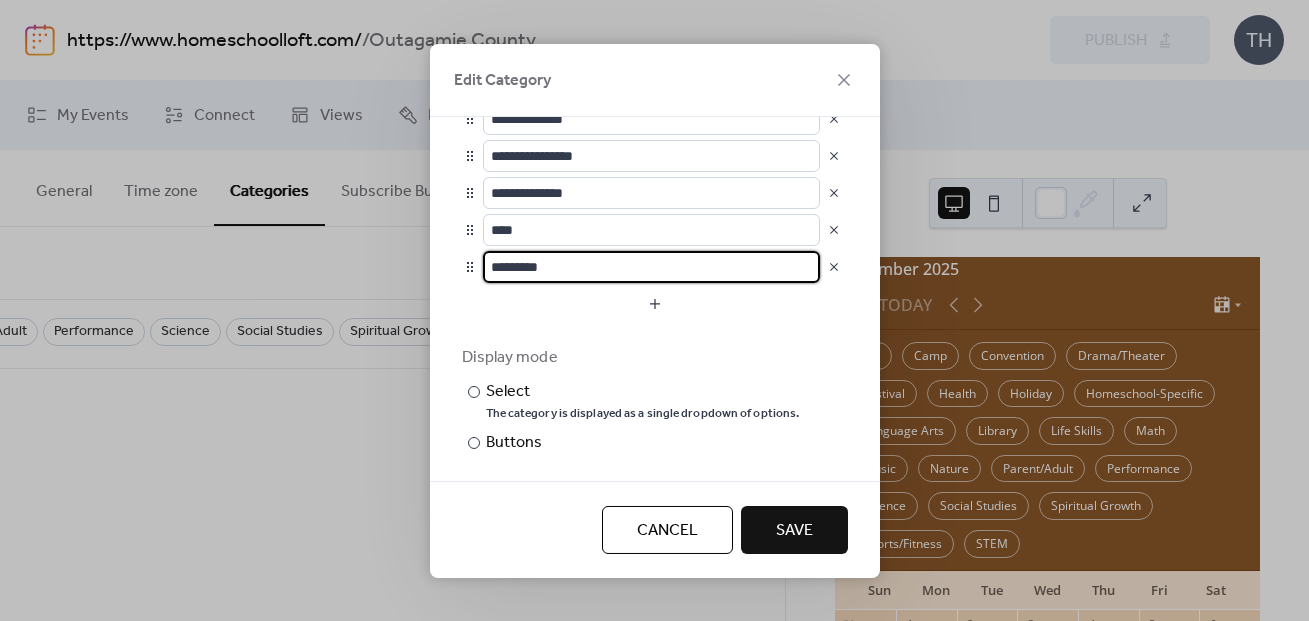 drag, startPoint x: 614, startPoint y: 267, endPoint x: 493, endPoint y: 267, distance: 121 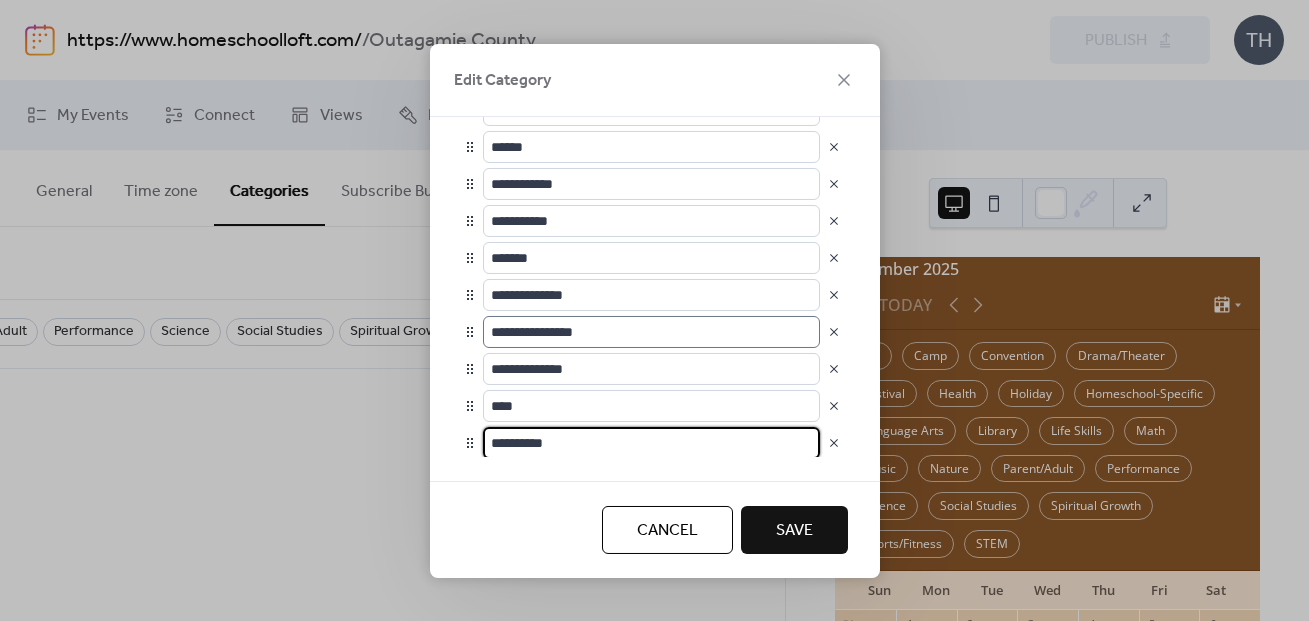 scroll, scrollTop: 568, scrollLeft: 0, axis: vertical 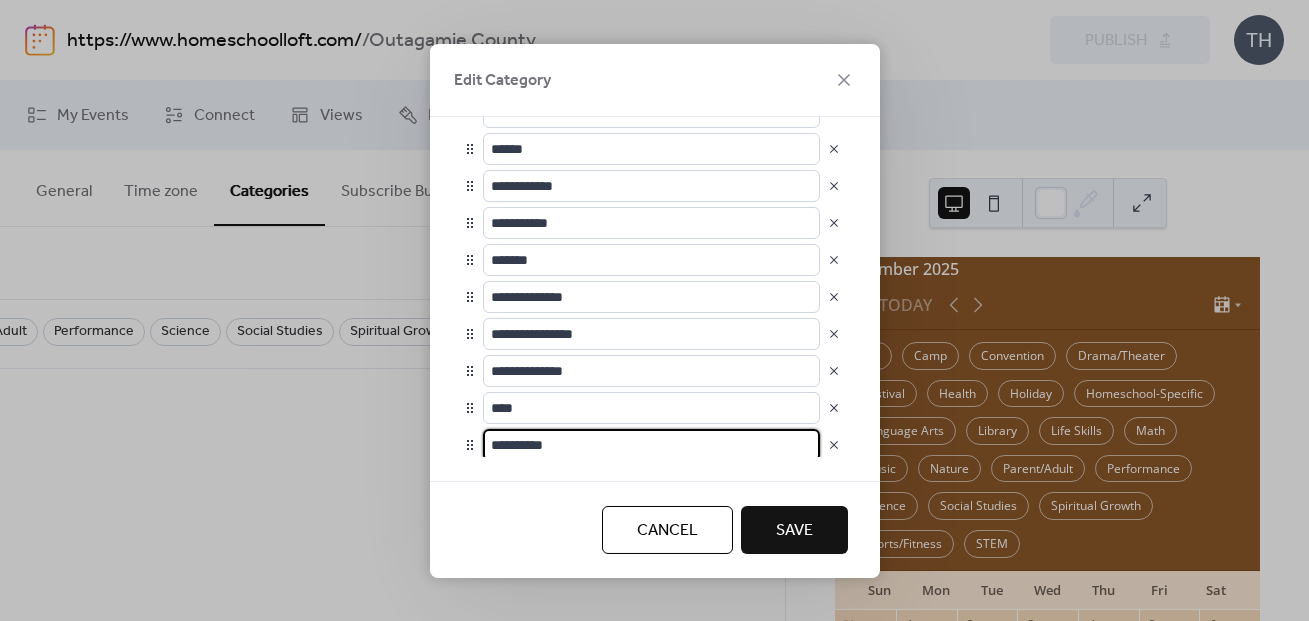 type on "**********" 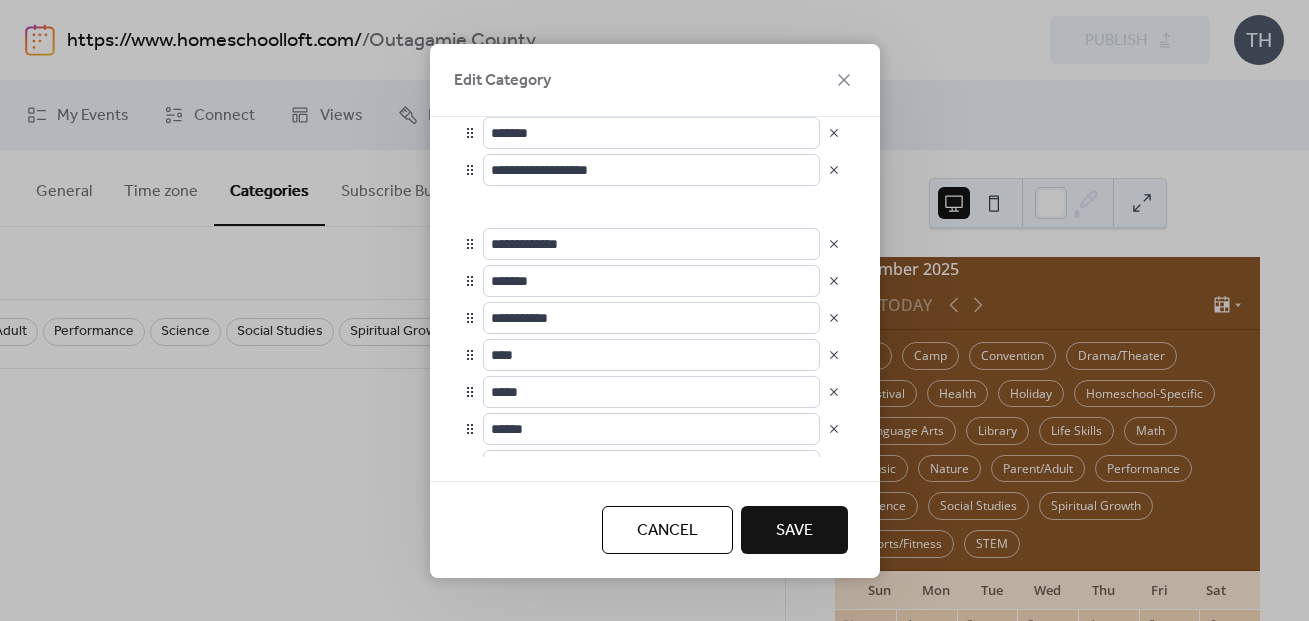 scroll, scrollTop: 314, scrollLeft: 0, axis: vertical 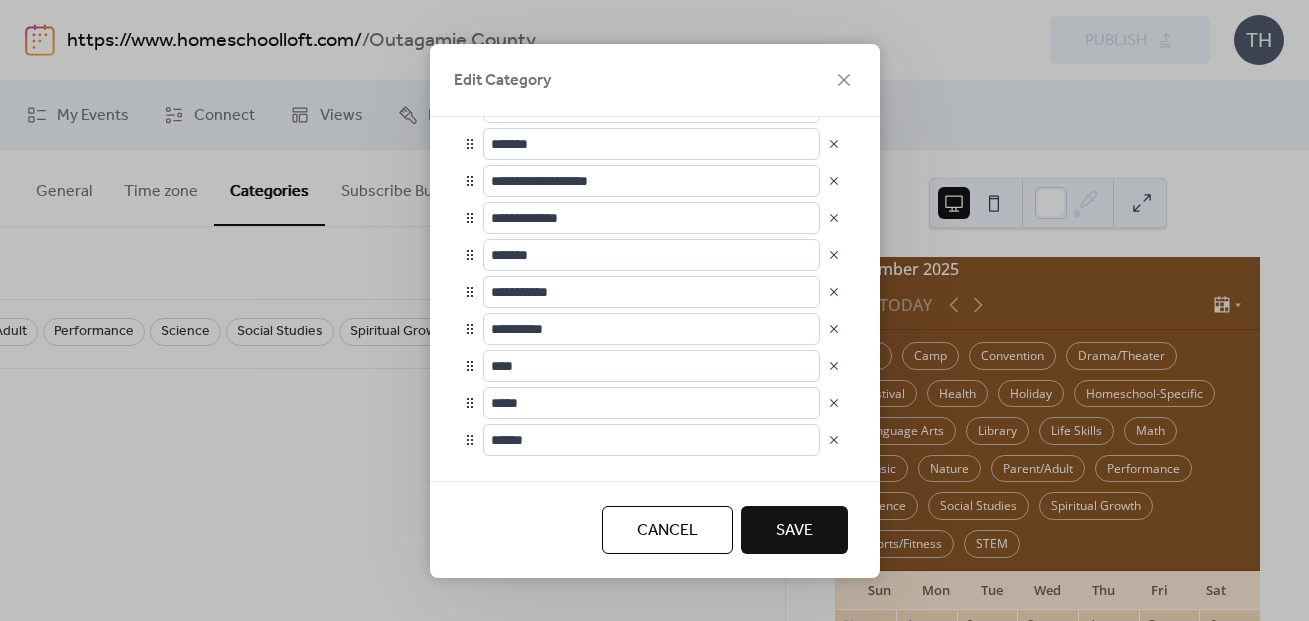 click on "Save" at bounding box center [794, 531] 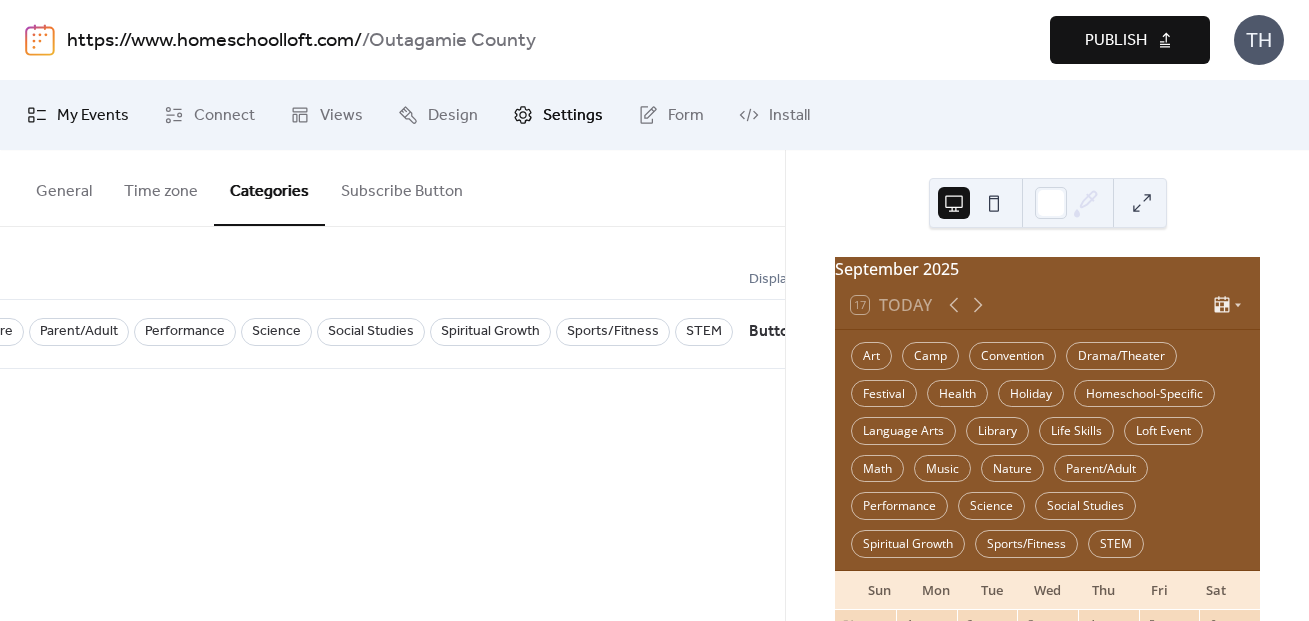 click on "My Events" at bounding box center (93, 116) 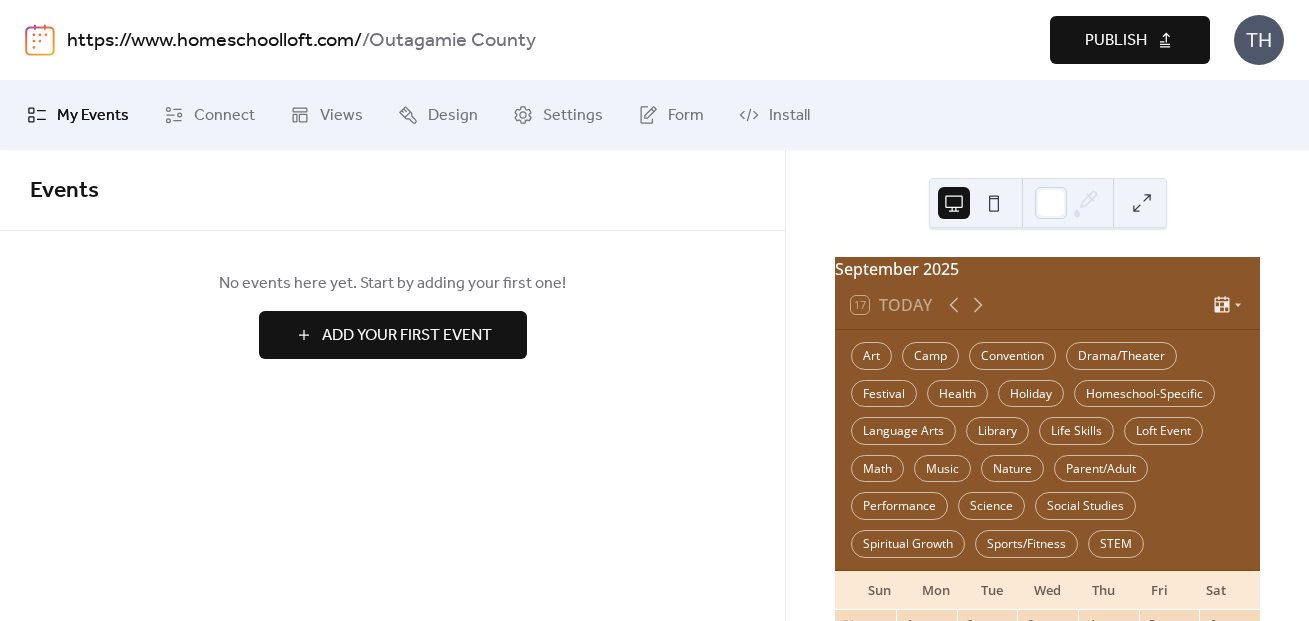 click on "Add Your First Event" at bounding box center [407, 336] 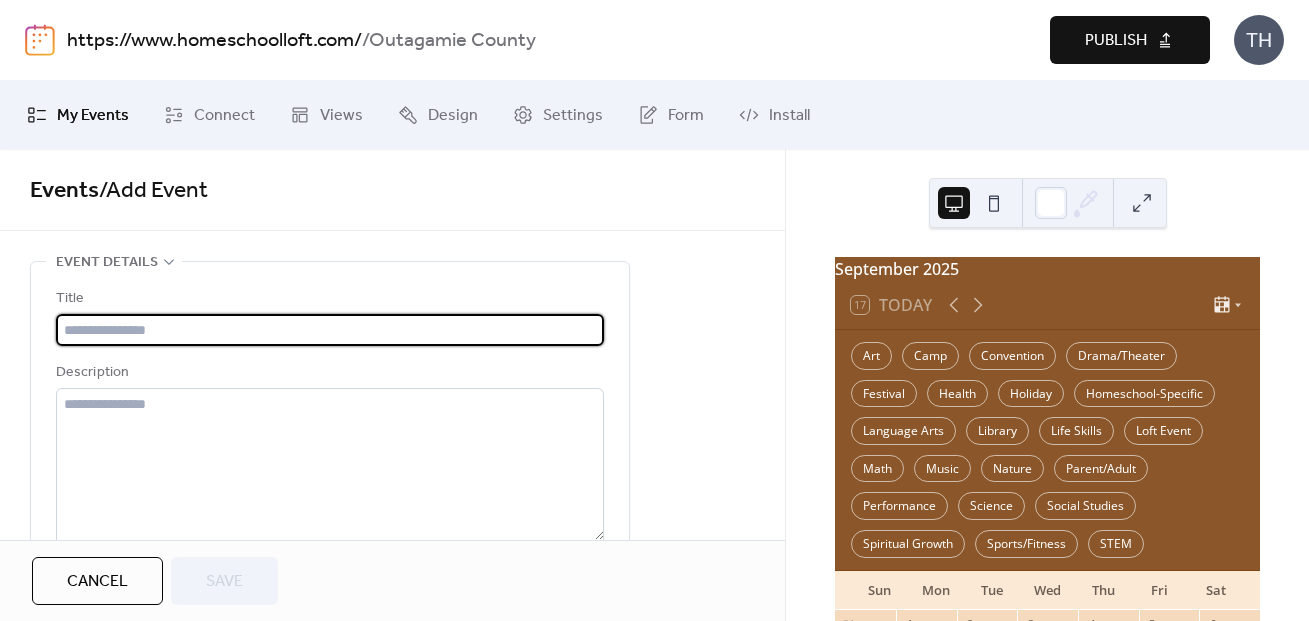 click at bounding box center (330, 330) 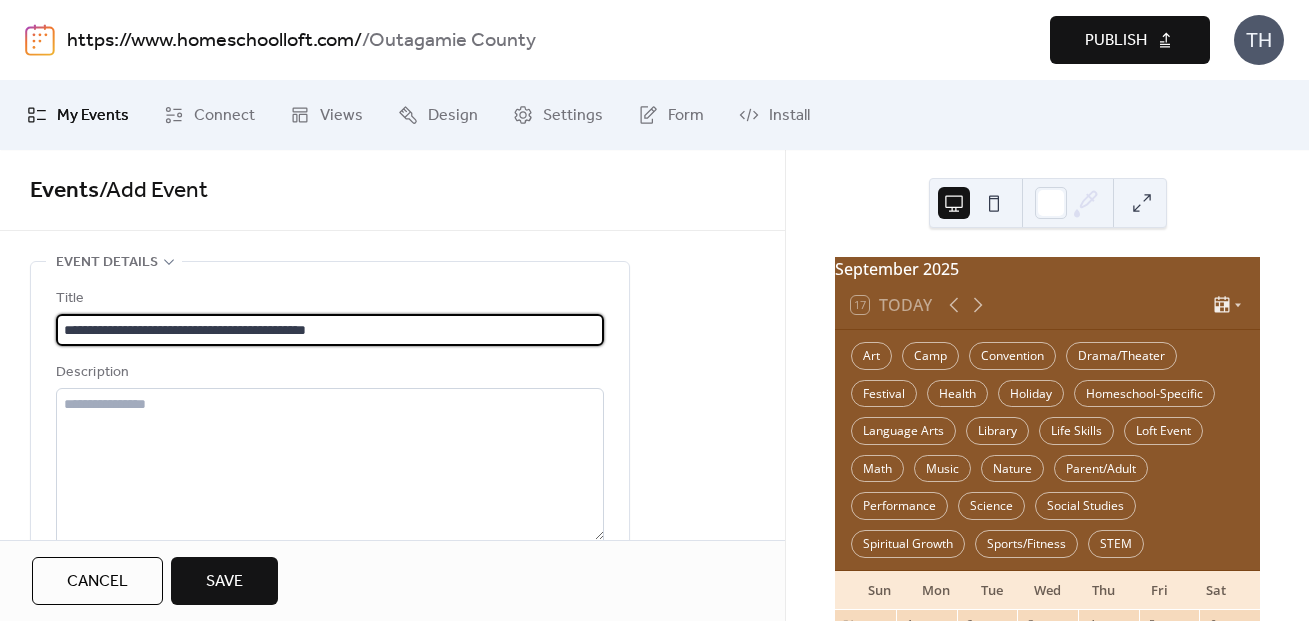 type on "**********" 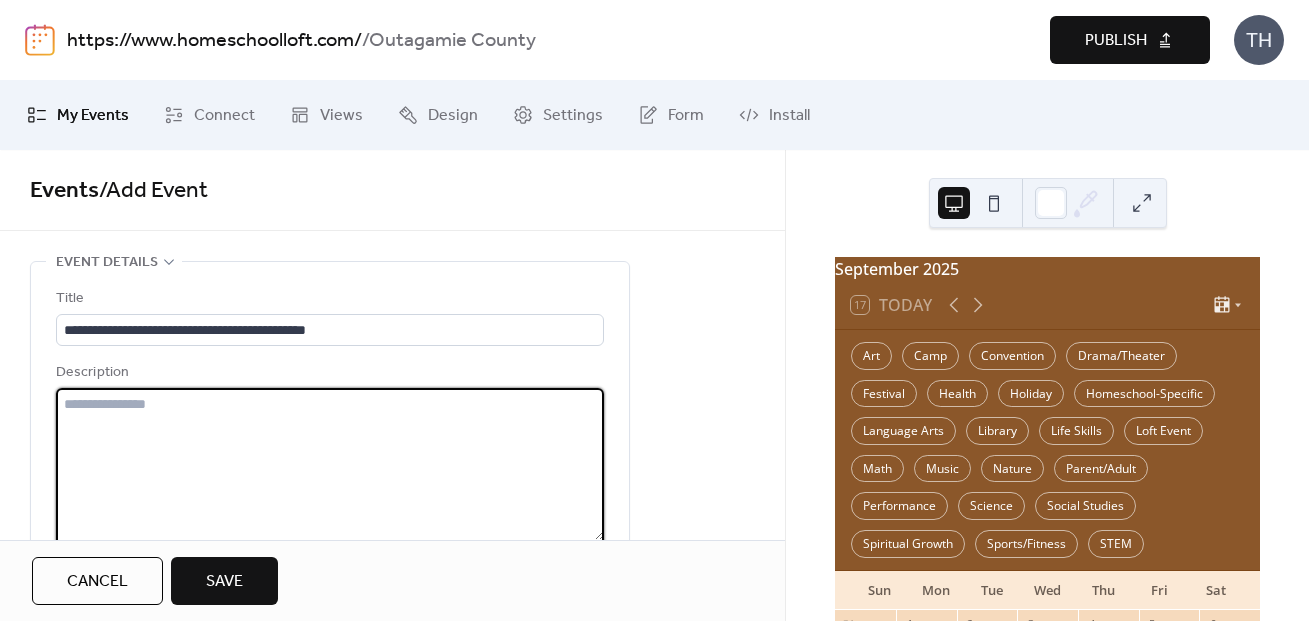 click at bounding box center (330, 464) 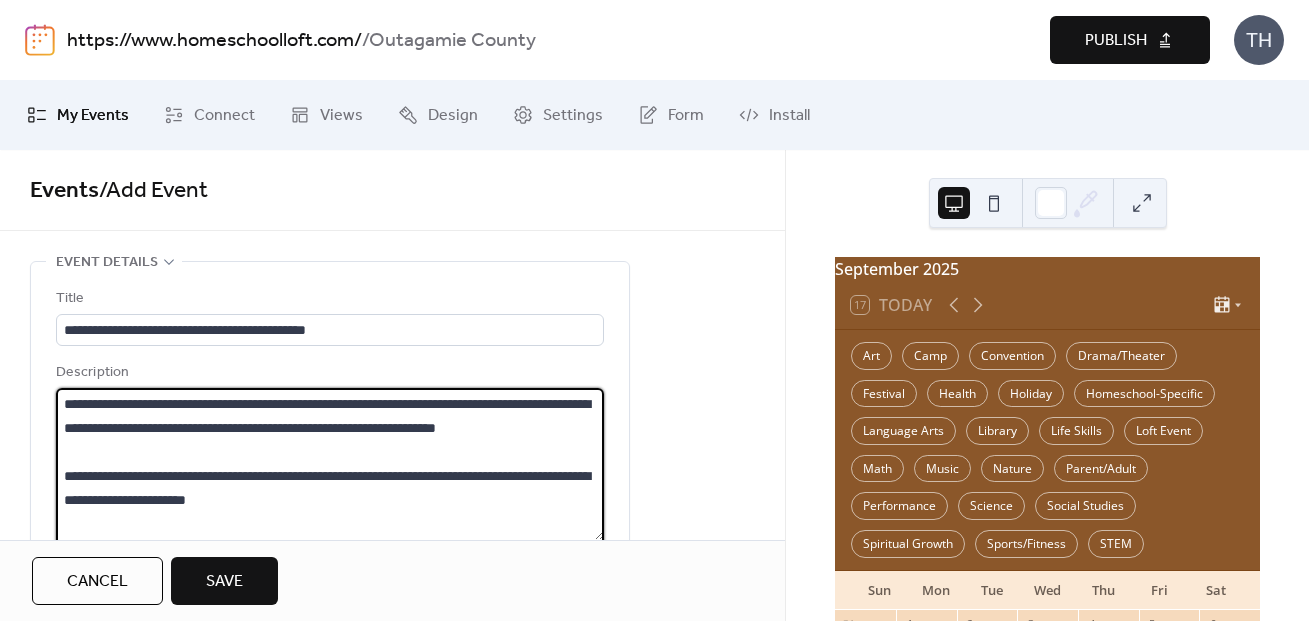 scroll, scrollTop: 165, scrollLeft: 0, axis: vertical 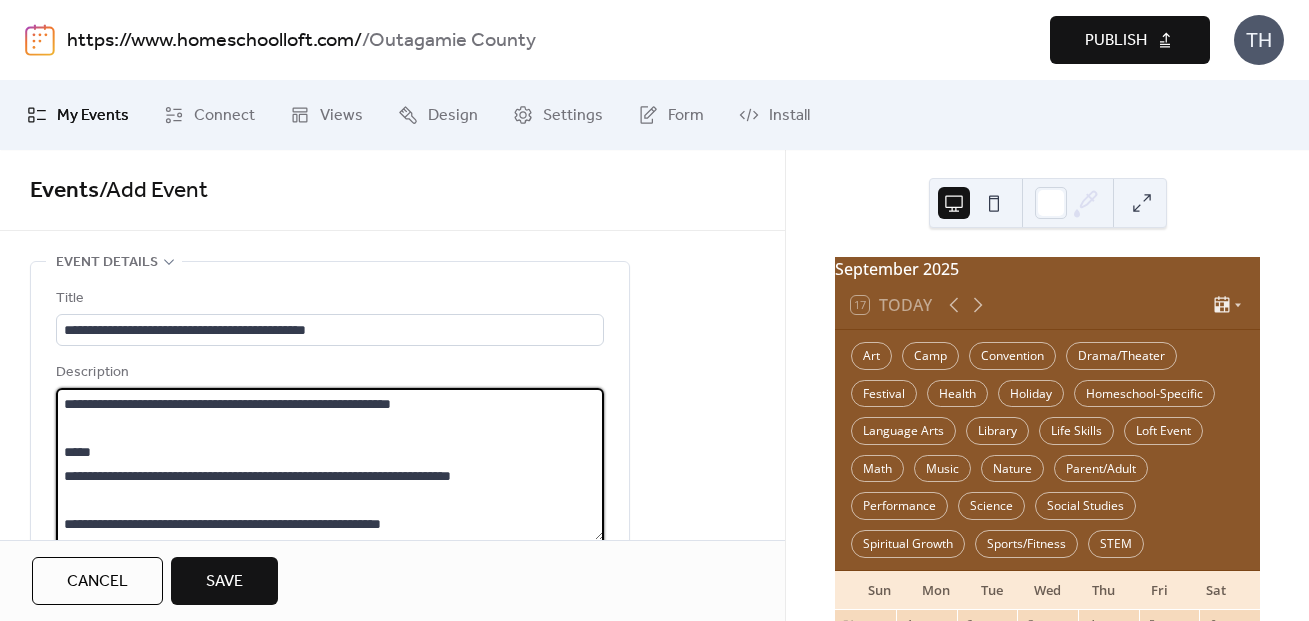 type on "**********" 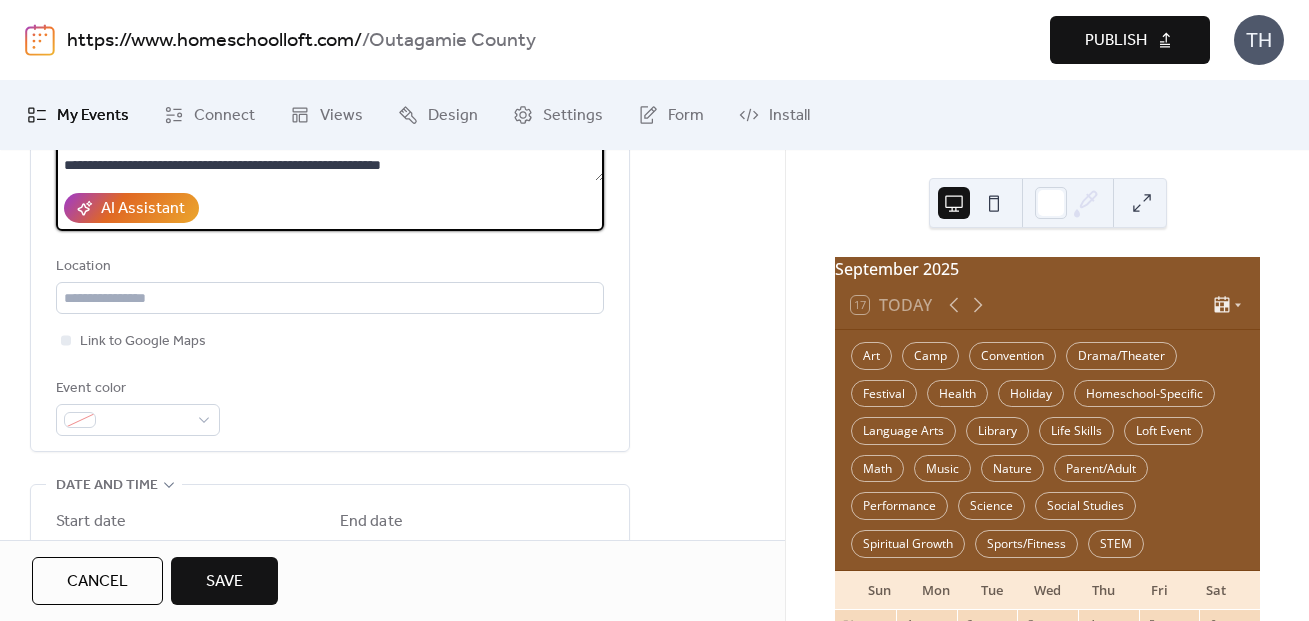 scroll, scrollTop: 354, scrollLeft: 0, axis: vertical 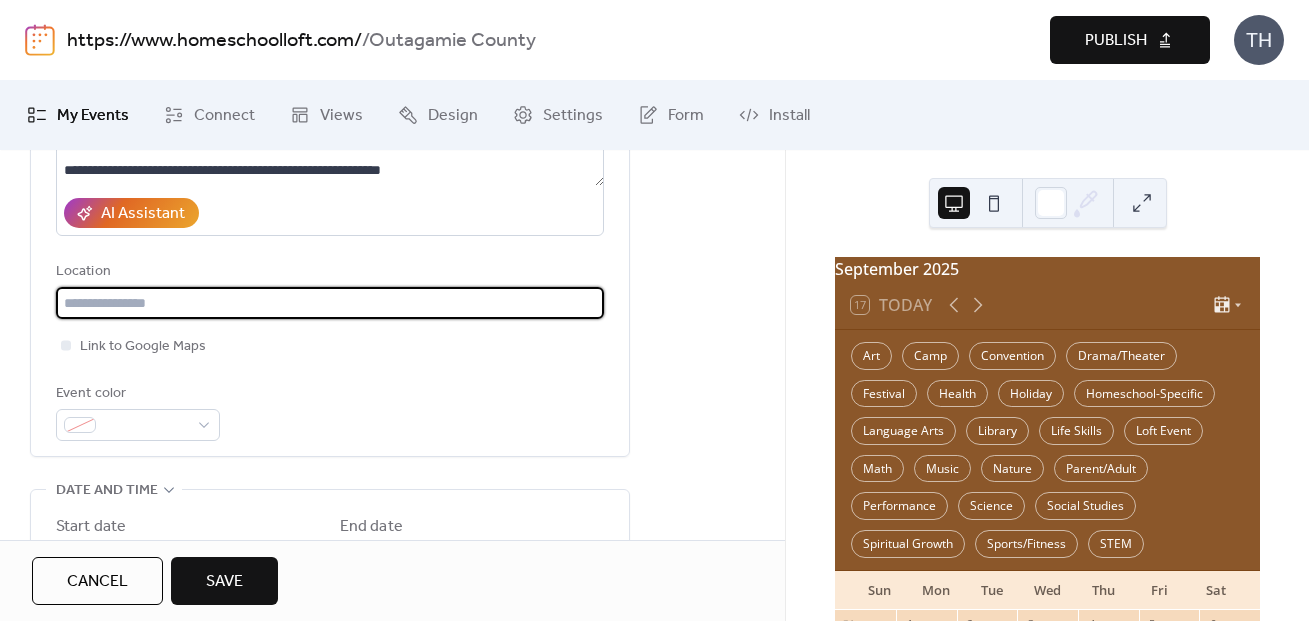 click at bounding box center (330, 303) 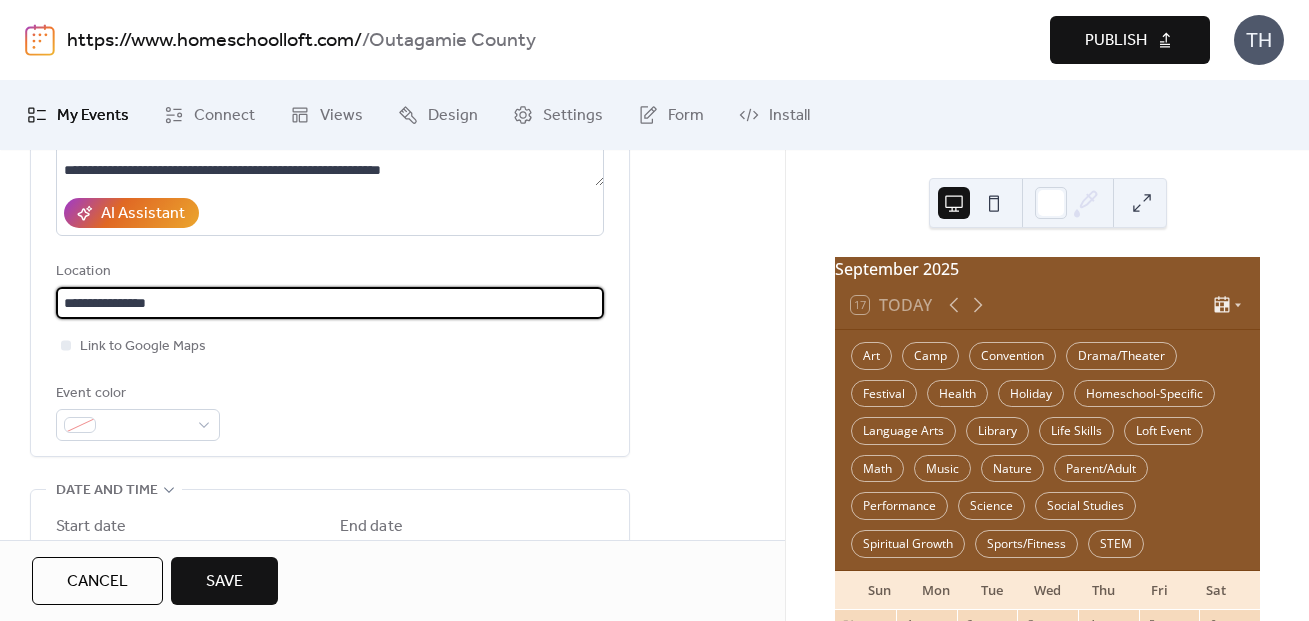 paste on "**********" 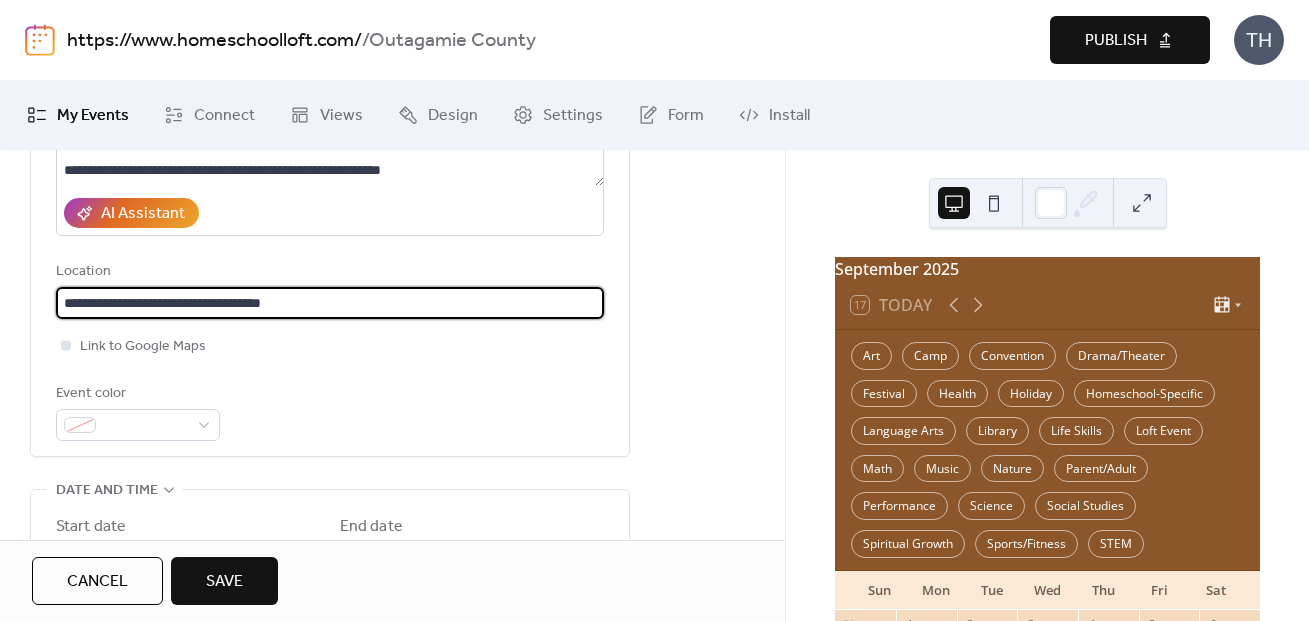 type on "**********" 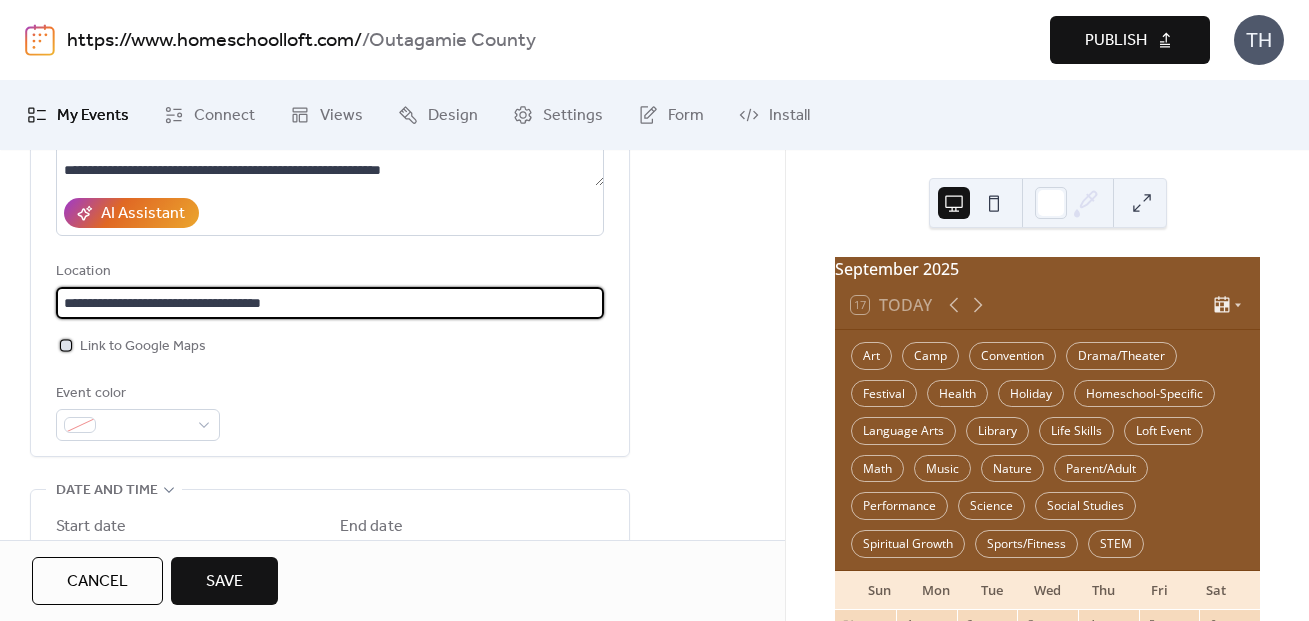 click on "Link to Google Maps" at bounding box center (143, 347) 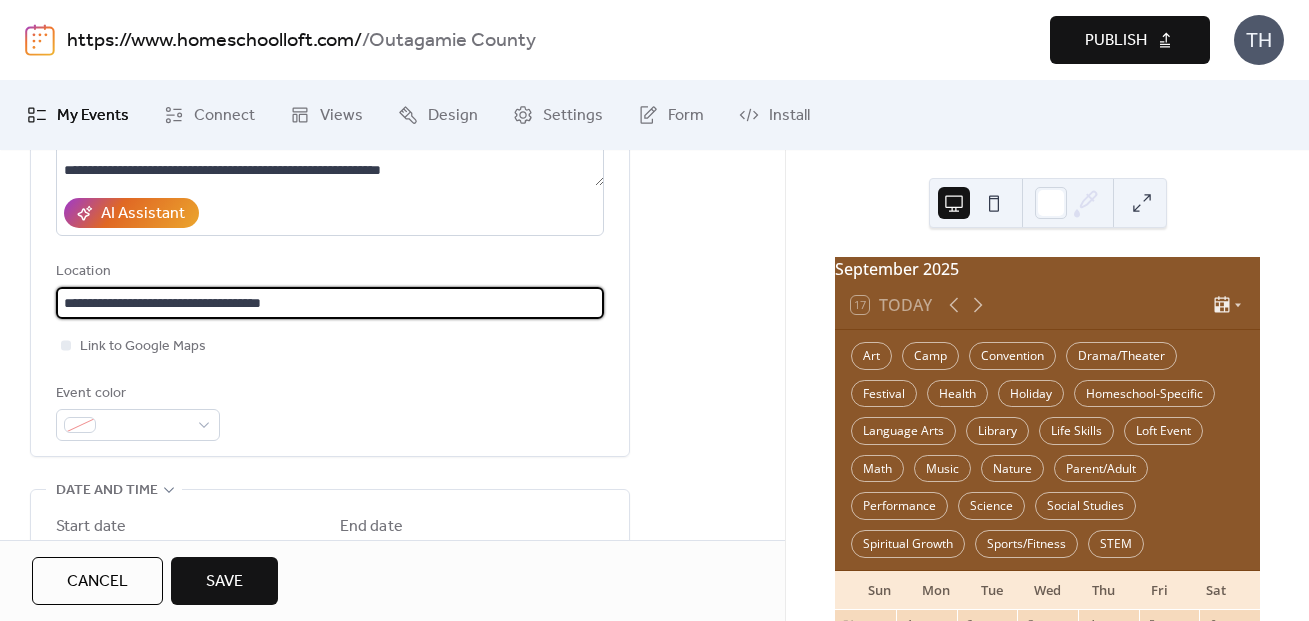 drag, startPoint x: 333, startPoint y: 300, endPoint x: 62, endPoint y: 294, distance: 271.0664 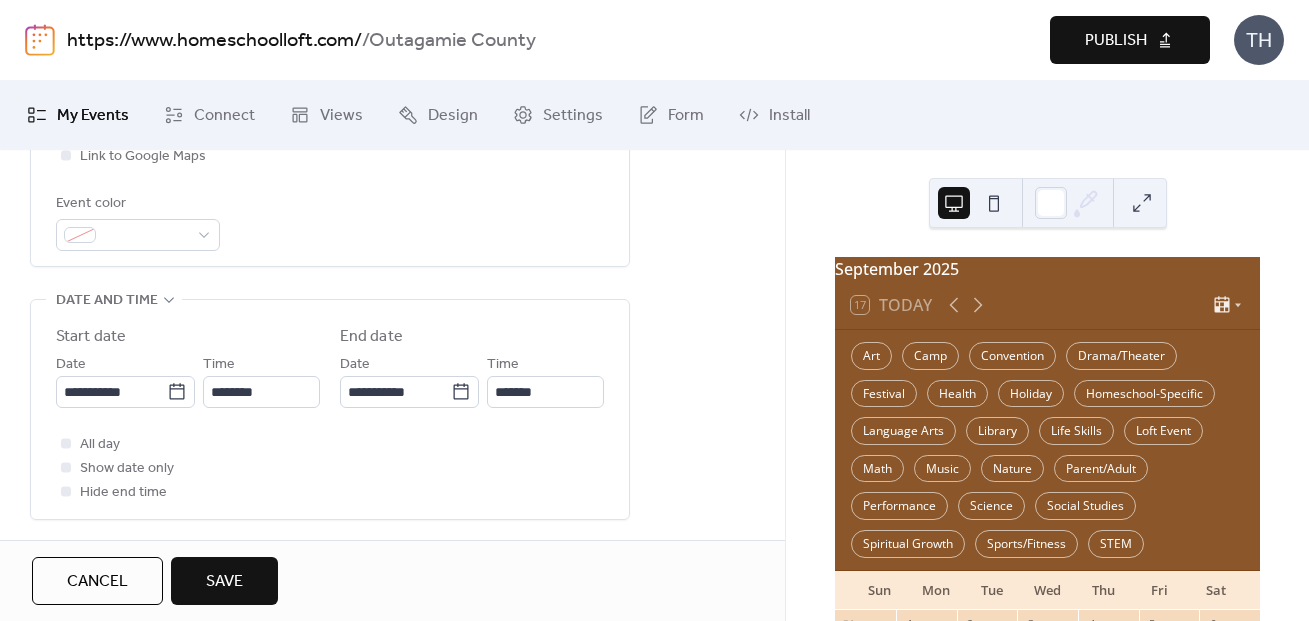 scroll, scrollTop: 611, scrollLeft: 0, axis: vertical 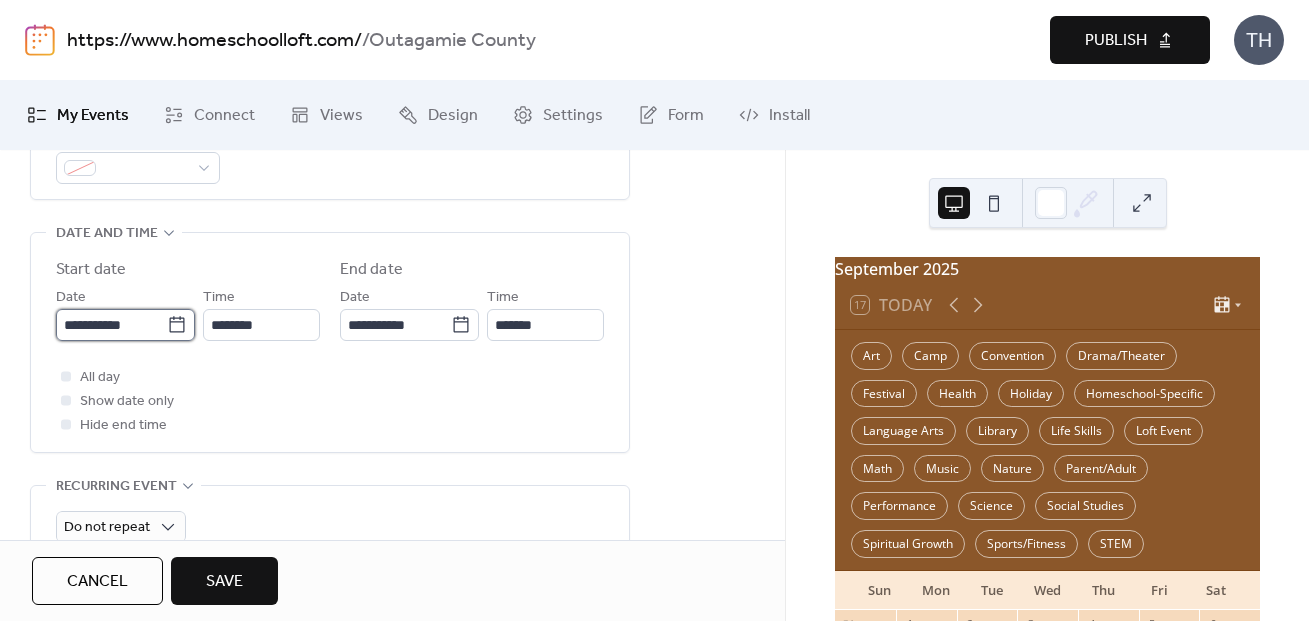 type 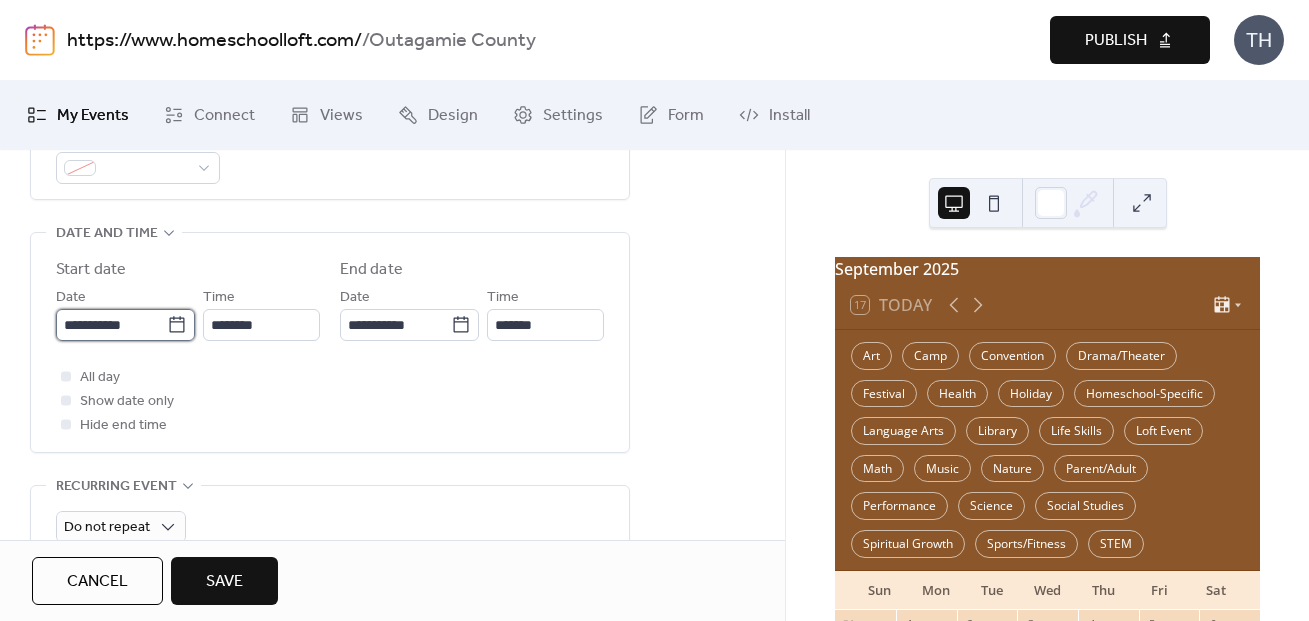 click on "**********" at bounding box center (111, 325) 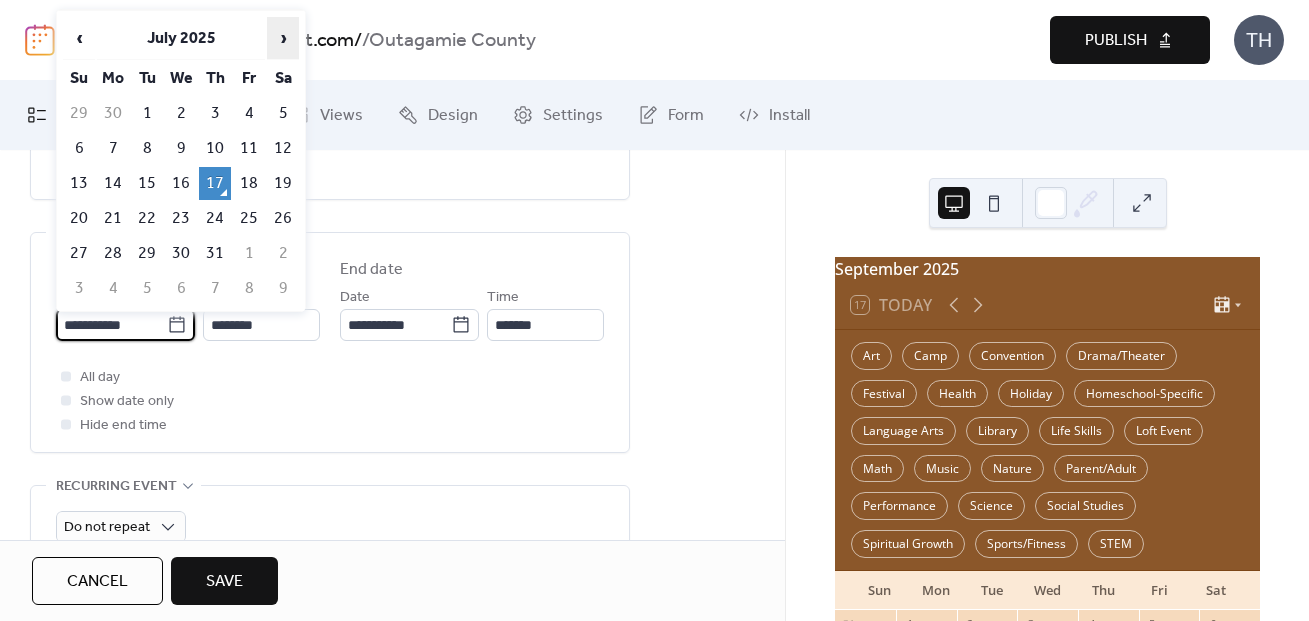 click on "›" at bounding box center (283, 38) 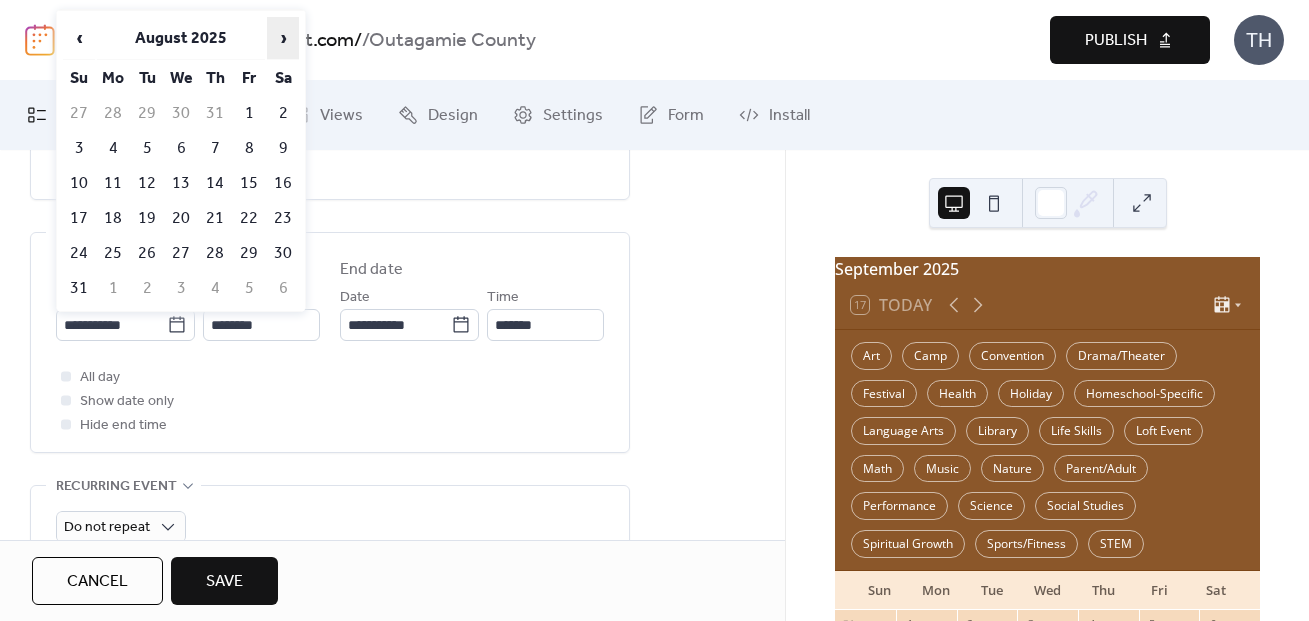 click on "›" at bounding box center (283, 38) 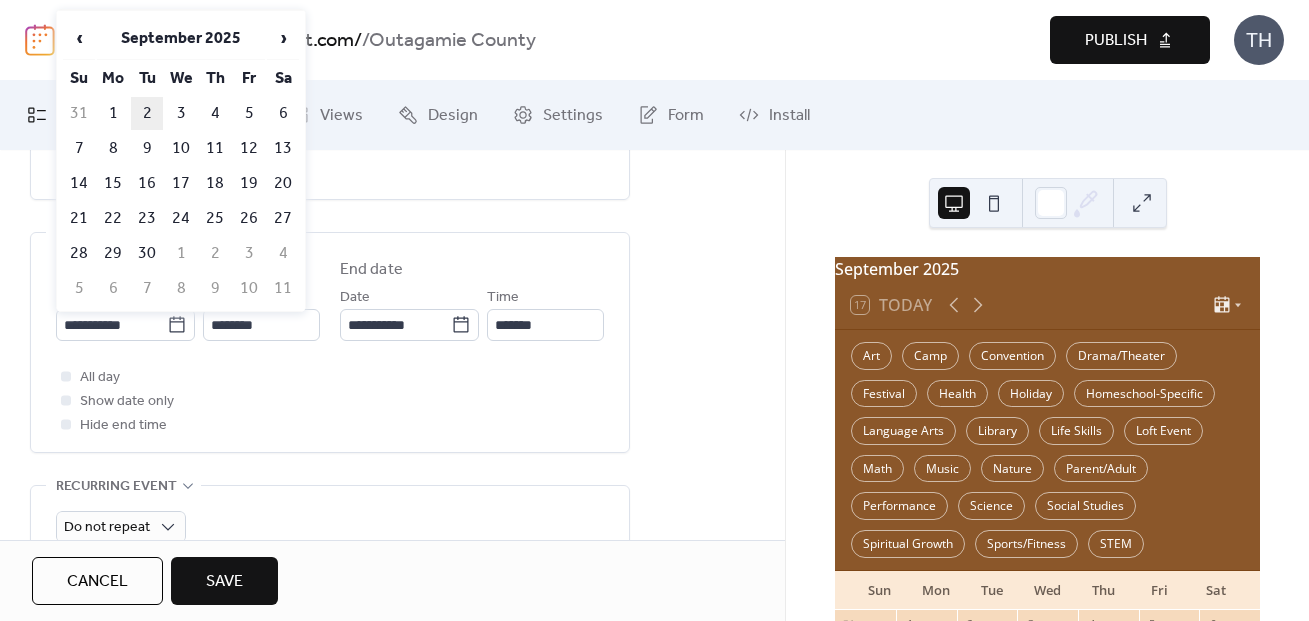 click on "2" at bounding box center [147, 113] 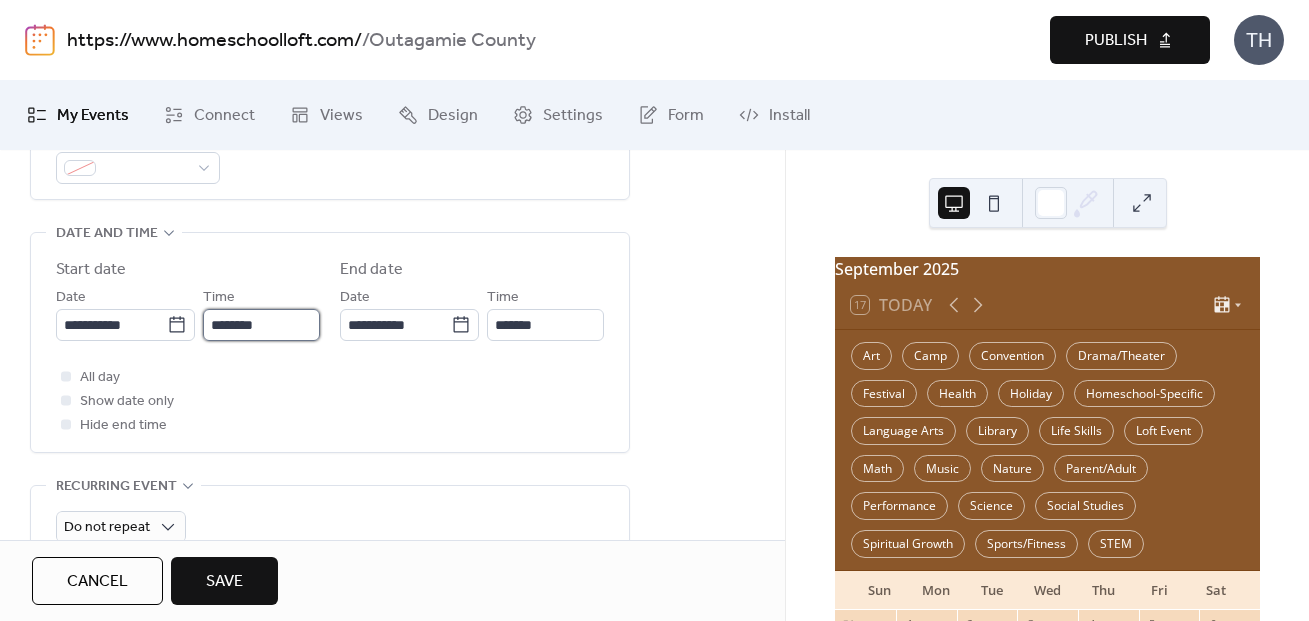 click on "********" at bounding box center [261, 325] 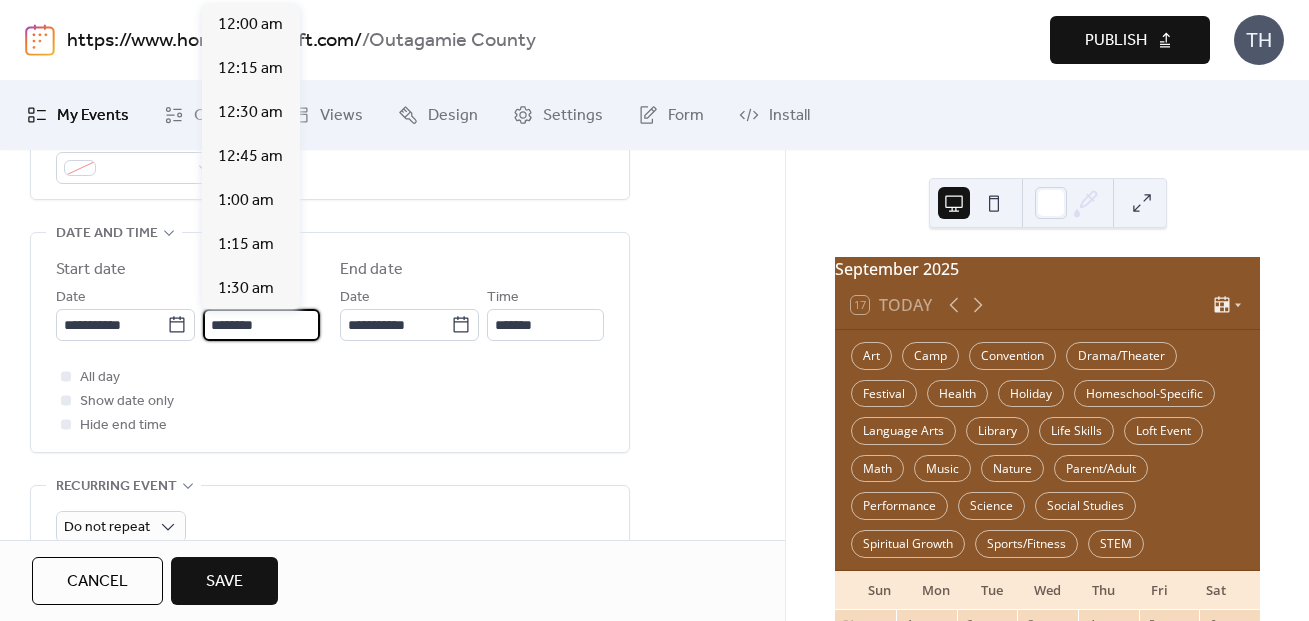 scroll, scrollTop: 2184, scrollLeft: 0, axis: vertical 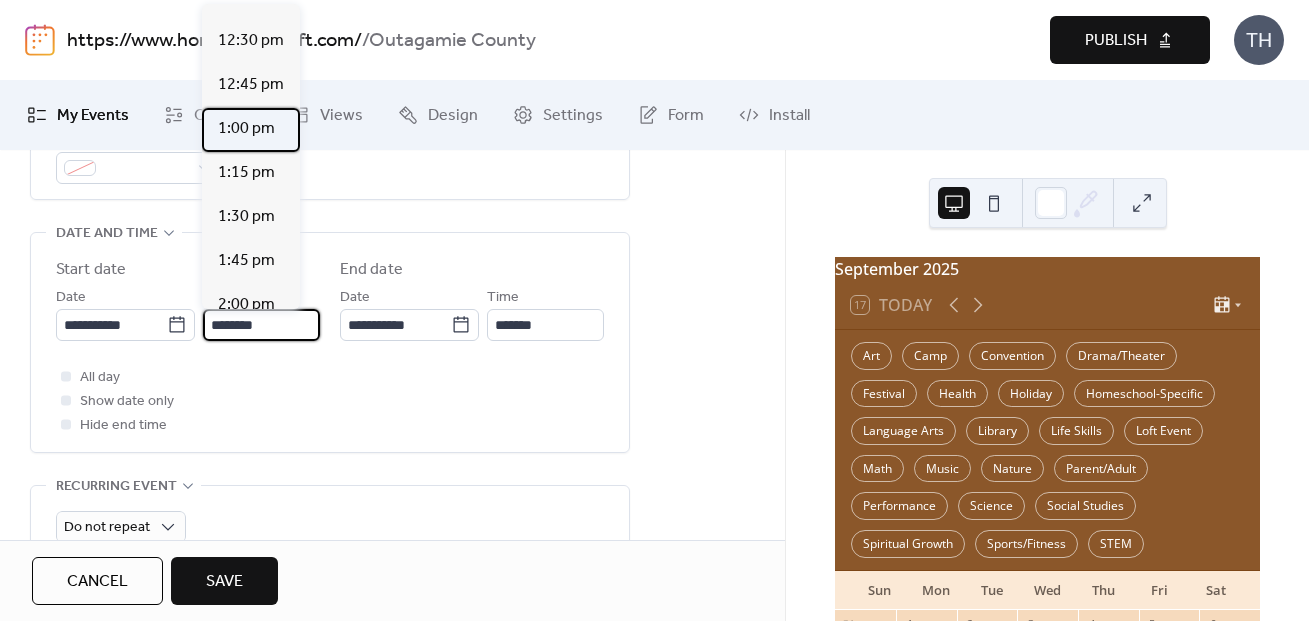 click on "1:00 pm" at bounding box center [246, 129] 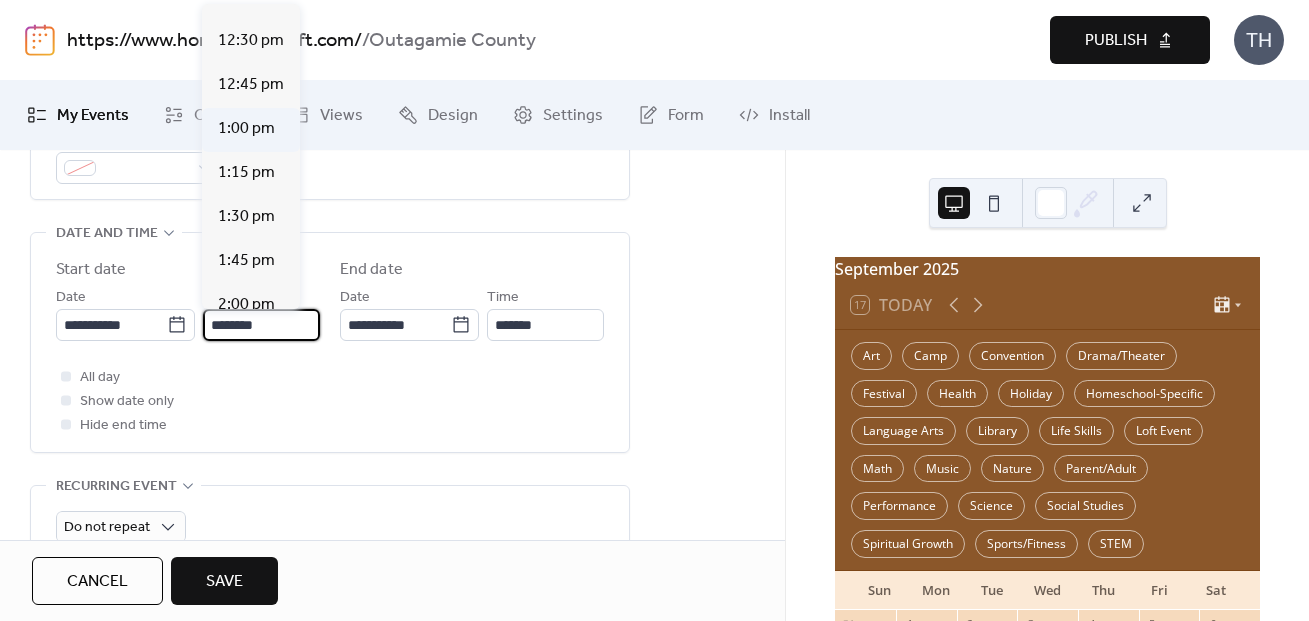 type on "*******" 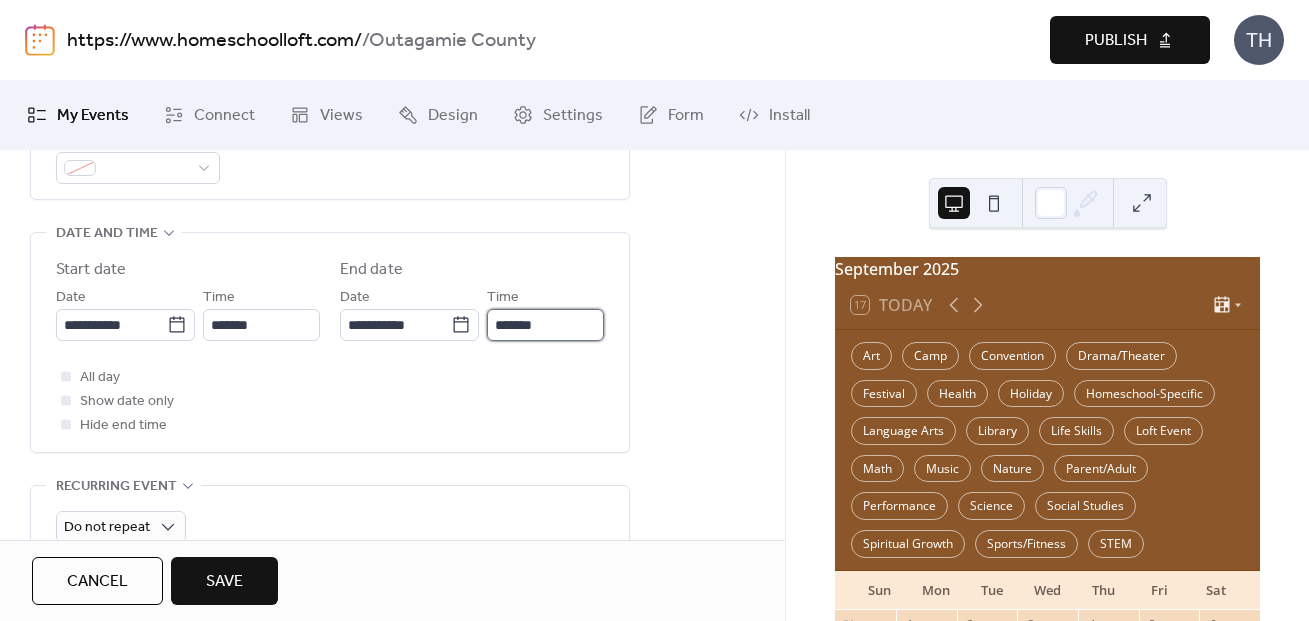click on "*******" at bounding box center (545, 325) 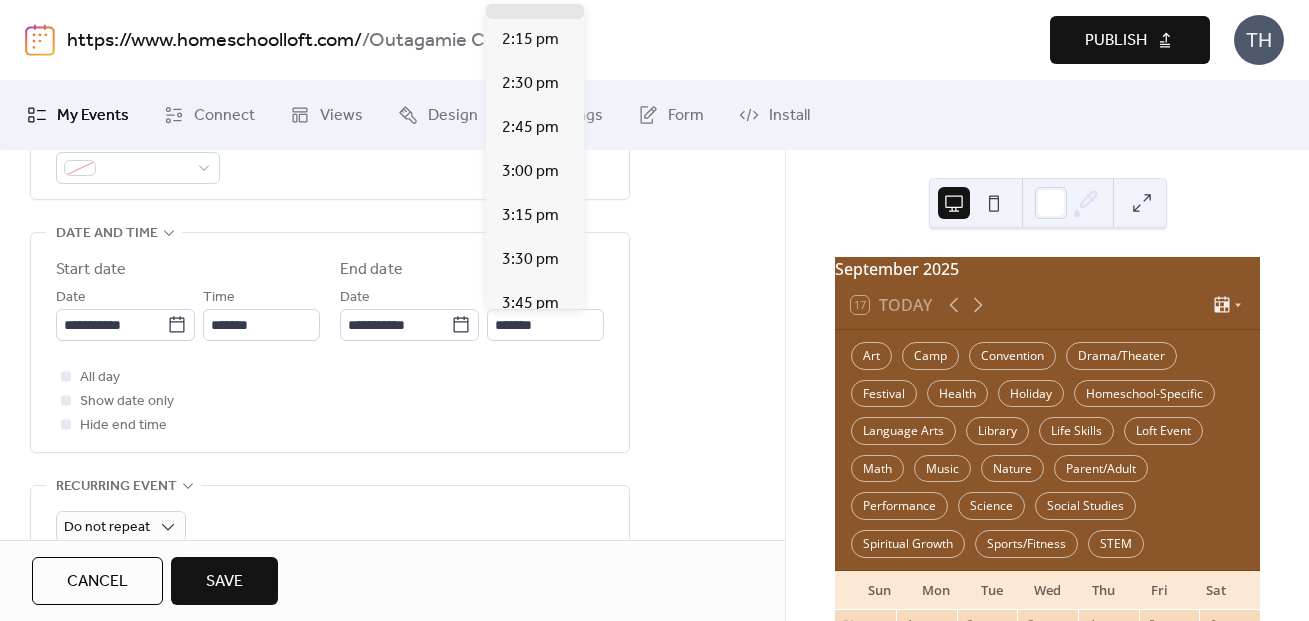 scroll, scrollTop: 170, scrollLeft: 0, axis: vertical 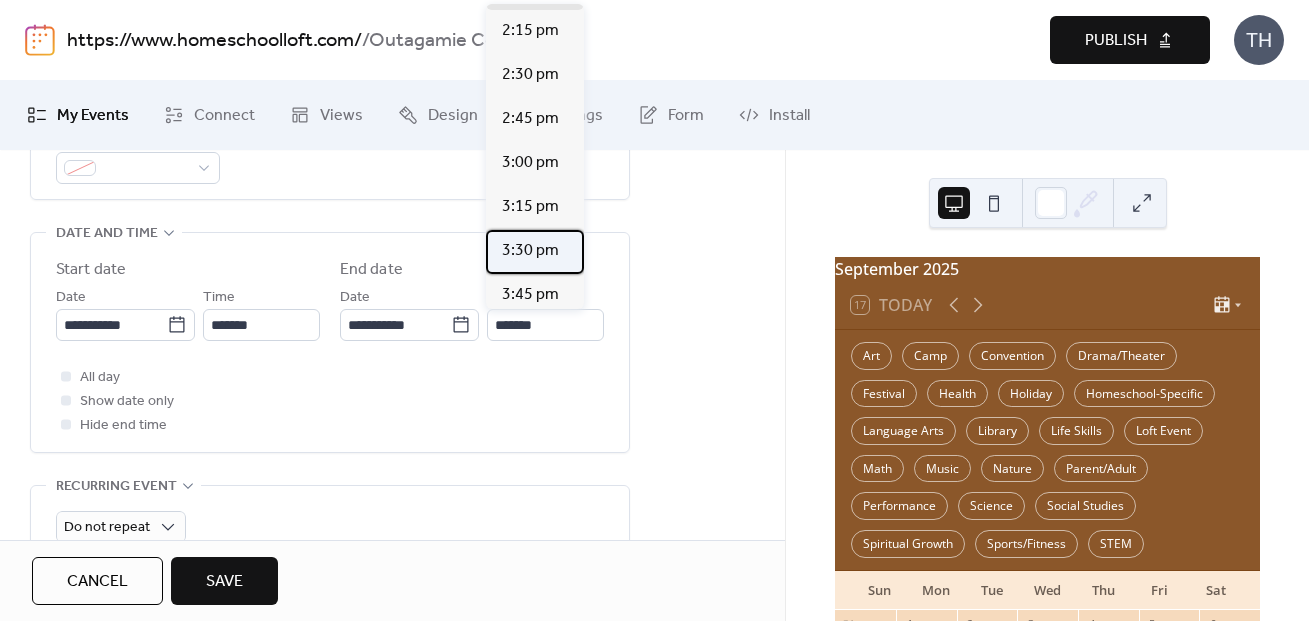 click on "3:30 pm" at bounding box center [530, 251] 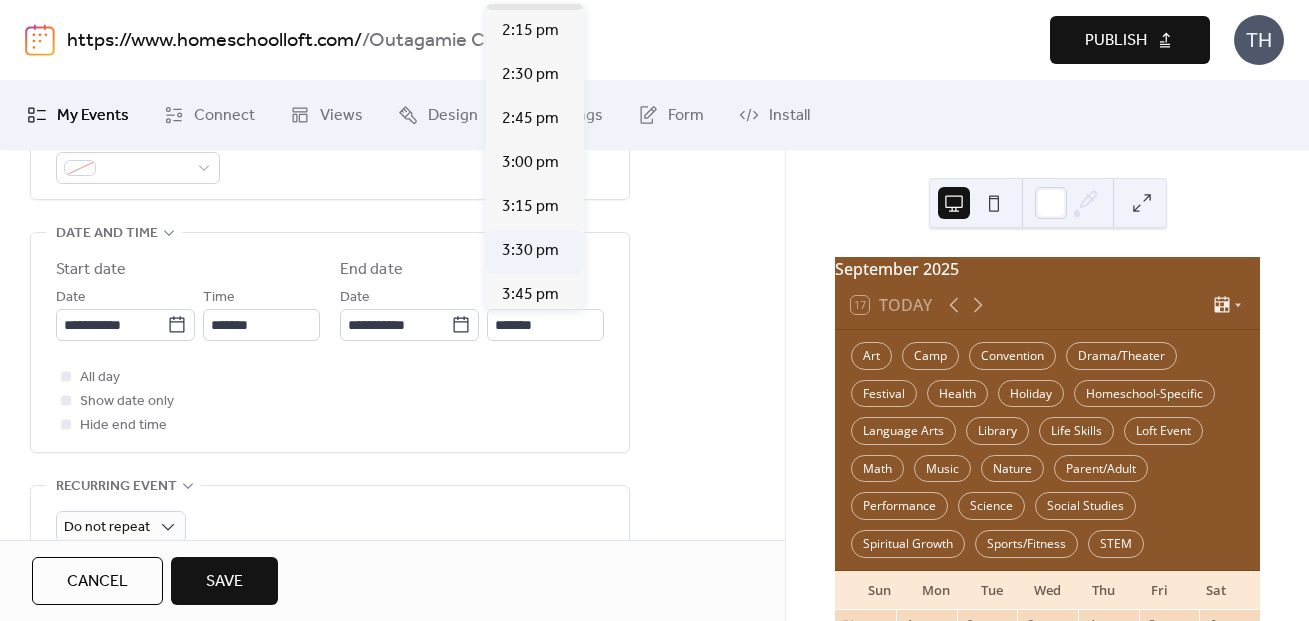 type on "*******" 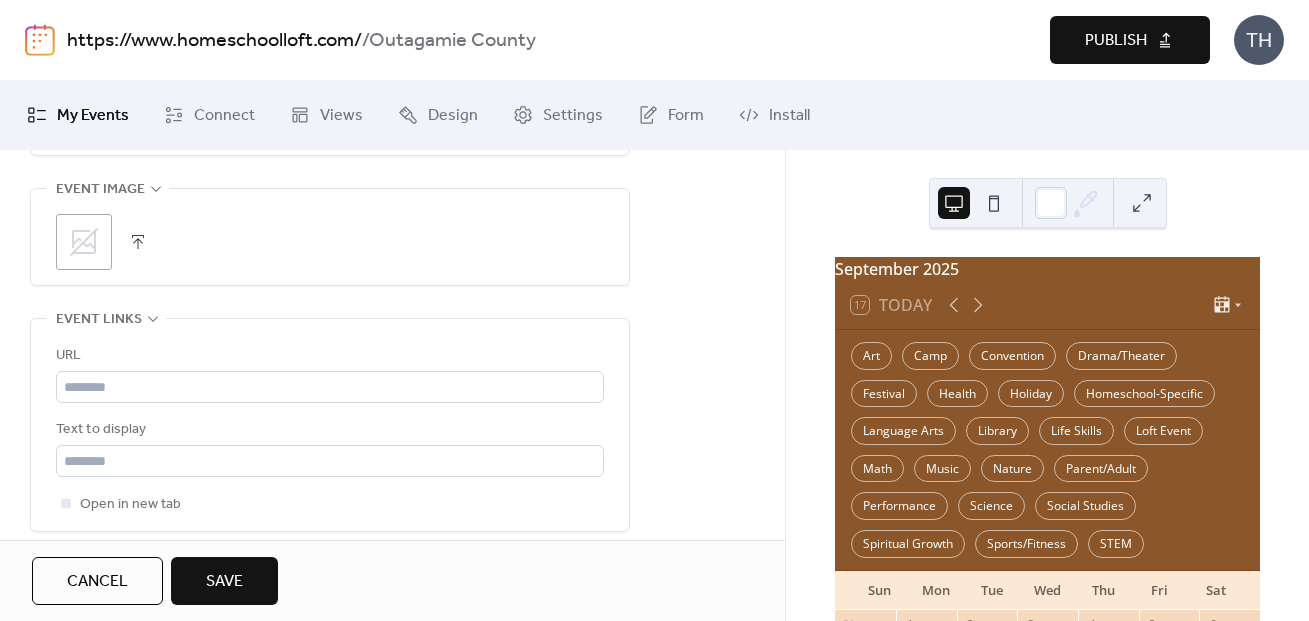 scroll, scrollTop: 1032, scrollLeft: 0, axis: vertical 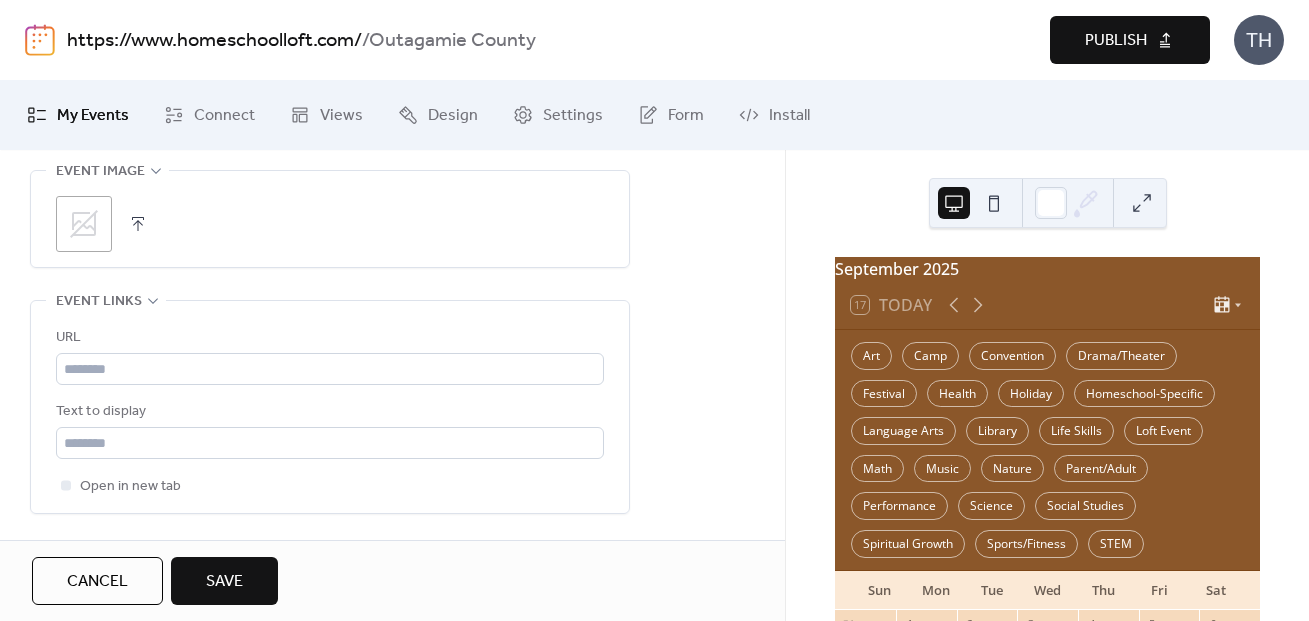 click on ";" at bounding box center (330, 224) 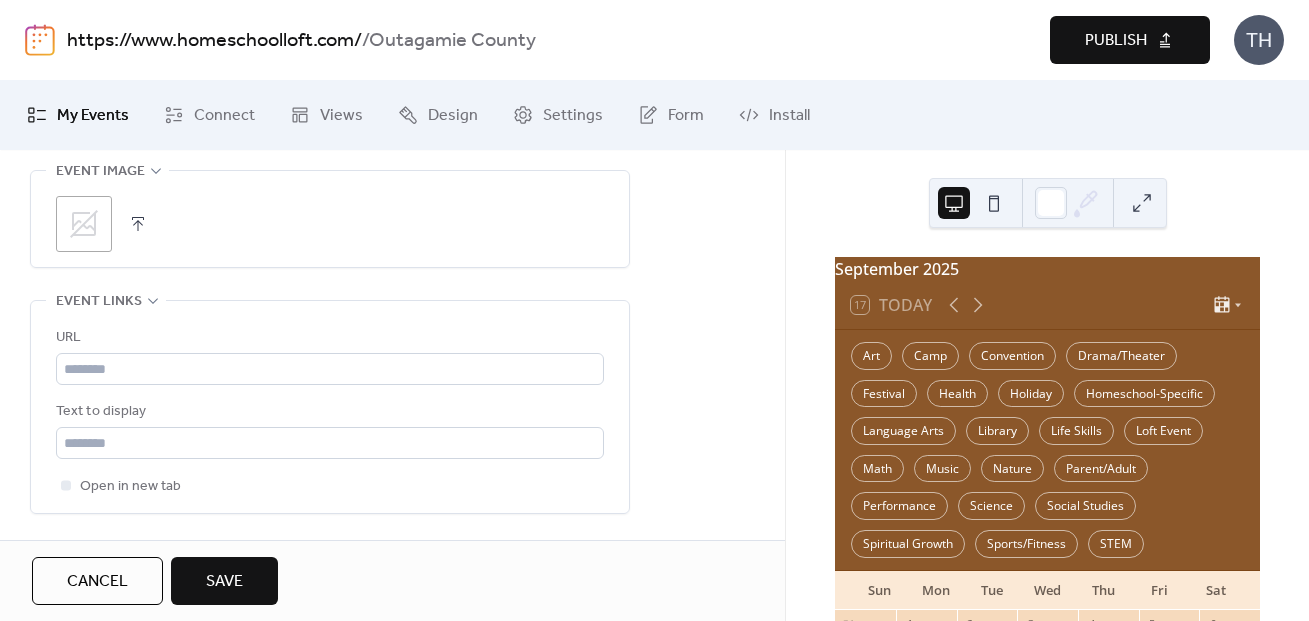 click at bounding box center [138, 224] 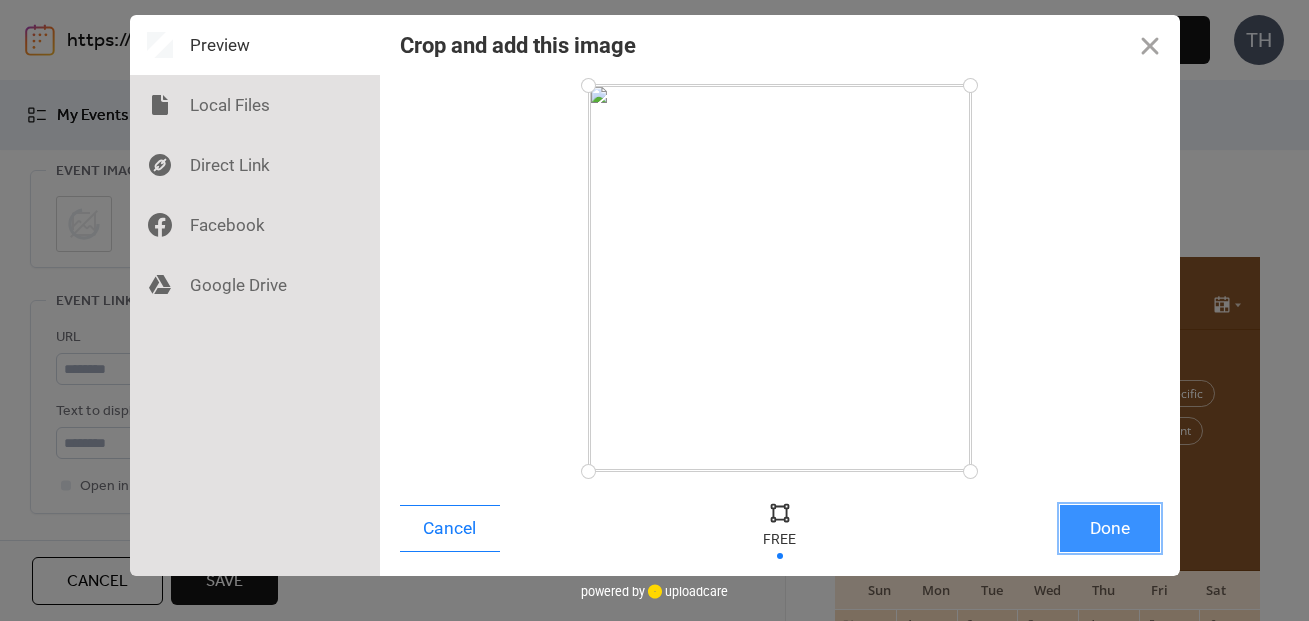 click on "Done" at bounding box center [1110, 528] 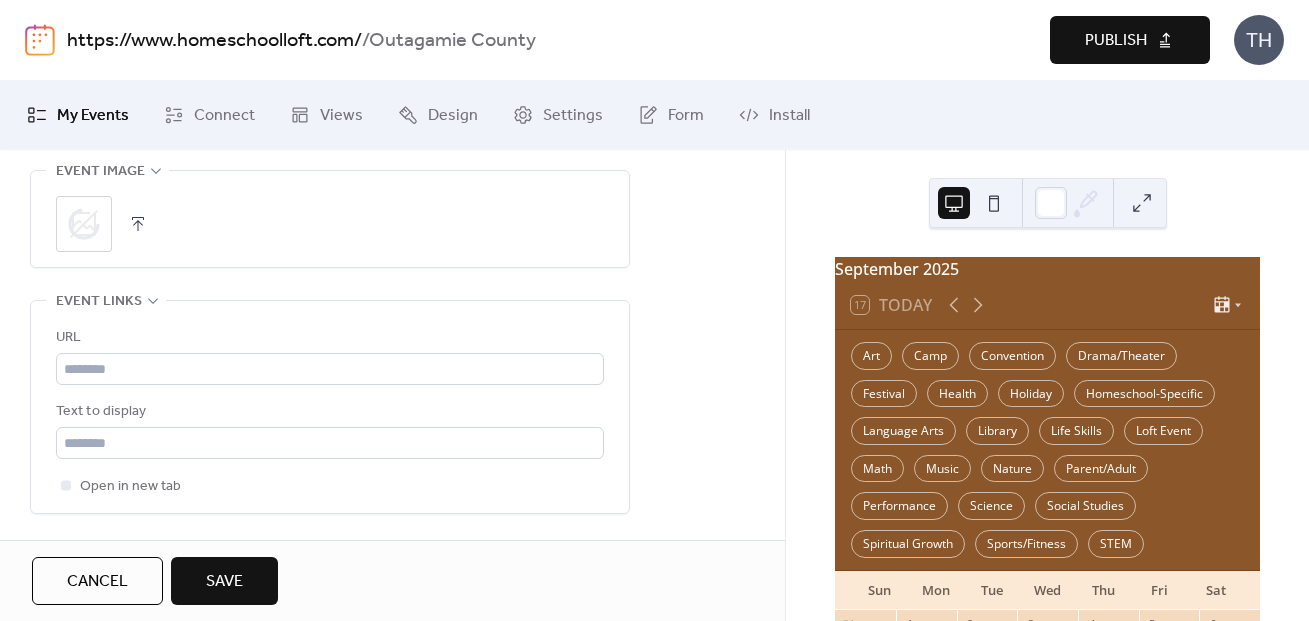 scroll, scrollTop: 1417, scrollLeft: 0, axis: vertical 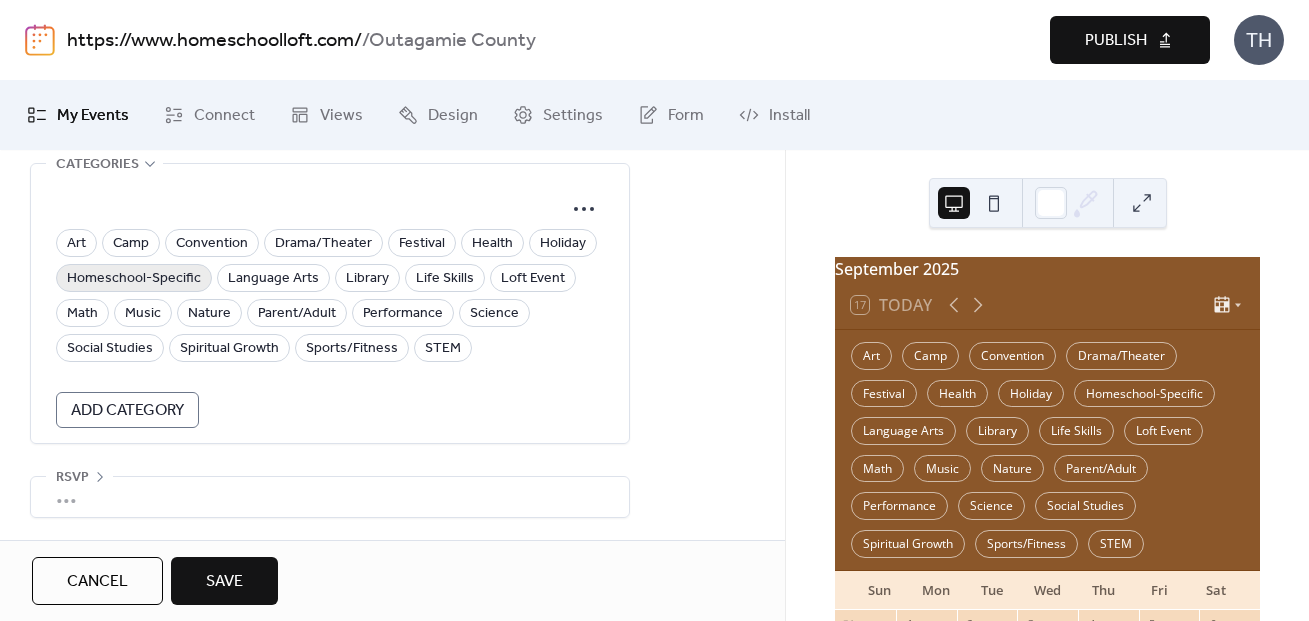 click on "Homeschool-Specific" at bounding box center [134, 279] 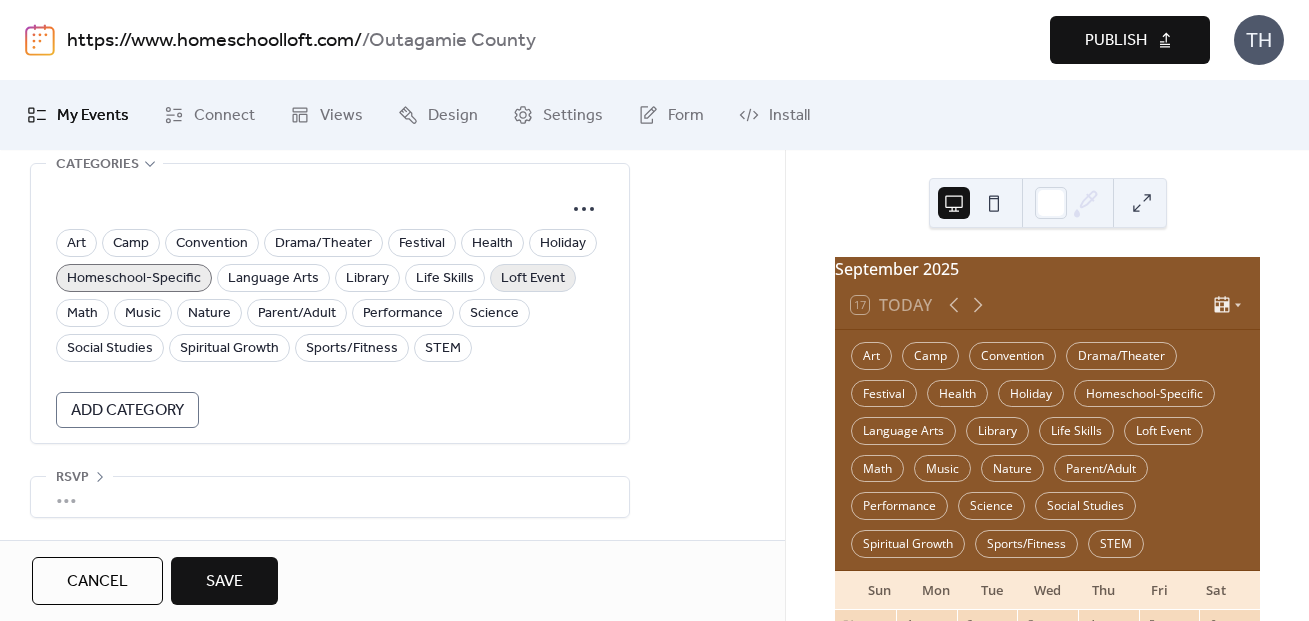 click on "Loft Event" at bounding box center [533, 278] 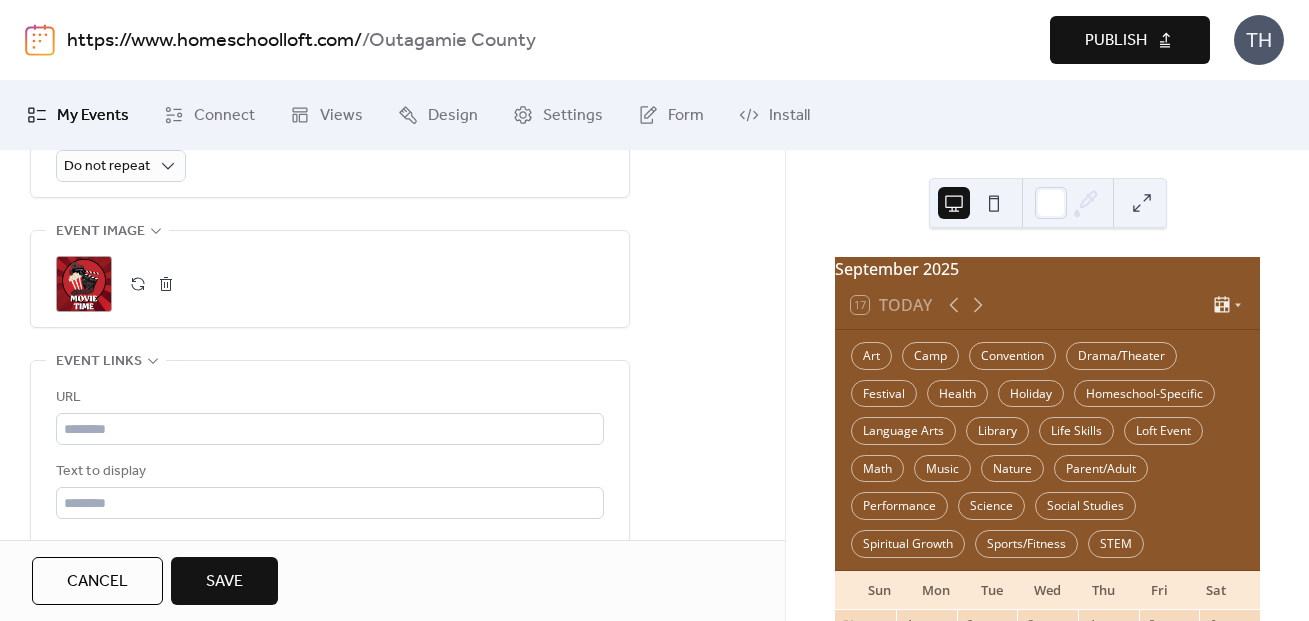 scroll, scrollTop: 1095, scrollLeft: 0, axis: vertical 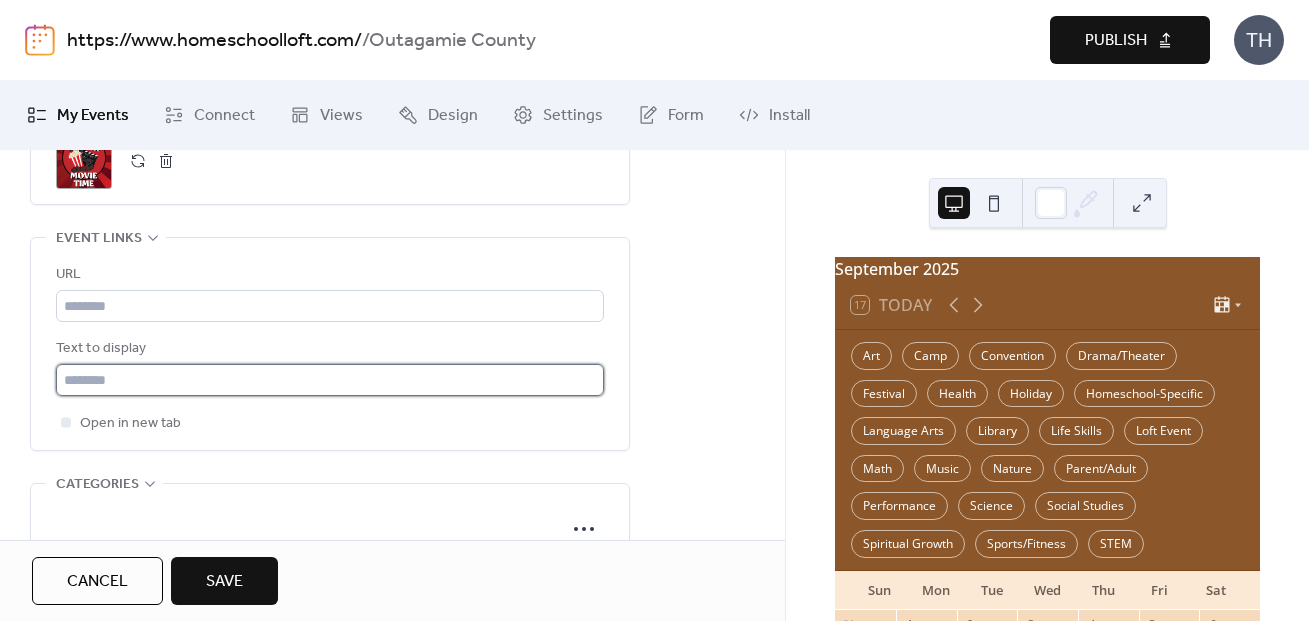 click at bounding box center (330, 380) 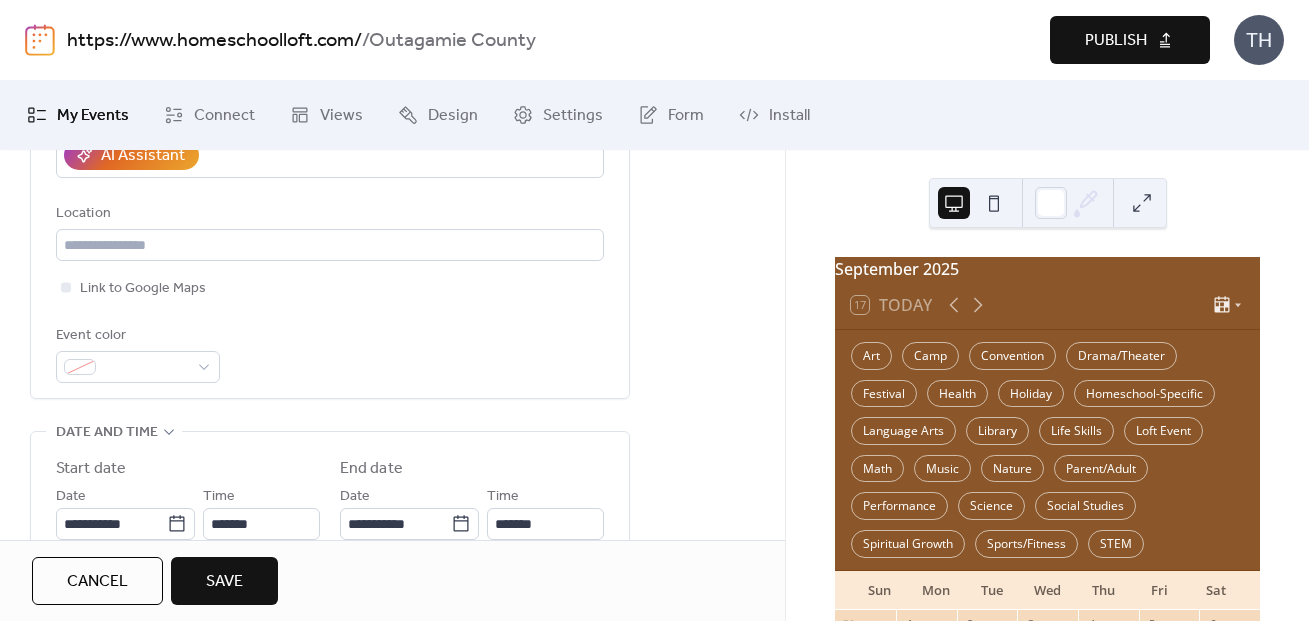 scroll, scrollTop: 401, scrollLeft: 0, axis: vertical 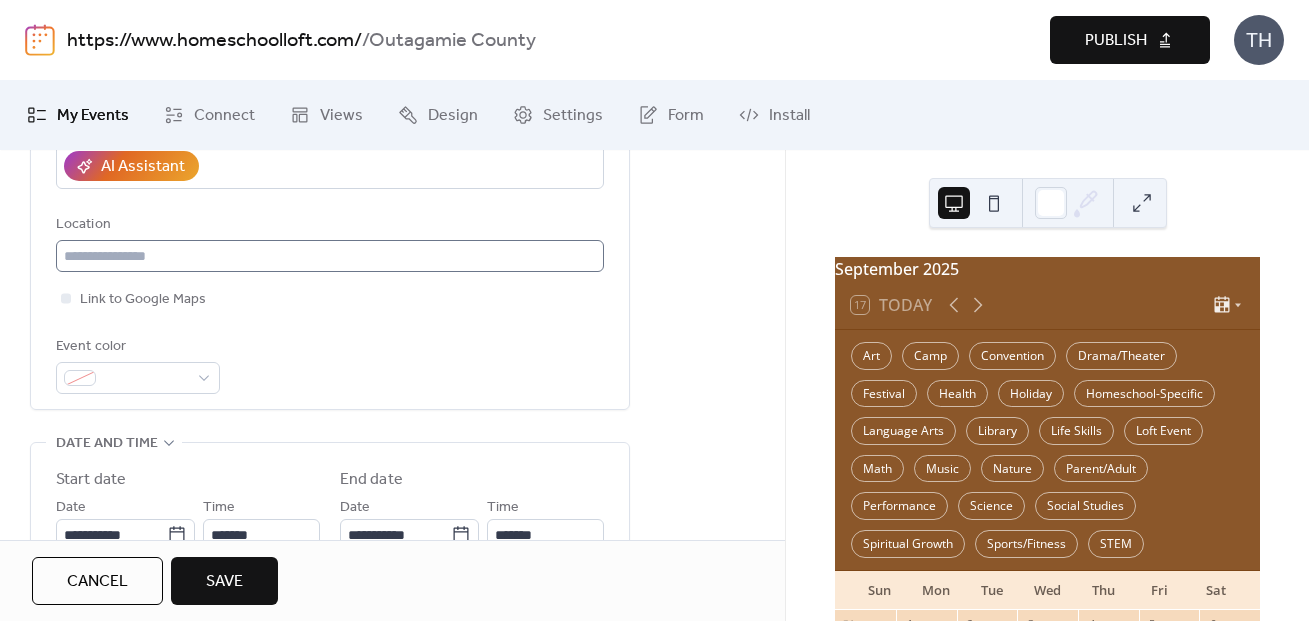 type on "**********" 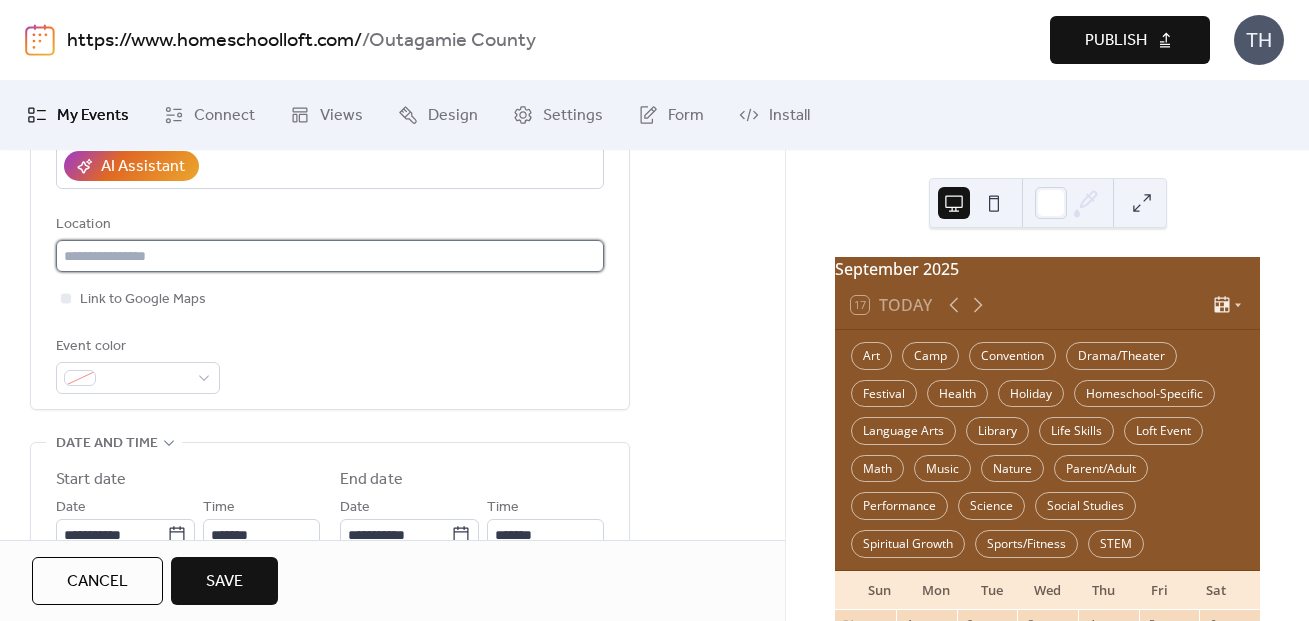 click at bounding box center [330, 256] 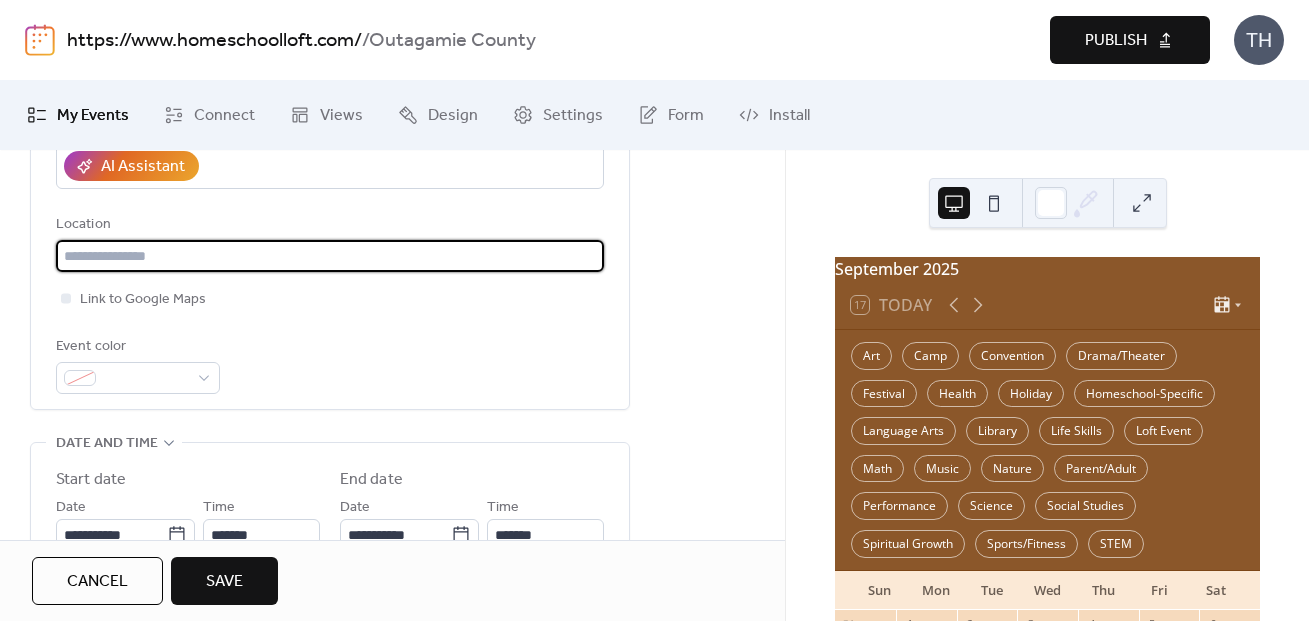 paste on "**********" 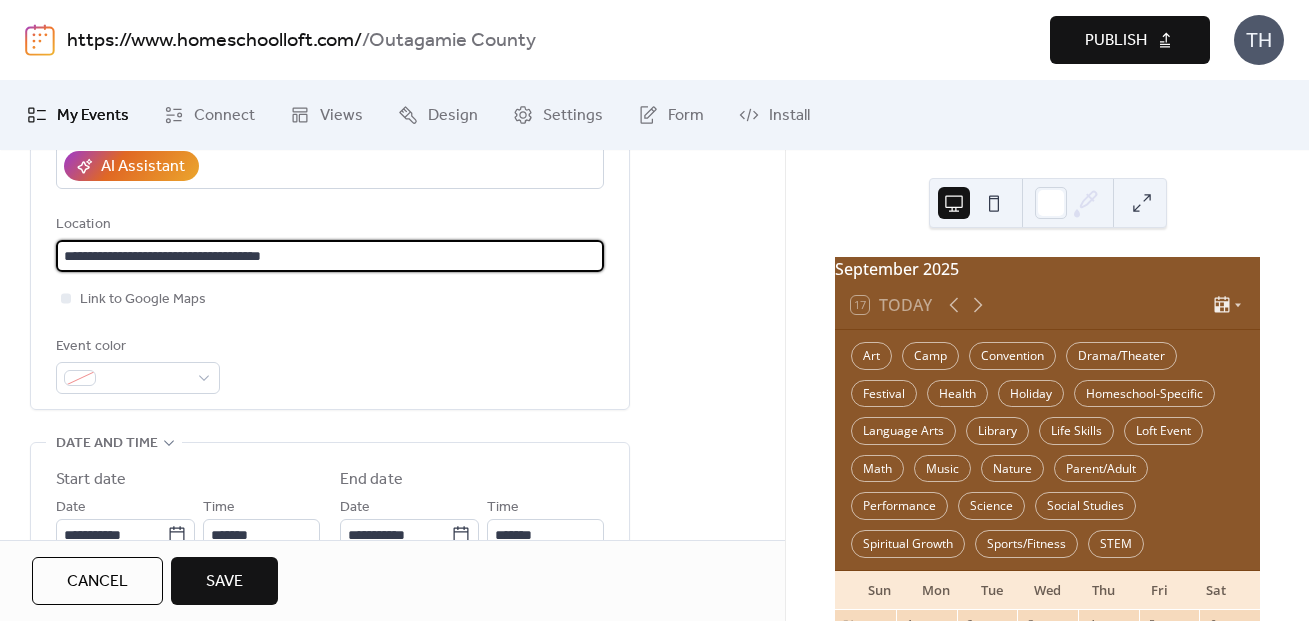 type on "**********" 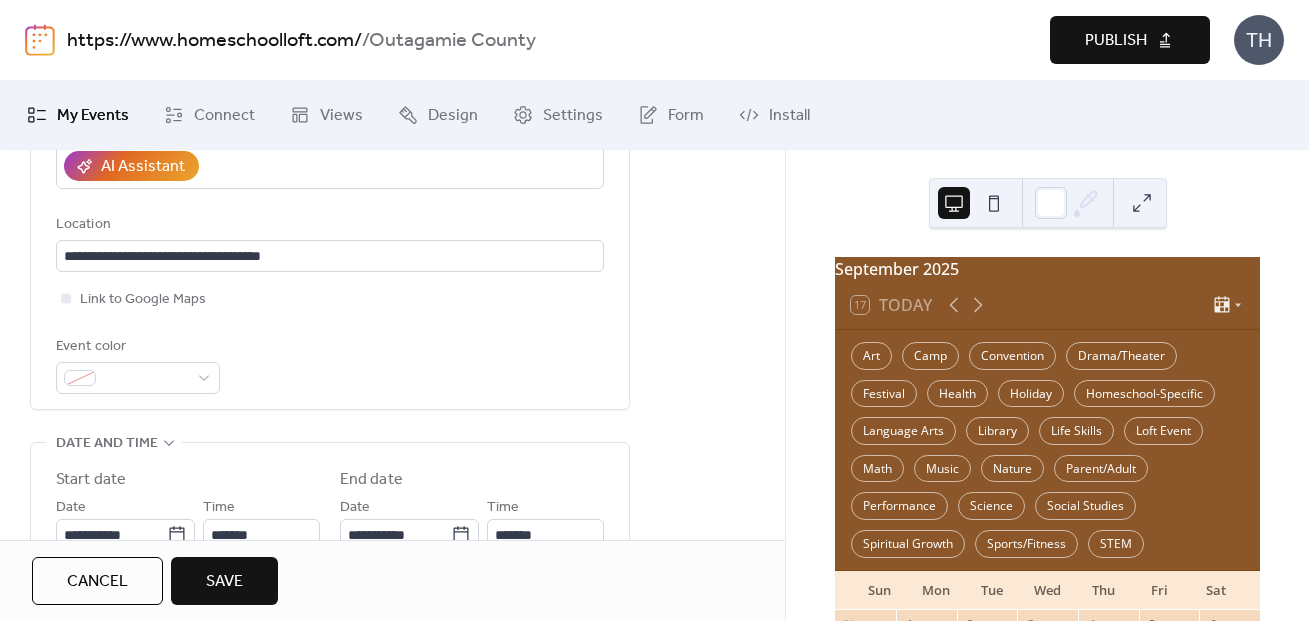 click on "**********" at bounding box center [392, 707] 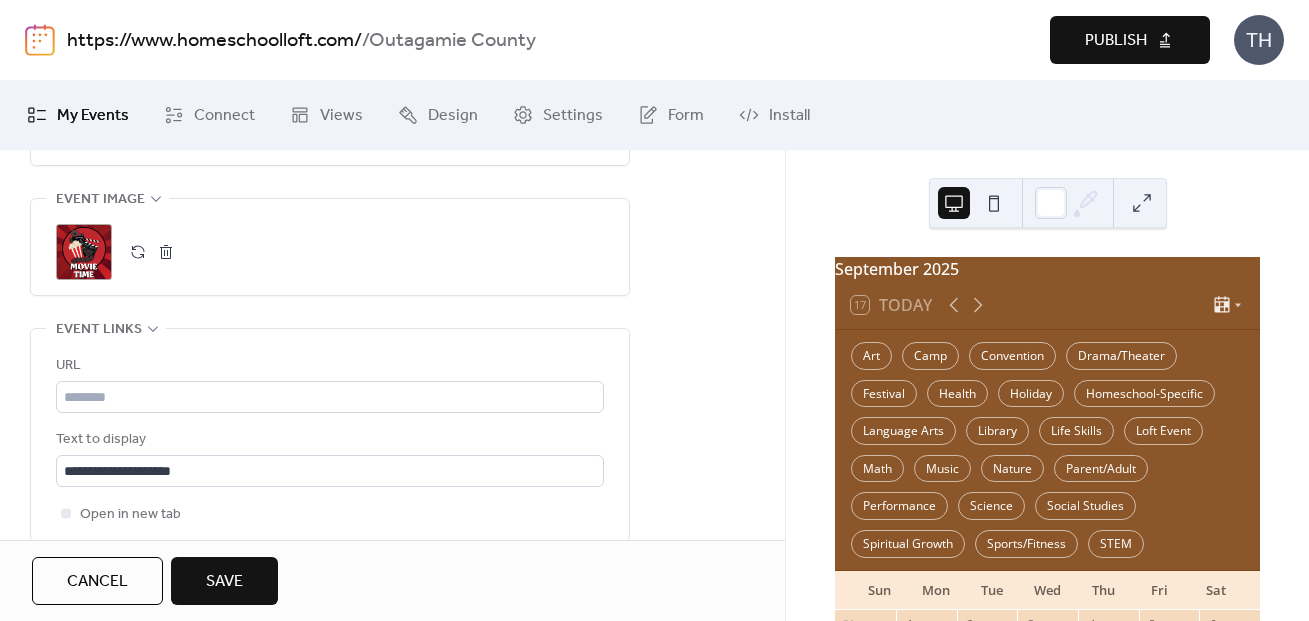 scroll, scrollTop: 1009, scrollLeft: 0, axis: vertical 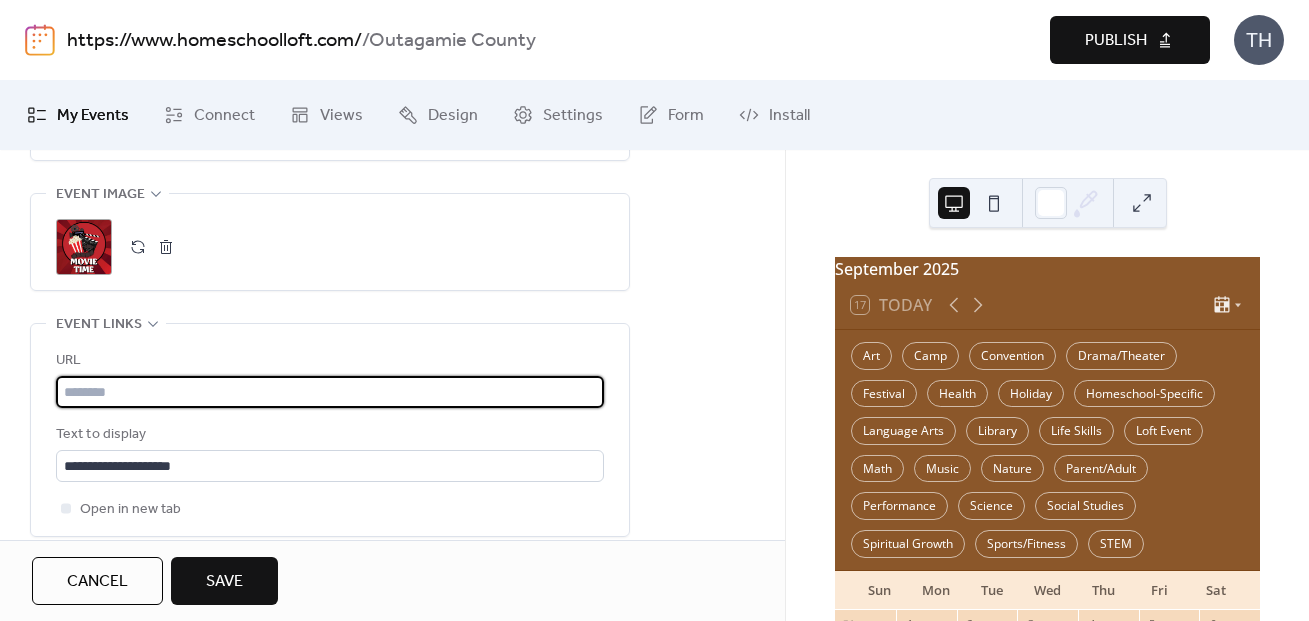 paste on "**********" 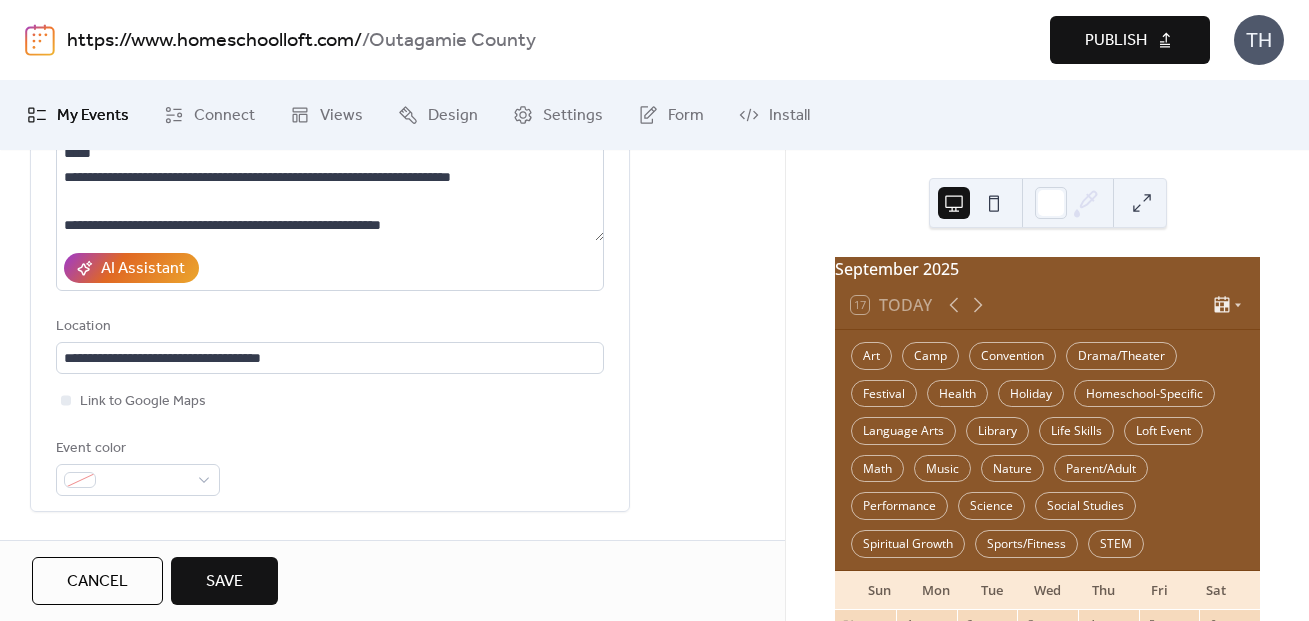 scroll, scrollTop: 597, scrollLeft: 0, axis: vertical 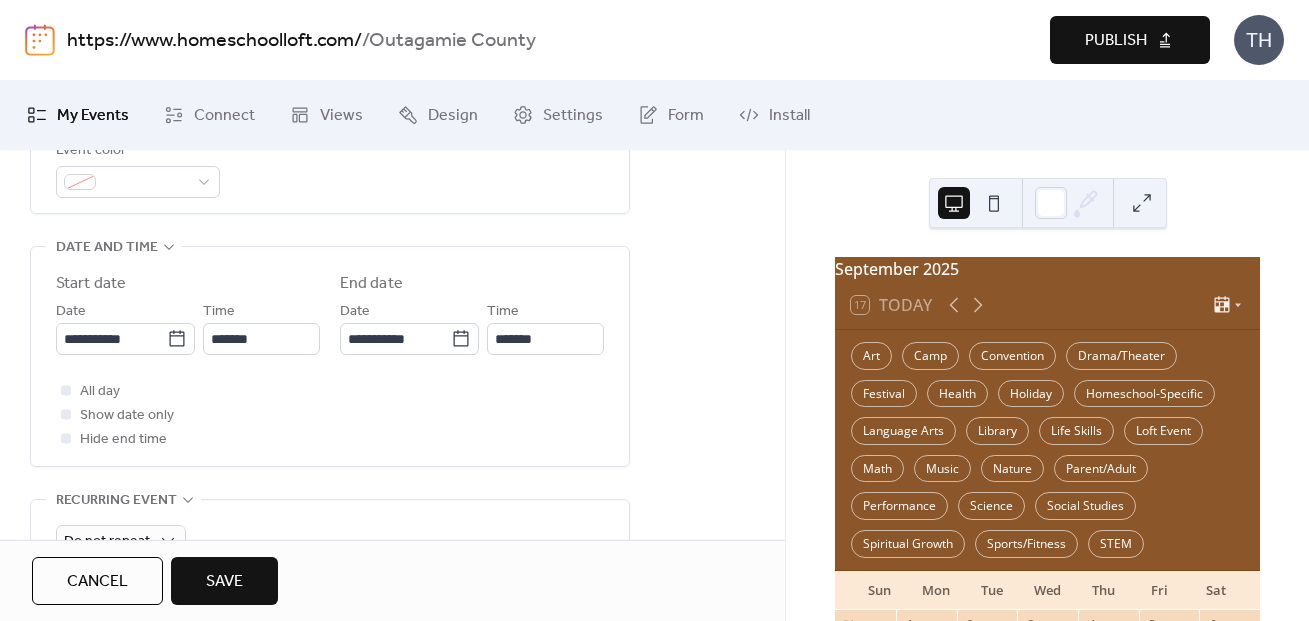 type on "**********" 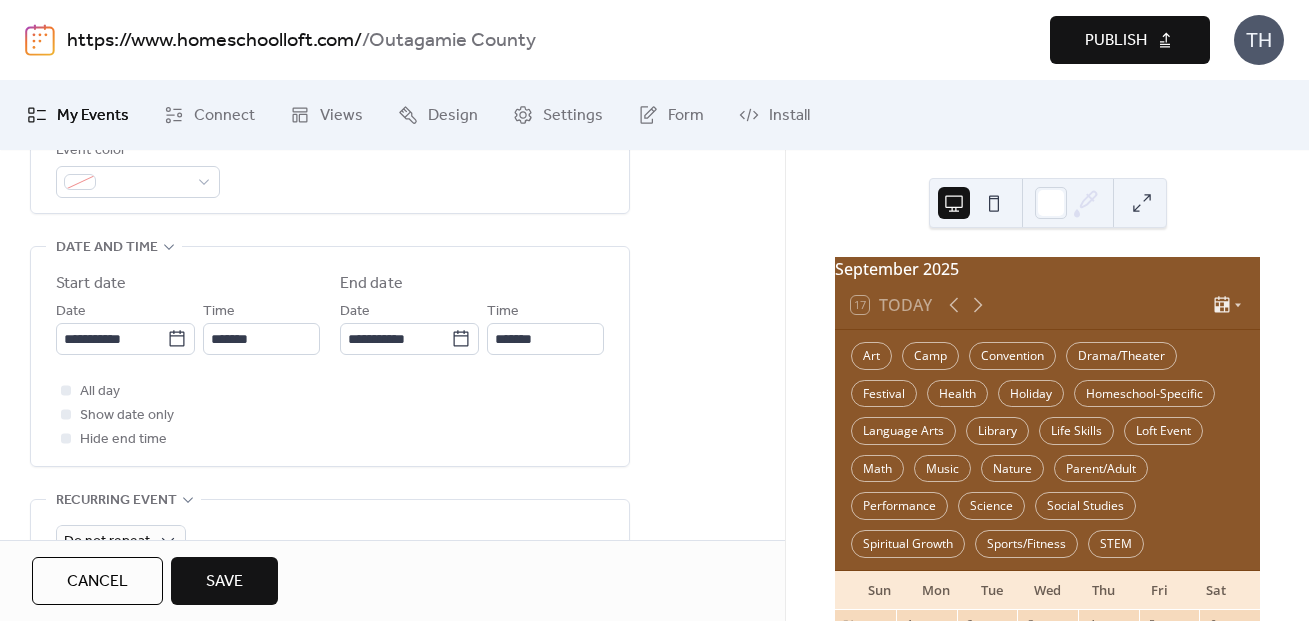 click on "Save" at bounding box center (224, 582) 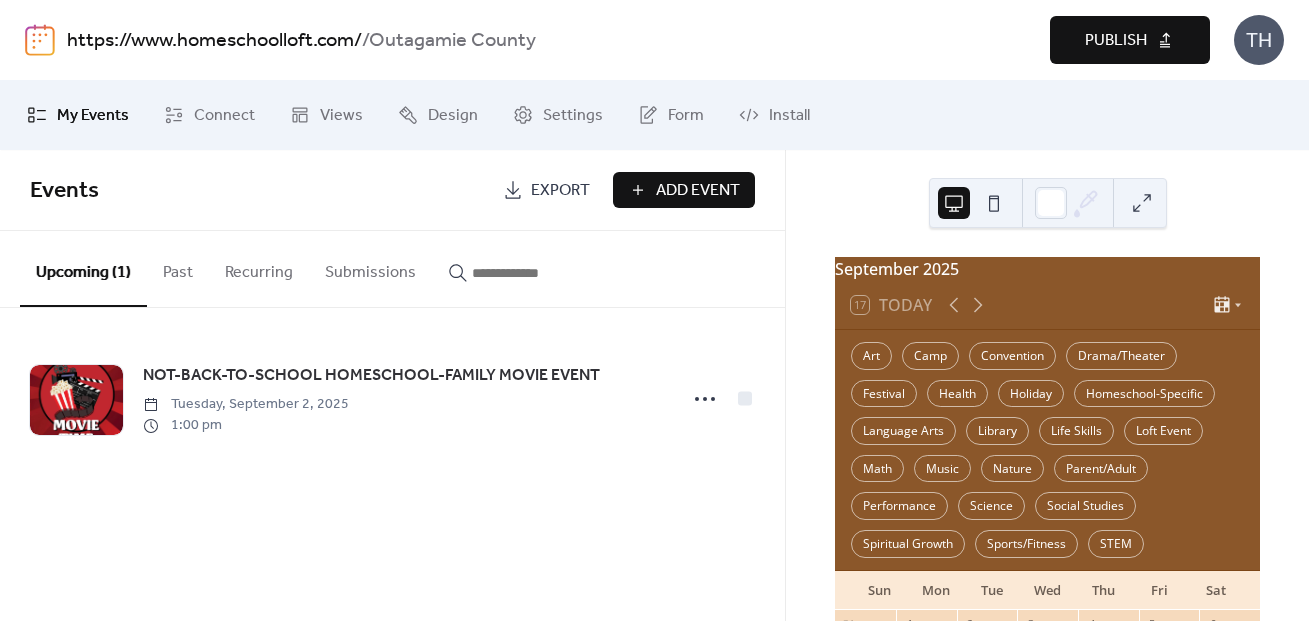 click on "Publish" at bounding box center (1116, 41) 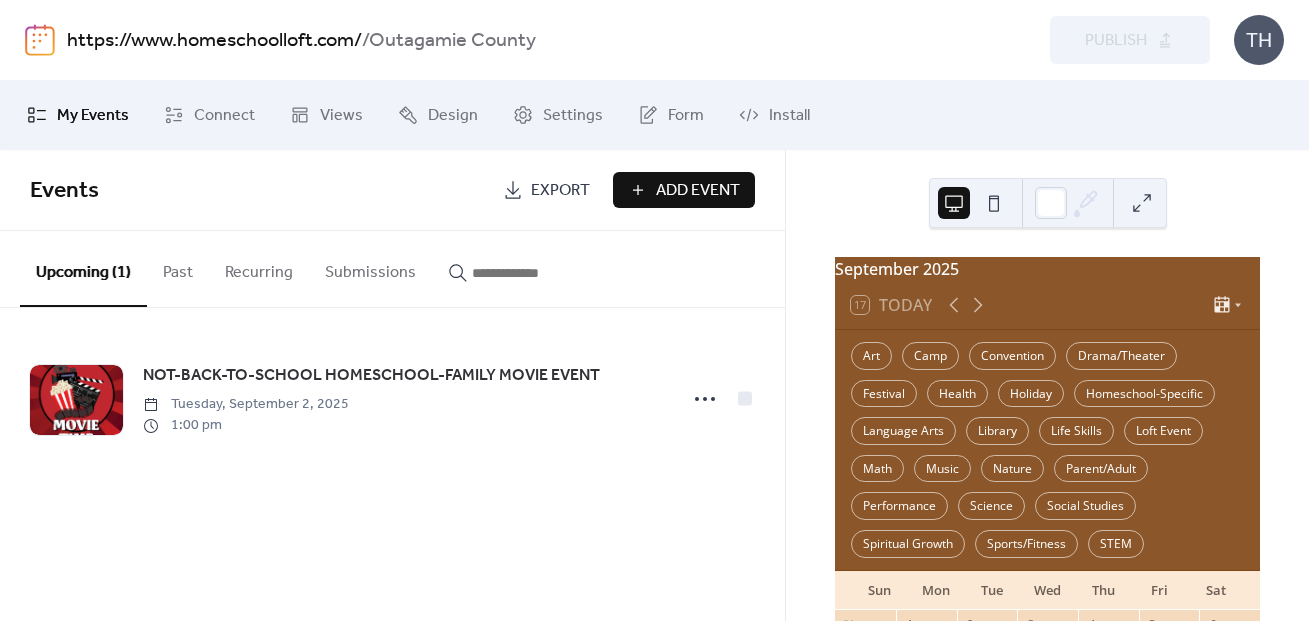 click on "https://www.homeschoolloft.com/" at bounding box center (214, 41) 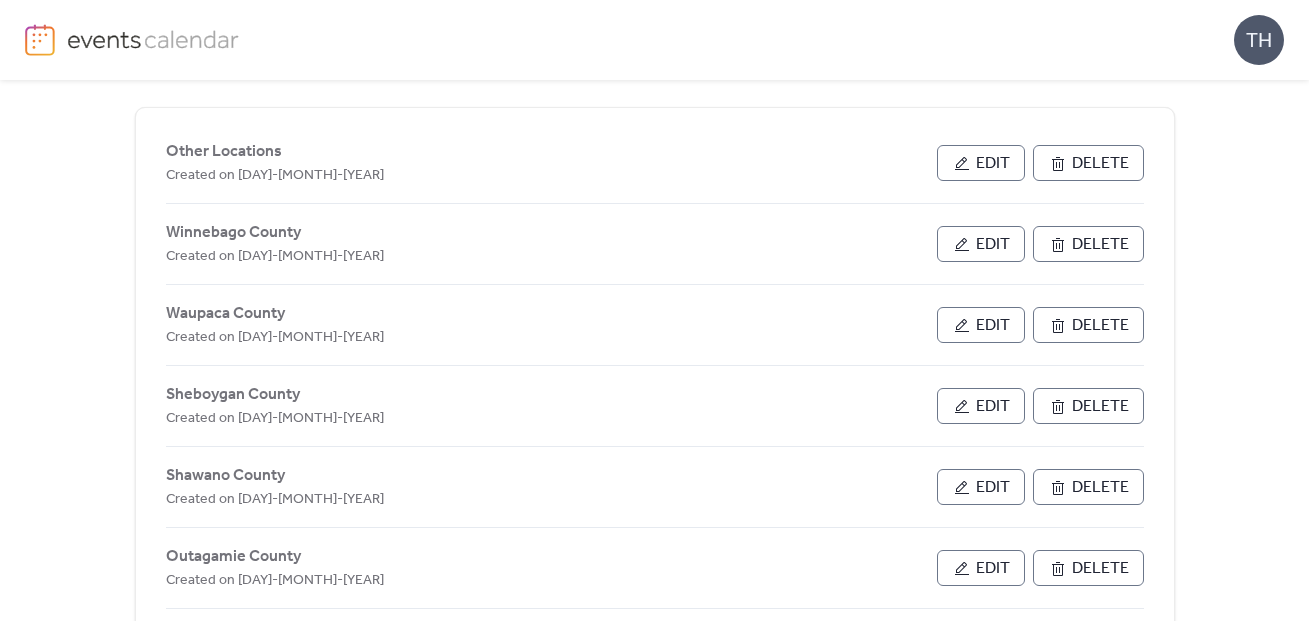 scroll, scrollTop: 53, scrollLeft: 0, axis: vertical 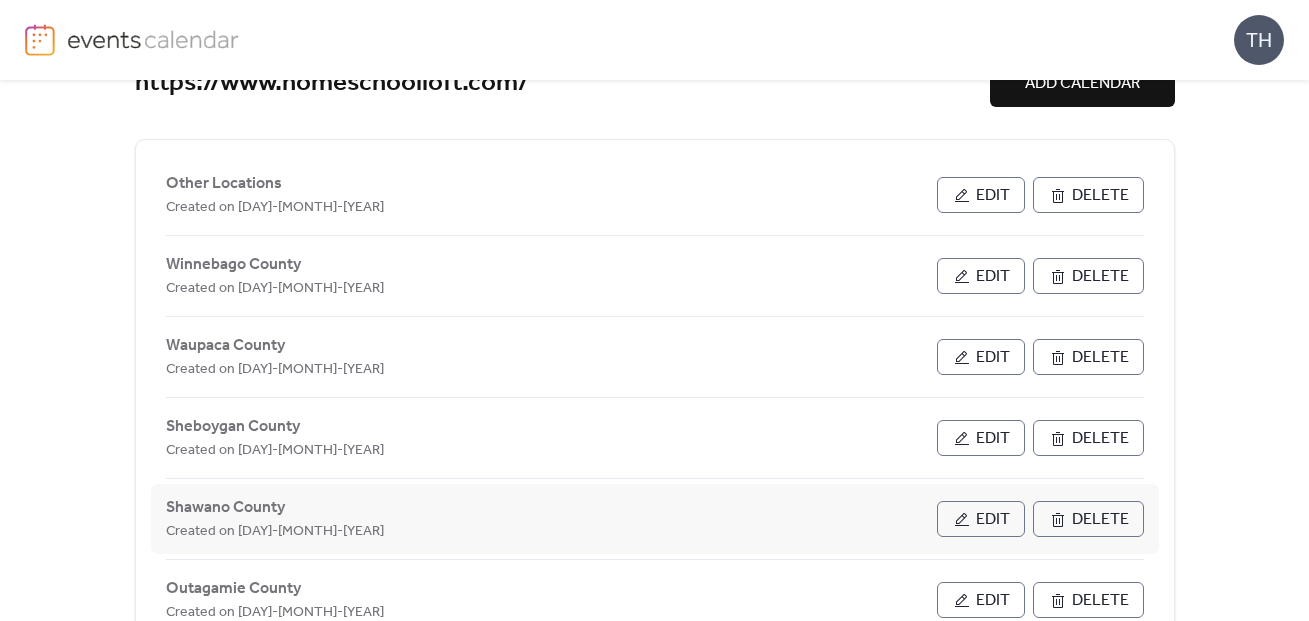 click on "Edit" at bounding box center (993, 520) 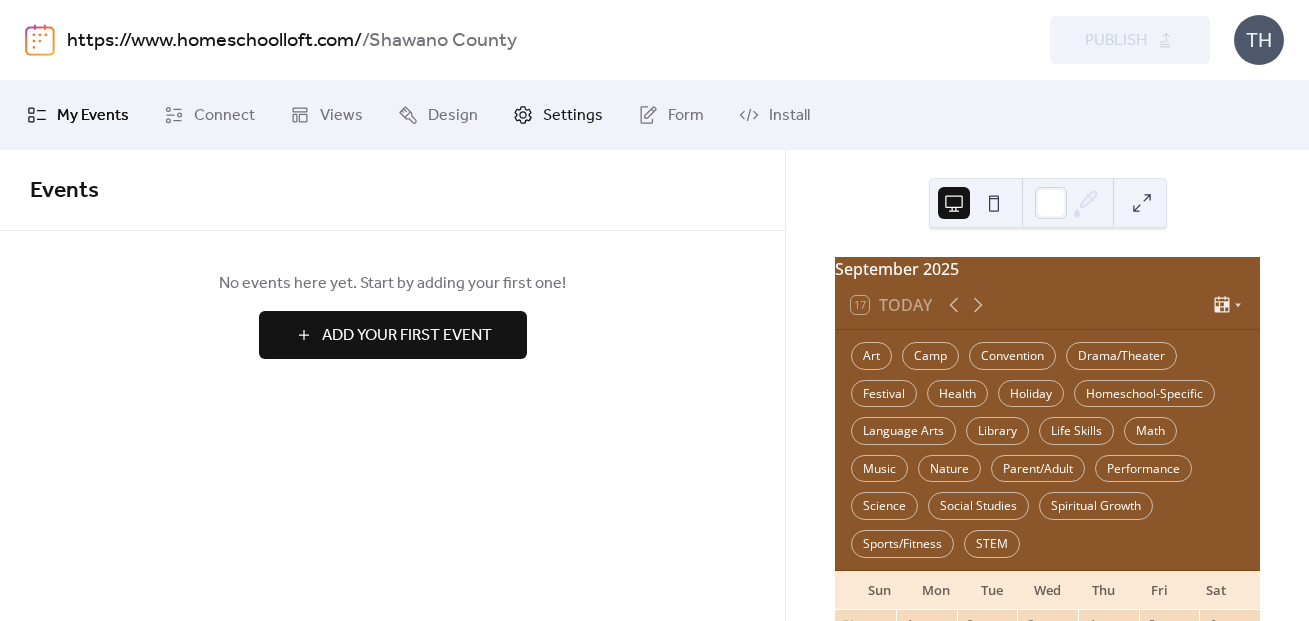 click on "Settings" at bounding box center (558, 115) 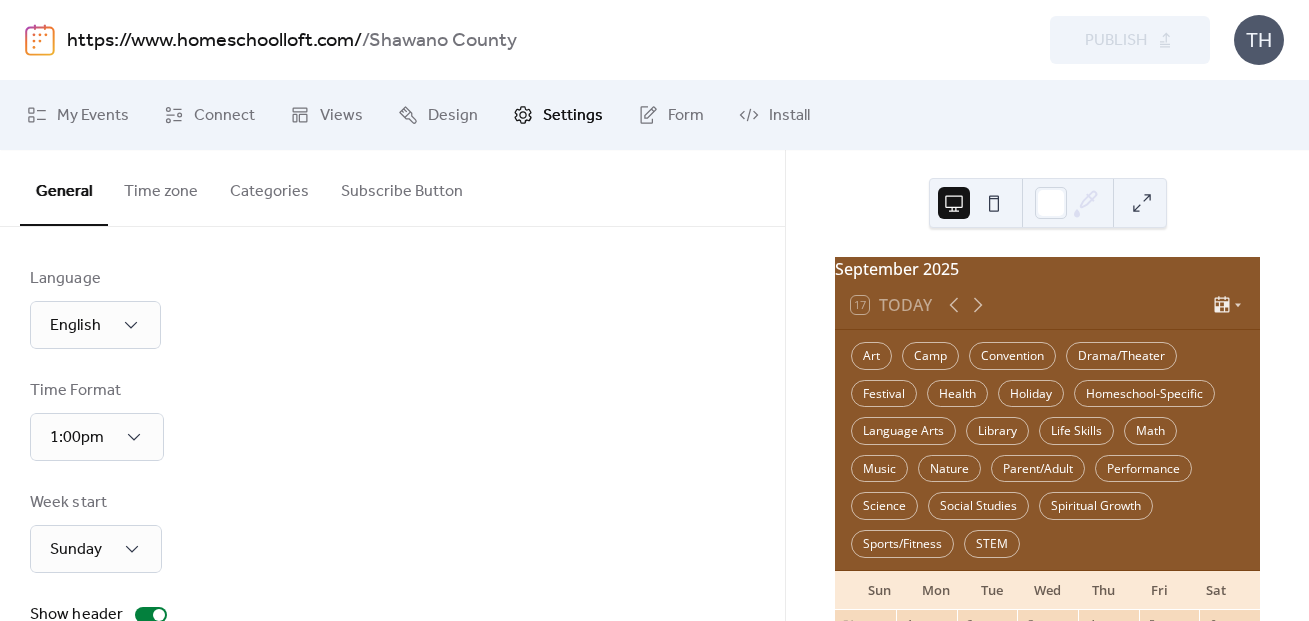 click on "Categories" at bounding box center (269, 187) 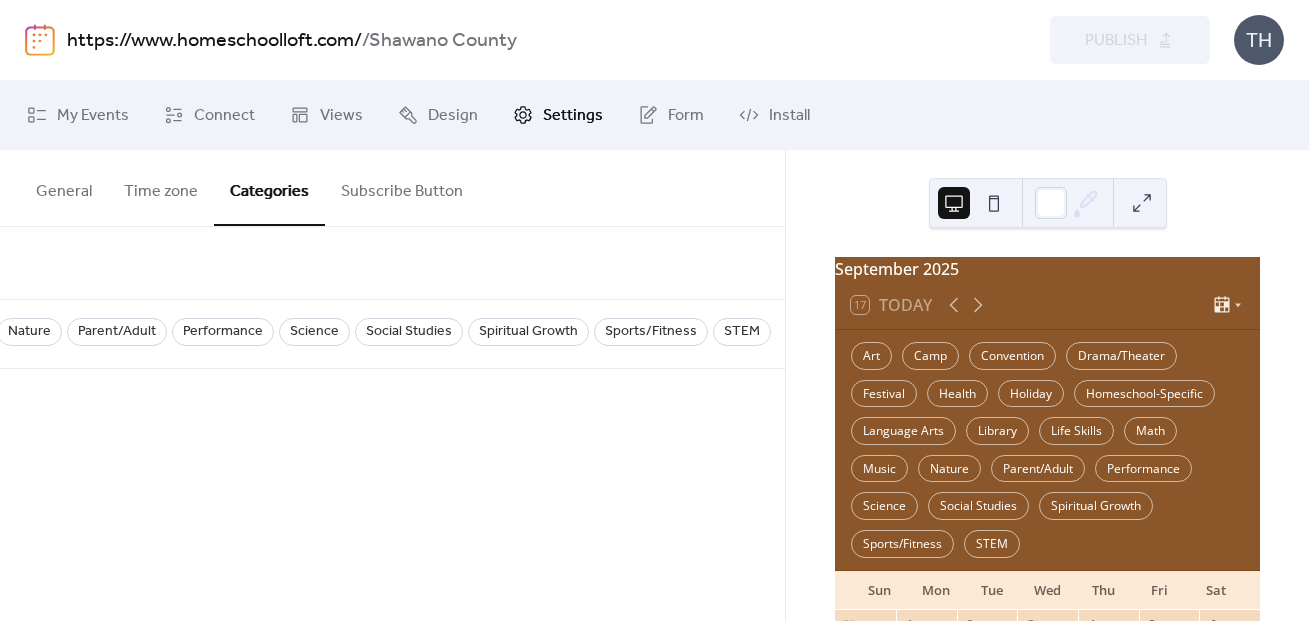 scroll, scrollTop: 0, scrollLeft: 1300, axis: horizontal 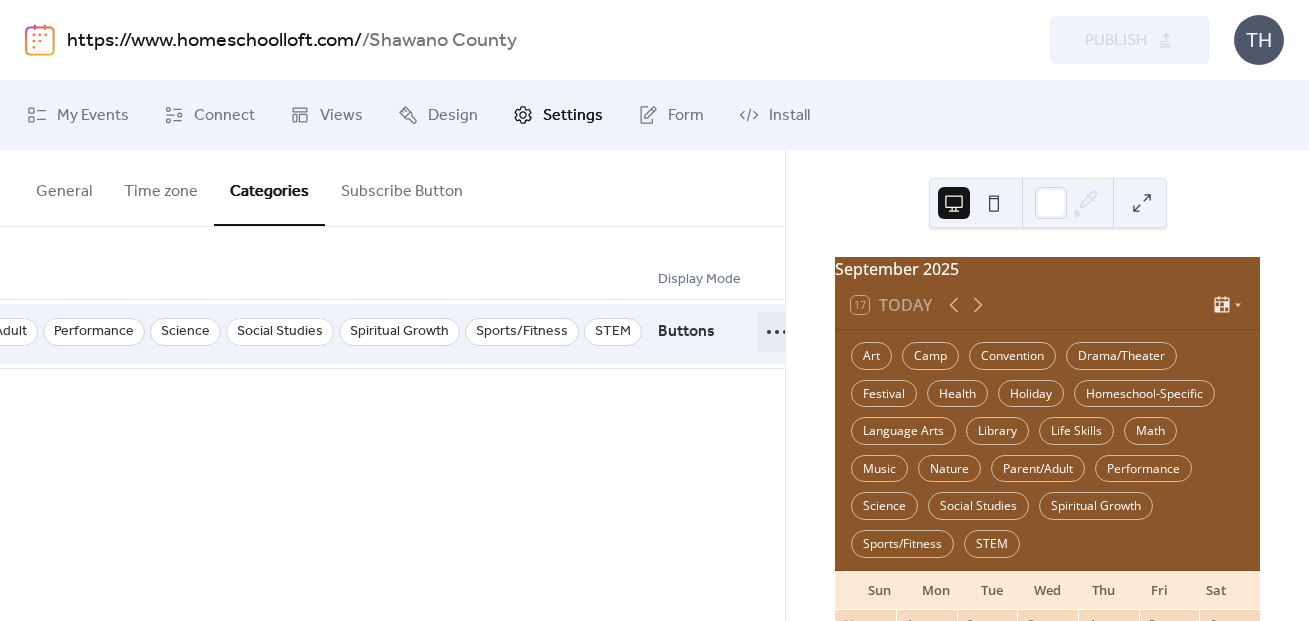 click 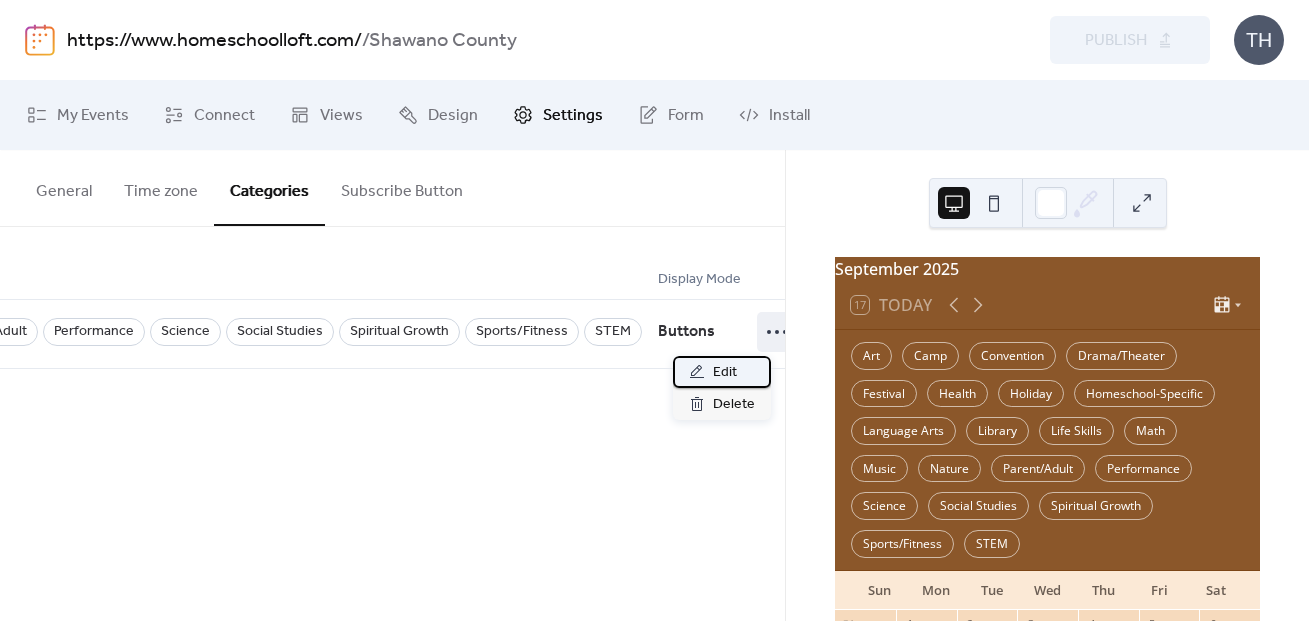 click on "Edit" at bounding box center [725, 373] 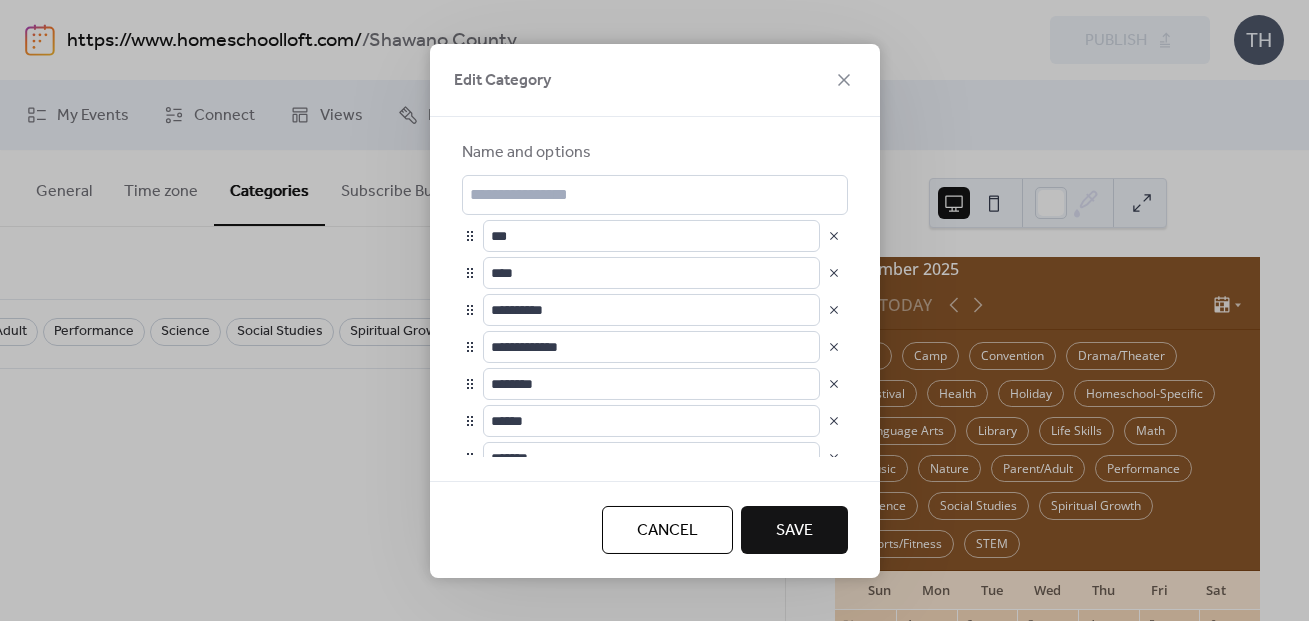 click on "**********" at bounding box center [654, 310] 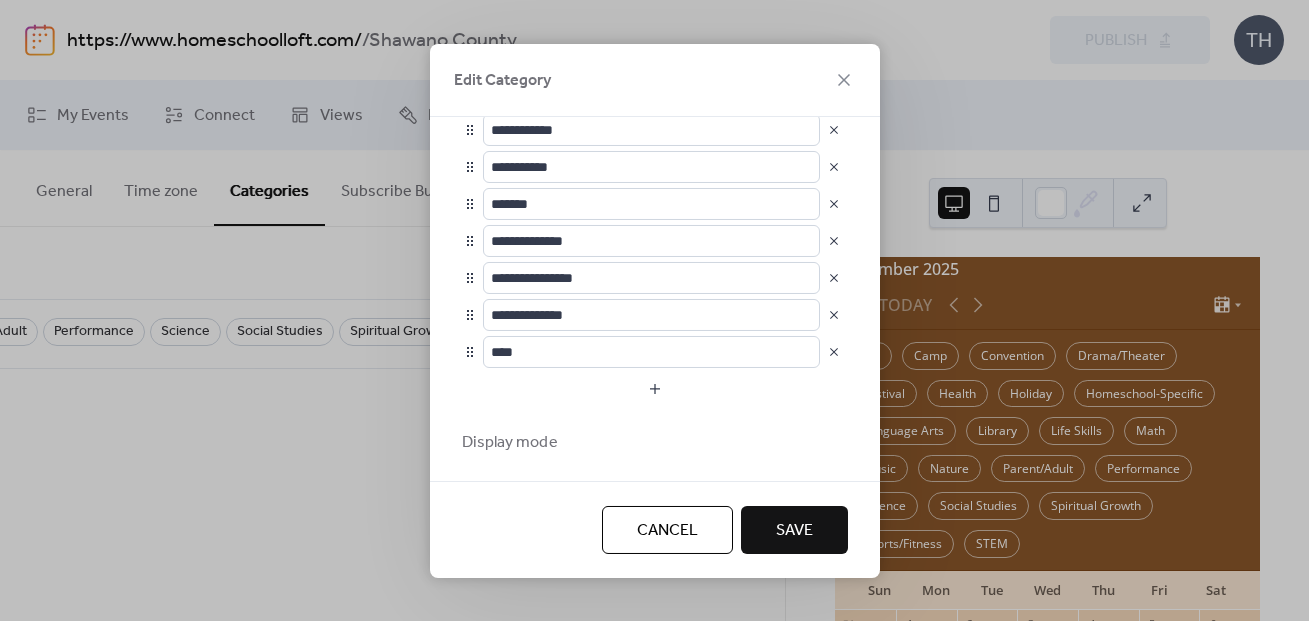 scroll, scrollTop: 746, scrollLeft: 0, axis: vertical 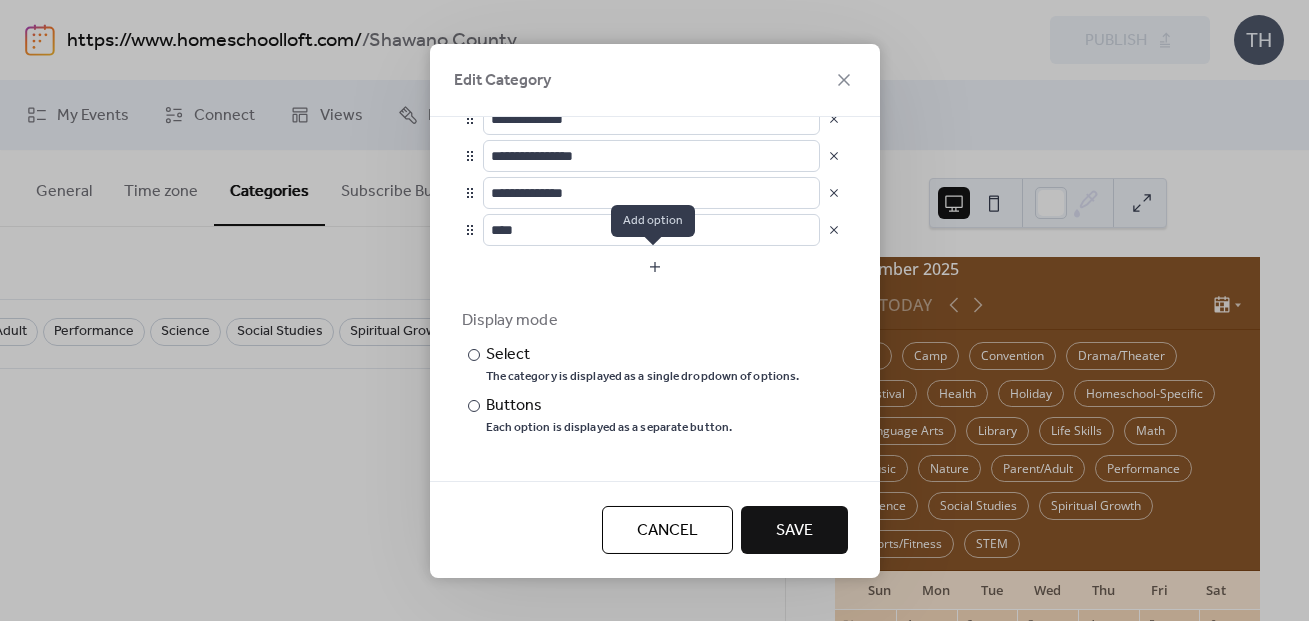 click at bounding box center (655, 266) 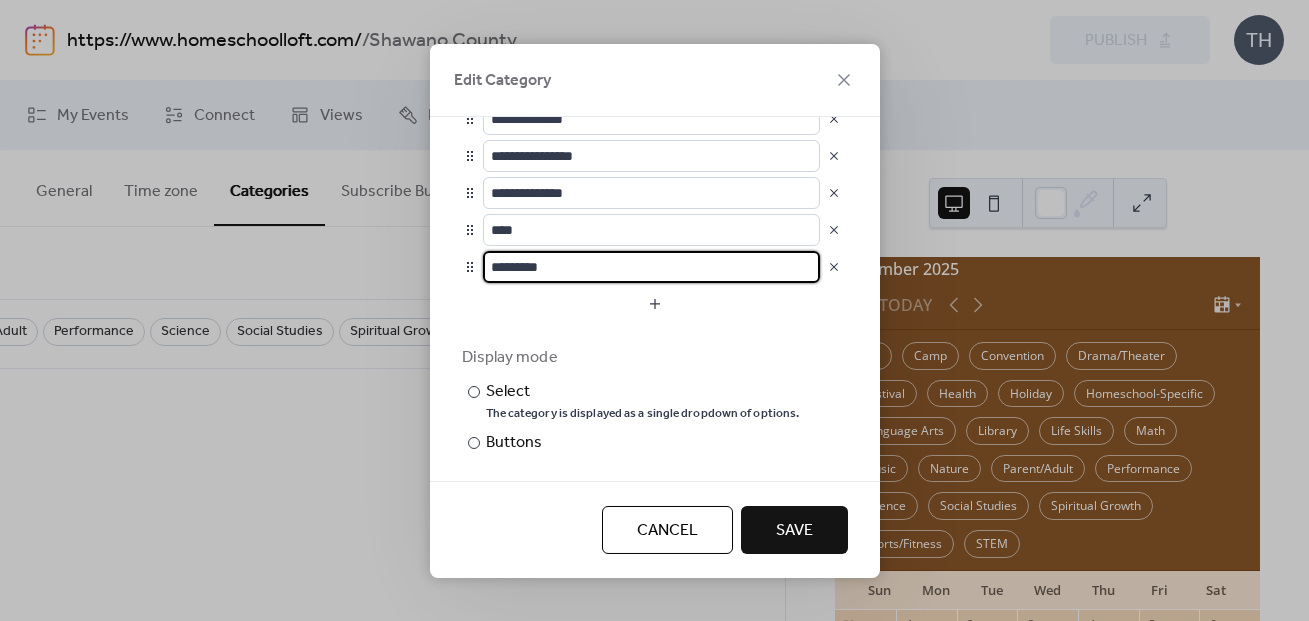 drag, startPoint x: 470, startPoint y: 245, endPoint x: 431, endPoint y: 243, distance: 39.051247 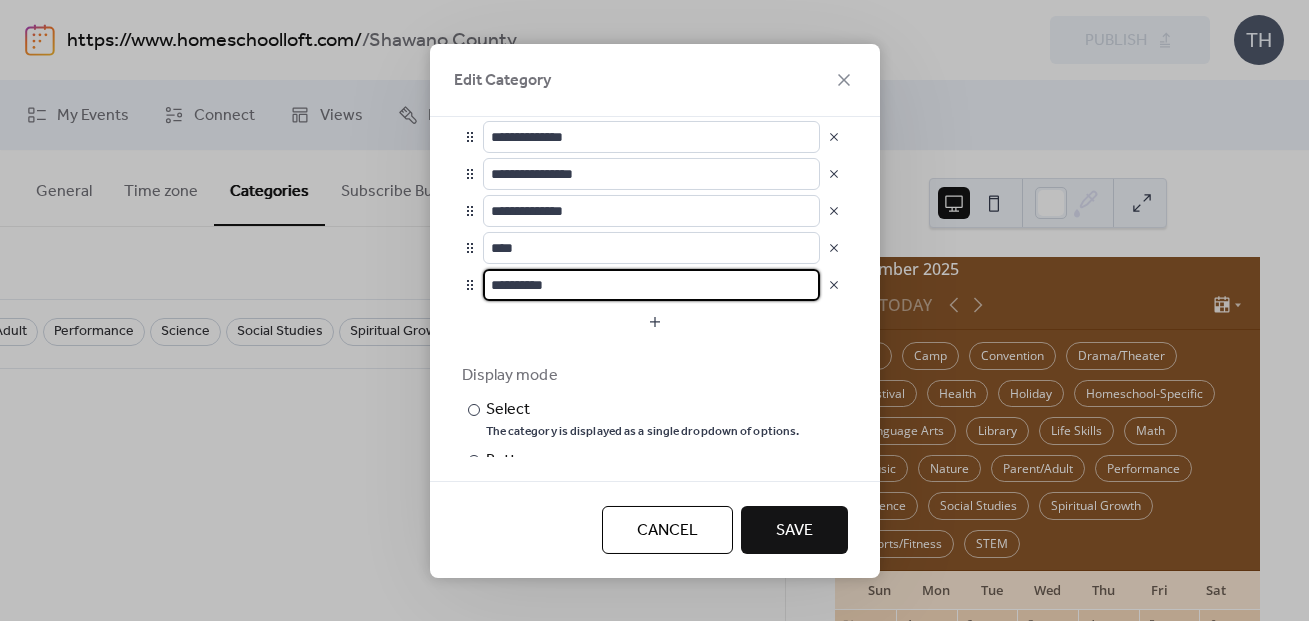 scroll, scrollTop: 725, scrollLeft: 0, axis: vertical 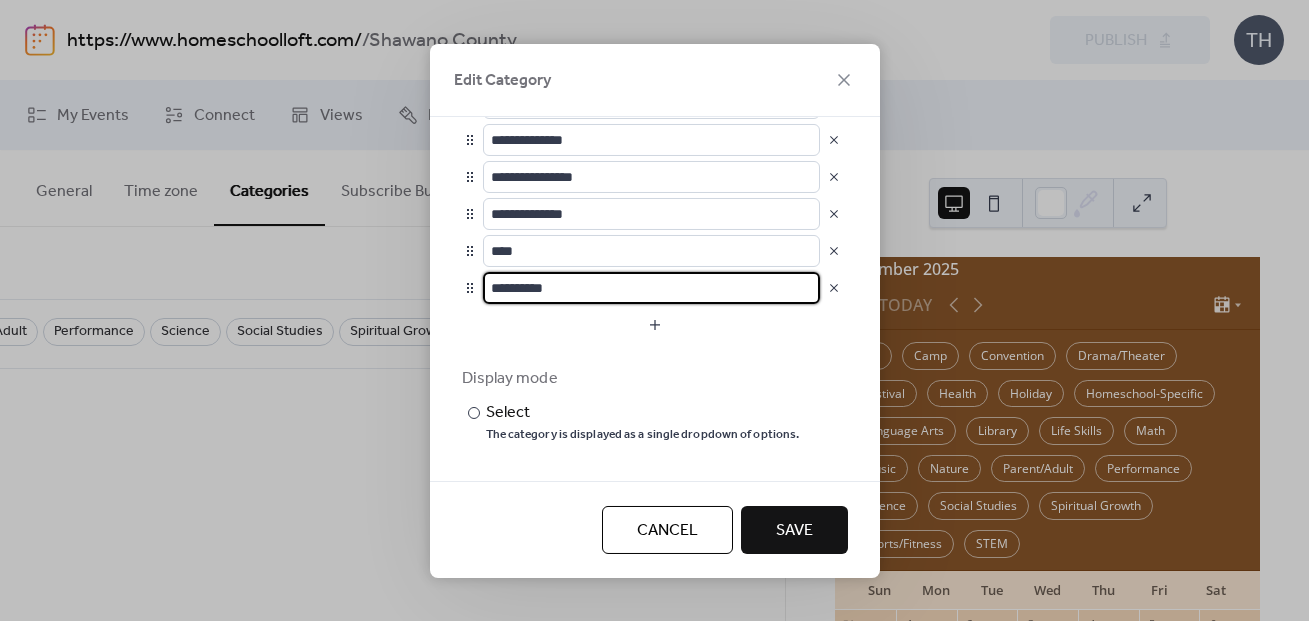 type on "**********" 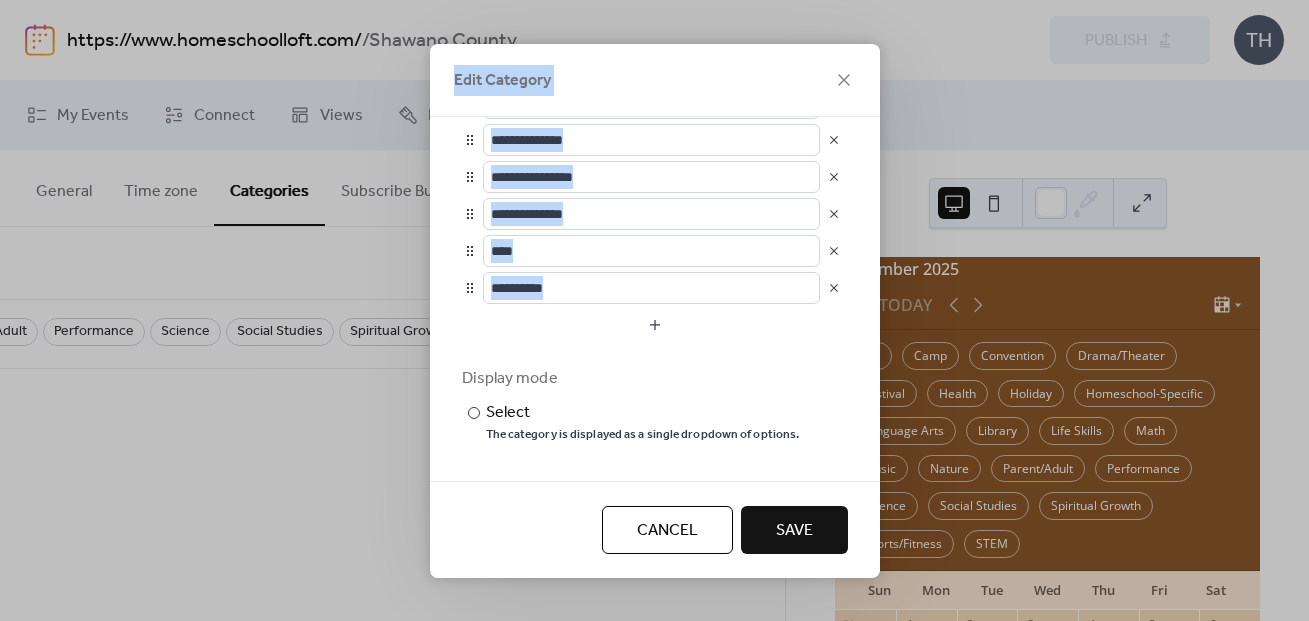 drag, startPoint x: 877, startPoint y: 350, endPoint x: 871, endPoint y: 338, distance: 13.416408 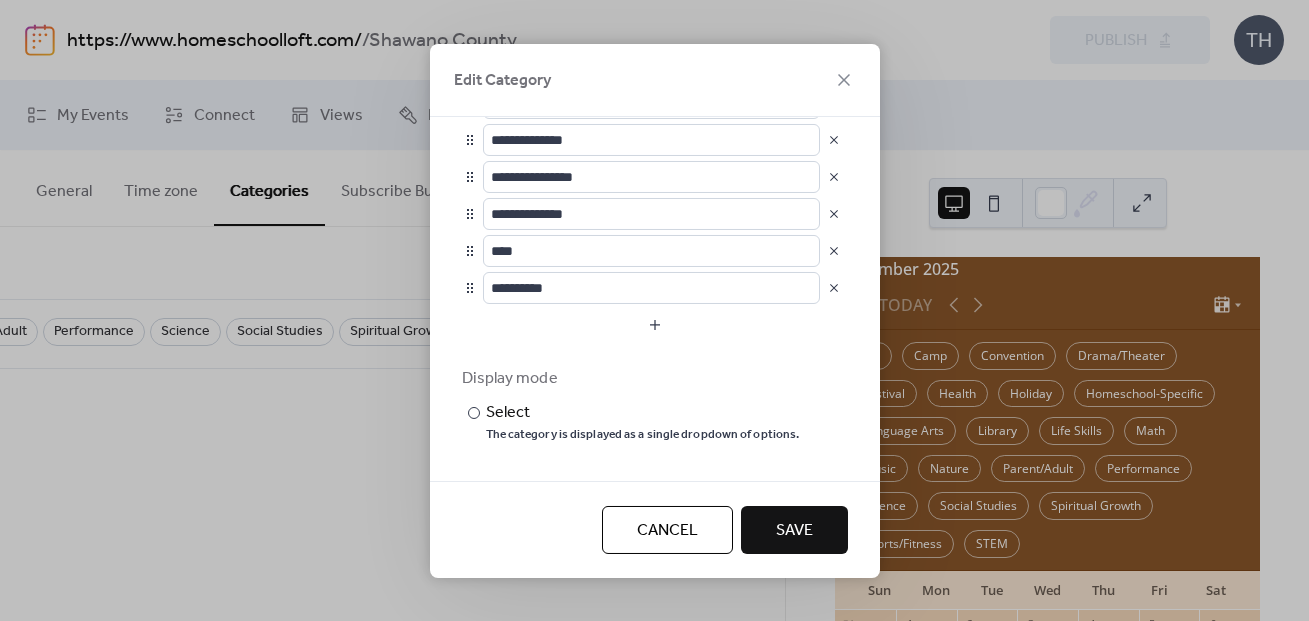click on "Display mode" at bounding box center (653, 378) 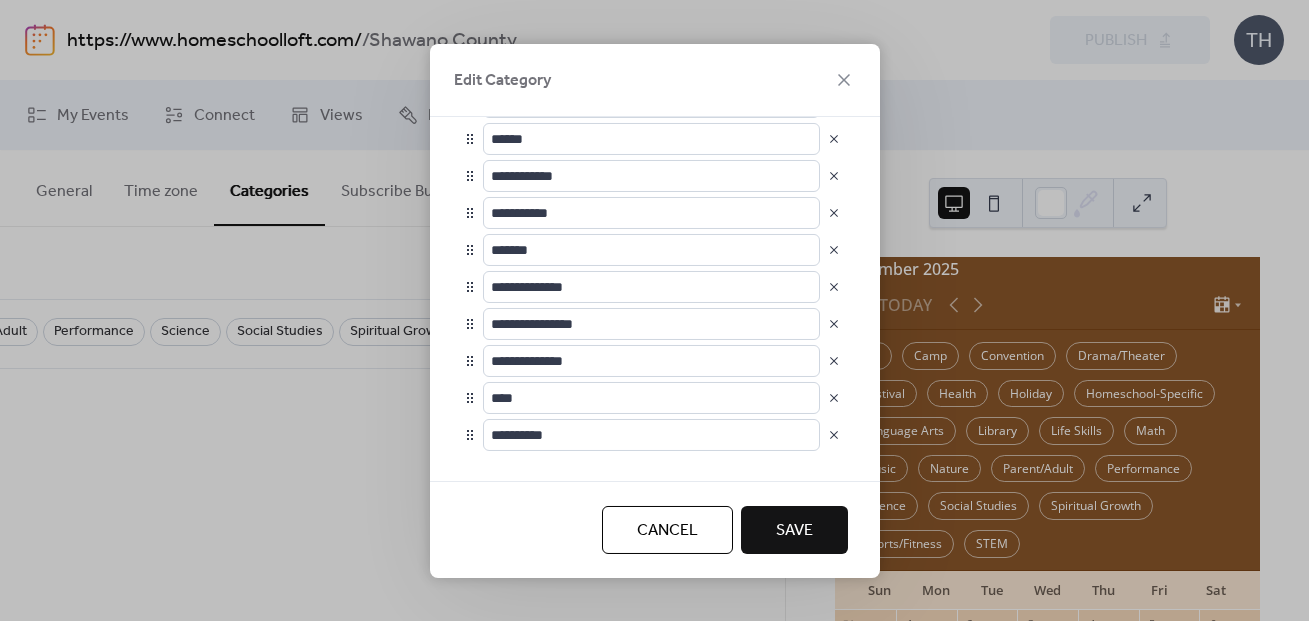 scroll, scrollTop: 573, scrollLeft: 0, axis: vertical 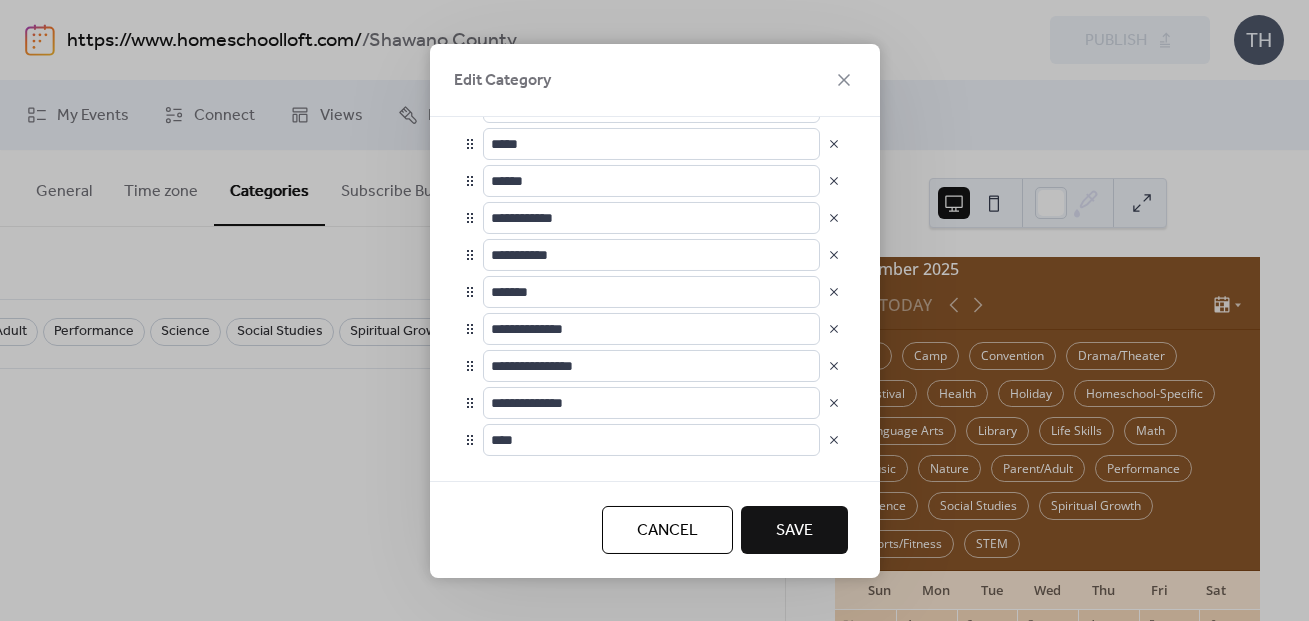 click on "**********" at bounding box center [654, 310] 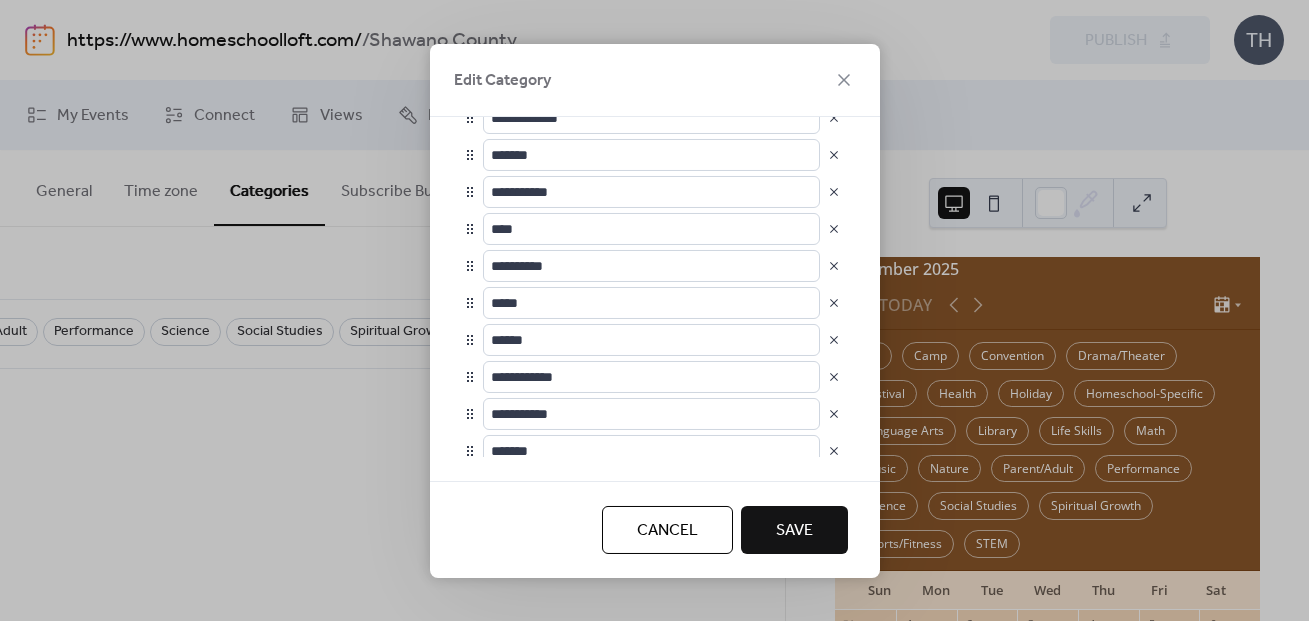scroll, scrollTop: 396, scrollLeft: 0, axis: vertical 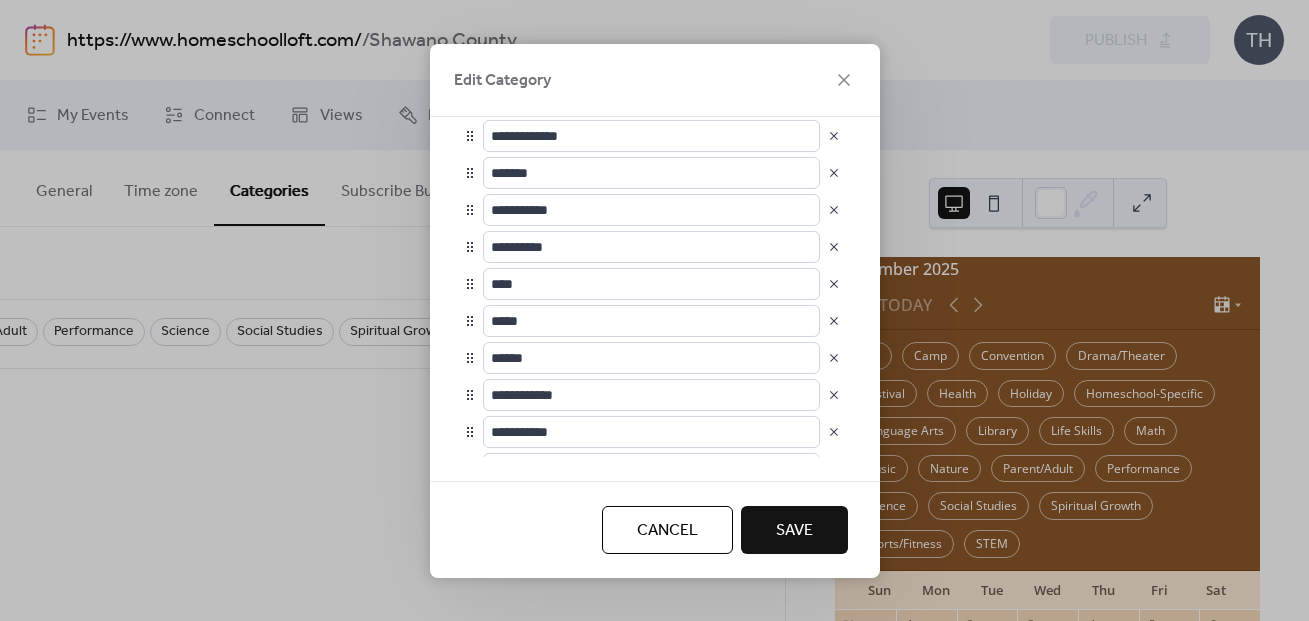 click on "Save" at bounding box center [794, 531] 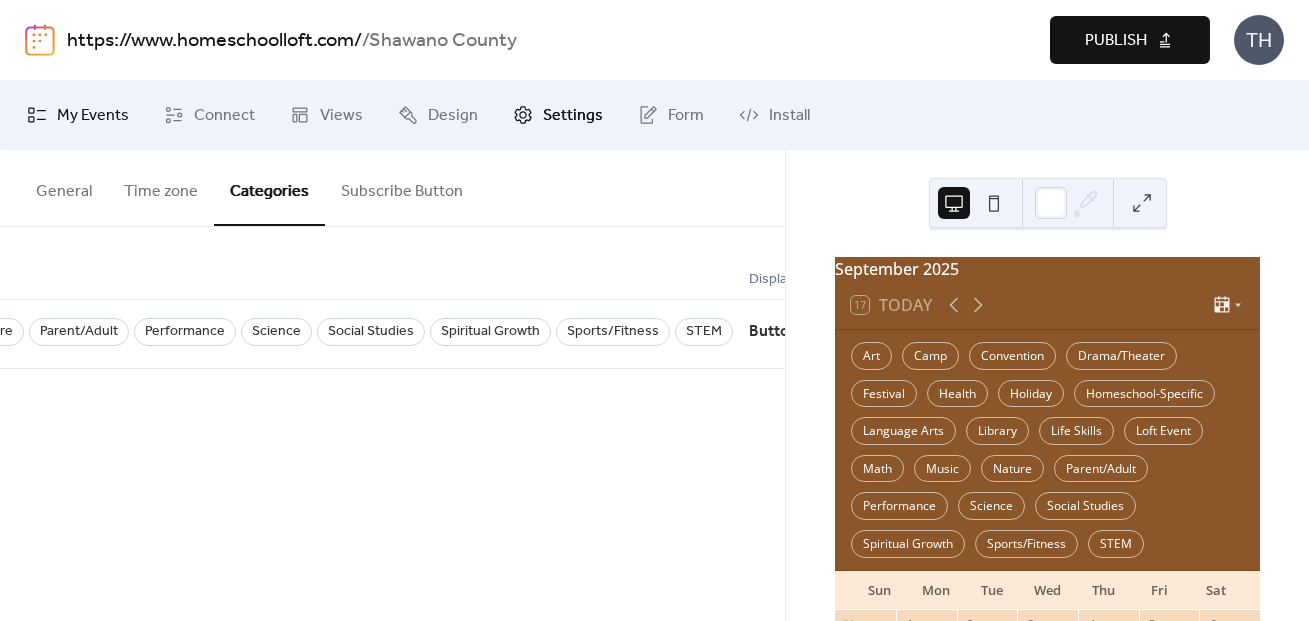 click on "My Events" at bounding box center [93, 116] 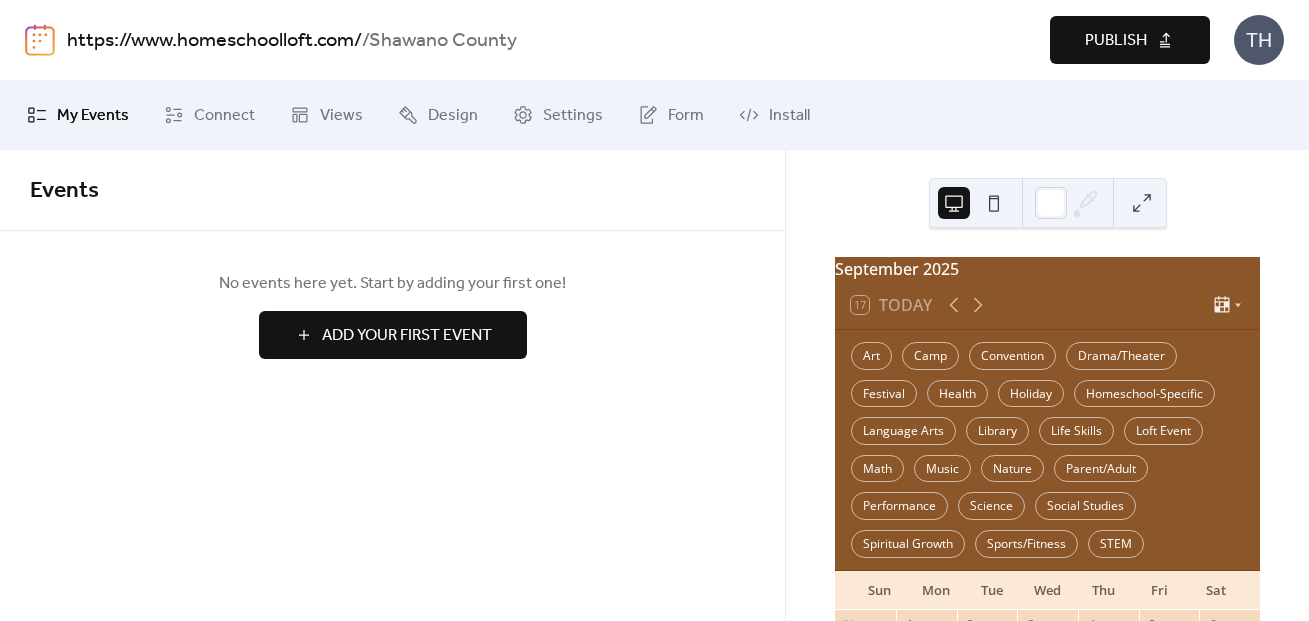 click on "Add Your First Event" at bounding box center [407, 336] 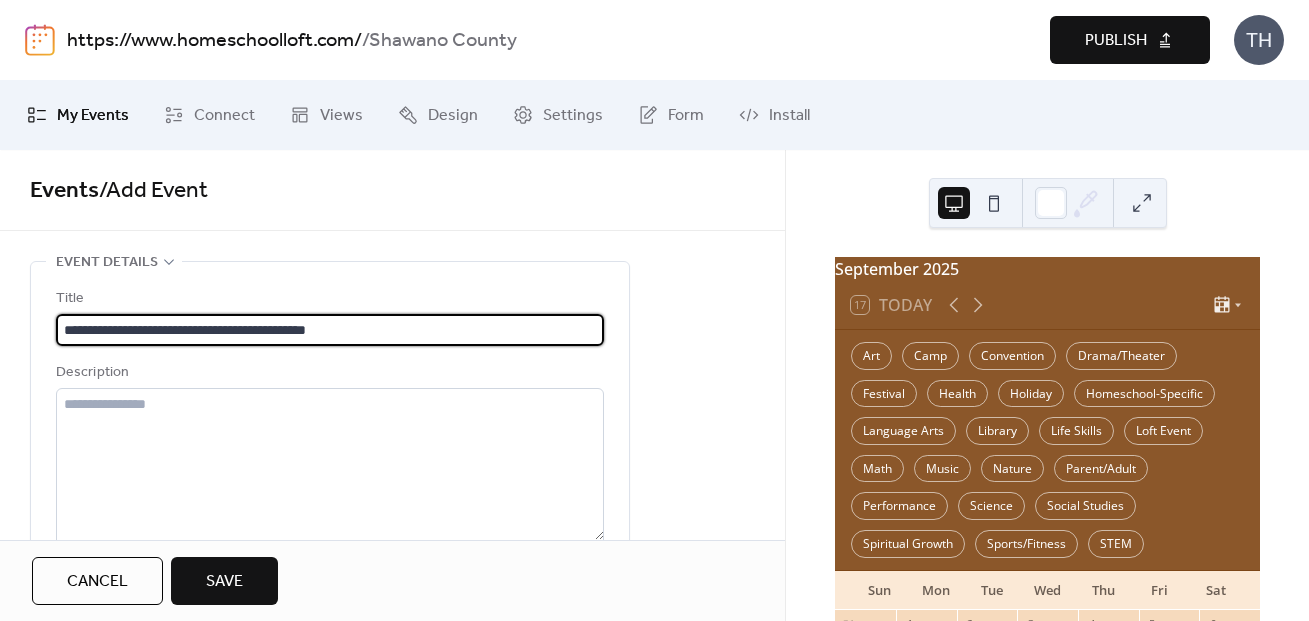 type on "**********" 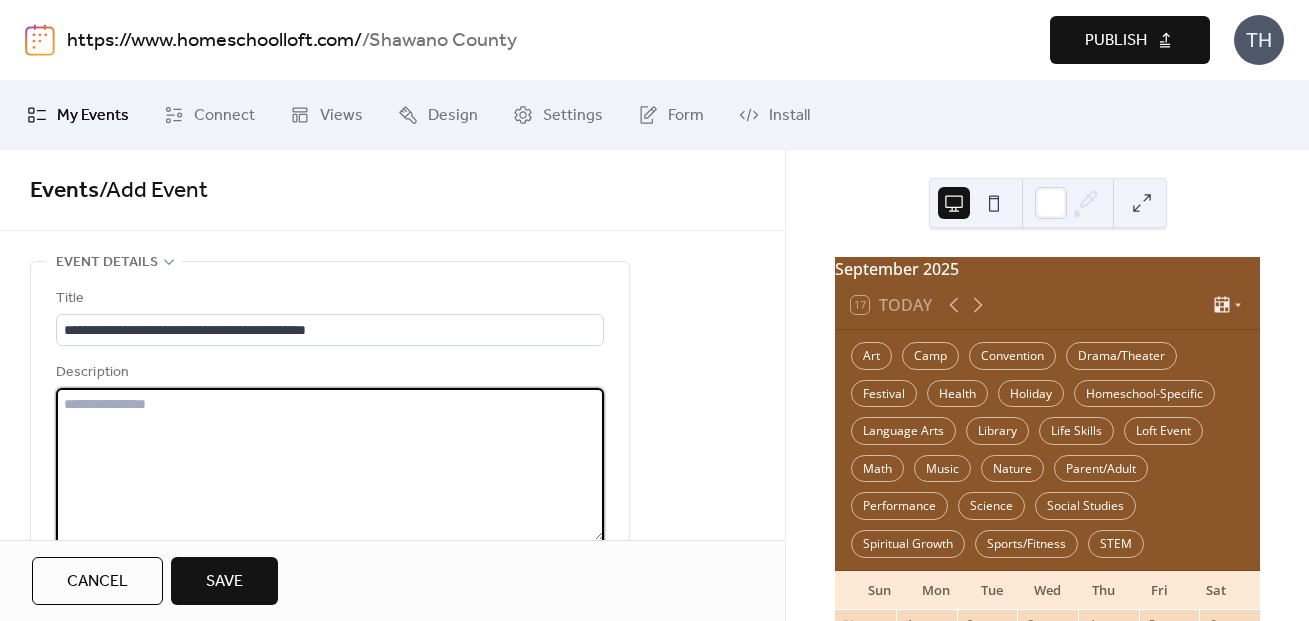 click at bounding box center (330, 464) 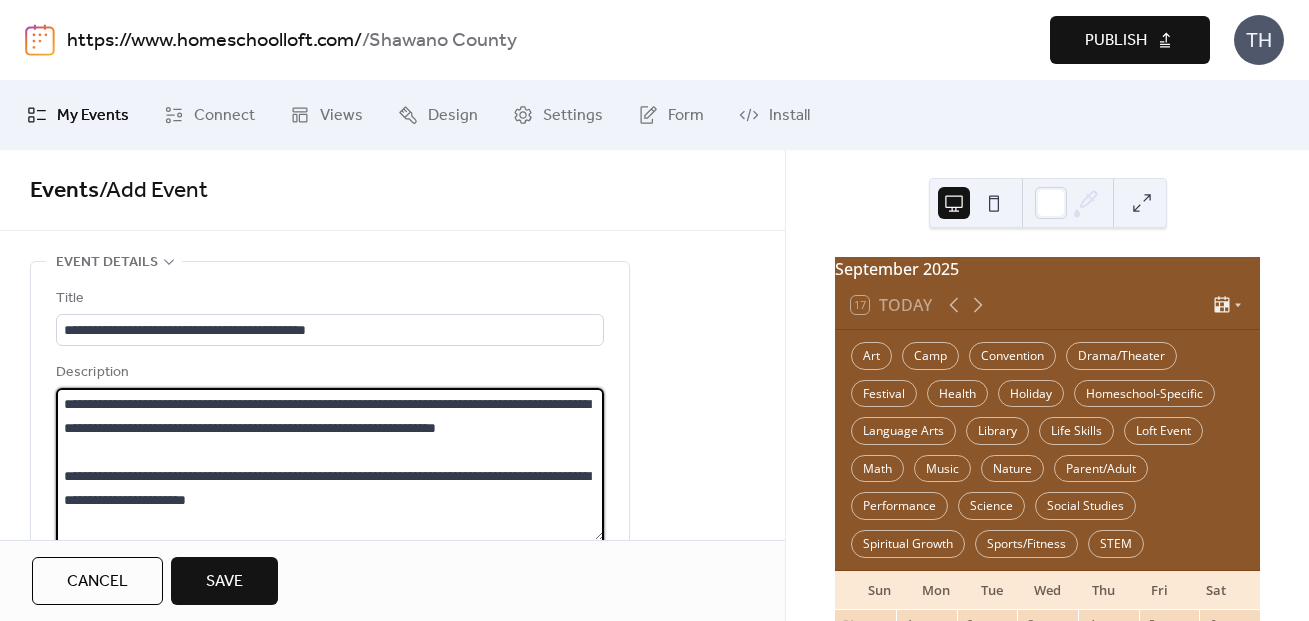 scroll, scrollTop: 165, scrollLeft: 0, axis: vertical 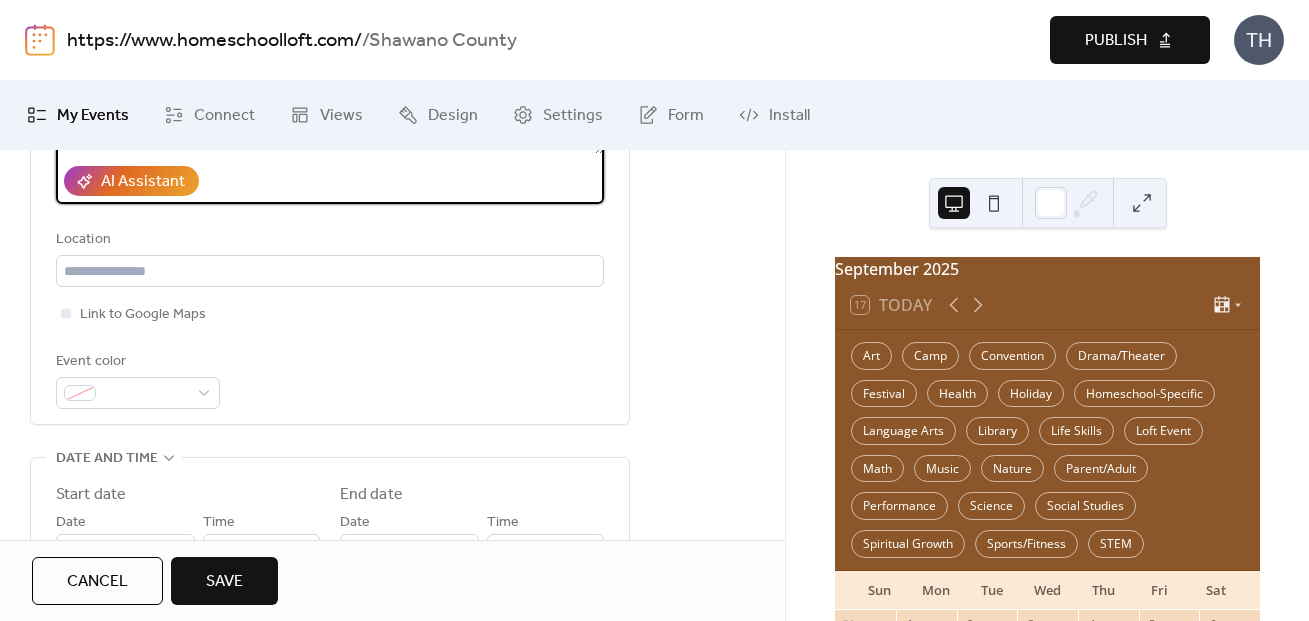 type on "**********" 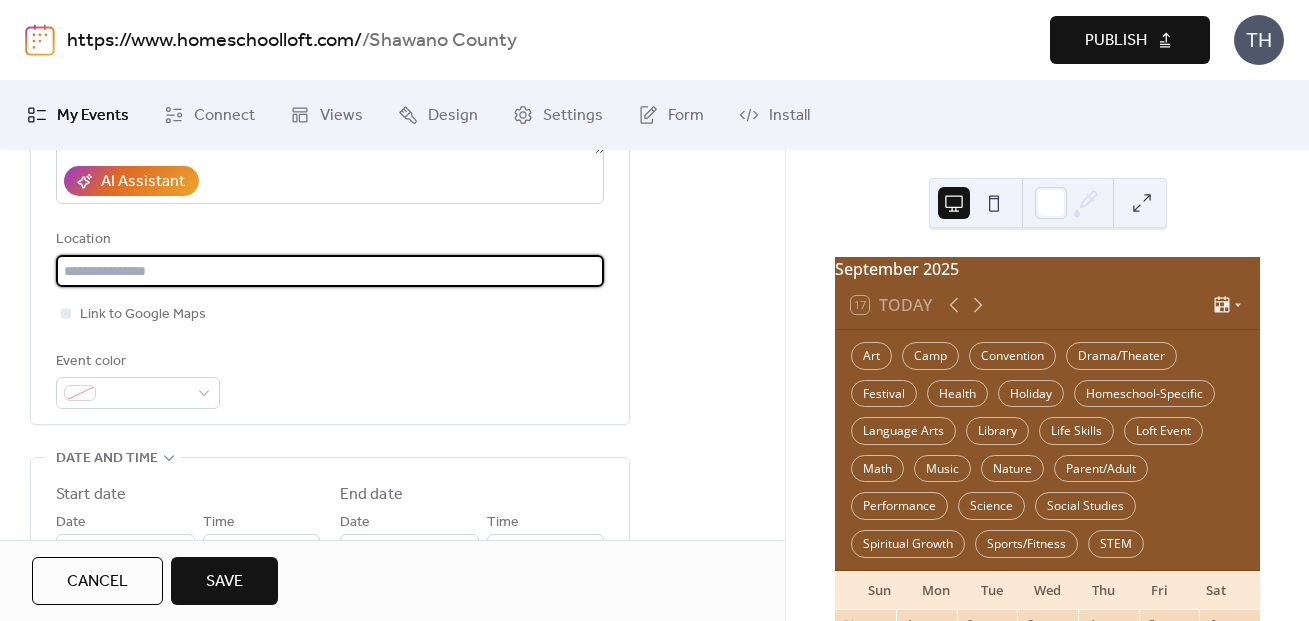 click at bounding box center [330, 271] 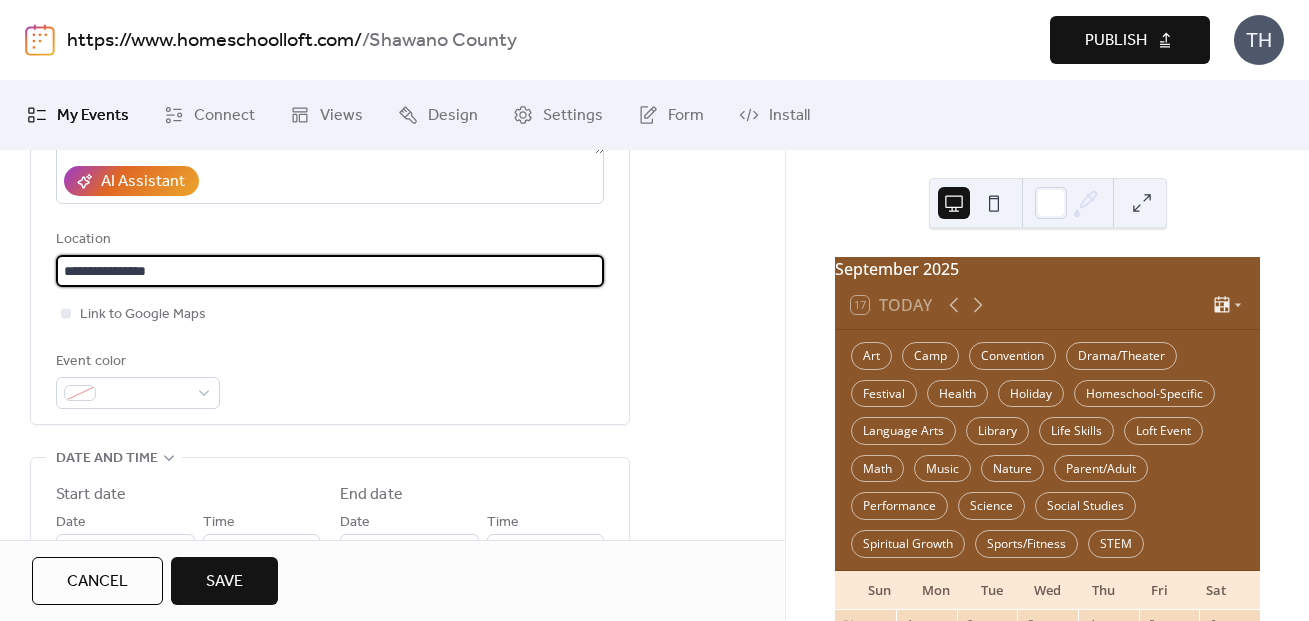 paste on "**********" 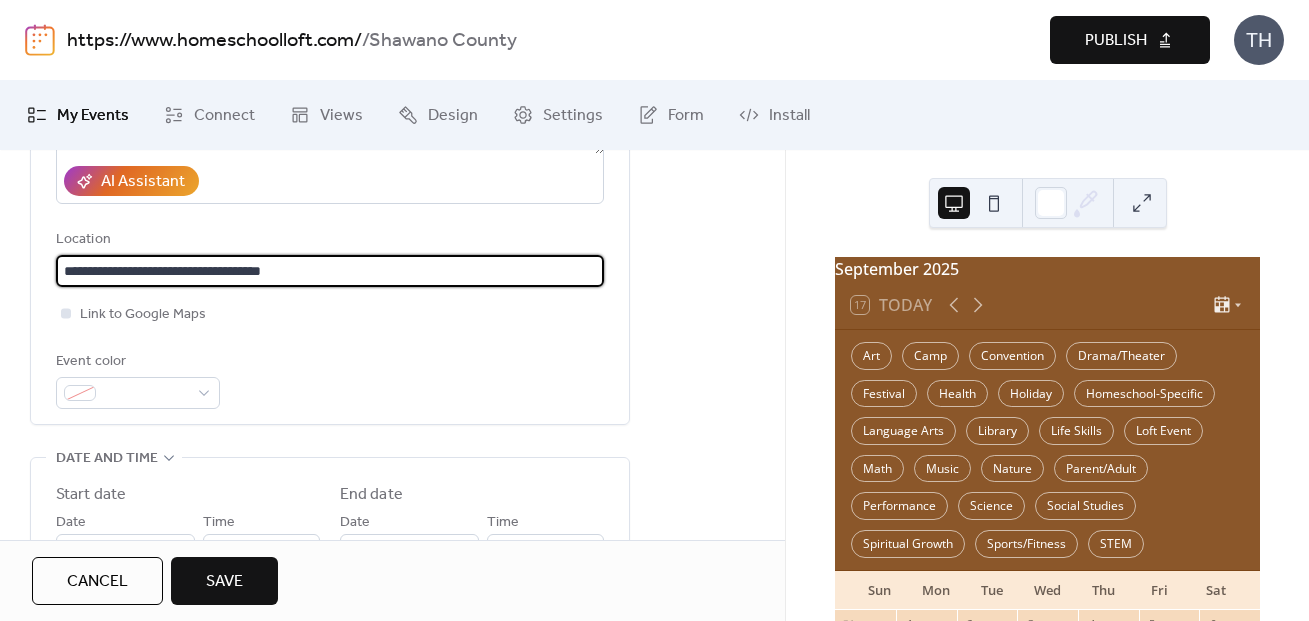 type on "**********" 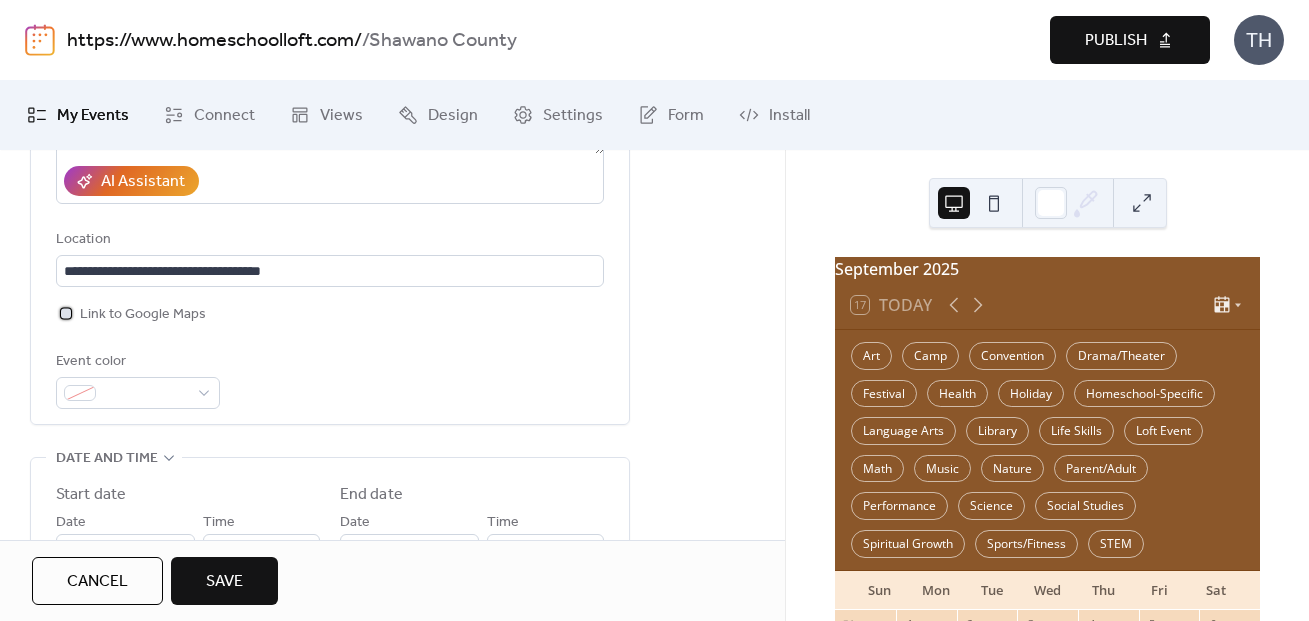 click on "Link to Google Maps" at bounding box center [143, 315] 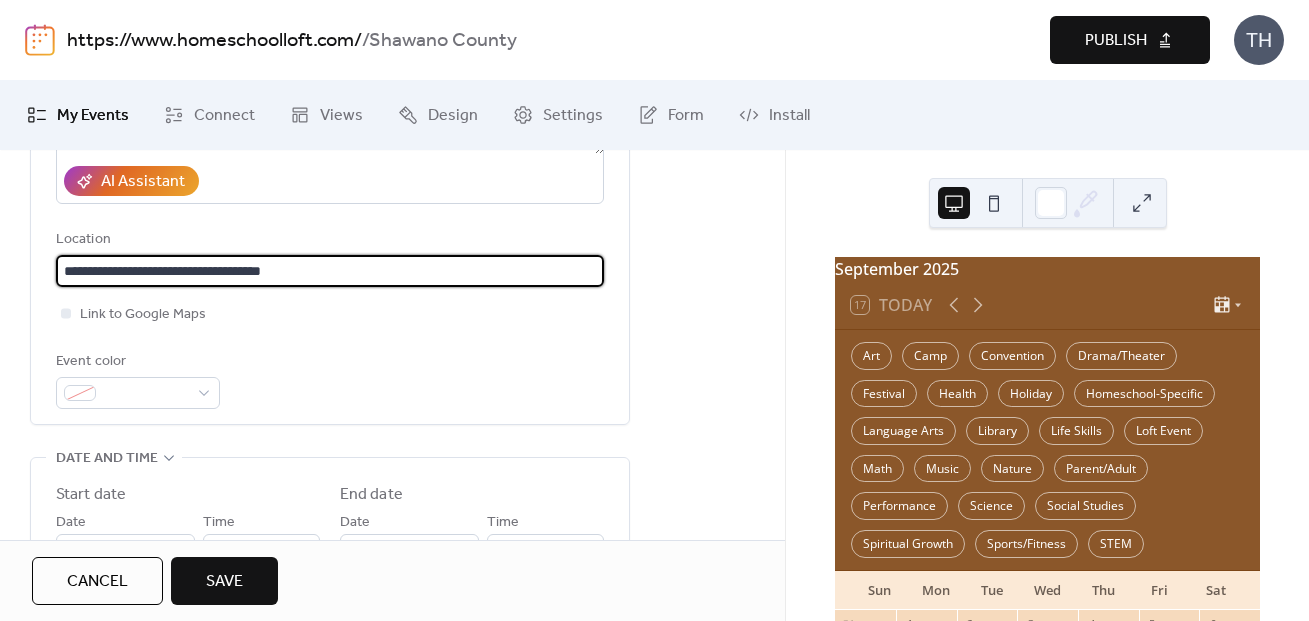 drag, startPoint x: 330, startPoint y: 264, endPoint x: 50, endPoint y: 265, distance: 280.0018 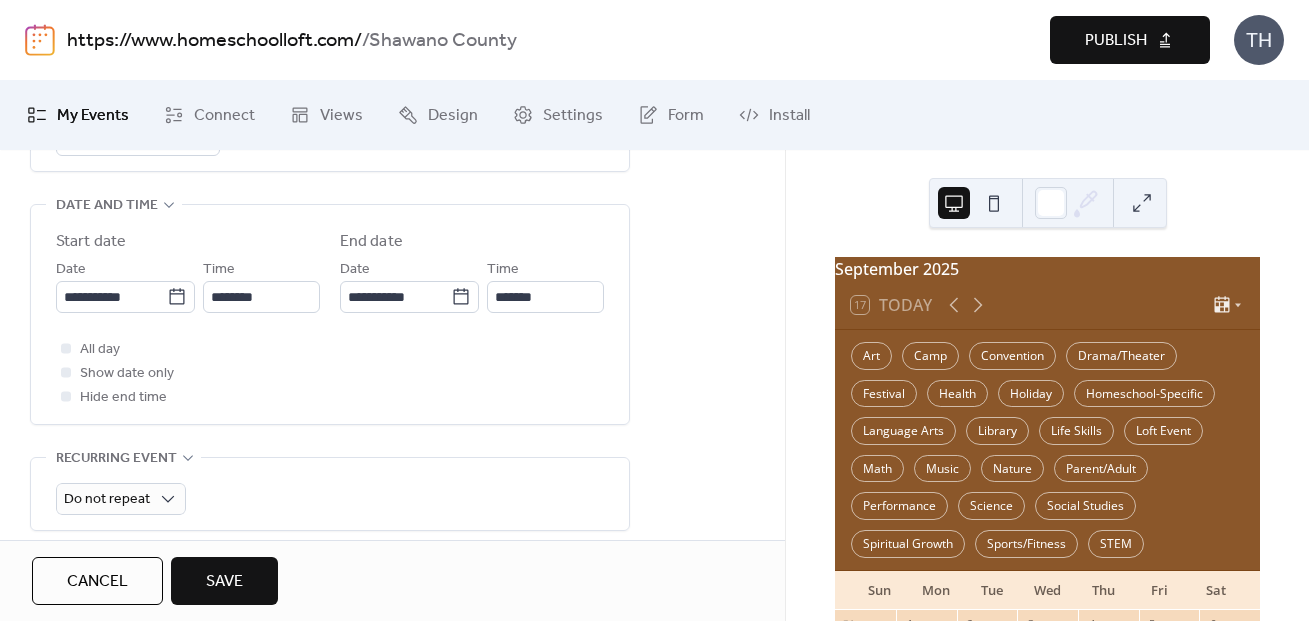 scroll, scrollTop: 711, scrollLeft: 0, axis: vertical 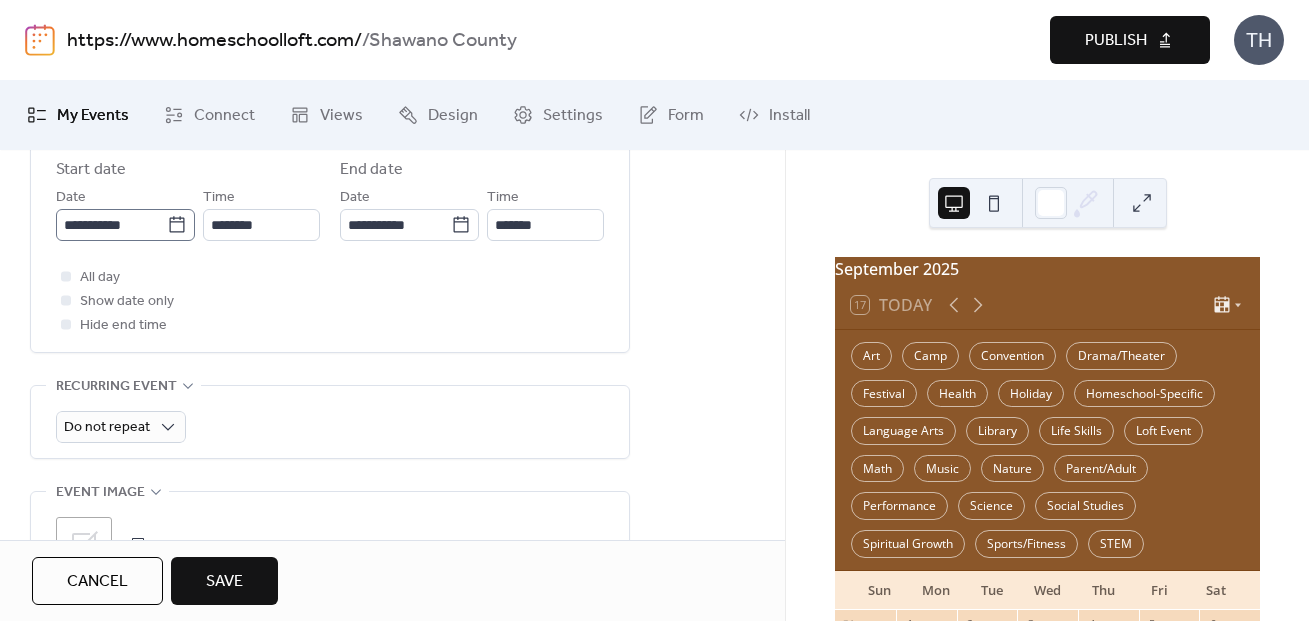 type 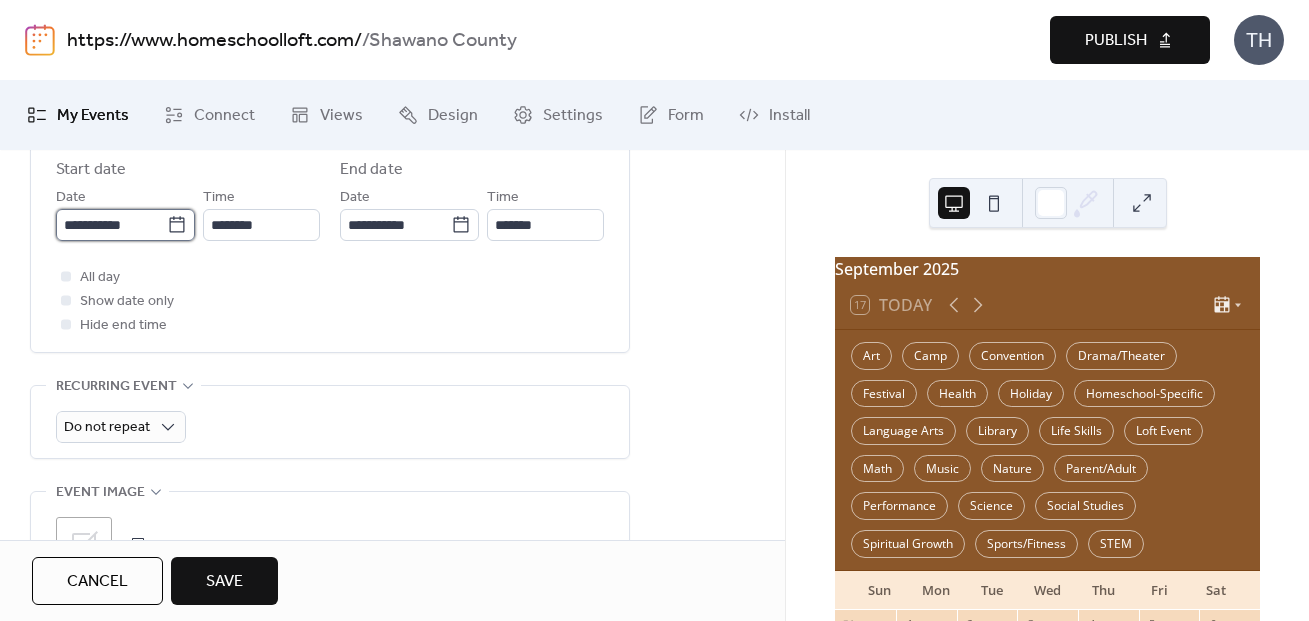 click on "**********" at bounding box center [111, 225] 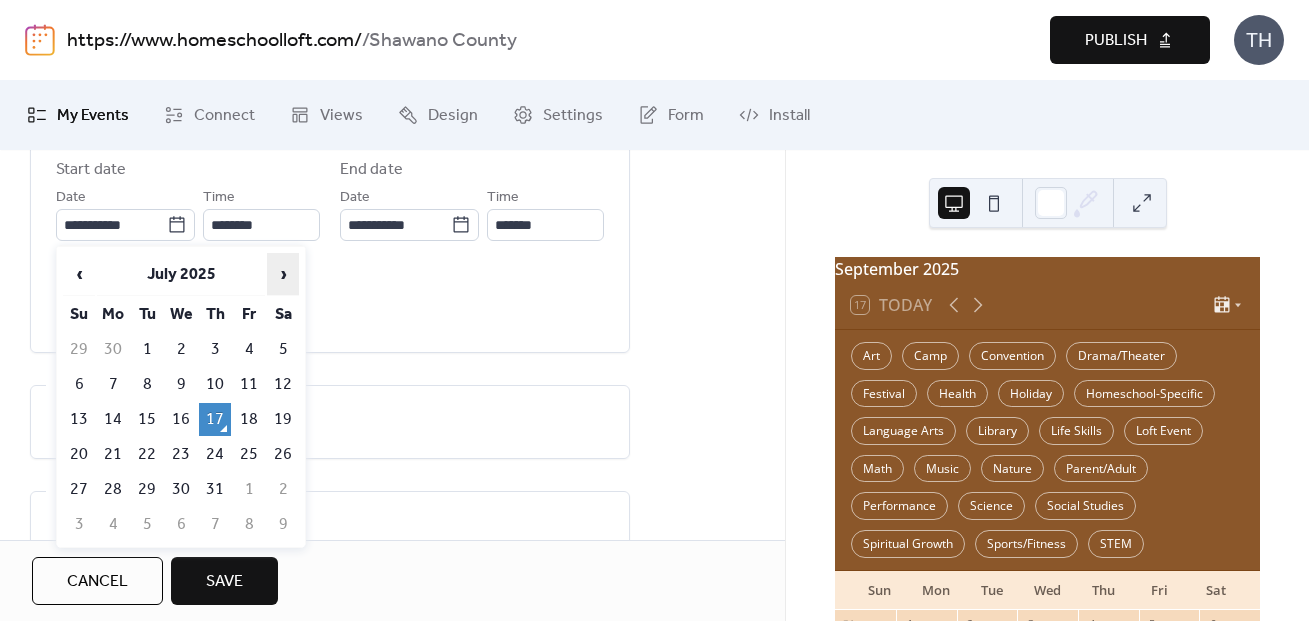 click on "›" at bounding box center (283, 274) 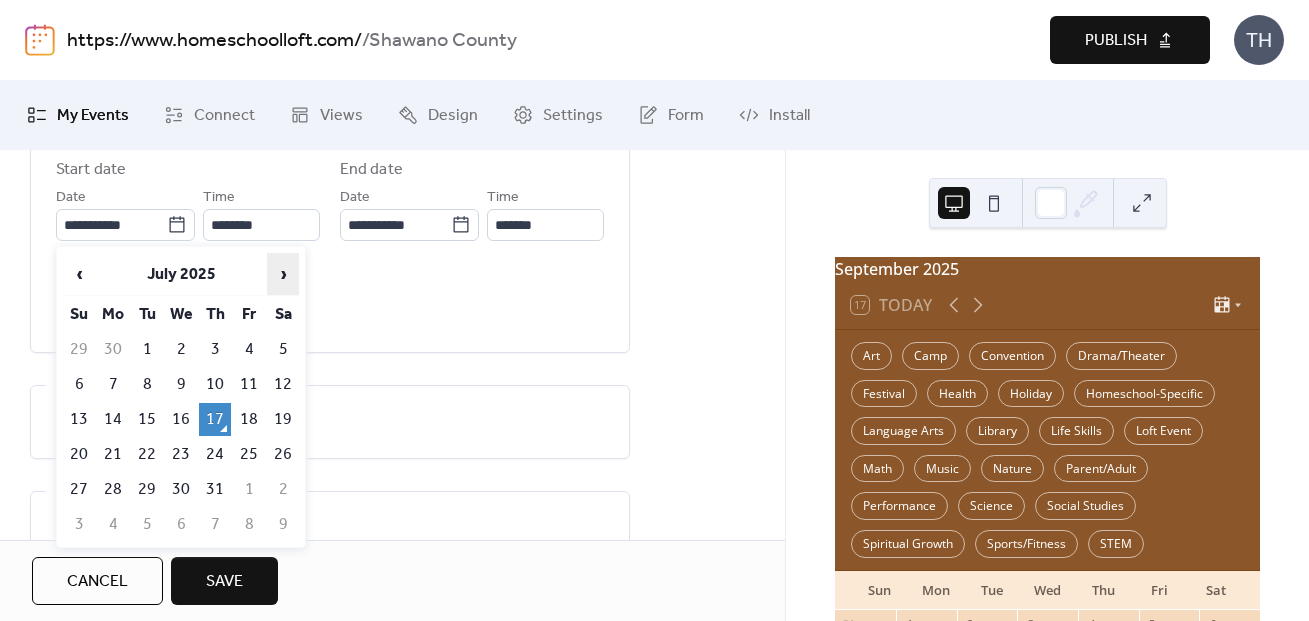 click on "›" at bounding box center (283, 274) 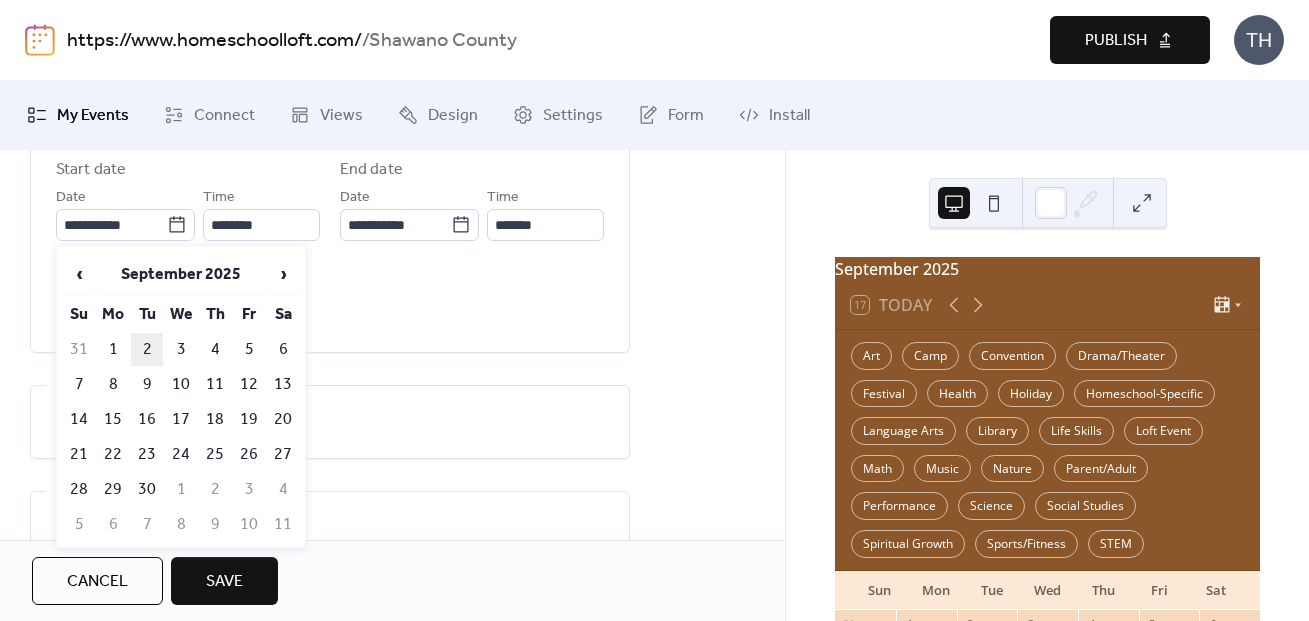 click on "2" at bounding box center [147, 349] 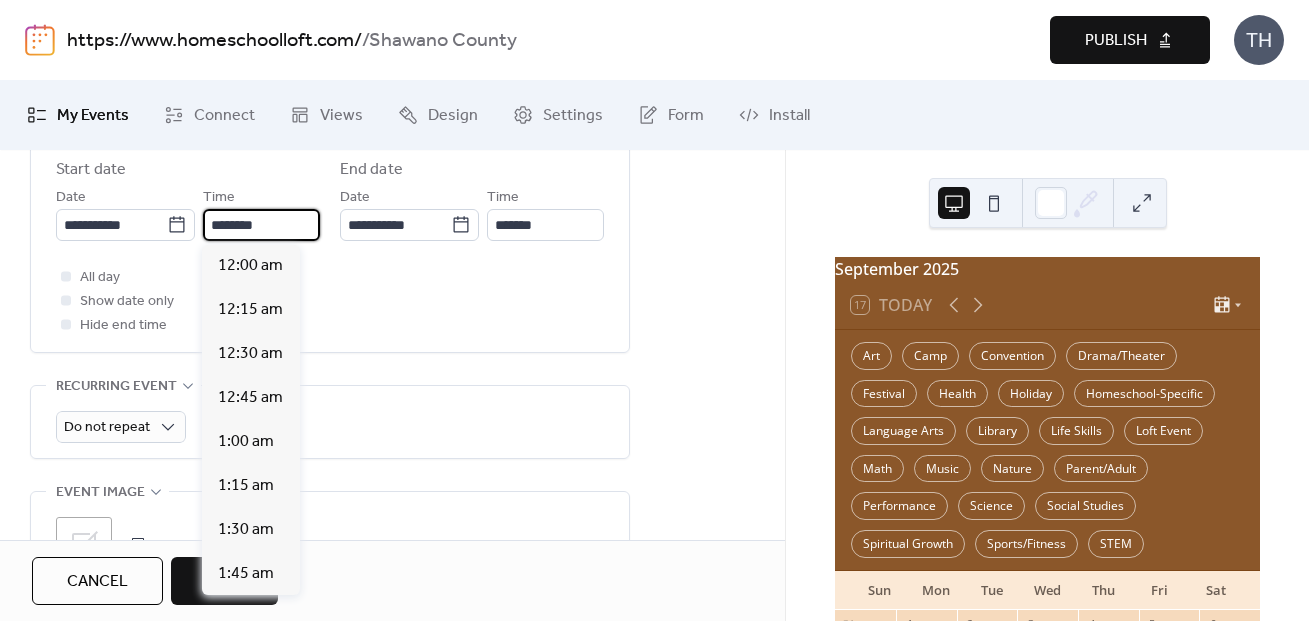 click on "********" at bounding box center (261, 225) 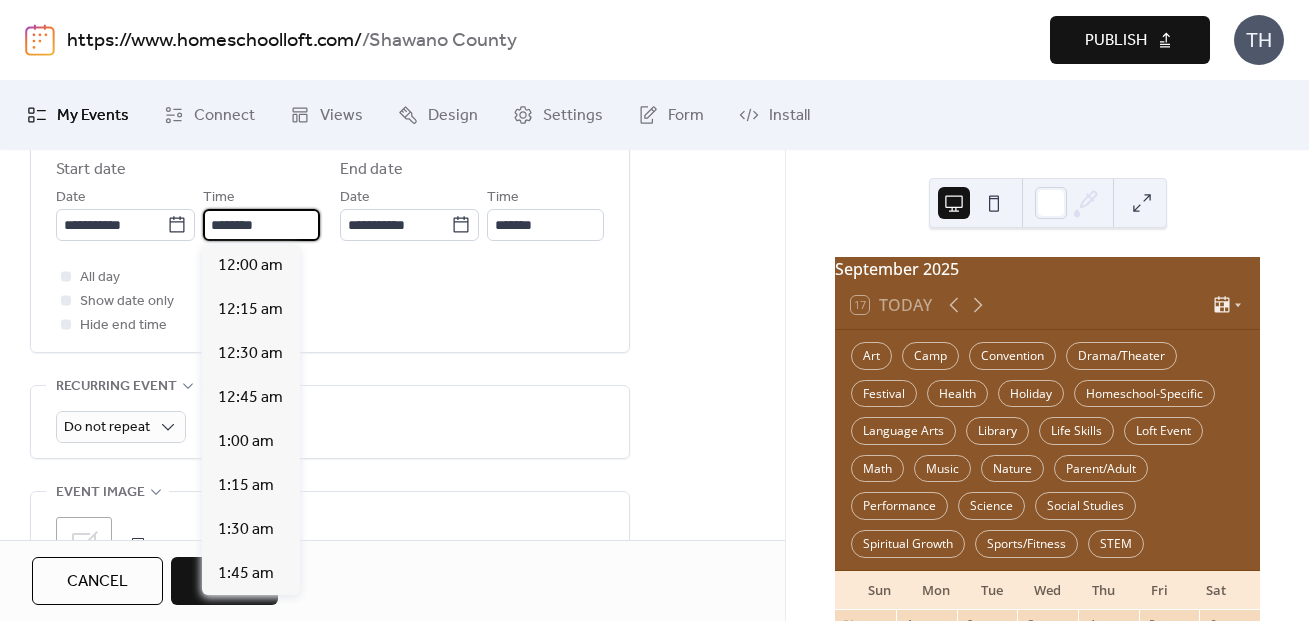 scroll, scrollTop: 2184, scrollLeft: 0, axis: vertical 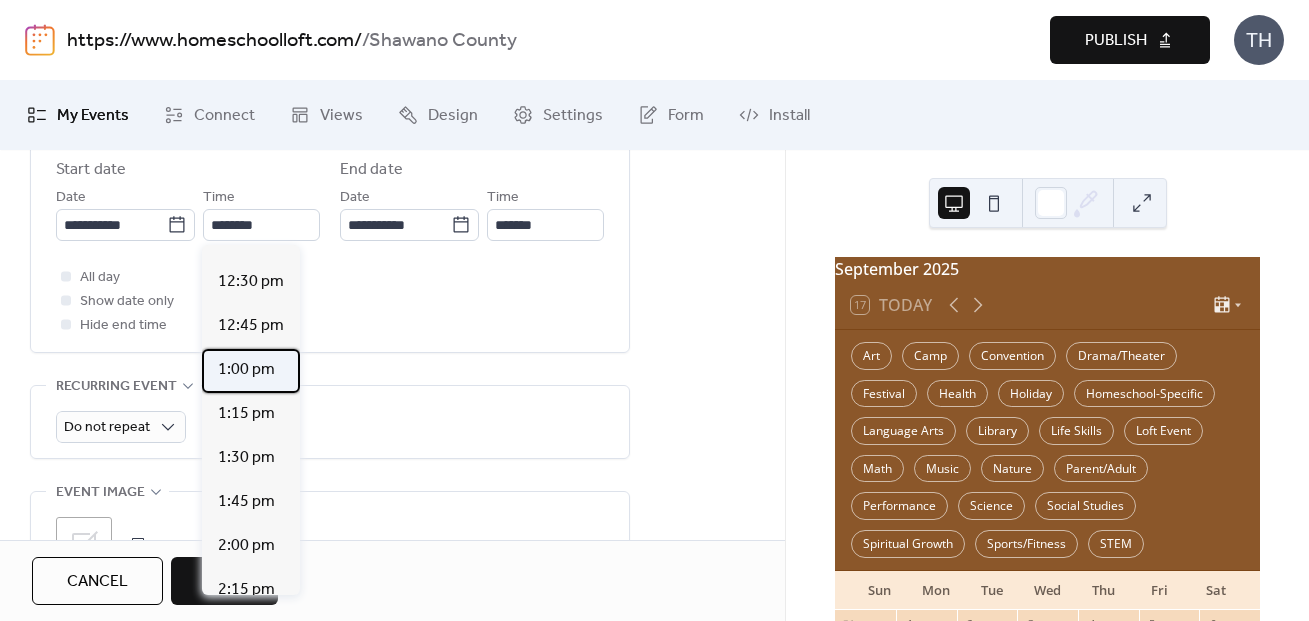 click on "1:00 pm" at bounding box center (246, 370) 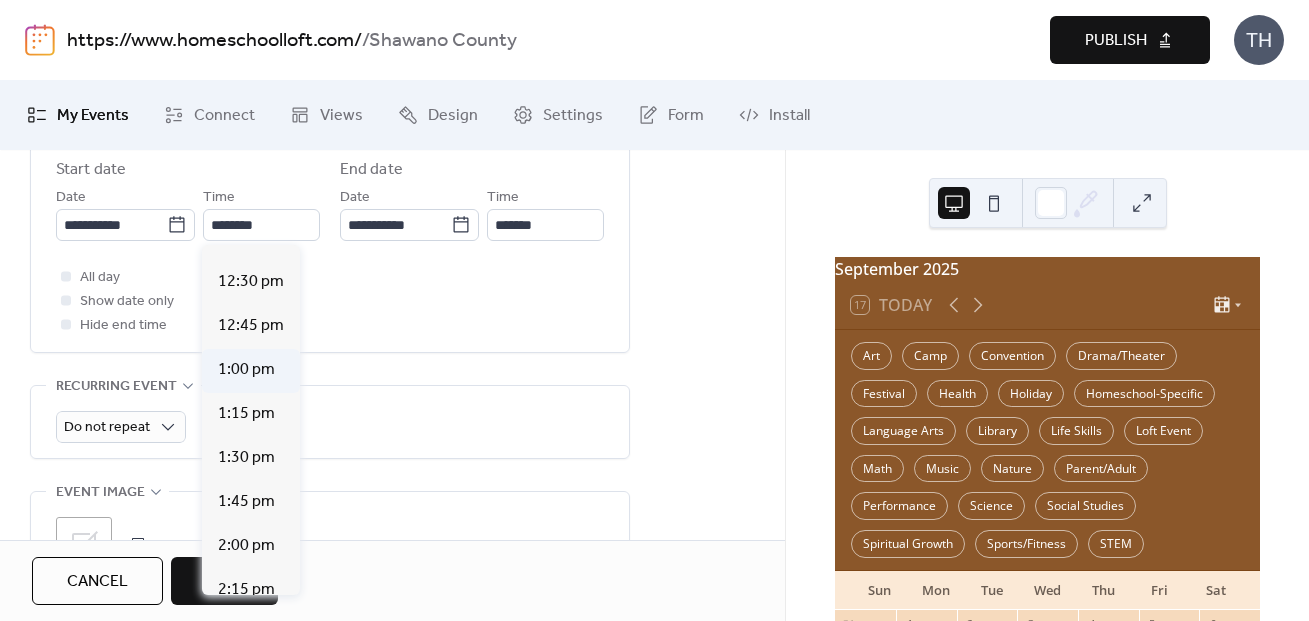 type on "*******" 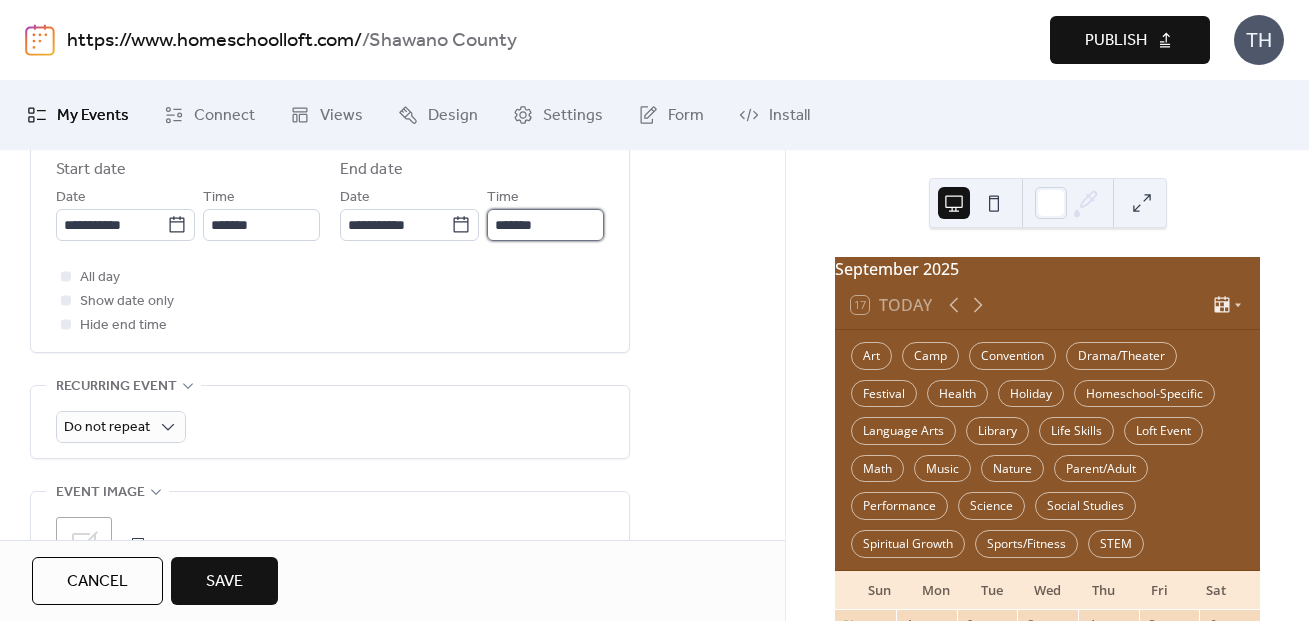 click on "*******" at bounding box center [545, 225] 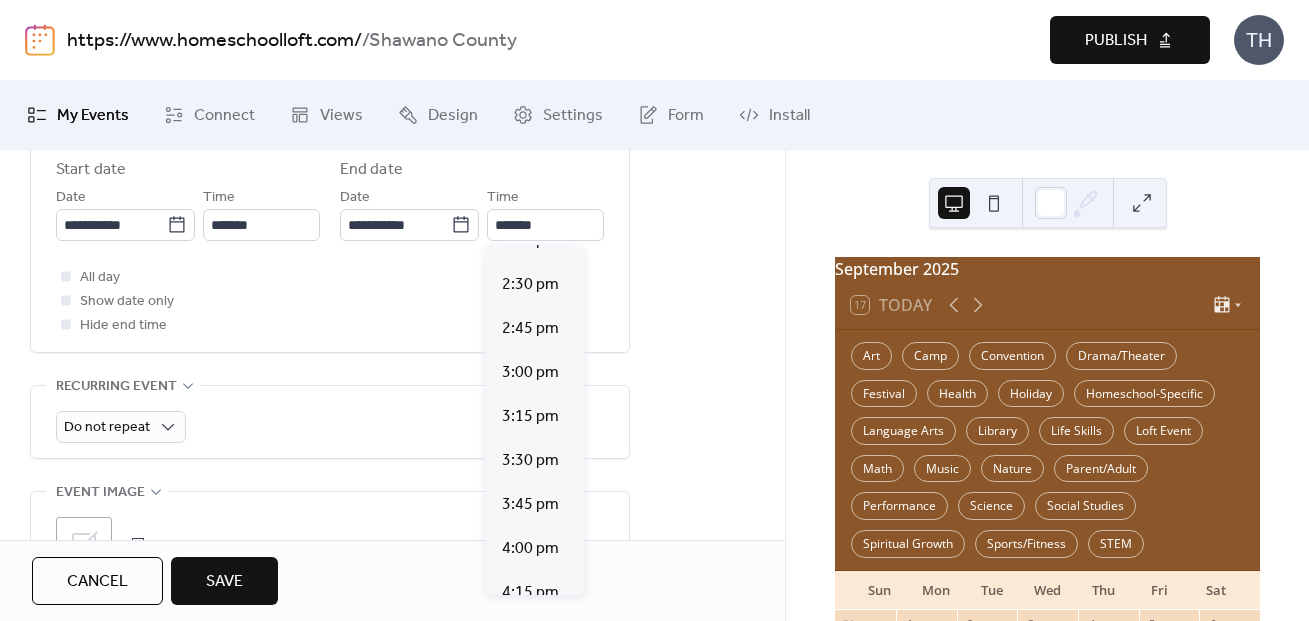 scroll, scrollTop: 271, scrollLeft: 0, axis: vertical 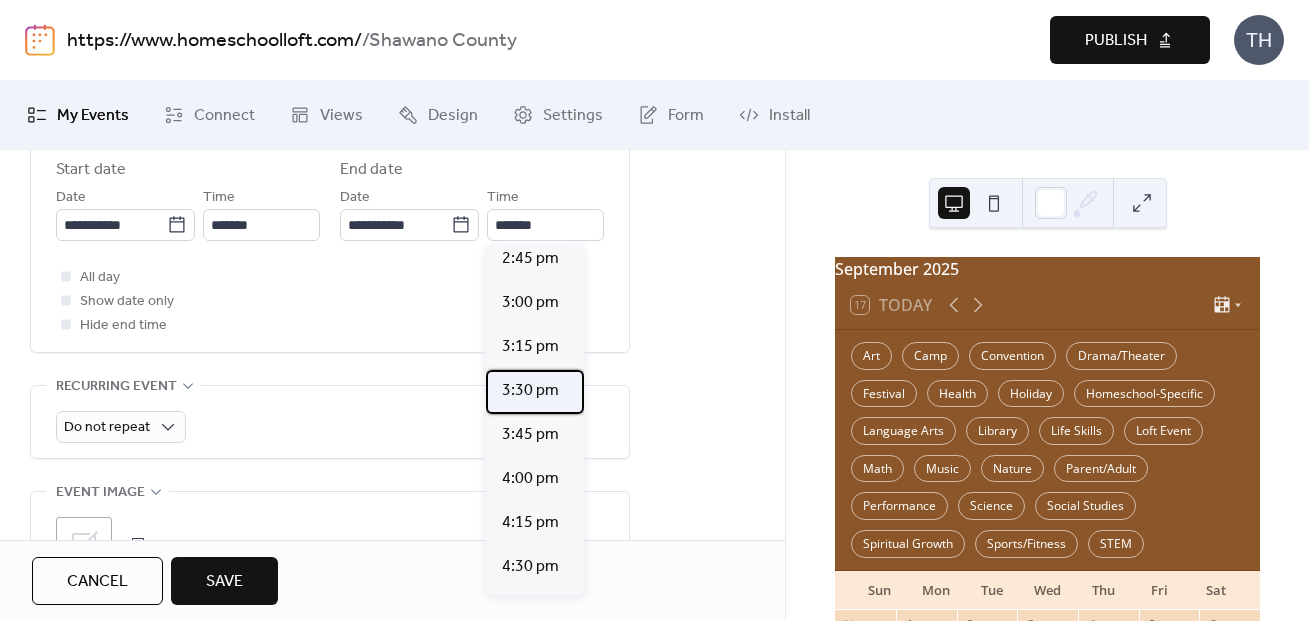 click on "3:30 pm" at bounding box center [535, 392] 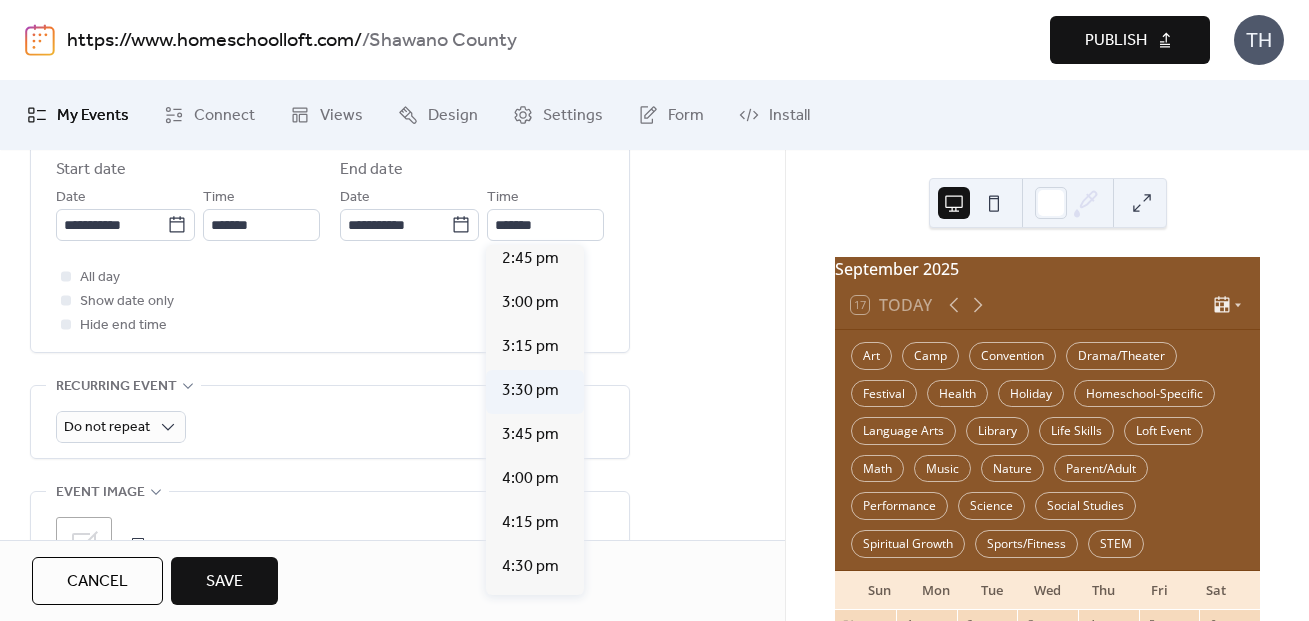 type on "*******" 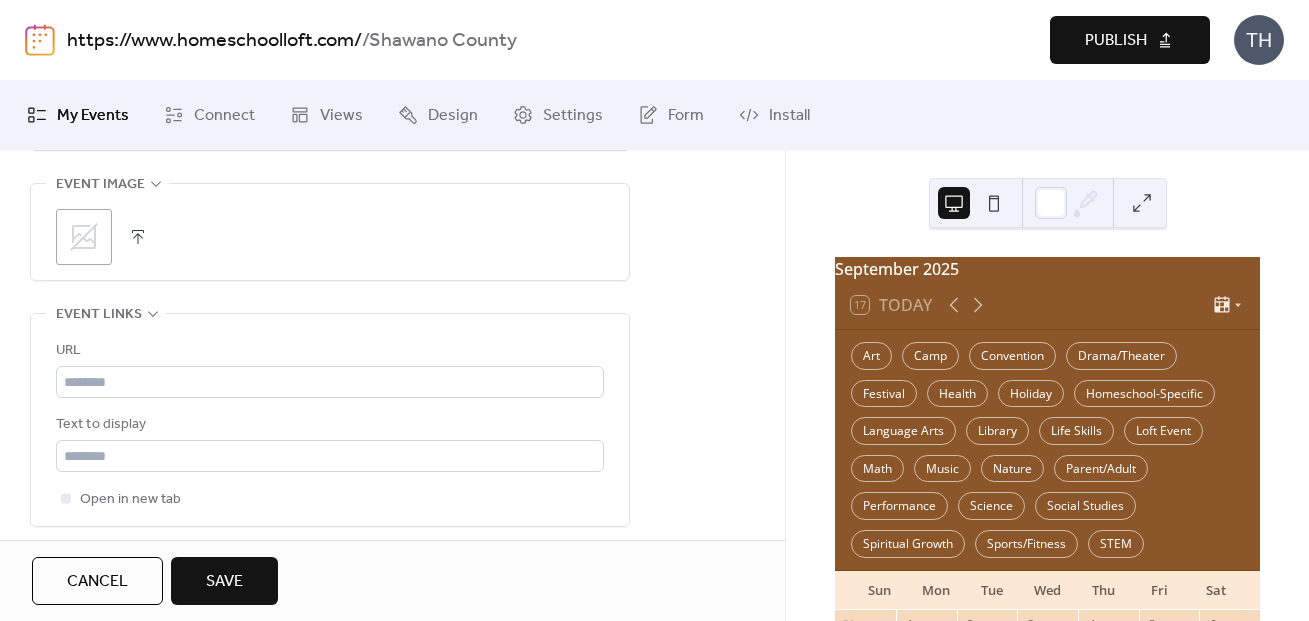 scroll, scrollTop: 1028, scrollLeft: 0, axis: vertical 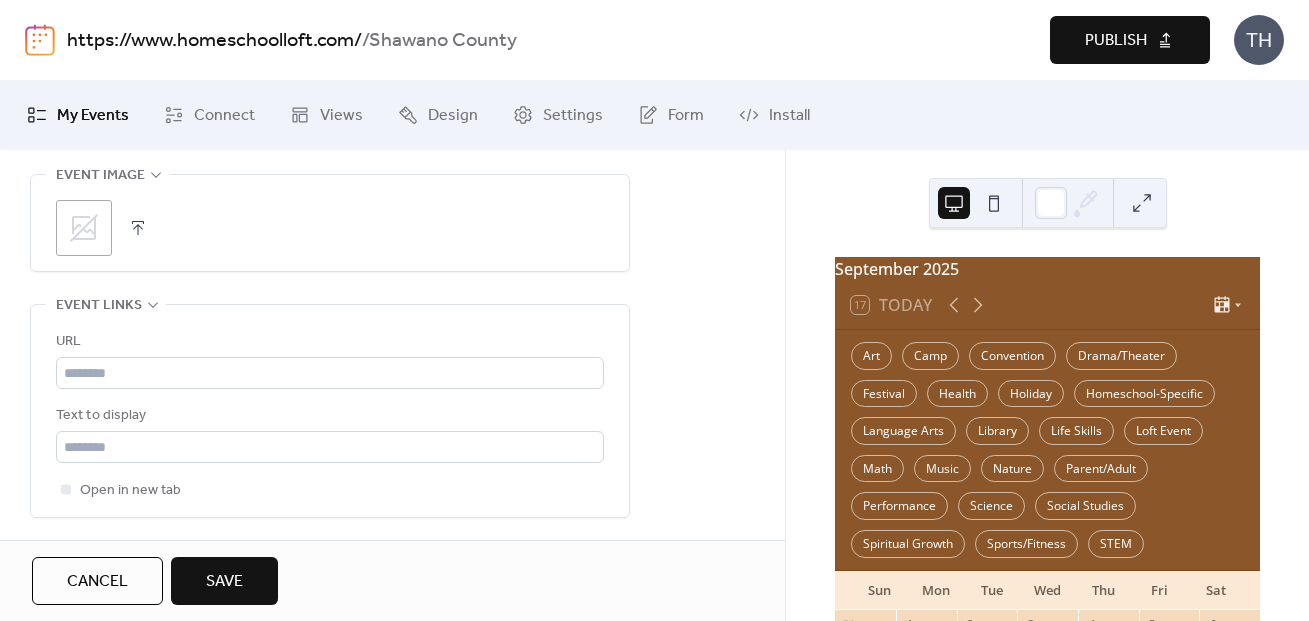 click at bounding box center (138, 228) 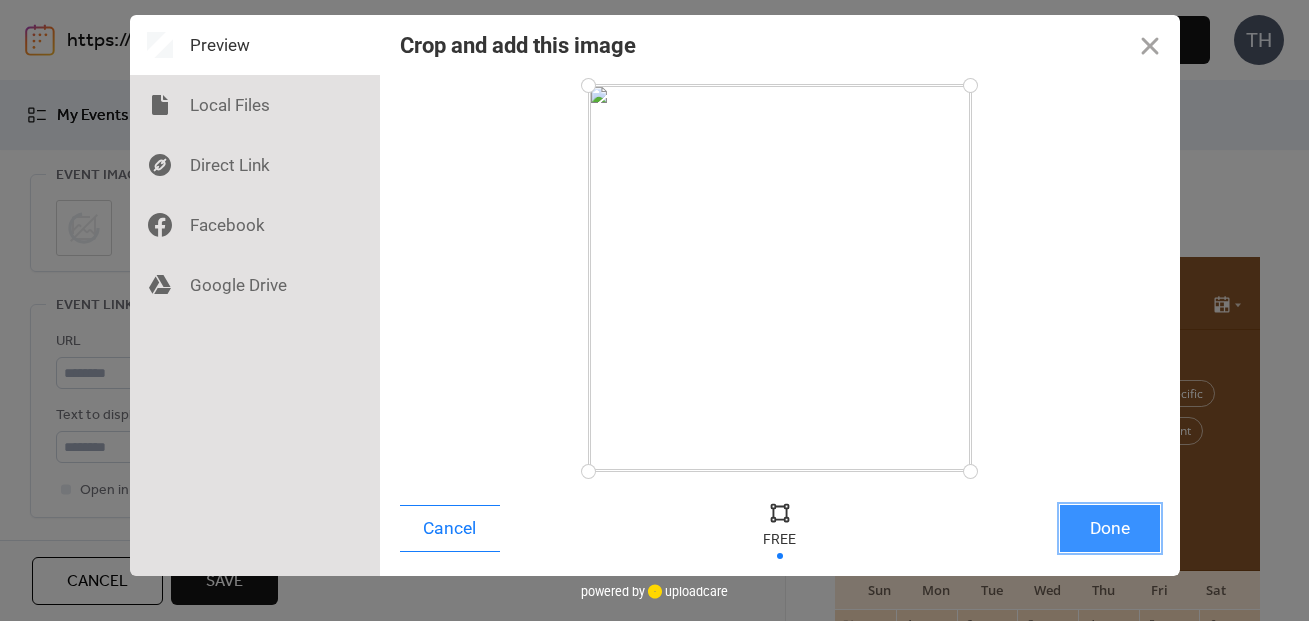 click on "Done" at bounding box center [1110, 528] 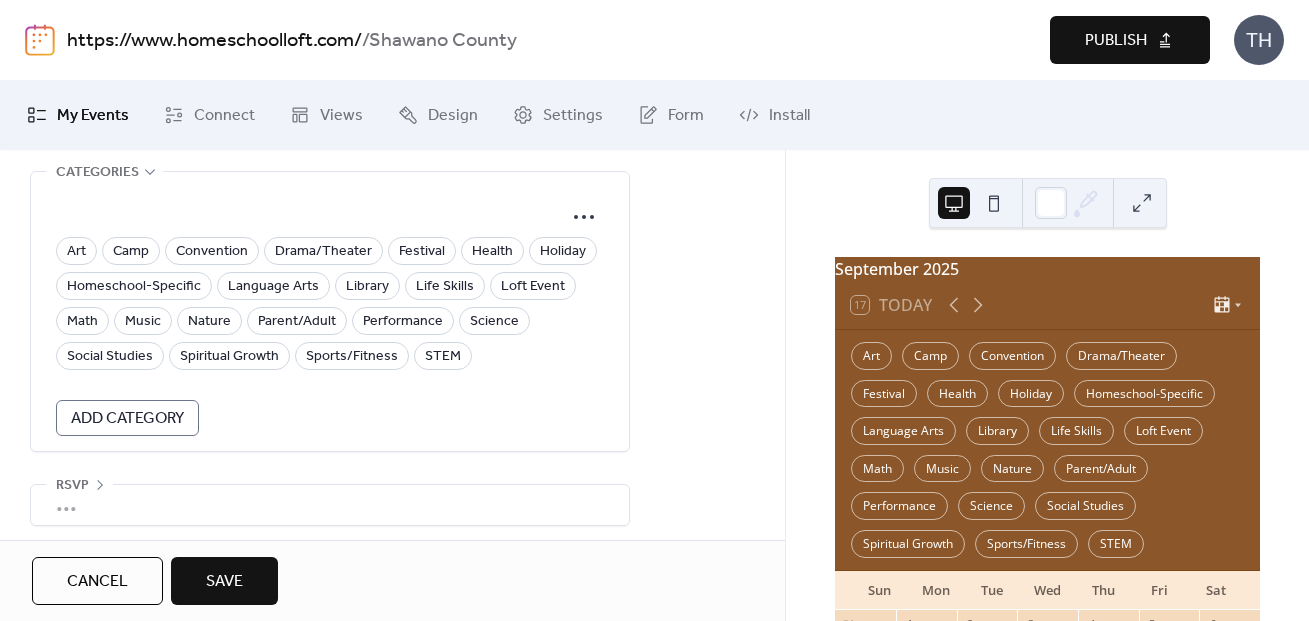 scroll, scrollTop: 1417, scrollLeft: 0, axis: vertical 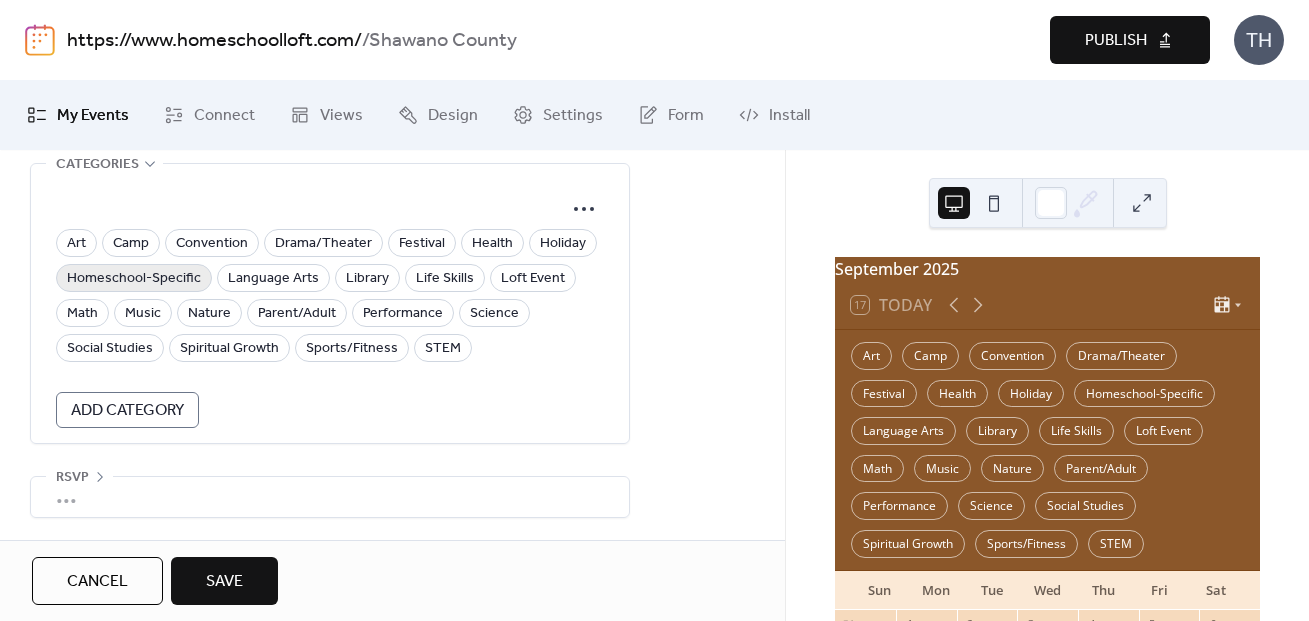 click on "Homeschool-Specific" at bounding box center [134, 279] 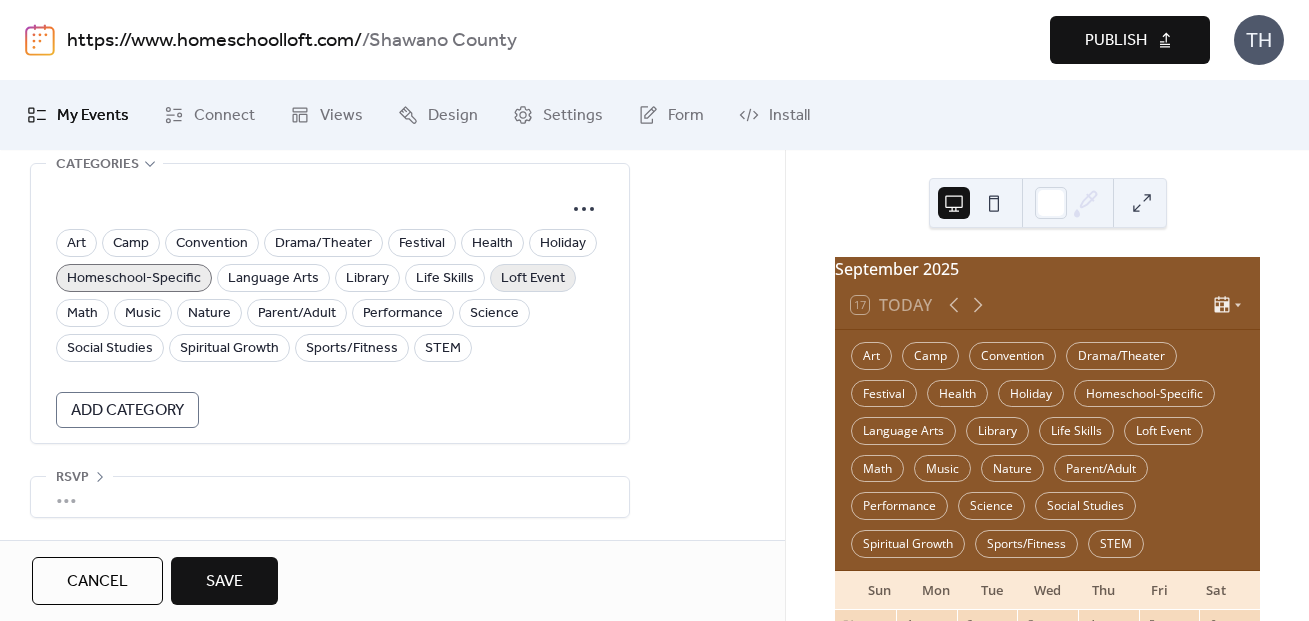 click on "Loft Event" at bounding box center (533, 279) 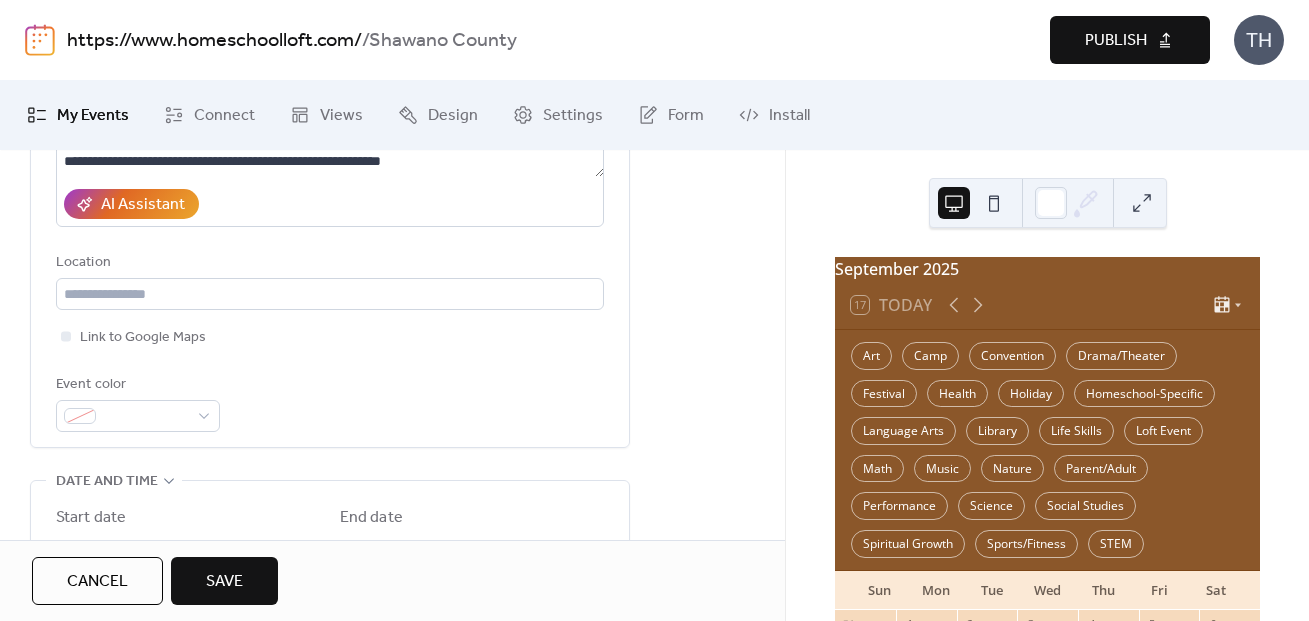 scroll, scrollTop: 350, scrollLeft: 0, axis: vertical 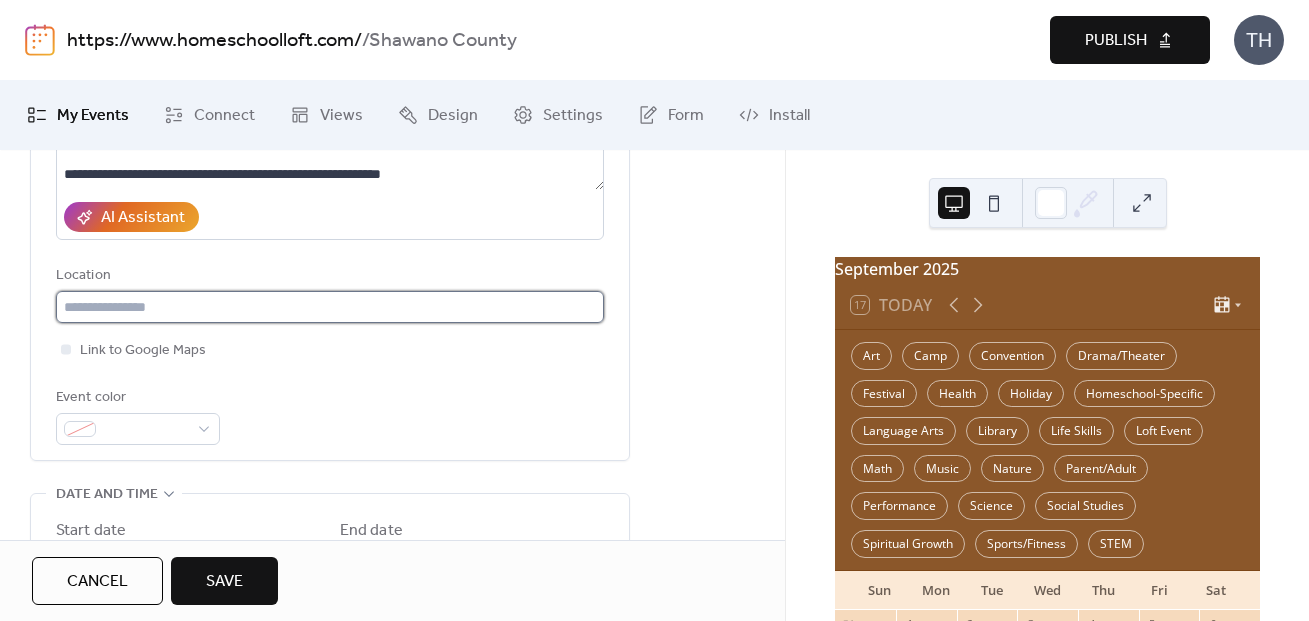 click at bounding box center (330, 307) 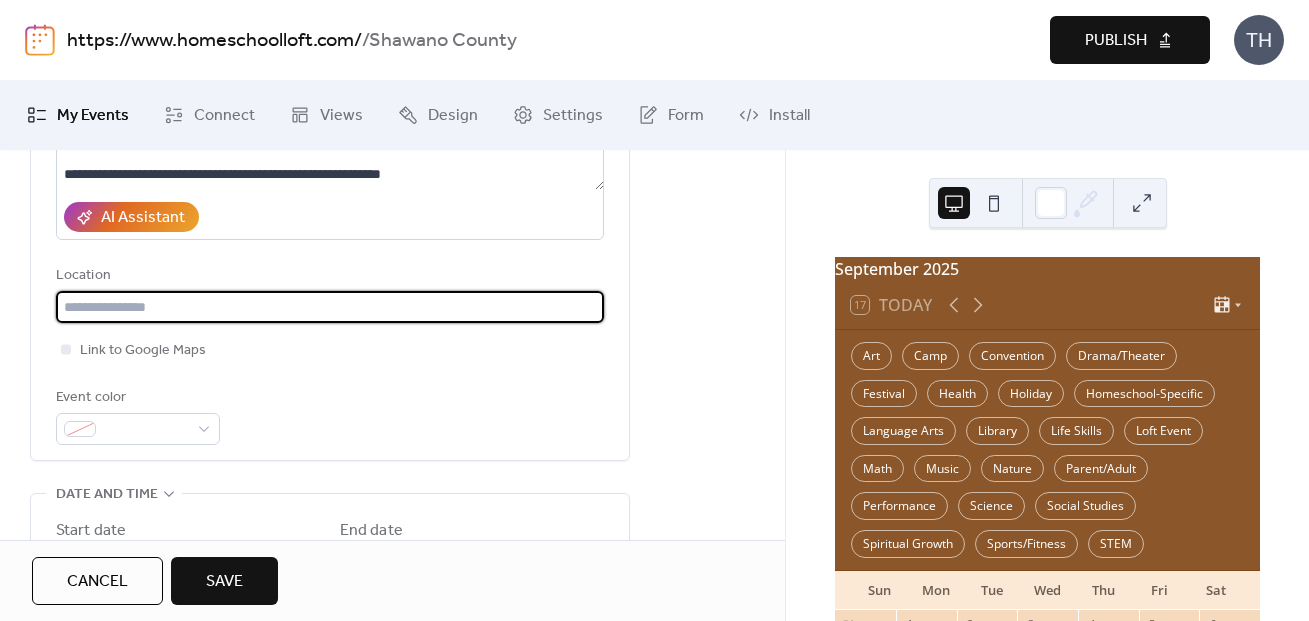paste on "**********" 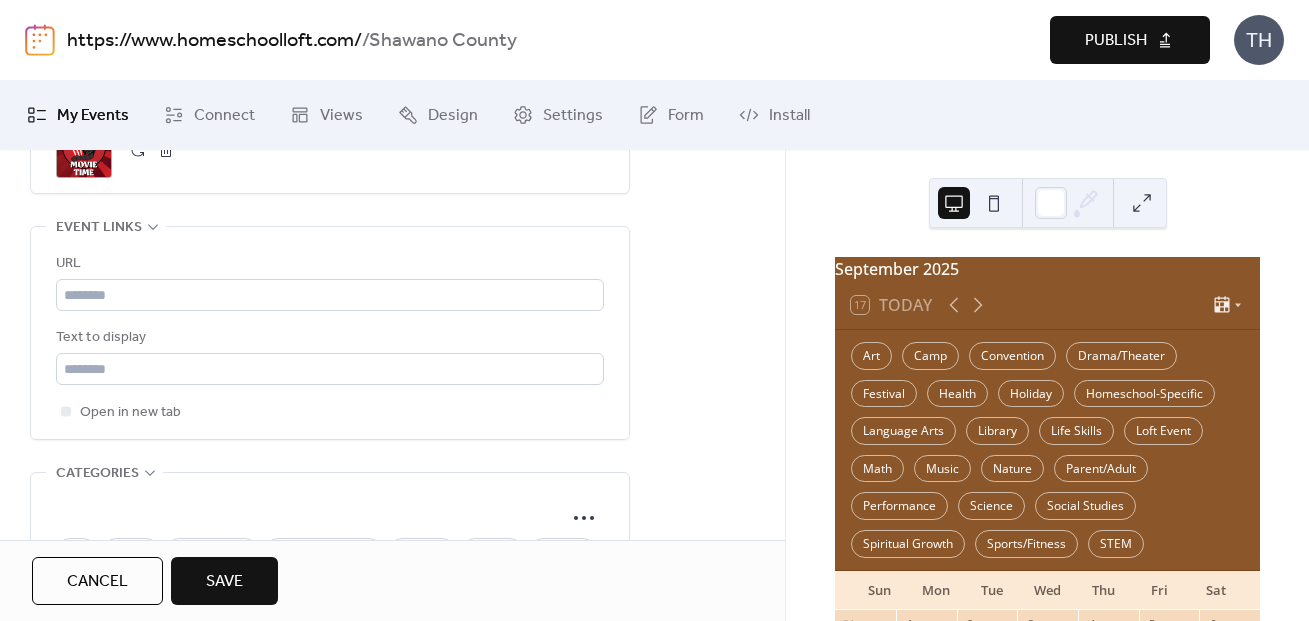 scroll, scrollTop: 1114, scrollLeft: 0, axis: vertical 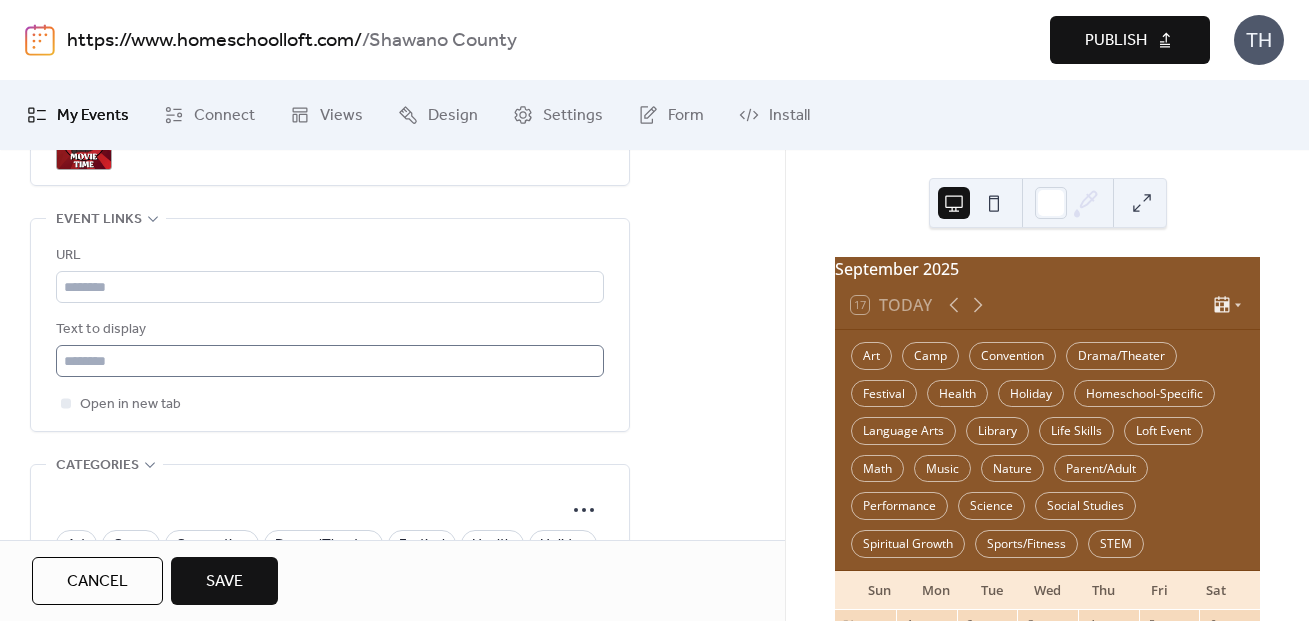 type on "**********" 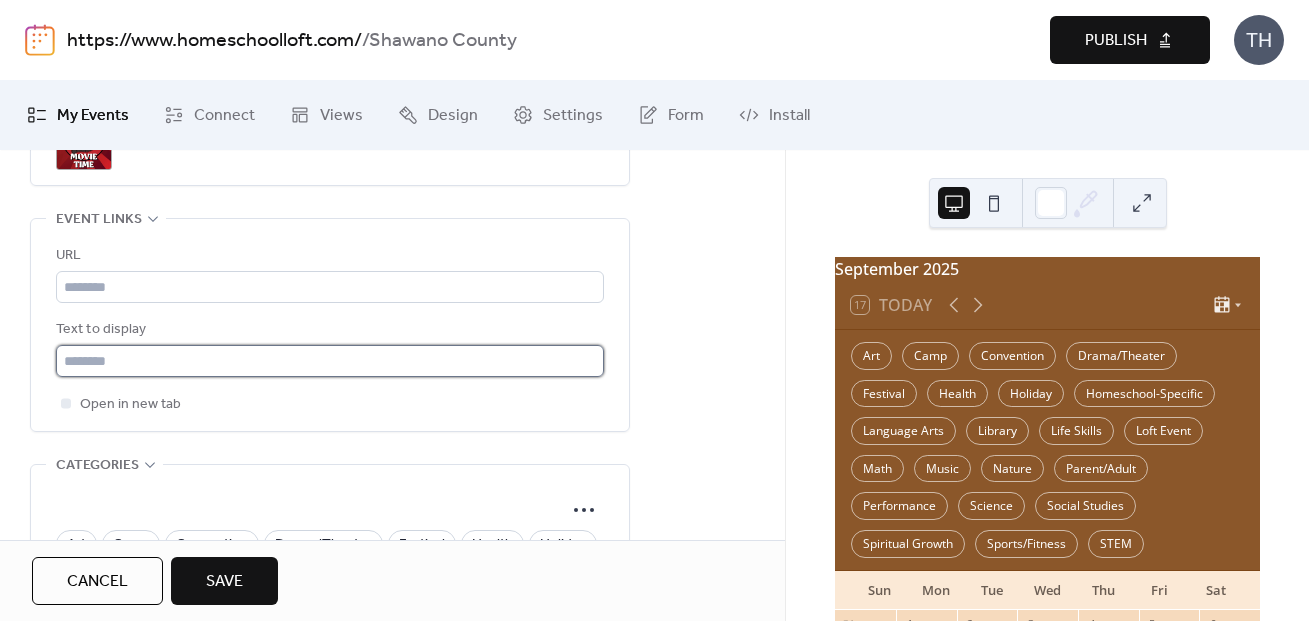 click at bounding box center [330, 361] 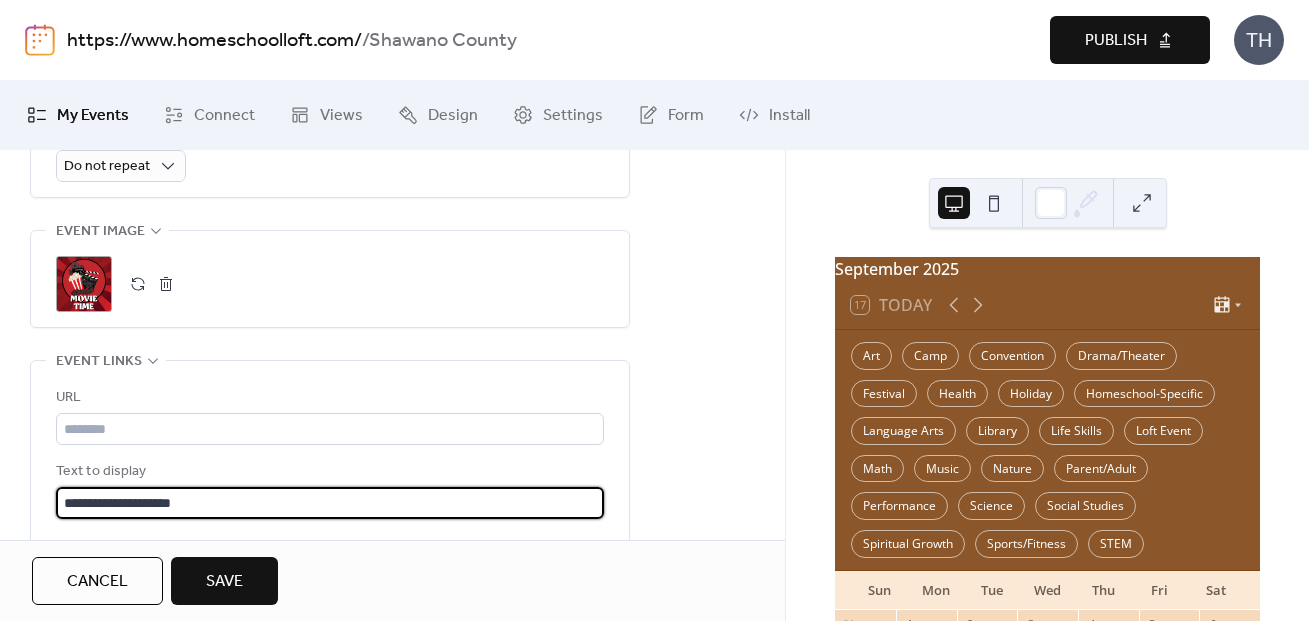 scroll, scrollTop: 1123, scrollLeft: 0, axis: vertical 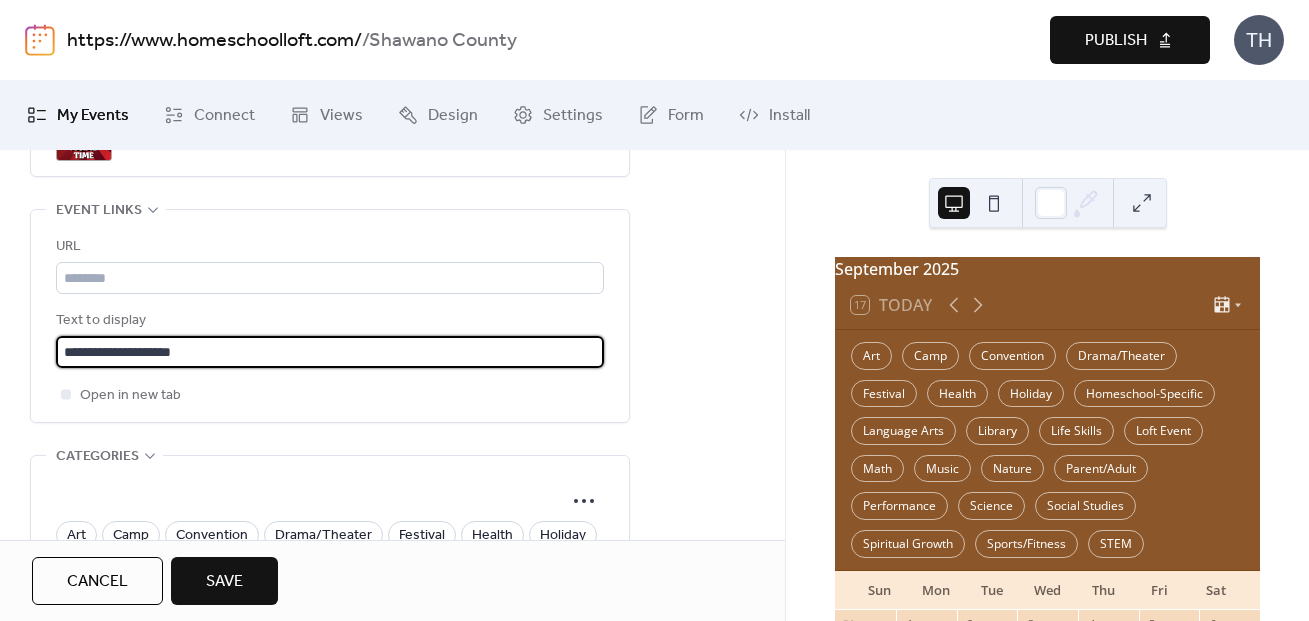 type on "**********" 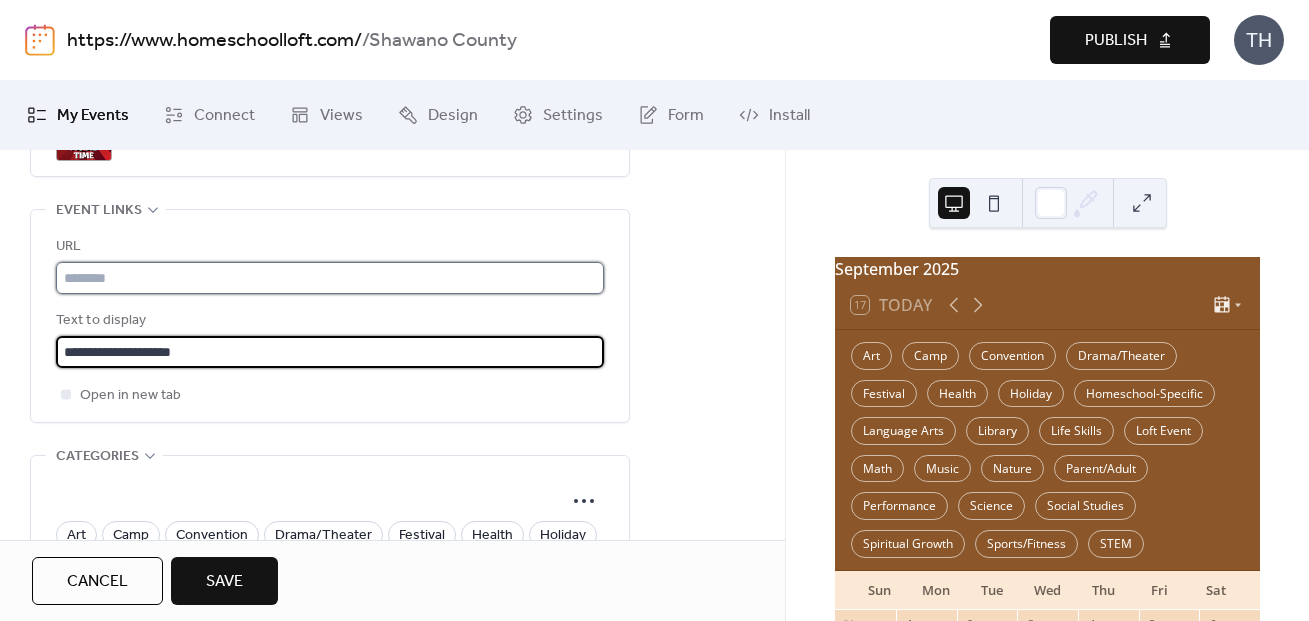 click at bounding box center (330, 278) 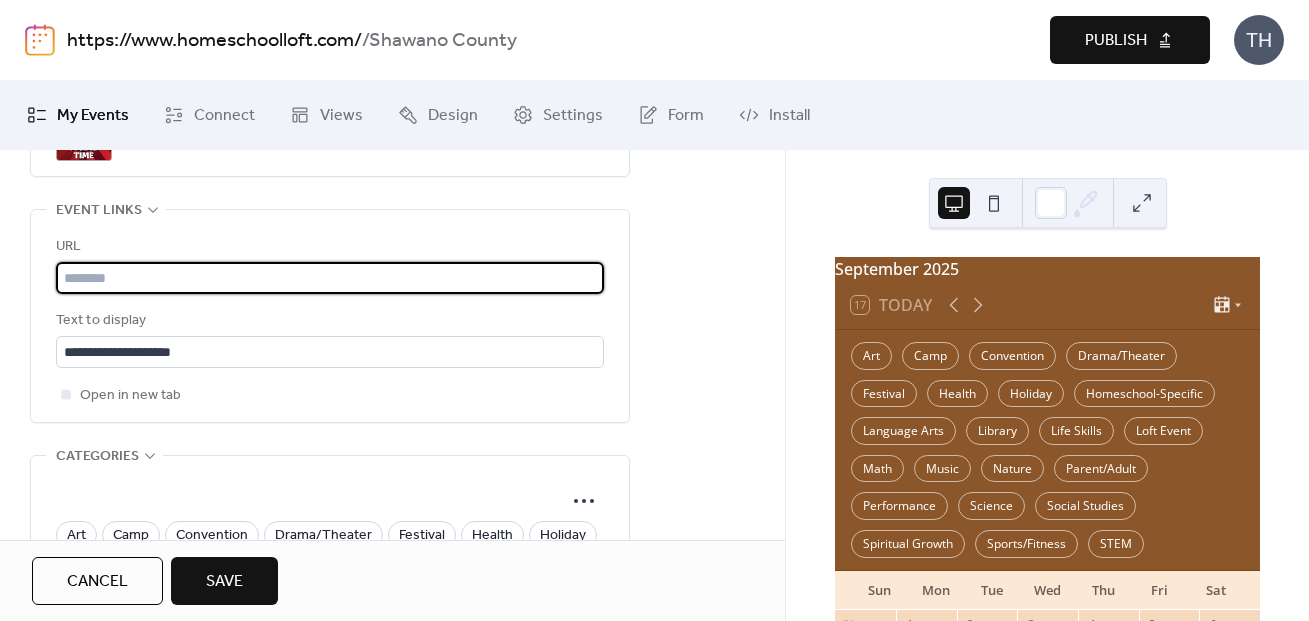 paste on "**********" 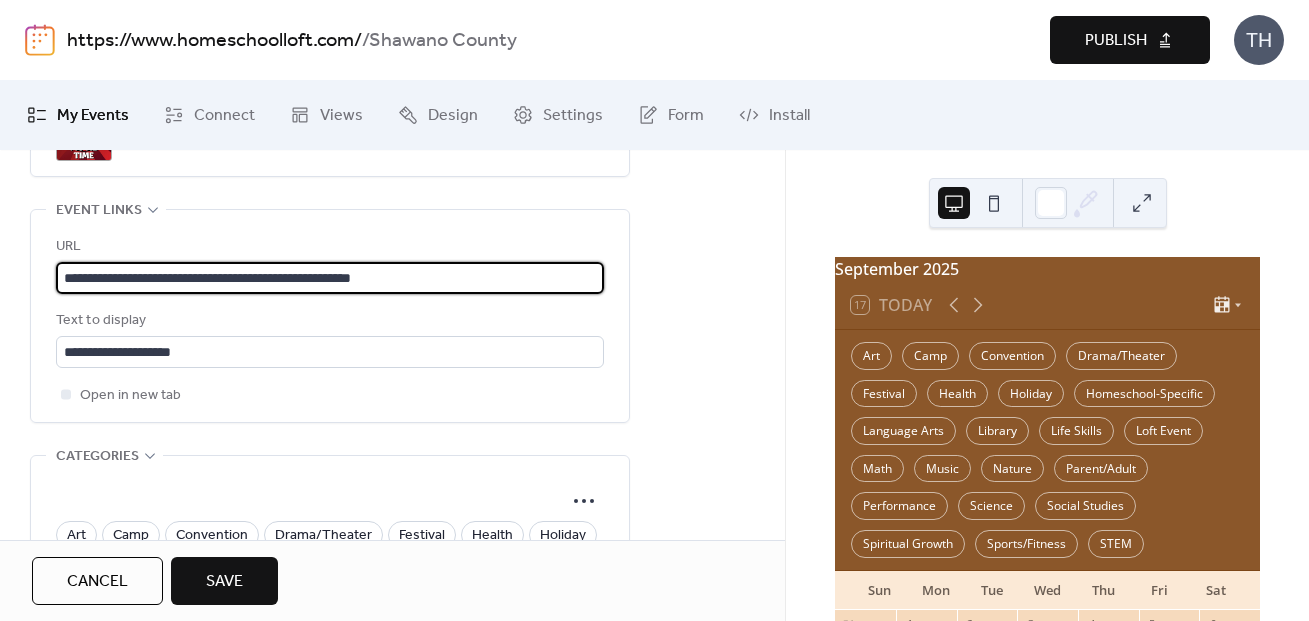 type on "**********" 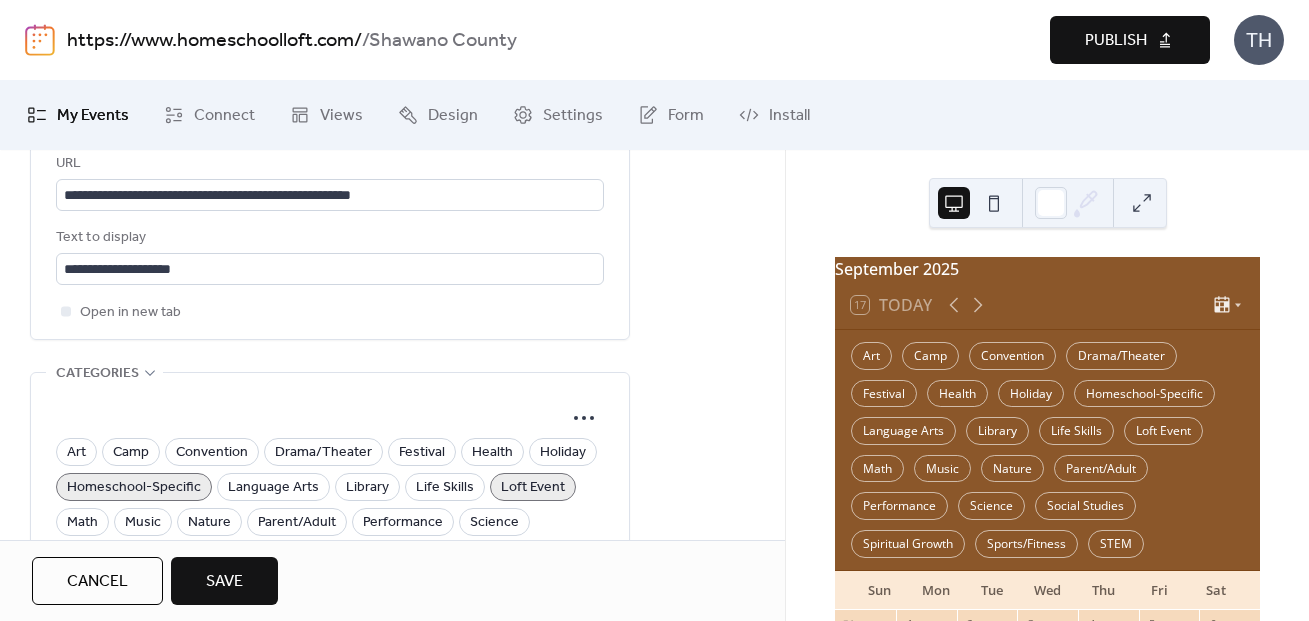 scroll, scrollTop: 1417, scrollLeft: 0, axis: vertical 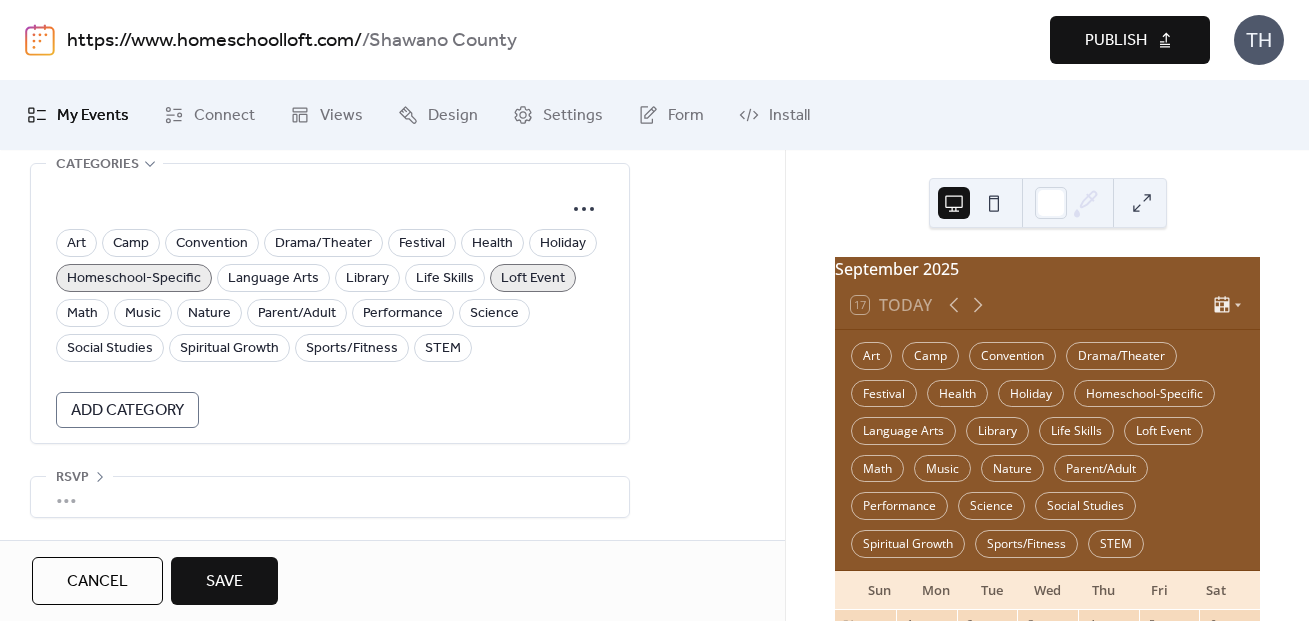 click on "Save" at bounding box center (224, 582) 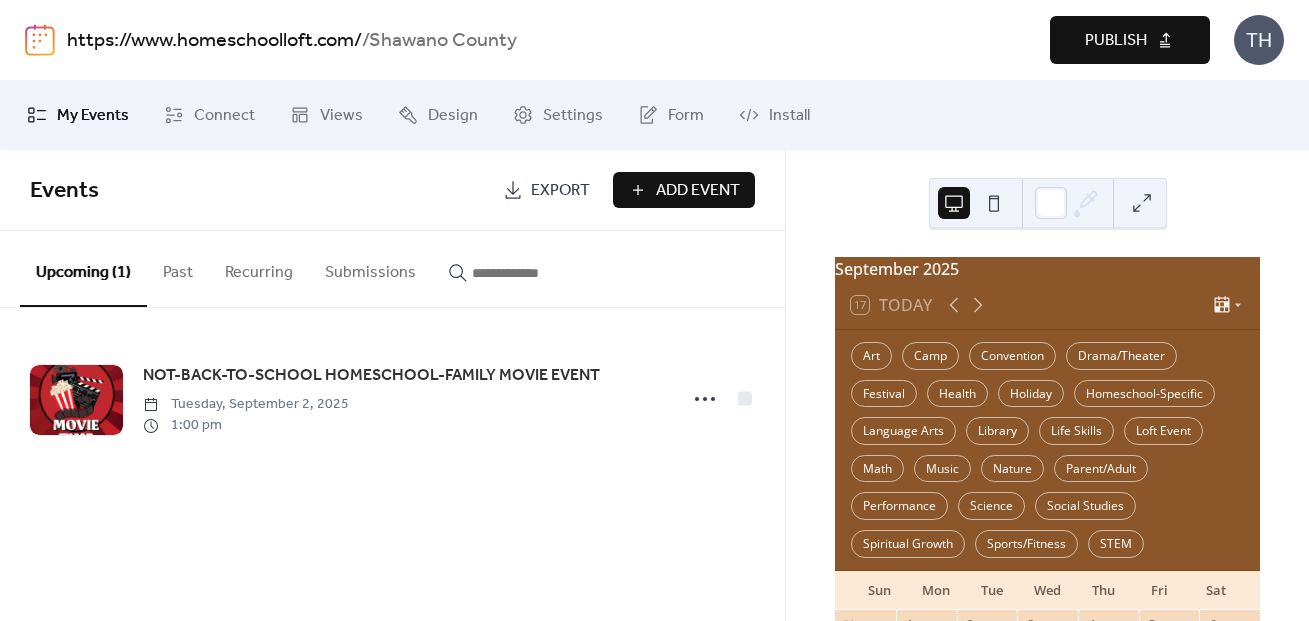 click on "Publish" at bounding box center (1116, 41) 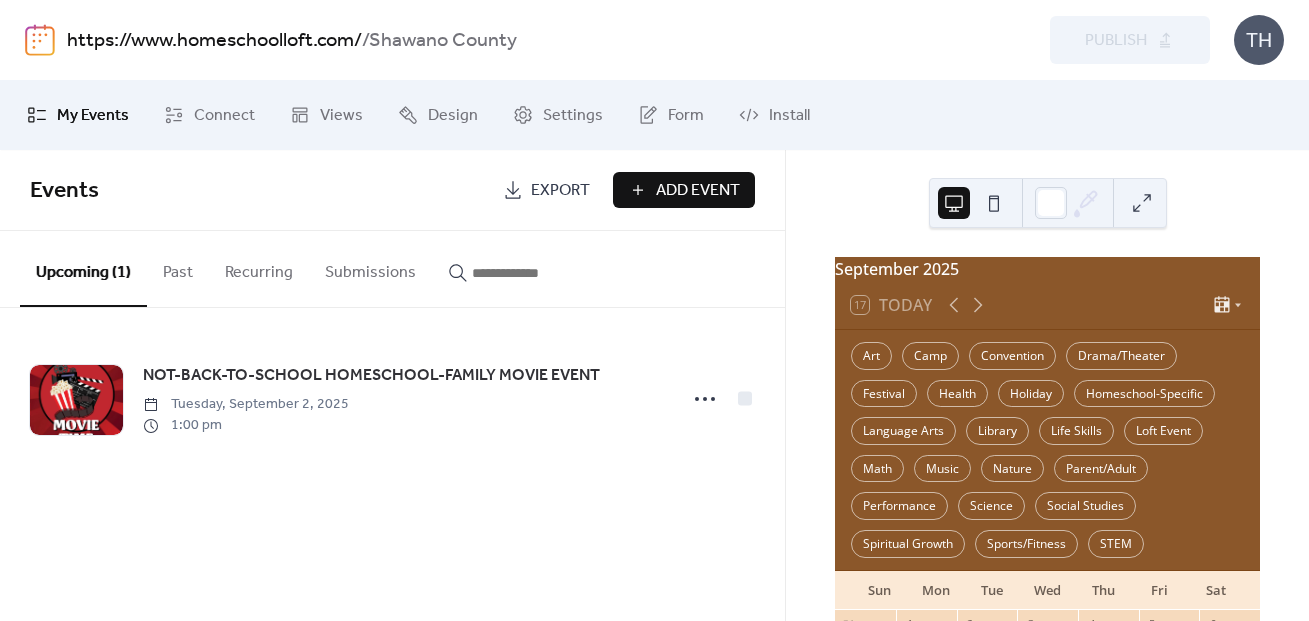 click on "https://www.homeschoolloft.com/" at bounding box center [214, 41] 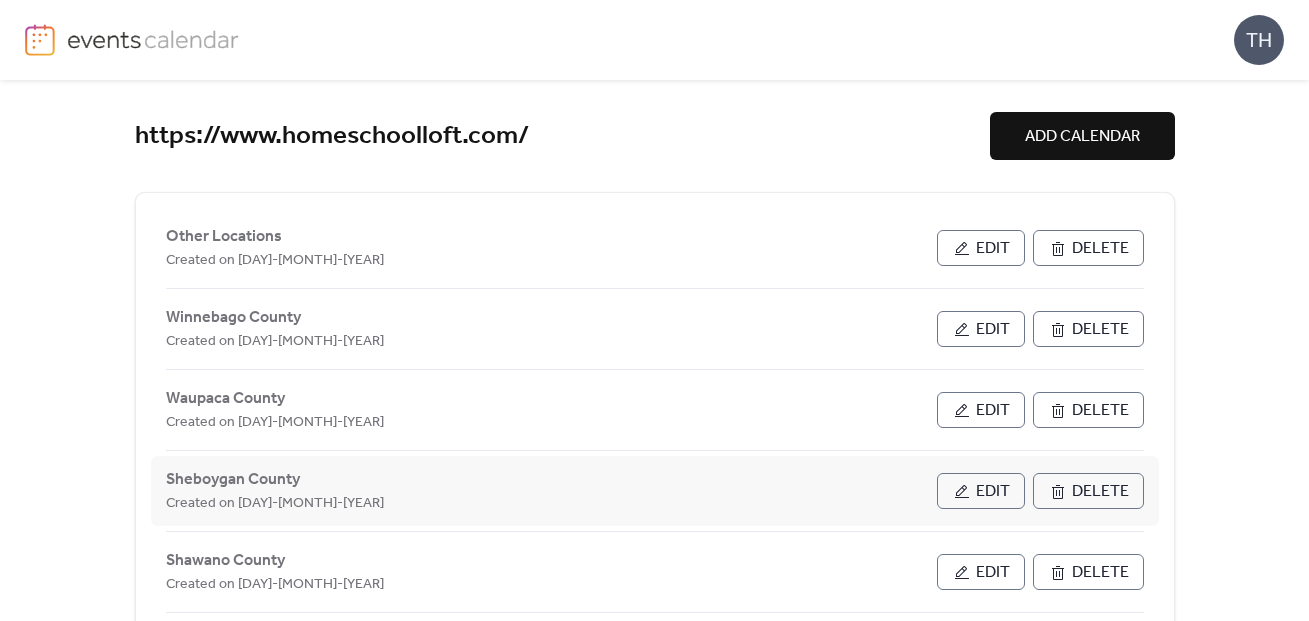 click on "Edit" at bounding box center [993, 492] 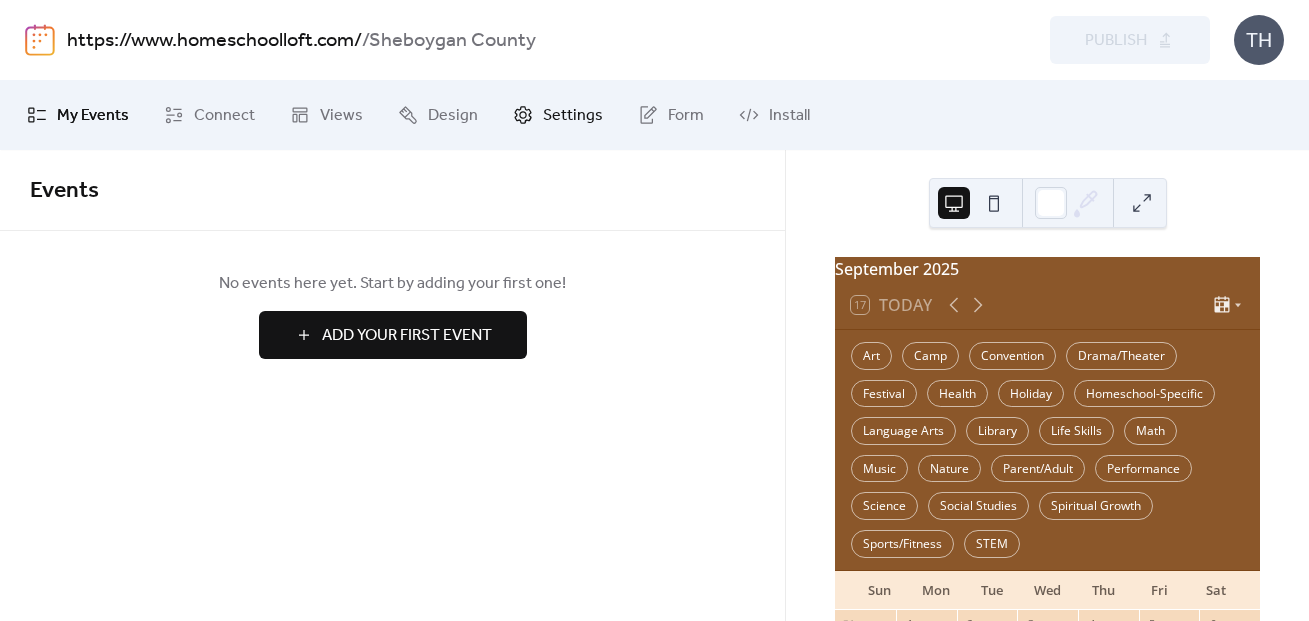 click on "Settings" at bounding box center [573, 116] 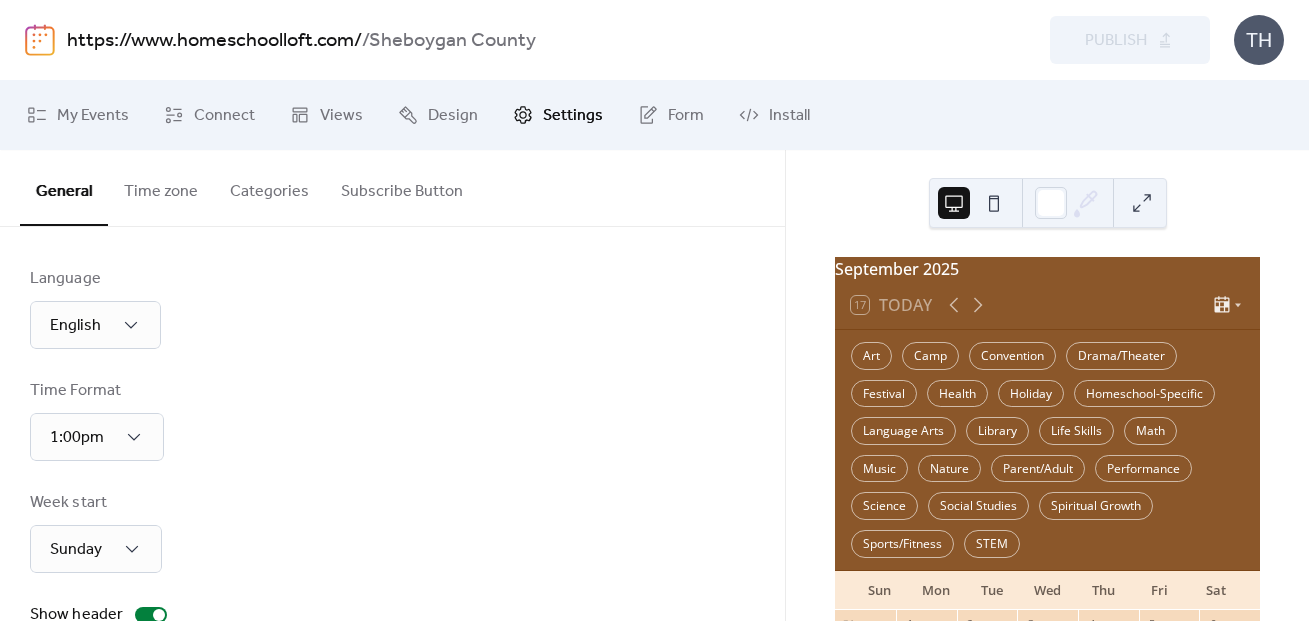 click on "Categories" at bounding box center [269, 187] 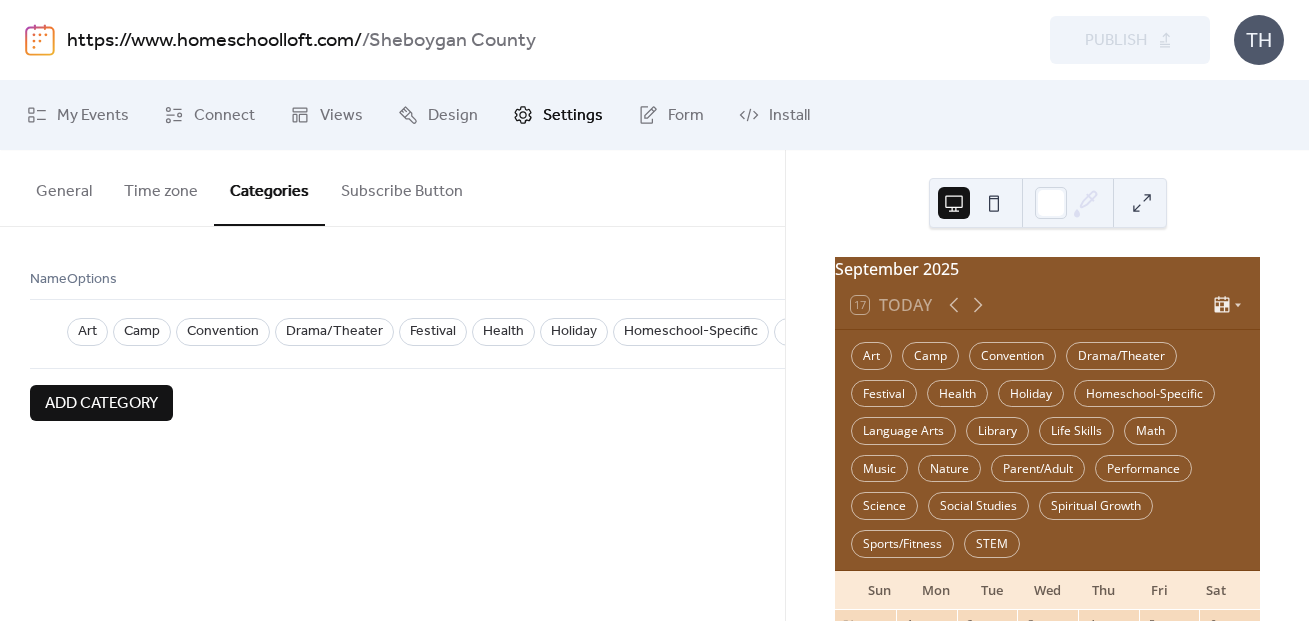 scroll, scrollTop: 0, scrollLeft: 1300, axis: horizontal 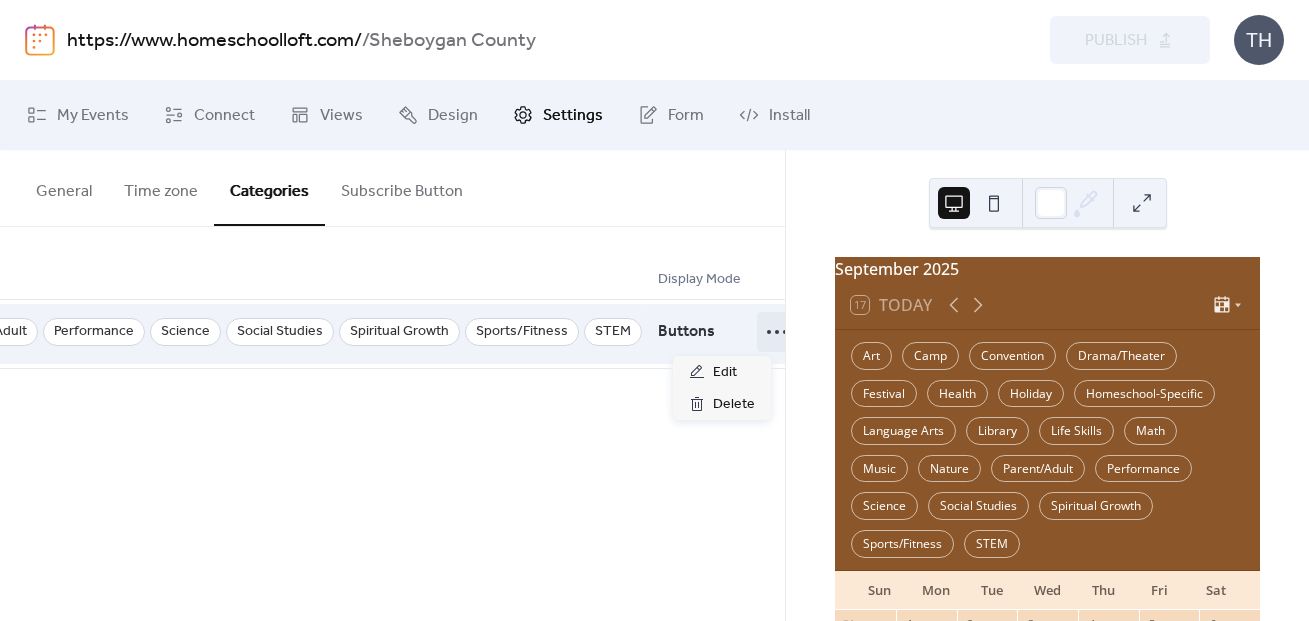 click 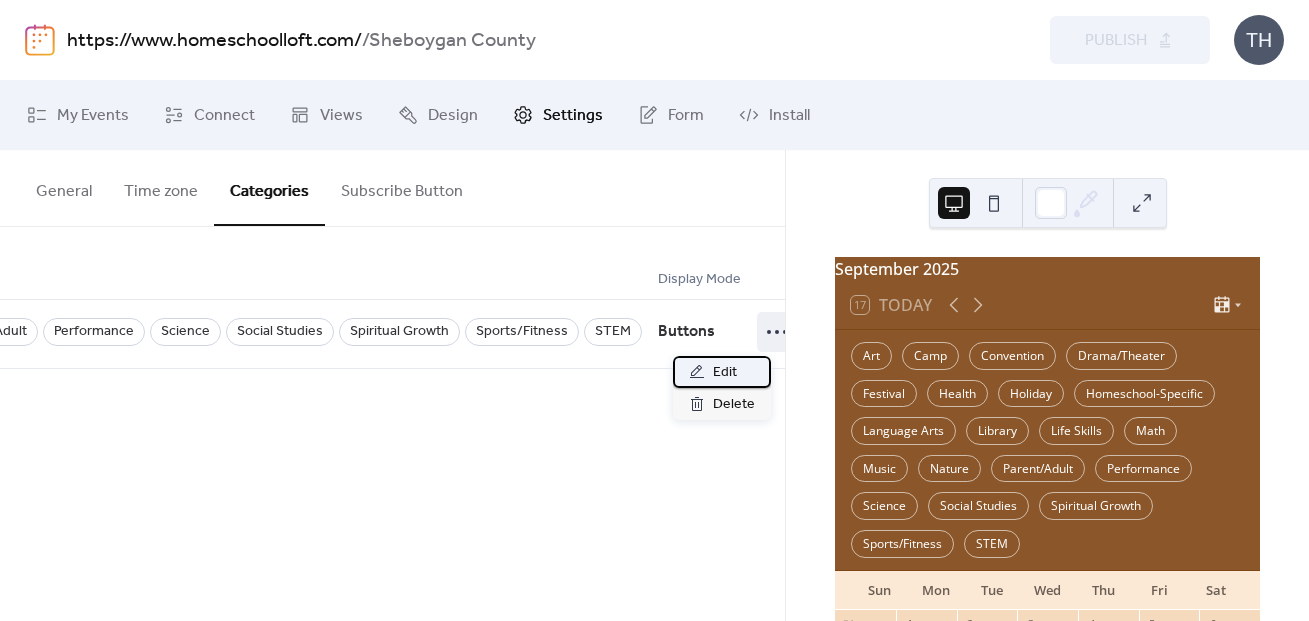 click on "Edit" at bounding box center (725, 373) 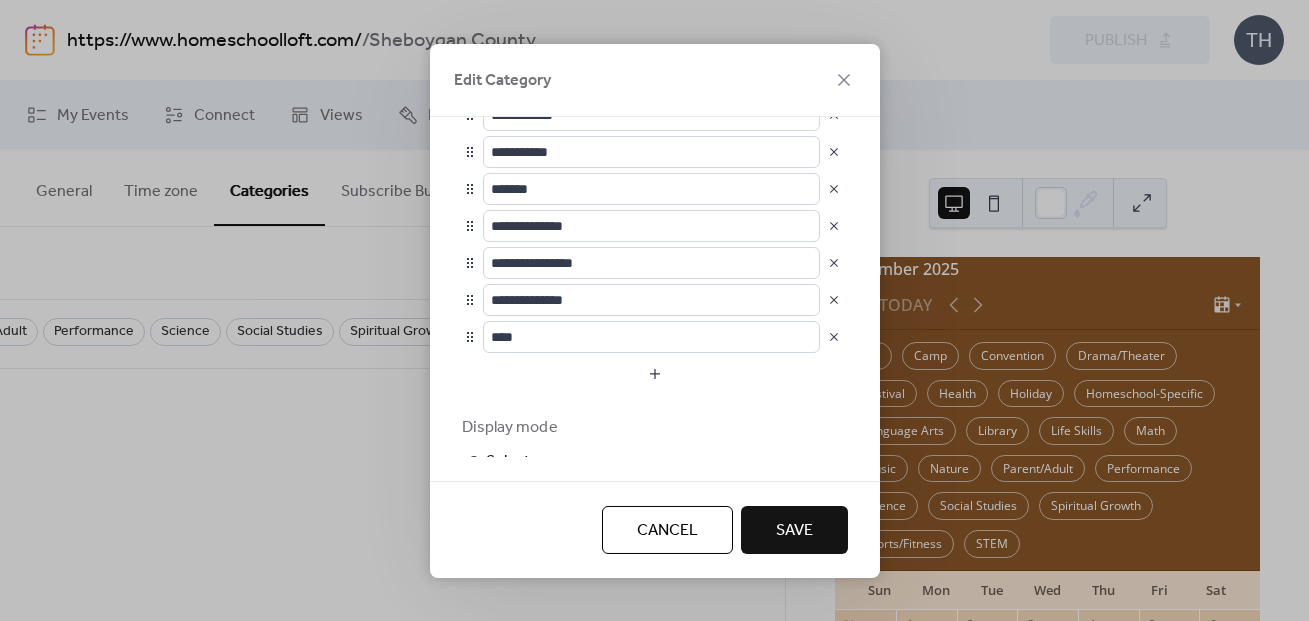 scroll, scrollTop: 746, scrollLeft: 0, axis: vertical 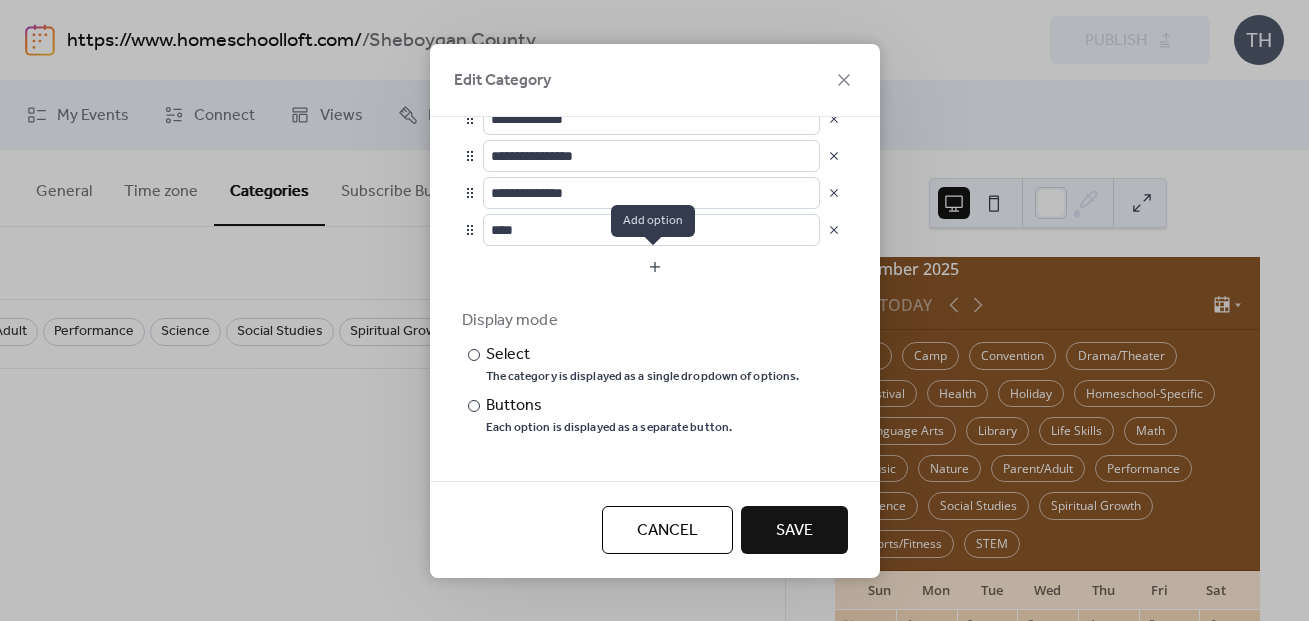 click at bounding box center (655, 266) 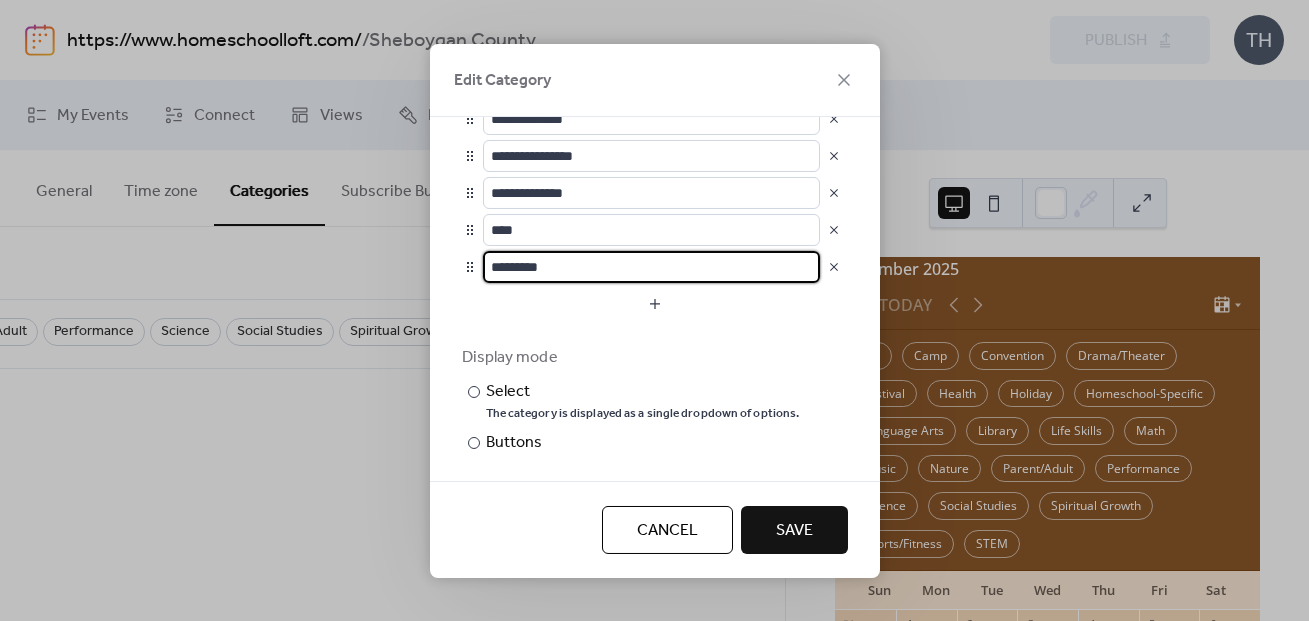 drag, startPoint x: 610, startPoint y: 276, endPoint x: 459, endPoint y: 254, distance: 152.59424 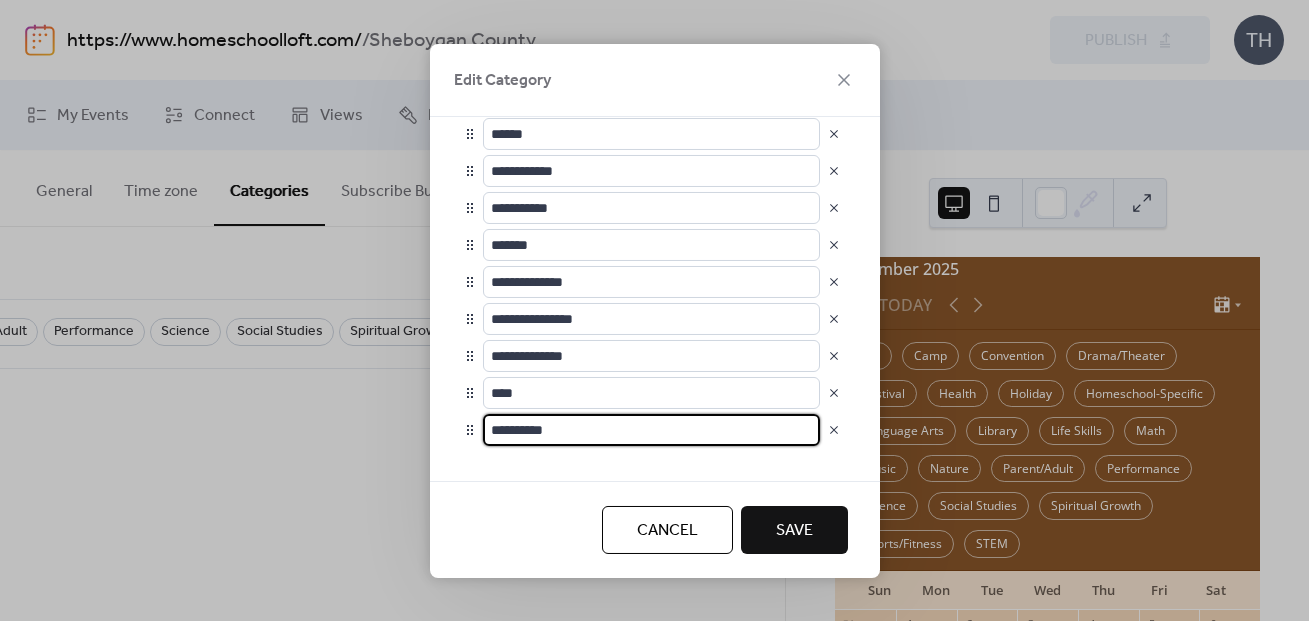 scroll, scrollTop: 568, scrollLeft: 0, axis: vertical 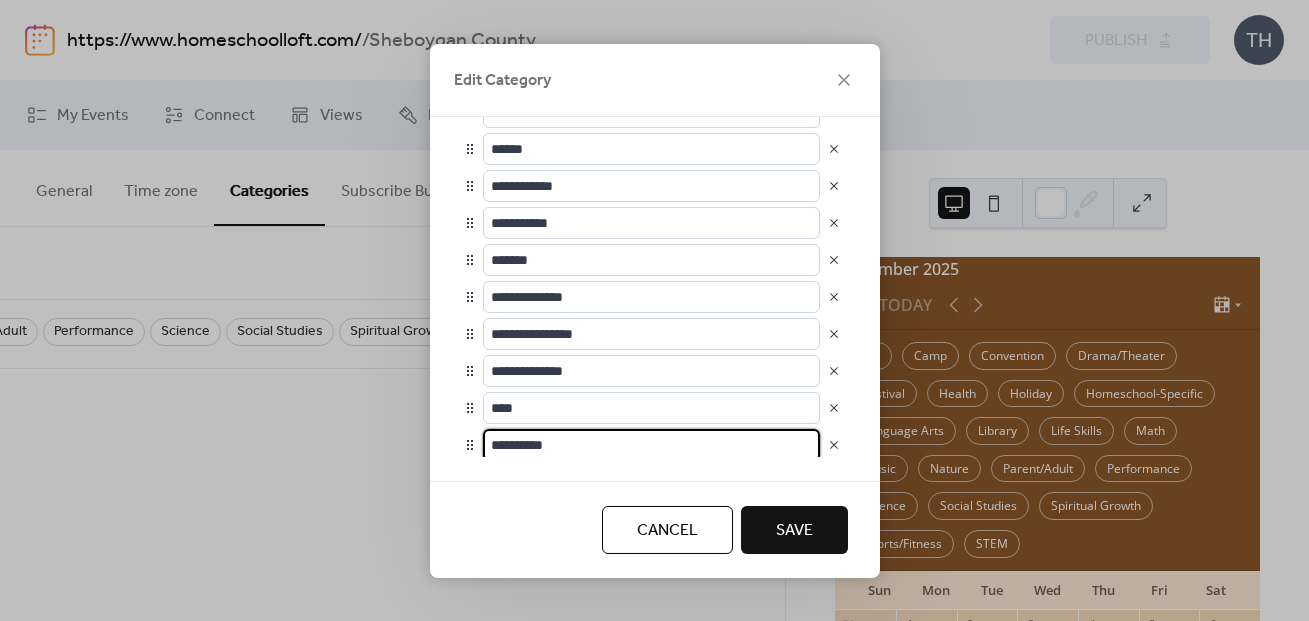 type on "**********" 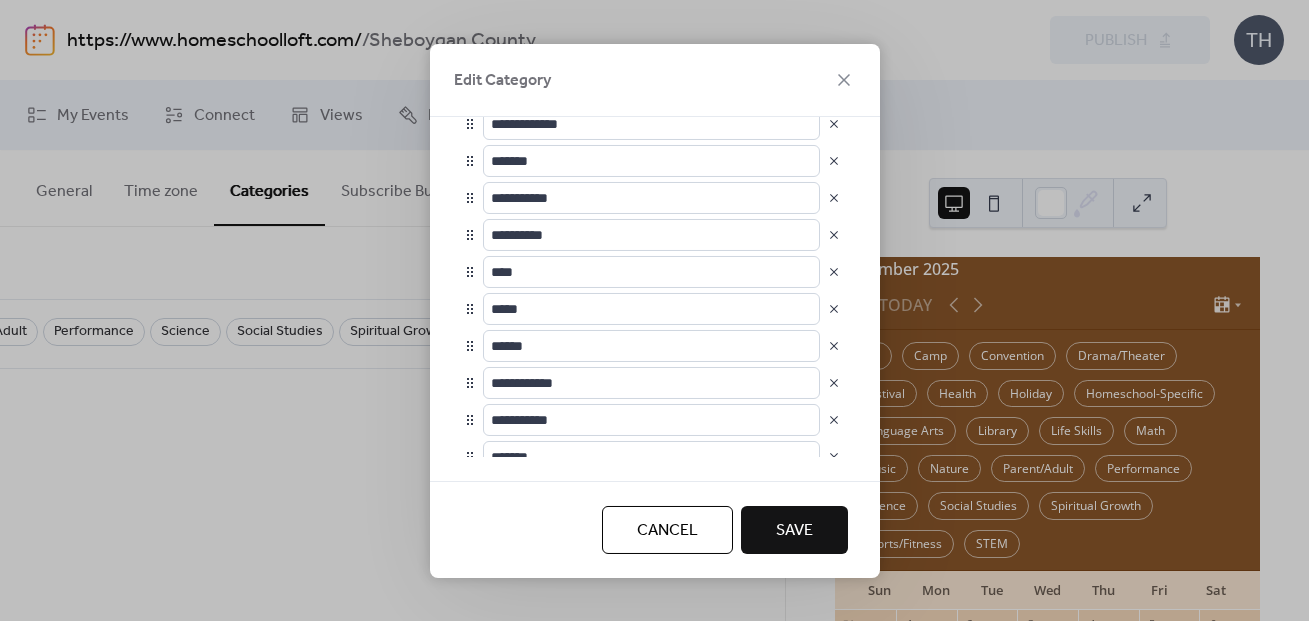 scroll, scrollTop: 405, scrollLeft: 0, axis: vertical 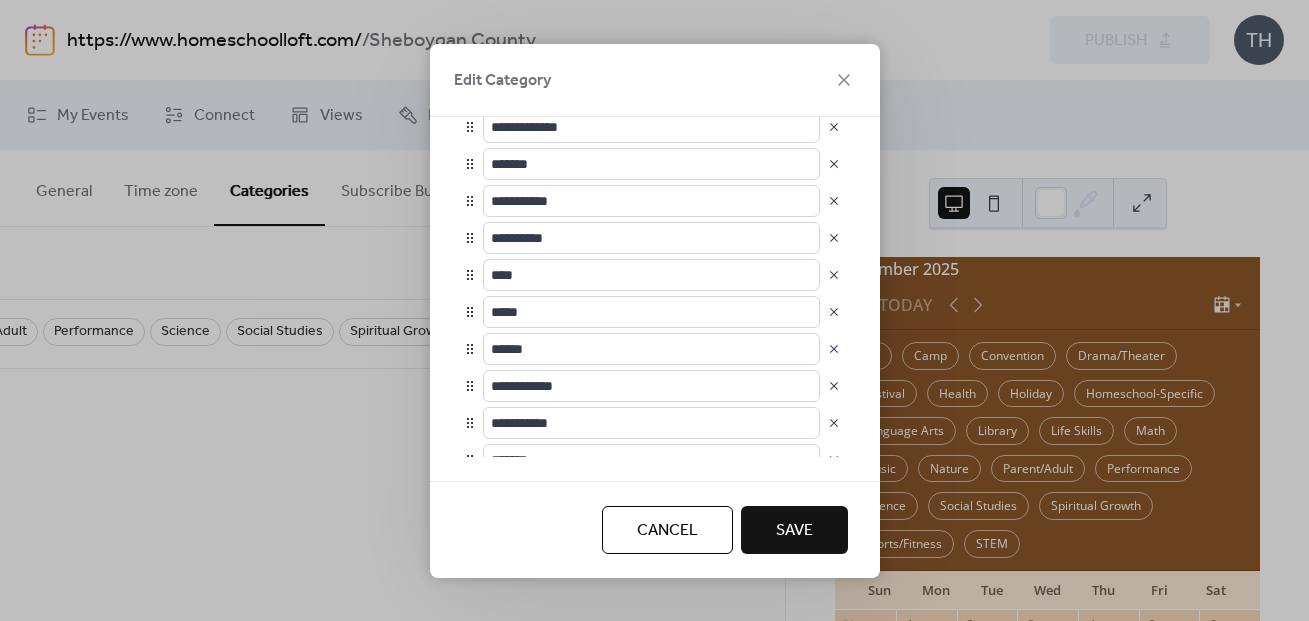 click on "Save" at bounding box center (794, 531) 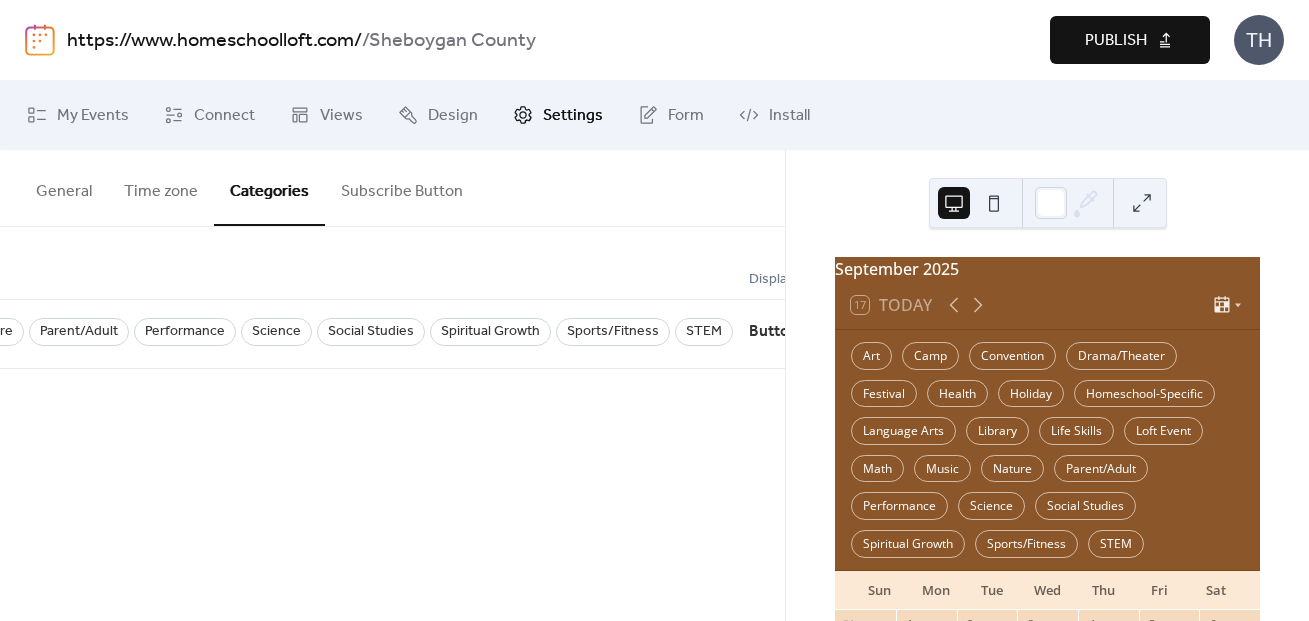 click on "Publish" at bounding box center [1116, 41] 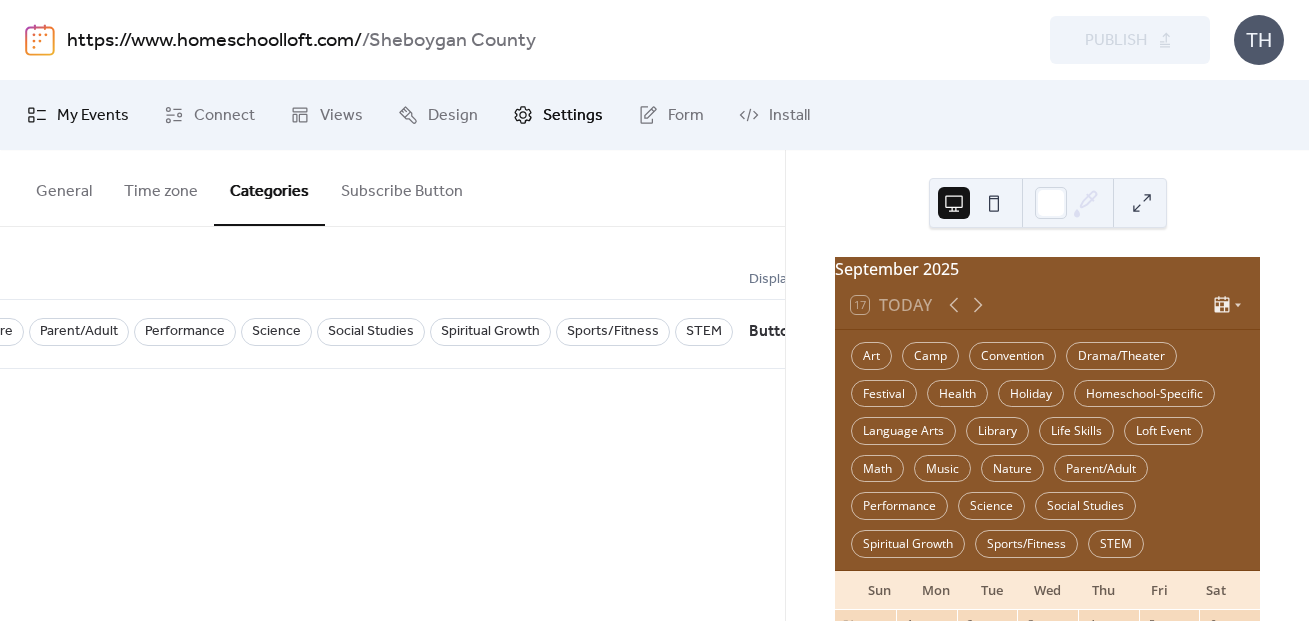 click on "My Events" at bounding box center [93, 116] 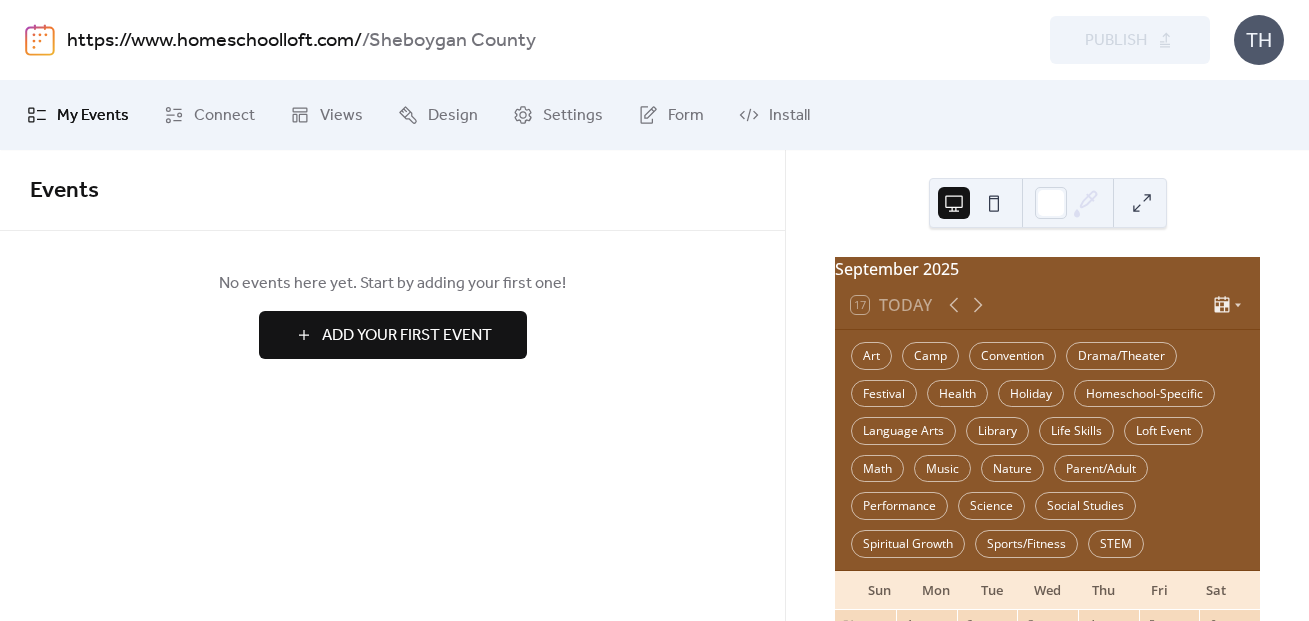 click on "Add Your First Event" at bounding box center [407, 336] 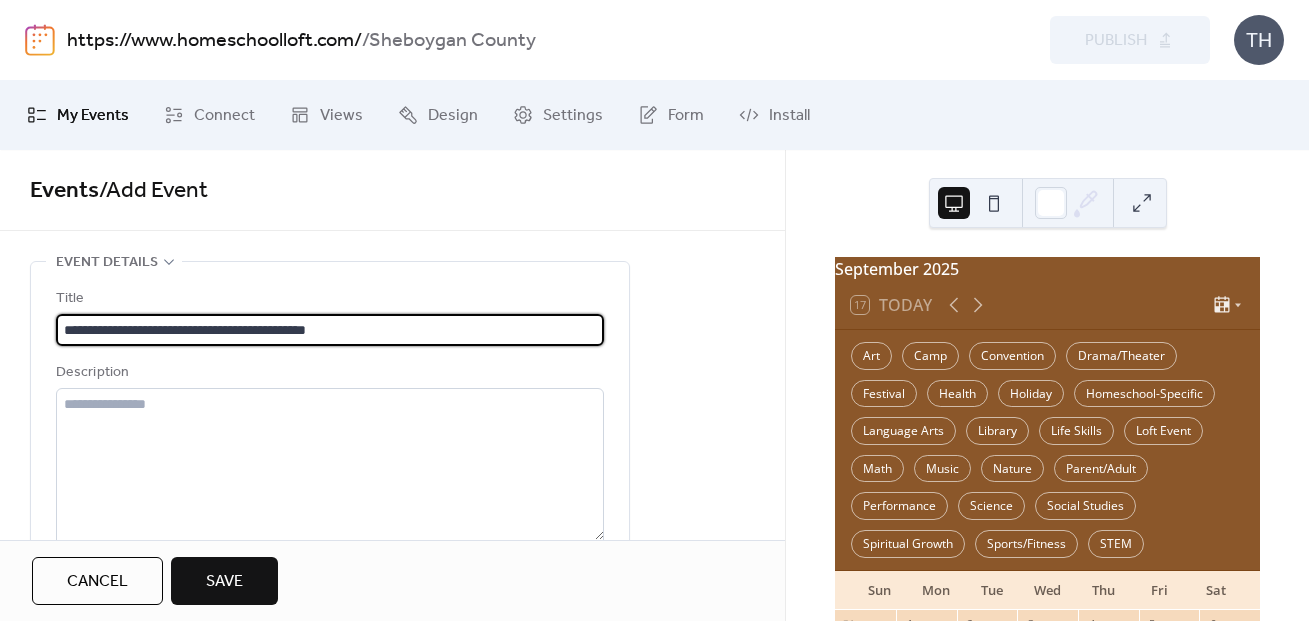 type on "**********" 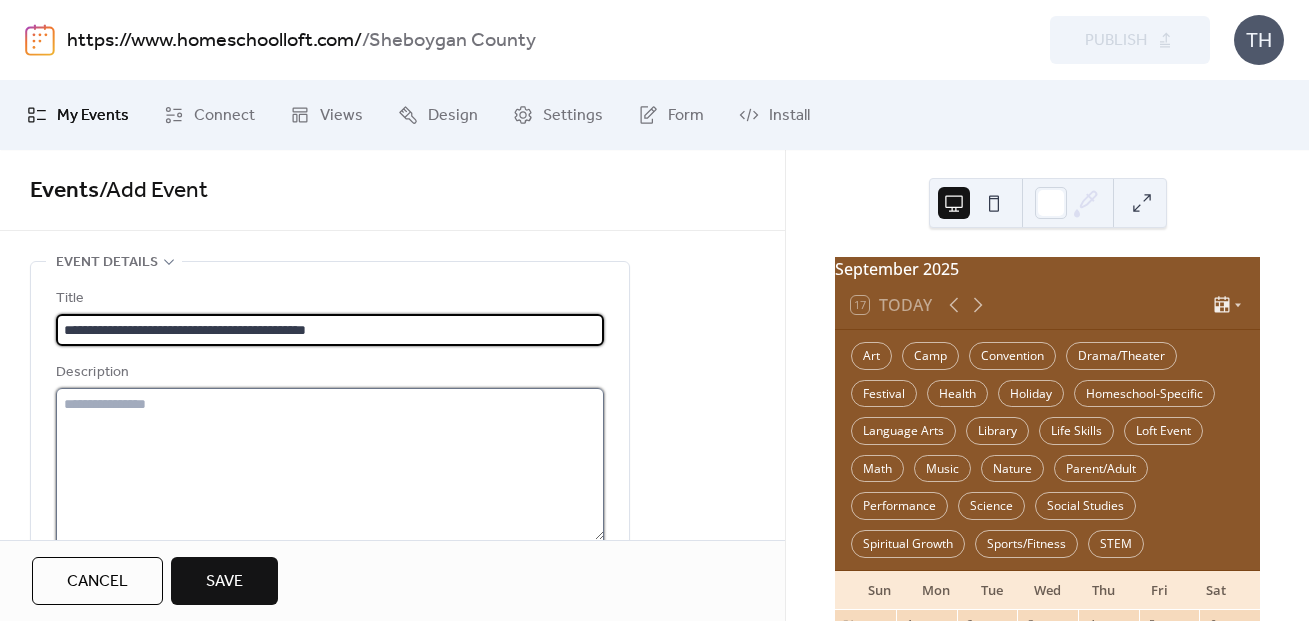 click at bounding box center (330, 464) 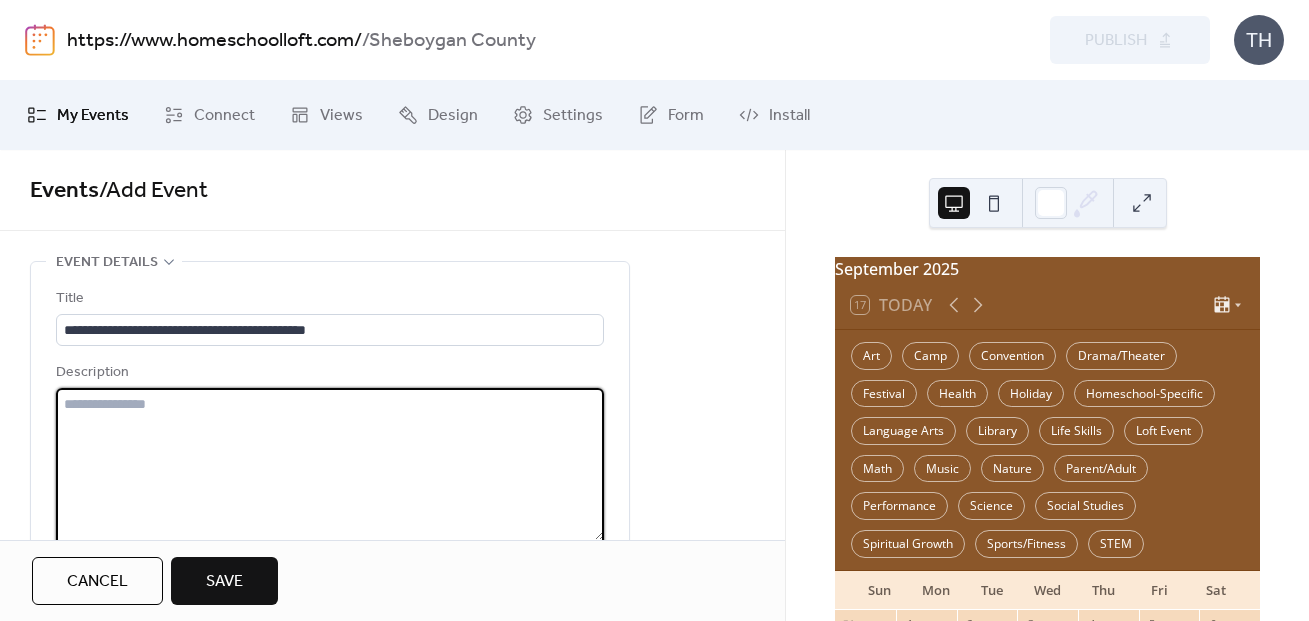 paste on "**********" 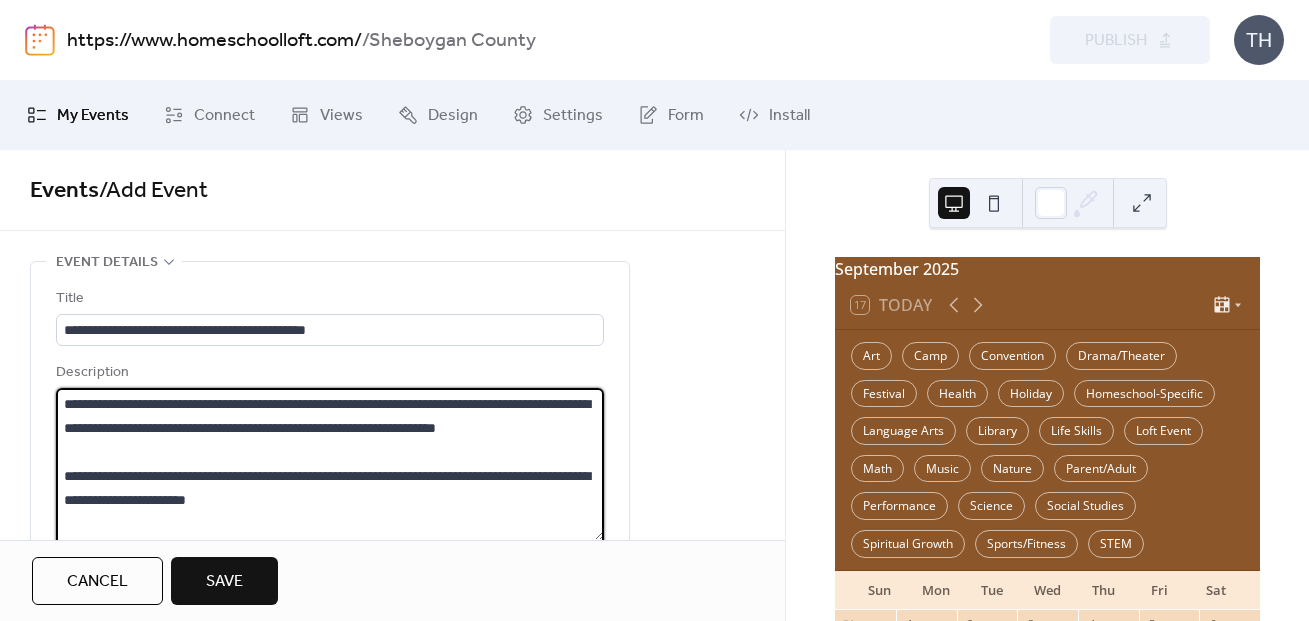scroll, scrollTop: 165, scrollLeft: 0, axis: vertical 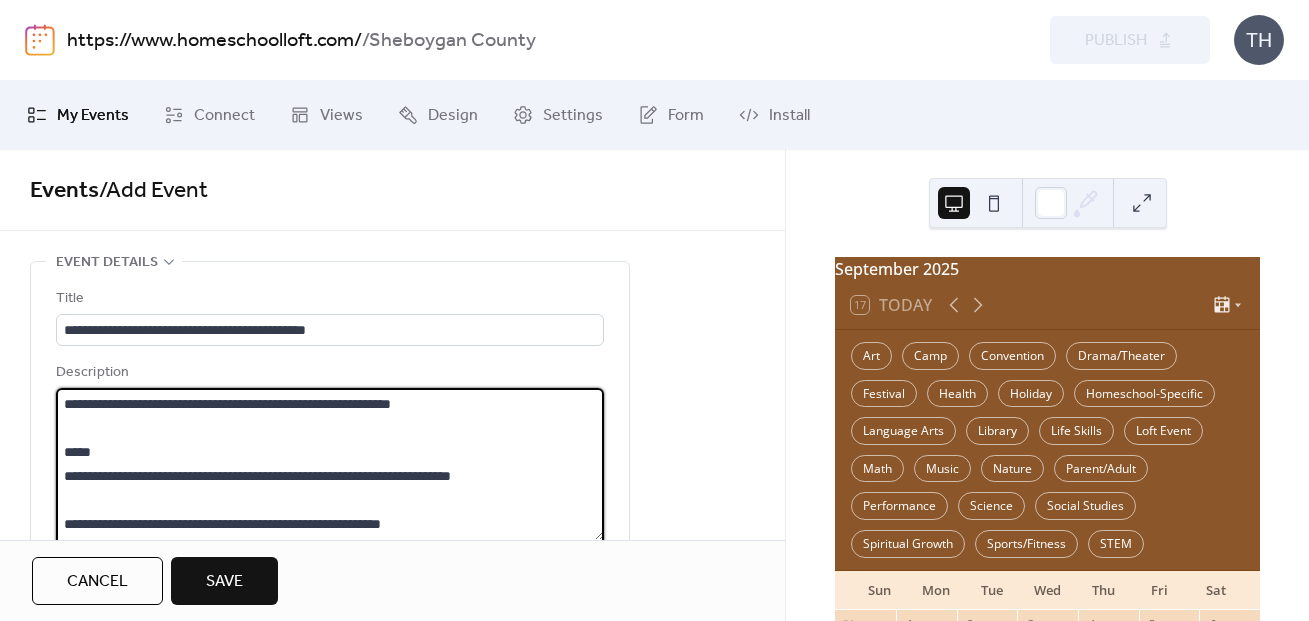 type on "**********" 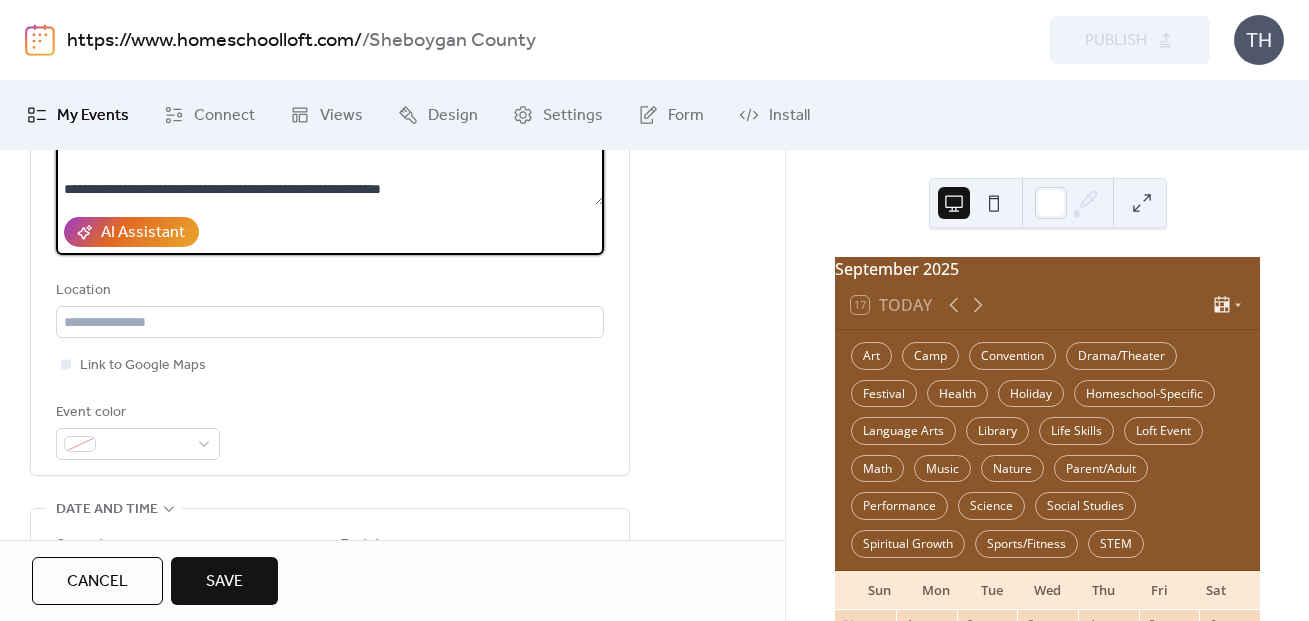 scroll, scrollTop: 440, scrollLeft: 0, axis: vertical 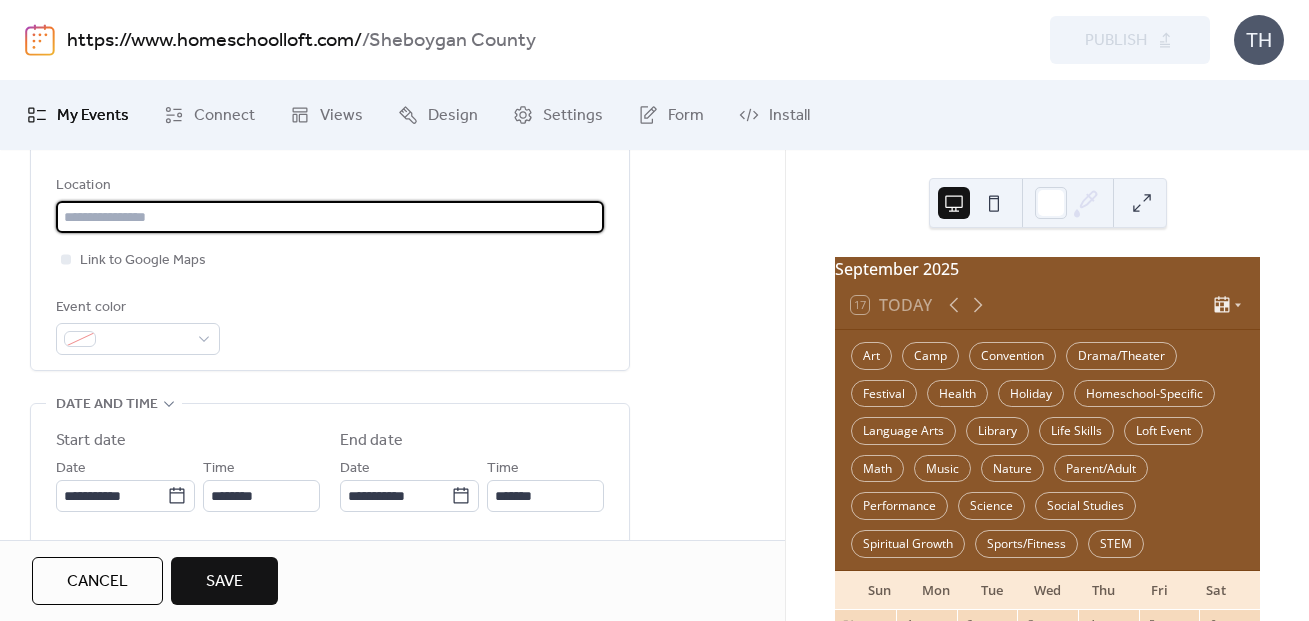 click at bounding box center (330, 217) 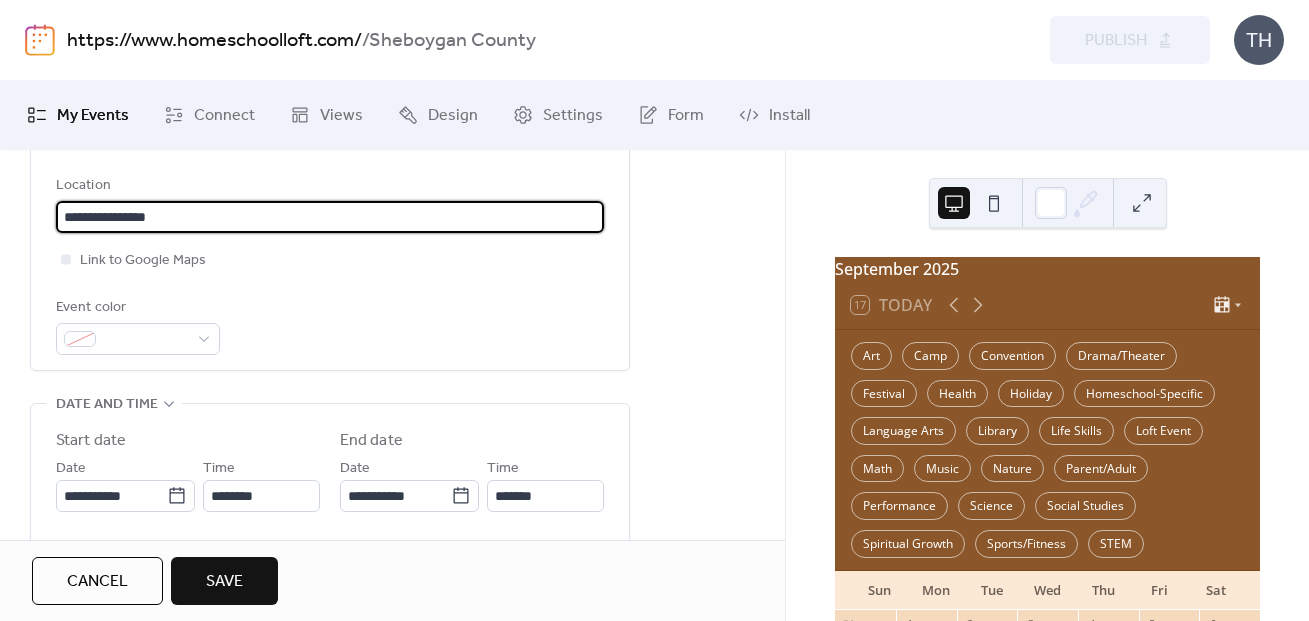 paste on "**********" 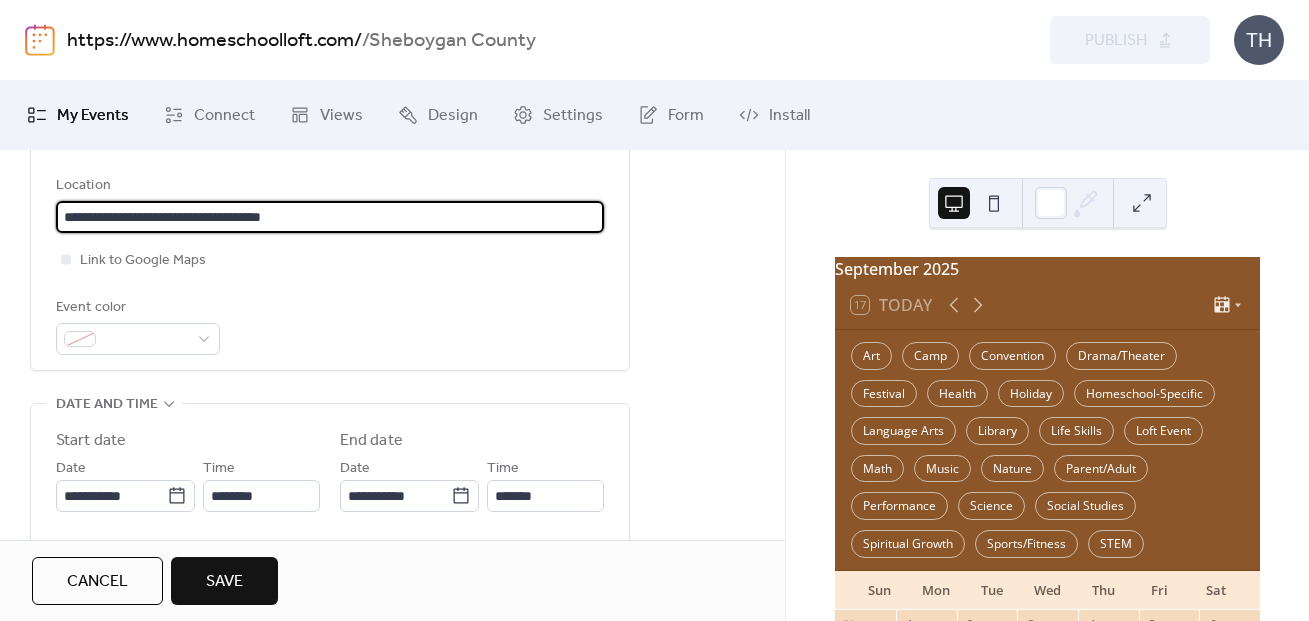 drag, startPoint x: 327, startPoint y: 214, endPoint x: -1, endPoint y: 202, distance: 328.21945 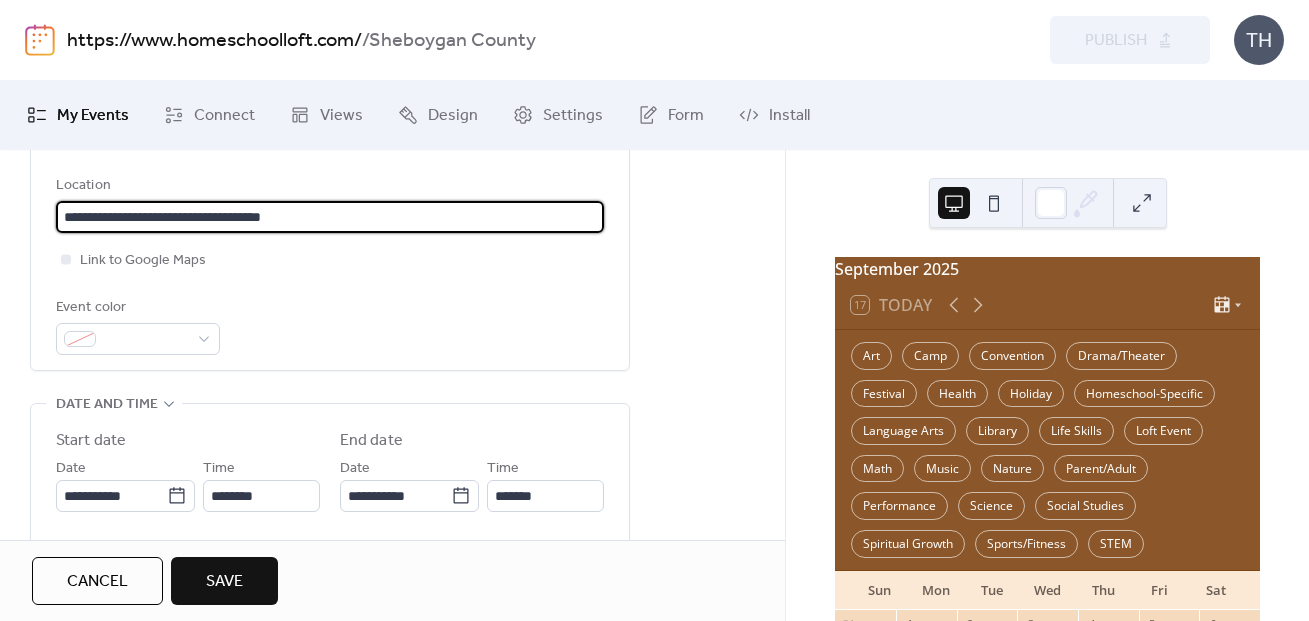 click on "**********" at bounding box center (654, 310) 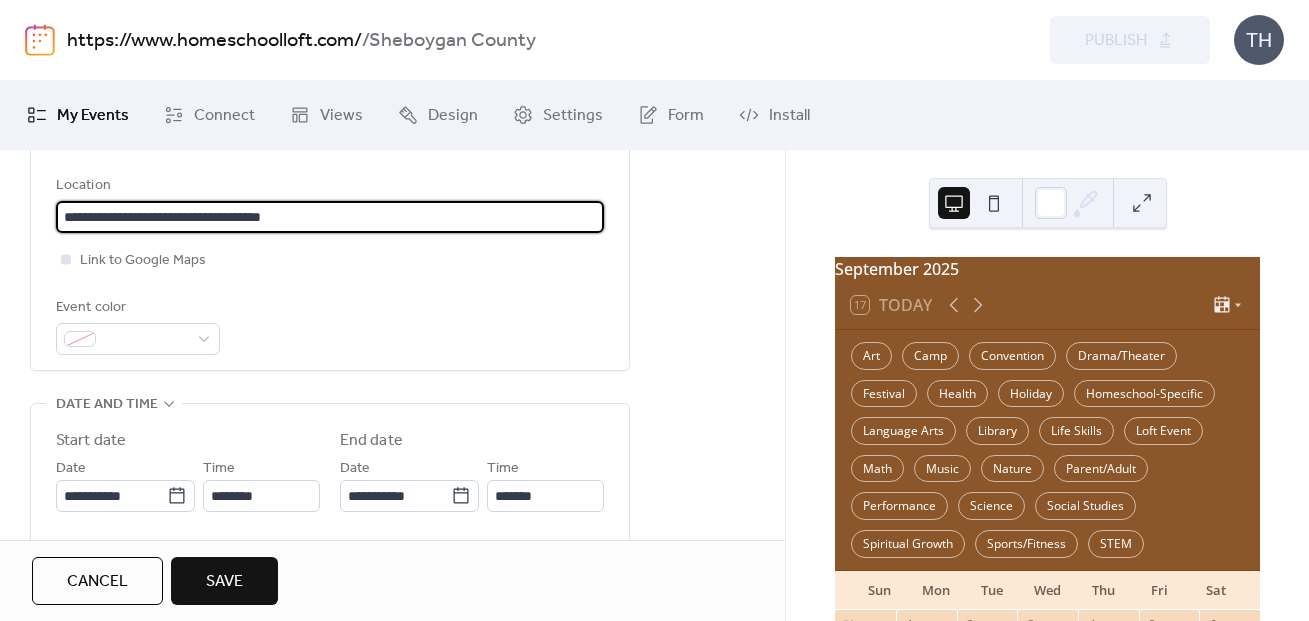 type on "**********" 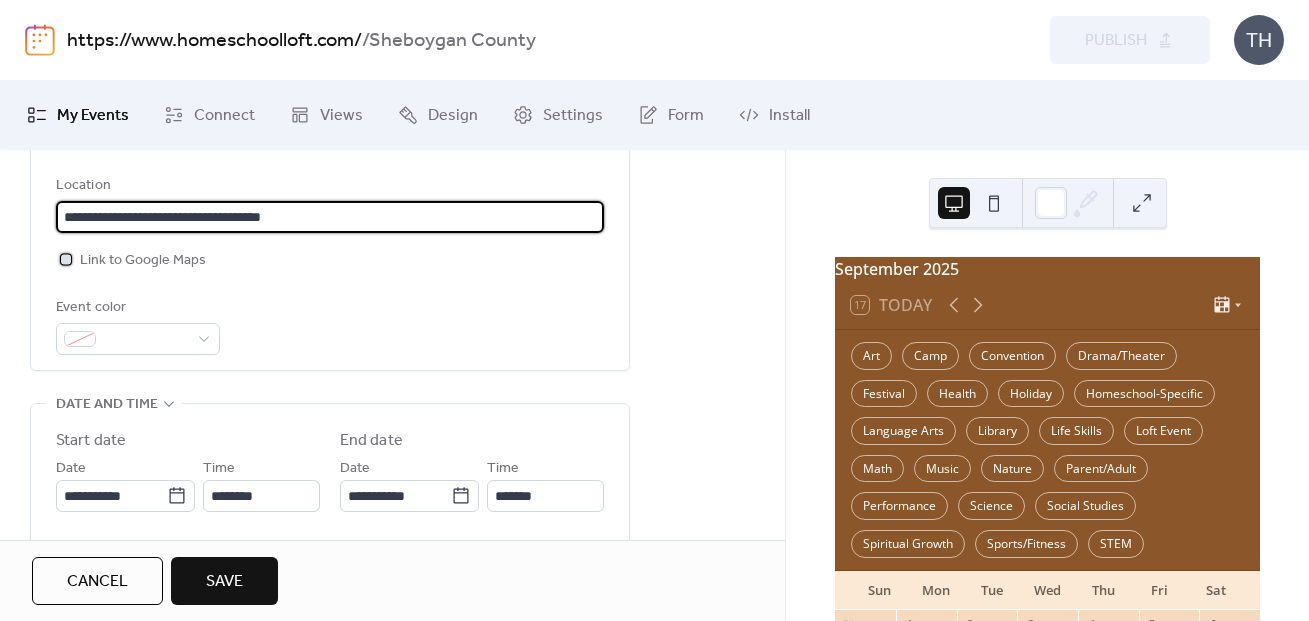 click on "Link to Google Maps" at bounding box center [143, 261] 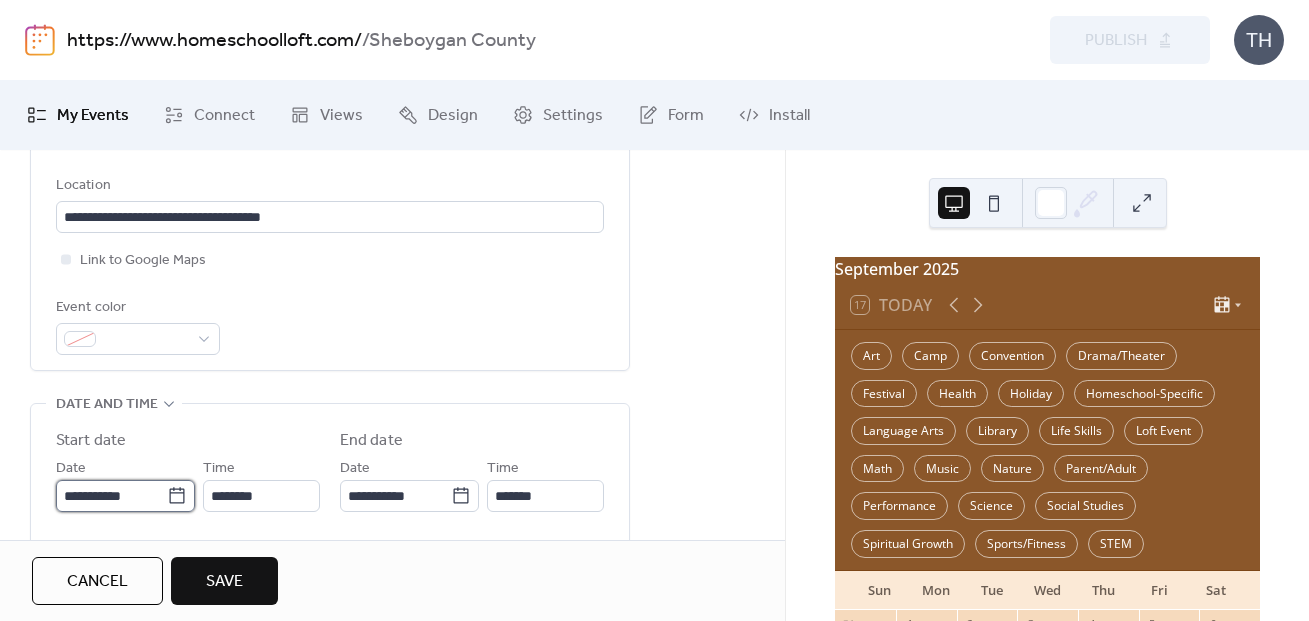 click on "**********" at bounding box center [111, 496] 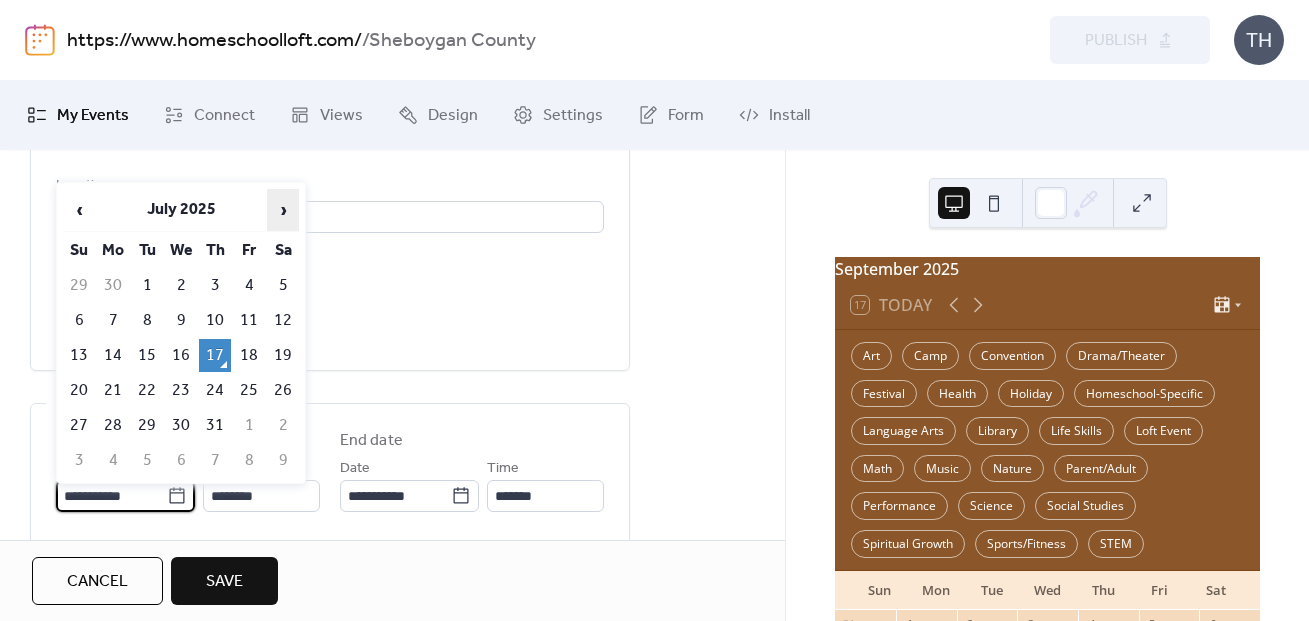 click on "›" at bounding box center [283, 210] 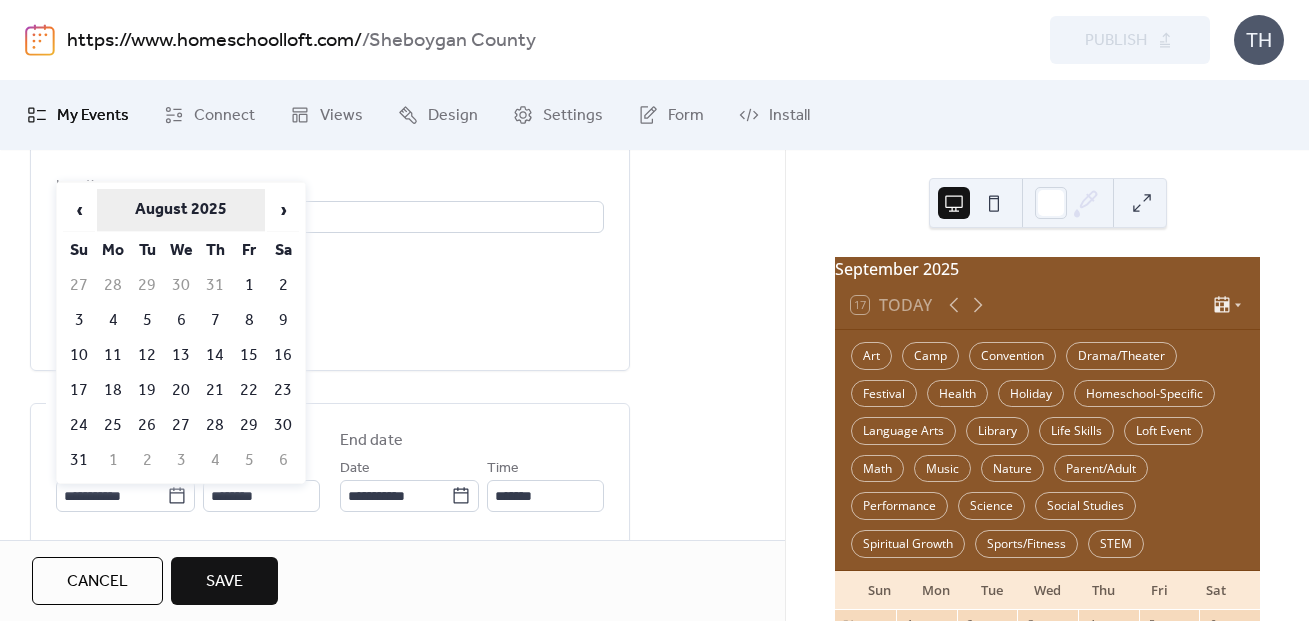 drag, startPoint x: 278, startPoint y: 215, endPoint x: 261, endPoint y: 224, distance: 19.235384 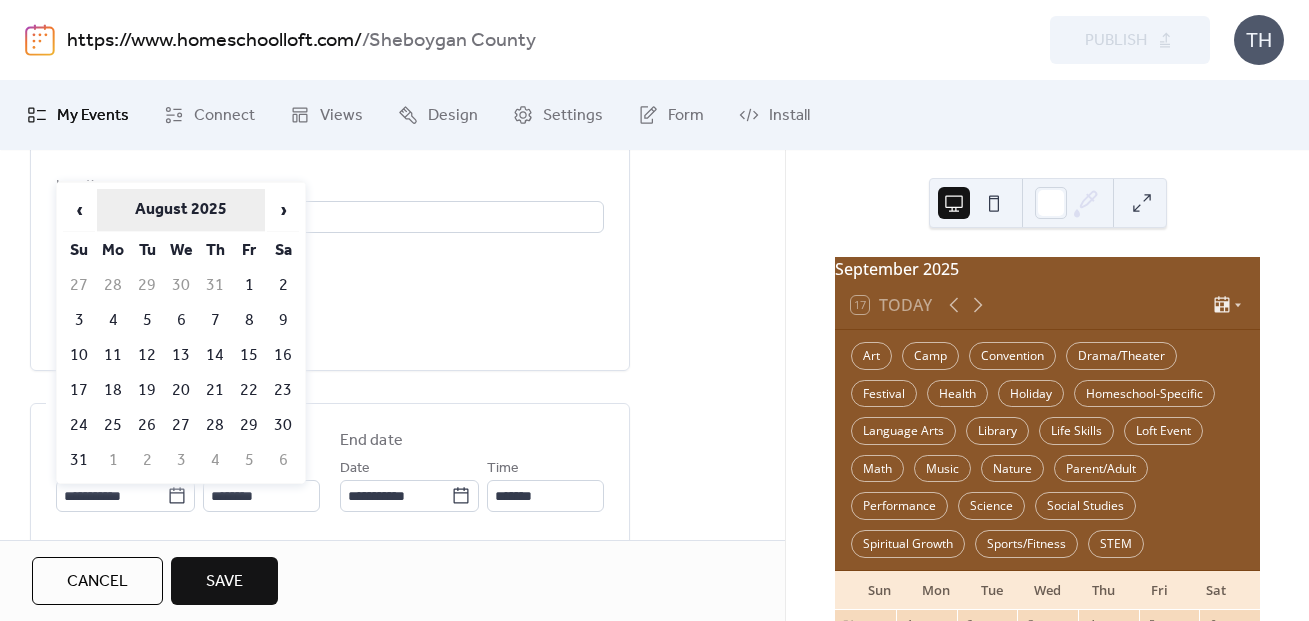 click on "›" at bounding box center (283, 210) 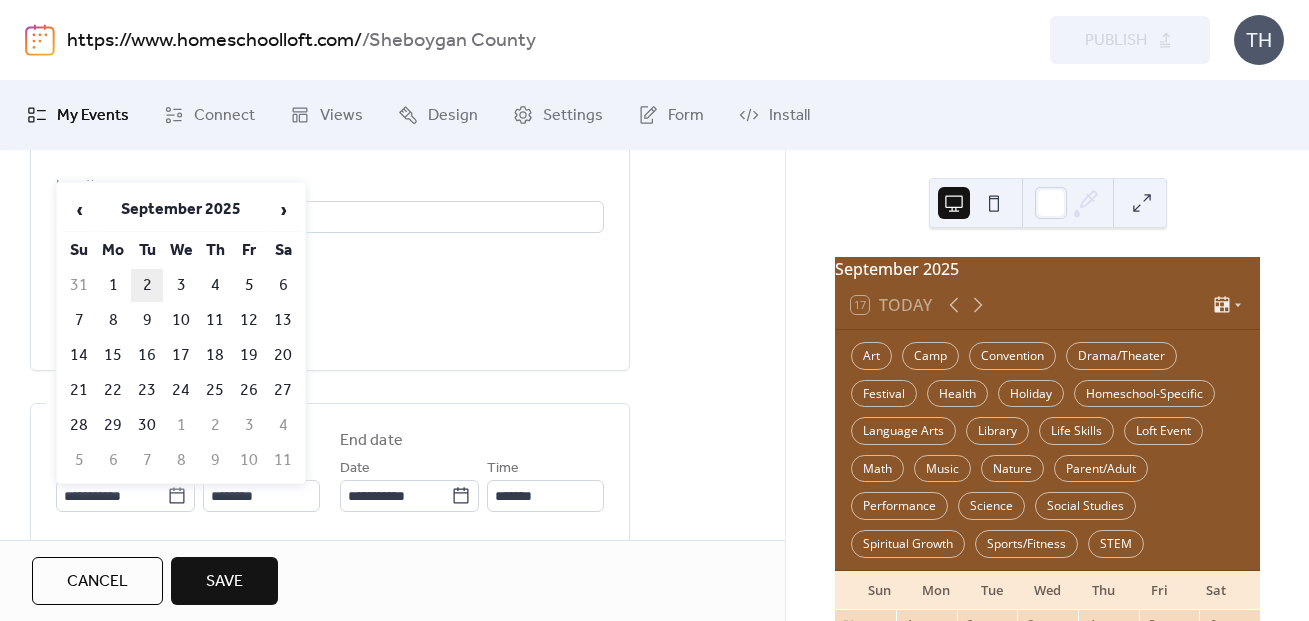 click on "2" at bounding box center [147, 285] 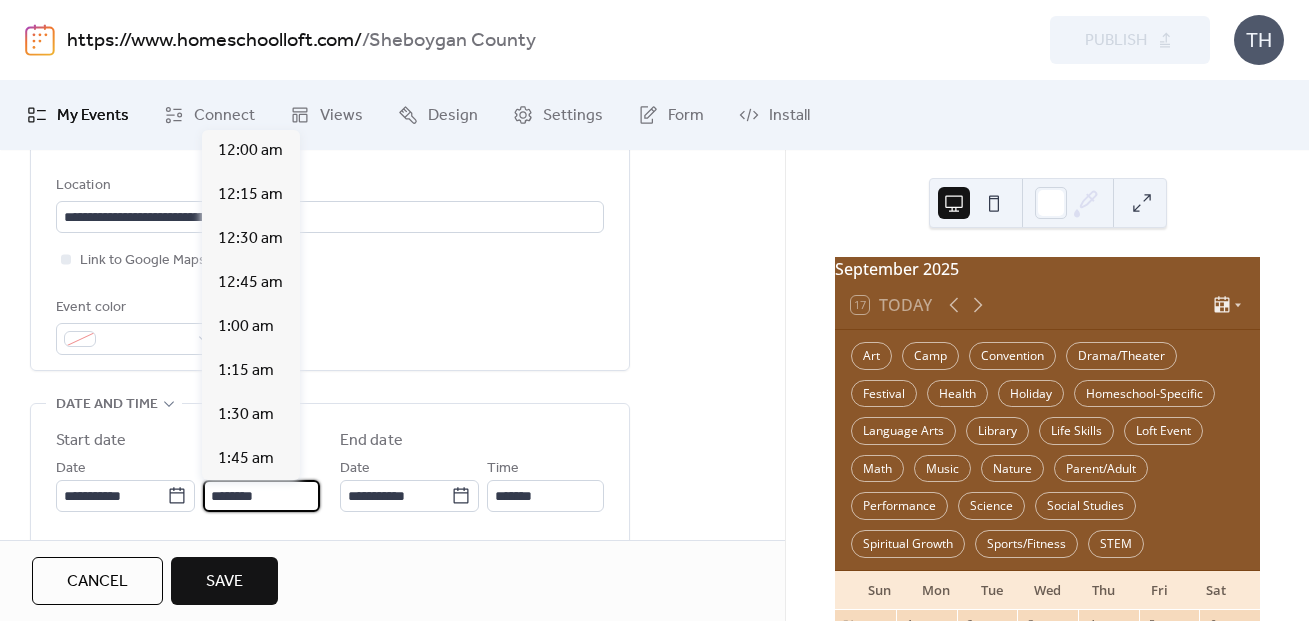 click on "********" at bounding box center [261, 496] 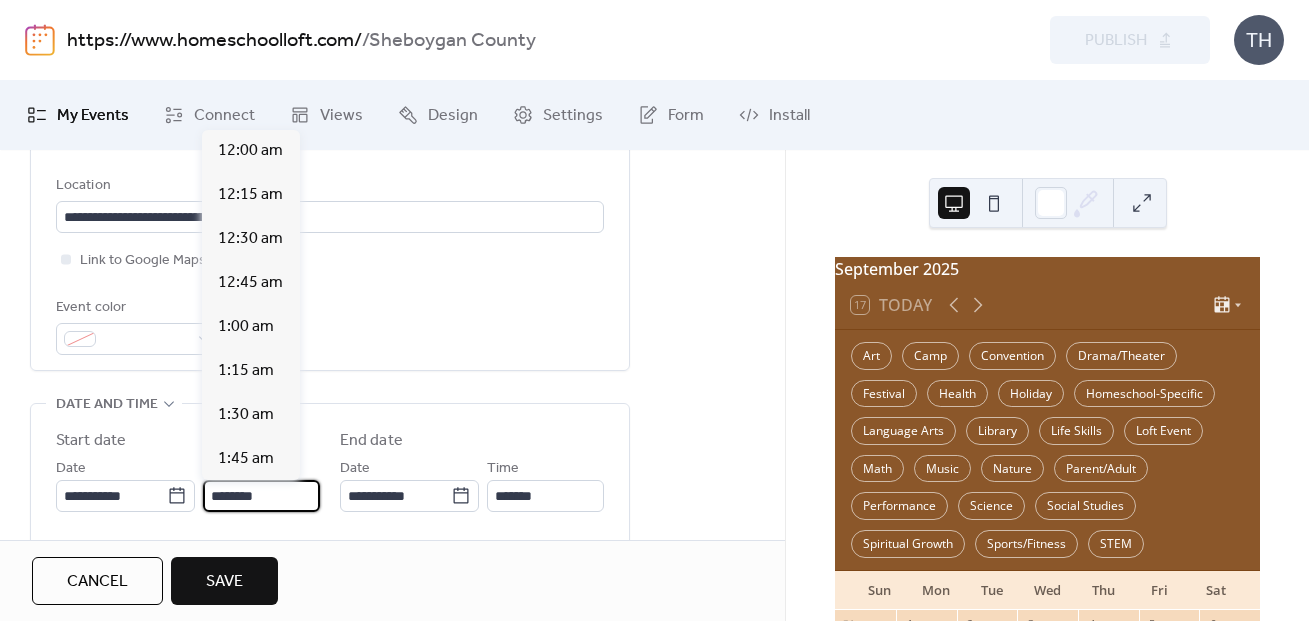 scroll, scrollTop: 2184, scrollLeft: 0, axis: vertical 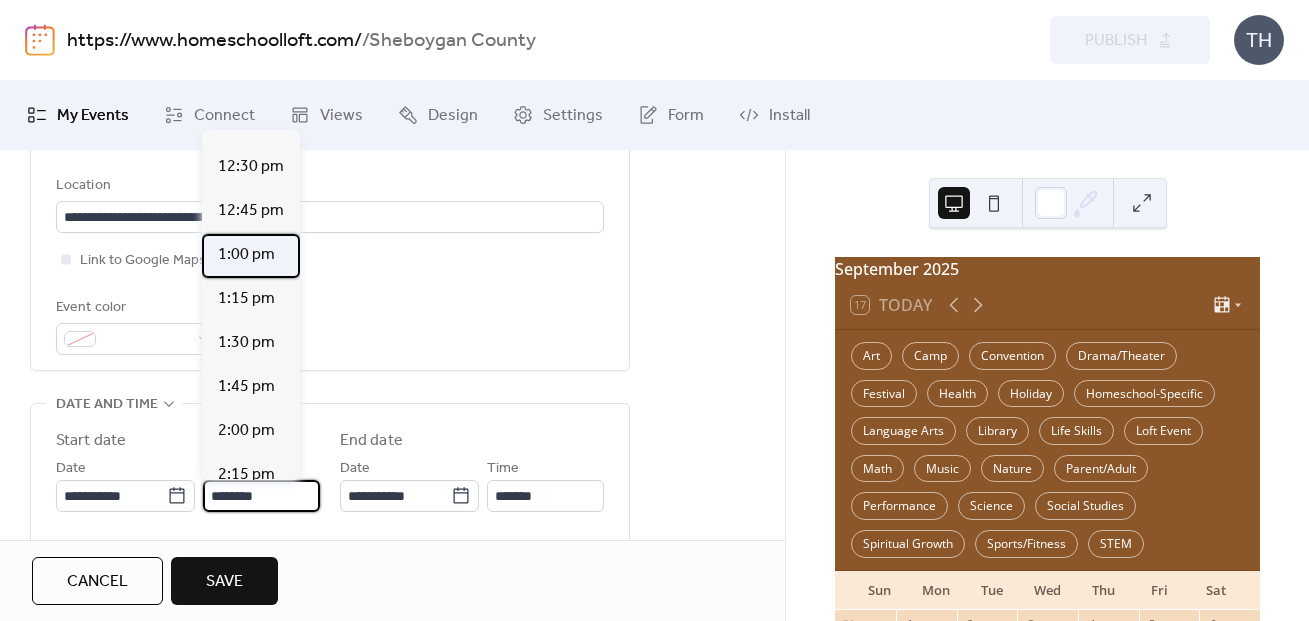 click on "1:00 pm" at bounding box center [246, 255] 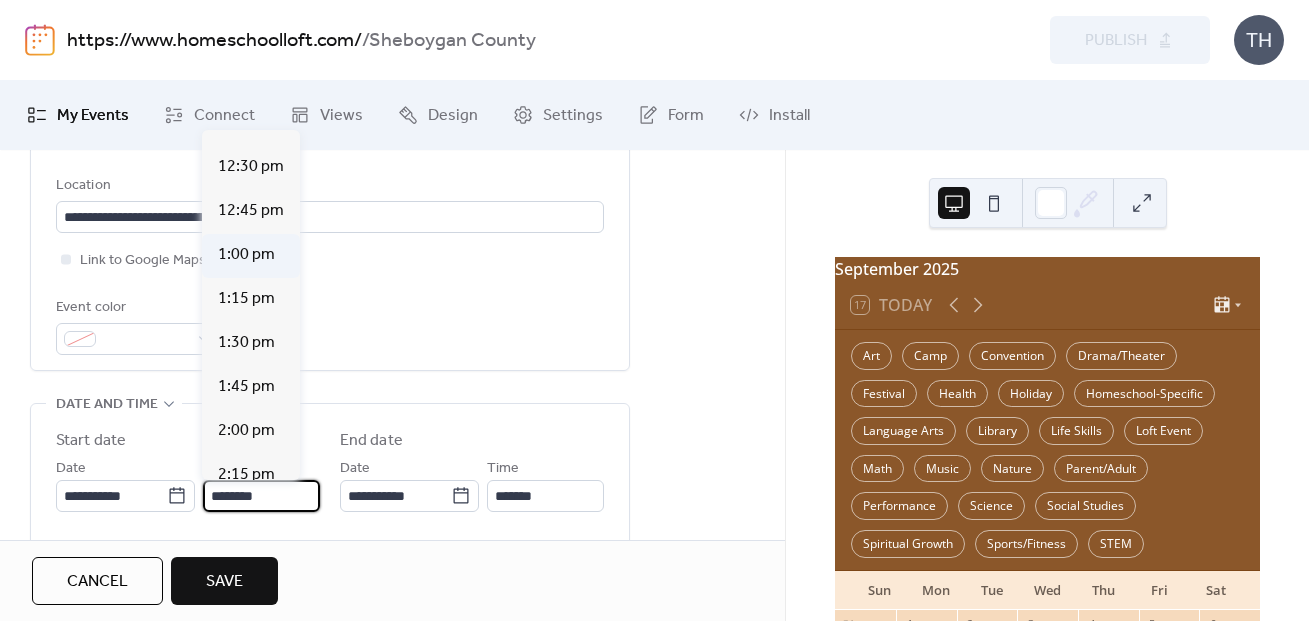 type on "*******" 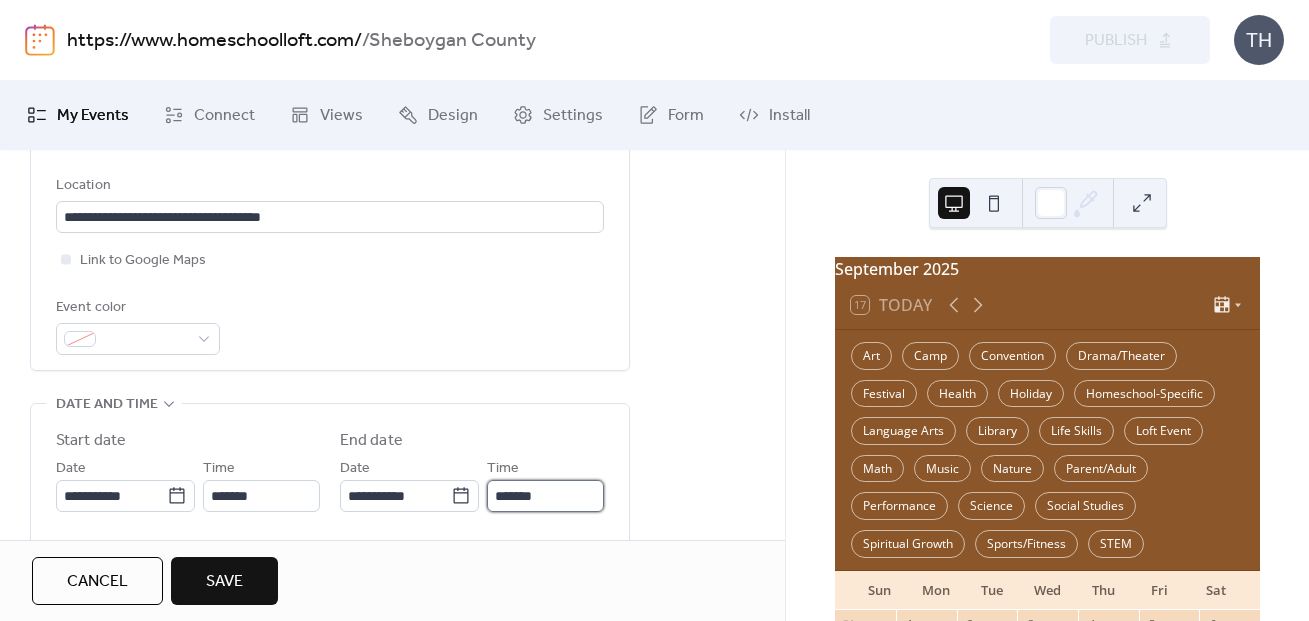 click on "*******" at bounding box center [545, 496] 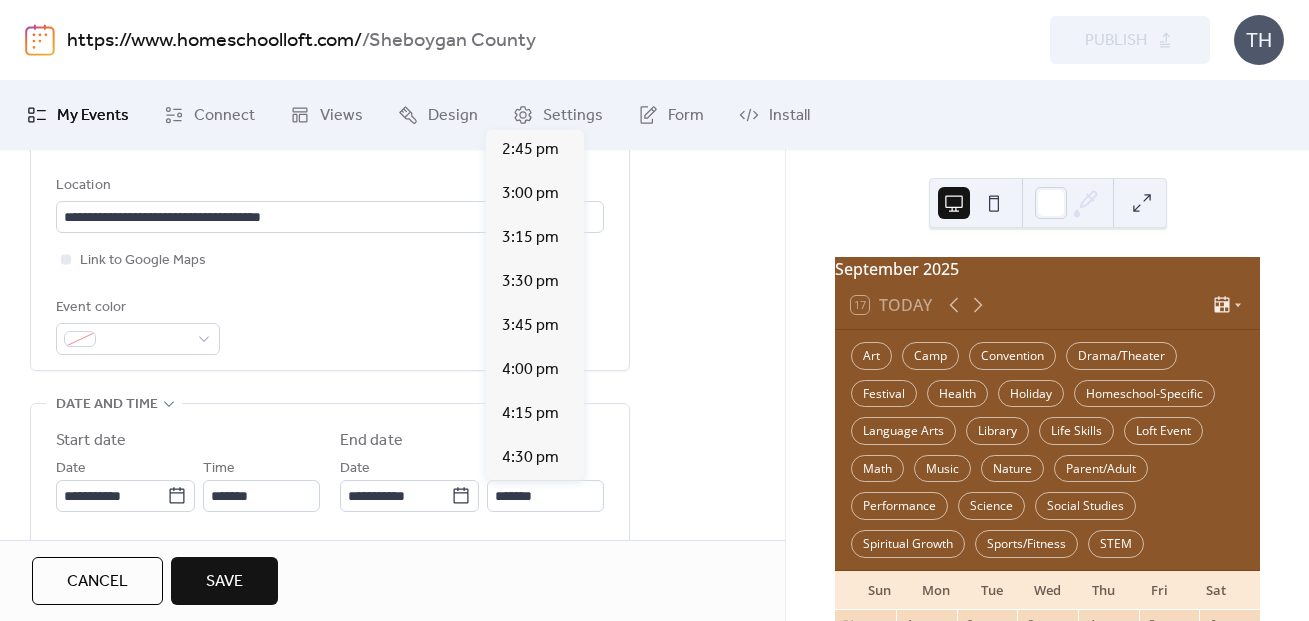 scroll, scrollTop: 271, scrollLeft: 0, axis: vertical 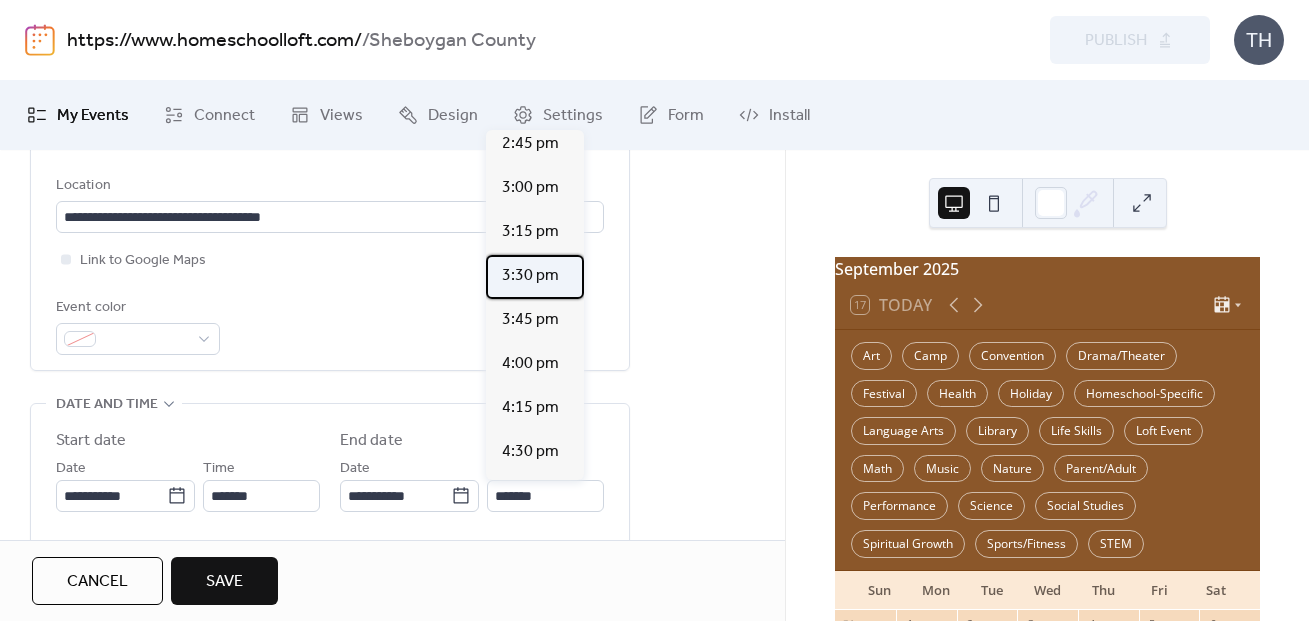 click on "3:30 pm" at bounding box center (530, 276) 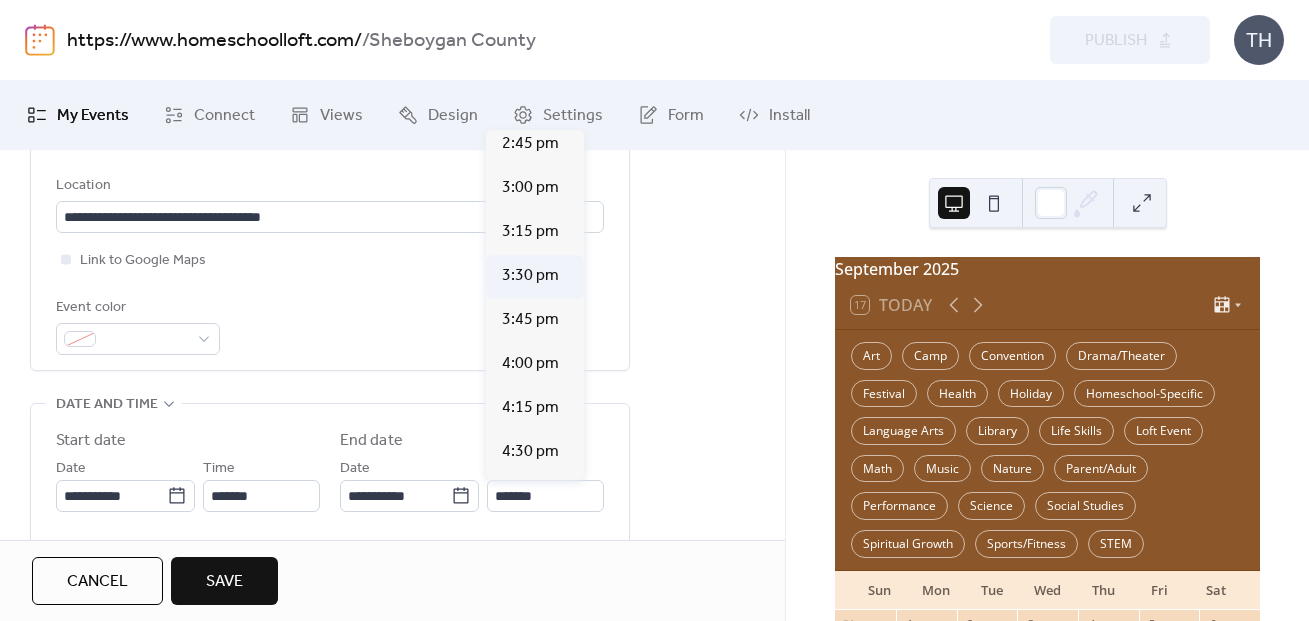 type on "*******" 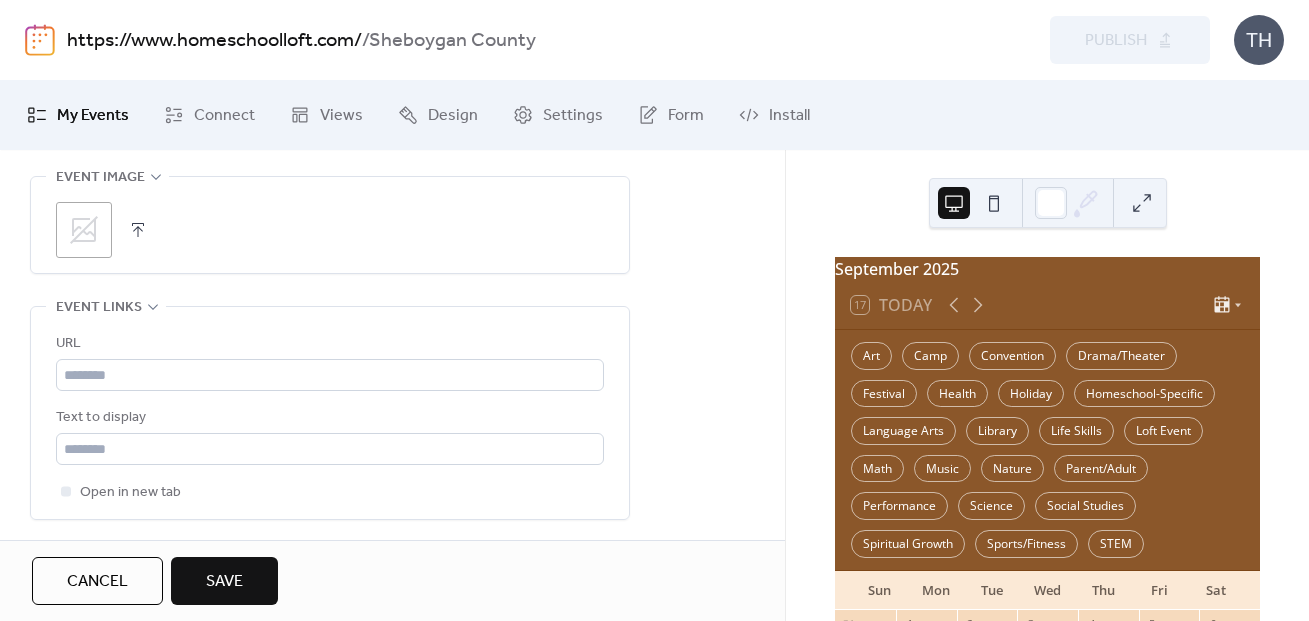 scroll, scrollTop: 1035, scrollLeft: 0, axis: vertical 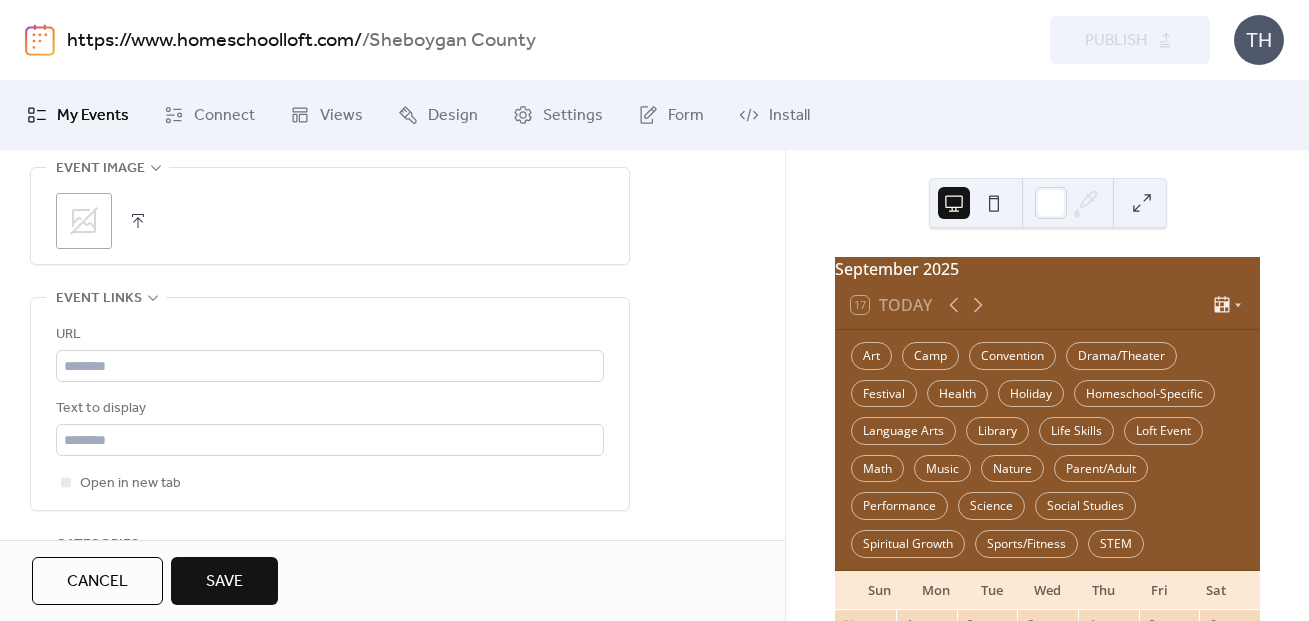 click at bounding box center (138, 221) 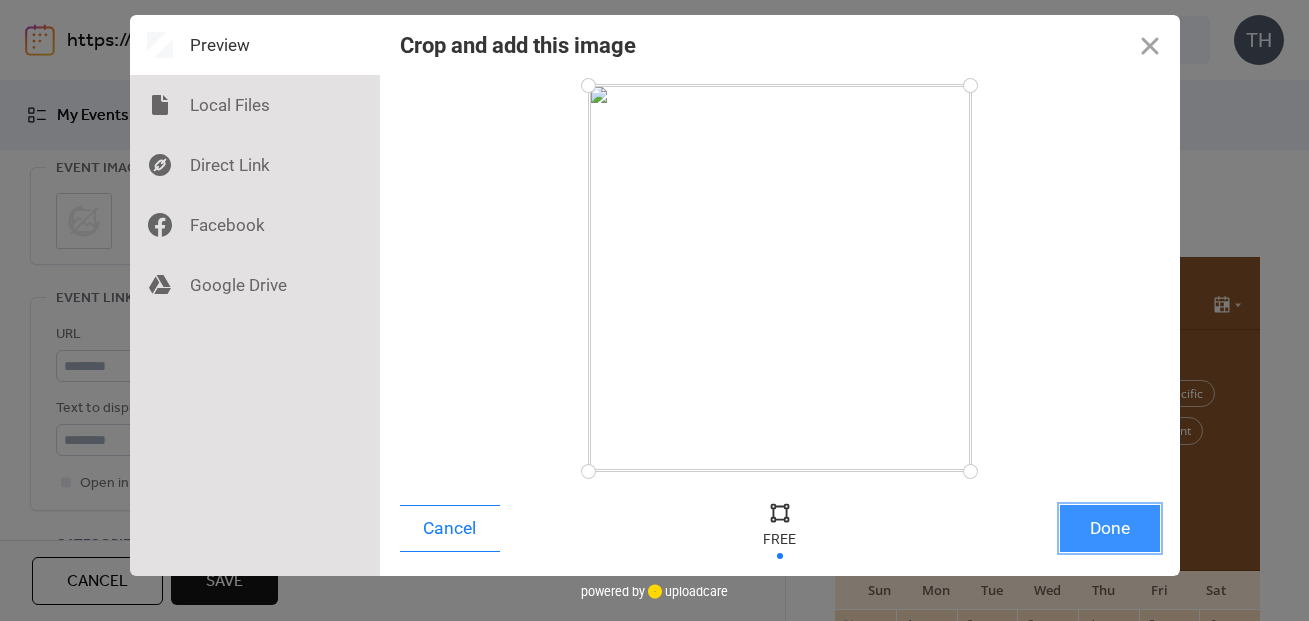 click on "Done" at bounding box center [1110, 528] 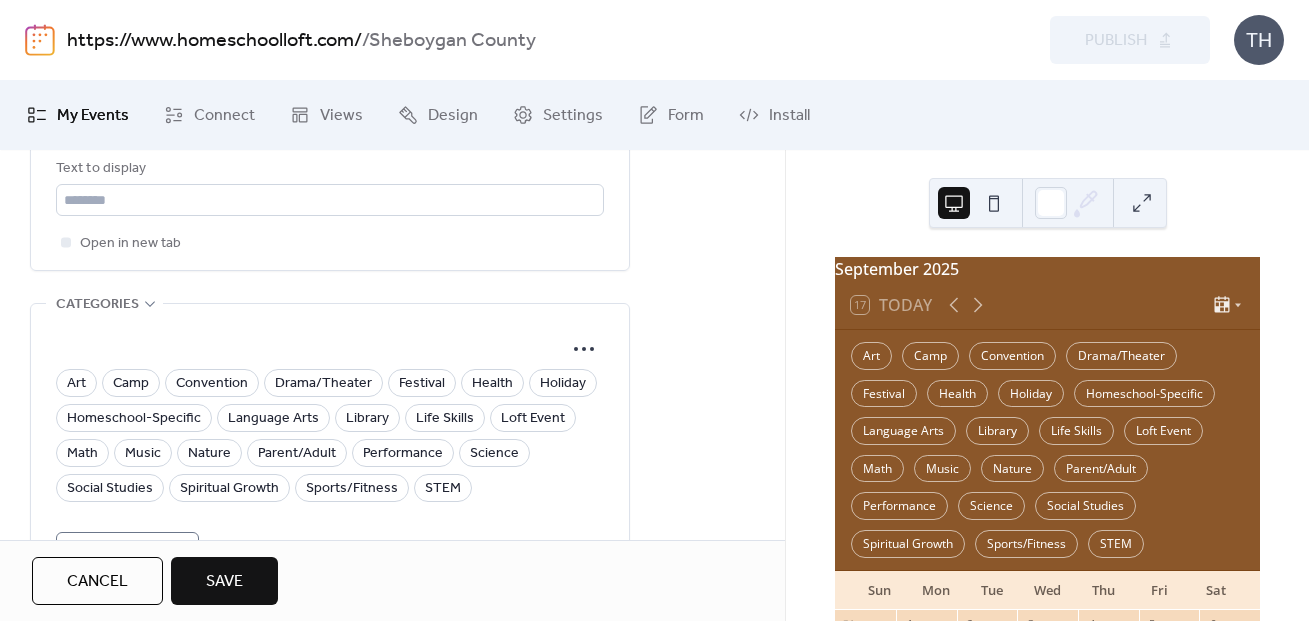 scroll, scrollTop: 1417, scrollLeft: 0, axis: vertical 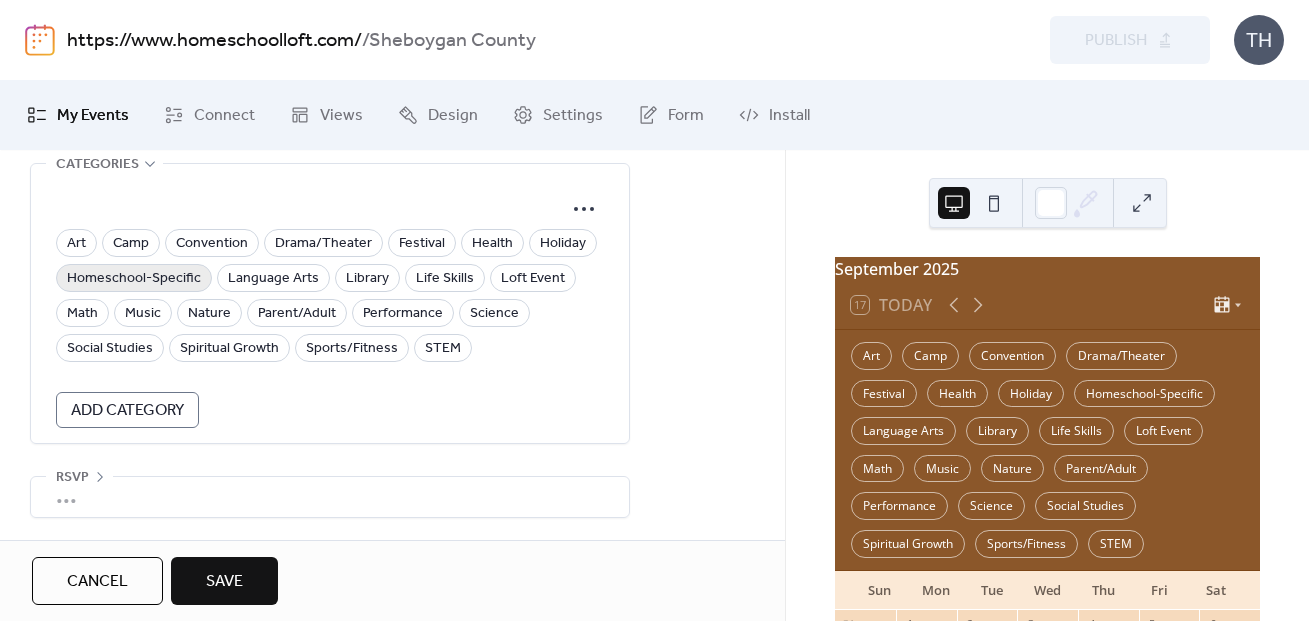 click on "Homeschool-Specific" at bounding box center [134, 279] 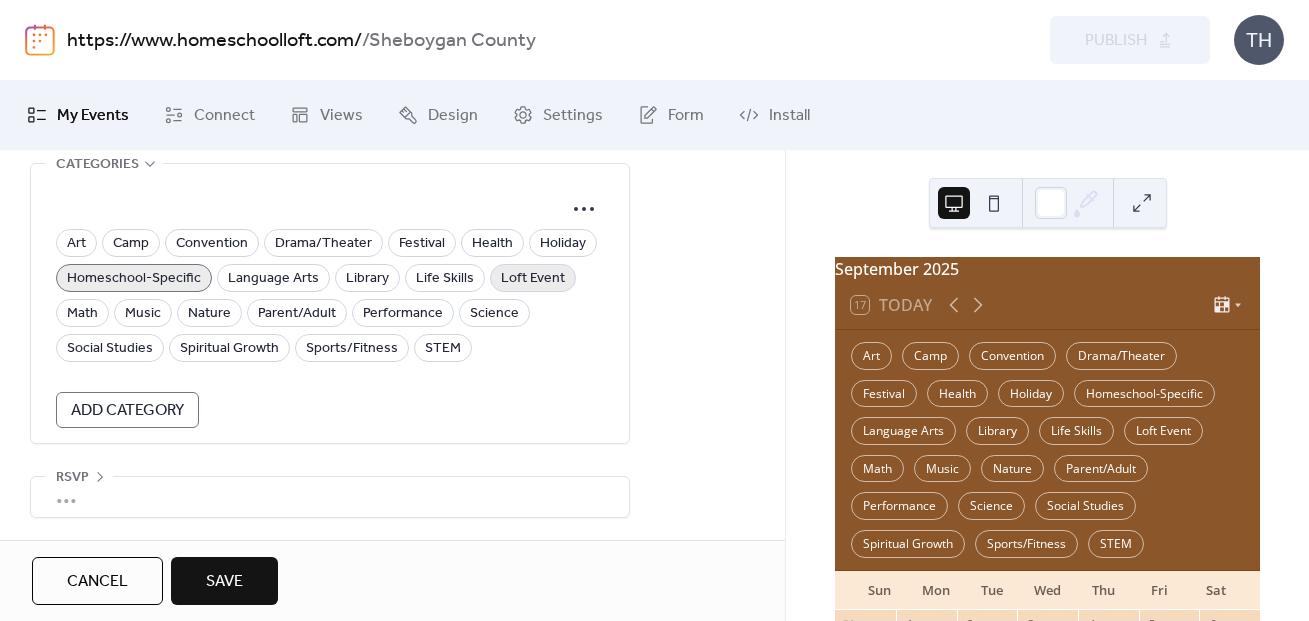 click on "Loft Event" at bounding box center [533, 279] 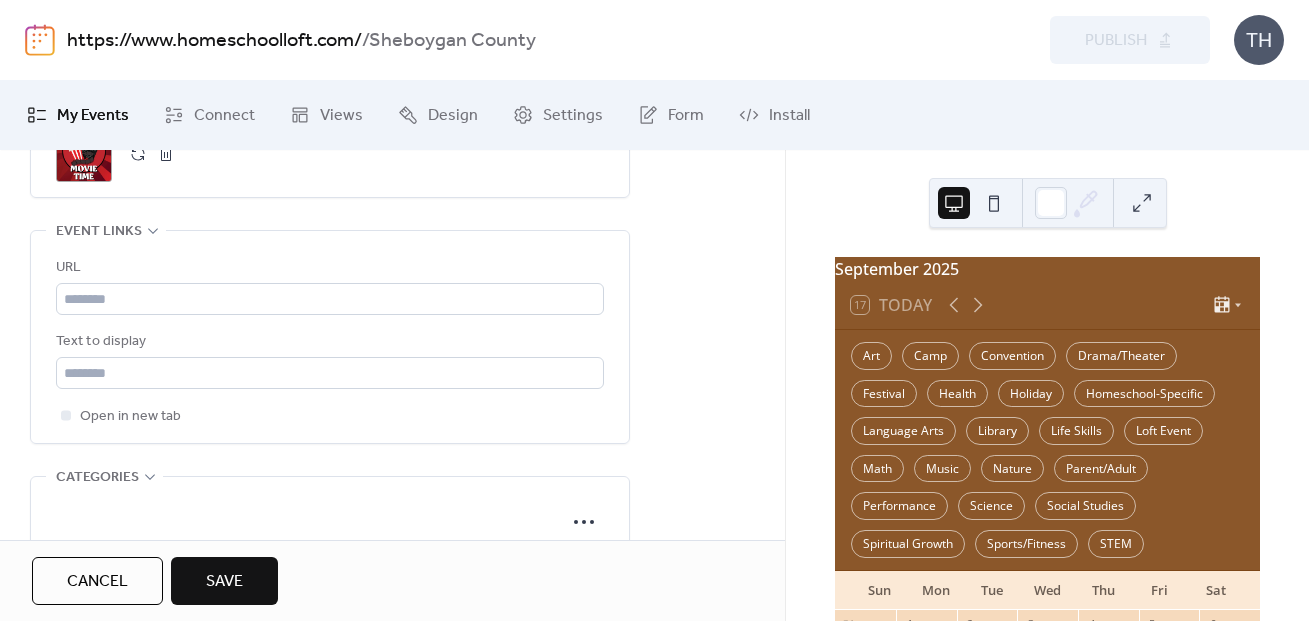 scroll, scrollTop: 1058, scrollLeft: 0, axis: vertical 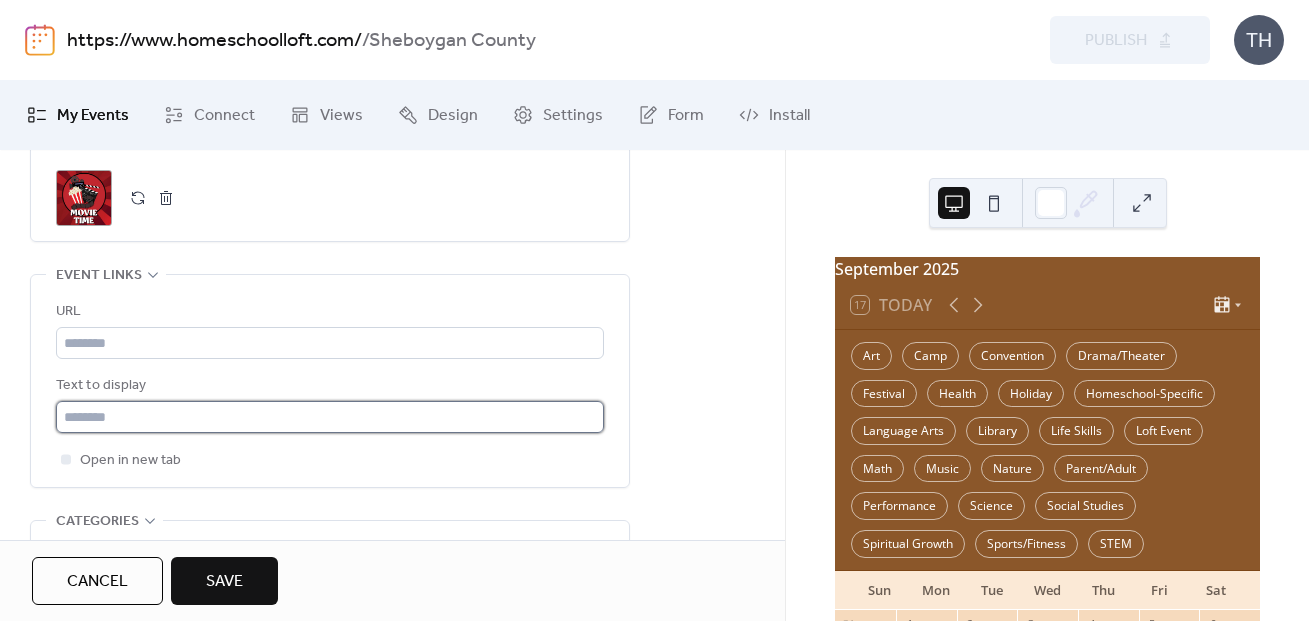 click at bounding box center (330, 417) 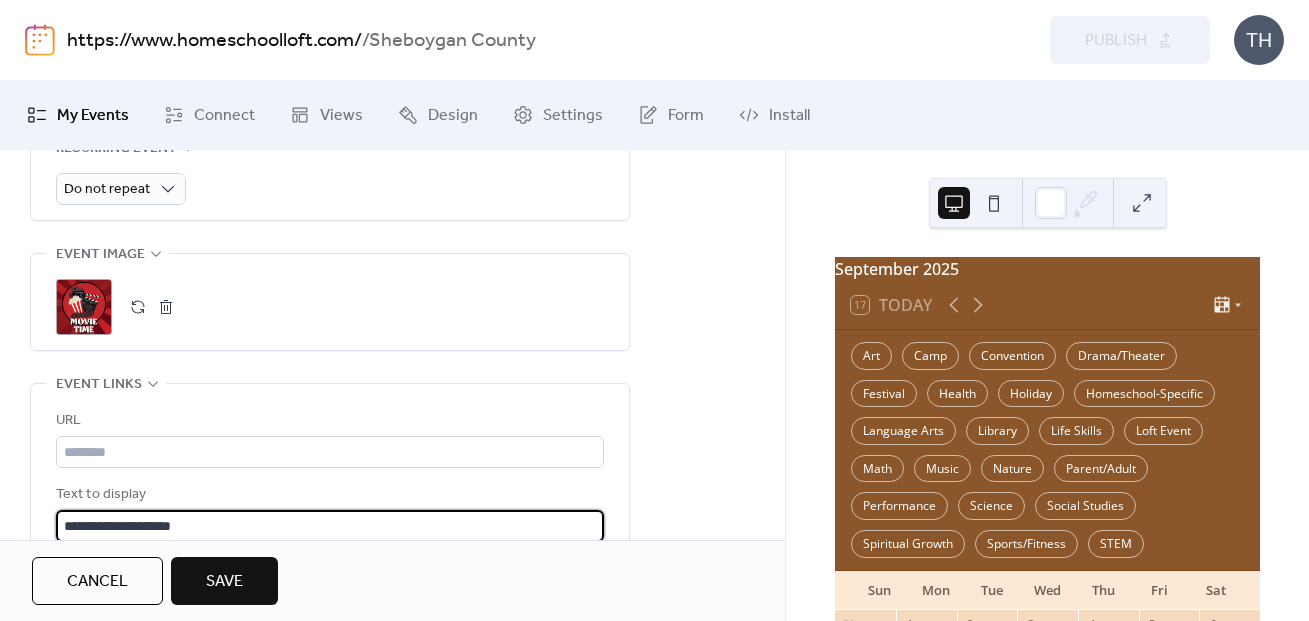 scroll, scrollTop: 1153, scrollLeft: 0, axis: vertical 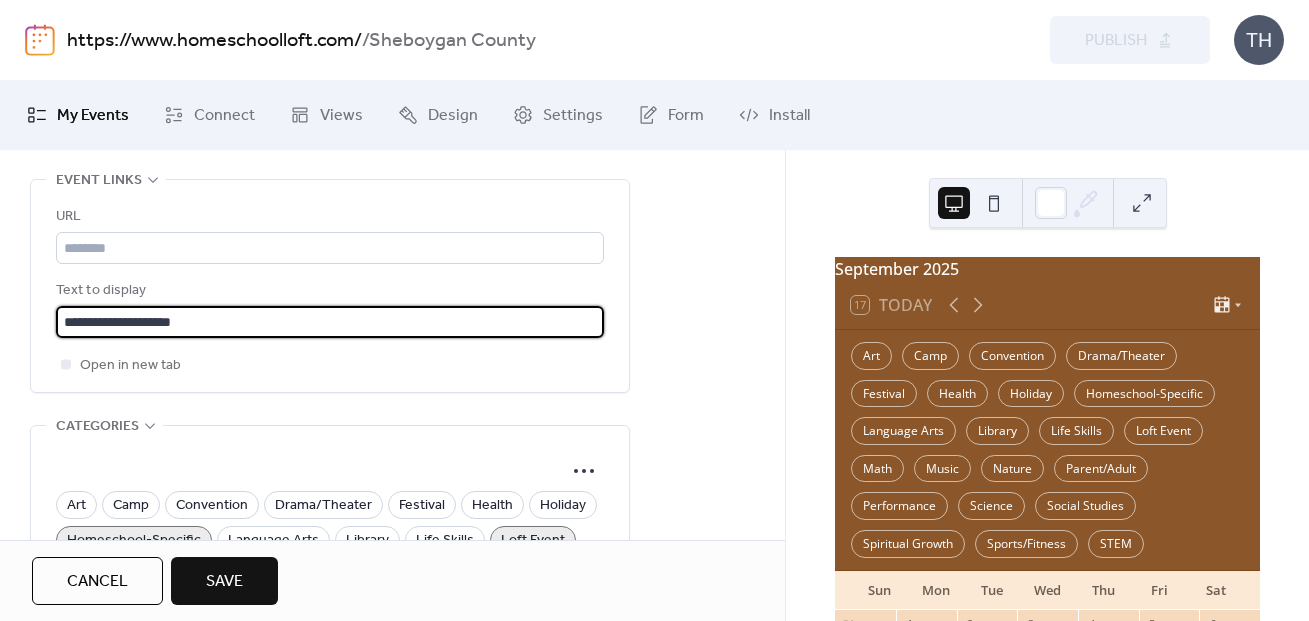 type on "**********" 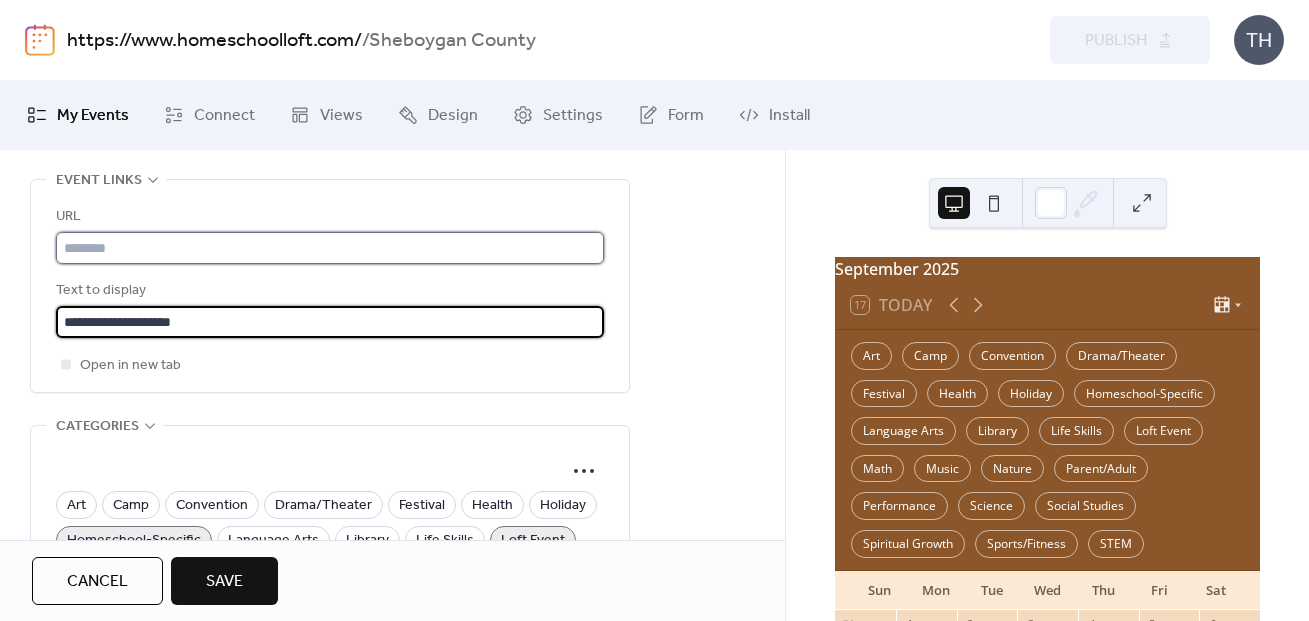 click at bounding box center (330, 248) 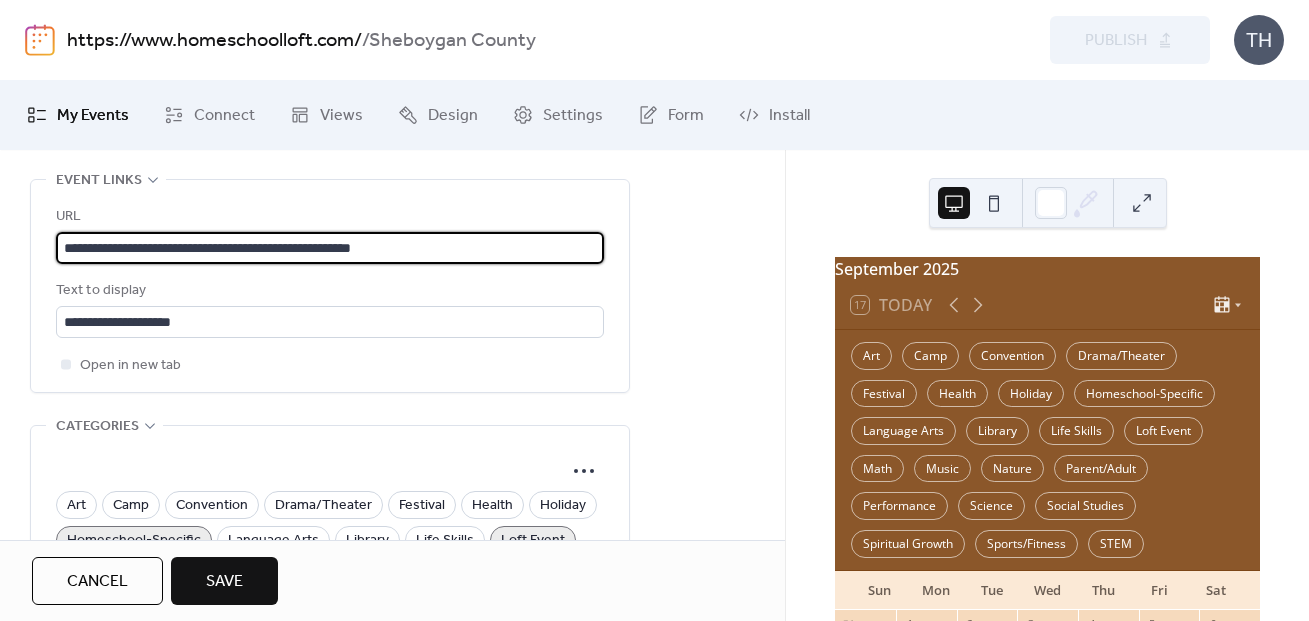 type on "**********" 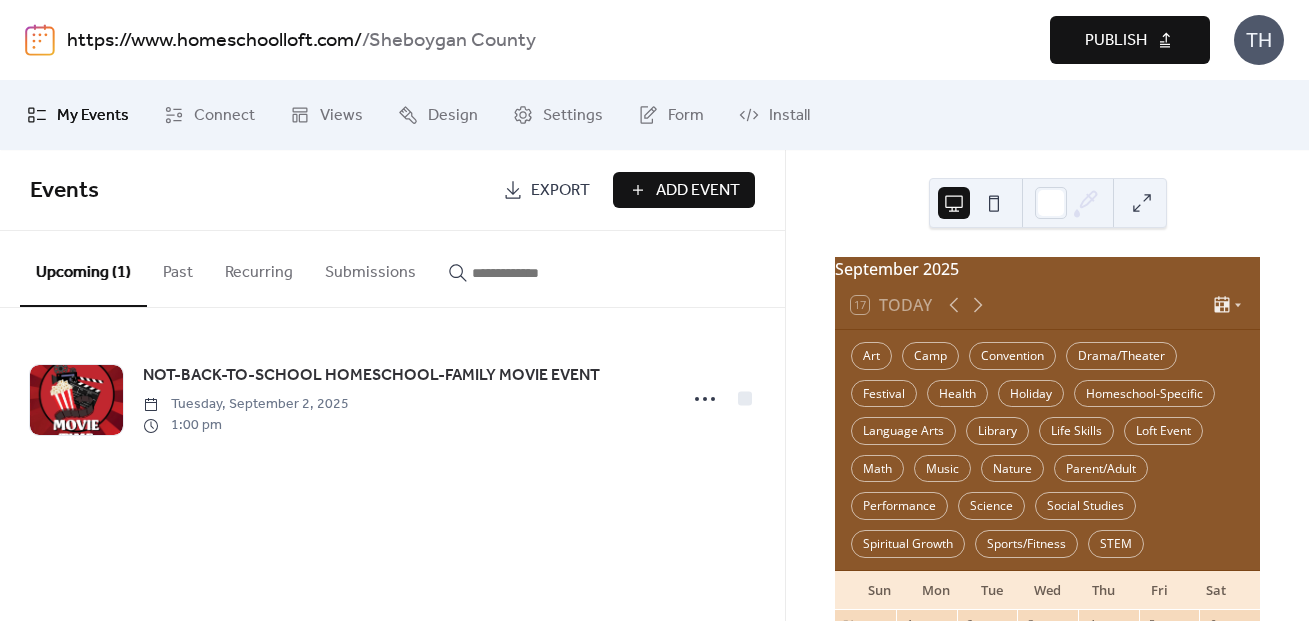 click on "Publish" at bounding box center (1116, 41) 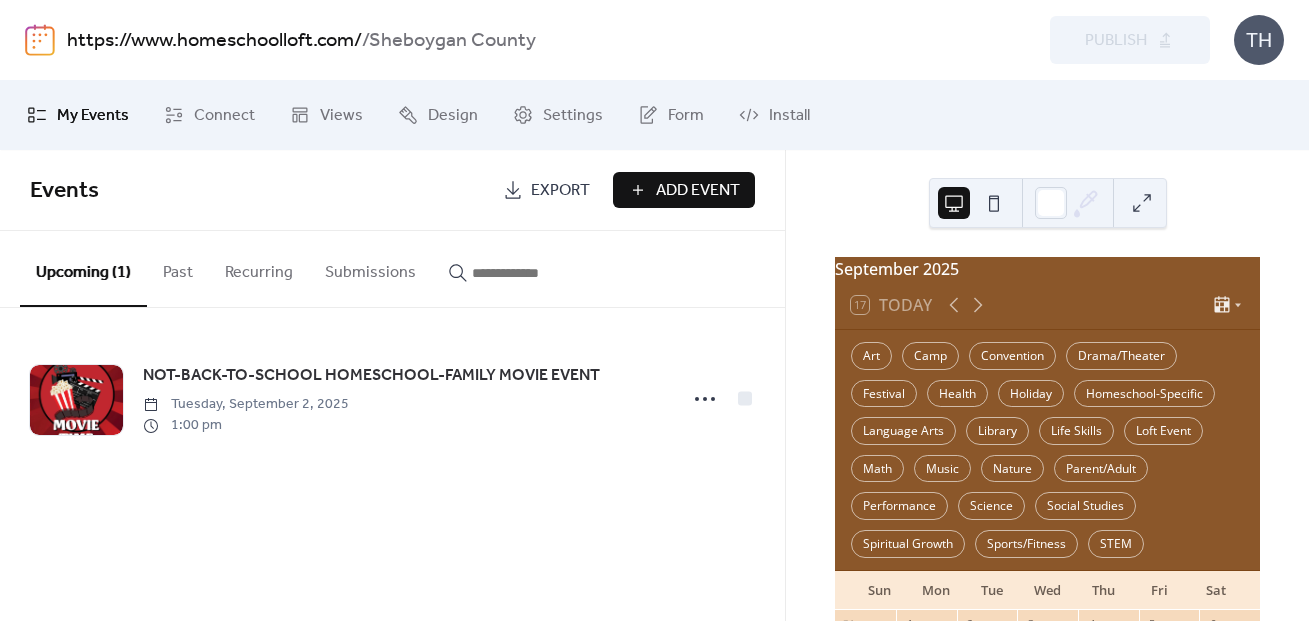click on "https://www.homeschoolloft.com/" at bounding box center (214, 41) 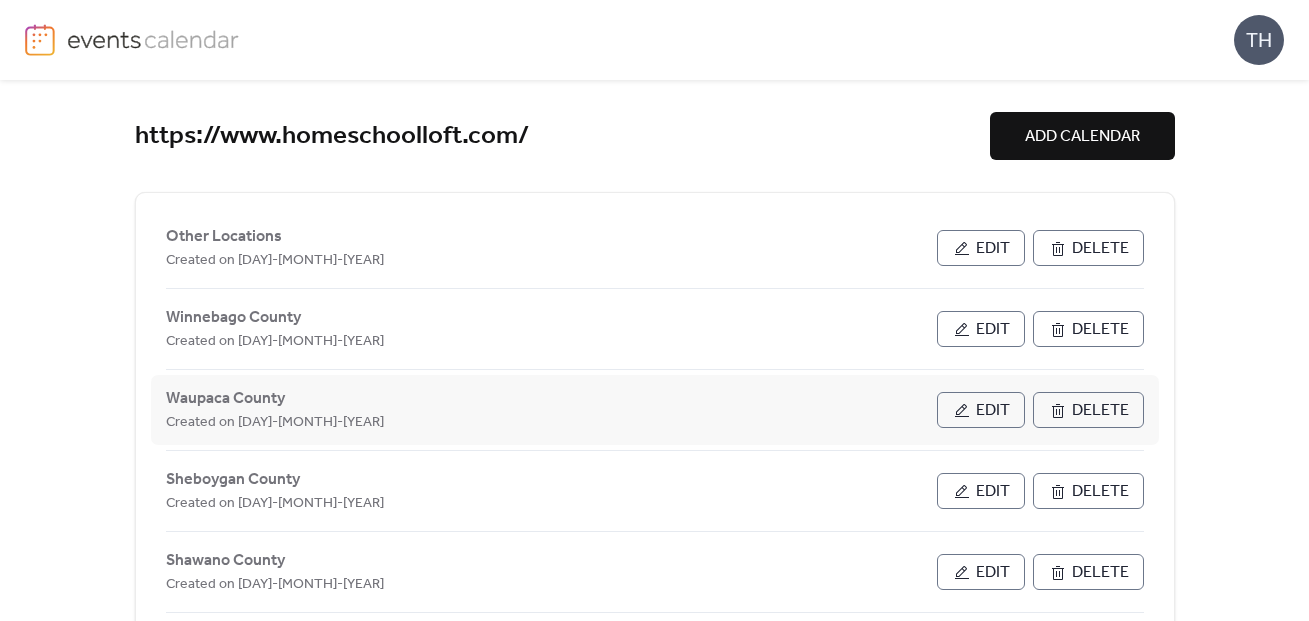 click on "Edit" at bounding box center [981, 410] 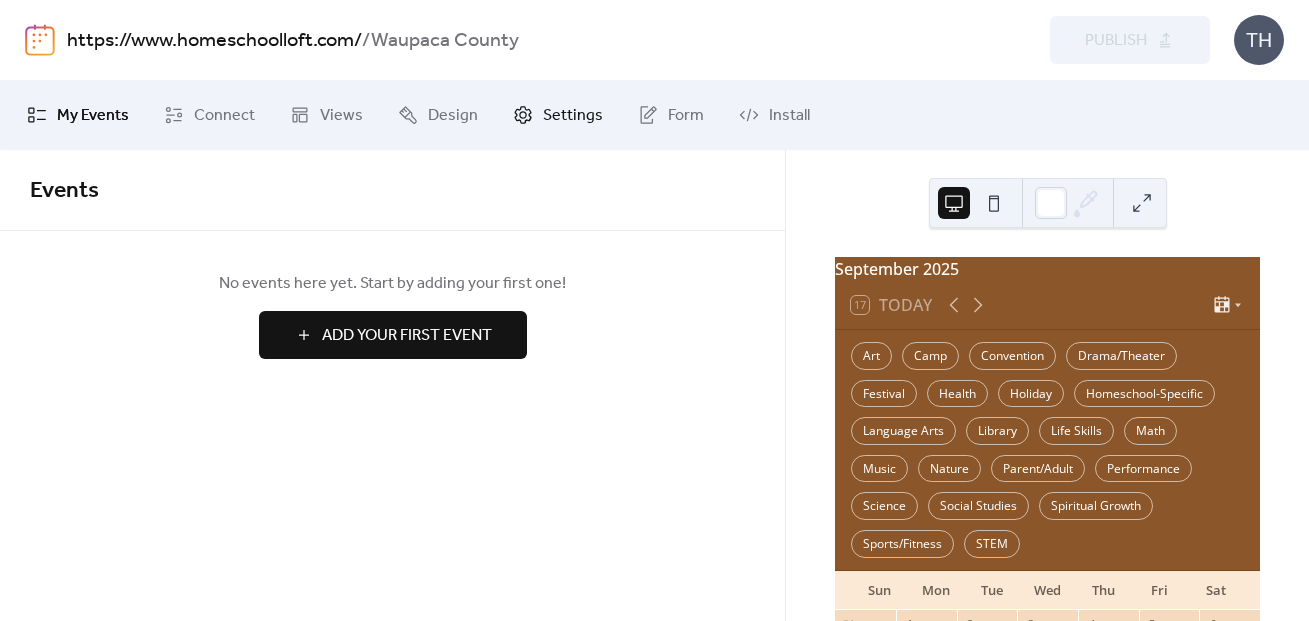 click on "Settings" at bounding box center (558, 115) 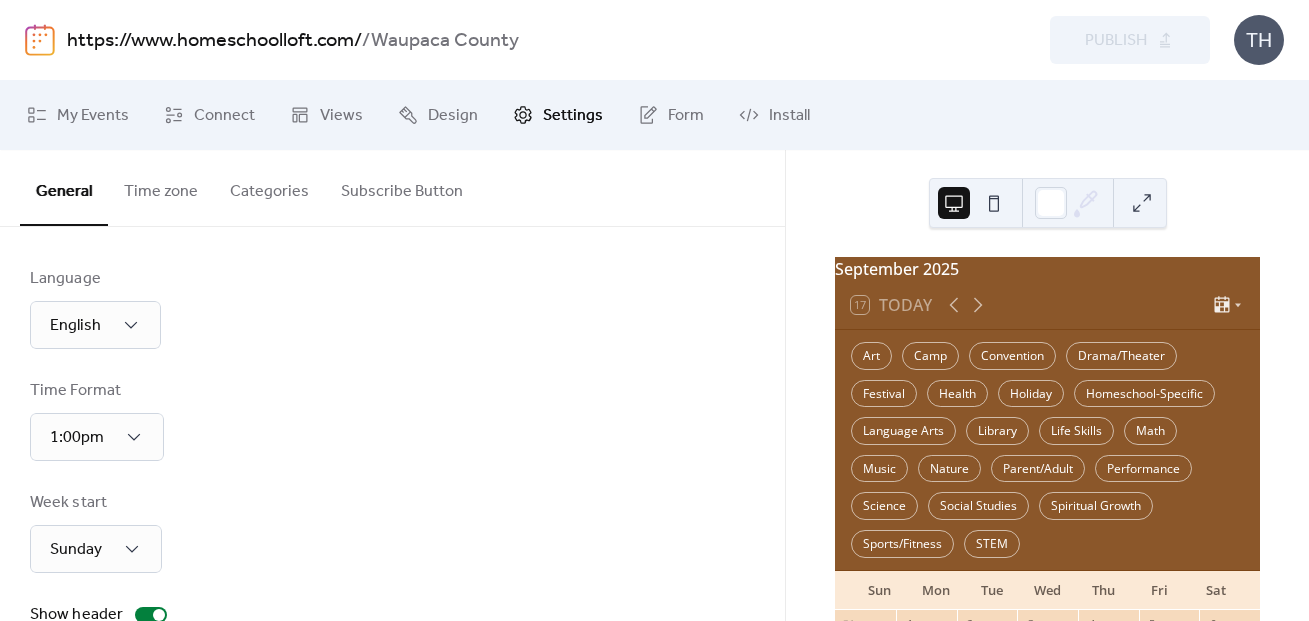 click on "Categories" at bounding box center (269, 187) 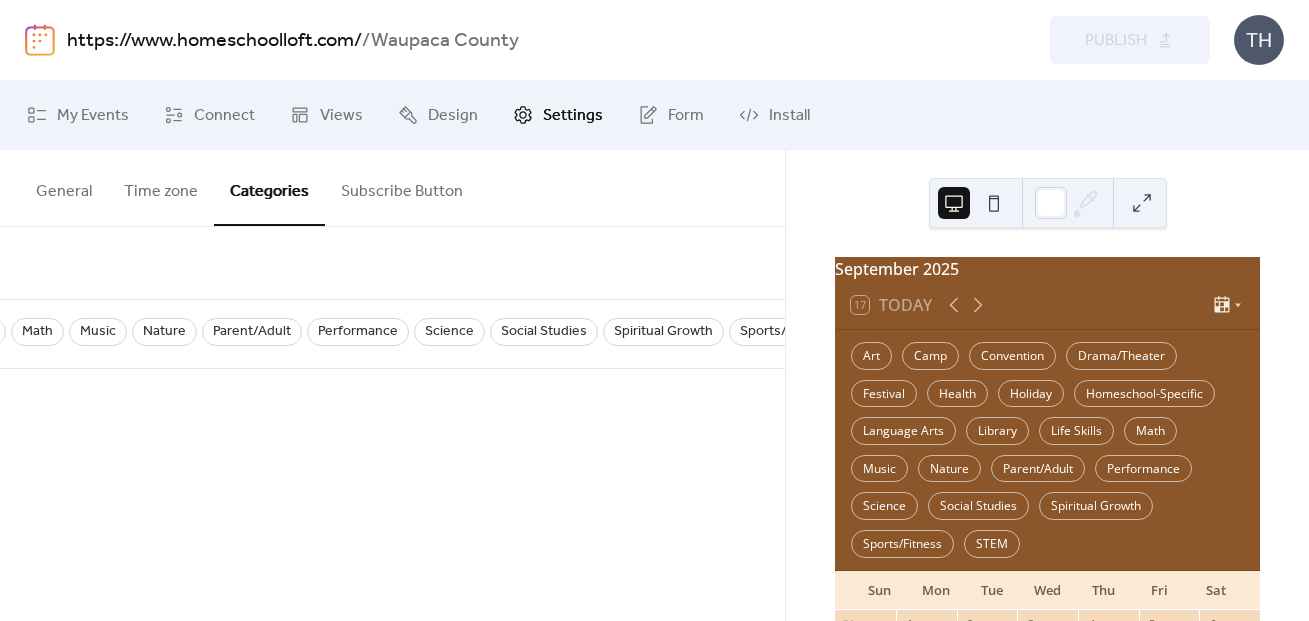 scroll, scrollTop: 0, scrollLeft: 1300, axis: horizontal 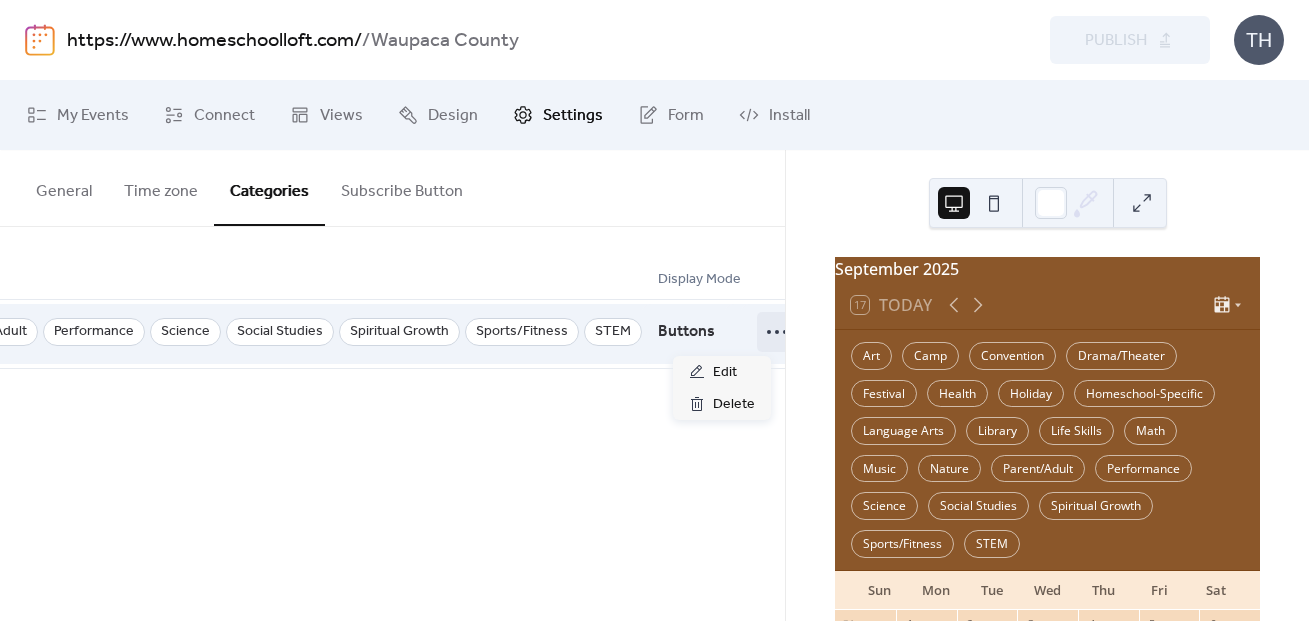 click 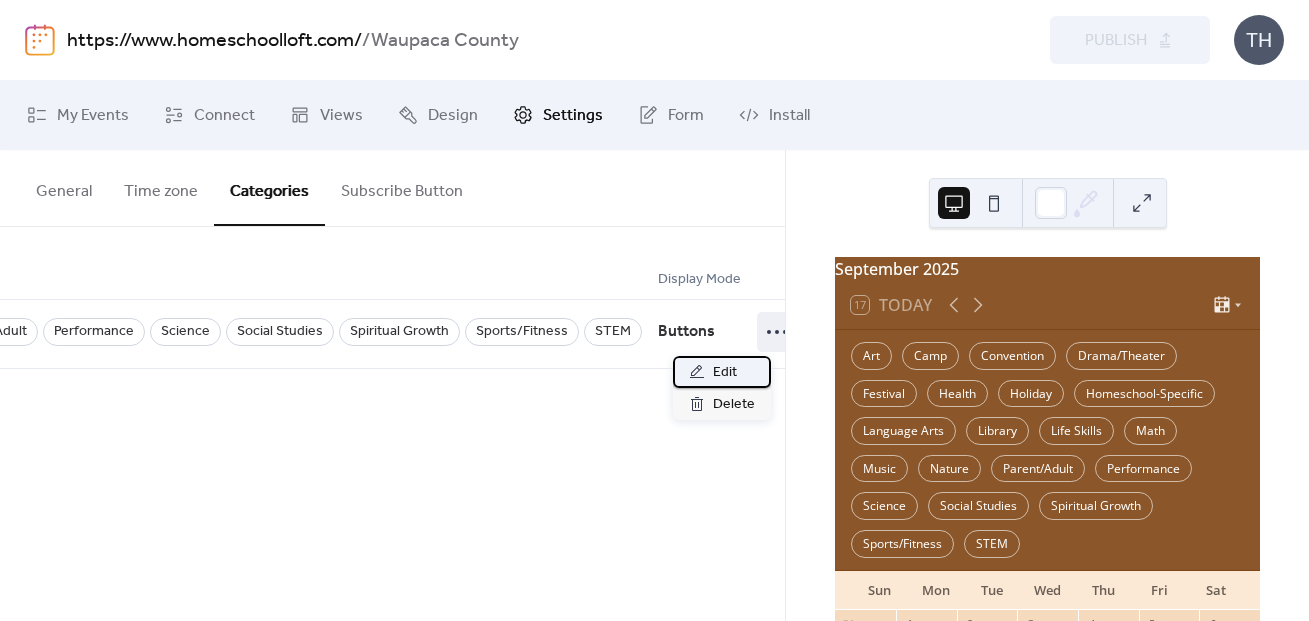click on "Edit" at bounding box center [722, 372] 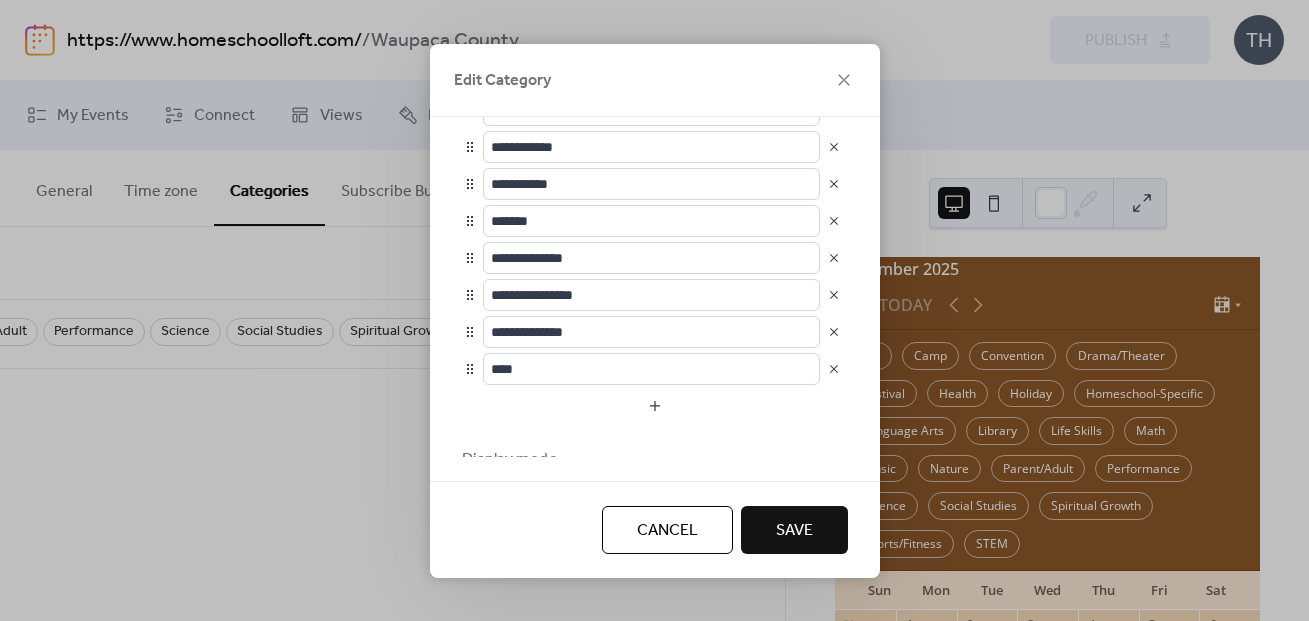 scroll, scrollTop: 746, scrollLeft: 0, axis: vertical 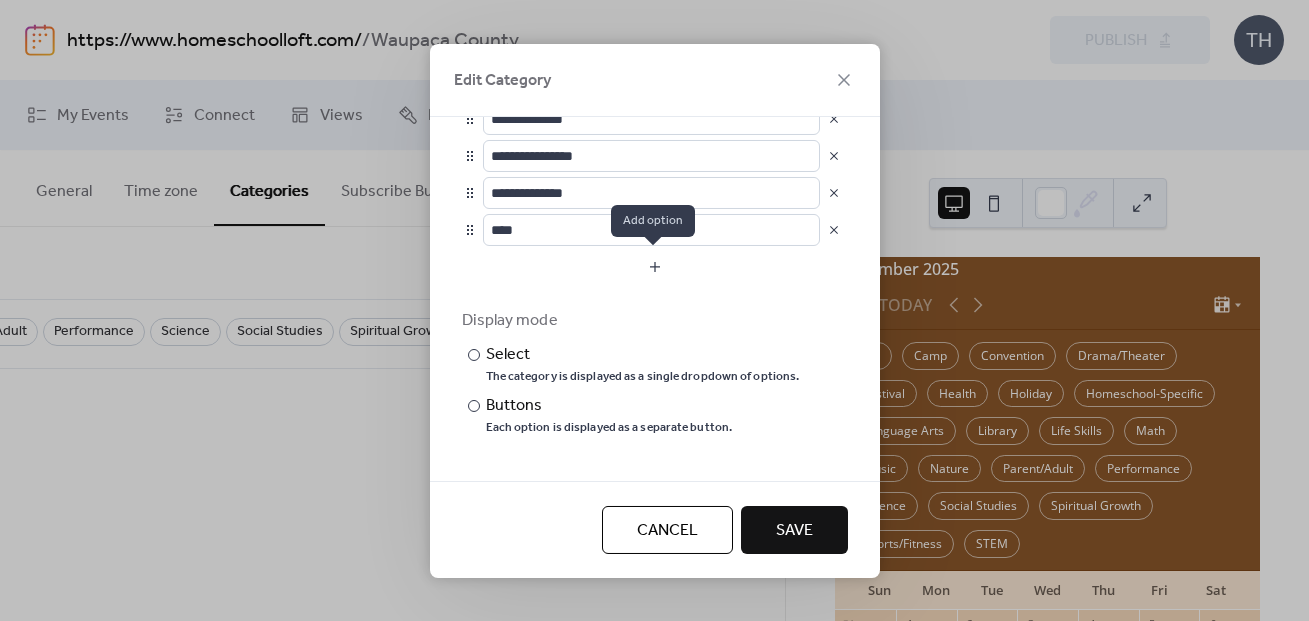 click at bounding box center [655, 266] 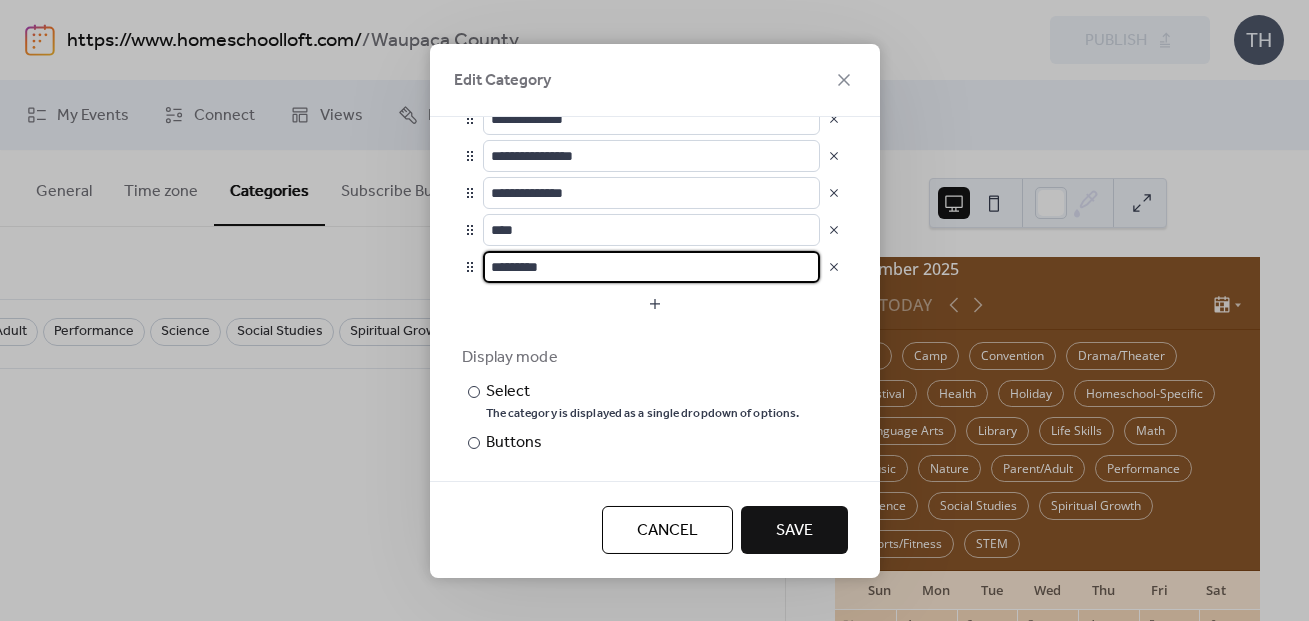 drag, startPoint x: 598, startPoint y: 267, endPoint x: 465, endPoint y: 266, distance: 133.00375 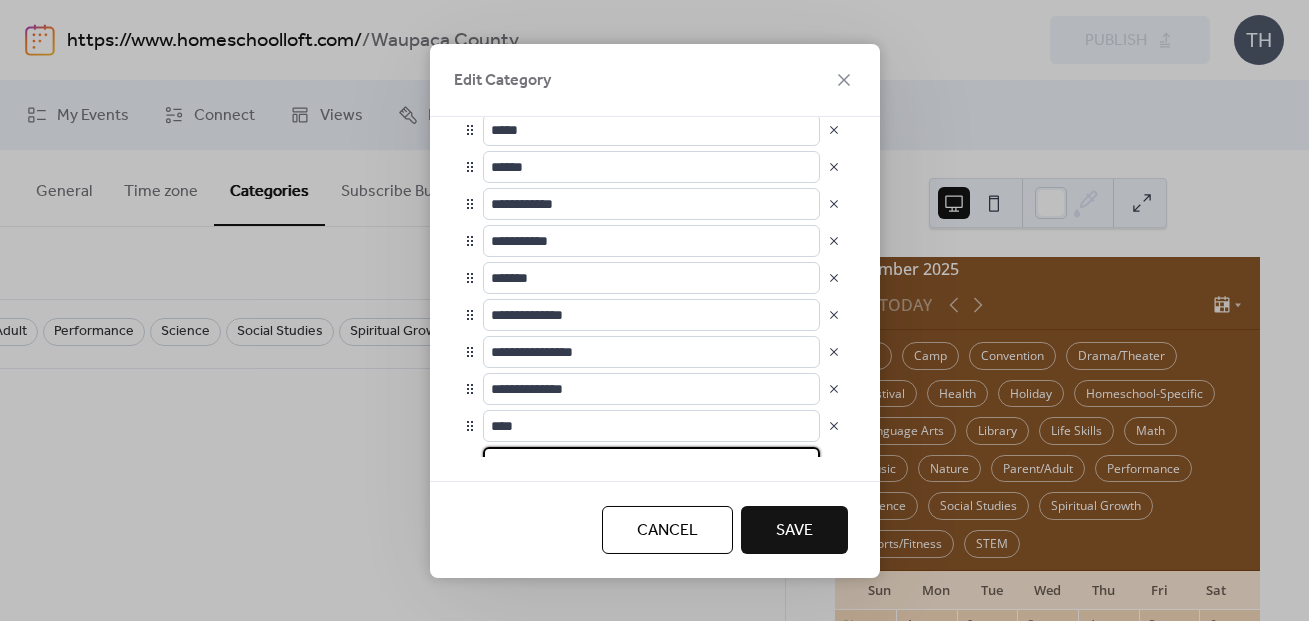 scroll, scrollTop: 578, scrollLeft: 0, axis: vertical 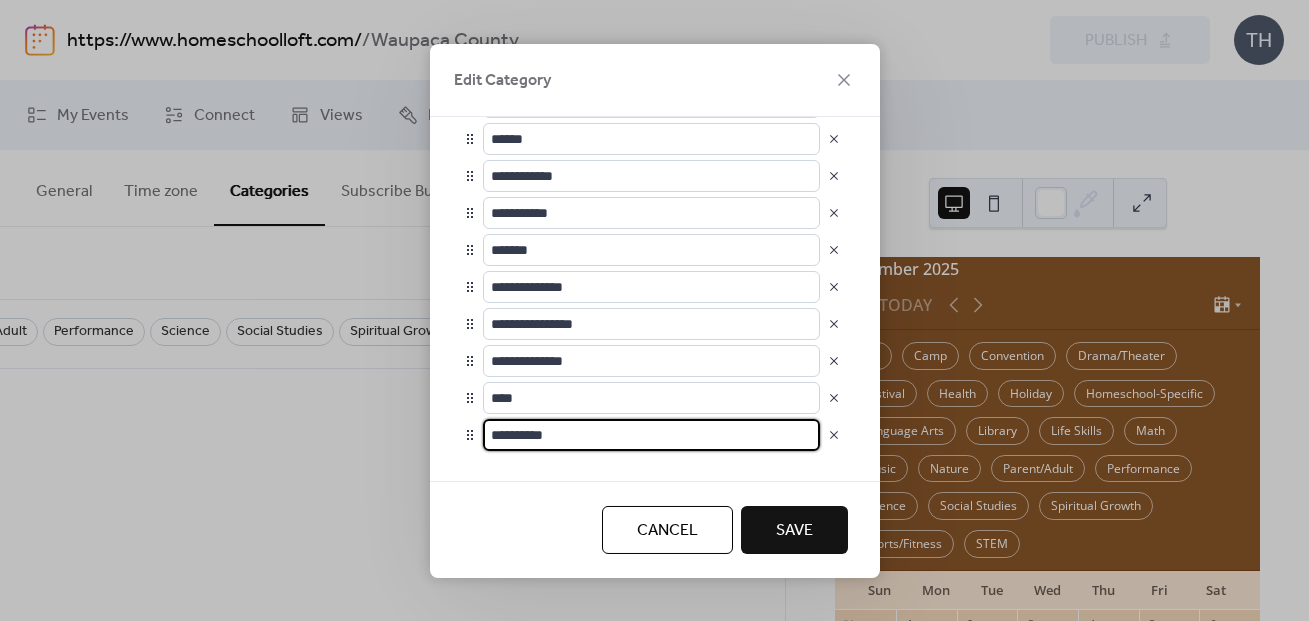 type on "**********" 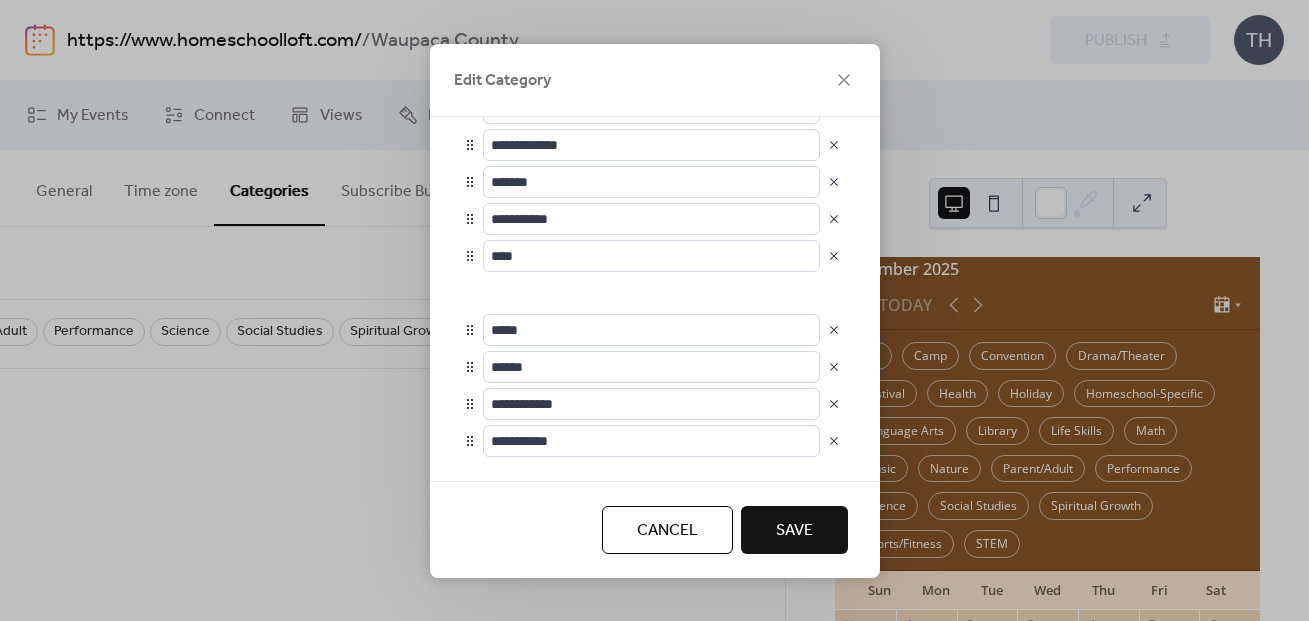 scroll, scrollTop: 357, scrollLeft: 0, axis: vertical 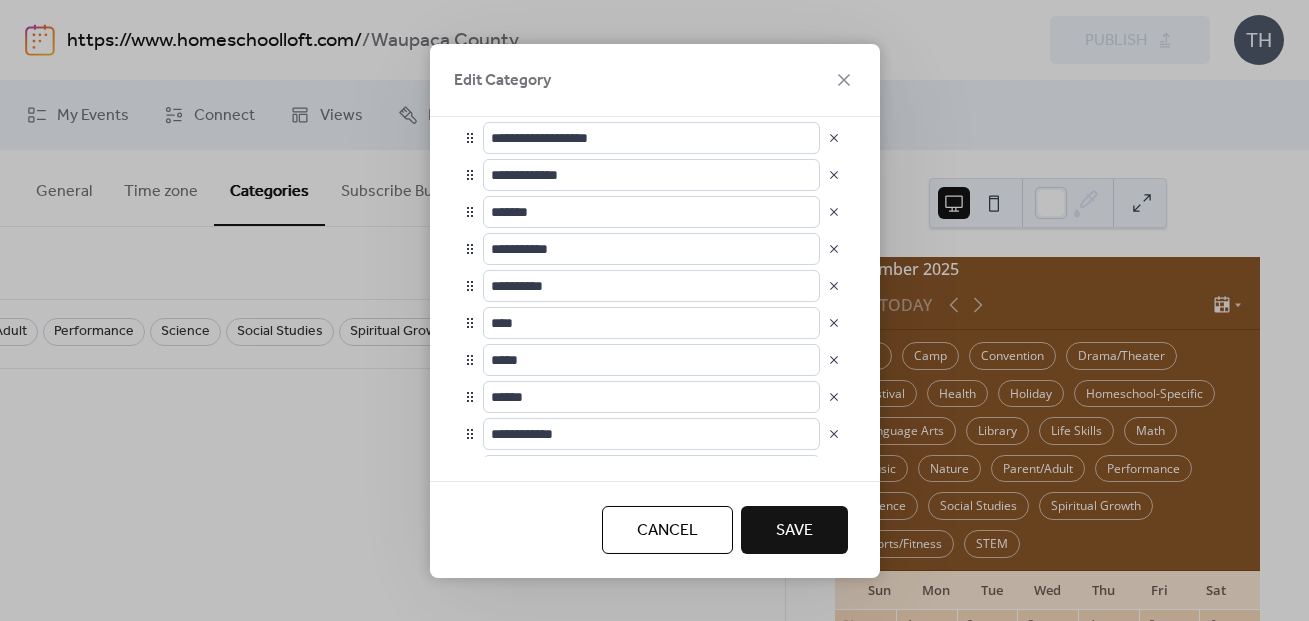 click on "Save" at bounding box center [794, 531] 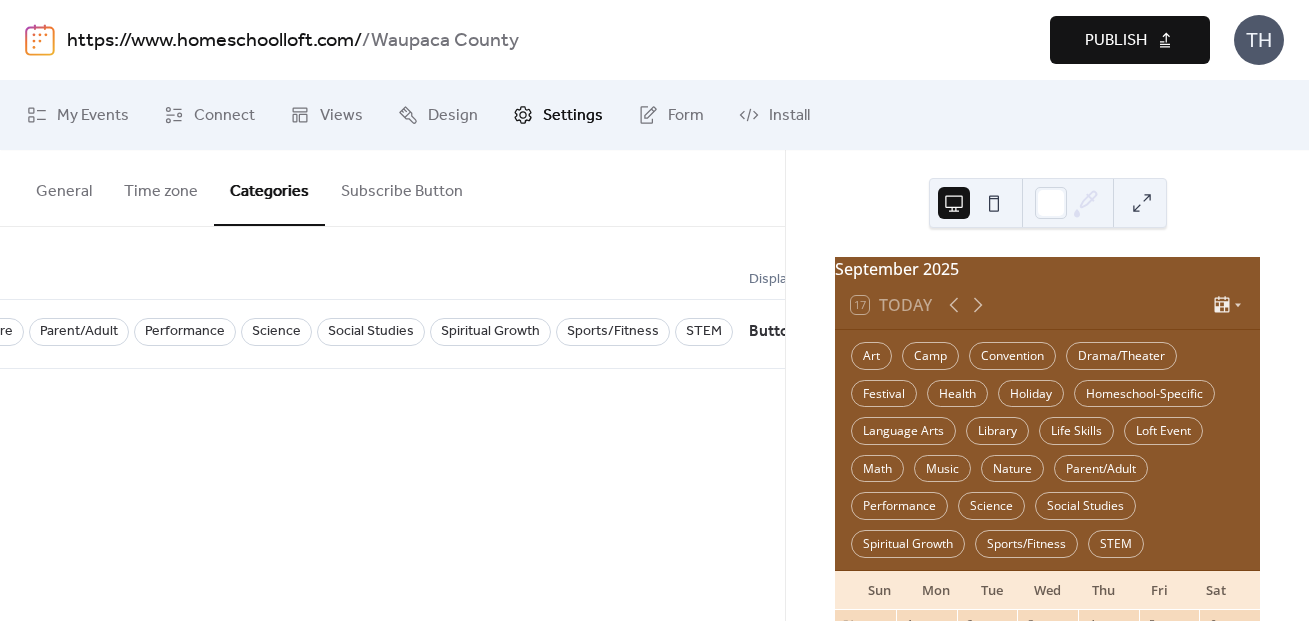 click on "Publish" at bounding box center [1130, 40] 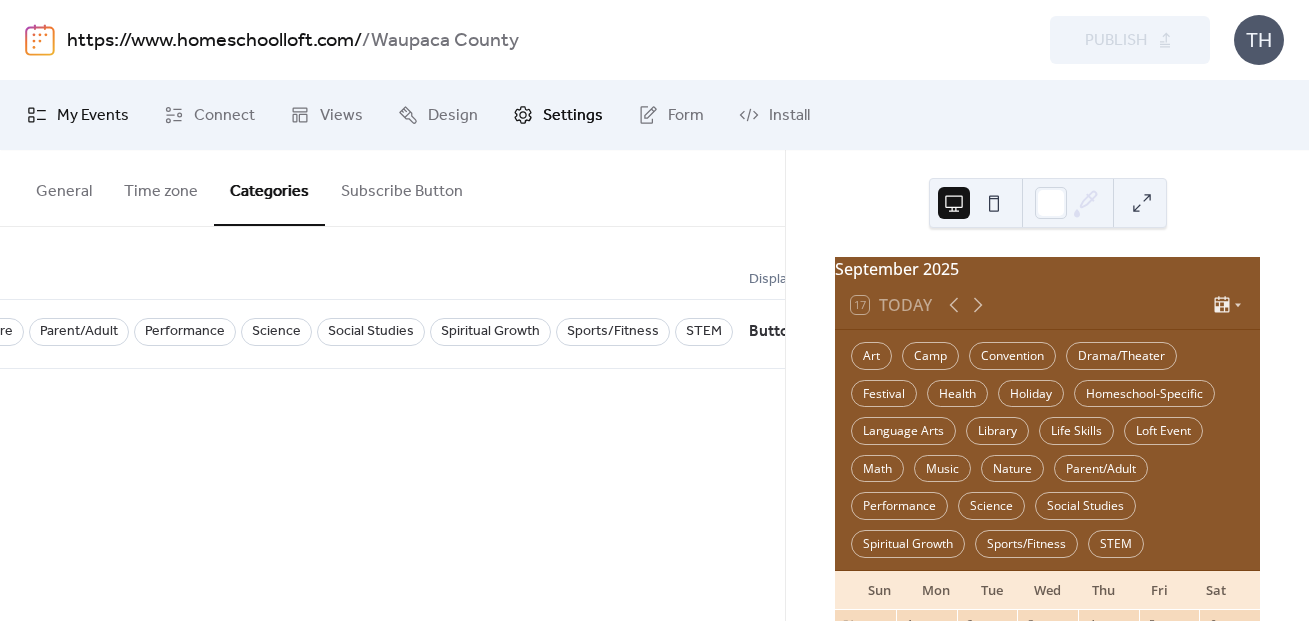 click on "My Events" at bounding box center [93, 116] 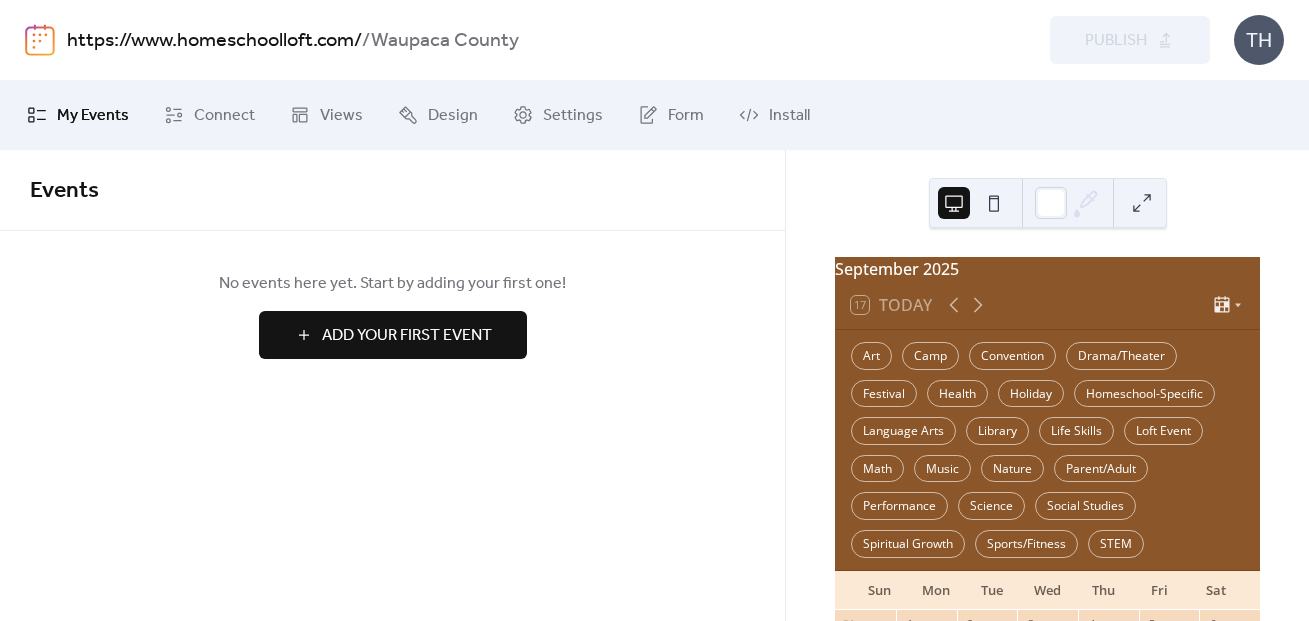 click on "Add Your First Event" at bounding box center (407, 336) 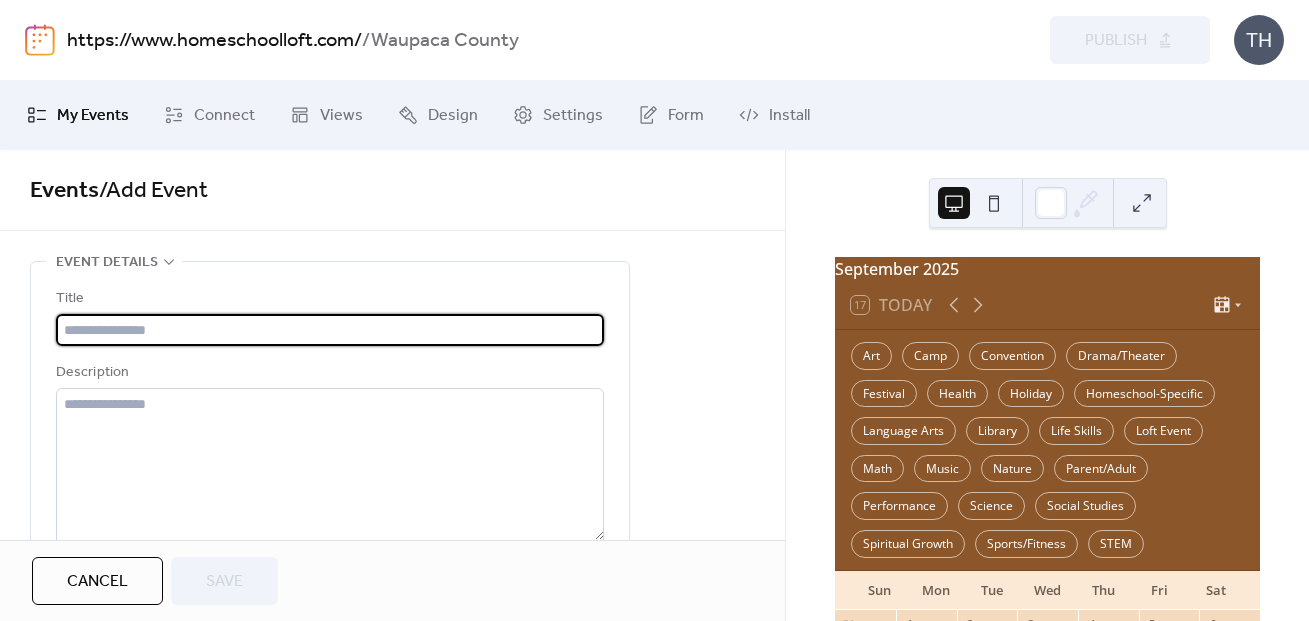 click at bounding box center (330, 330) 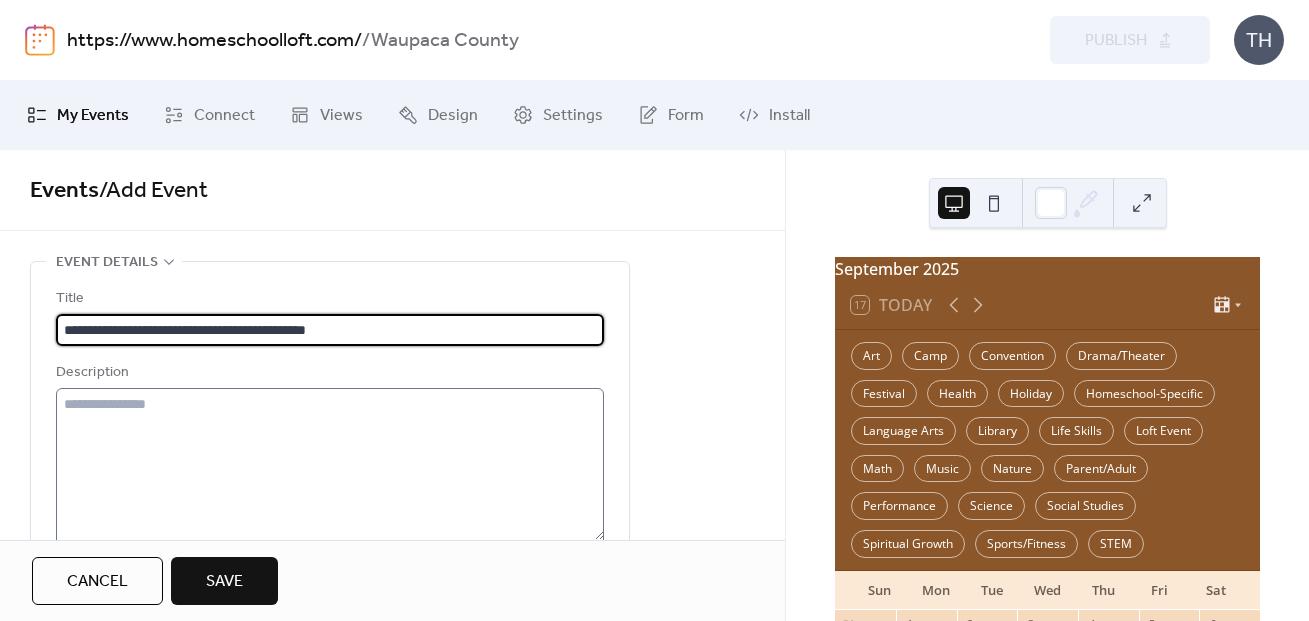 type on "**********" 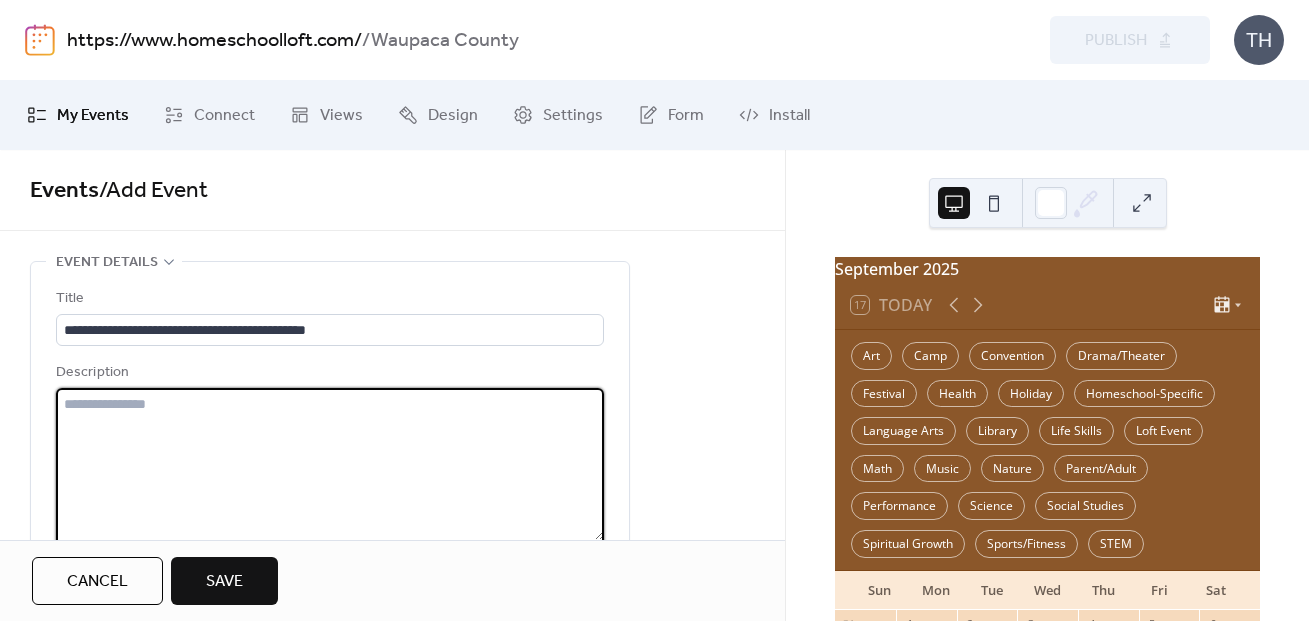 click at bounding box center (330, 464) 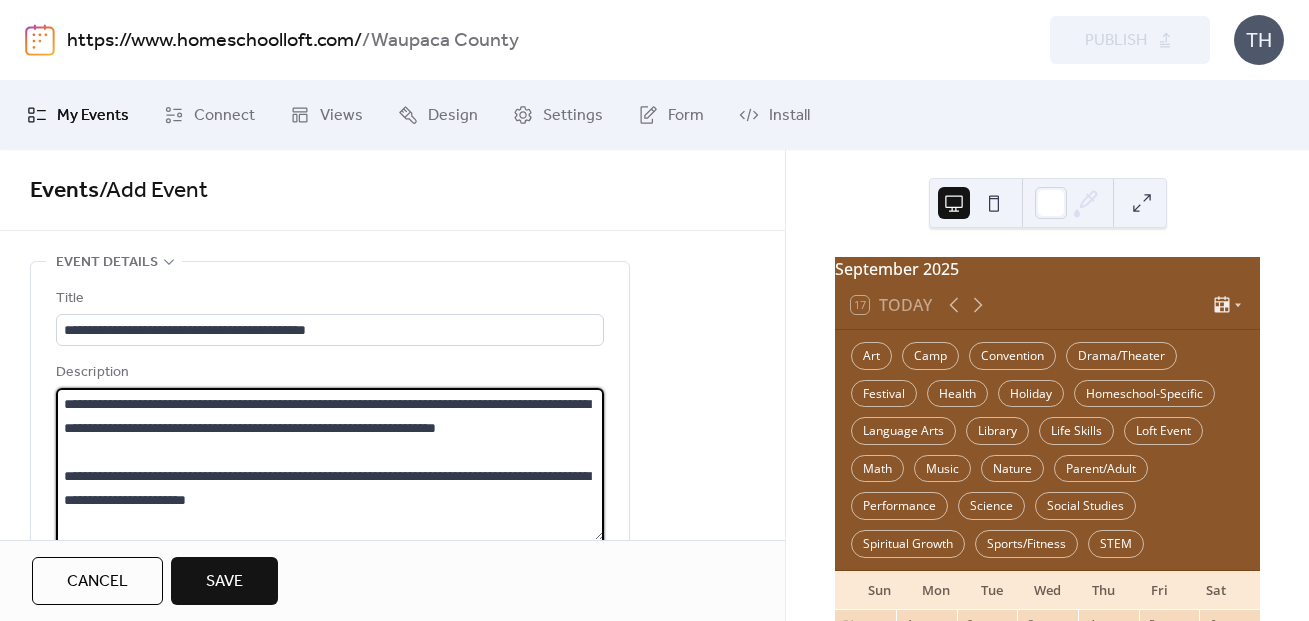 scroll, scrollTop: 165, scrollLeft: 0, axis: vertical 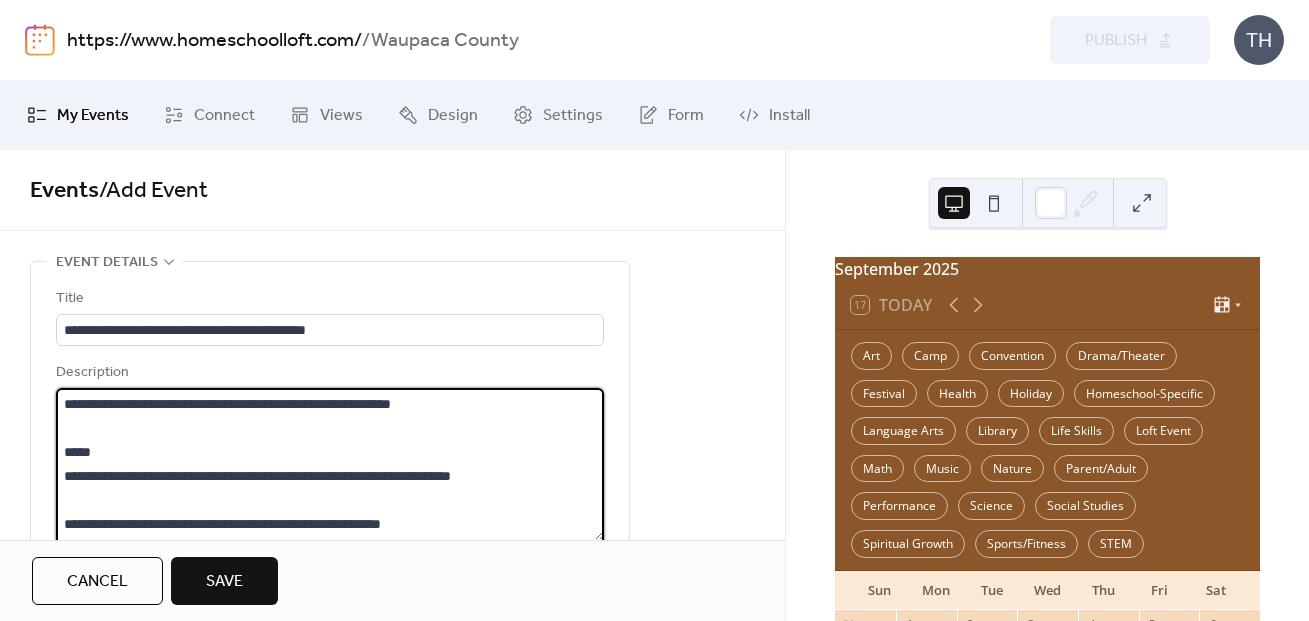 type on "**********" 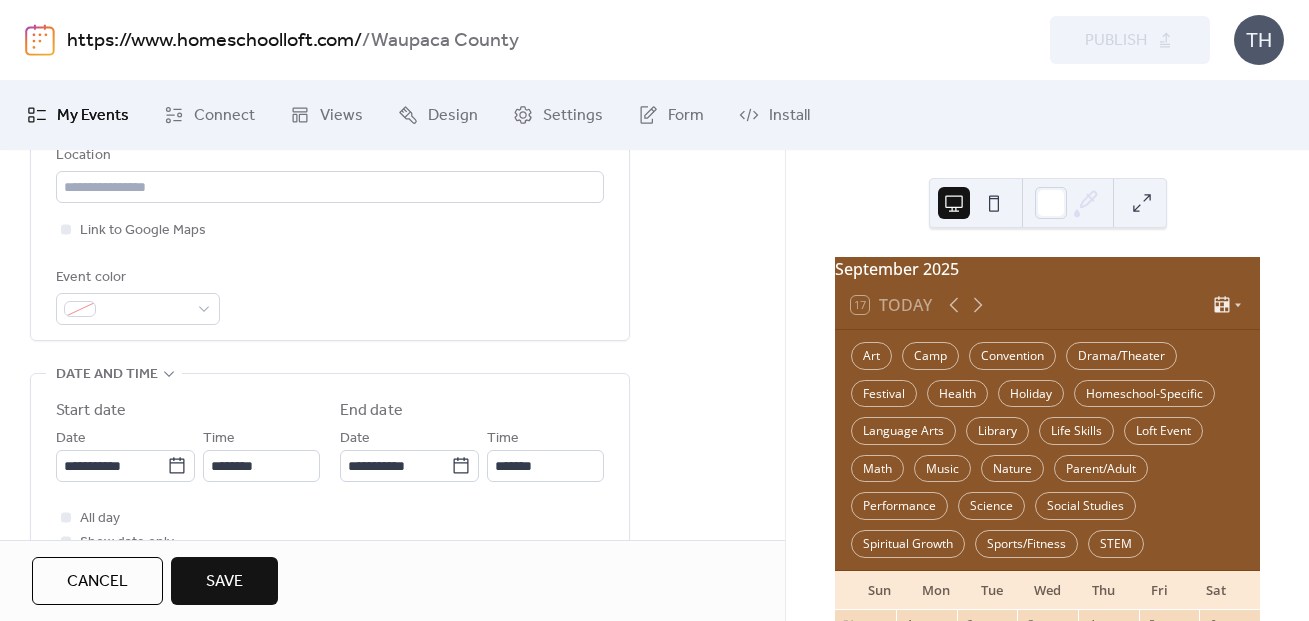 scroll, scrollTop: 472, scrollLeft: 0, axis: vertical 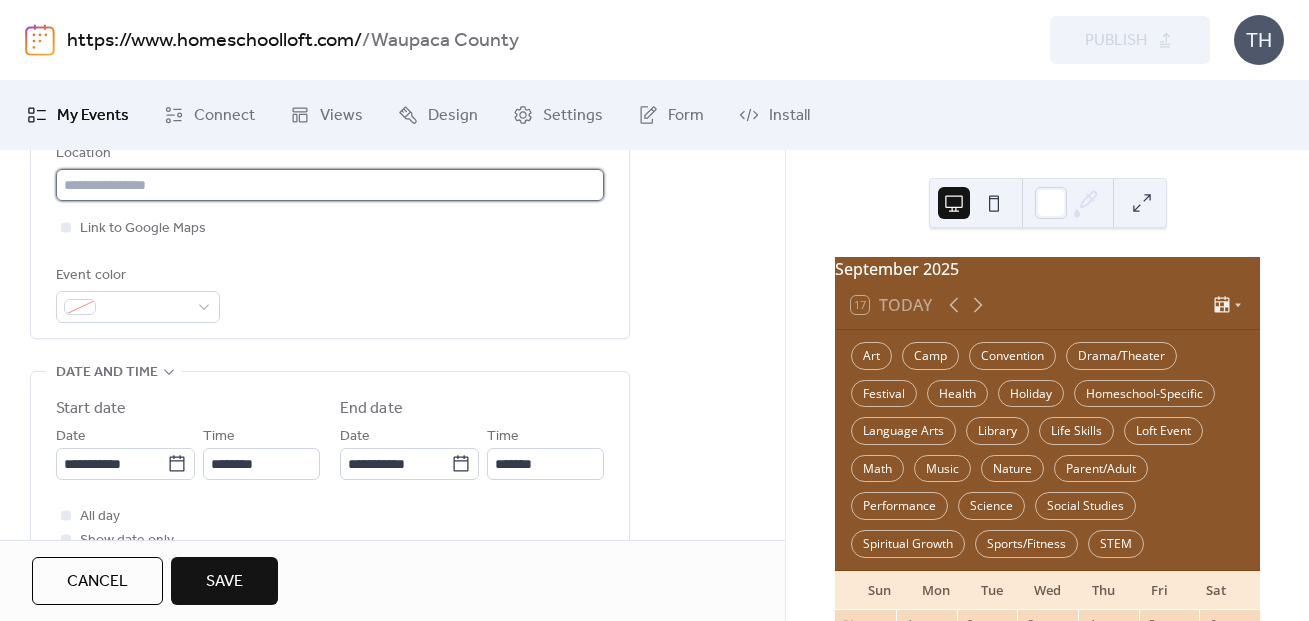 click at bounding box center (330, 185) 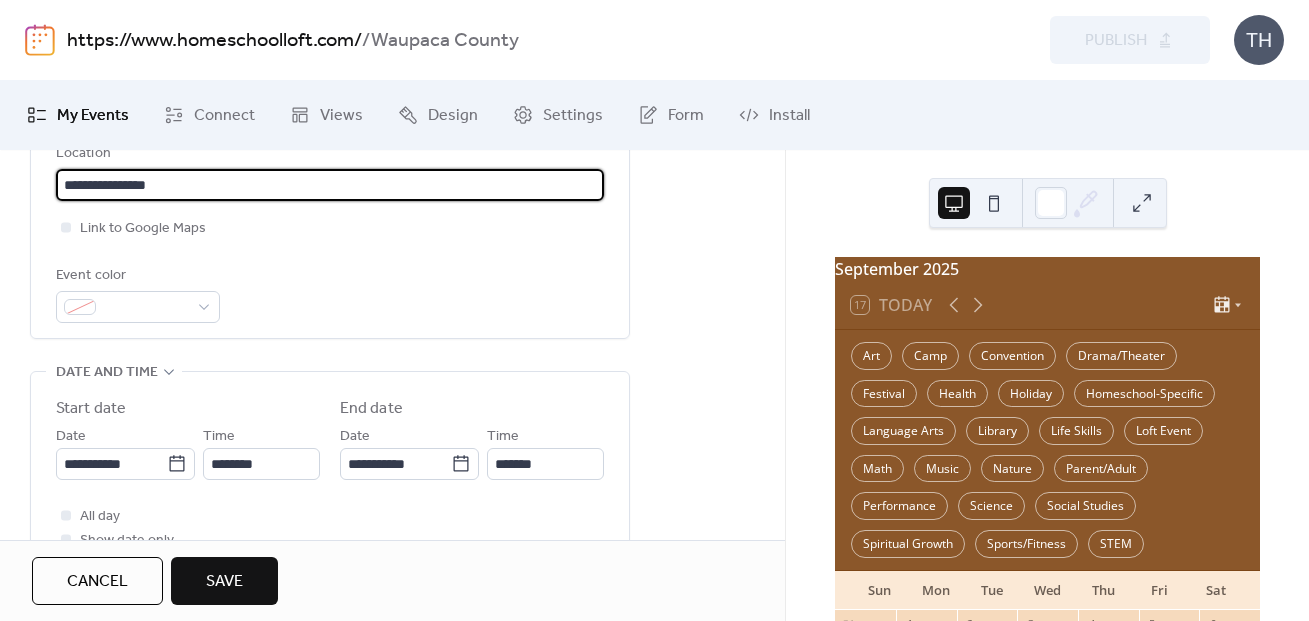 paste on "**********" 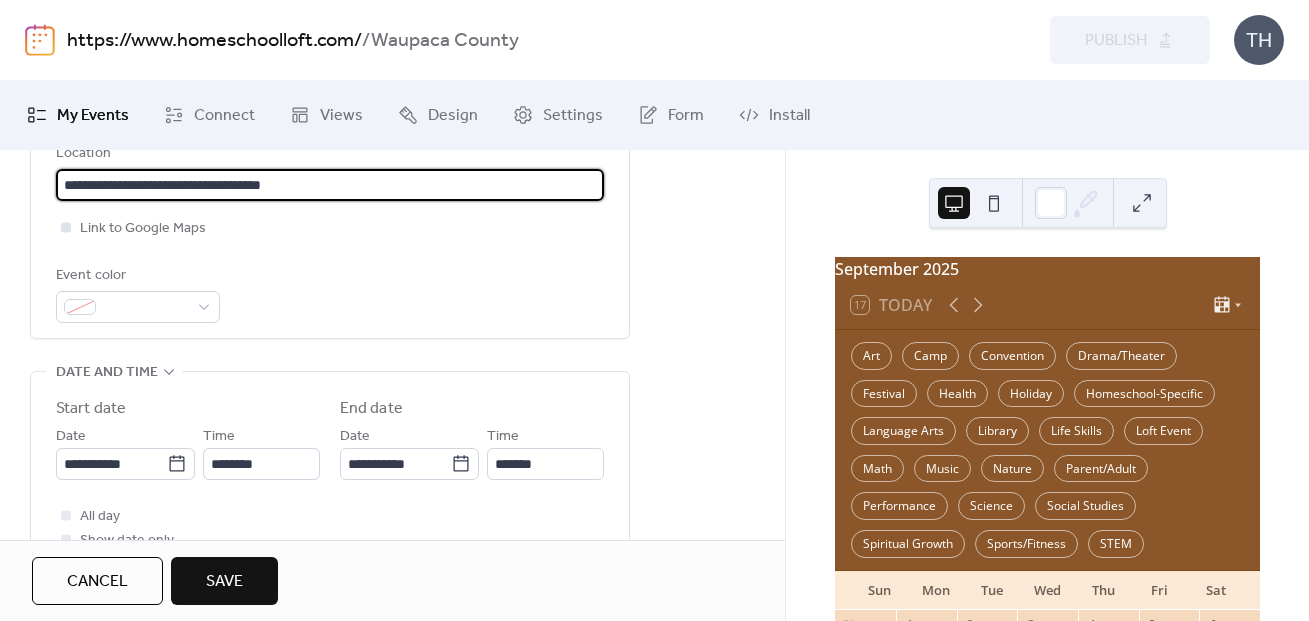 type on "**********" 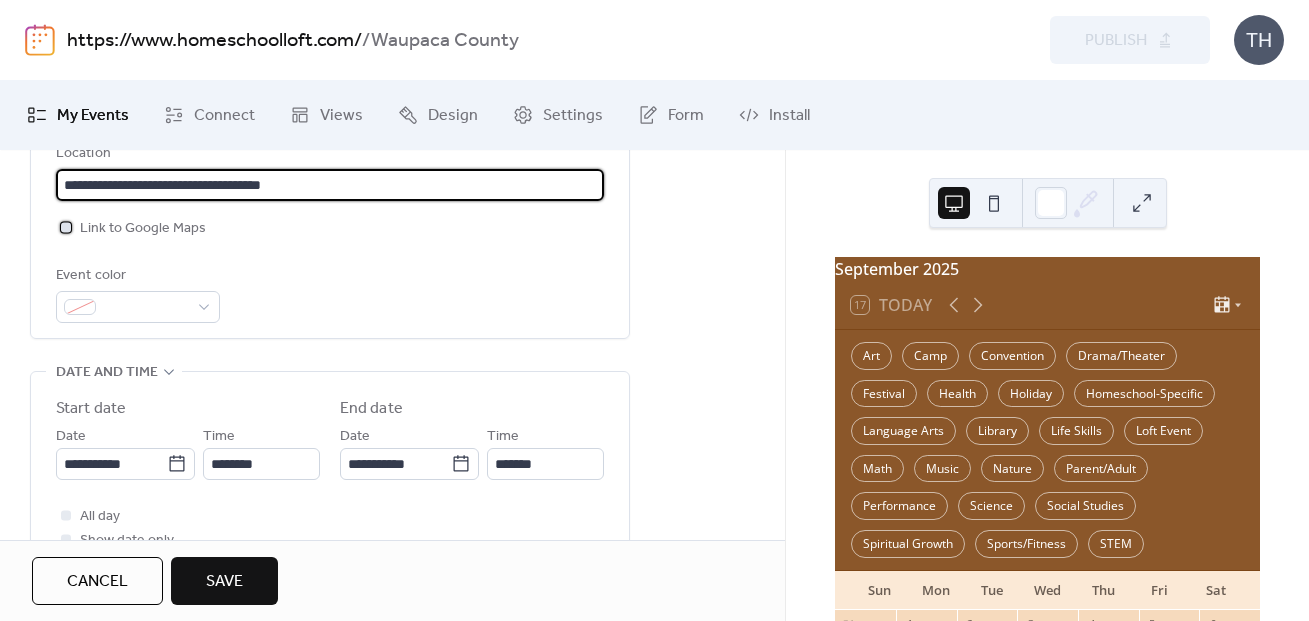 click on "Link to Google Maps" at bounding box center [143, 229] 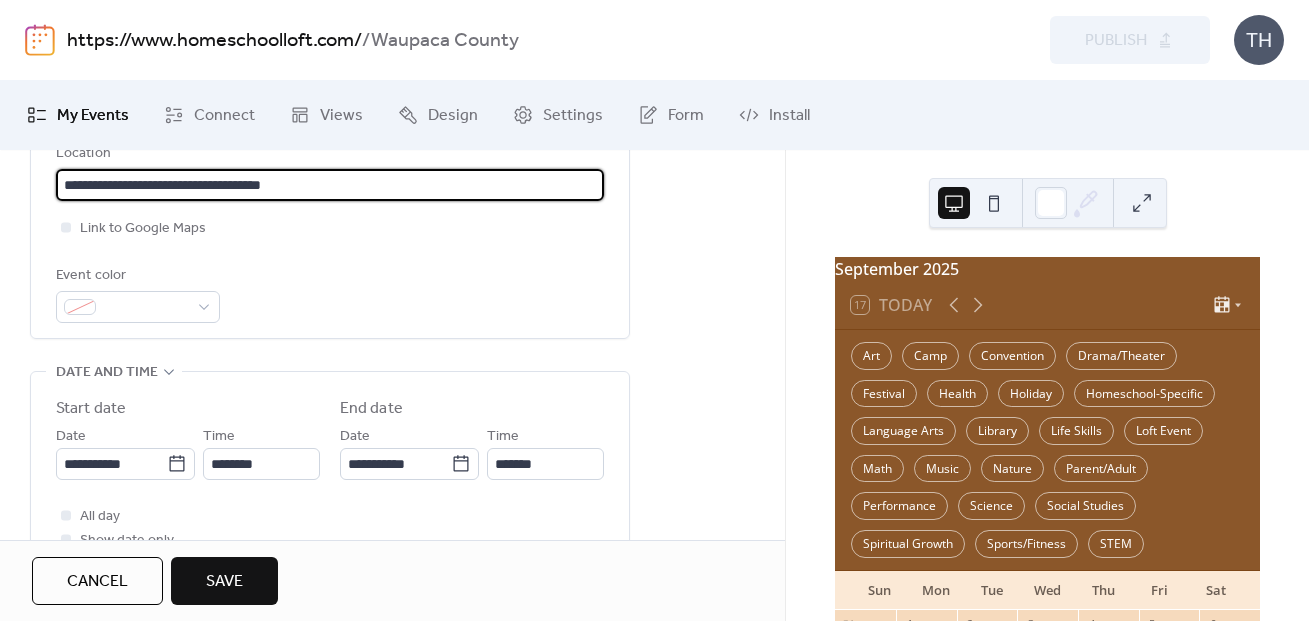 scroll, scrollTop: 1, scrollLeft: 0, axis: vertical 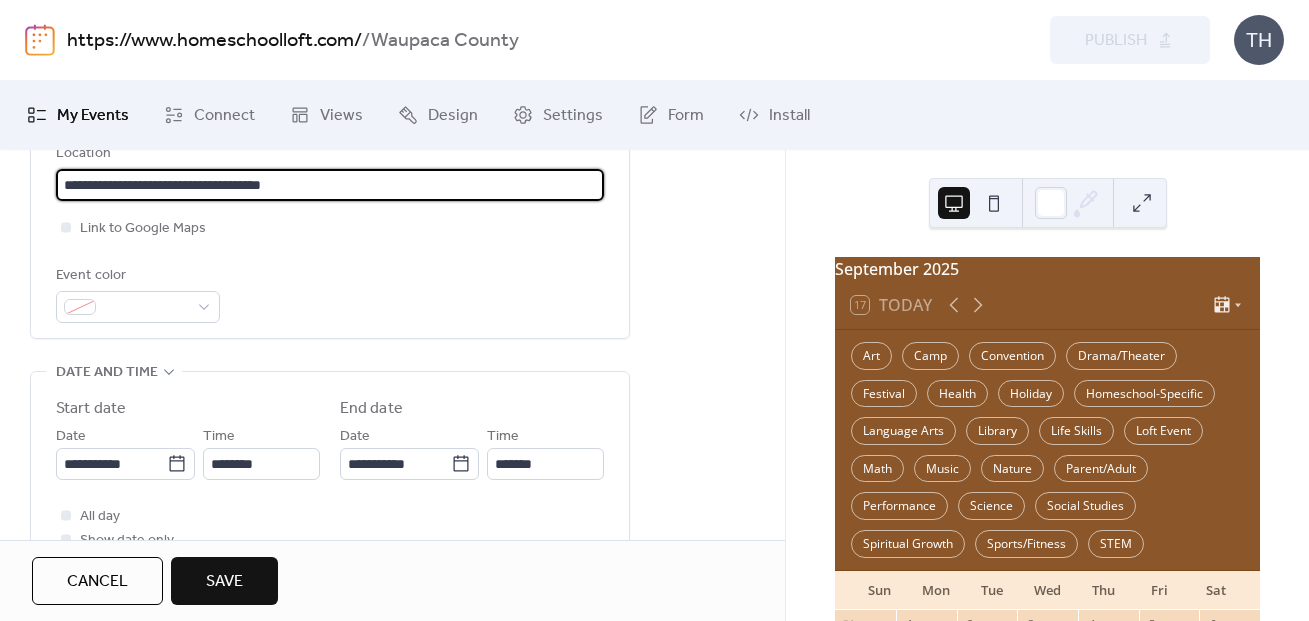 drag, startPoint x: 328, startPoint y: 188, endPoint x: 36, endPoint y: 187, distance: 292.0017 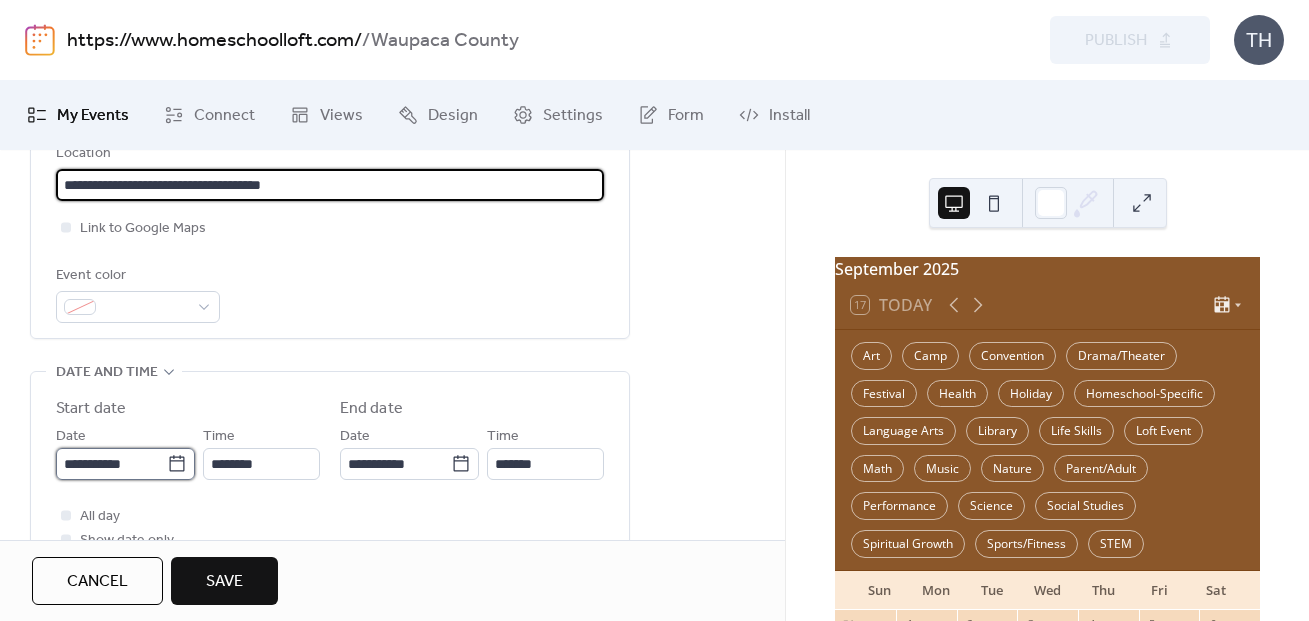 type 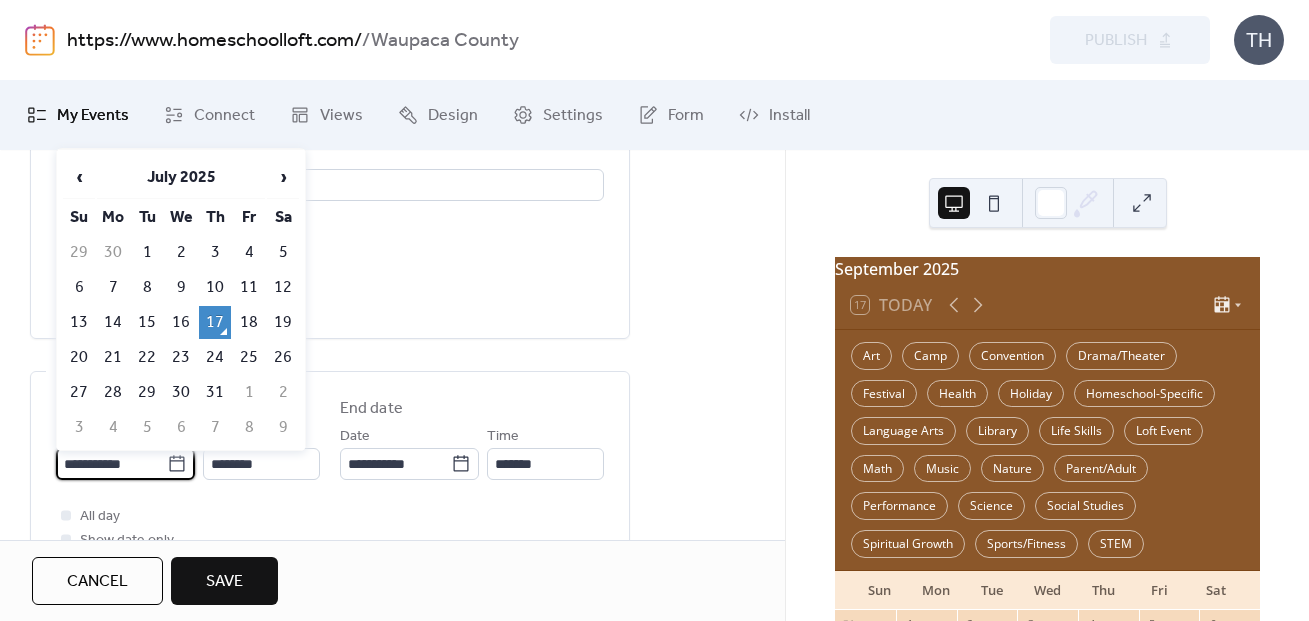 click on "**********" at bounding box center (111, 464) 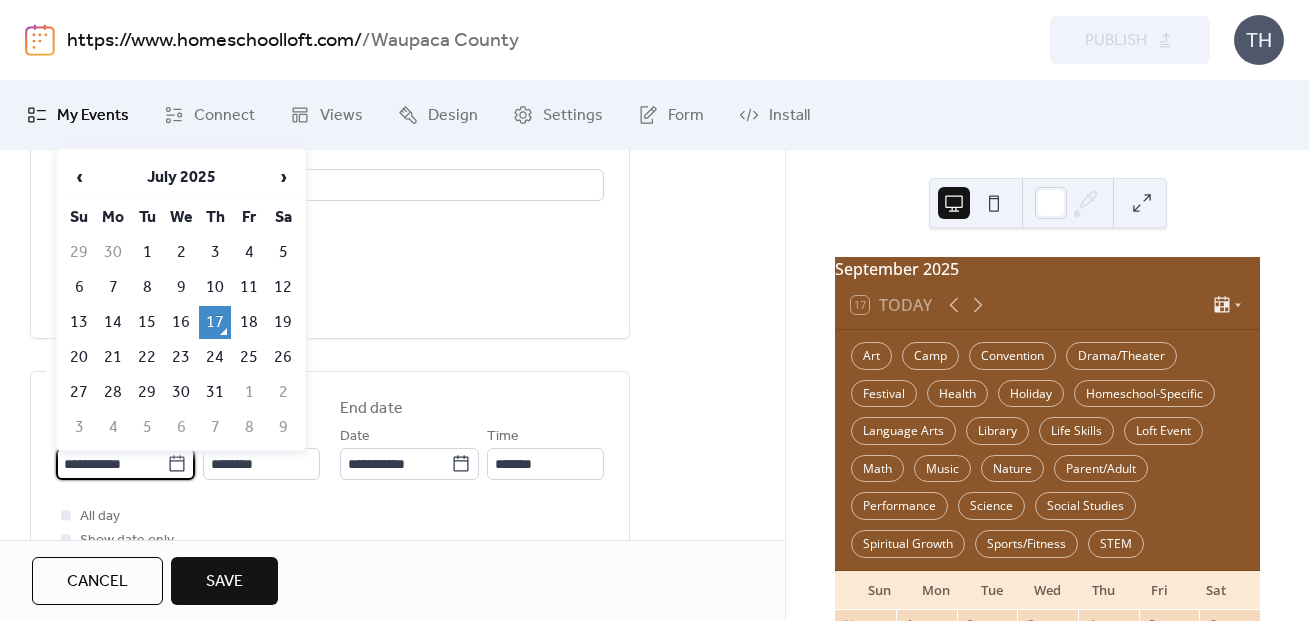 scroll, scrollTop: 0, scrollLeft: 0, axis: both 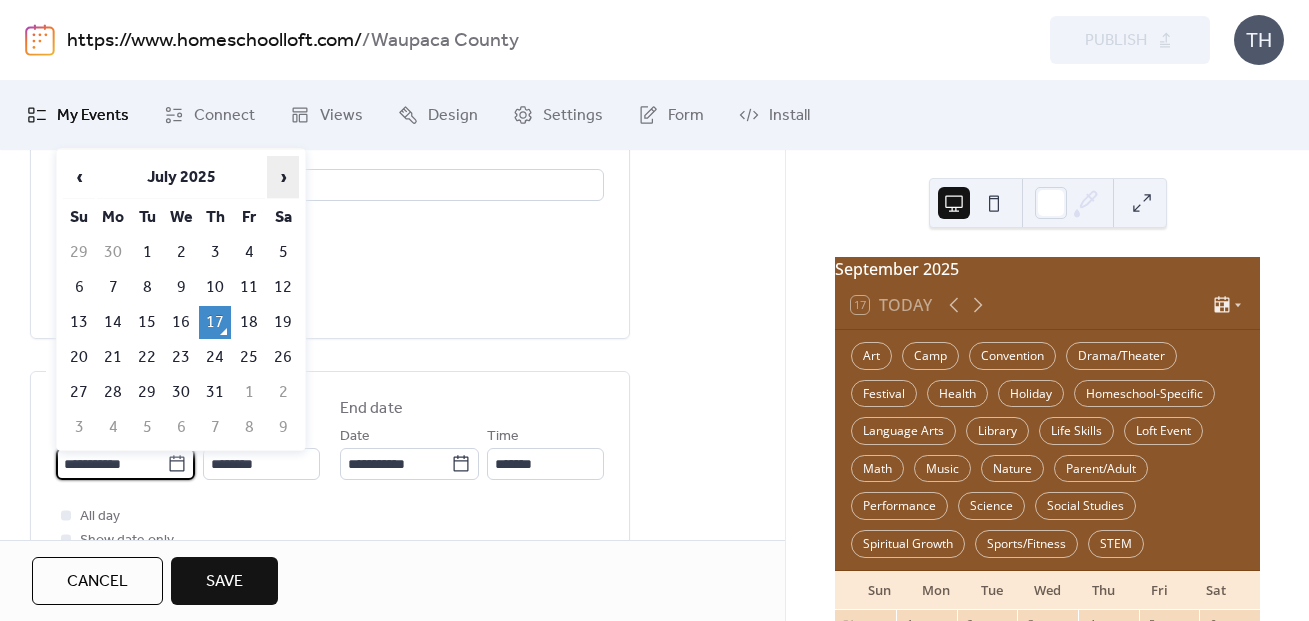 click on "›" at bounding box center [283, 177] 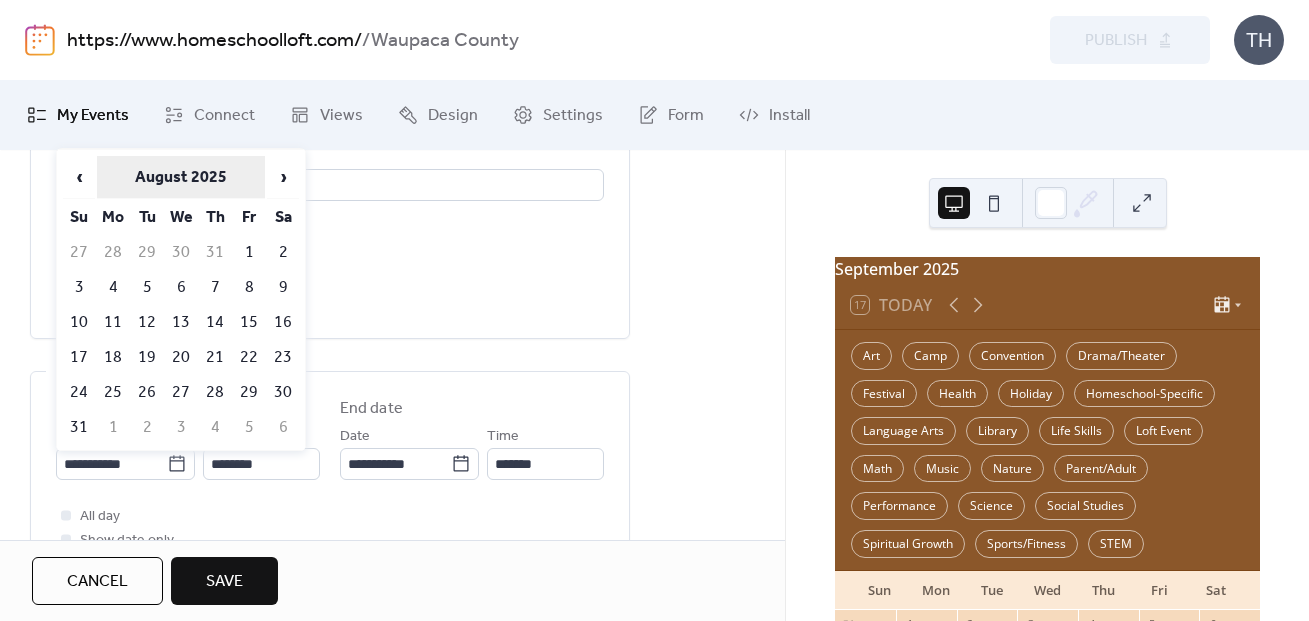 click on "›" at bounding box center (283, 177) 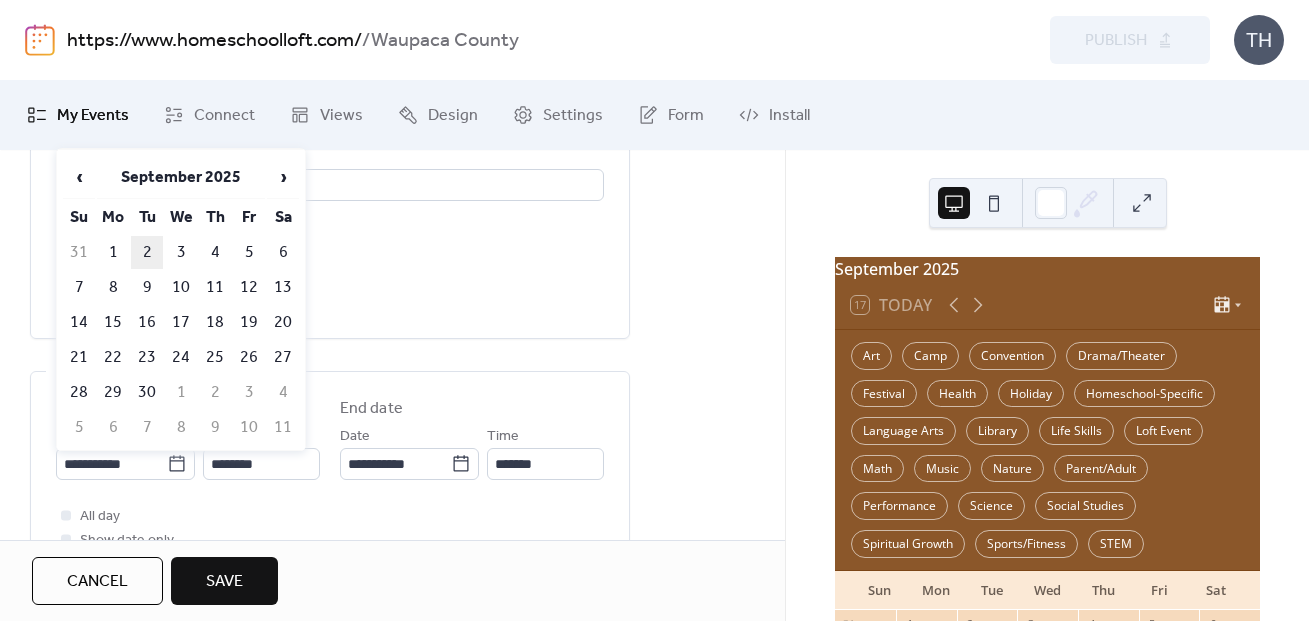 click on "2" at bounding box center [147, 252] 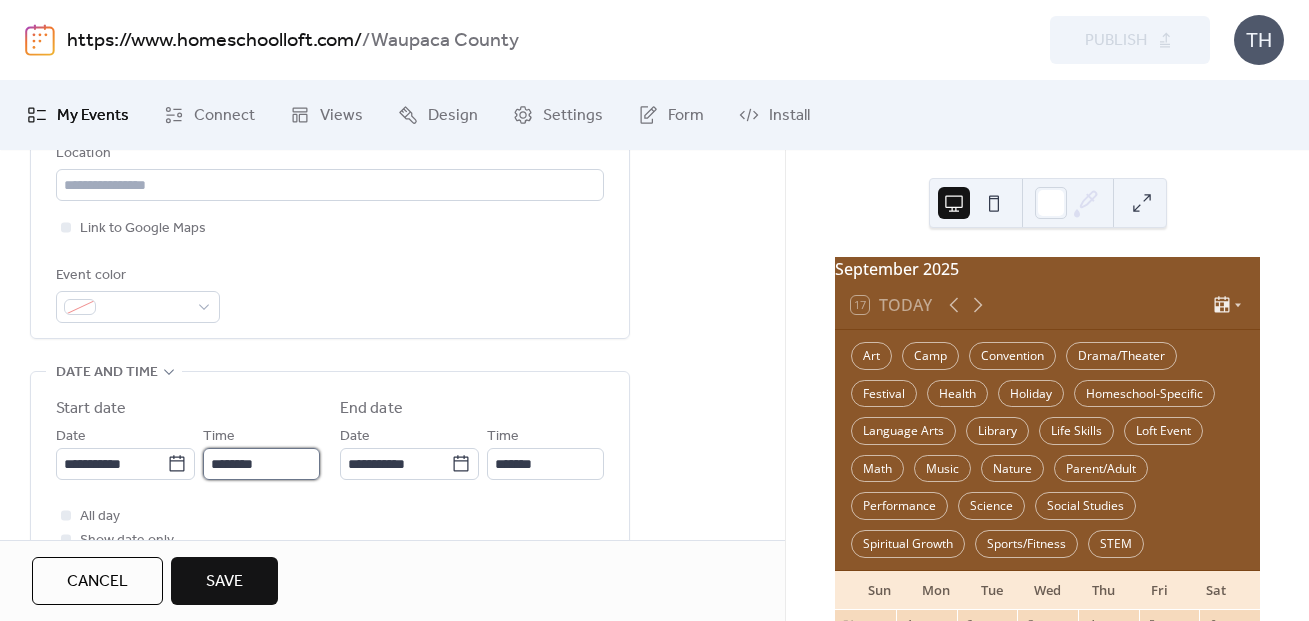 click on "********" at bounding box center (261, 464) 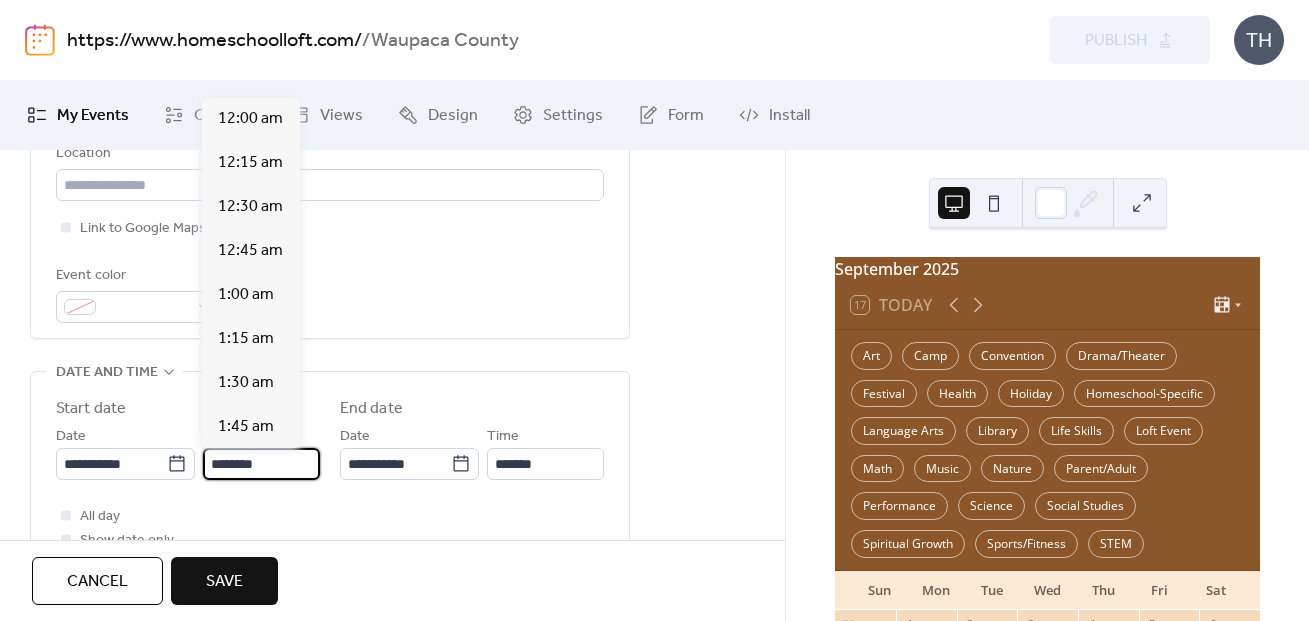 scroll, scrollTop: 2184, scrollLeft: 0, axis: vertical 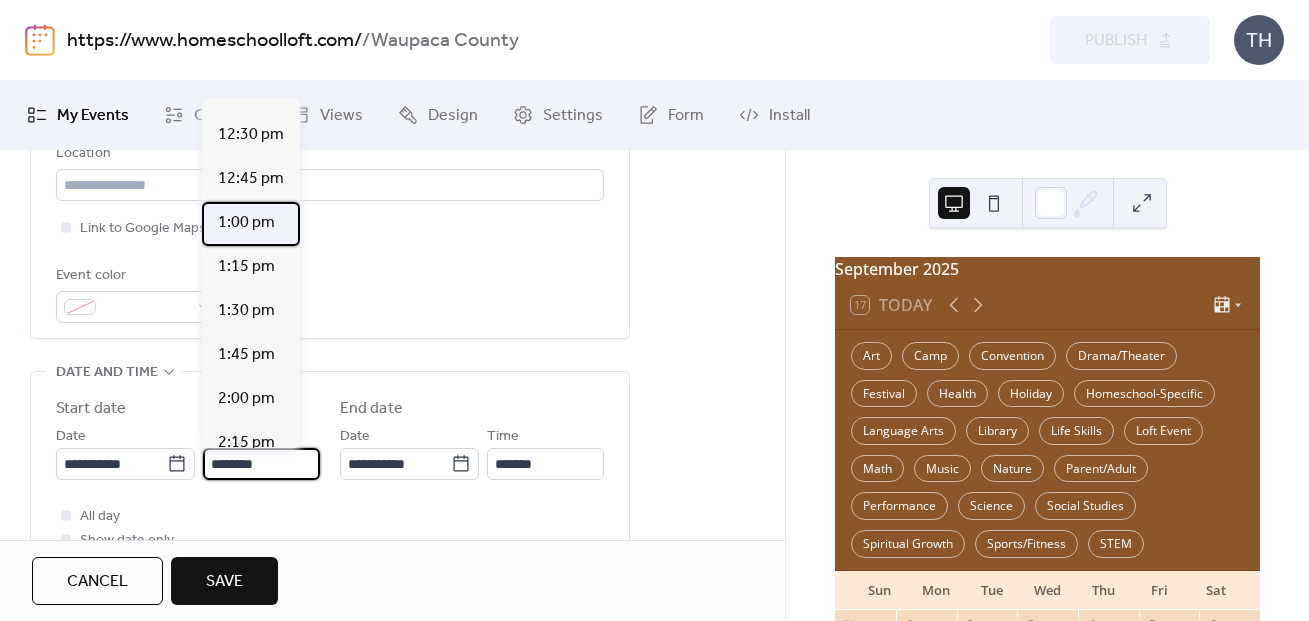 click on "1:00 pm" at bounding box center (246, 223) 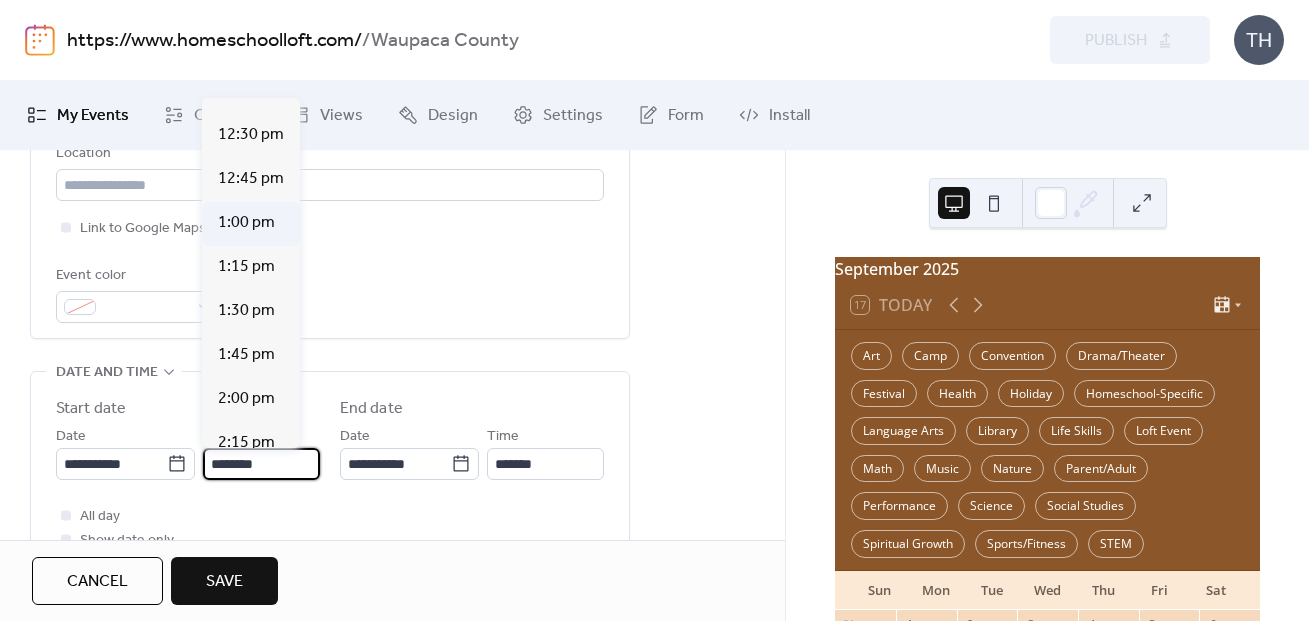 type on "*******" 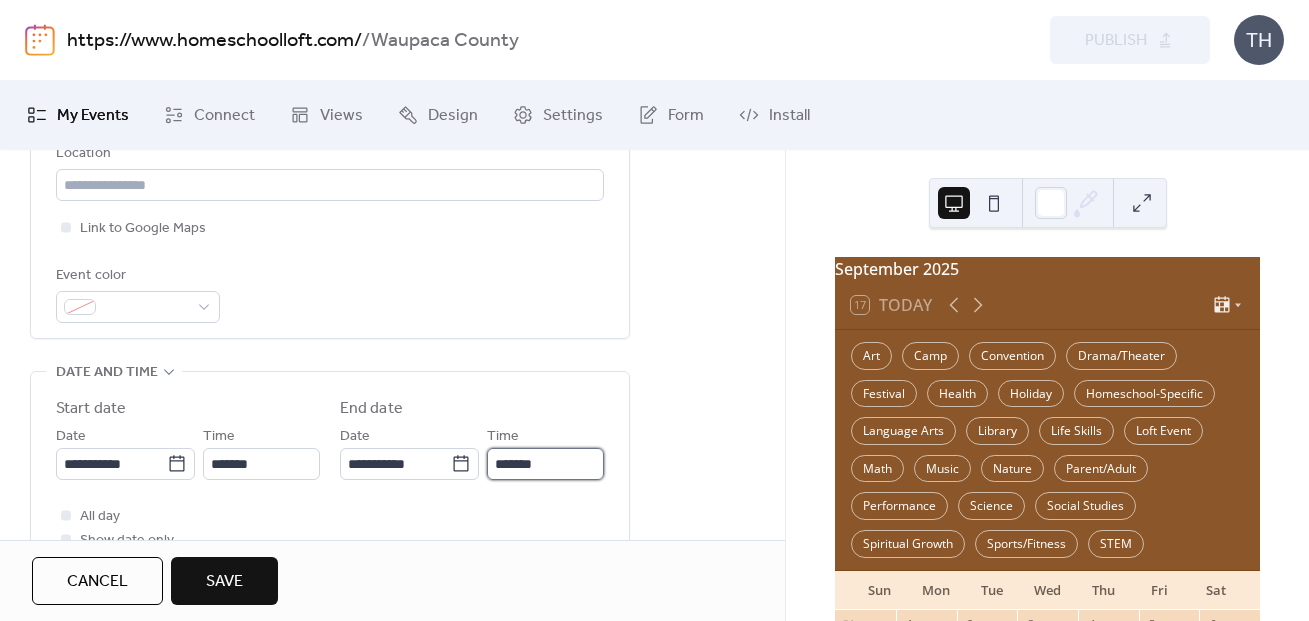 click on "*******" at bounding box center [545, 464] 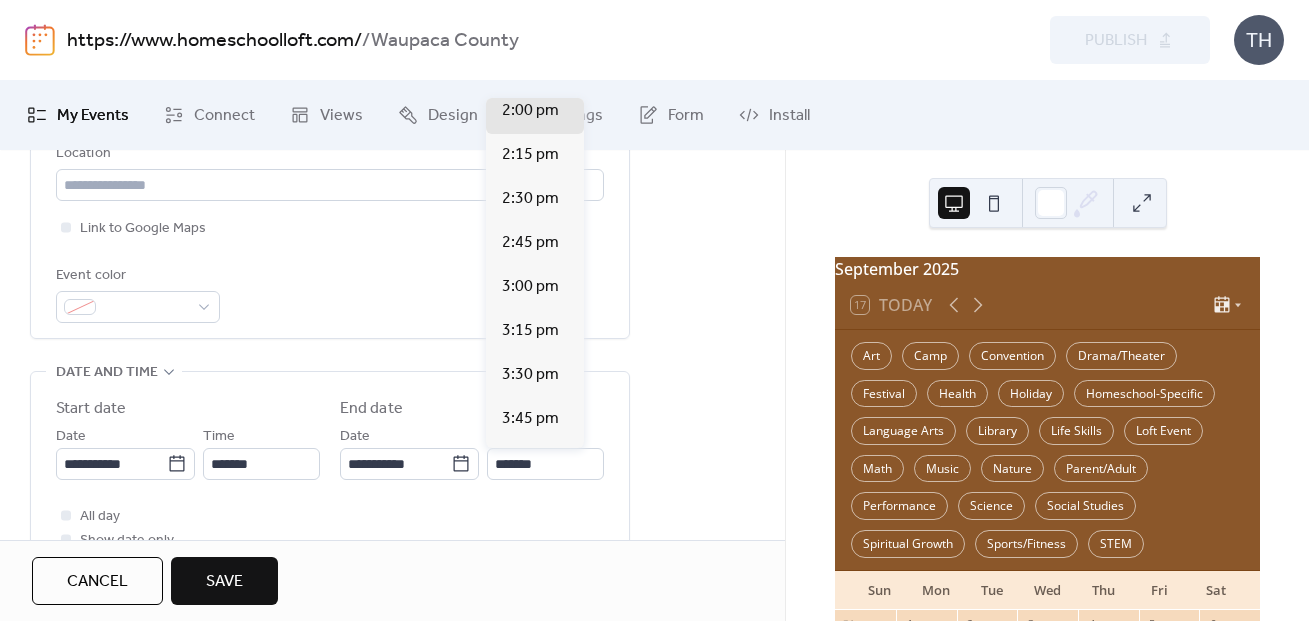 scroll, scrollTop: 170, scrollLeft: 0, axis: vertical 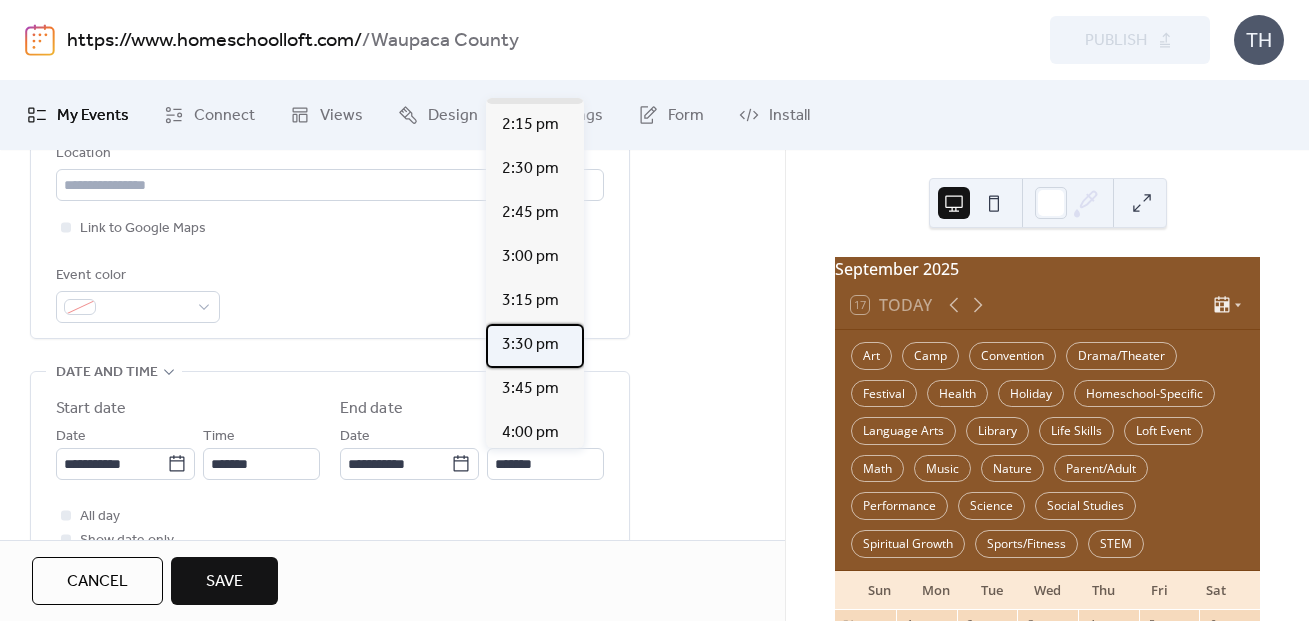 click on "3:30 pm" at bounding box center [530, 345] 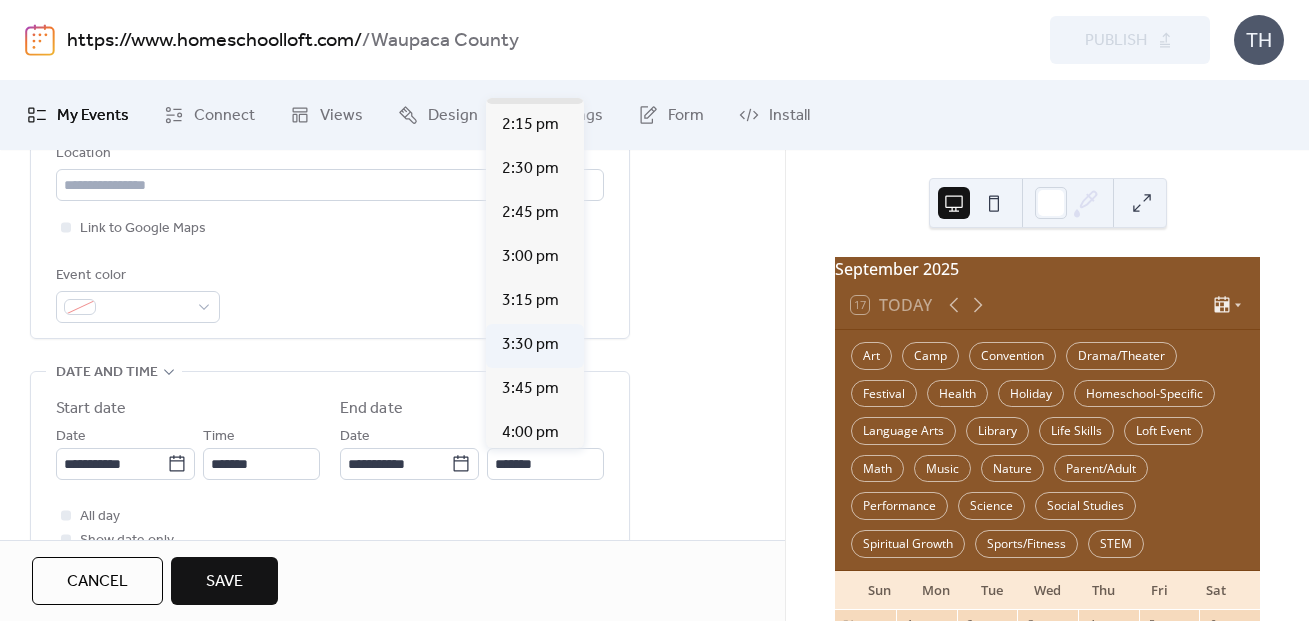type on "*******" 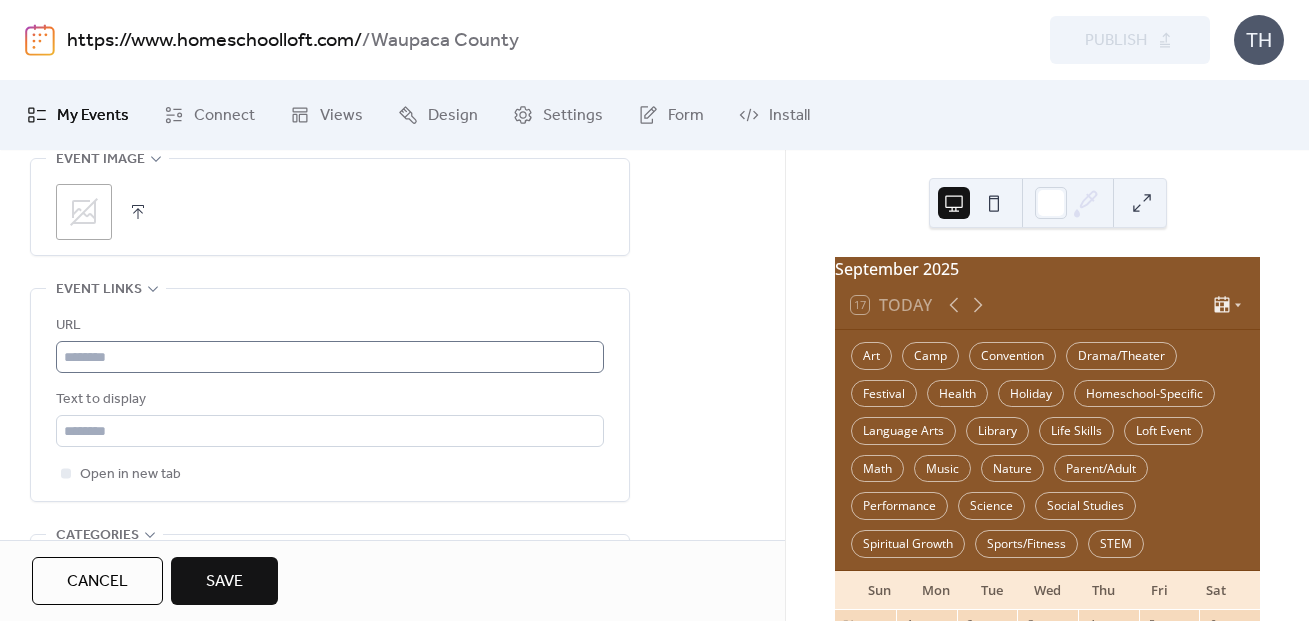 scroll, scrollTop: 1049, scrollLeft: 0, axis: vertical 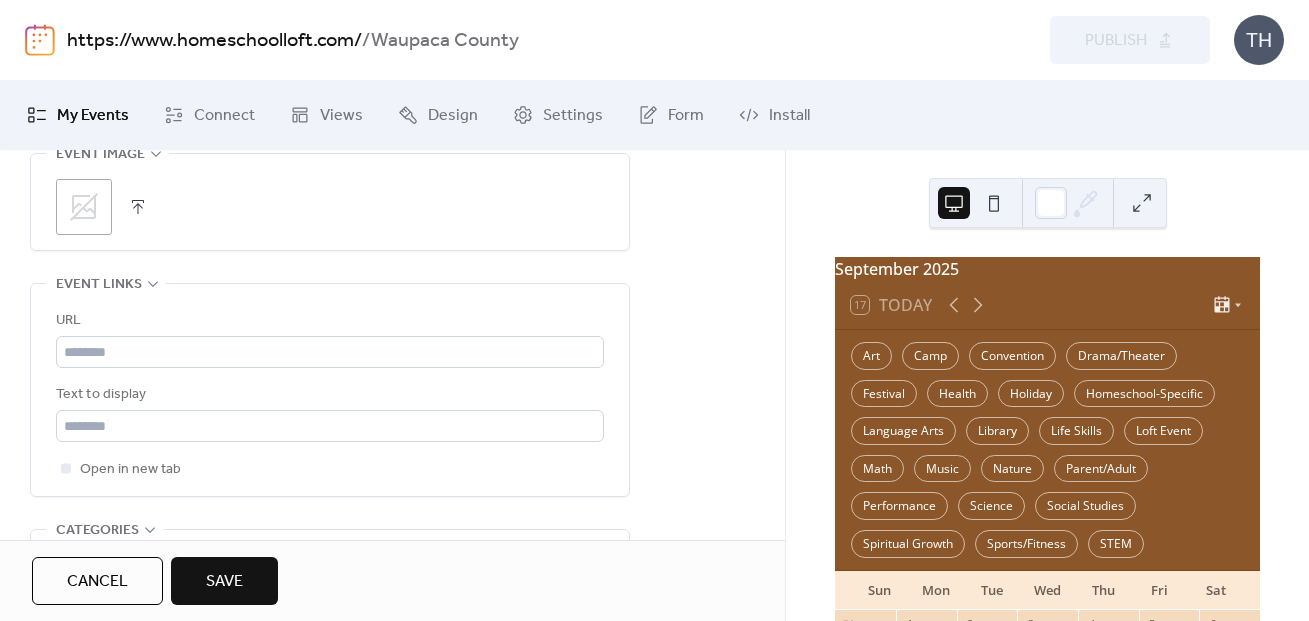 click at bounding box center (138, 207) 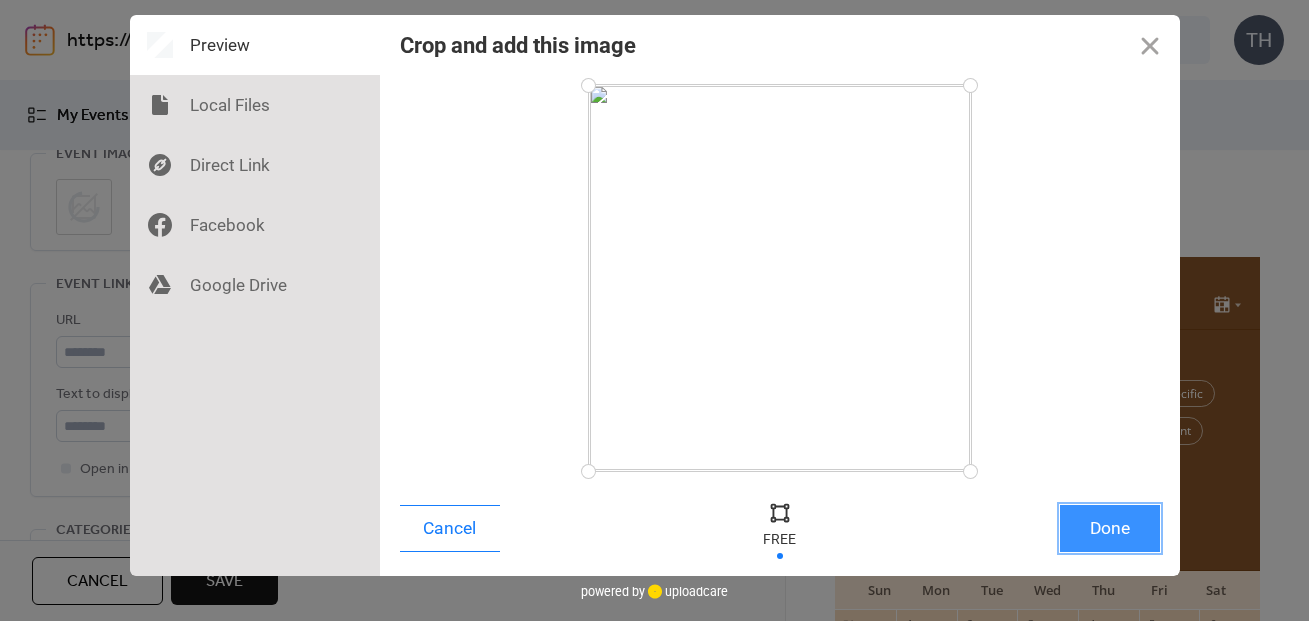 click on "Done" at bounding box center [1110, 528] 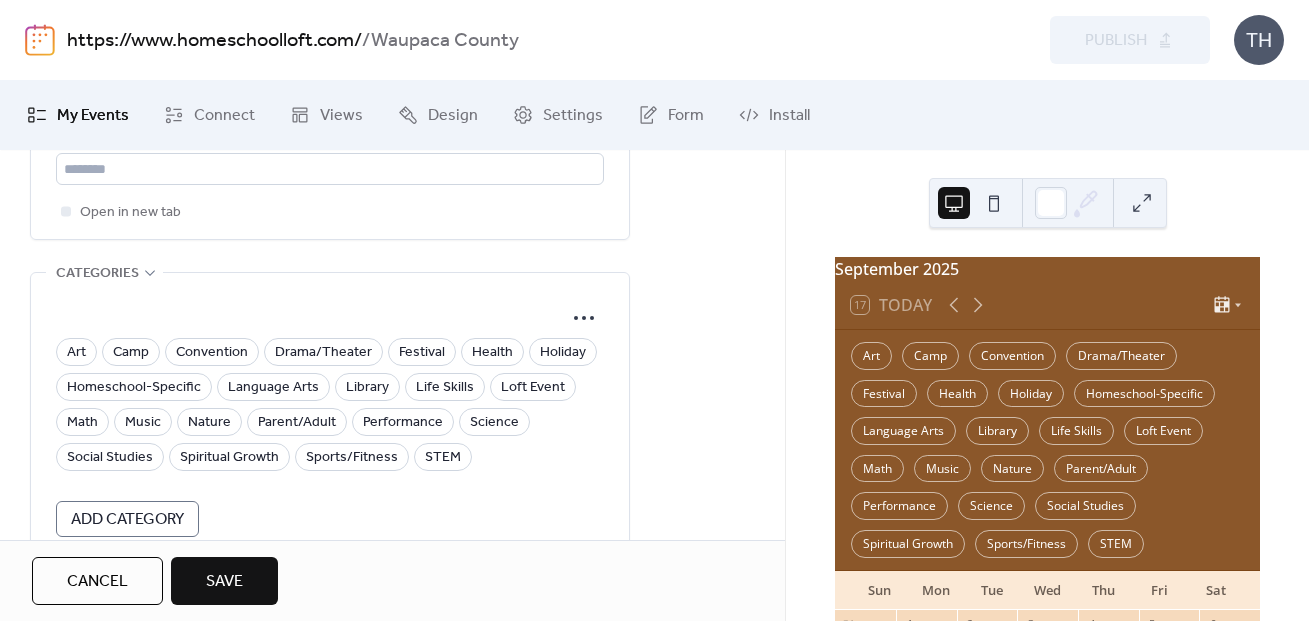 scroll, scrollTop: 1417, scrollLeft: 0, axis: vertical 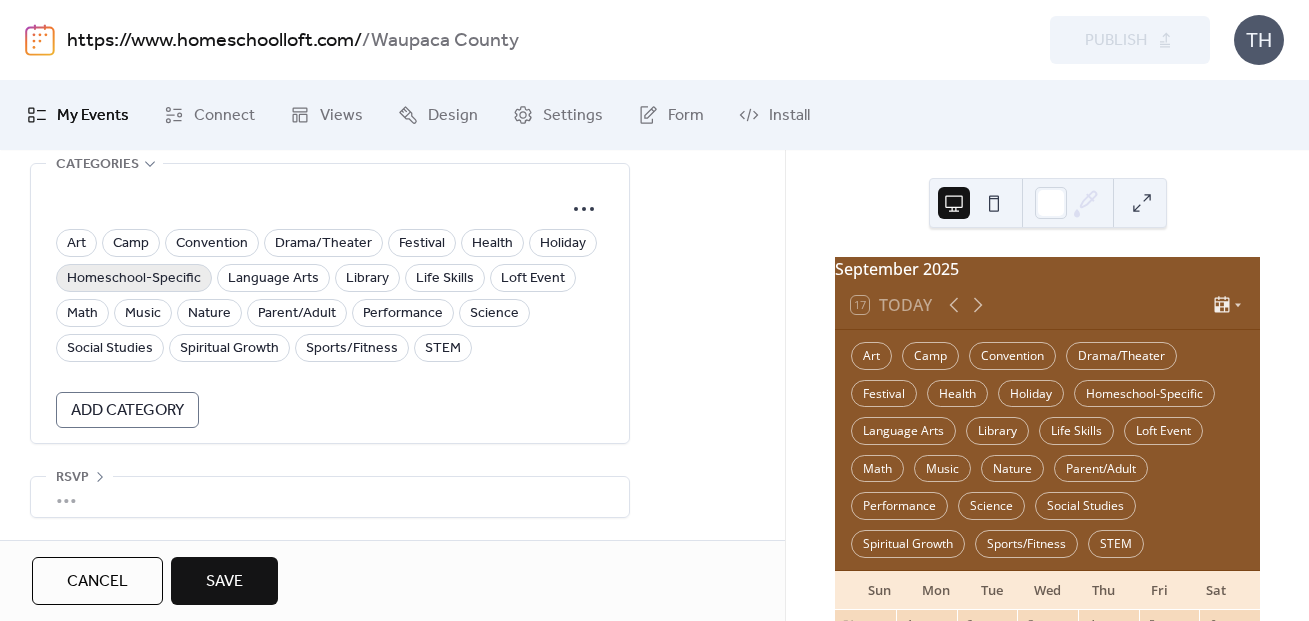 click on "Homeschool-Specific" at bounding box center (134, 279) 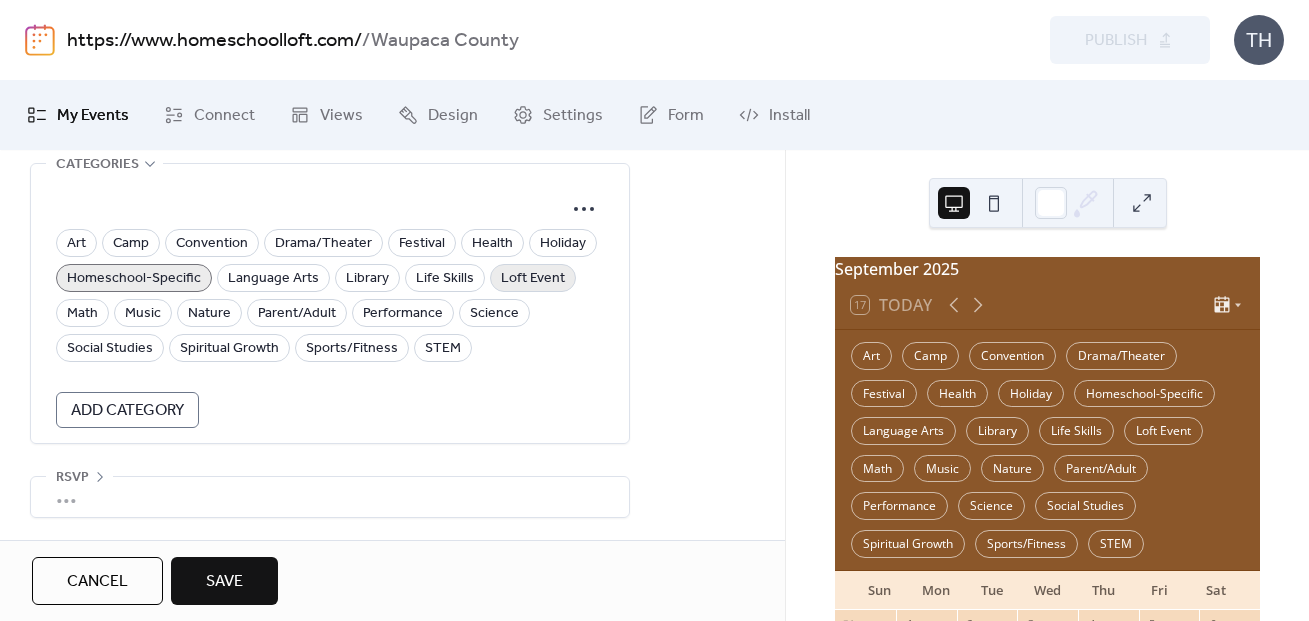 click on "Loft Event" at bounding box center [533, 279] 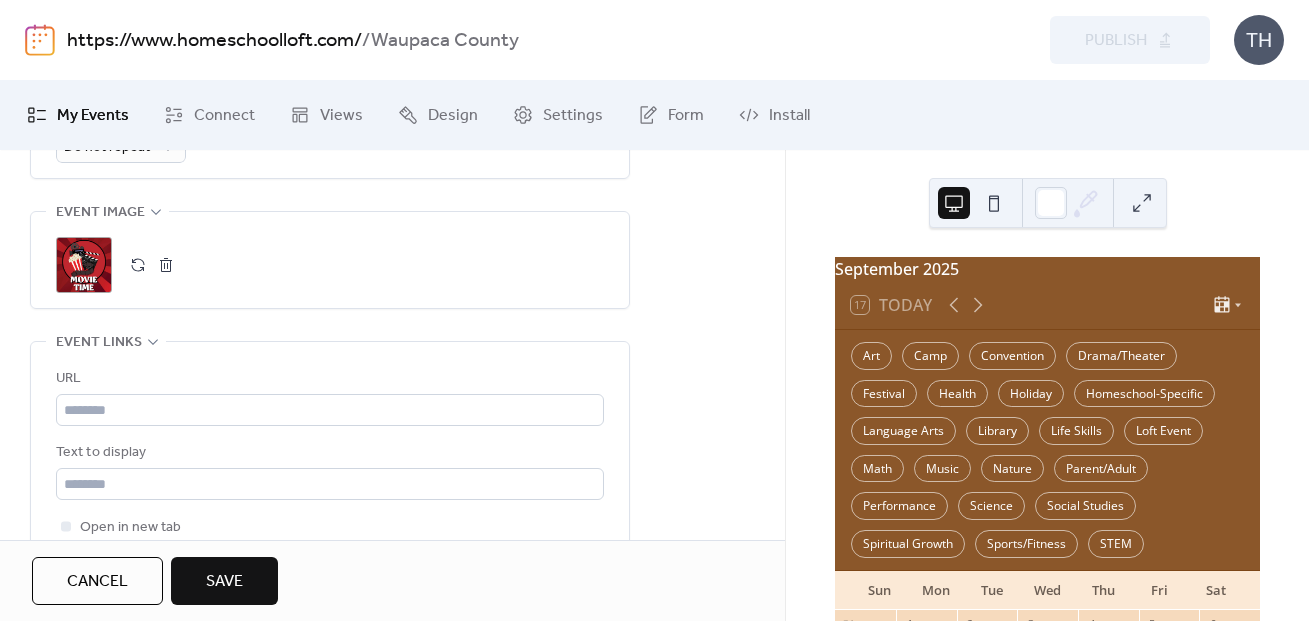 scroll, scrollTop: 1070, scrollLeft: 0, axis: vertical 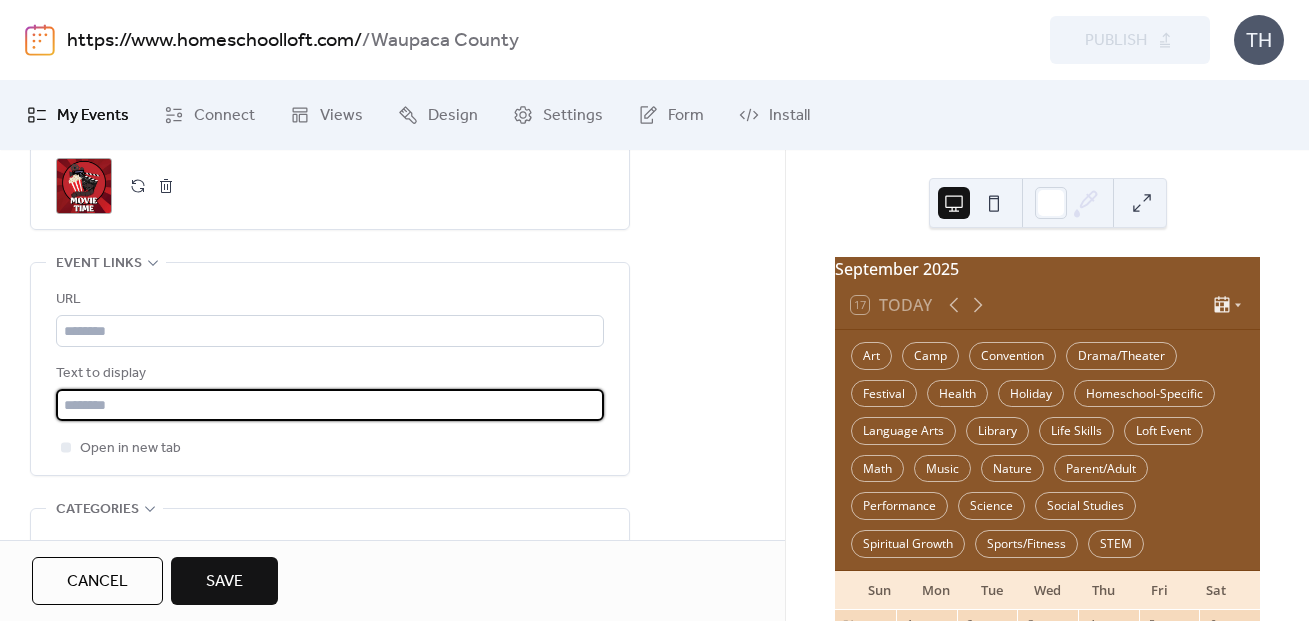 click at bounding box center (330, 405) 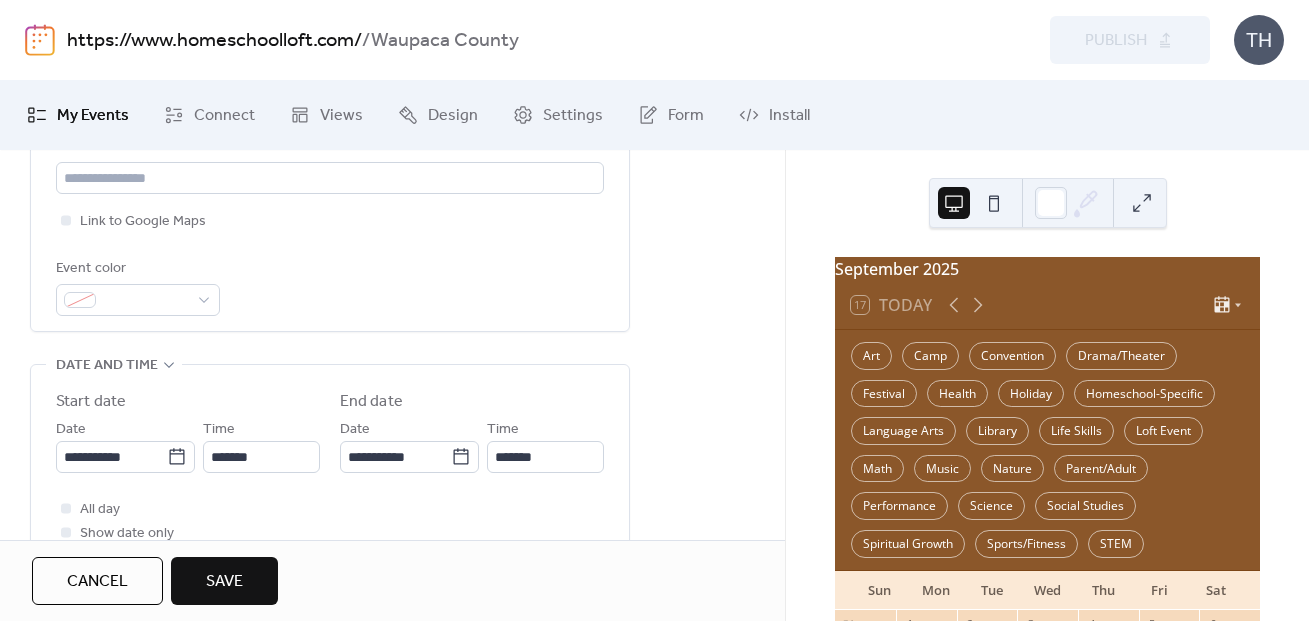 scroll, scrollTop: 426, scrollLeft: 0, axis: vertical 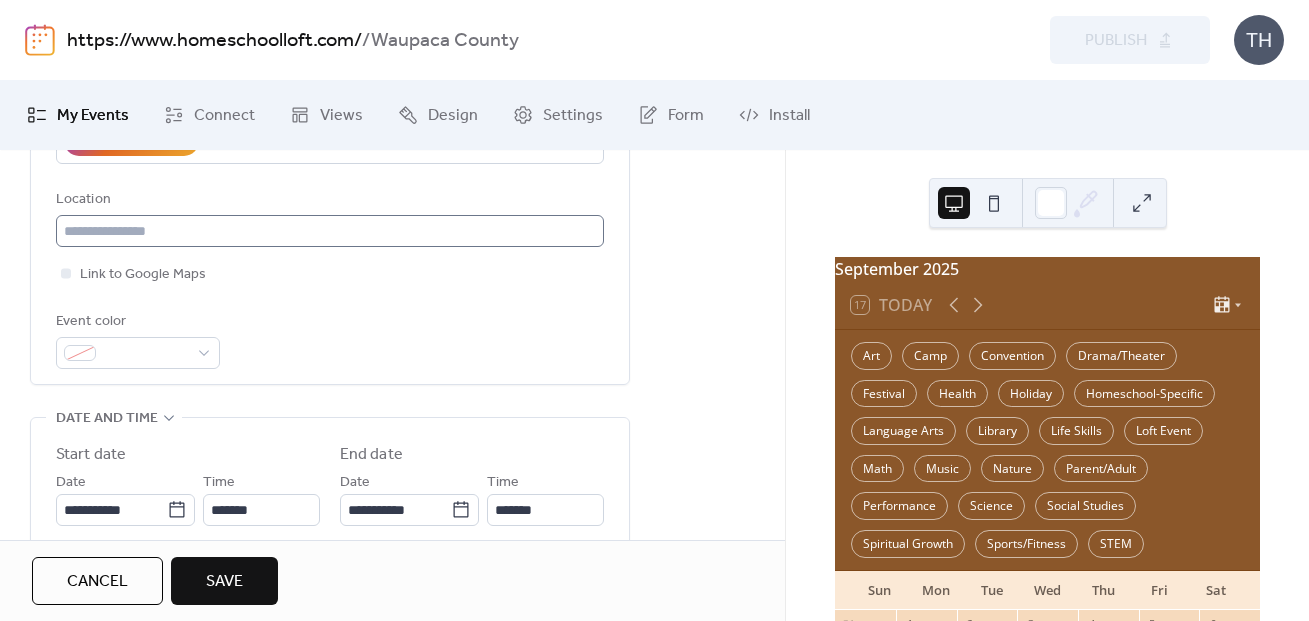 type on "**********" 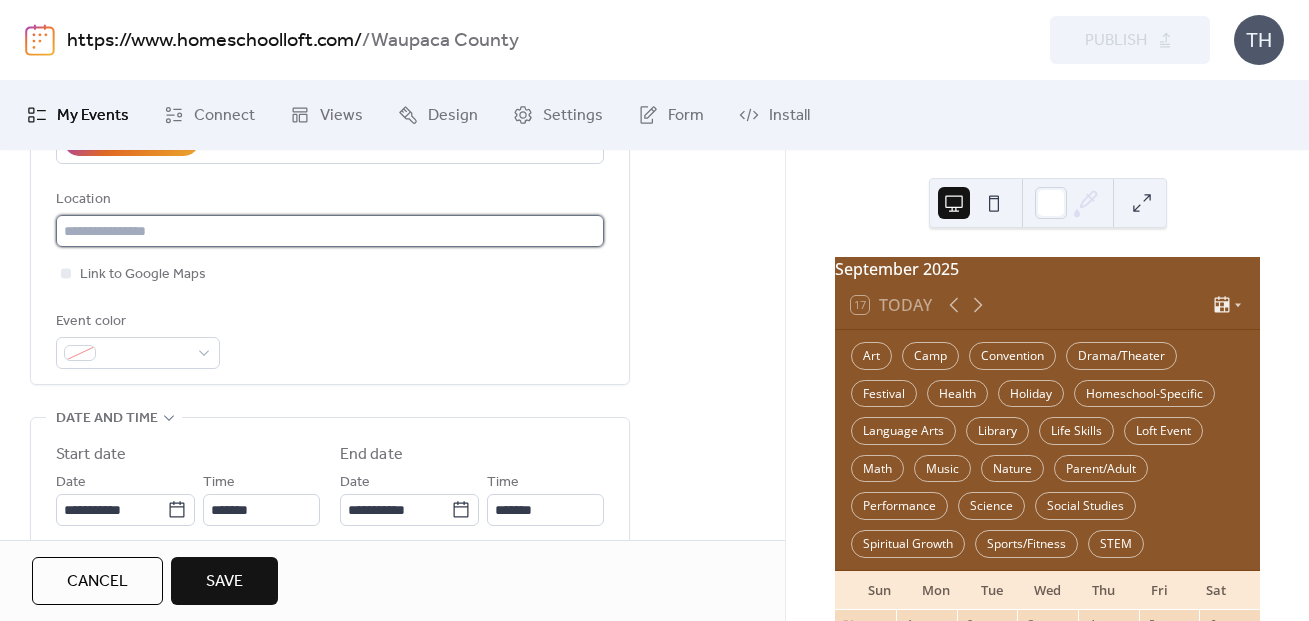 click at bounding box center (330, 231) 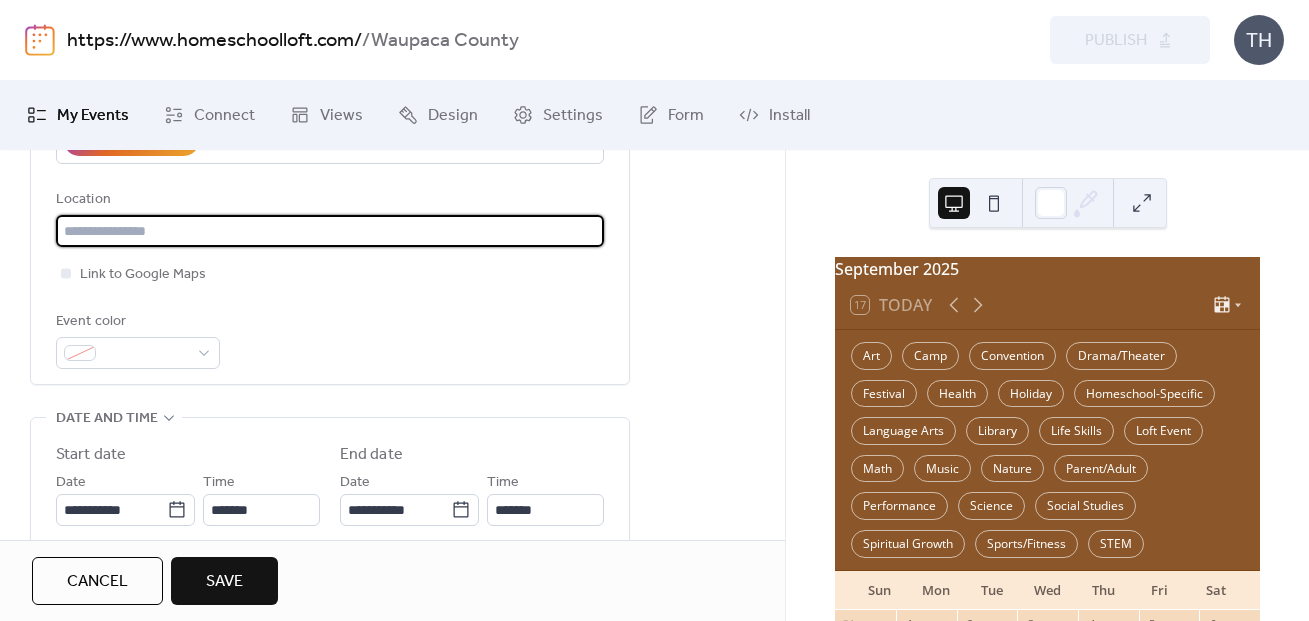 paste on "**********" 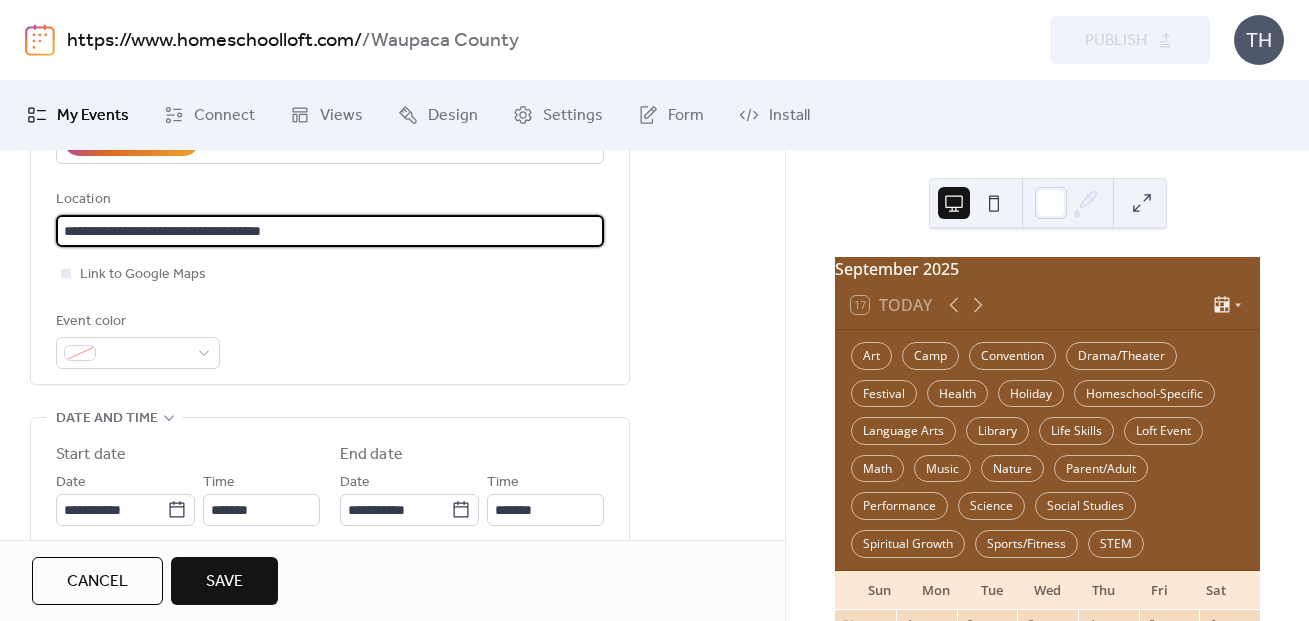 type on "**********" 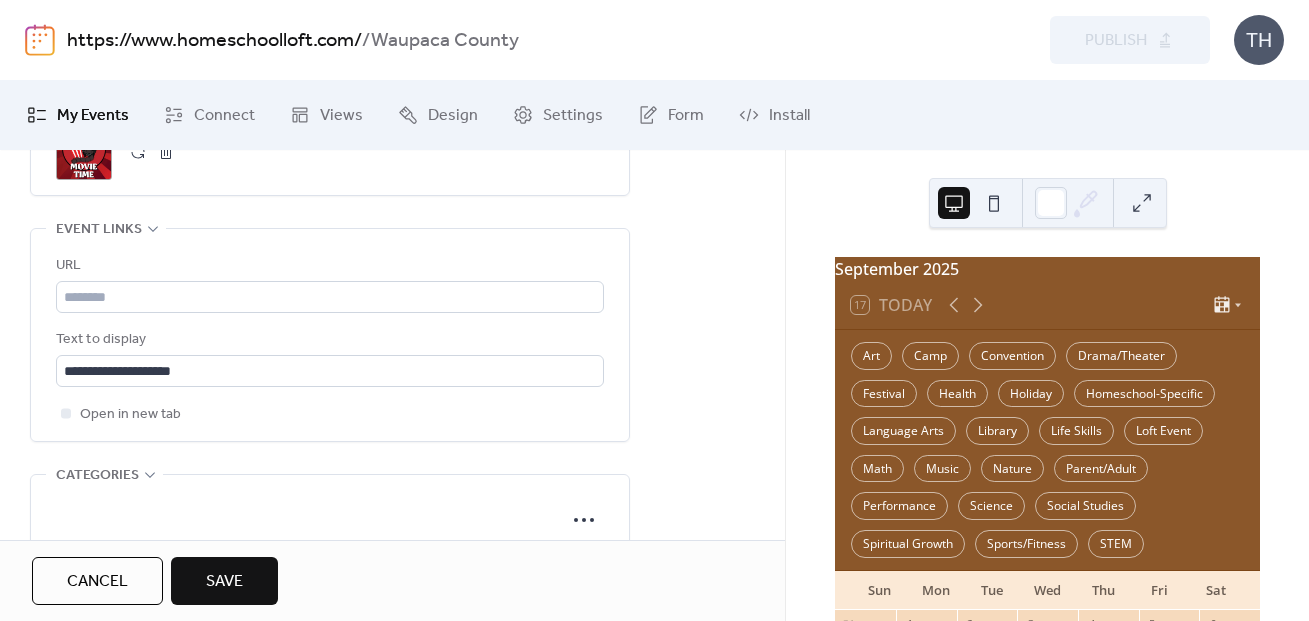 scroll, scrollTop: 1106, scrollLeft: 0, axis: vertical 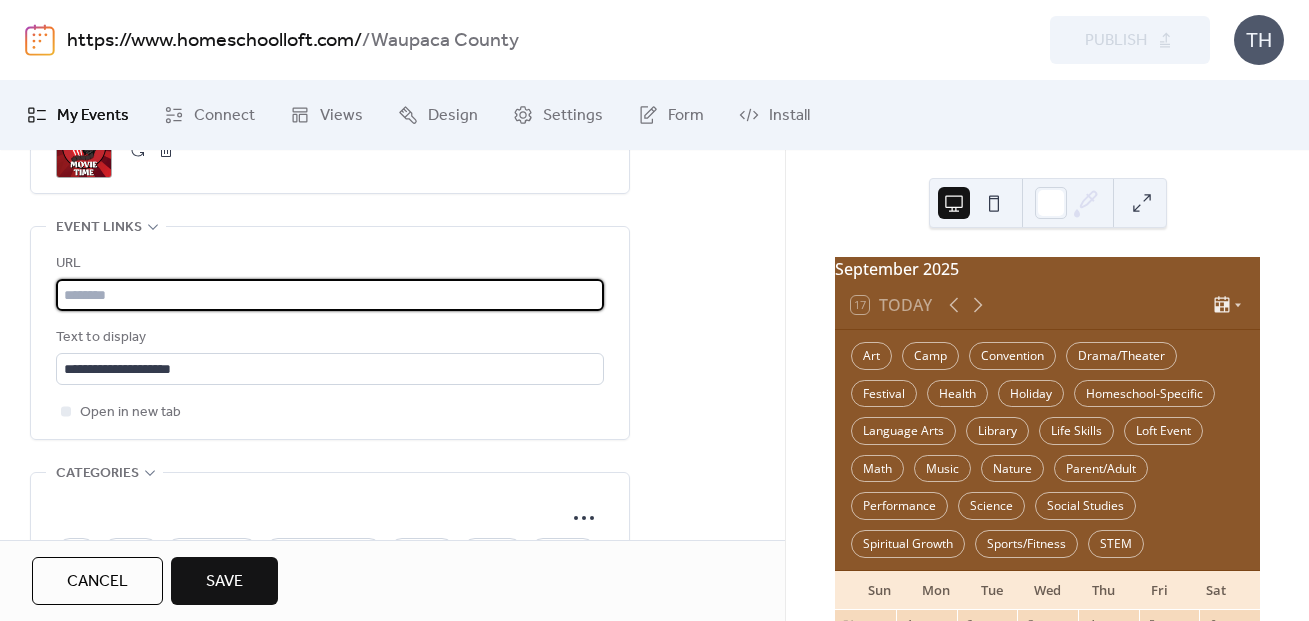 click at bounding box center [330, 295] 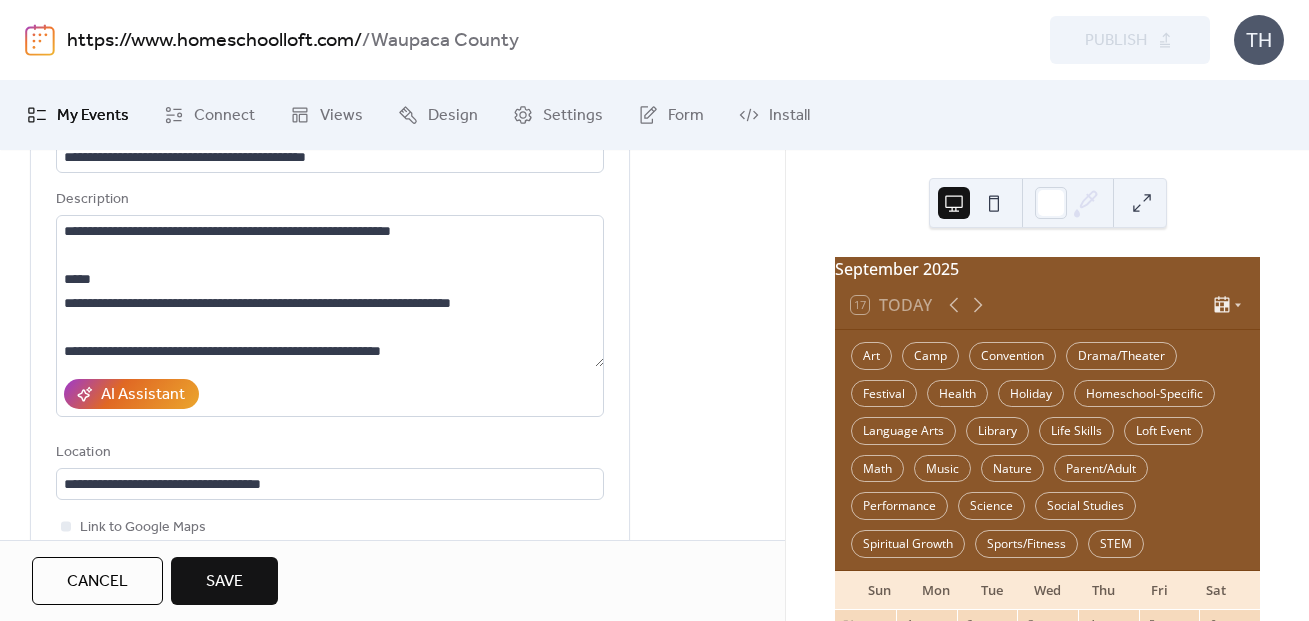scroll, scrollTop: 129, scrollLeft: 0, axis: vertical 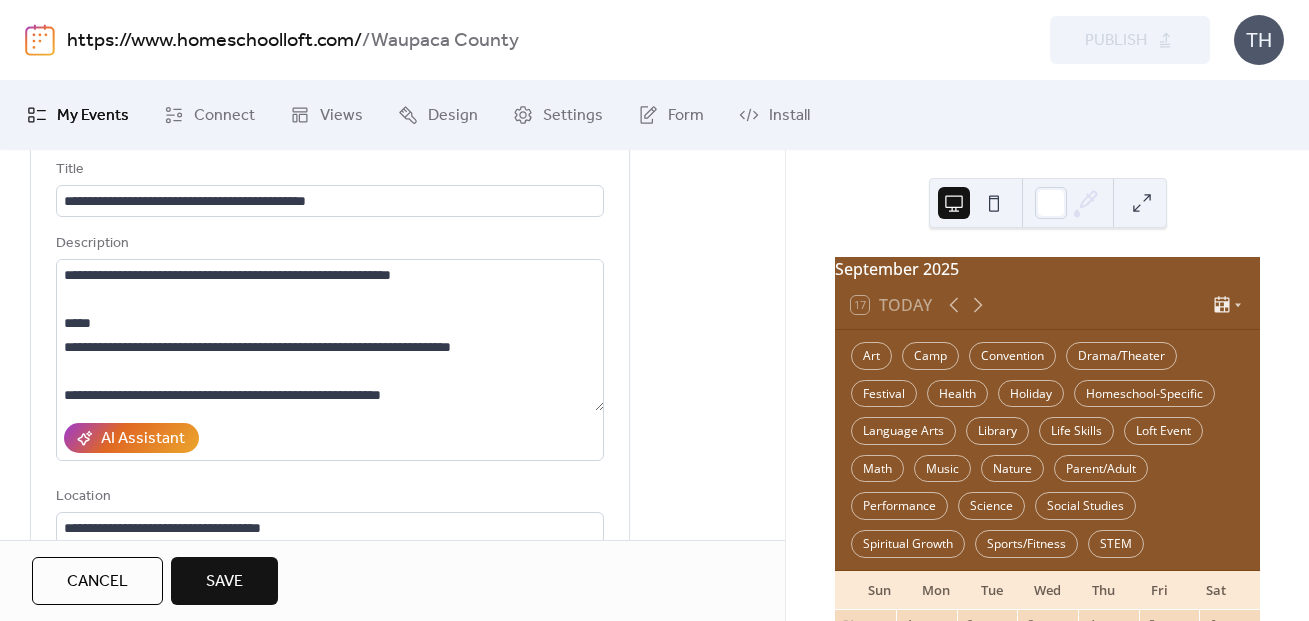 type on "**********" 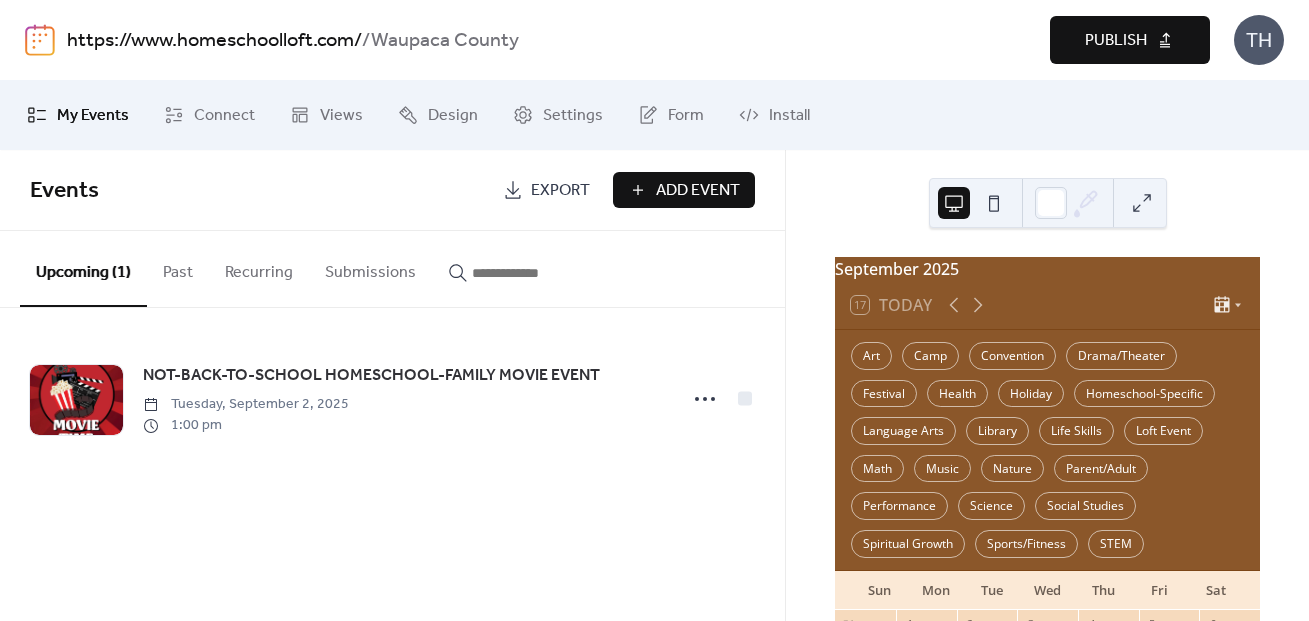 click on "Publish" at bounding box center [1116, 41] 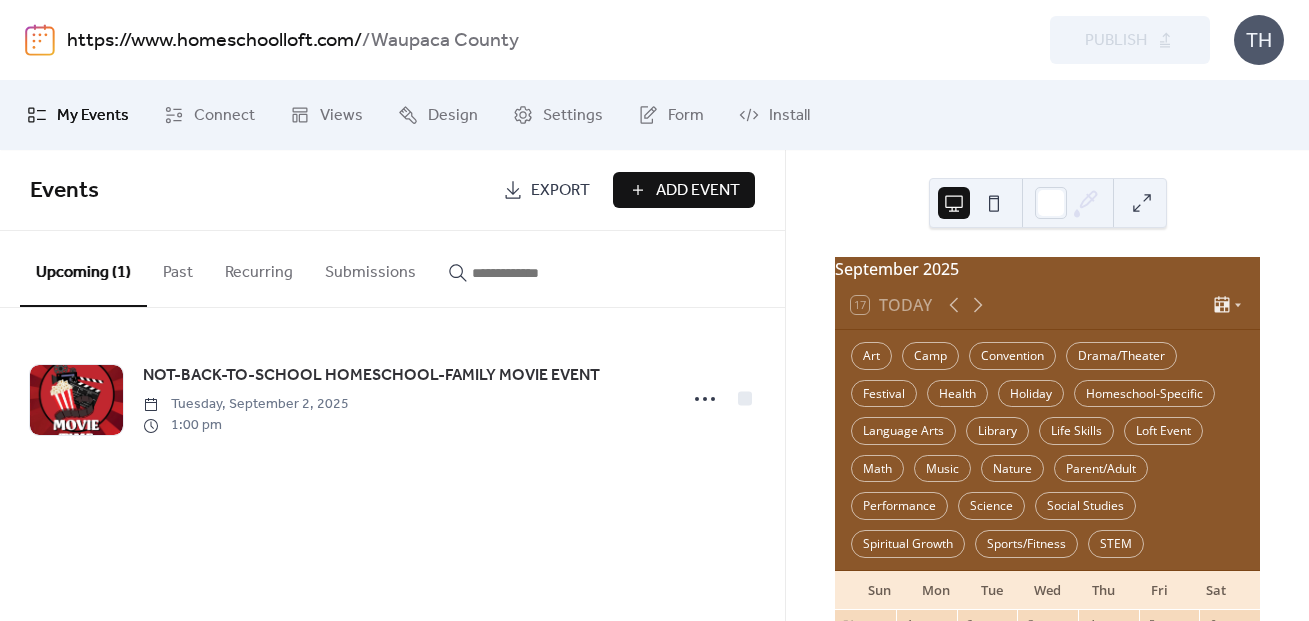 click on "https://www.homeschoolloft.com/" at bounding box center (214, 41) 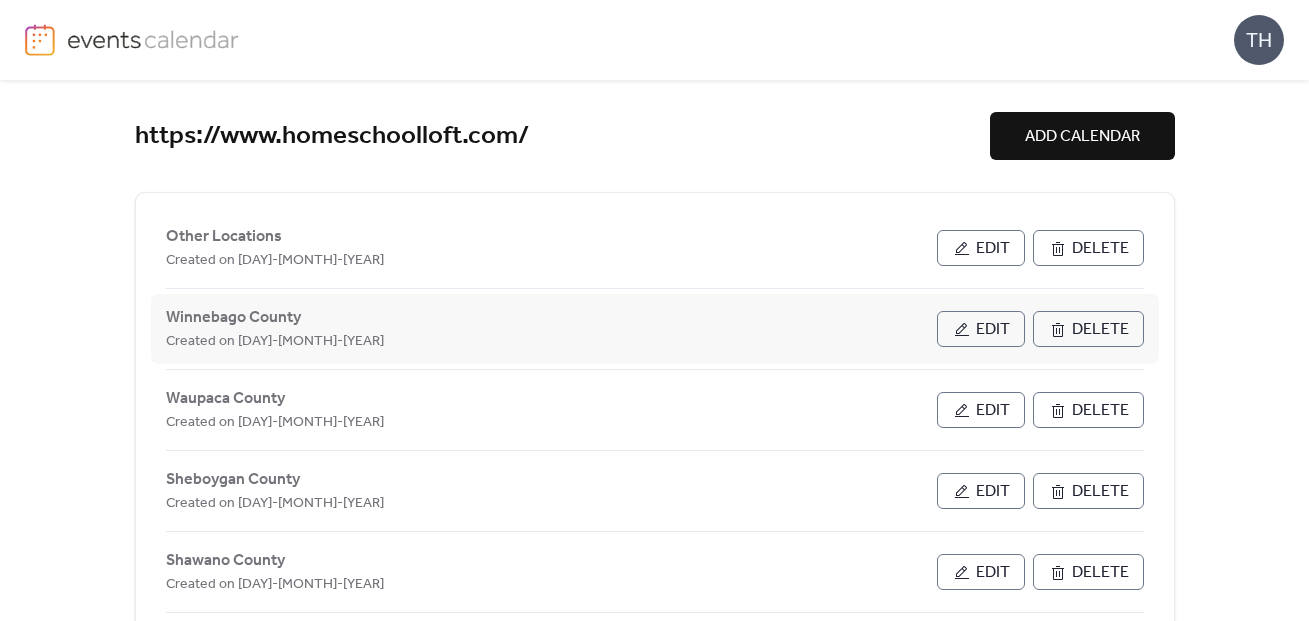 click on "Edit" at bounding box center (981, 329) 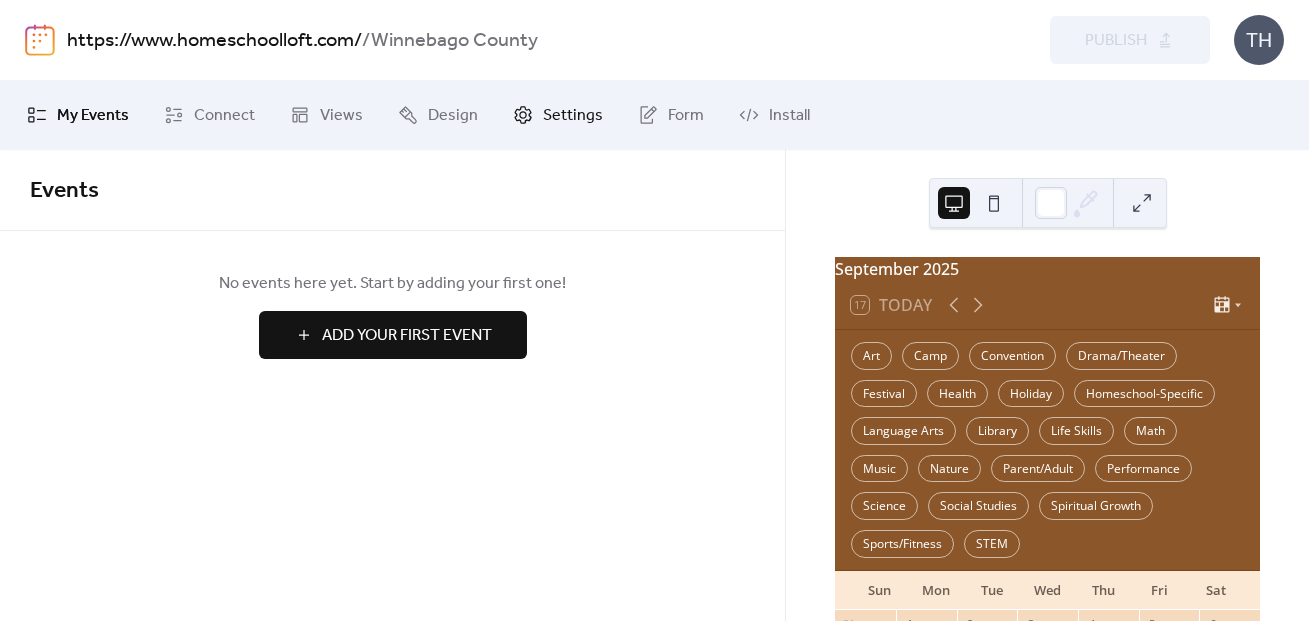 click on "Settings" at bounding box center [573, 116] 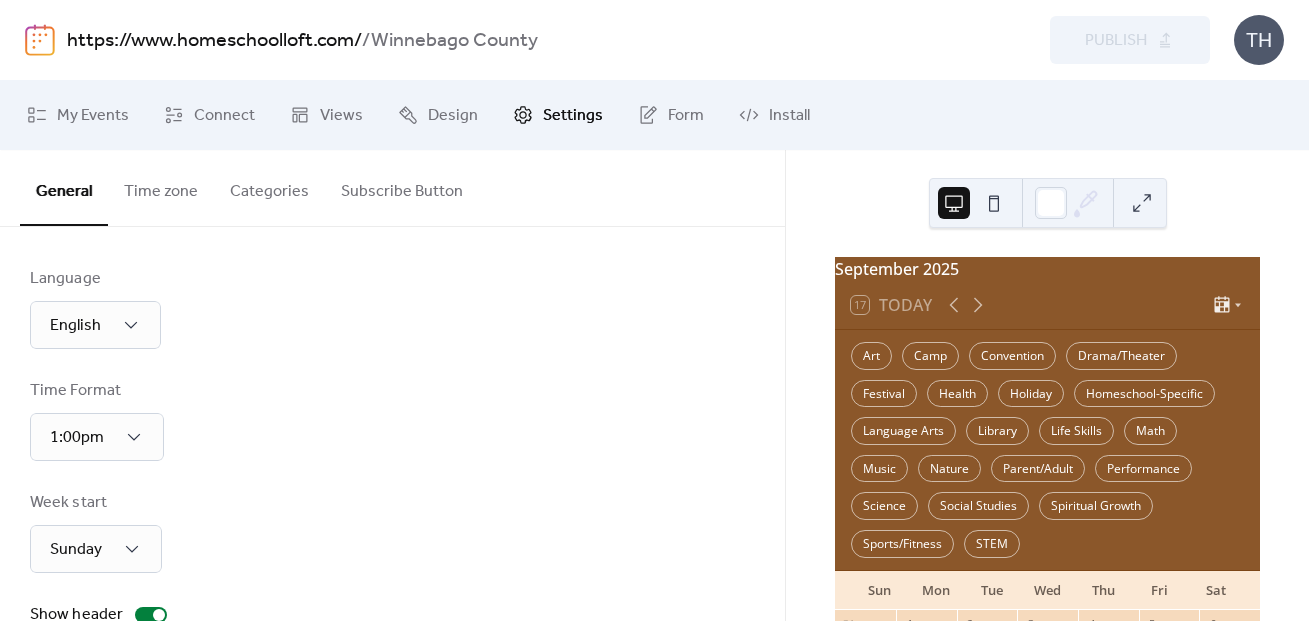 click on "Categories" at bounding box center [269, 187] 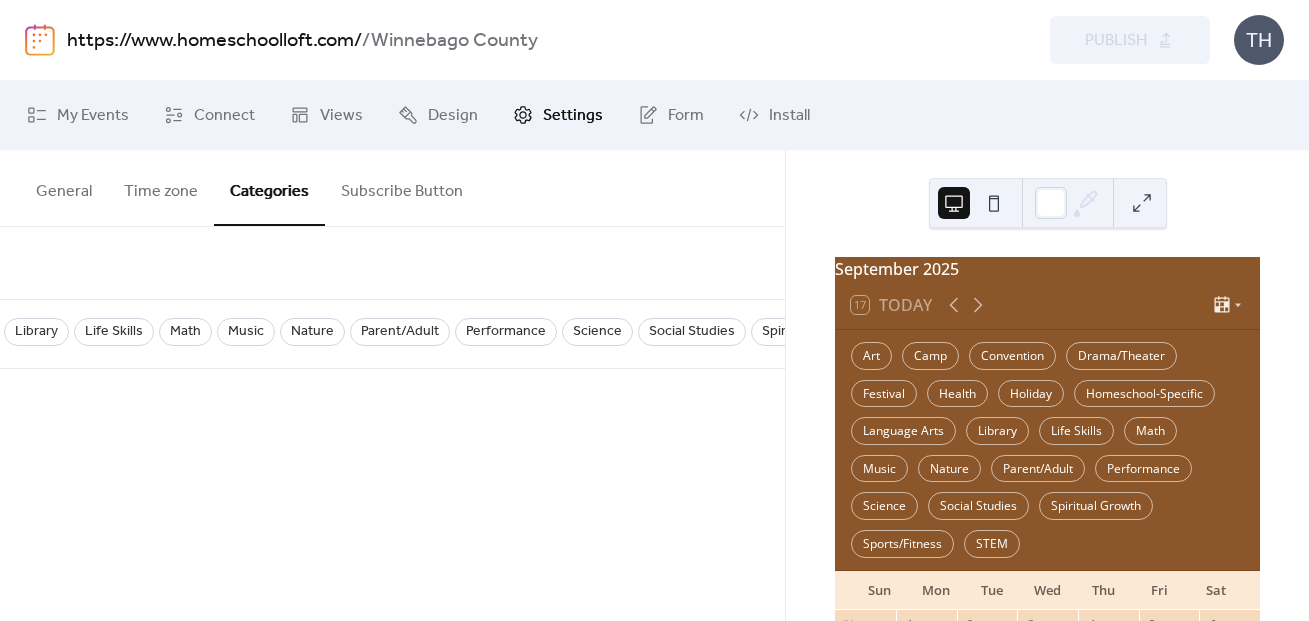 scroll, scrollTop: 0, scrollLeft: 1300, axis: horizontal 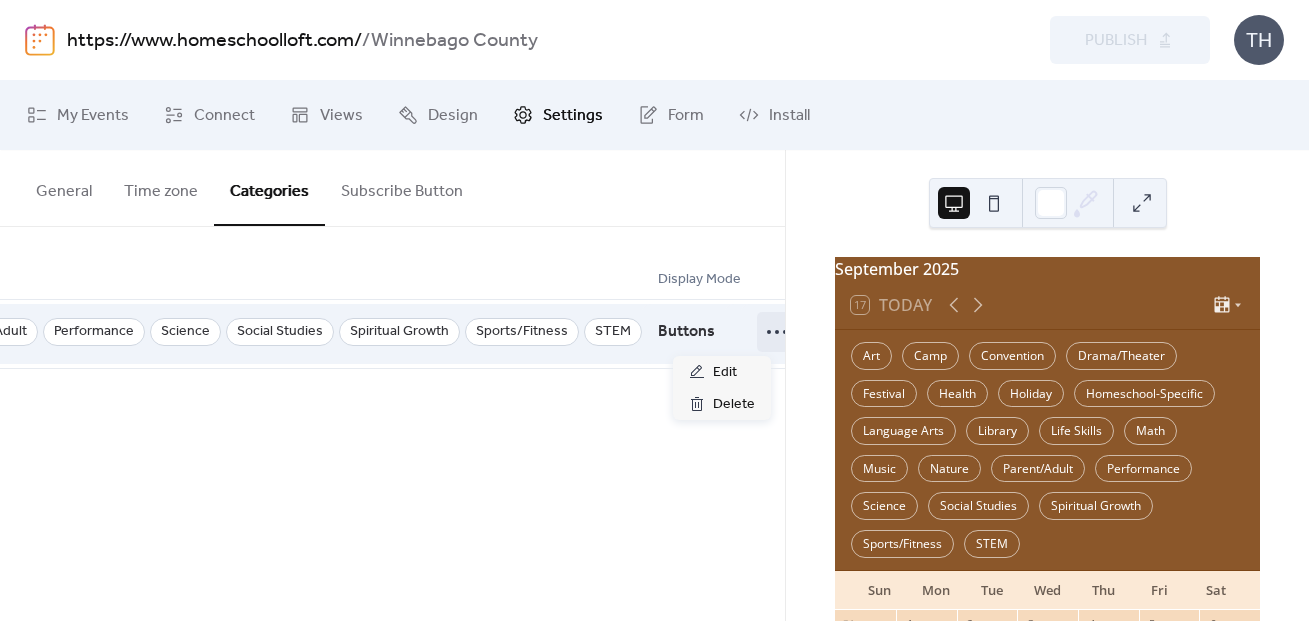 click 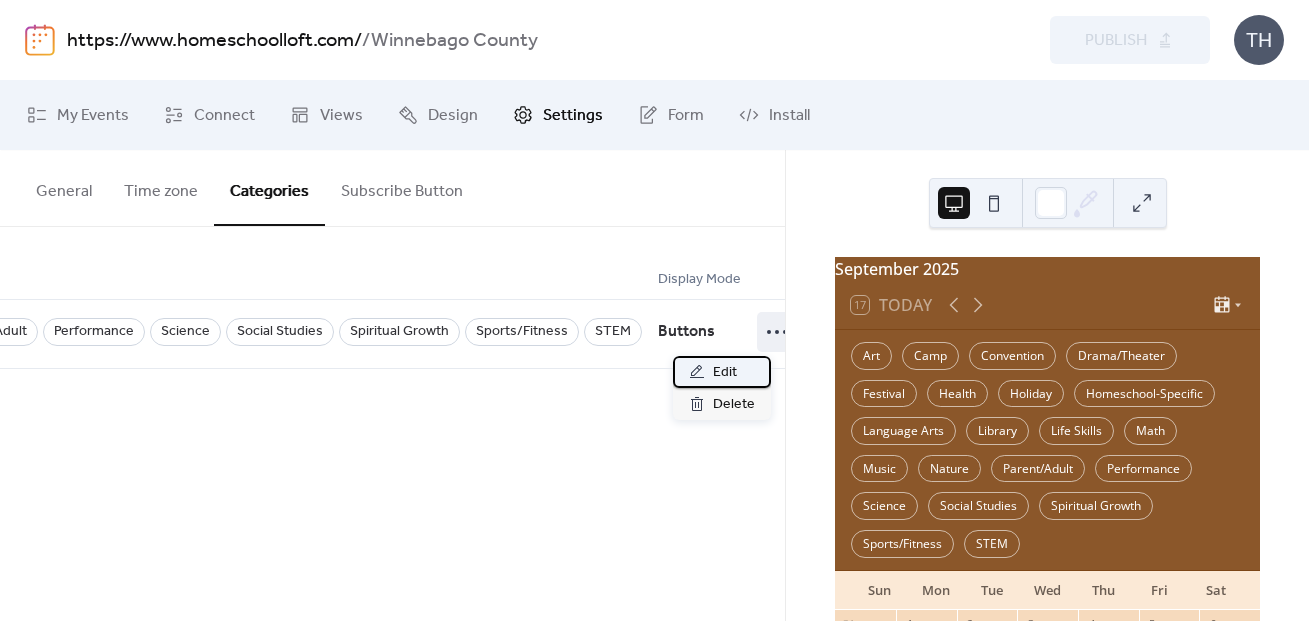 click on "Edit" at bounding box center (725, 373) 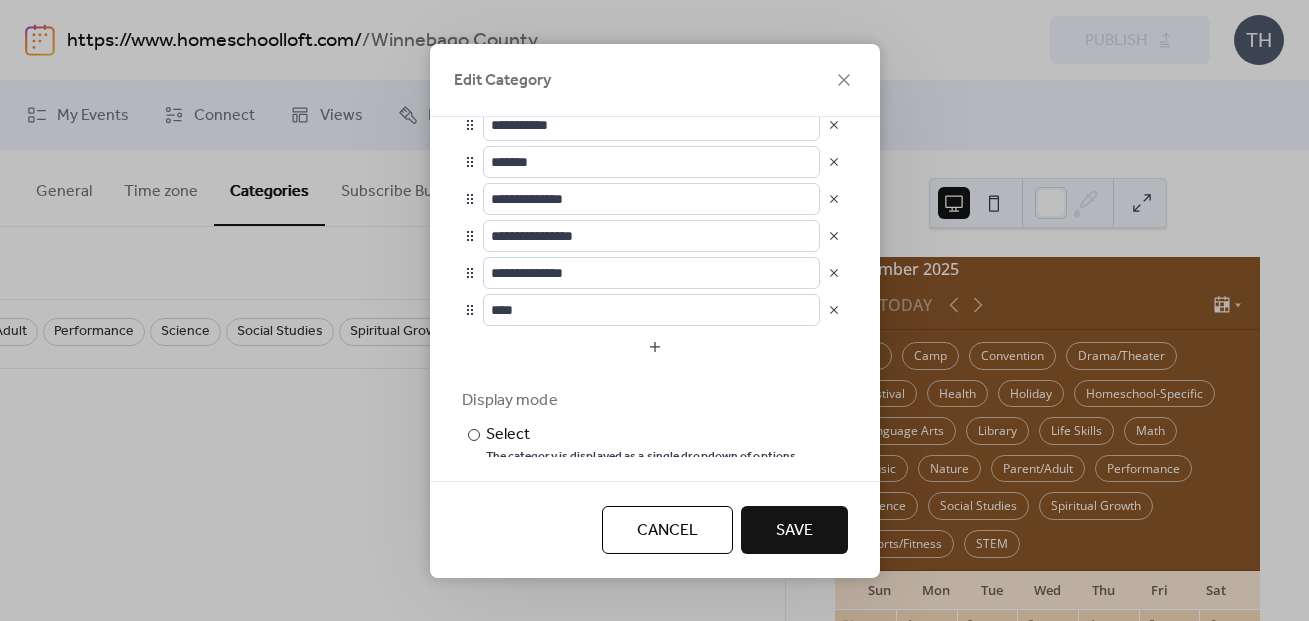 scroll, scrollTop: 746, scrollLeft: 0, axis: vertical 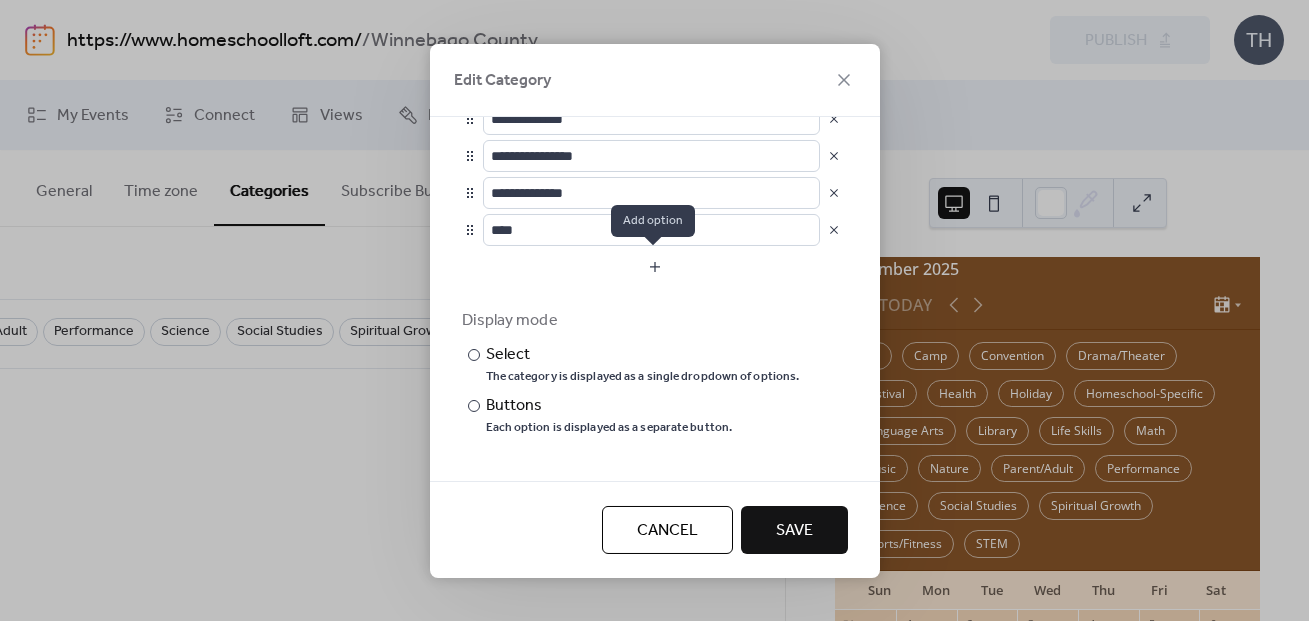 click at bounding box center (655, 266) 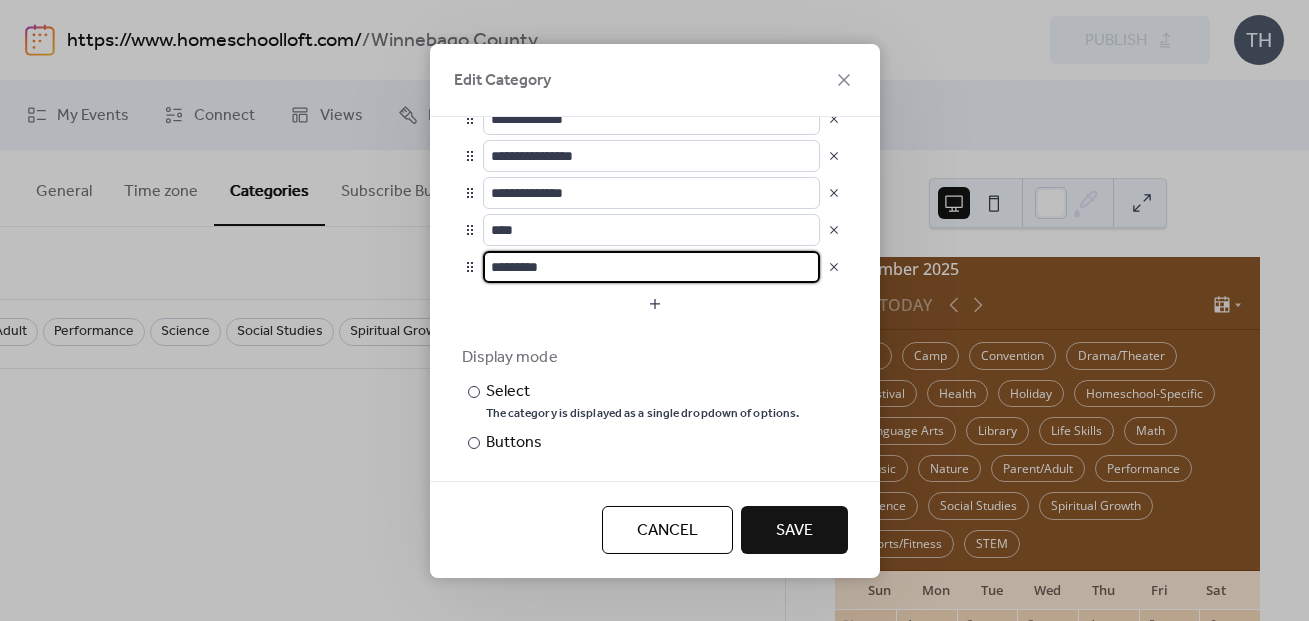 drag, startPoint x: 628, startPoint y: 270, endPoint x: 471, endPoint y: 265, distance: 157.0796 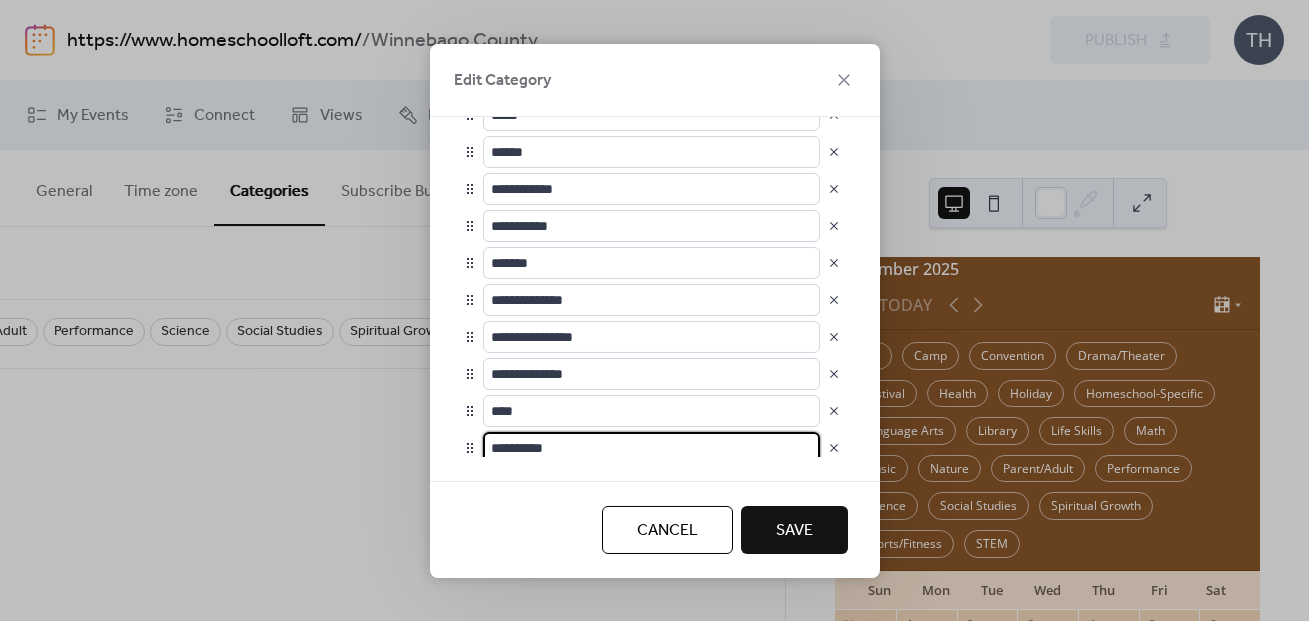 scroll, scrollTop: 566, scrollLeft: 0, axis: vertical 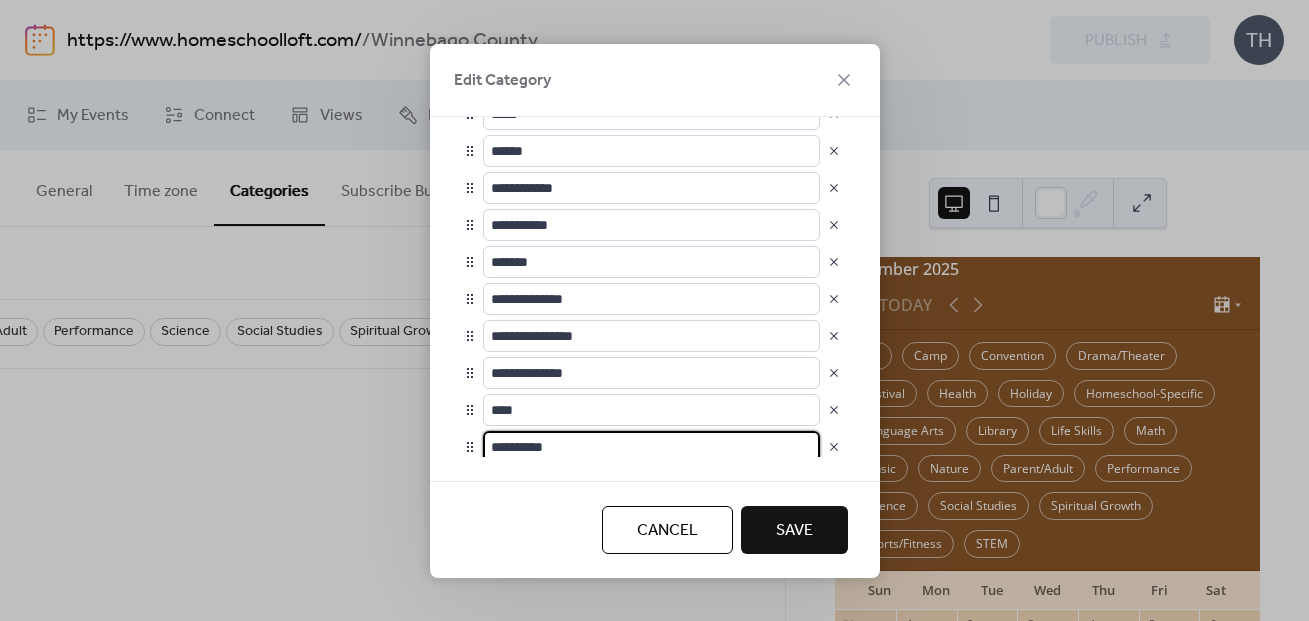 type on "**********" 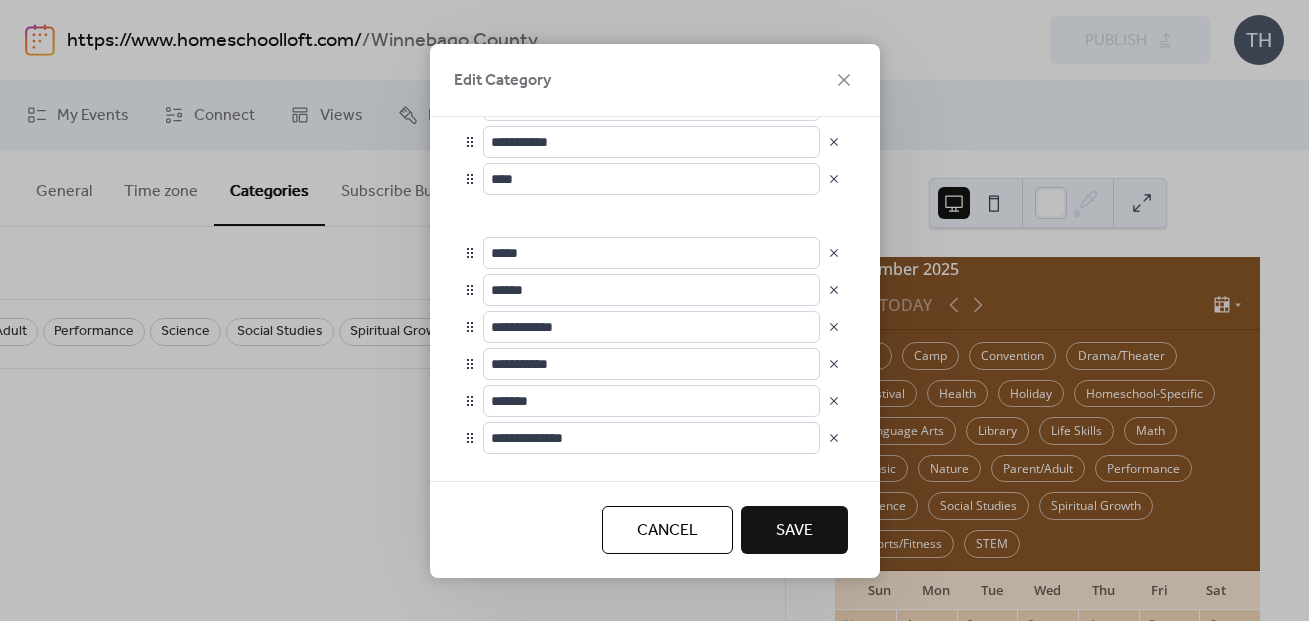 scroll, scrollTop: 417, scrollLeft: 0, axis: vertical 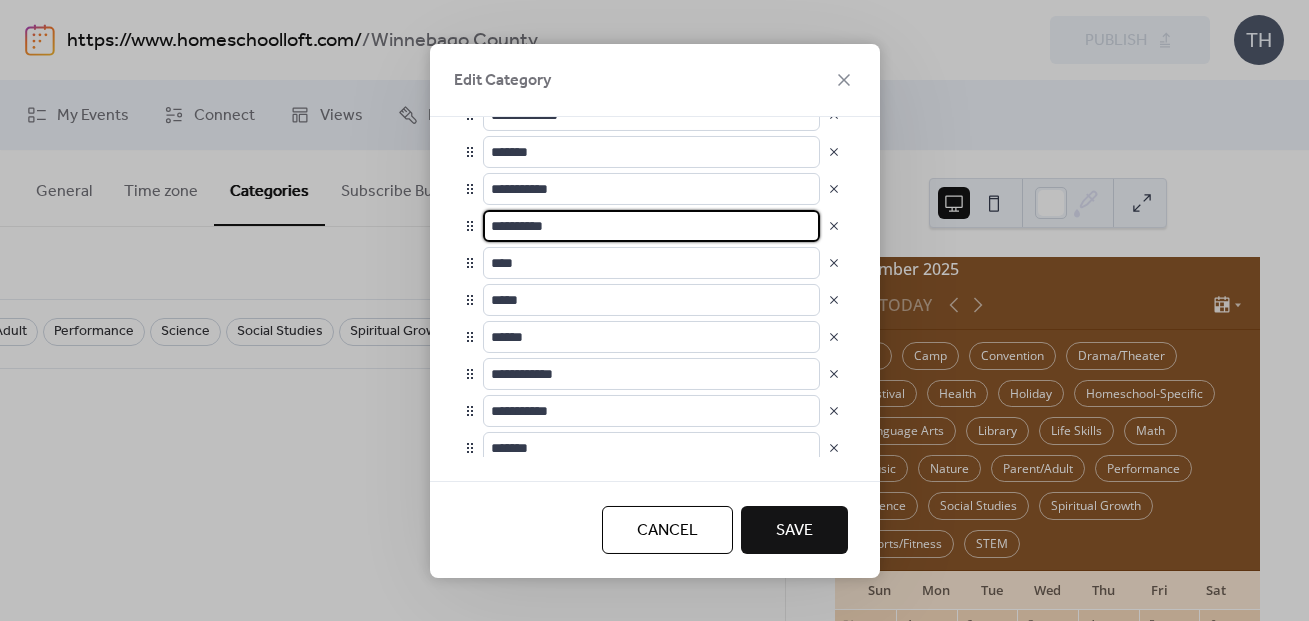 click on "Save" at bounding box center [794, 531] 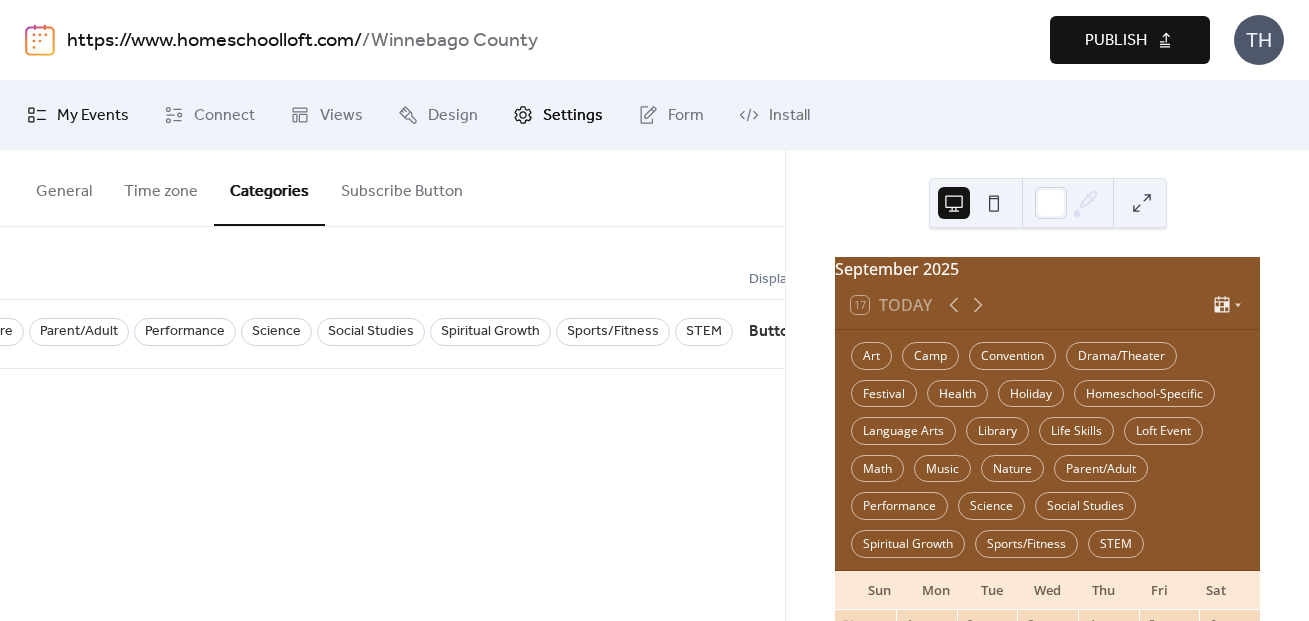 click on "My Events" at bounding box center (93, 116) 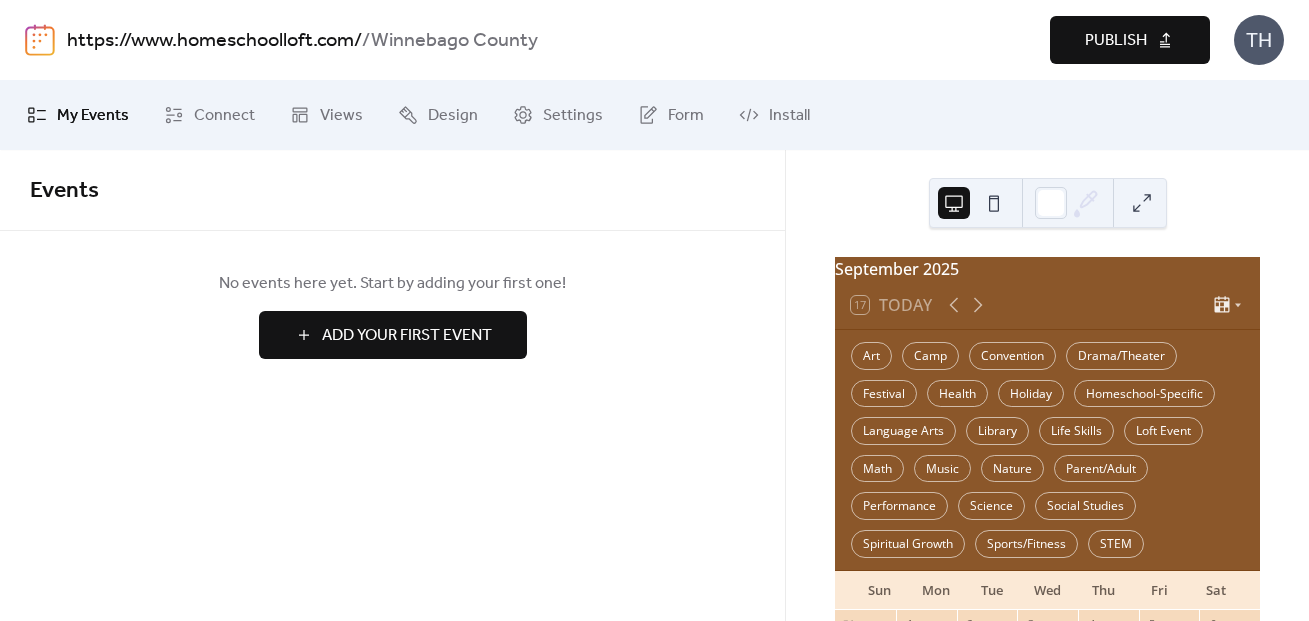 click on "Add Your First Event" at bounding box center (407, 336) 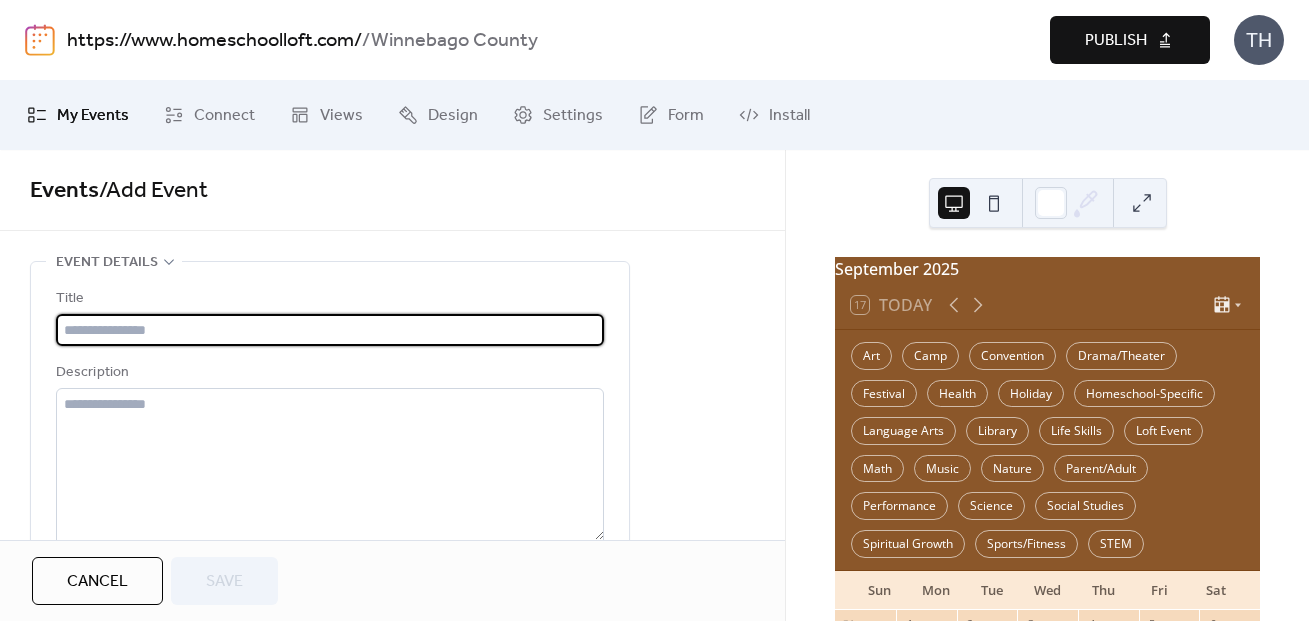 click at bounding box center (330, 330) 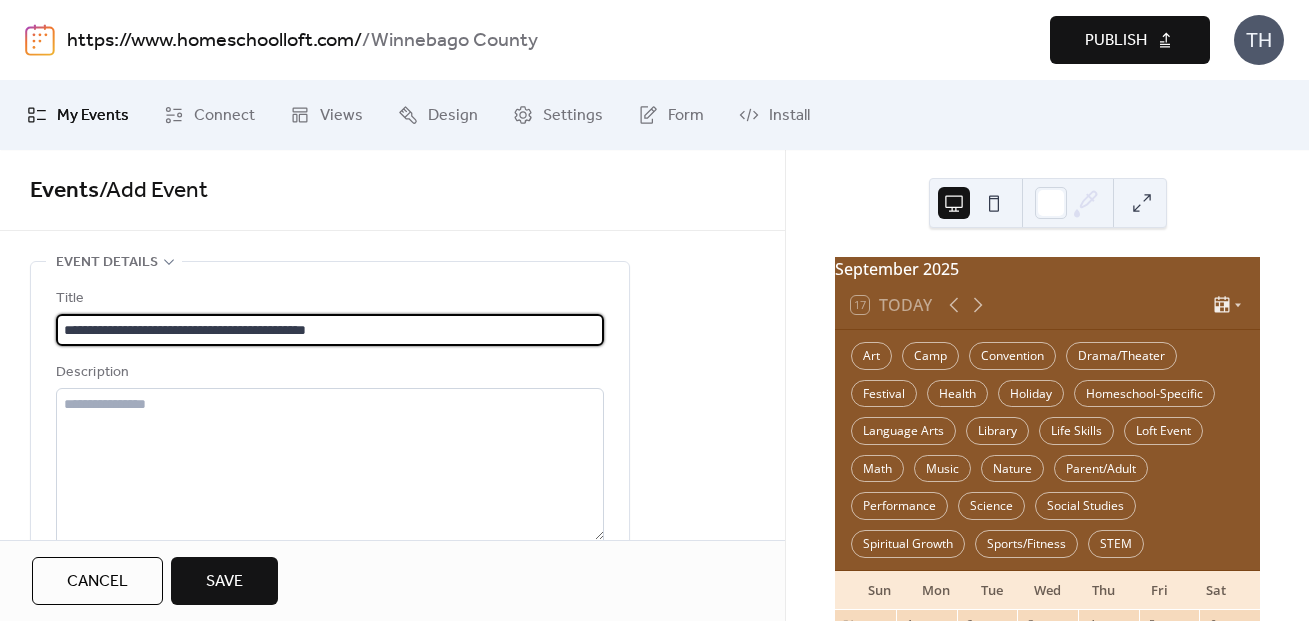 type on "**********" 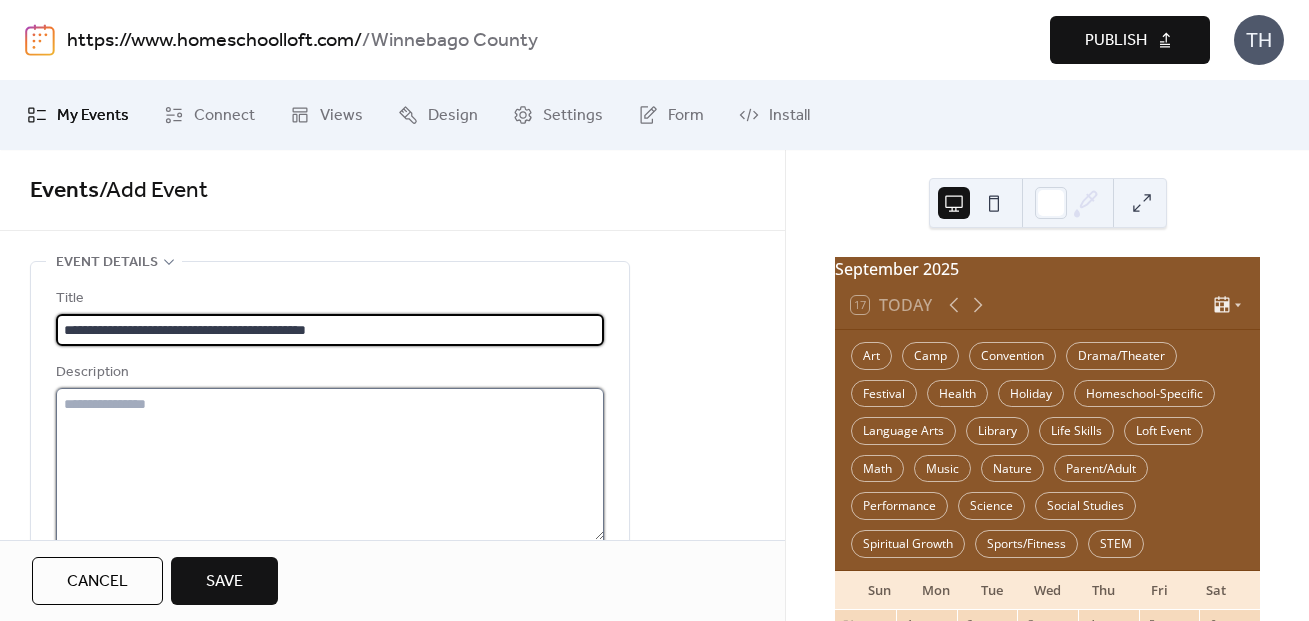 click at bounding box center (330, 464) 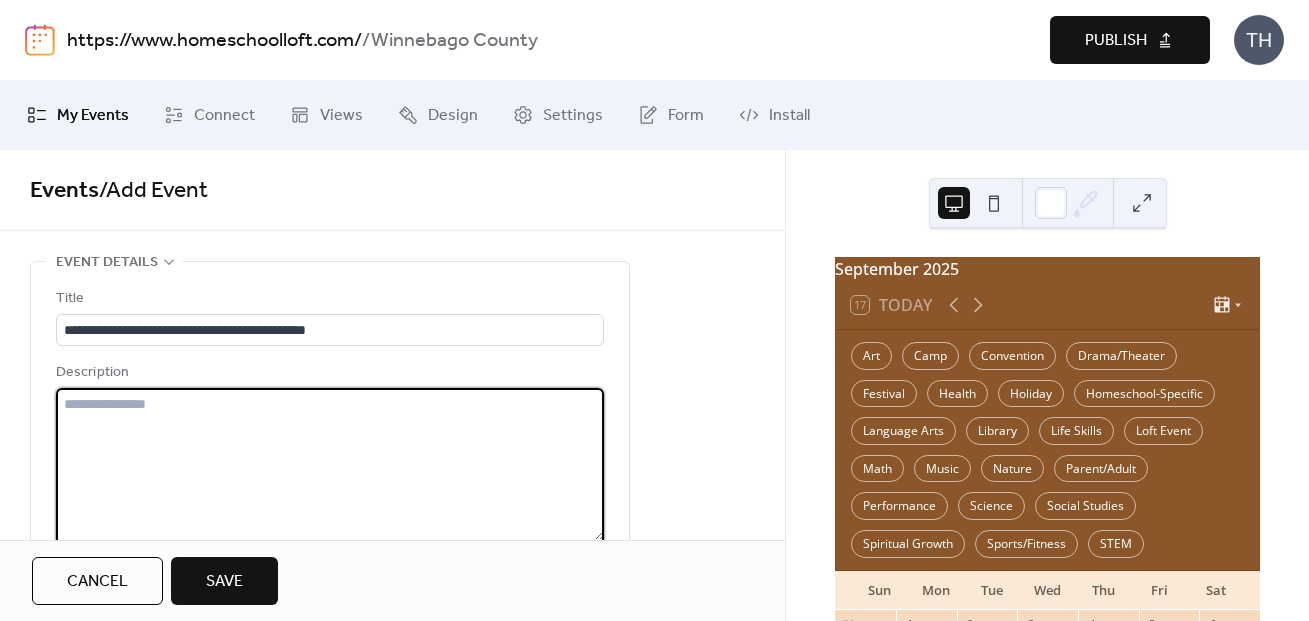 paste on "**********" 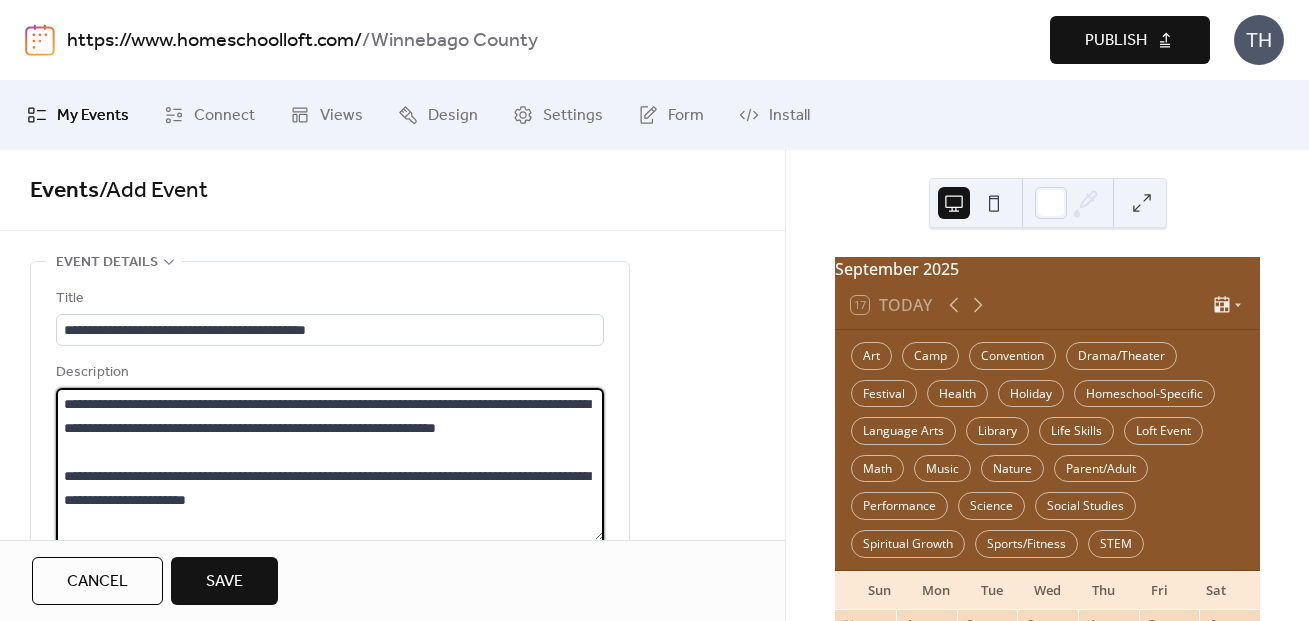 scroll, scrollTop: 165, scrollLeft: 0, axis: vertical 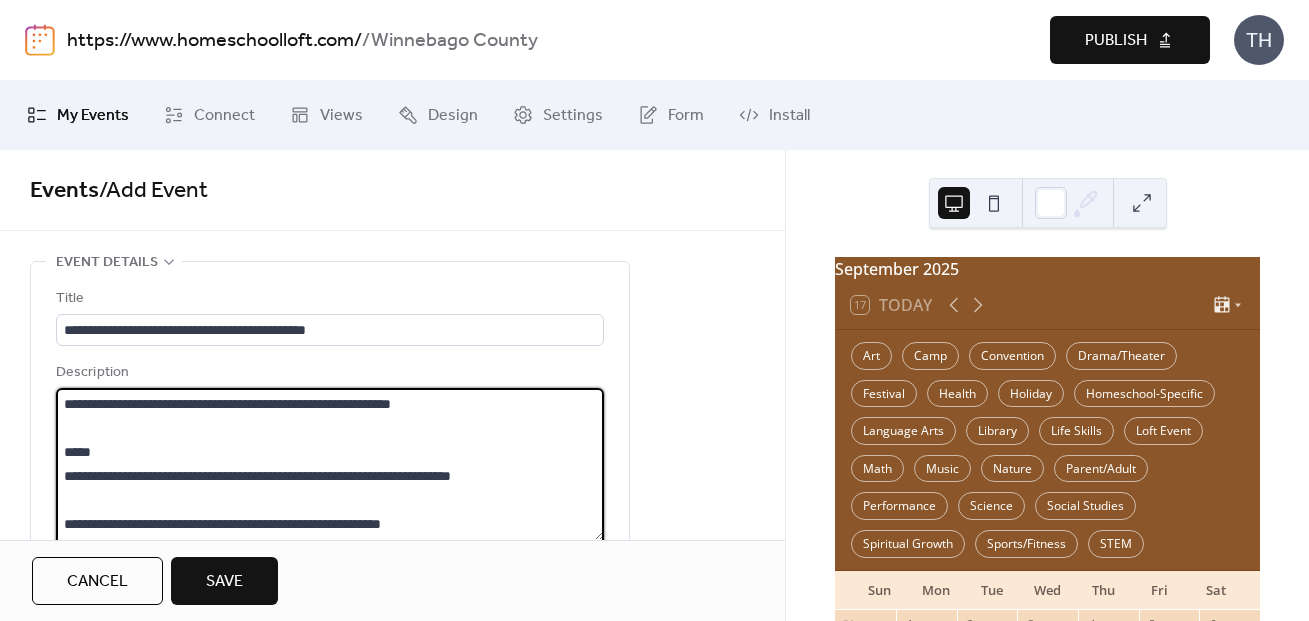 type on "**********" 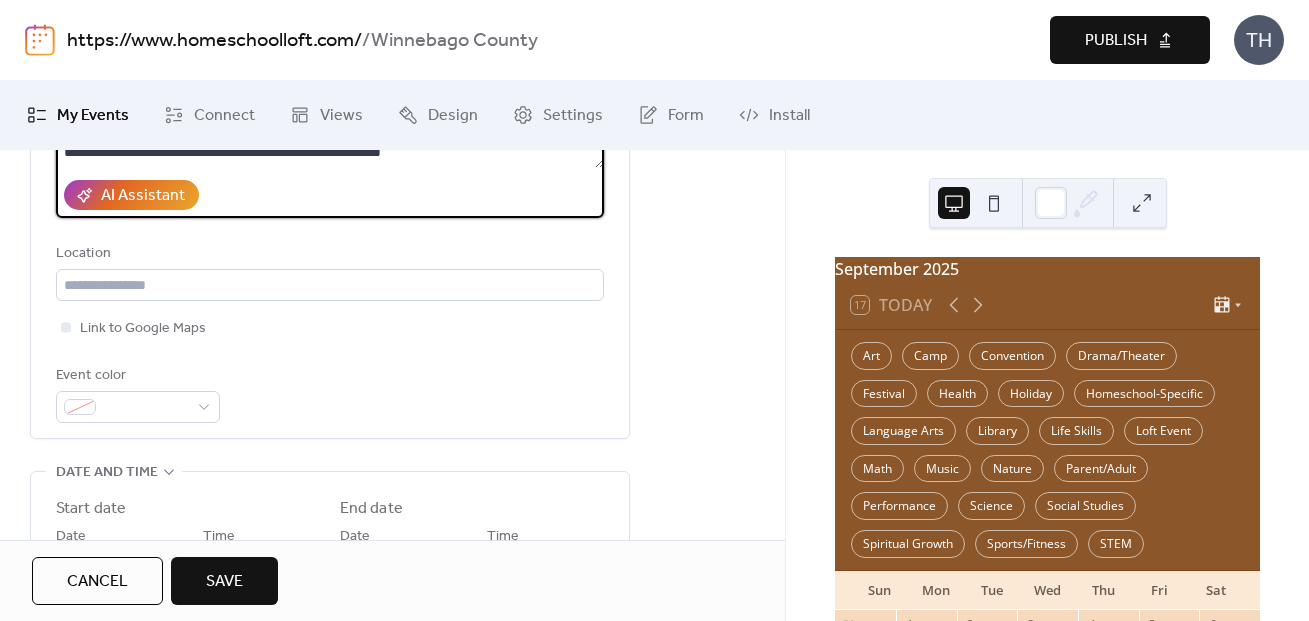 scroll, scrollTop: 442, scrollLeft: 0, axis: vertical 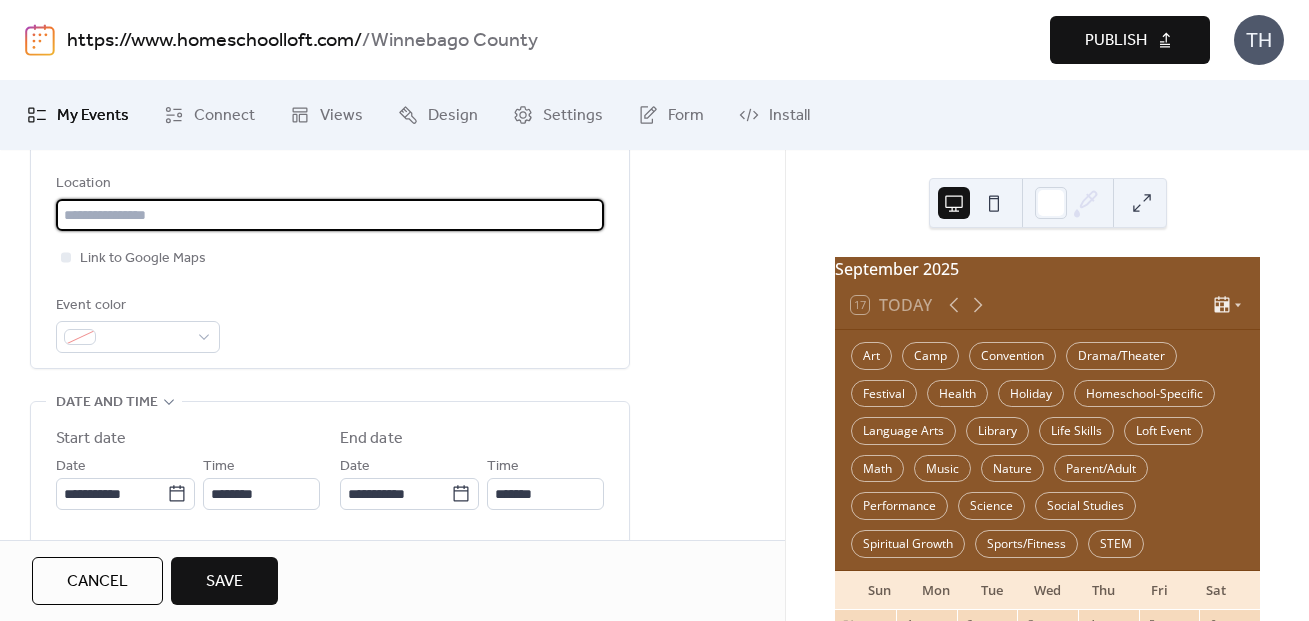 click at bounding box center (330, 215) 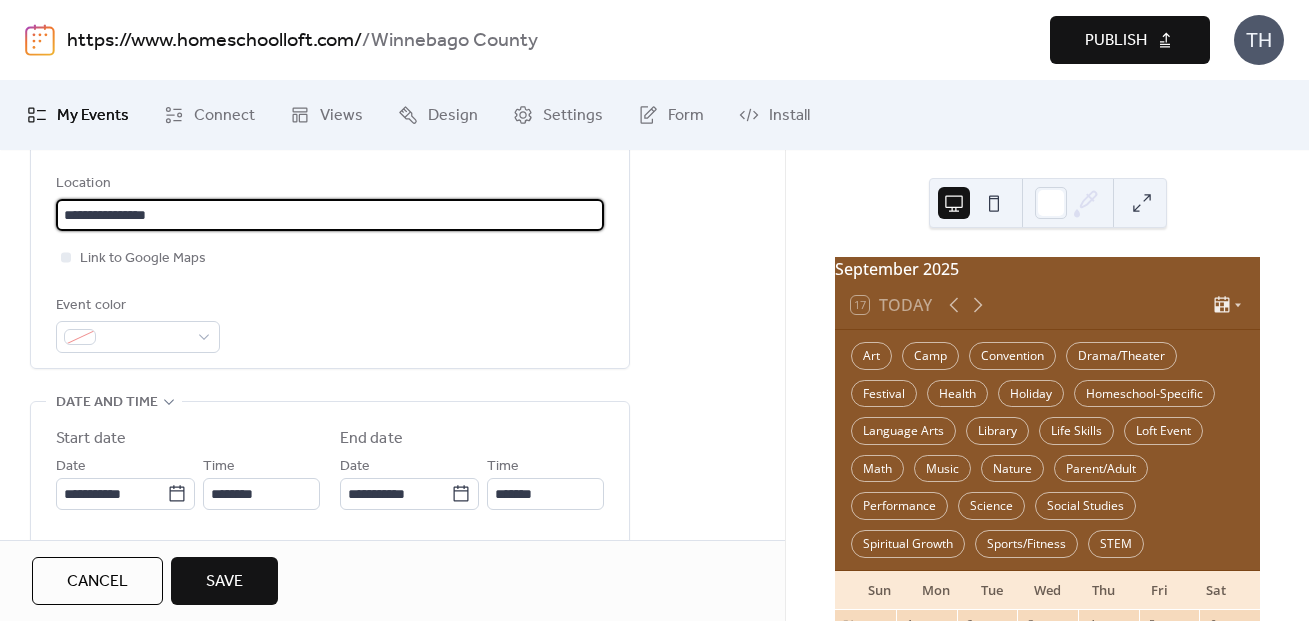paste on "**********" 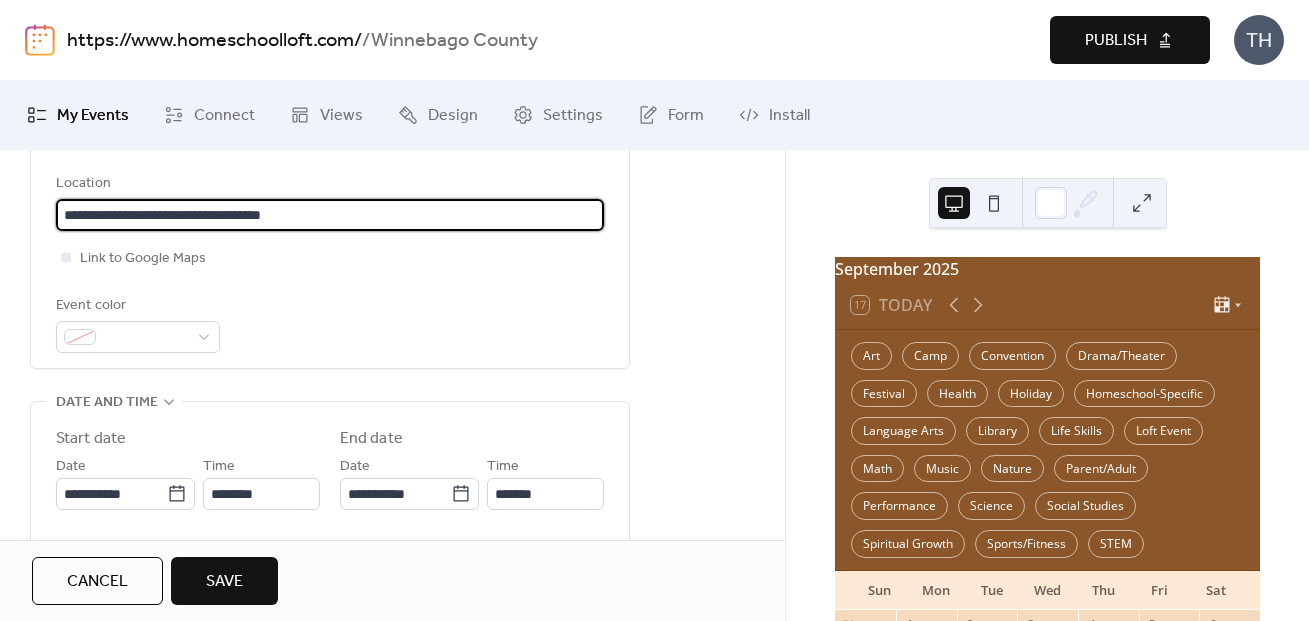 drag, startPoint x: 326, startPoint y: 216, endPoint x: 29, endPoint y: 209, distance: 297.0825 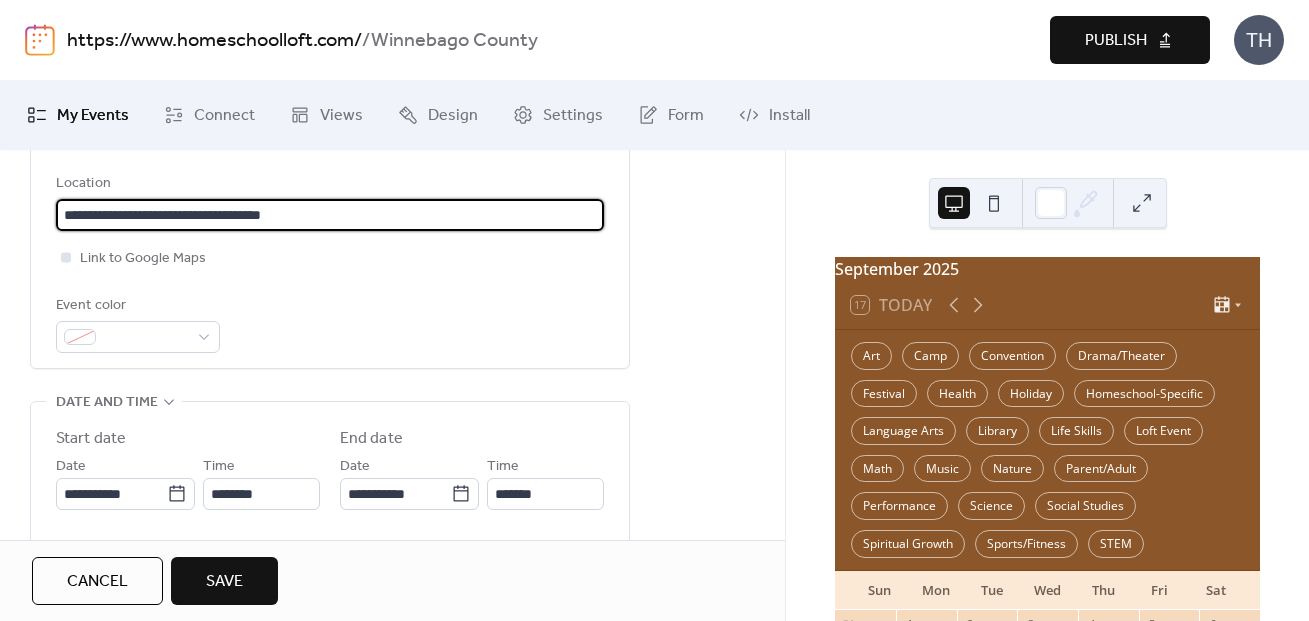 type on "**********" 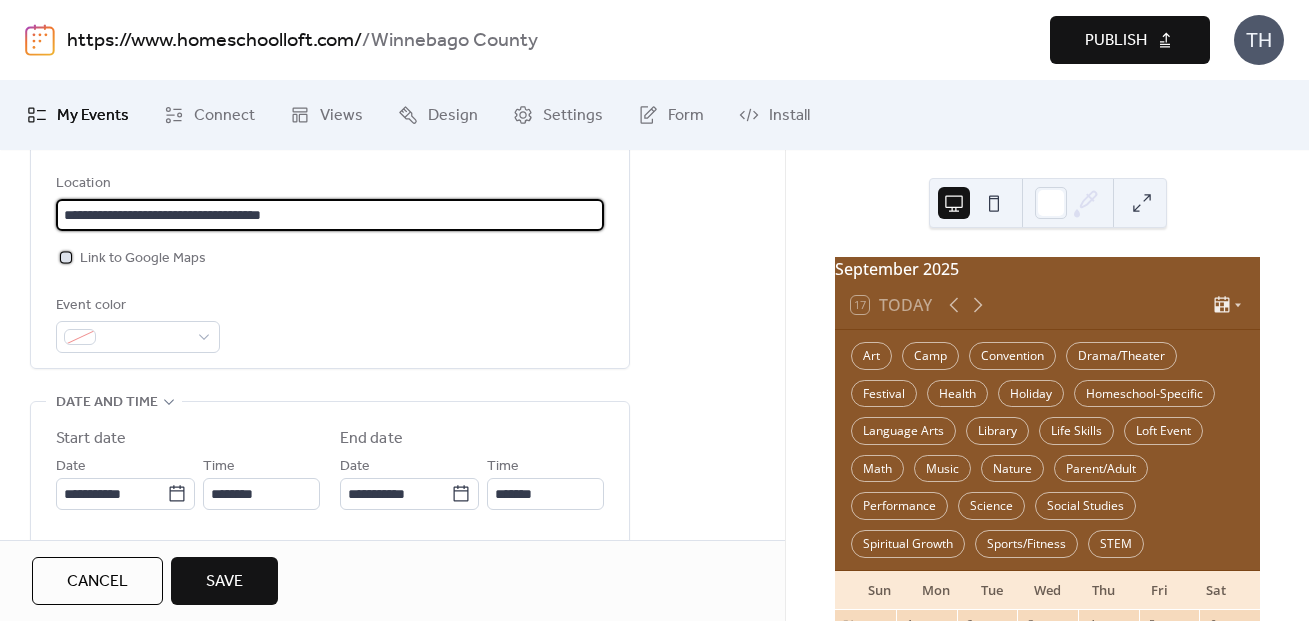 click on "Link to Google Maps" at bounding box center [131, 258] 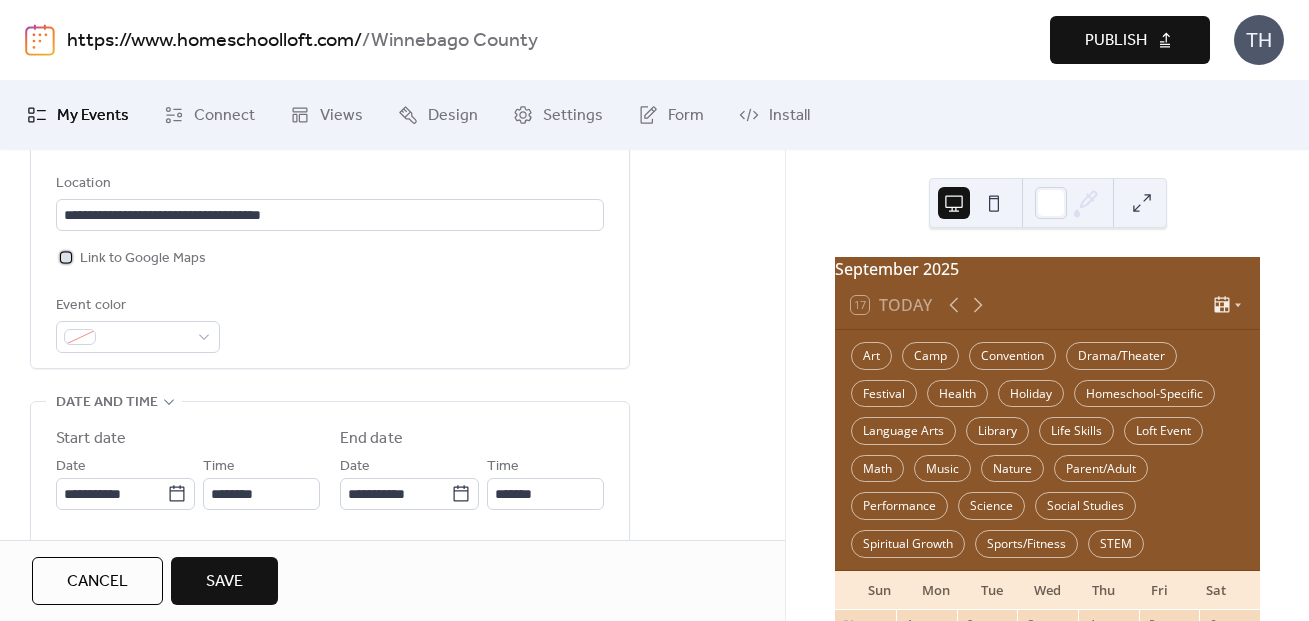 click on "Link to Google Maps" at bounding box center (143, 259) 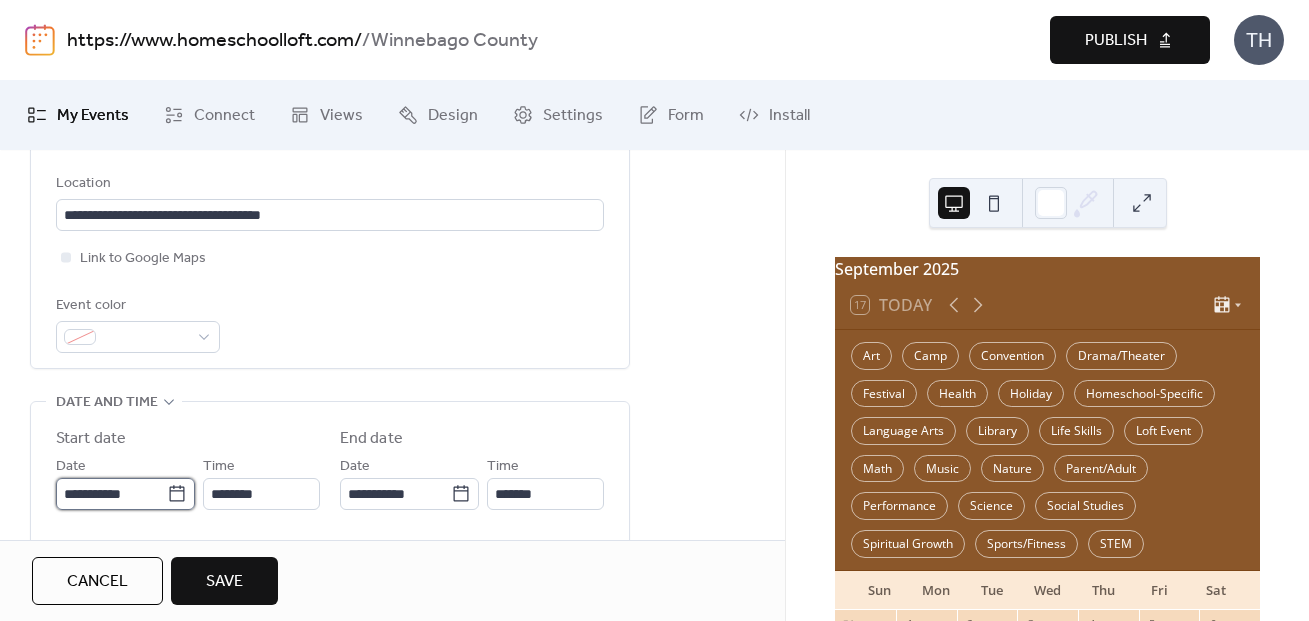 click on "**********" at bounding box center (111, 494) 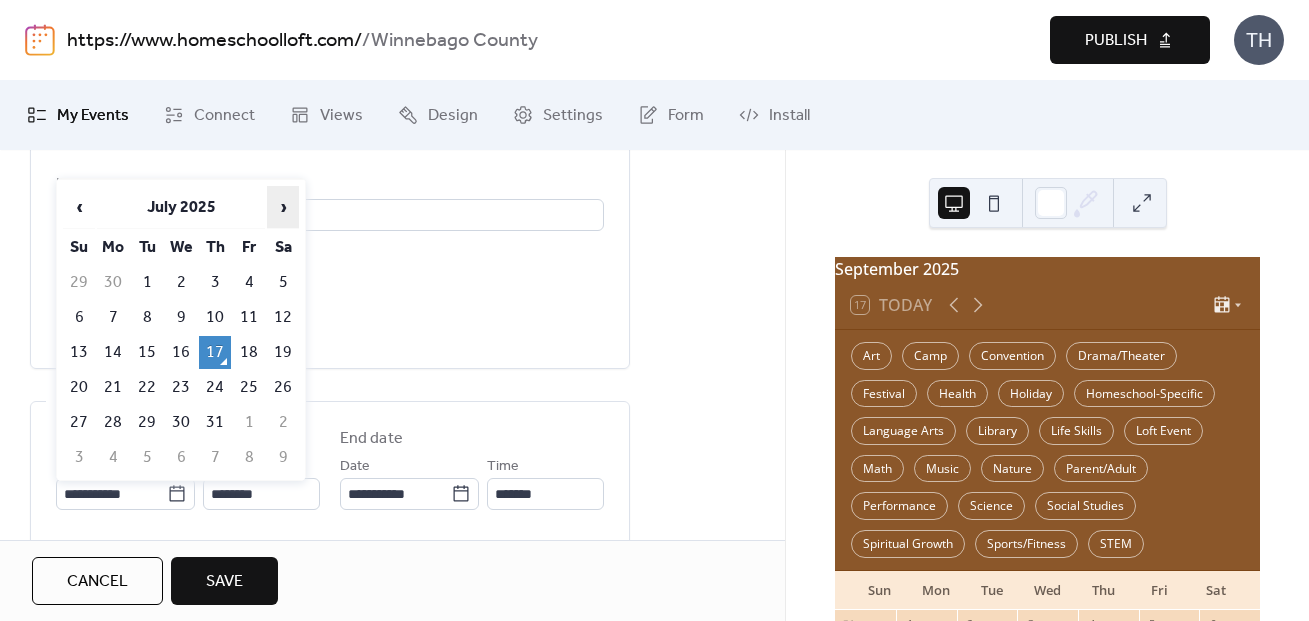 click on "›" at bounding box center (283, 207) 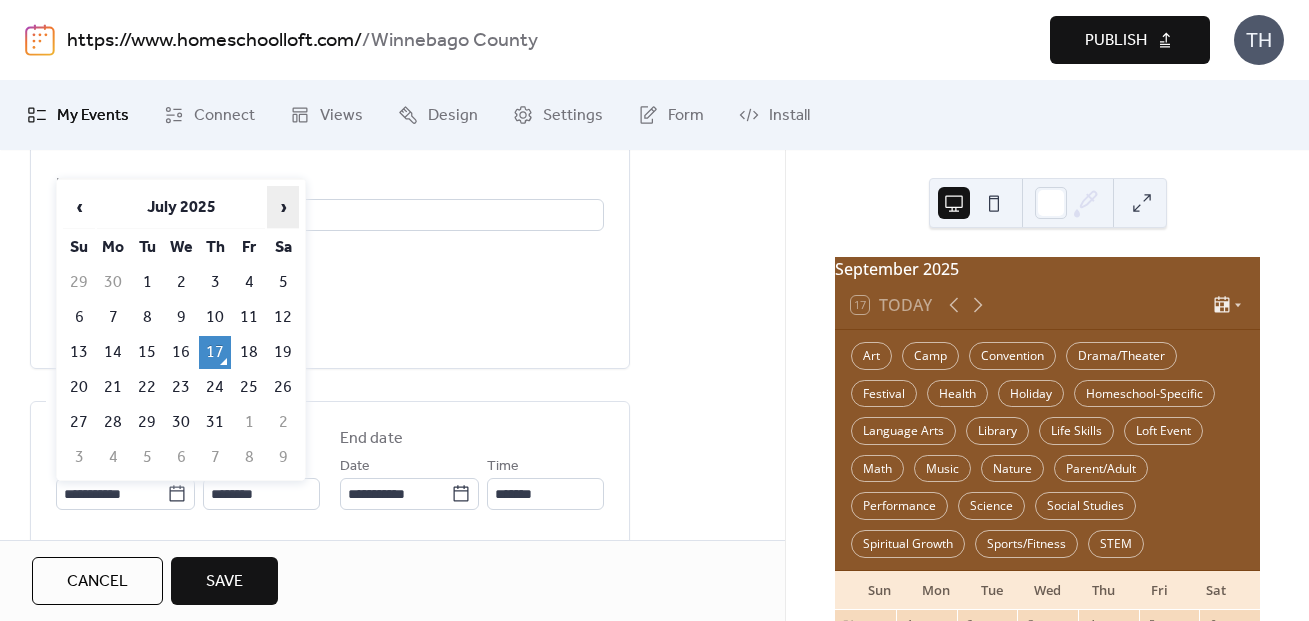 click on "›" at bounding box center (283, 207) 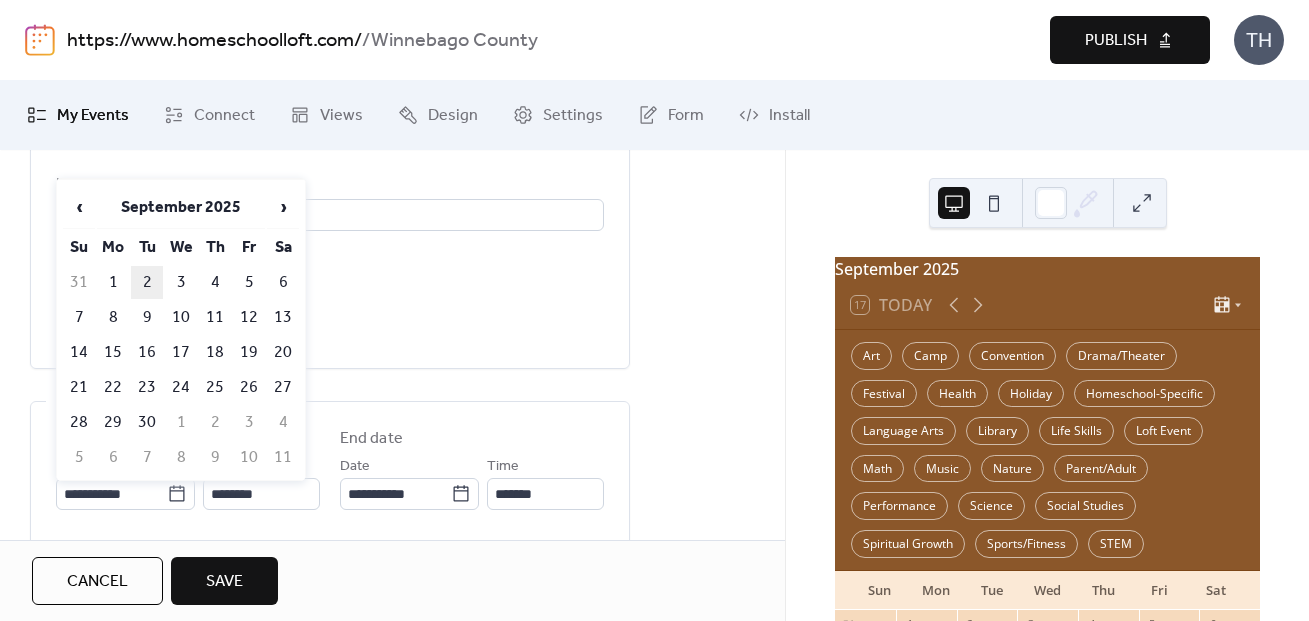 click on "2" at bounding box center [147, 282] 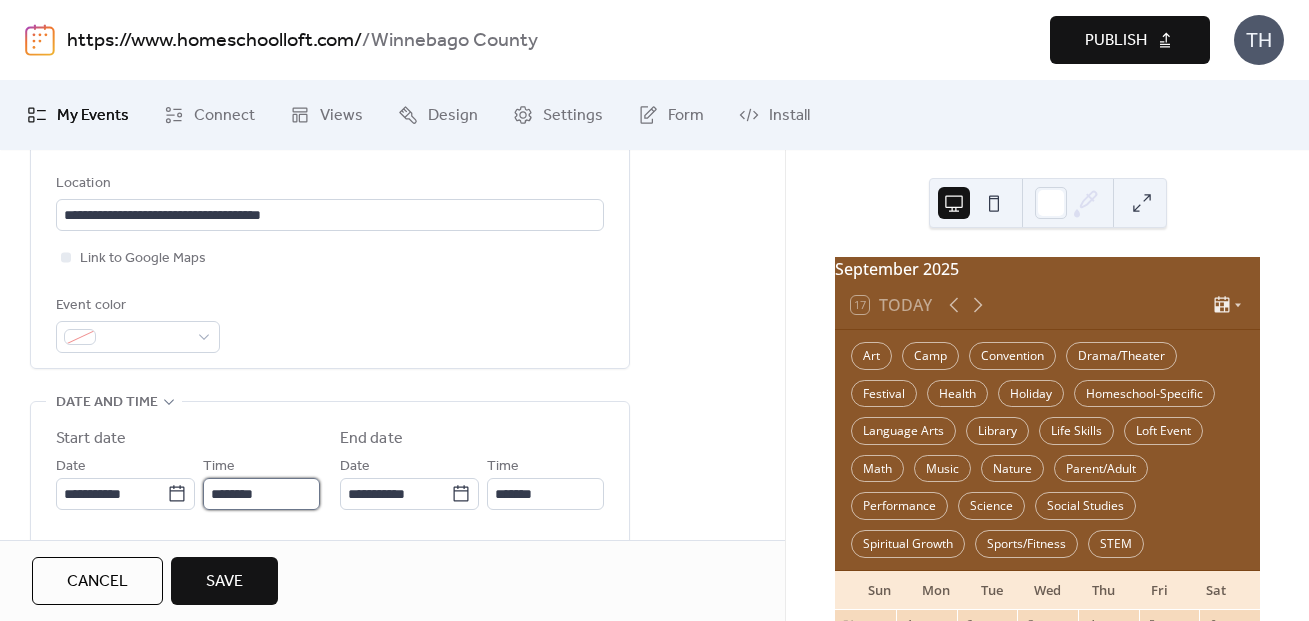 click on "********" at bounding box center (261, 494) 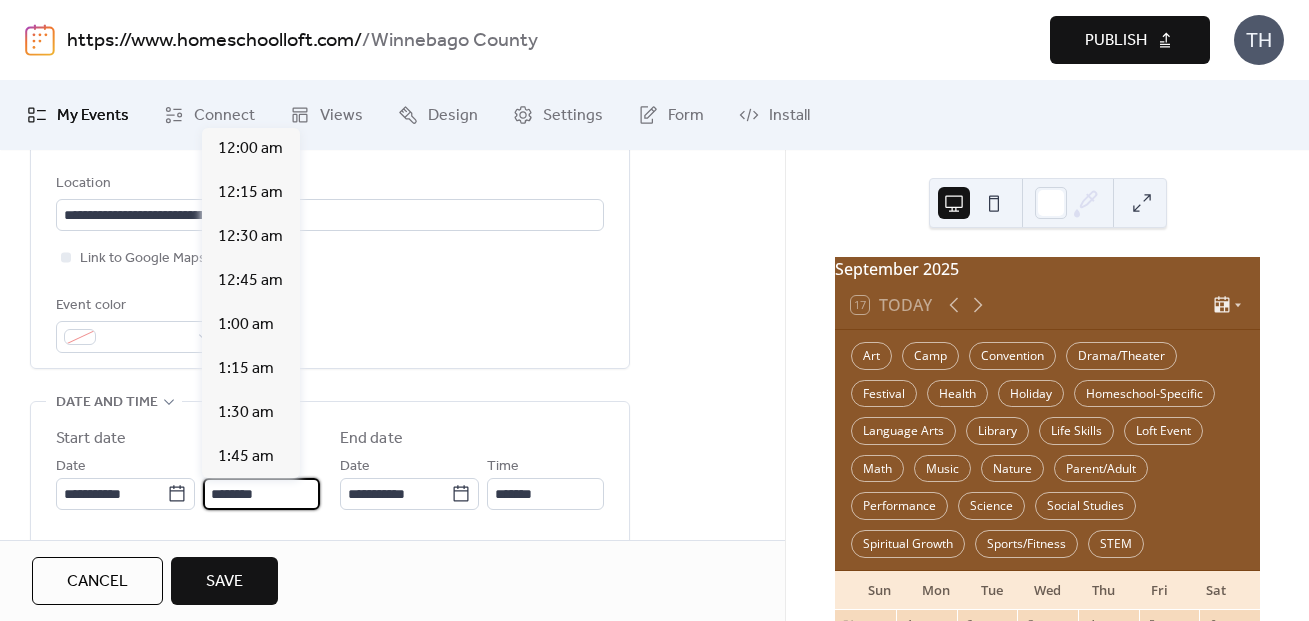 scroll, scrollTop: 2184, scrollLeft: 0, axis: vertical 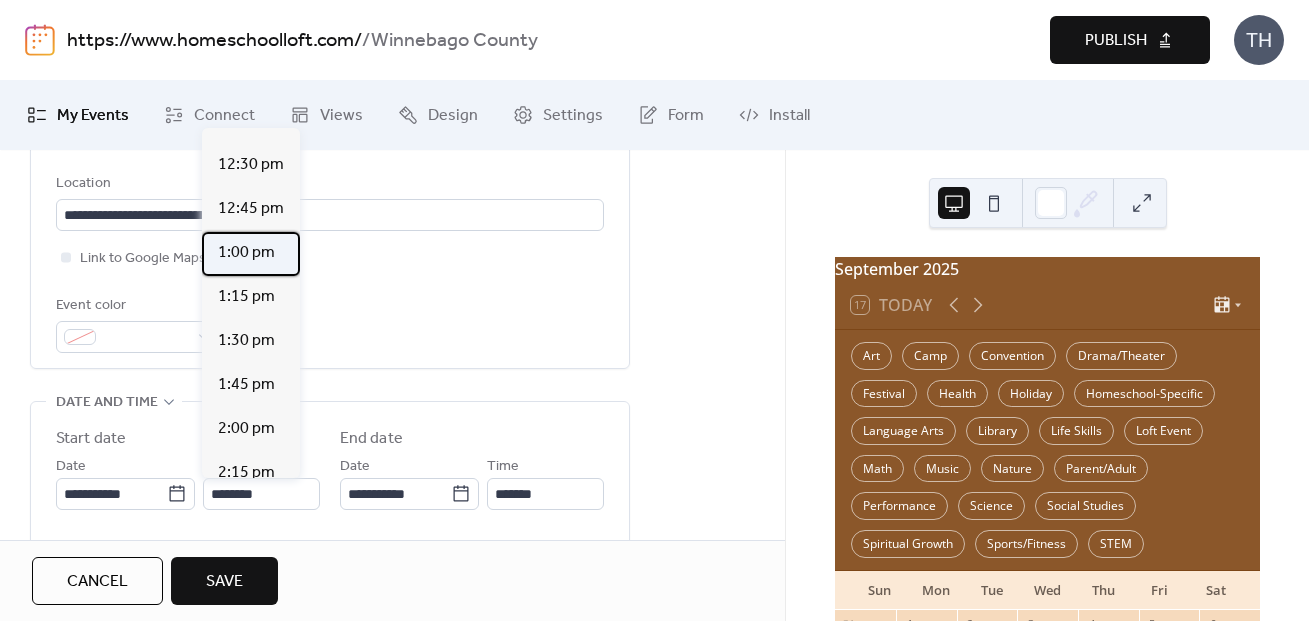 click on "1:00 pm" at bounding box center [246, 253] 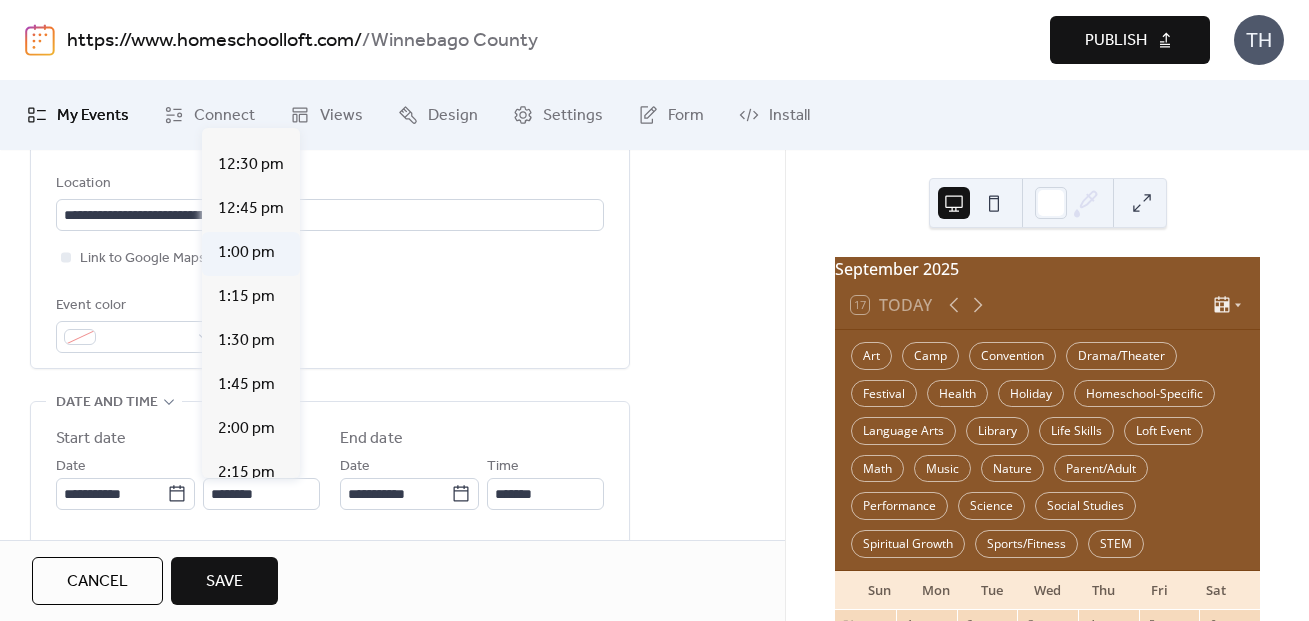 type on "*******" 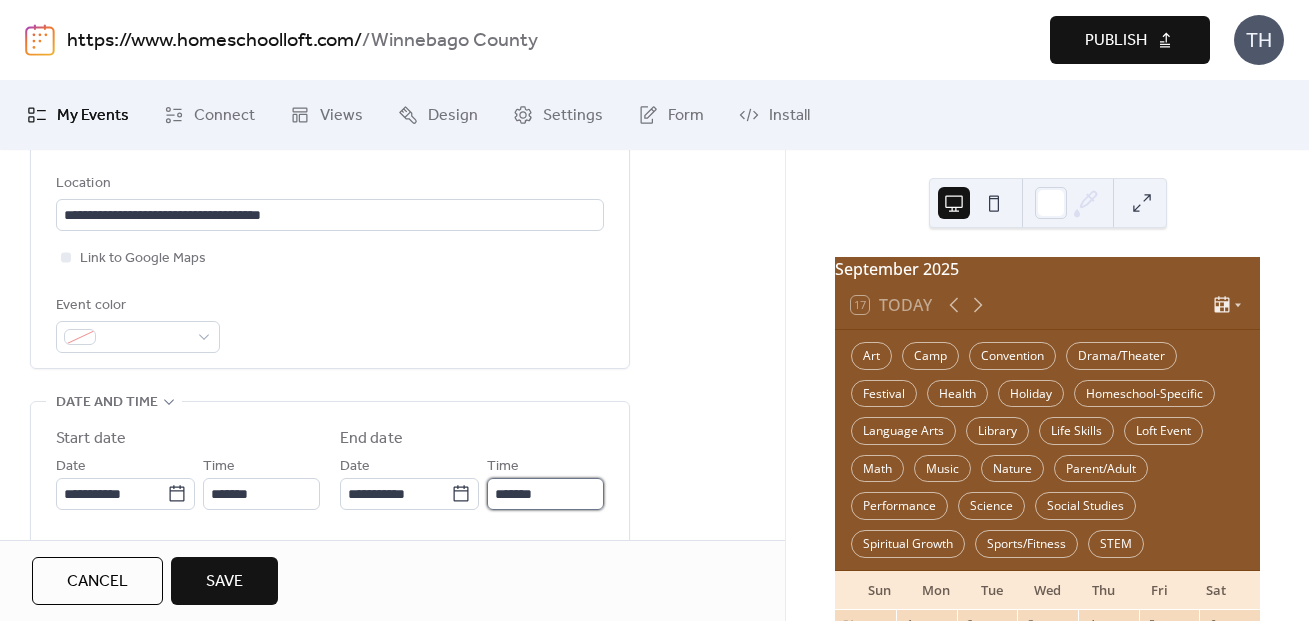 click on "*******" at bounding box center [545, 494] 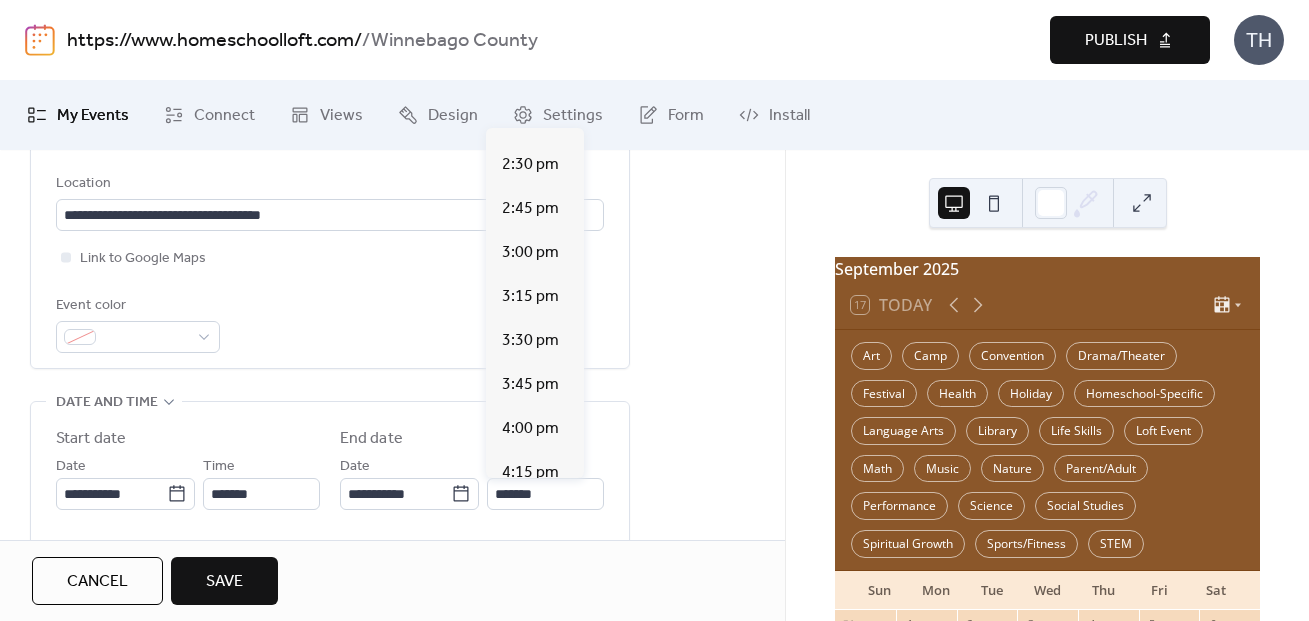 scroll, scrollTop: 262, scrollLeft: 0, axis: vertical 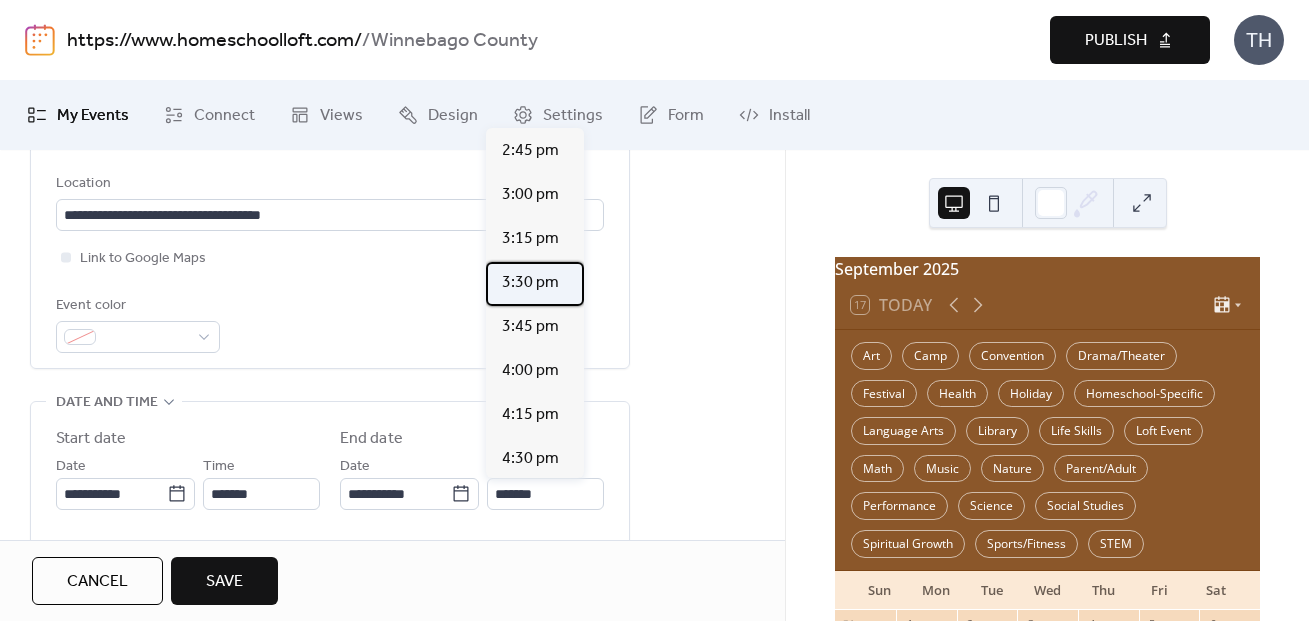 click on "3:30 pm" at bounding box center [535, 284] 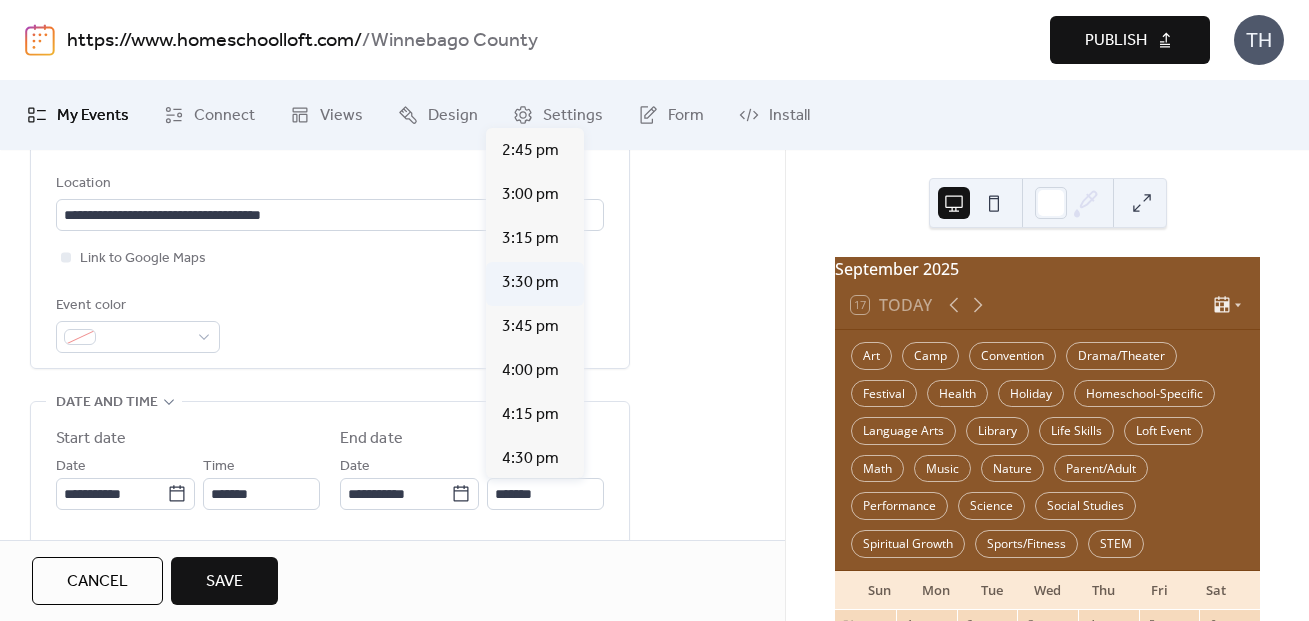type on "*******" 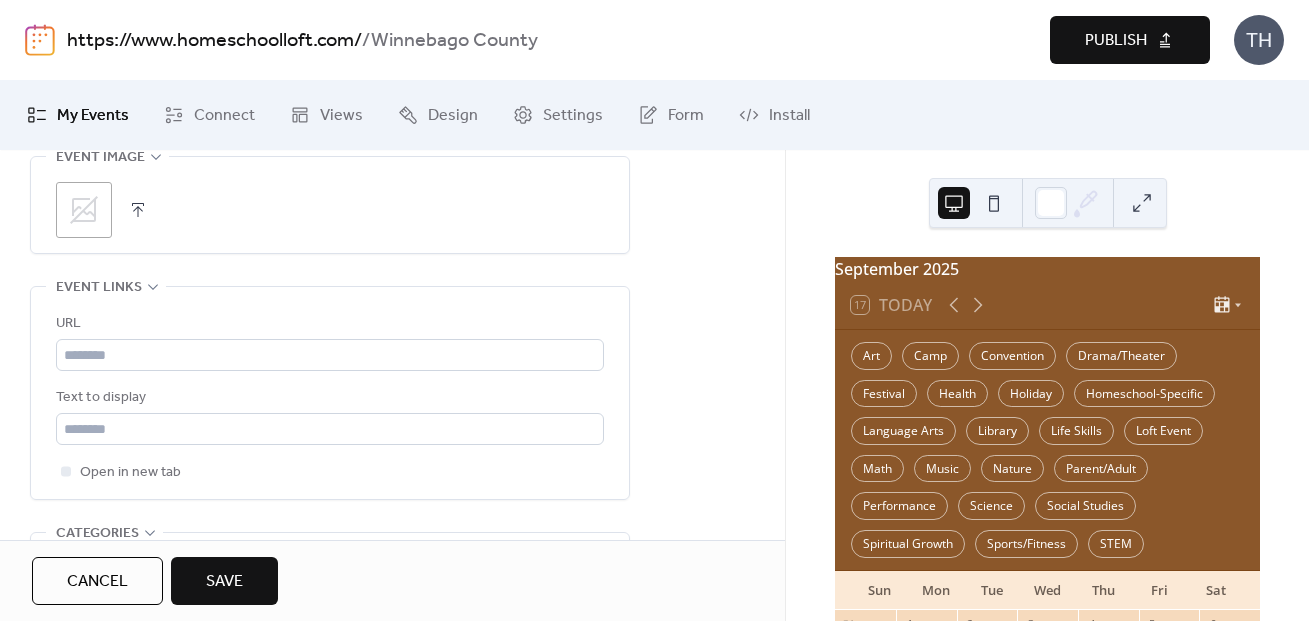 scroll, scrollTop: 1076, scrollLeft: 0, axis: vertical 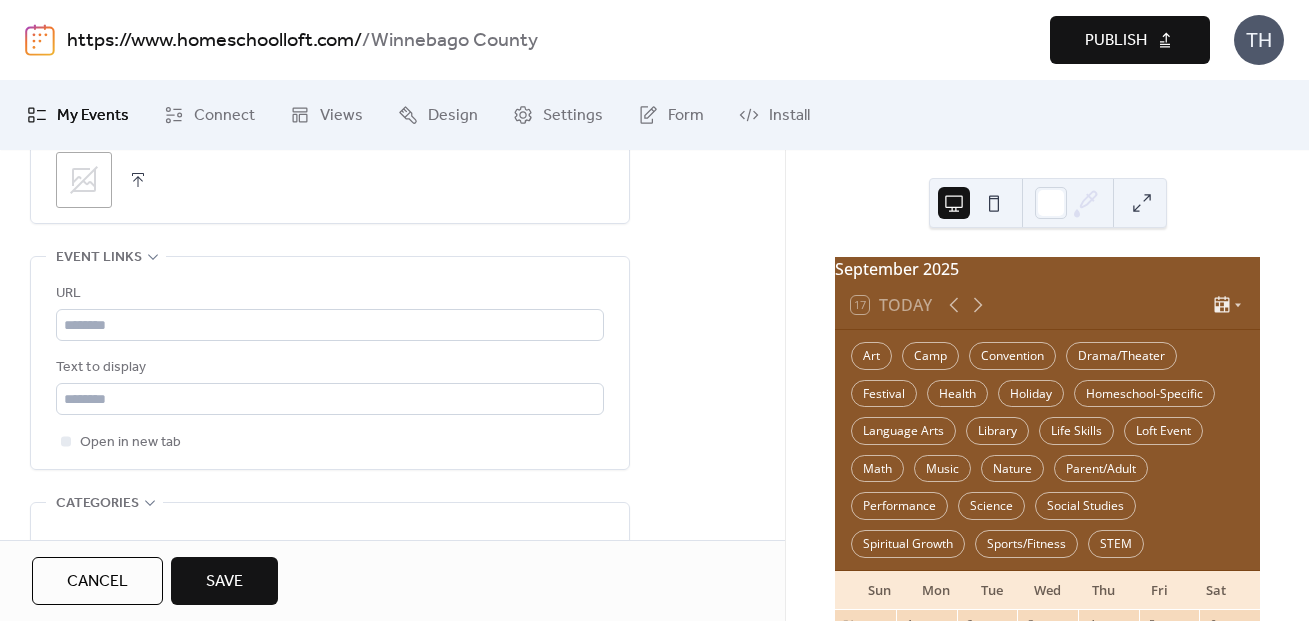 click at bounding box center (138, 180) 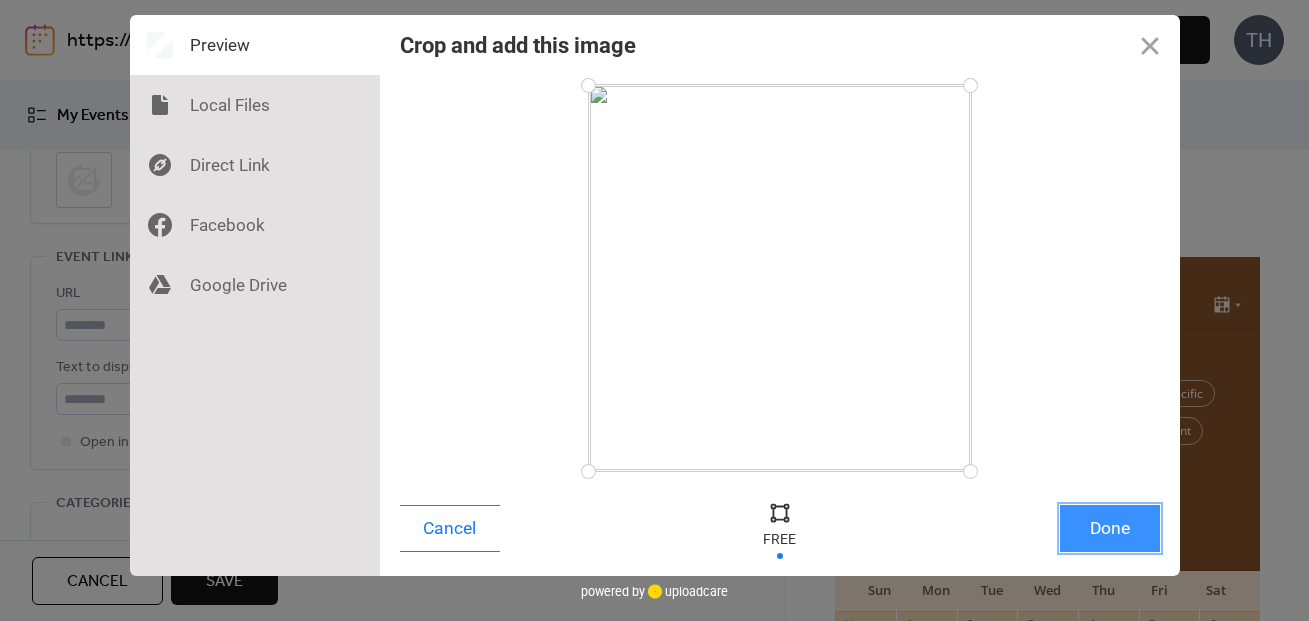 click on "Done" at bounding box center (1110, 528) 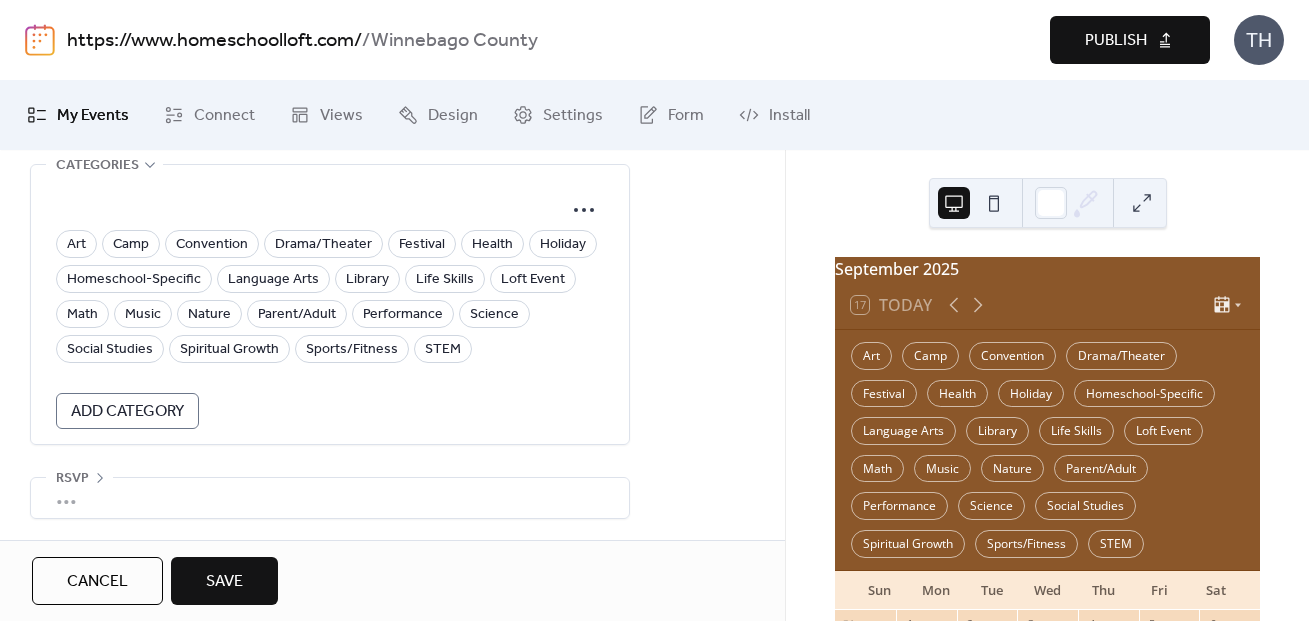 scroll, scrollTop: 1417, scrollLeft: 0, axis: vertical 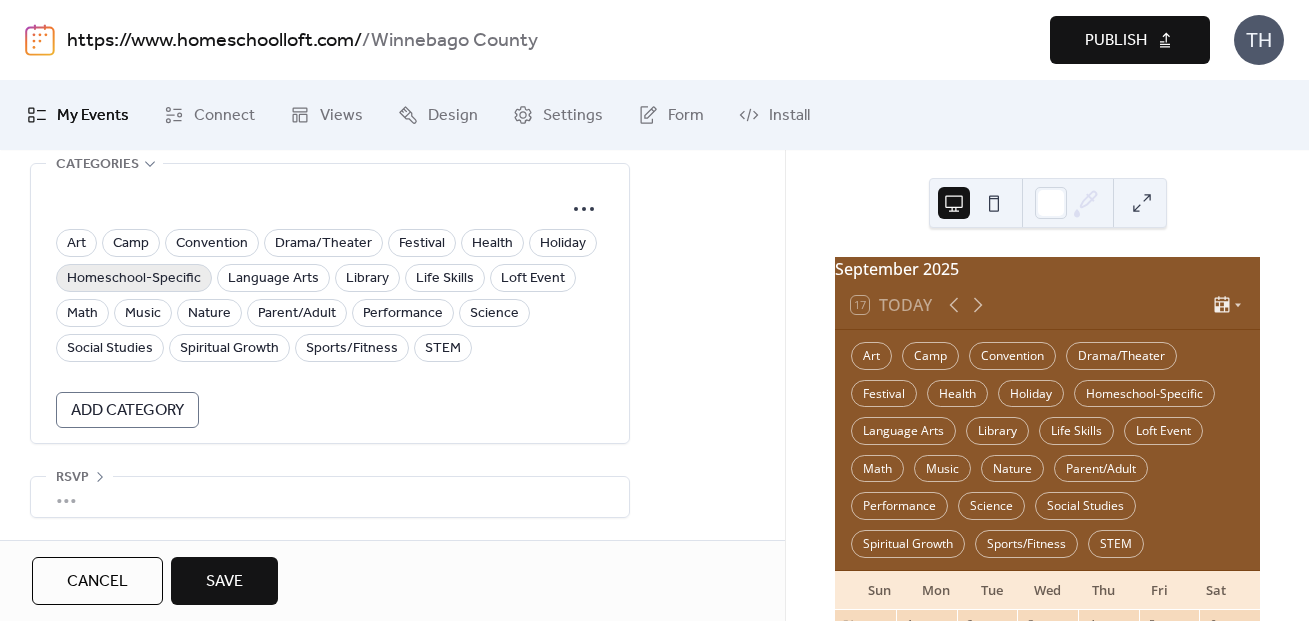 click on "Homeschool-Specific" at bounding box center [134, 279] 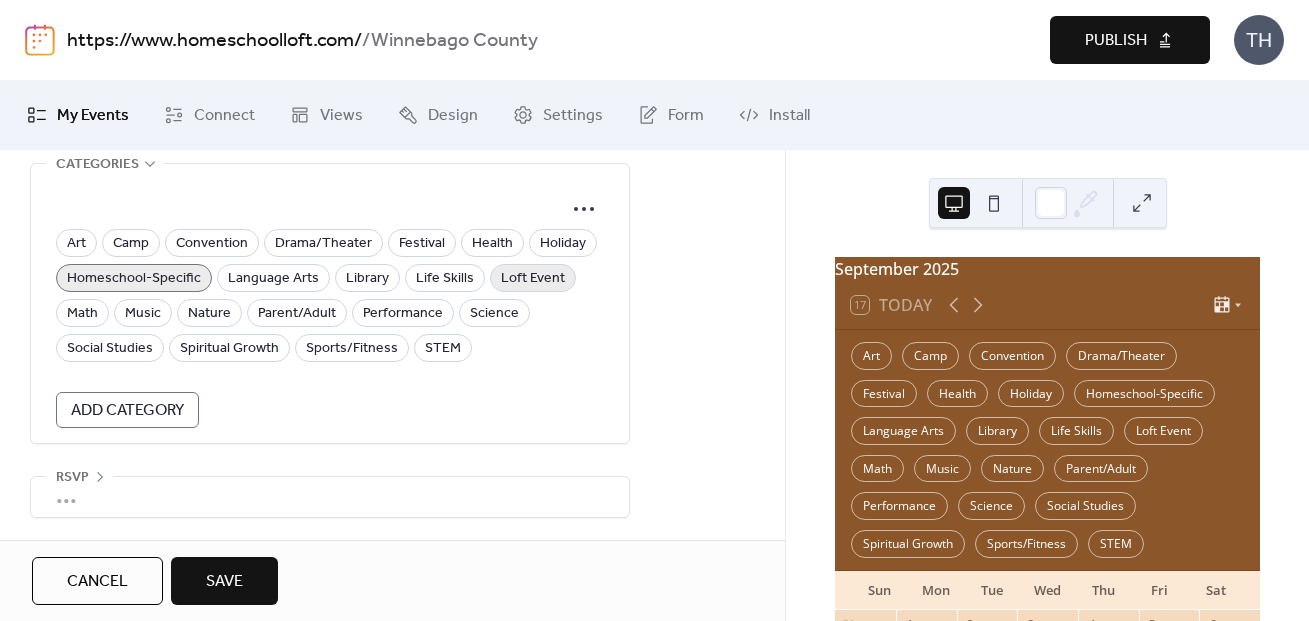 click on "Loft Event" at bounding box center [533, 279] 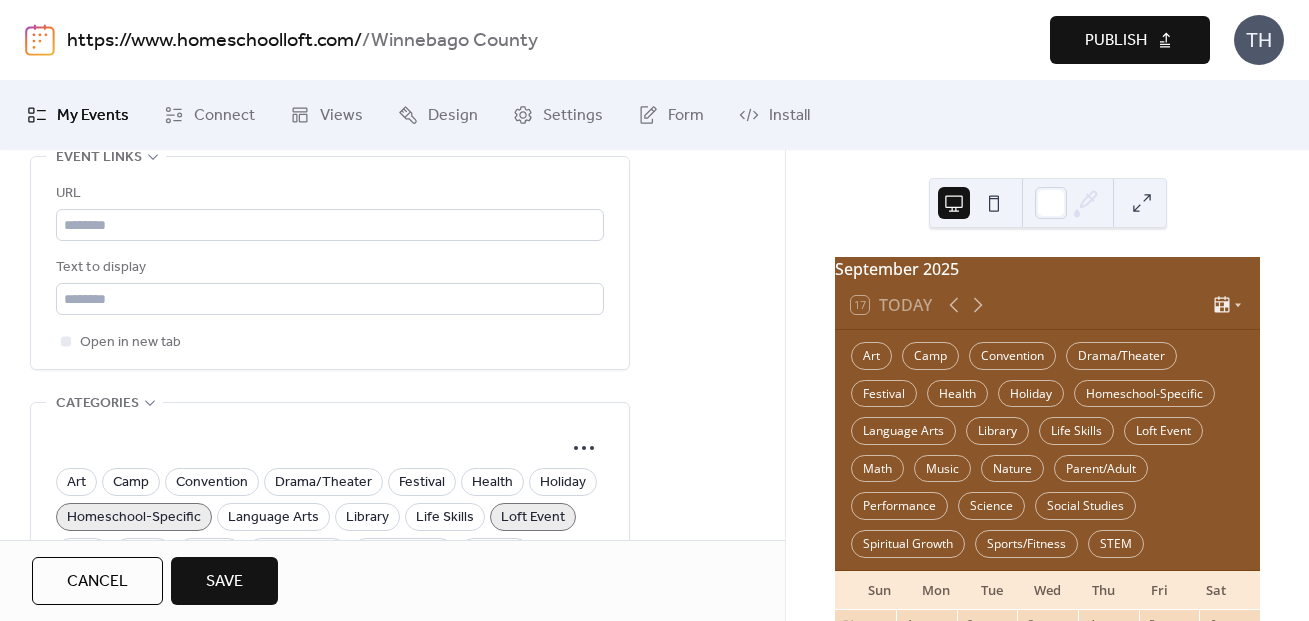 scroll, scrollTop: 1178, scrollLeft: 0, axis: vertical 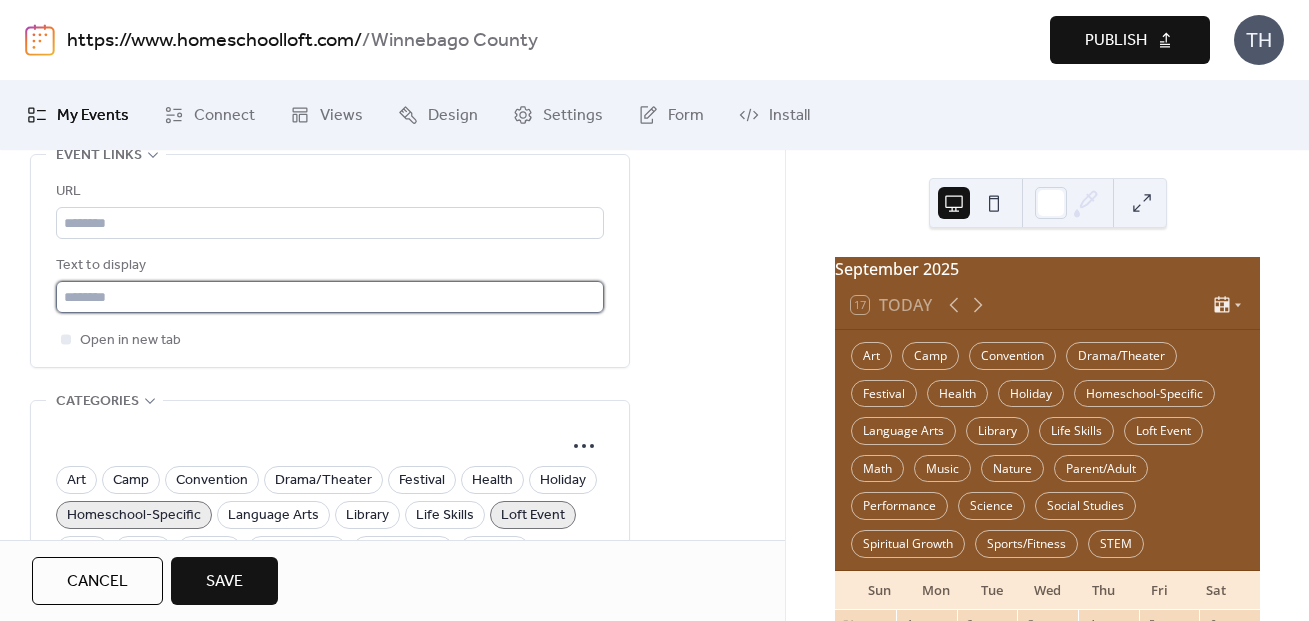 click at bounding box center (330, 297) 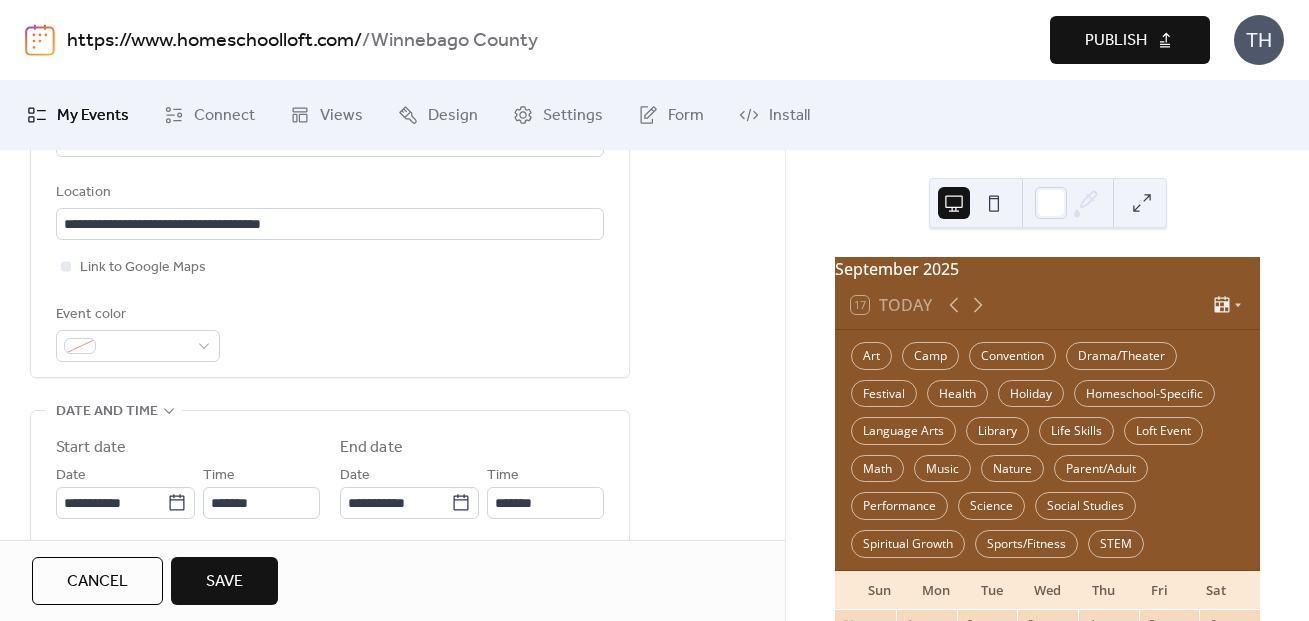 scroll, scrollTop: 417, scrollLeft: 0, axis: vertical 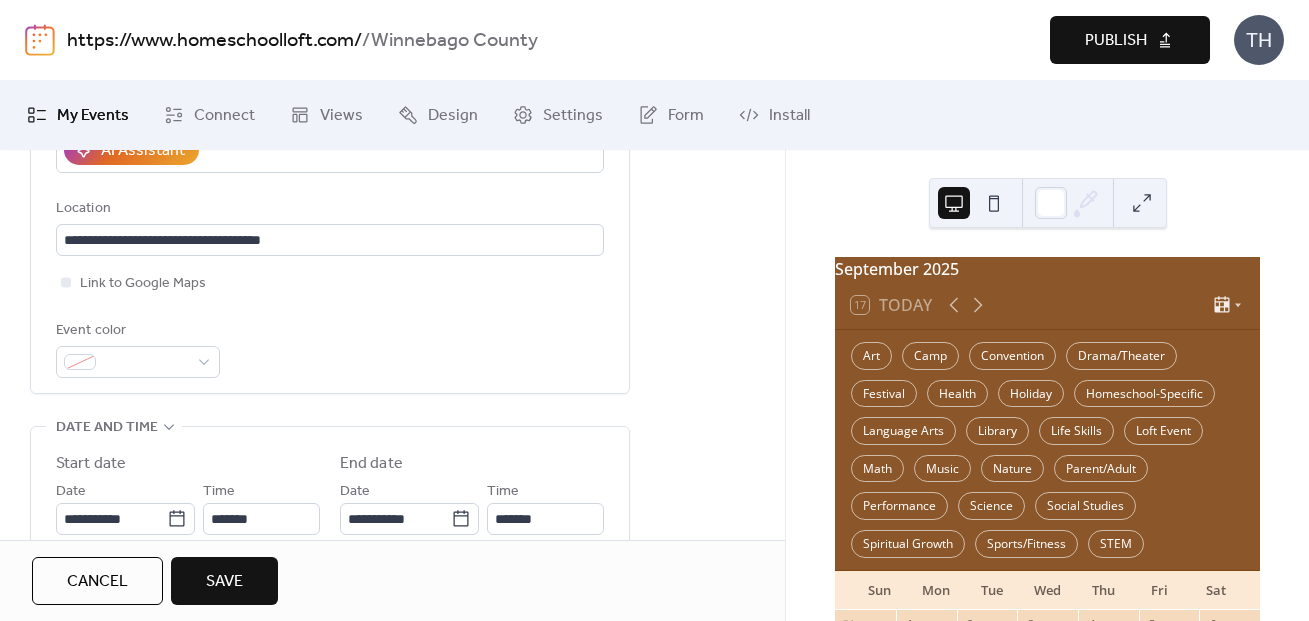 type on "**********" 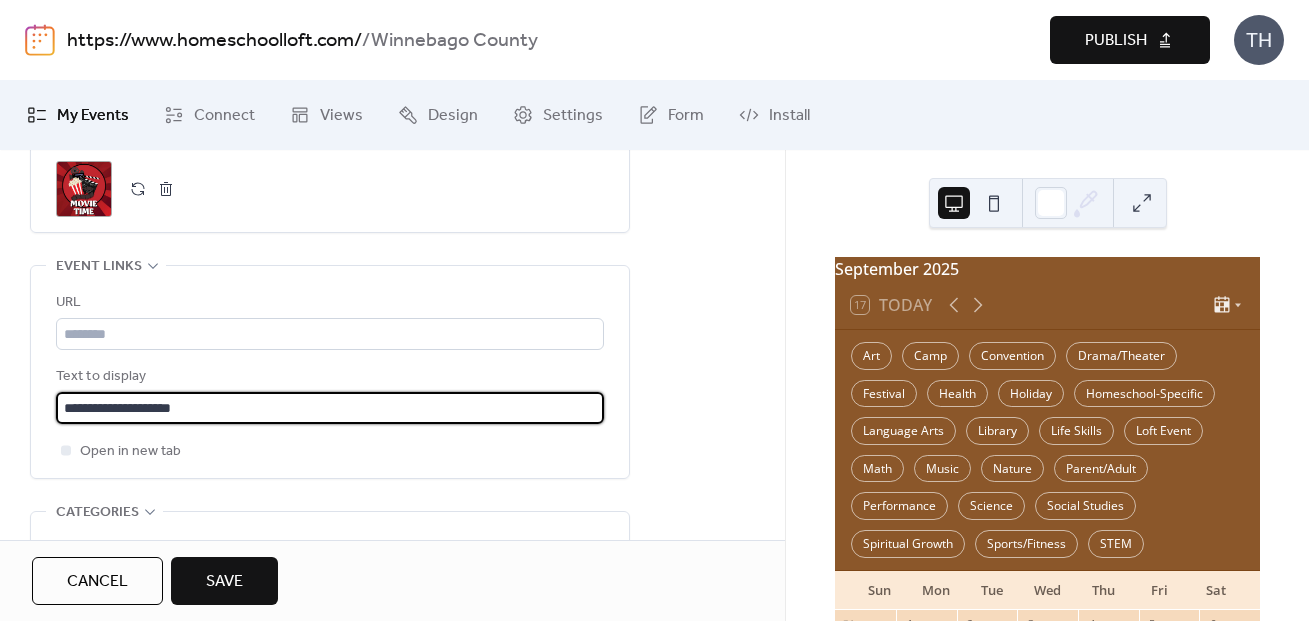 scroll, scrollTop: 1130, scrollLeft: 0, axis: vertical 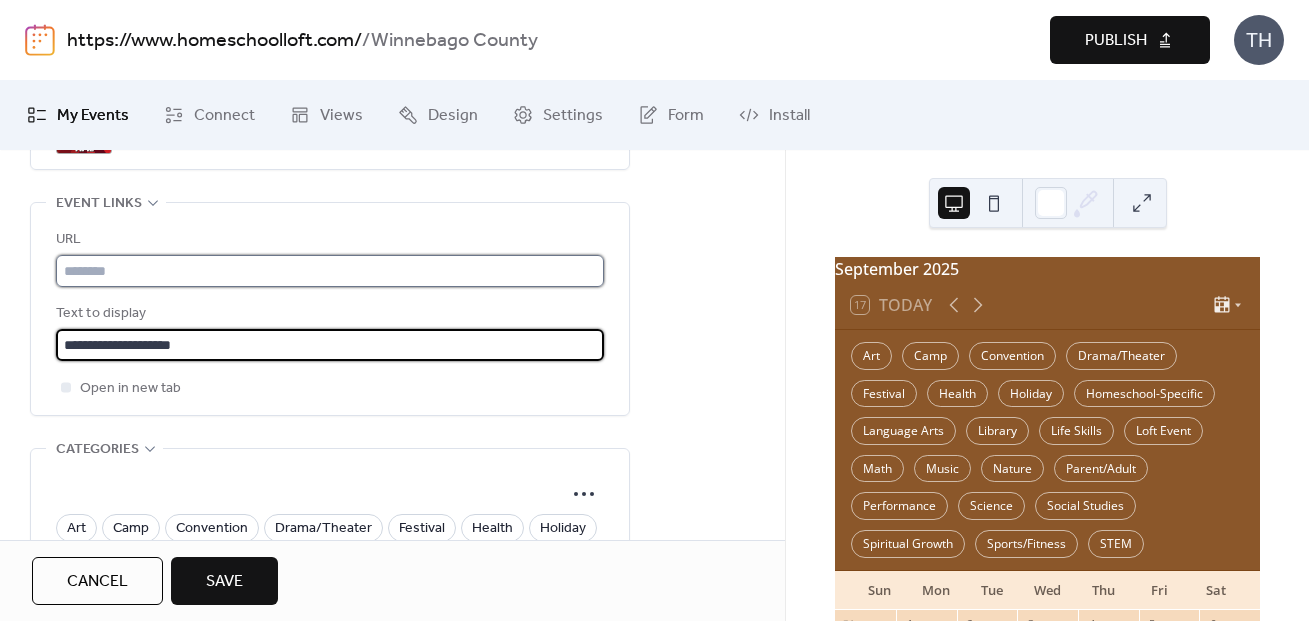 click at bounding box center [330, 271] 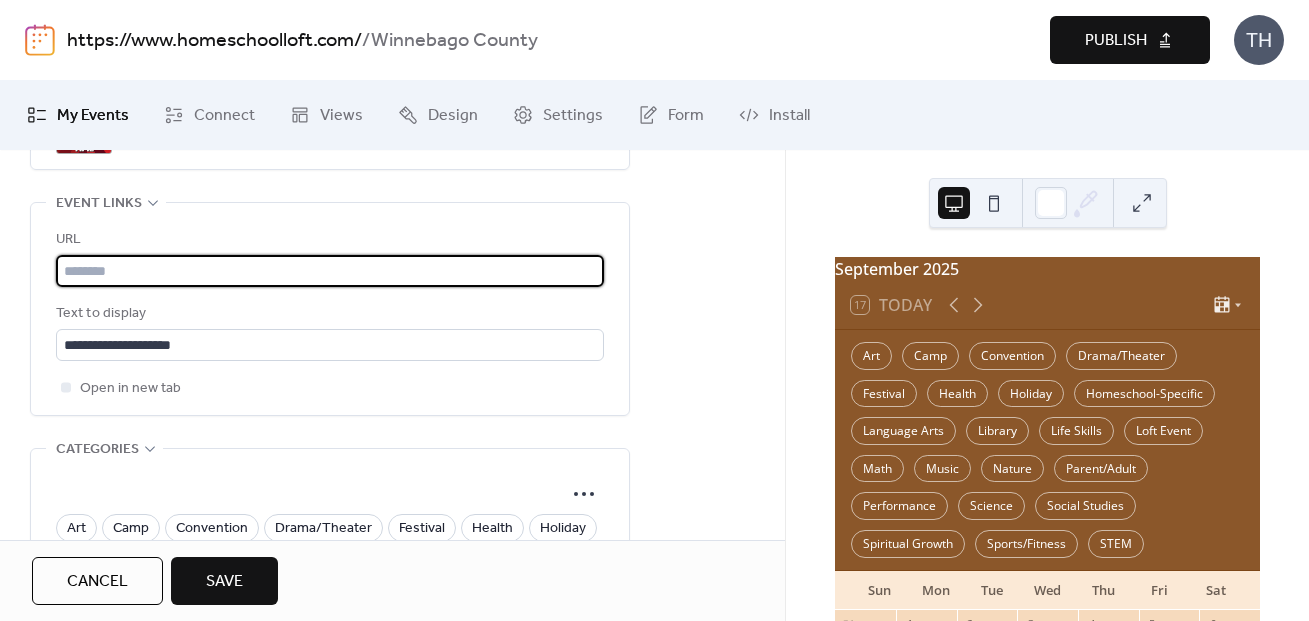 paste on "**********" 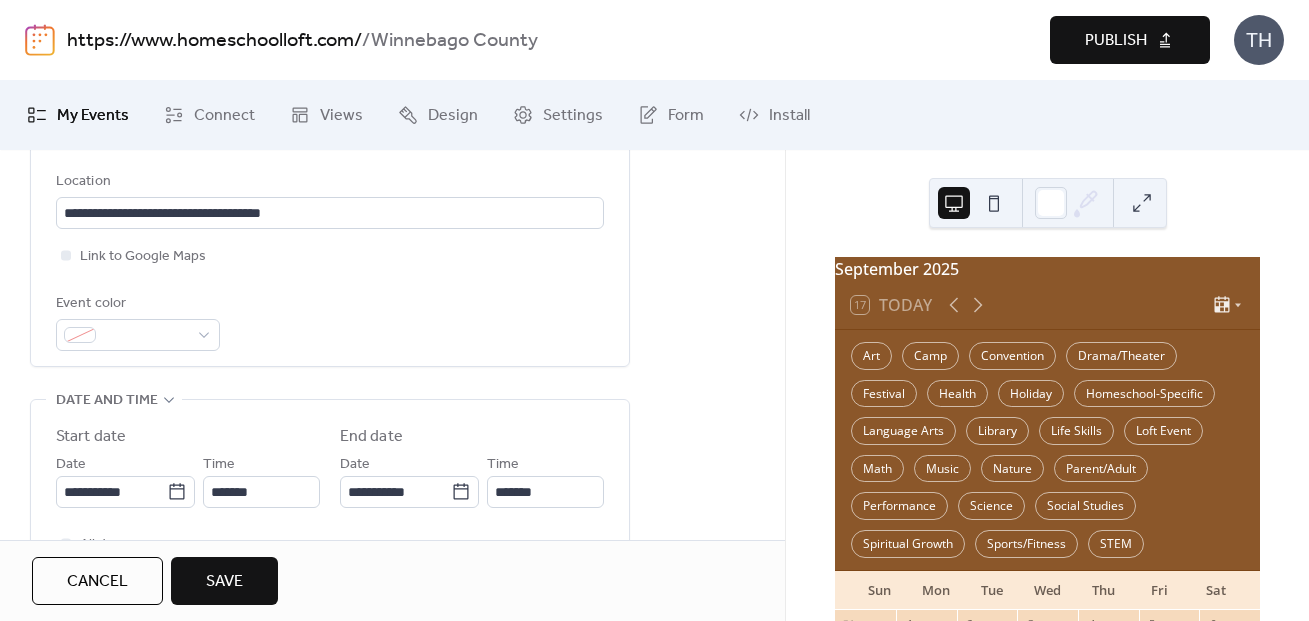 scroll, scrollTop: 708, scrollLeft: 0, axis: vertical 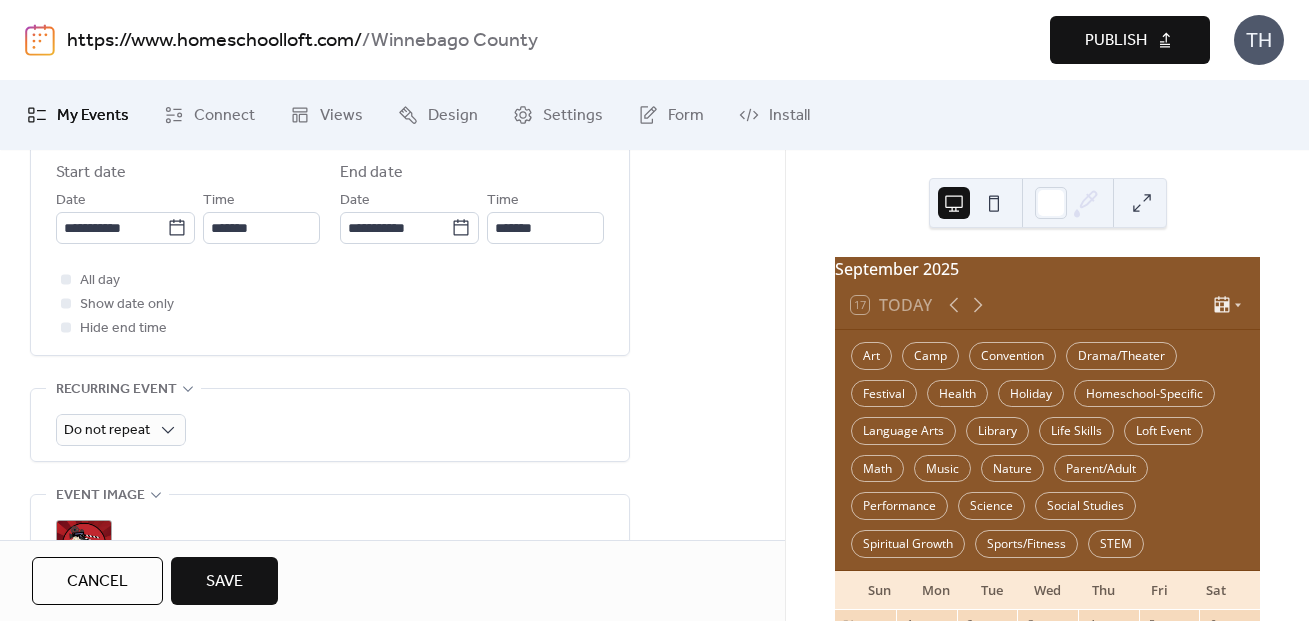 type on "**********" 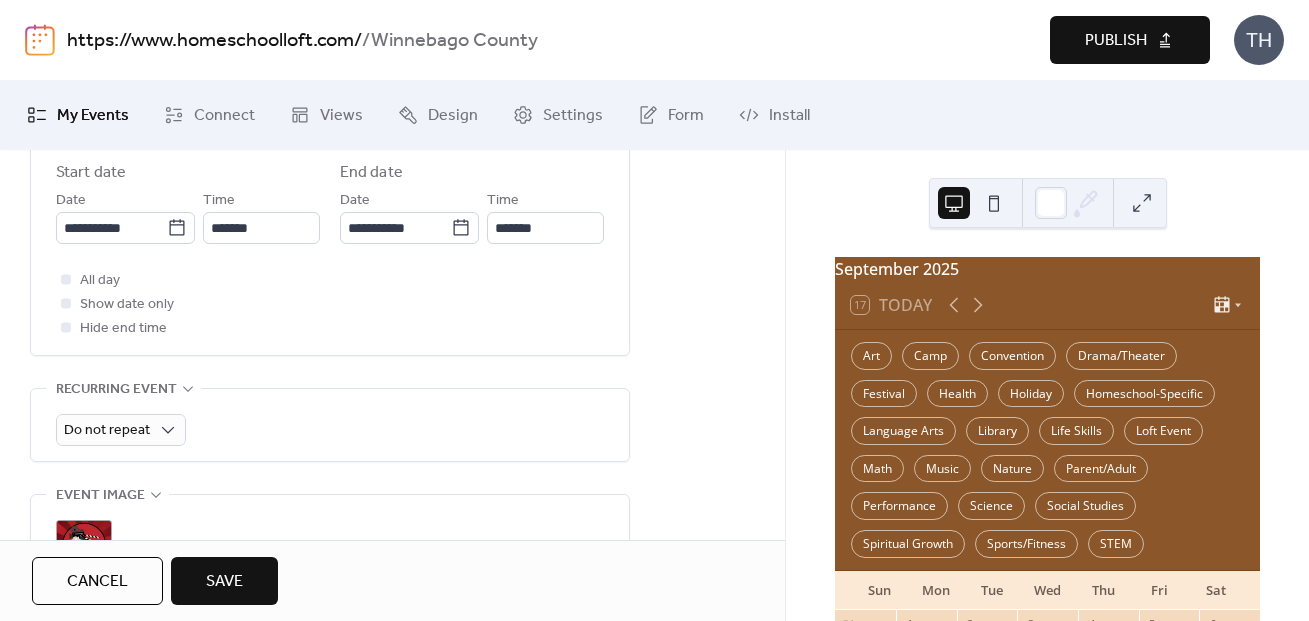 click on "Save" at bounding box center (224, 582) 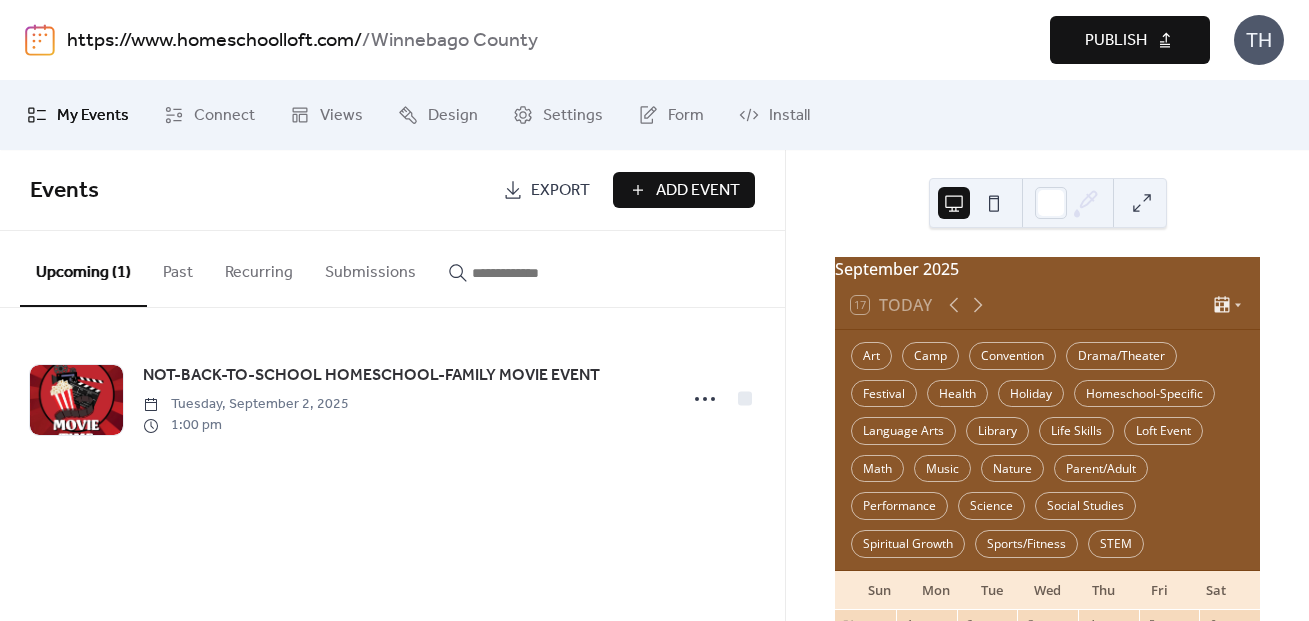 click on "Publish" at bounding box center (1130, 40) 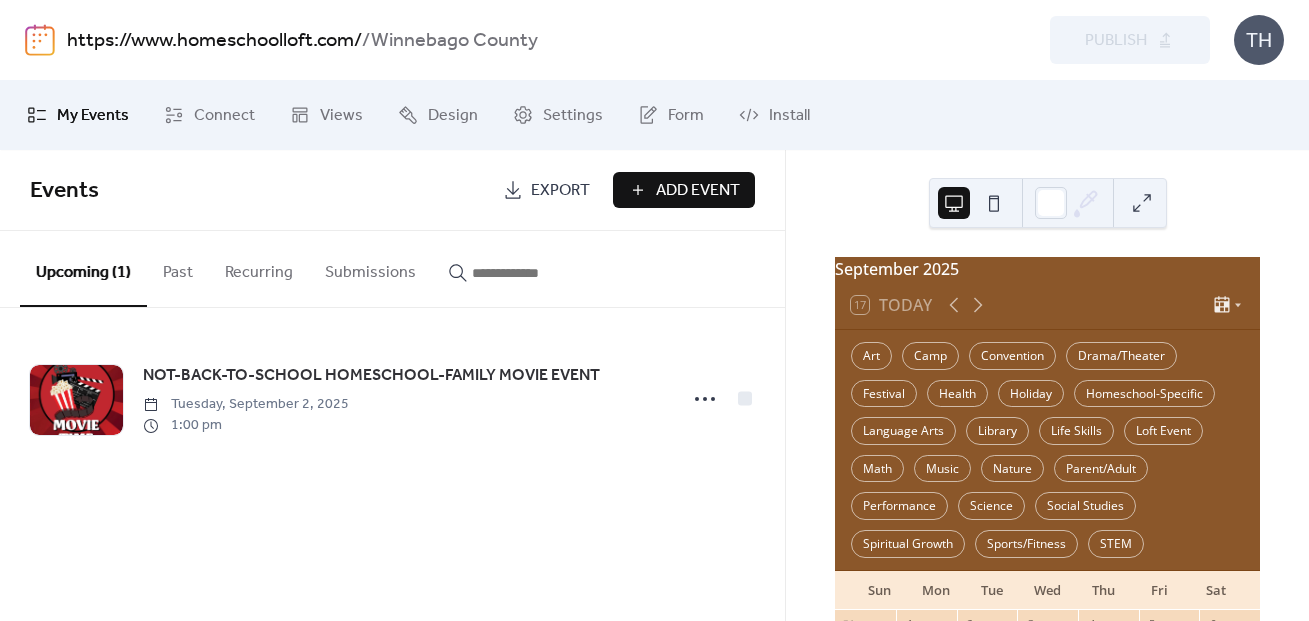 click on "https://www.homeschoolloft.com/" at bounding box center [214, 41] 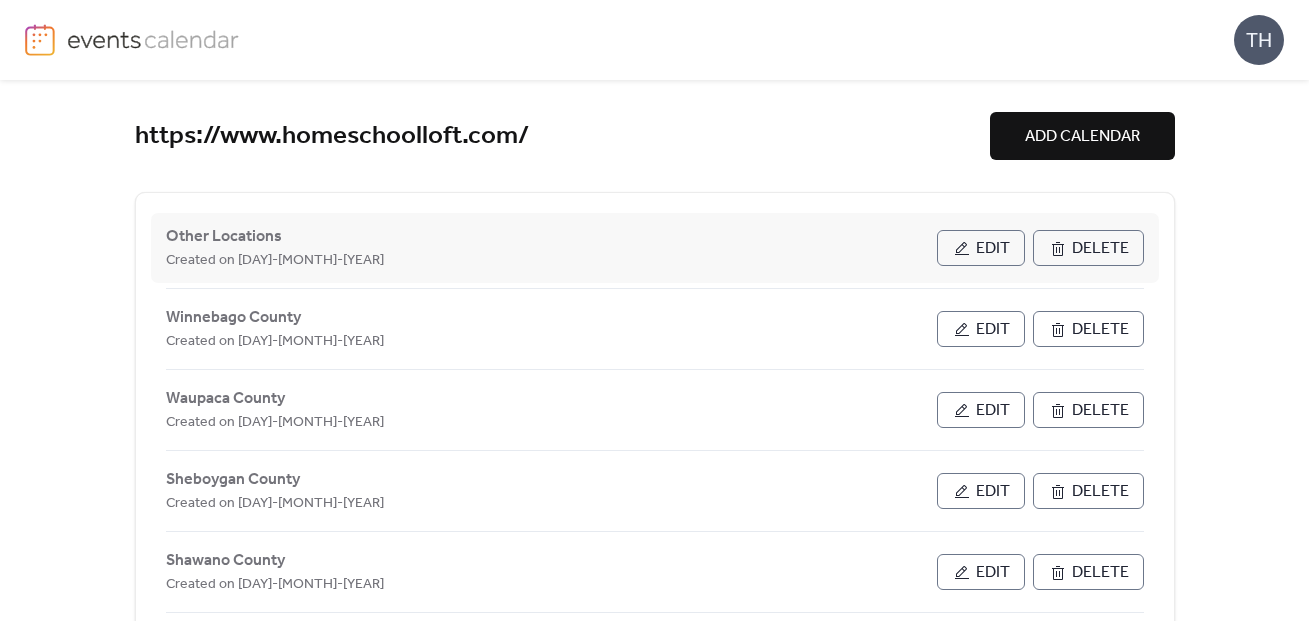 click on "Edit" at bounding box center [981, 248] 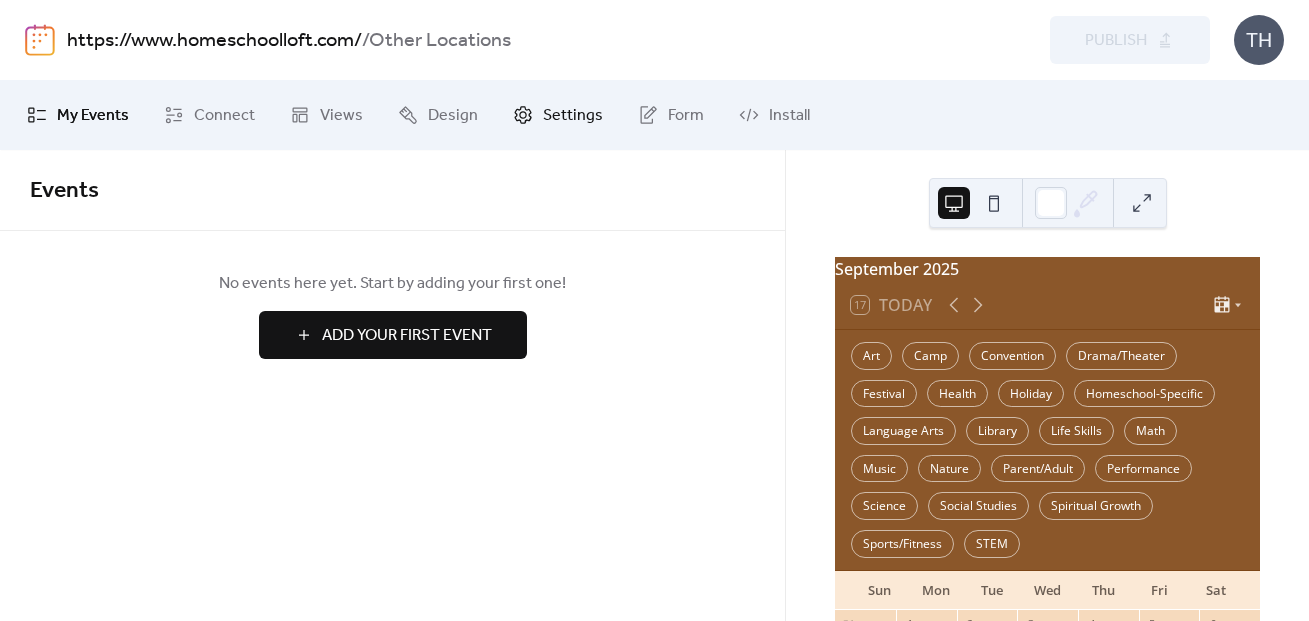 click on "Settings" at bounding box center [573, 116] 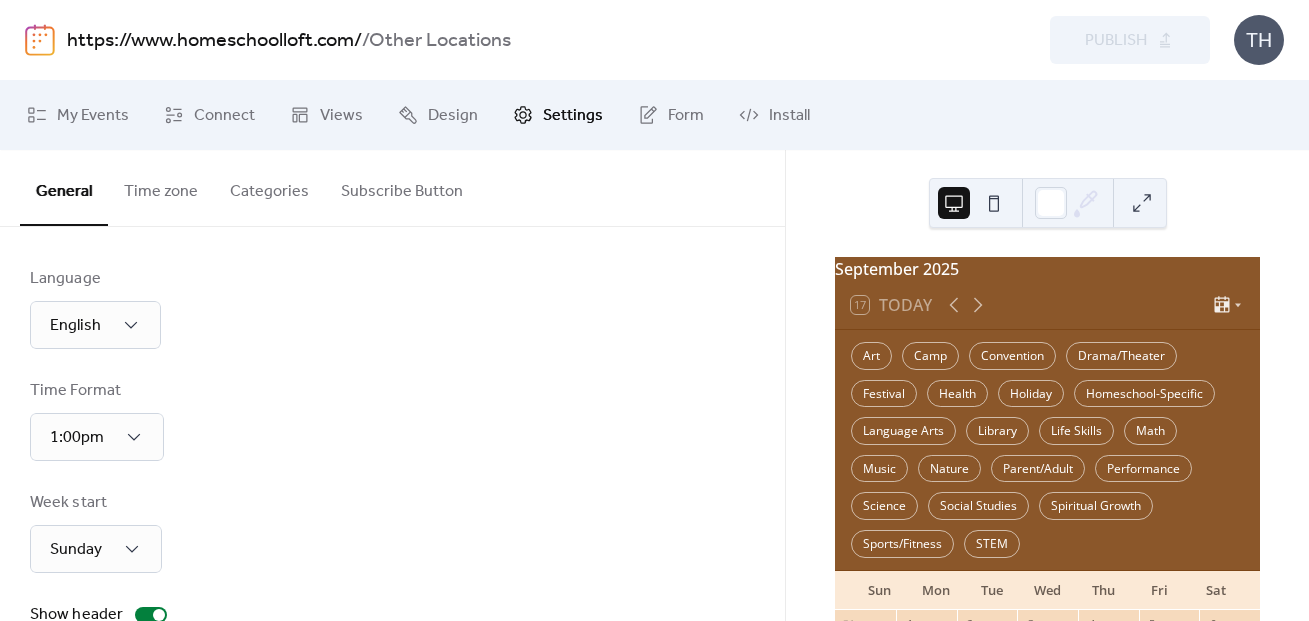 click on "Categories" at bounding box center [269, 187] 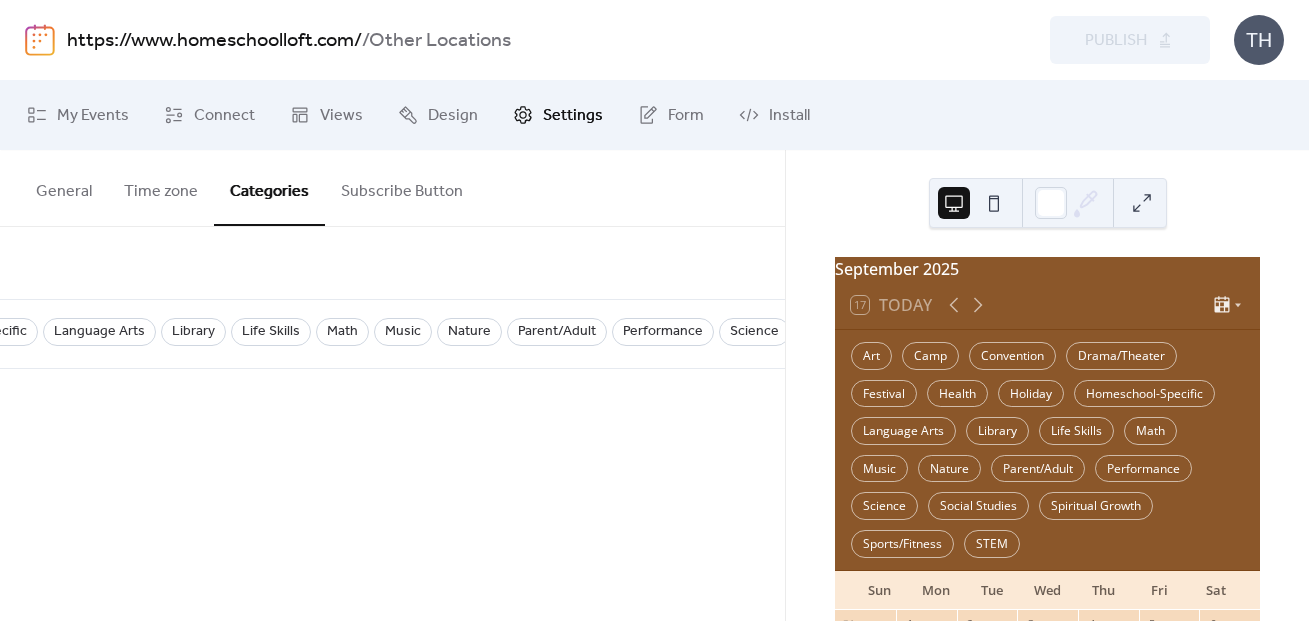 scroll, scrollTop: 0, scrollLeft: 1300, axis: horizontal 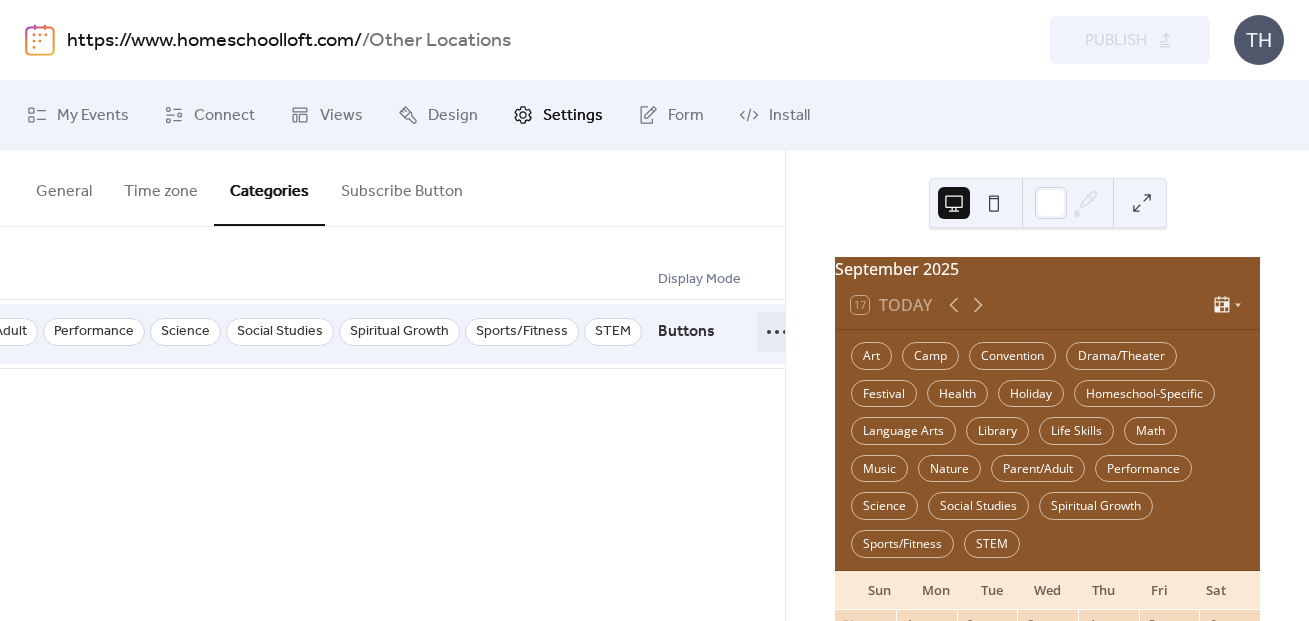 click 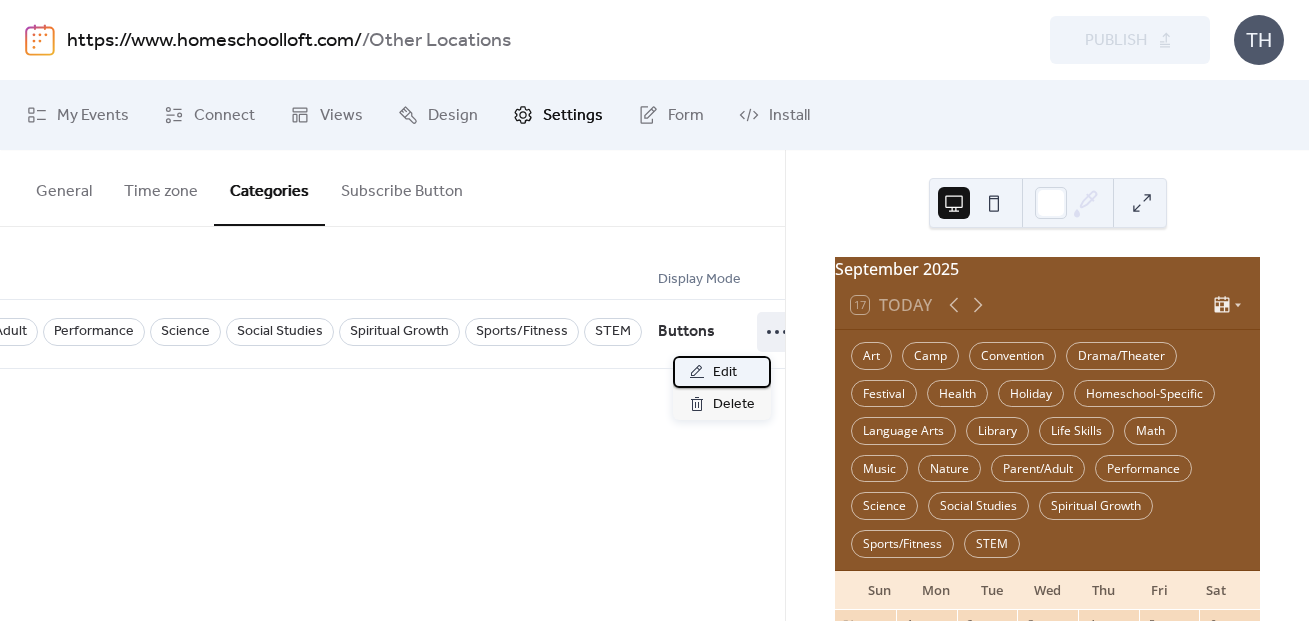 click on "Edit" at bounding box center [722, 372] 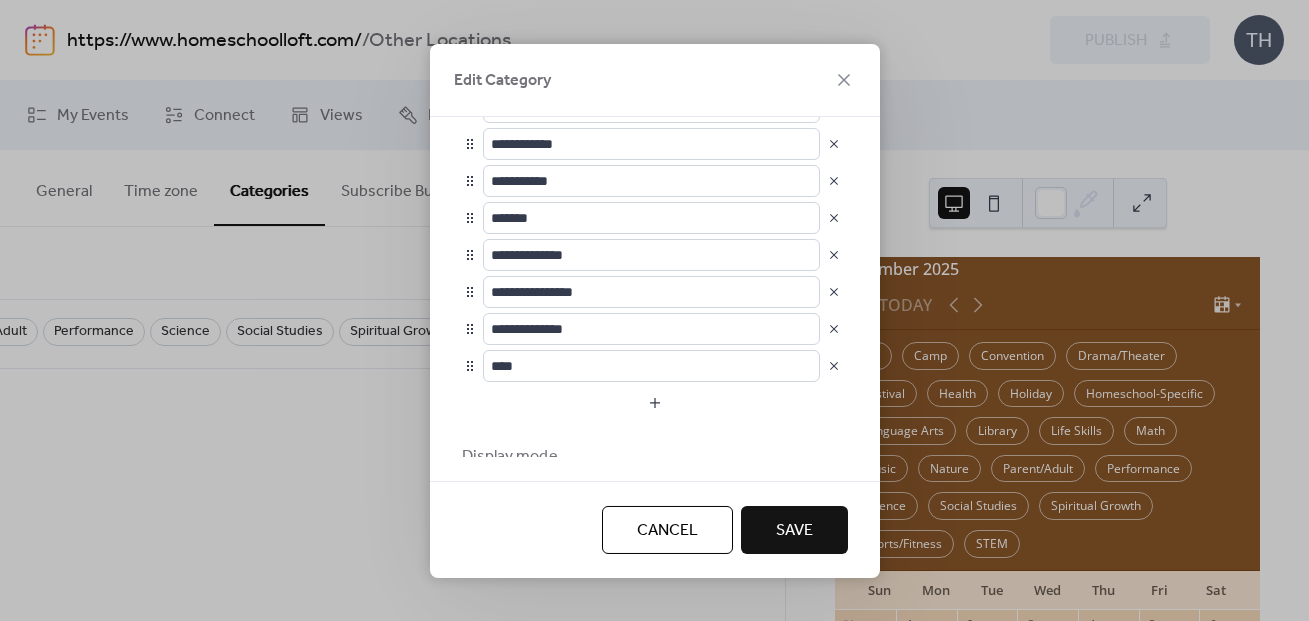 scroll, scrollTop: 746, scrollLeft: 0, axis: vertical 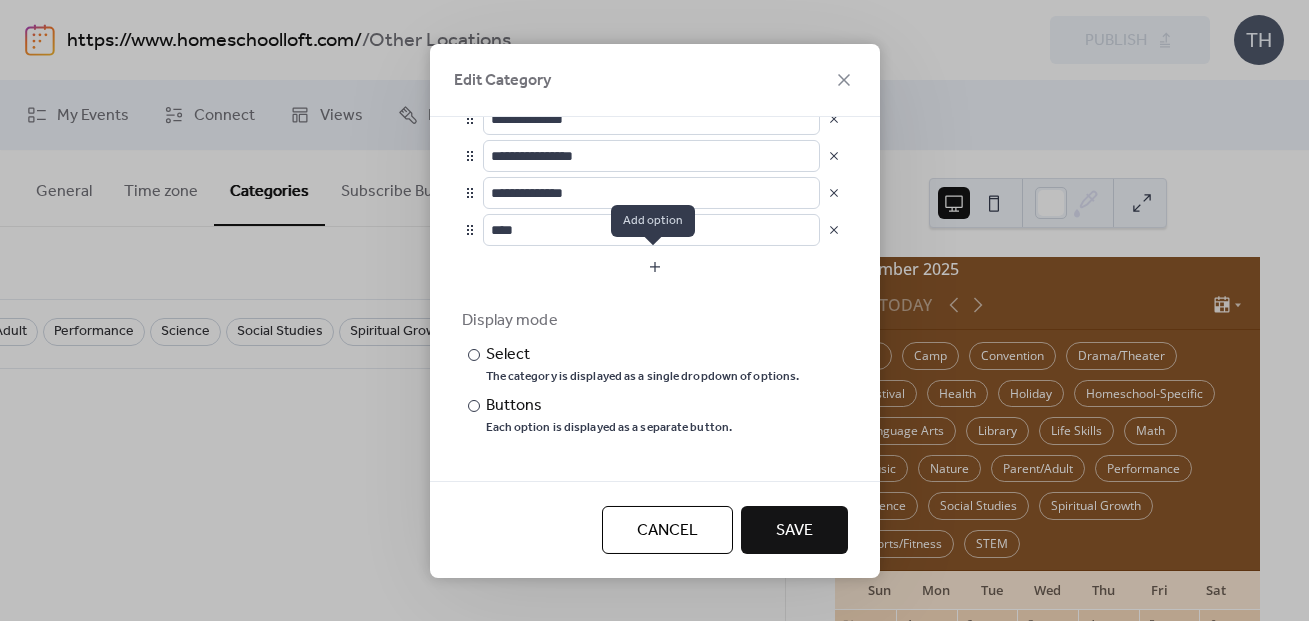 click at bounding box center (655, 266) 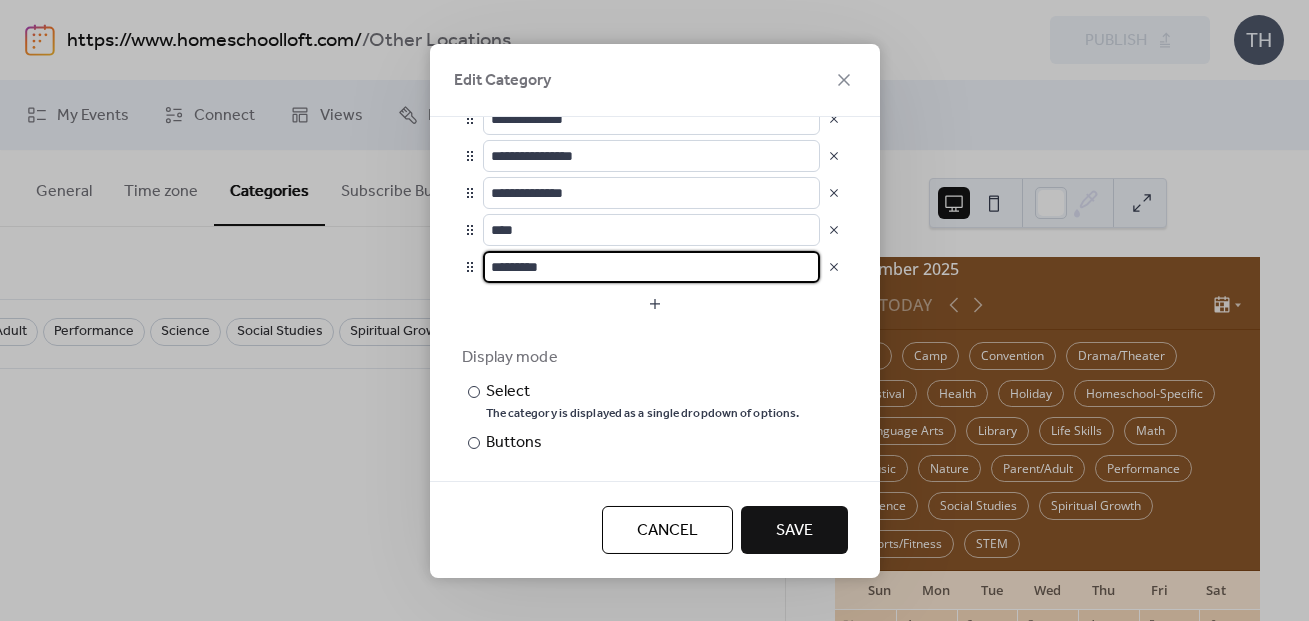 drag, startPoint x: 654, startPoint y: 262, endPoint x: 461, endPoint y: 264, distance: 193.01036 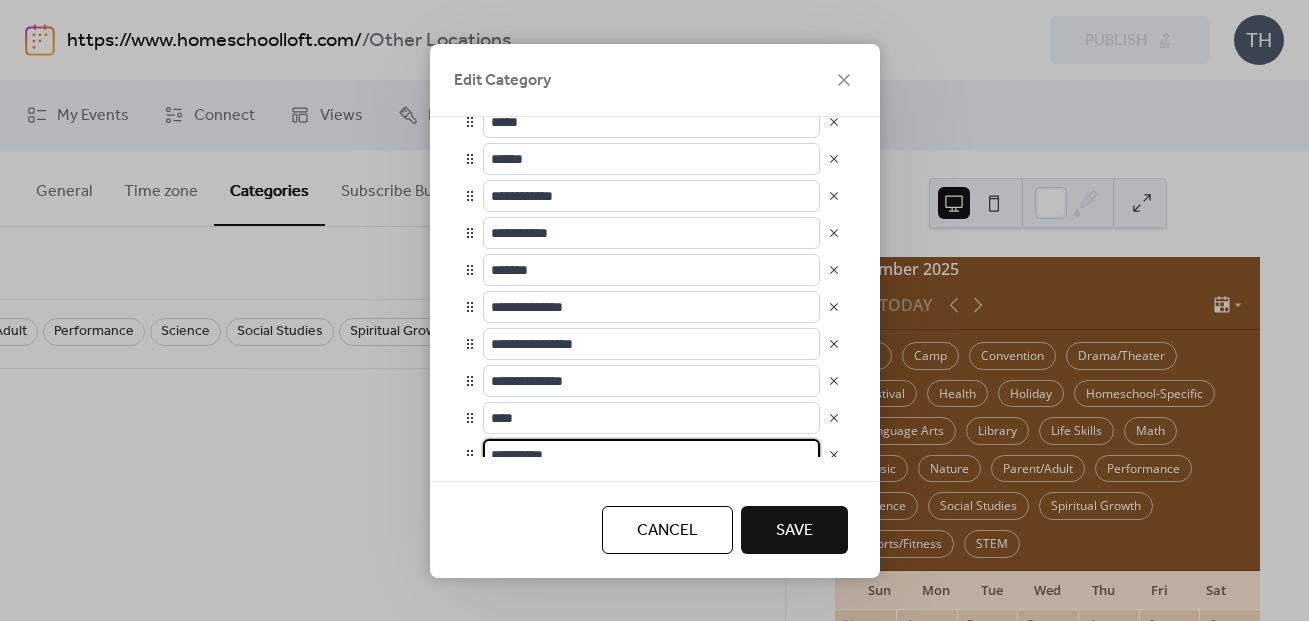 scroll, scrollTop: 568, scrollLeft: 0, axis: vertical 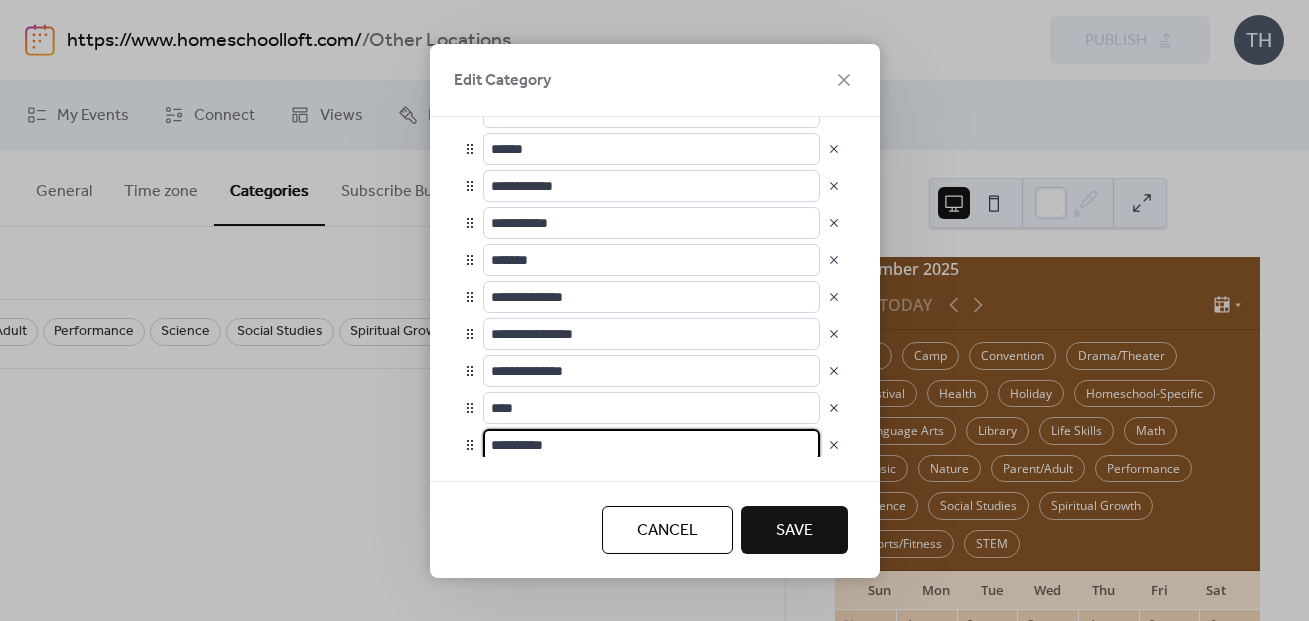type on "**********" 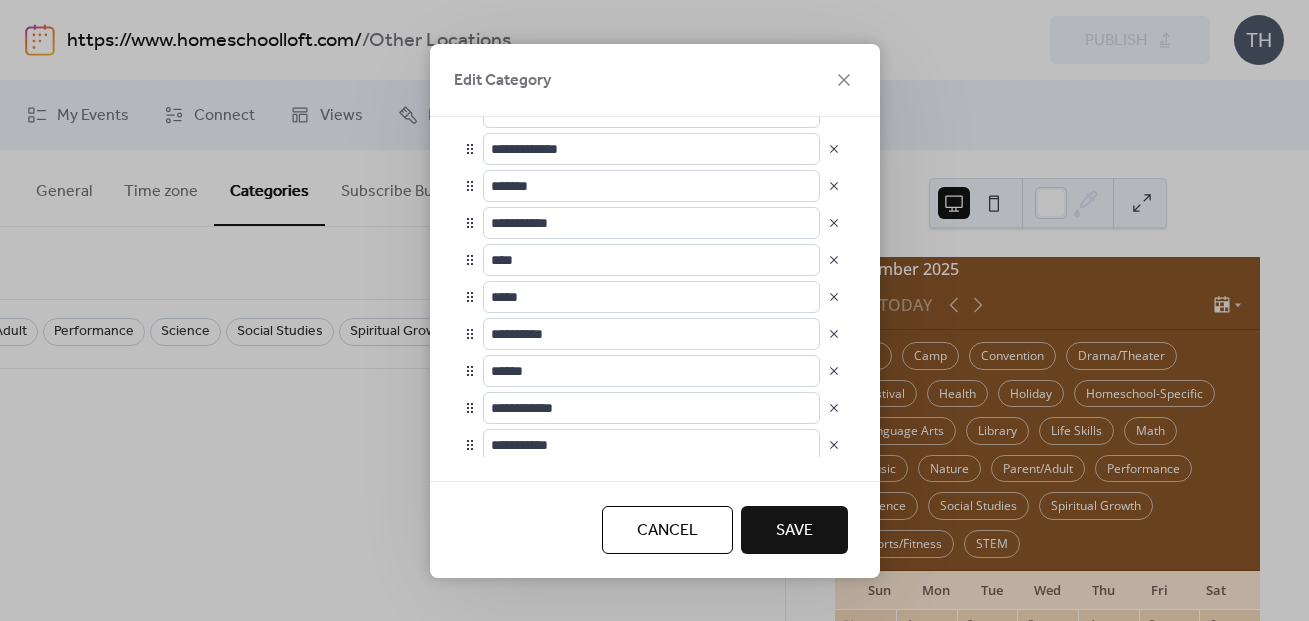 scroll, scrollTop: 350, scrollLeft: 0, axis: vertical 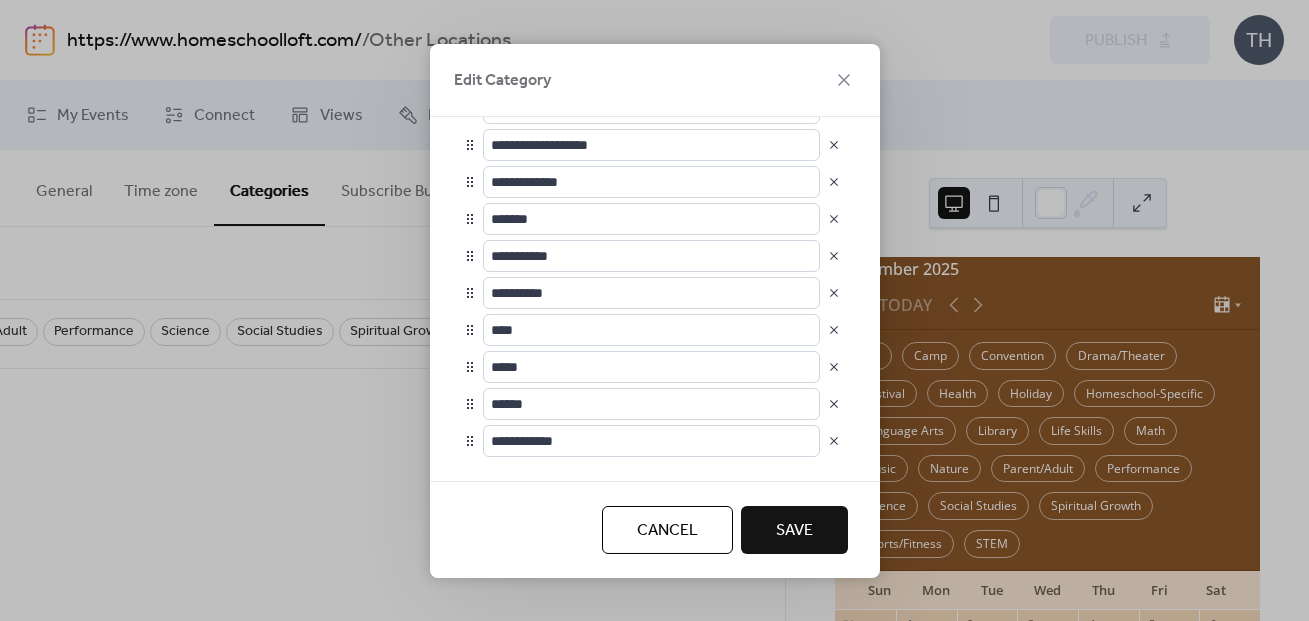 click on "Save" at bounding box center [794, 530] 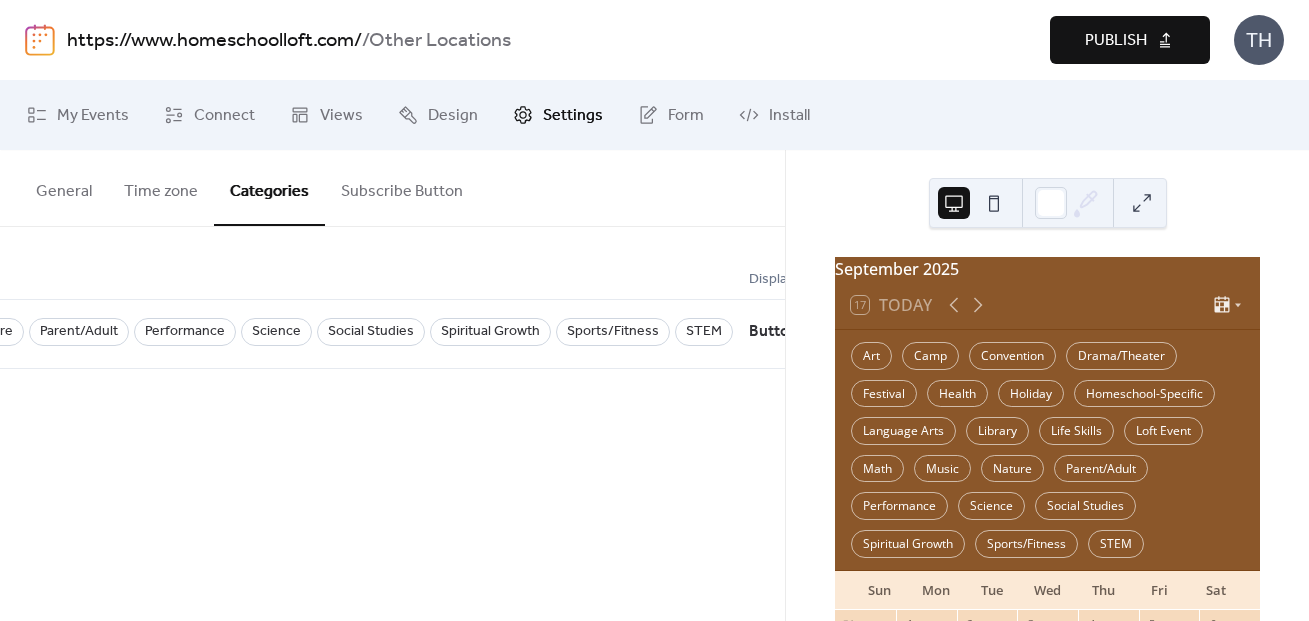 click on "Publish" at bounding box center [1116, 41] 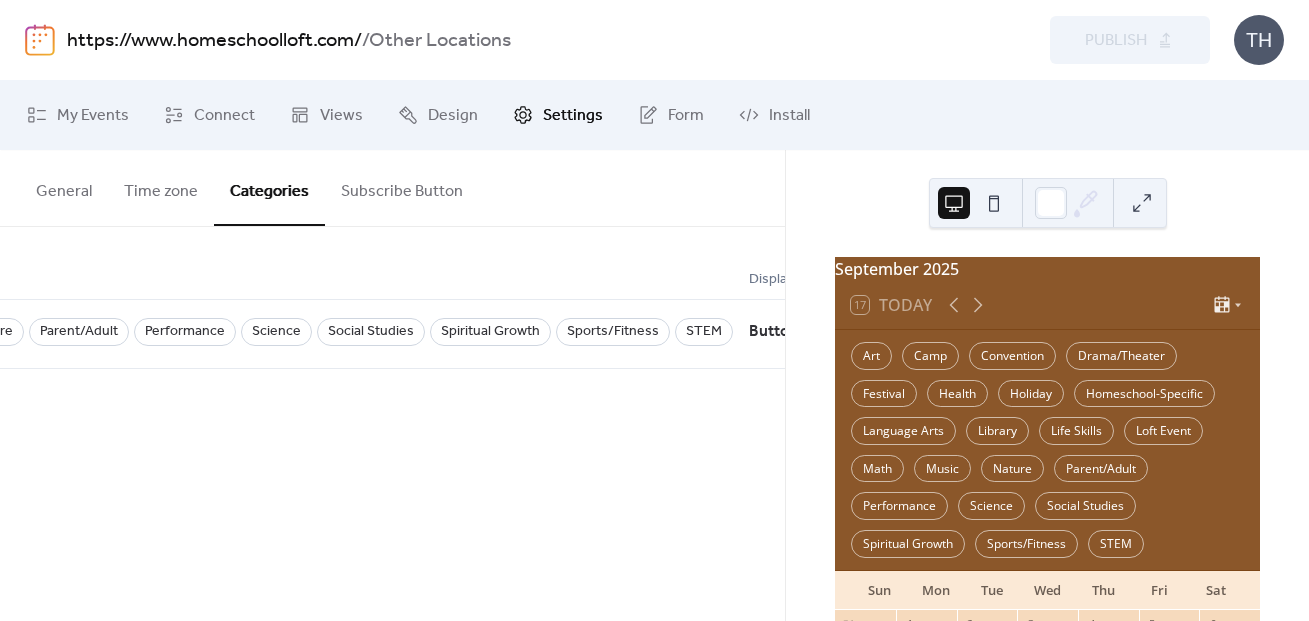 click on "https://www.homeschoolloft.com/" at bounding box center (214, 41) 